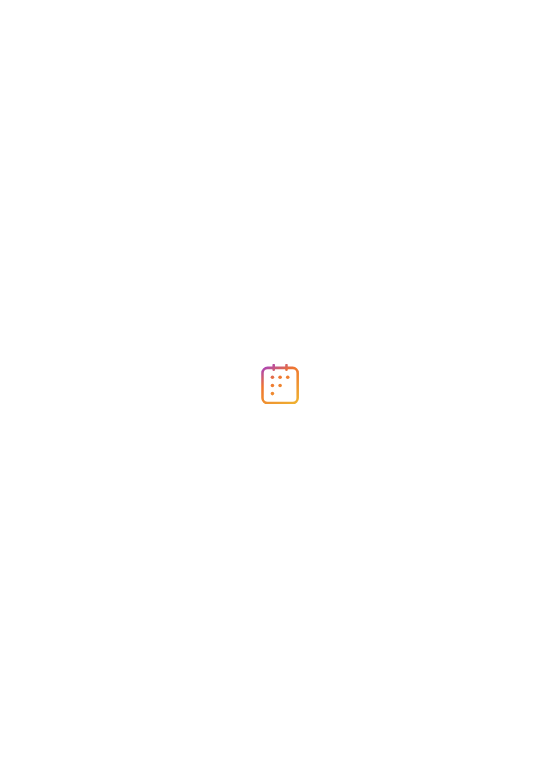 scroll, scrollTop: 0, scrollLeft: 0, axis: both 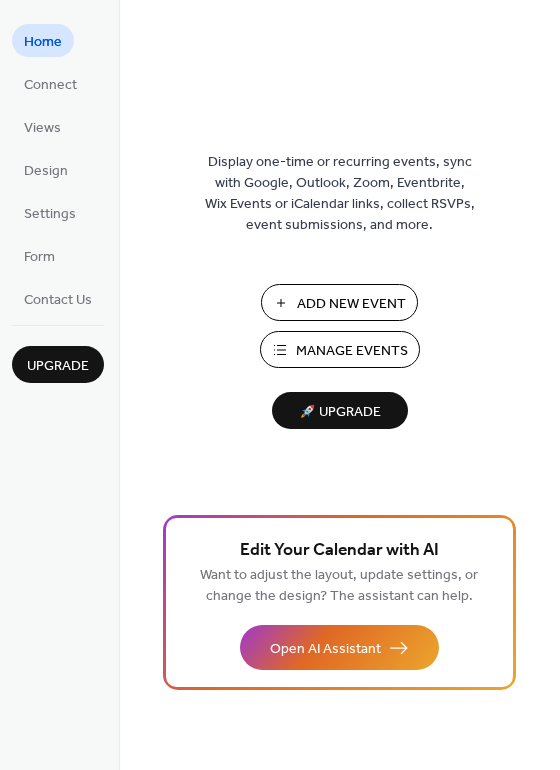click on "Add New Event" at bounding box center [351, 304] 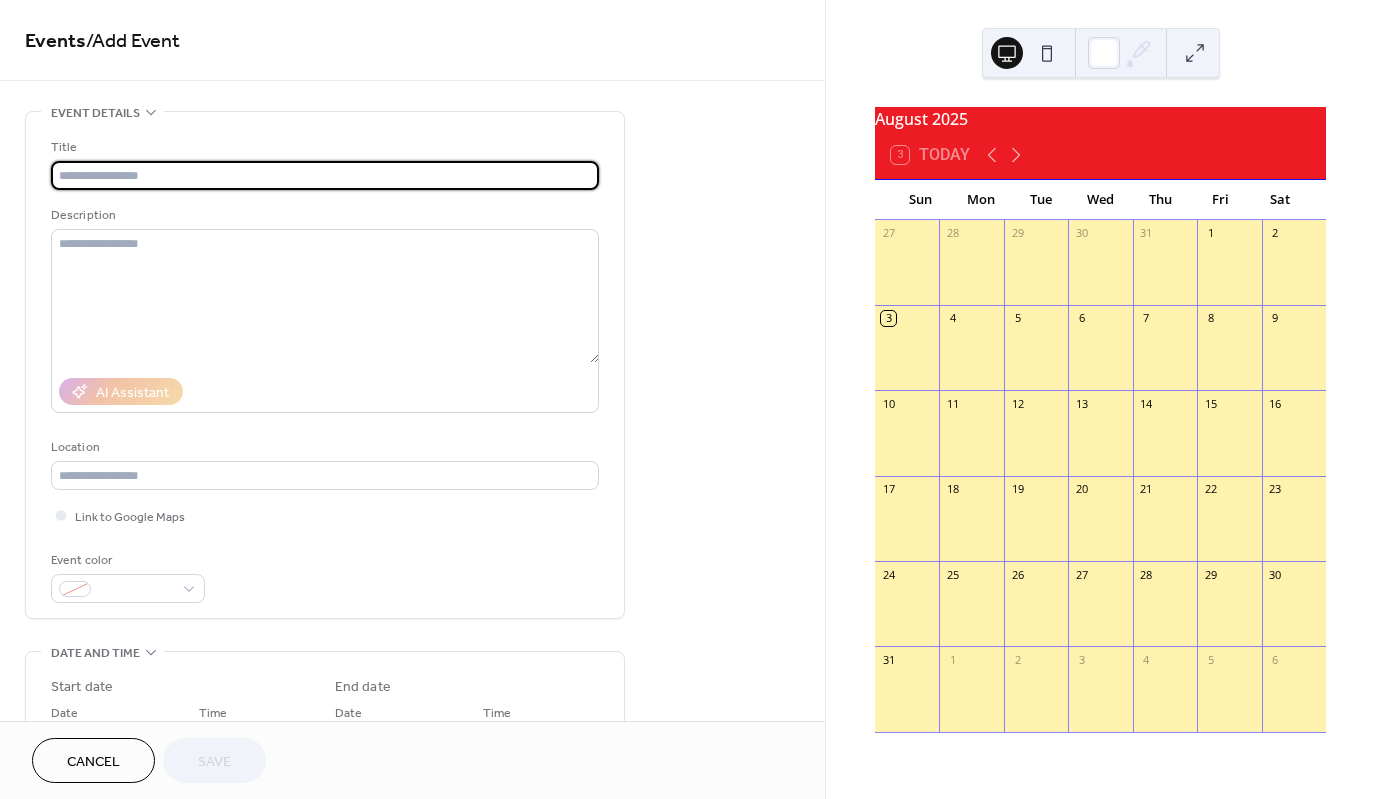 scroll, scrollTop: 0, scrollLeft: 0, axis: both 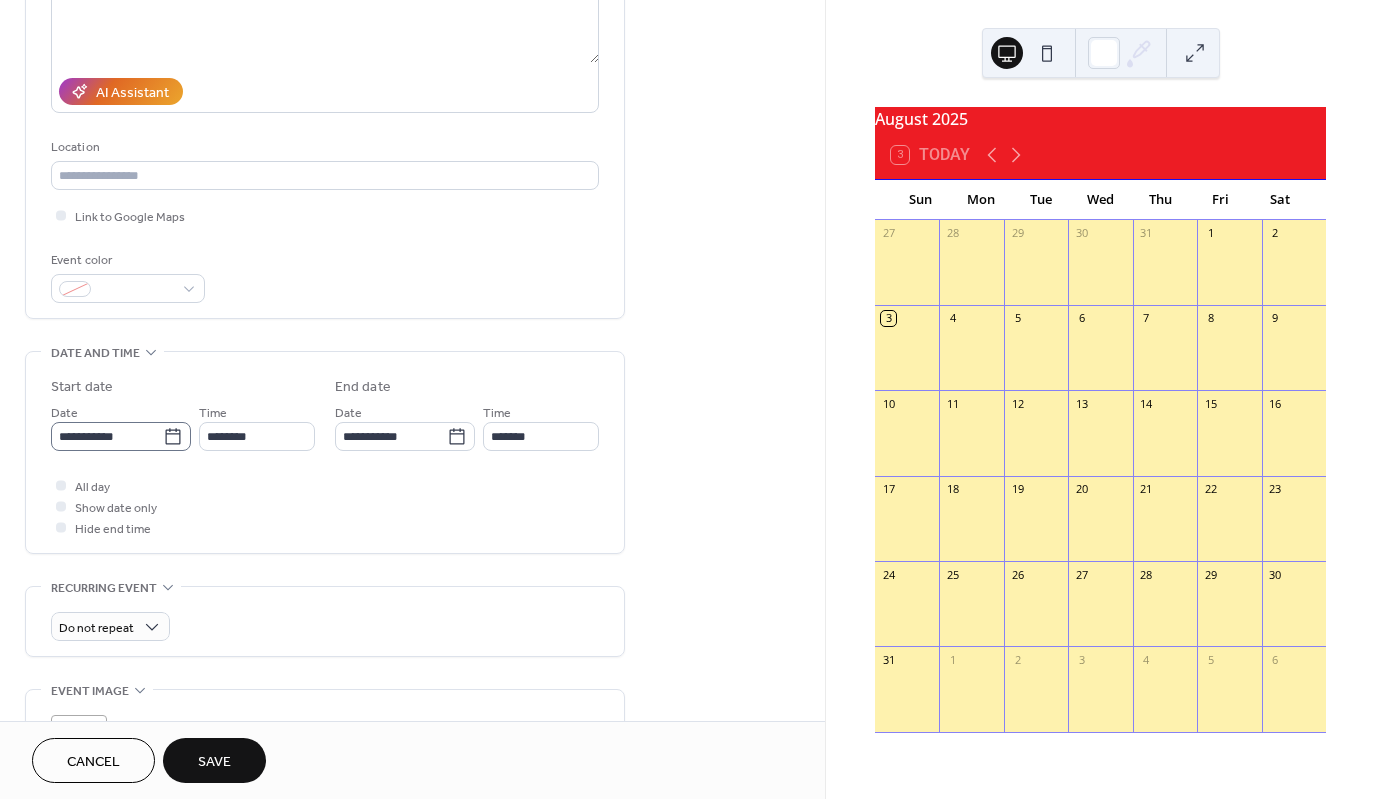 type on "**********" 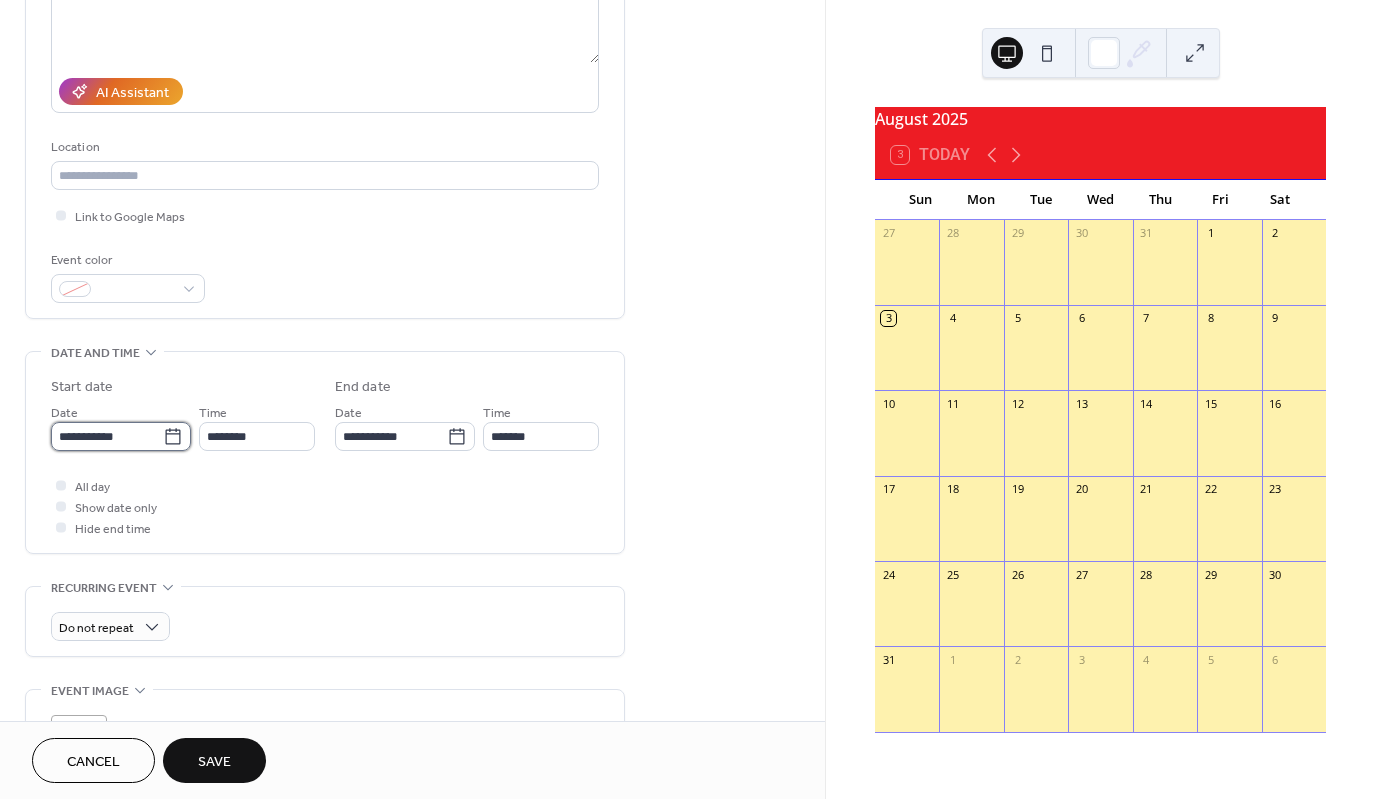 click on "**********" at bounding box center (107, 436) 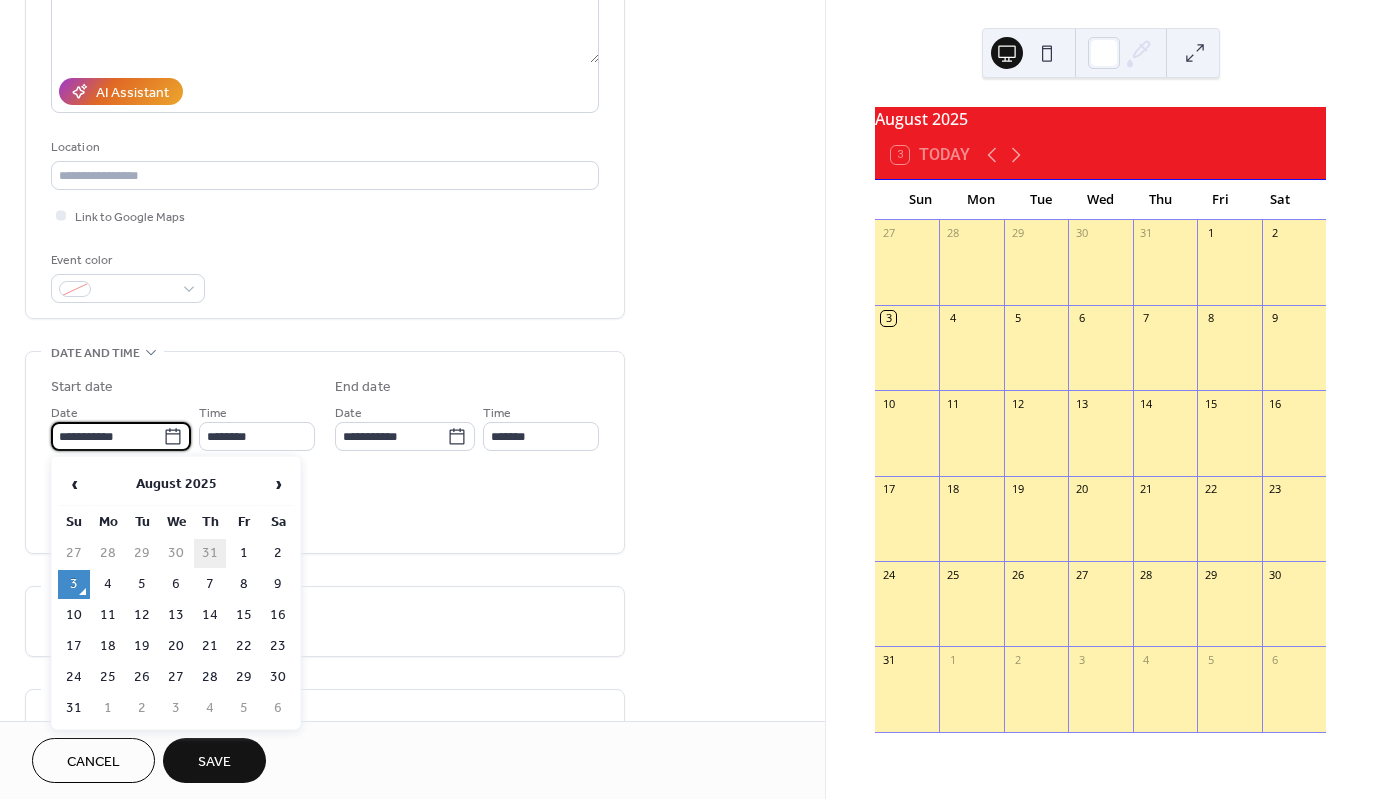 click on "31" at bounding box center [210, 553] 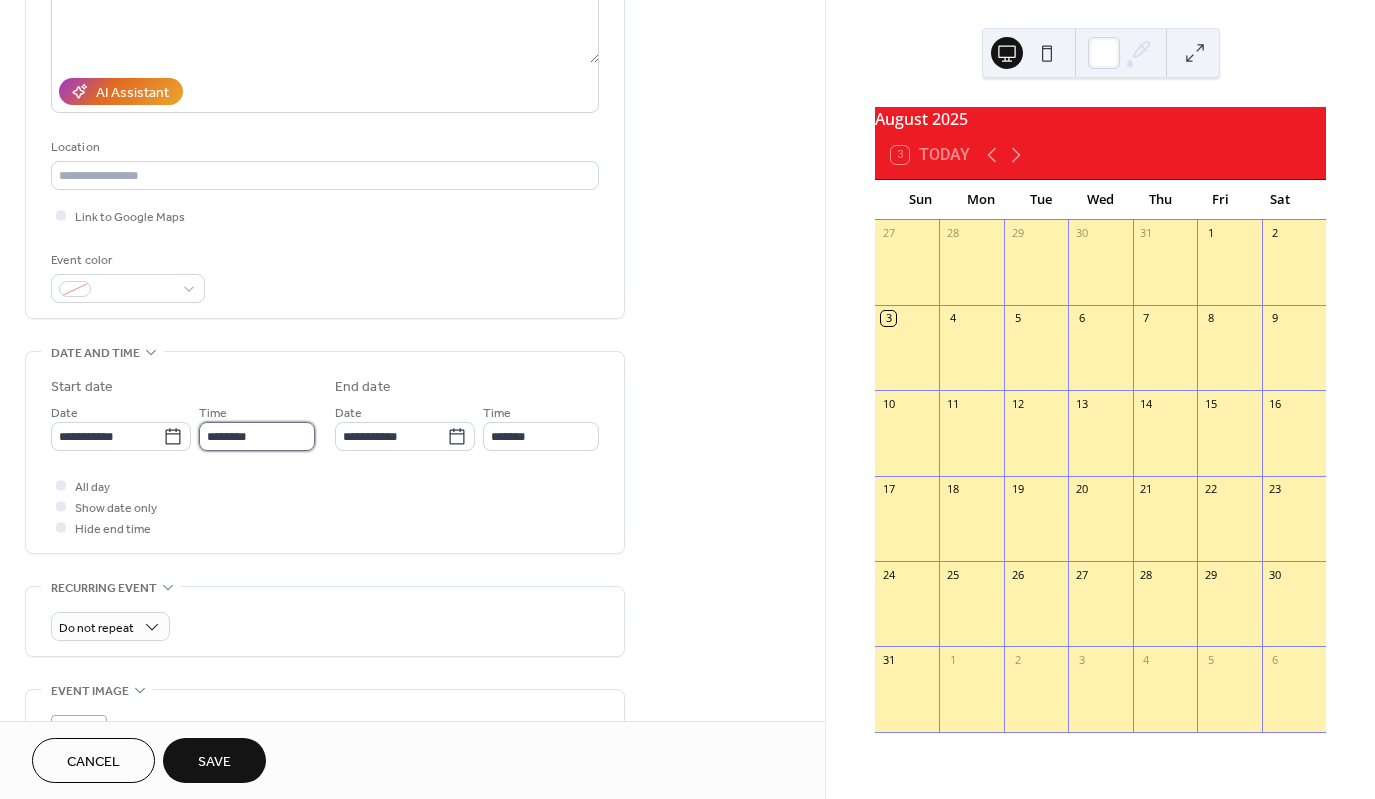 click on "********" at bounding box center (257, 436) 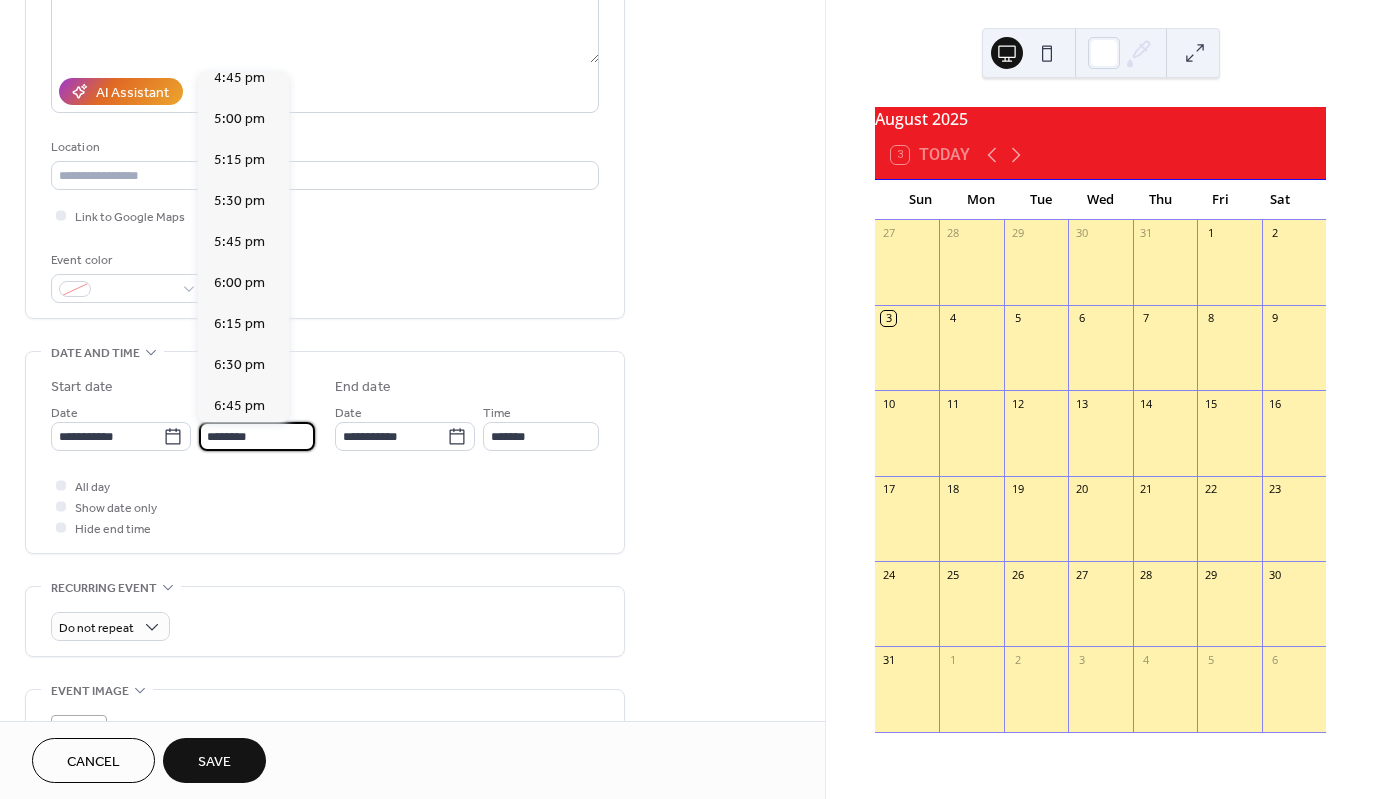 scroll, scrollTop: 2768, scrollLeft: 0, axis: vertical 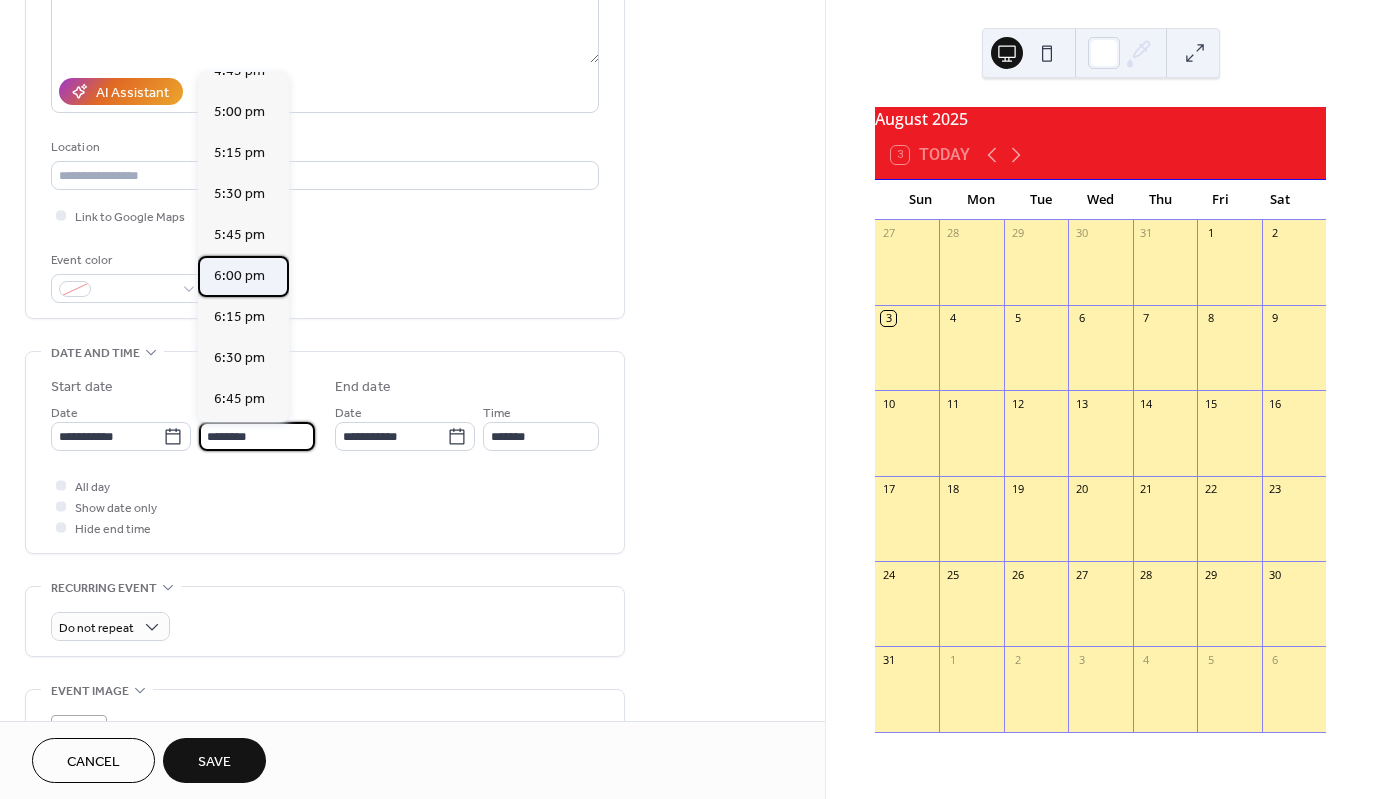 click on "6:00 pm" at bounding box center [239, 276] 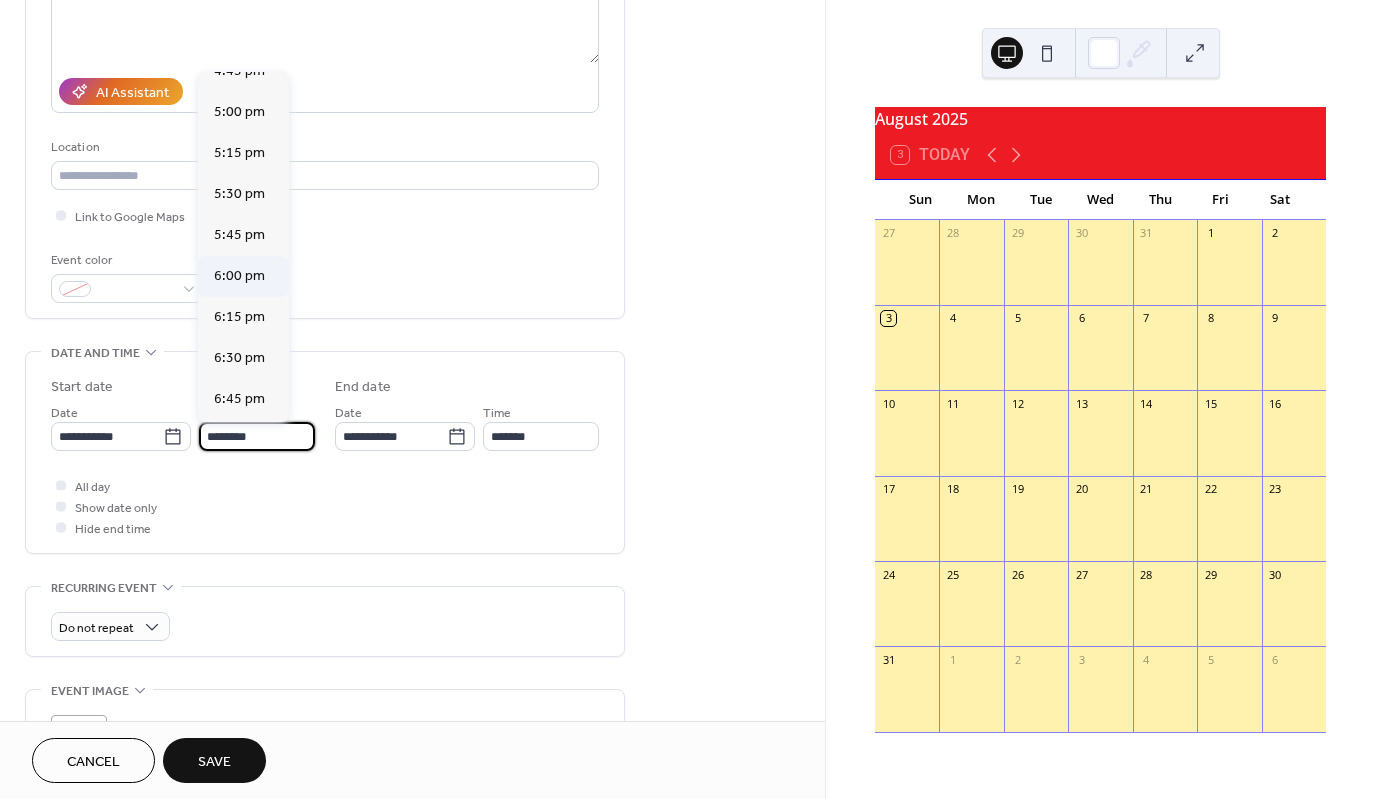type on "*******" 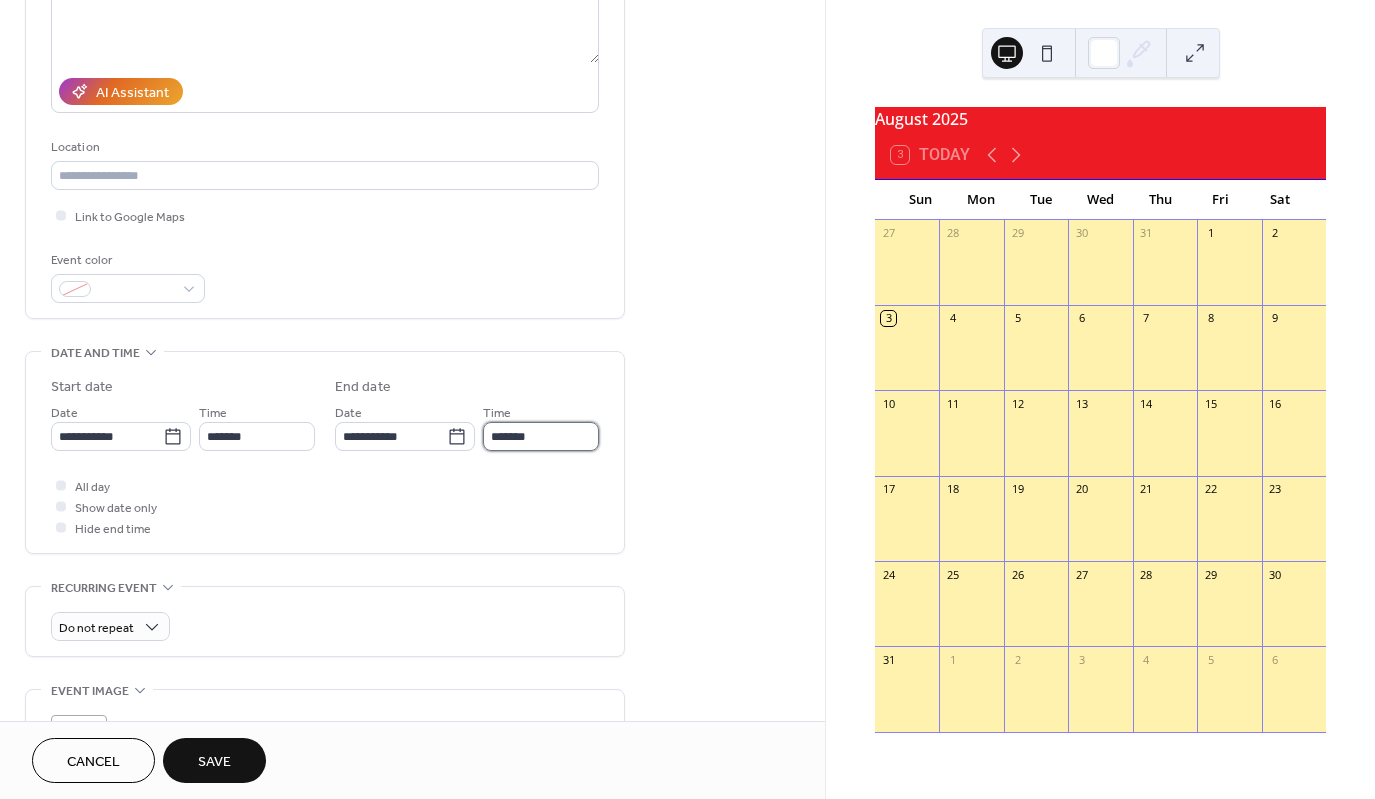 click on "*******" at bounding box center (541, 436) 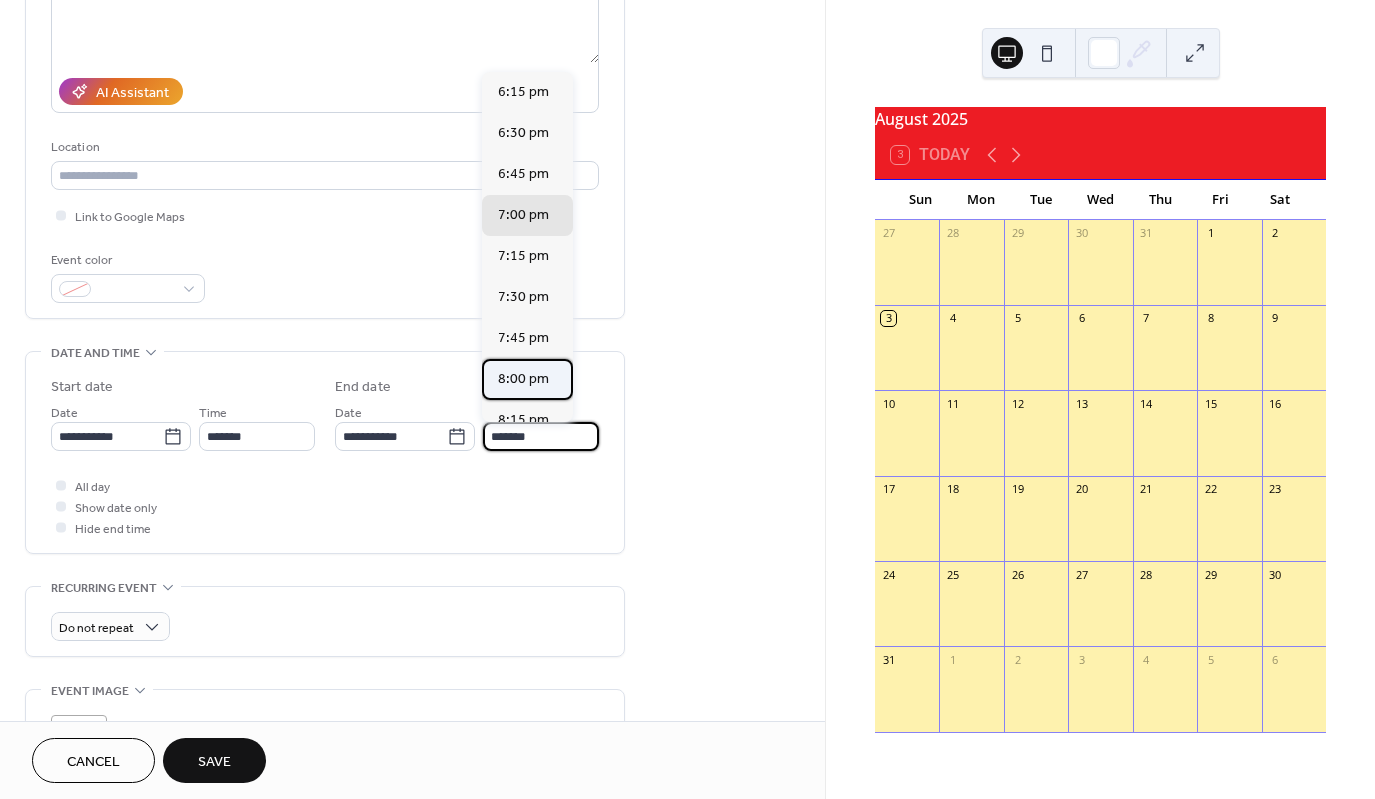 click on "8:00 pm" at bounding box center [523, 379] 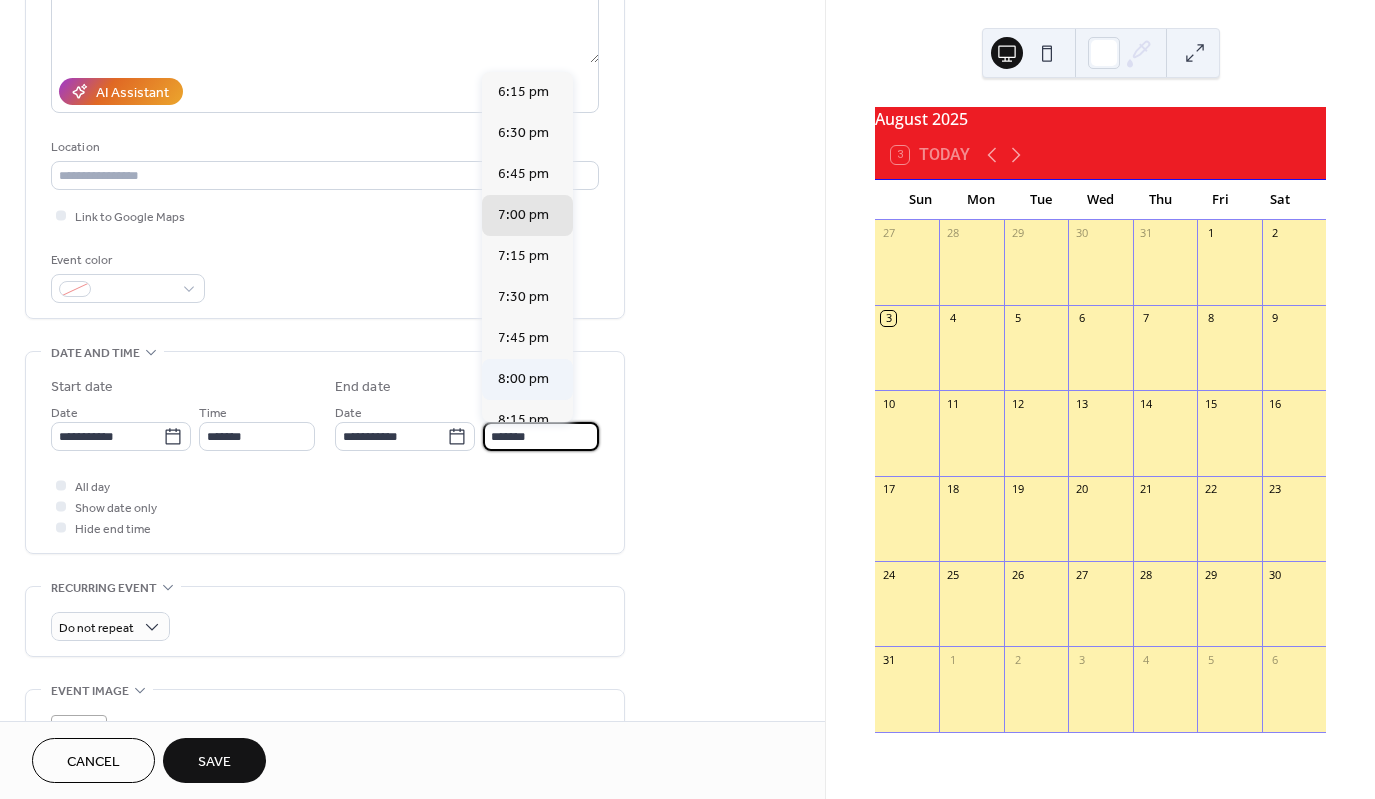 type on "*******" 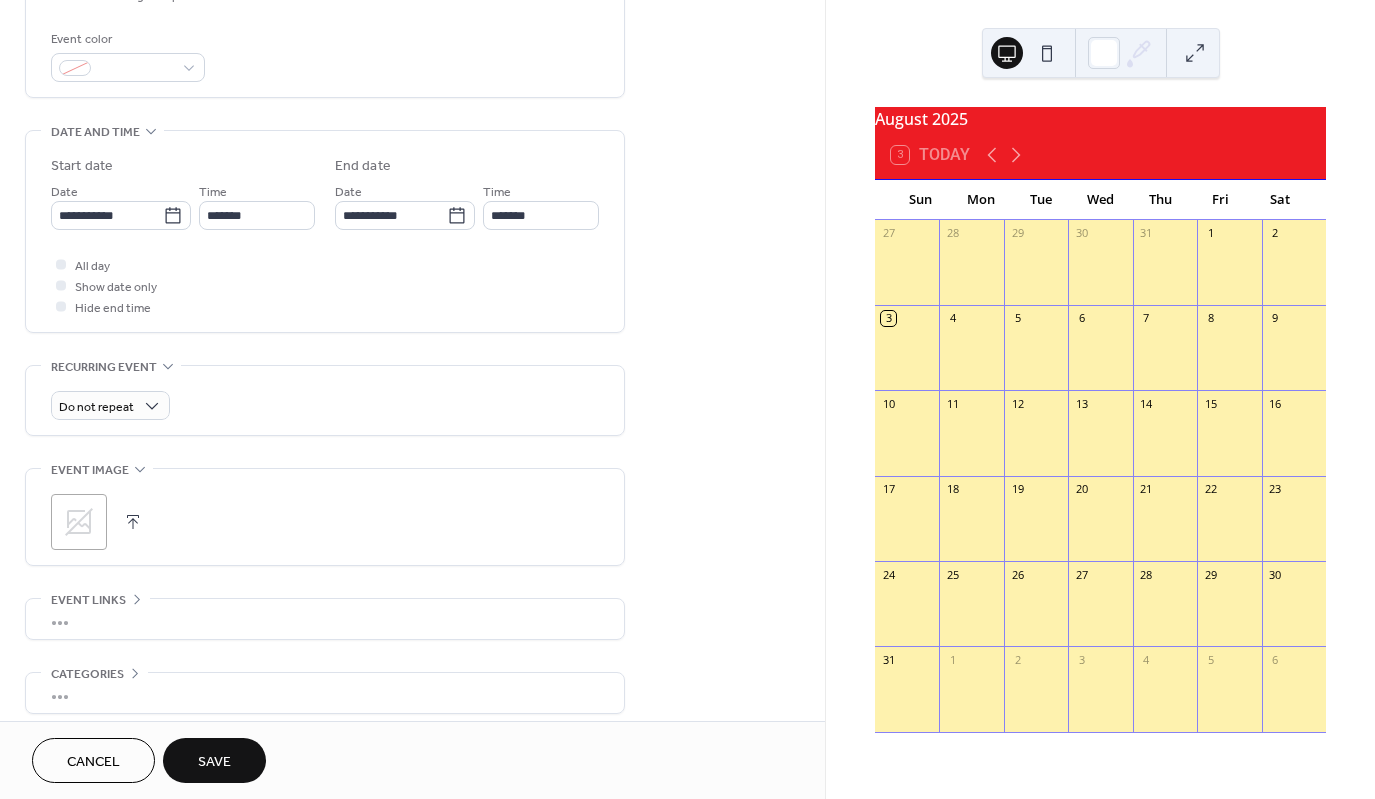 scroll, scrollTop: 608, scrollLeft: 0, axis: vertical 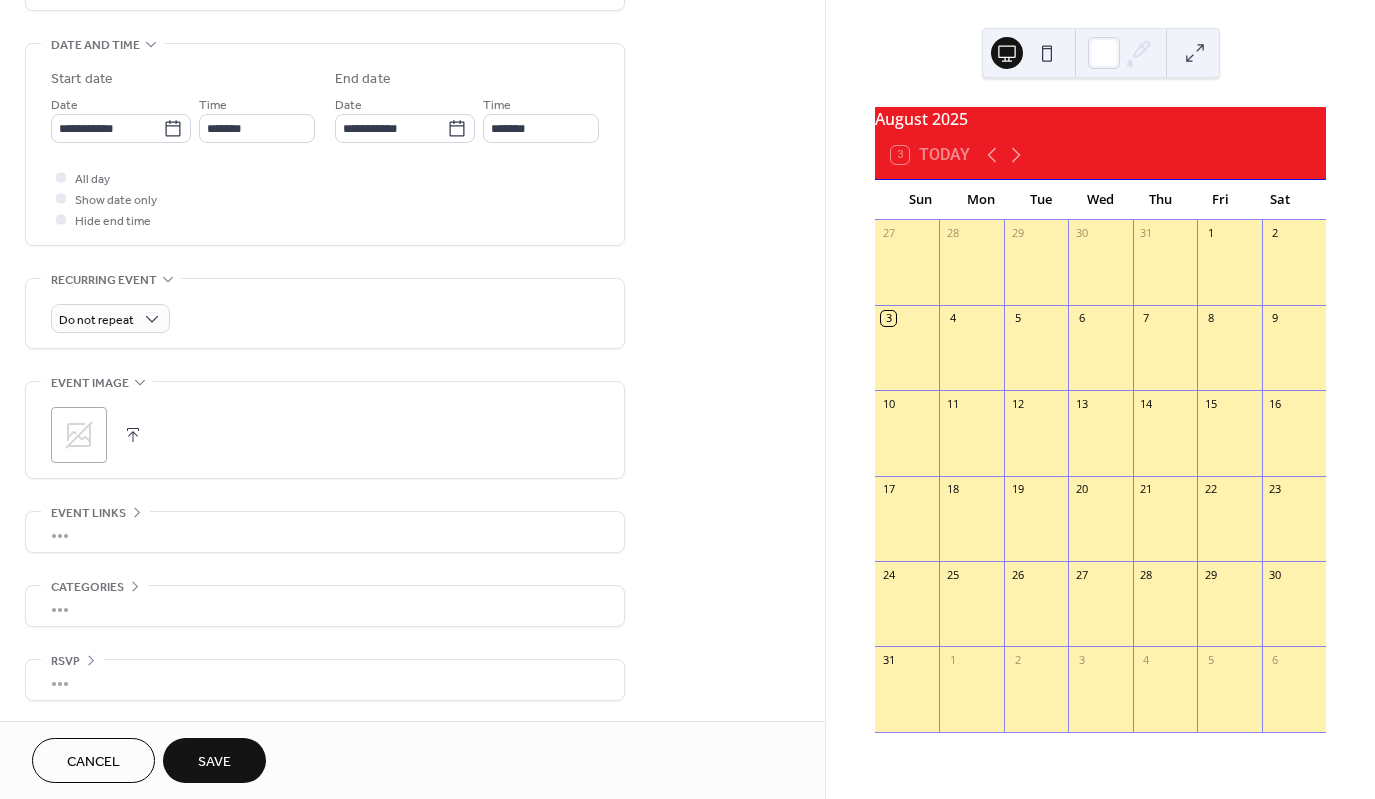 click on "Save" at bounding box center (214, 760) 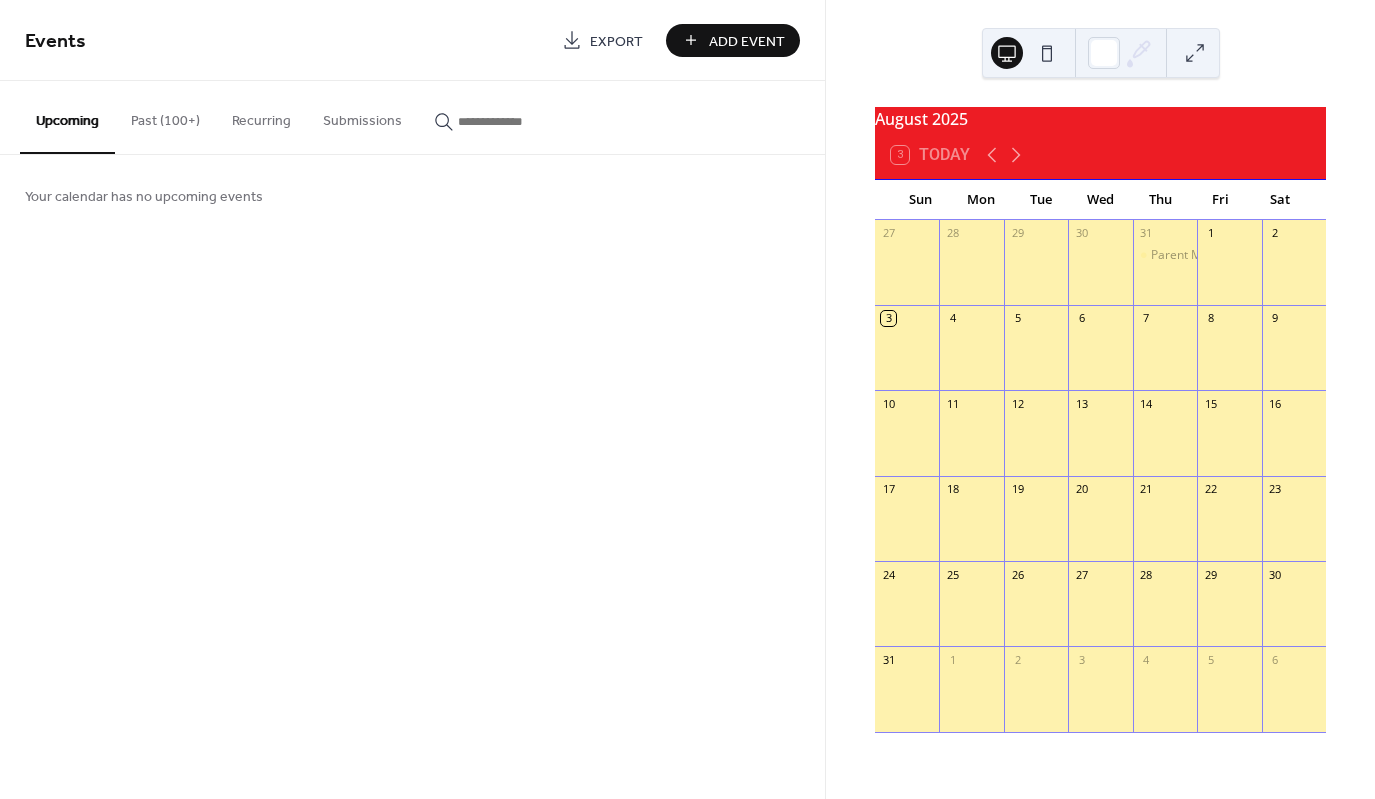click at bounding box center (971, 357) 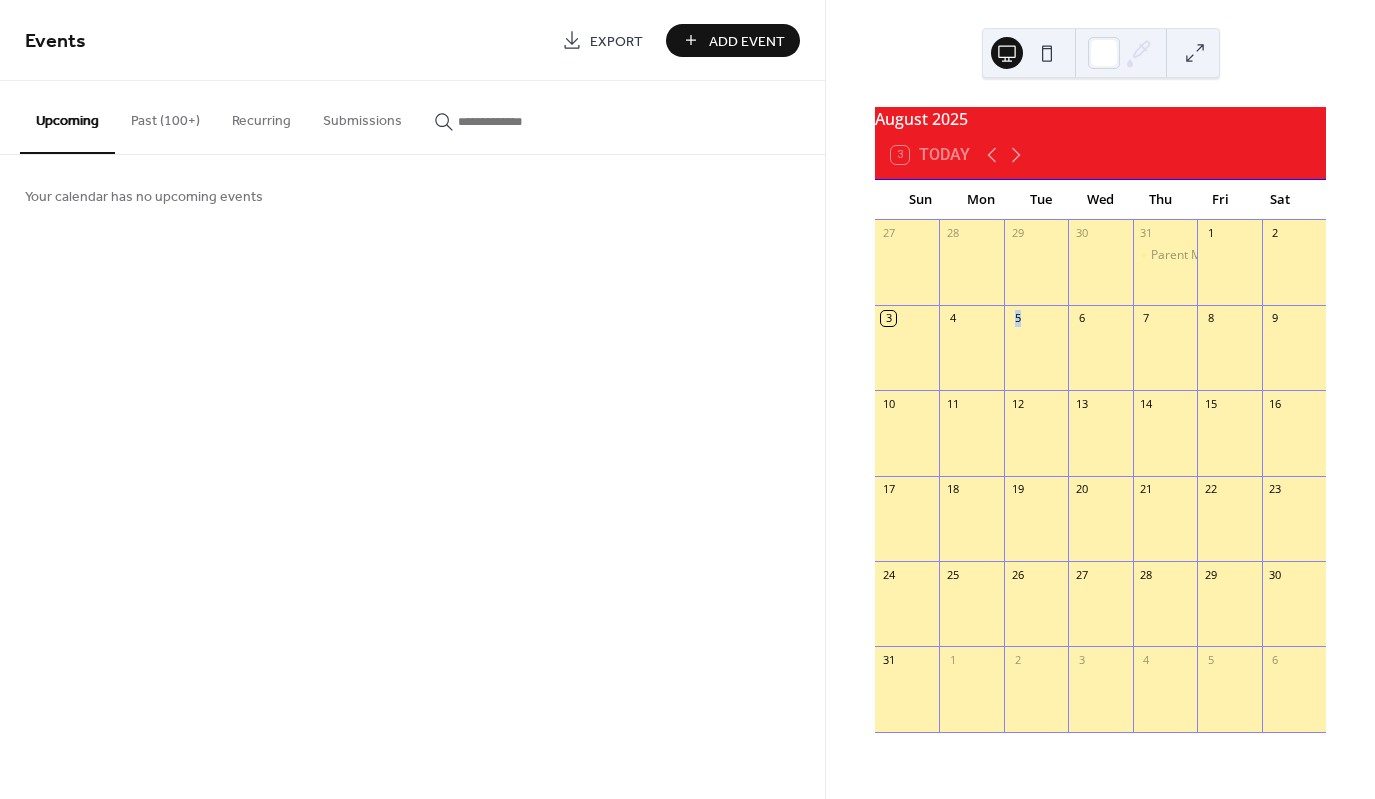 click at bounding box center [971, 357] 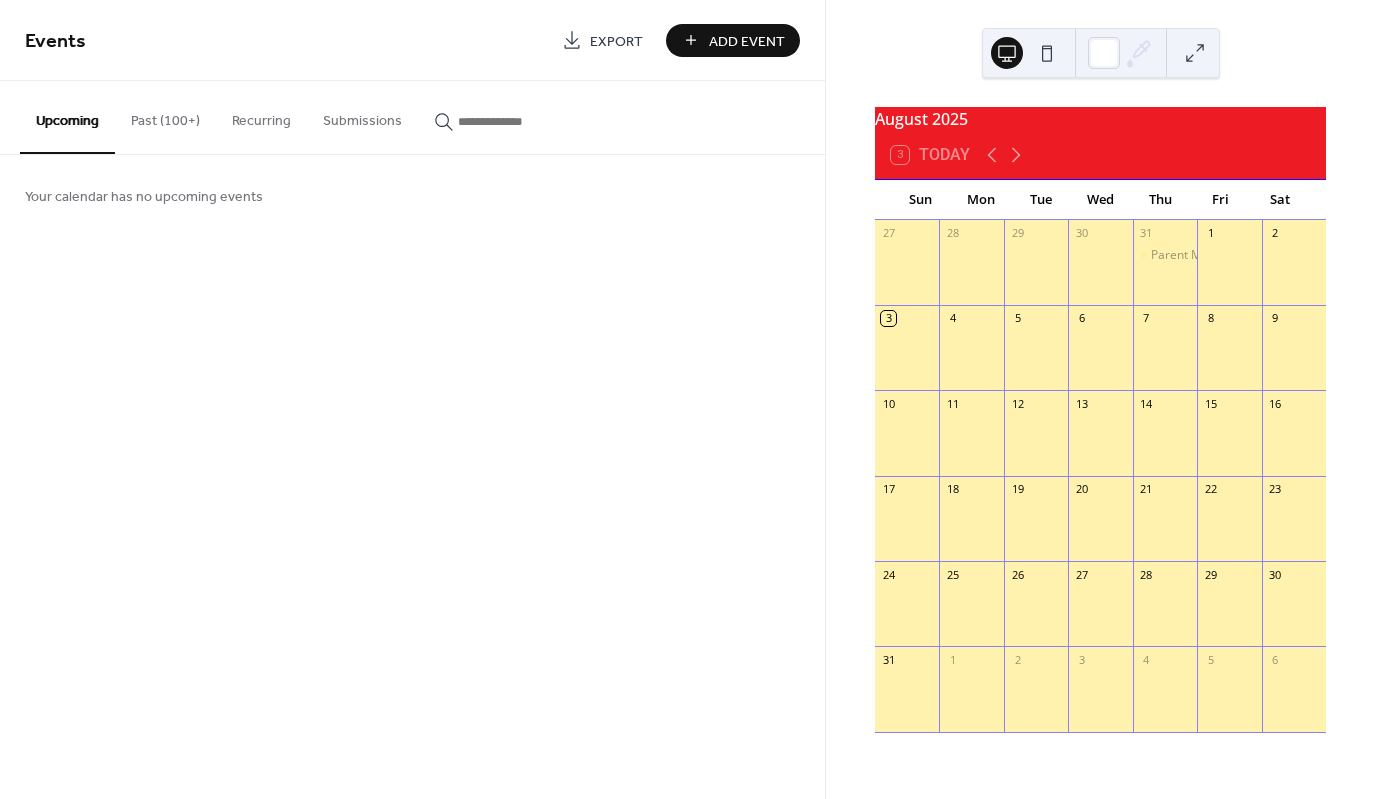 click at bounding box center [971, 357] 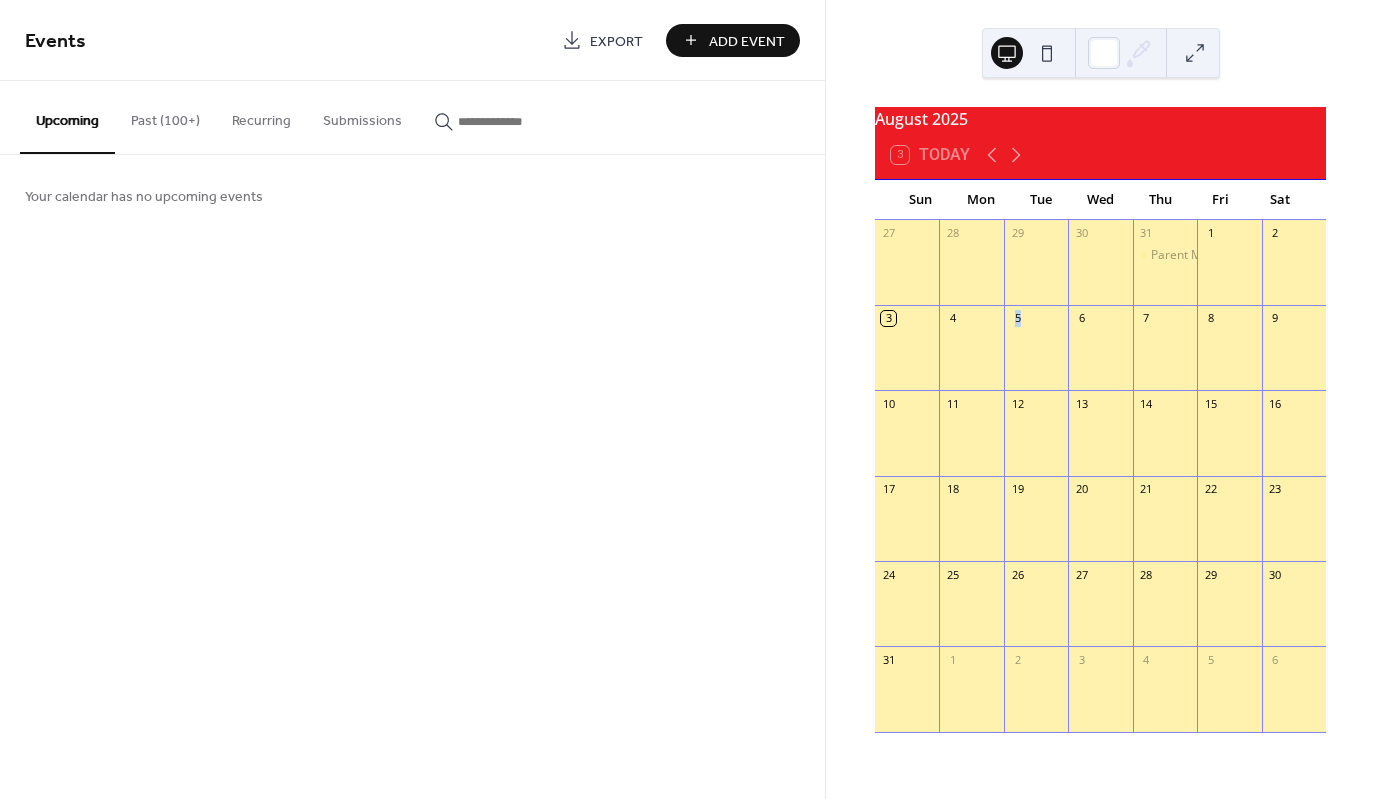 click at bounding box center [971, 357] 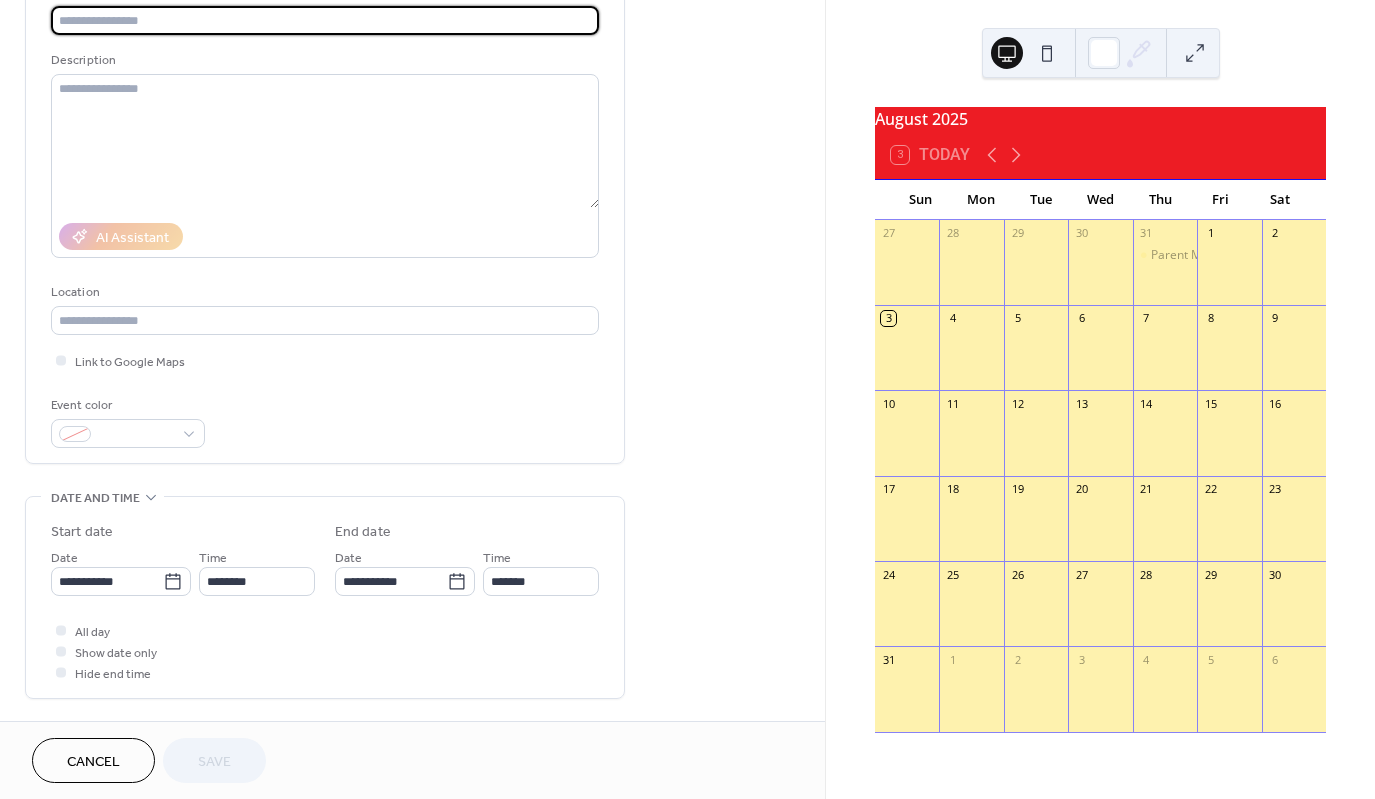scroll, scrollTop: 0, scrollLeft: 0, axis: both 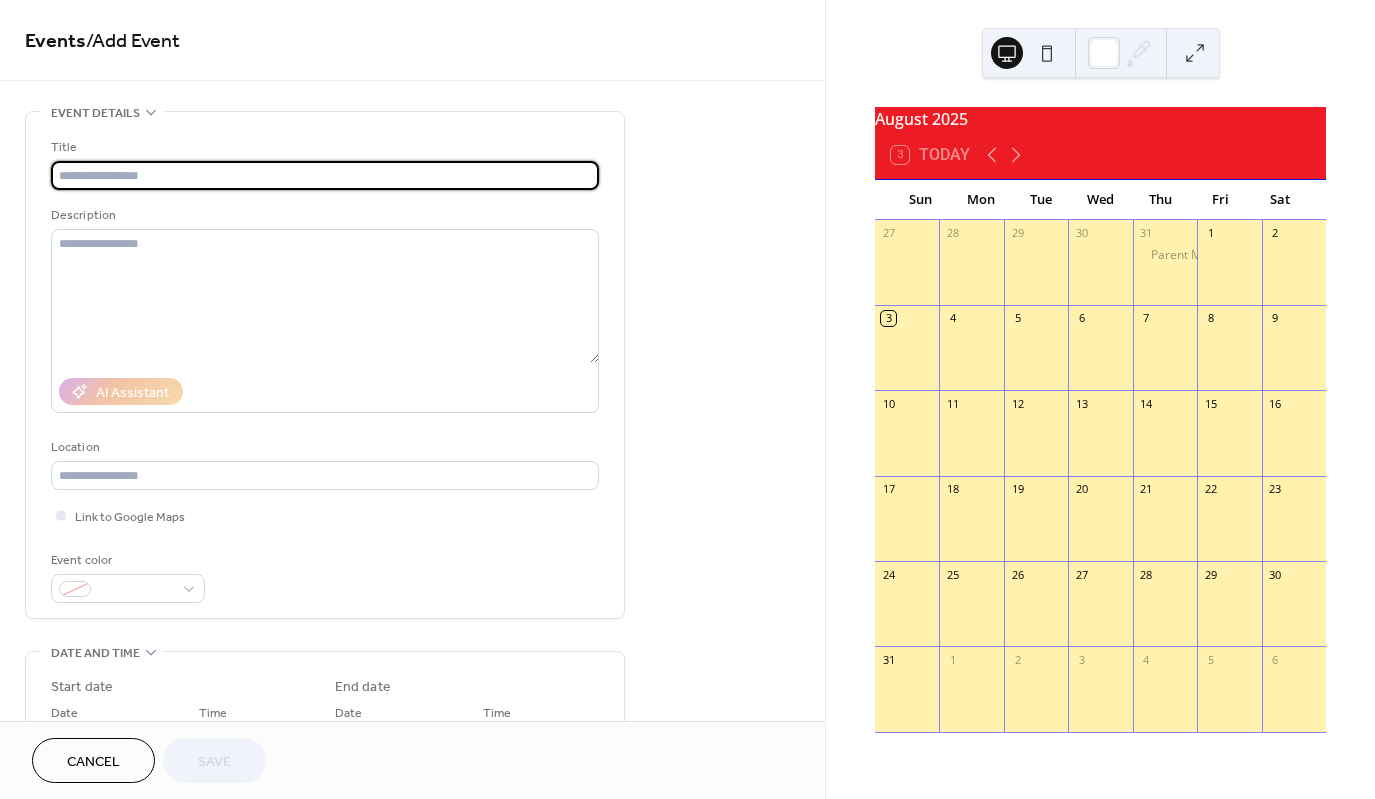click at bounding box center (325, 175) 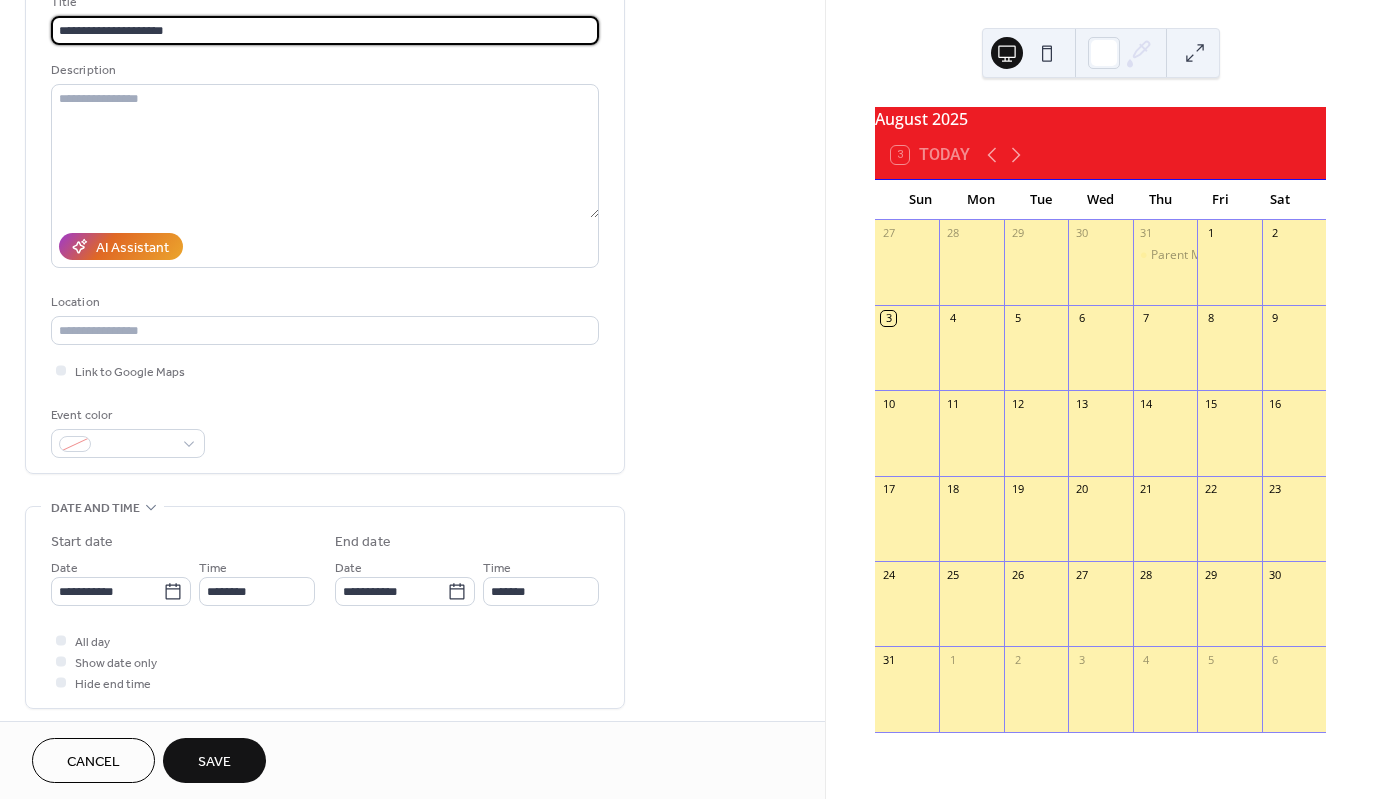 scroll, scrollTop: 200, scrollLeft: 0, axis: vertical 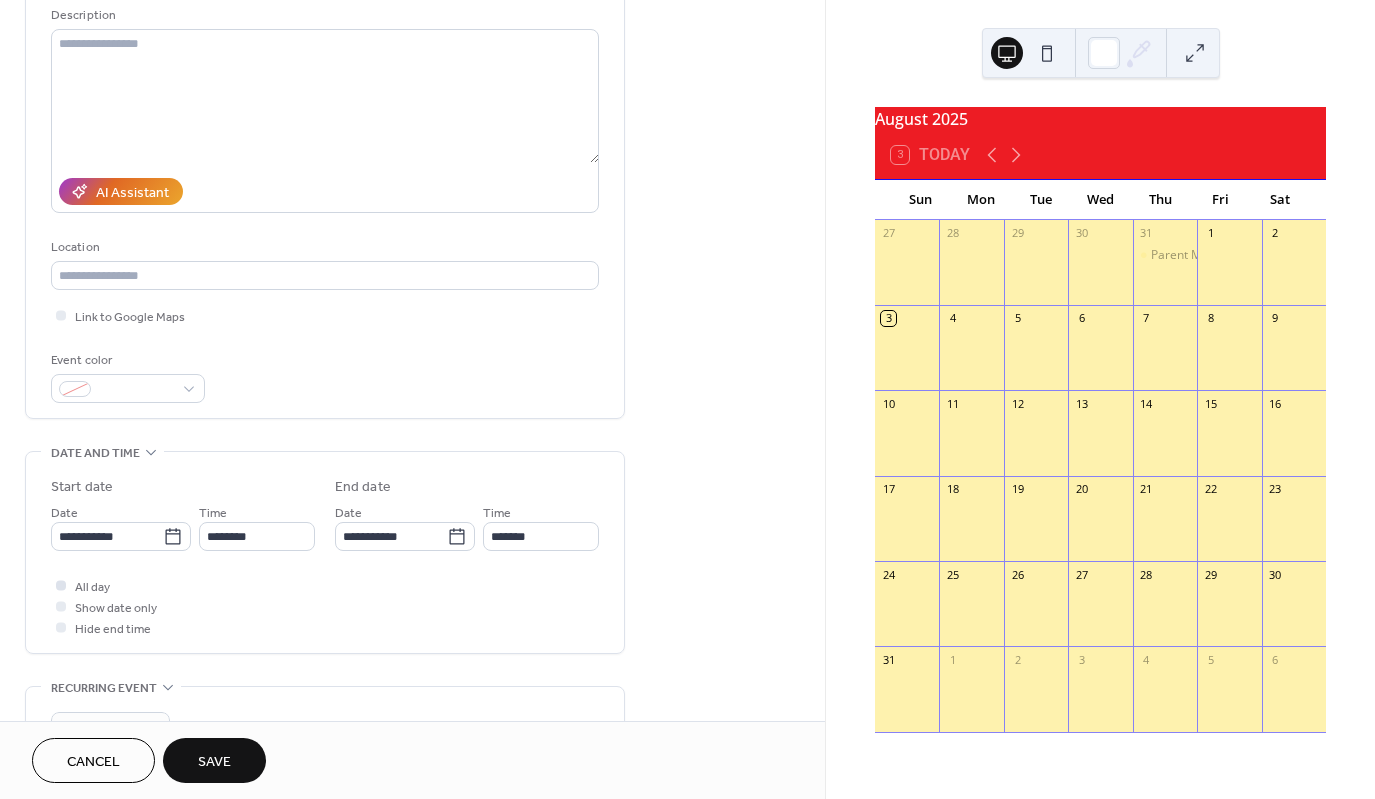 type on "**********" 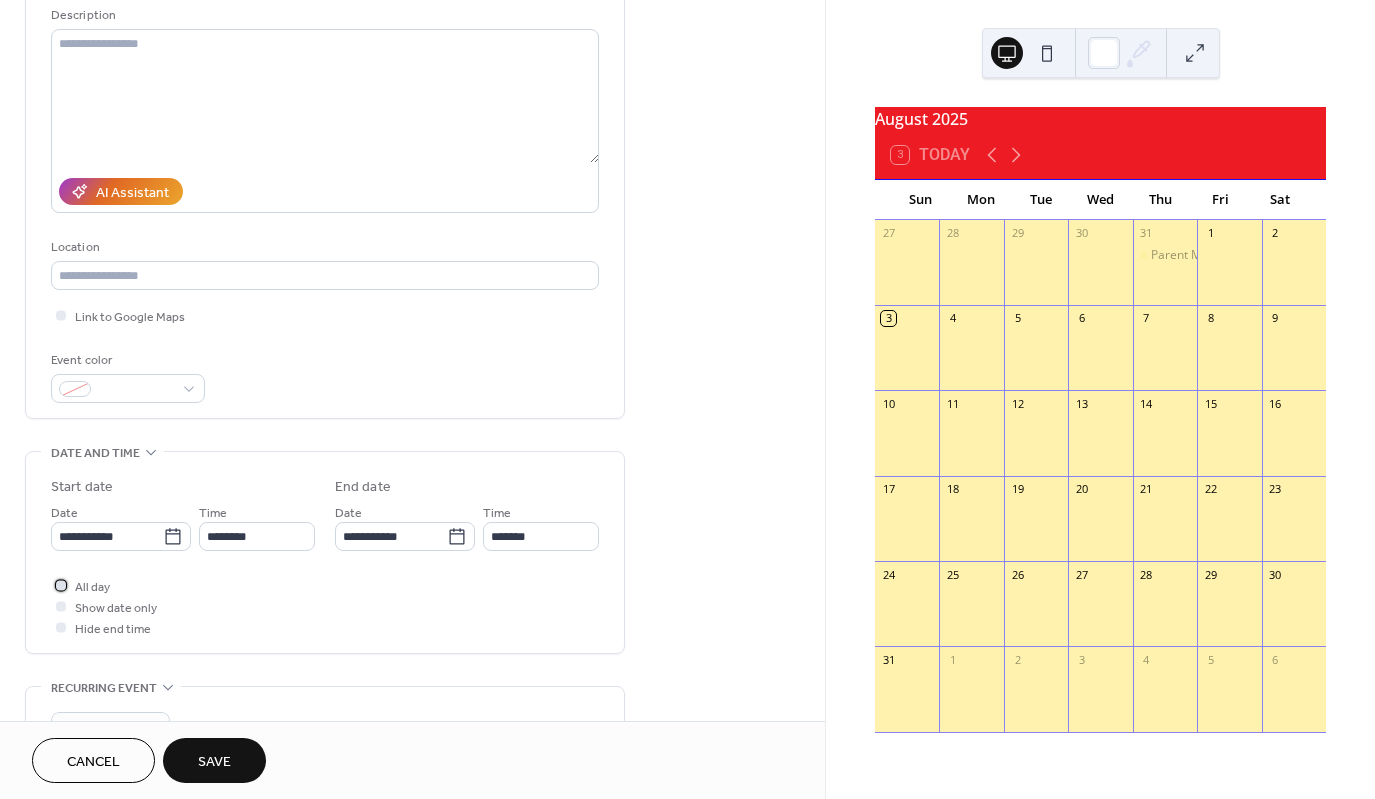 click at bounding box center (61, 585) 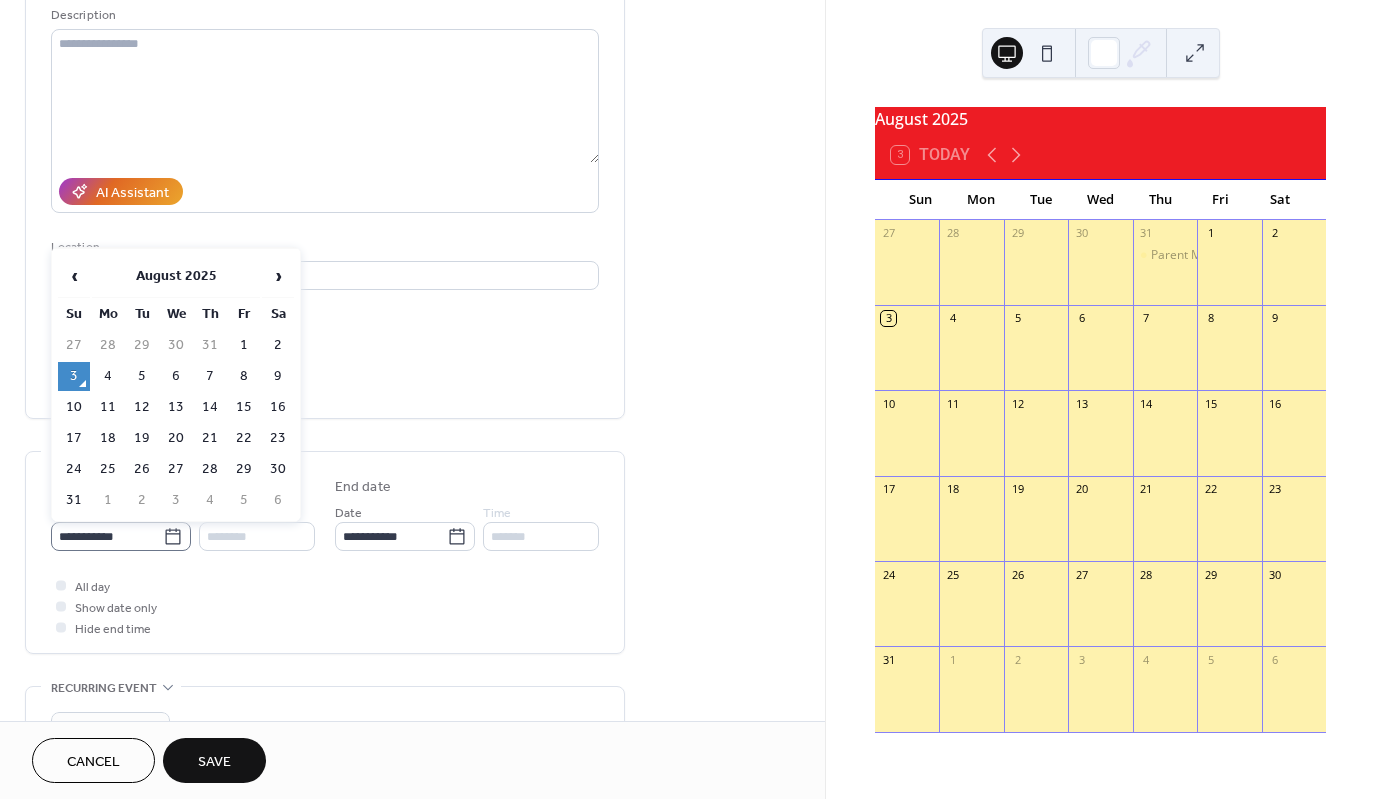 click 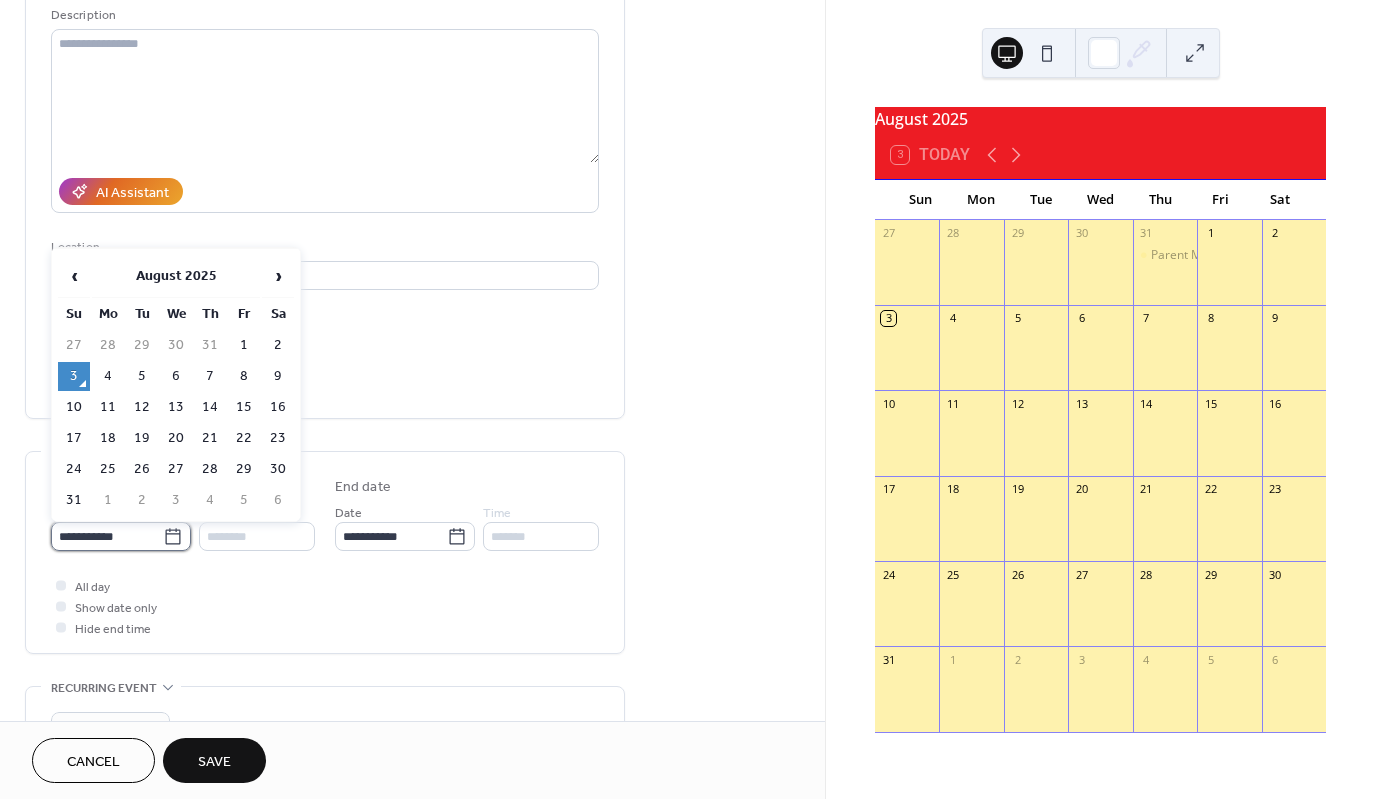 click on "**********" at bounding box center (107, 536) 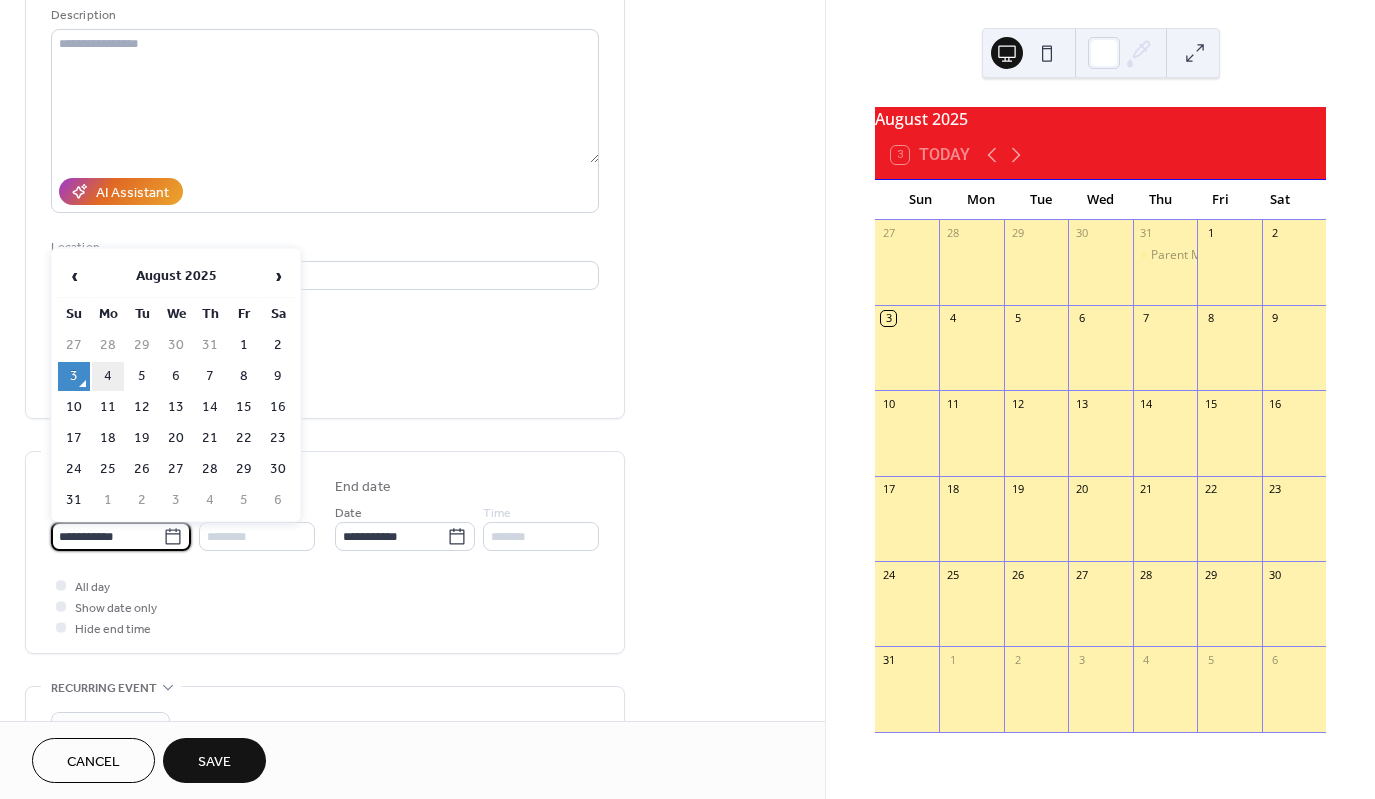 click on "4" at bounding box center [108, 376] 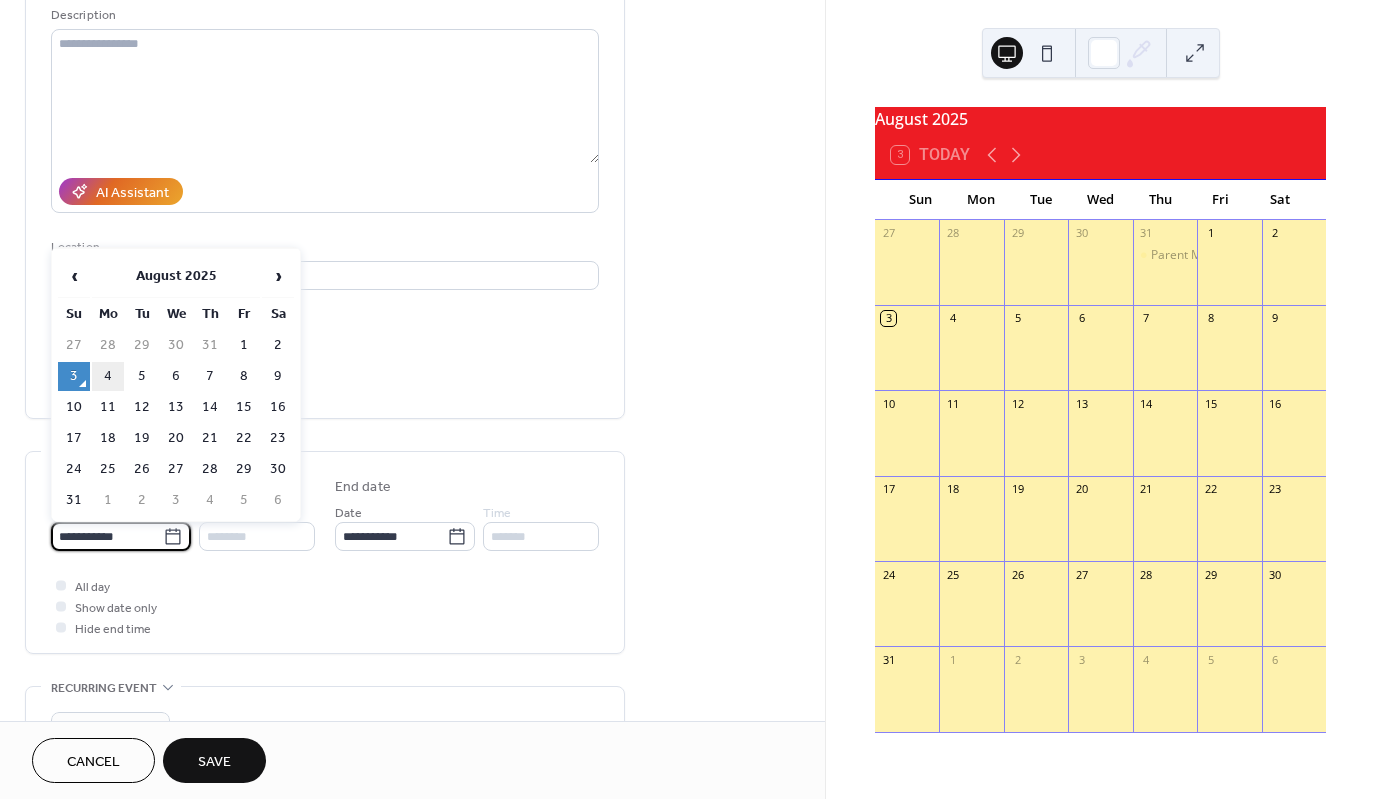 type on "**********" 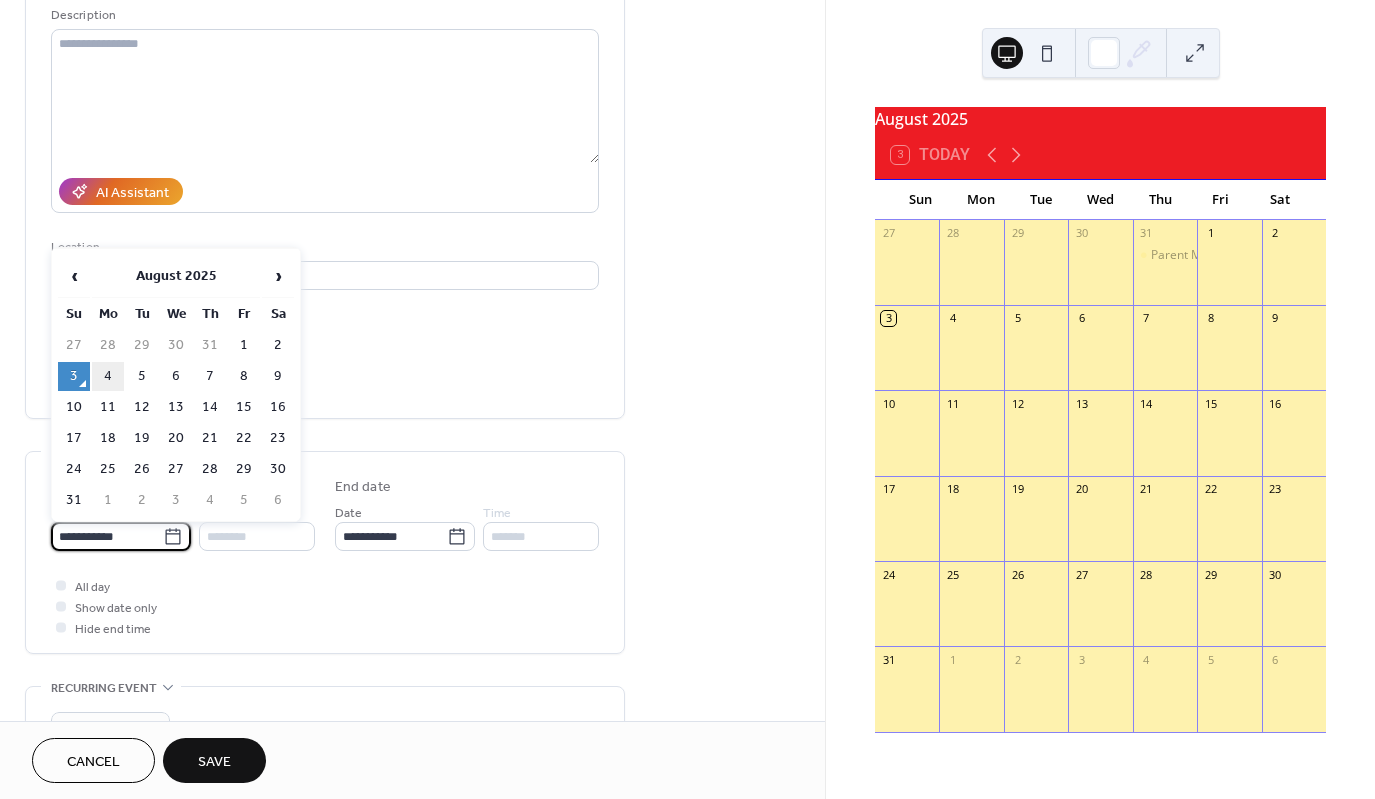 type on "**********" 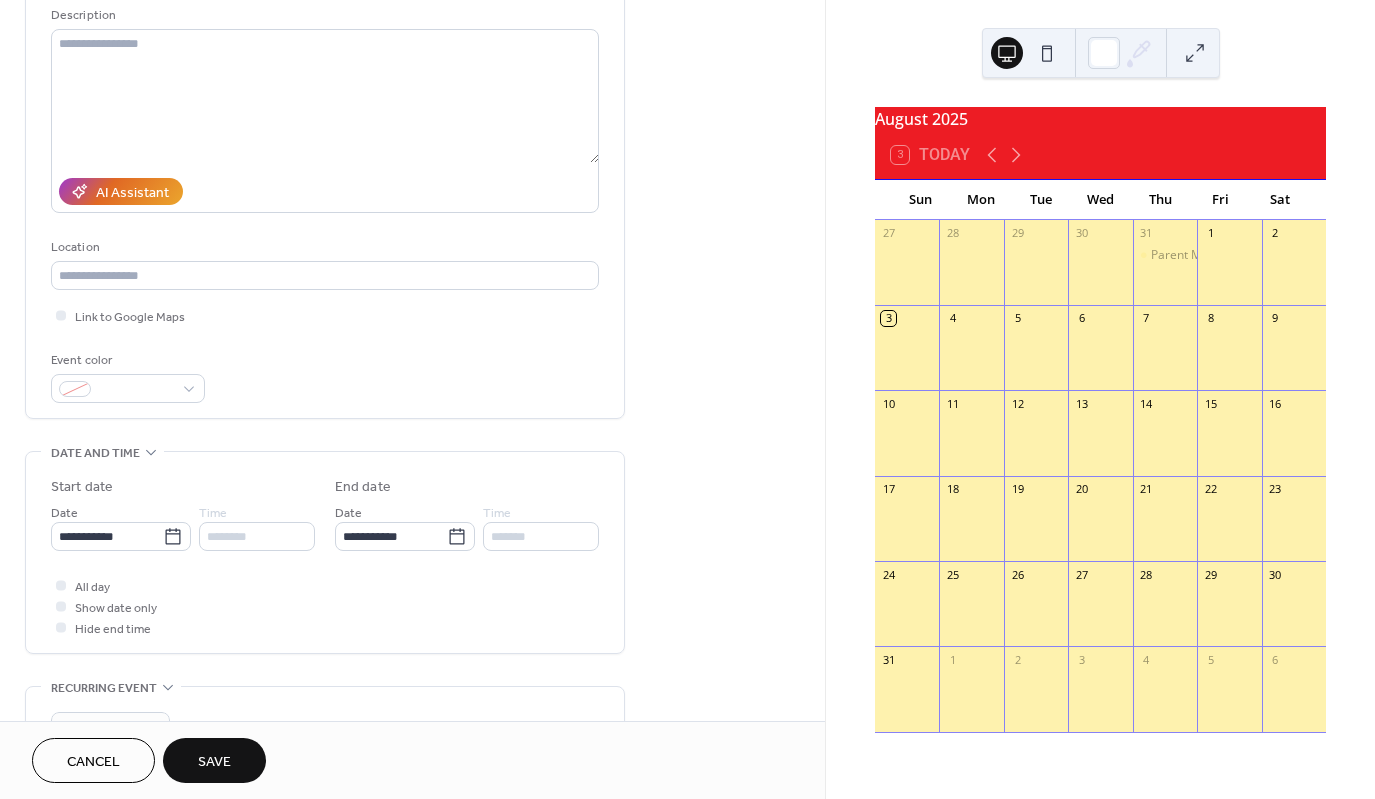 click on "Save" at bounding box center [214, 762] 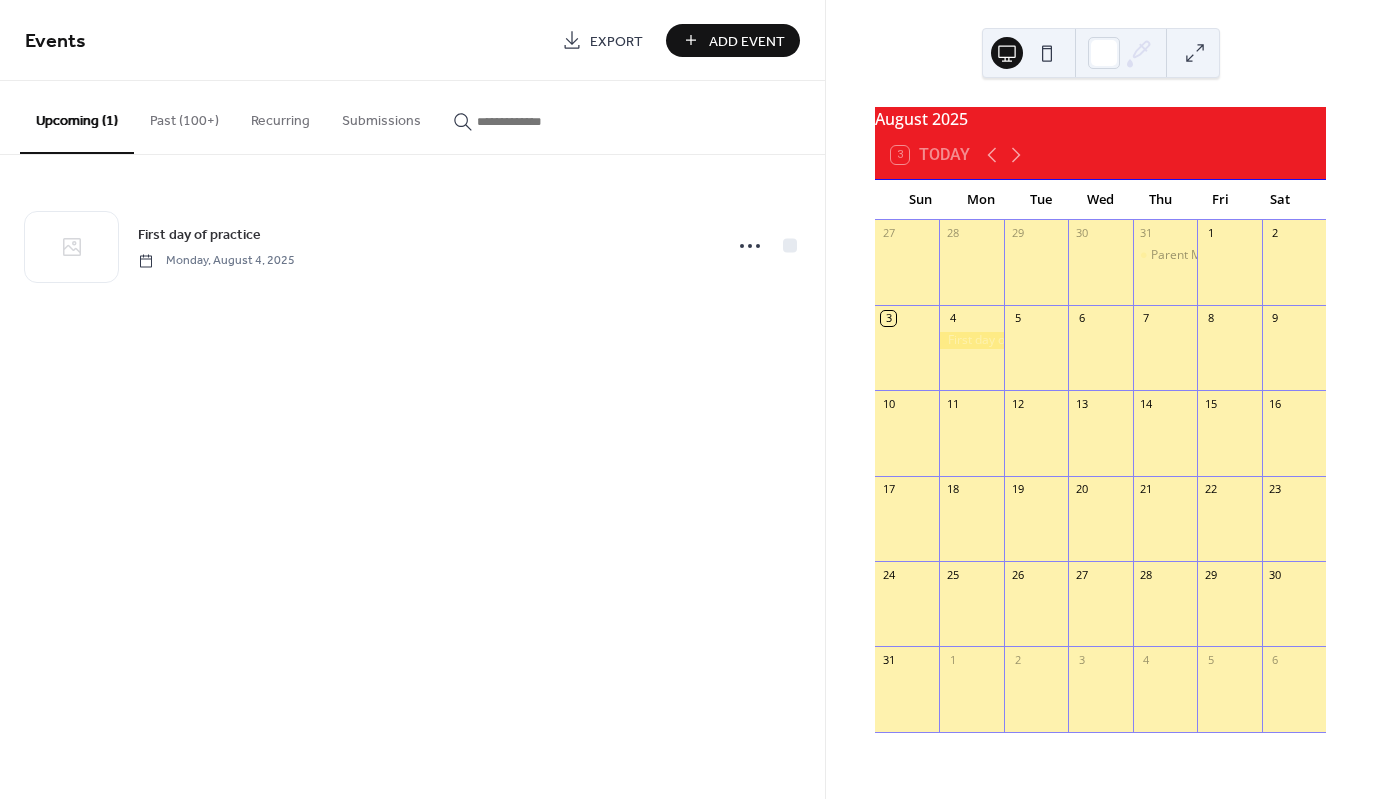 click at bounding box center (971, 340) 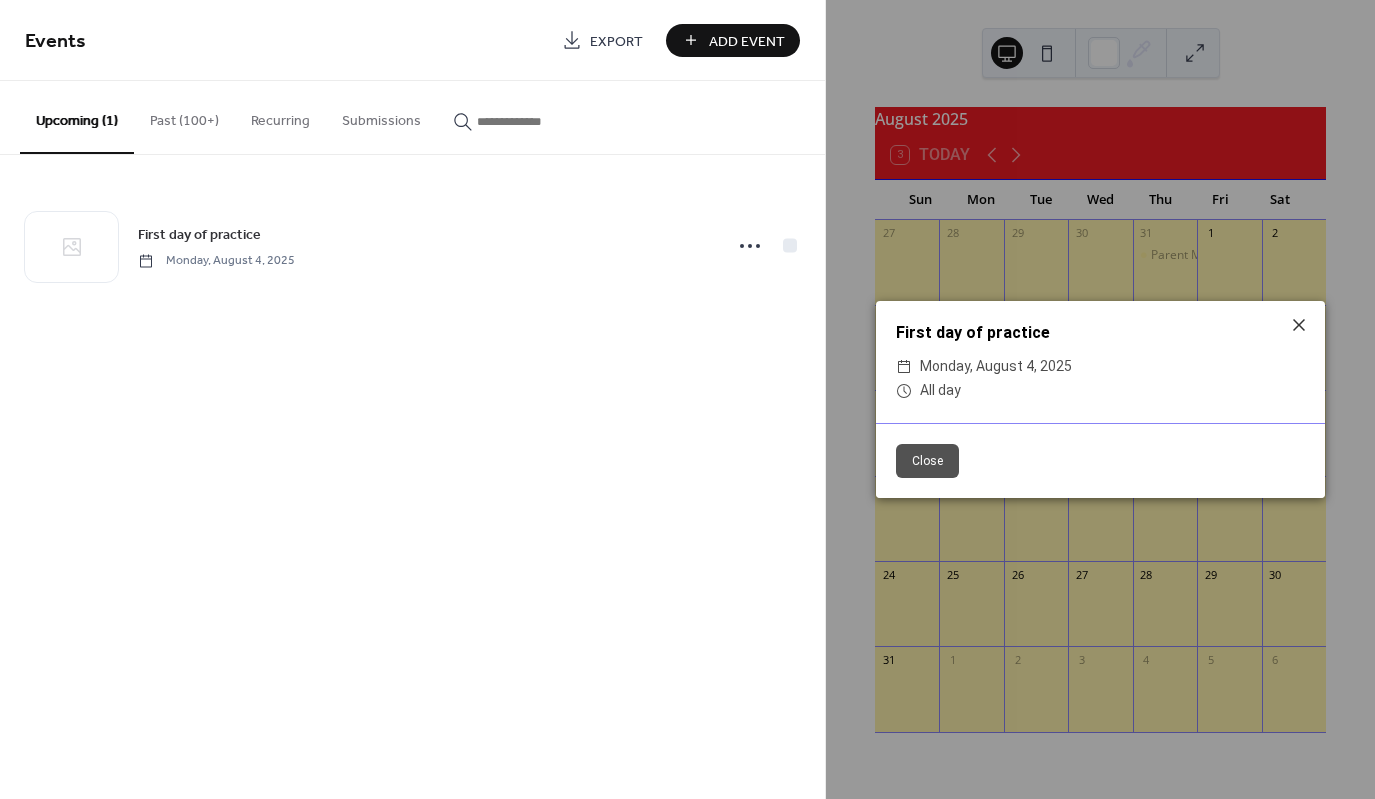click on "First day of practice ​ Monday, August 4, 2025 ​ All day" at bounding box center (1100, 362) 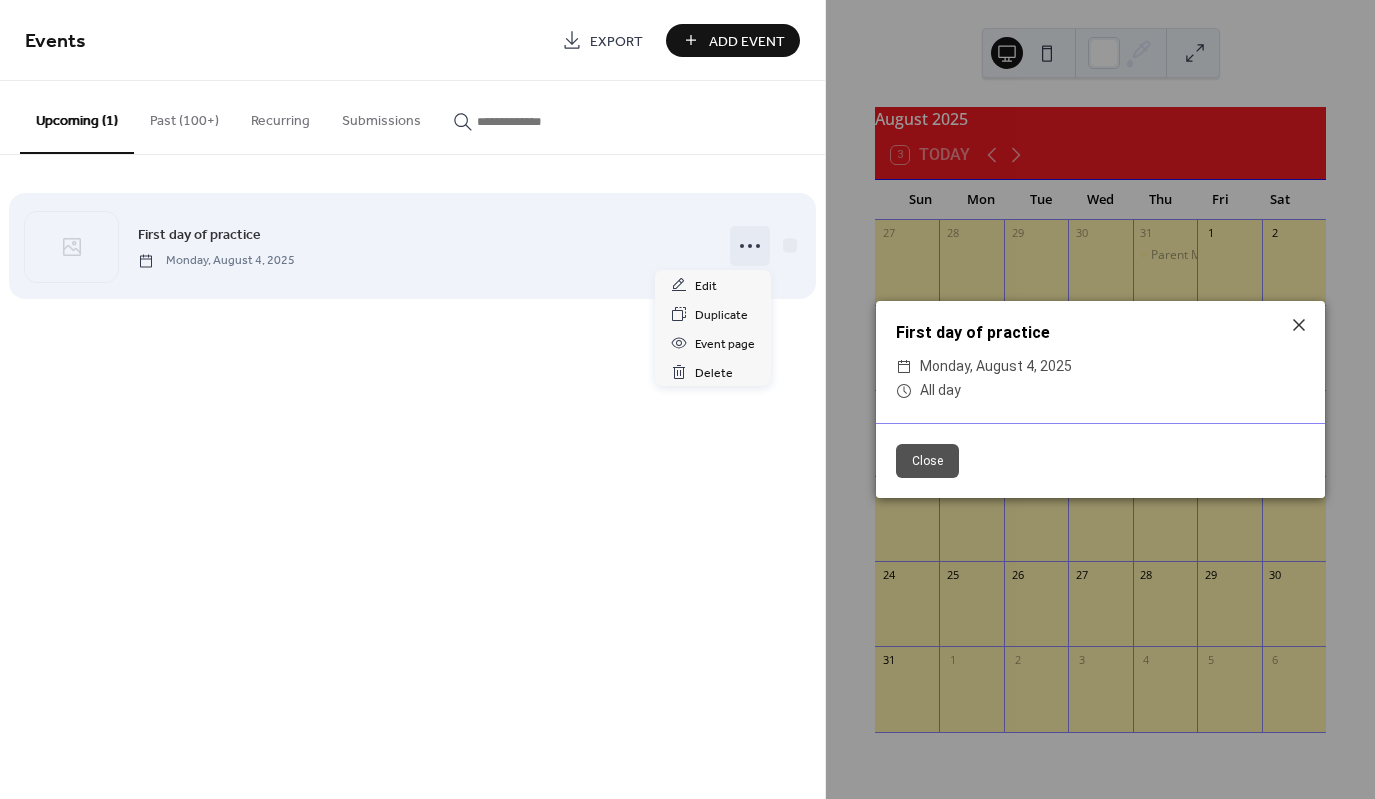click 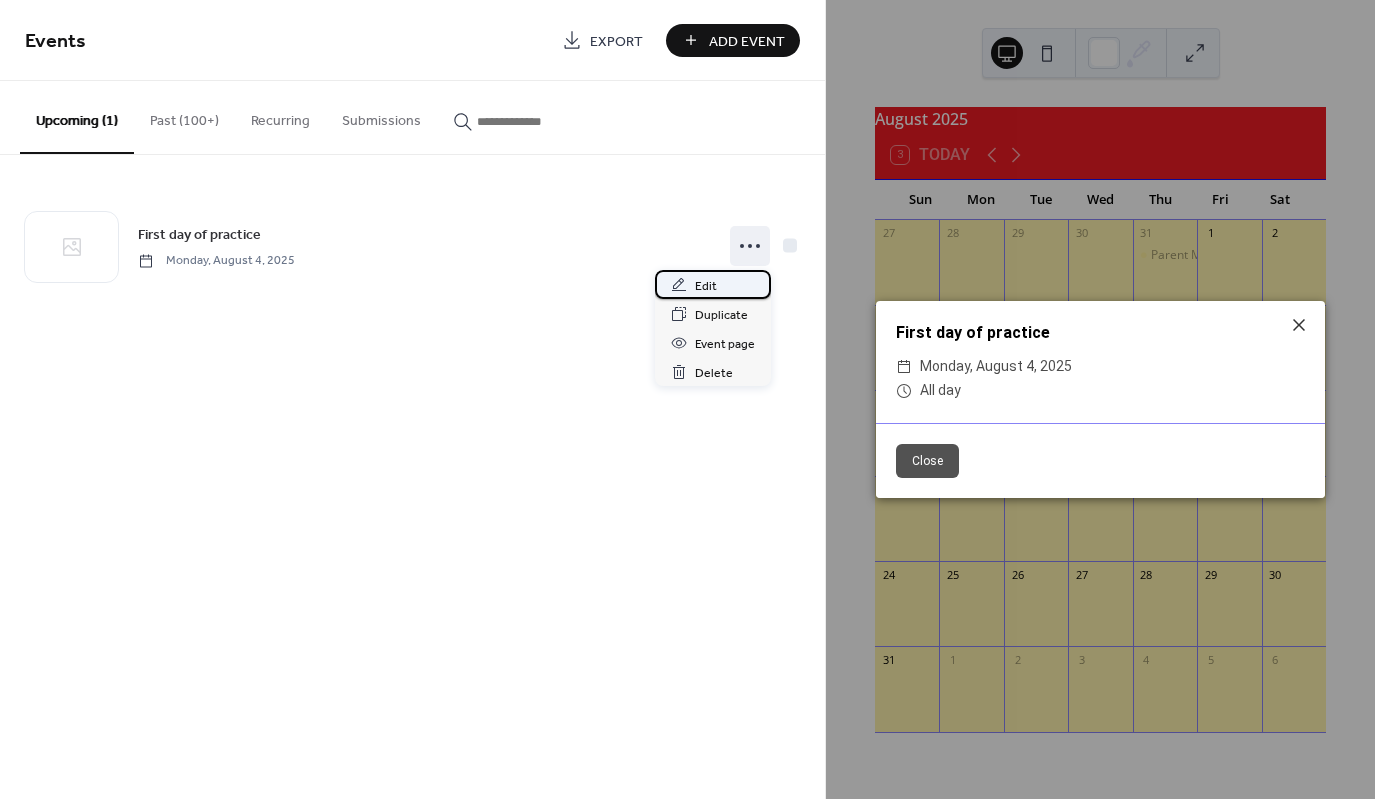 click on "Edit" at bounding box center [713, 284] 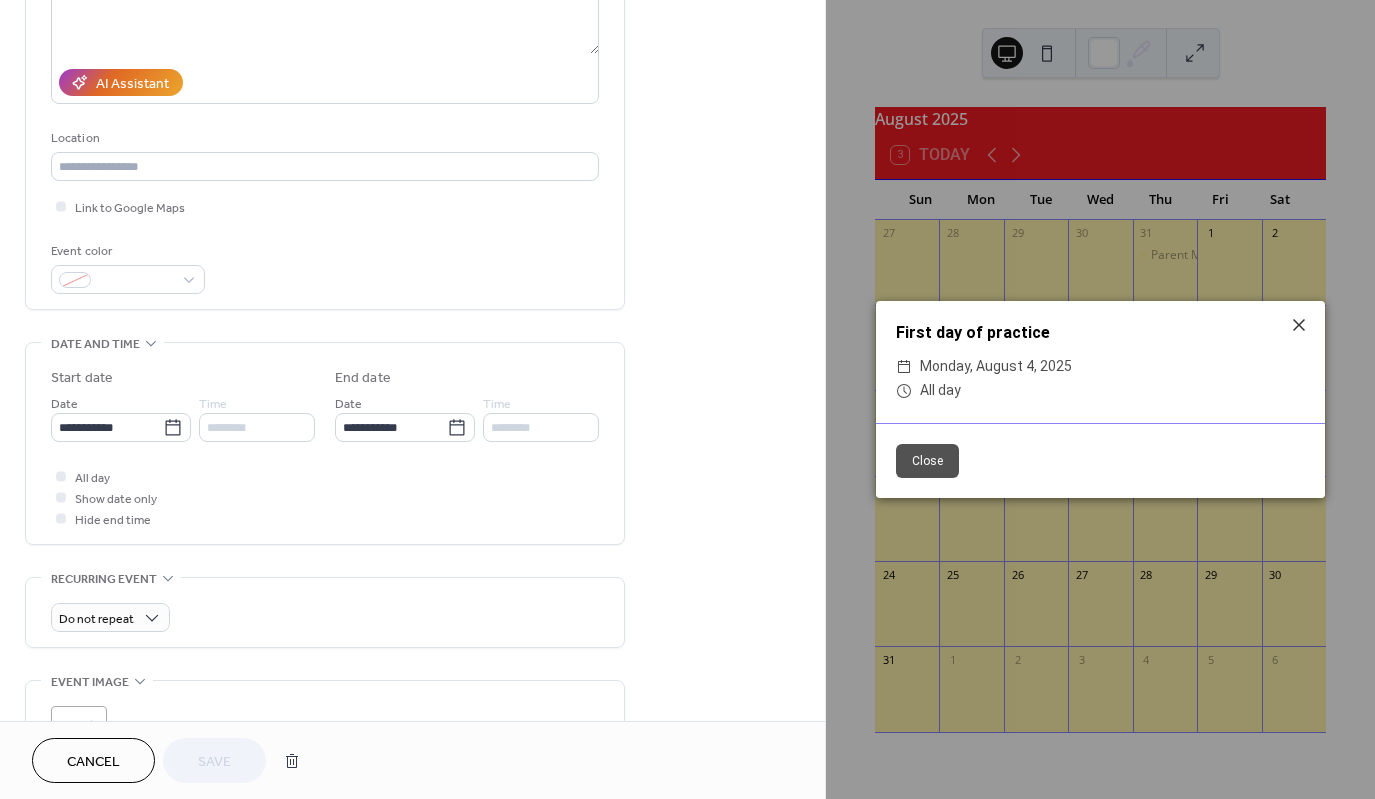 scroll, scrollTop: 308, scrollLeft: 0, axis: vertical 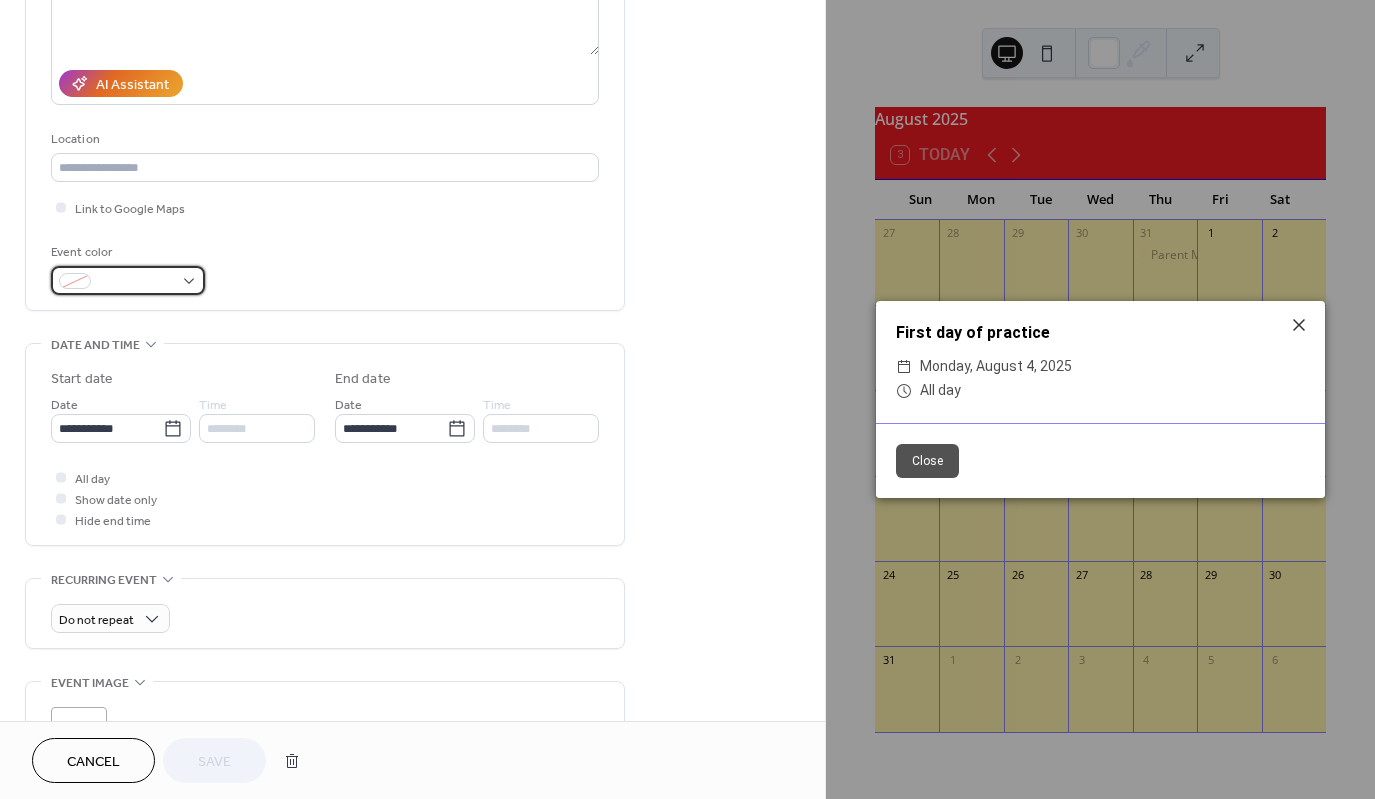 click at bounding box center [128, 280] 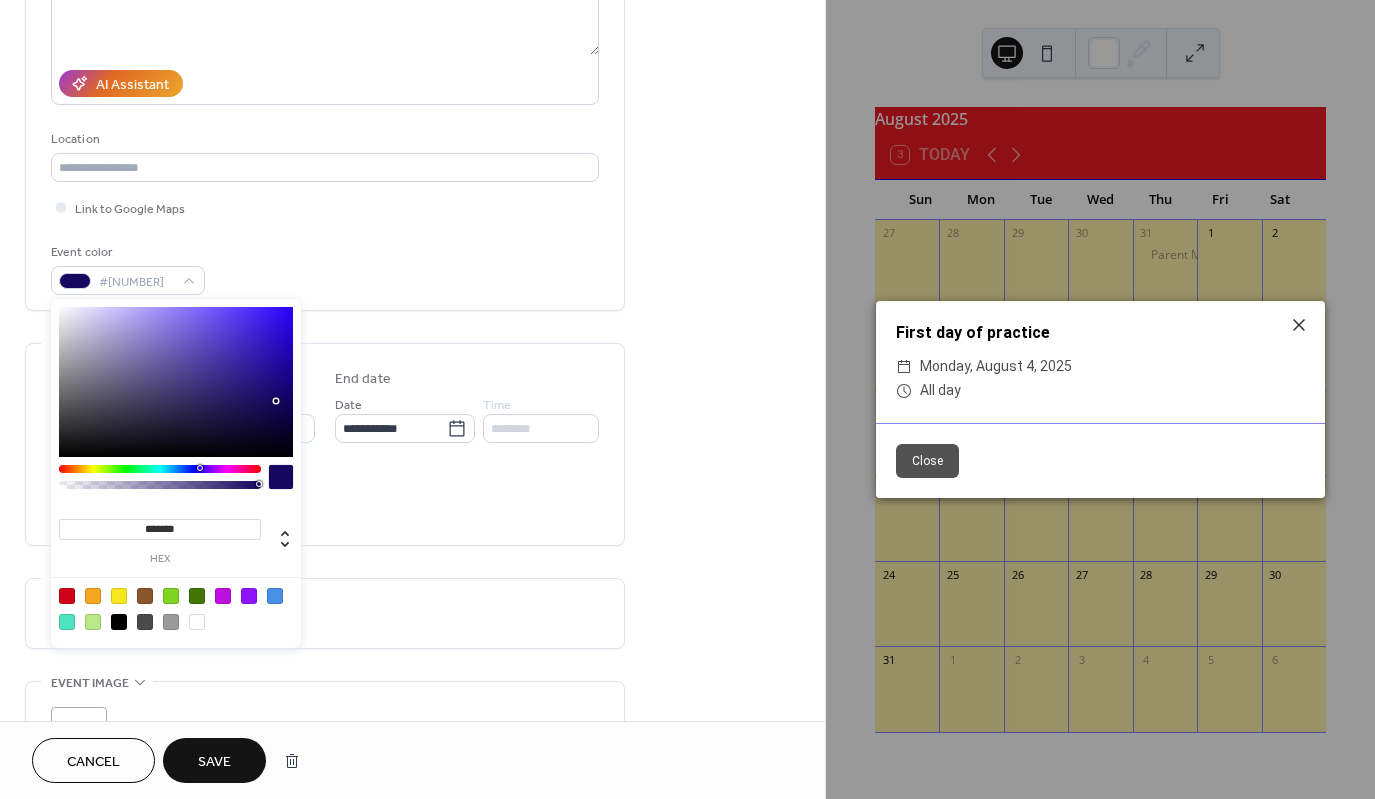 click at bounding box center (176, 382) 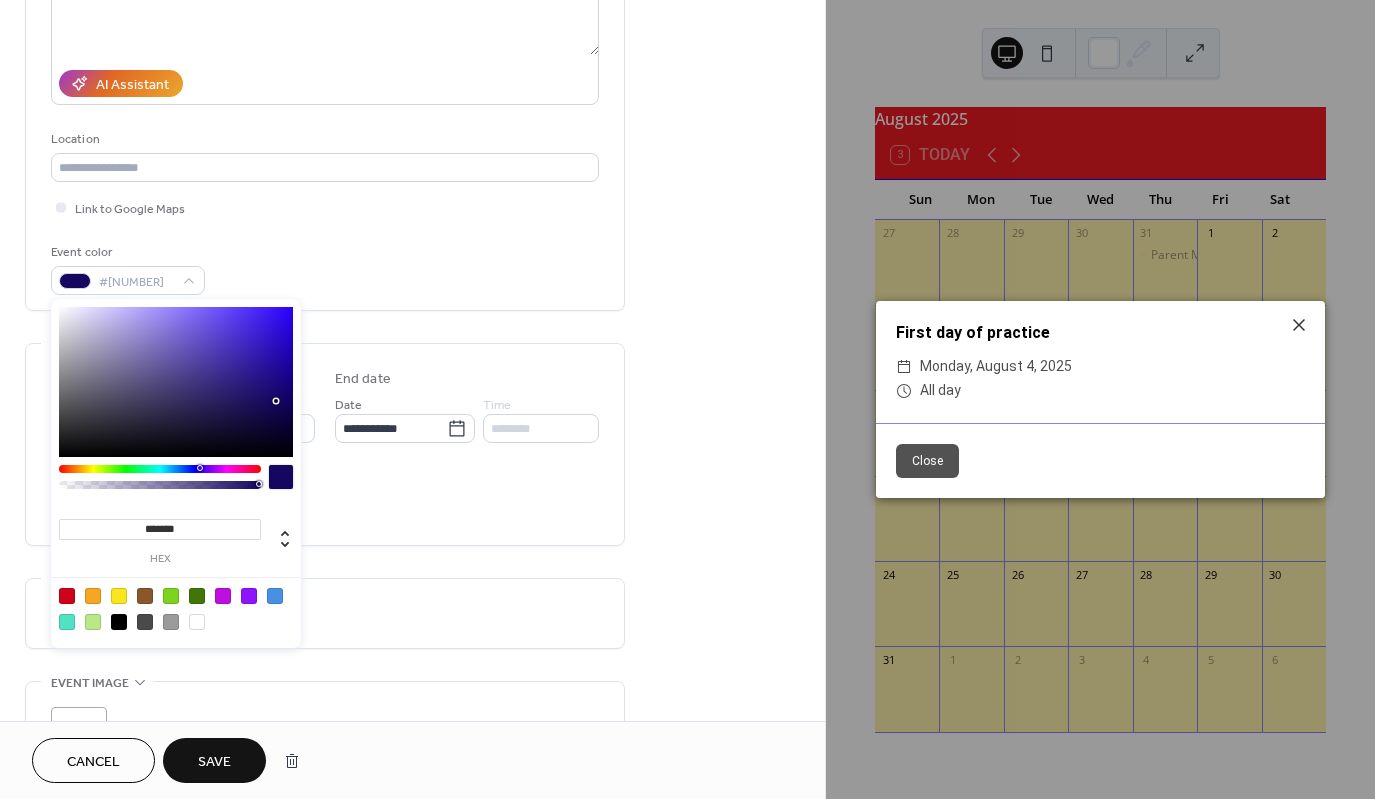 click at bounding box center (67, 596) 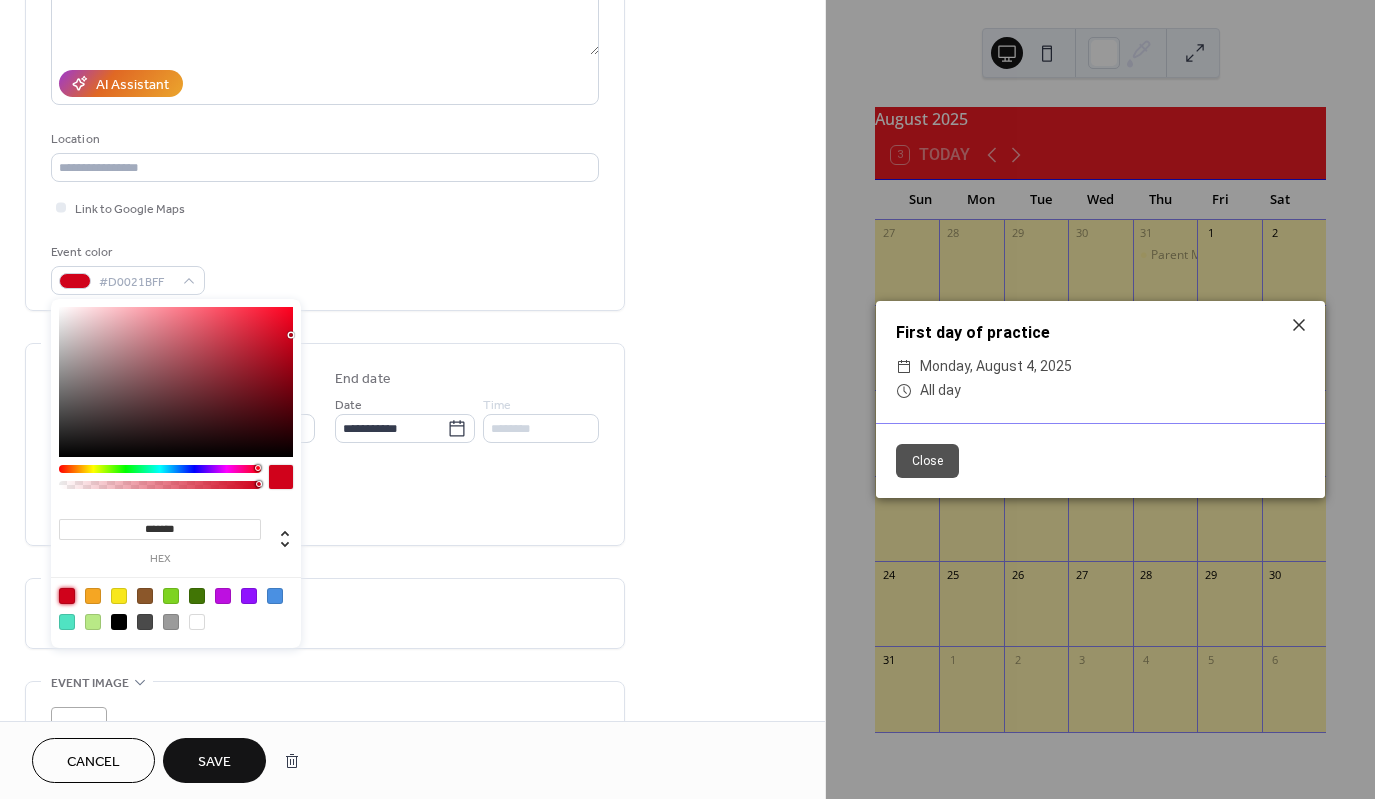 click on "Save" at bounding box center [214, 762] 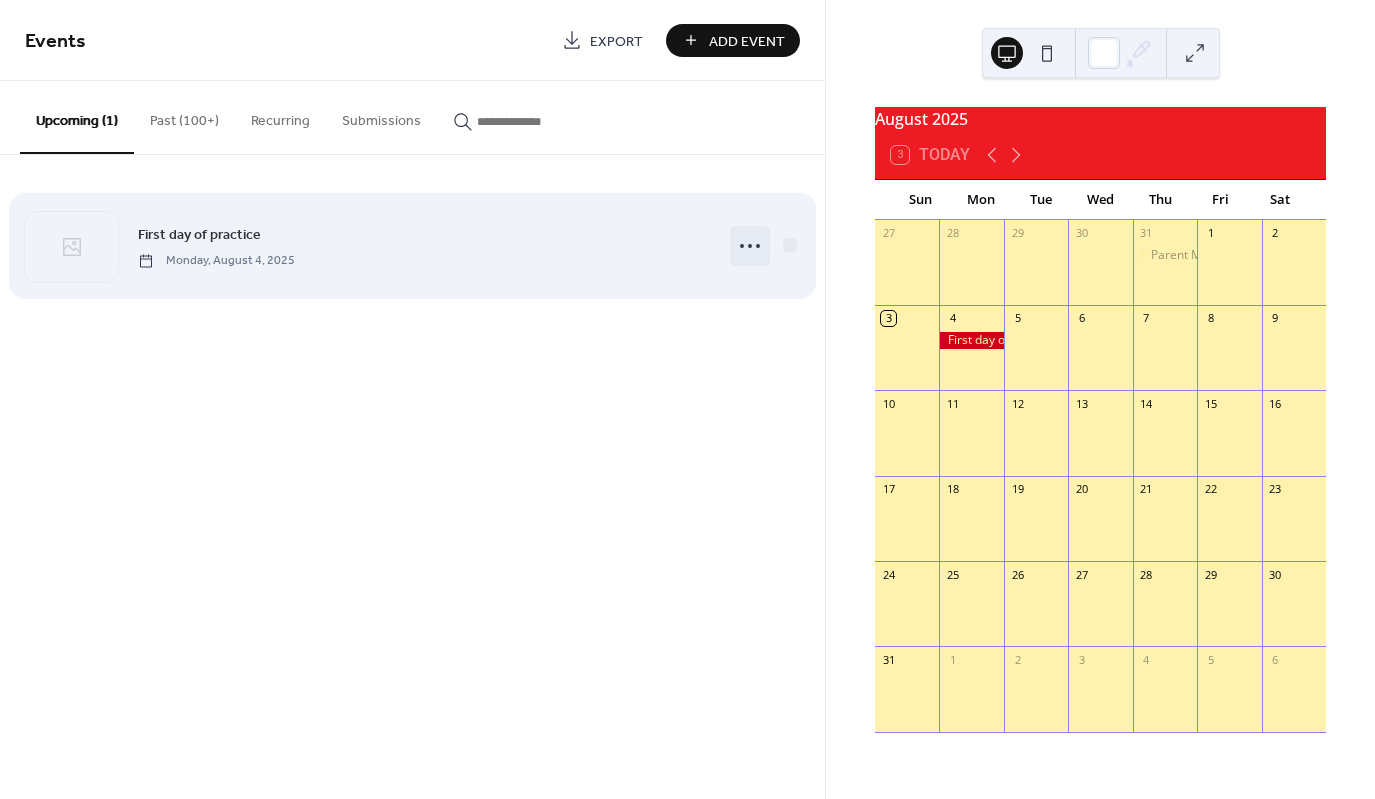 click 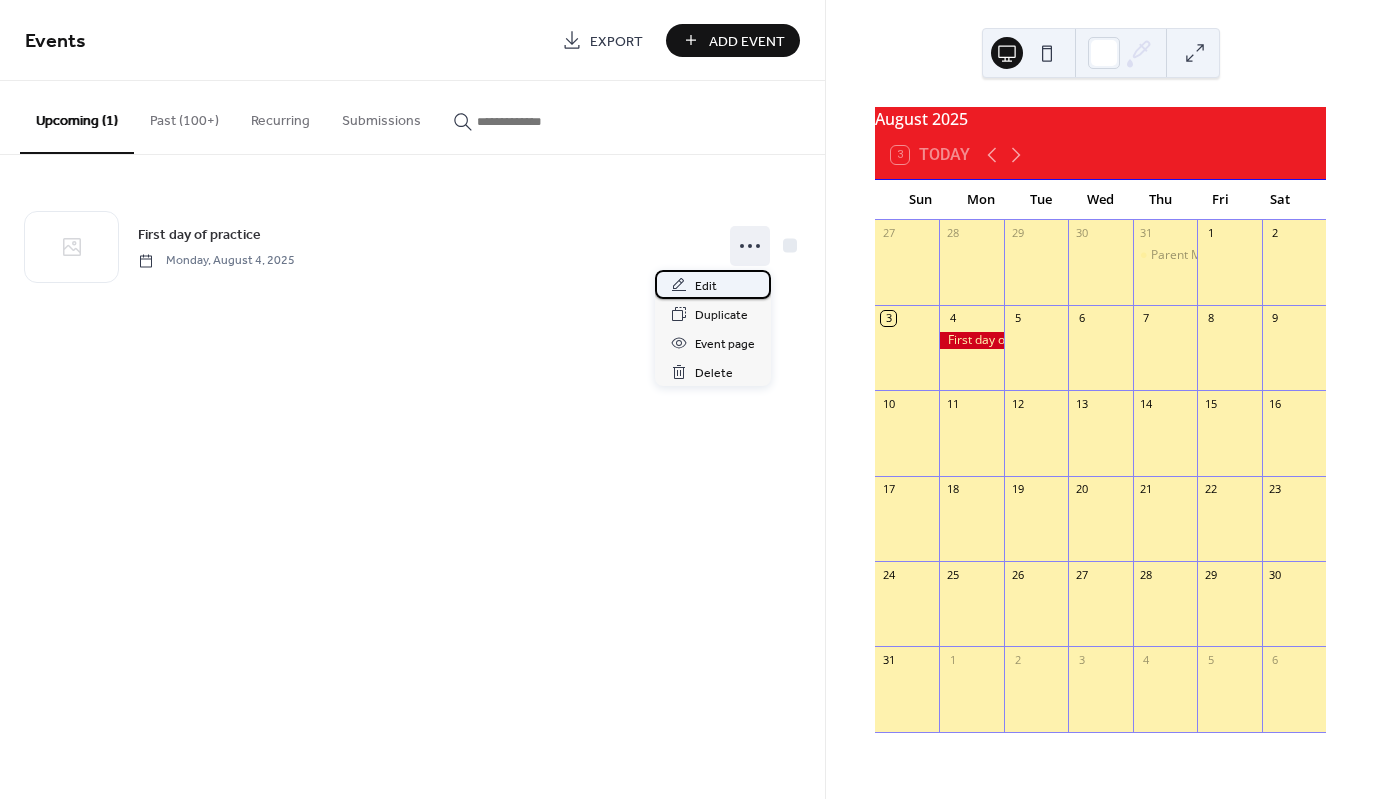 click on "Edit" at bounding box center (713, 284) 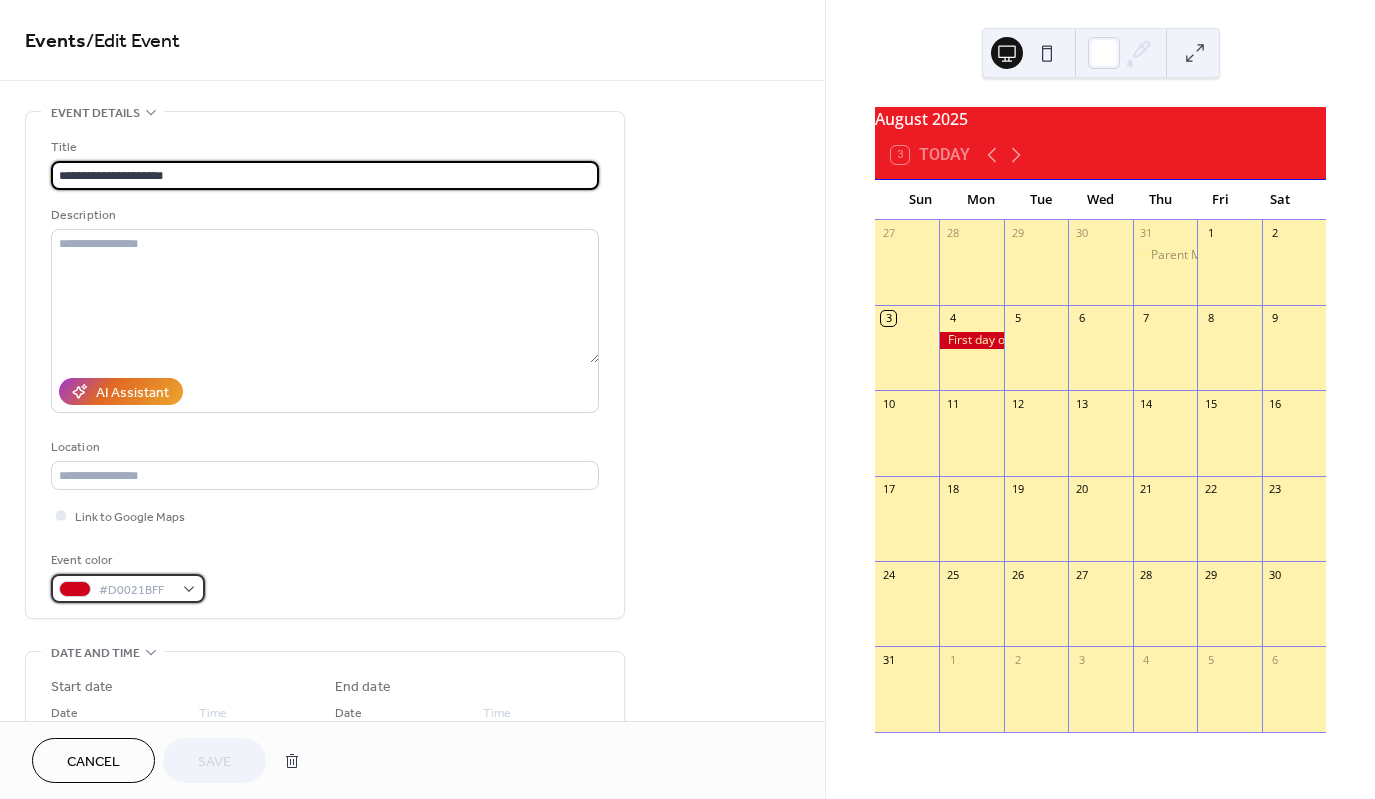click on "#D0021BFF" at bounding box center (128, 588) 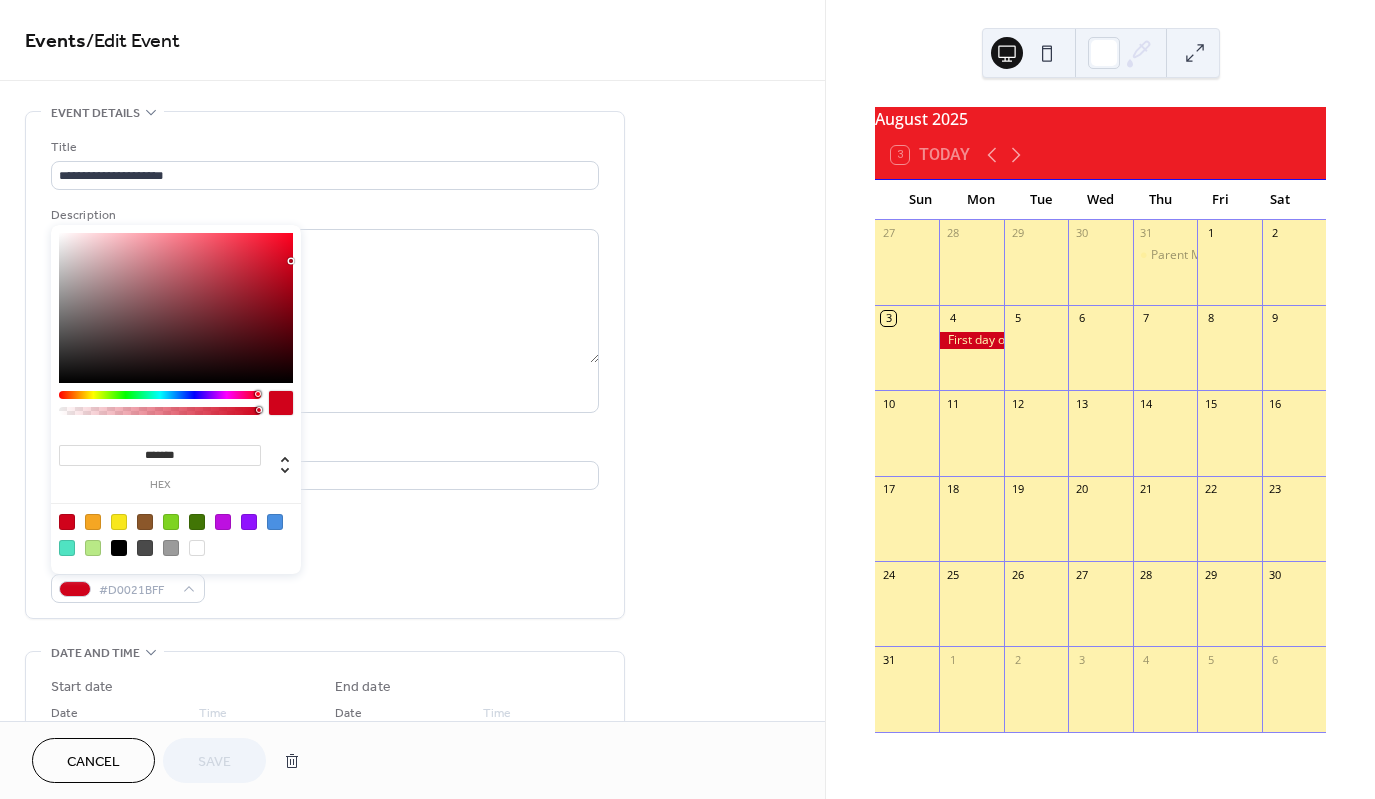 click at bounding box center (275, 522) 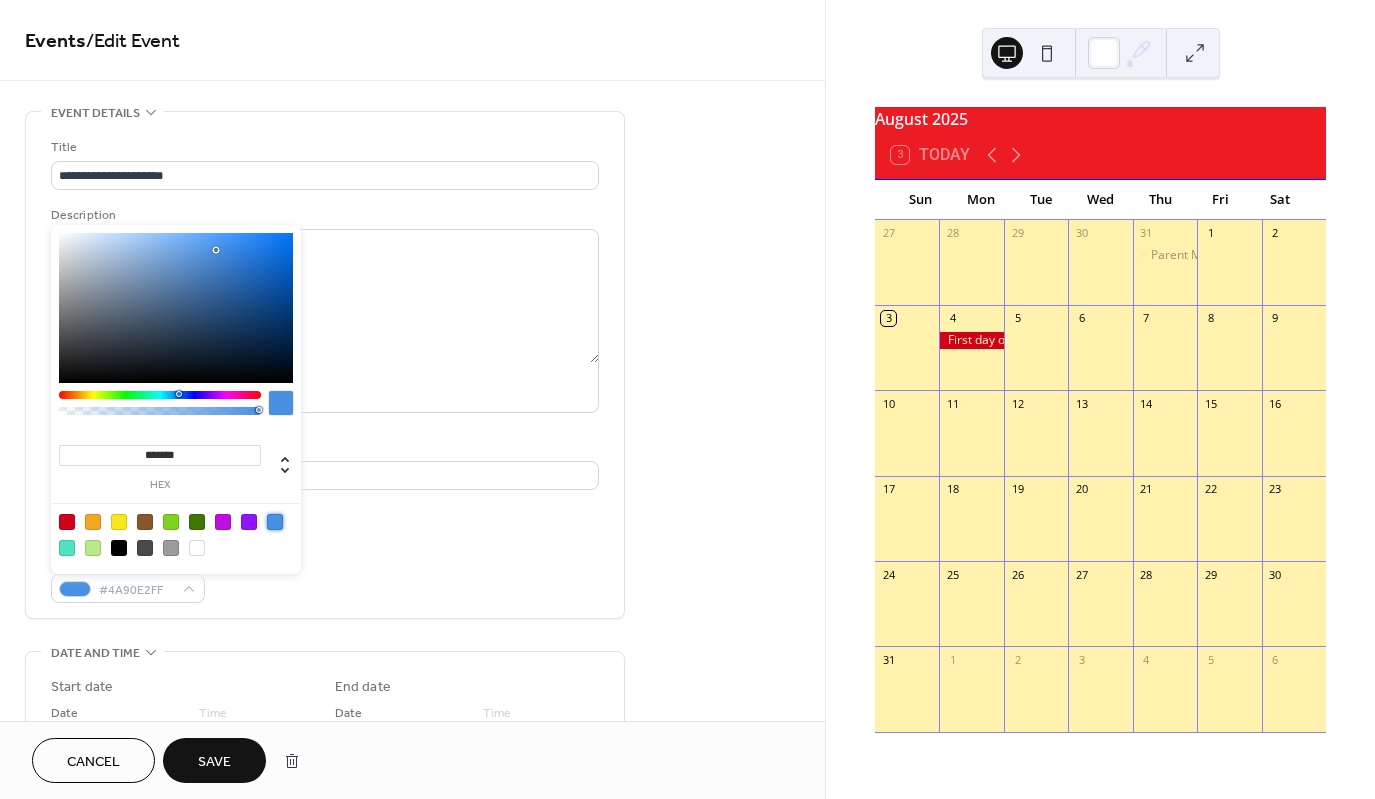 click on "Save" at bounding box center [214, 762] 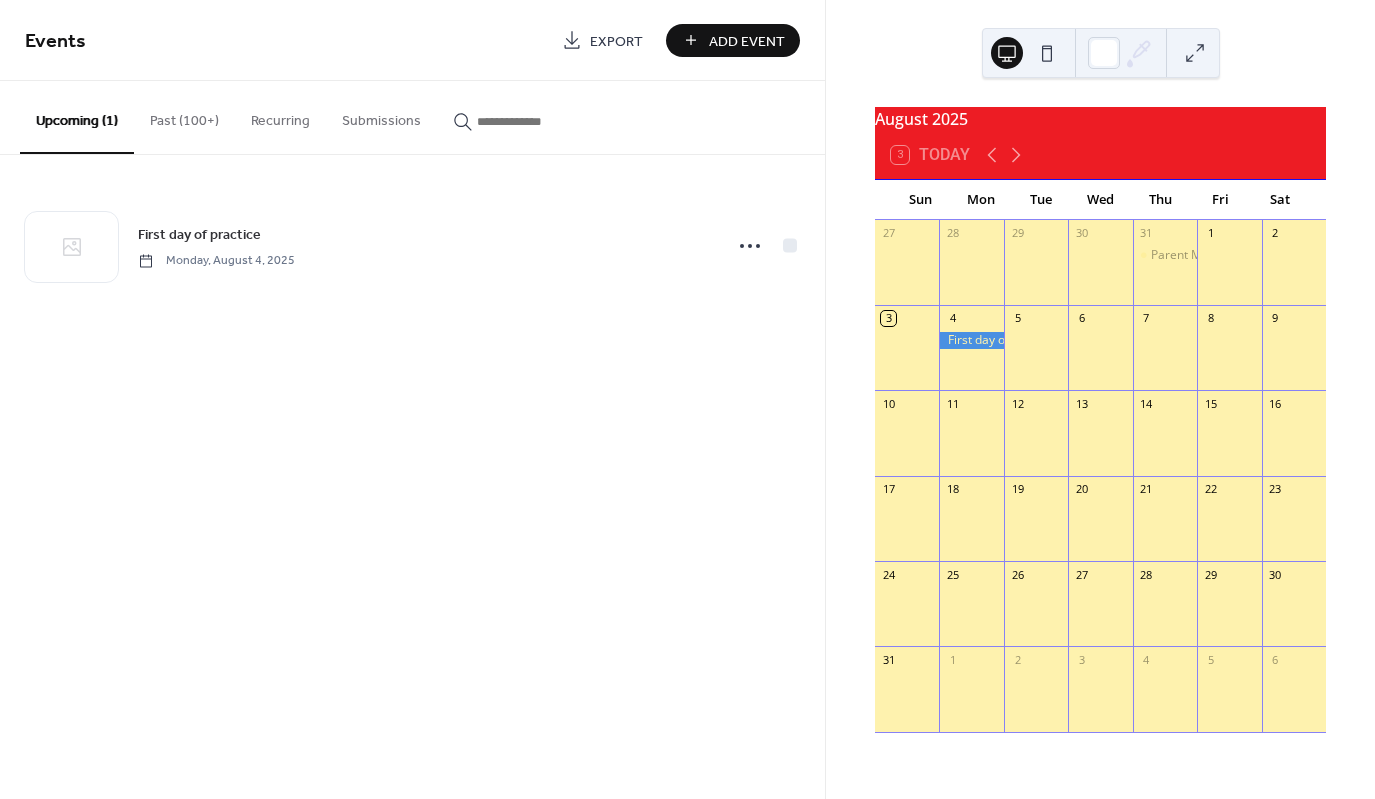click on "Add Event" at bounding box center (747, 41) 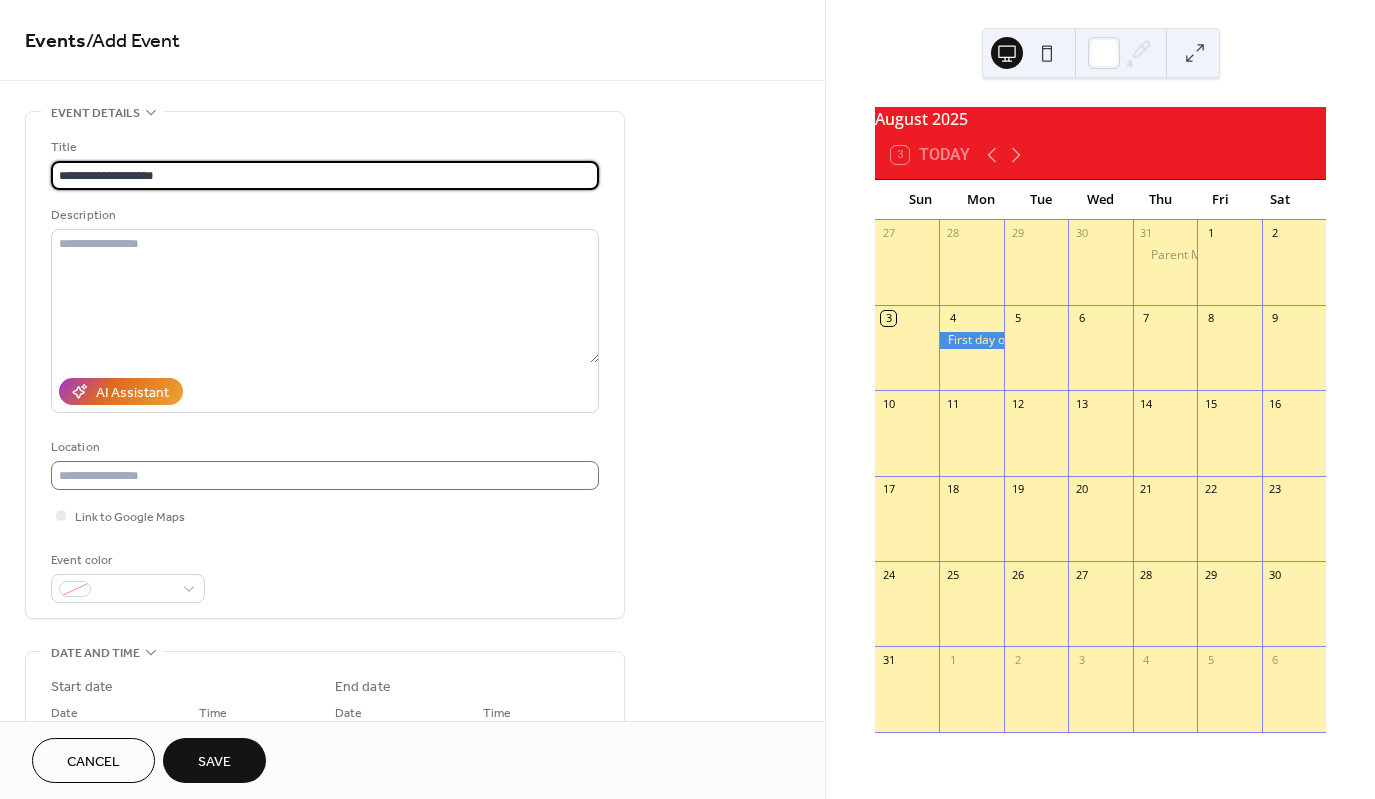 type on "**********" 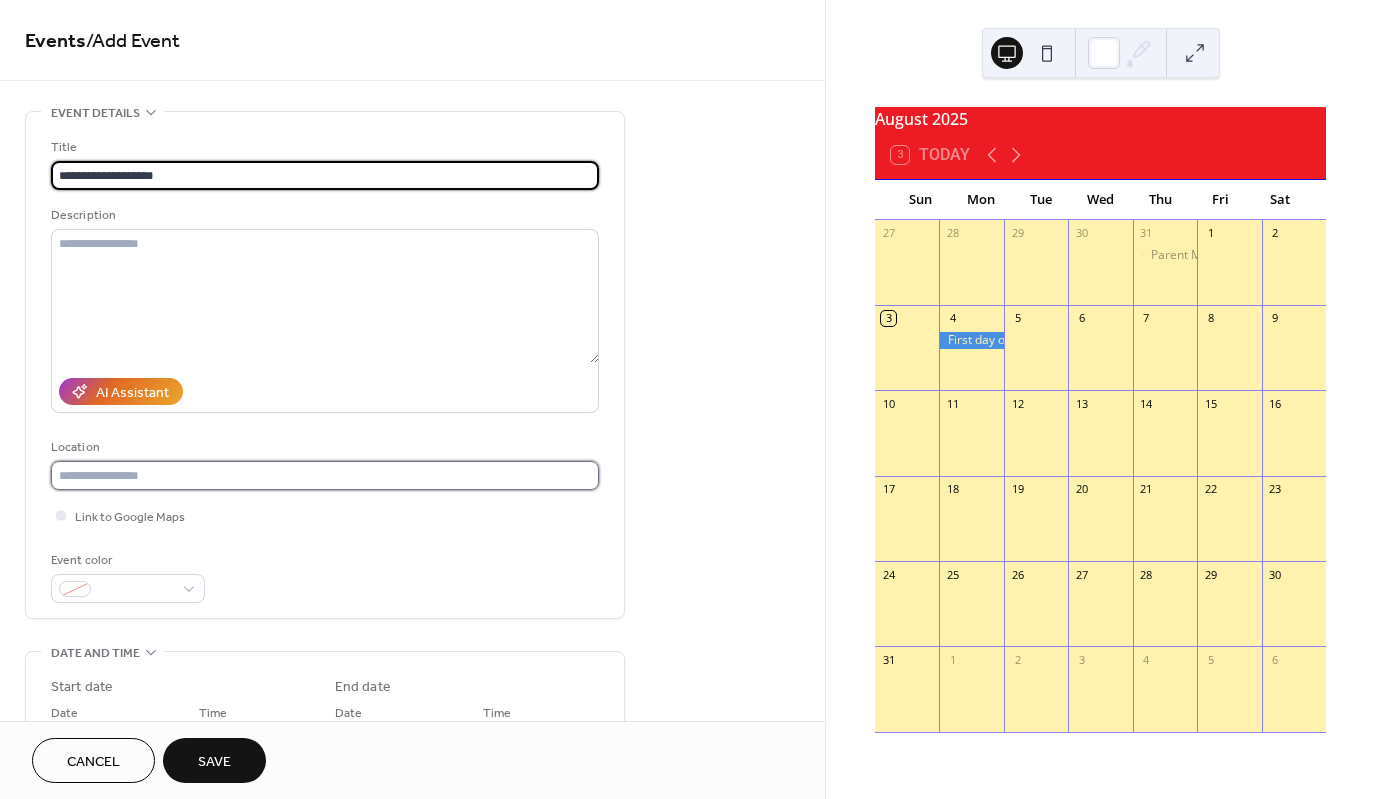 click at bounding box center (325, 475) 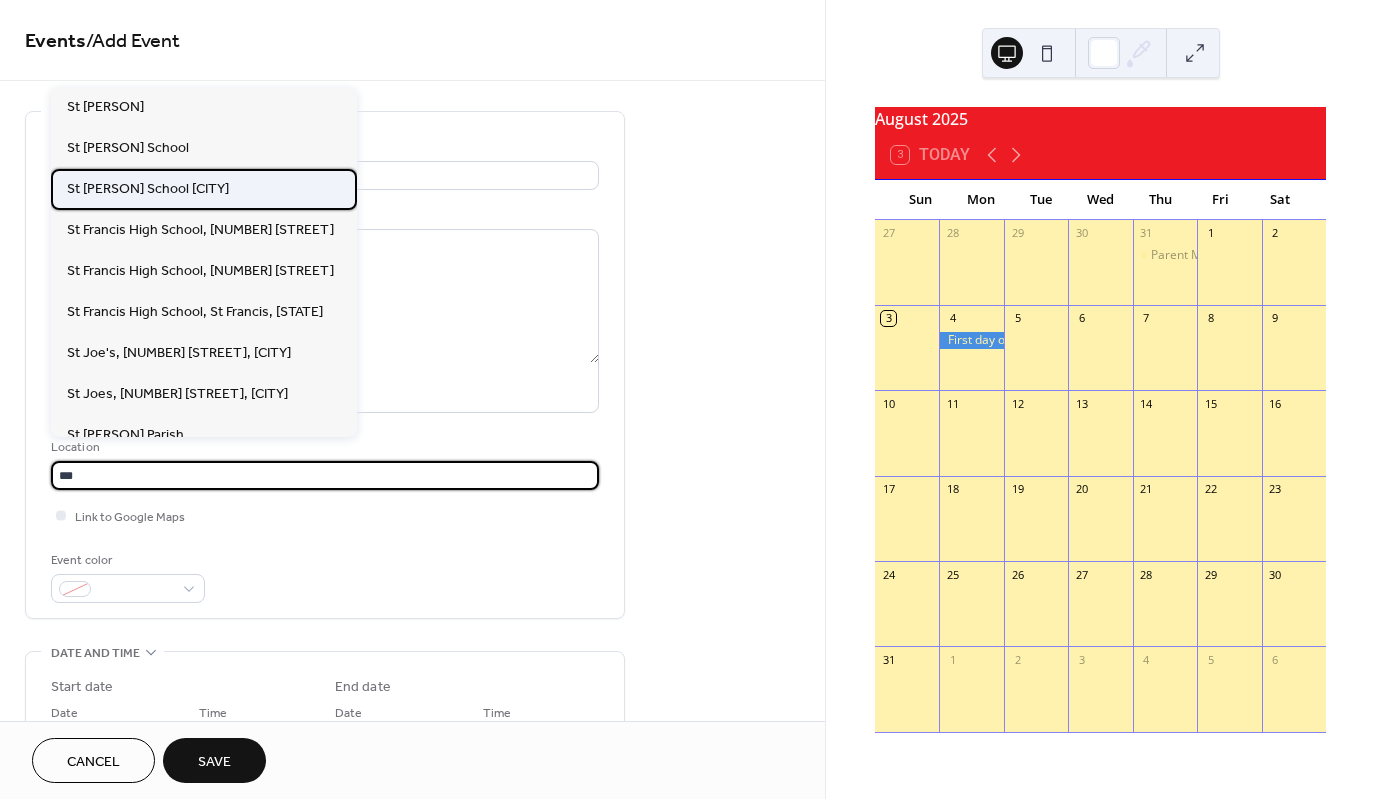 click on "St Charles Borromeo School Milwaukee" at bounding box center [148, 189] 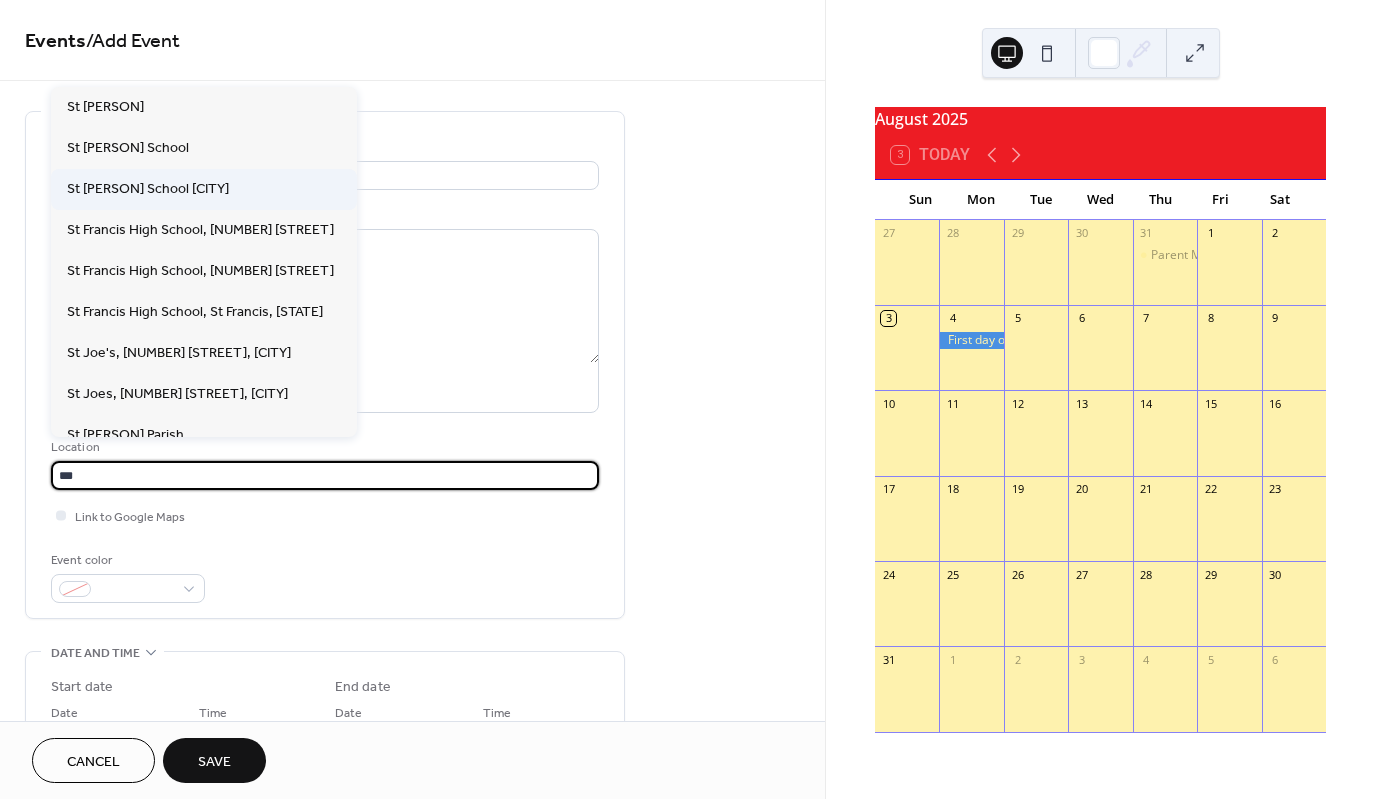 type on "**********" 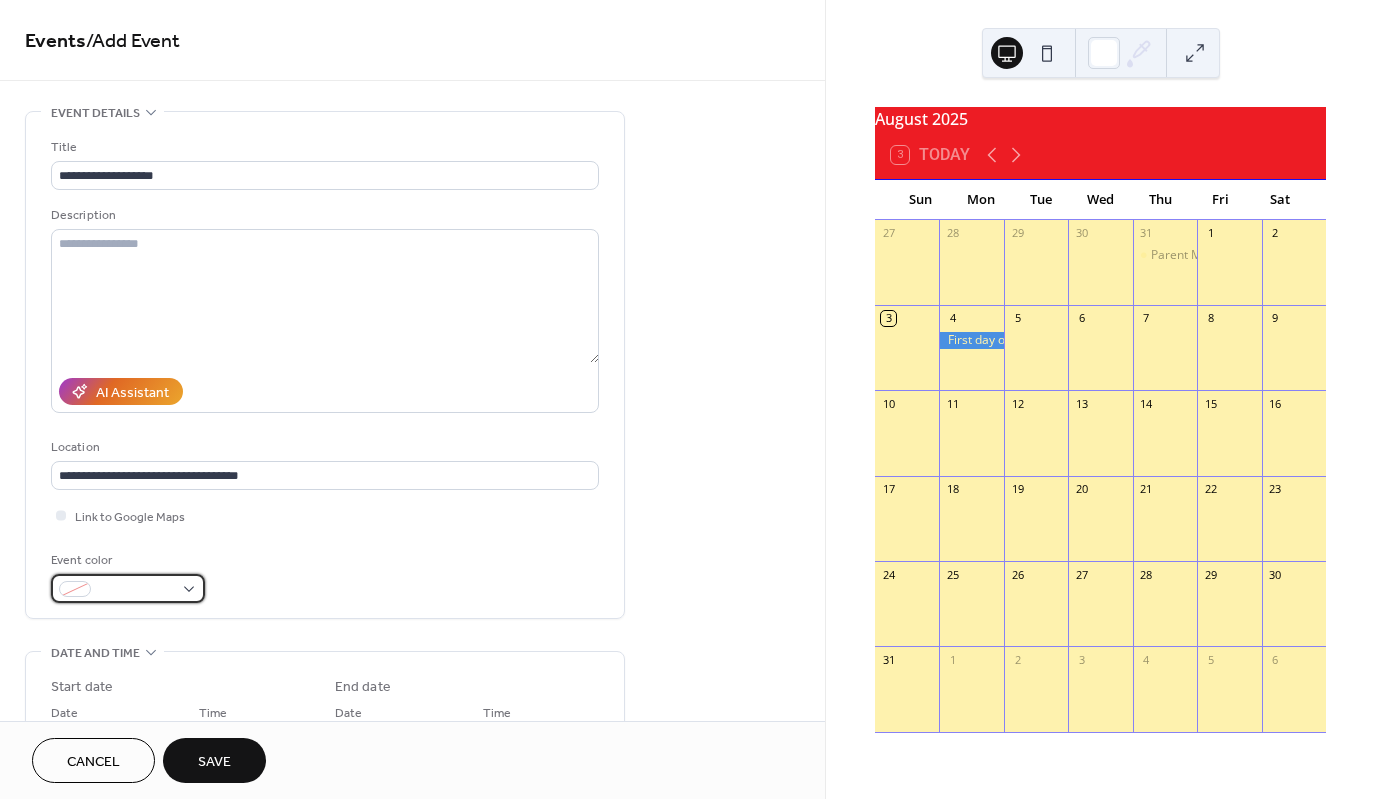 click at bounding box center (128, 588) 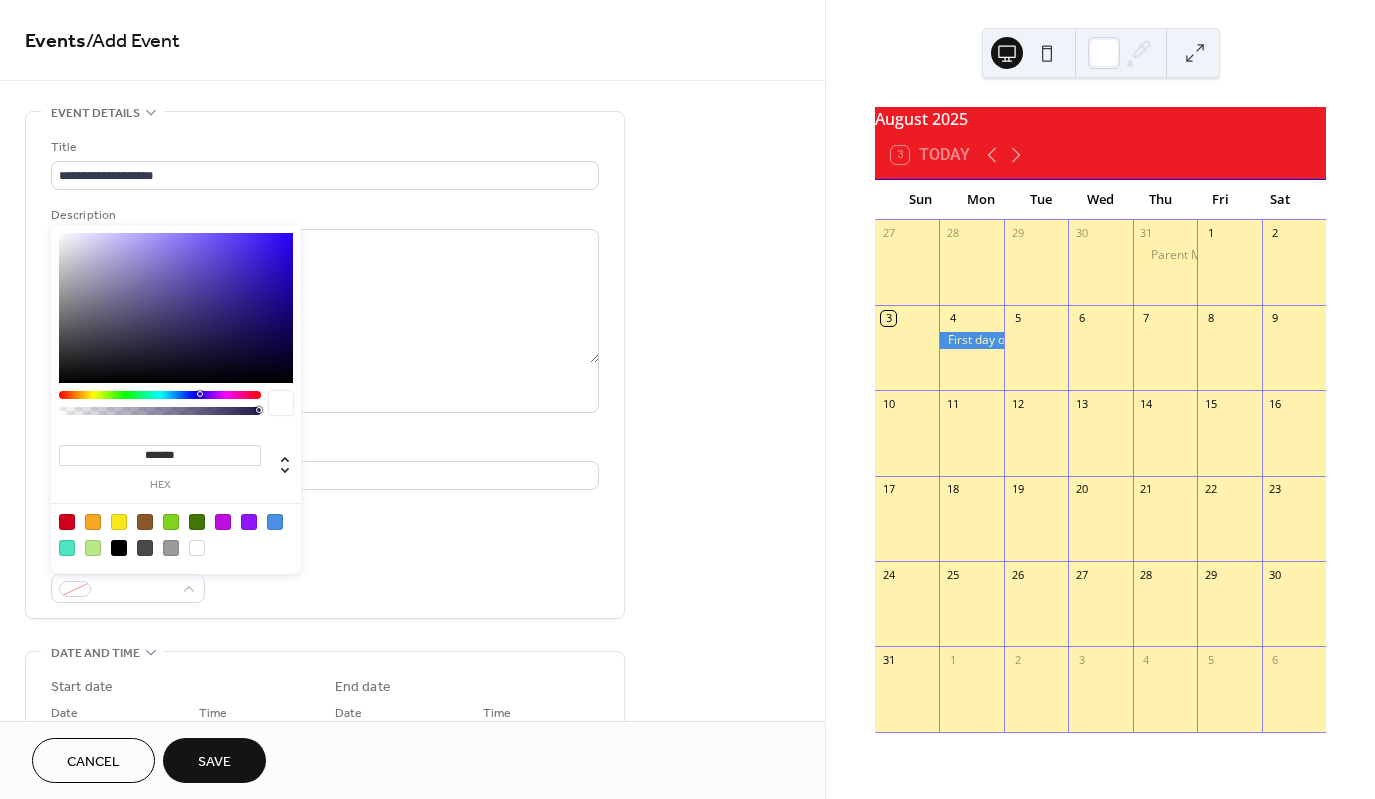 click at bounding box center [197, 522] 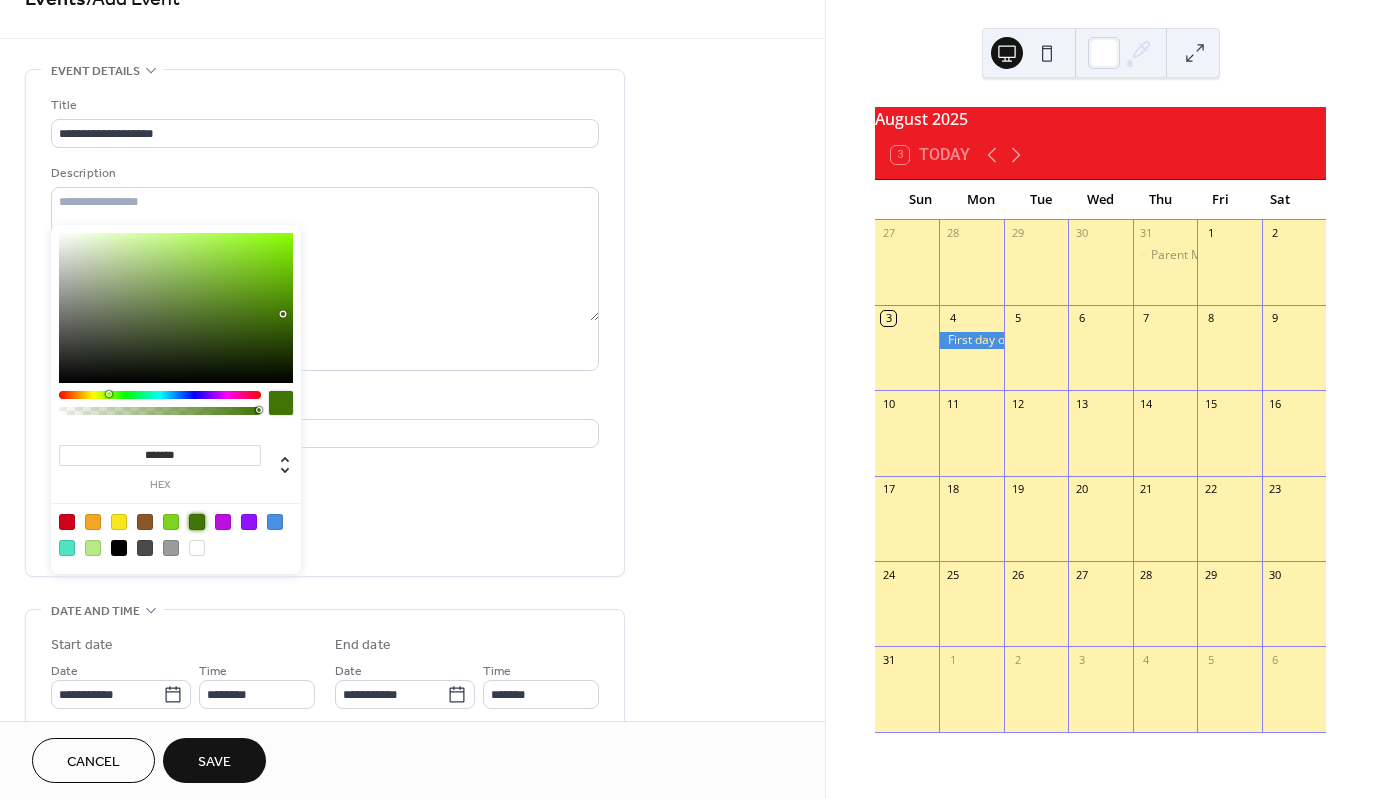 scroll, scrollTop: 200, scrollLeft: 0, axis: vertical 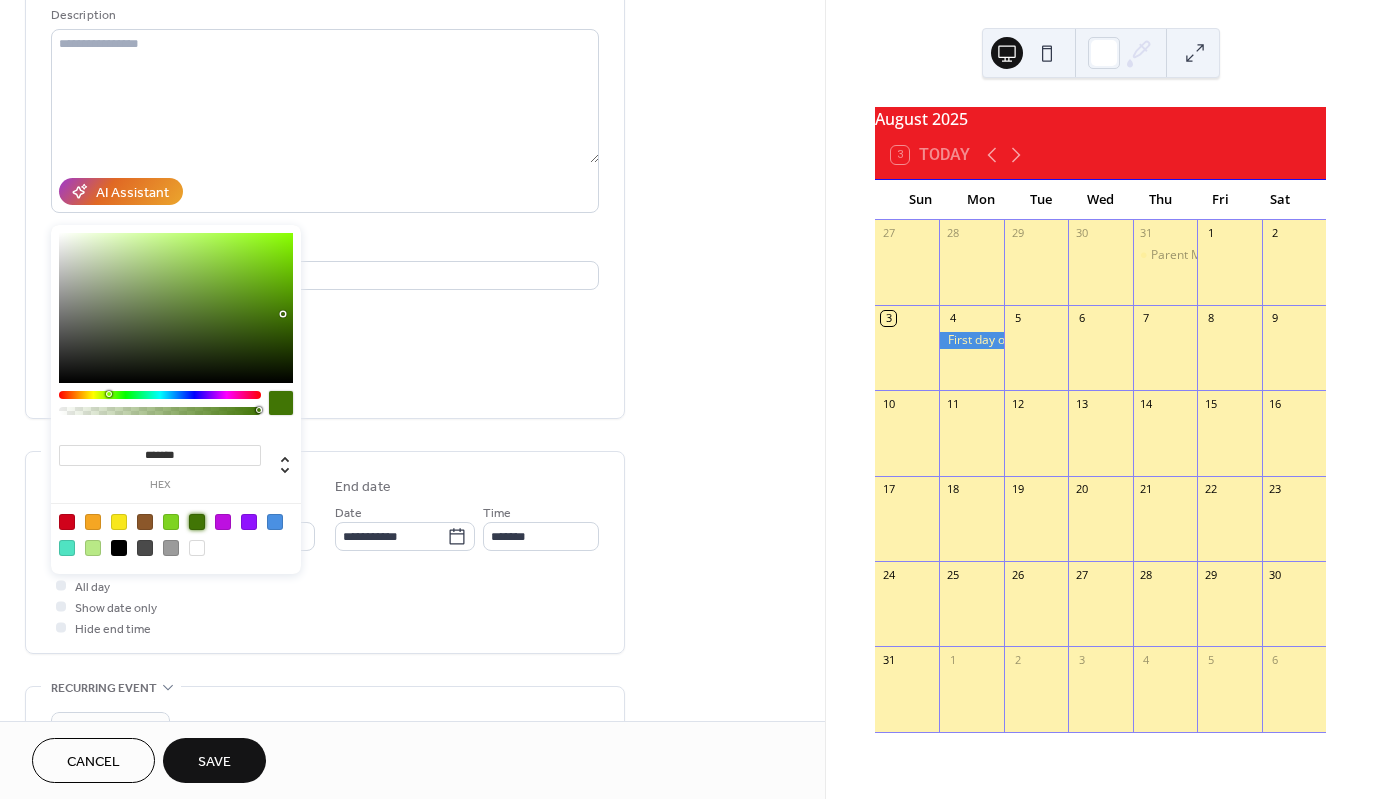 click on "**********" at bounding box center [325, 510] 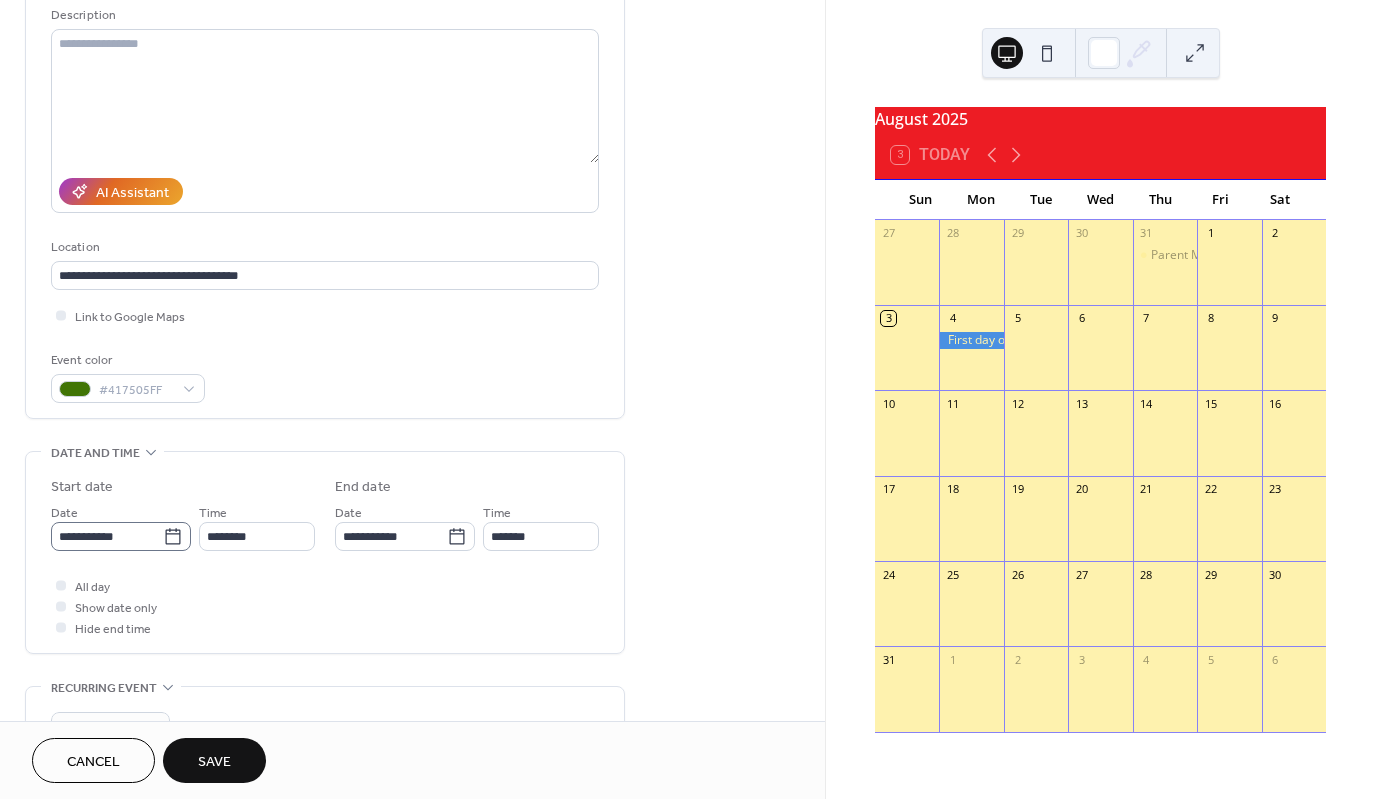 click 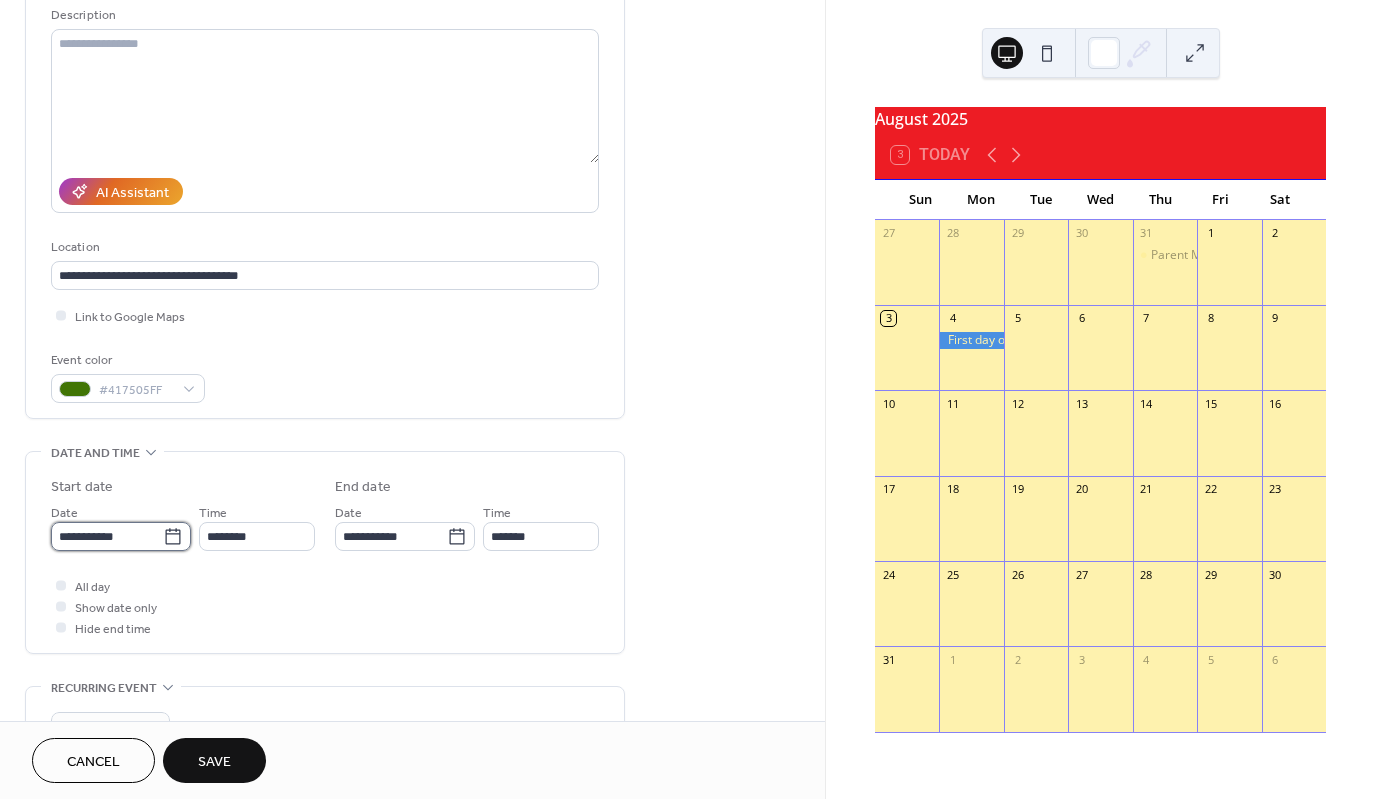 click on "**********" at bounding box center [107, 536] 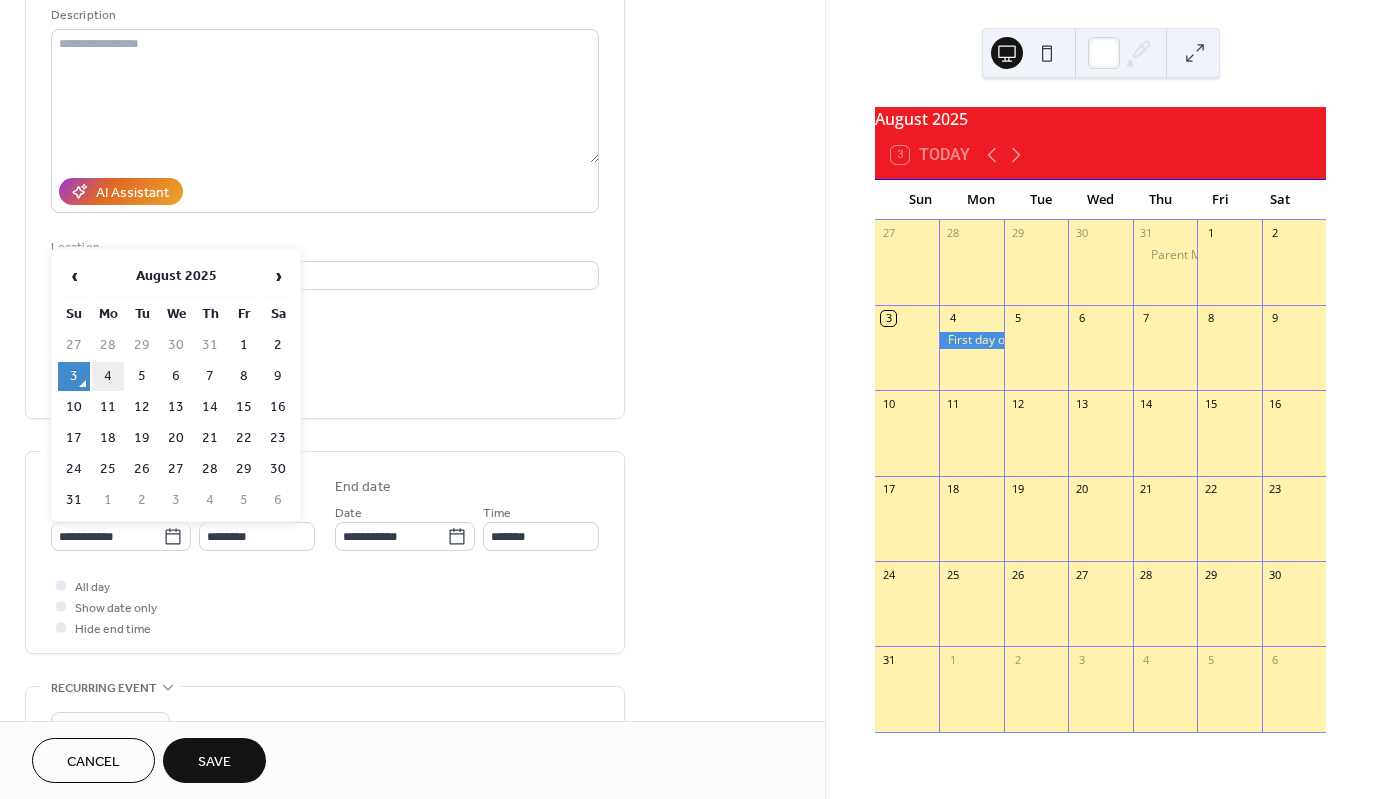 click on "4" at bounding box center [108, 376] 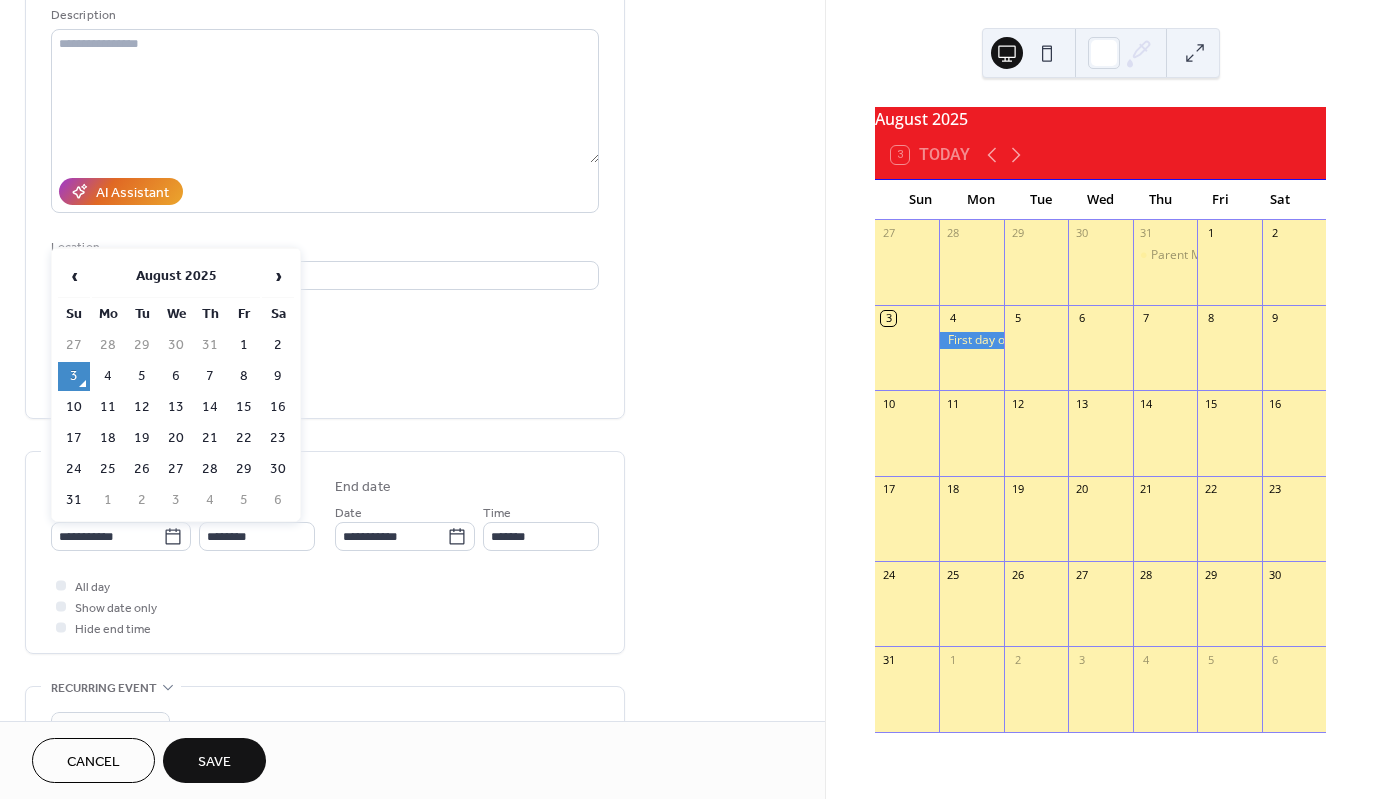 type on "**********" 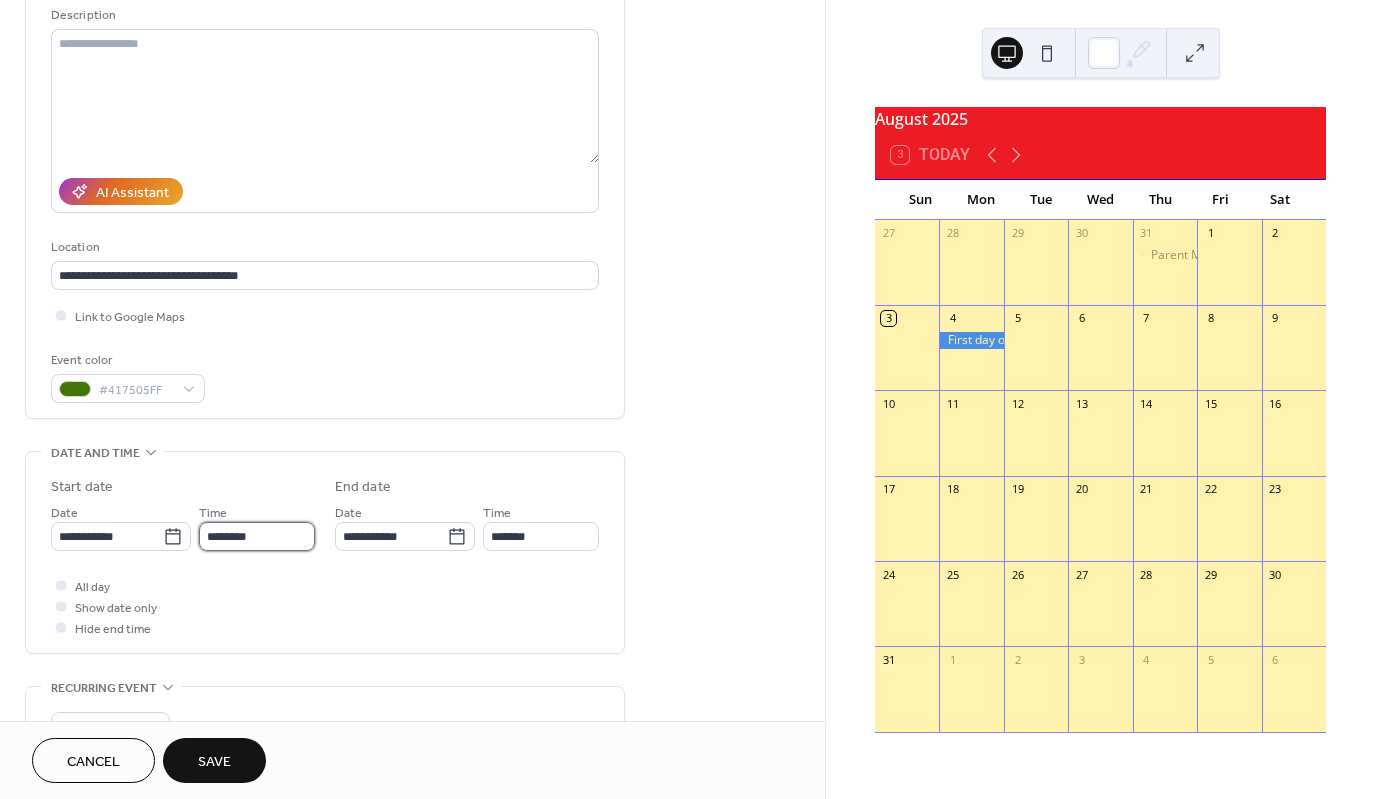 click on "********" at bounding box center (257, 536) 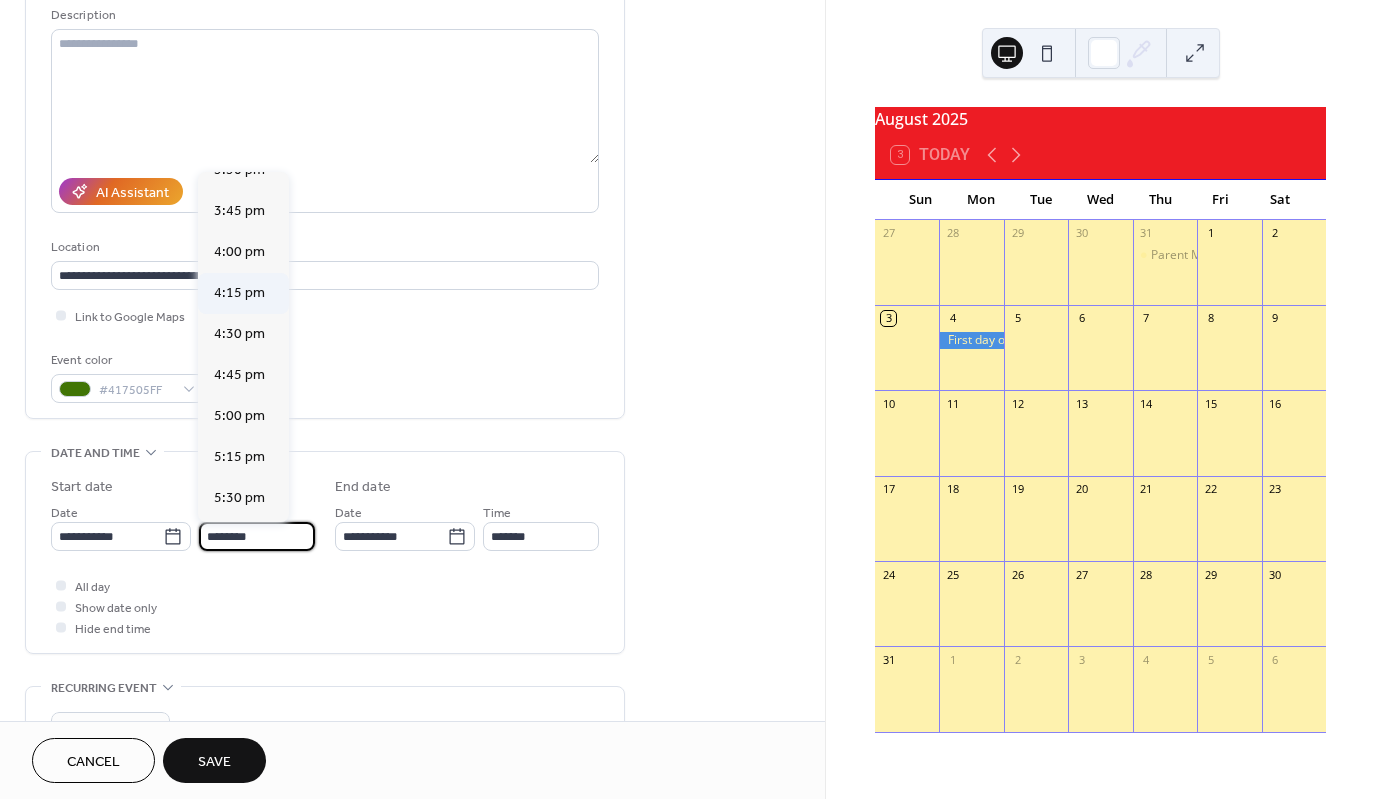 scroll, scrollTop: 2568, scrollLeft: 0, axis: vertical 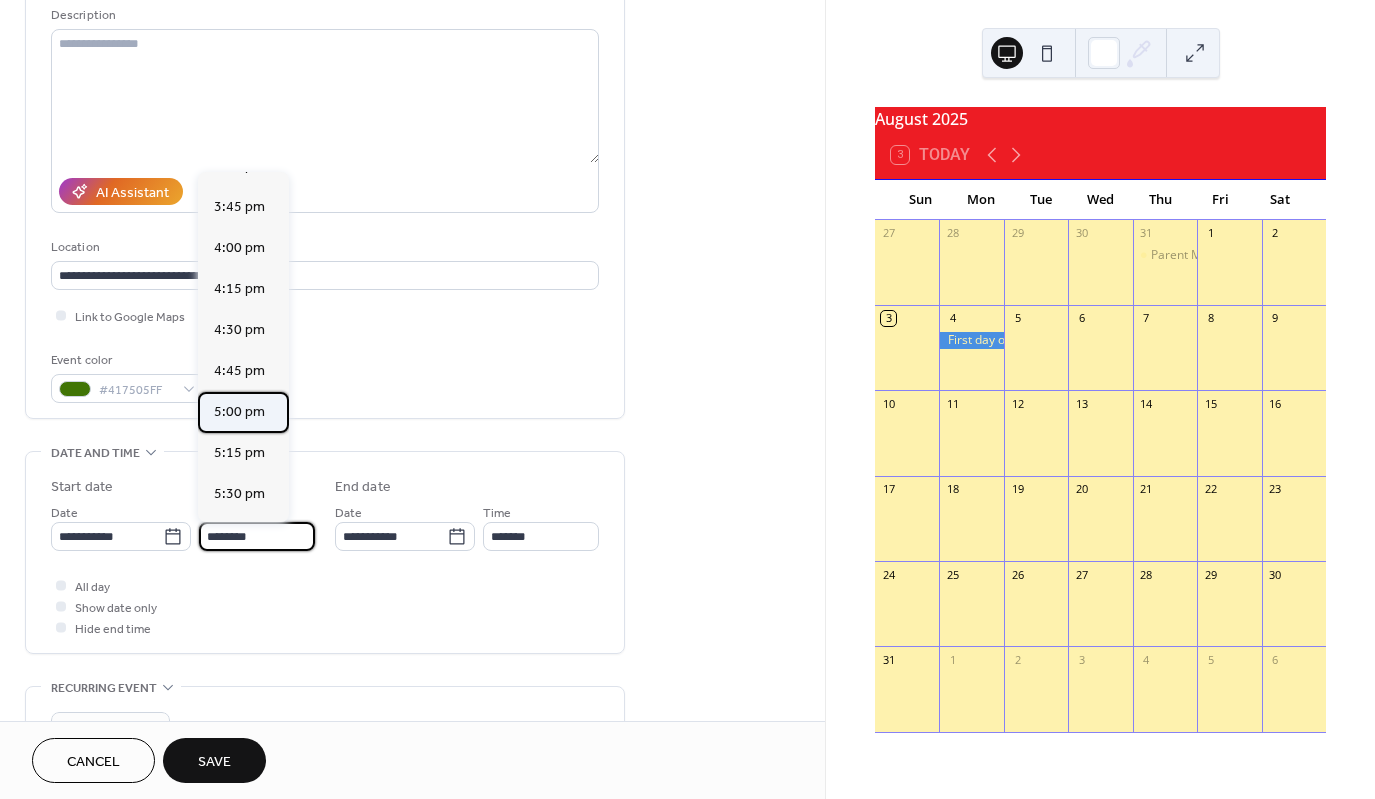click on "5:00 pm" at bounding box center (239, 412) 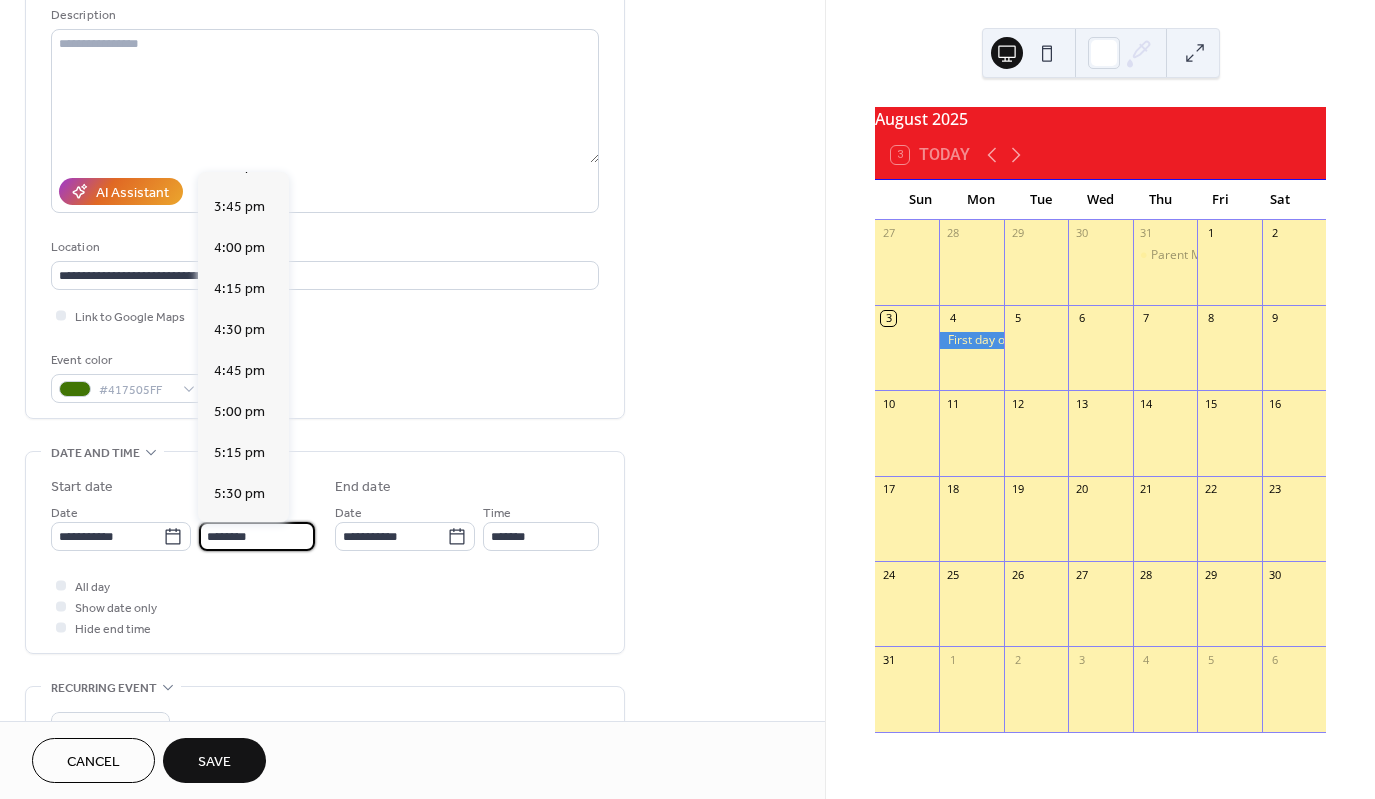 type on "*******" 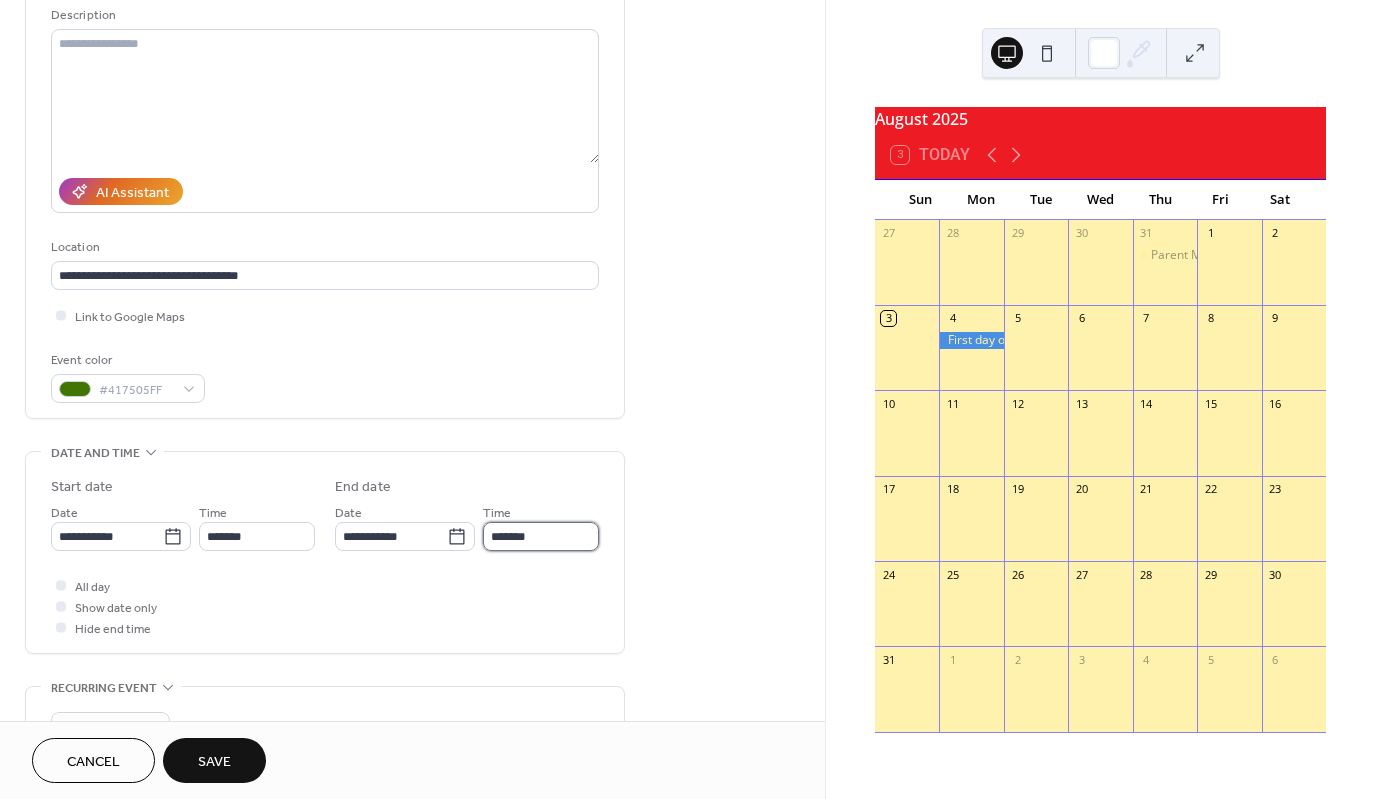 click on "*******" at bounding box center [541, 536] 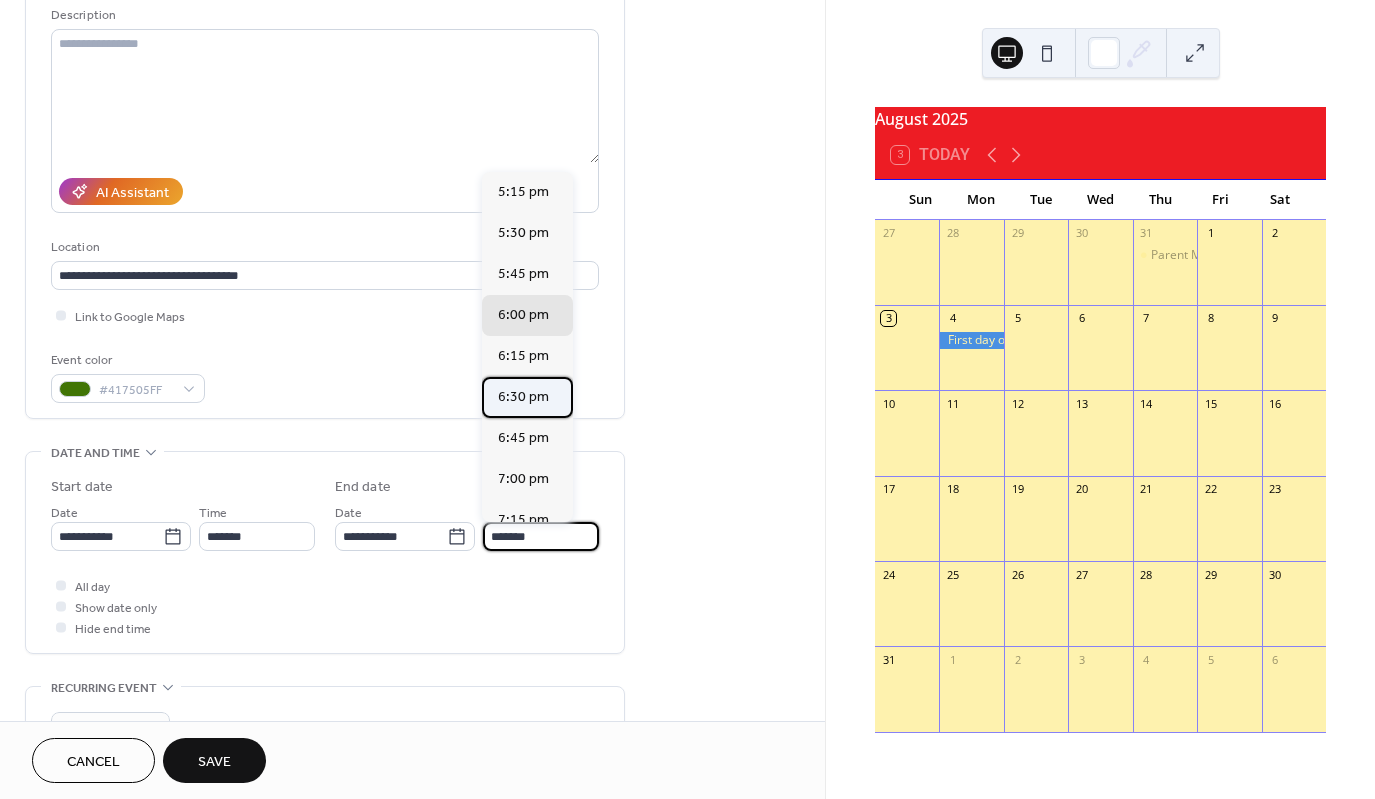 click on "6:30 pm" at bounding box center [523, 397] 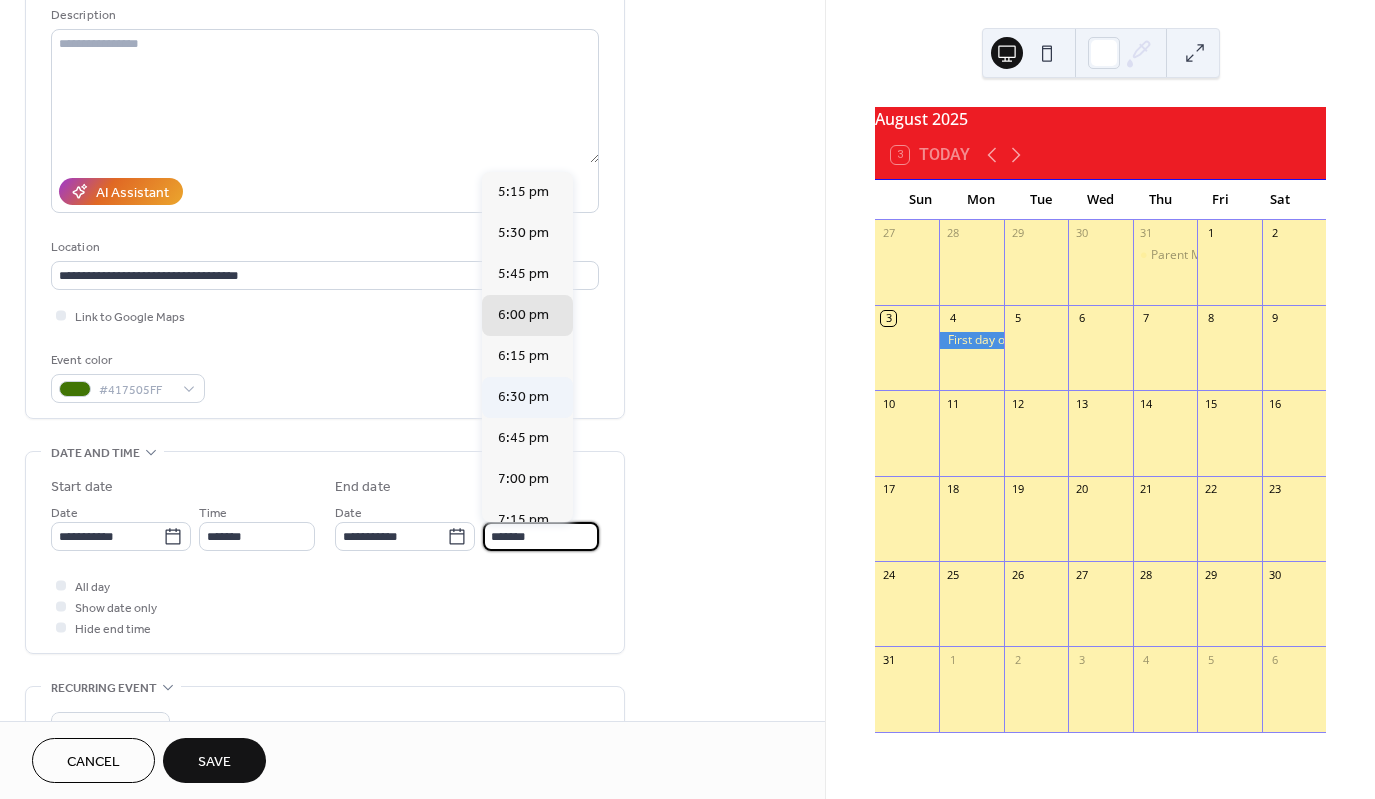 type on "*******" 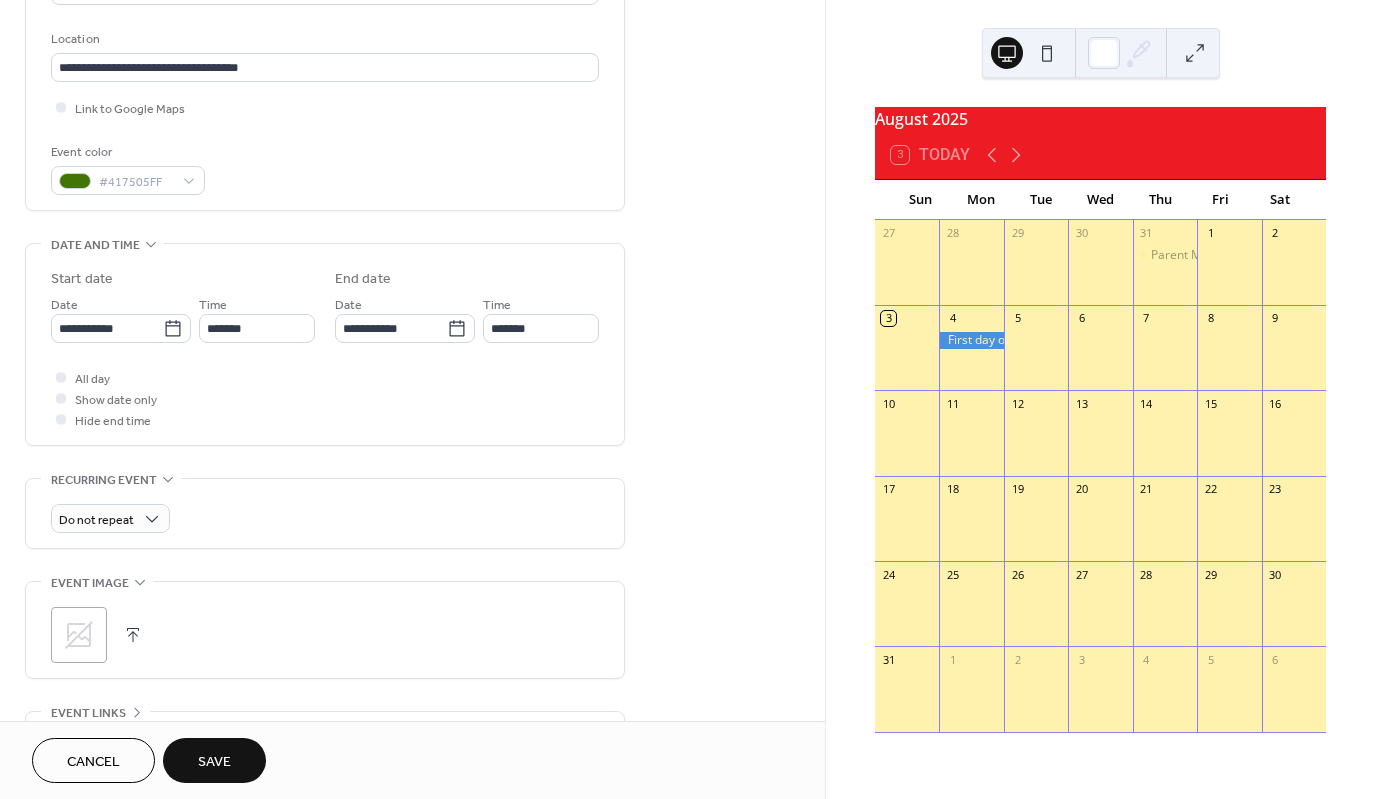 scroll, scrollTop: 500, scrollLeft: 0, axis: vertical 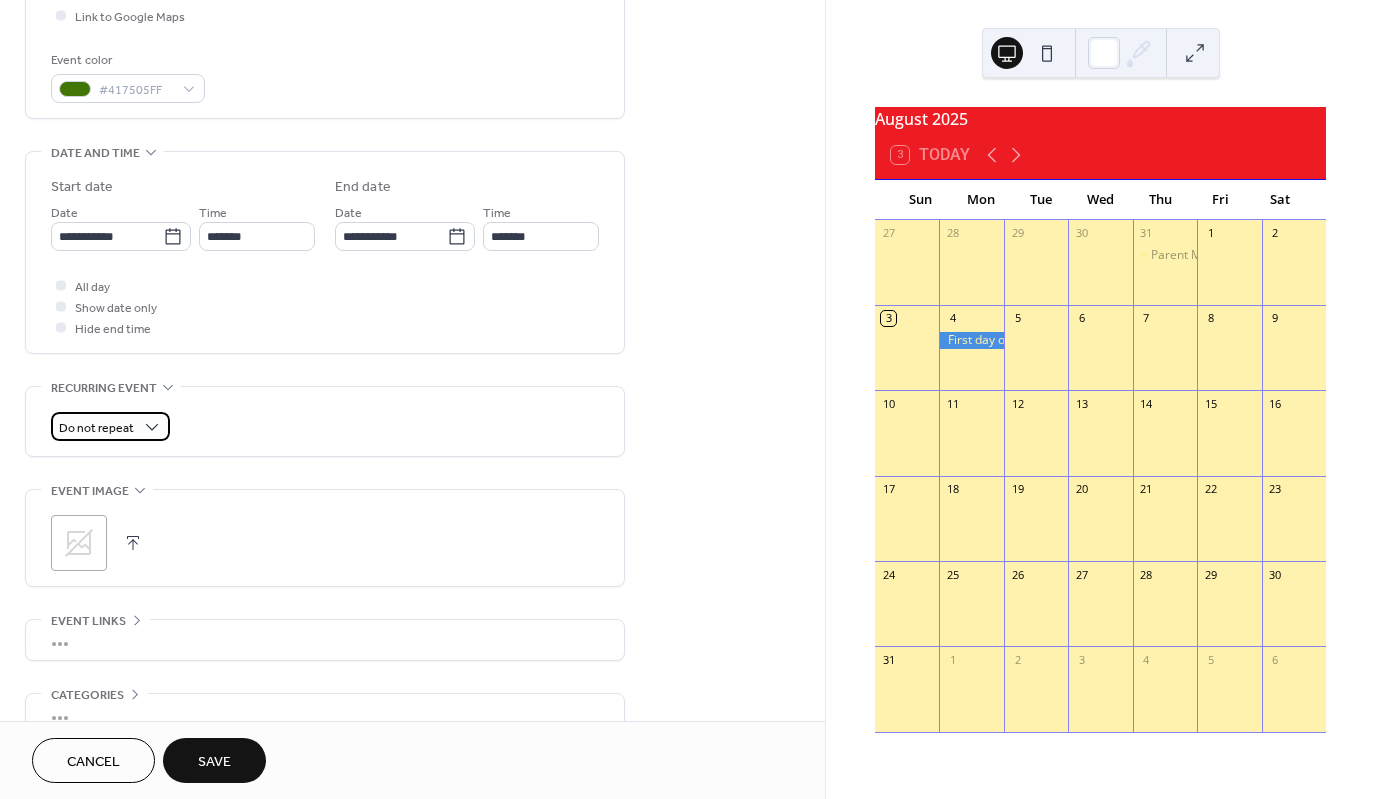 click on "Do not repeat" at bounding box center [110, 426] 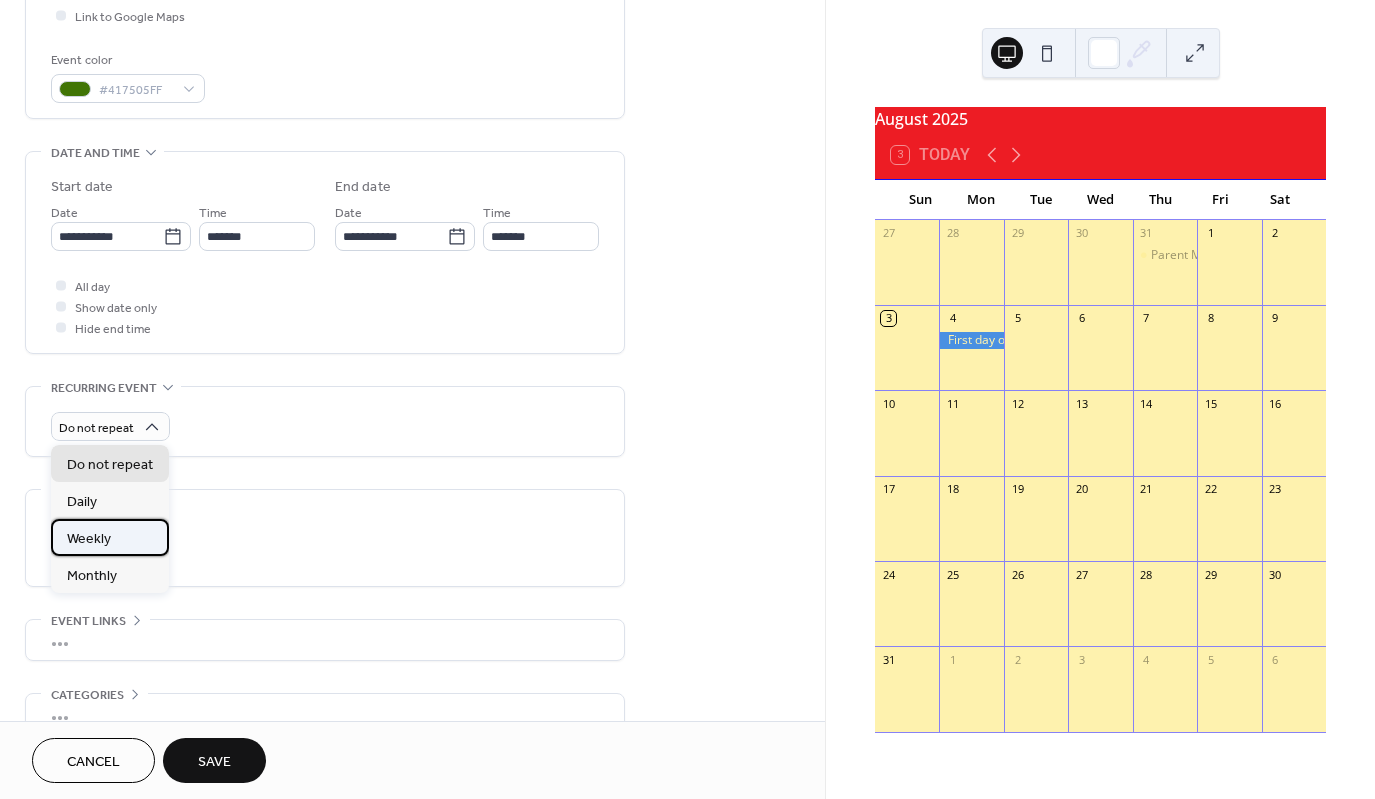 click on "Weekly" at bounding box center (89, 539) 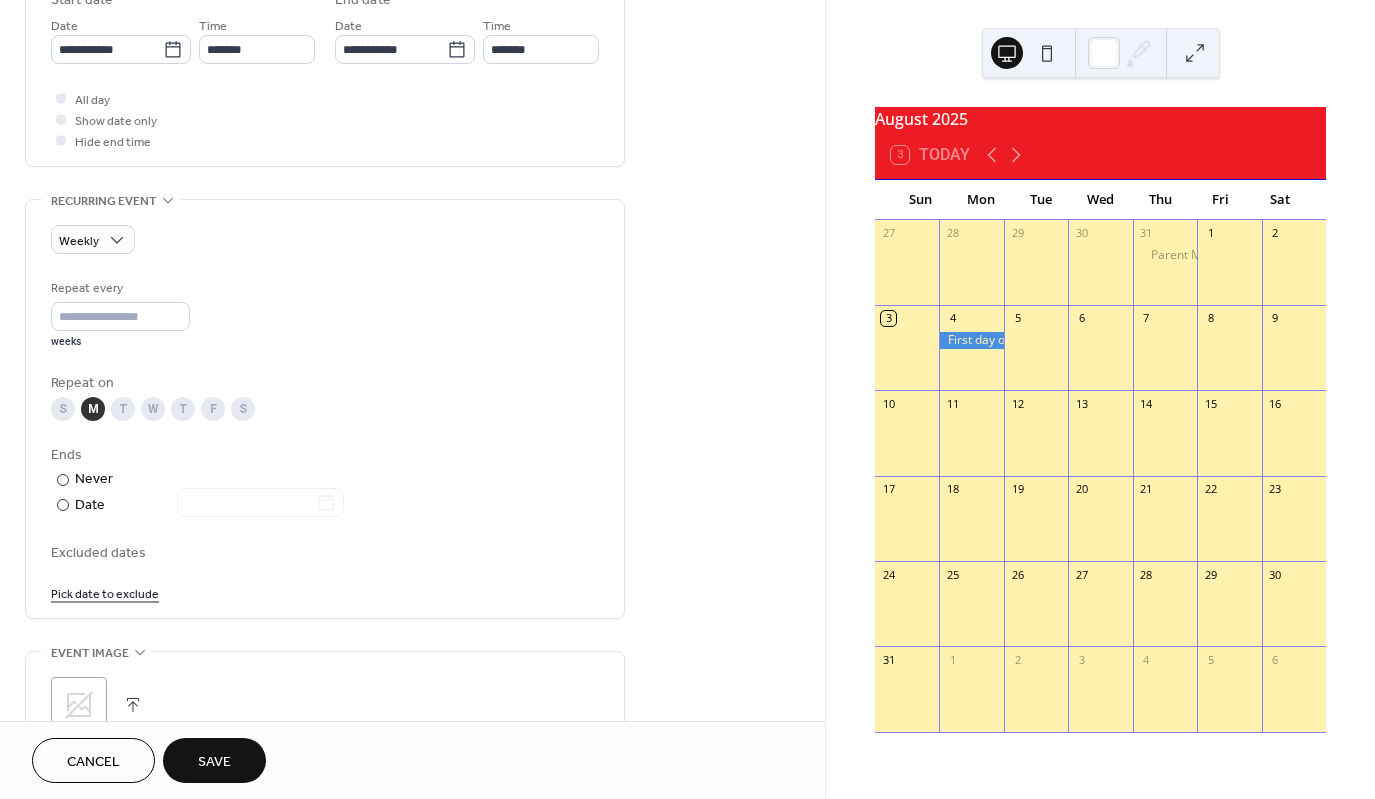 scroll, scrollTop: 700, scrollLeft: 0, axis: vertical 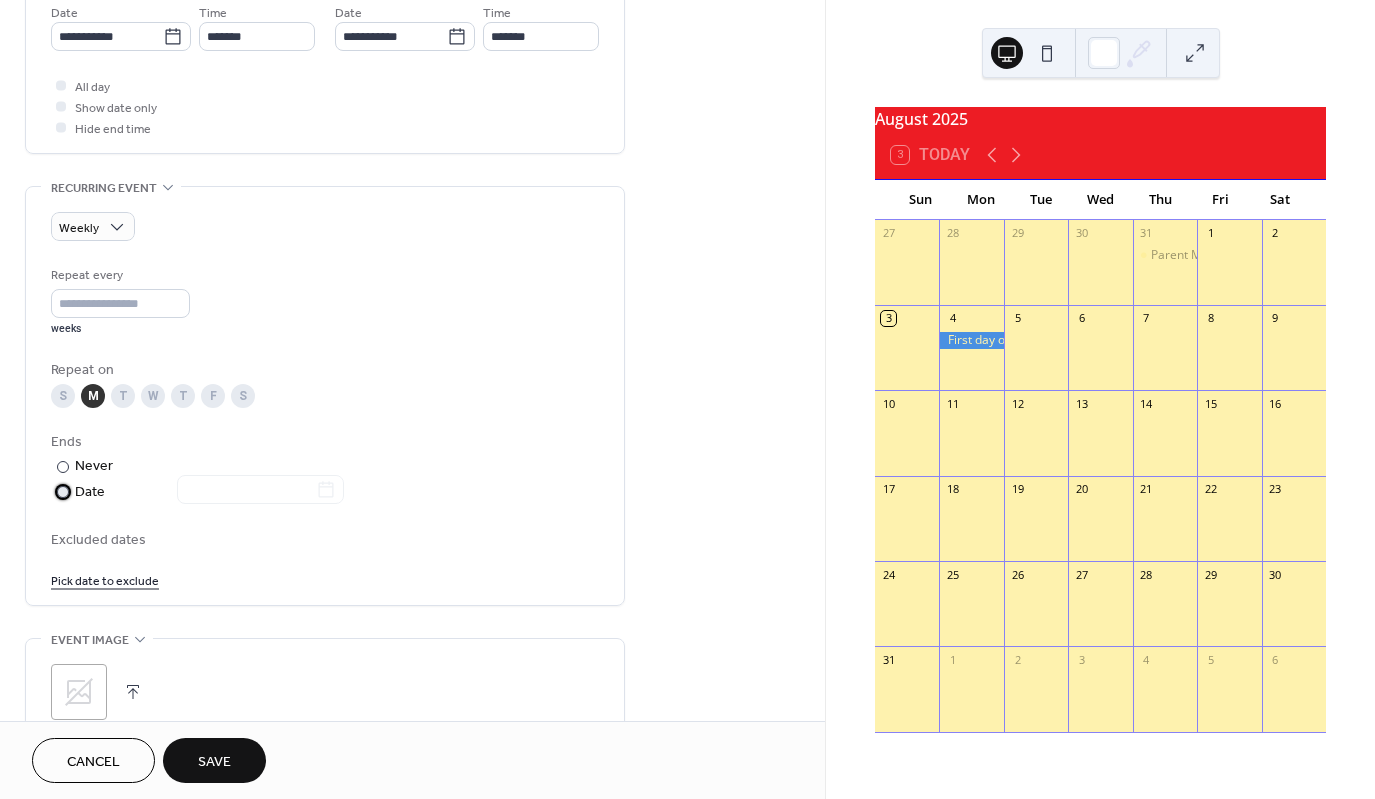 click at bounding box center [63, 492] 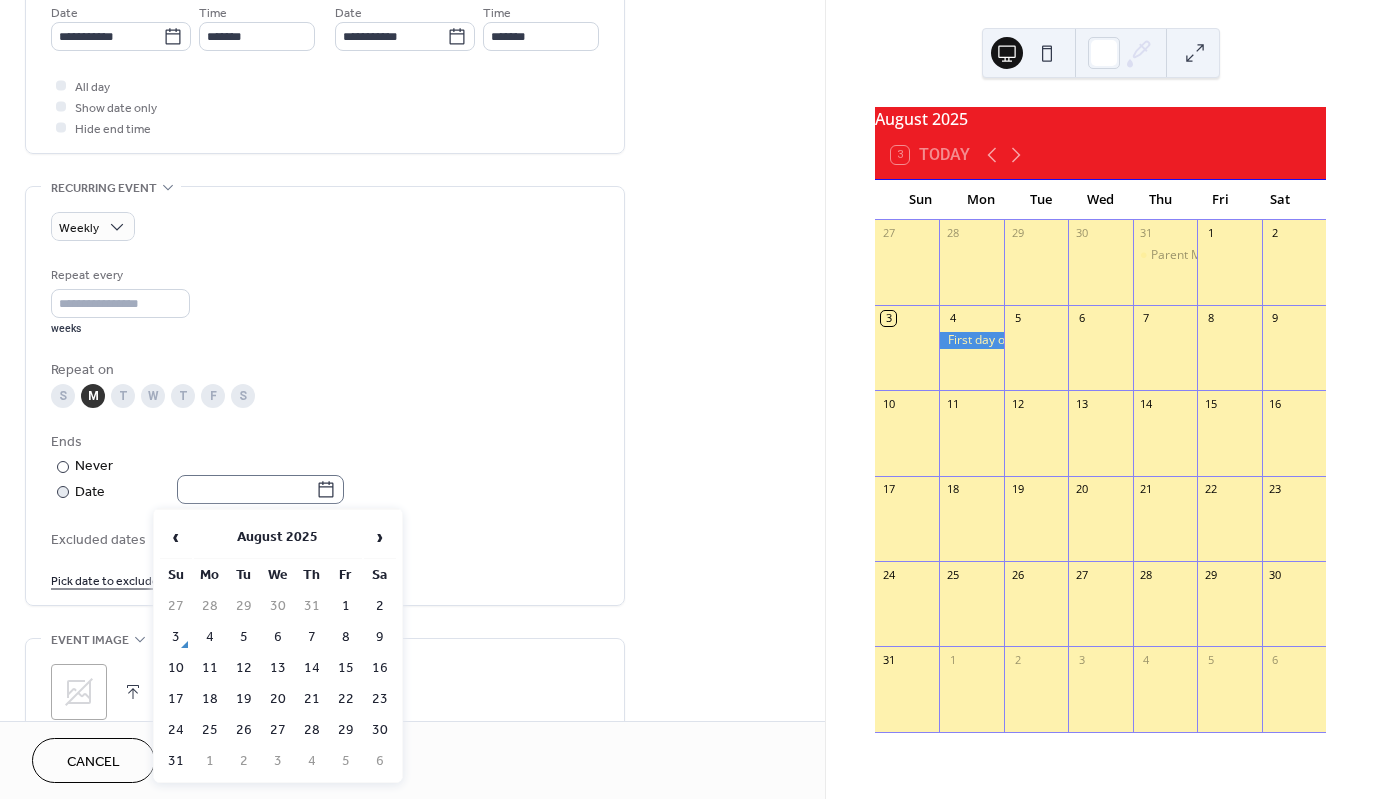click 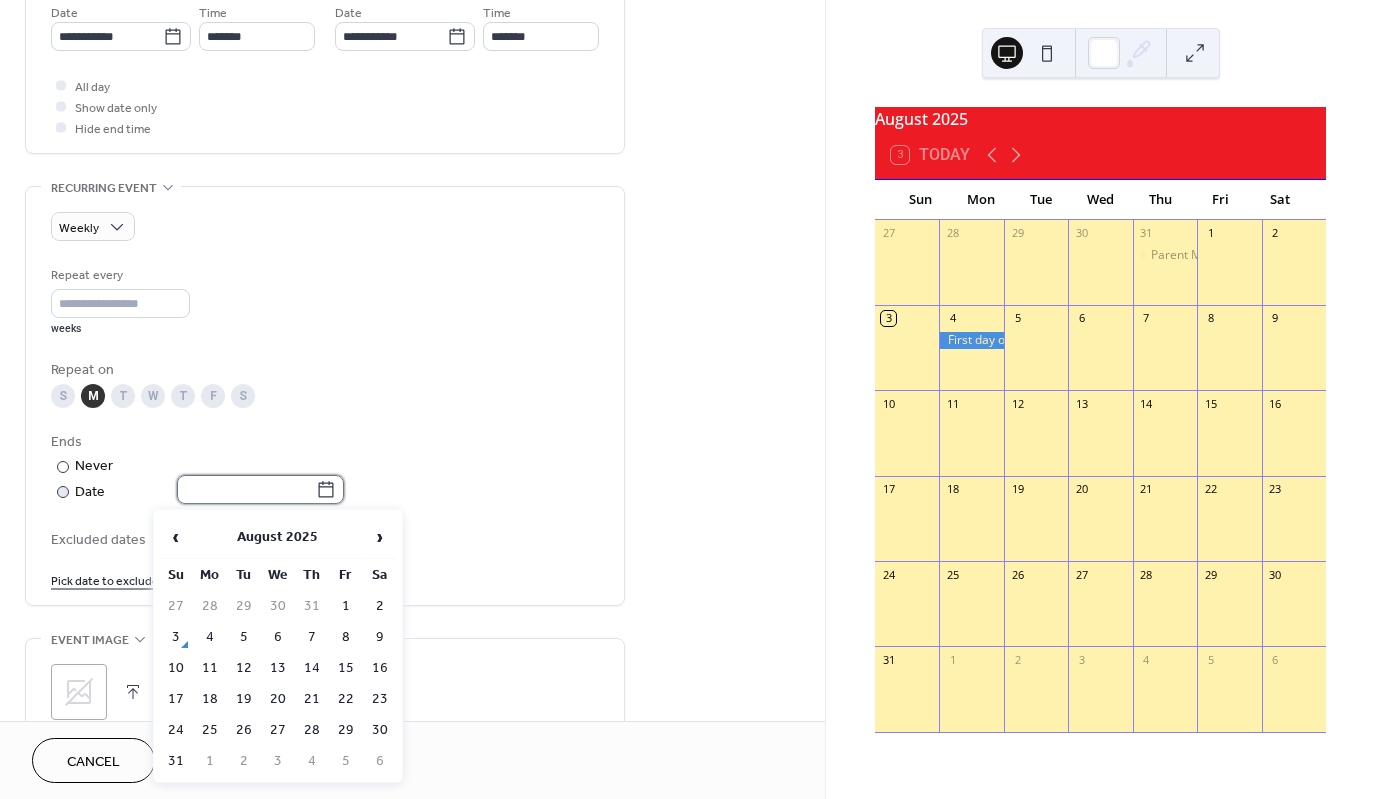 click at bounding box center [246, 489] 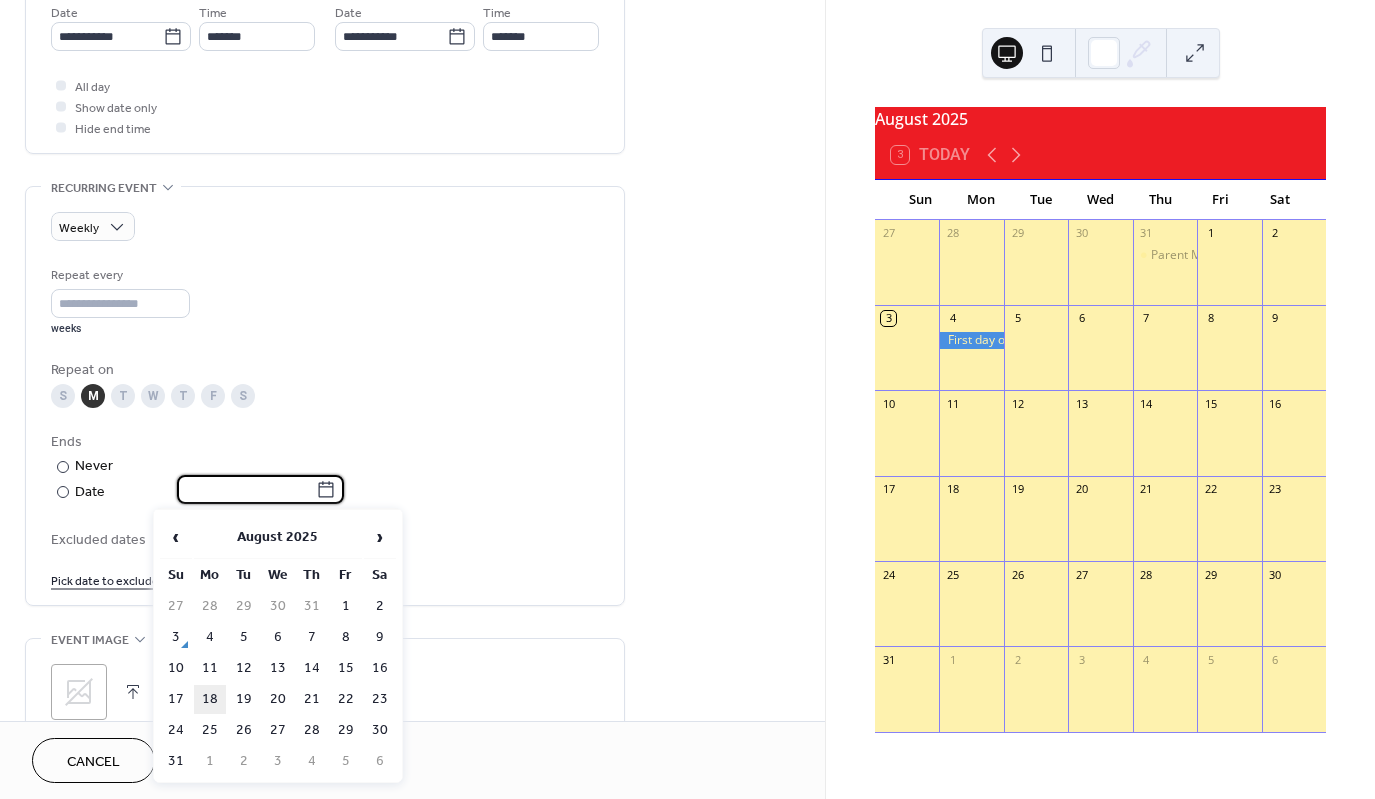 click on "18" at bounding box center [210, 699] 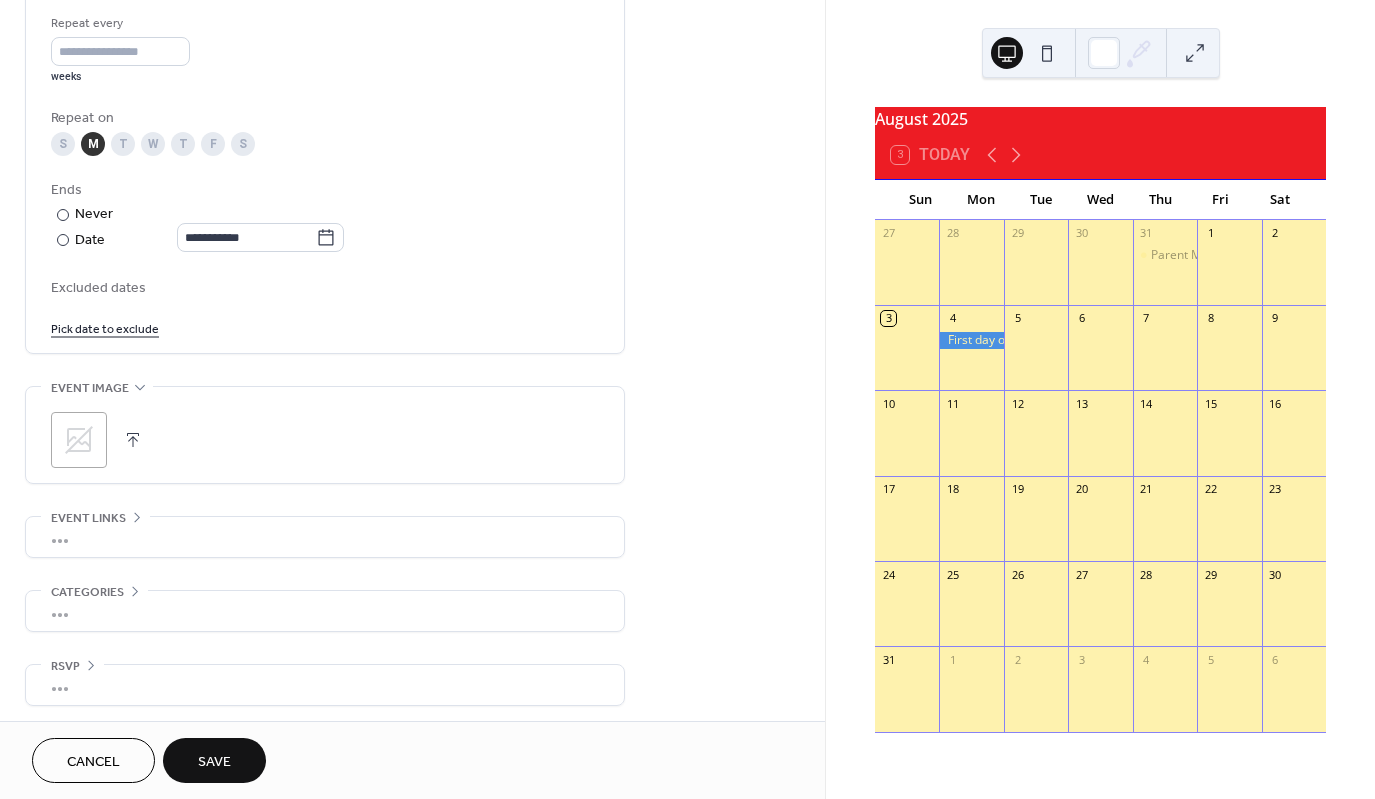 scroll, scrollTop: 957, scrollLeft: 0, axis: vertical 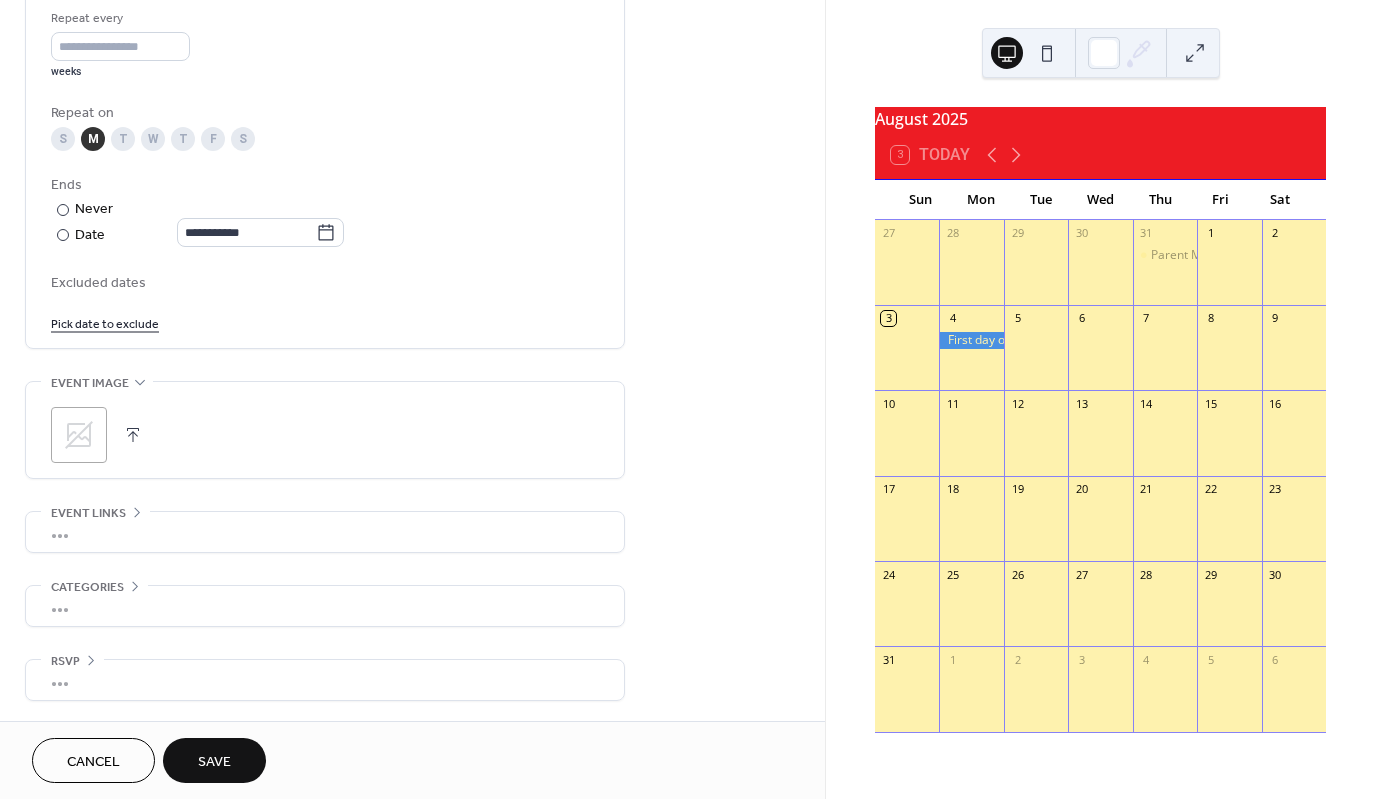 click on "Save" at bounding box center (214, 762) 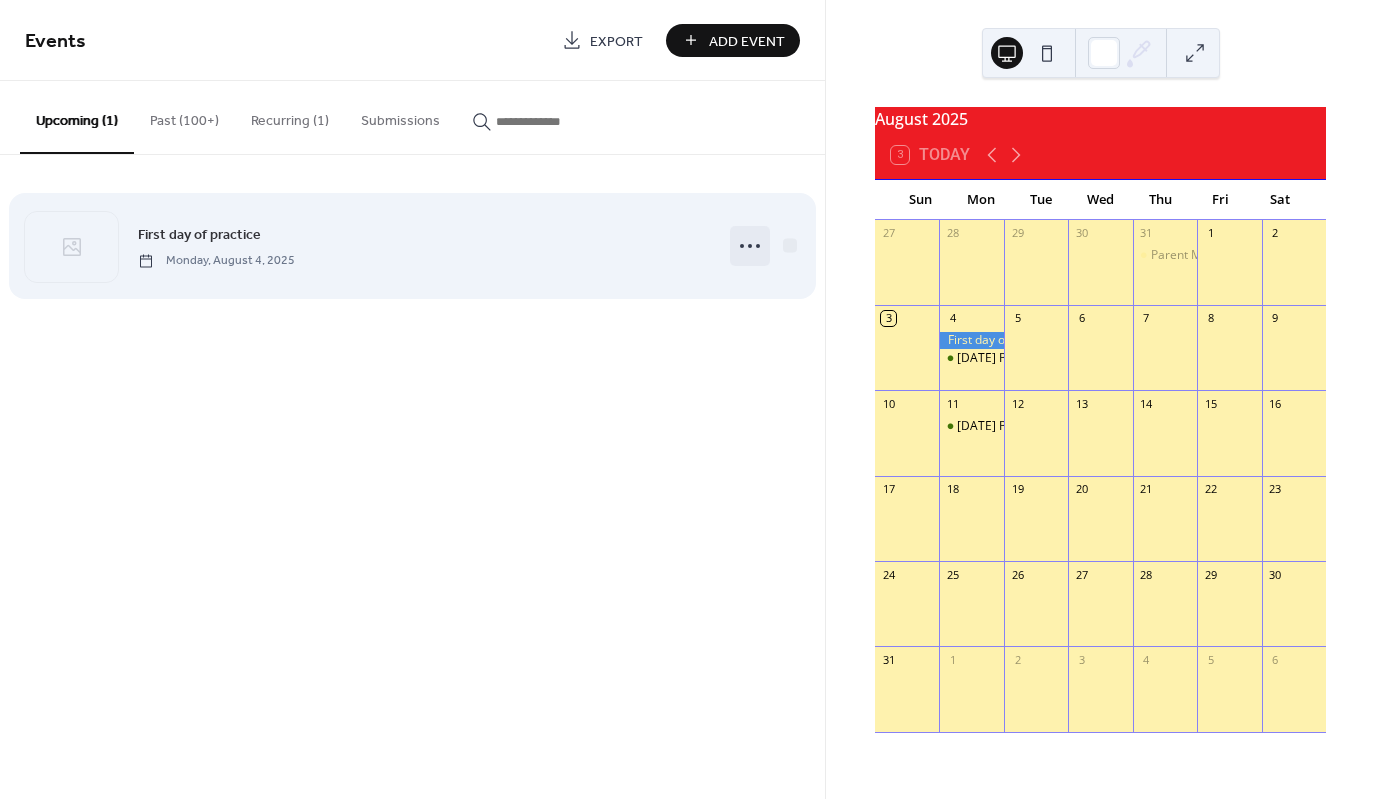 click 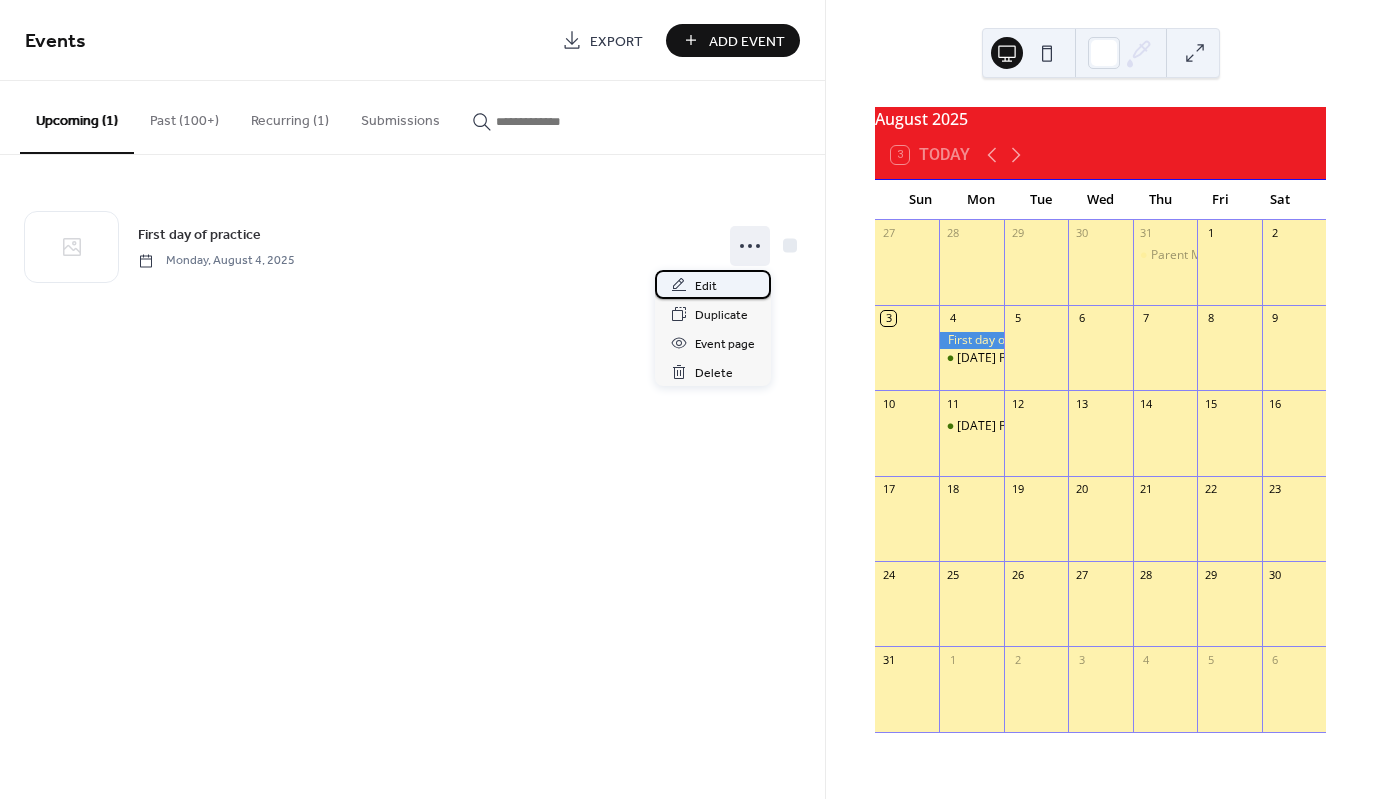 click on "Edit" at bounding box center (706, 286) 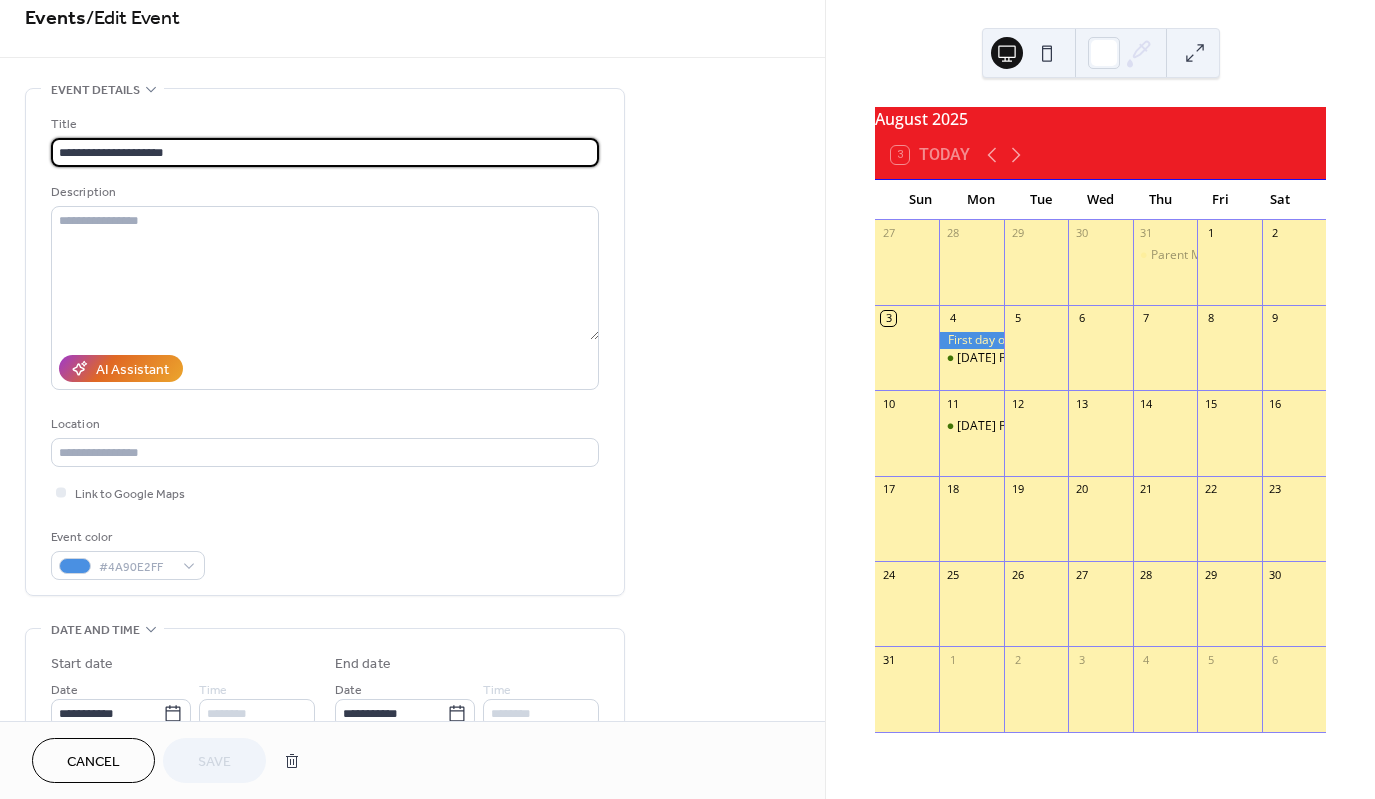 scroll, scrollTop: 0, scrollLeft: 0, axis: both 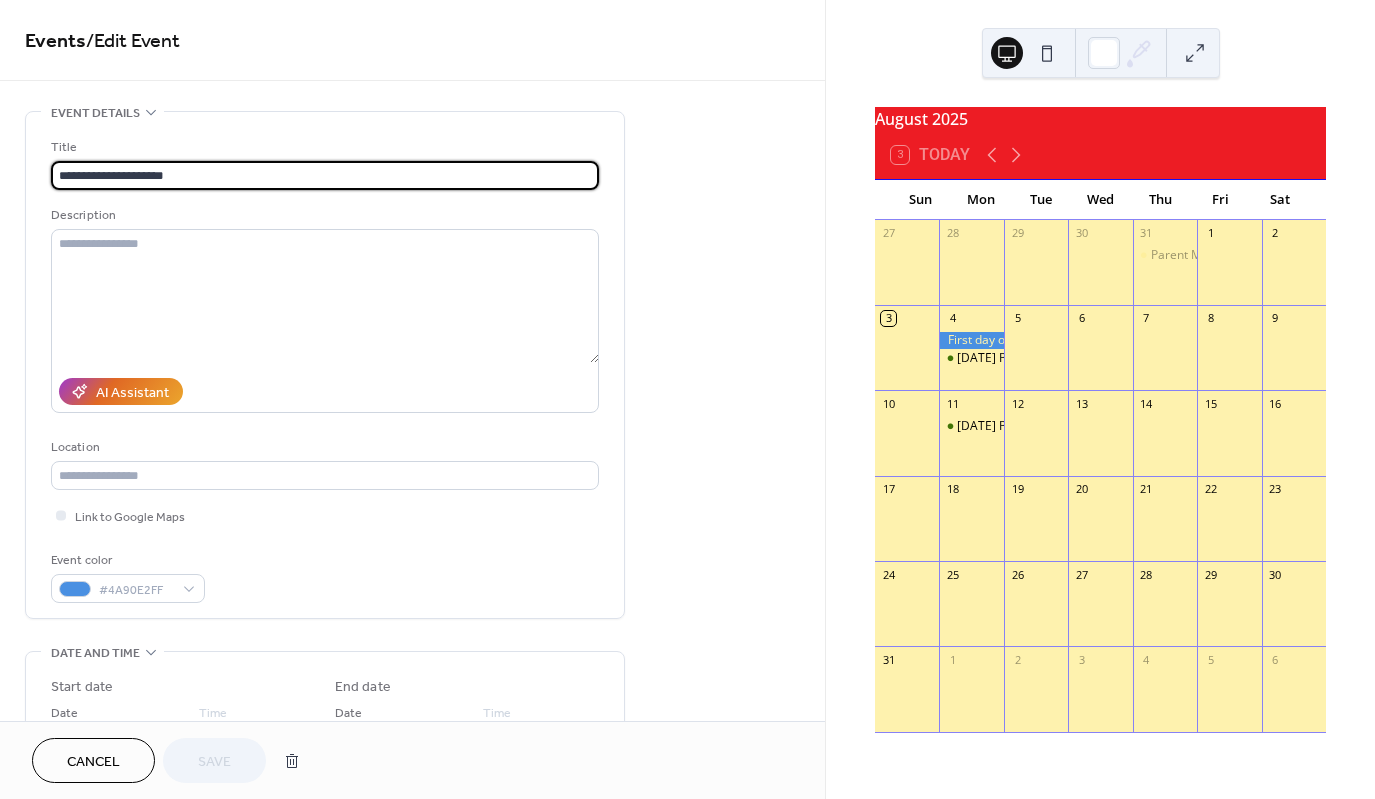 drag, startPoint x: 107, startPoint y: 759, endPoint x: 116, endPoint y: 752, distance: 11.401754 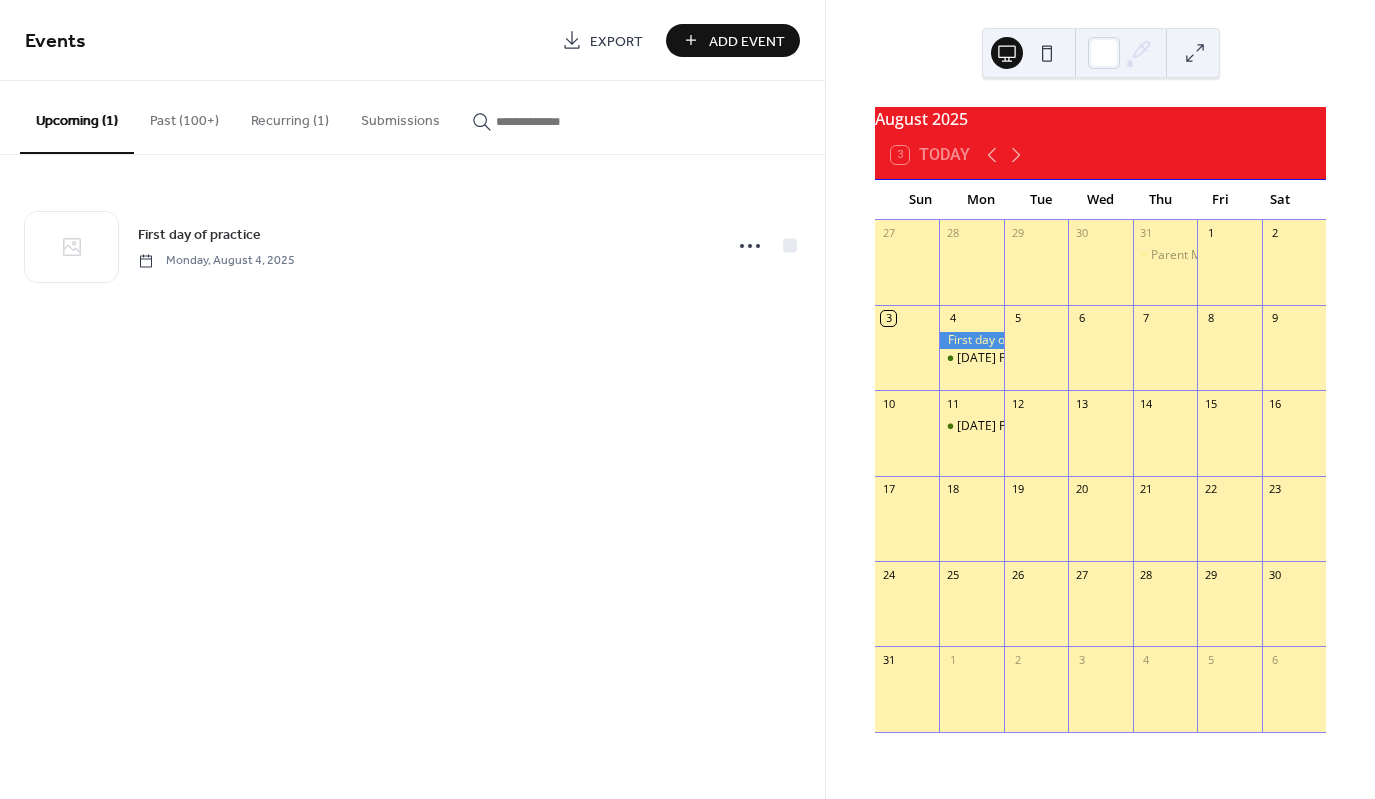 click on "5/6 Practice 5-6:30" at bounding box center (971, 357) 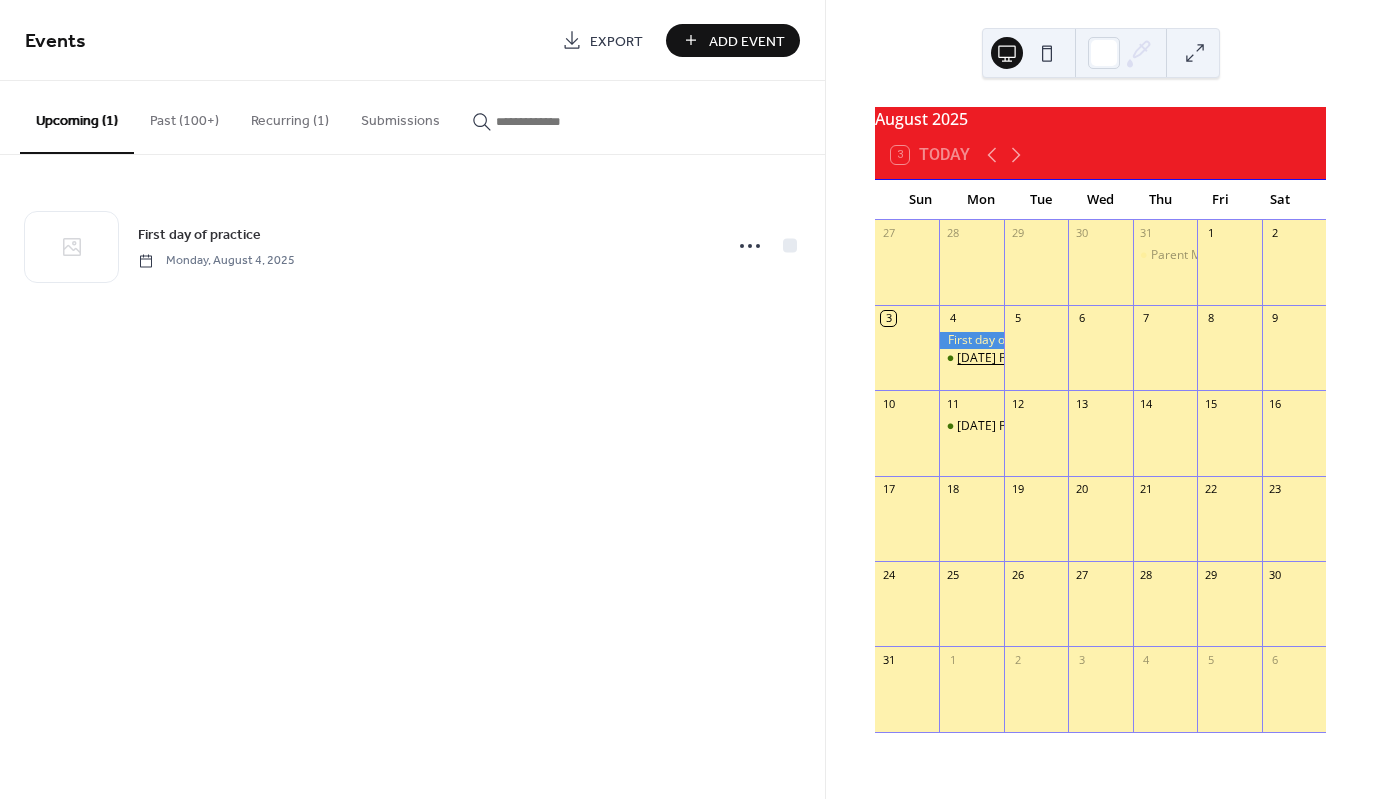 click on "5/6 Practice 5-6:30" at bounding box center (1020, 358) 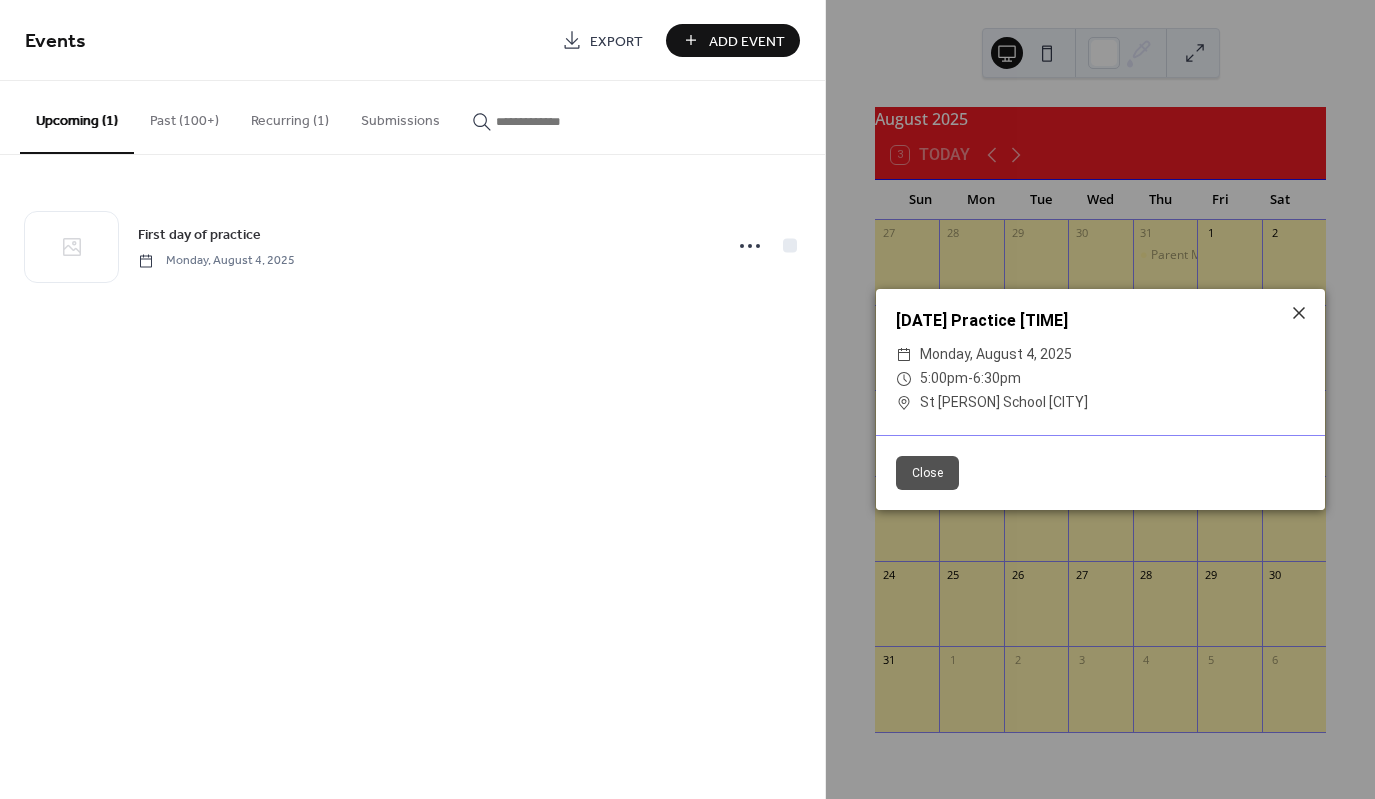 click on "Close" at bounding box center (927, 473) 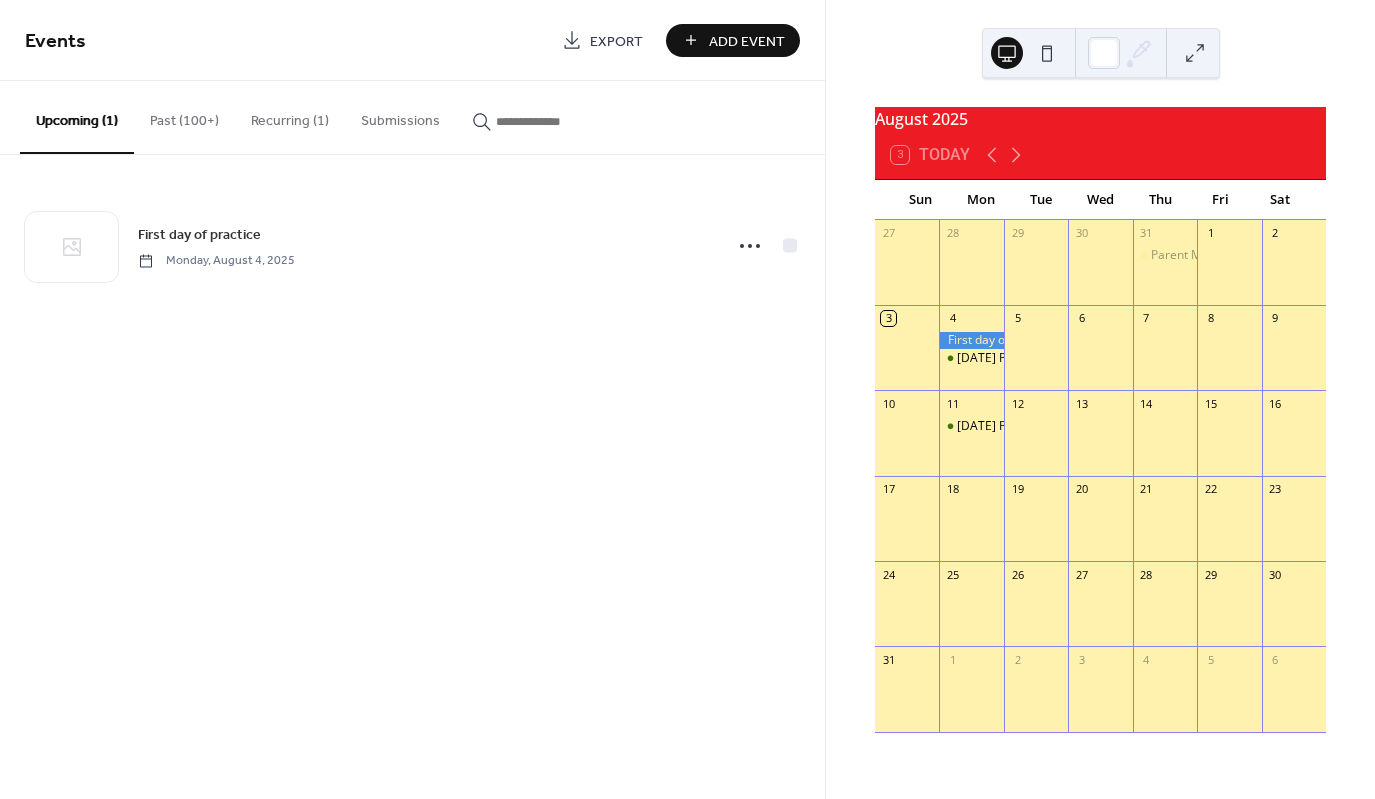 click on "5/6 Practice 5-6:30" at bounding box center (971, 358) 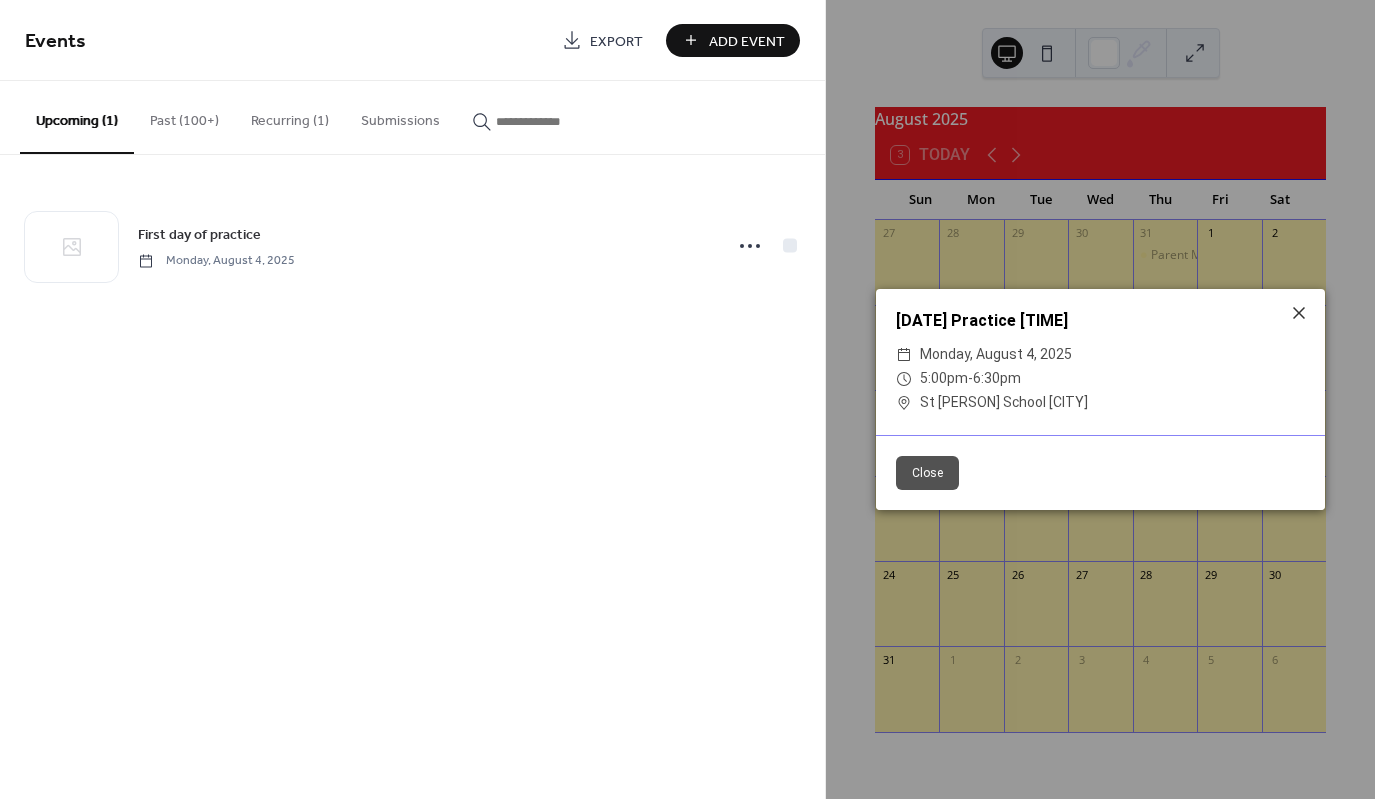 click on "-" at bounding box center [970, 378] 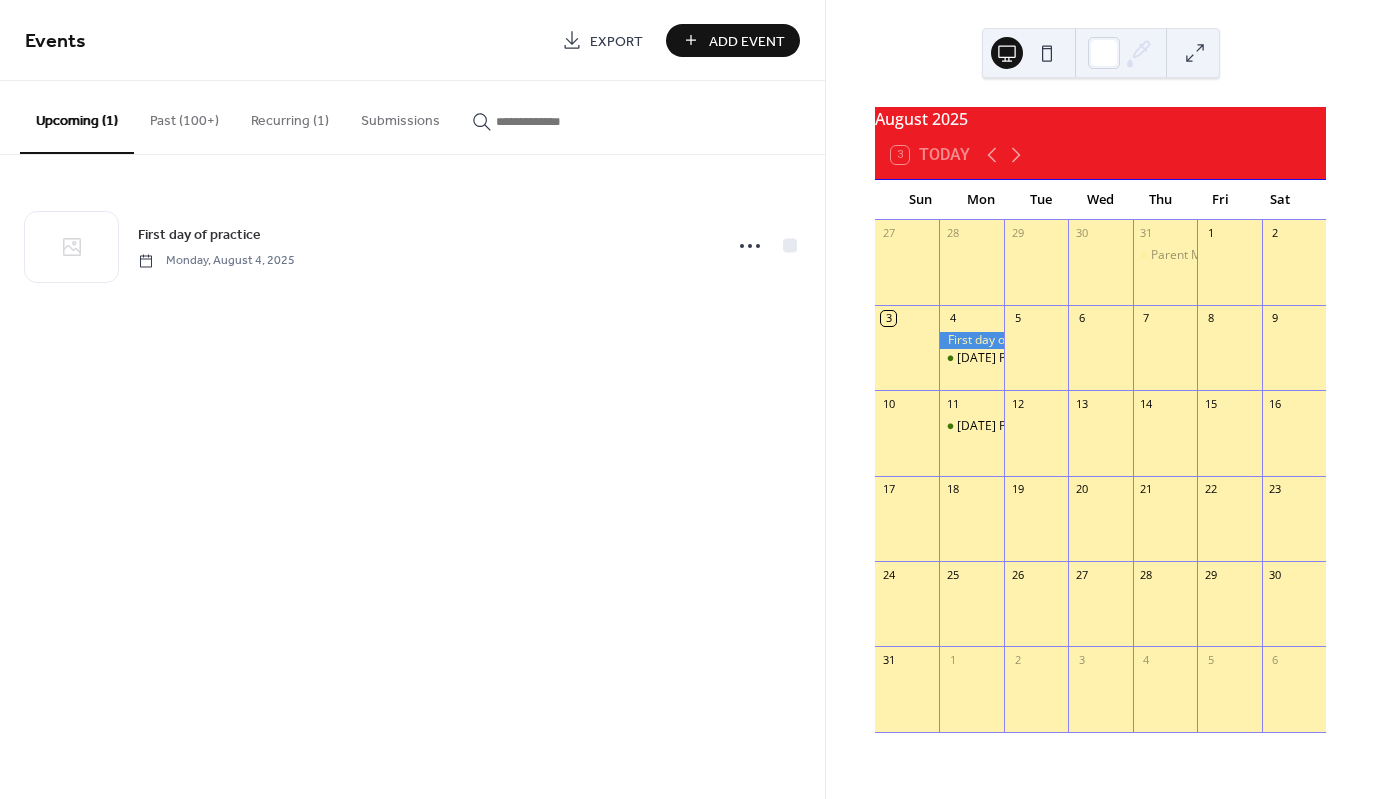 click on "Recurring (1)" at bounding box center (290, 116) 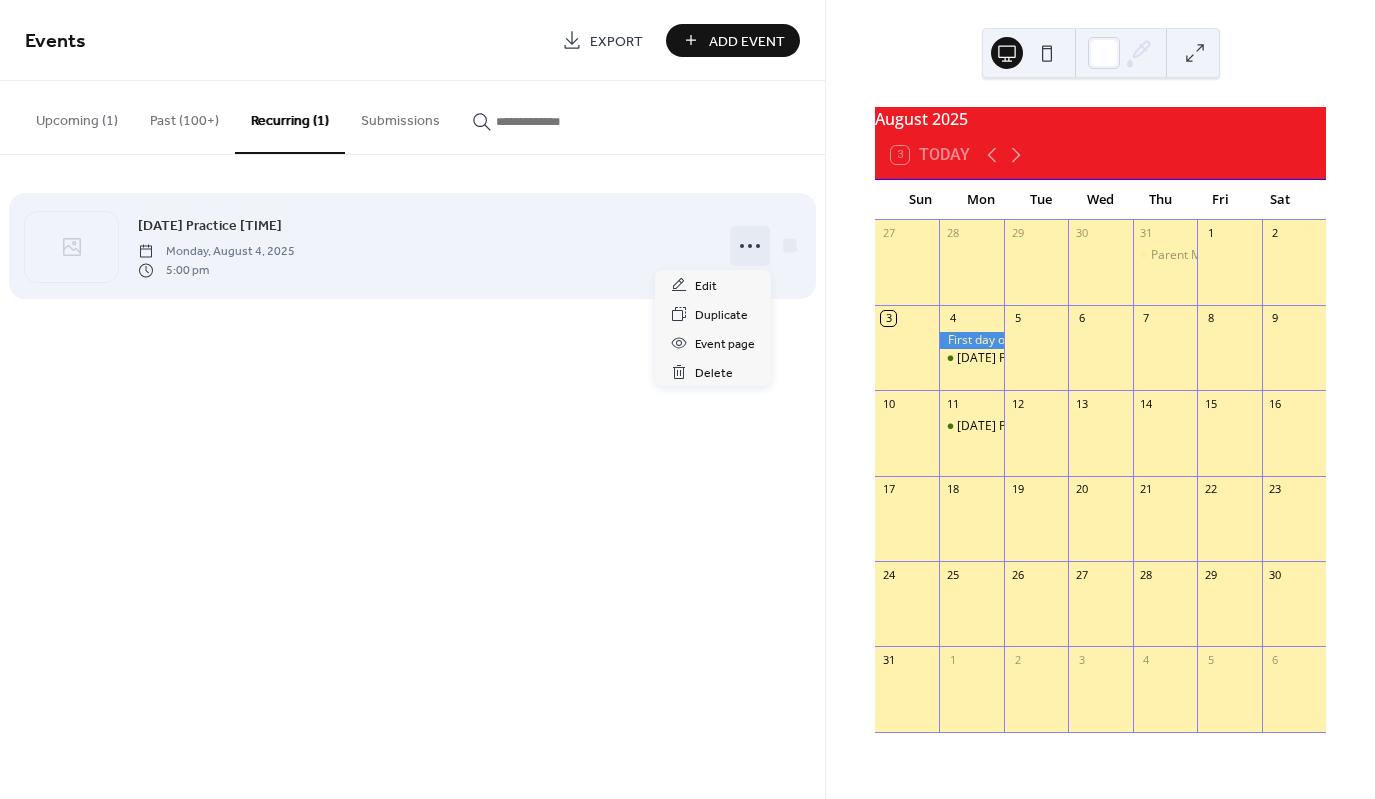click 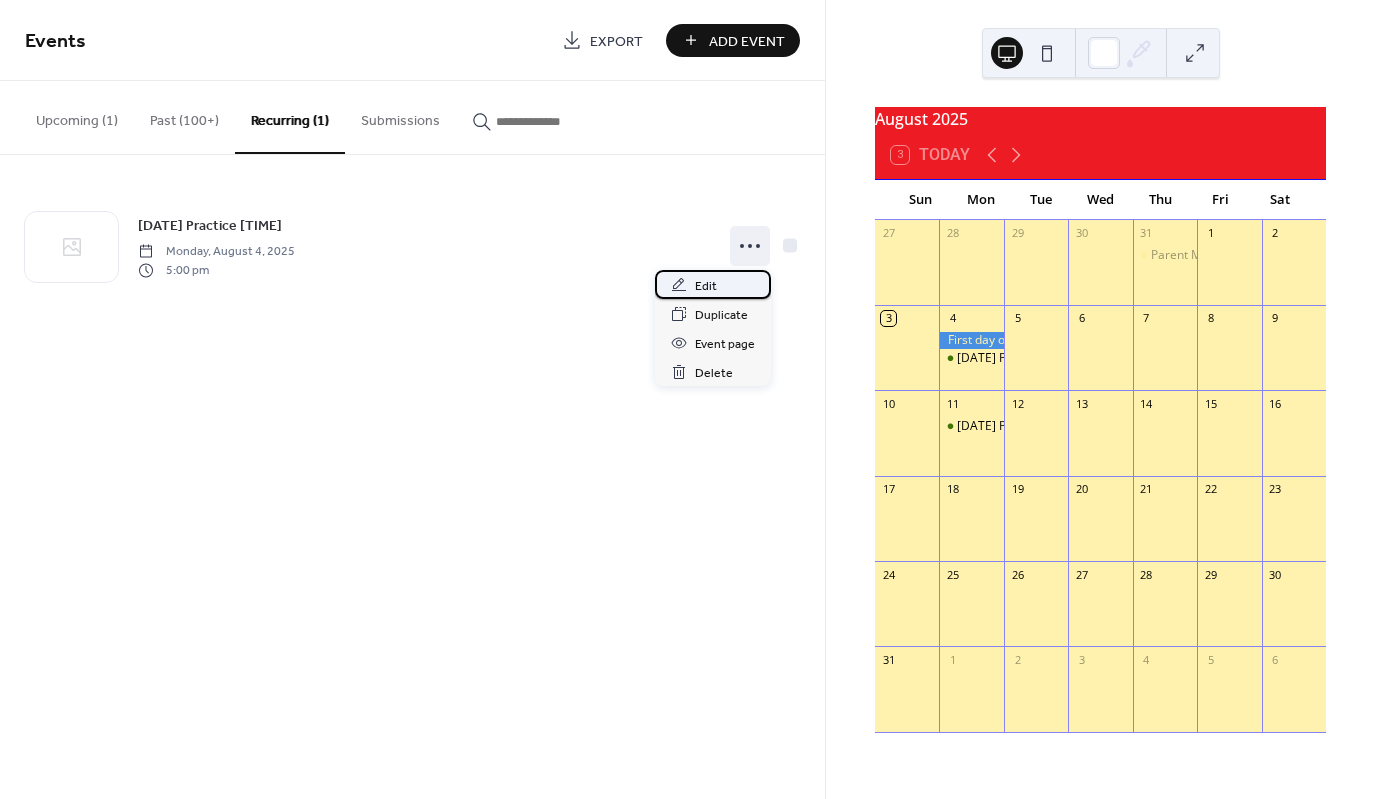 click on "Edit" at bounding box center (706, 286) 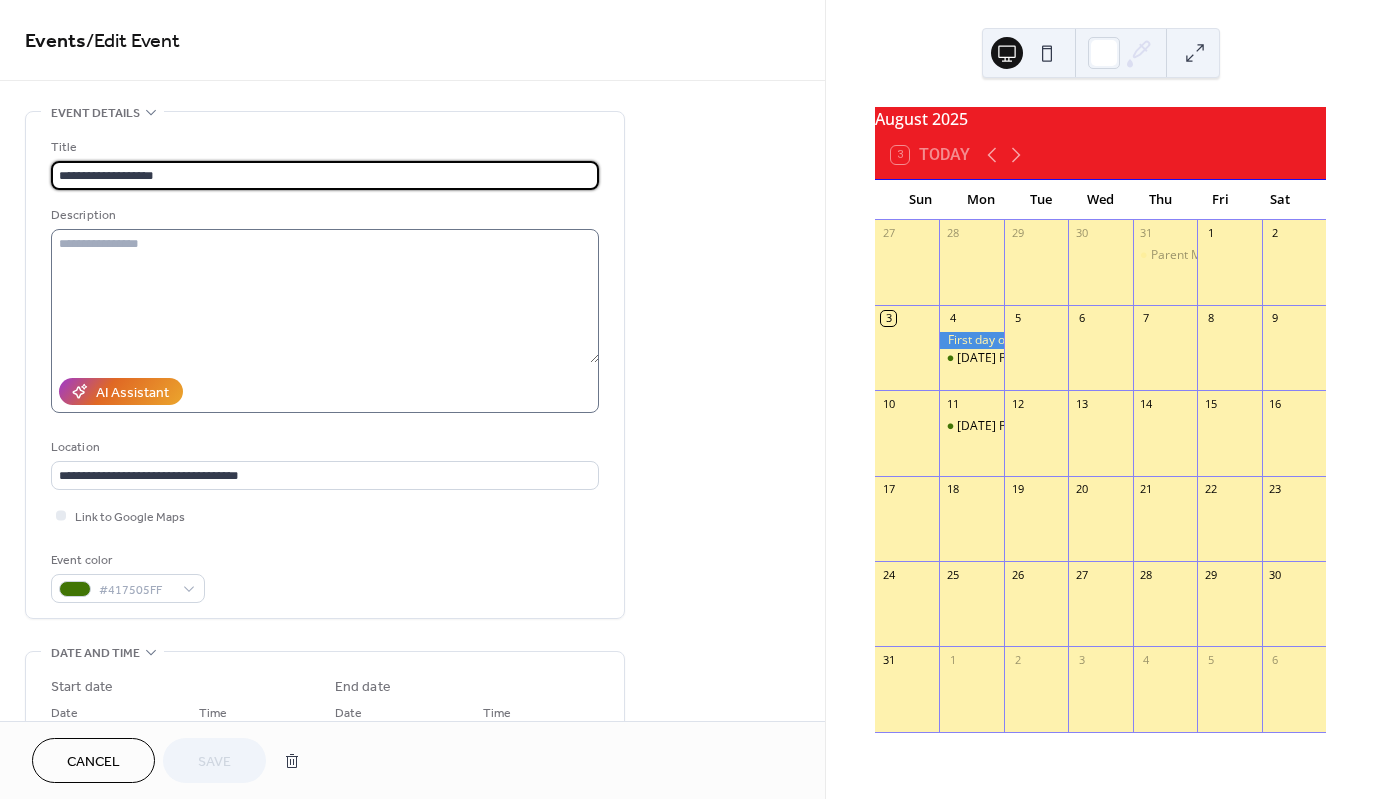 type on "**********" 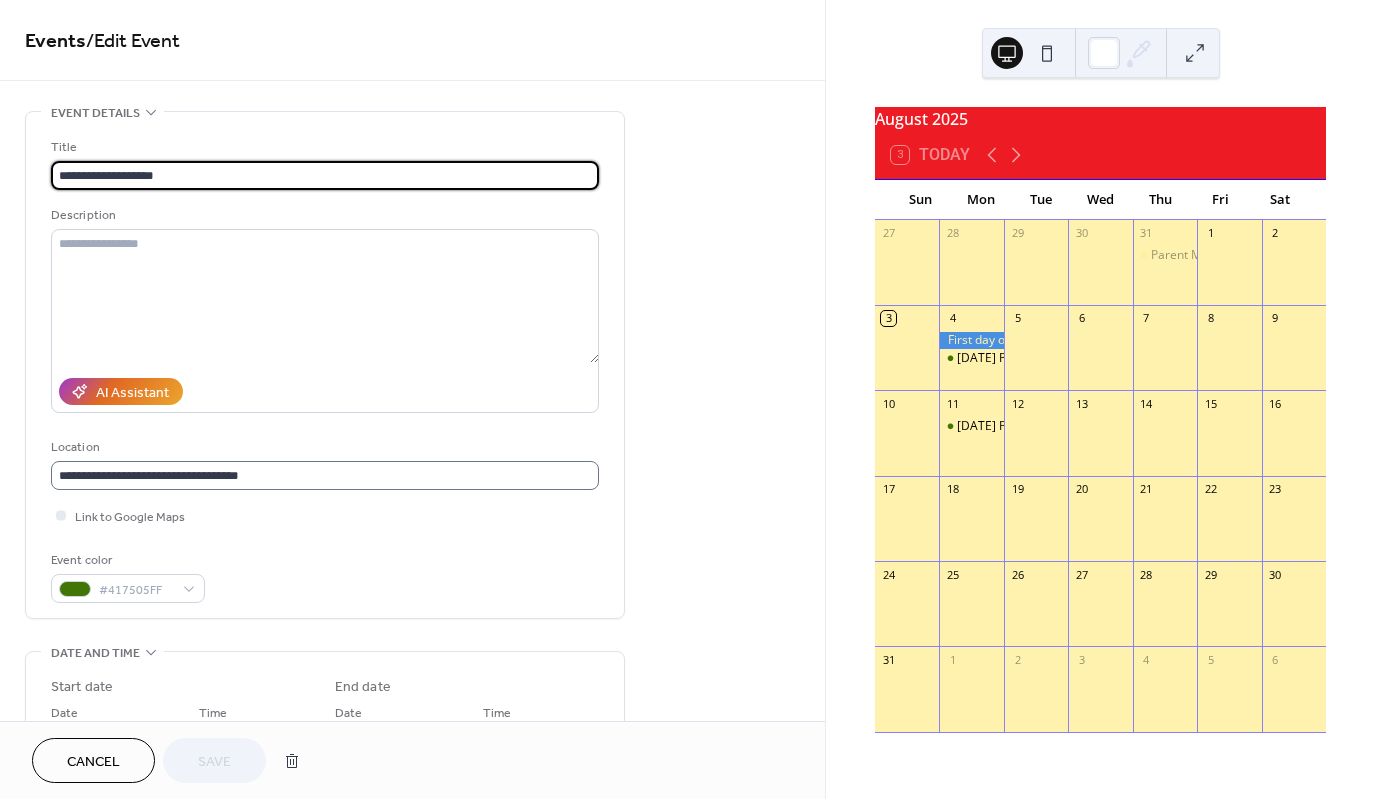 scroll, scrollTop: 1, scrollLeft: 0, axis: vertical 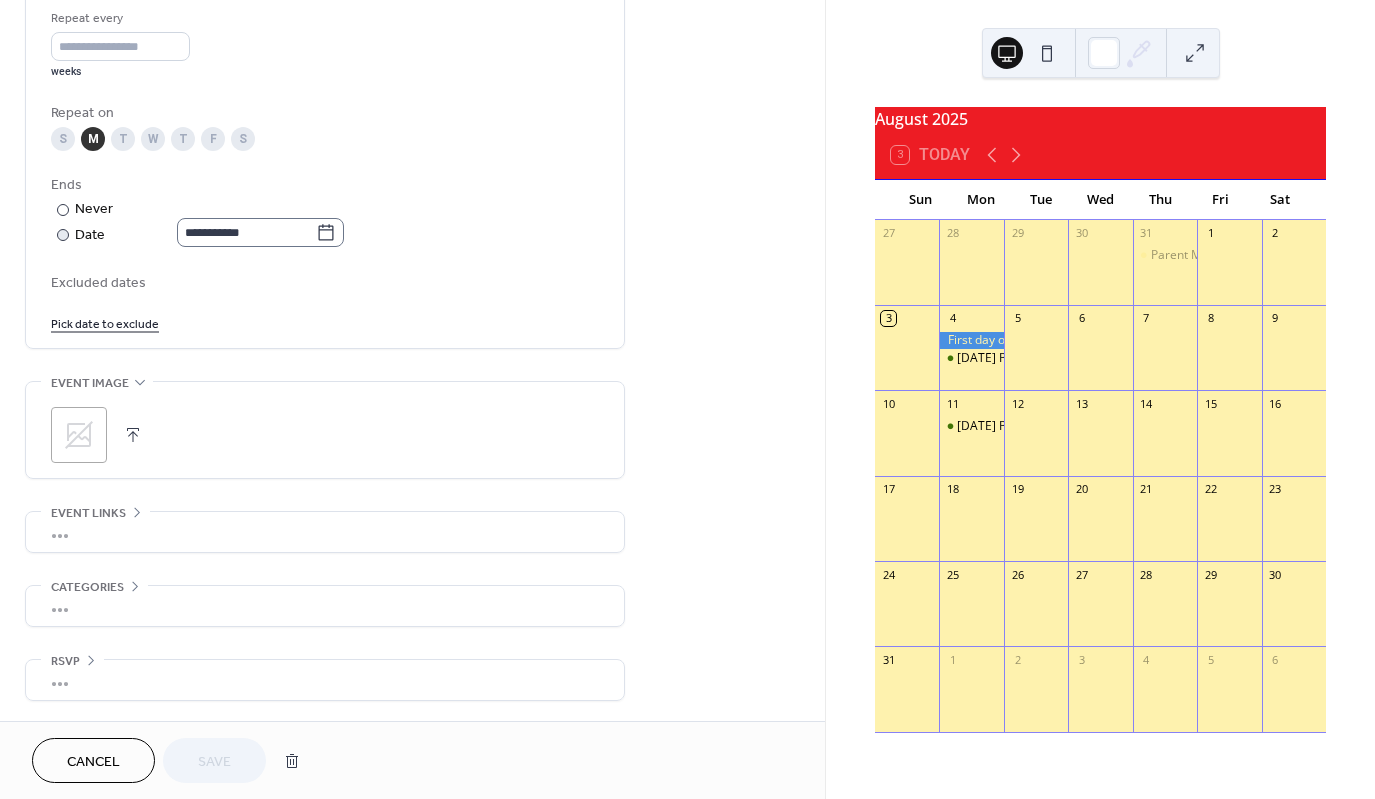 click 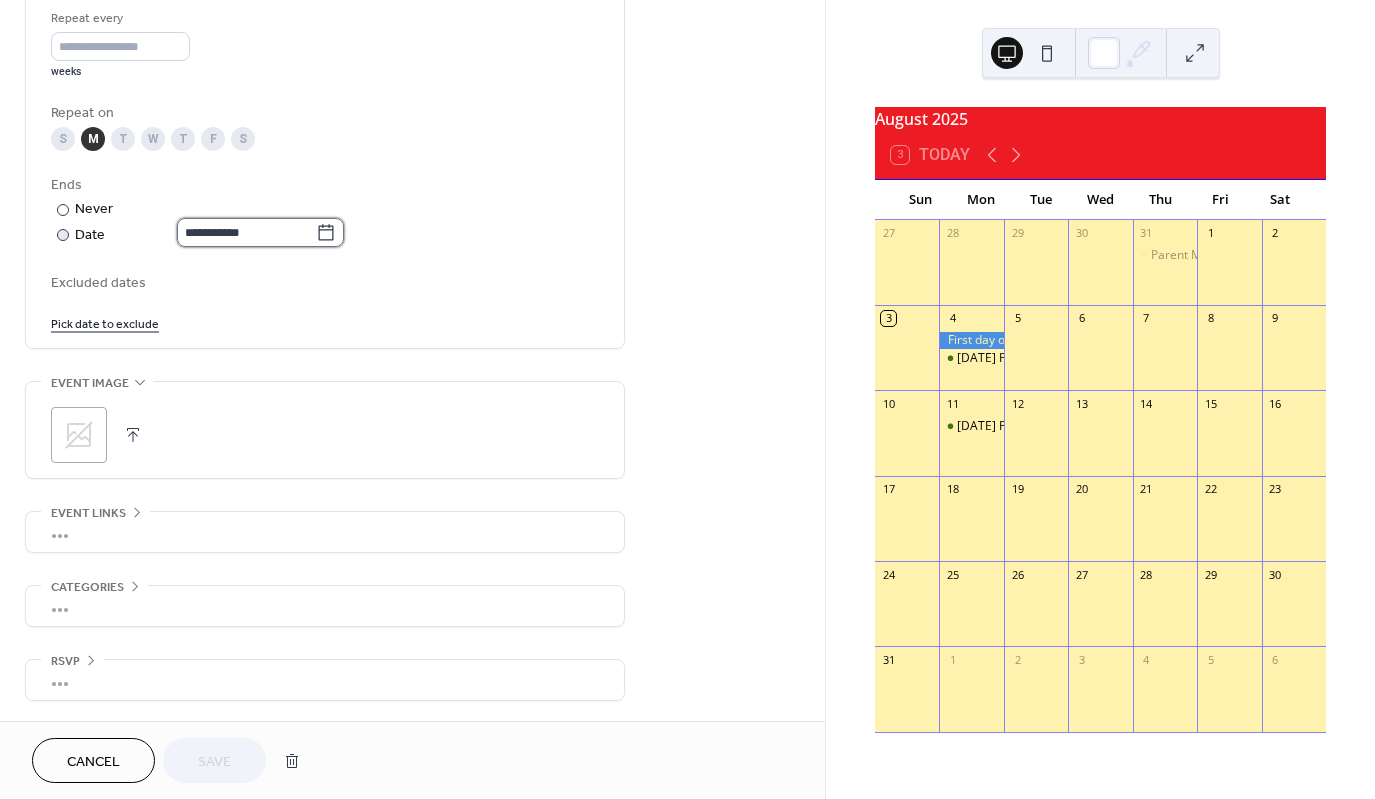 click on "**********" at bounding box center (246, 232) 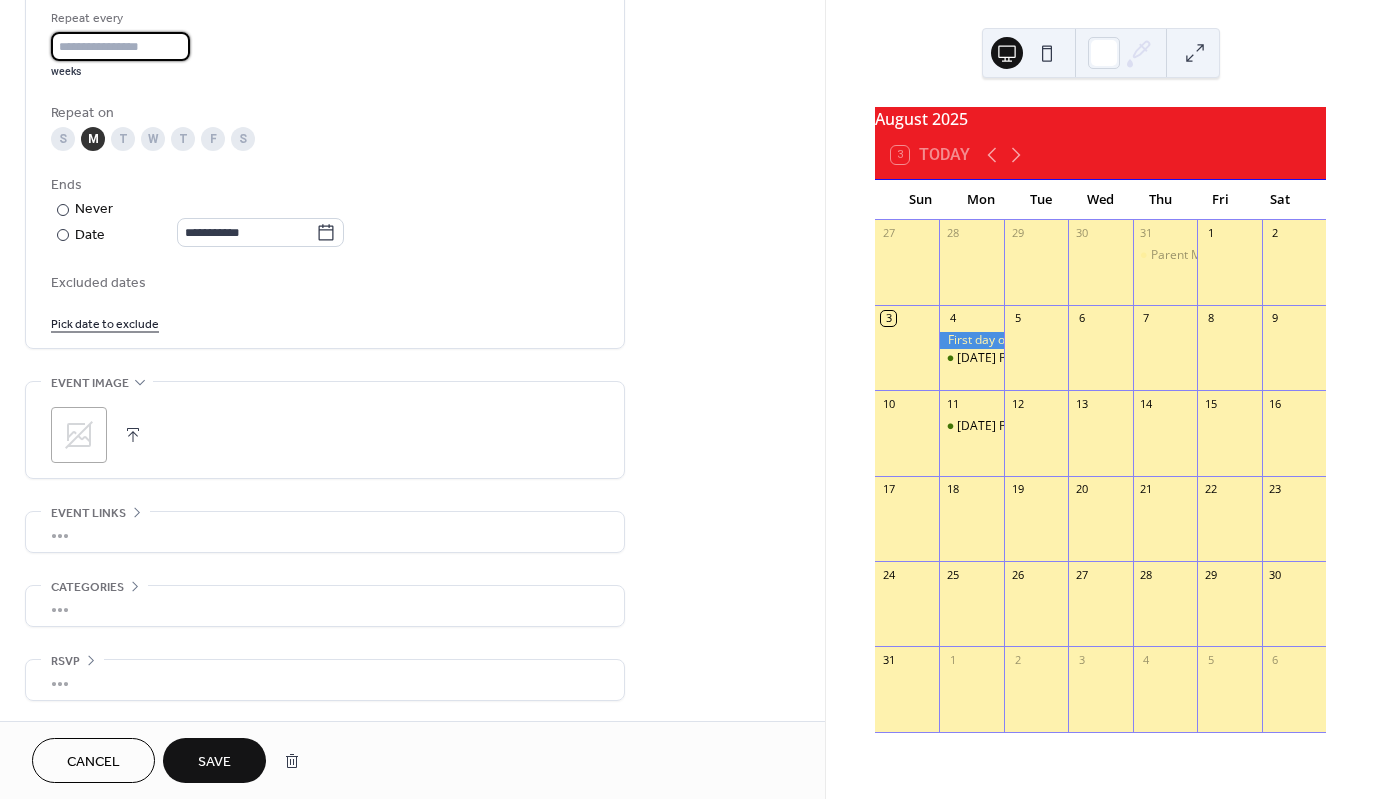 click on "*" at bounding box center (120, 46) 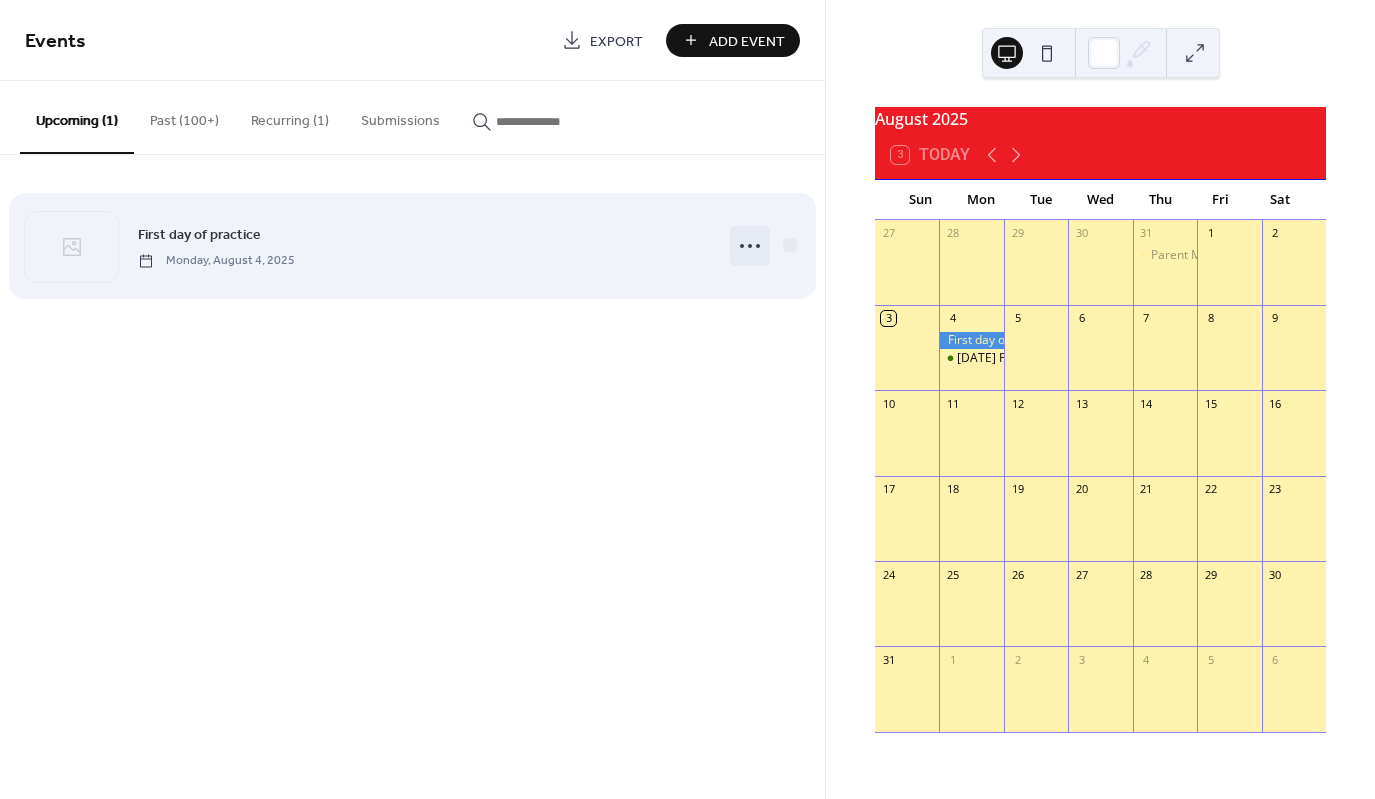 click 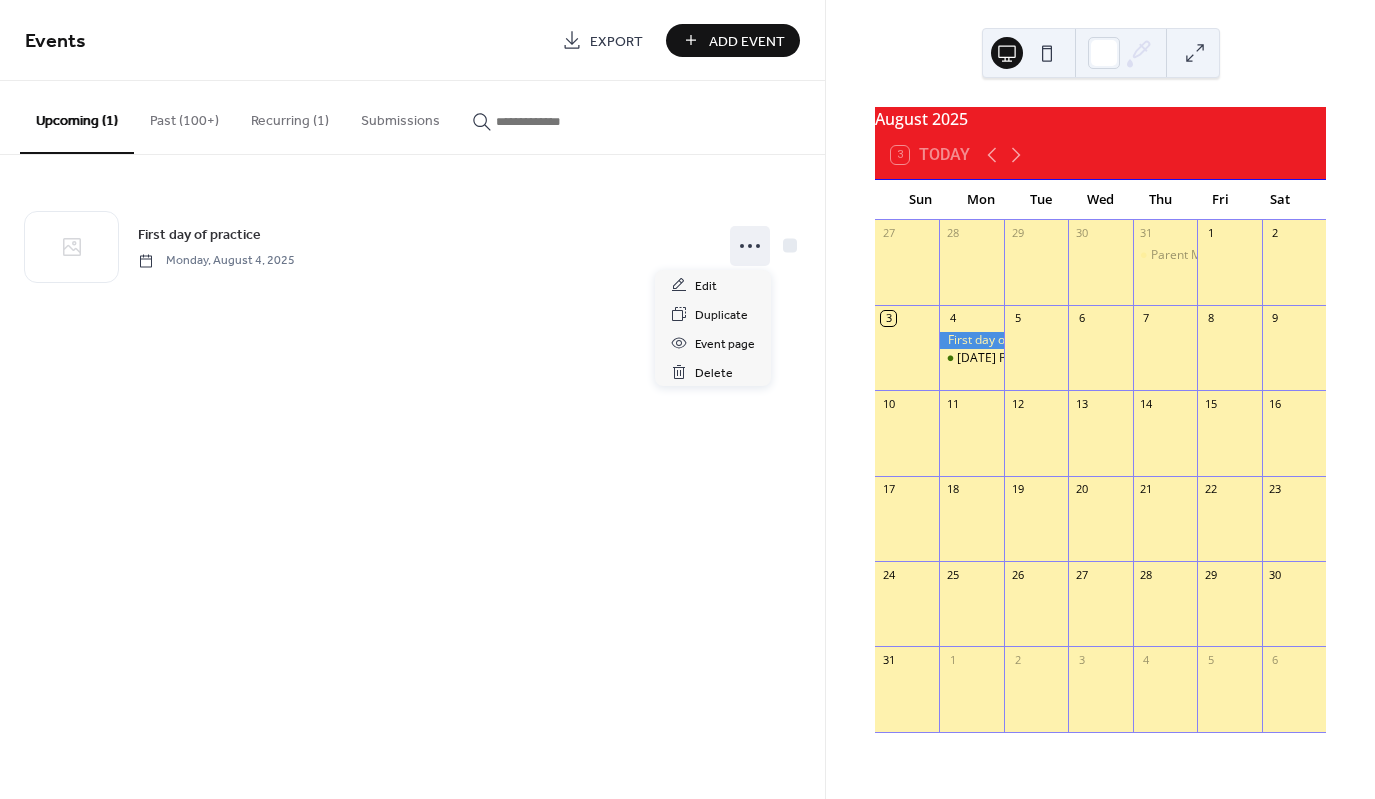 click on "Recurring (1)" at bounding box center [290, 116] 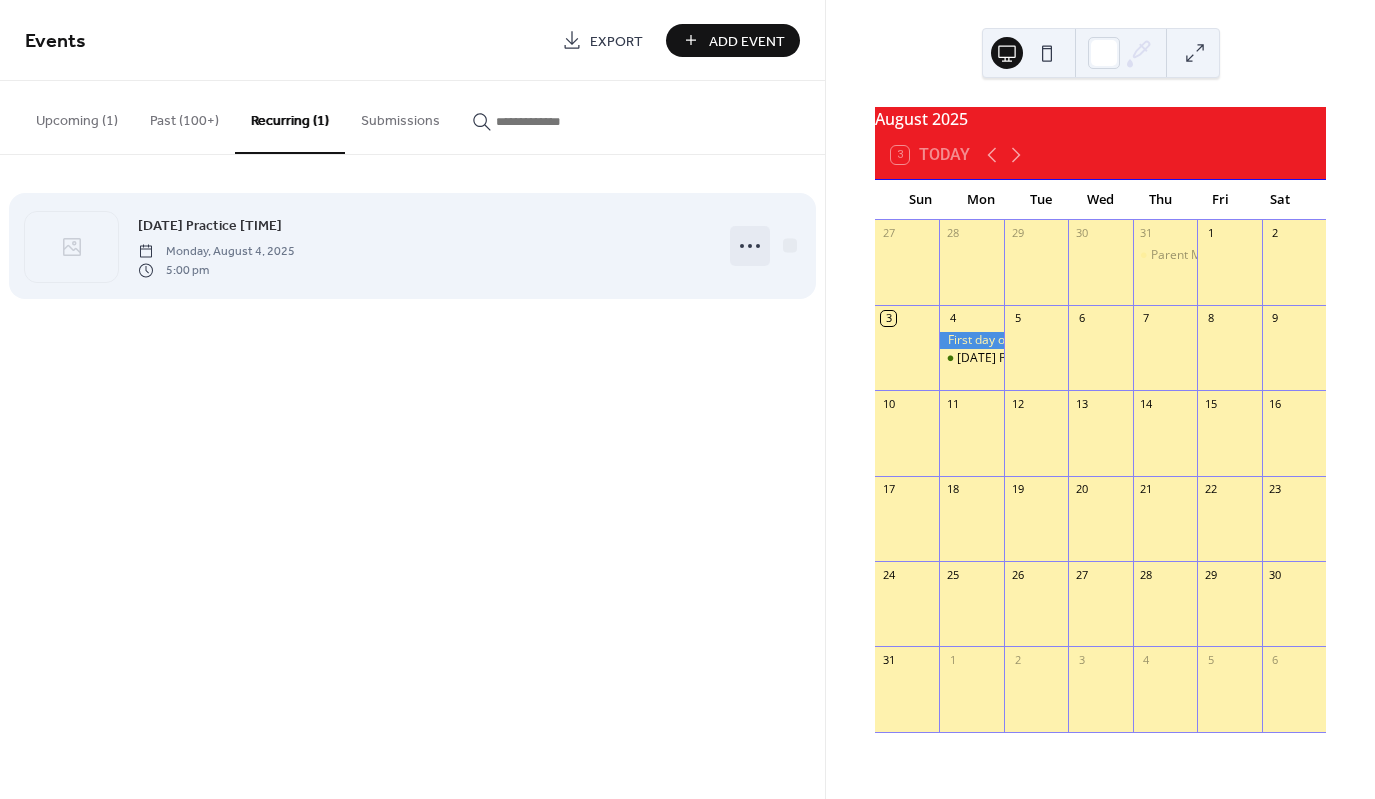 click 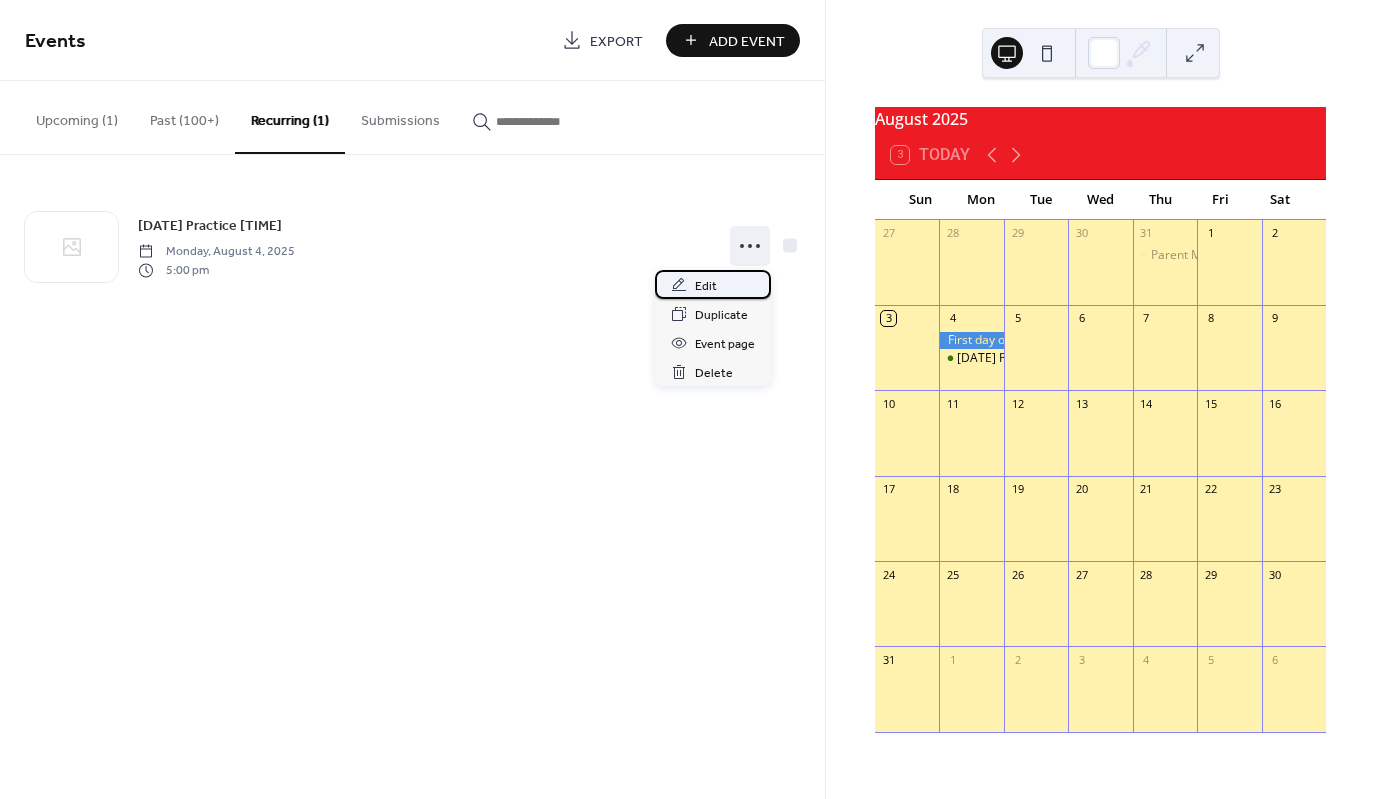 click on "Edit" at bounding box center [706, 286] 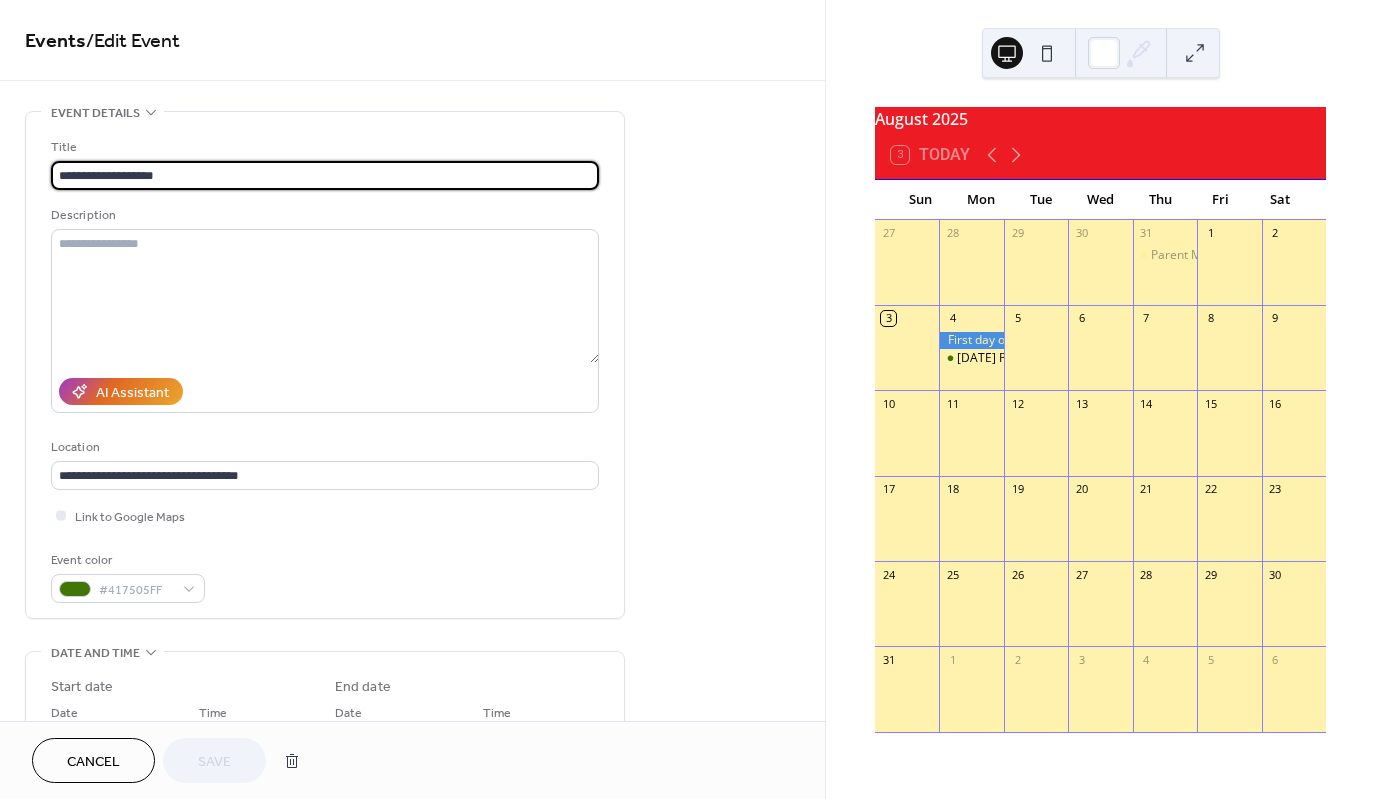 type on "**********" 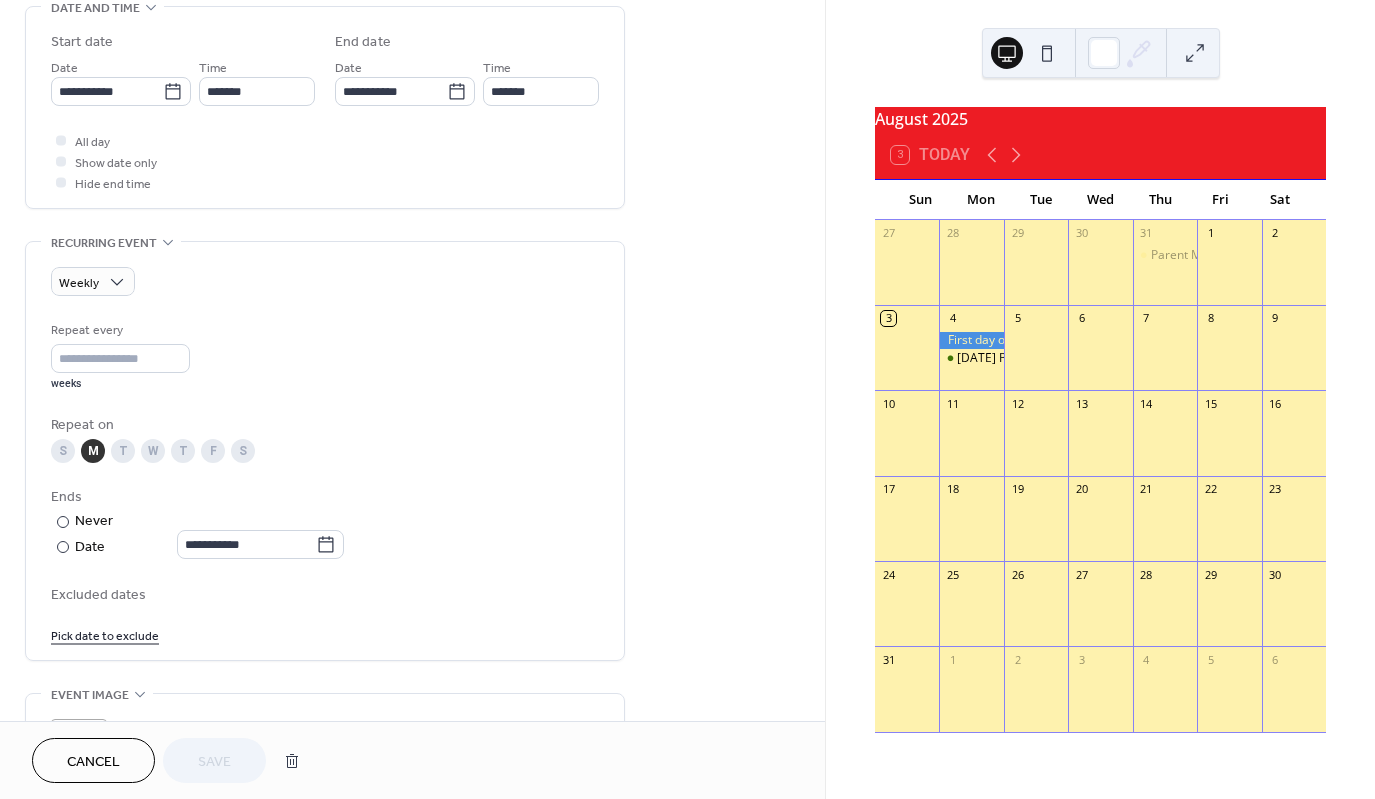 scroll, scrollTop: 700, scrollLeft: 0, axis: vertical 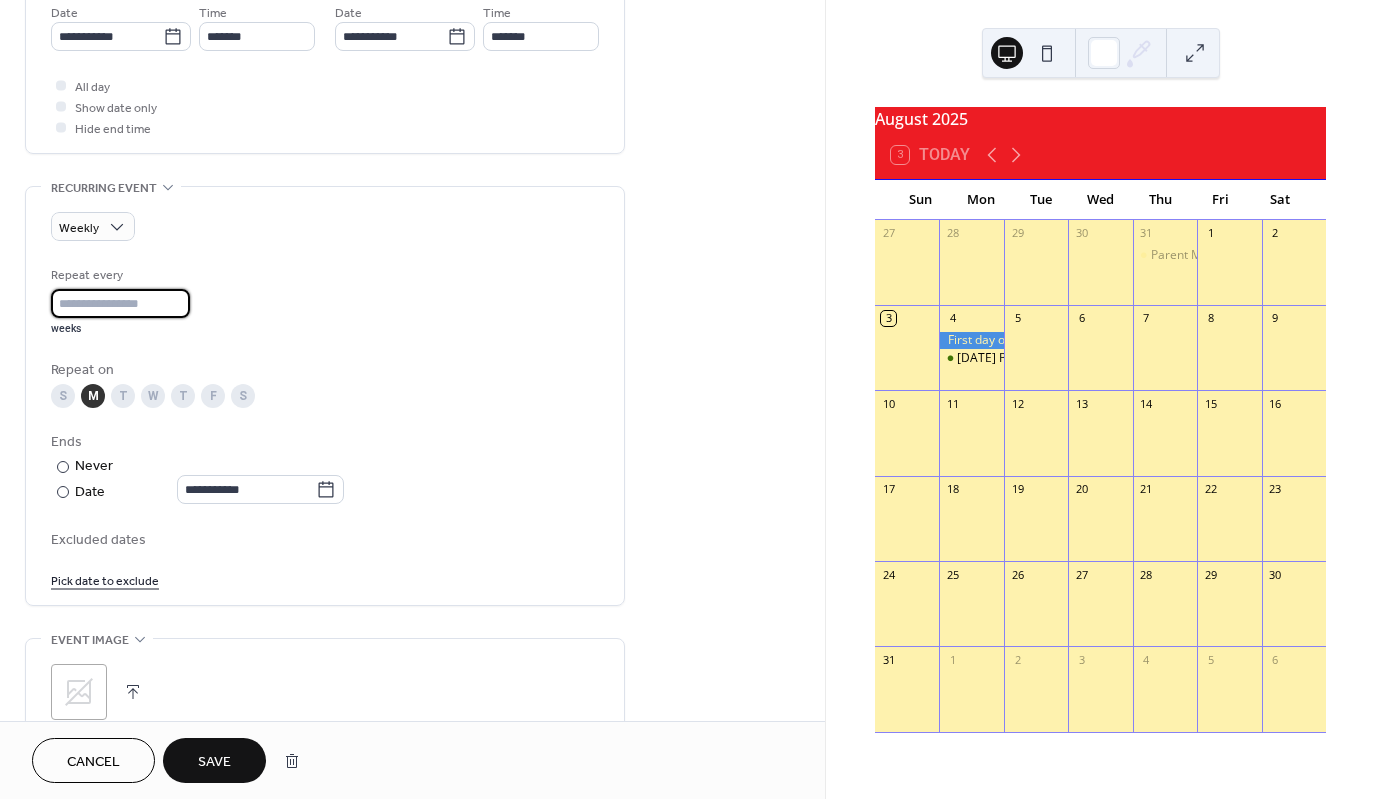 click on "*" at bounding box center (120, 303) 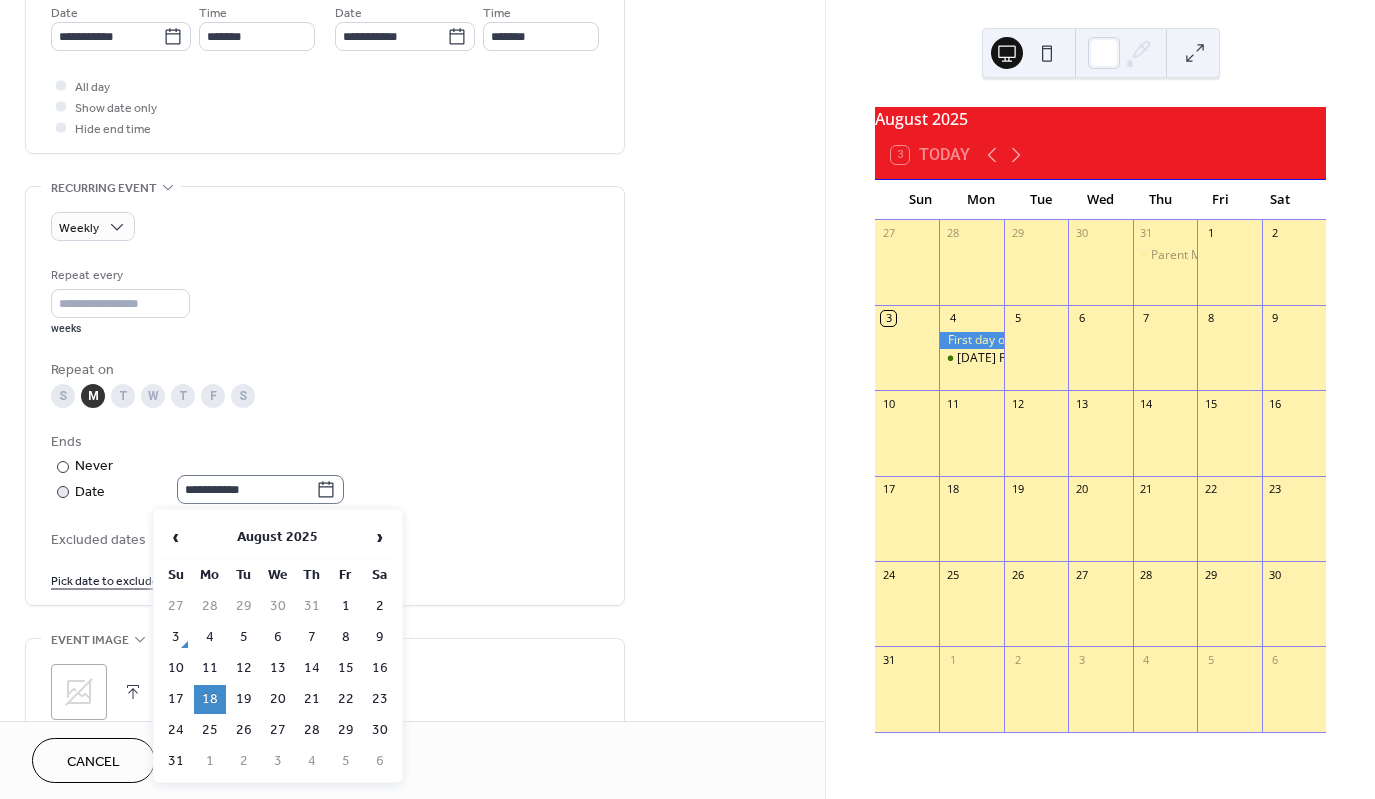 click 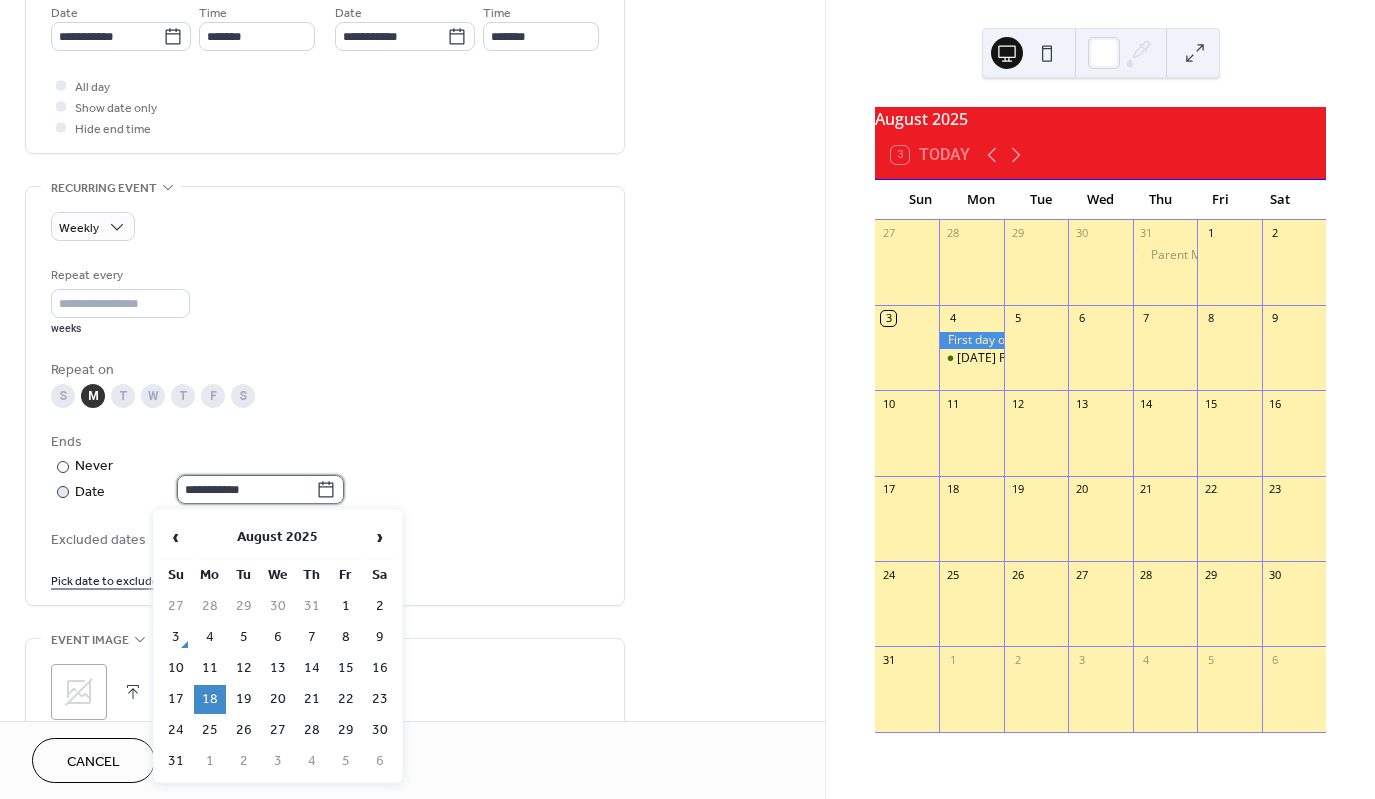 click on "**********" at bounding box center (246, 489) 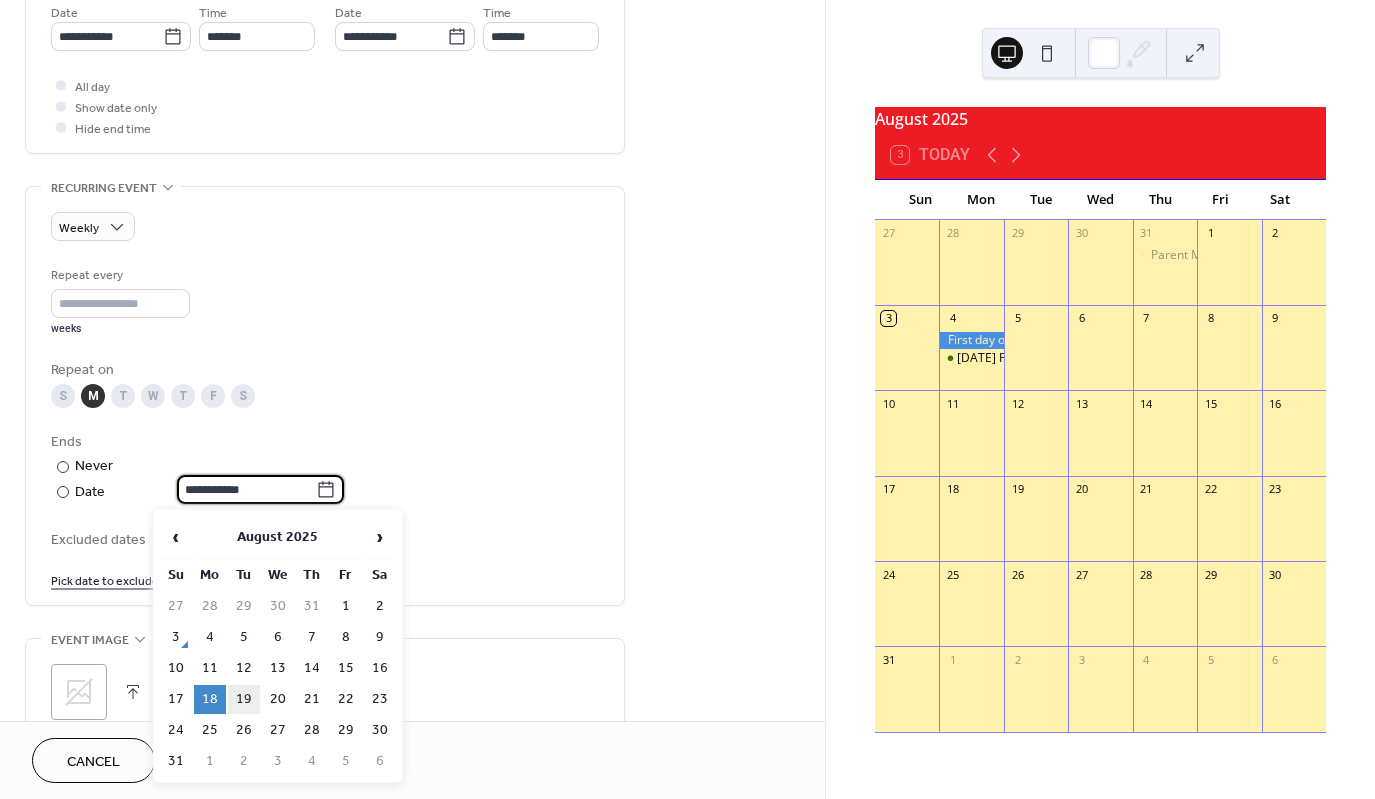 click on "19" at bounding box center [244, 699] 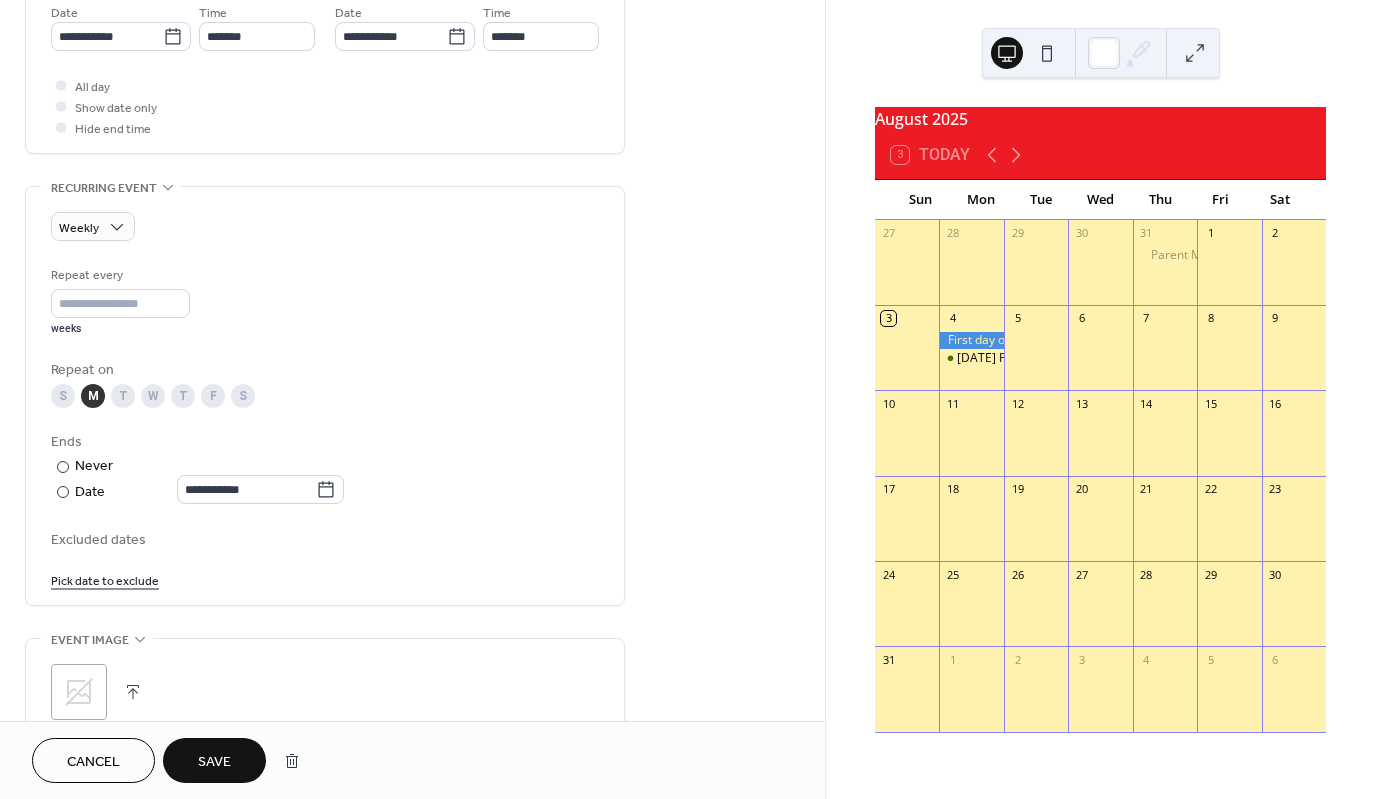 click on "Save" at bounding box center (214, 762) 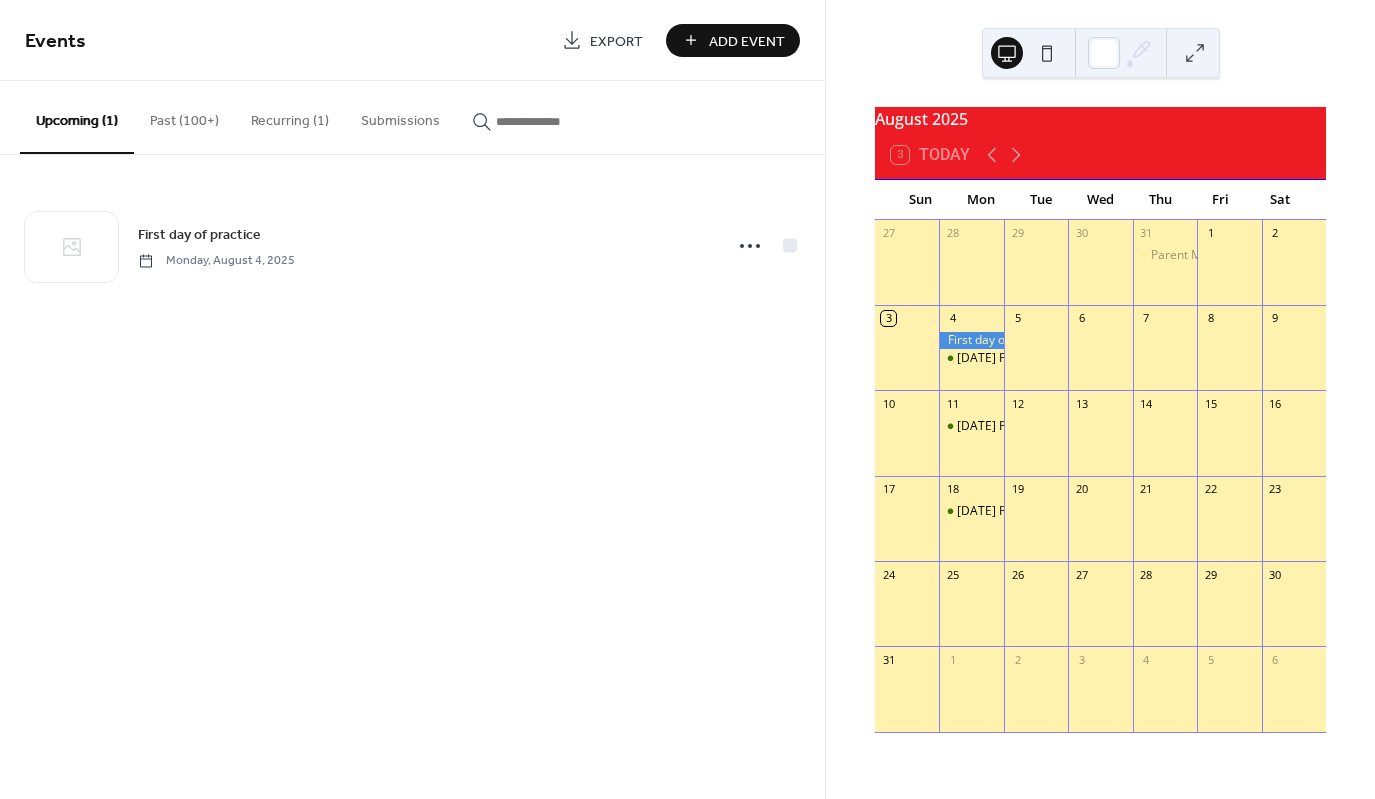 click on "Add Event" at bounding box center [747, 41] 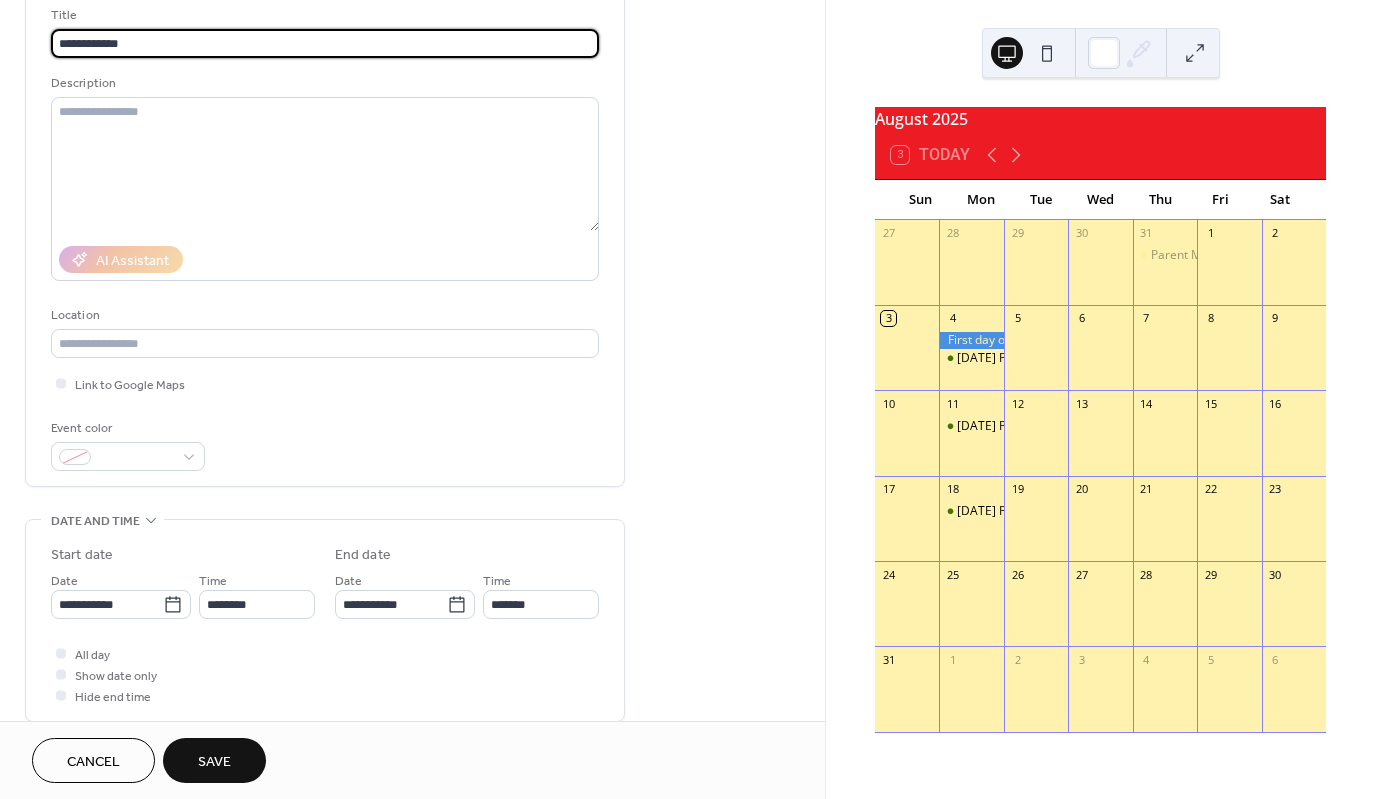 scroll, scrollTop: 200, scrollLeft: 0, axis: vertical 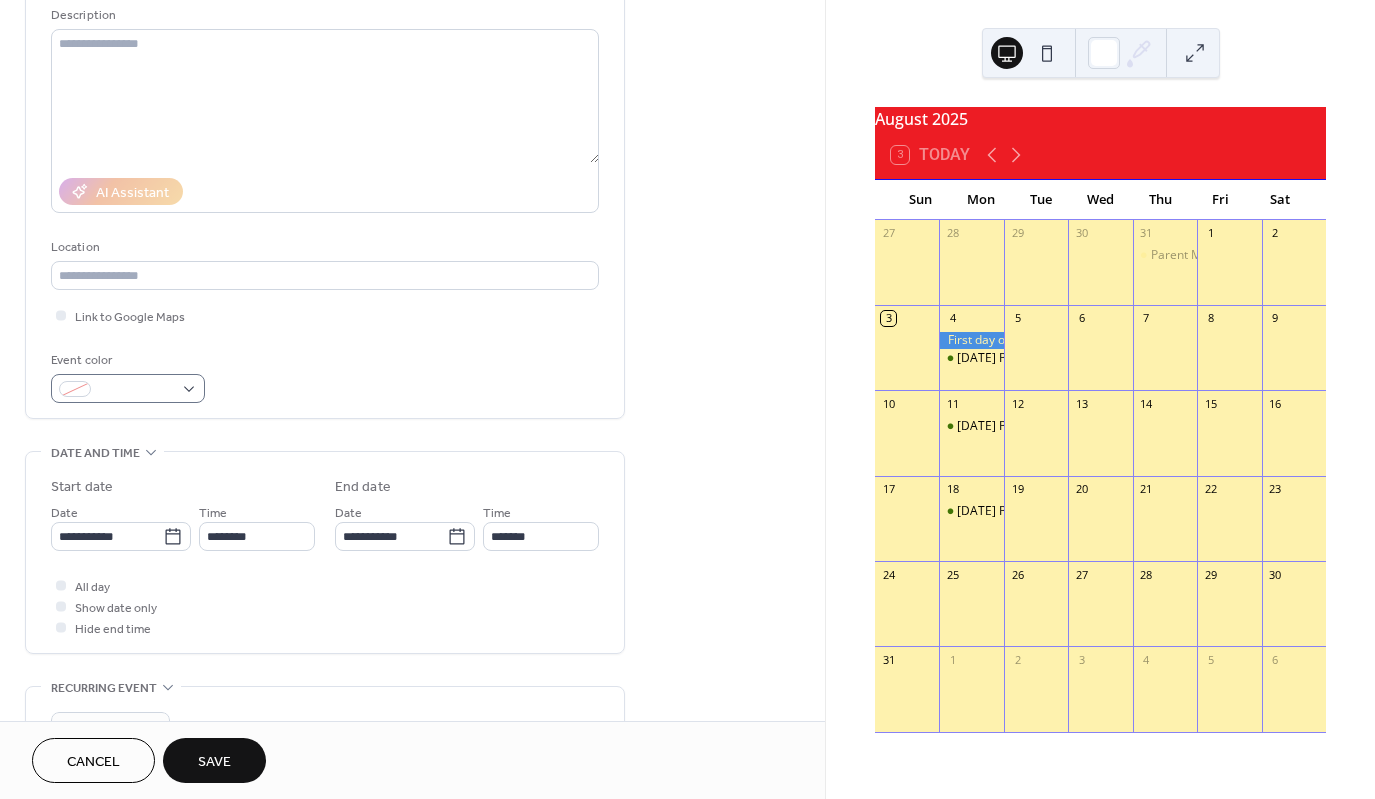 type on "**********" 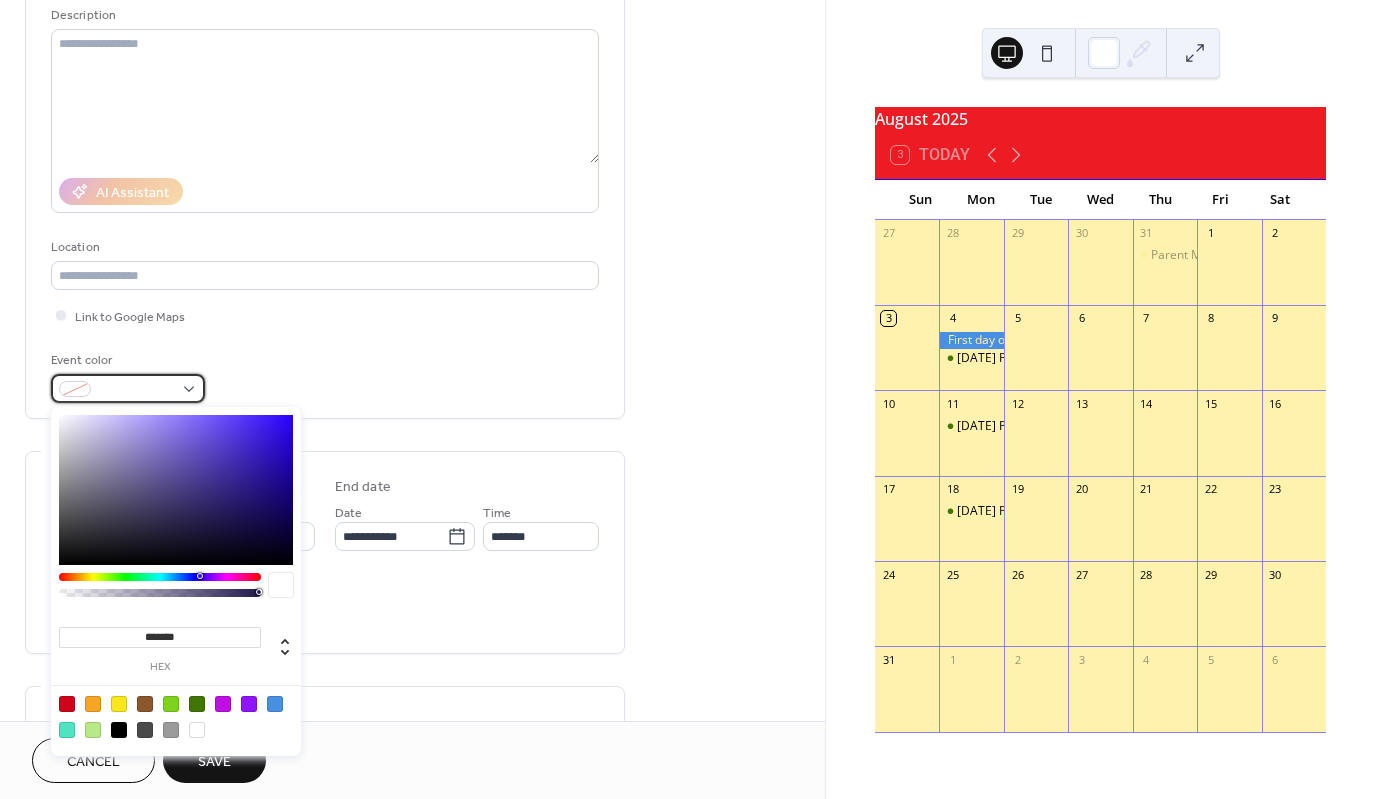 click at bounding box center [128, 388] 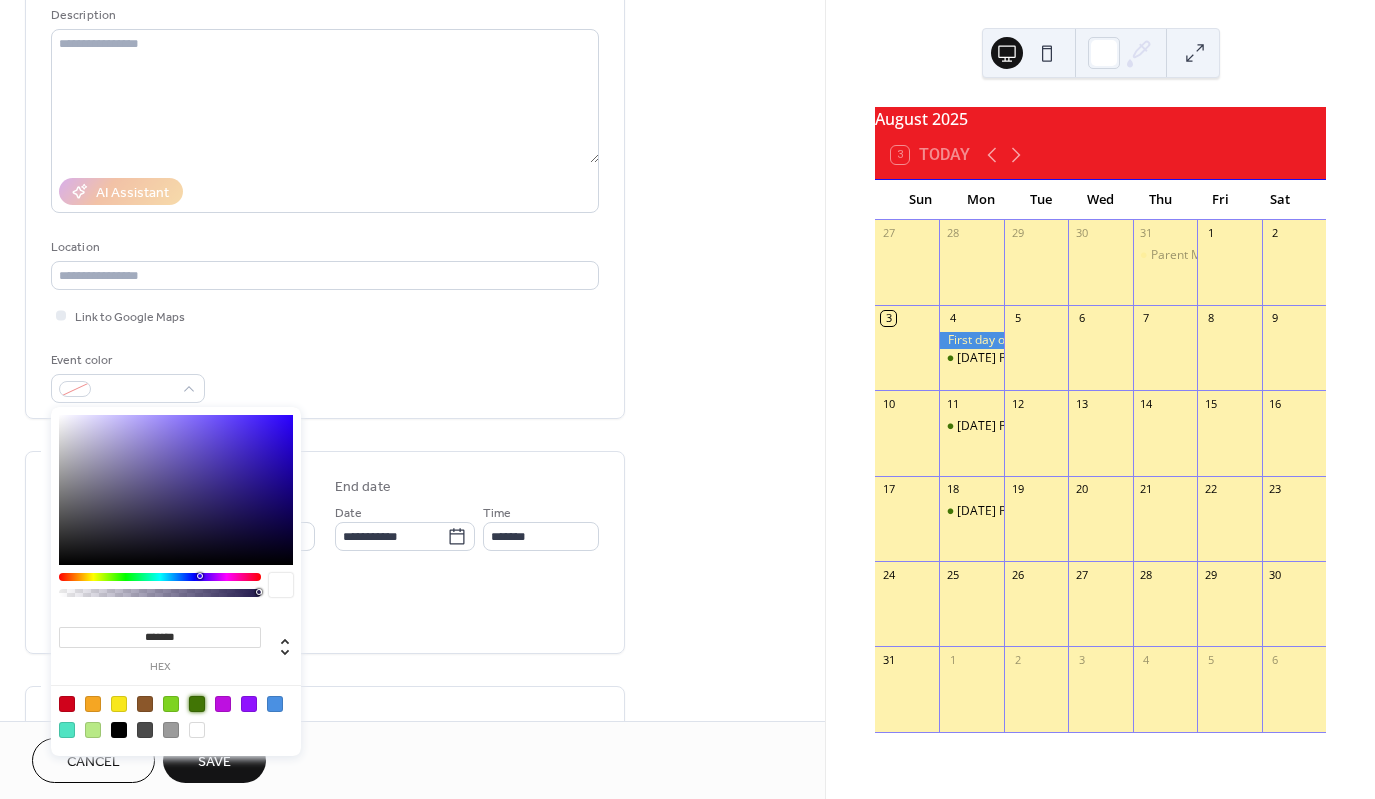 click at bounding box center (197, 704) 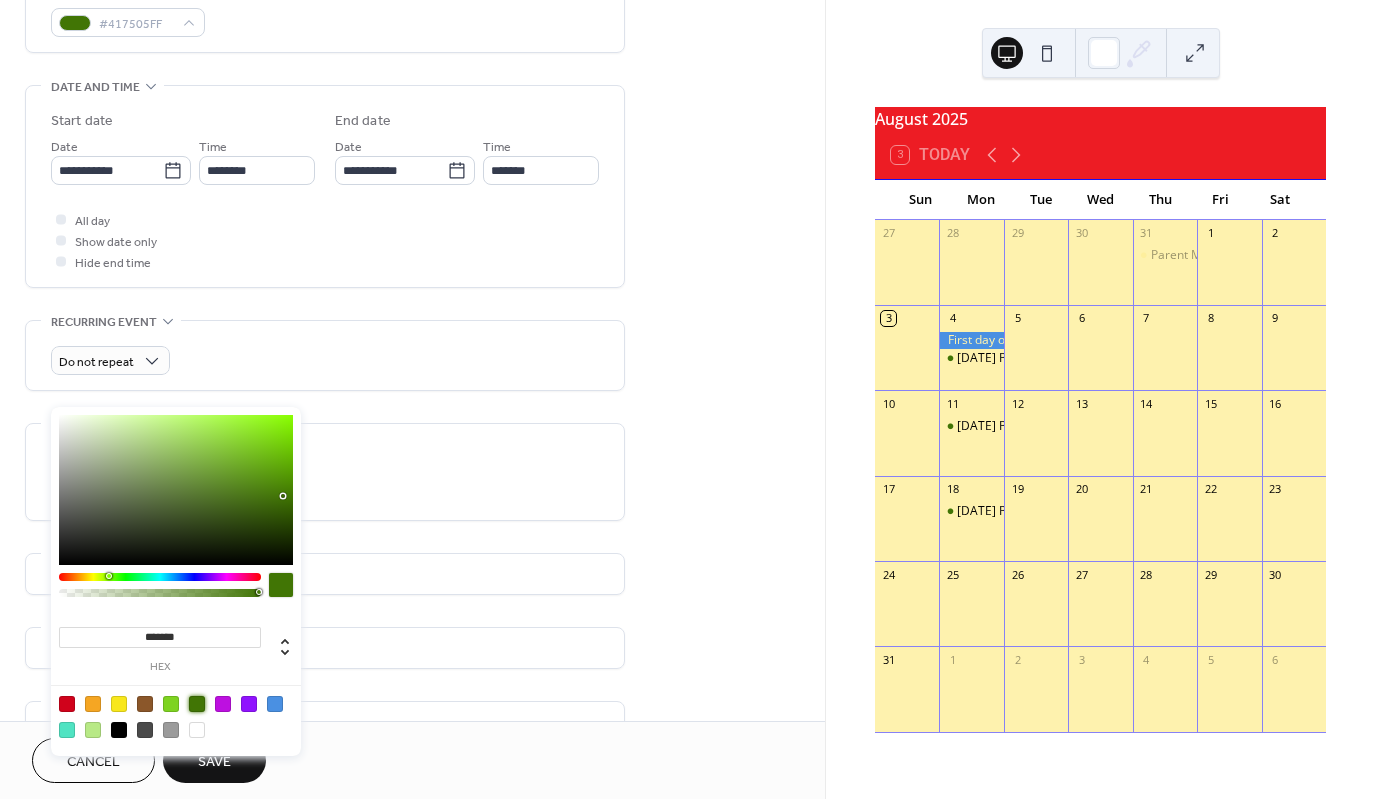 scroll, scrollTop: 608, scrollLeft: 0, axis: vertical 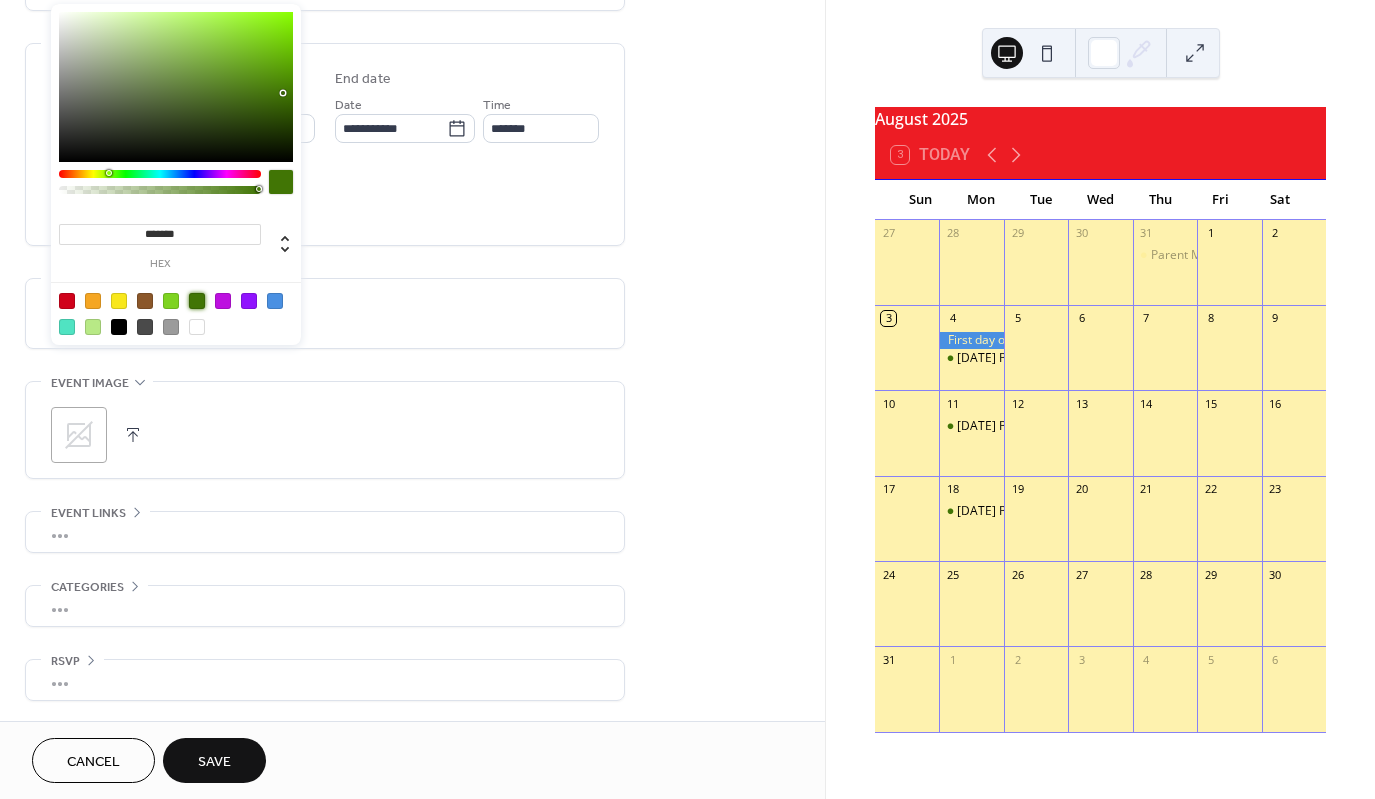 click on "**********" at bounding box center [325, 102] 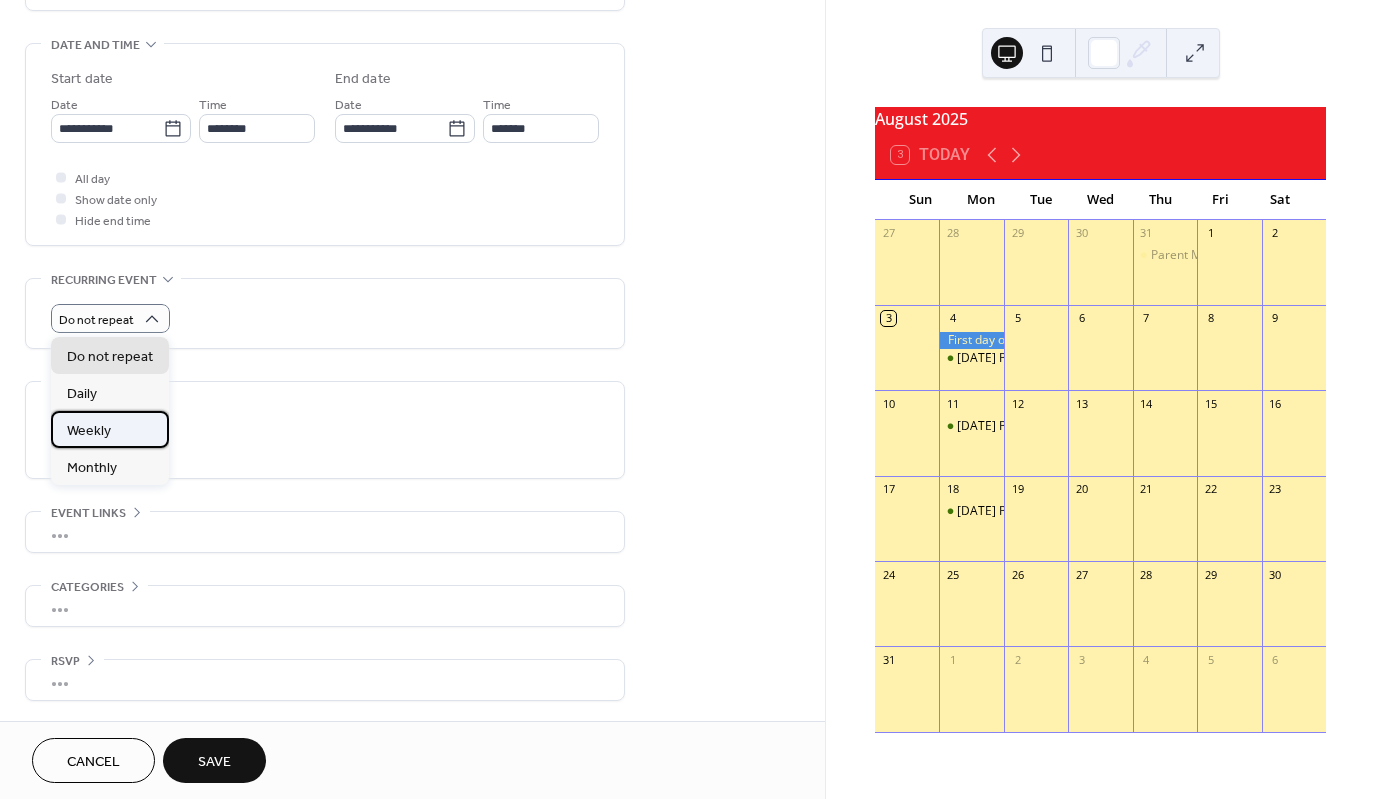 click on "Weekly" at bounding box center [110, 429] 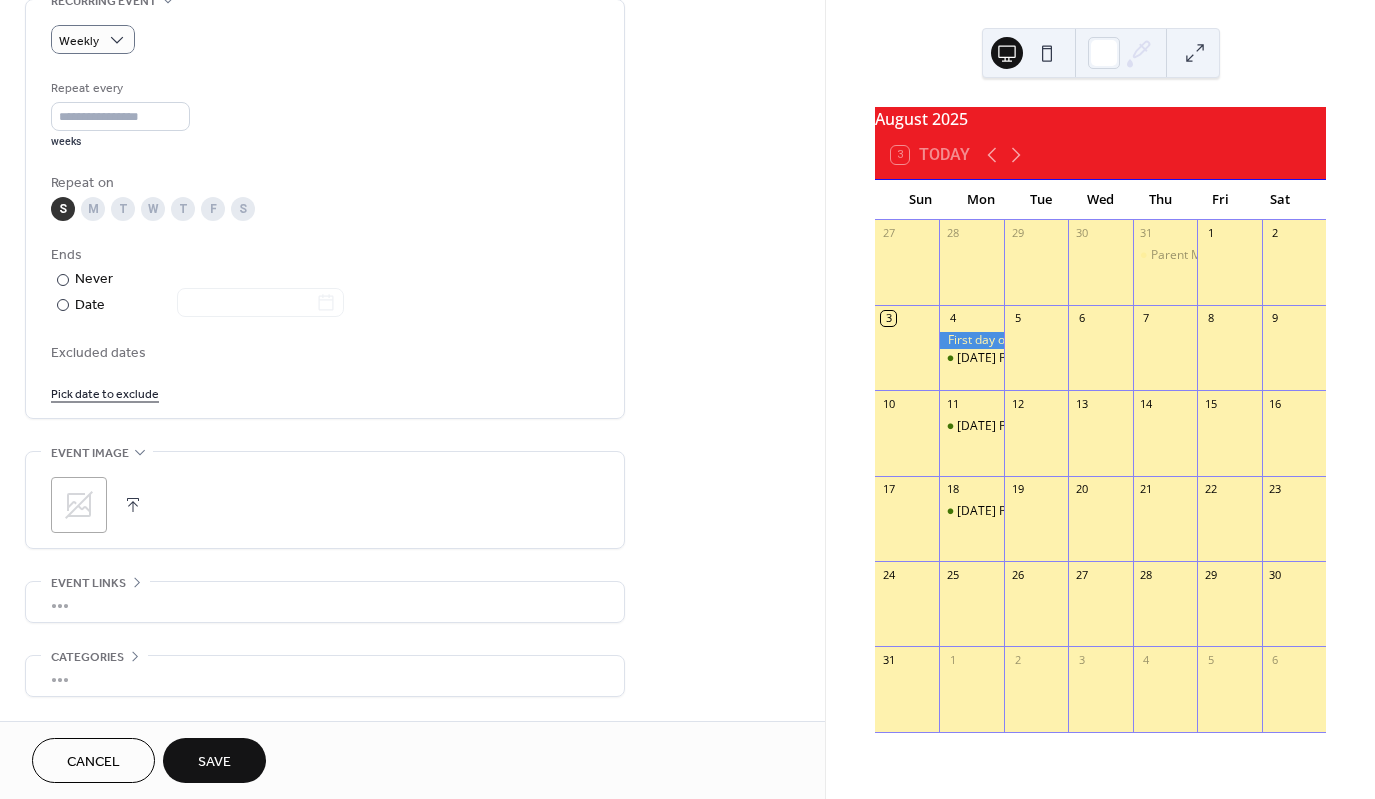 scroll, scrollTop: 908, scrollLeft: 0, axis: vertical 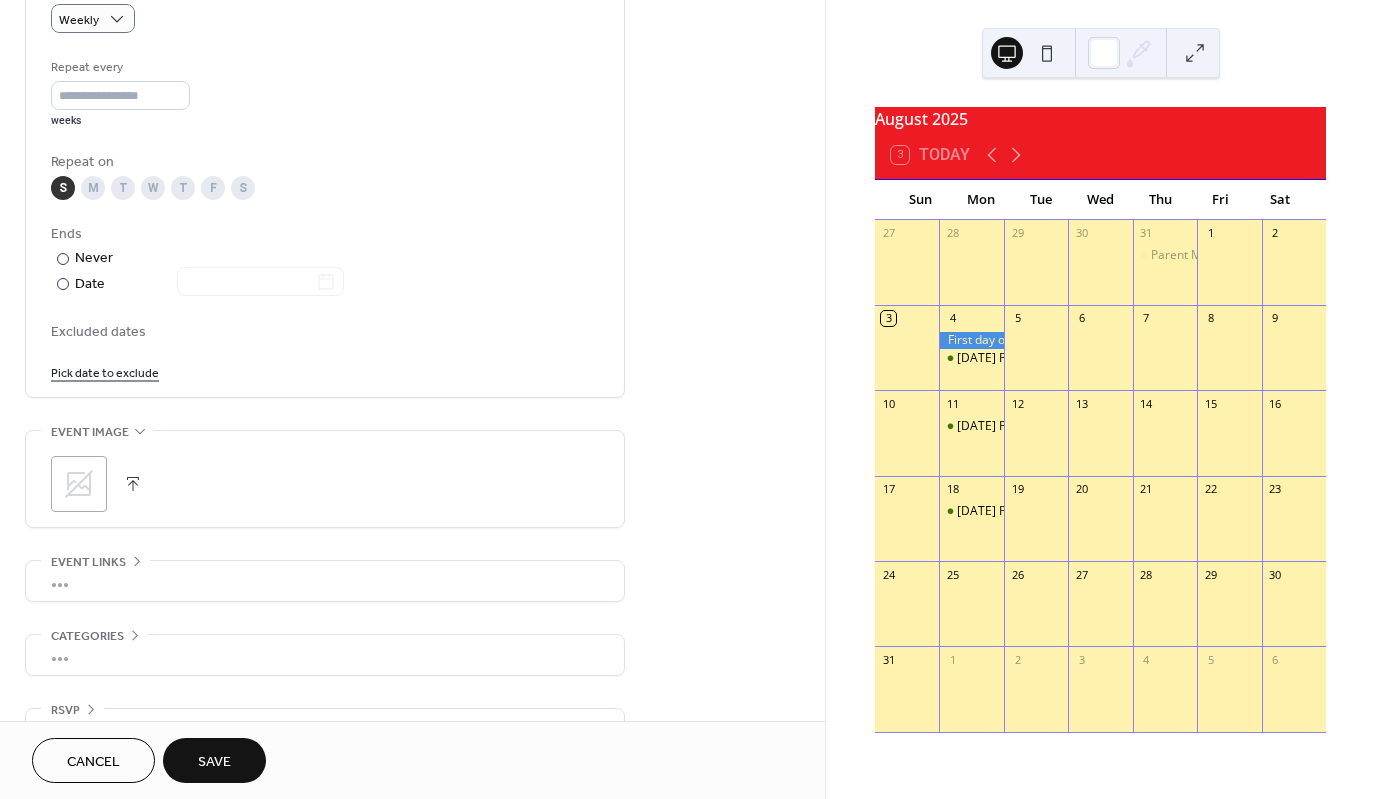 click on "T" at bounding box center (123, 188) 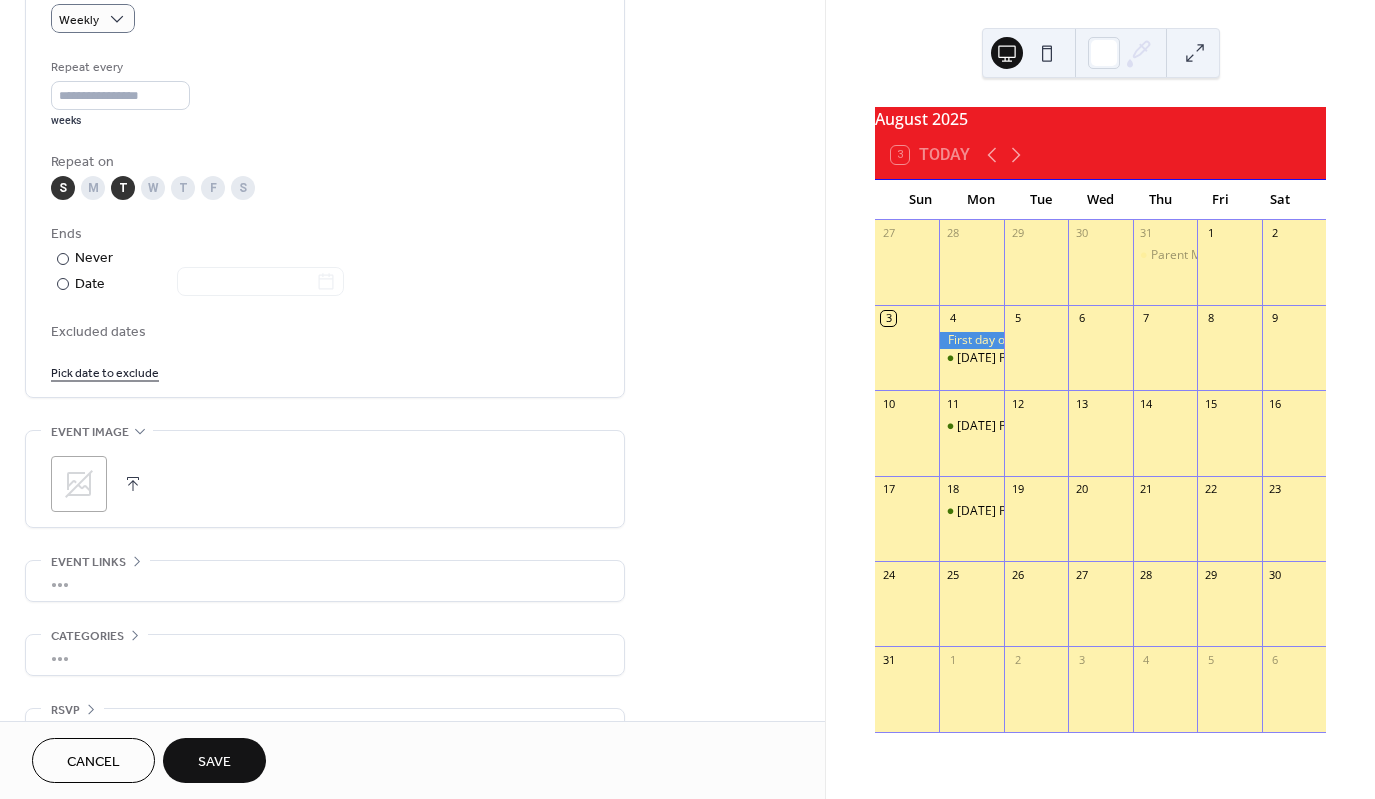 click on "S" at bounding box center (63, 188) 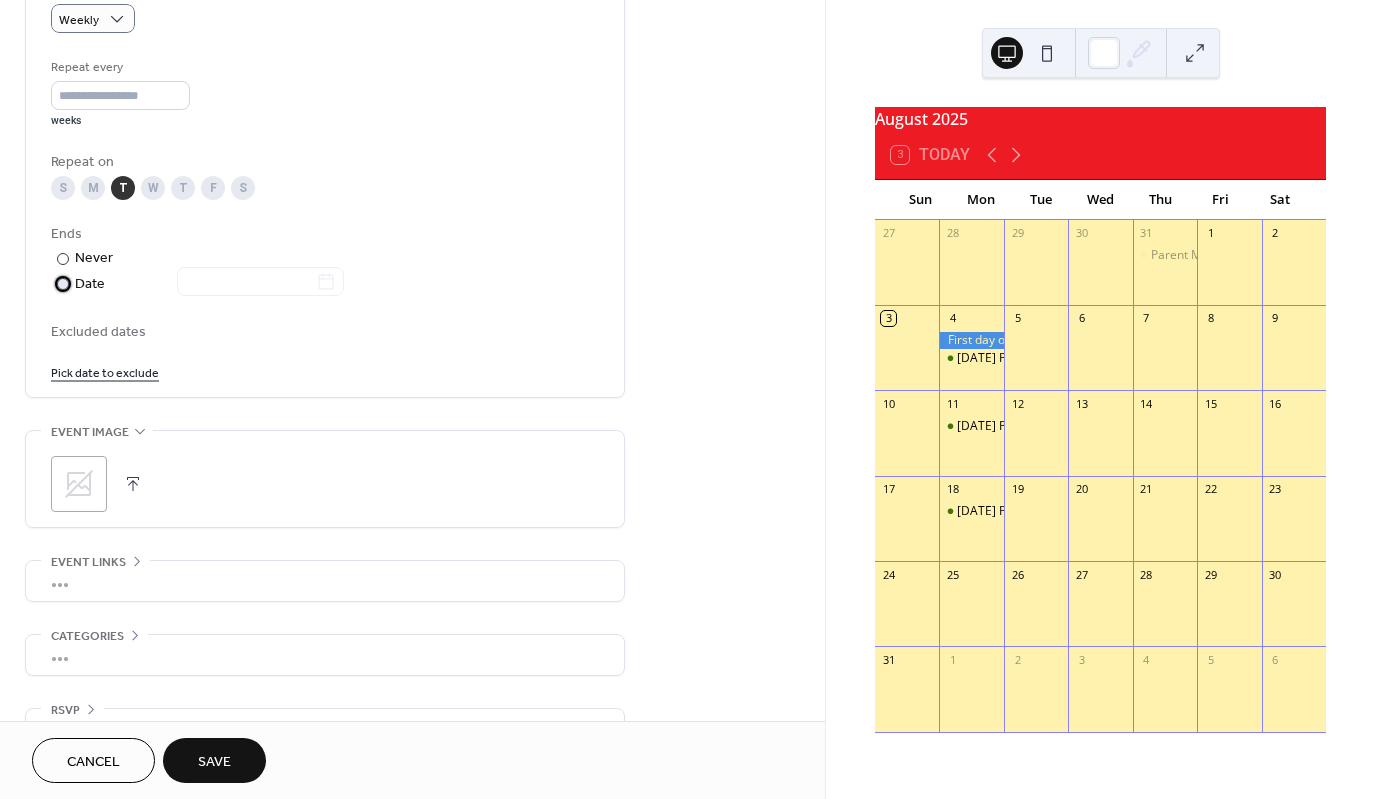 click at bounding box center [63, 284] 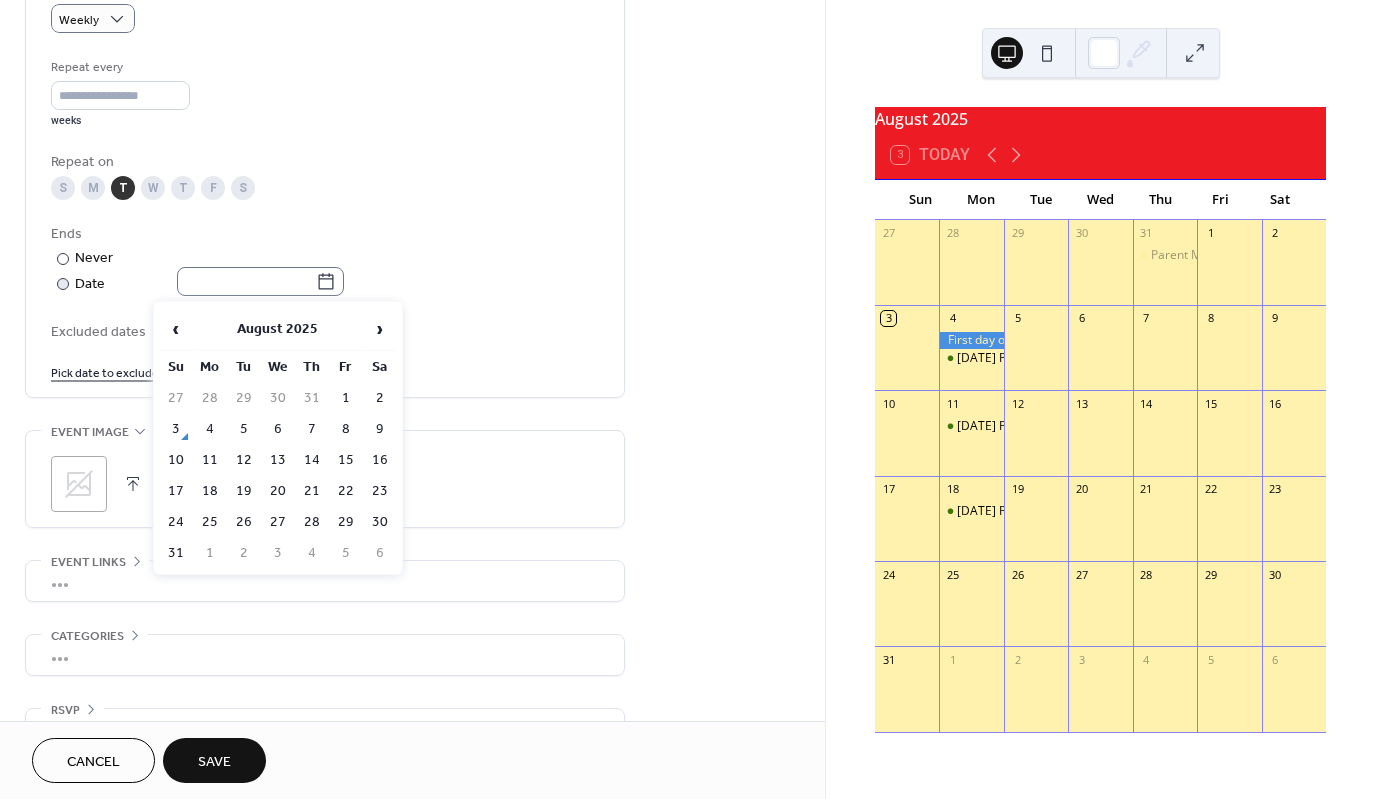 click 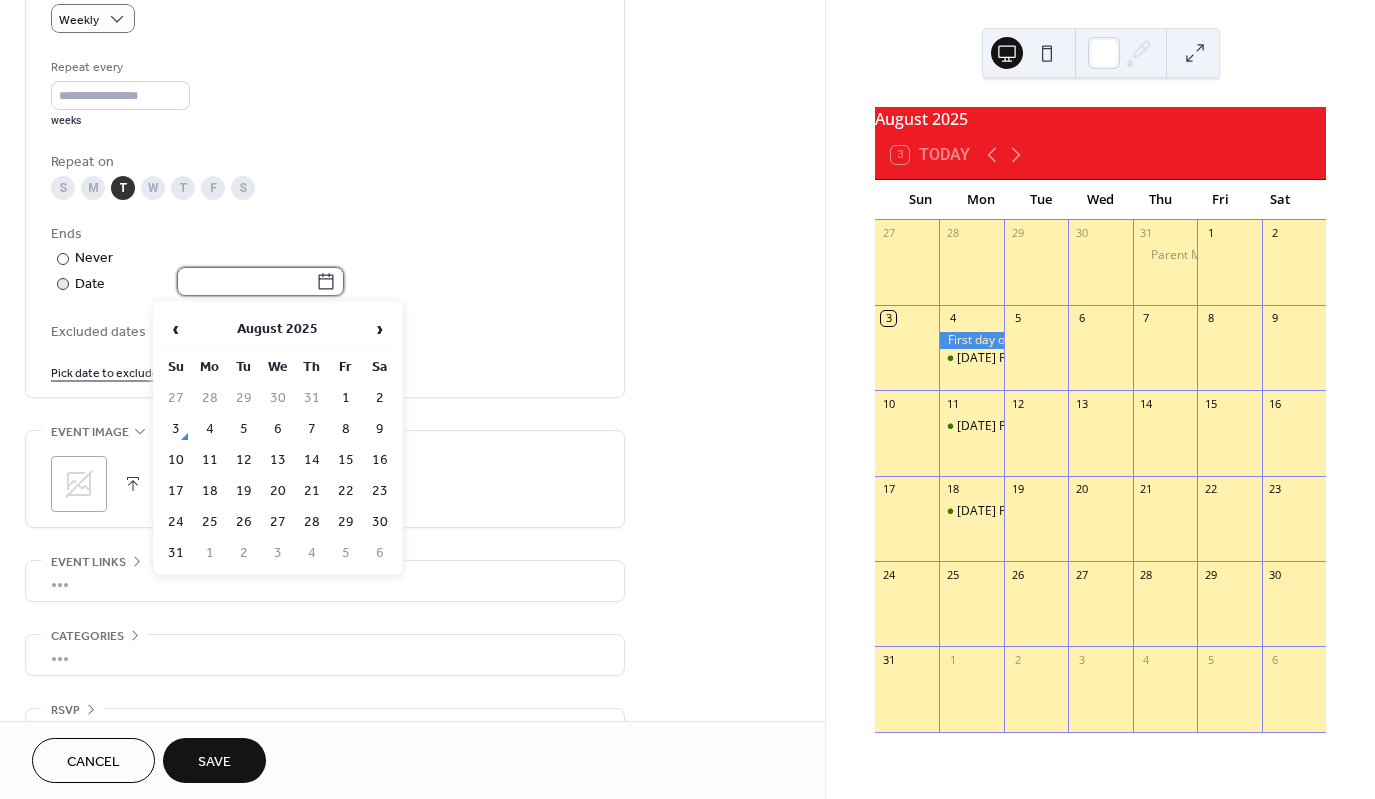 click at bounding box center [246, 281] 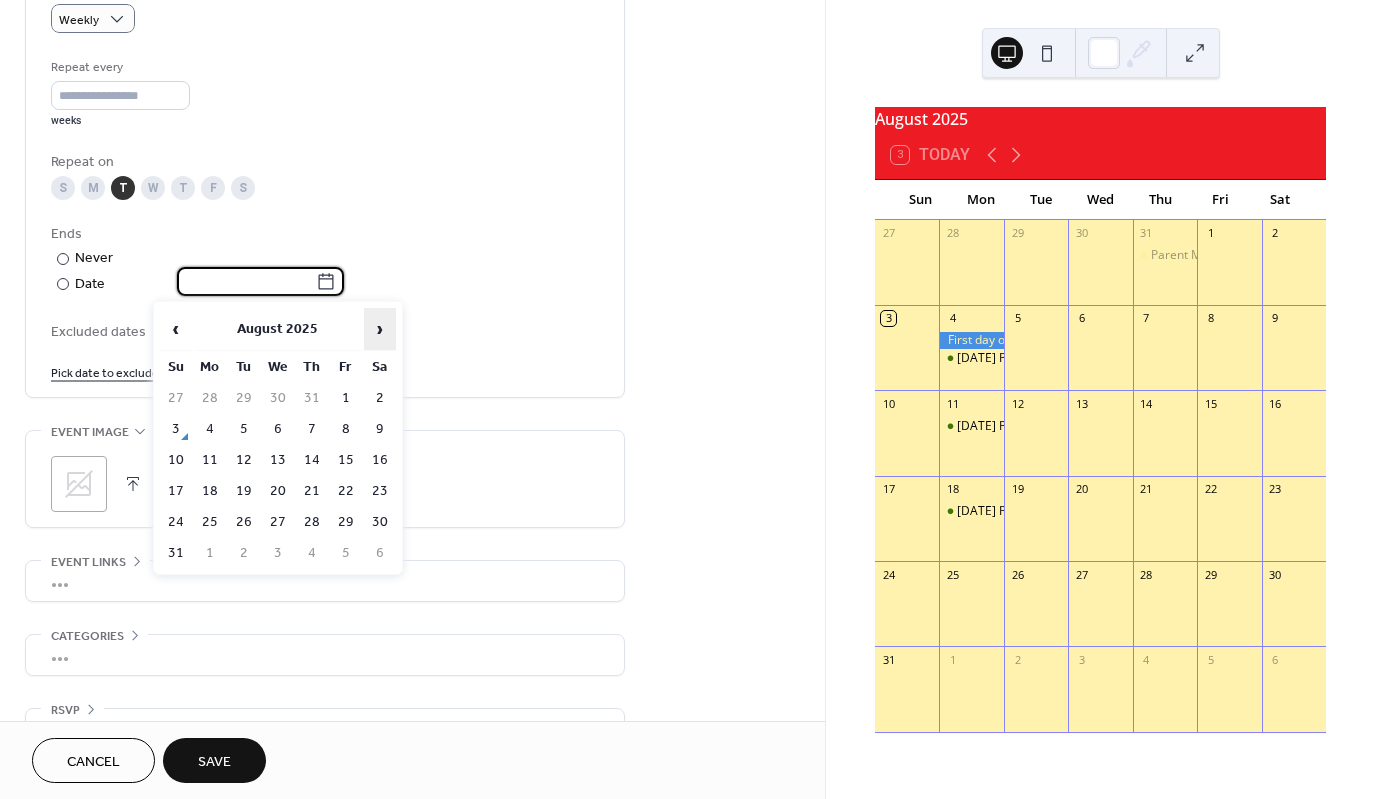 click on "›" at bounding box center (380, 329) 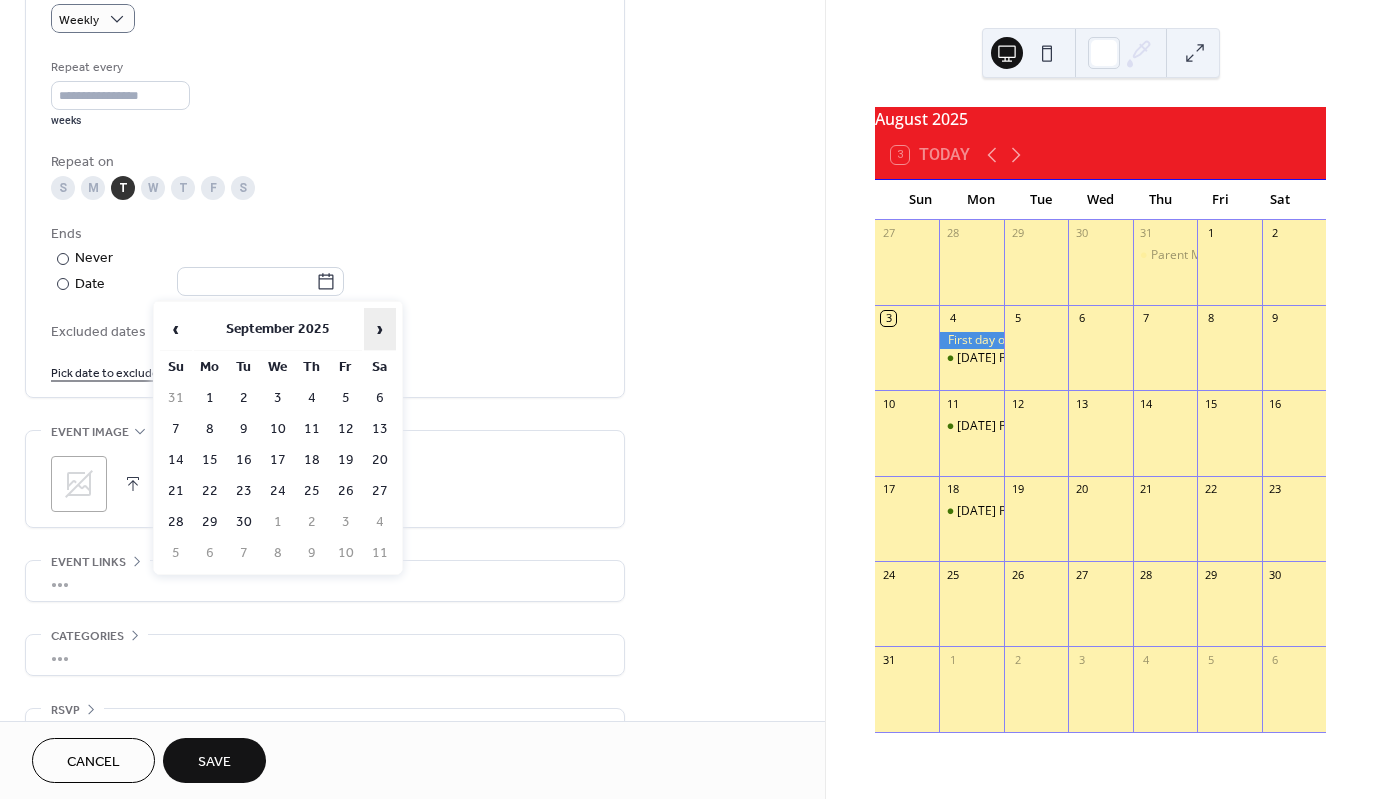 click on "›" at bounding box center (380, 329) 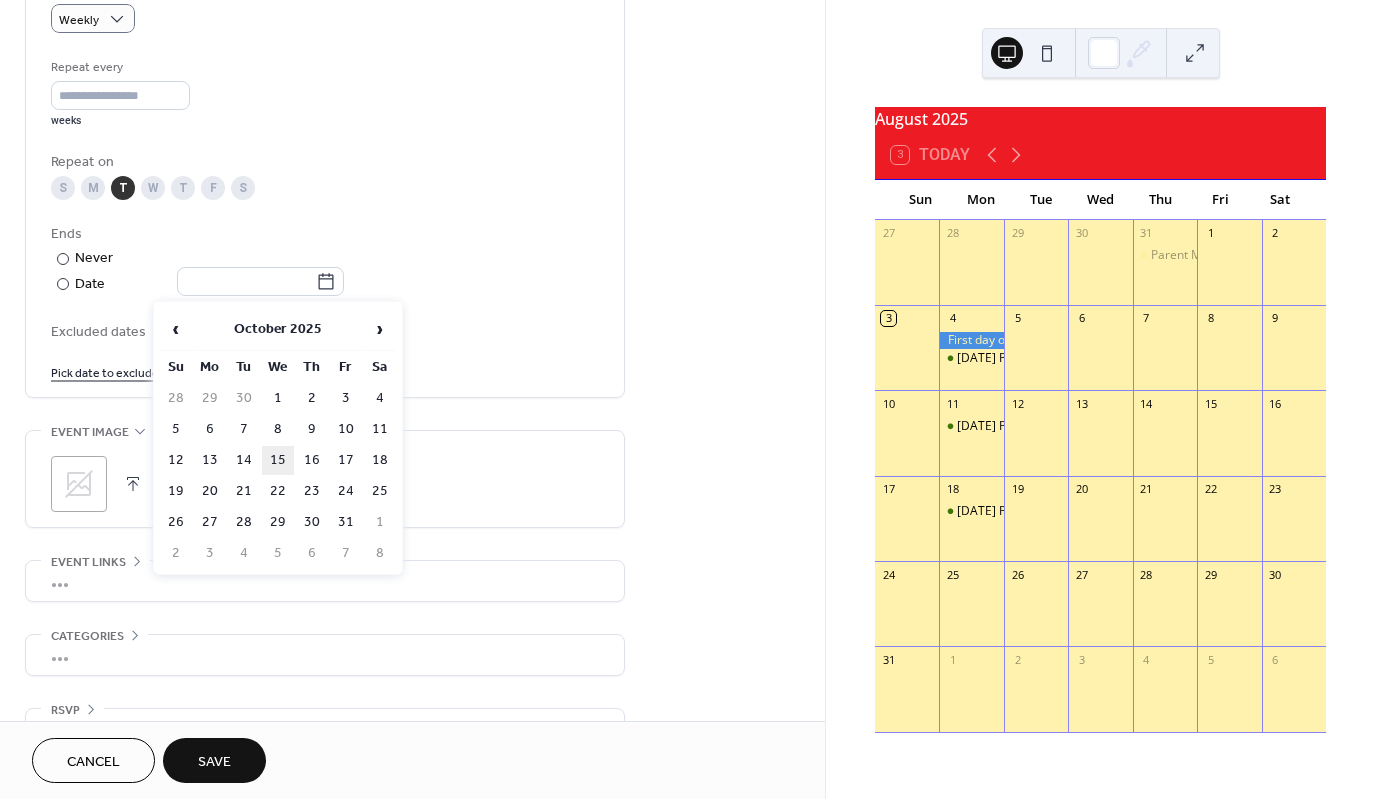 click on "15" at bounding box center [278, 460] 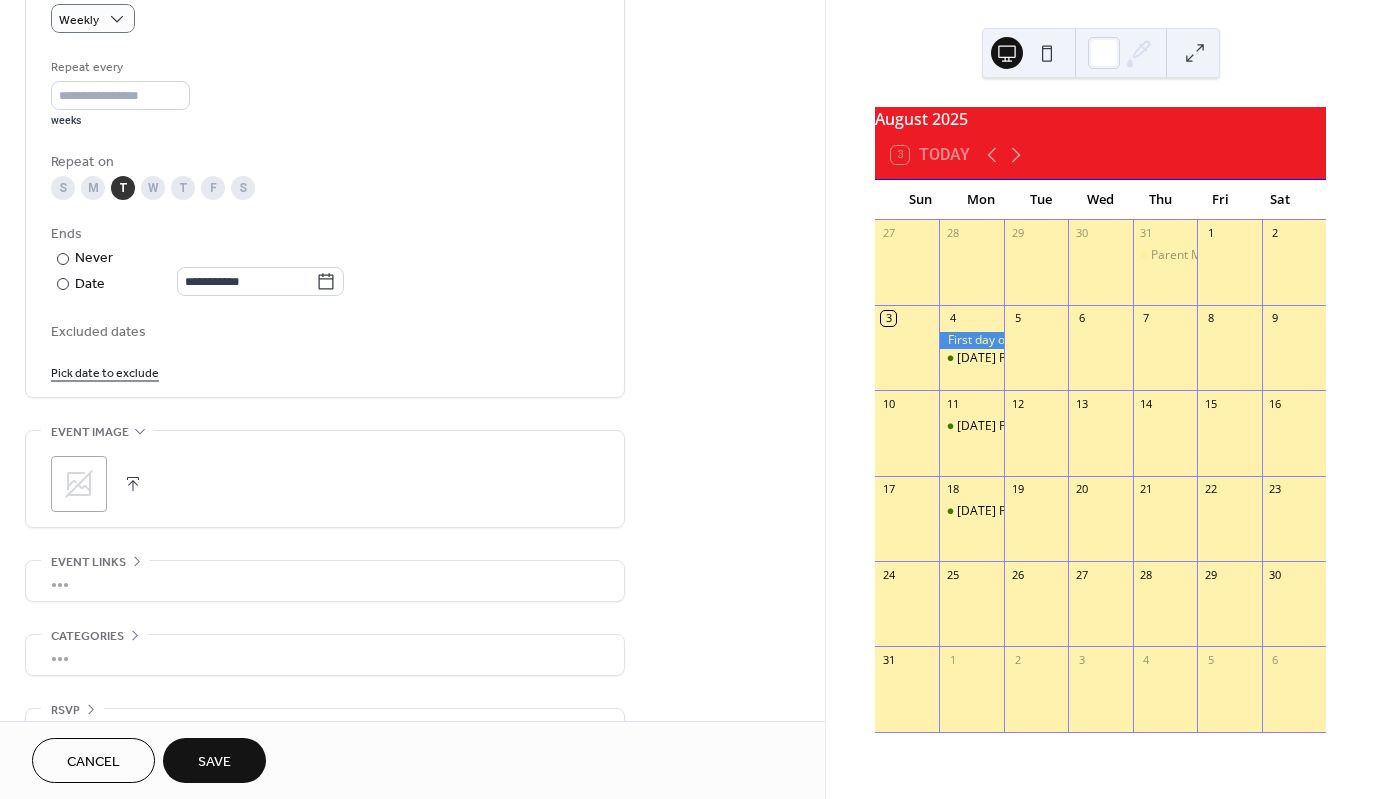 click on "Save" at bounding box center (214, 762) 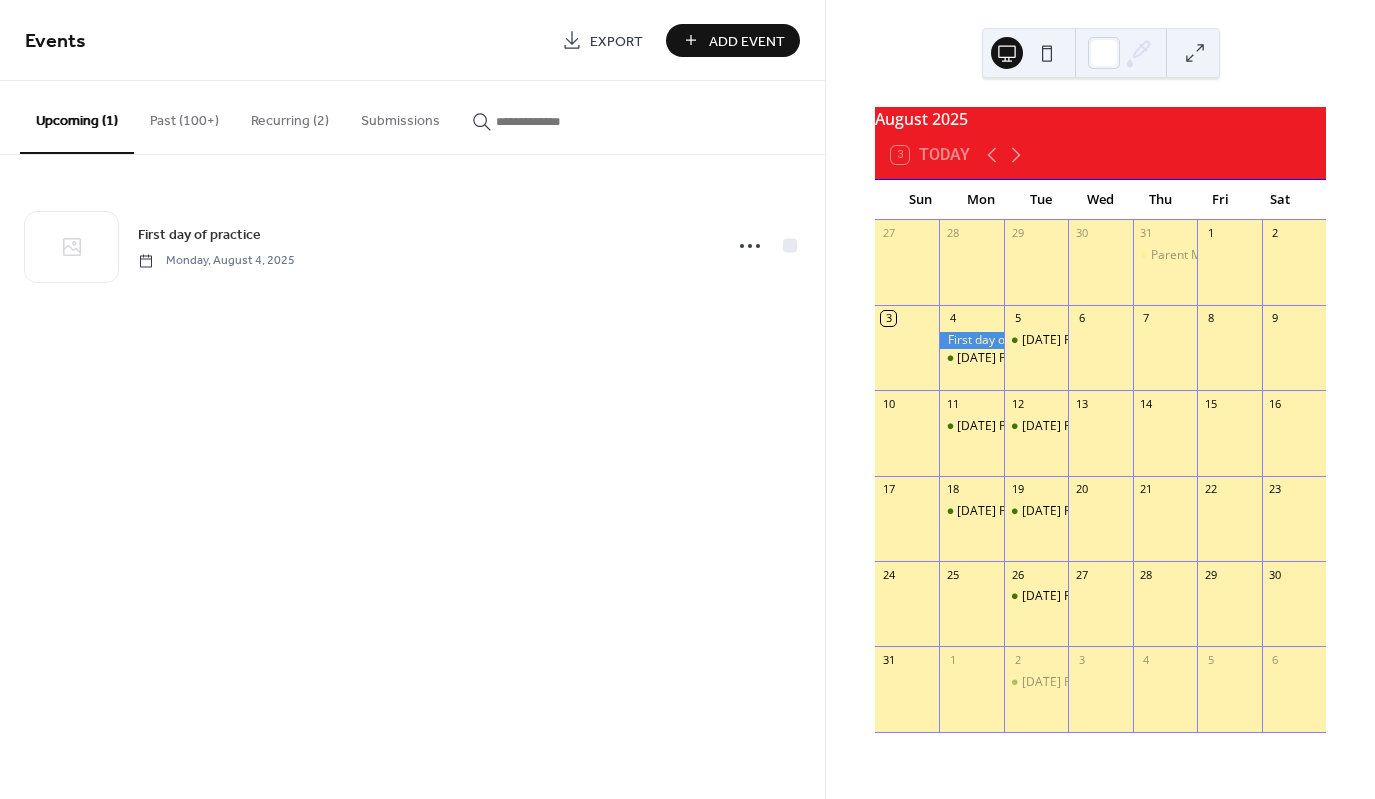 click on "Add Event" at bounding box center (747, 41) 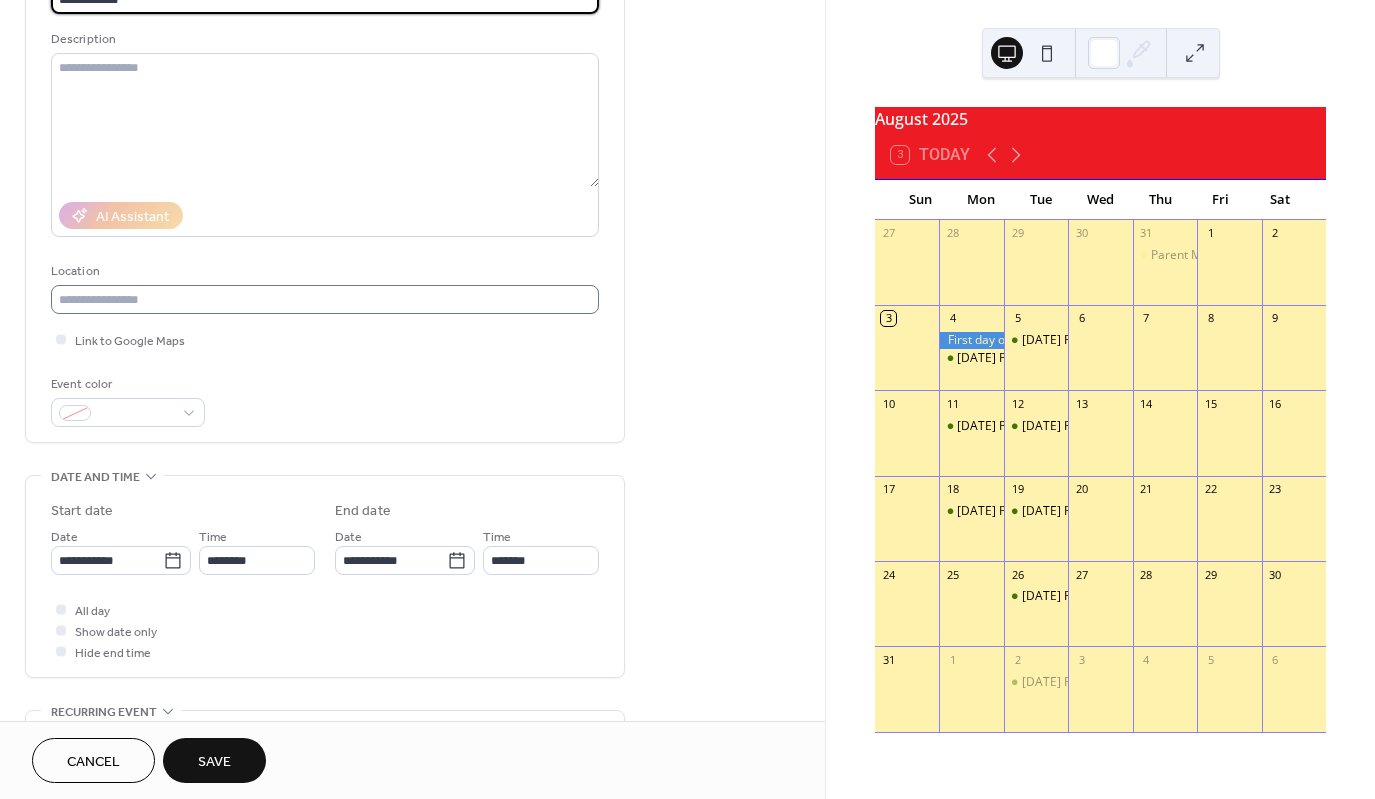 scroll, scrollTop: 200, scrollLeft: 0, axis: vertical 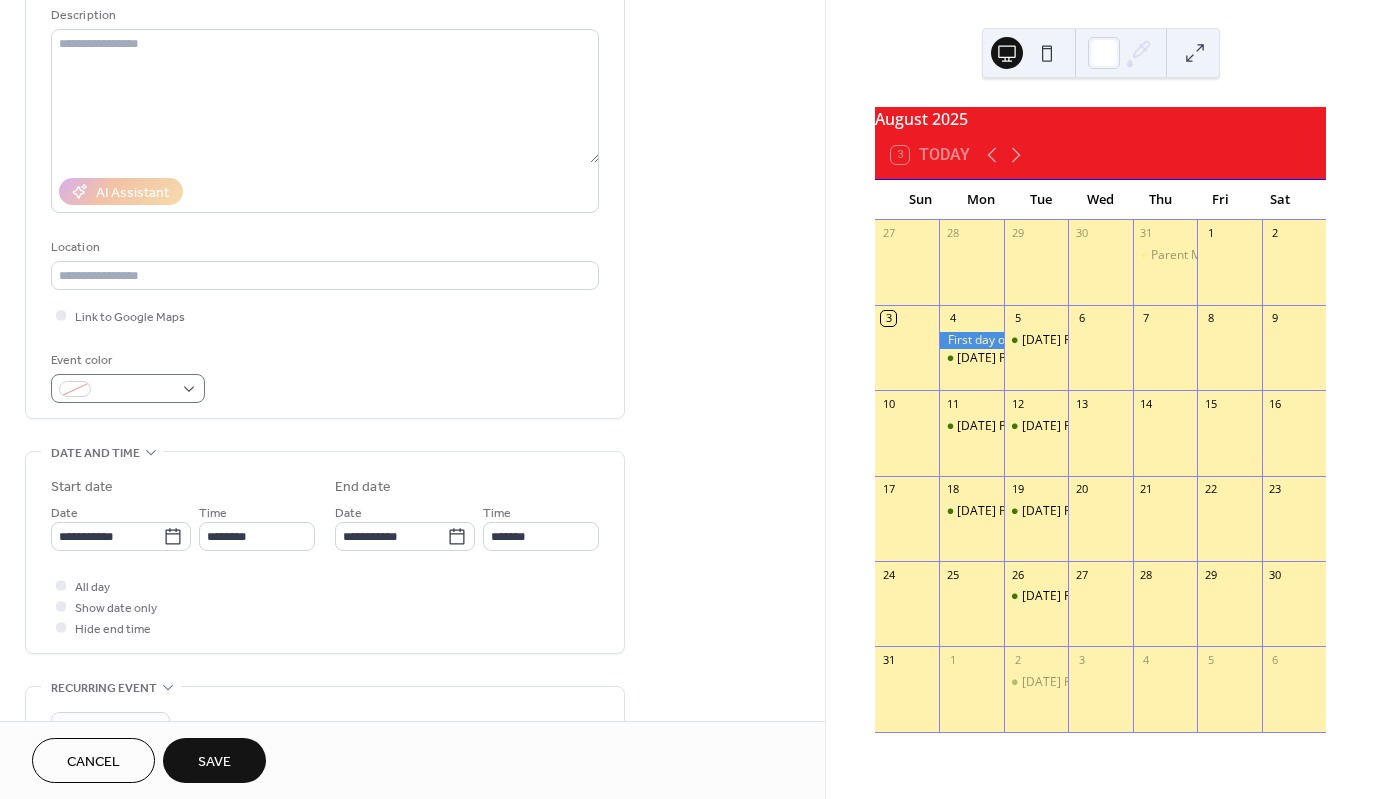 type on "**********" 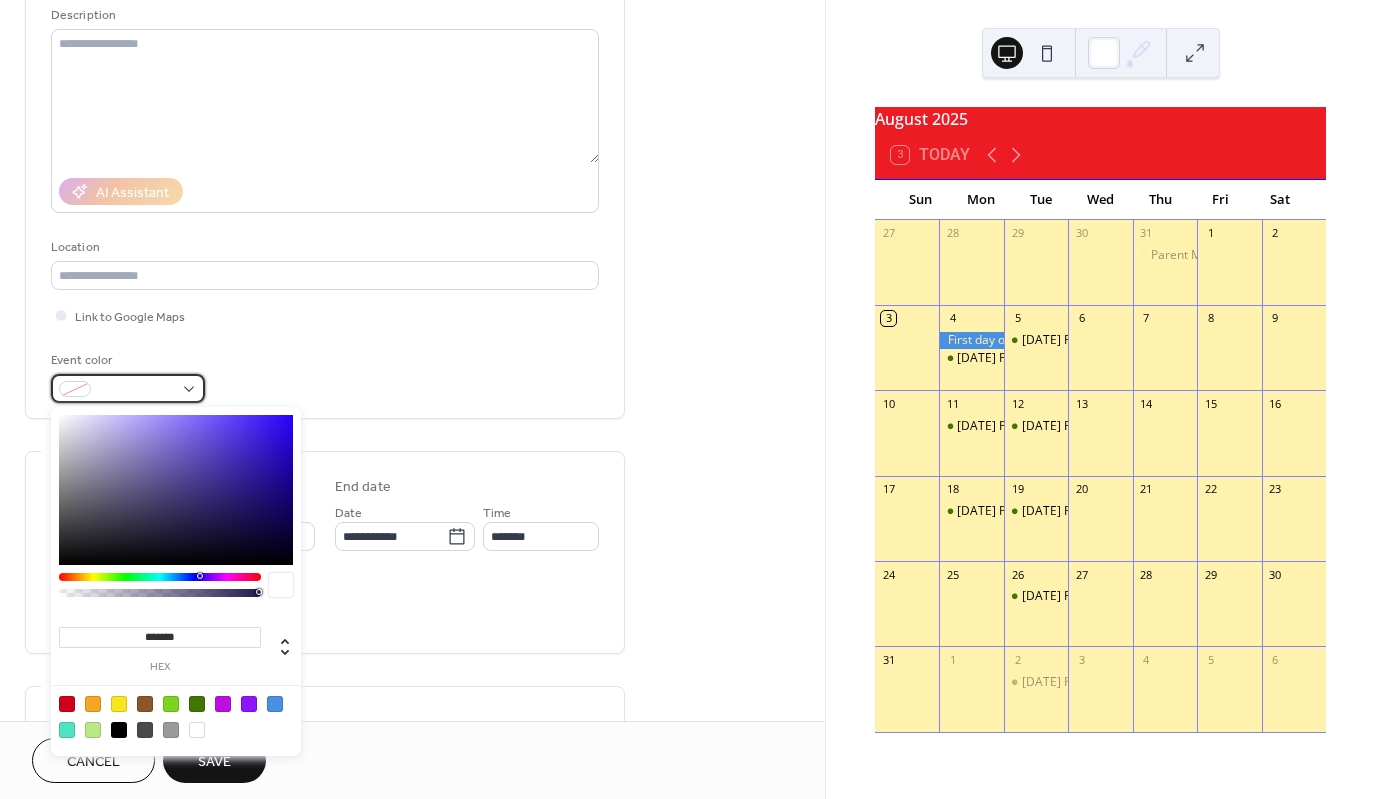 click at bounding box center (128, 388) 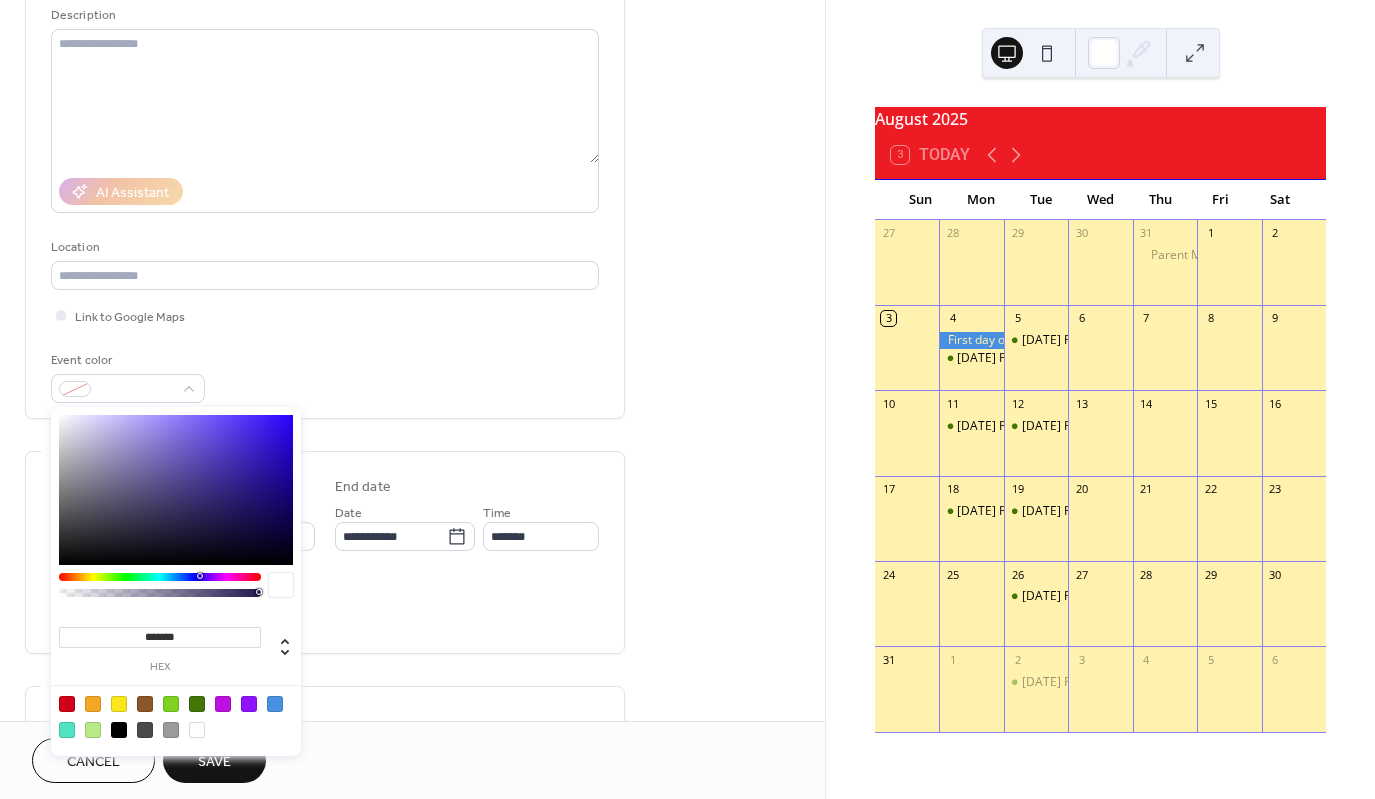 click at bounding box center (197, 704) 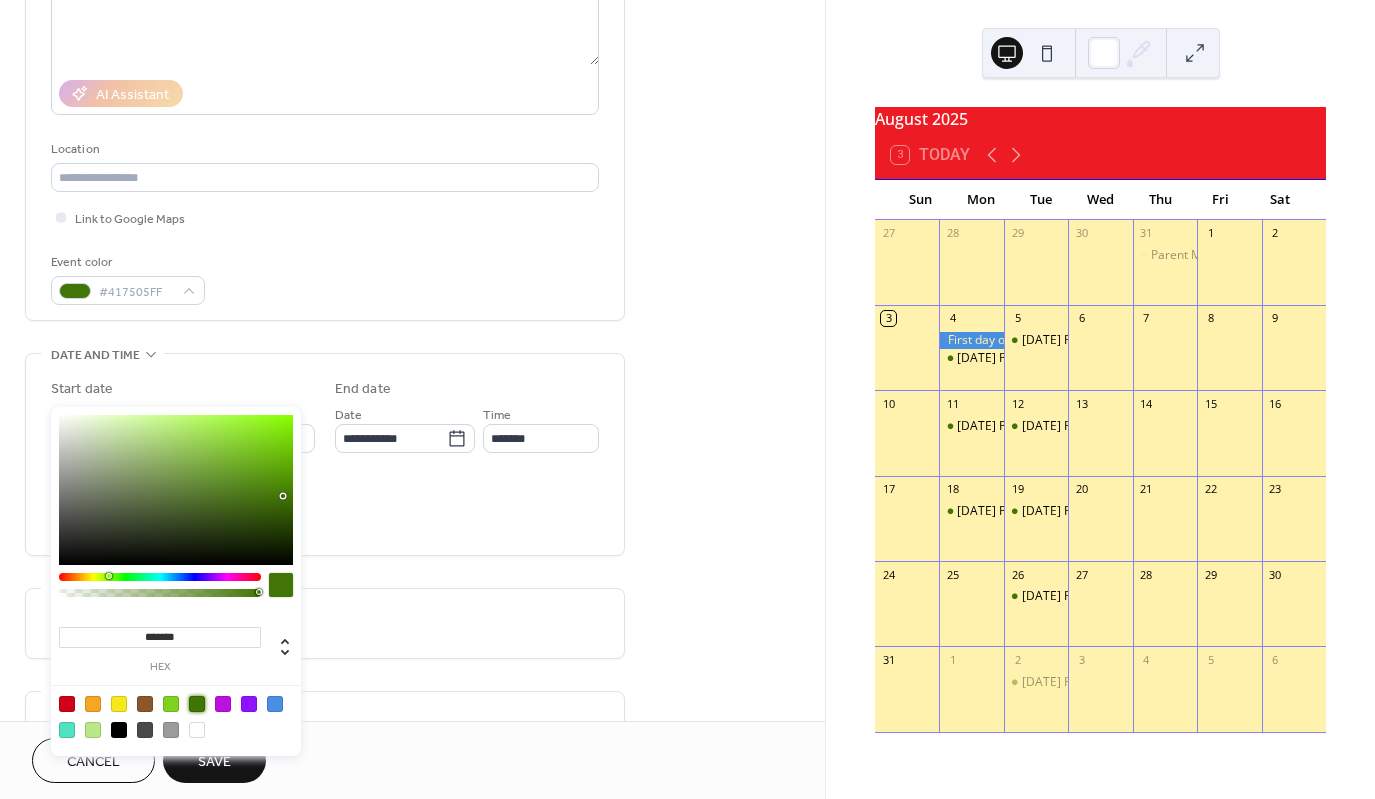 scroll, scrollTop: 300, scrollLeft: 0, axis: vertical 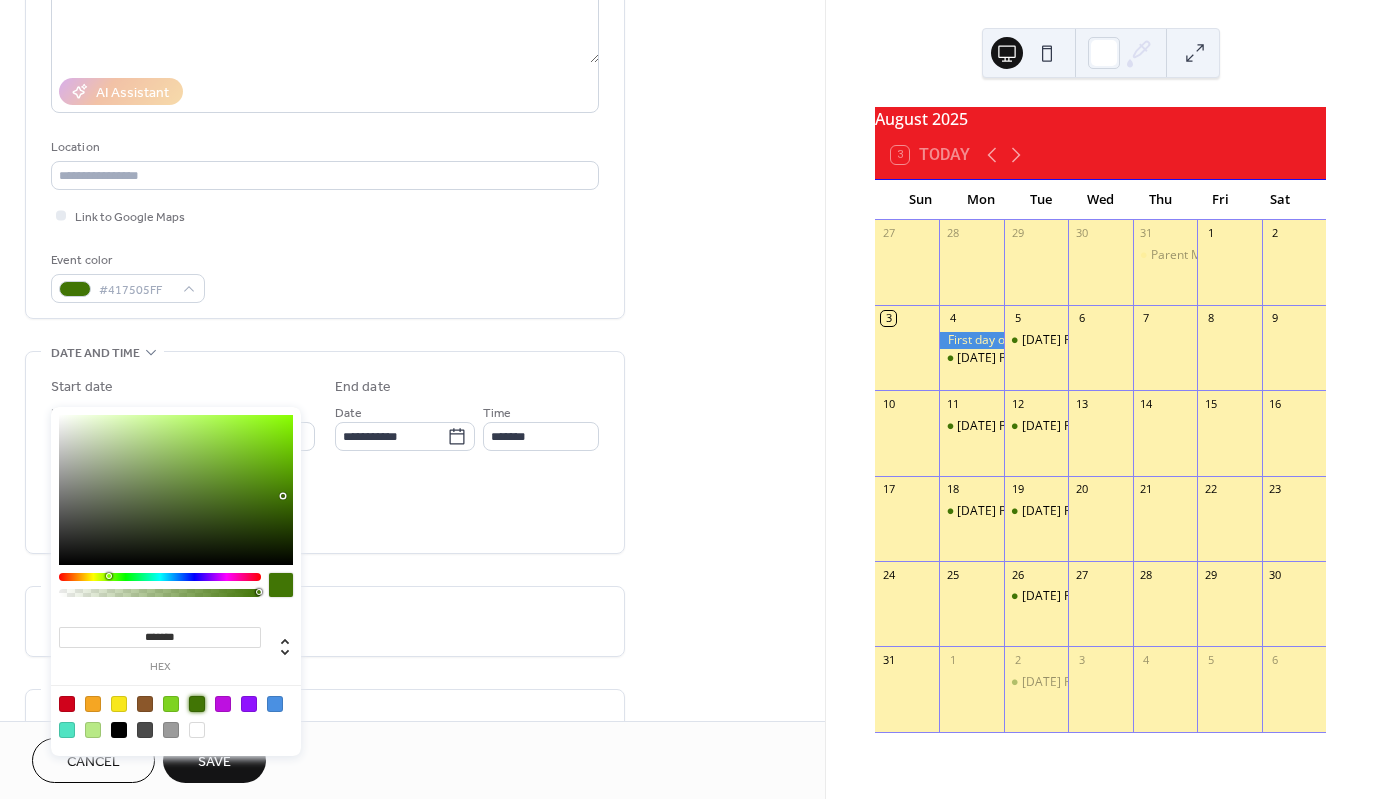 click on "**********" at bounding box center [325, 410] 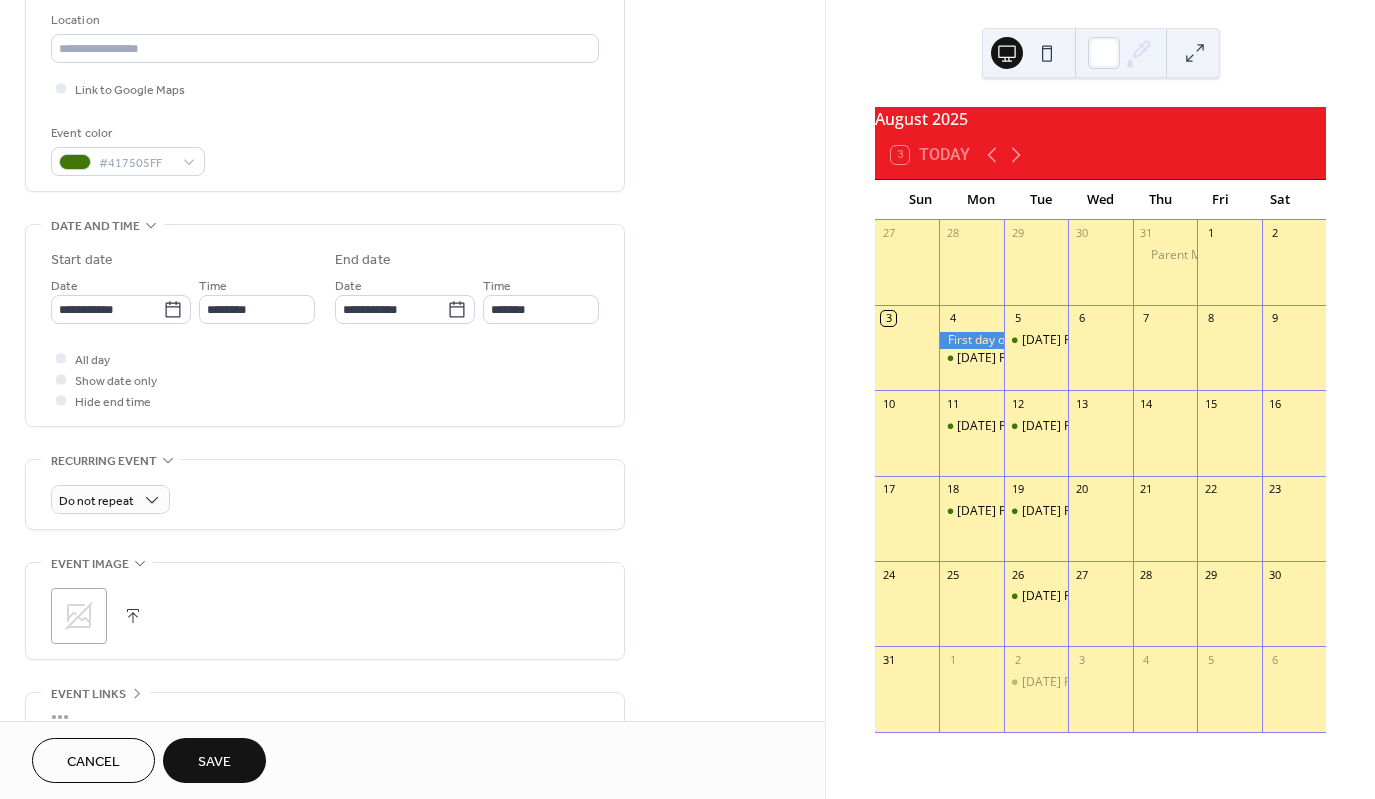 scroll, scrollTop: 500, scrollLeft: 0, axis: vertical 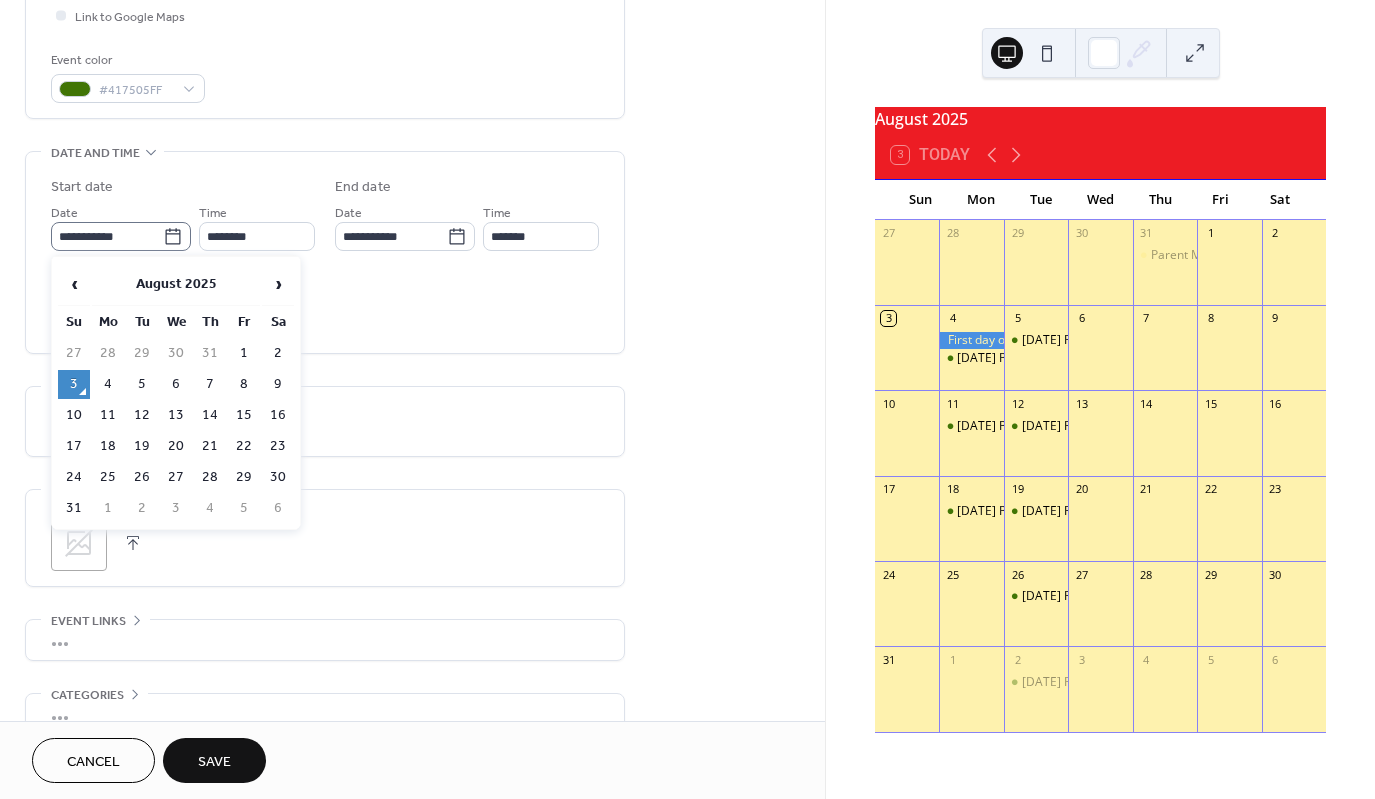 click 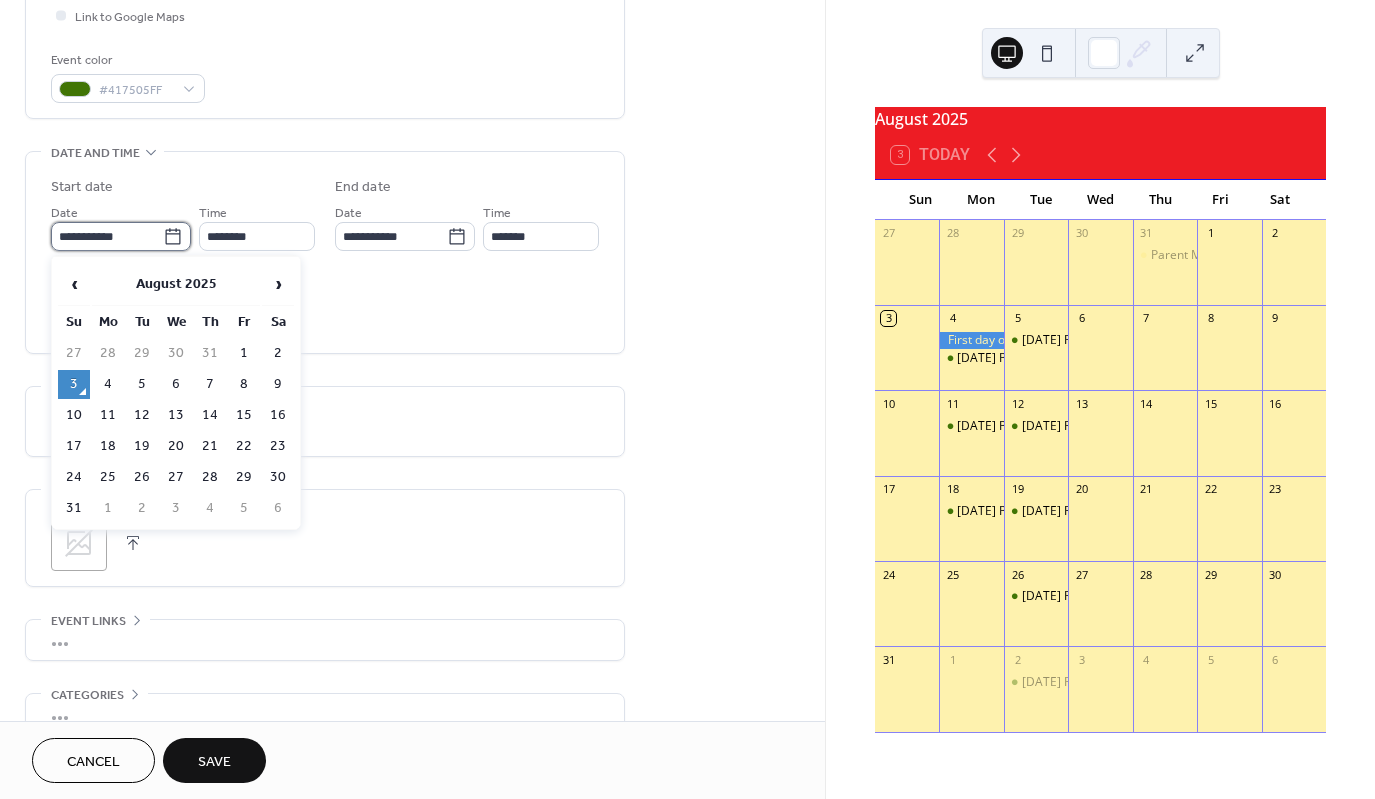 click on "**********" at bounding box center [107, 236] 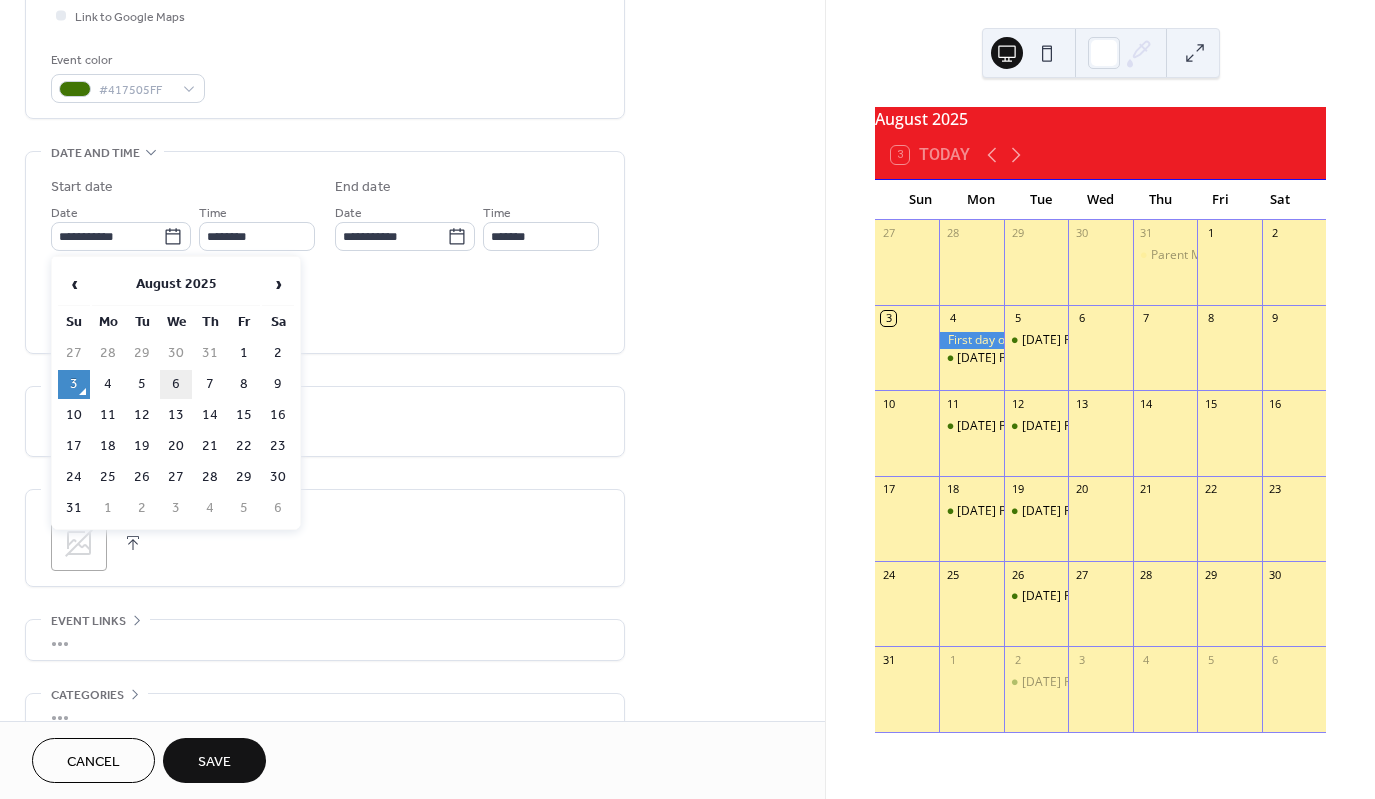 click on "6" at bounding box center (176, 384) 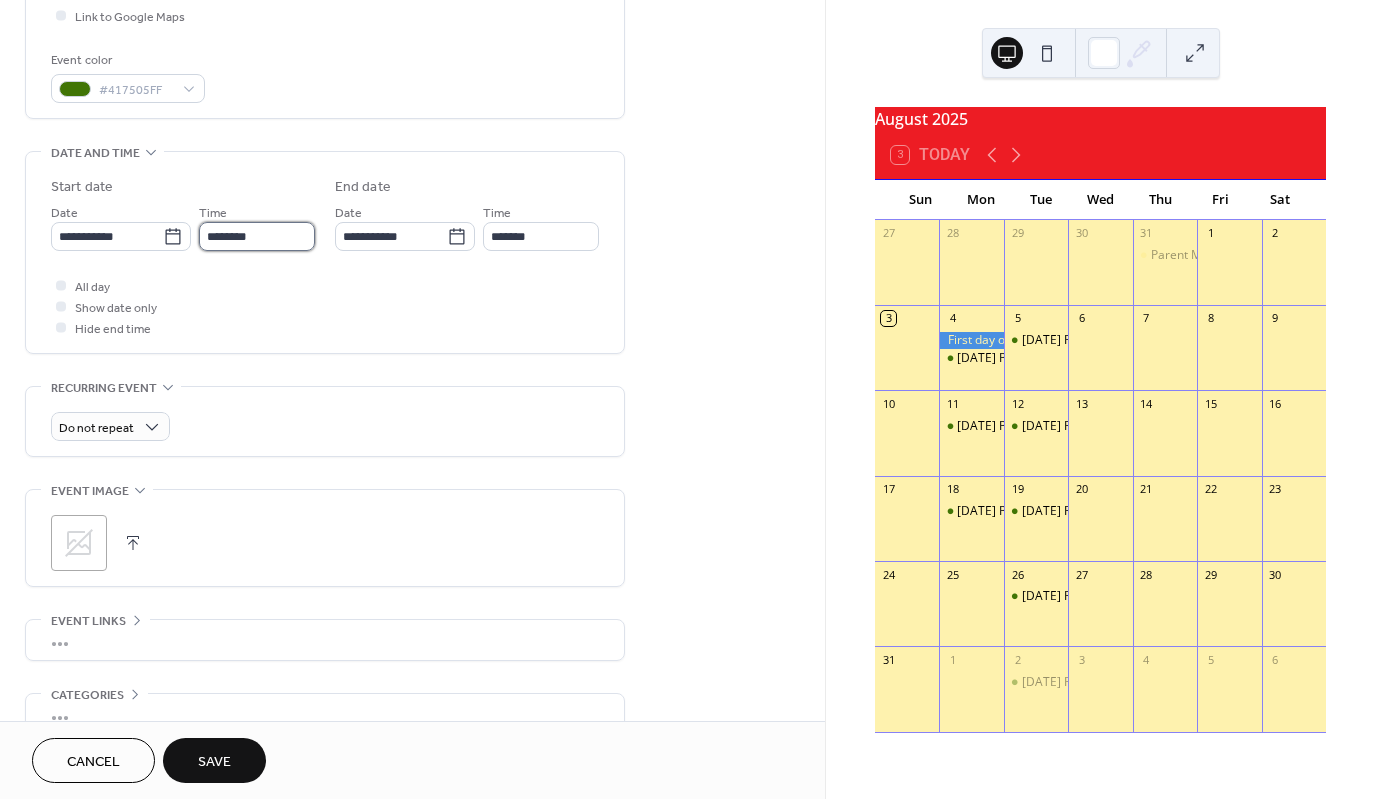 click on "********" at bounding box center (257, 236) 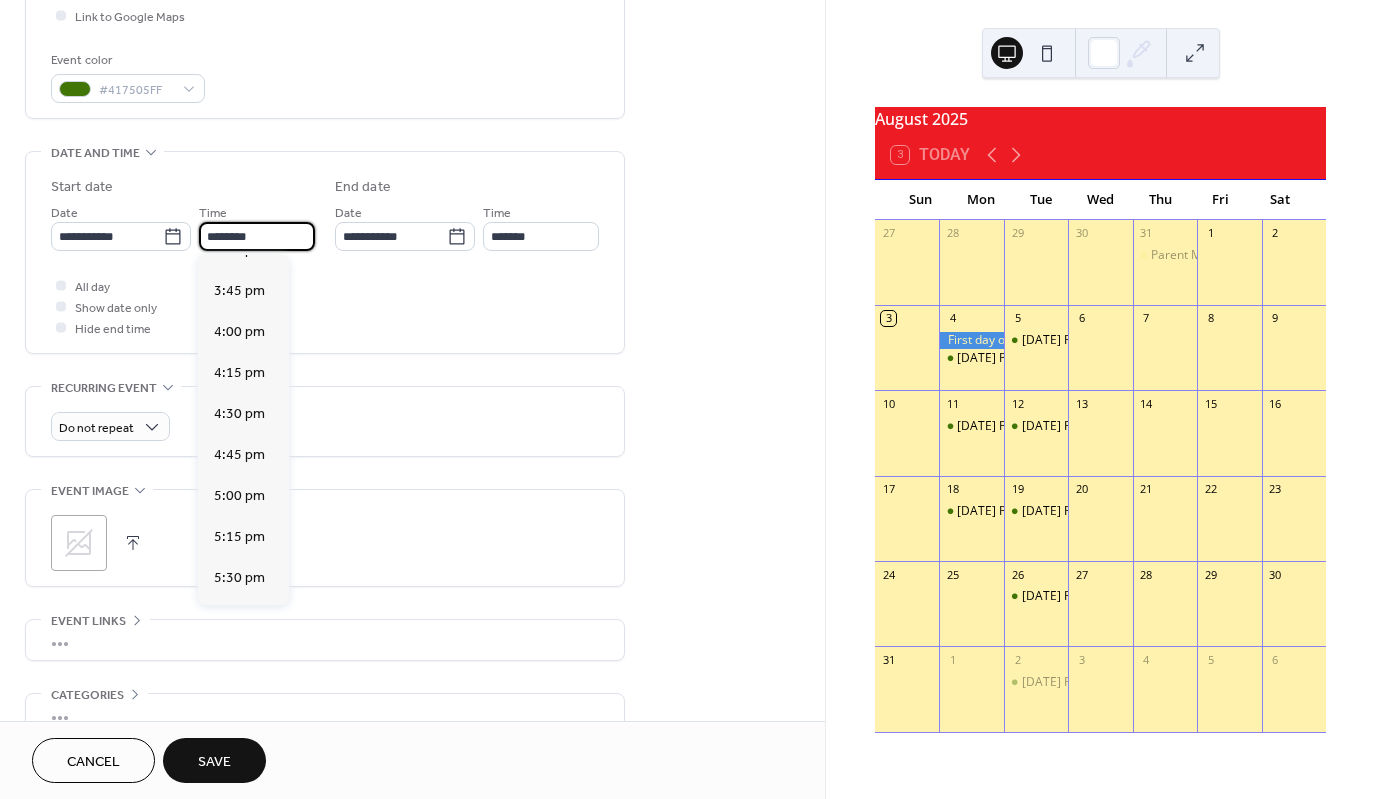 scroll, scrollTop: 2568, scrollLeft: 0, axis: vertical 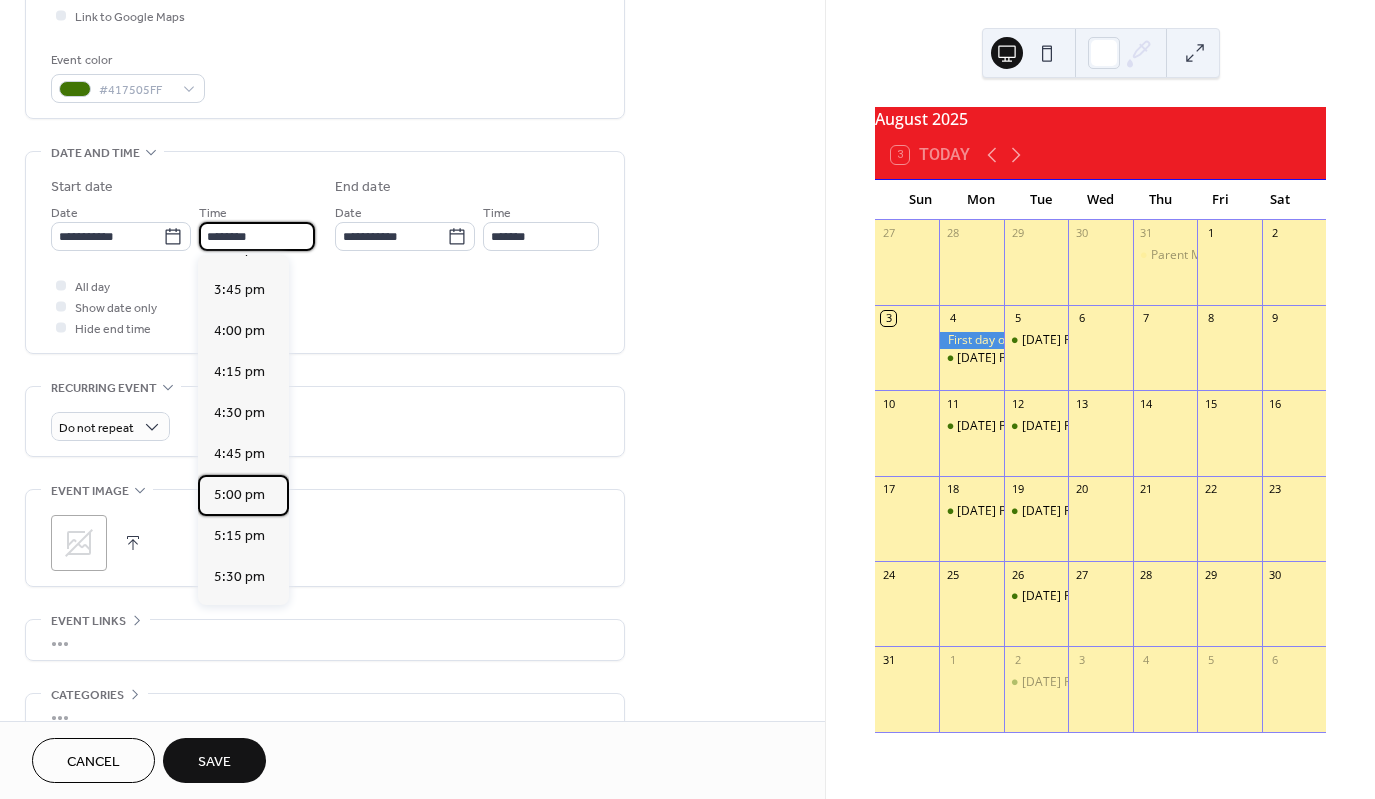 click on "5:00 pm" at bounding box center [239, 495] 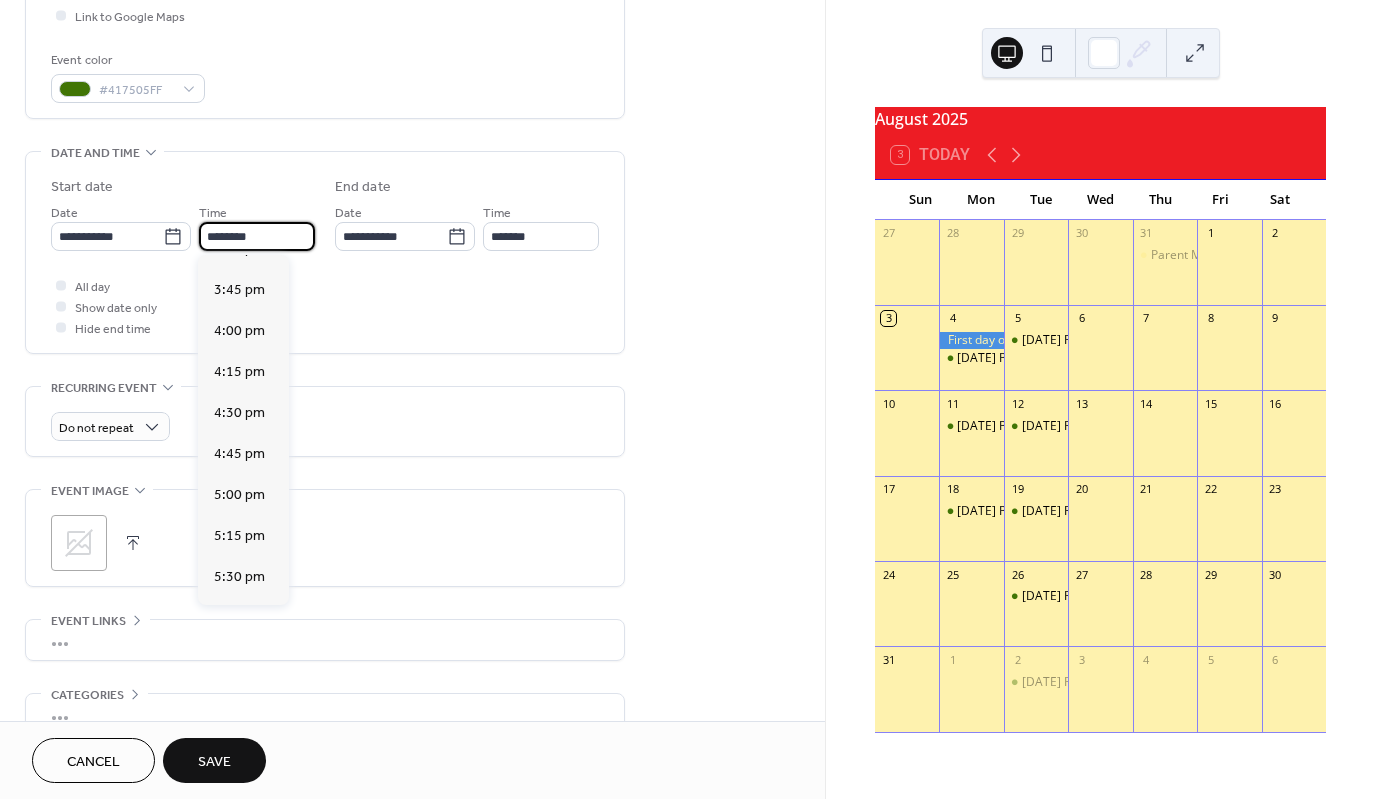 type on "*******" 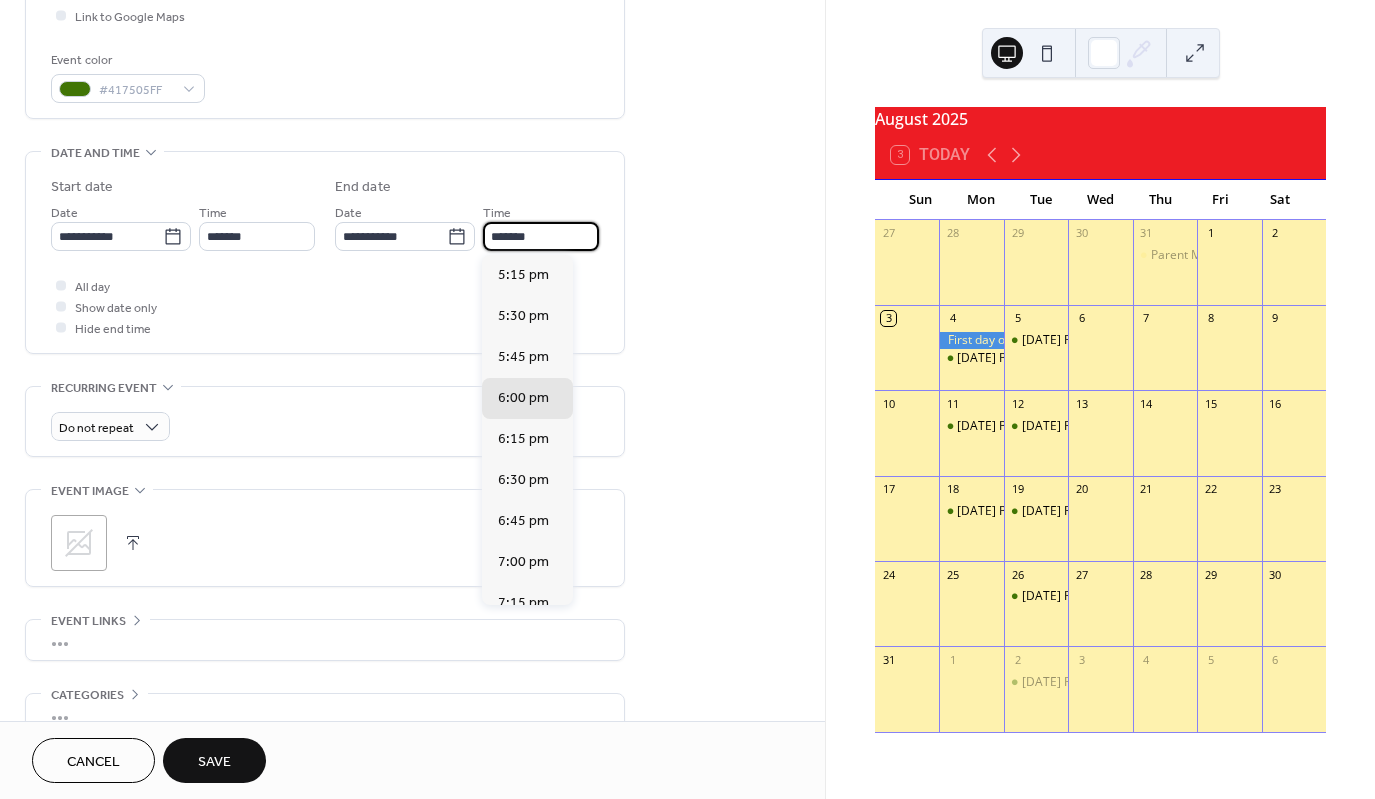 click on "*******" at bounding box center (541, 236) 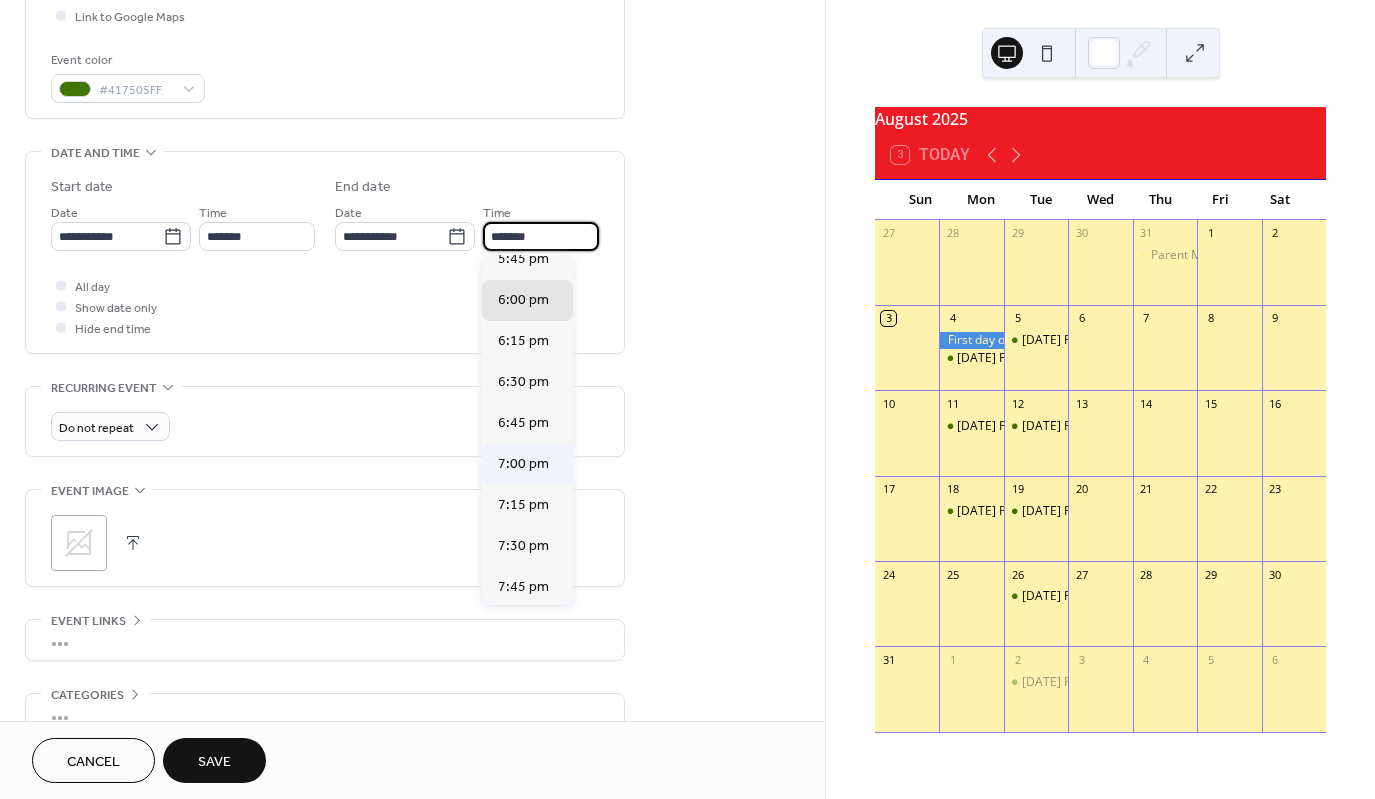 scroll, scrollTop: 100, scrollLeft: 0, axis: vertical 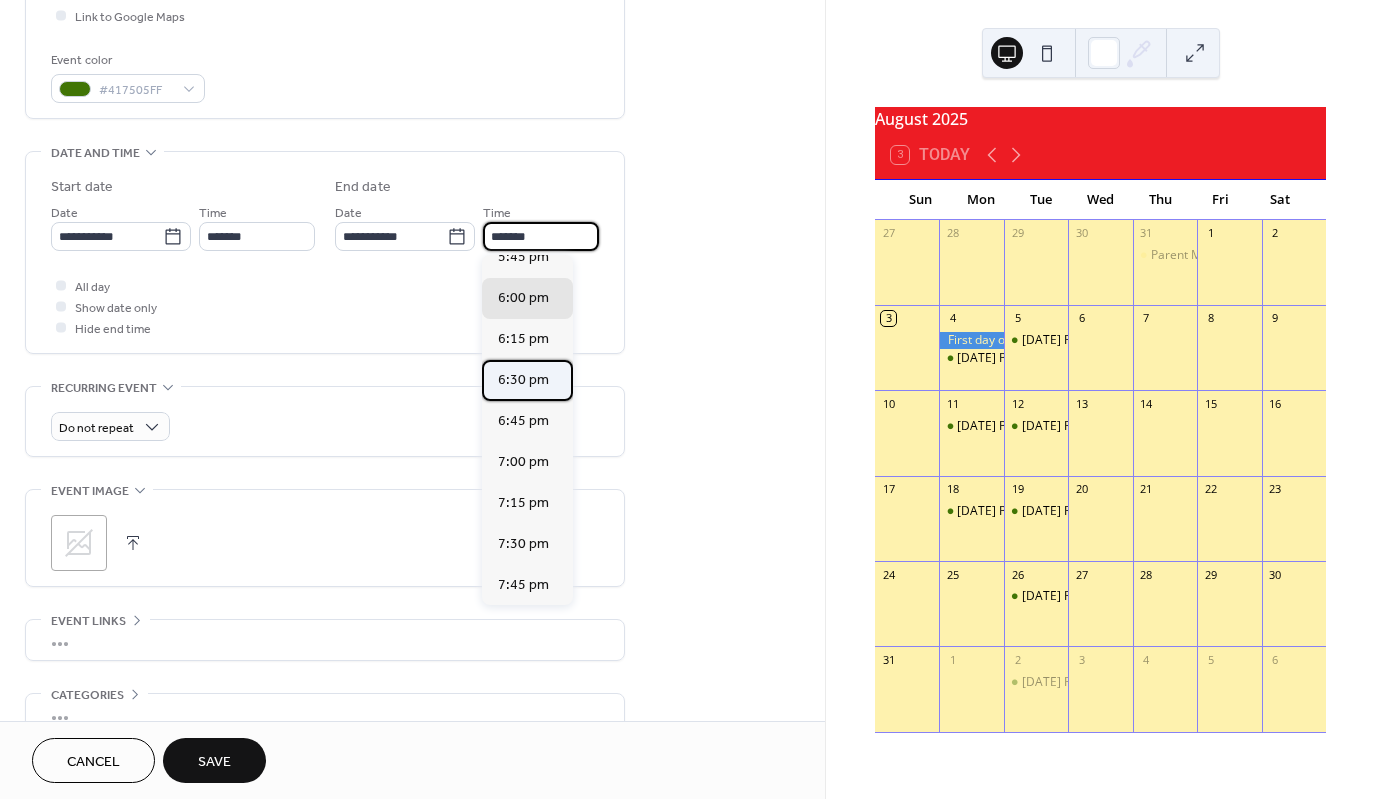 click on "6:30 pm" at bounding box center (523, 380) 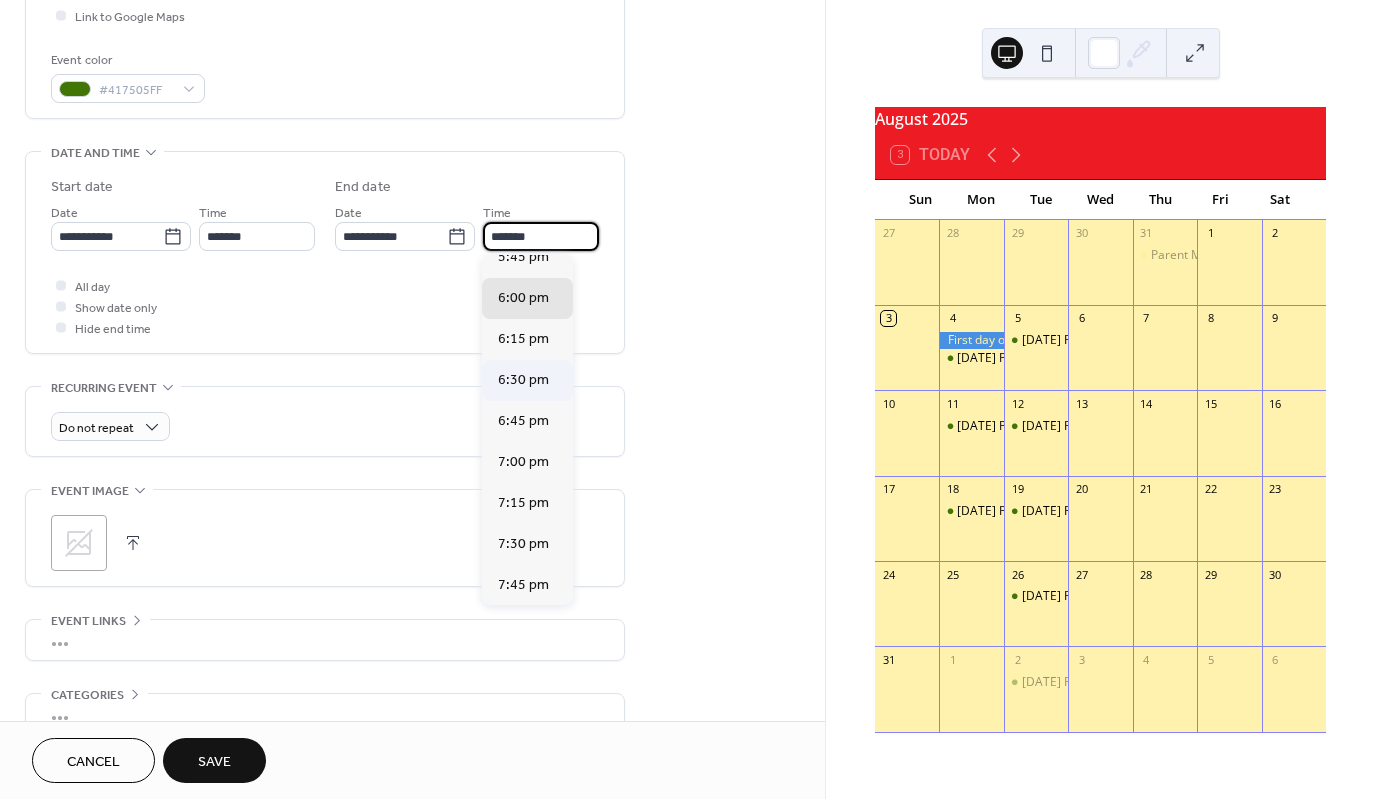 type on "*******" 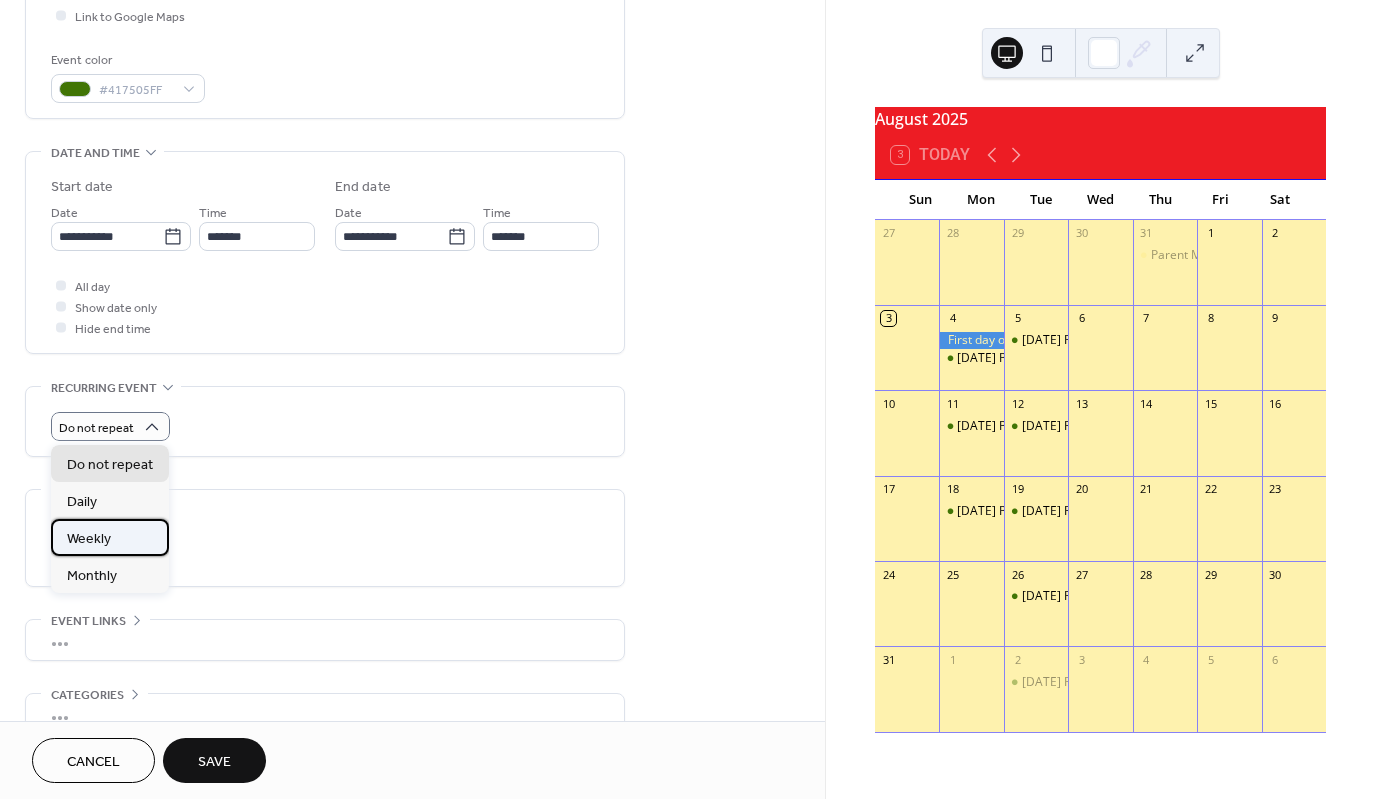 click on "Weekly" at bounding box center (89, 539) 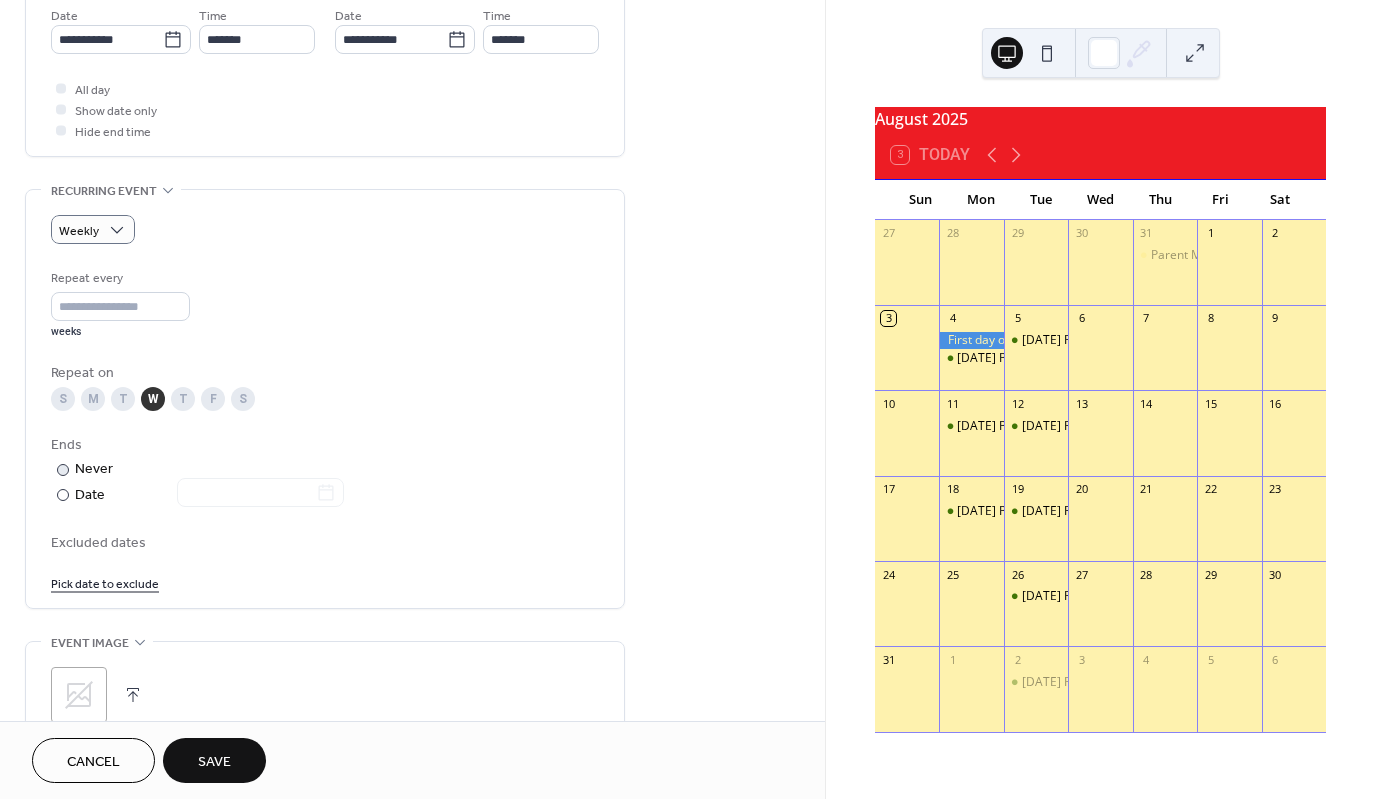 scroll, scrollTop: 700, scrollLeft: 0, axis: vertical 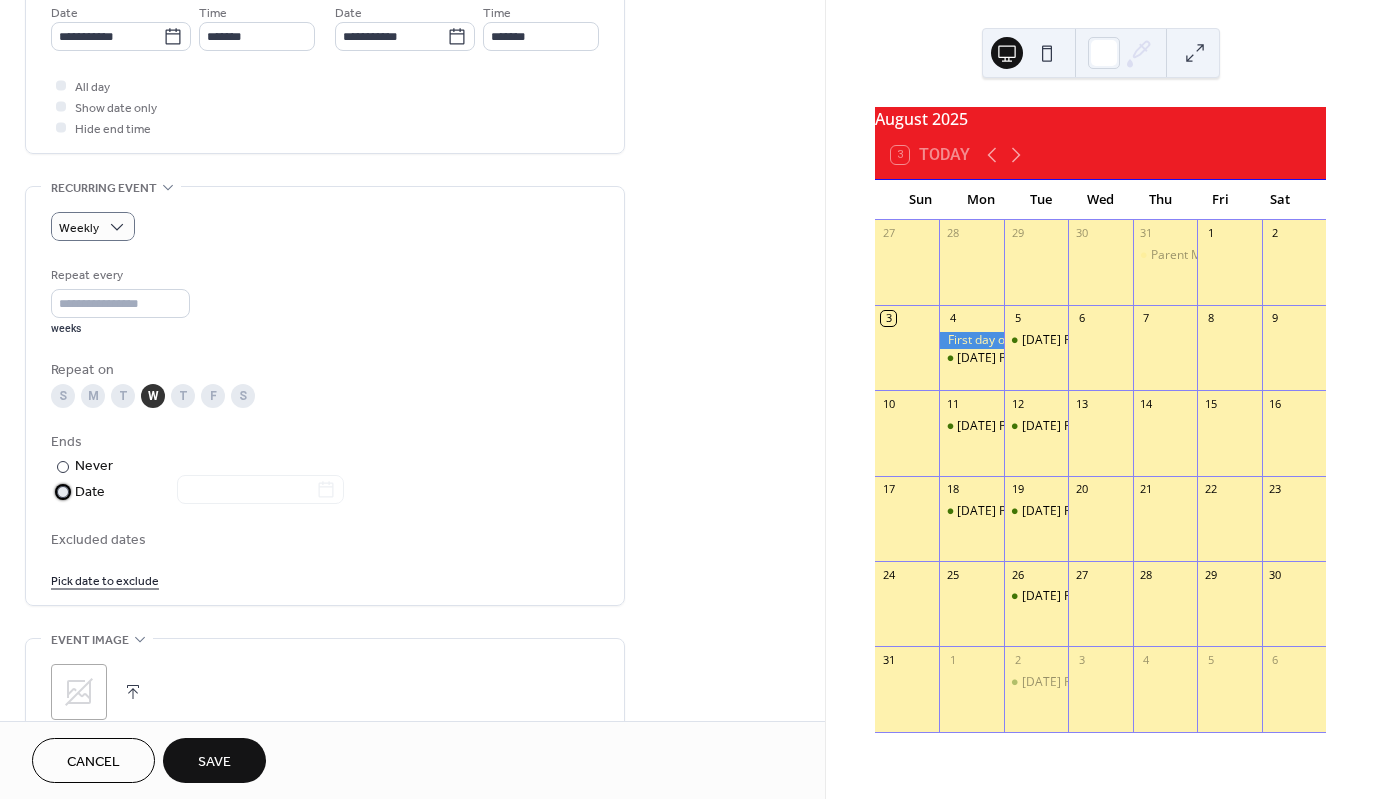 click at bounding box center [63, 492] 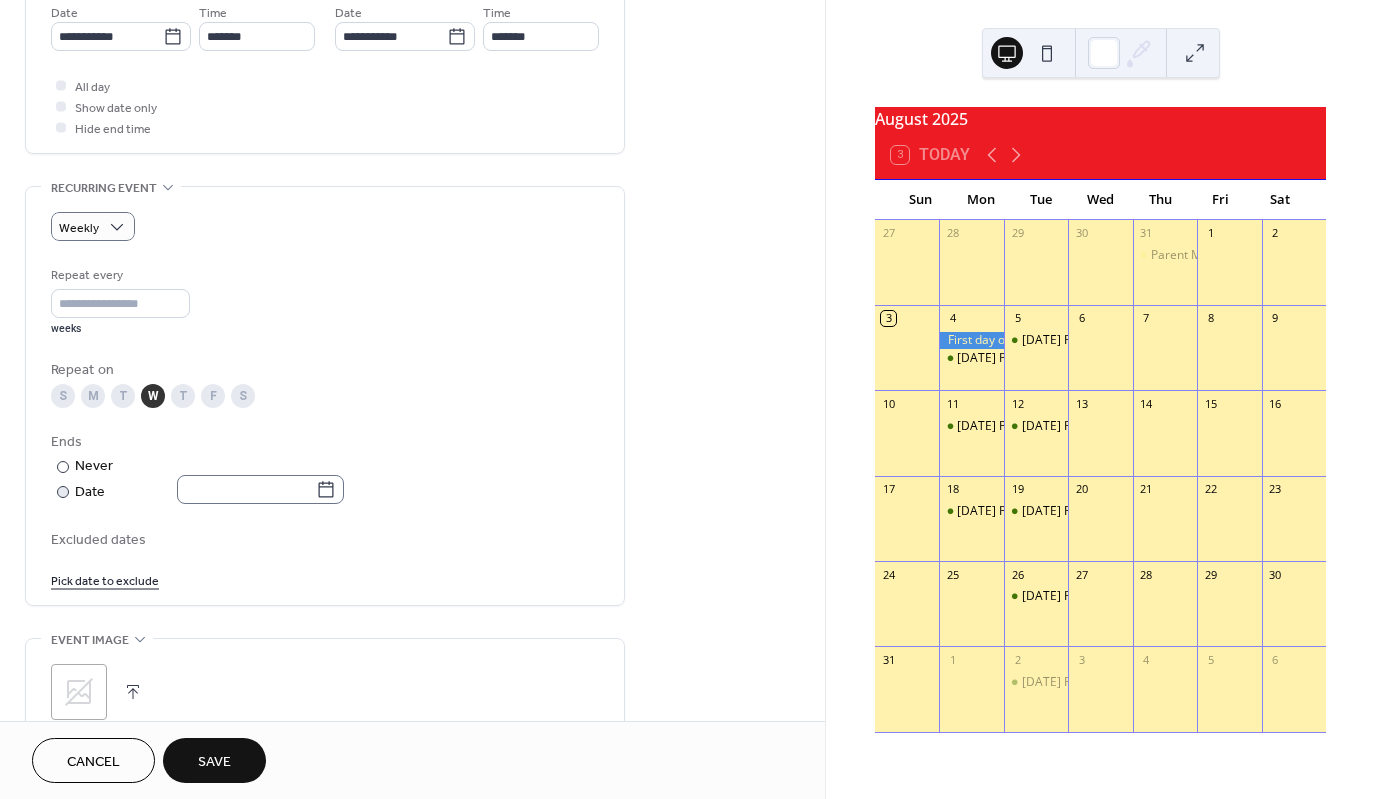 click 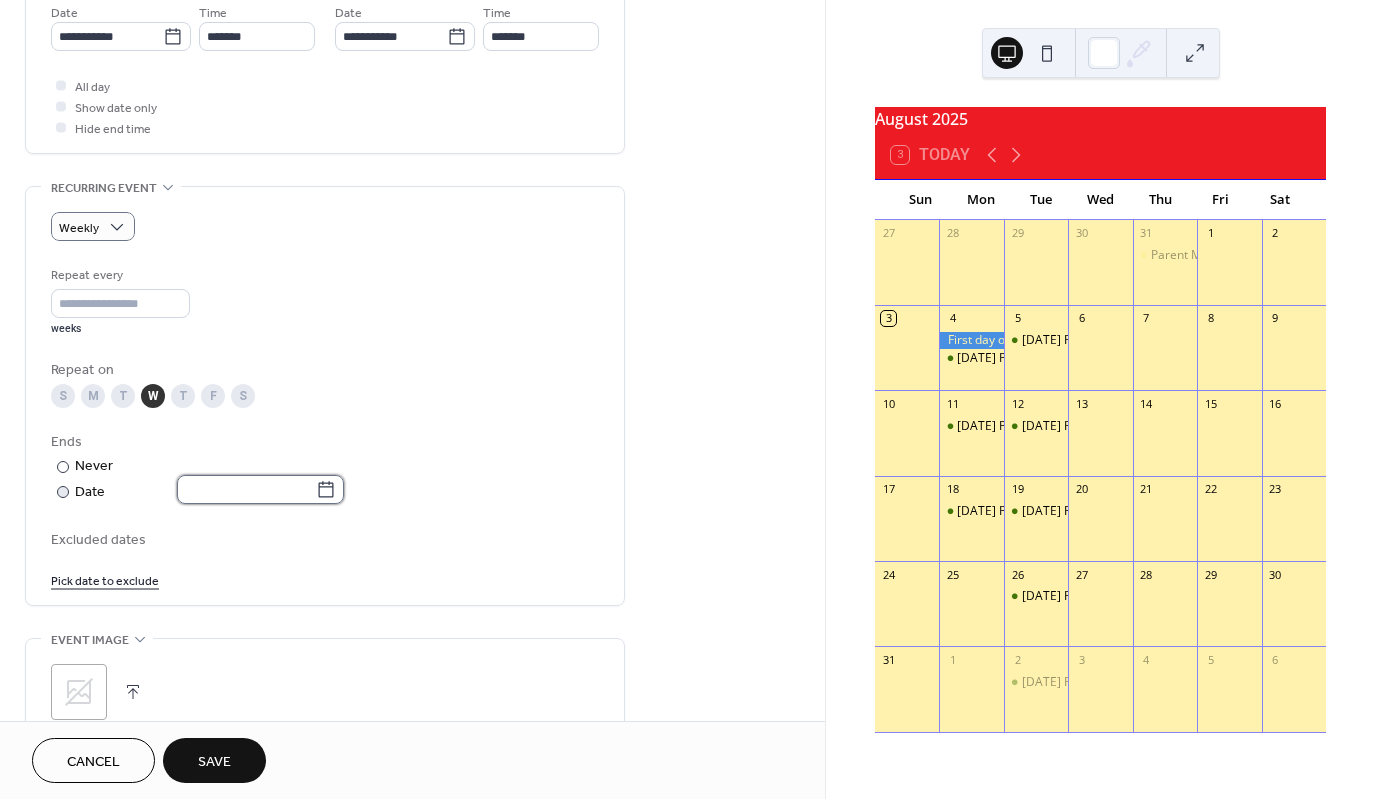 click at bounding box center [246, 489] 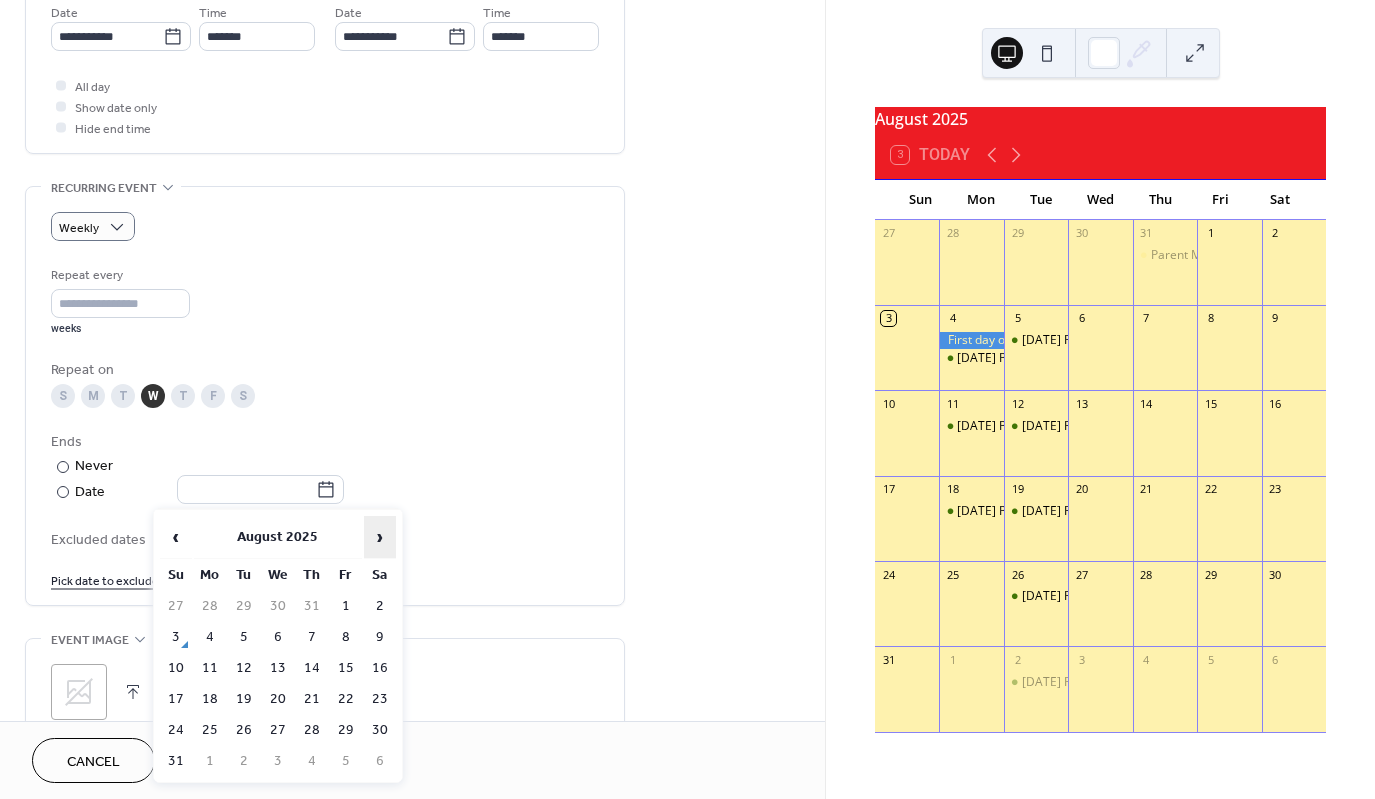click on "›" at bounding box center [380, 537] 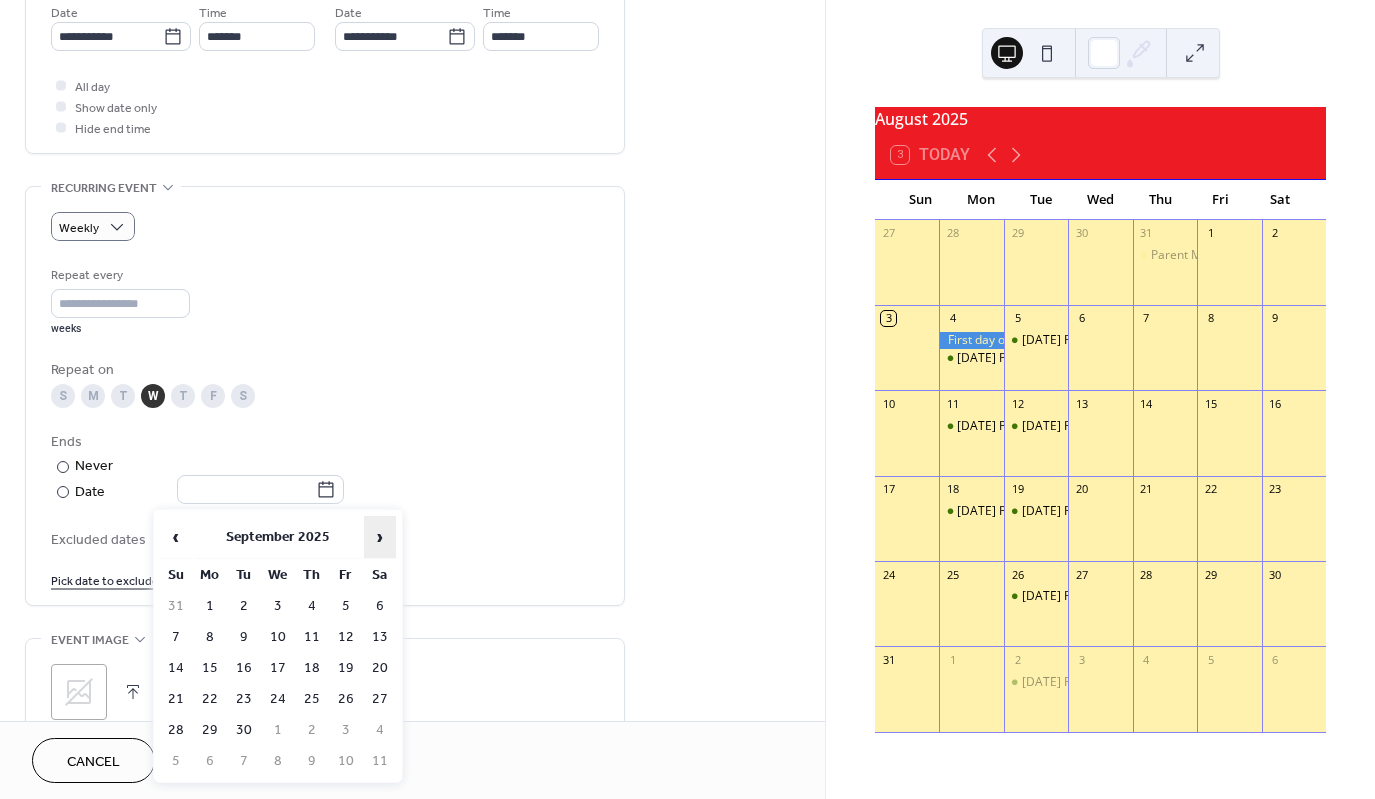 click on "›" at bounding box center [380, 537] 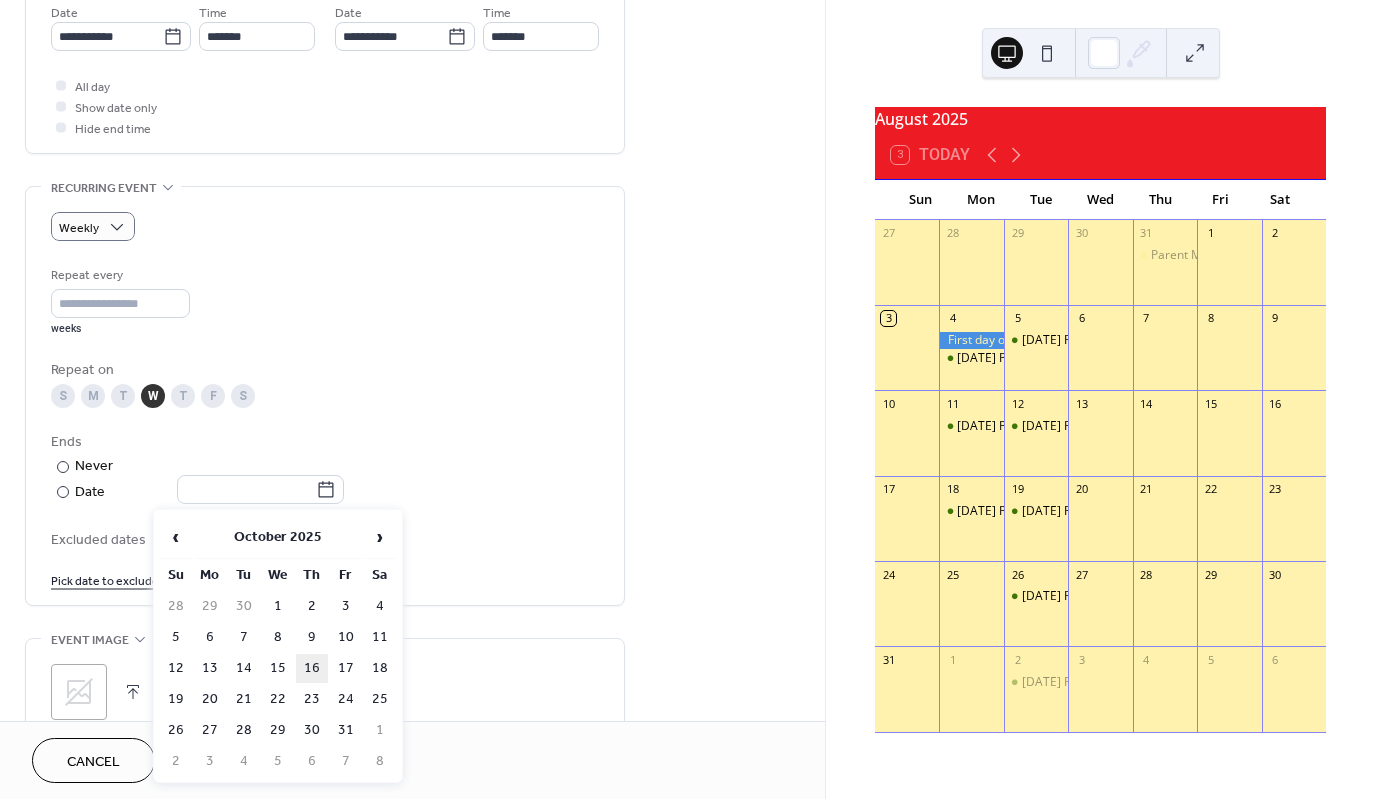 click on "16" at bounding box center (312, 668) 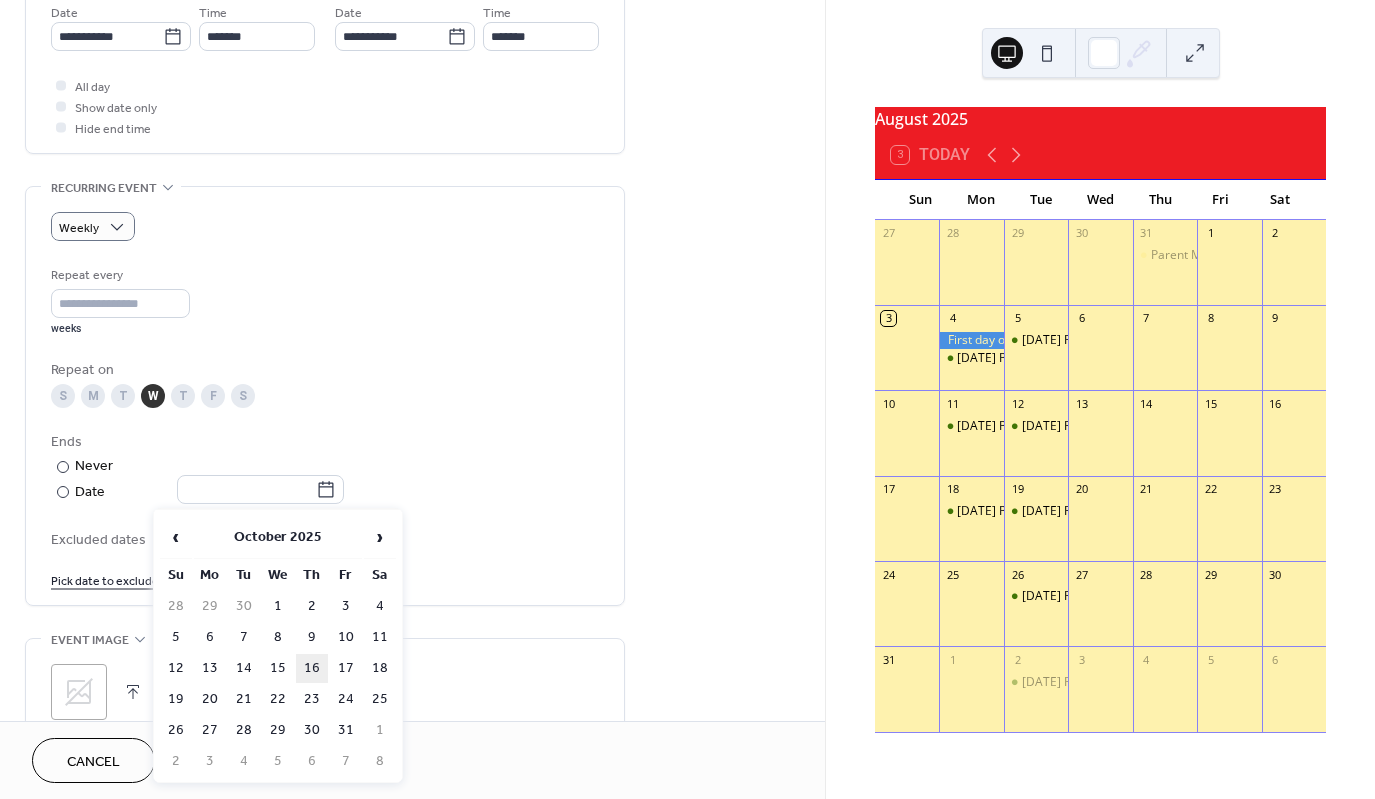 type on "**********" 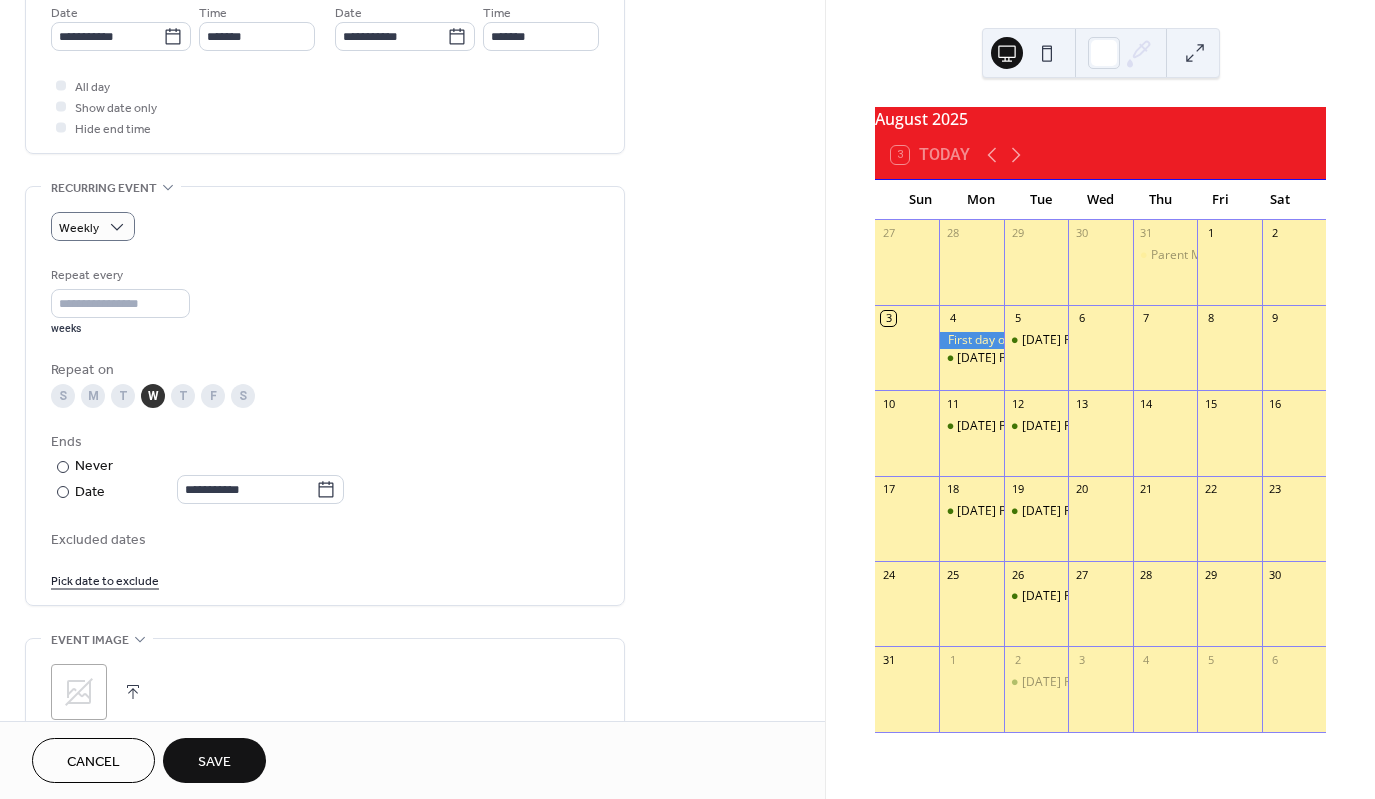 click on "Save" at bounding box center (214, 760) 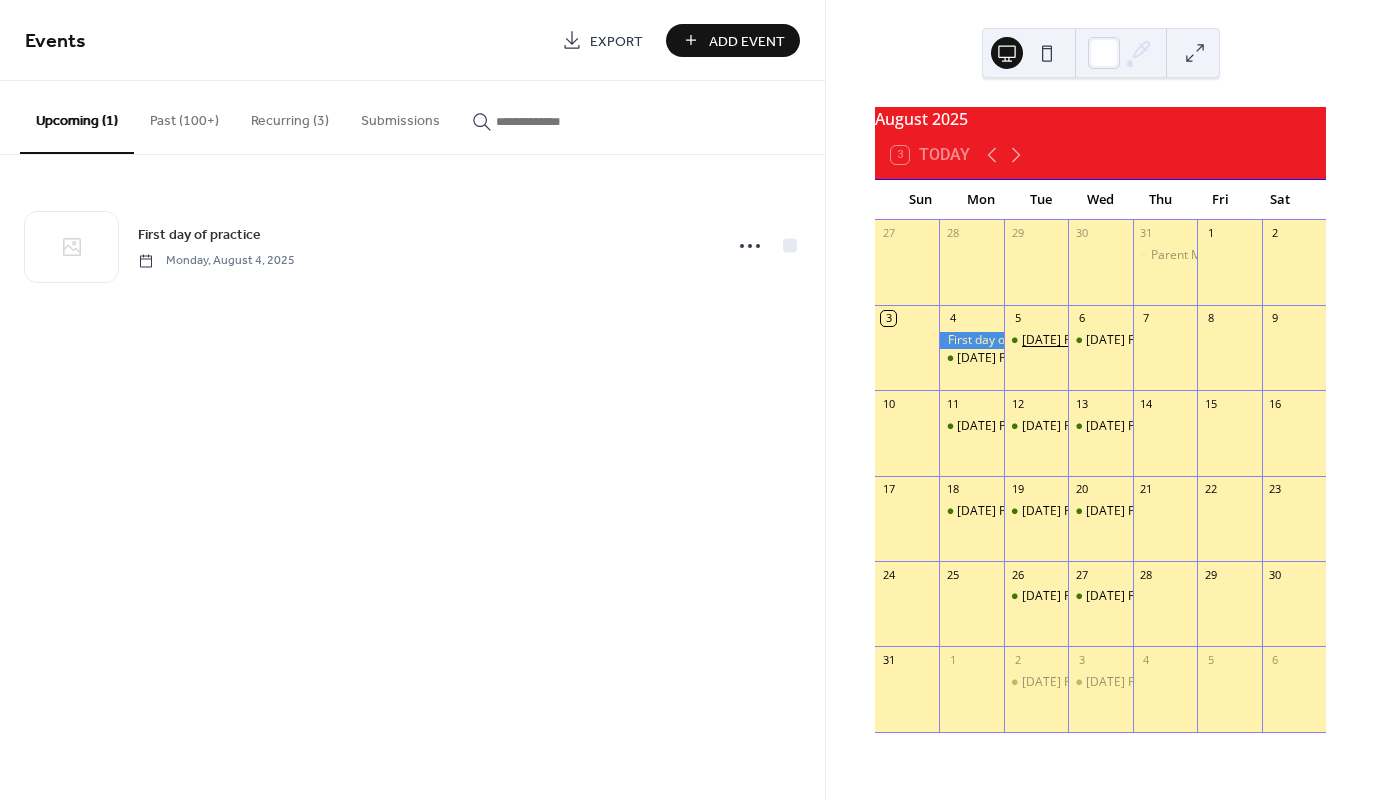 click on "5/6 Practice" at bounding box center [1065, 340] 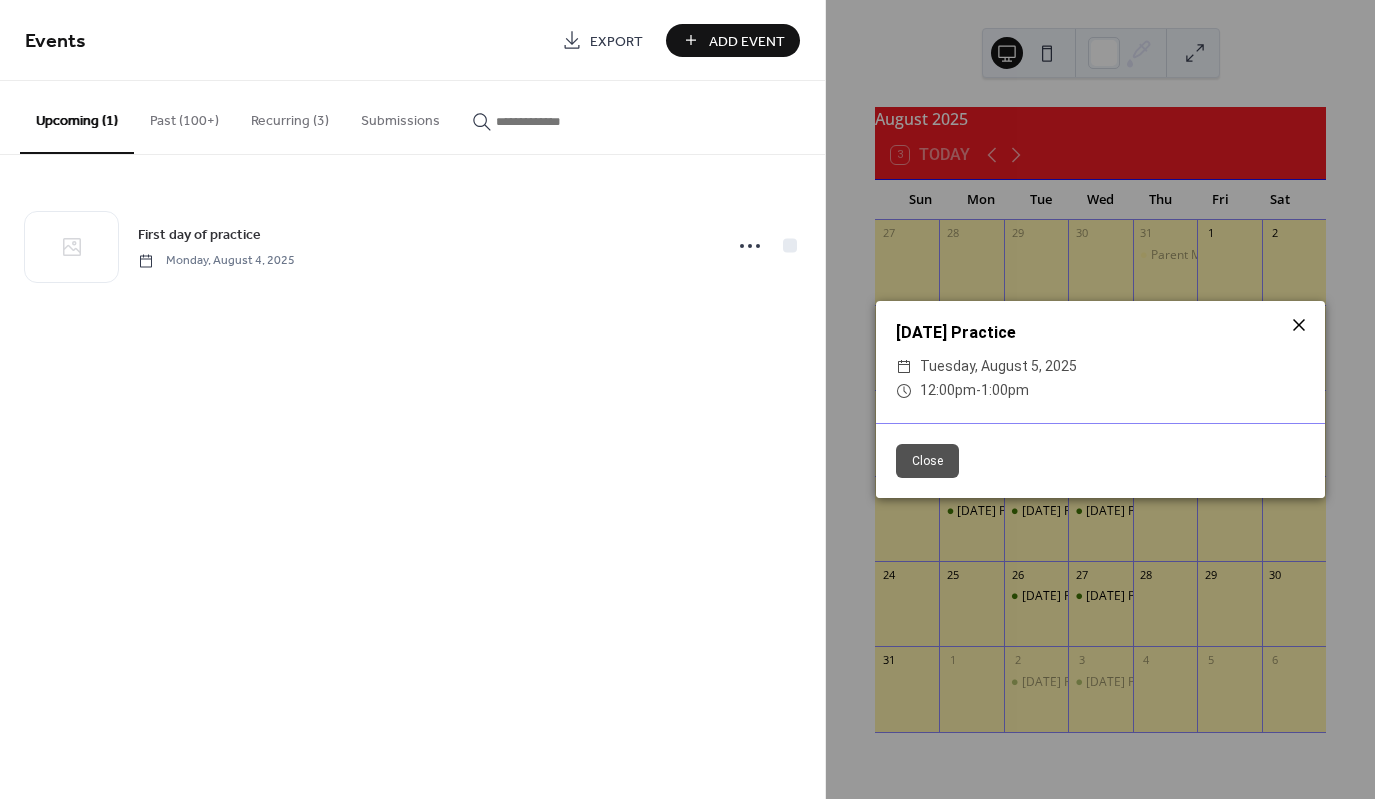 click 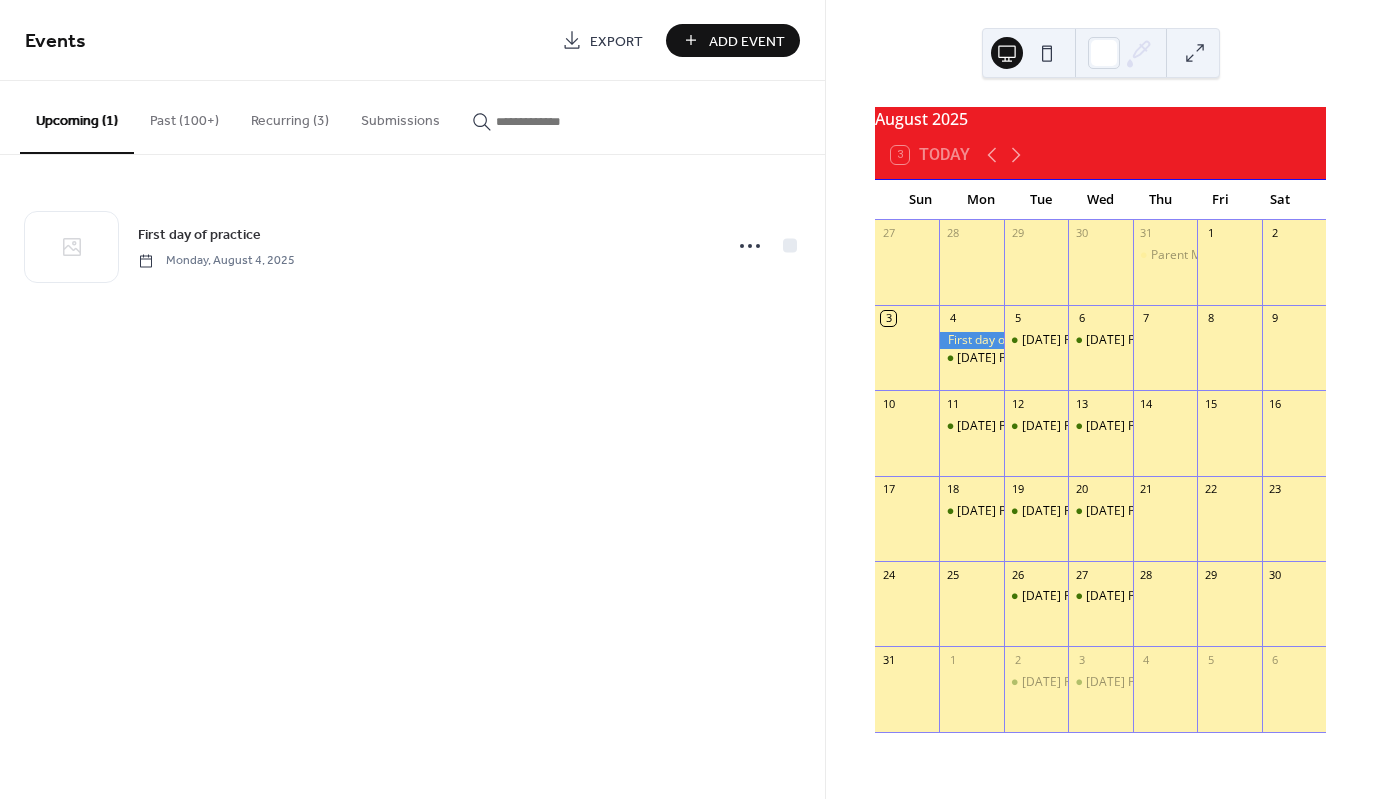 click on "Recurring (3)" at bounding box center (290, 116) 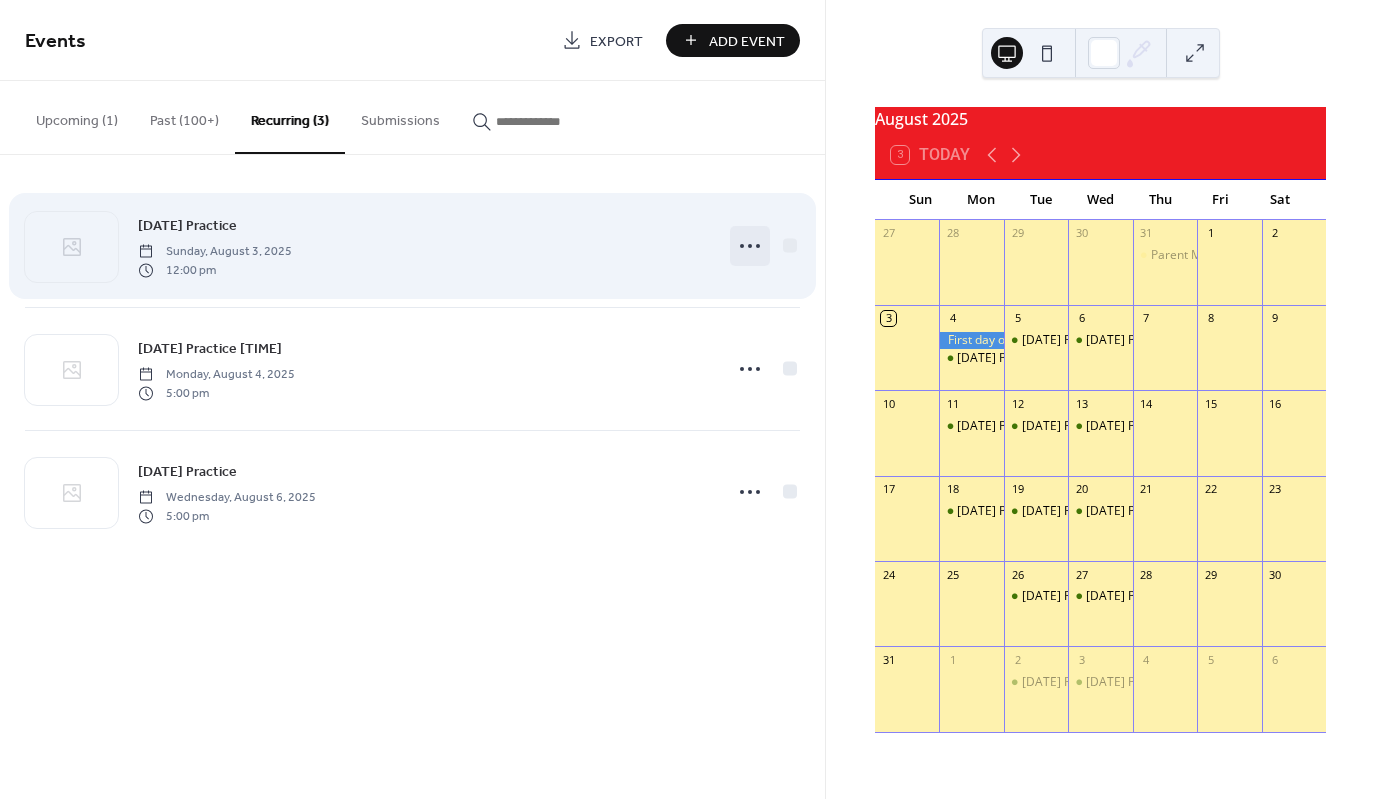 click 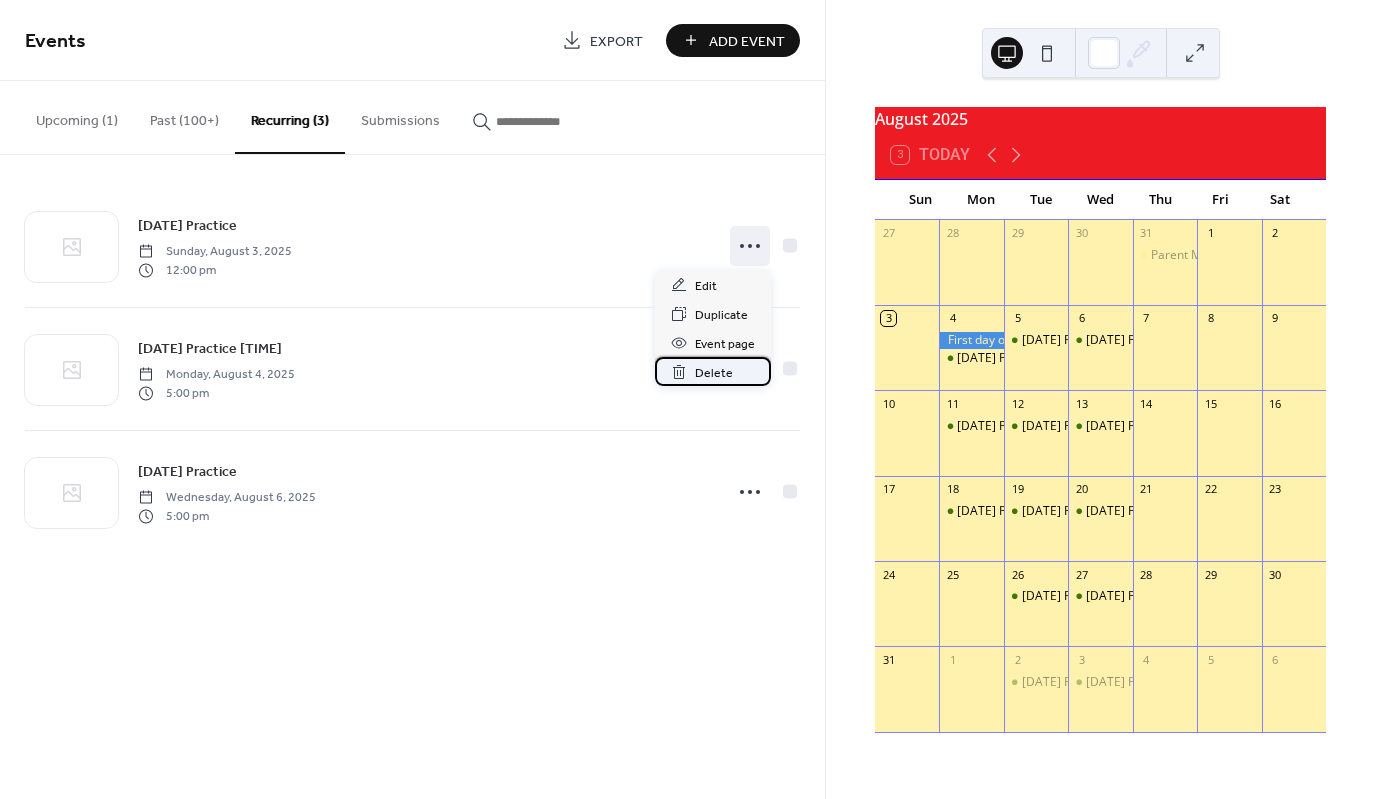 click on "Delete" at bounding box center (714, 373) 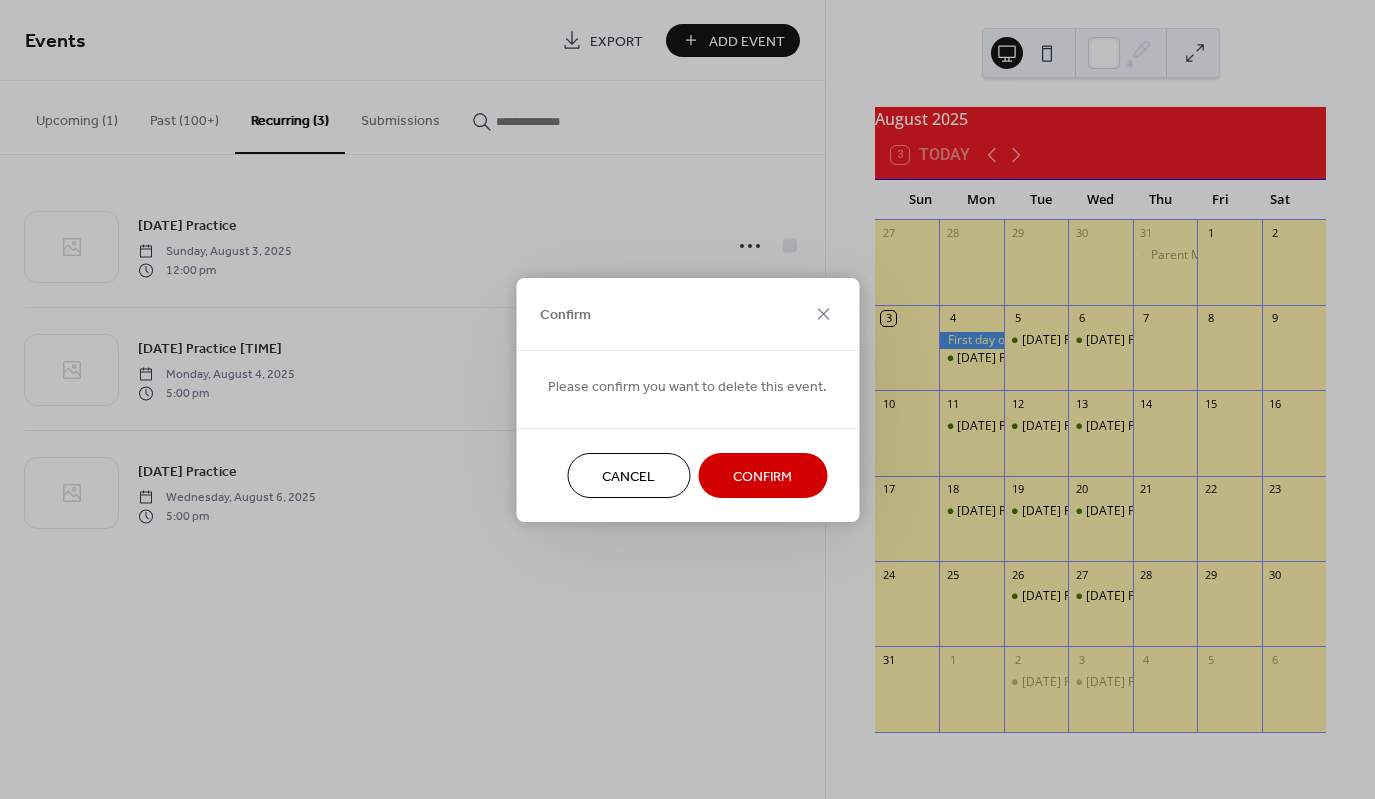 click on "Confirm" at bounding box center (762, 476) 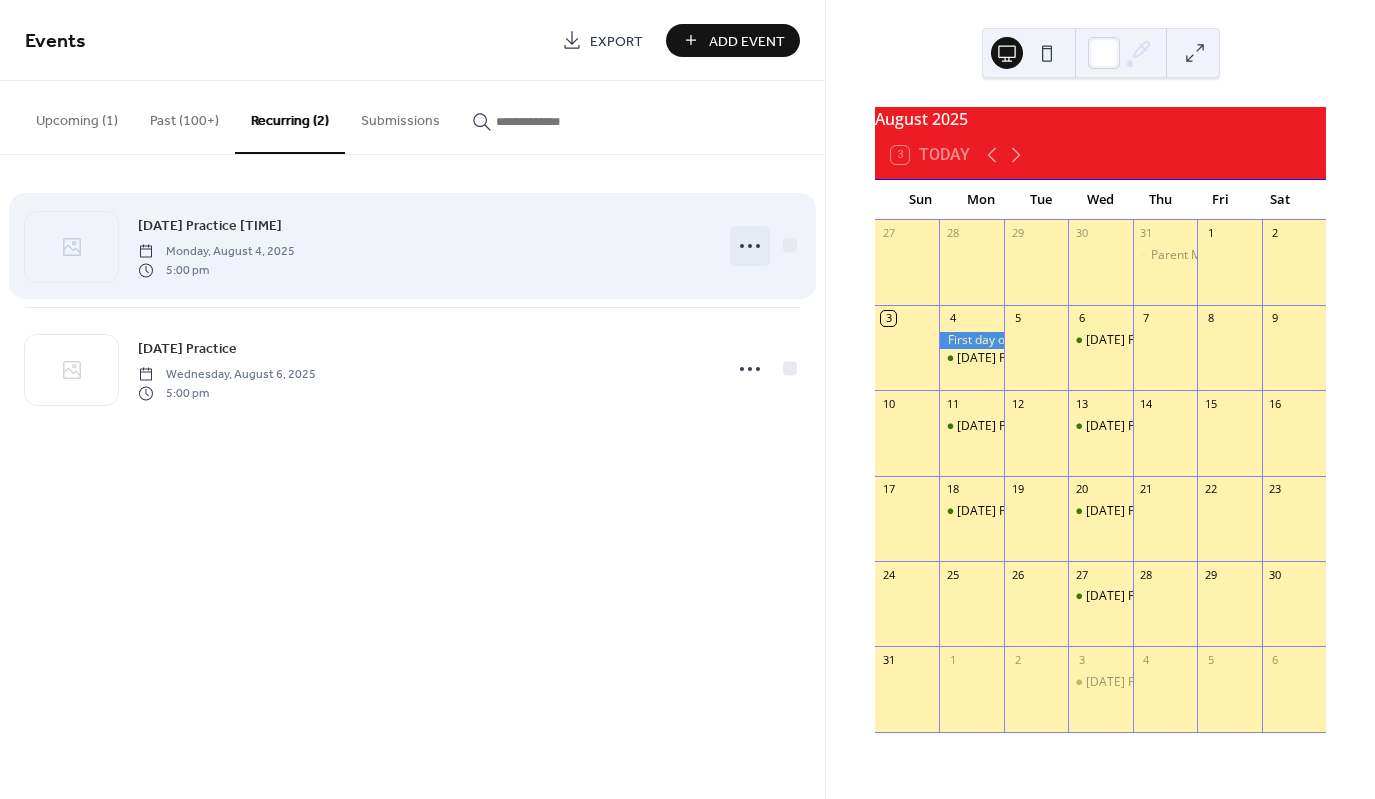 click 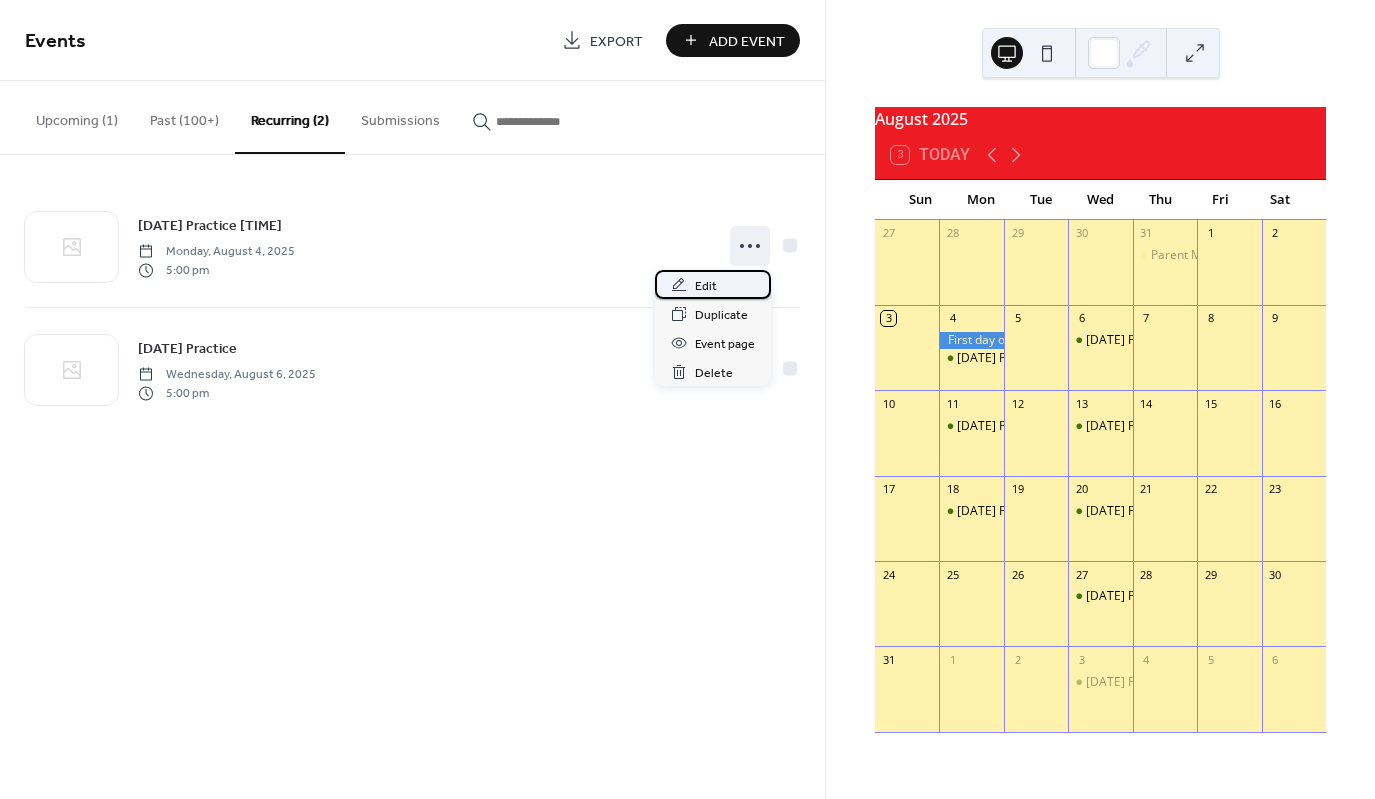 click on "Edit" at bounding box center (706, 286) 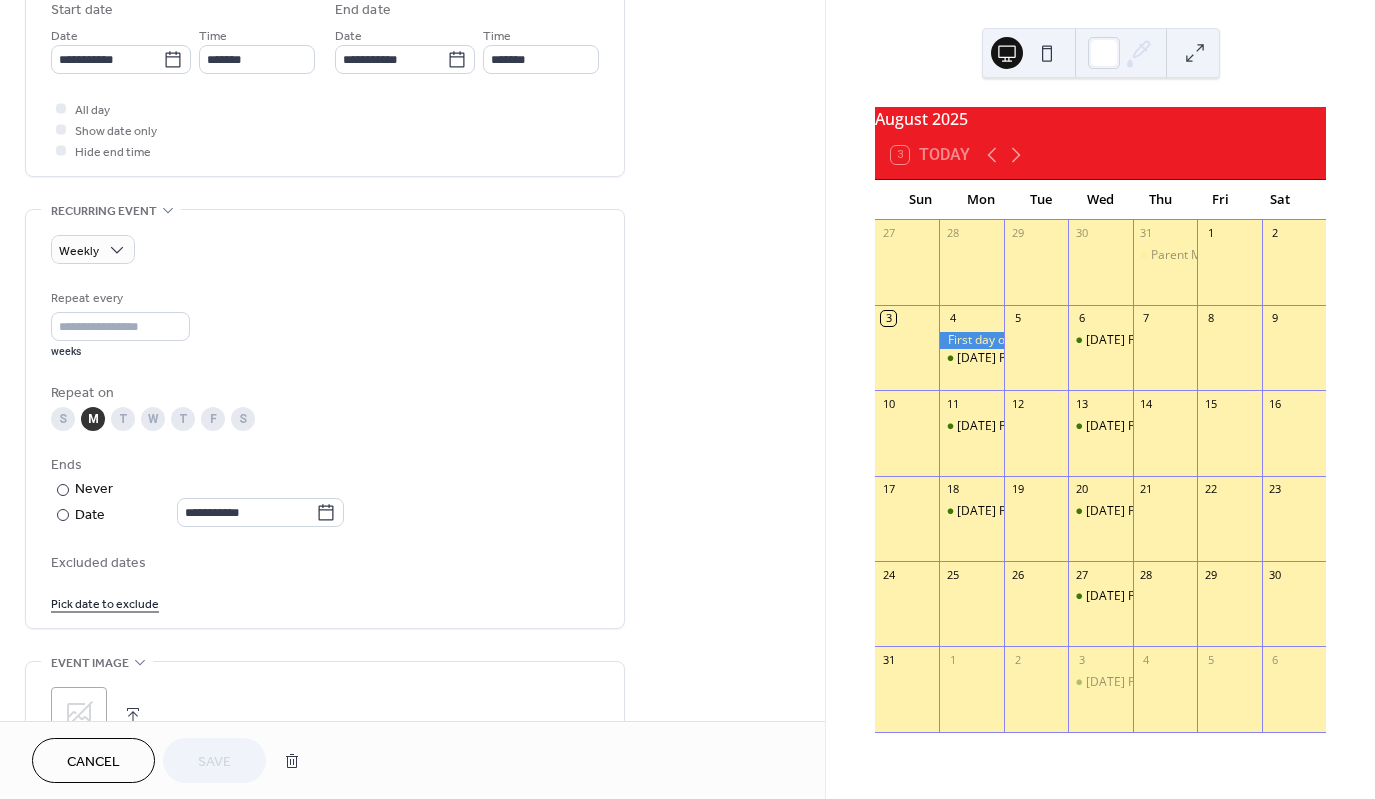 scroll, scrollTop: 800, scrollLeft: 0, axis: vertical 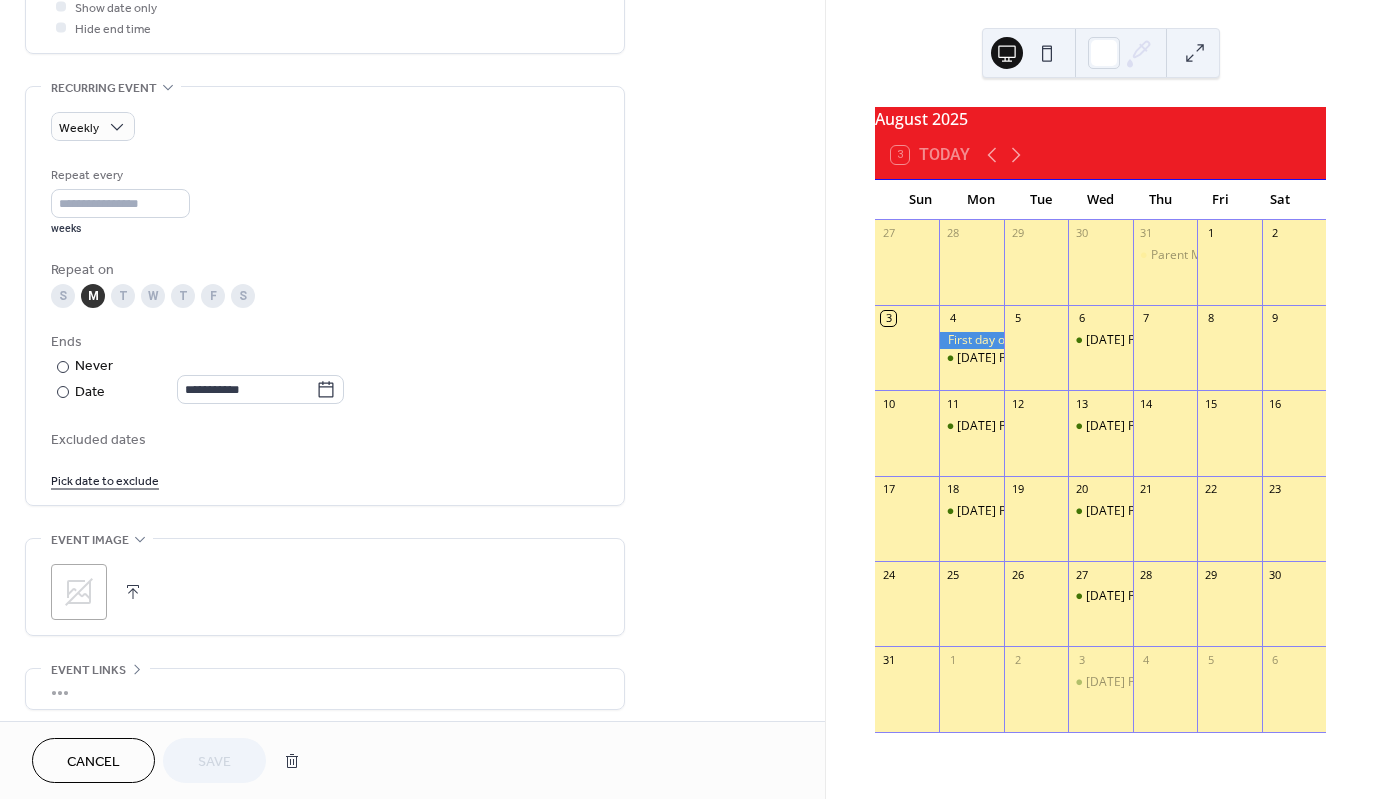 click on "Cancel" at bounding box center [93, 762] 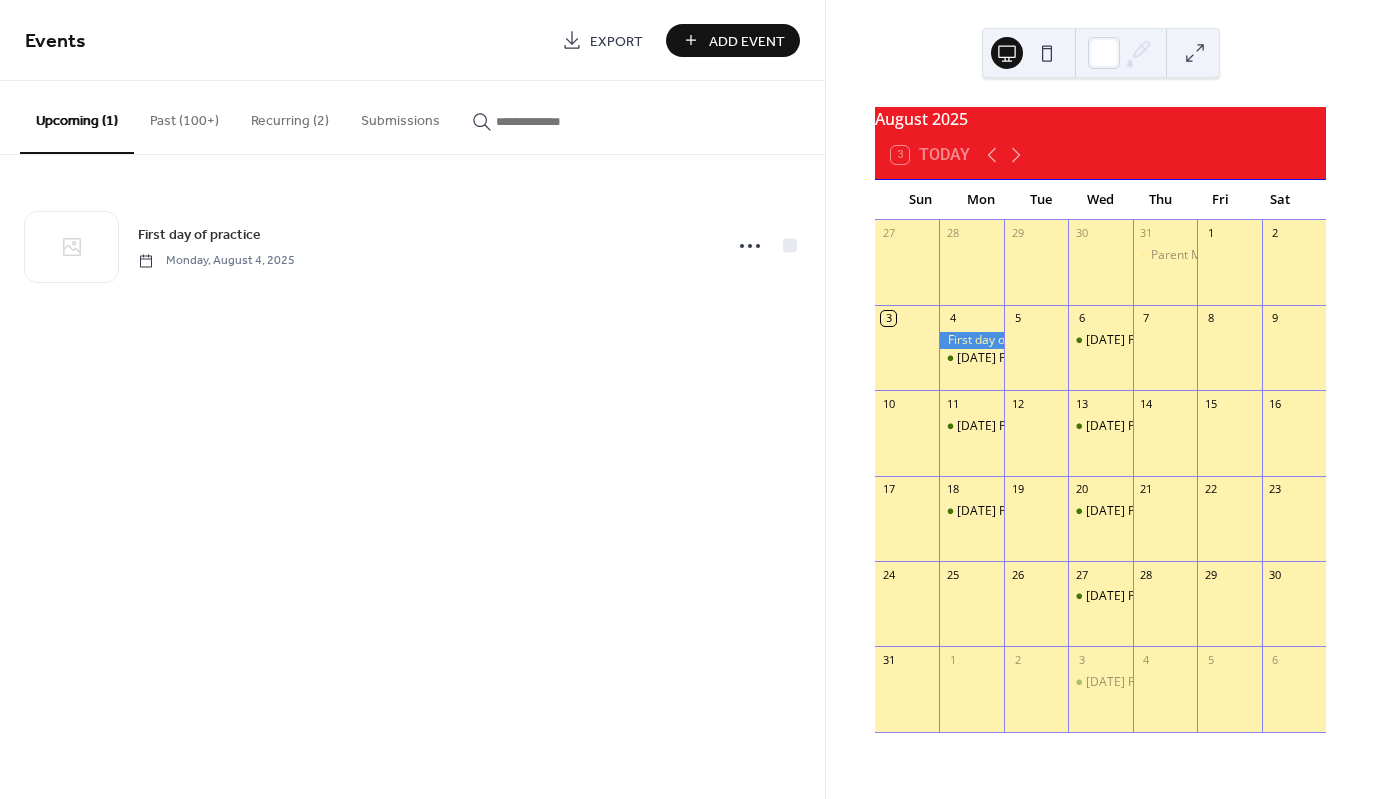 click on "Add Event" at bounding box center [747, 41] 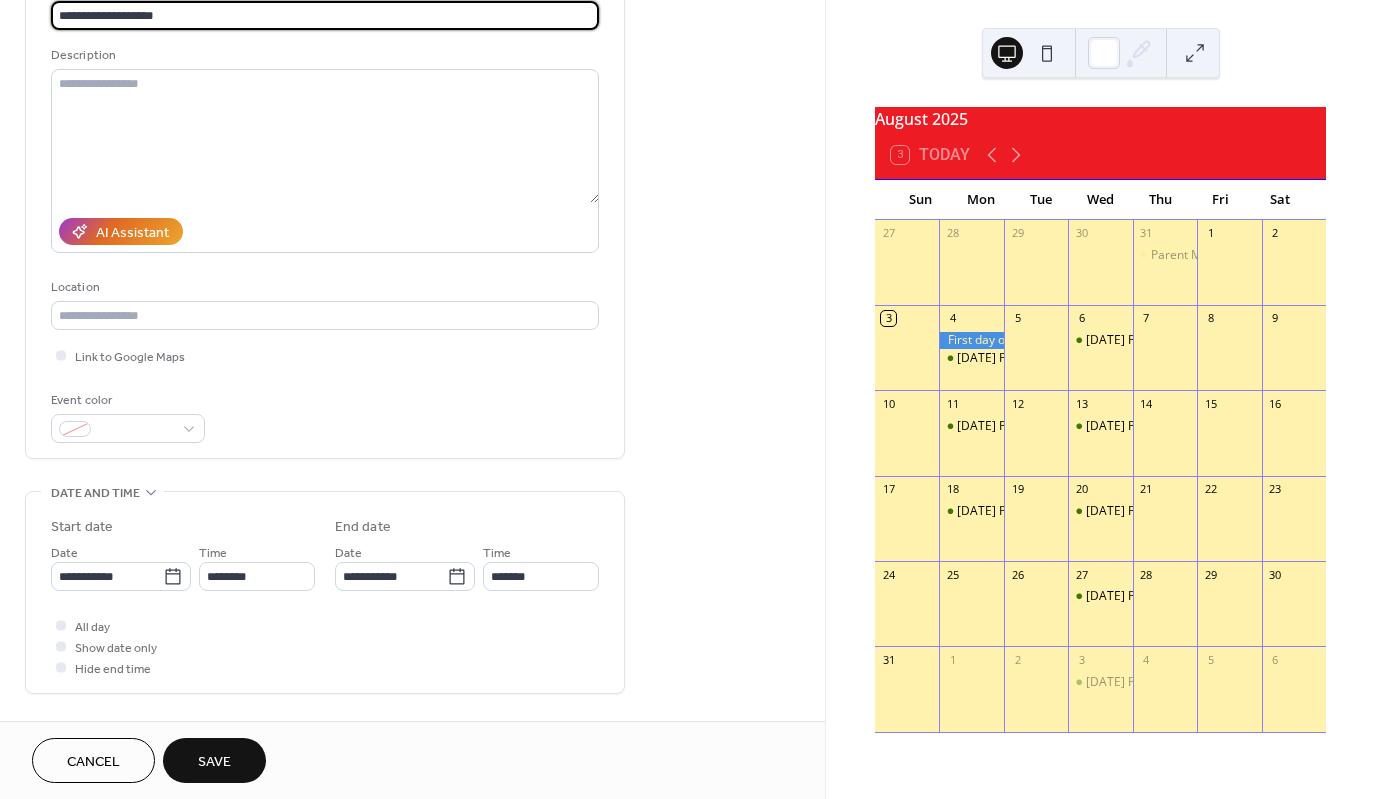 scroll, scrollTop: 300, scrollLeft: 0, axis: vertical 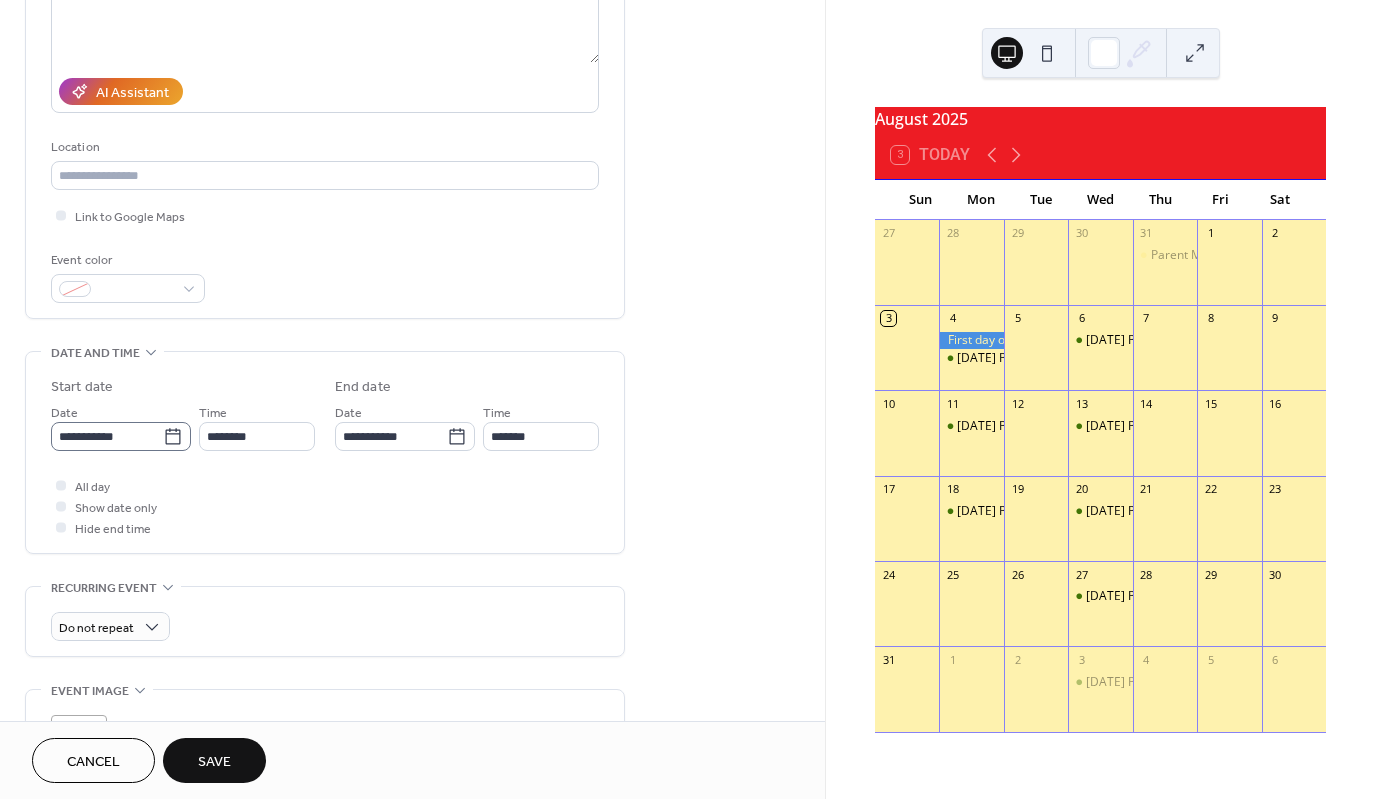 type on "**********" 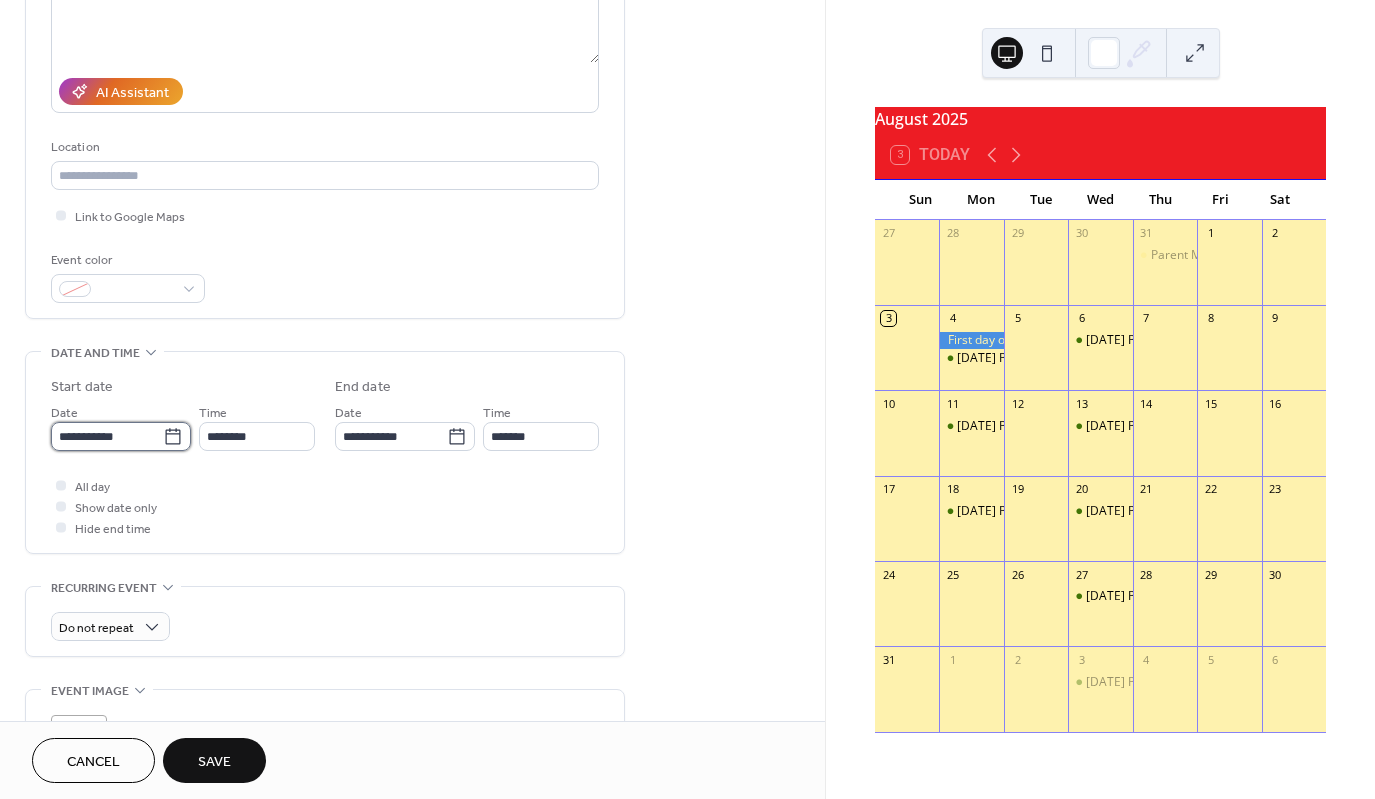 click on "**********" at bounding box center [107, 436] 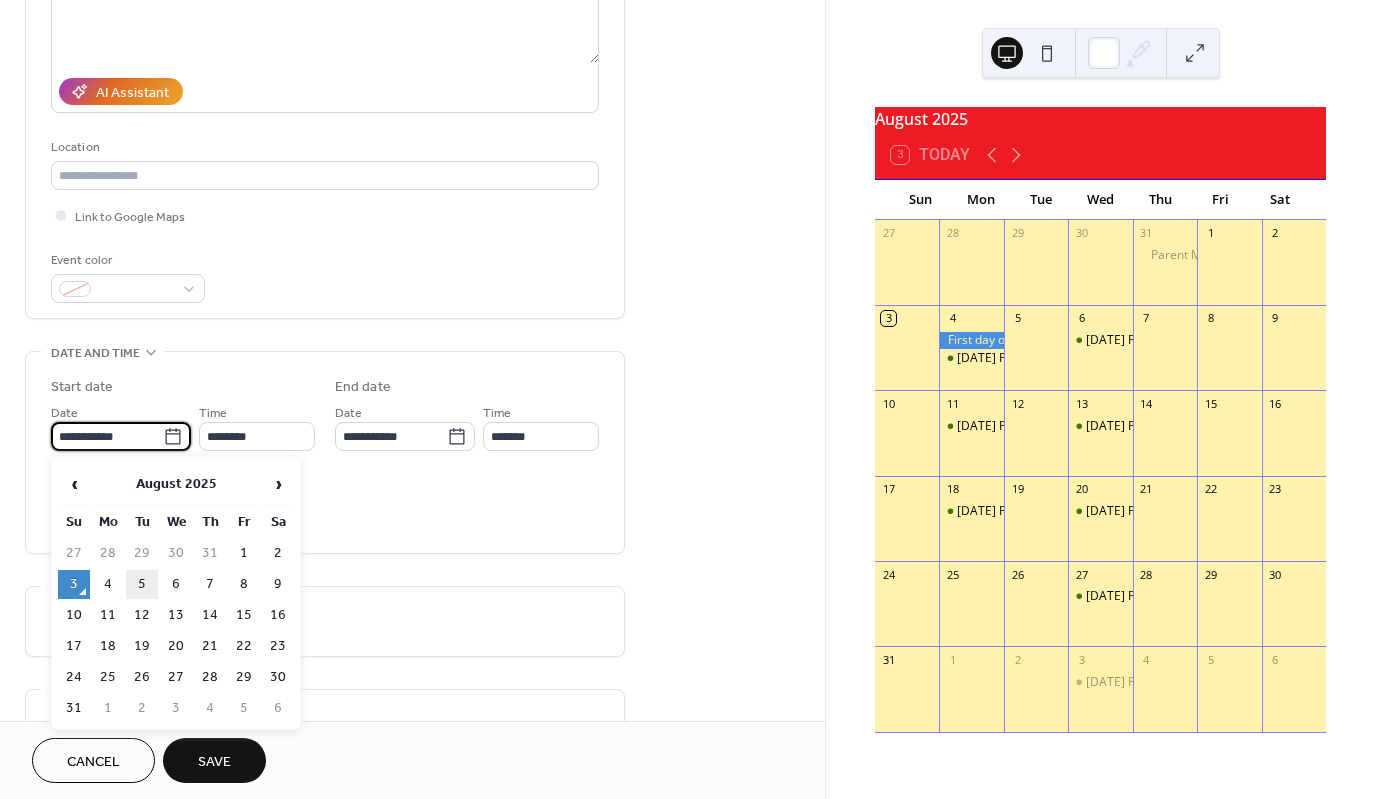 click on "5" at bounding box center (142, 584) 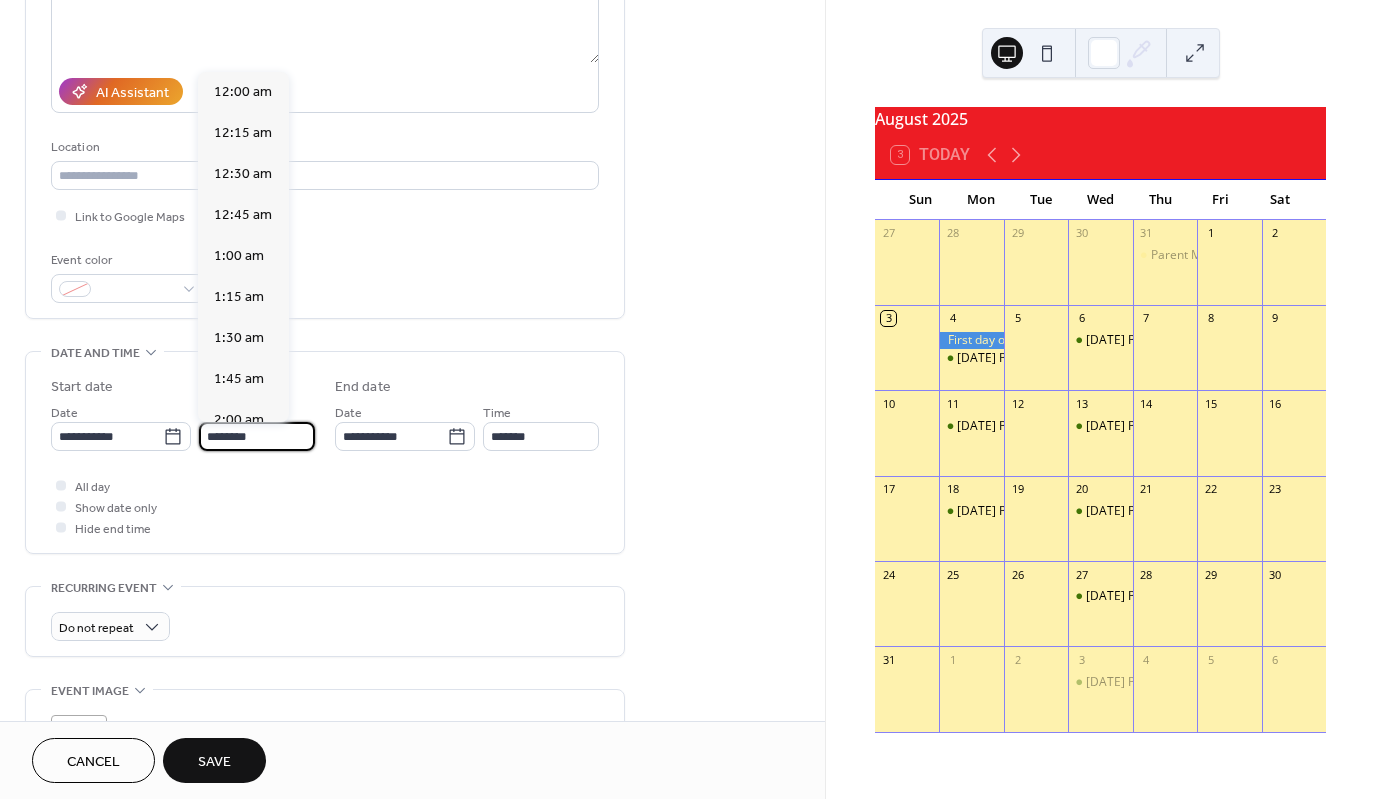 click on "********" at bounding box center (257, 436) 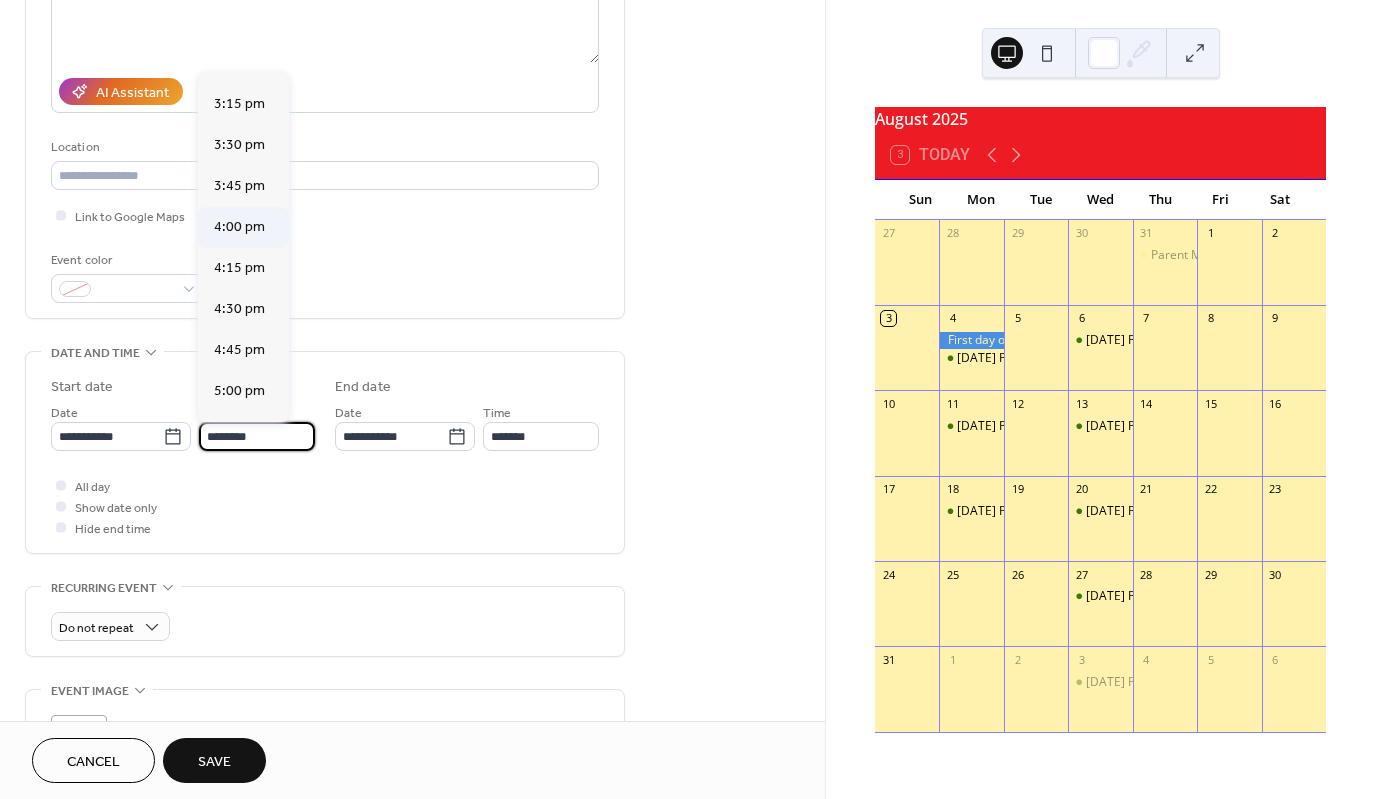 scroll, scrollTop: 2568, scrollLeft: 0, axis: vertical 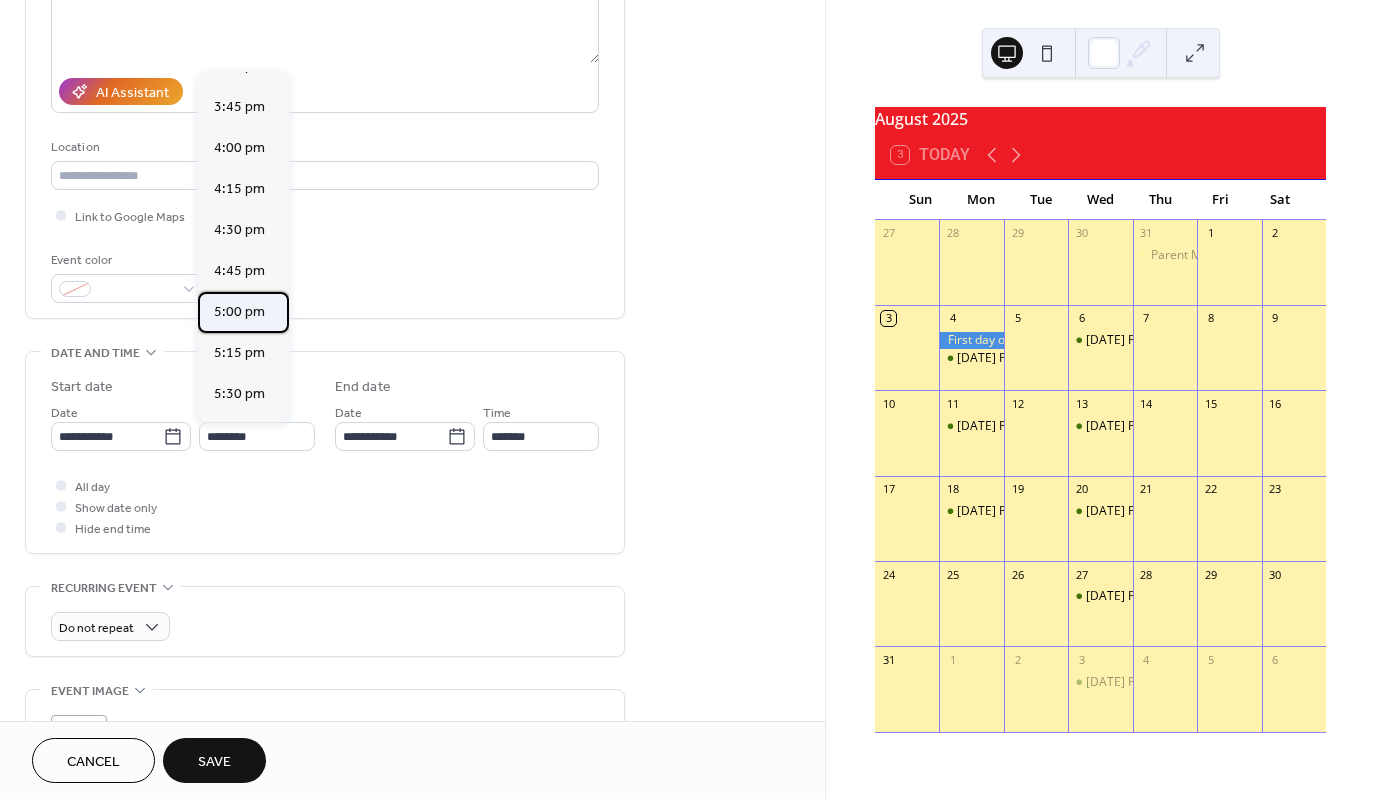 click on "5:00 pm" at bounding box center [239, 312] 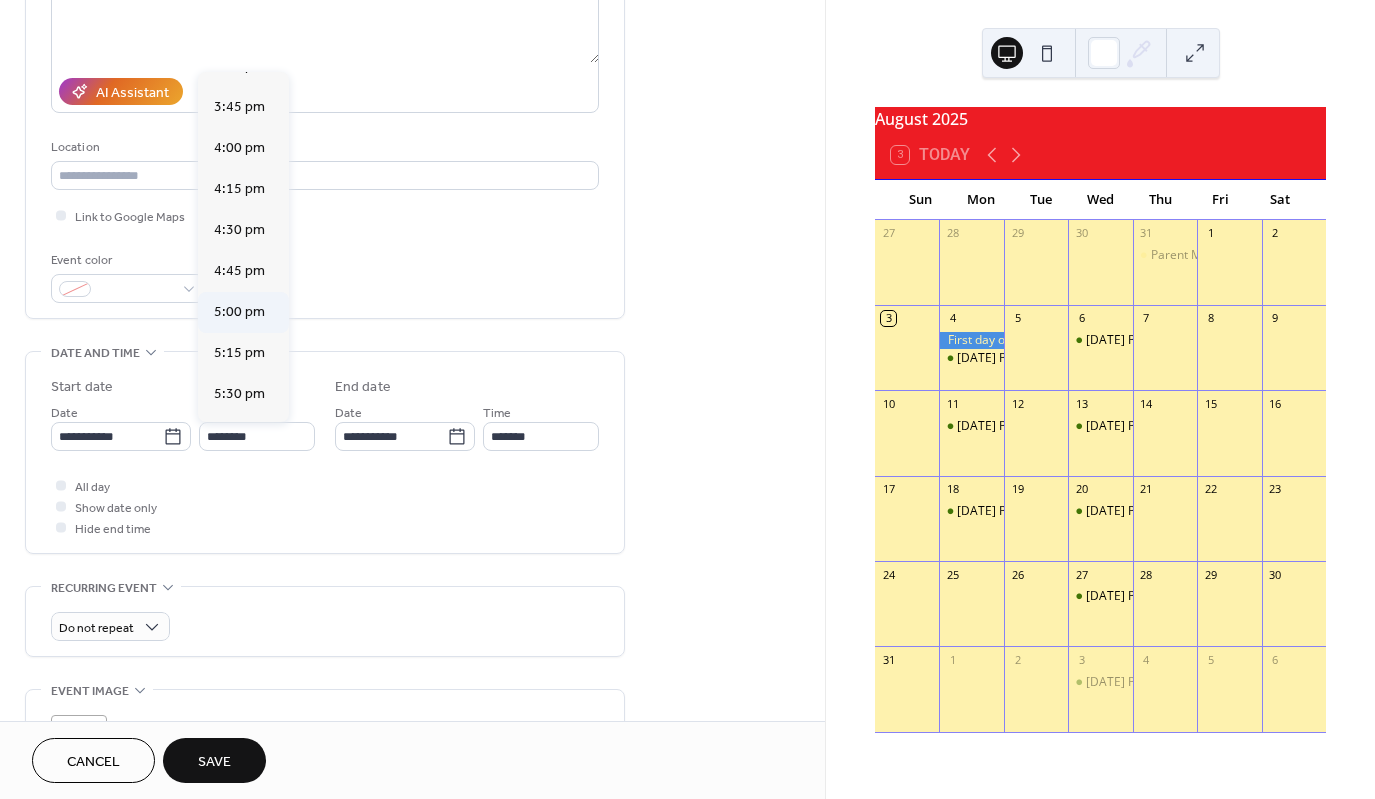type on "*******" 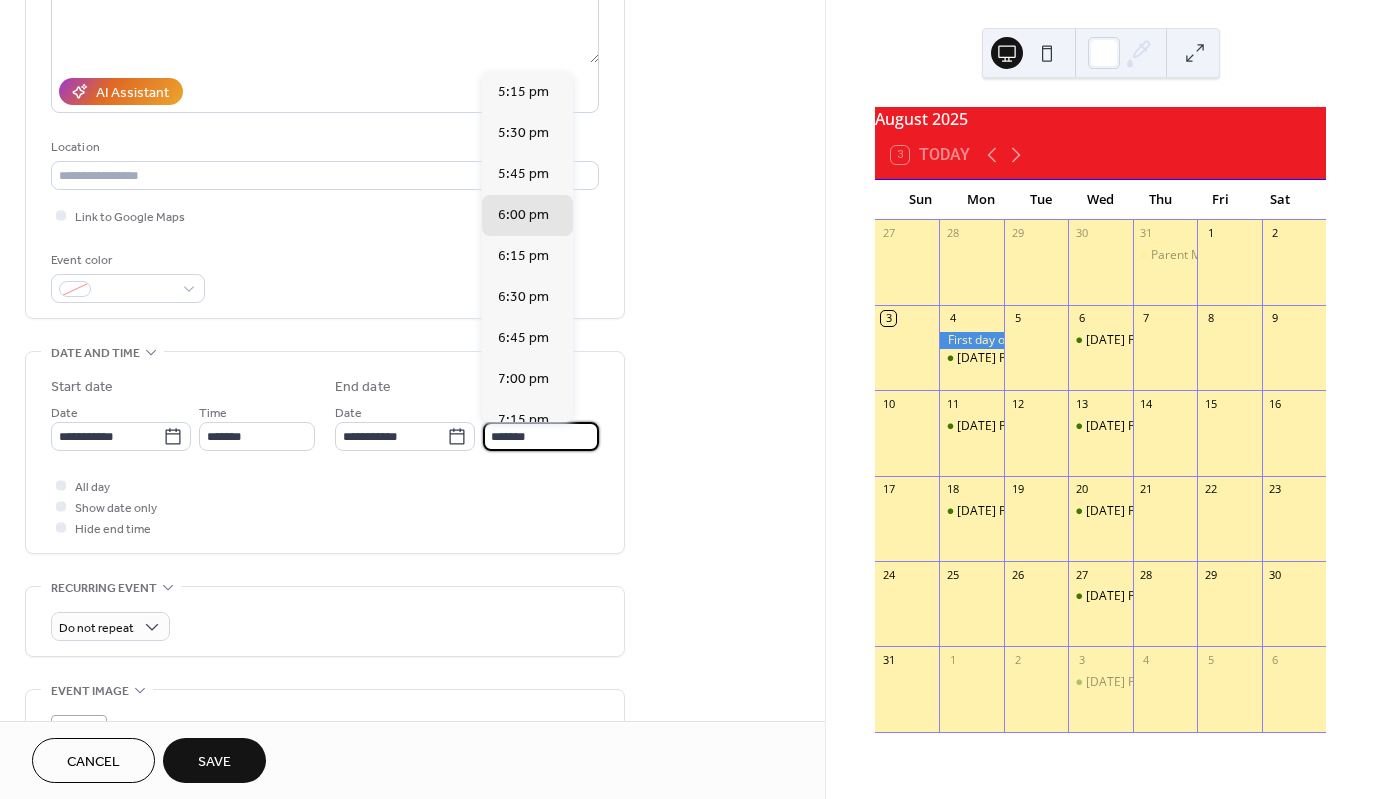 click on "*******" at bounding box center (541, 436) 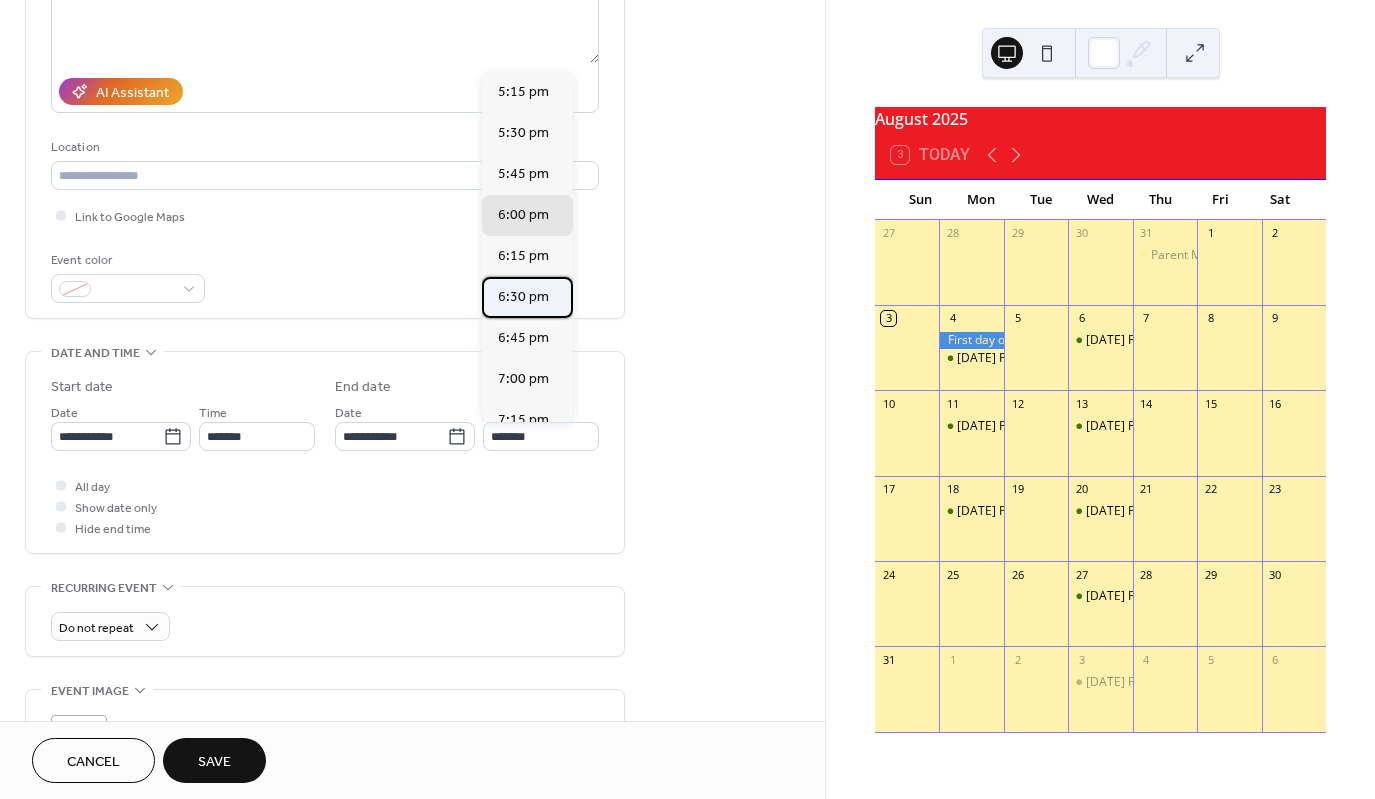 click on "6:30 pm" at bounding box center (523, 297) 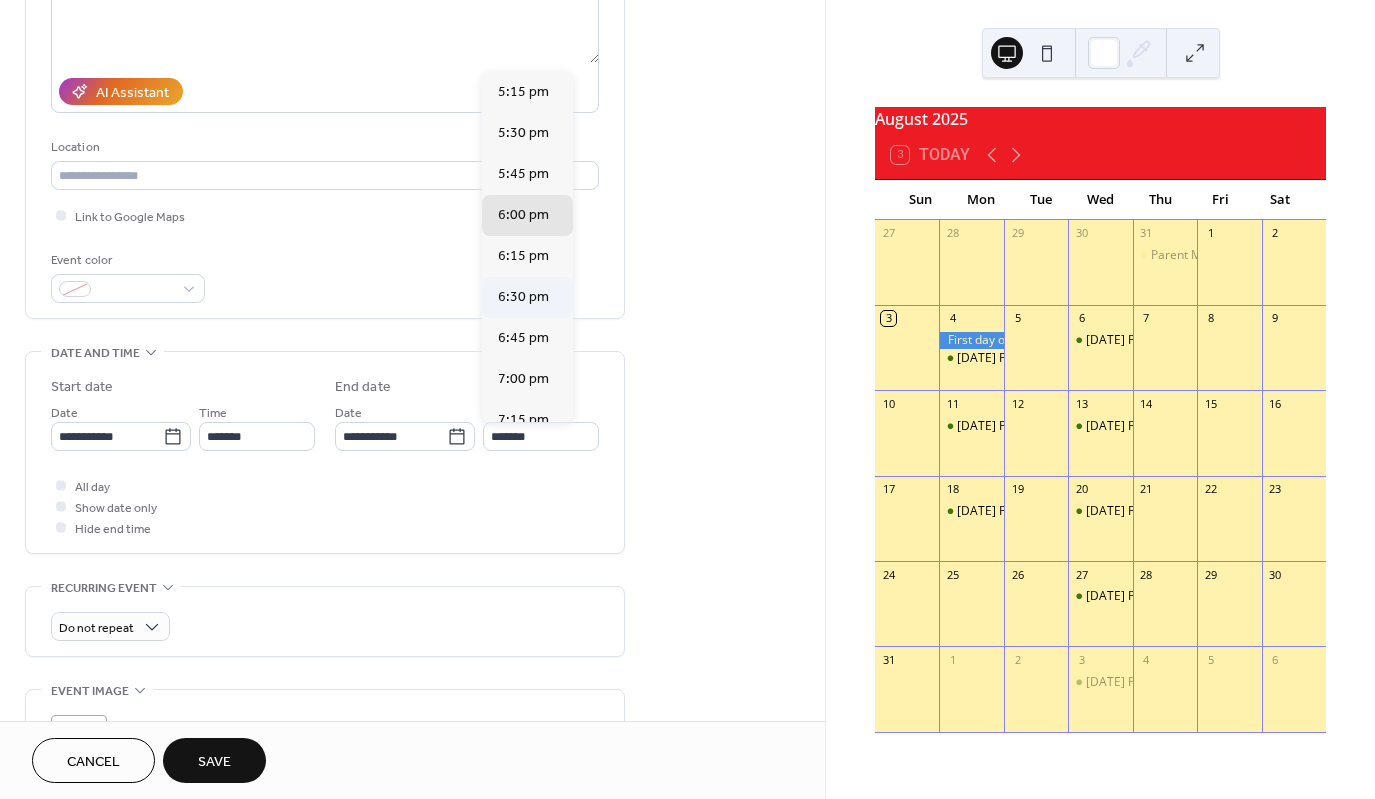 type on "*******" 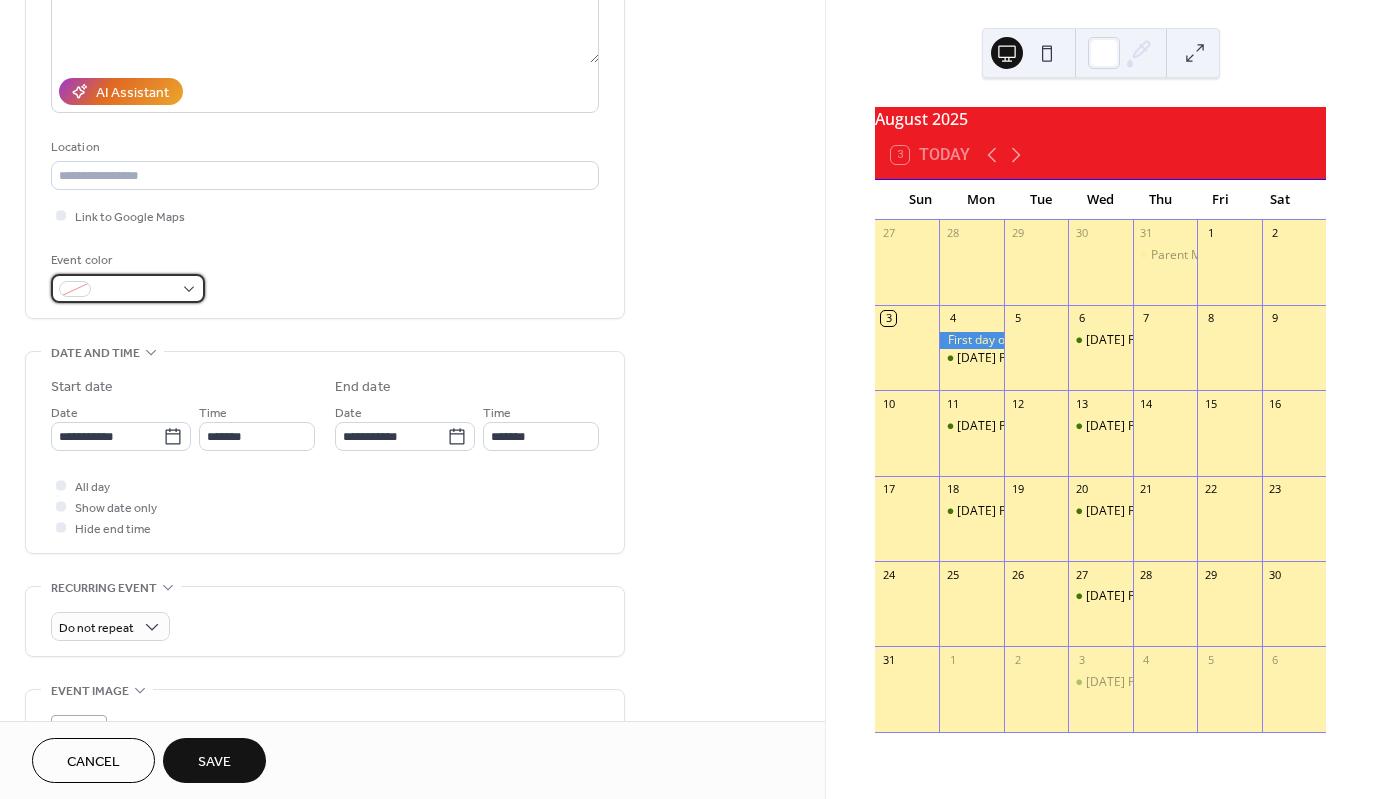 click at bounding box center [128, 288] 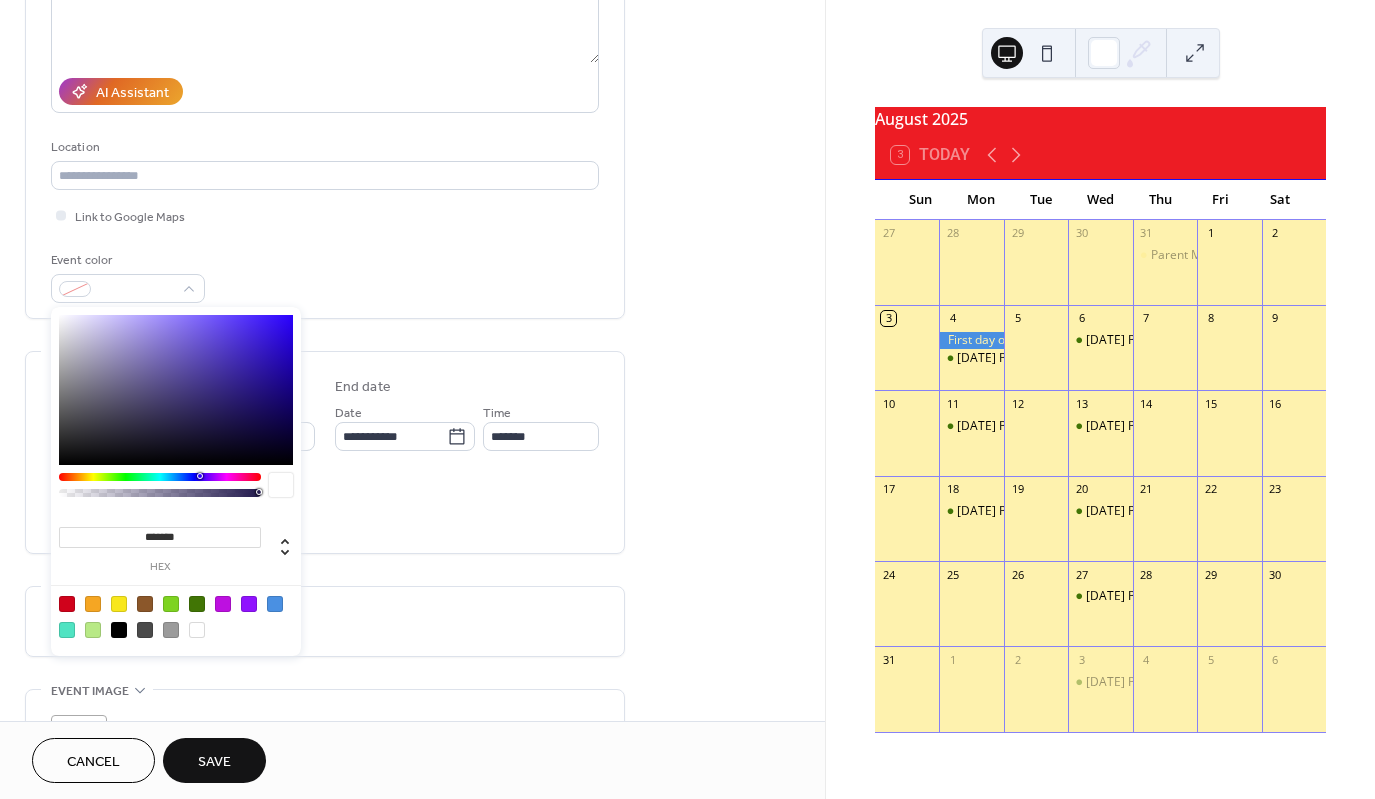 click at bounding box center [197, 604] 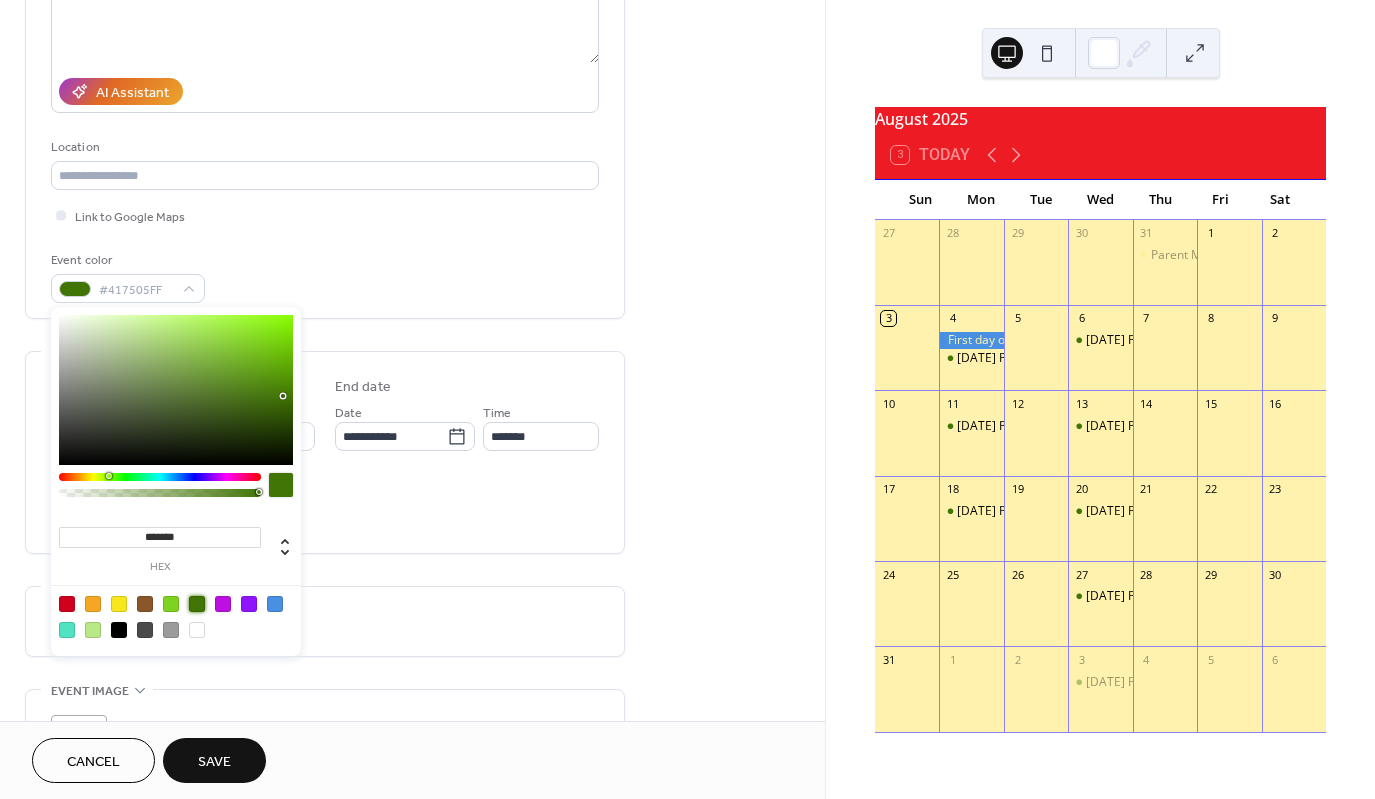click on "**********" at bounding box center (325, 410) 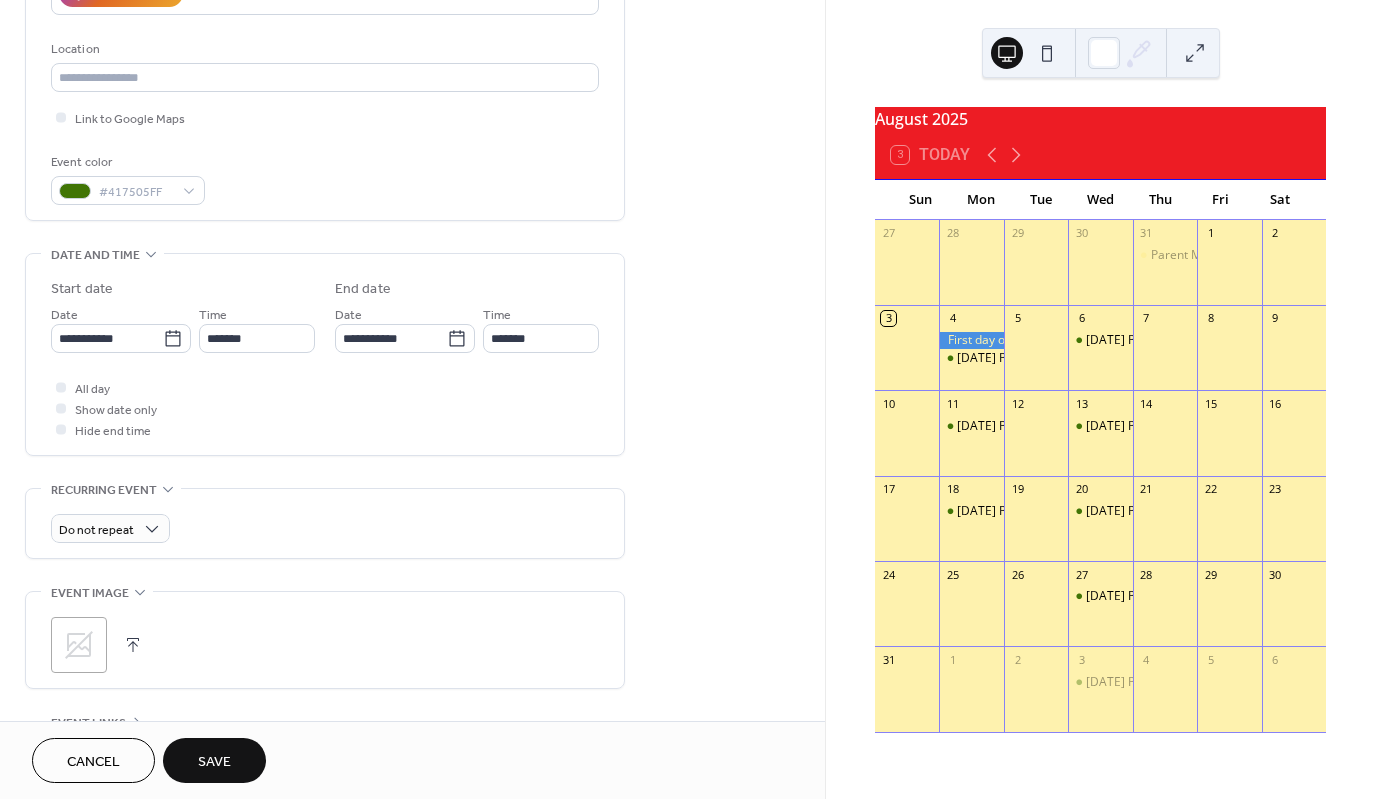 scroll, scrollTop: 400, scrollLeft: 0, axis: vertical 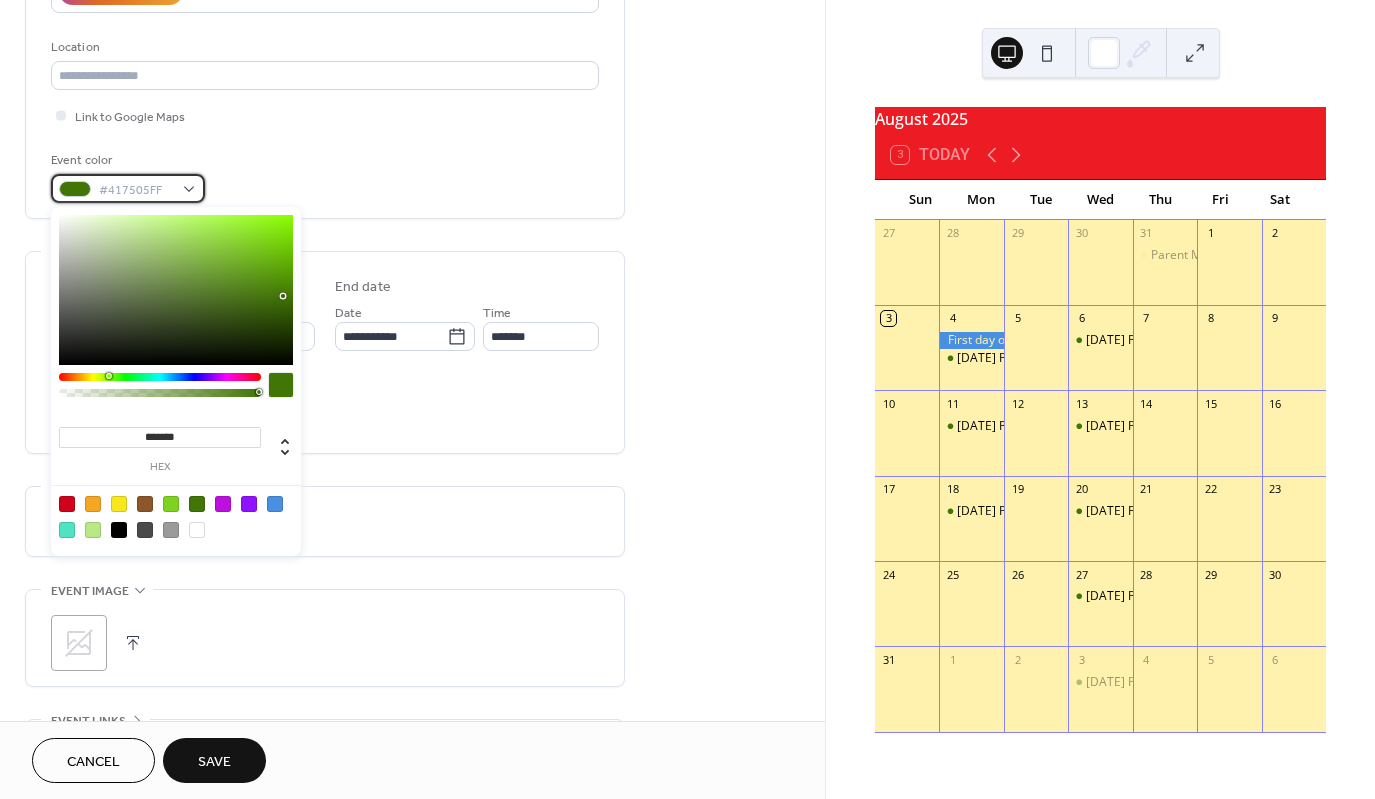 click on "#417505FF" at bounding box center (128, 188) 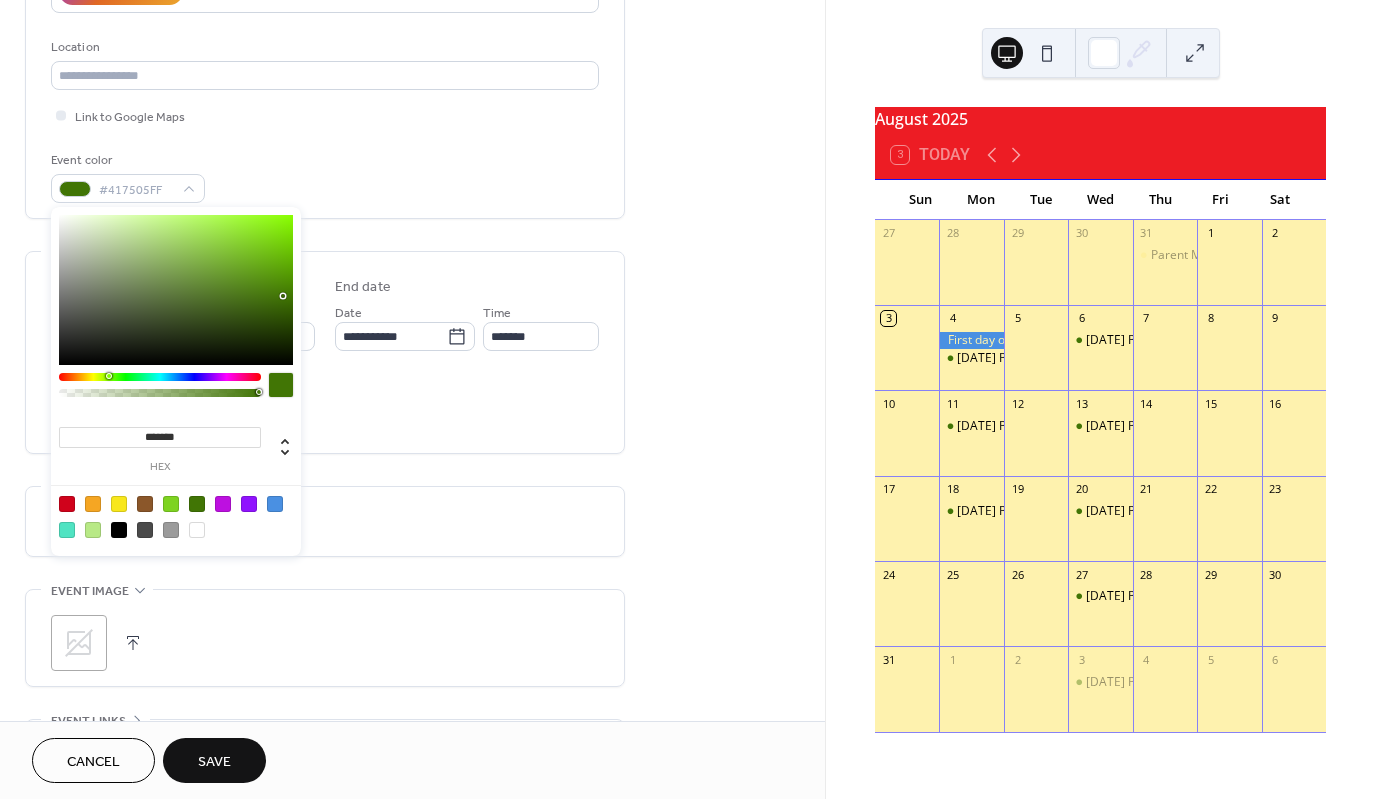 click at bounding box center [119, 504] 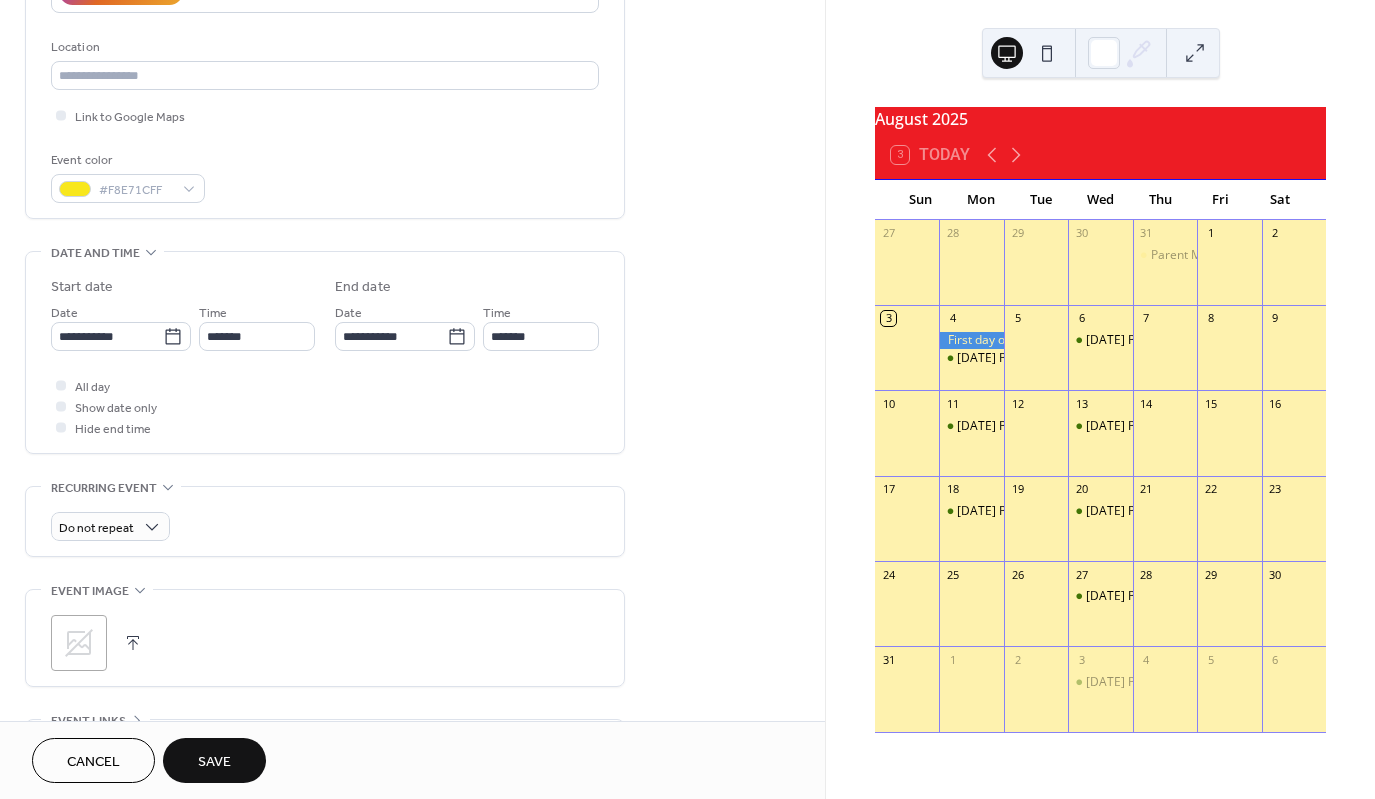 click on "**********" at bounding box center (325, 310) 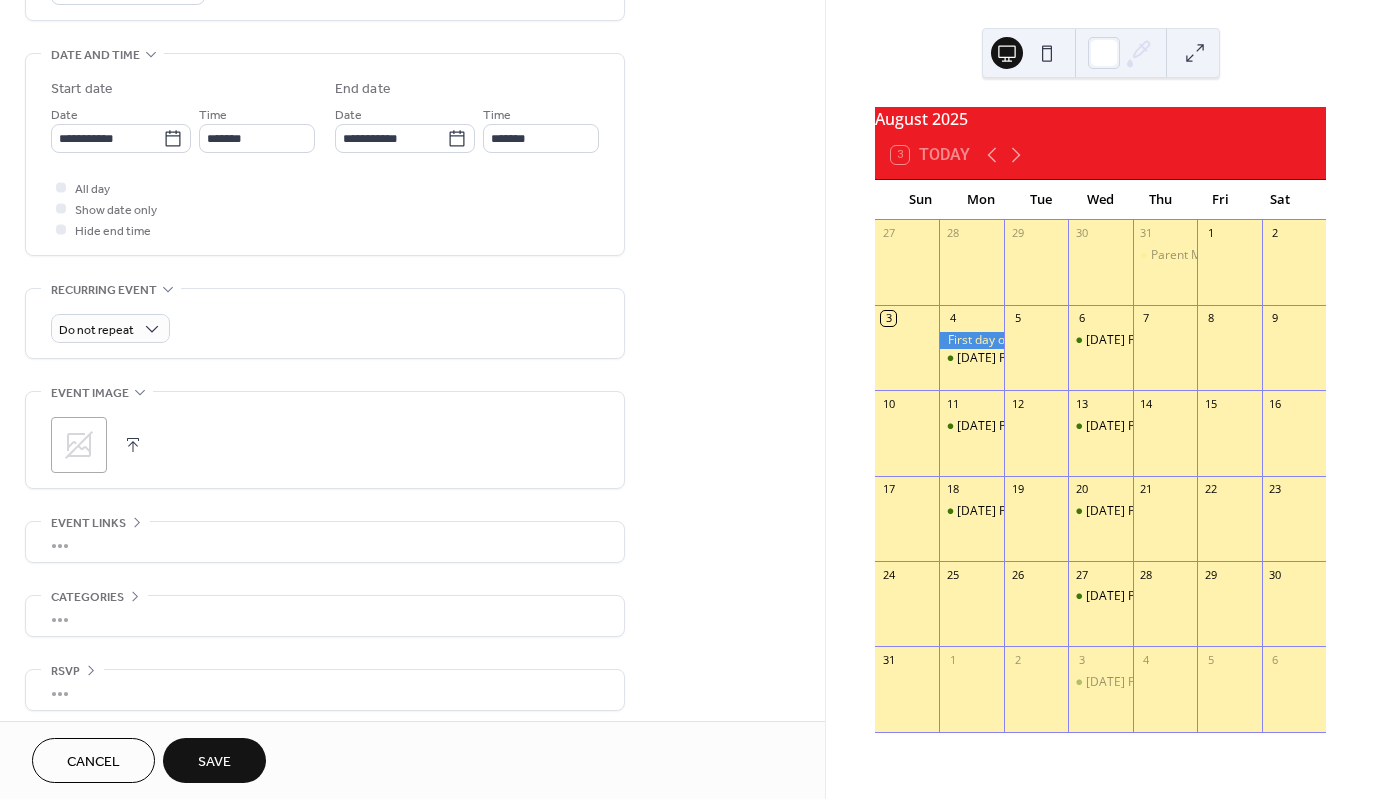 scroll, scrollTop: 600, scrollLeft: 0, axis: vertical 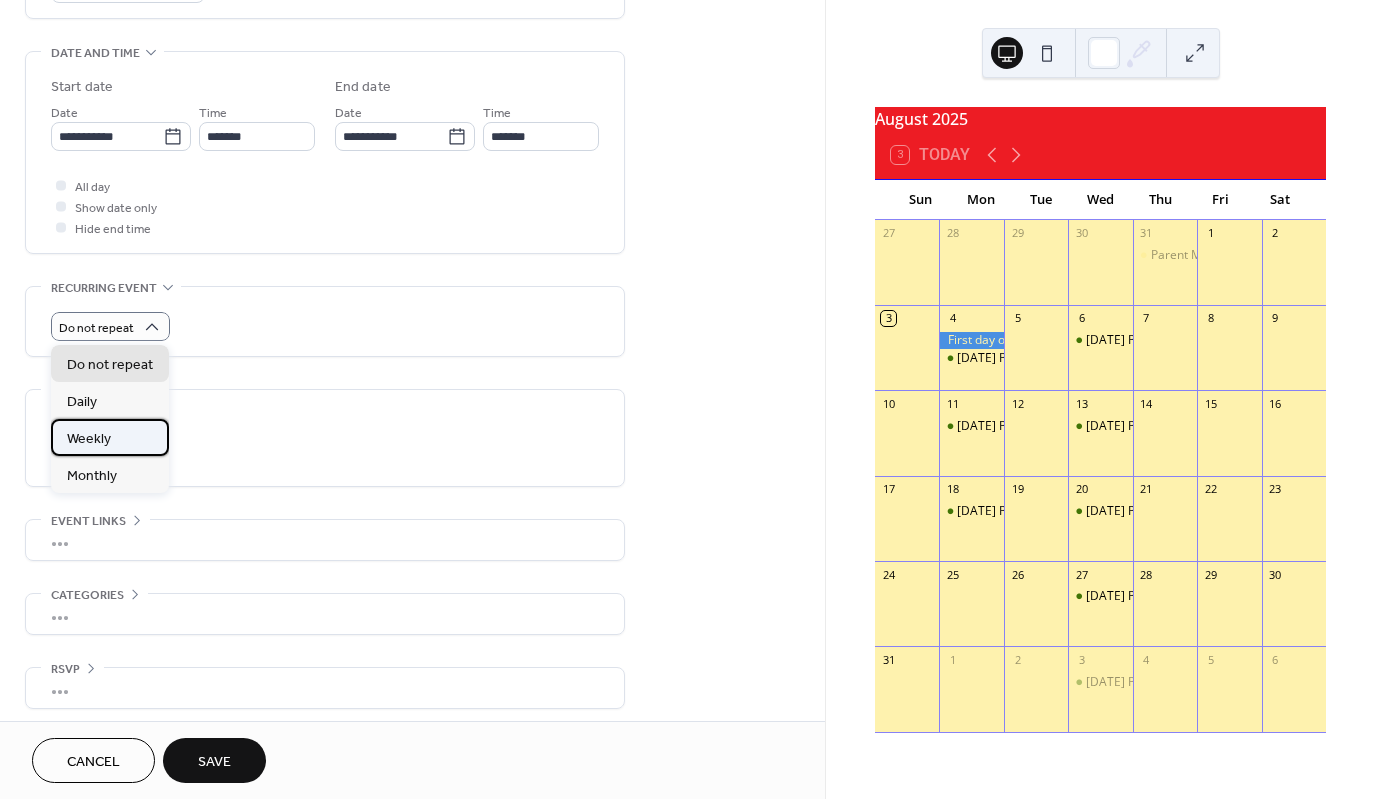 click on "Weekly" at bounding box center [110, 437] 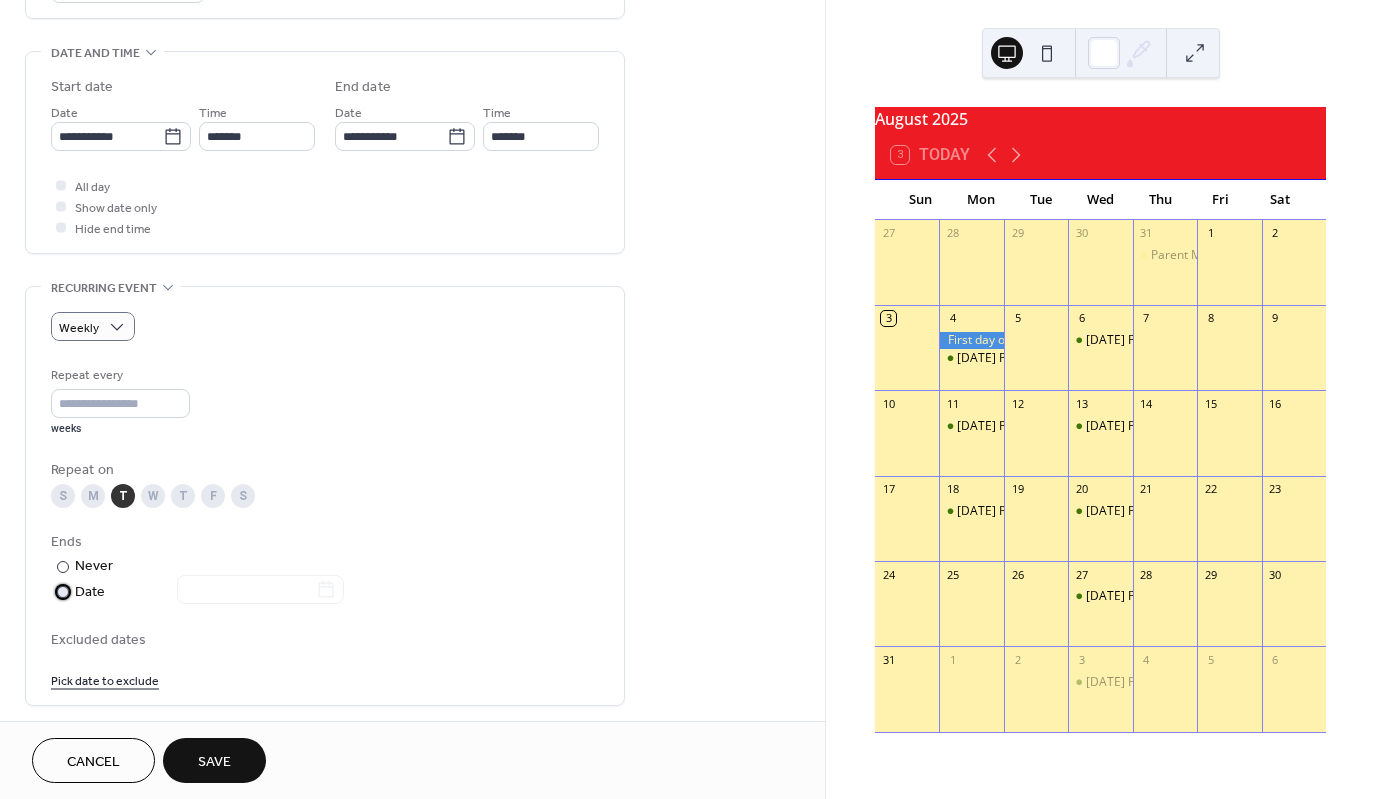 click on "Date" at bounding box center (209, 592) 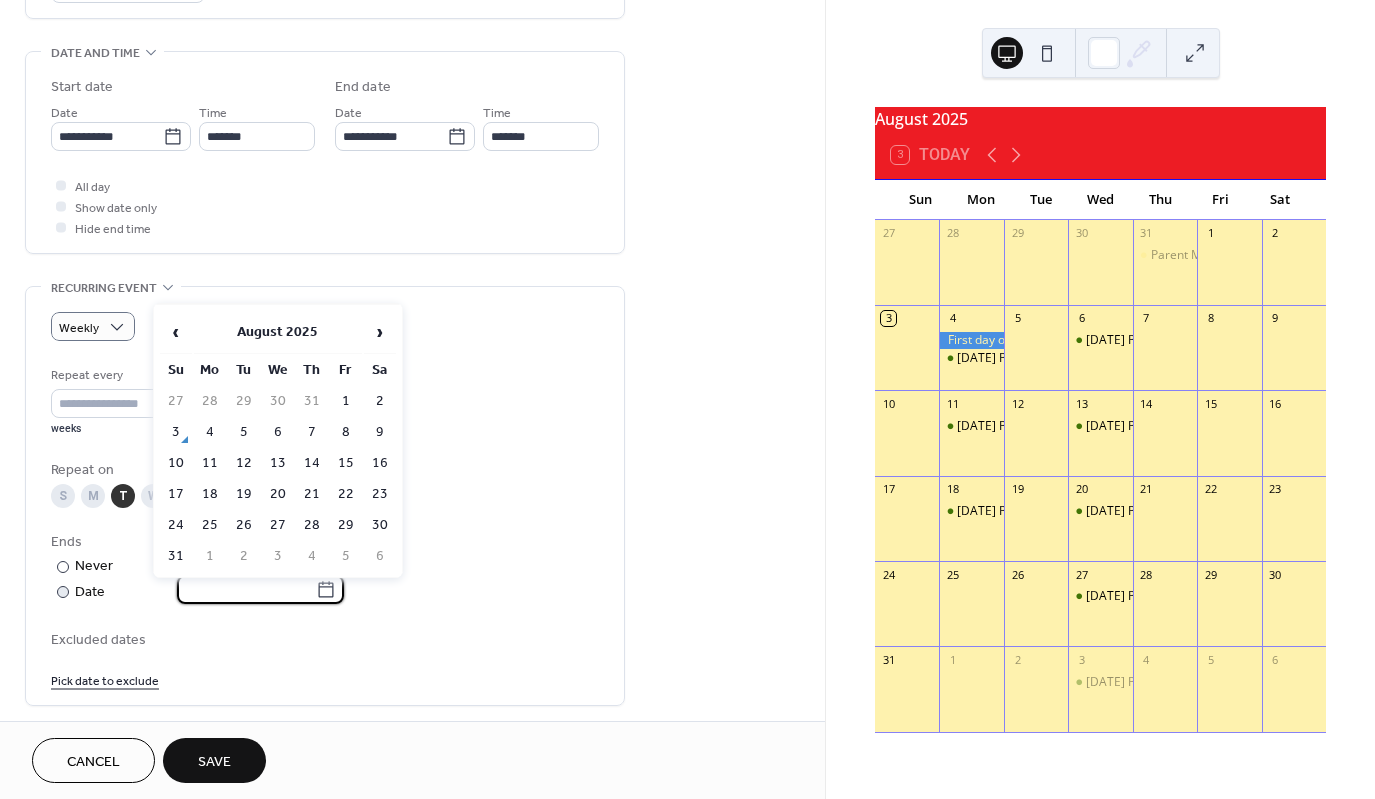click at bounding box center [246, 589] 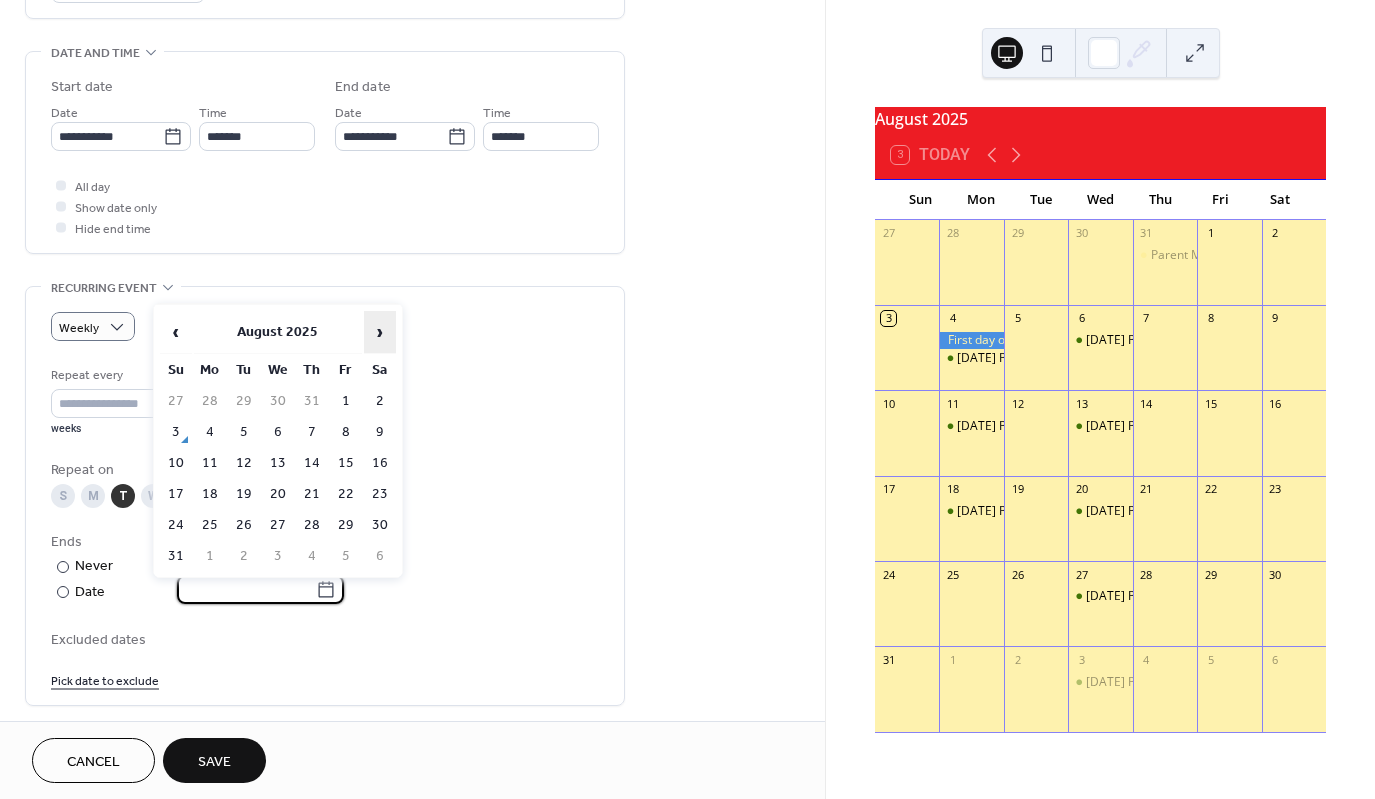 click on "›" at bounding box center (380, 332) 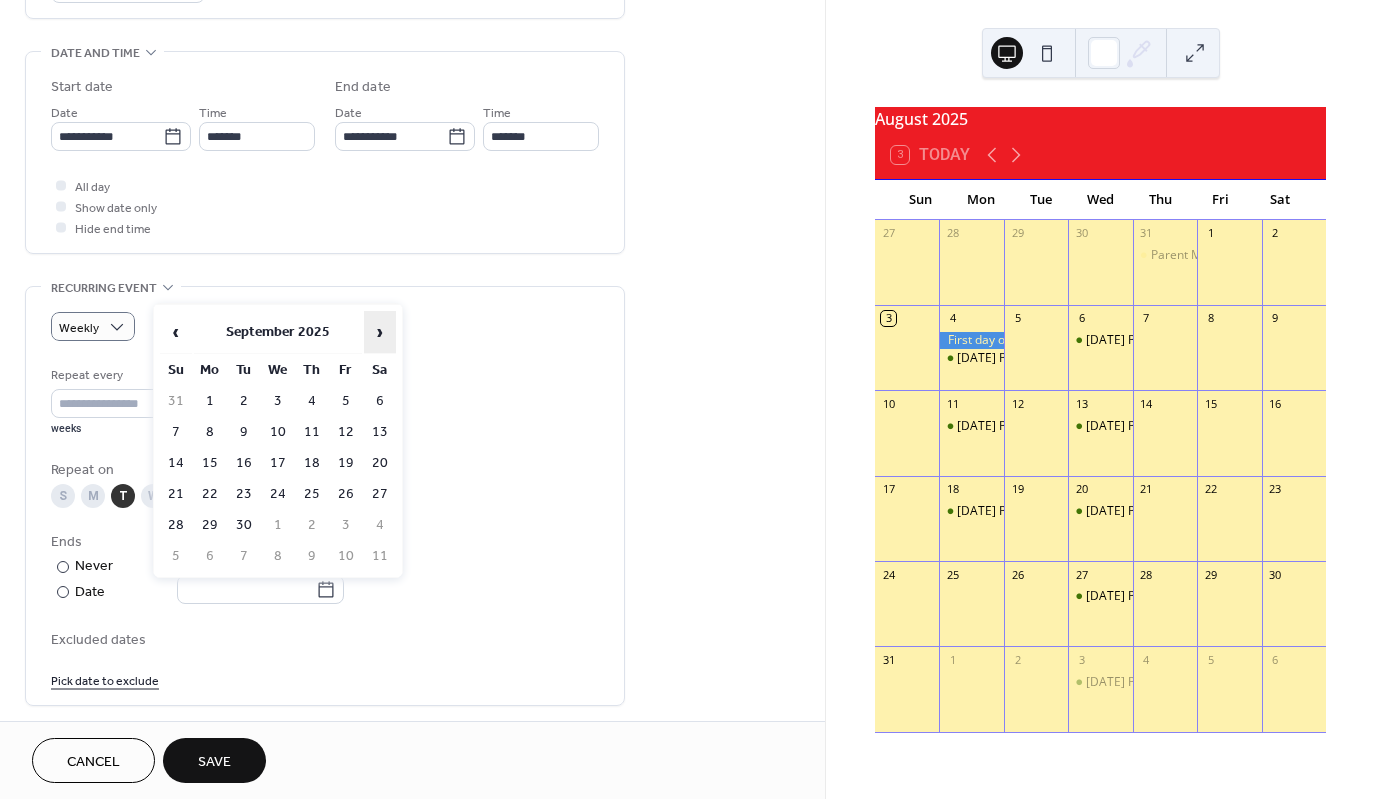 click on "›" at bounding box center [380, 332] 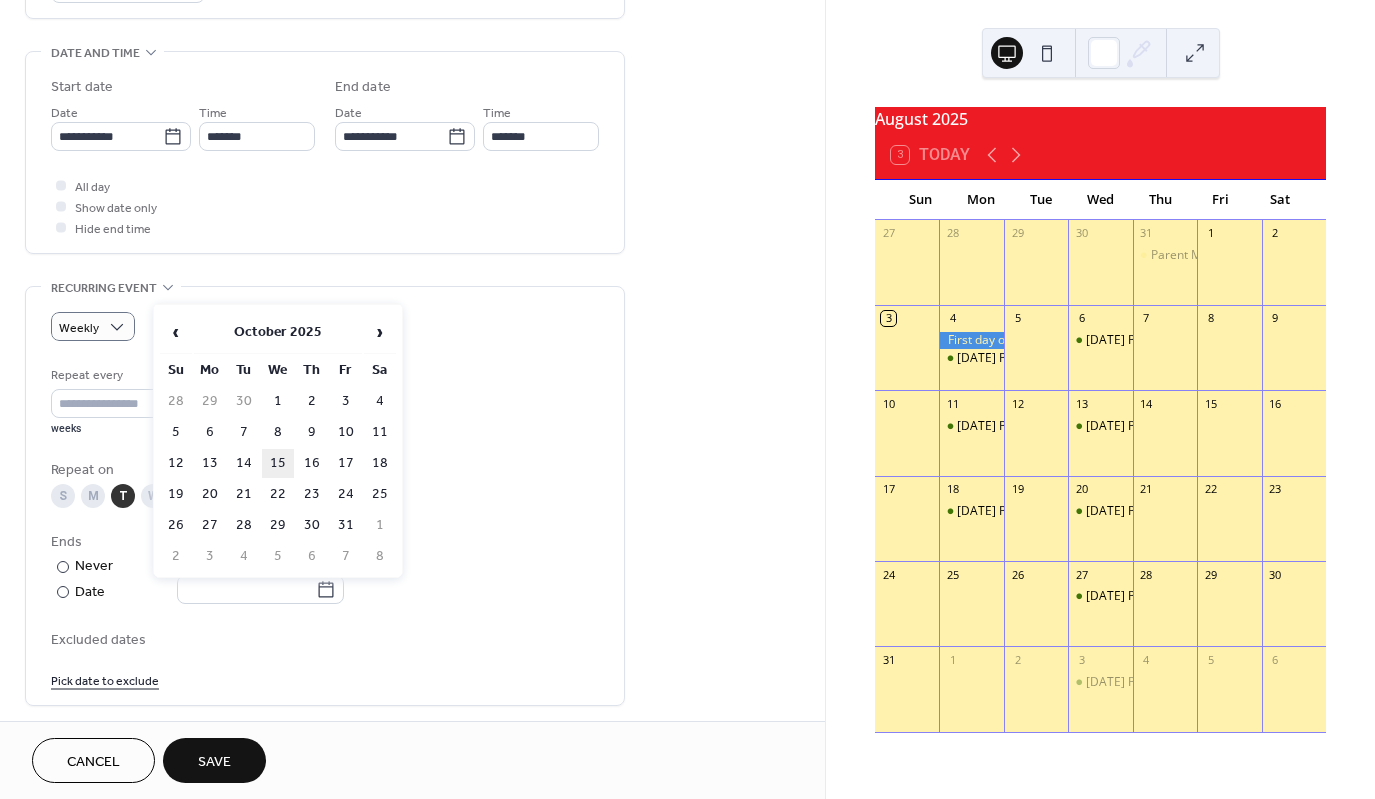 click on "15" at bounding box center (278, 463) 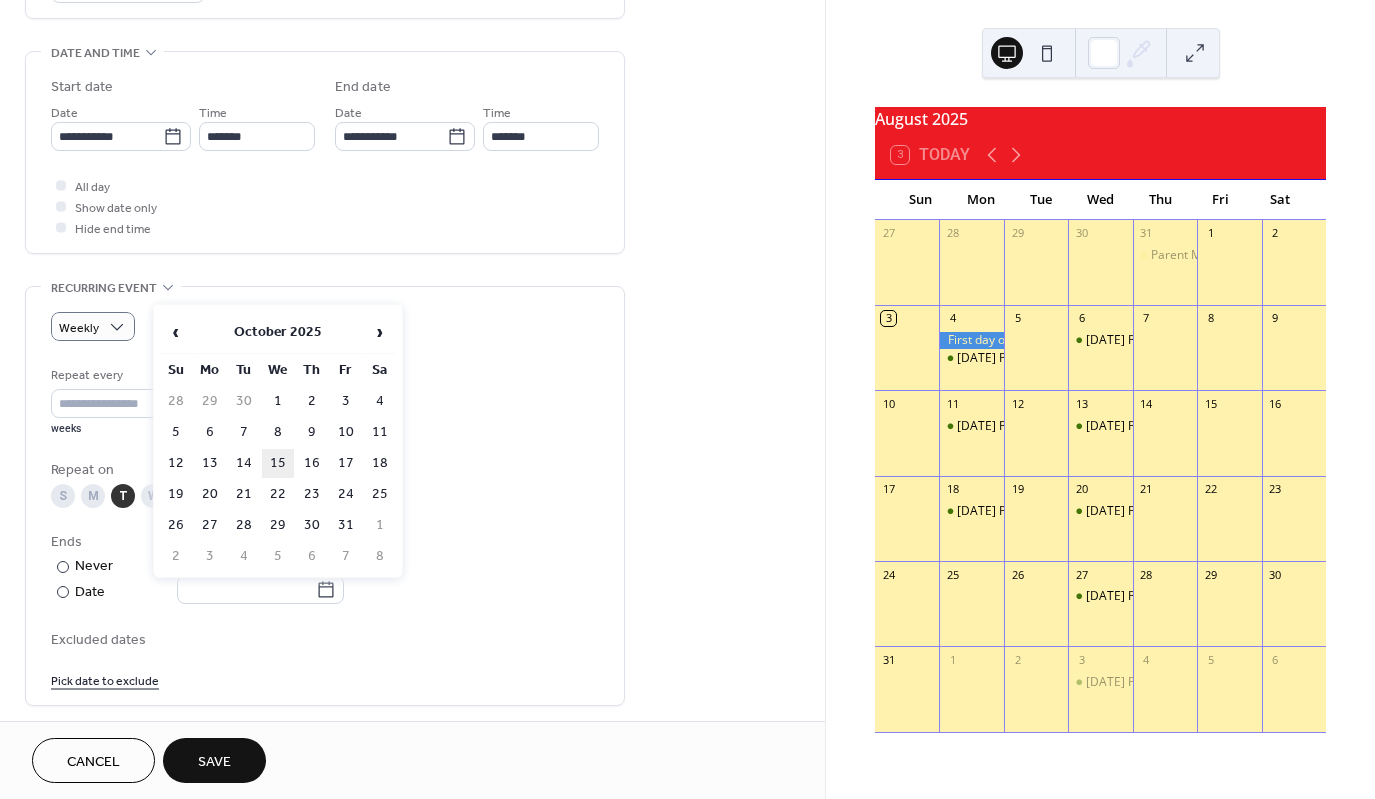 type on "**********" 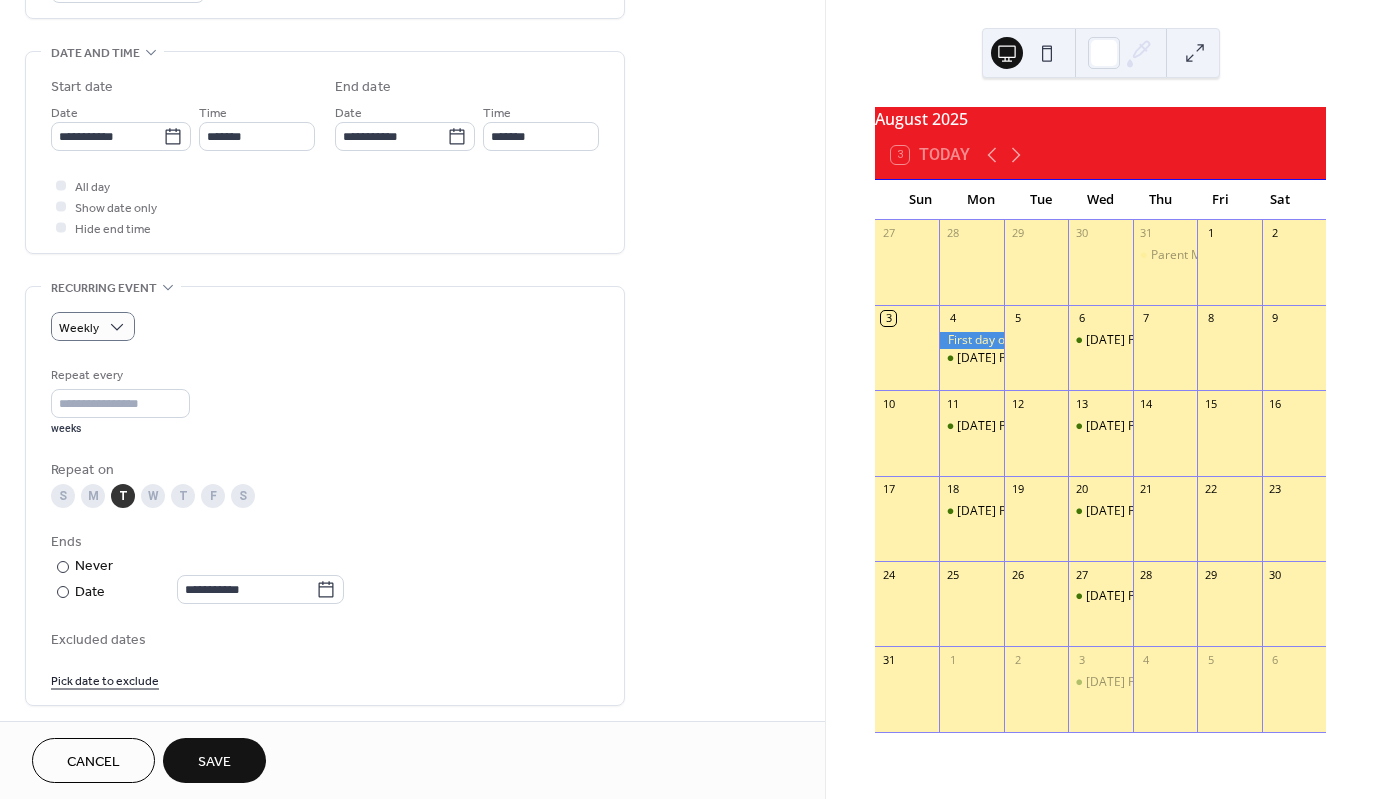 click on "Save" at bounding box center [214, 762] 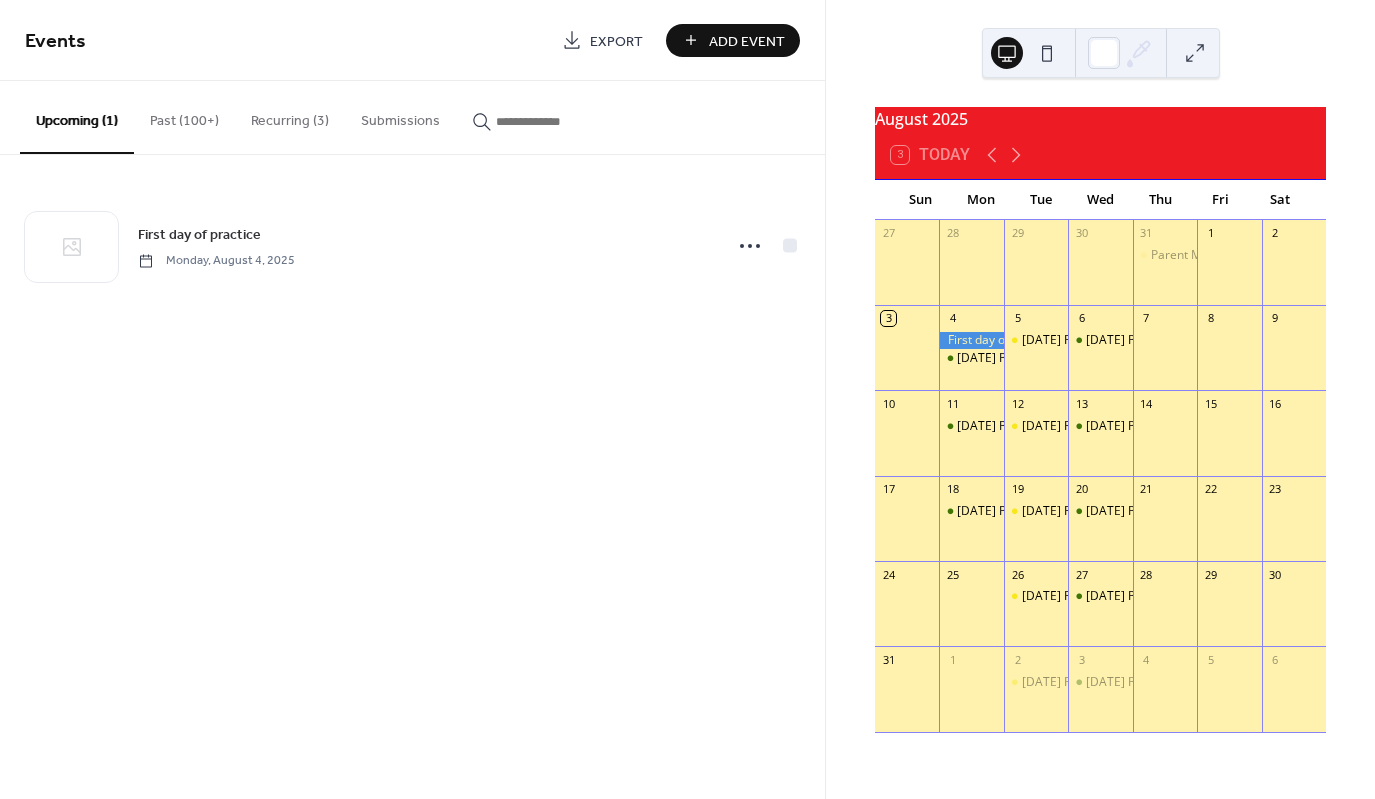 click on "Recurring (3)" at bounding box center (290, 116) 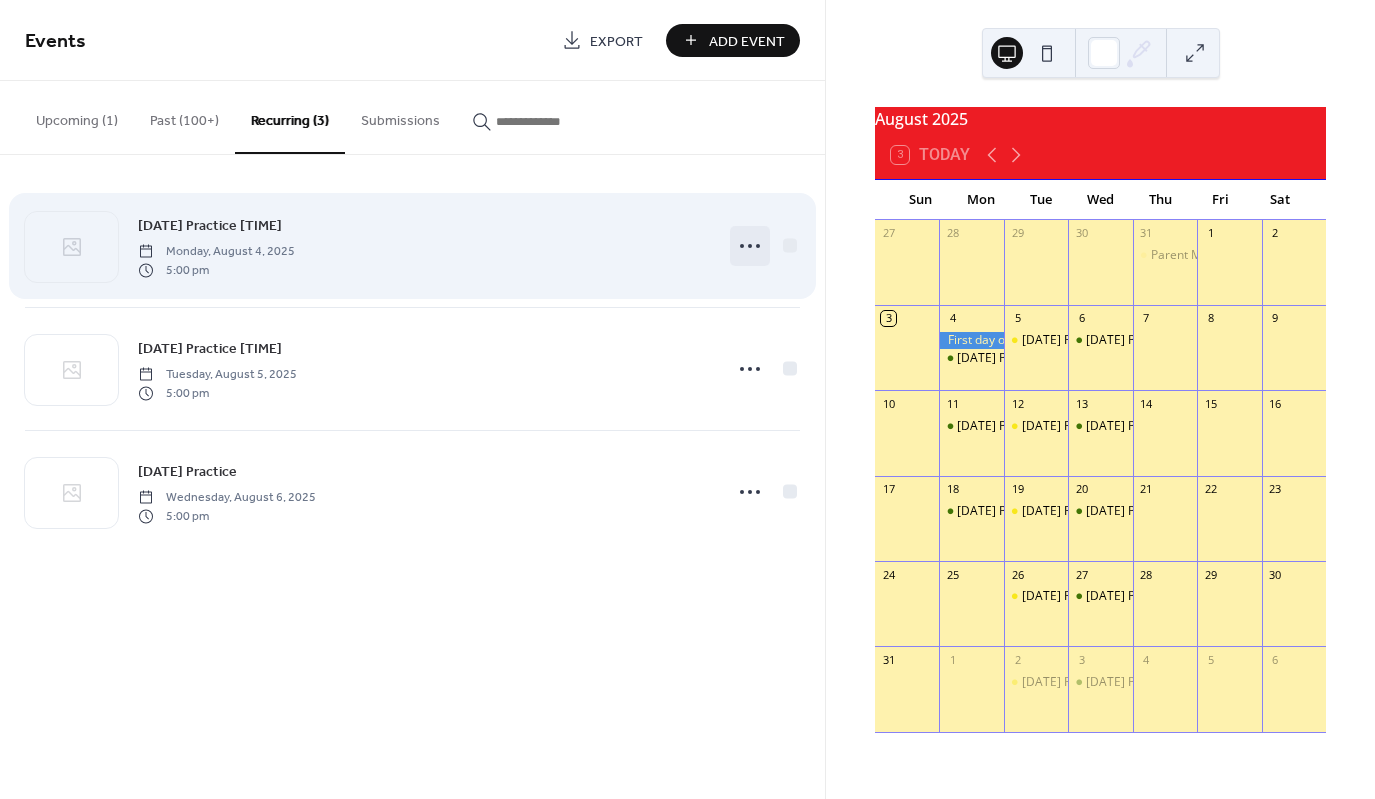 click 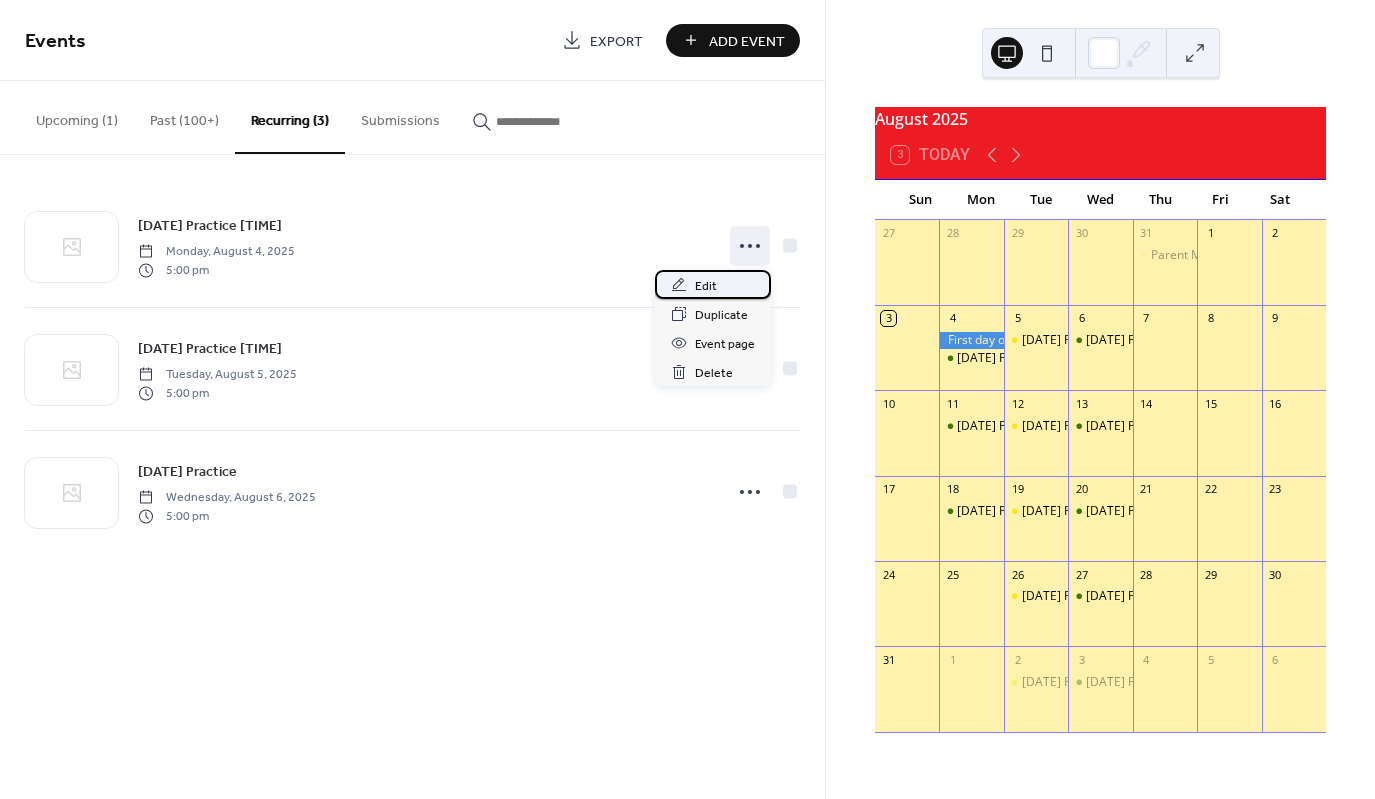 click on "Edit" at bounding box center (713, 284) 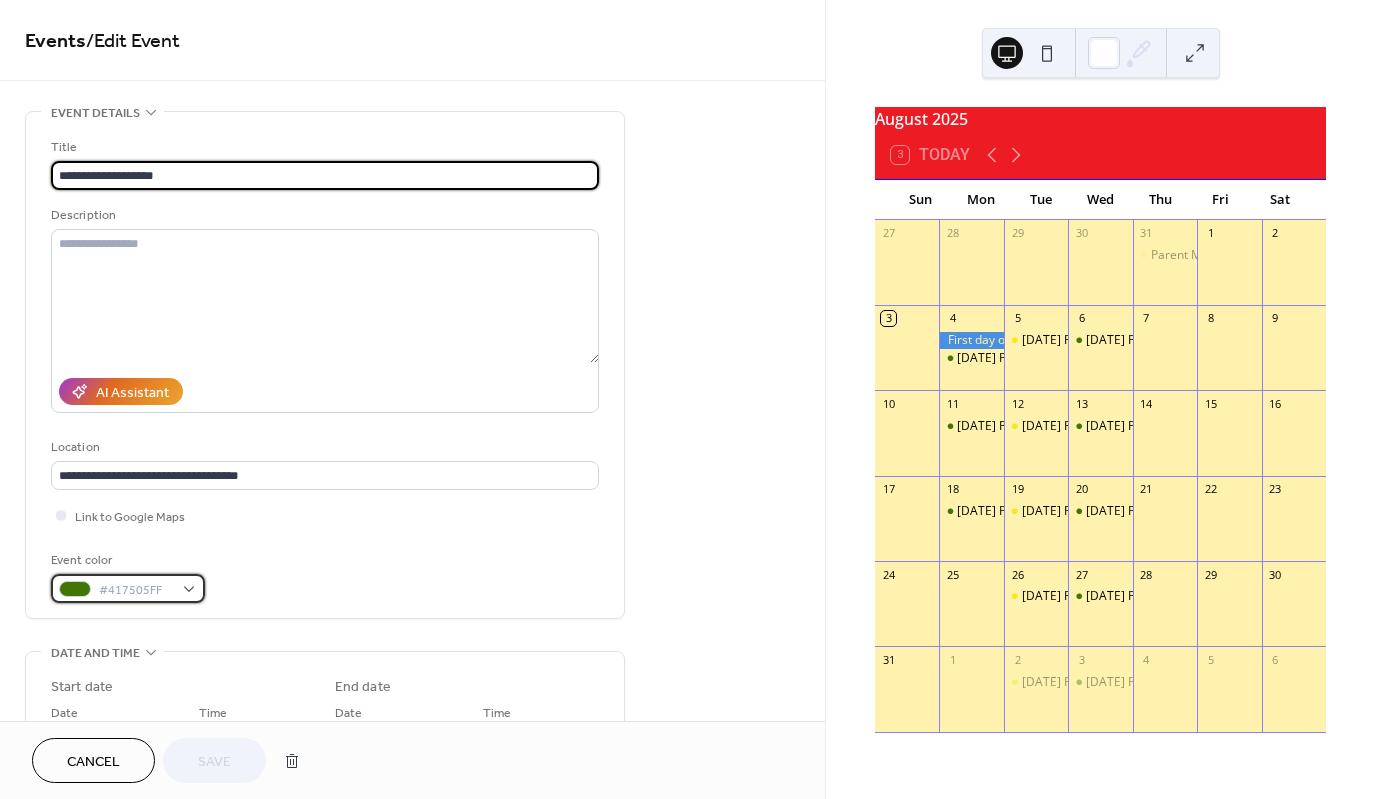 click on "#417505FF" at bounding box center [128, 588] 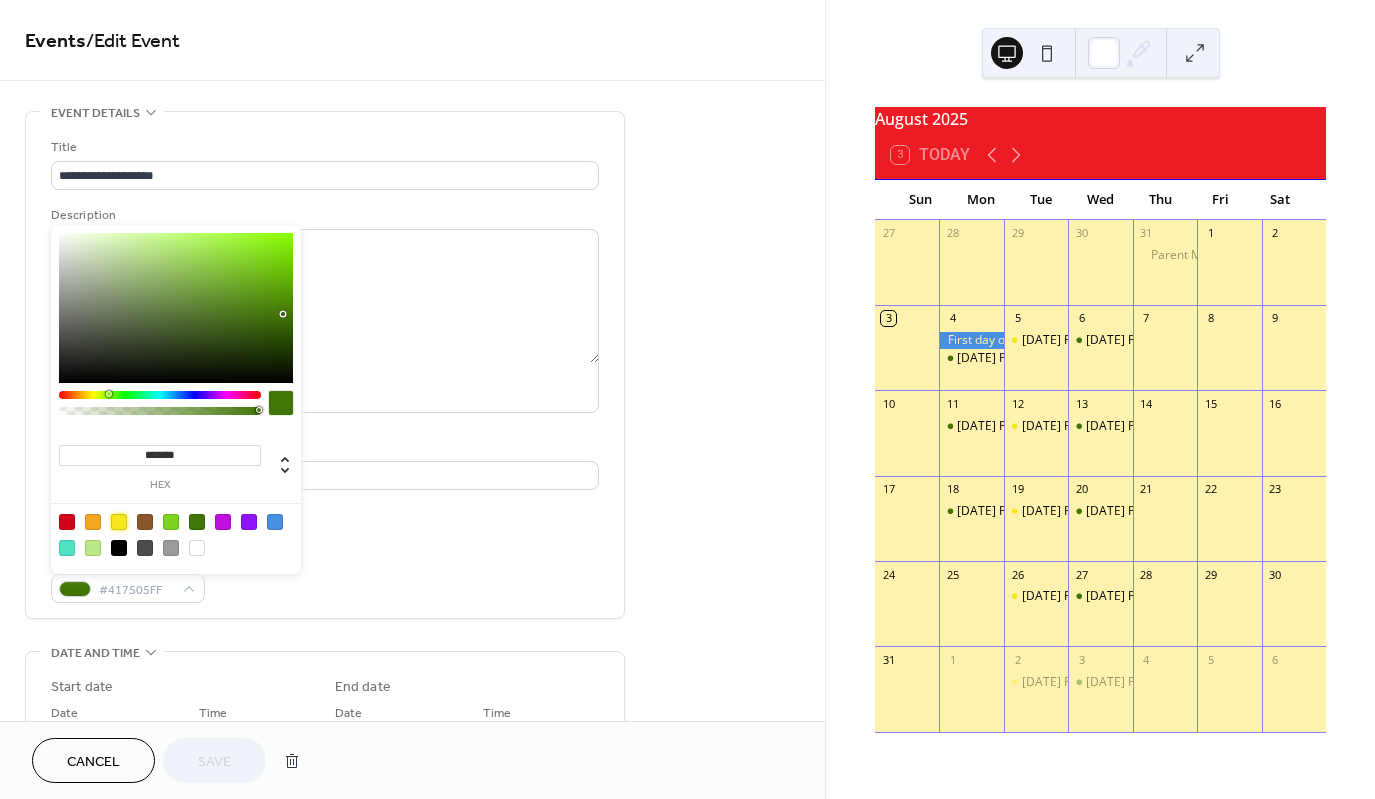 click at bounding box center (119, 522) 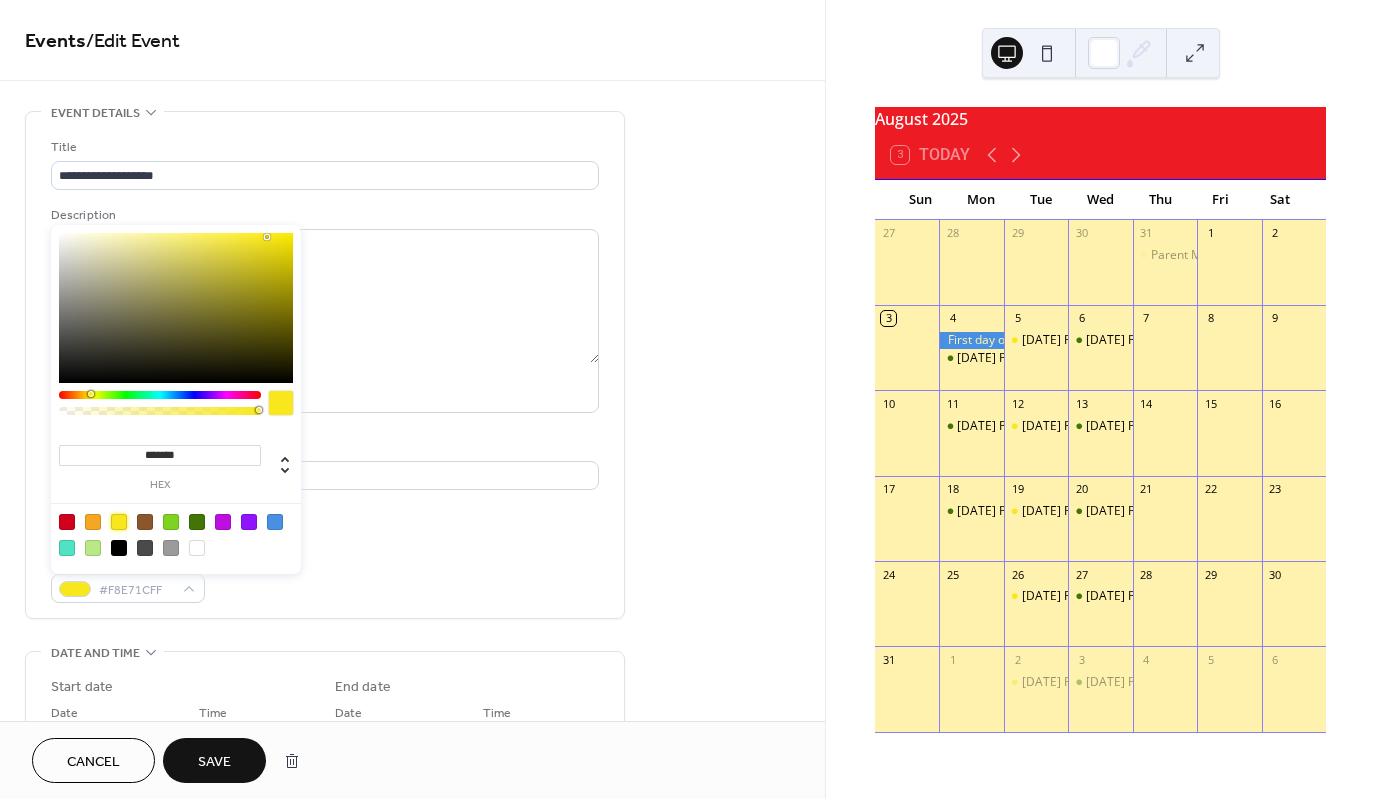 click on "Save" at bounding box center (214, 762) 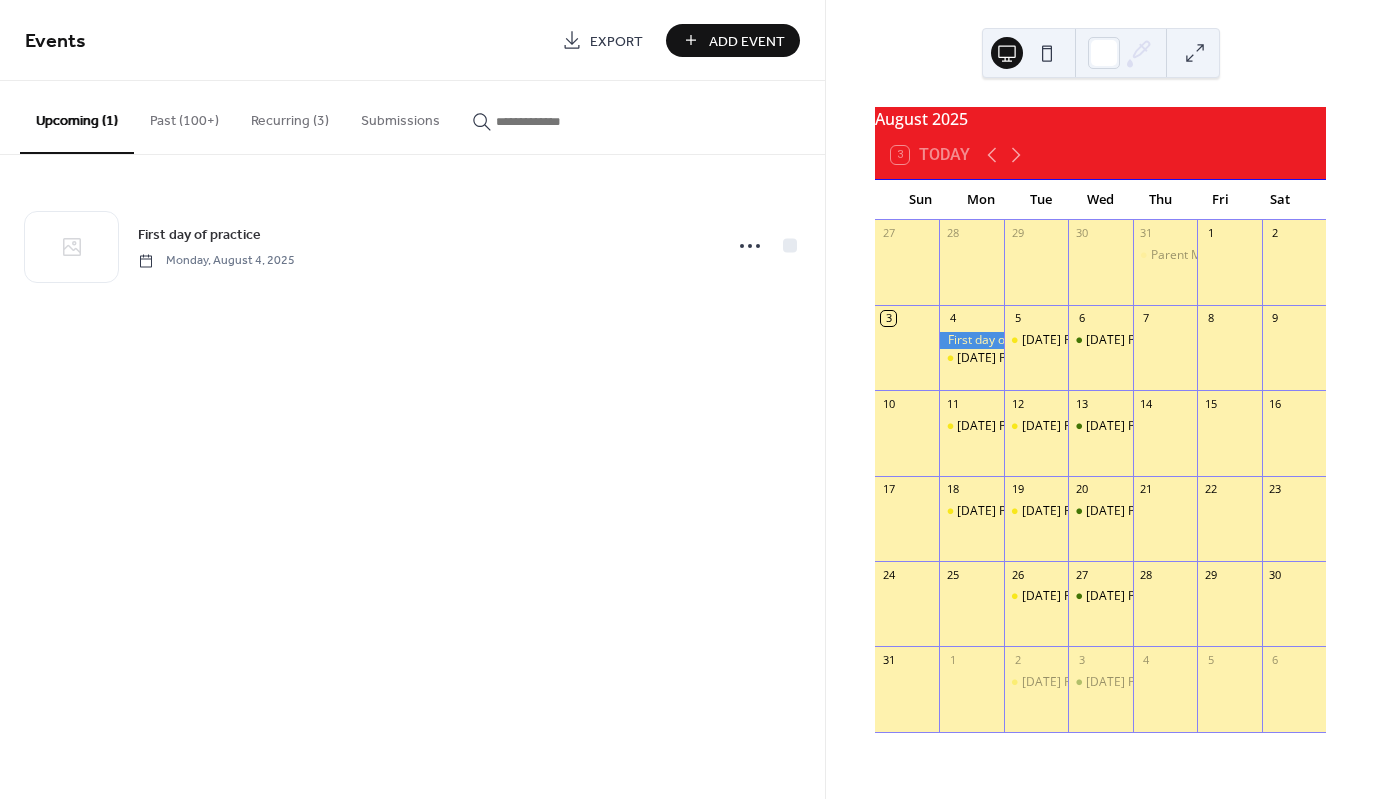 click on "Recurring (3)" at bounding box center (290, 116) 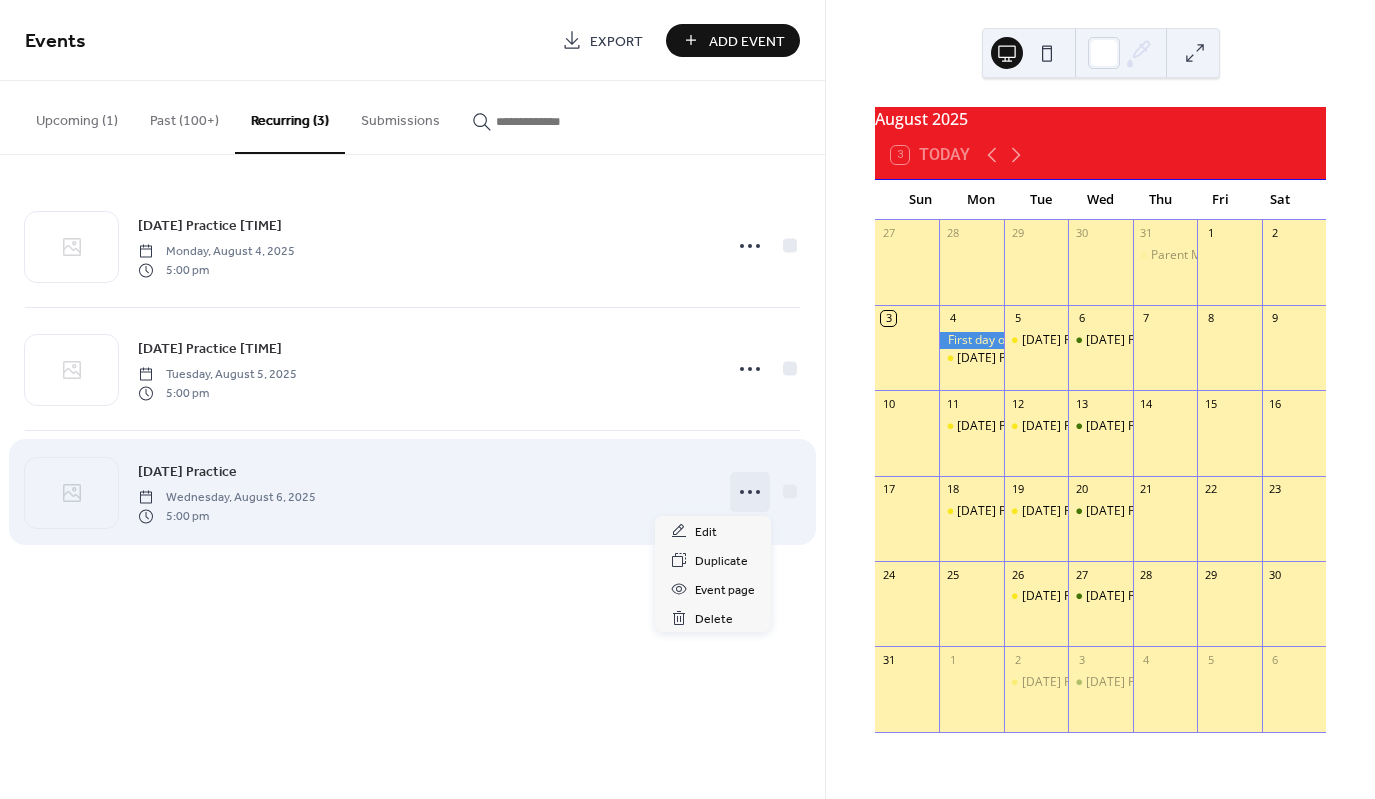 click 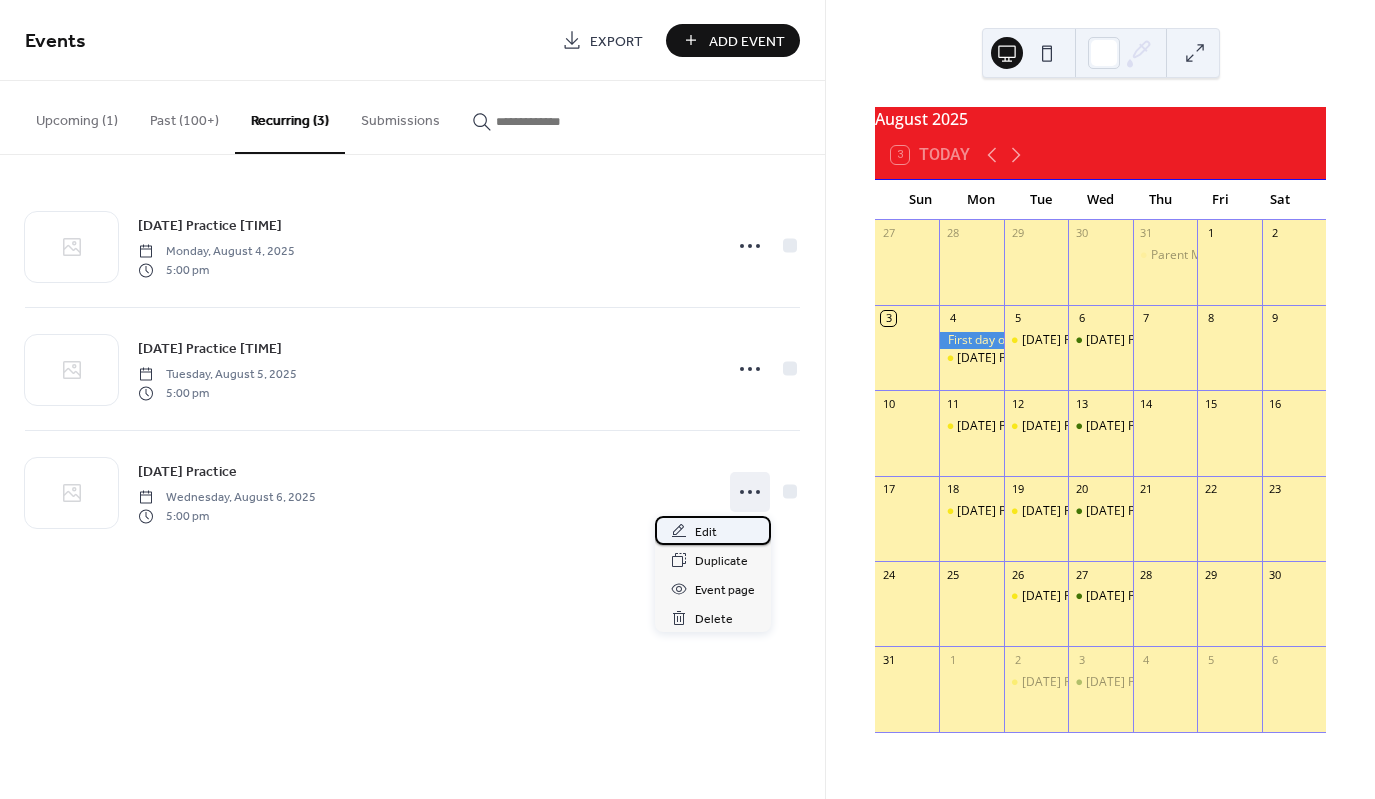 click on "Edit" at bounding box center (706, 532) 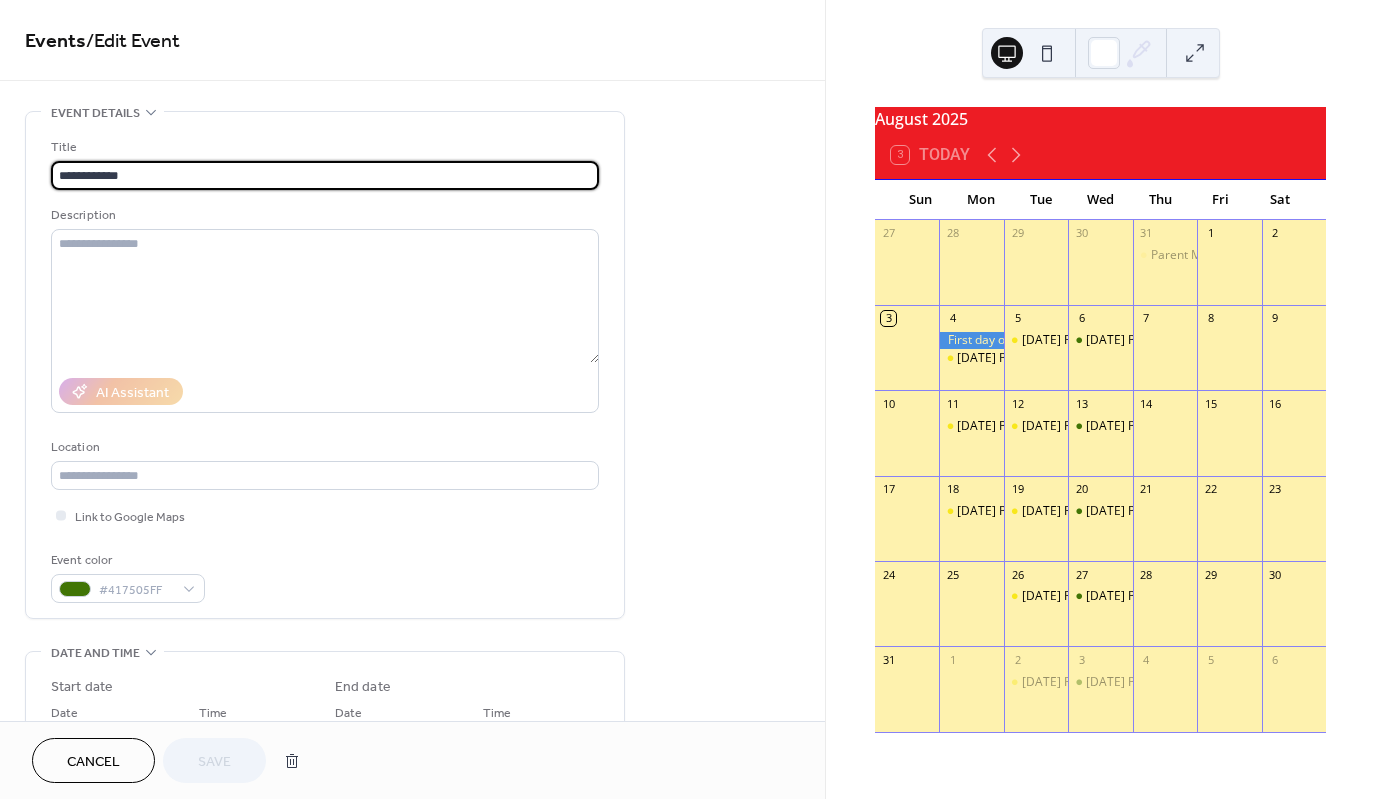 type on "**********" 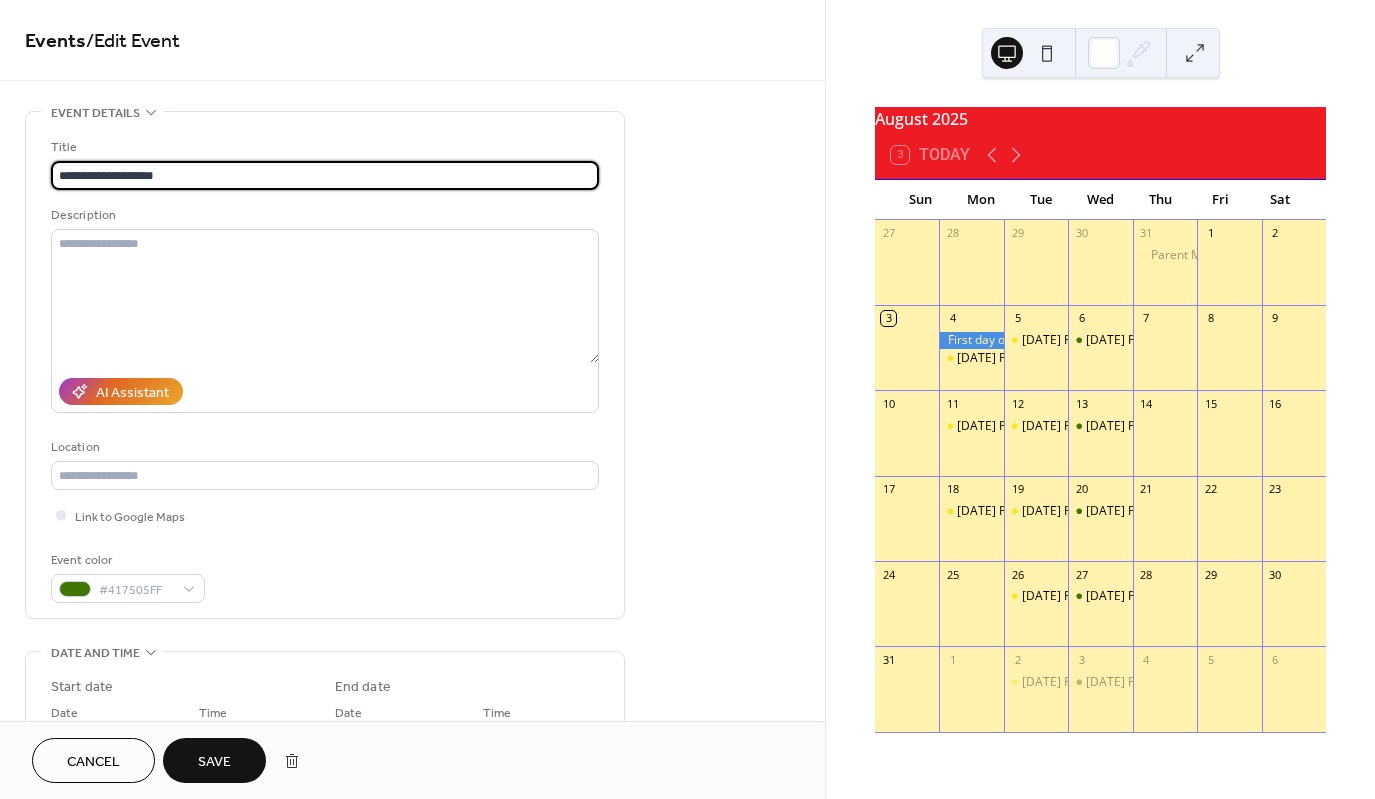 type on "**********" 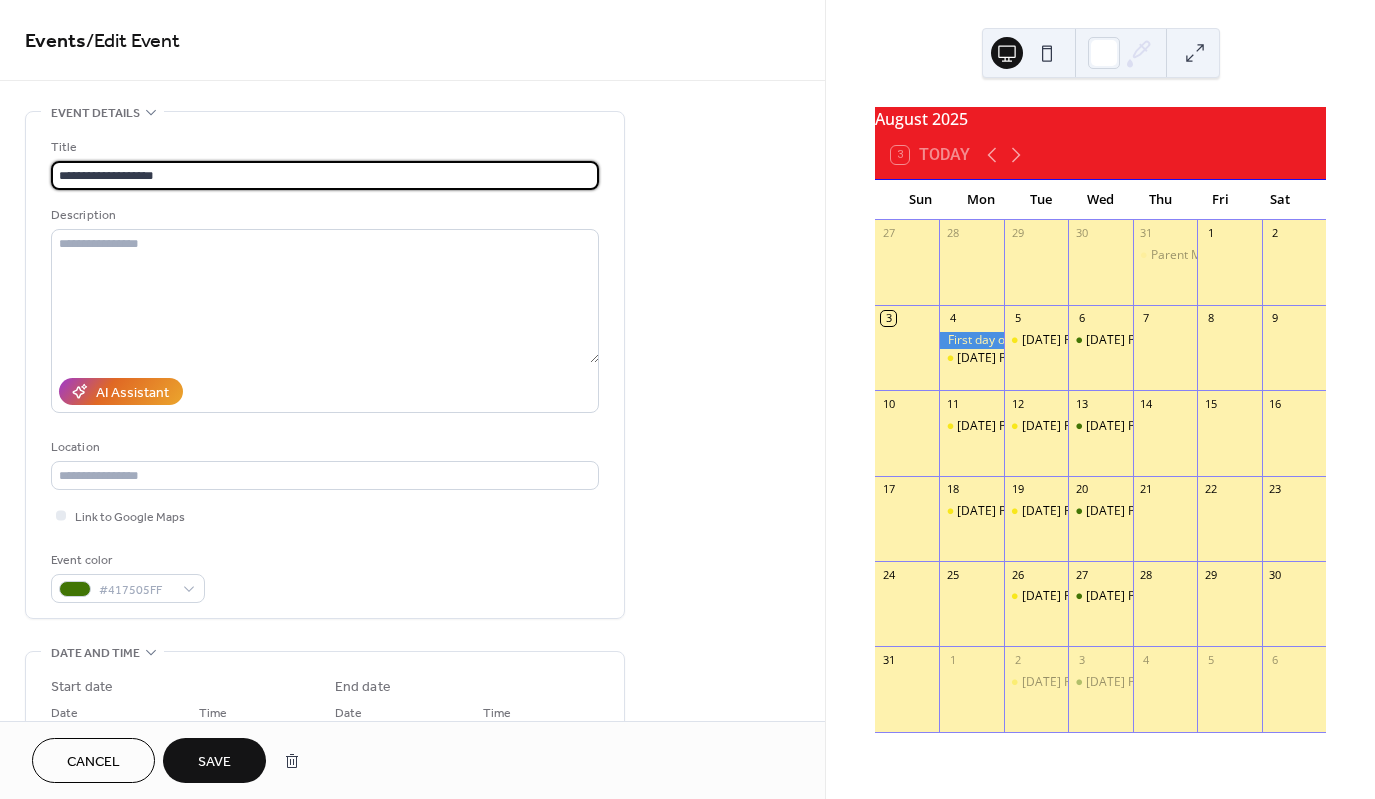 click on "**********" at bounding box center [412, 894] 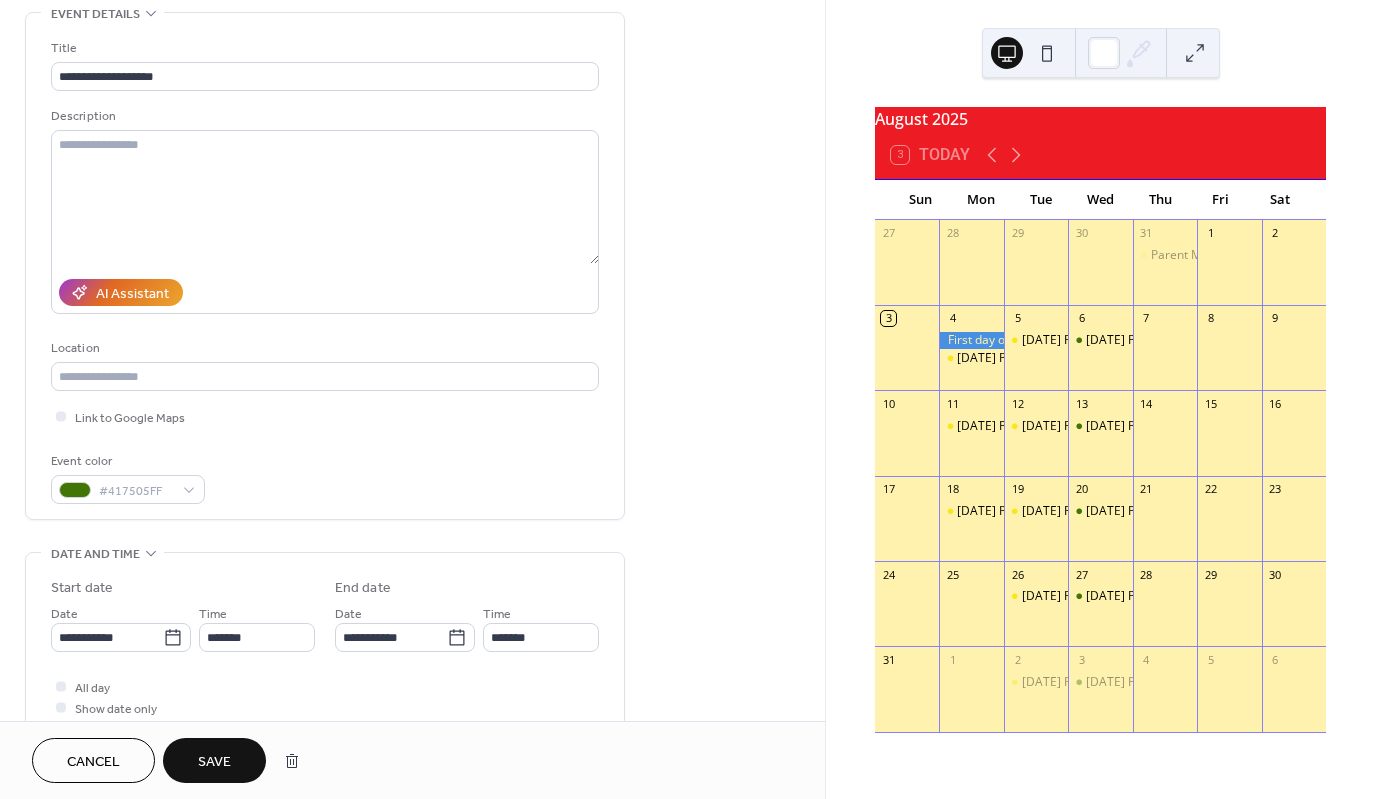 scroll, scrollTop: 100, scrollLeft: 0, axis: vertical 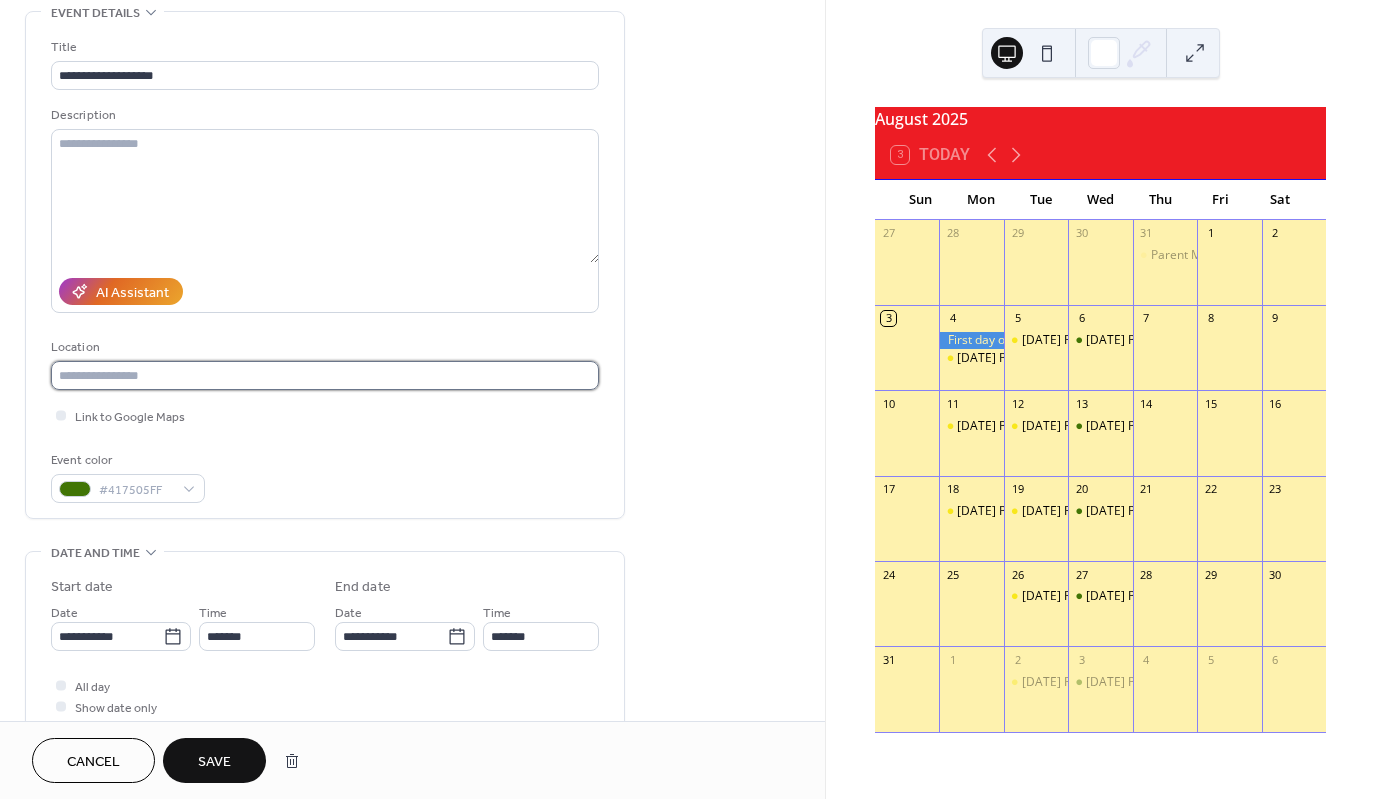 click at bounding box center [325, 375] 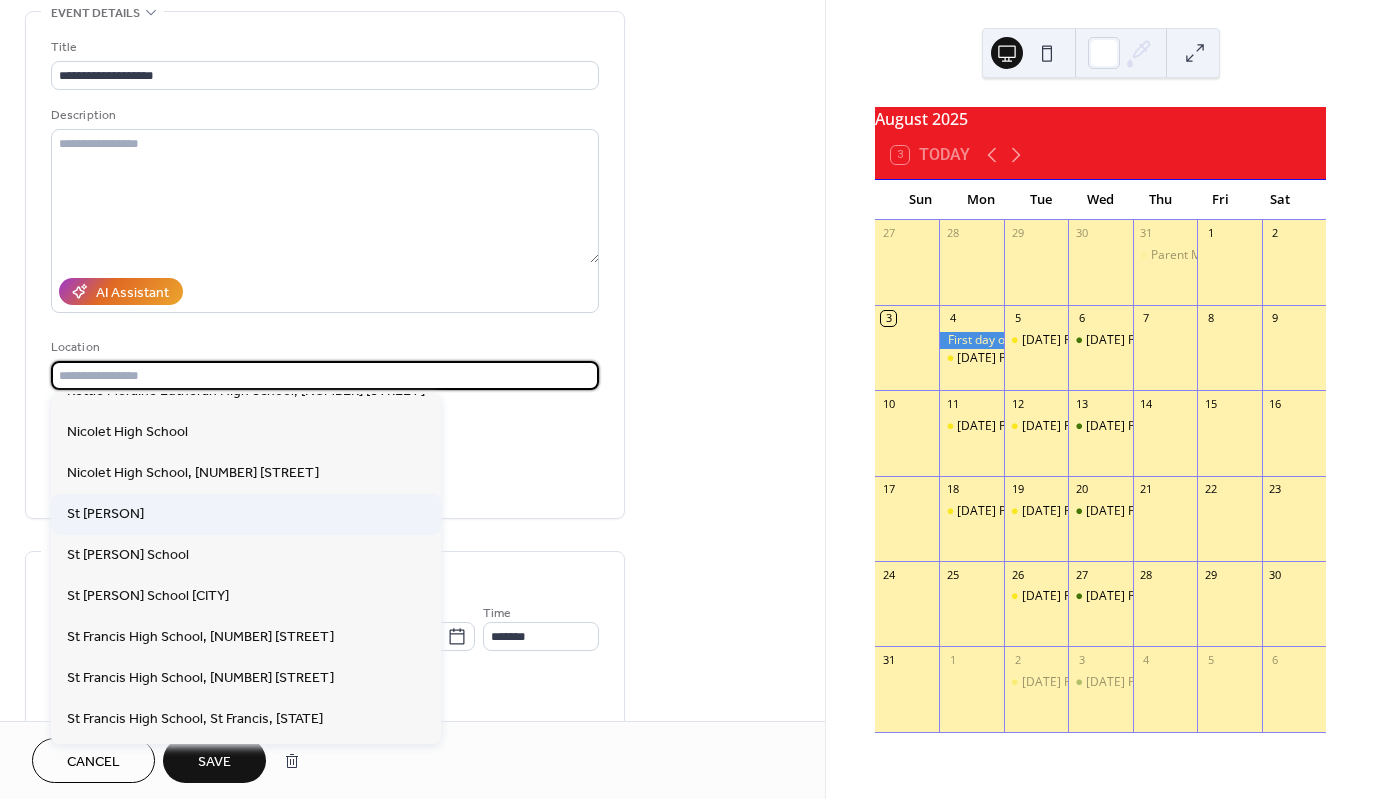 scroll, scrollTop: 200, scrollLeft: 0, axis: vertical 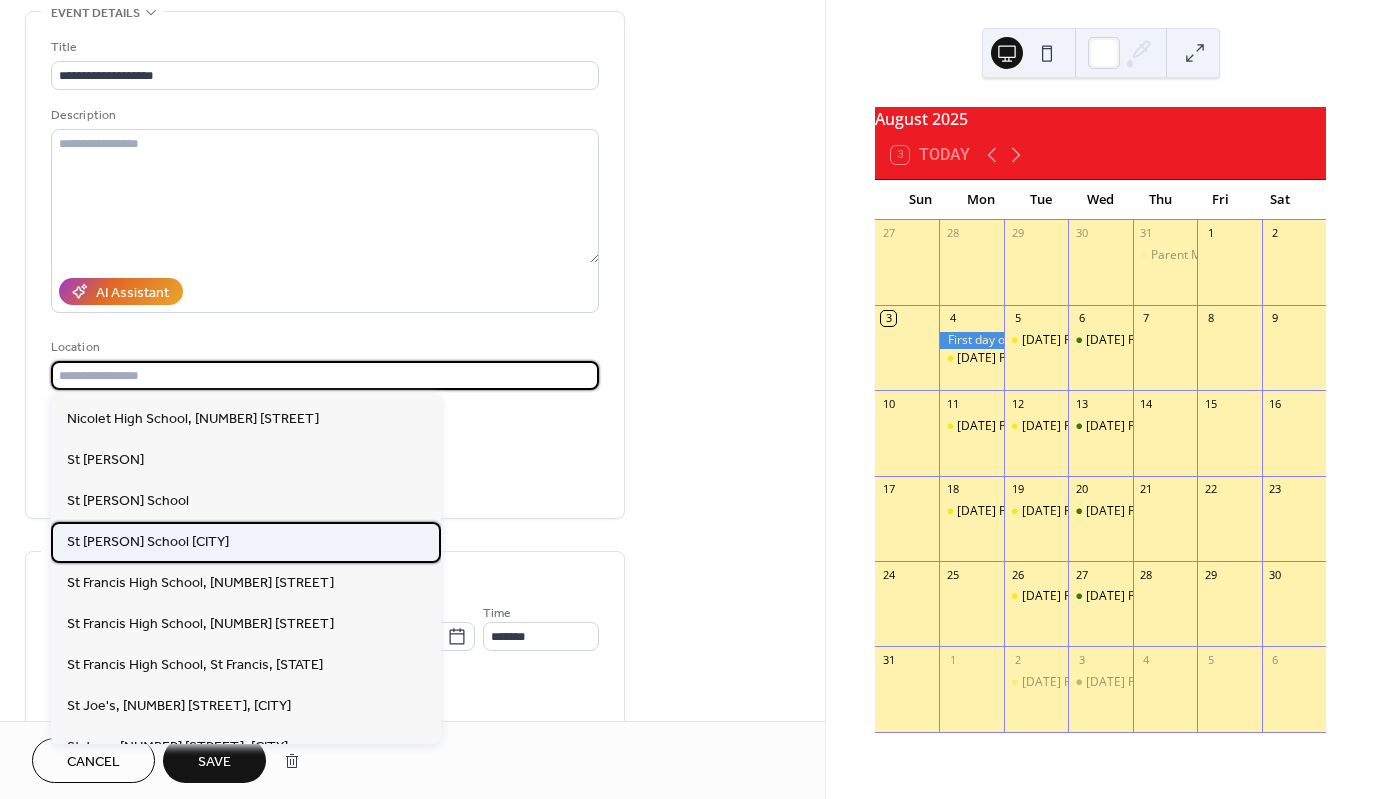 click on "St Charles Borromeo School Milwaukee" at bounding box center (148, 542) 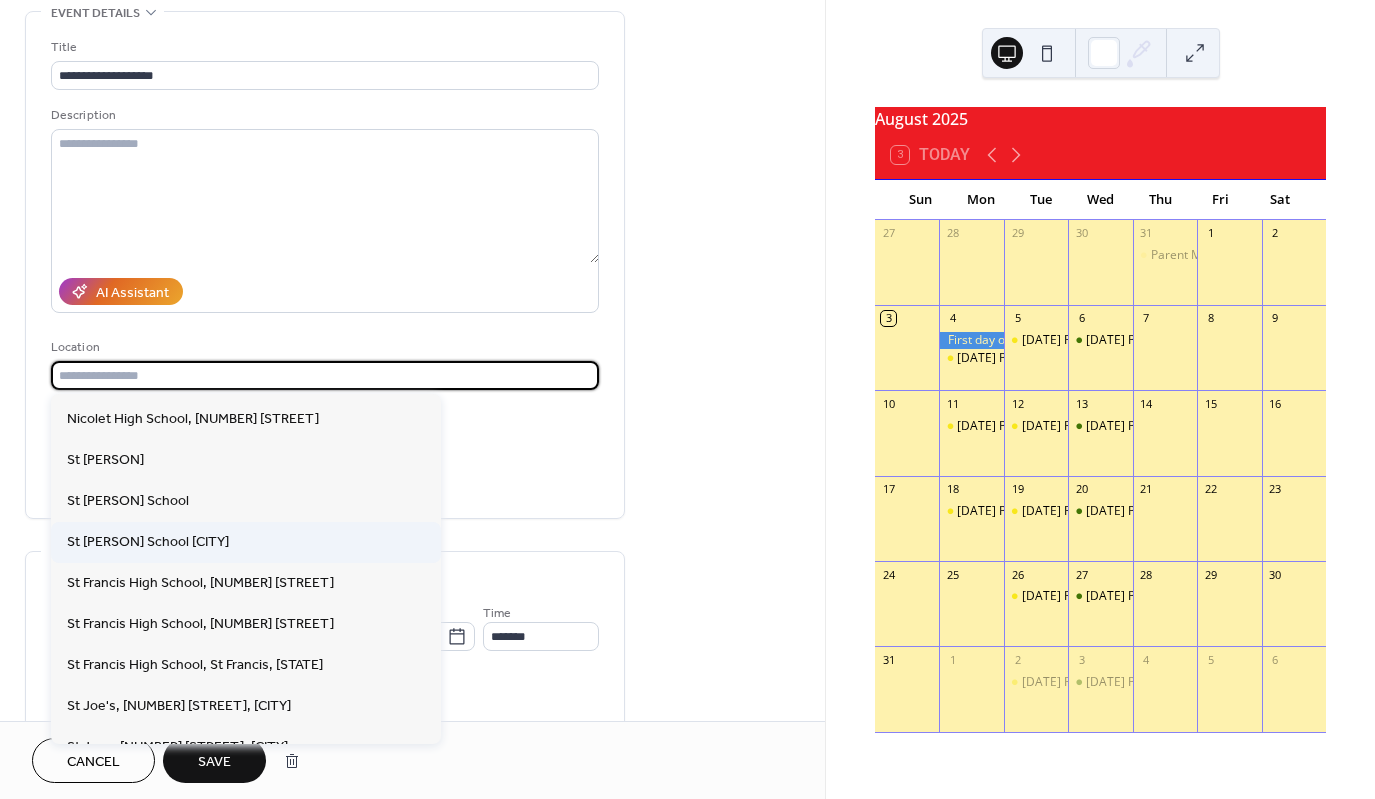 type on "**********" 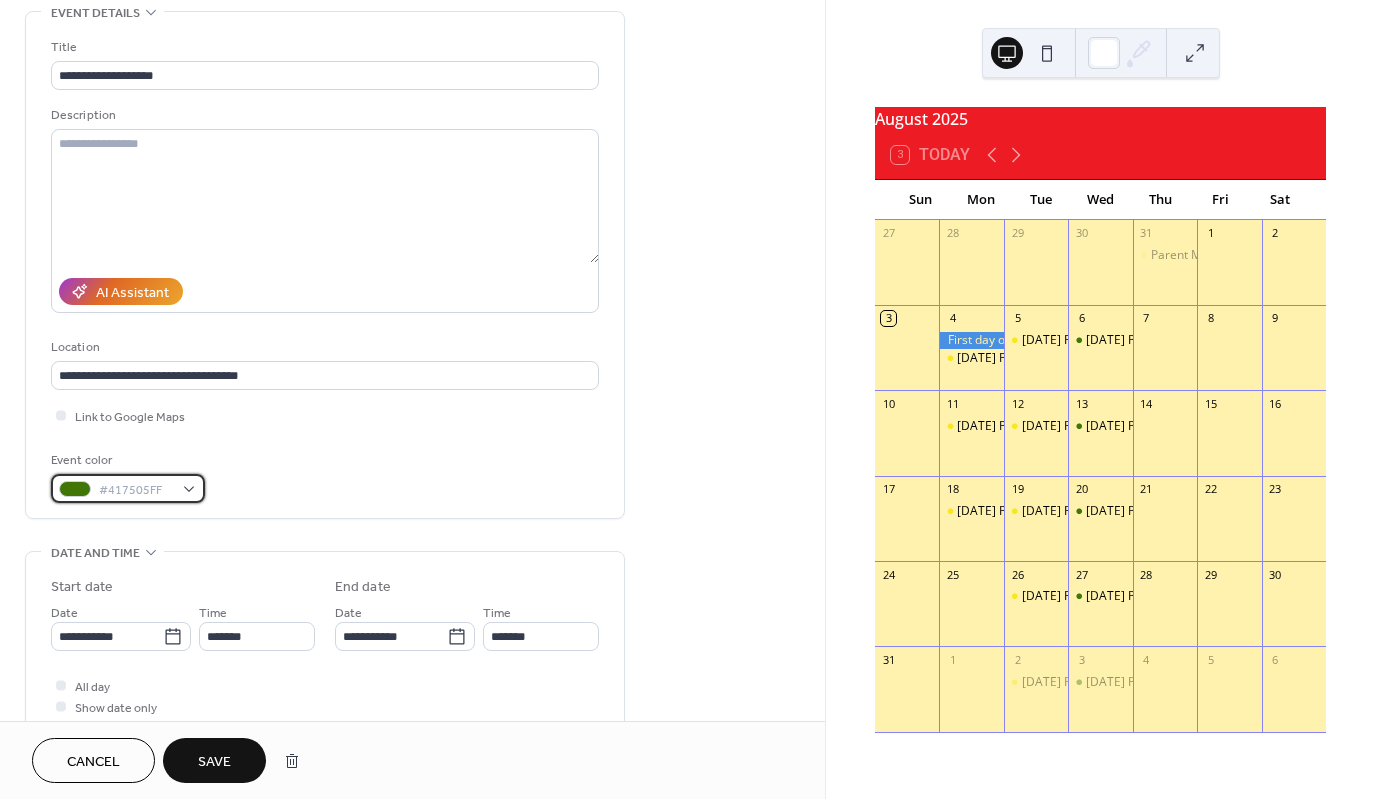 click on "#417505FF" at bounding box center [128, 488] 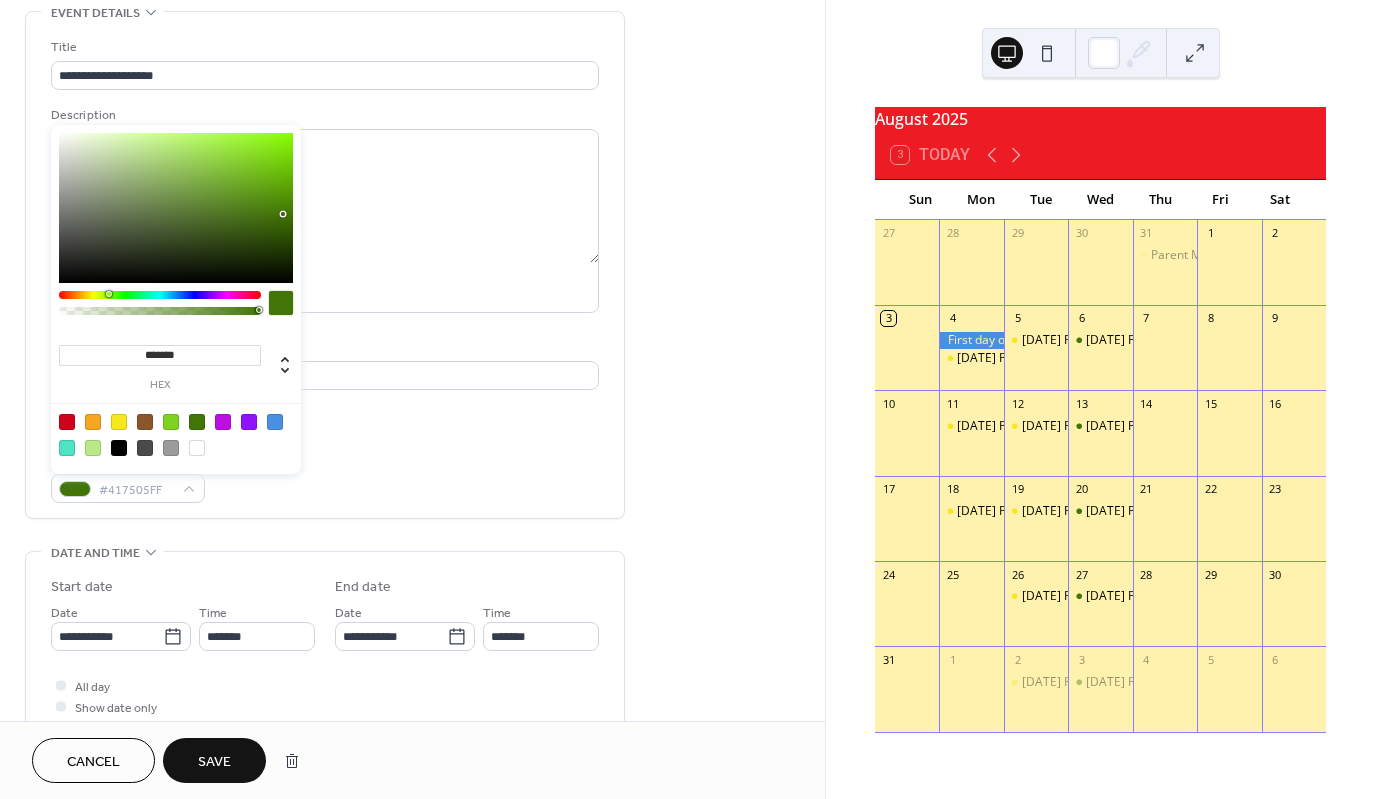 click at bounding box center (119, 422) 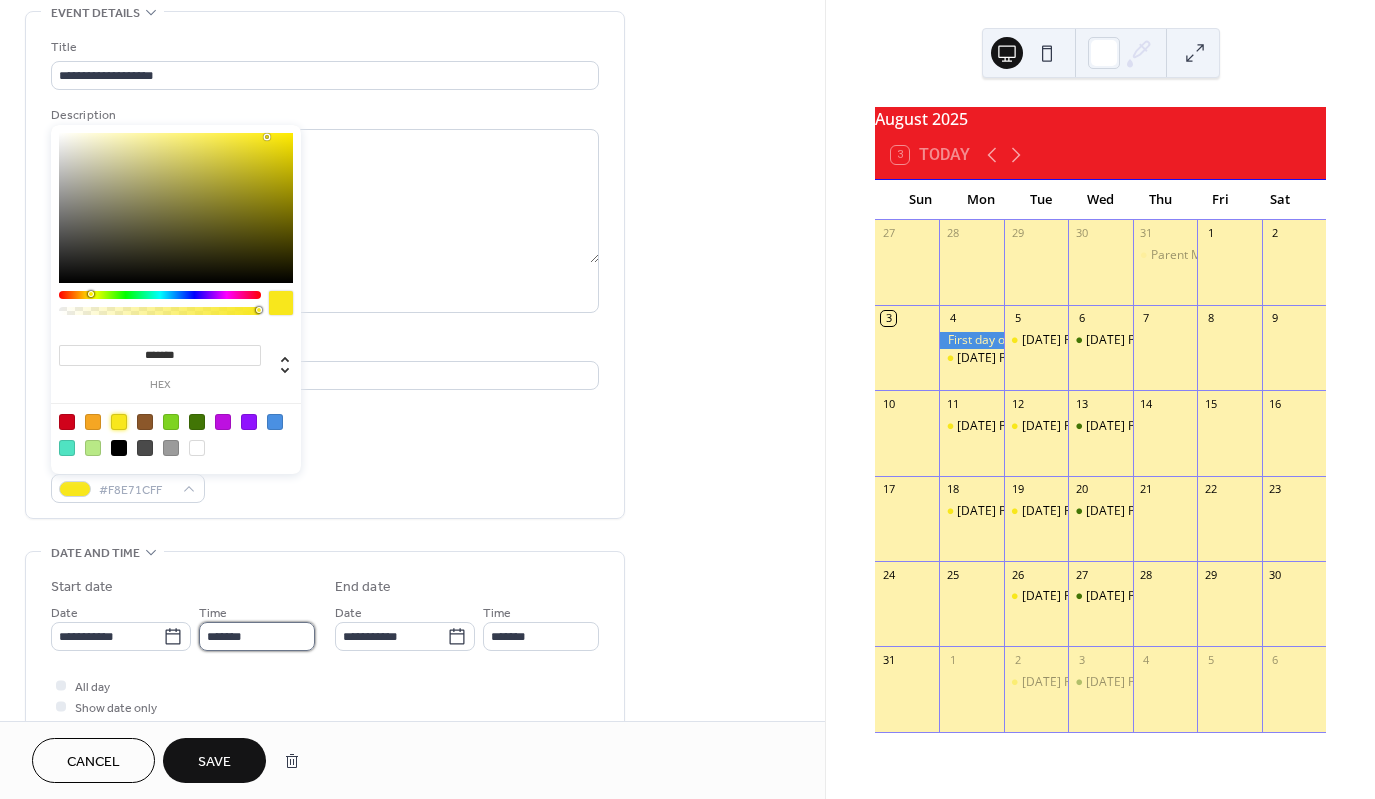 click on "*******" at bounding box center (257, 636) 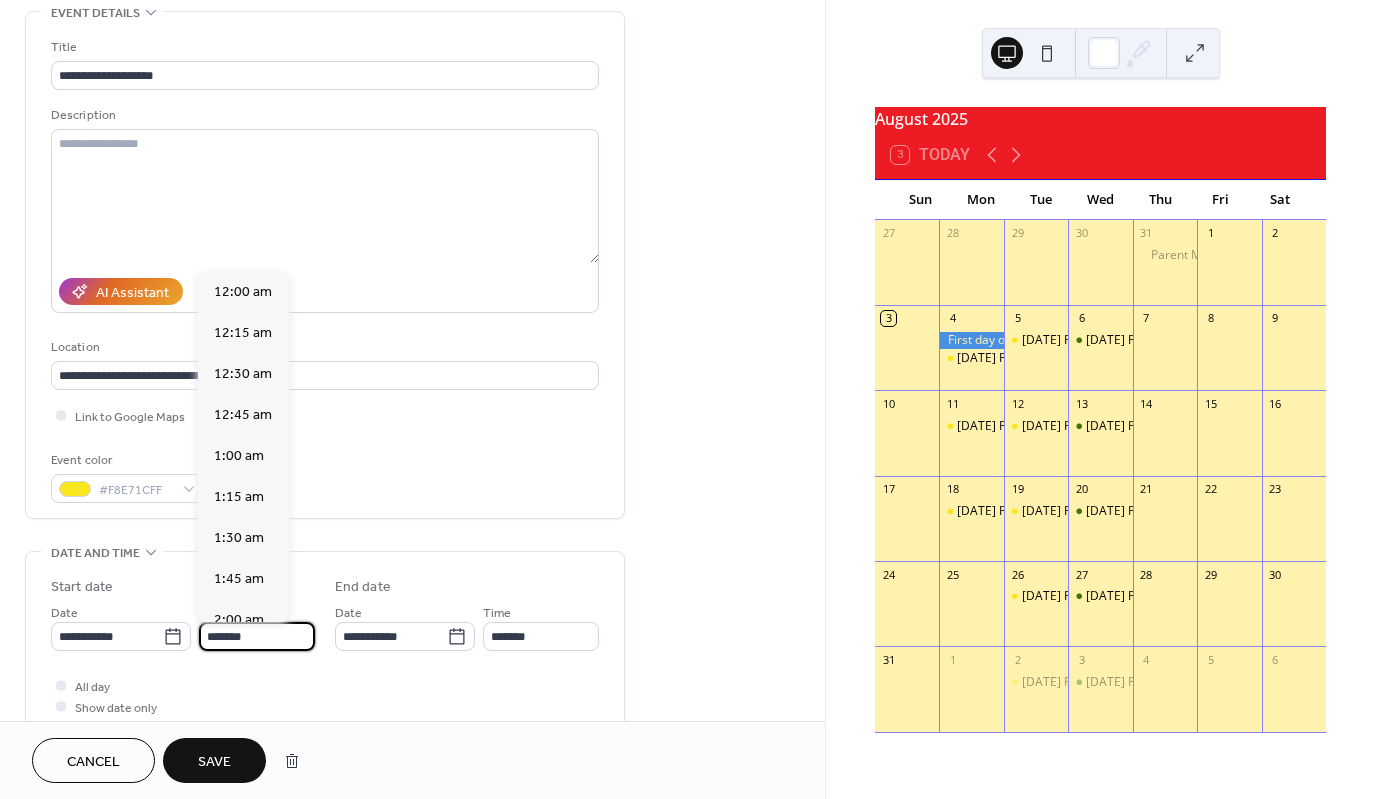 scroll, scrollTop: 2788, scrollLeft: 0, axis: vertical 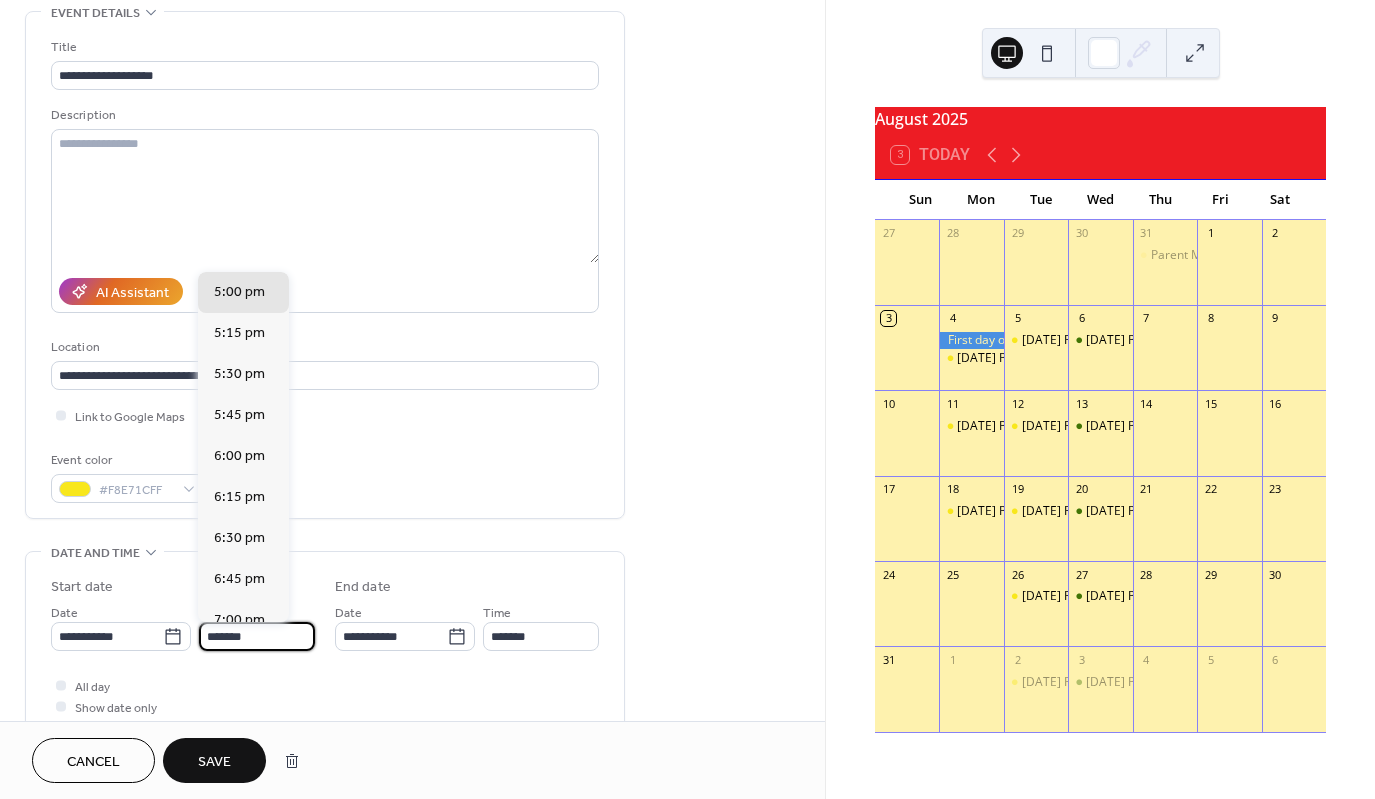 click on "All day Show date only Hide end time" at bounding box center [325, 706] 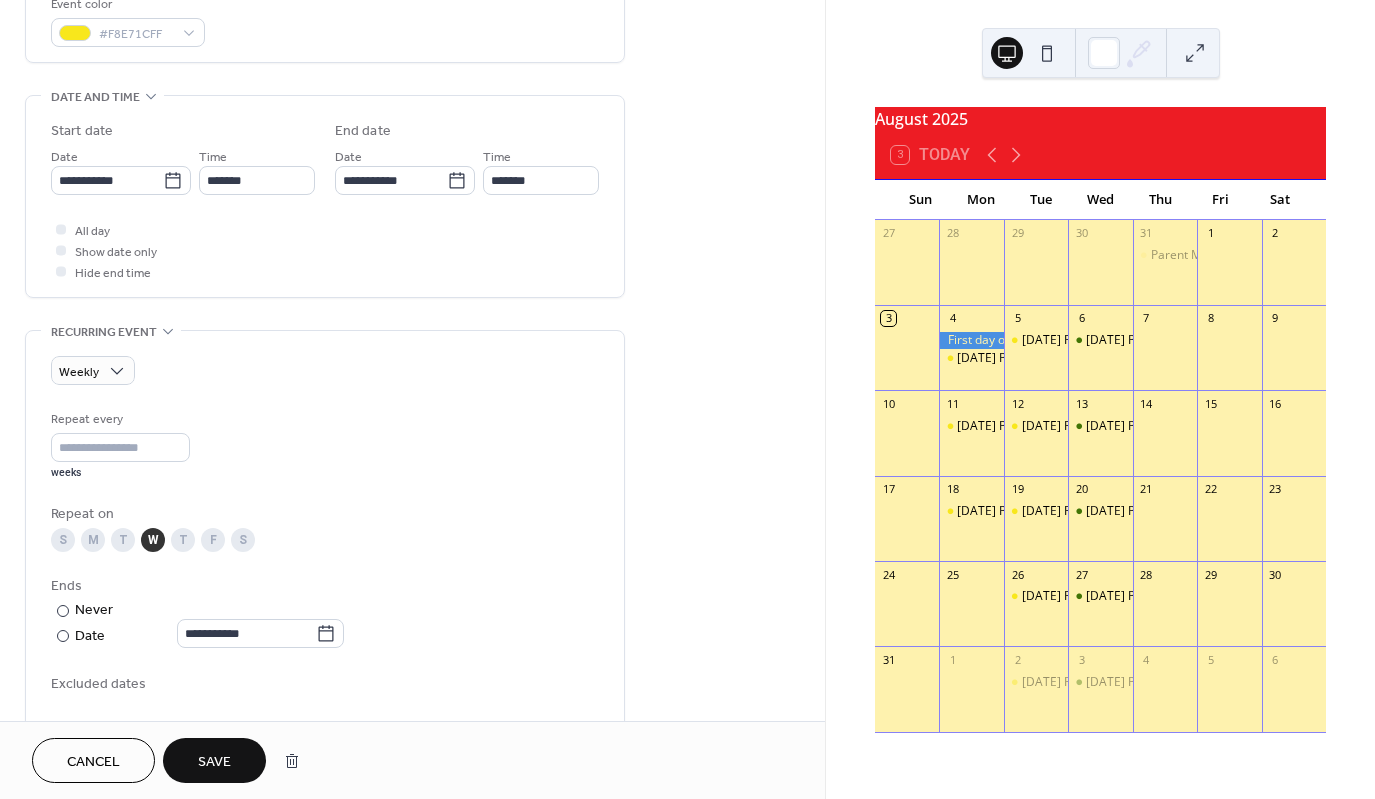 scroll, scrollTop: 600, scrollLeft: 0, axis: vertical 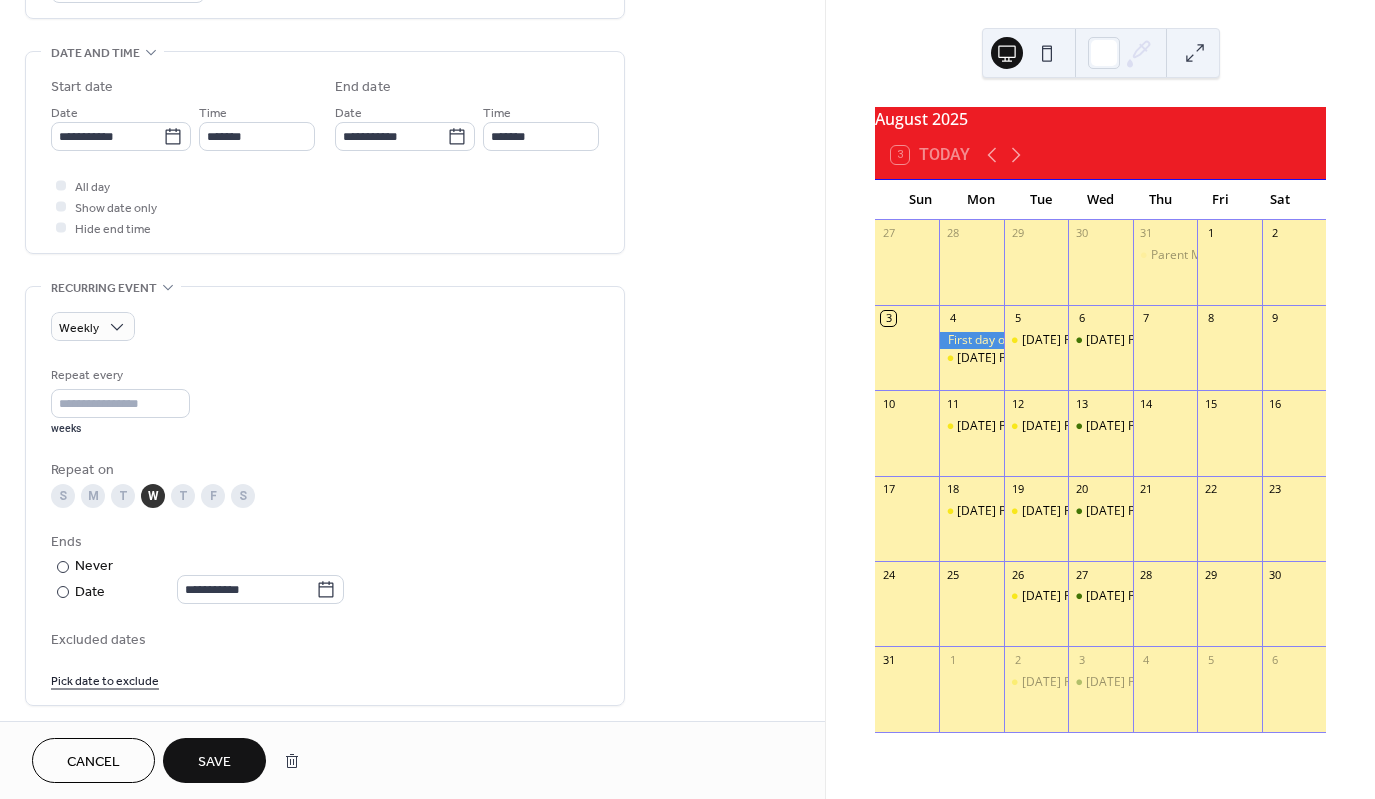 click on "Save" at bounding box center (214, 762) 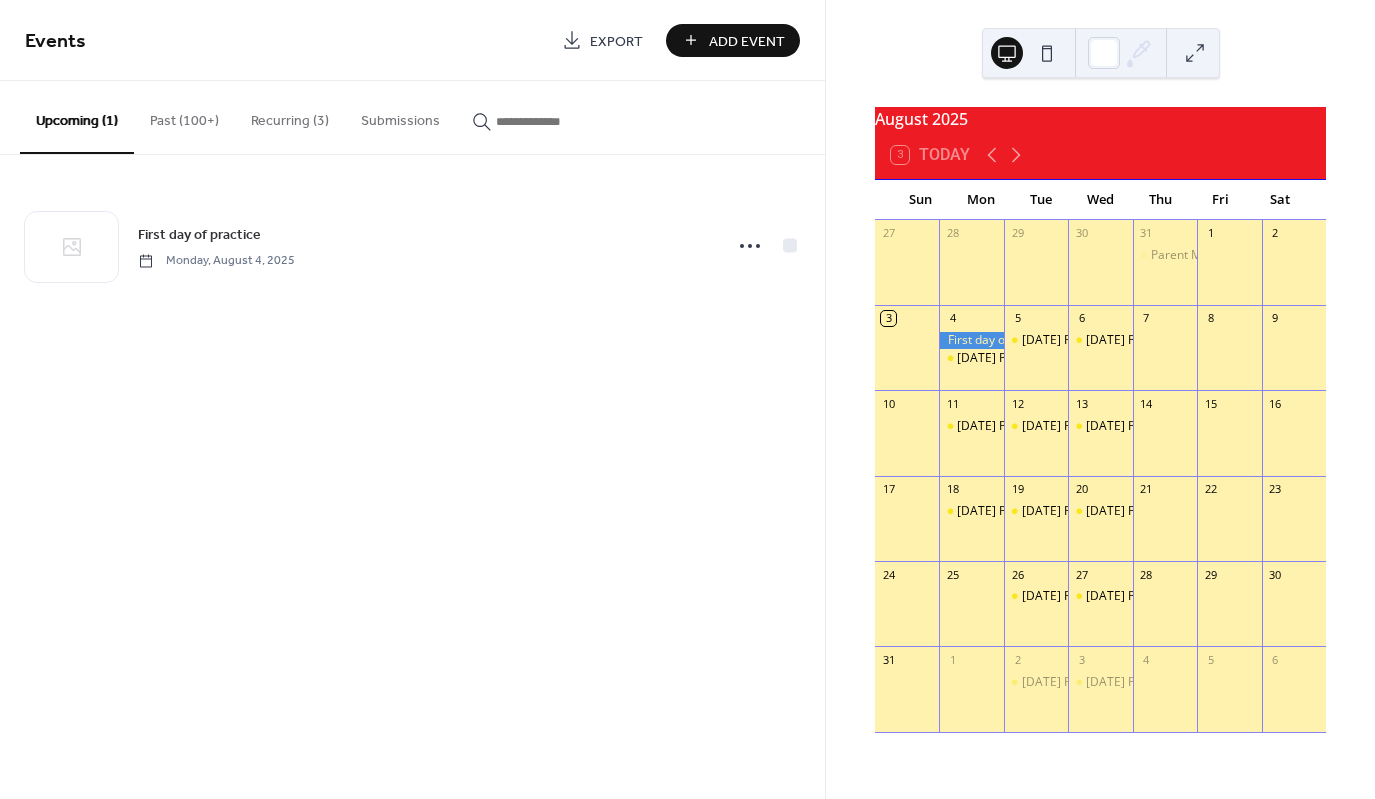 click on "Add Event" at bounding box center (747, 41) 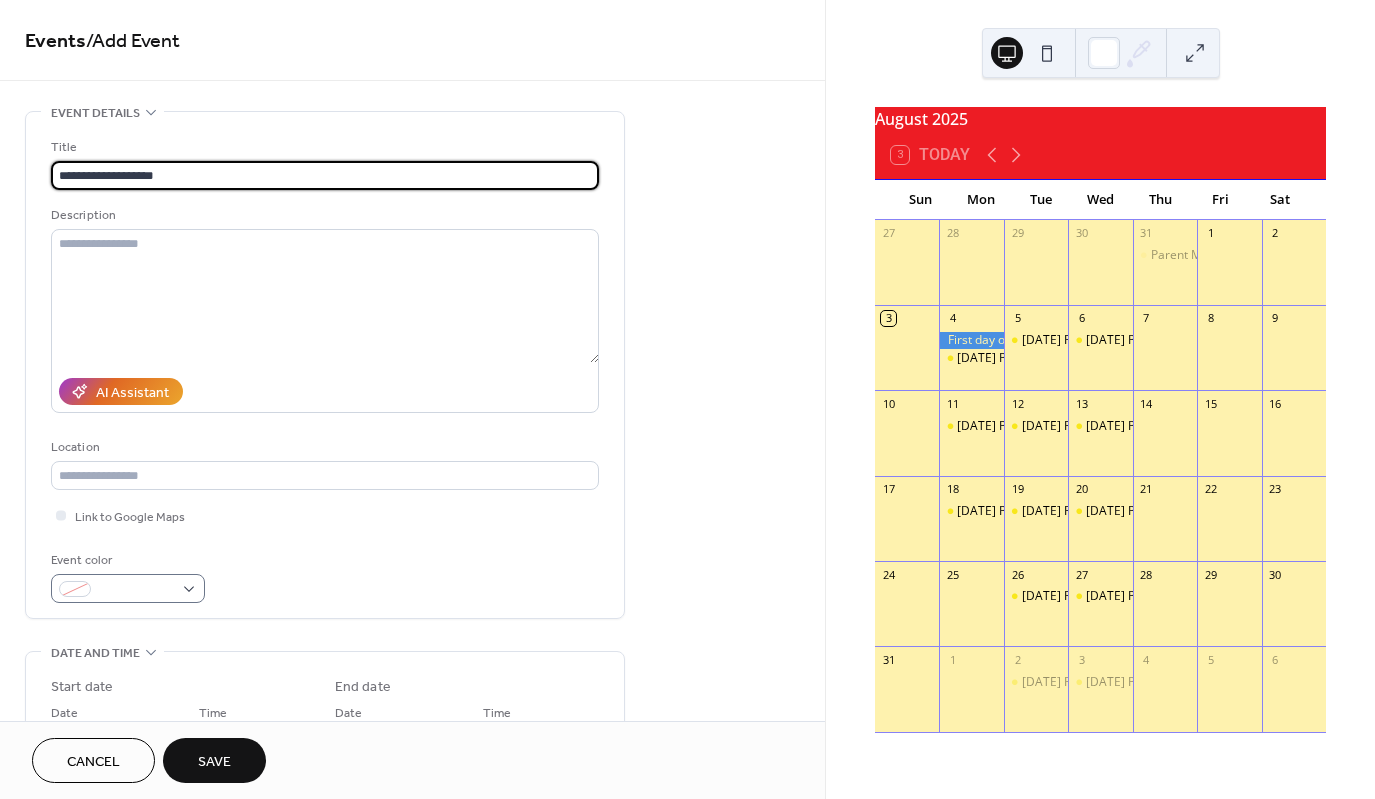 type on "**********" 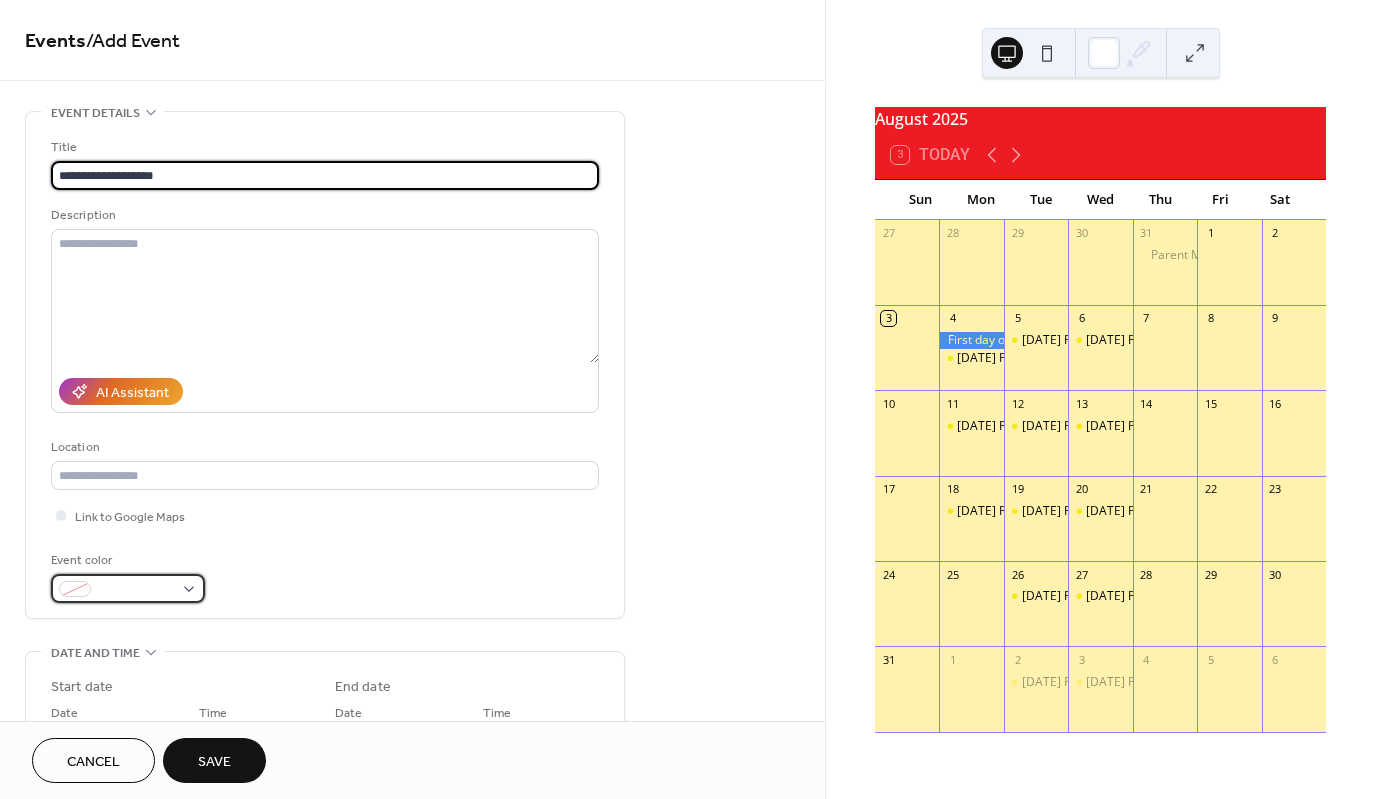 click at bounding box center [128, 588] 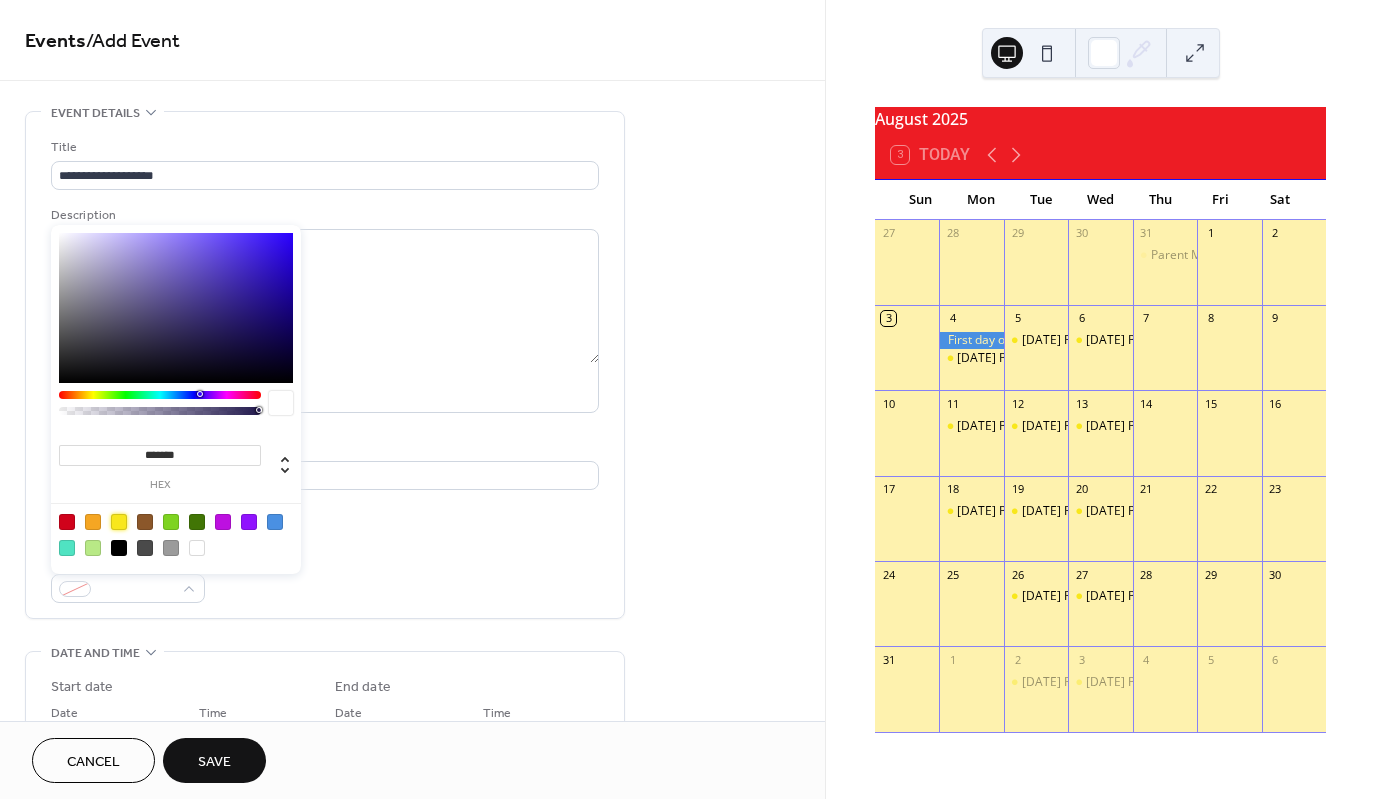 click at bounding box center [119, 522] 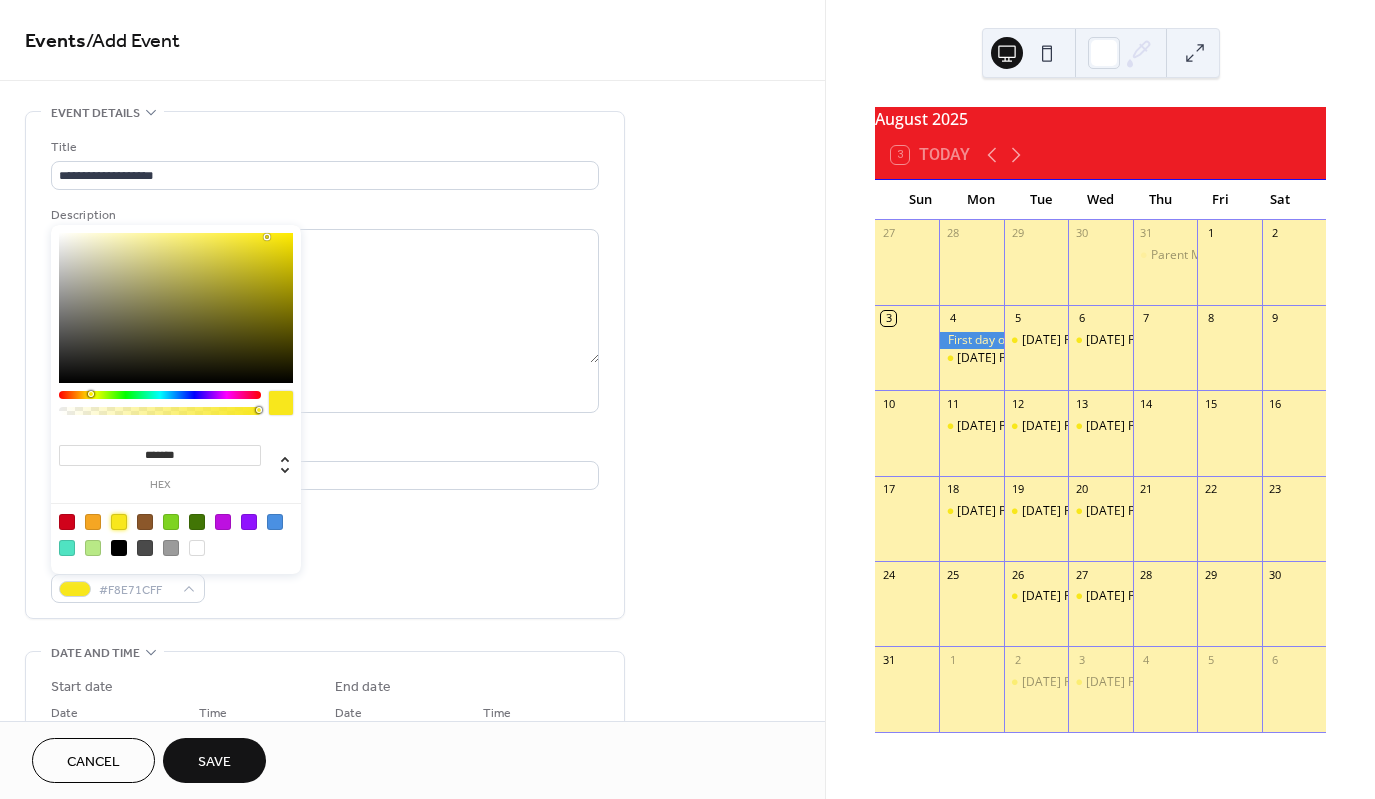 click on "Event color #F8E71CFF" at bounding box center (325, 576) 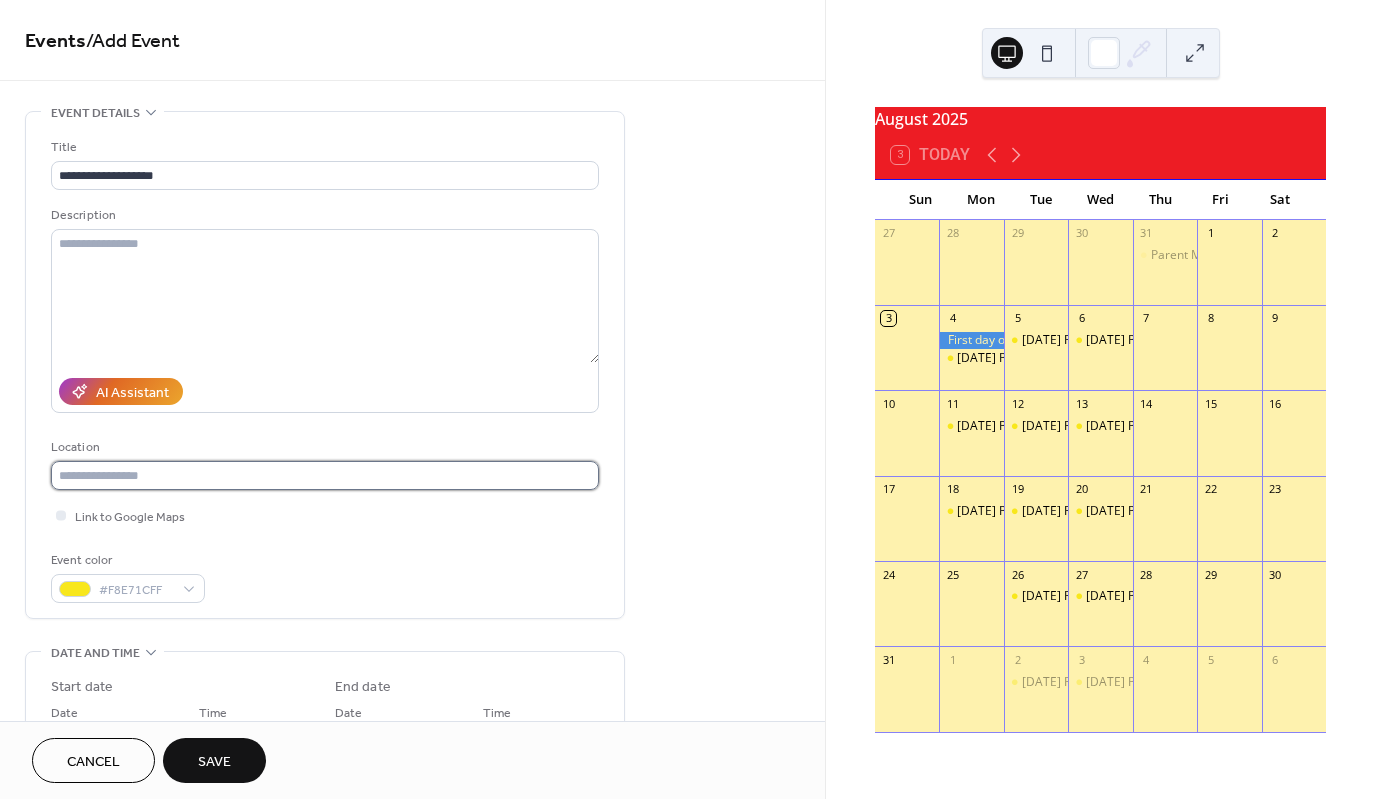 click at bounding box center (325, 475) 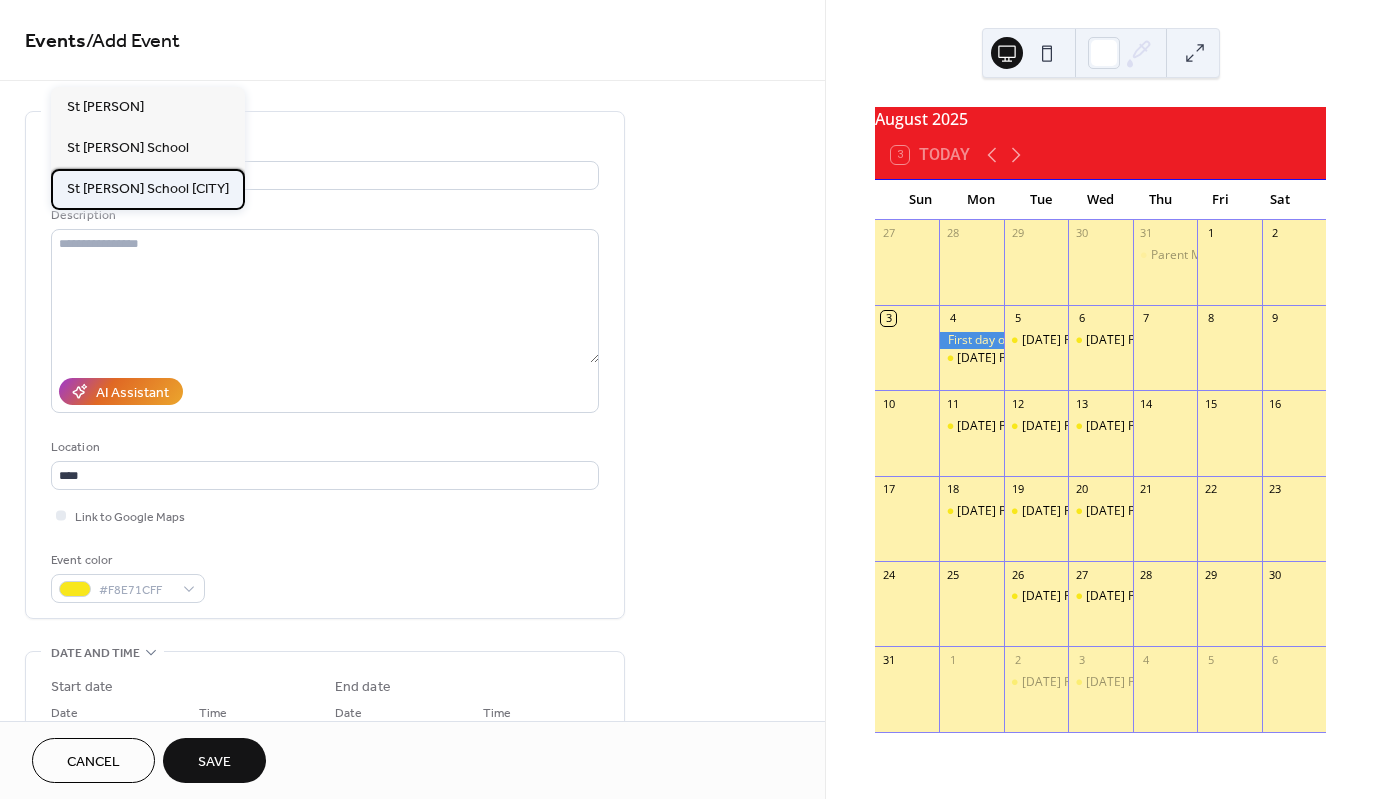 click on "St Charles Borromeo School Milwaukee" at bounding box center (148, 189) 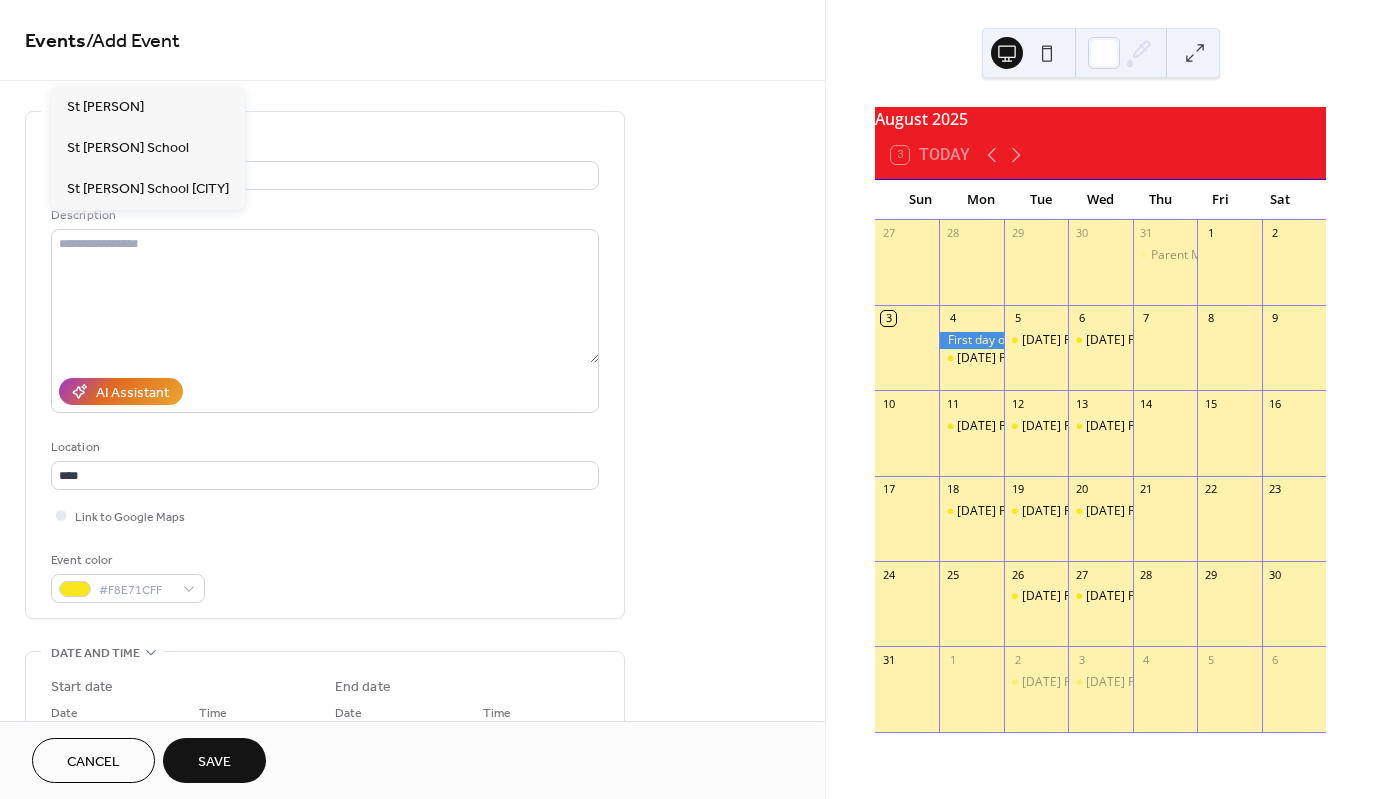 type on "**********" 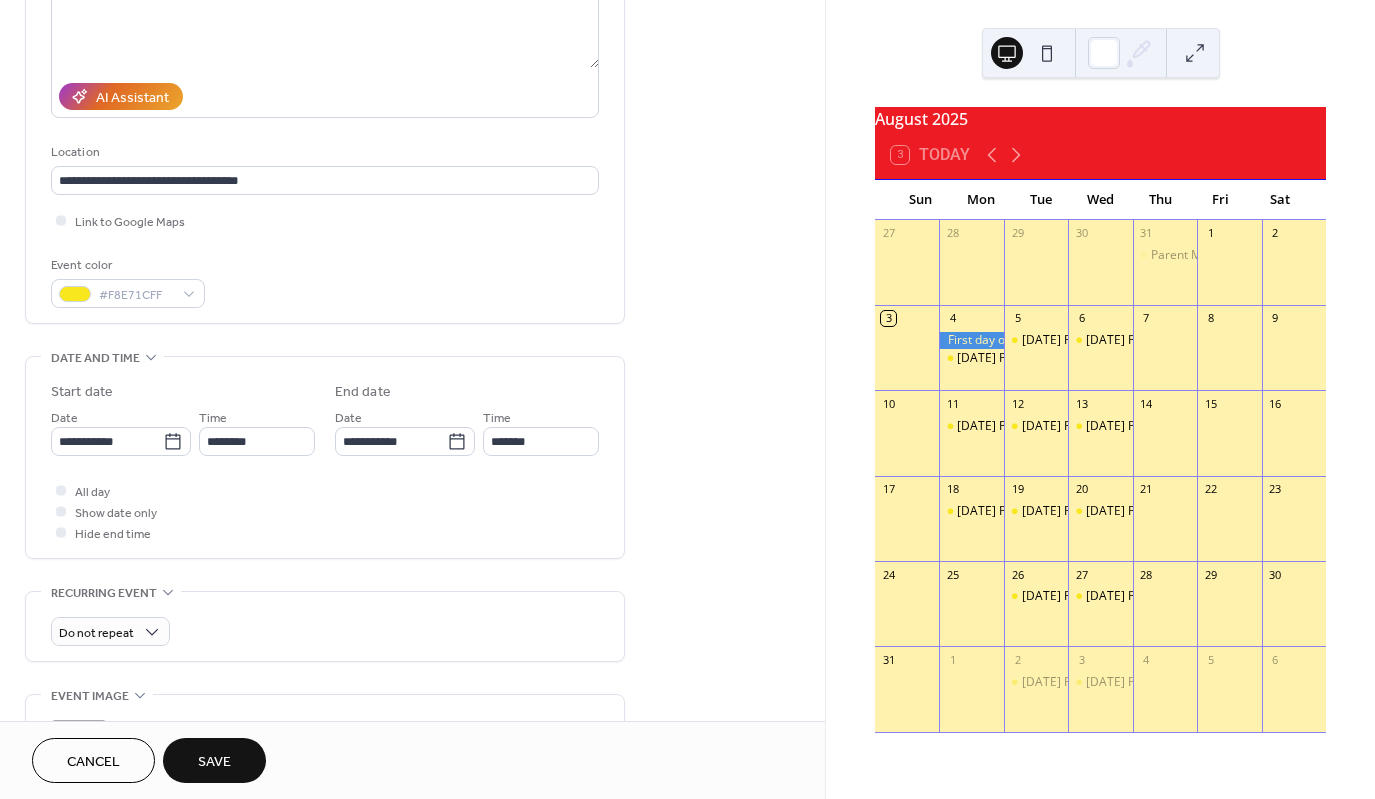 scroll, scrollTop: 300, scrollLeft: 0, axis: vertical 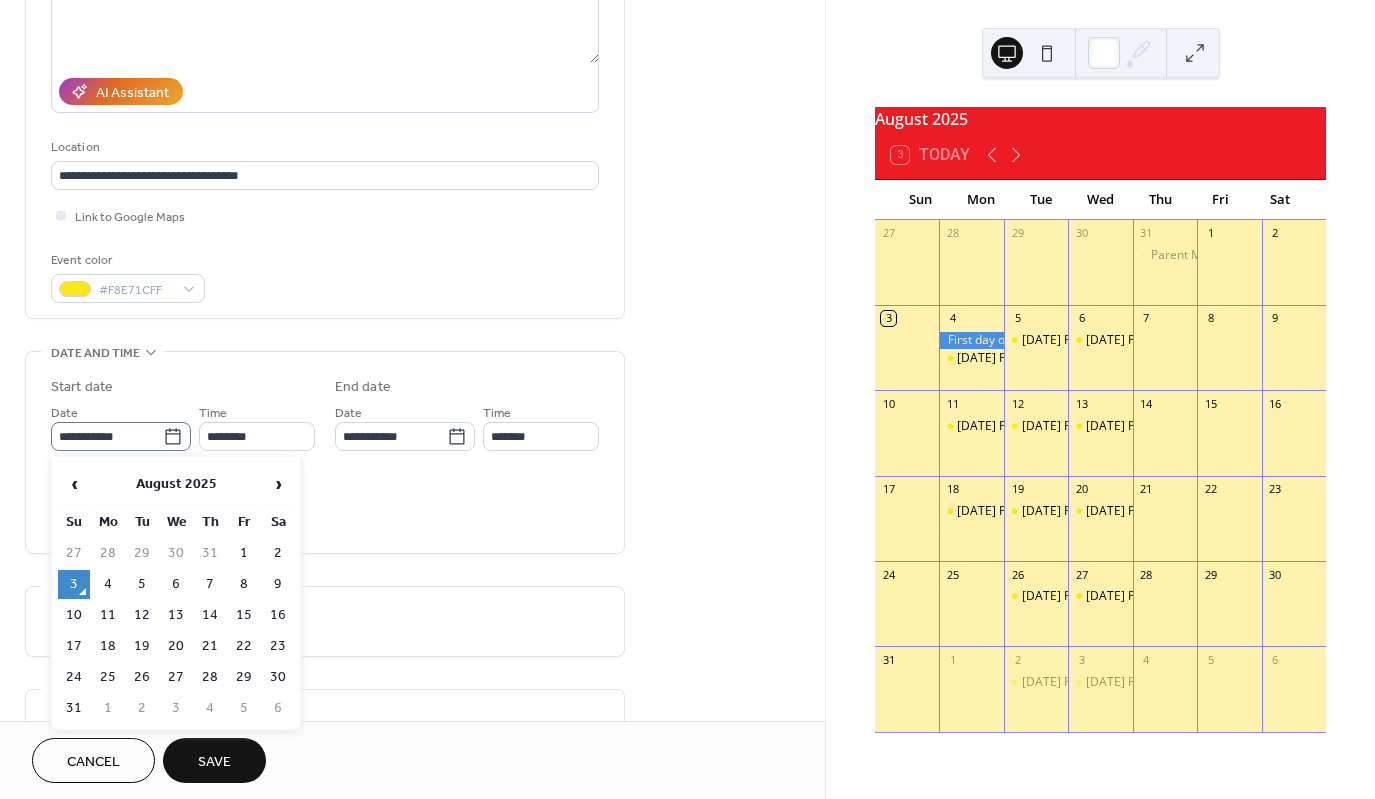 click 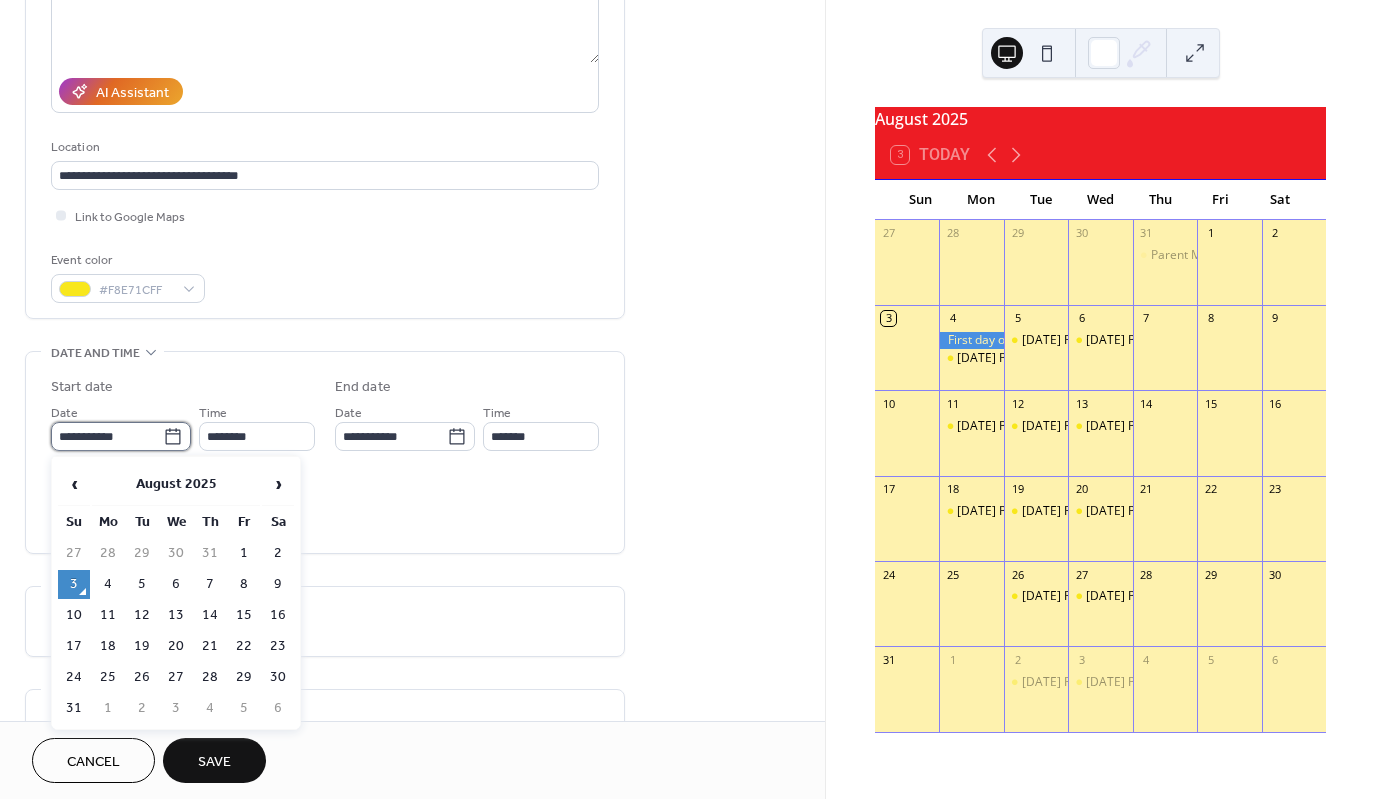 click on "**********" at bounding box center [107, 436] 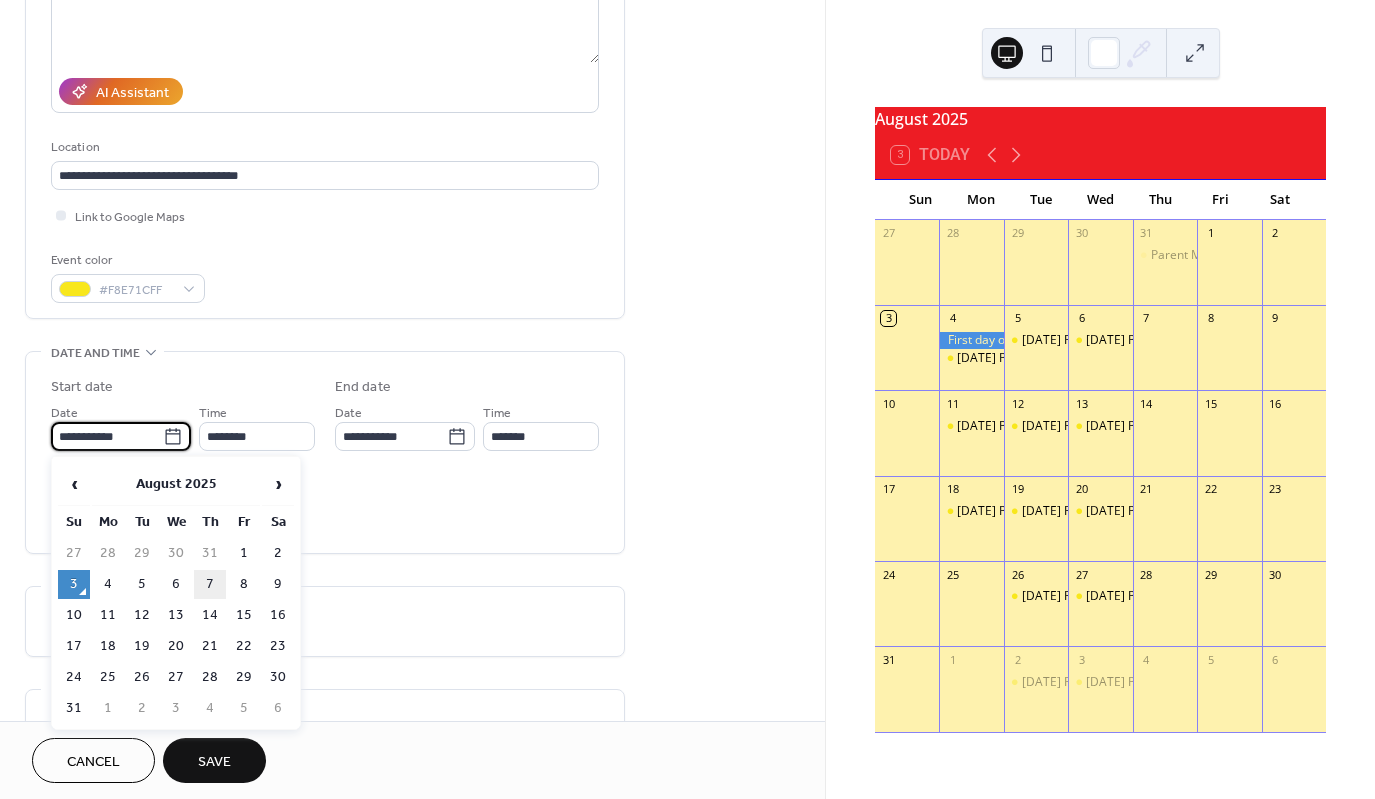 click on "7" at bounding box center (210, 584) 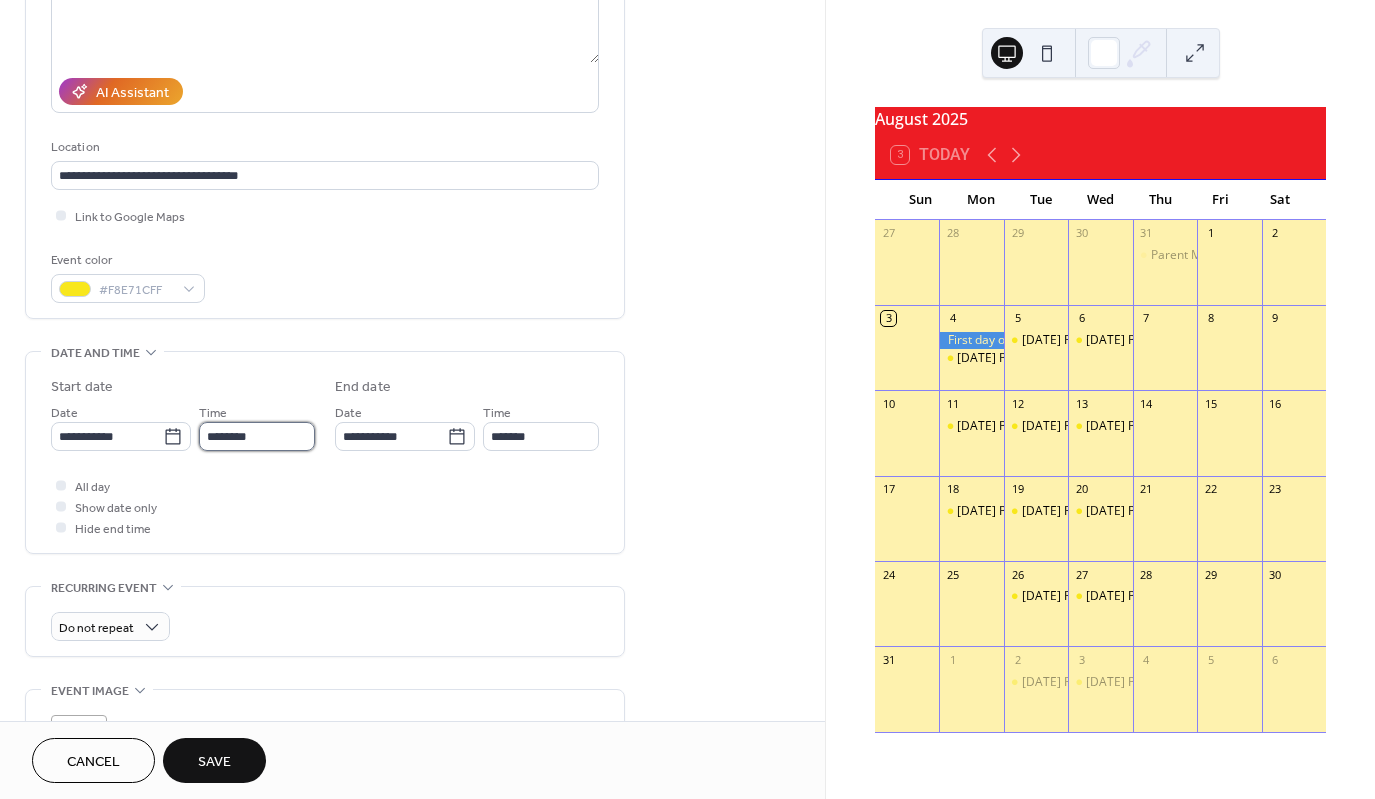click on "********" at bounding box center (257, 436) 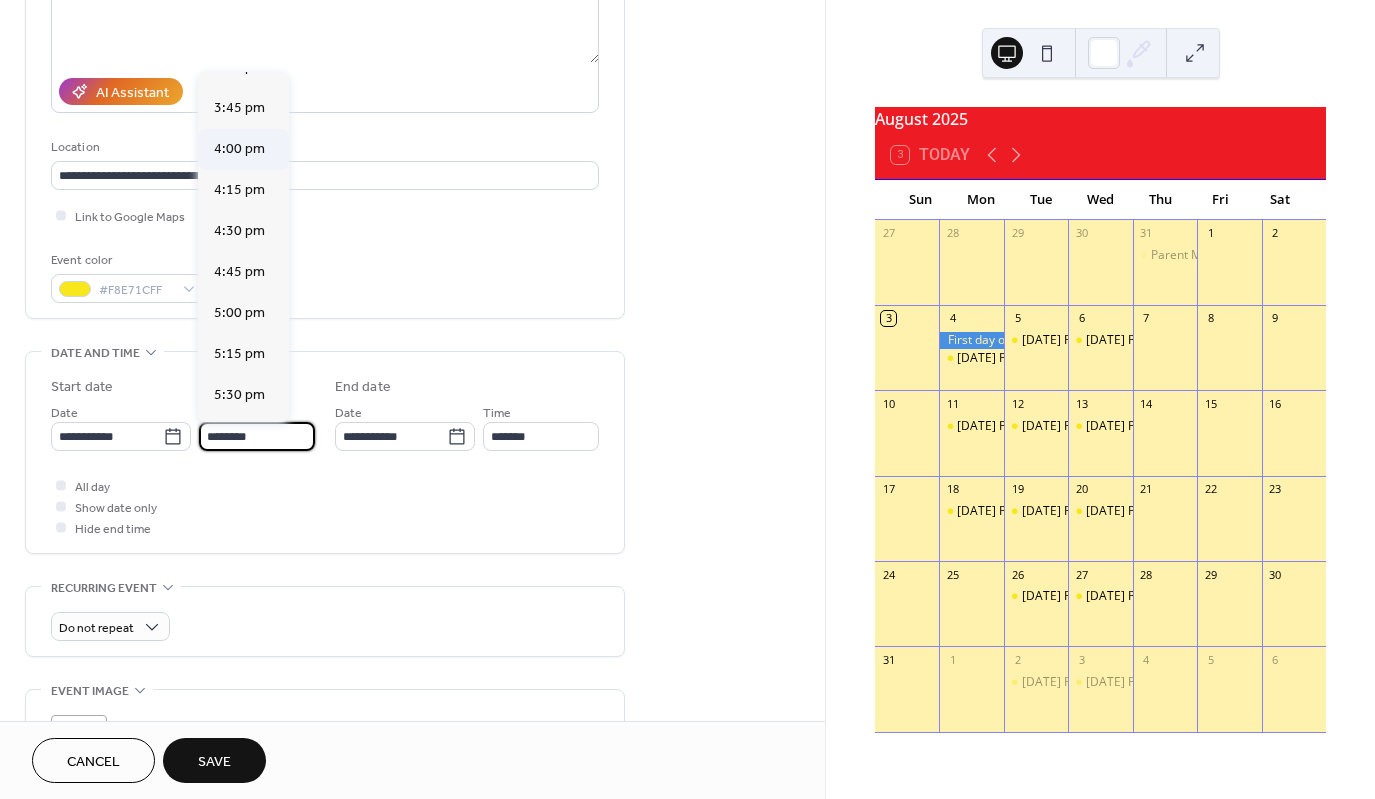 scroll, scrollTop: 2568, scrollLeft: 0, axis: vertical 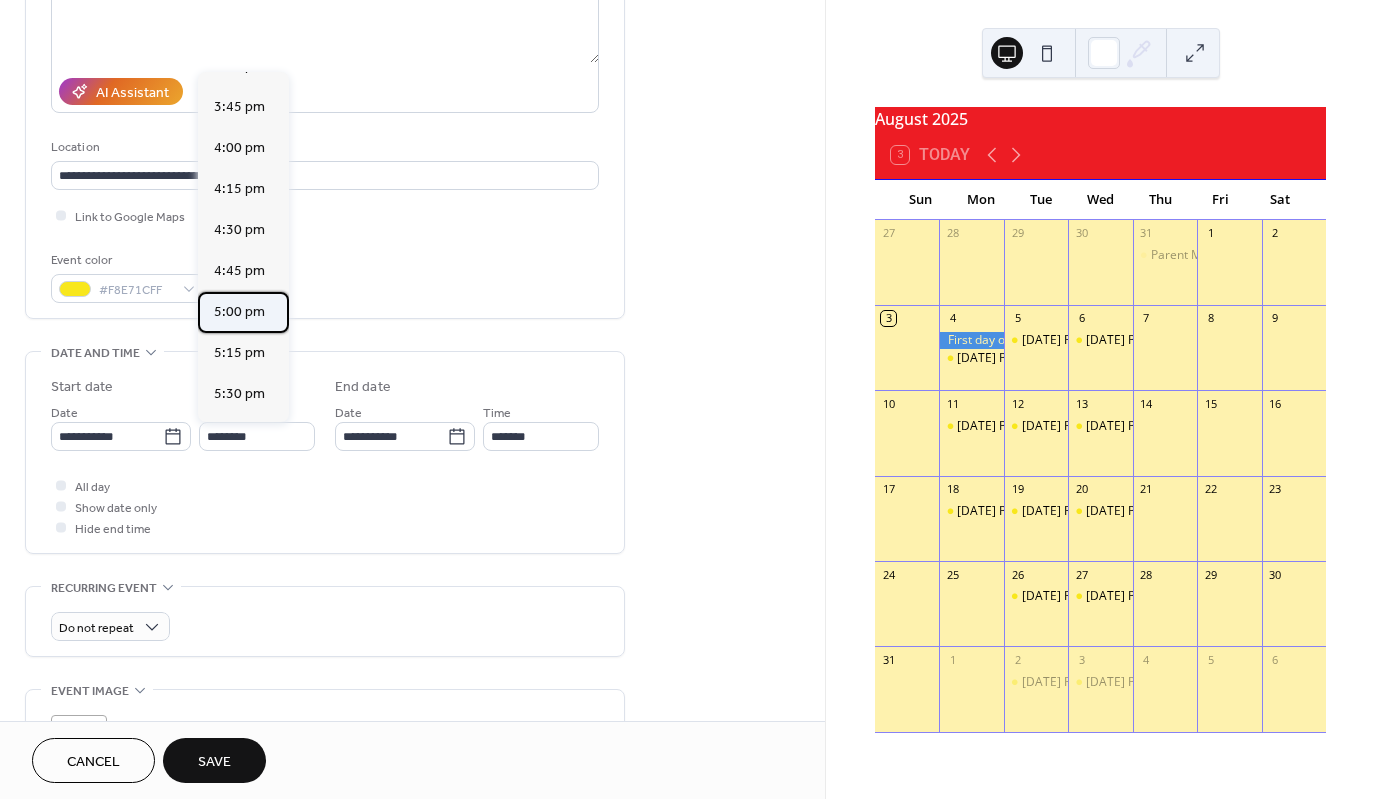 click on "5:00 pm" at bounding box center [239, 312] 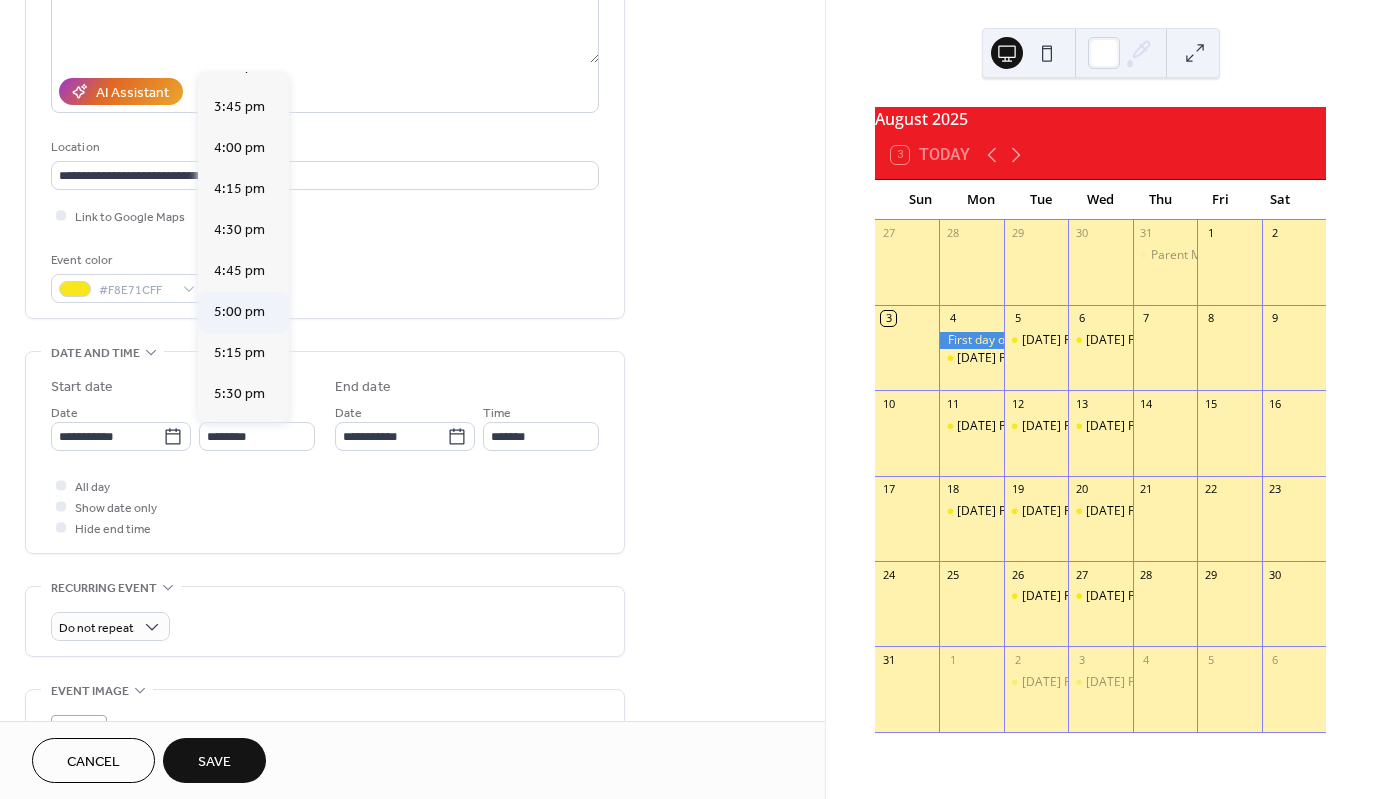 type on "*******" 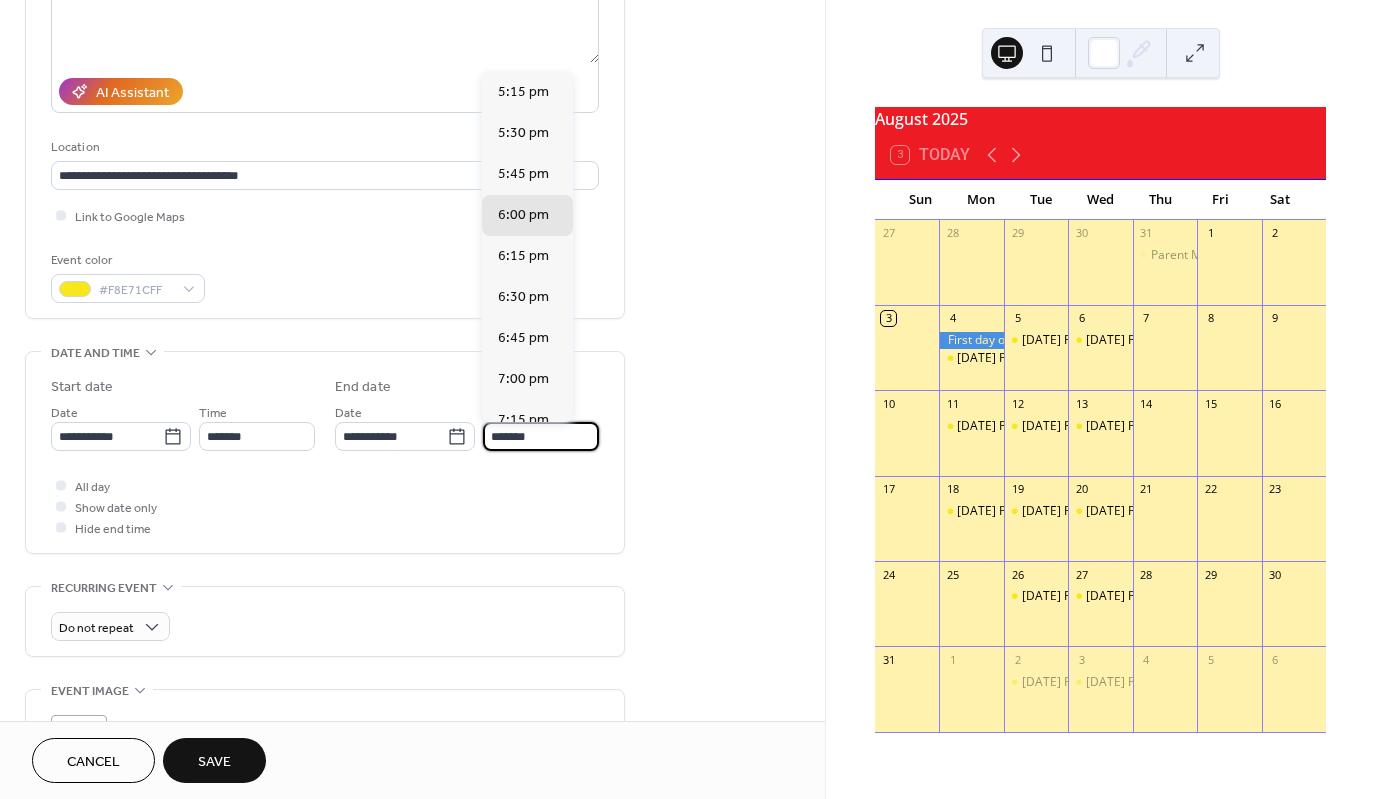click on "*******" at bounding box center [541, 436] 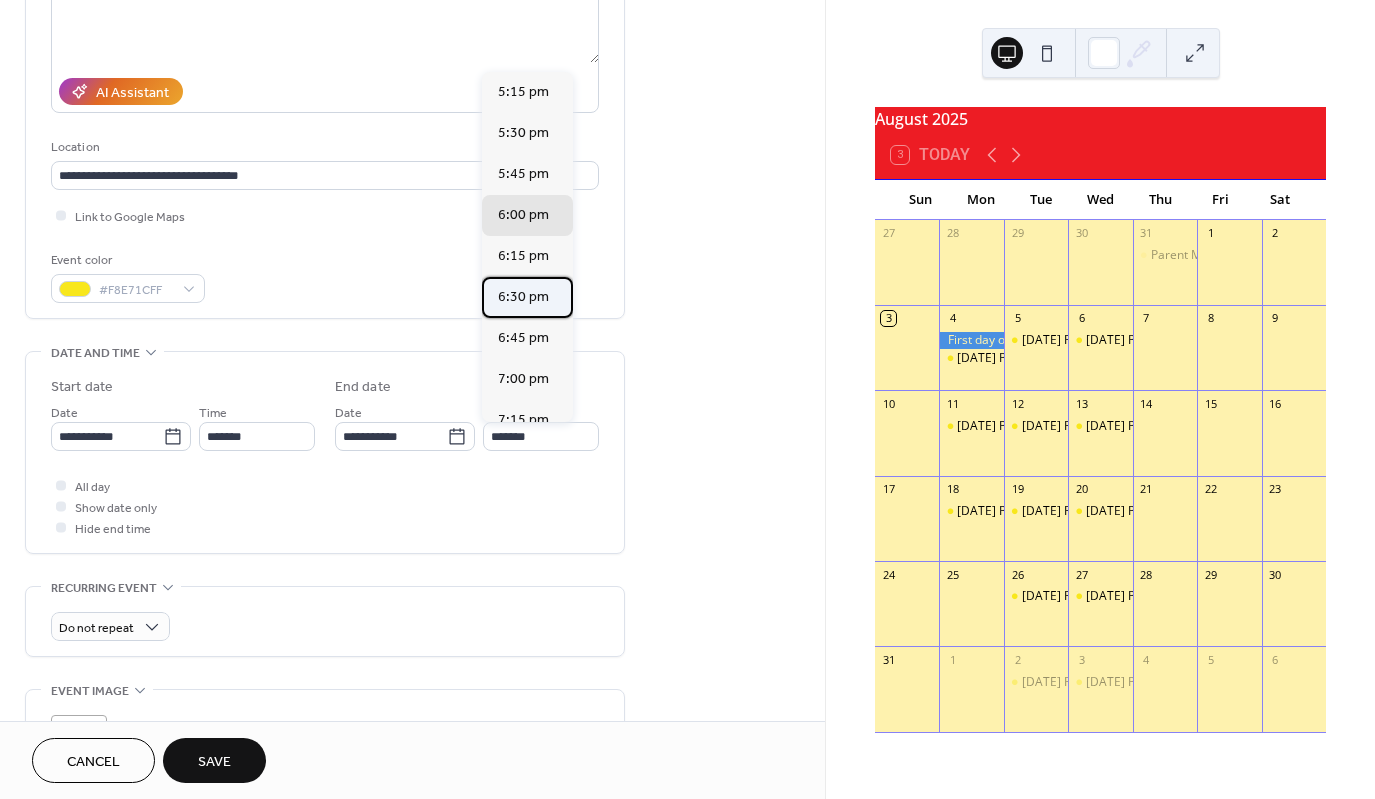 click on "6:30 pm" at bounding box center [523, 297] 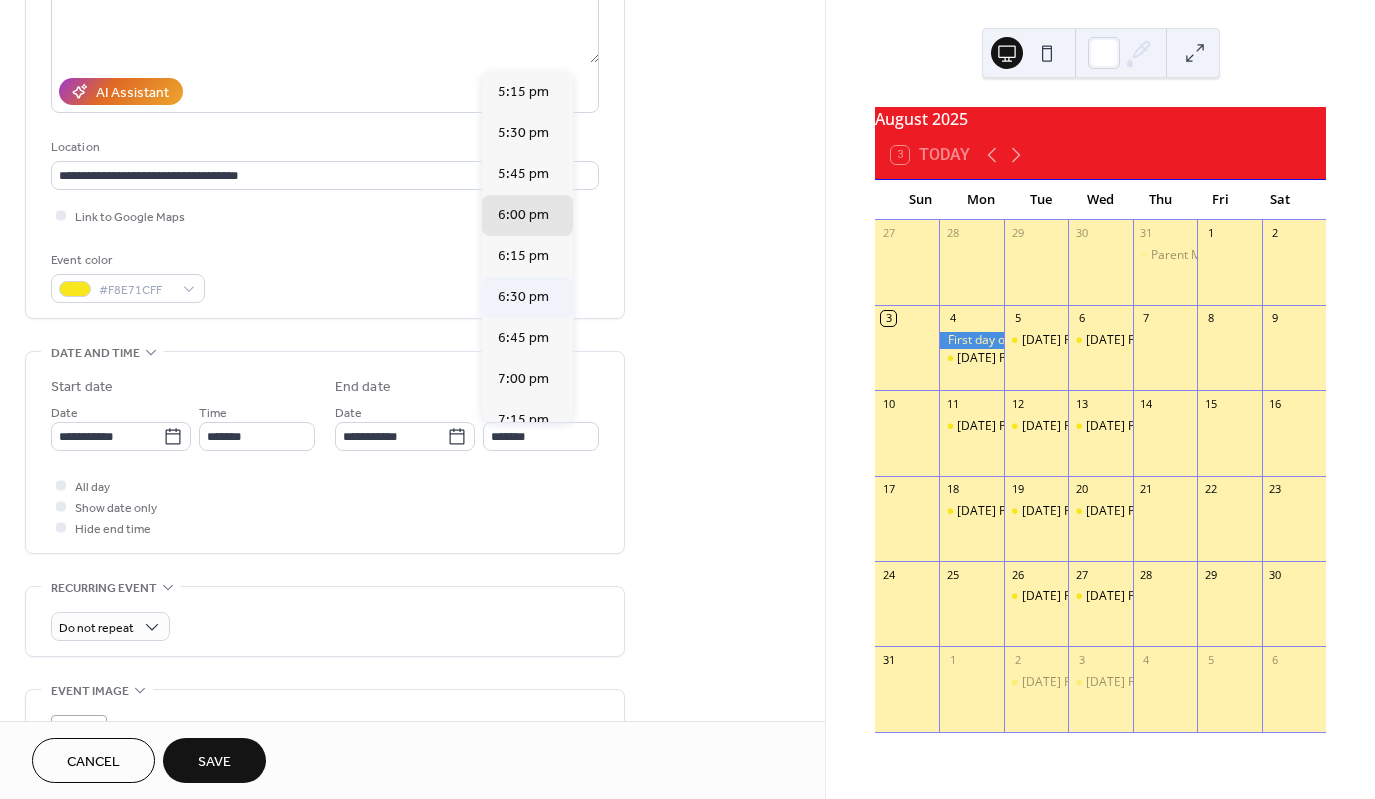 type on "*******" 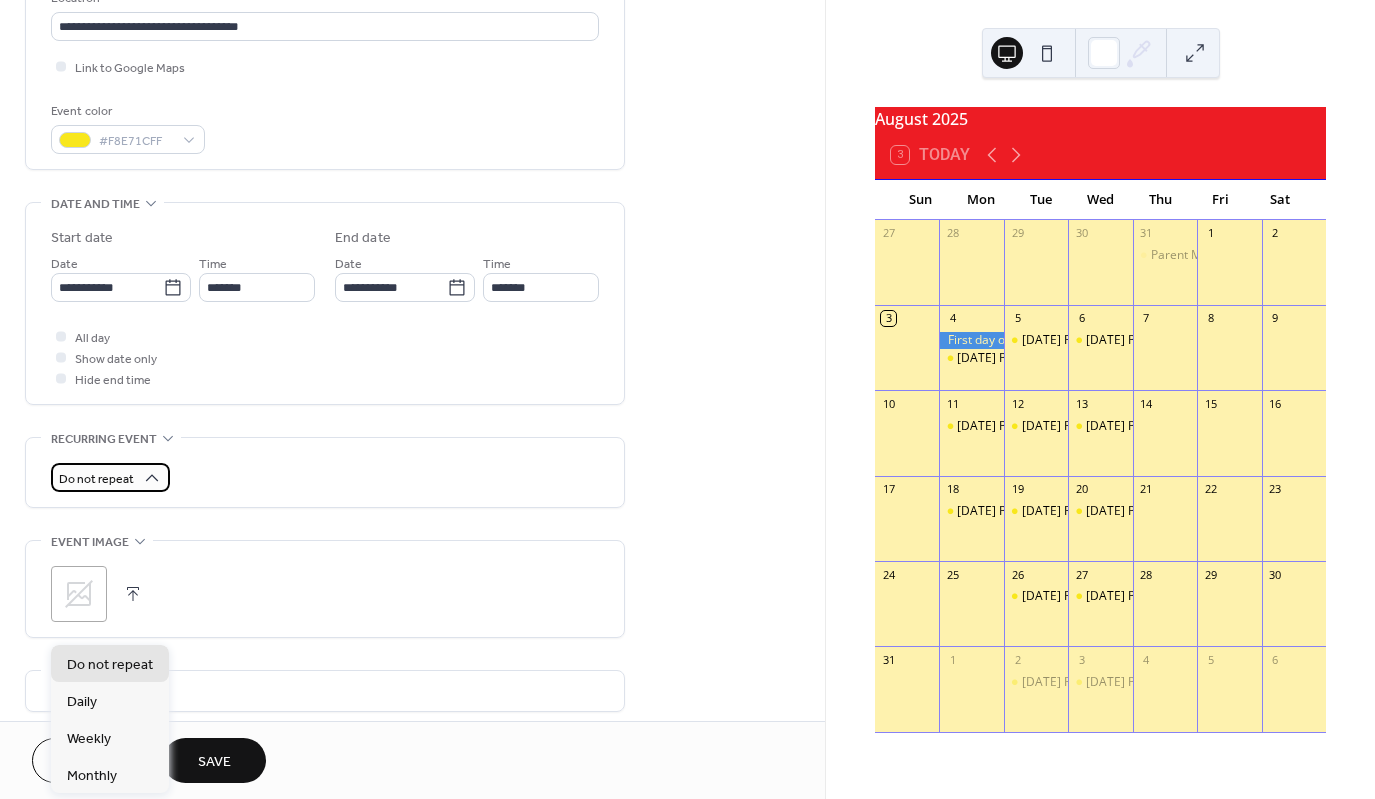 scroll, scrollTop: 500, scrollLeft: 0, axis: vertical 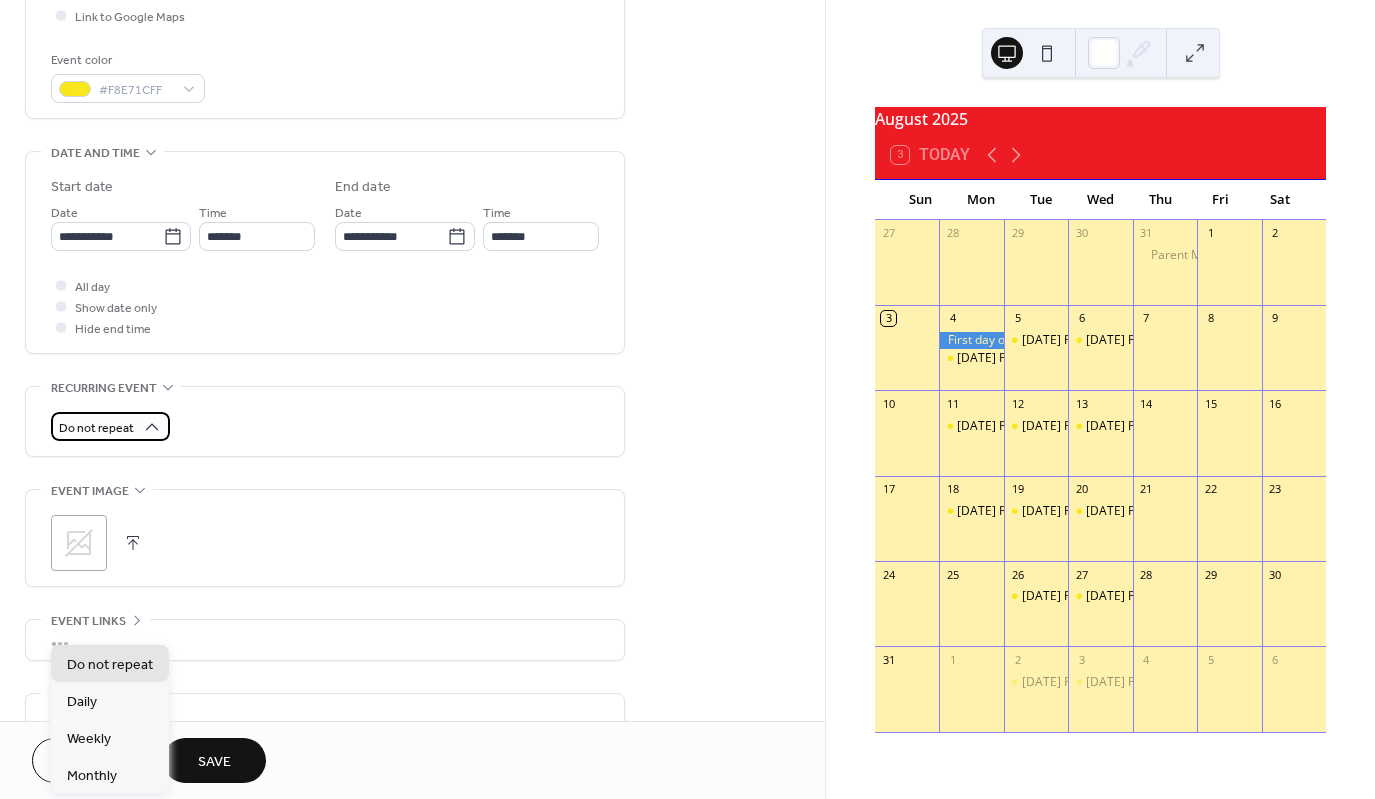 click 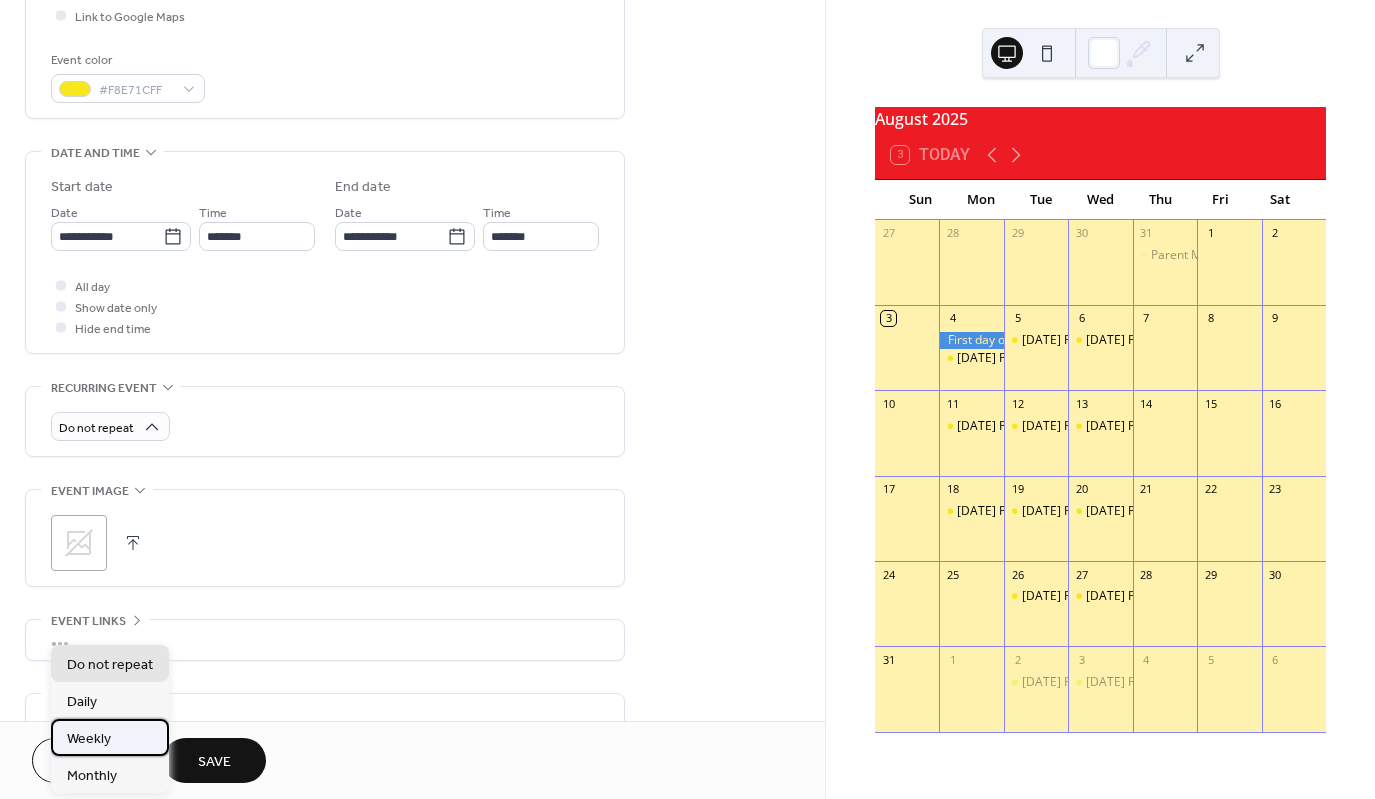 click on "Weekly" at bounding box center (89, 739) 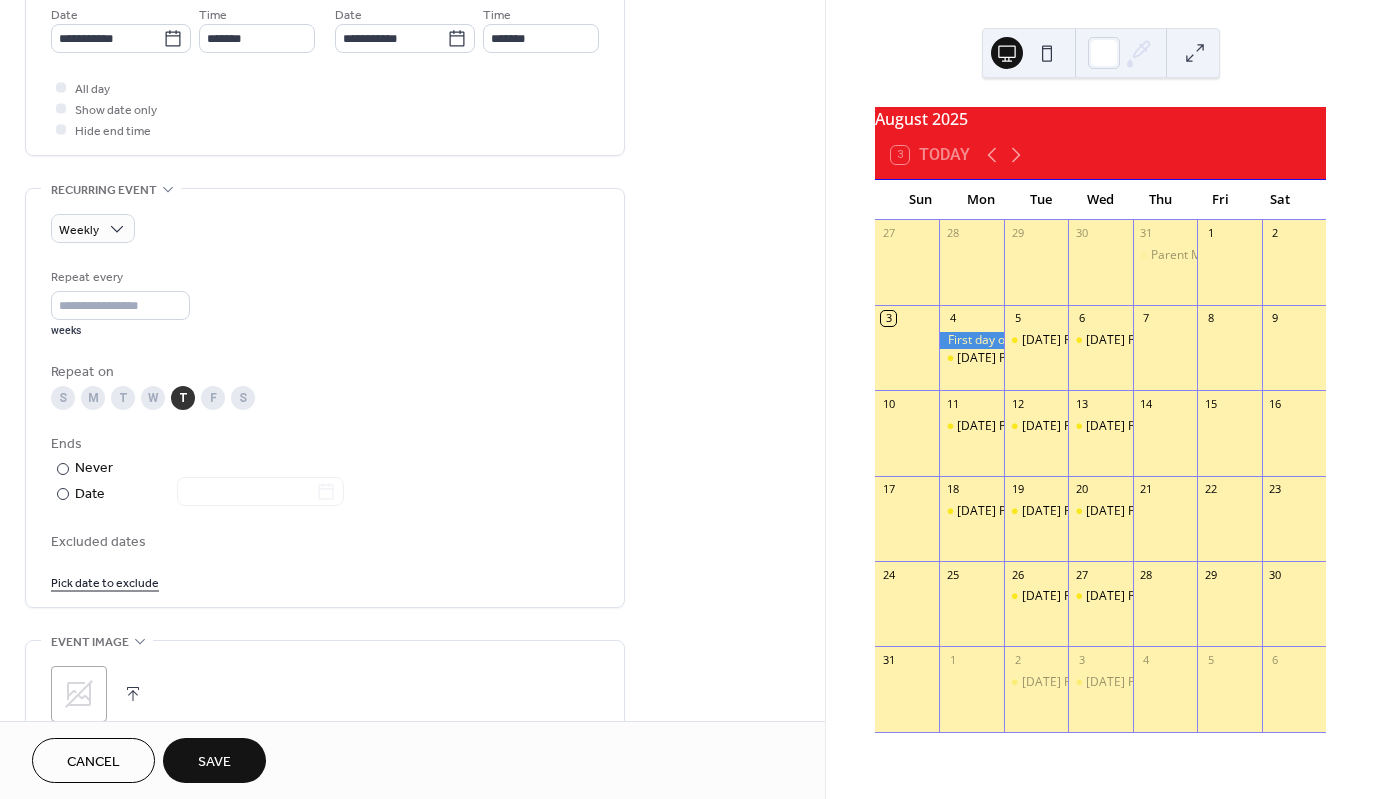 scroll, scrollTop: 700, scrollLeft: 0, axis: vertical 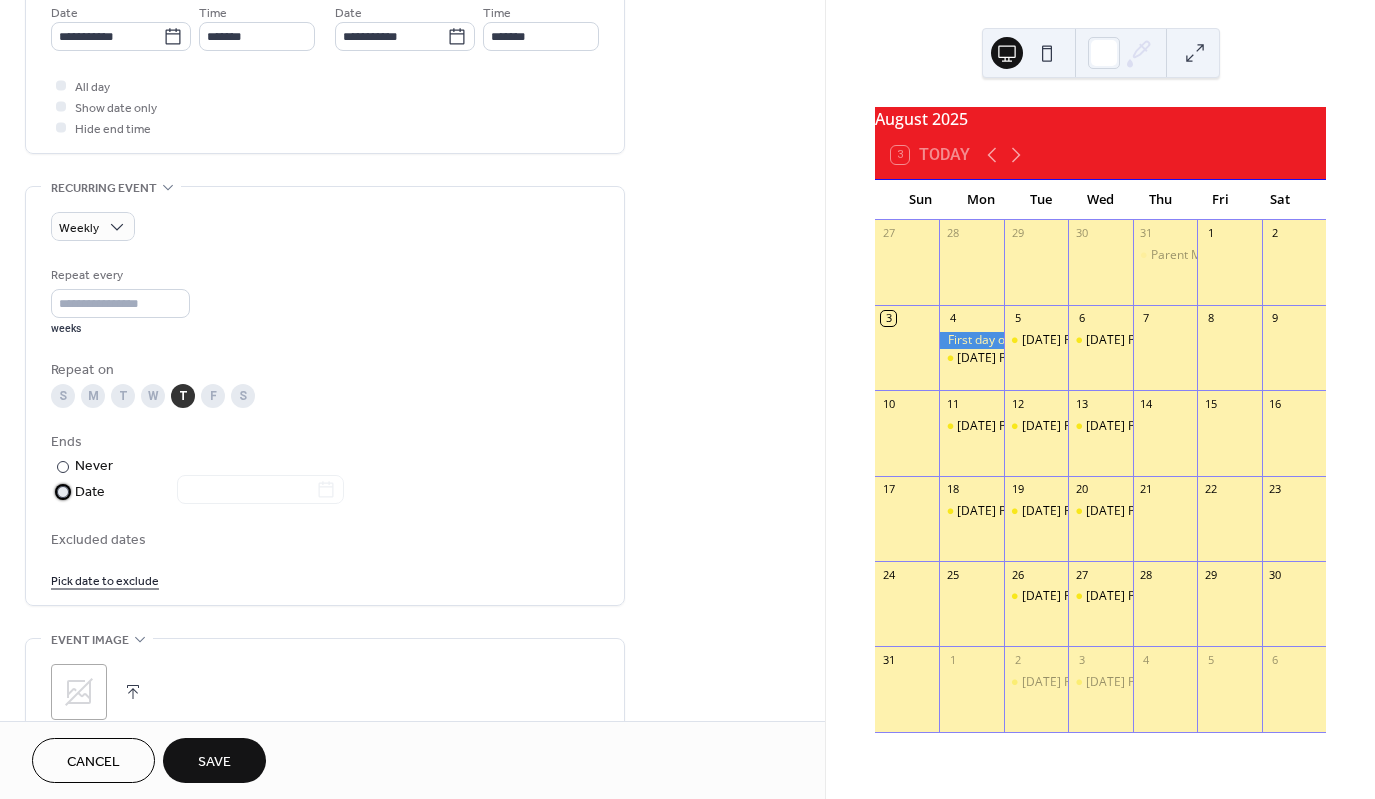 click on "Date" at bounding box center [209, 492] 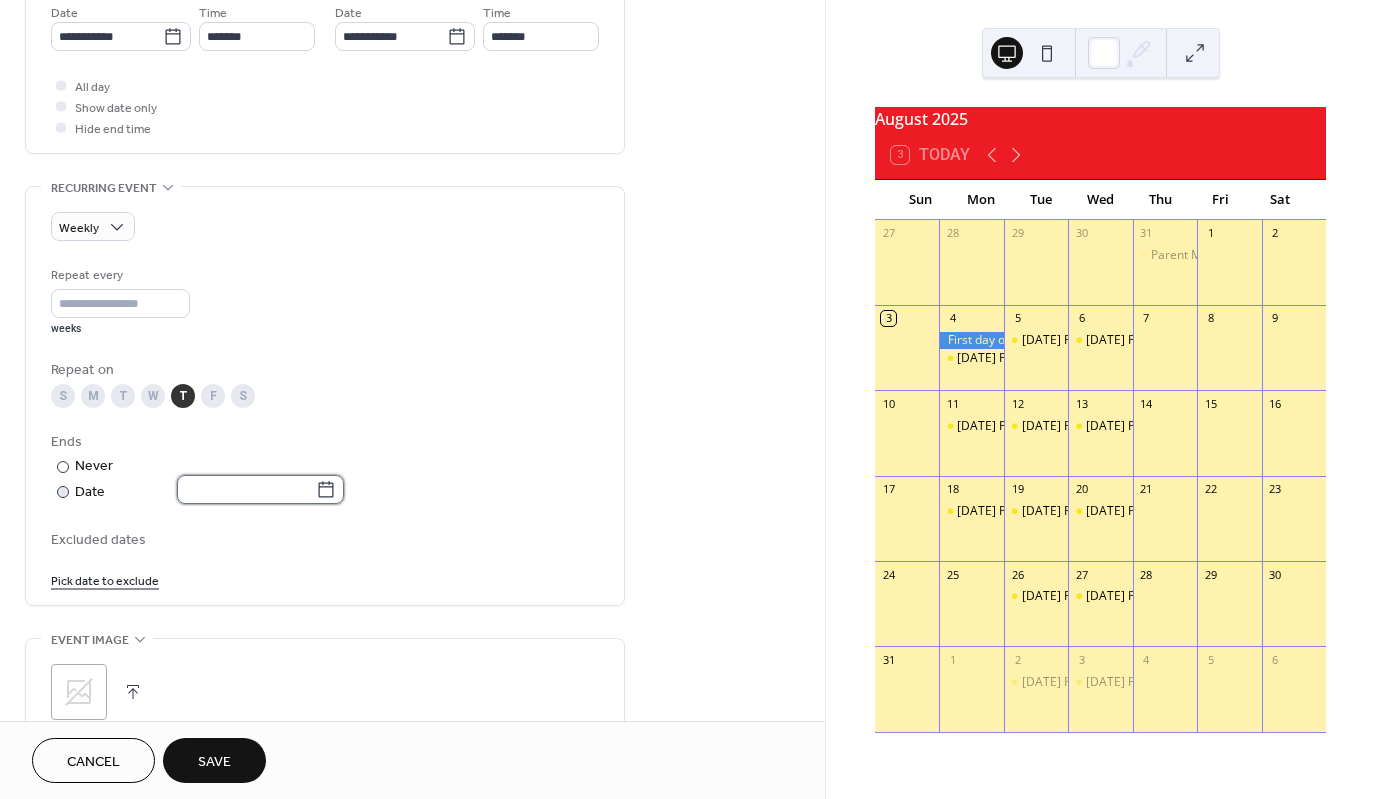 click at bounding box center (246, 489) 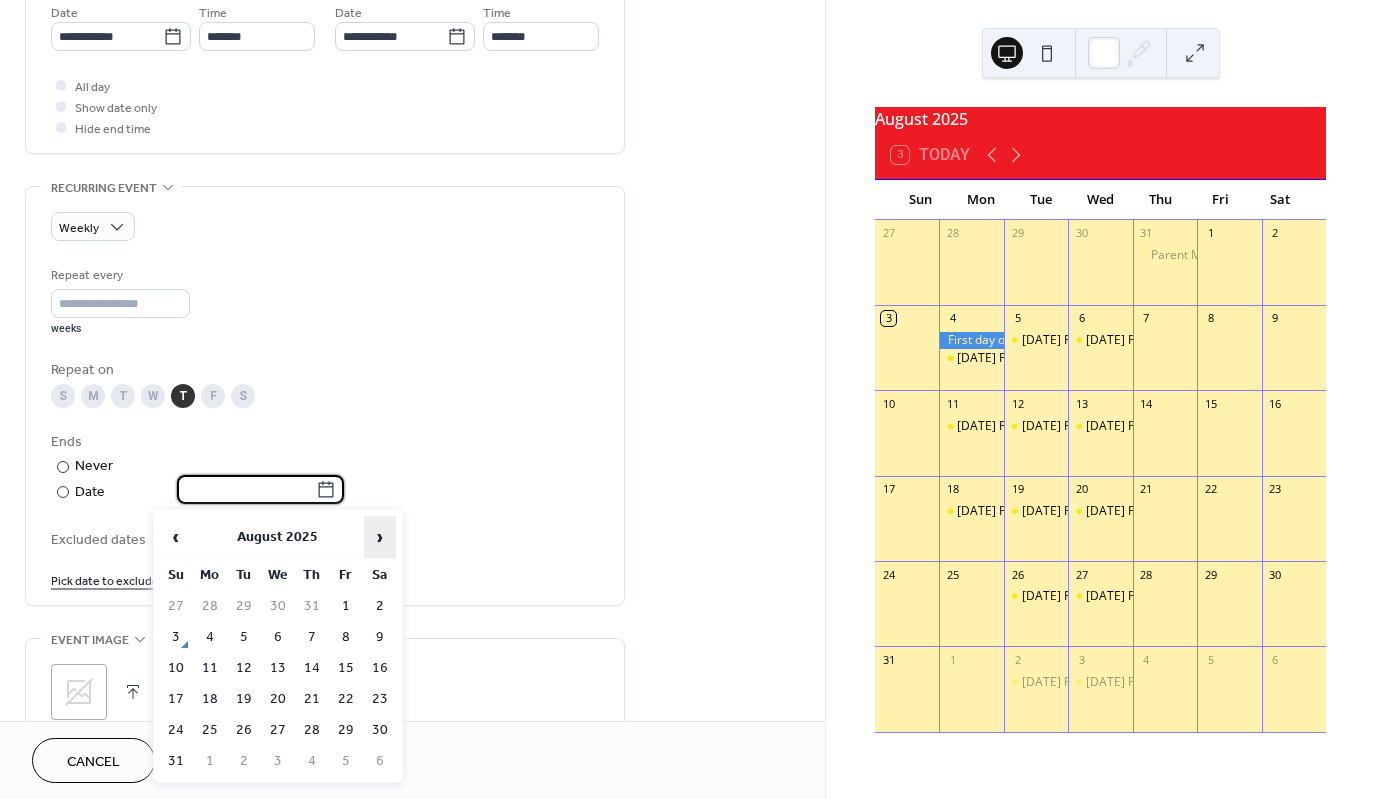 click on "›" at bounding box center [380, 537] 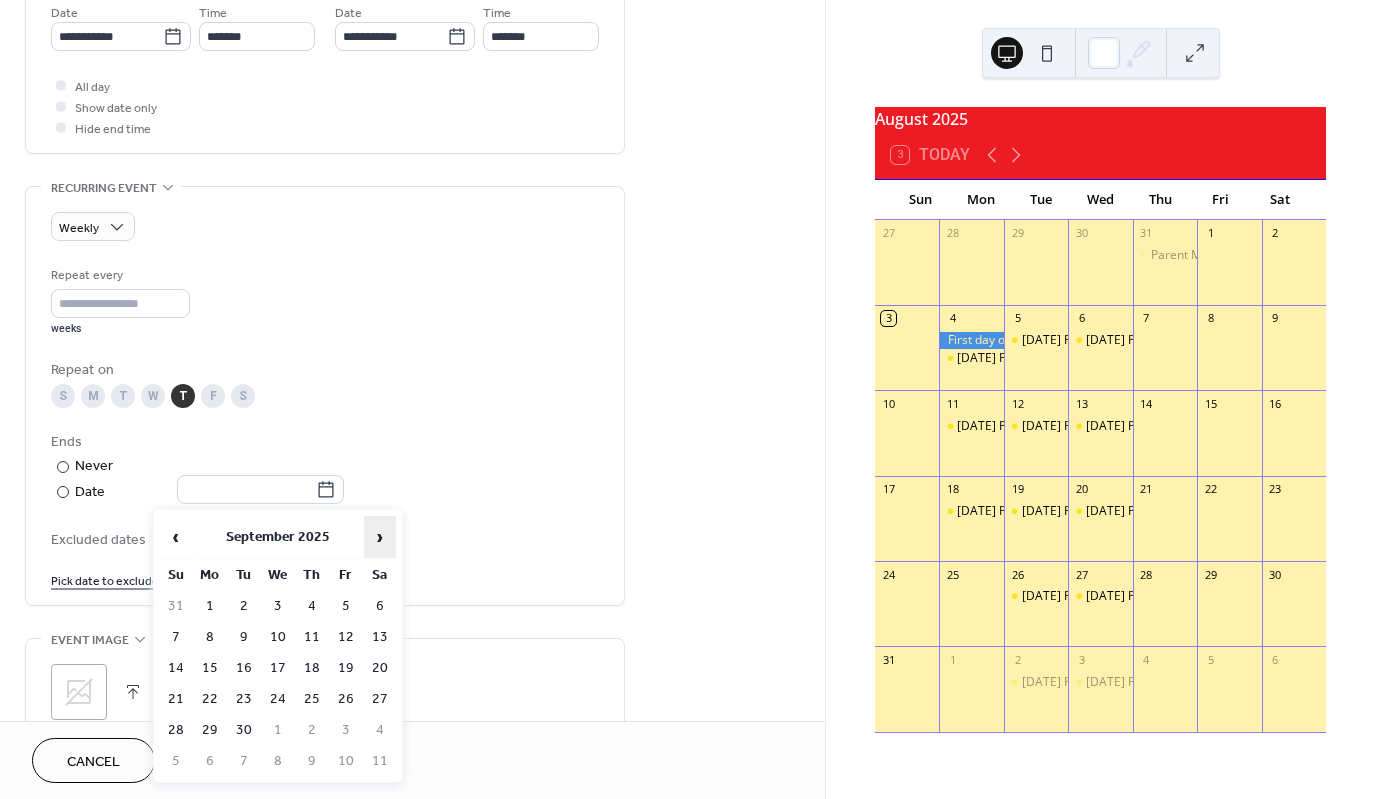 click on "›" at bounding box center (380, 537) 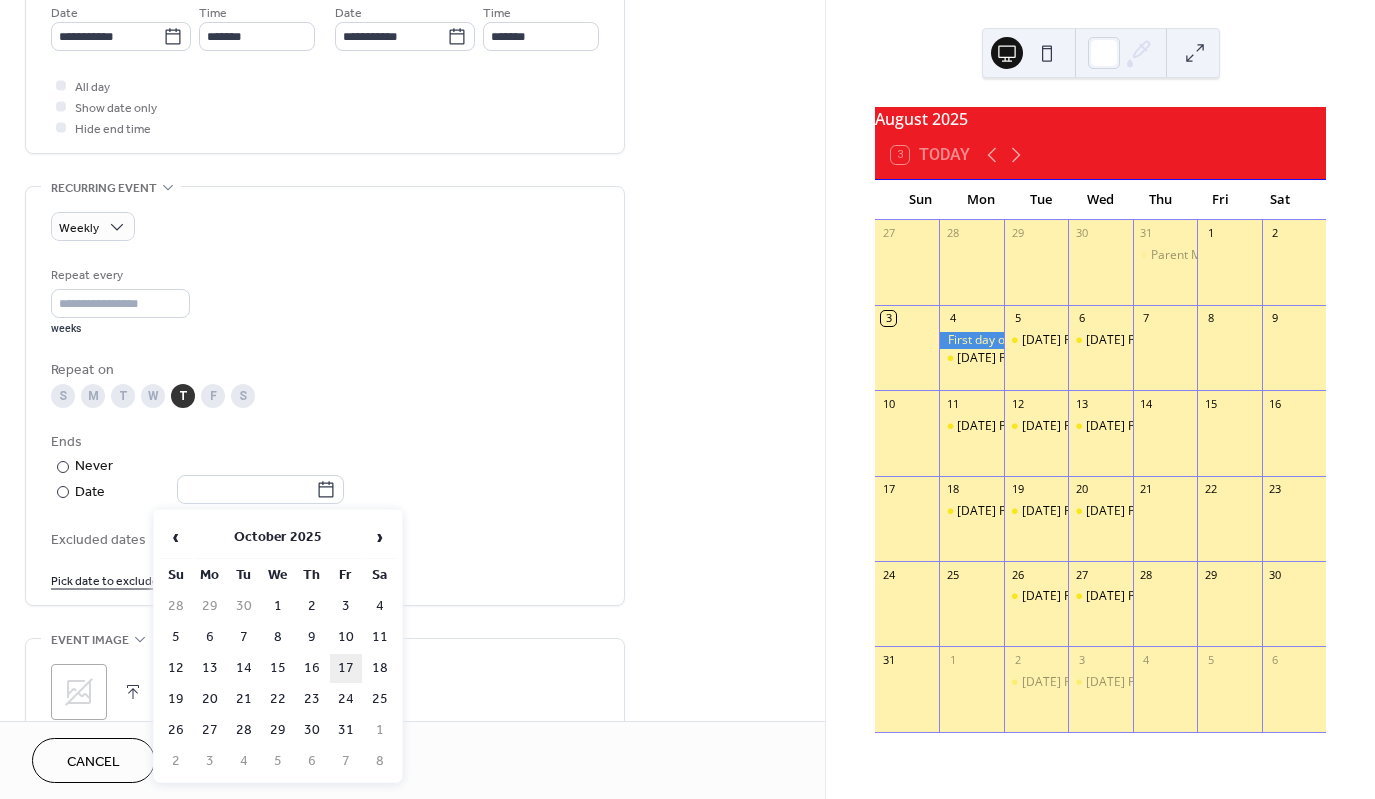 click on "17" at bounding box center (346, 668) 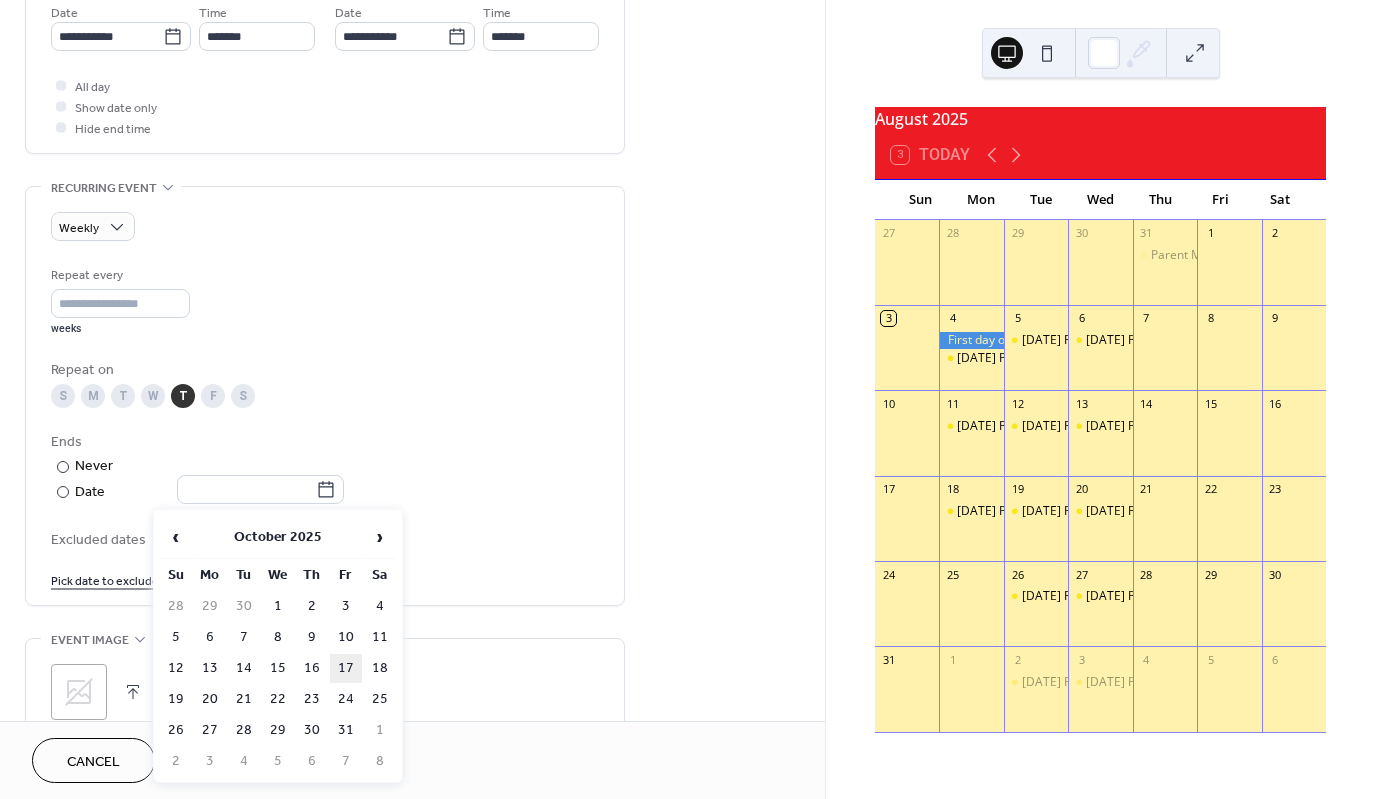 type on "**********" 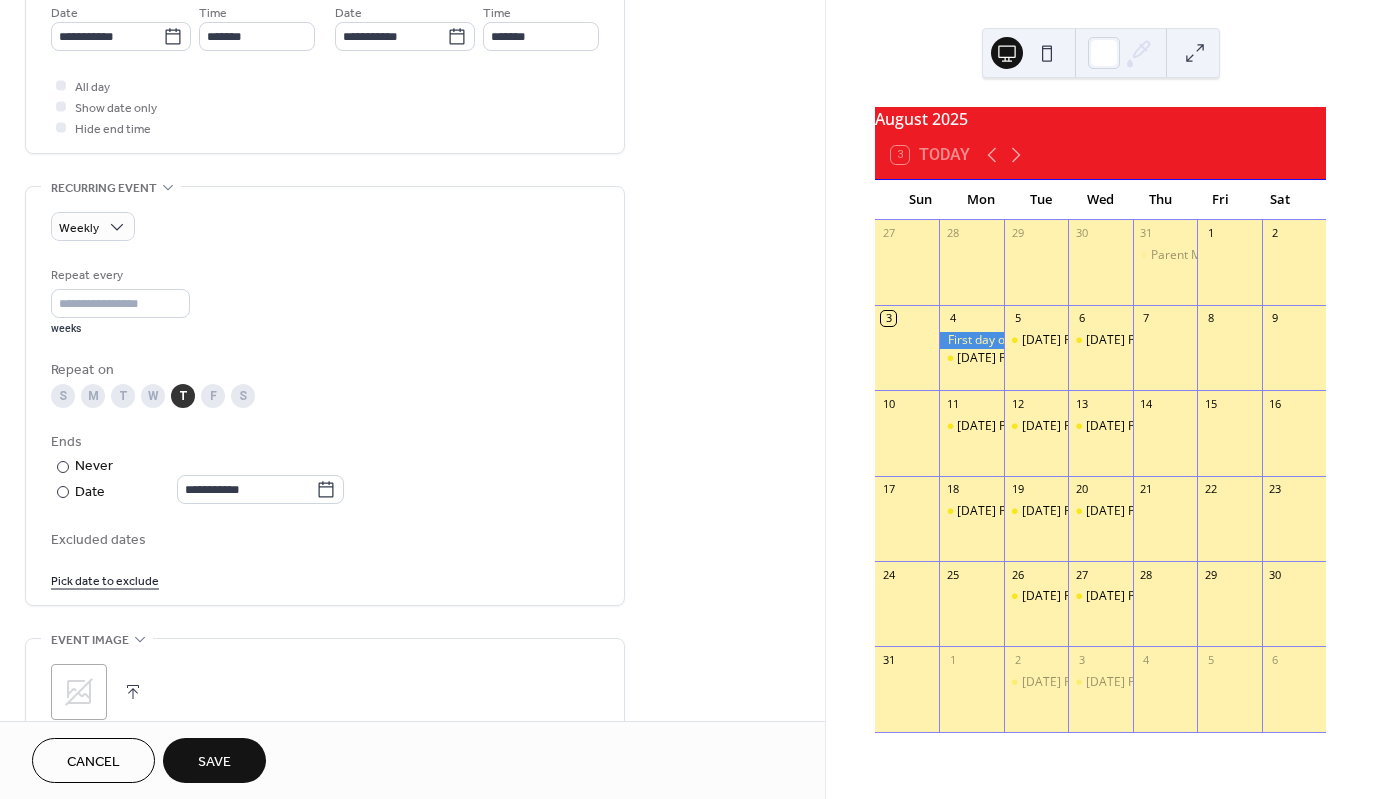 click on "Save" at bounding box center (214, 760) 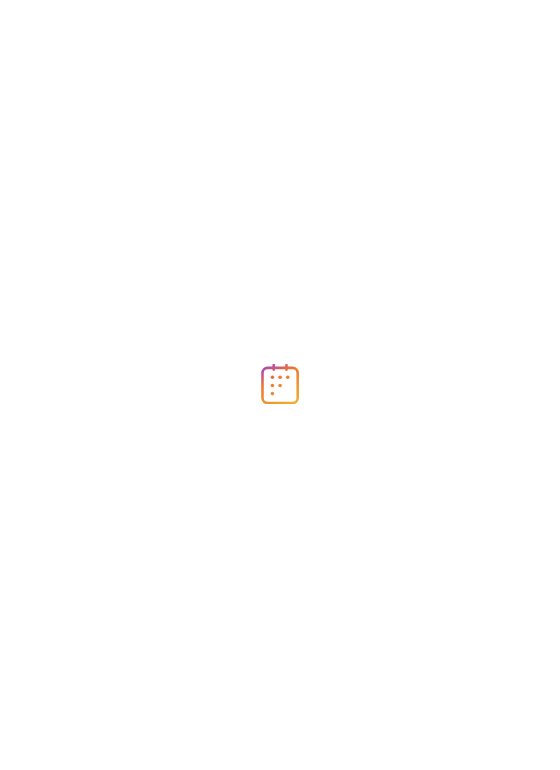 scroll, scrollTop: 0, scrollLeft: 0, axis: both 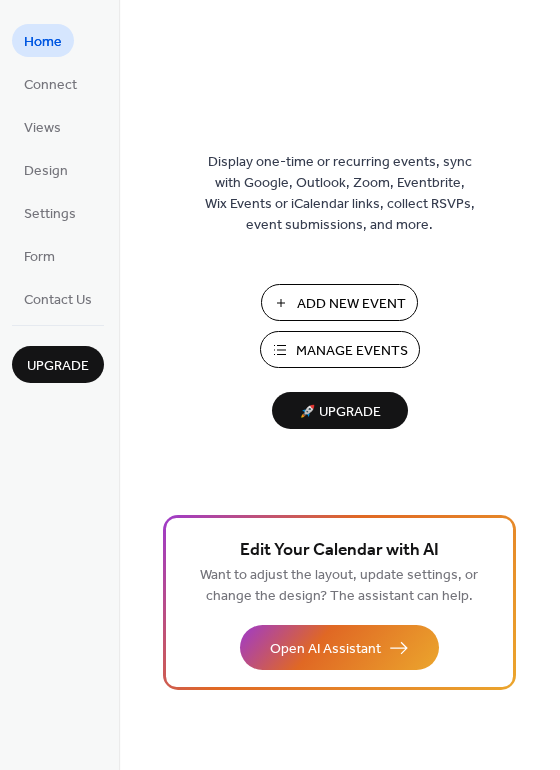 click on "Manage Events" at bounding box center (352, 351) 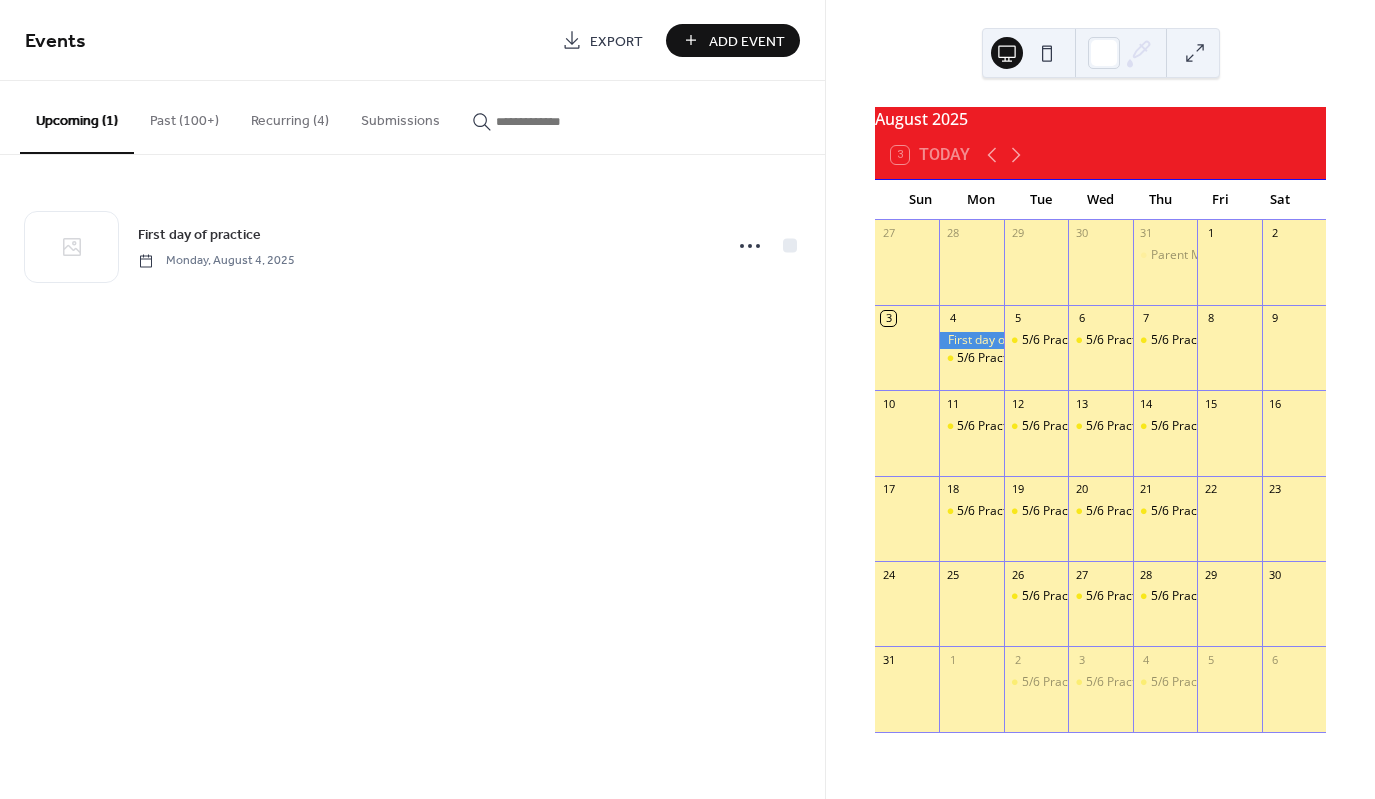 scroll, scrollTop: 0, scrollLeft: 0, axis: both 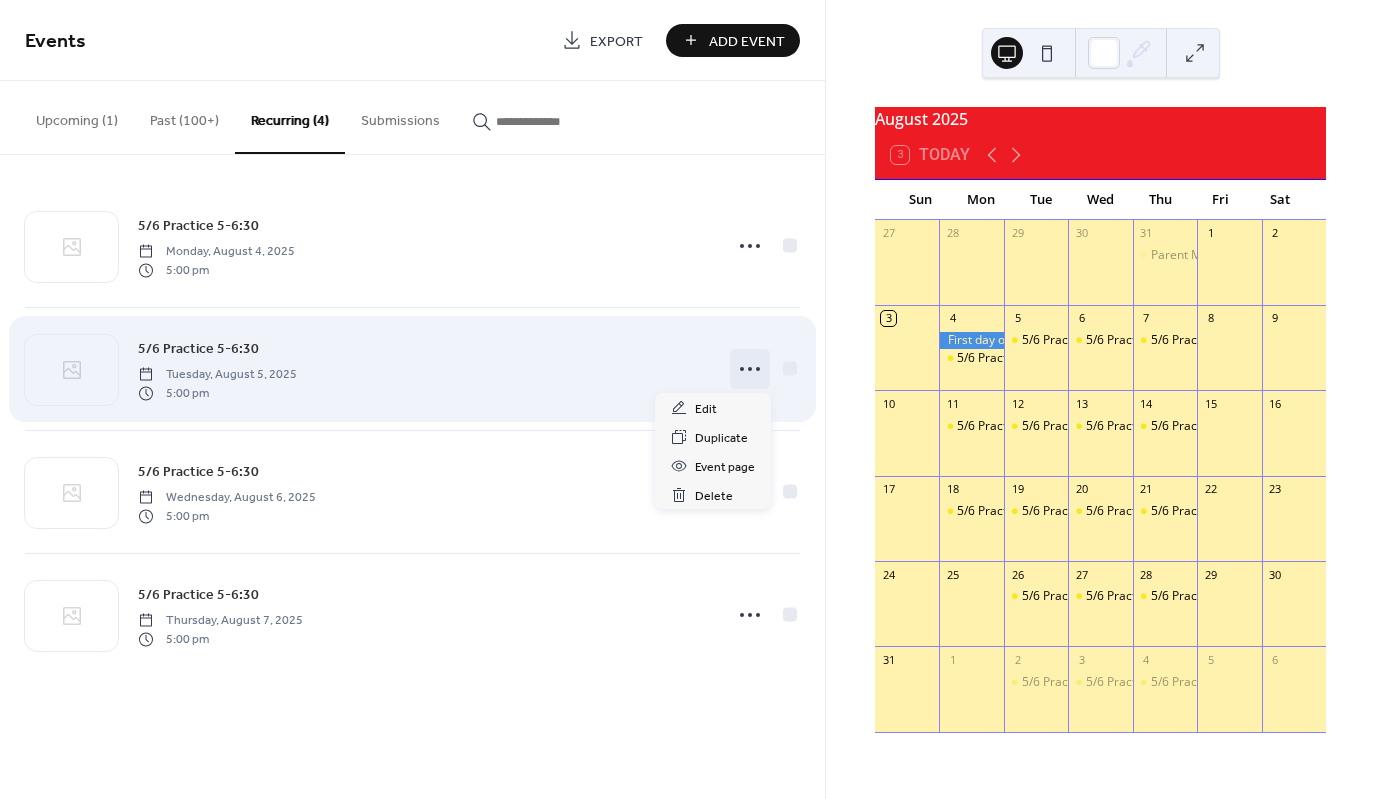 click 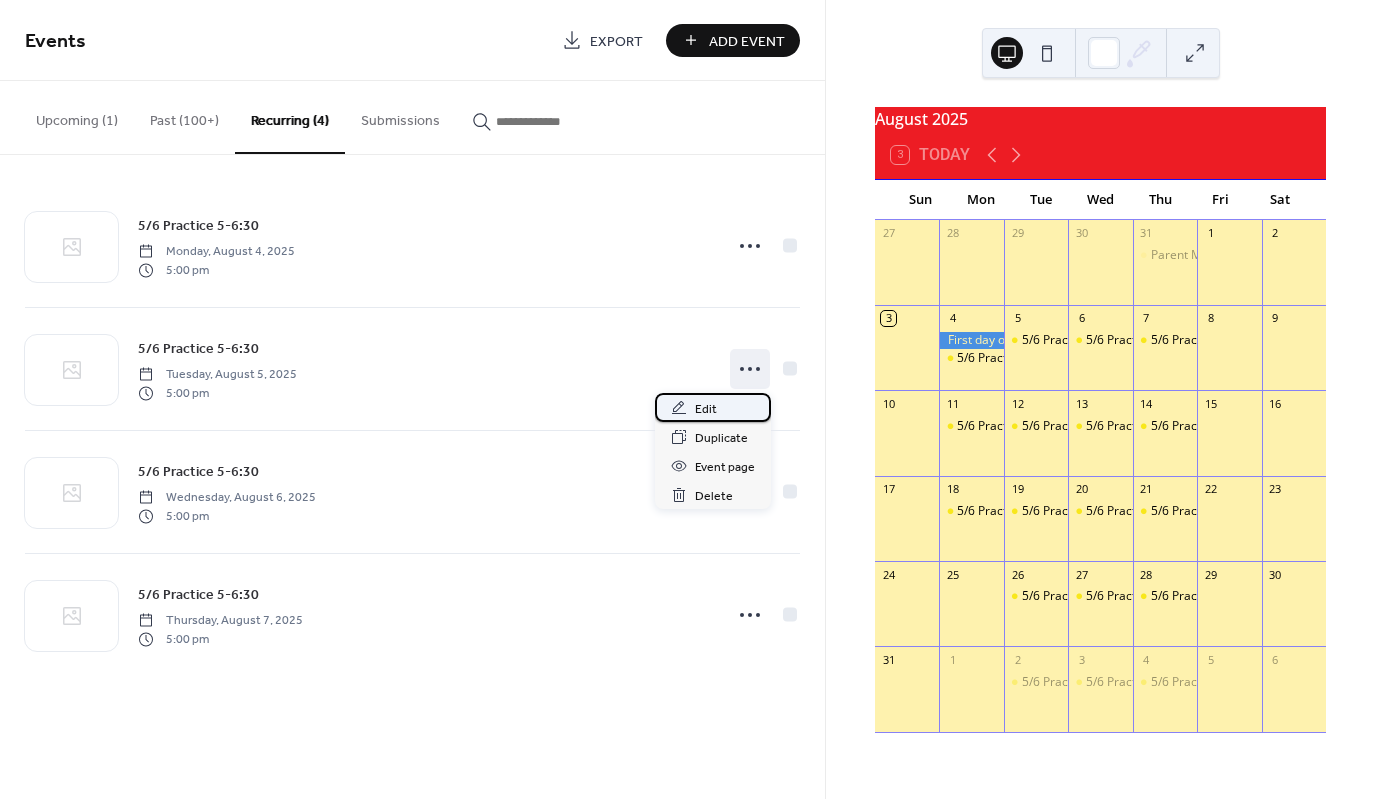 click on "Edit" at bounding box center (706, 409) 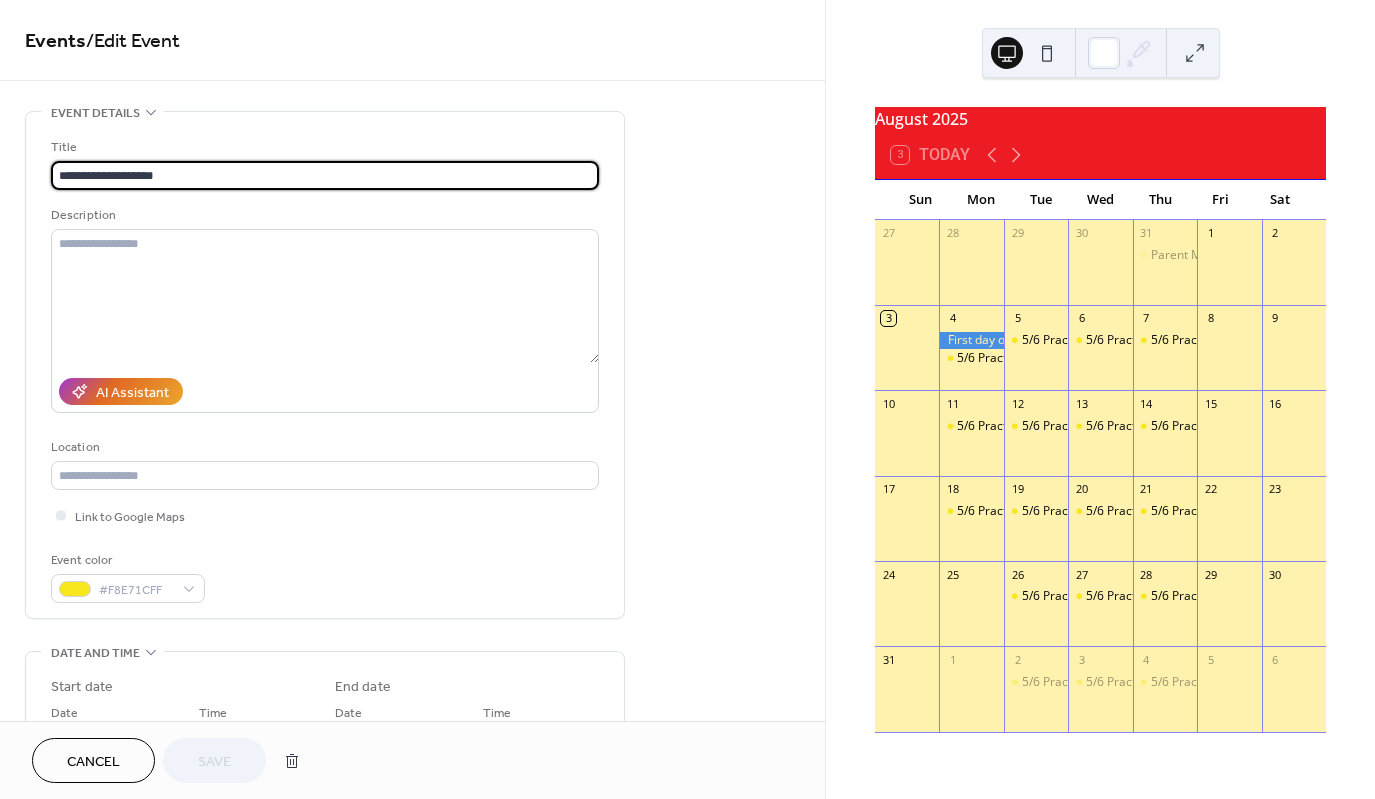 type on "**********" 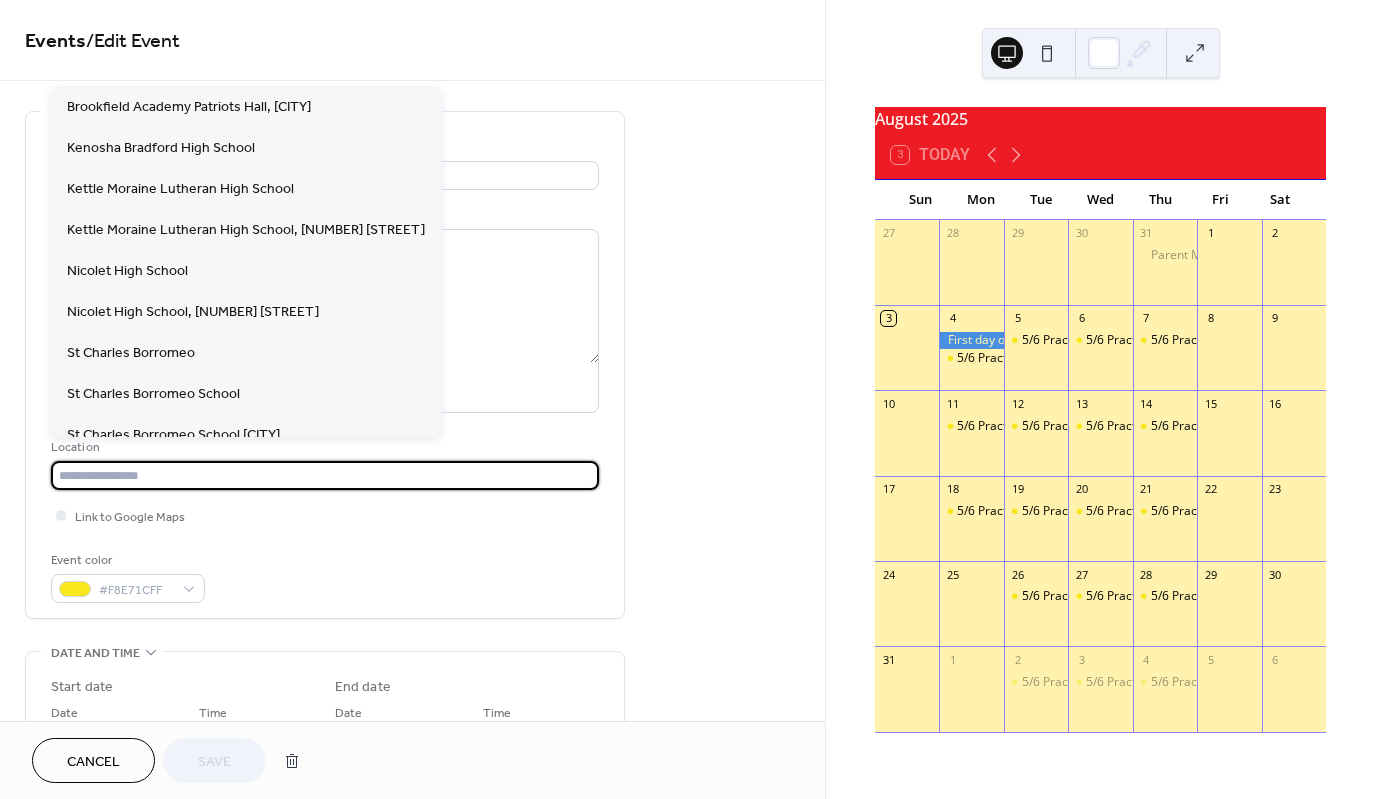 click at bounding box center (325, 475) 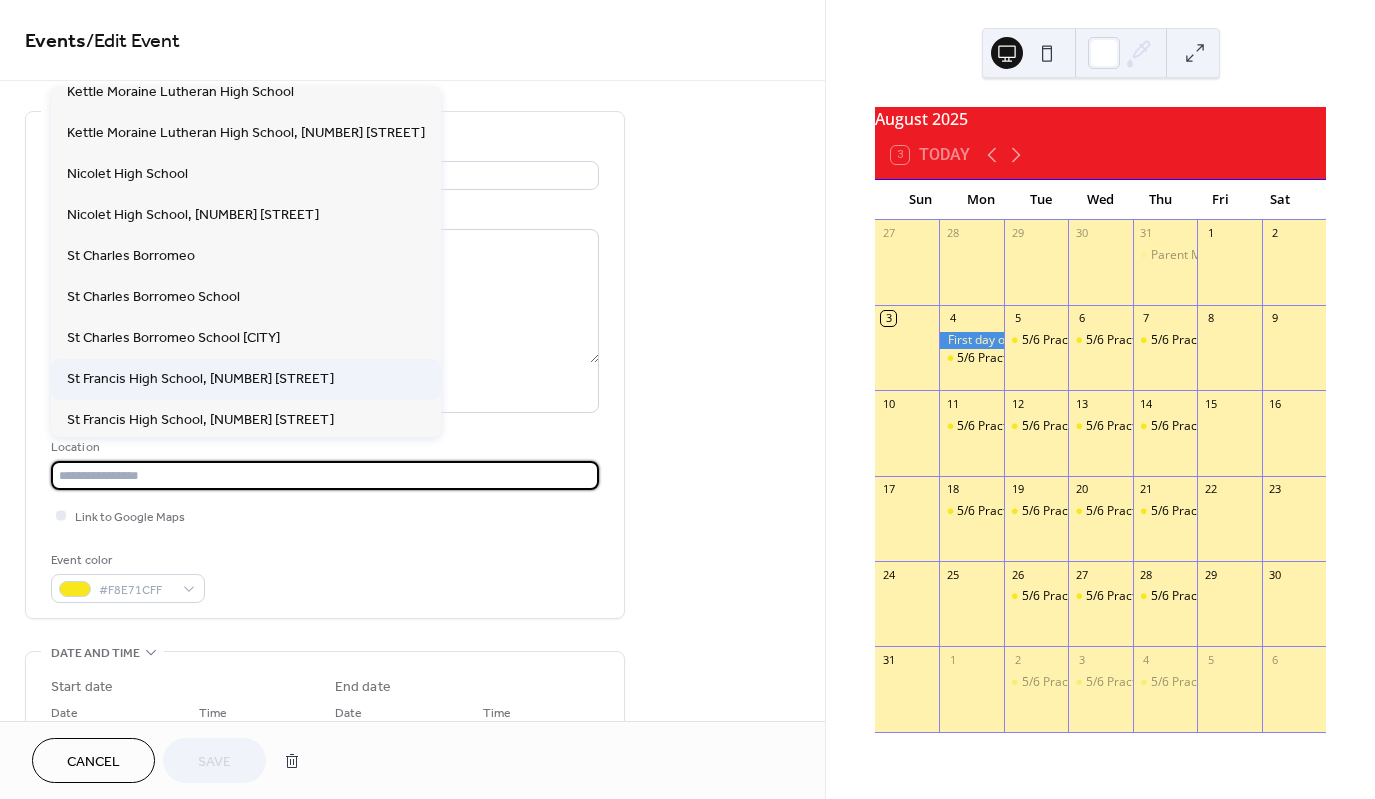scroll, scrollTop: 100, scrollLeft: 0, axis: vertical 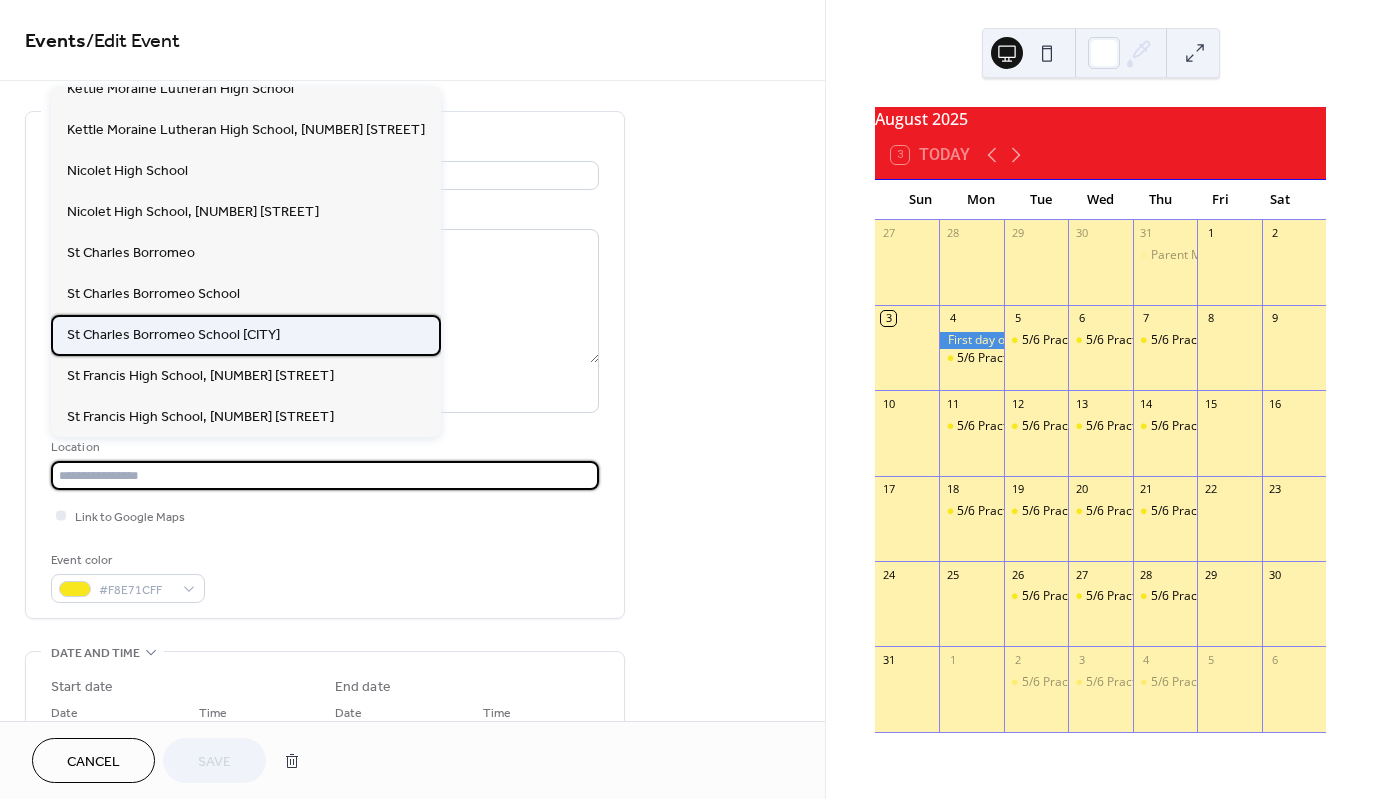 click on "St Charles Borromeo School [CITY]" at bounding box center [173, 335] 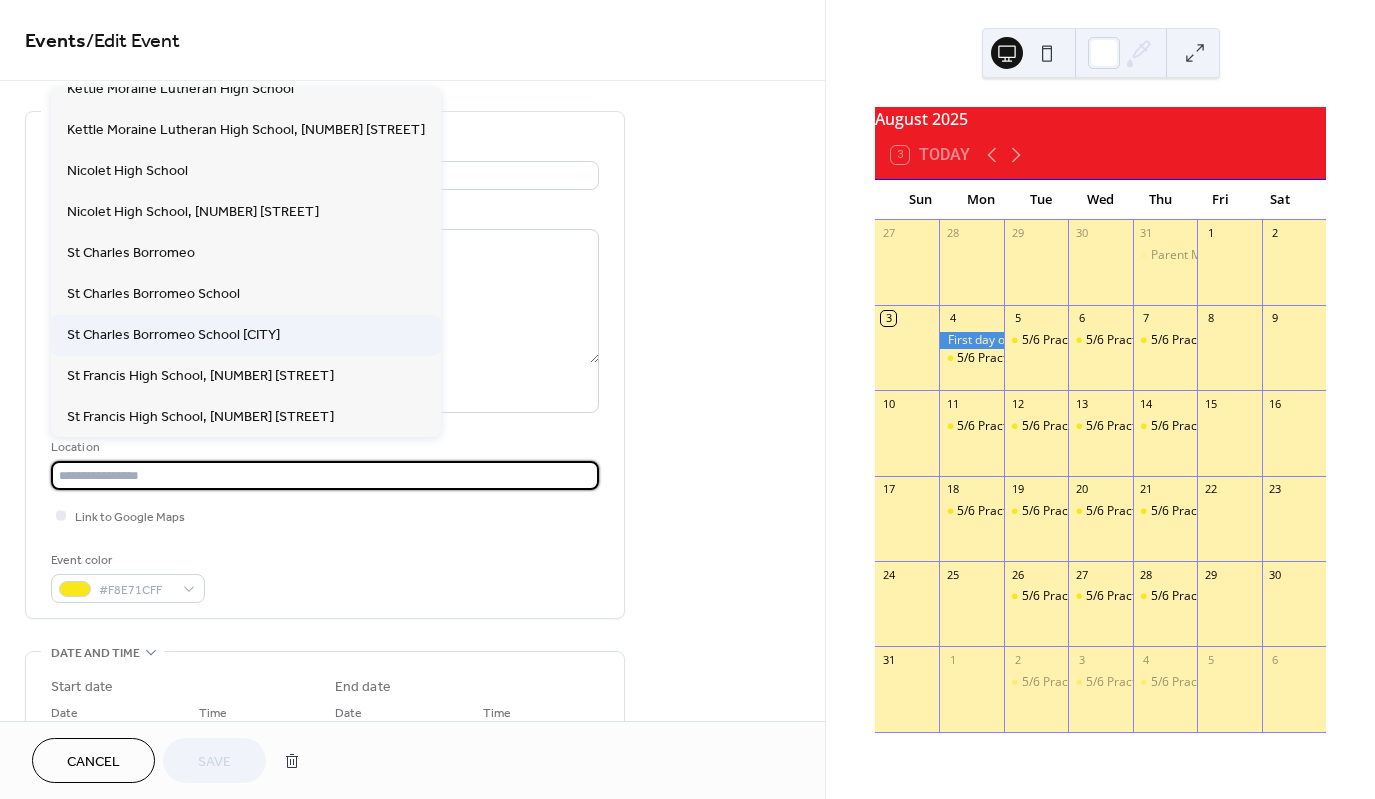 type on "**********" 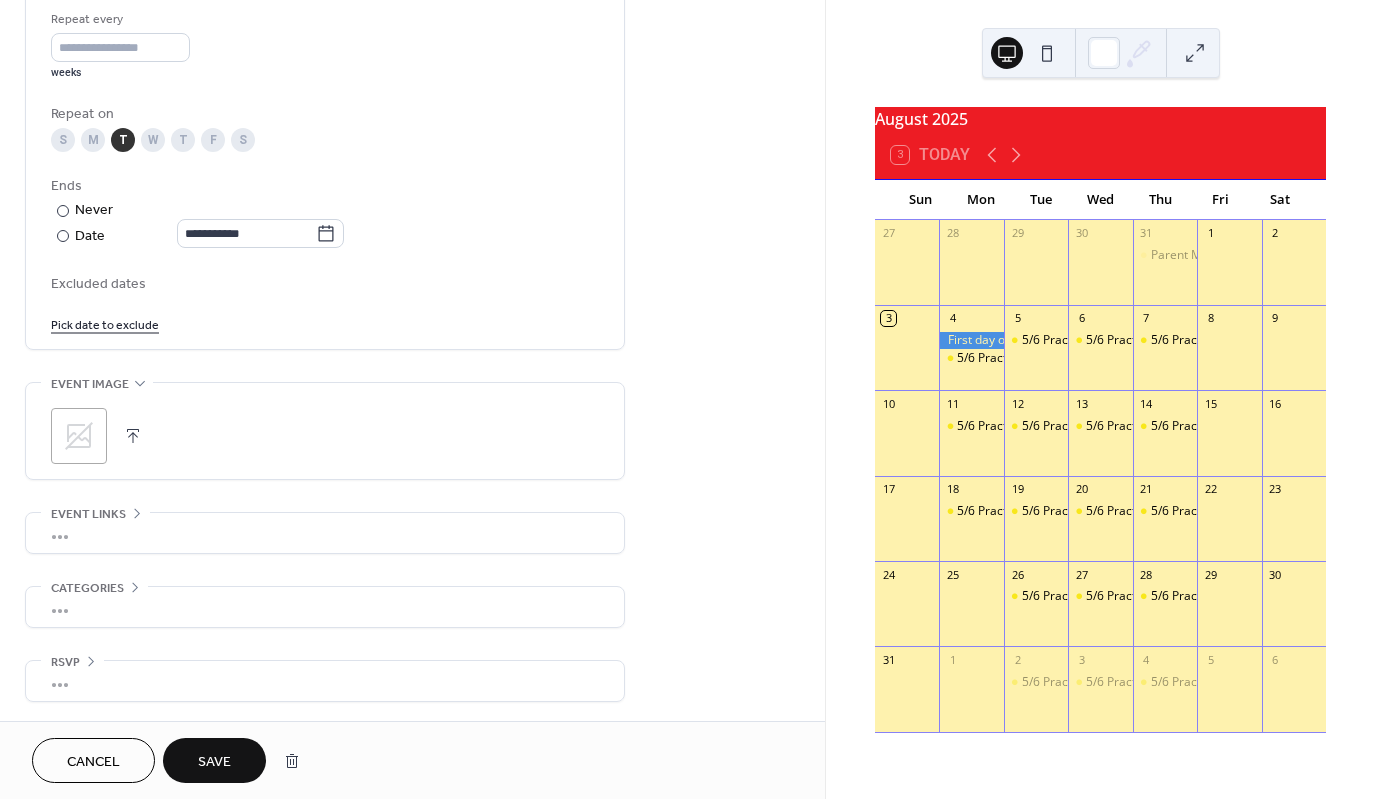 scroll, scrollTop: 957, scrollLeft: 0, axis: vertical 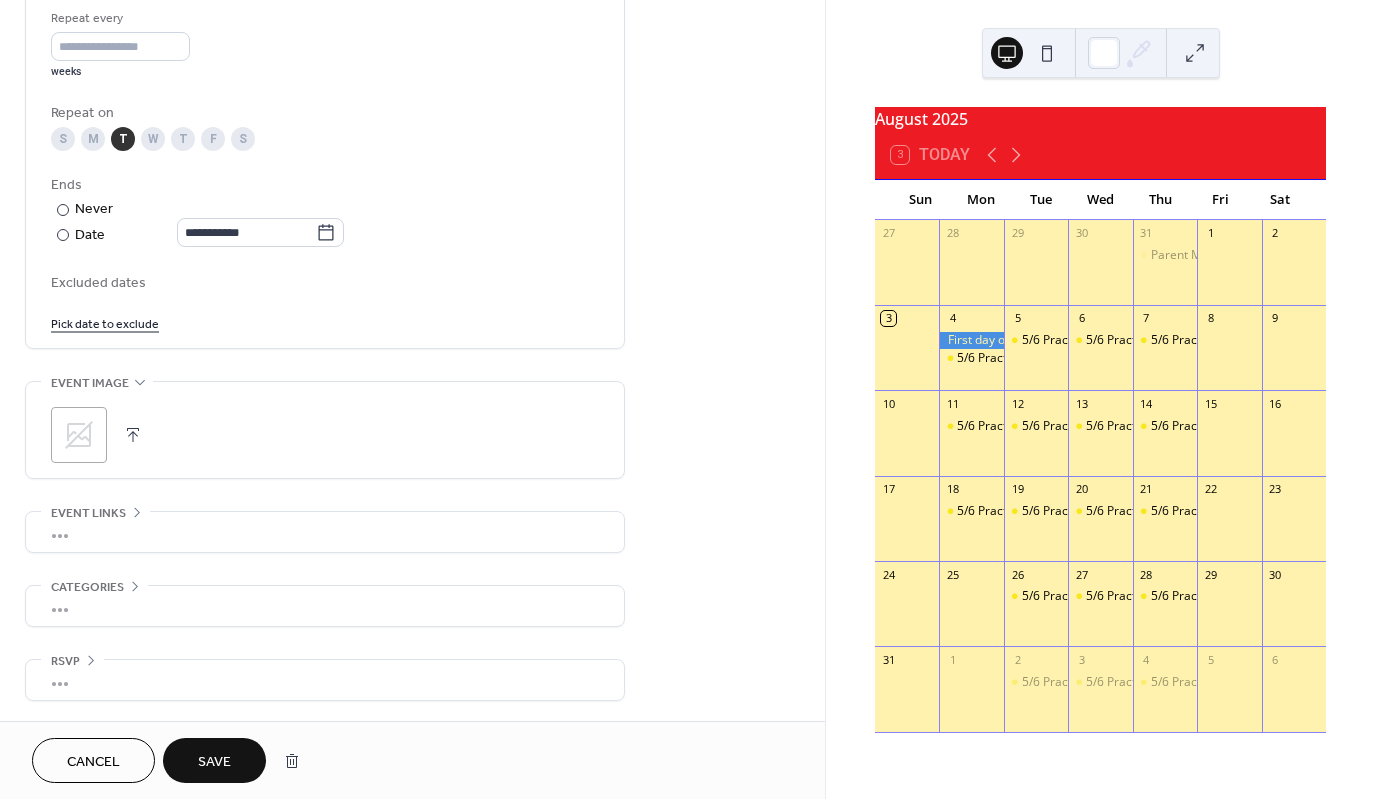 click on "•••" at bounding box center [325, 532] 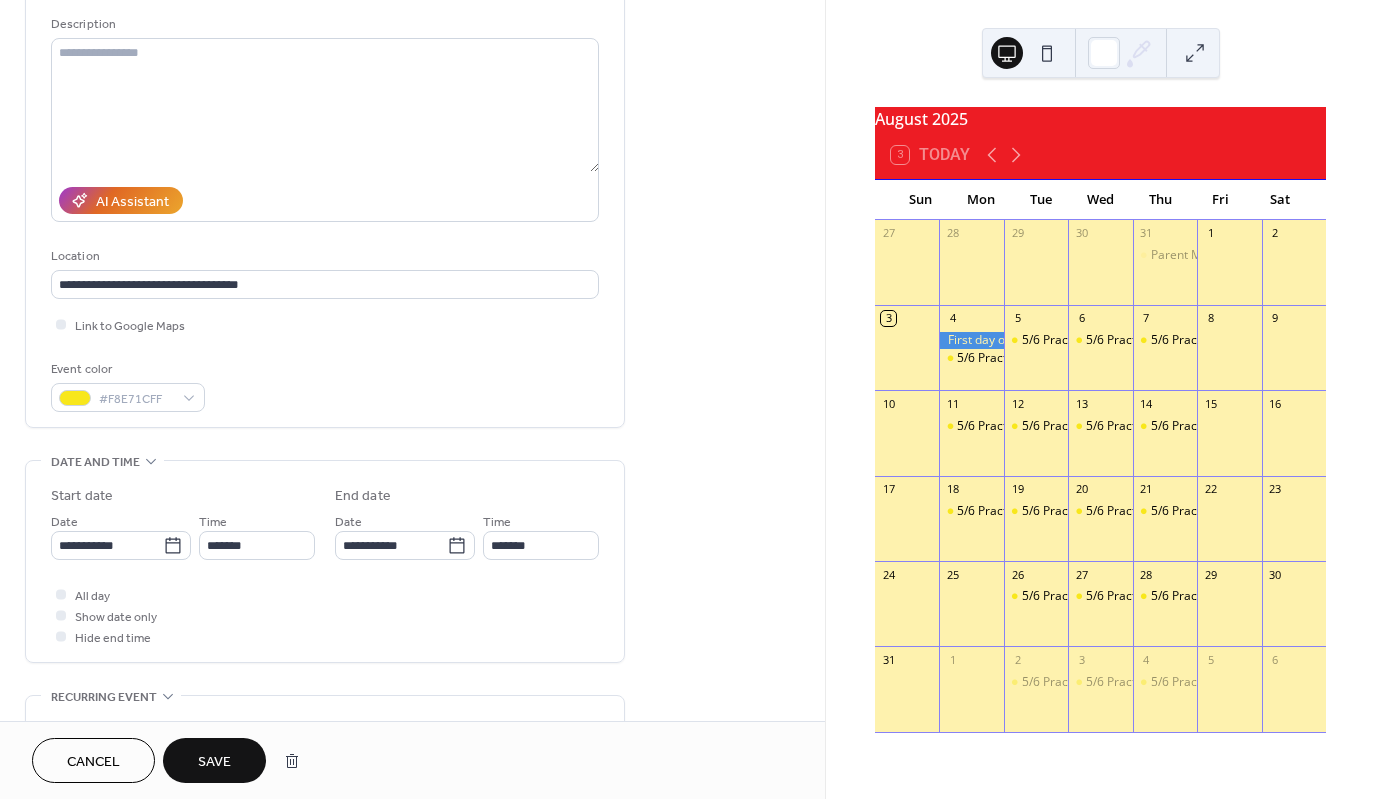 scroll, scrollTop: 157, scrollLeft: 0, axis: vertical 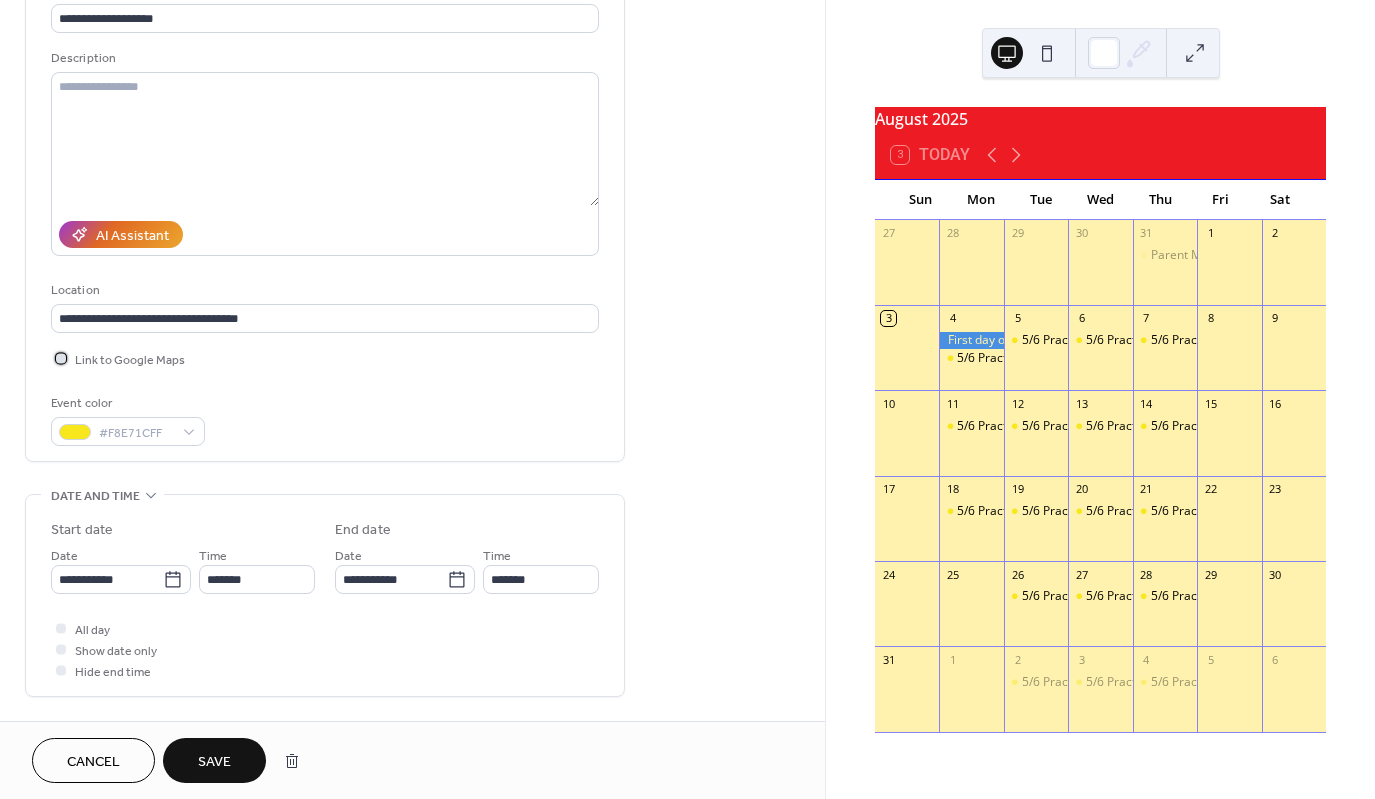 click at bounding box center (61, 358) 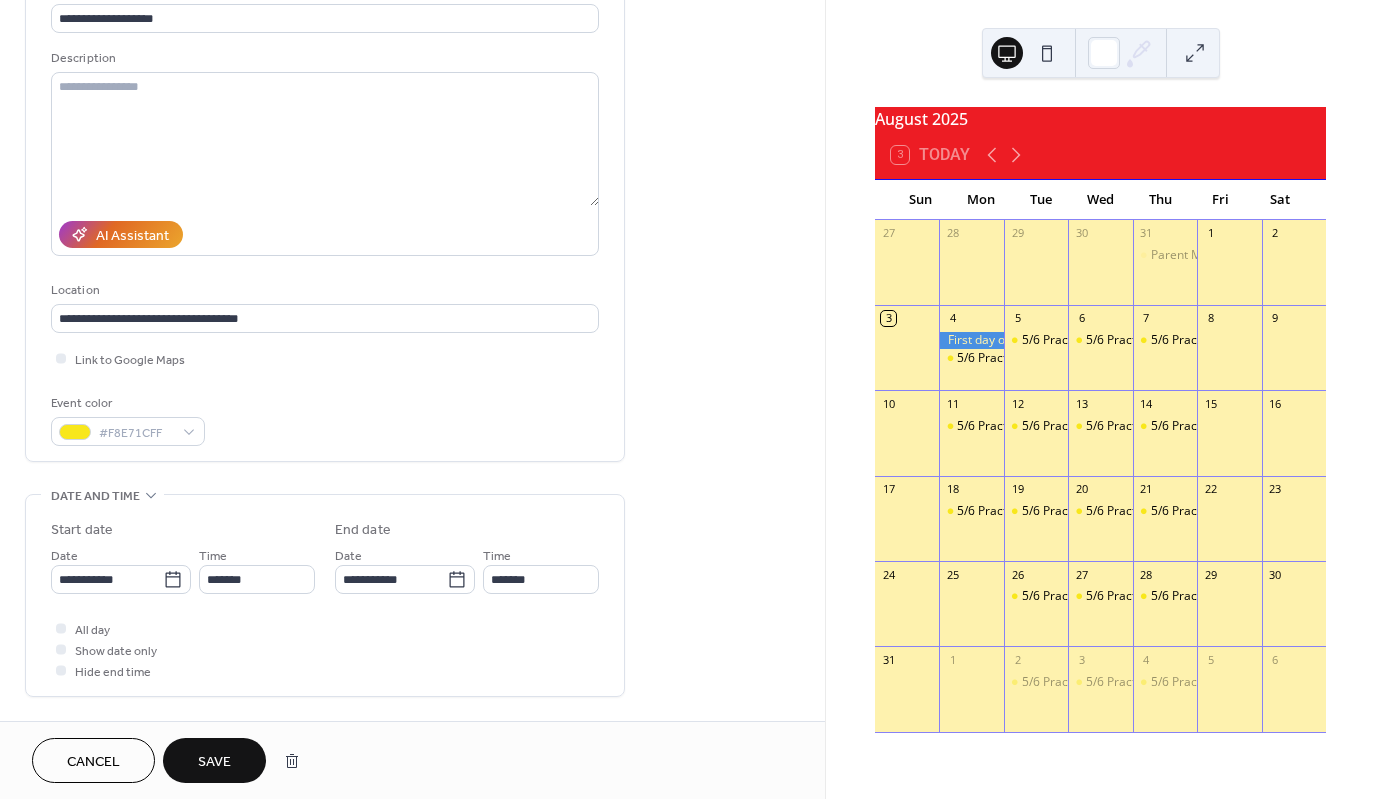 click on "Save" at bounding box center [214, 762] 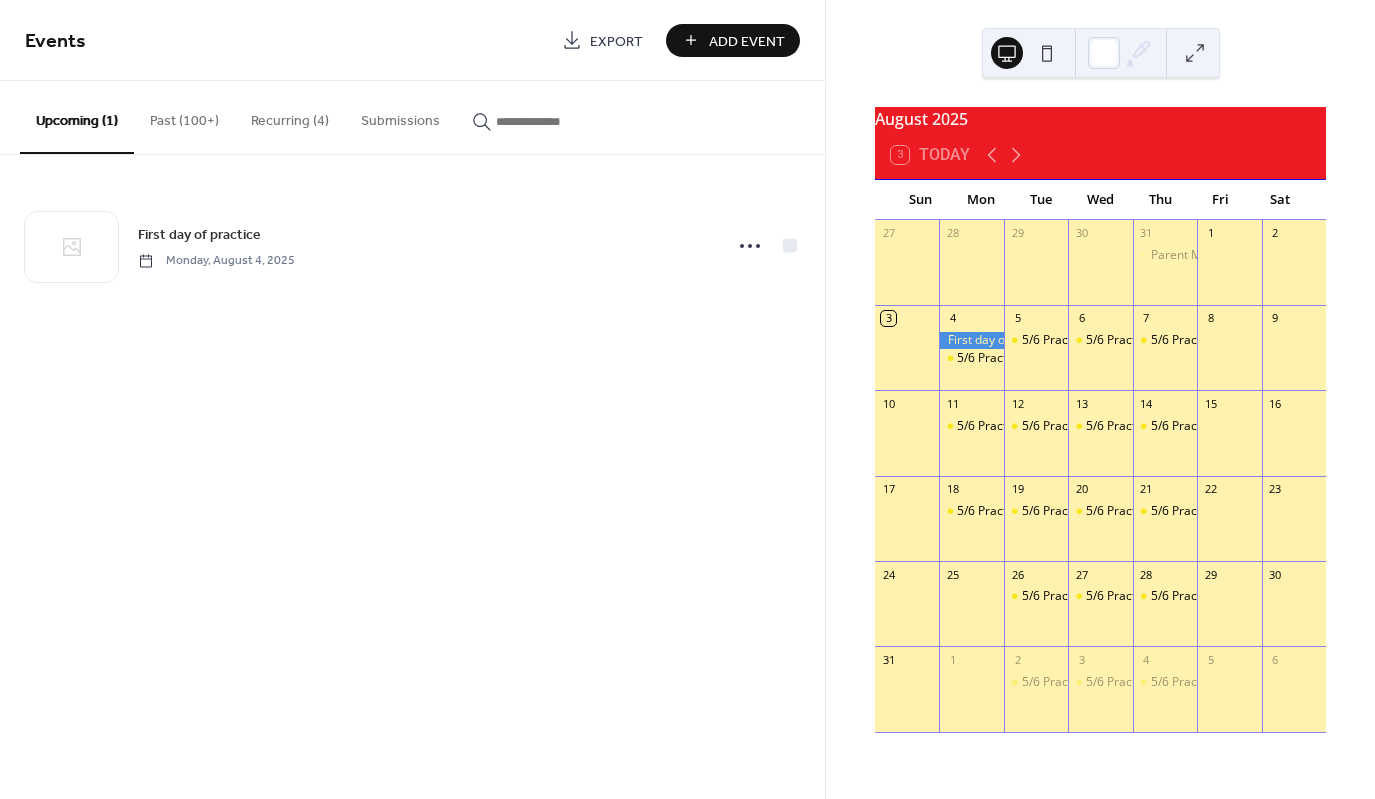 click on "Recurring (4)" at bounding box center (290, 116) 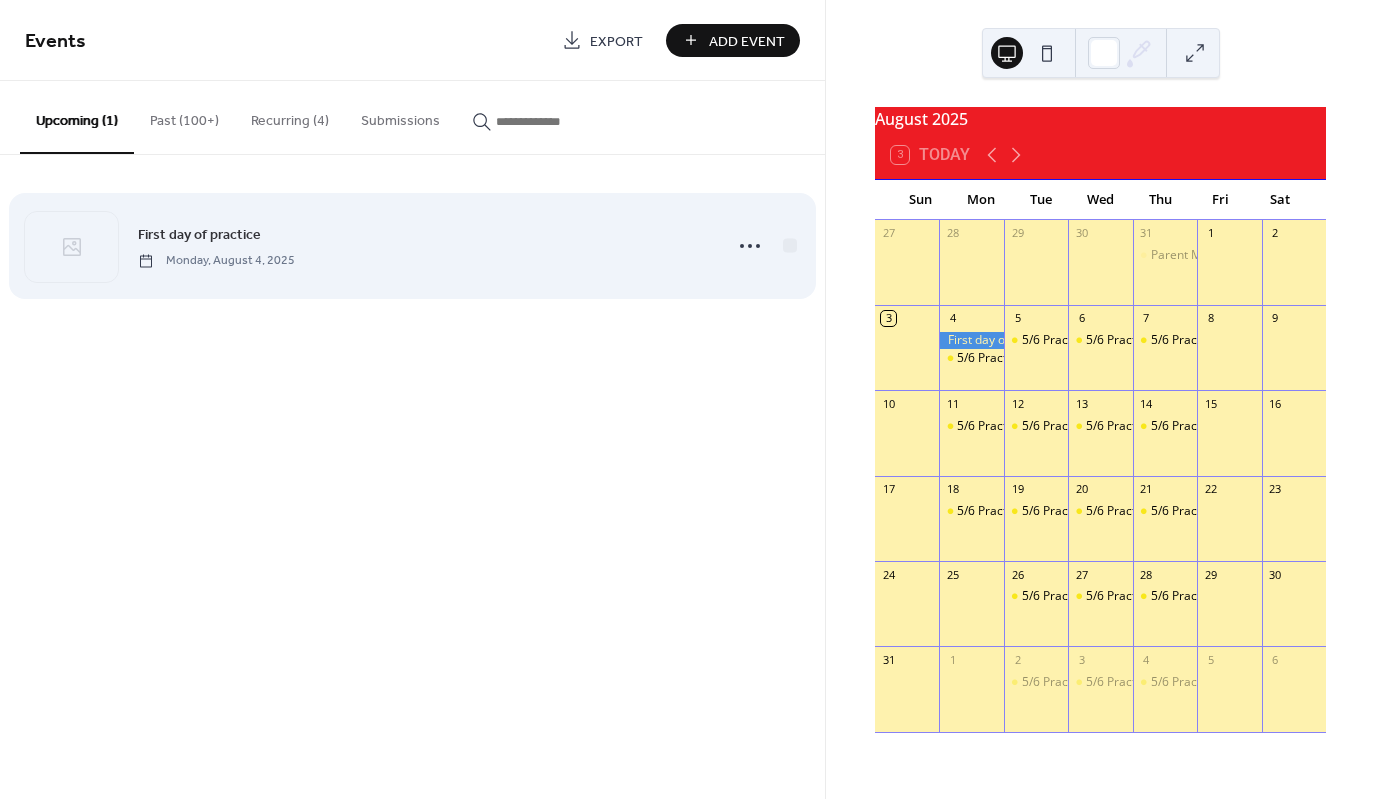 scroll, scrollTop: 0, scrollLeft: 0, axis: both 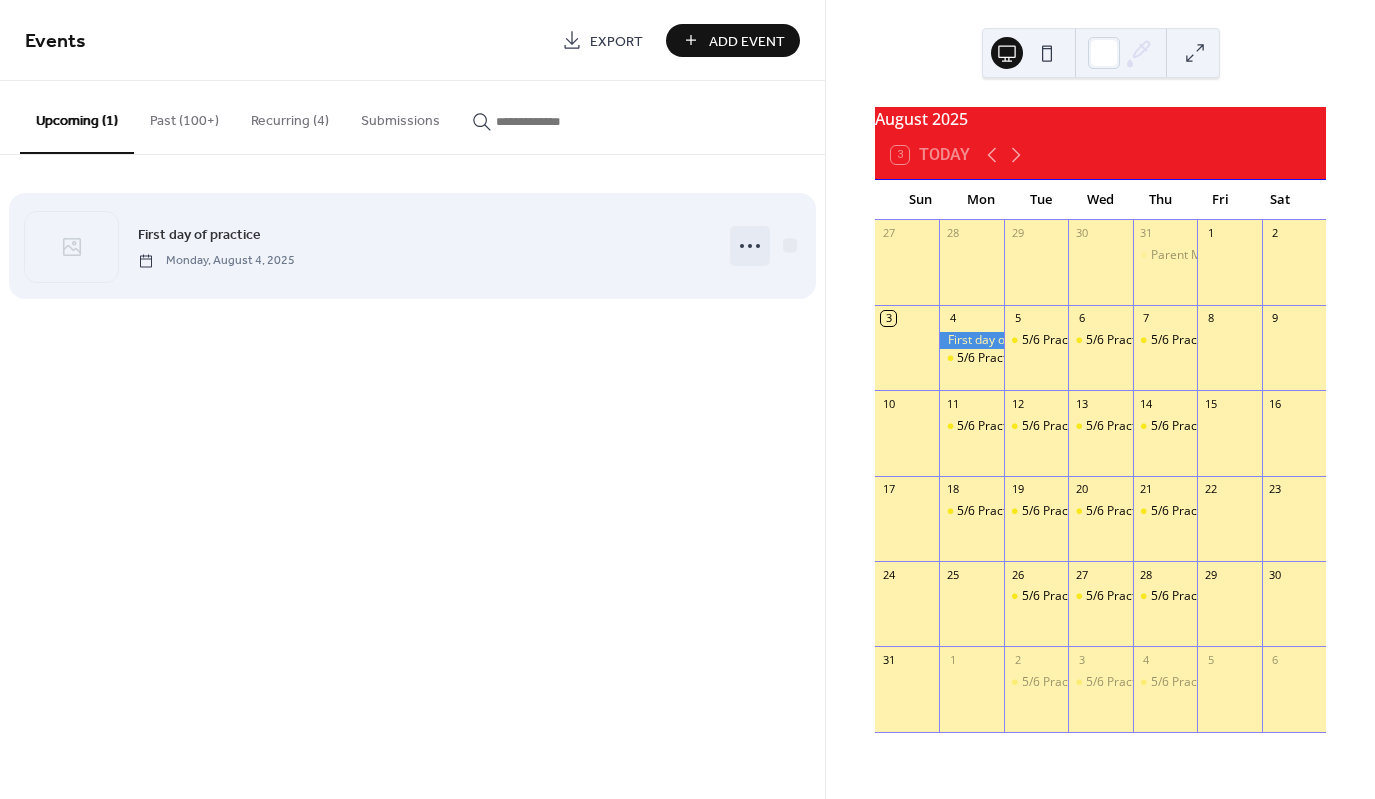 click 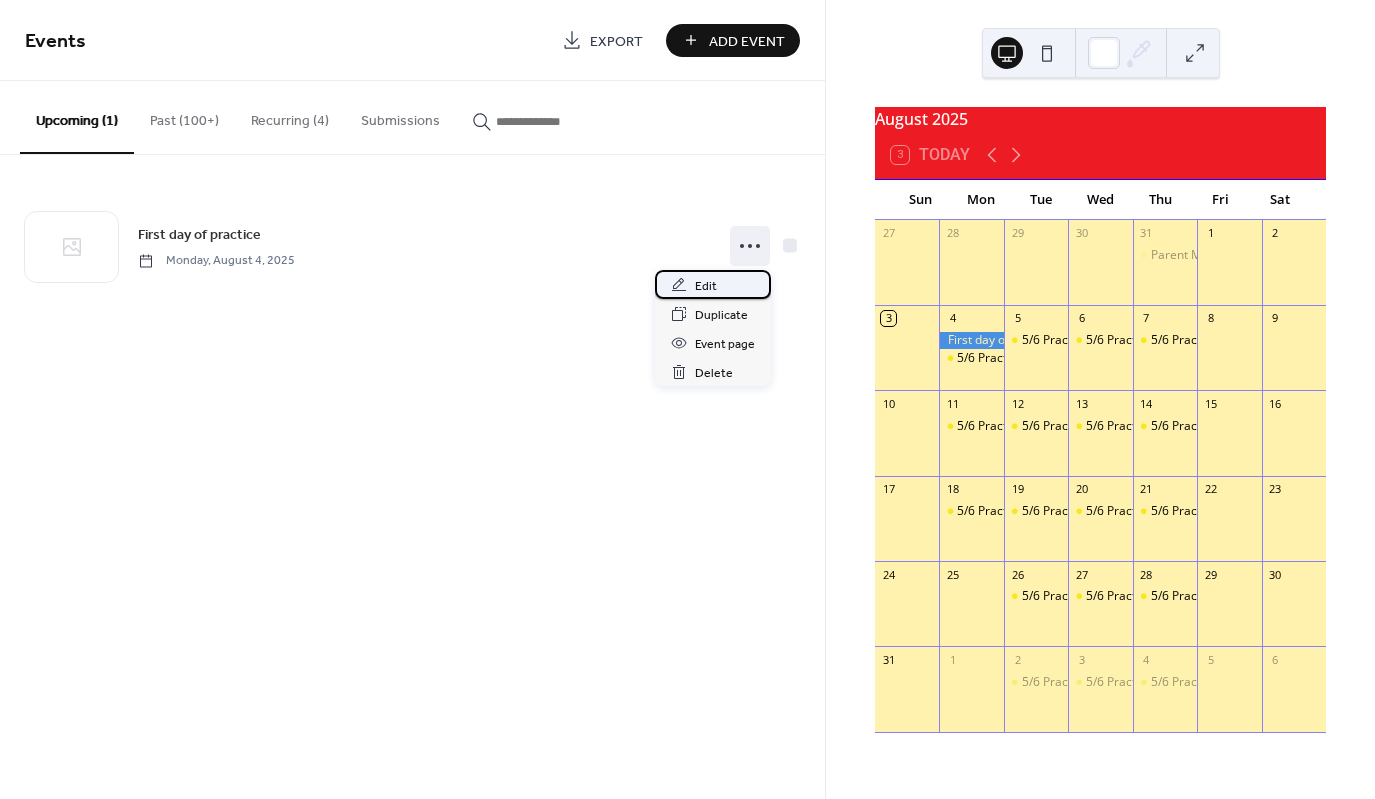 click on "Edit" at bounding box center [706, 286] 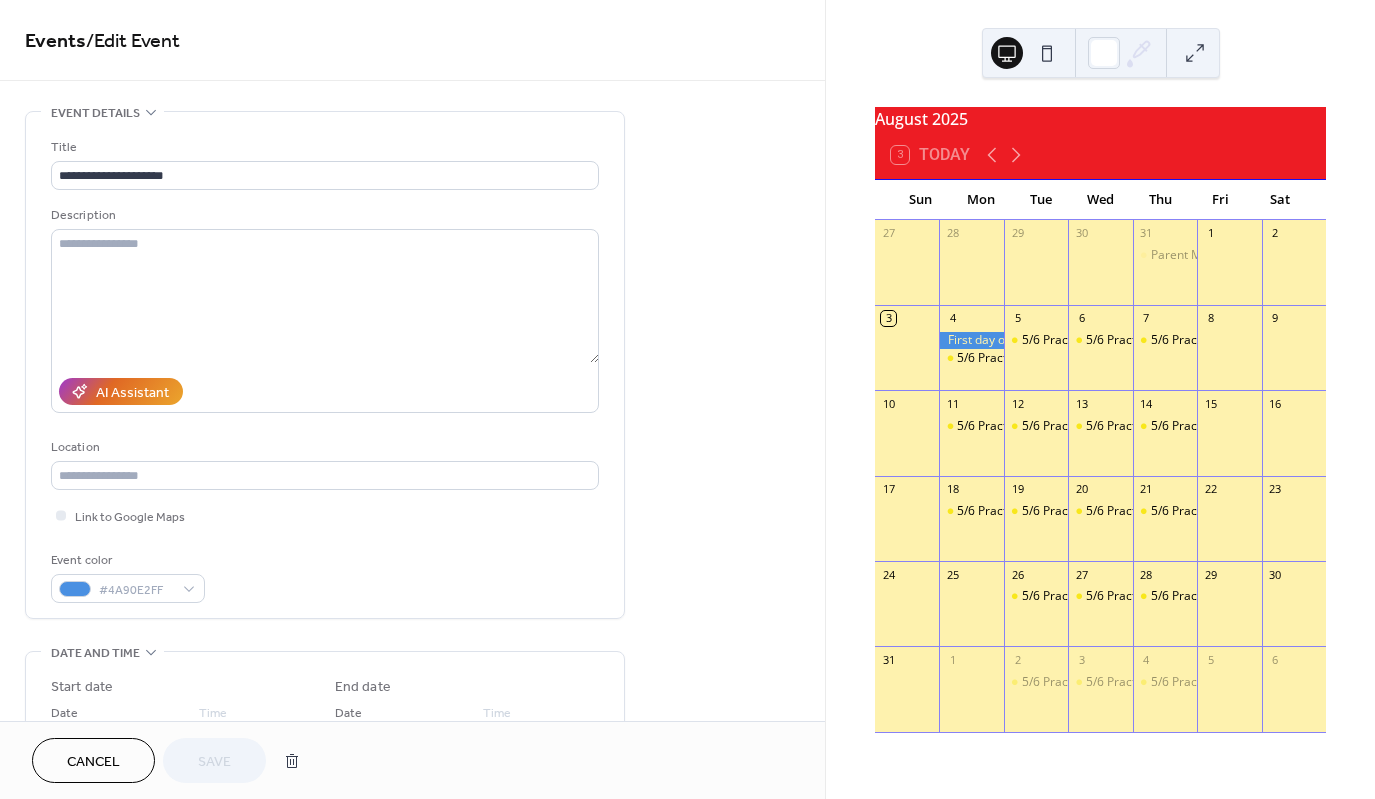 click on "**********" at bounding box center [412, 798] 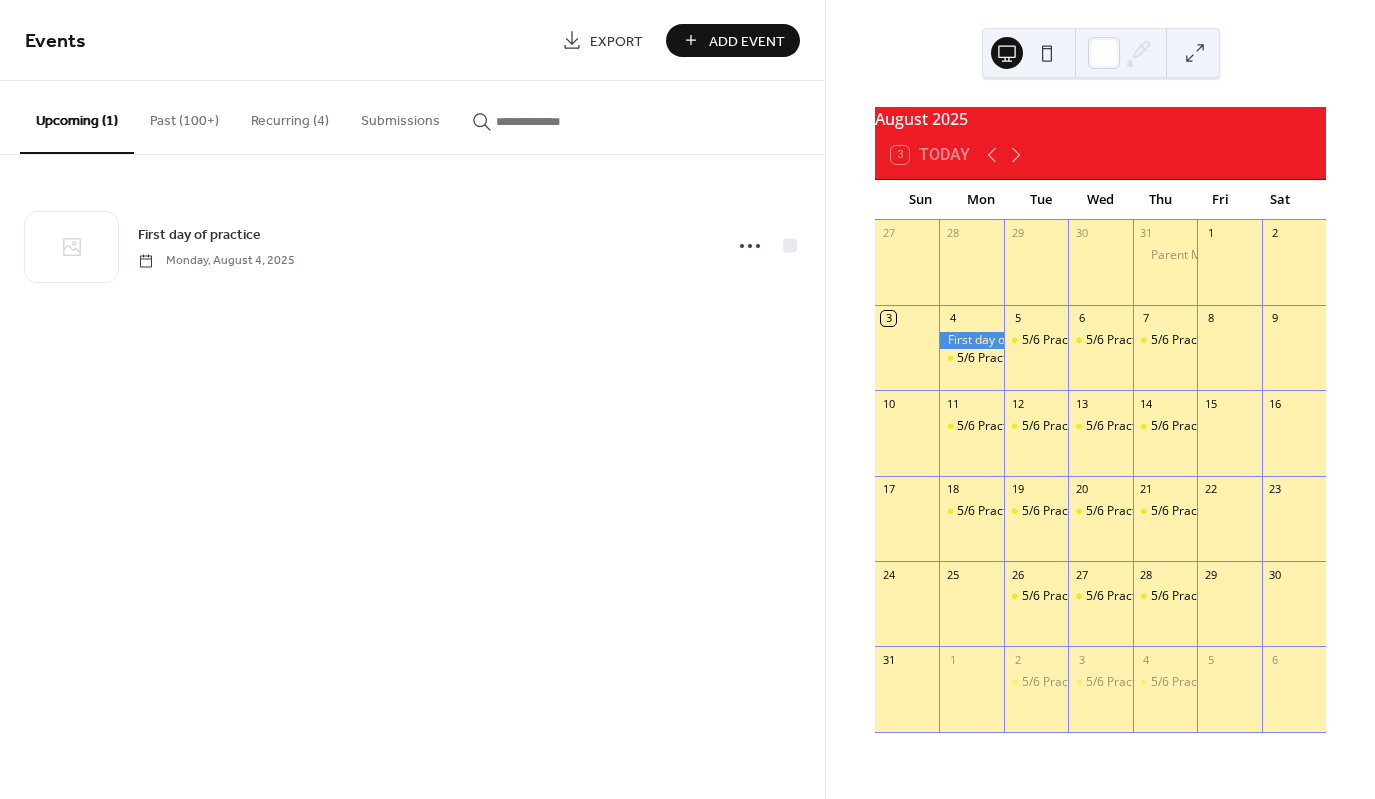 click on "Recurring (4)" at bounding box center (290, 116) 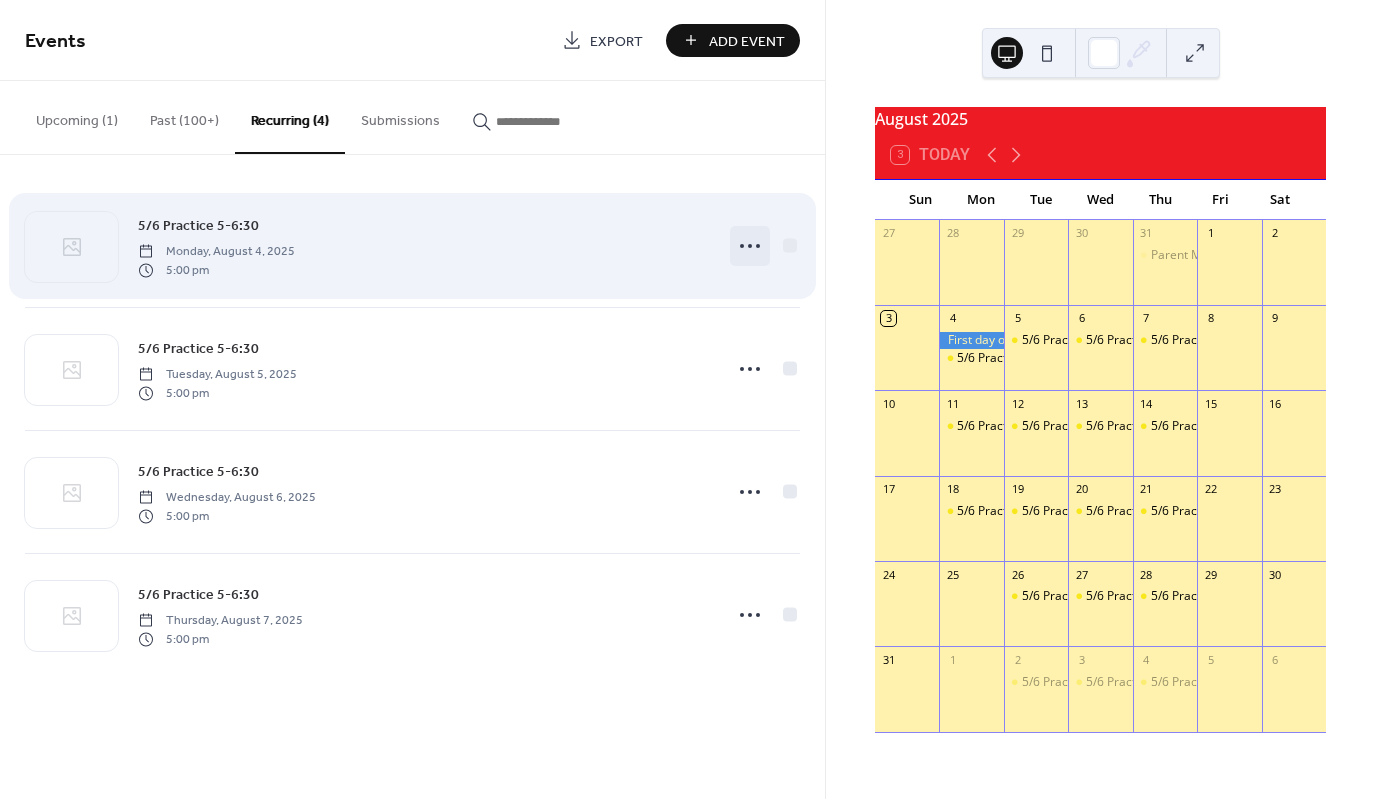 click 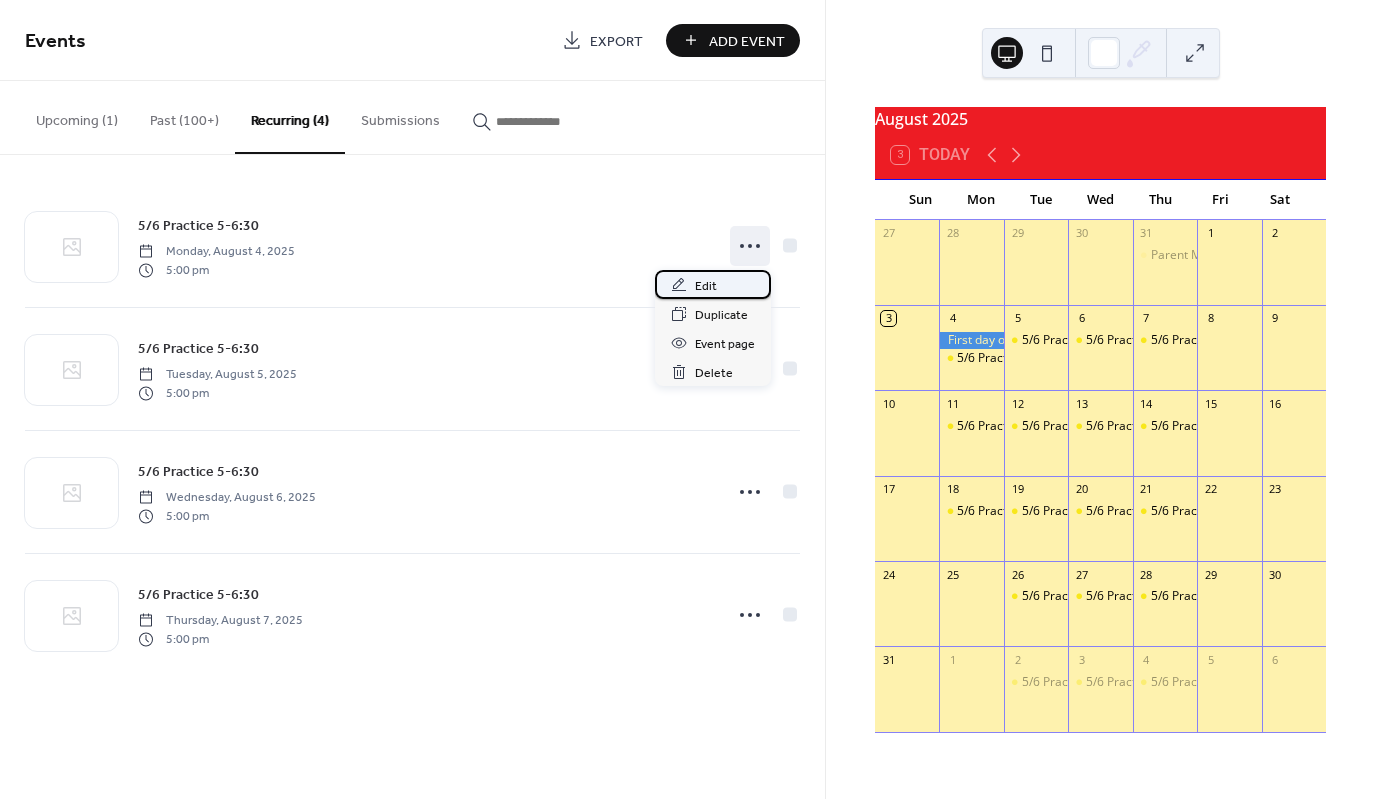 click on "Edit" at bounding box center [706, 286] 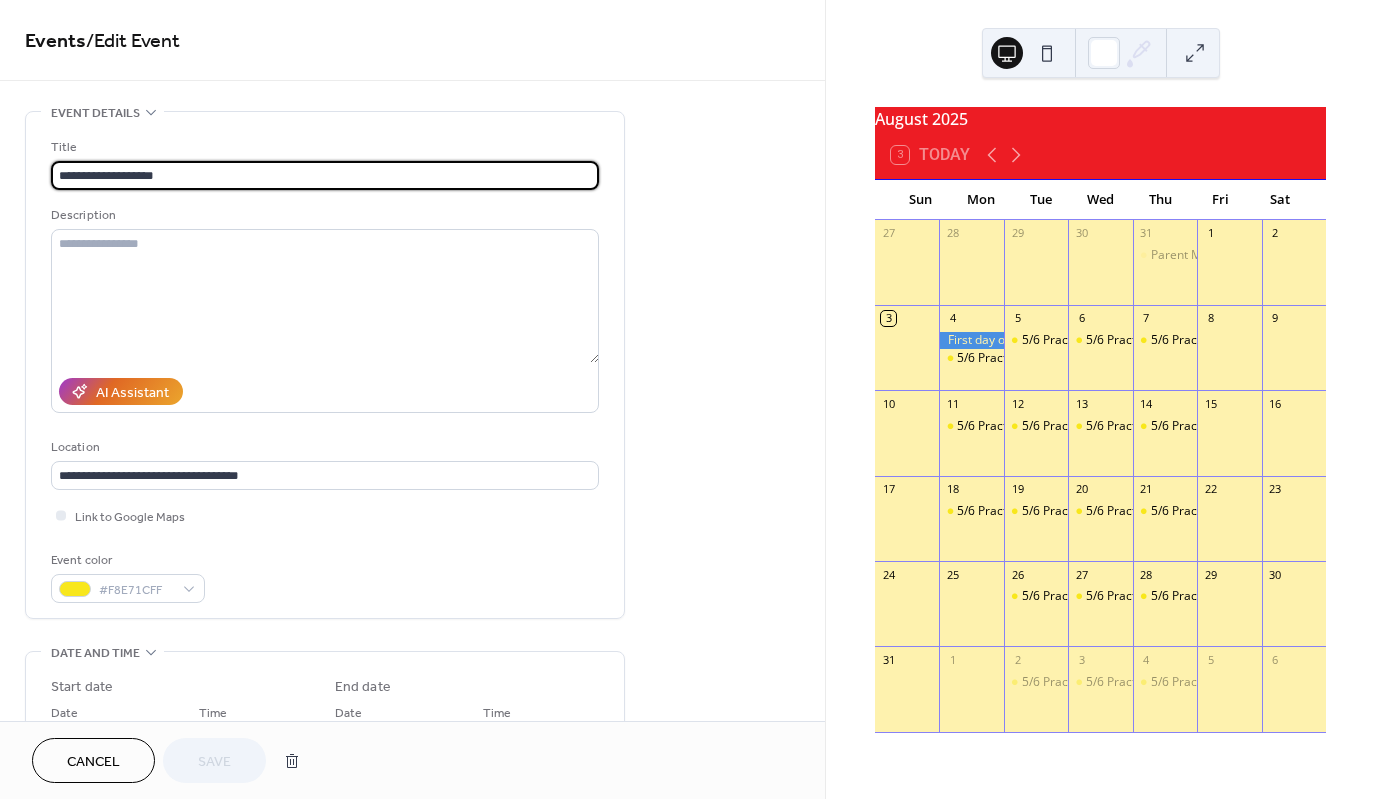 scroll, scrollTop: 200, scrollLeft: 0, axis: vertical 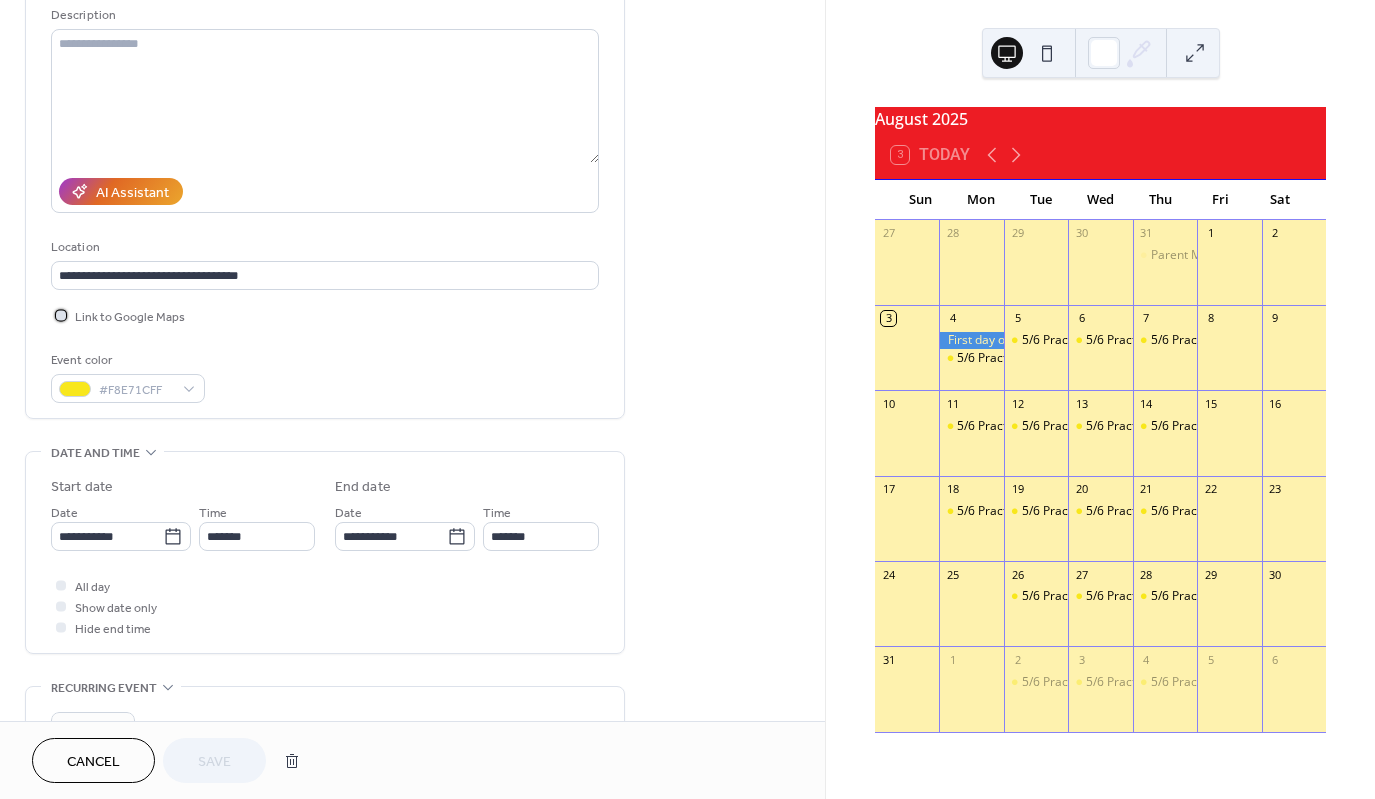 click at bounding box center (61, 315) 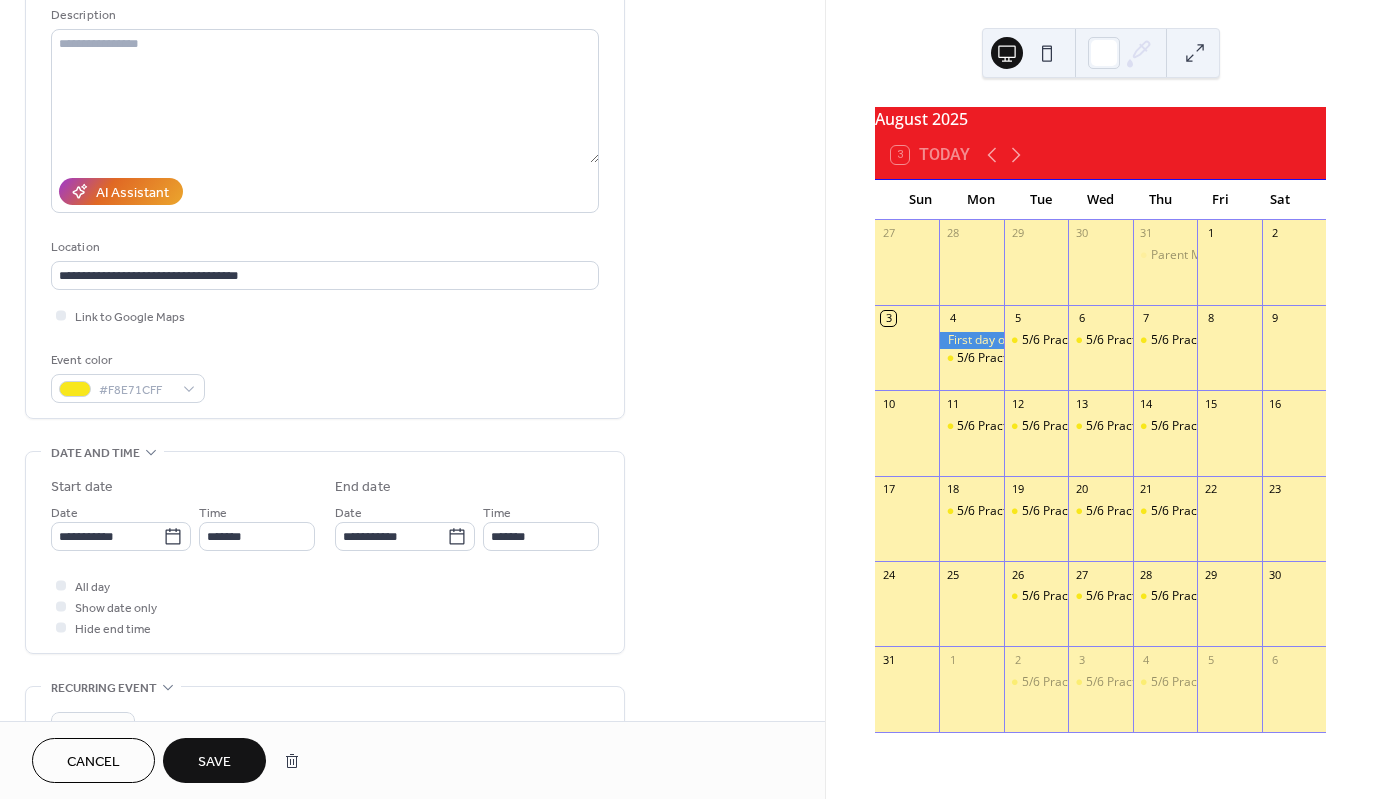 click on "Save" at bounding box center (214, 762) 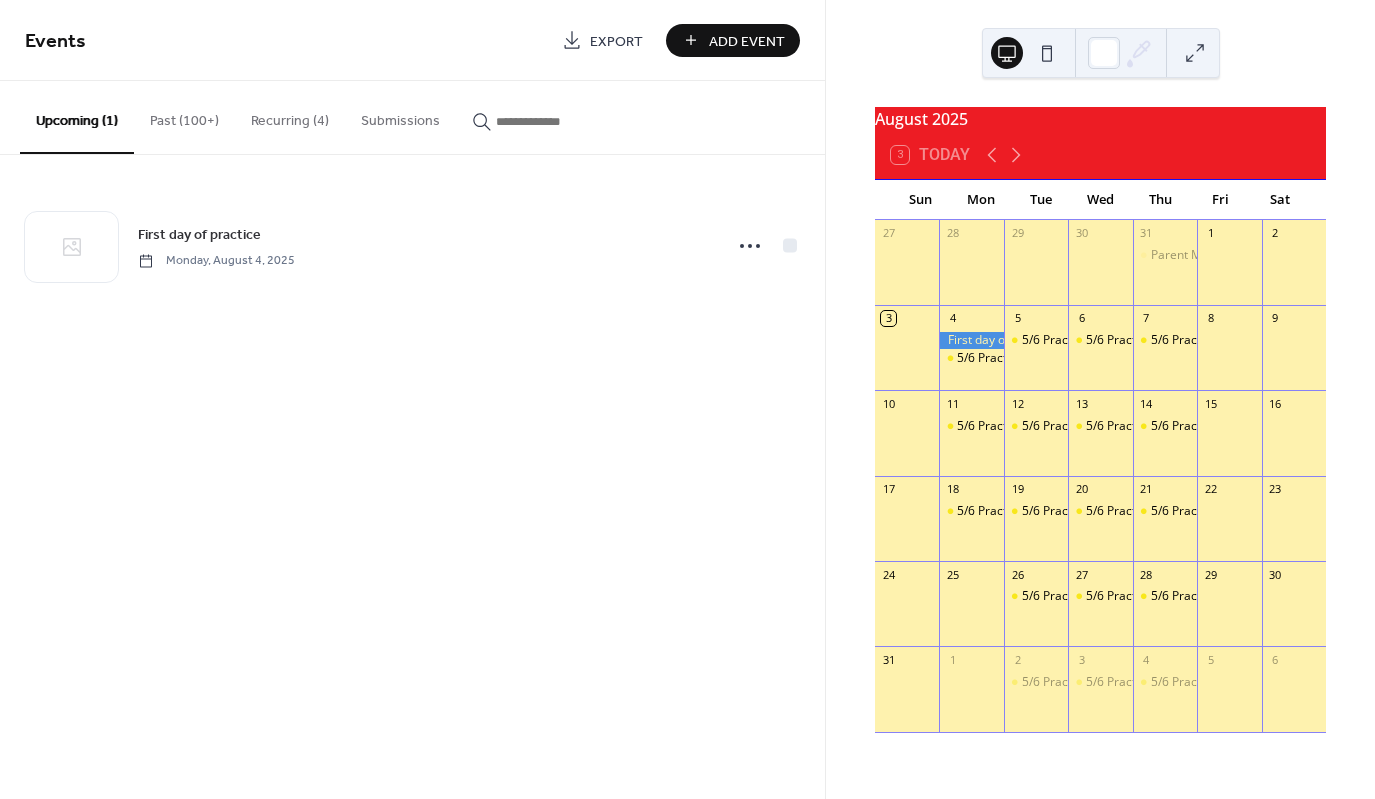 click on "Recurring (4)" at bounding box center (290, 116) 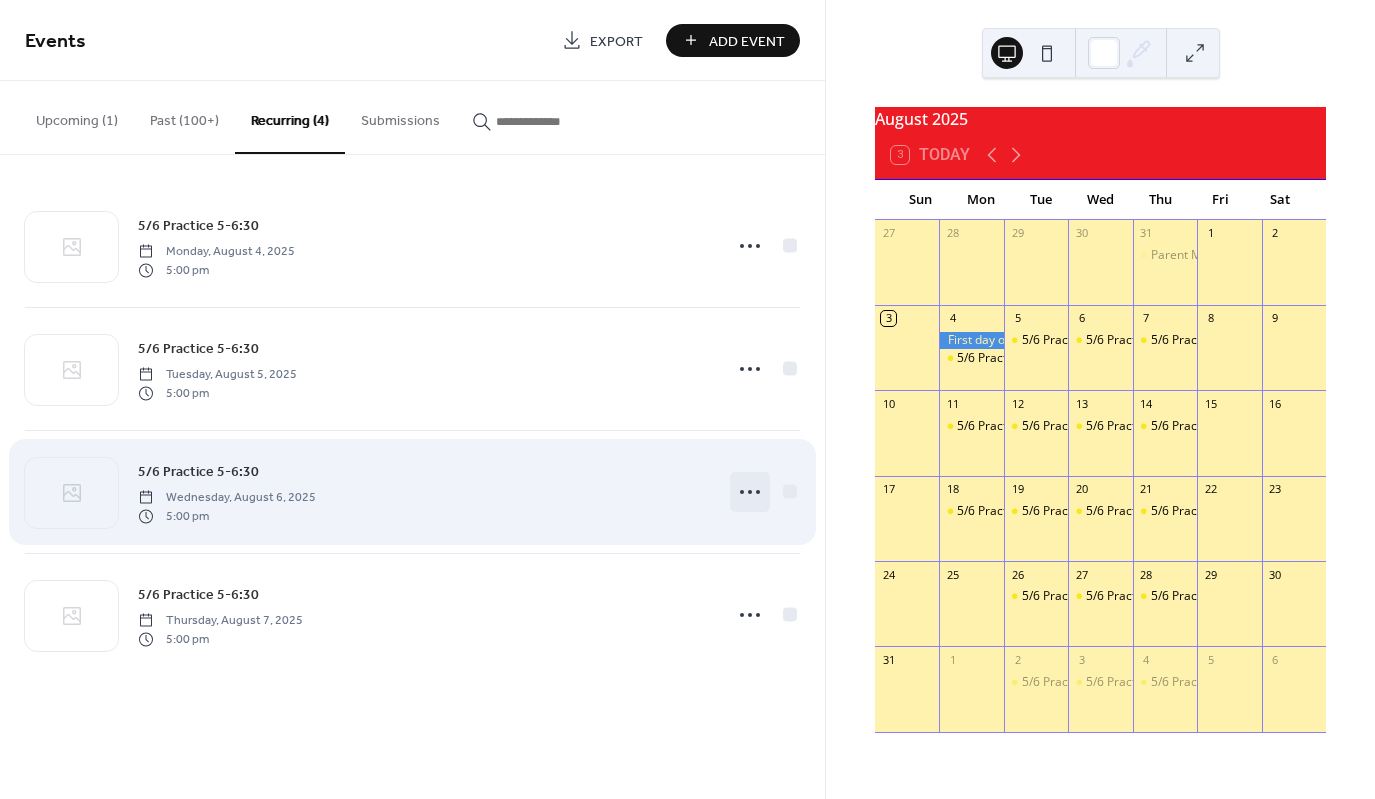 click 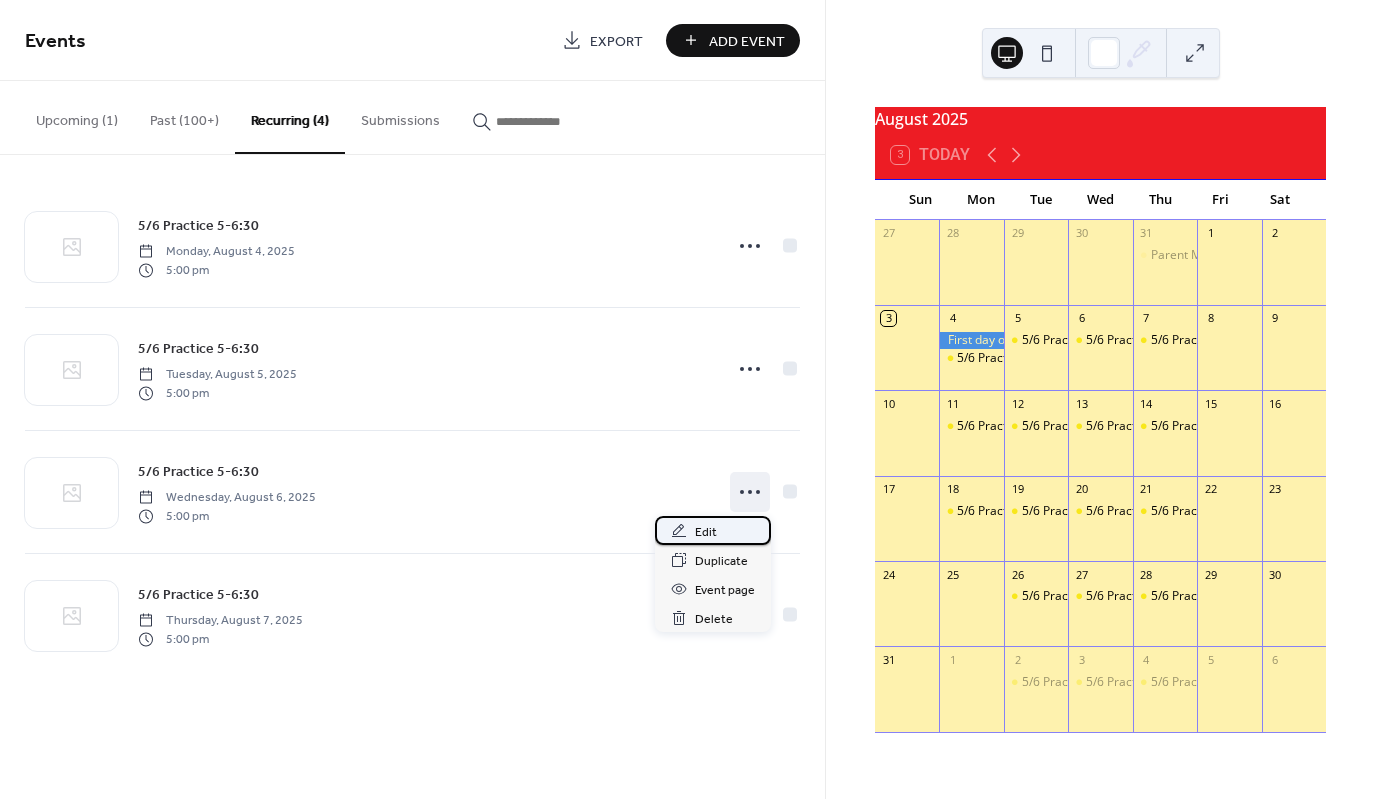 click on "Edit" at bounding box center (713, 530) 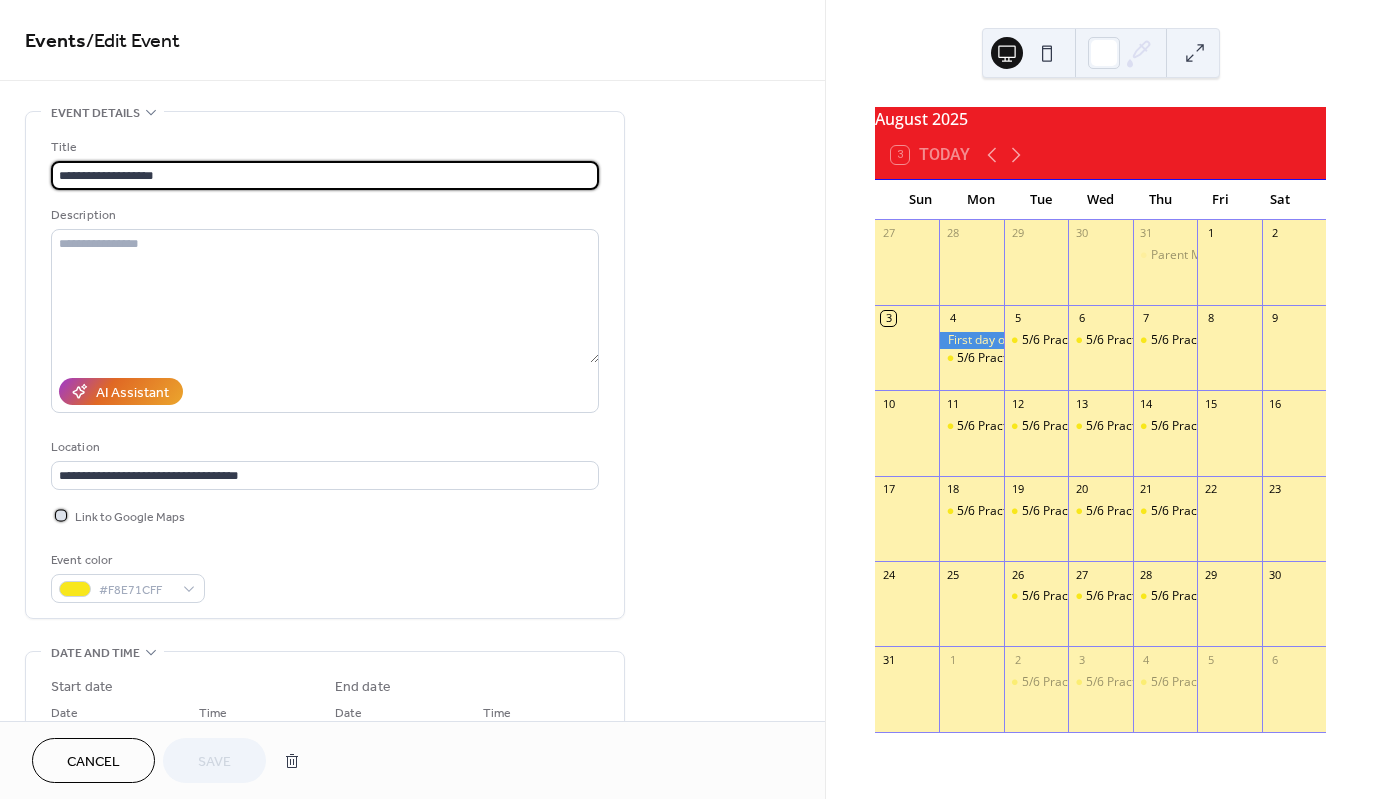 click at bounding box center [61, 515] 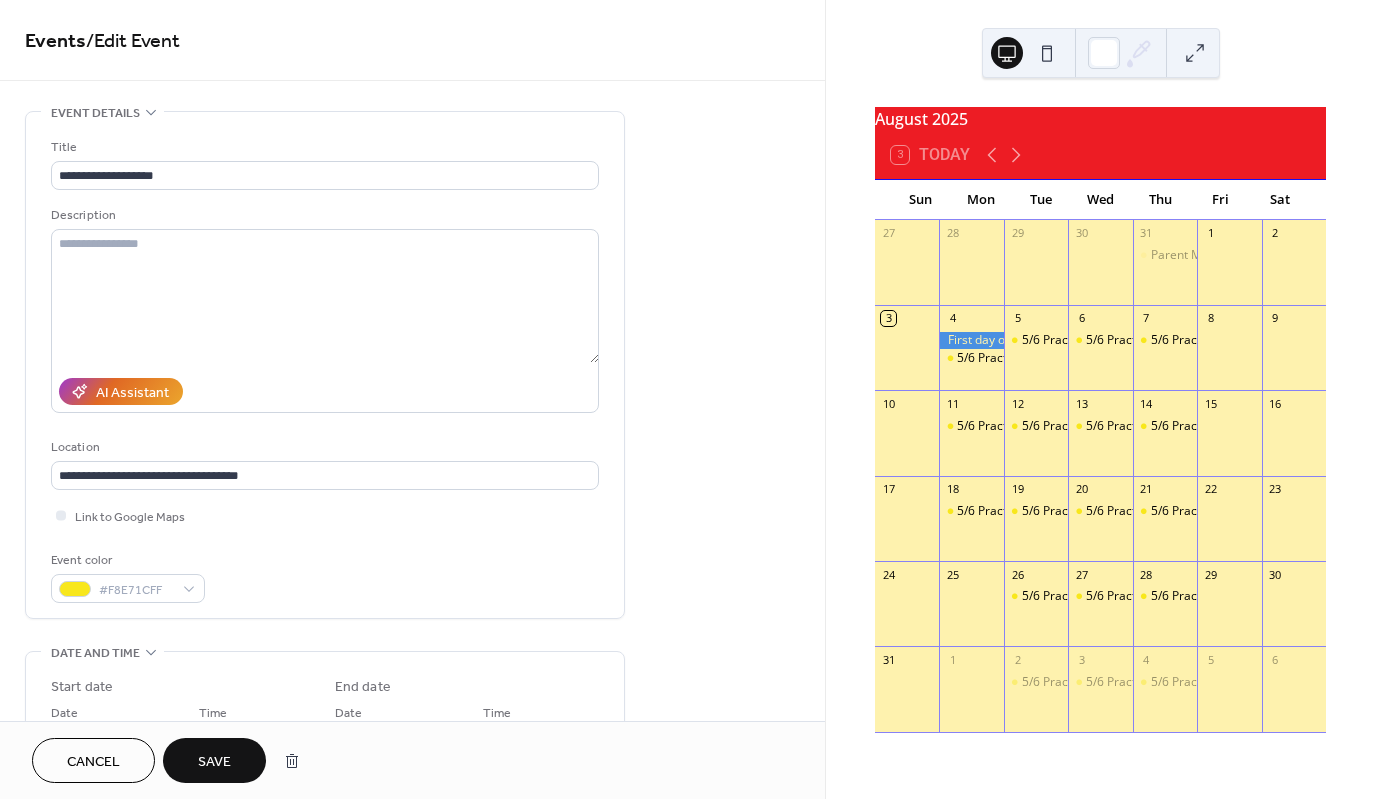 click on "Save" at bounding box center (214, 760) 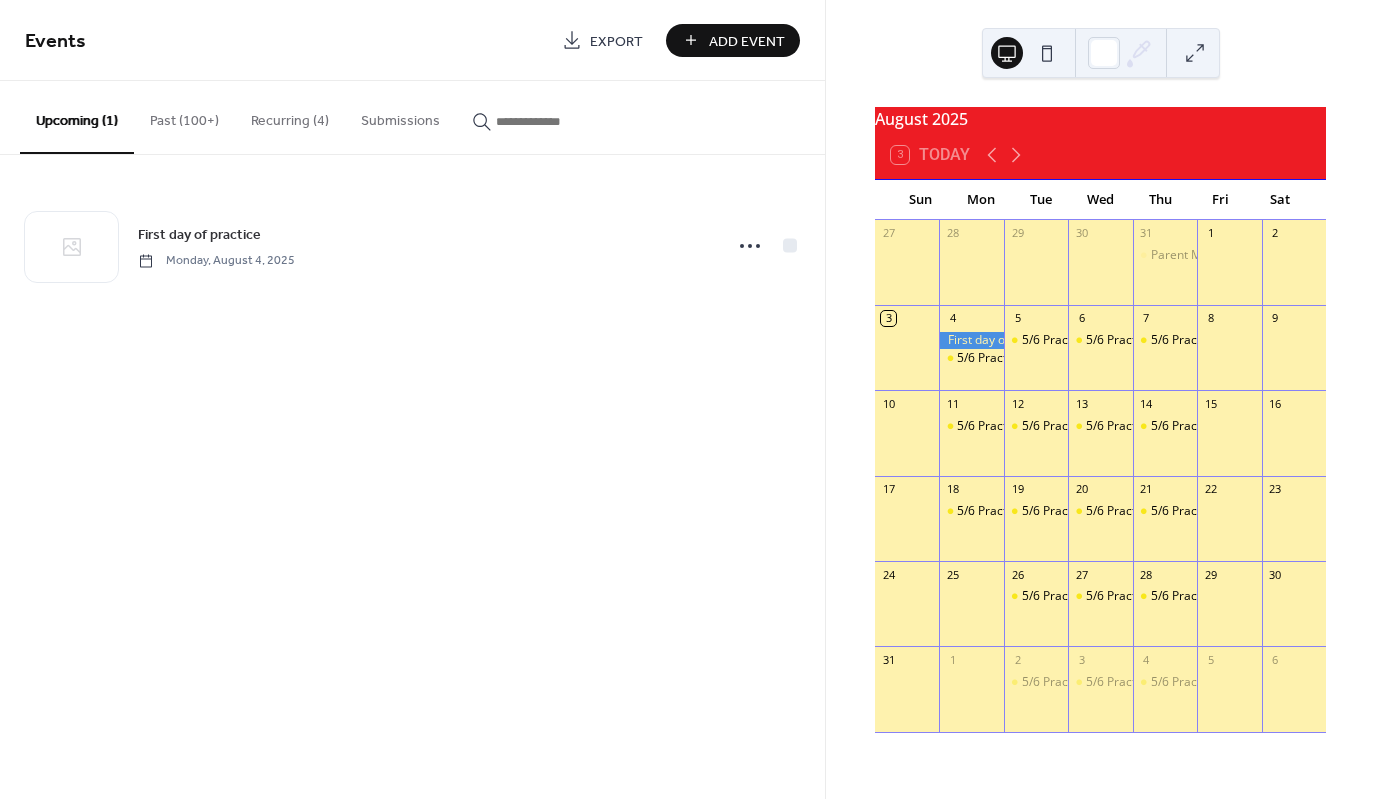 click on "Recurring (4)" at bounding box center [290, 116] 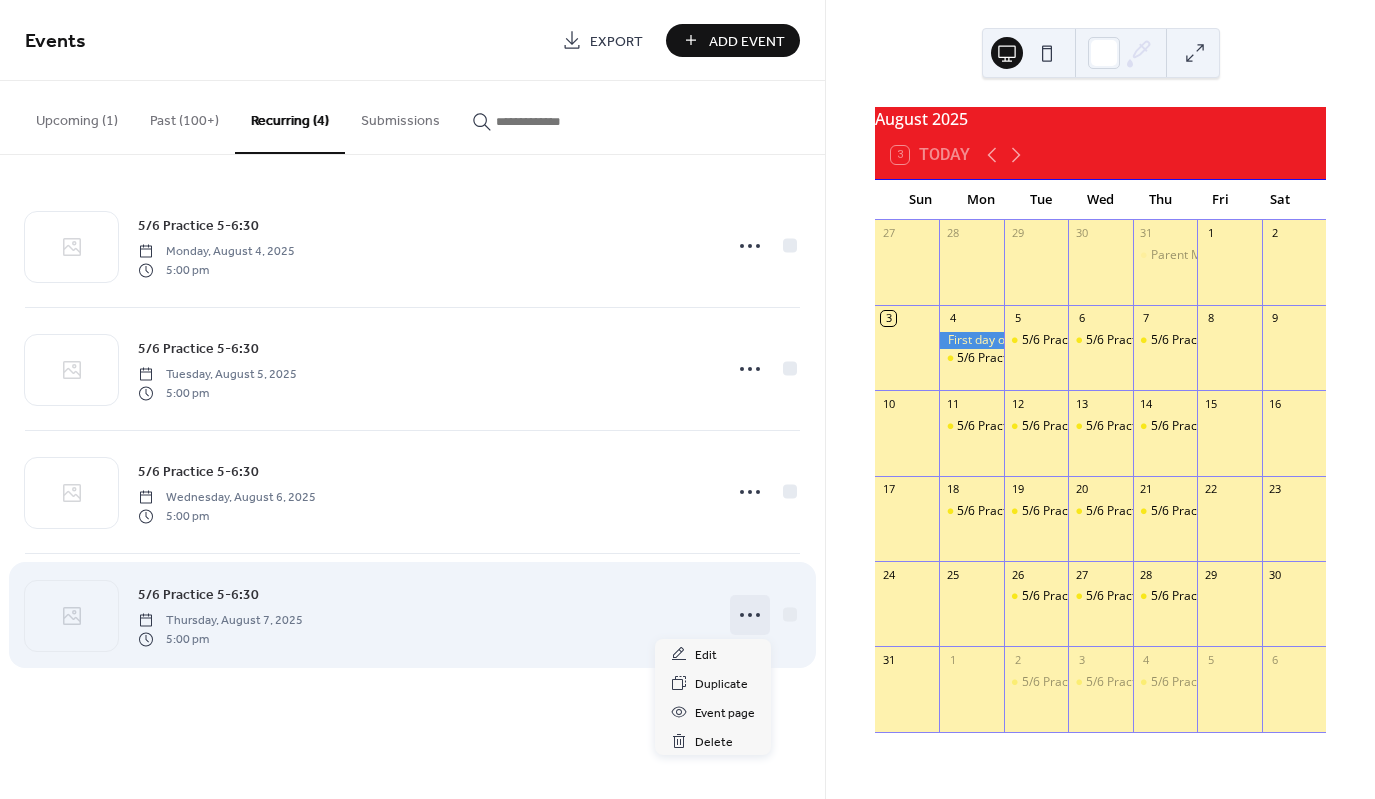 click 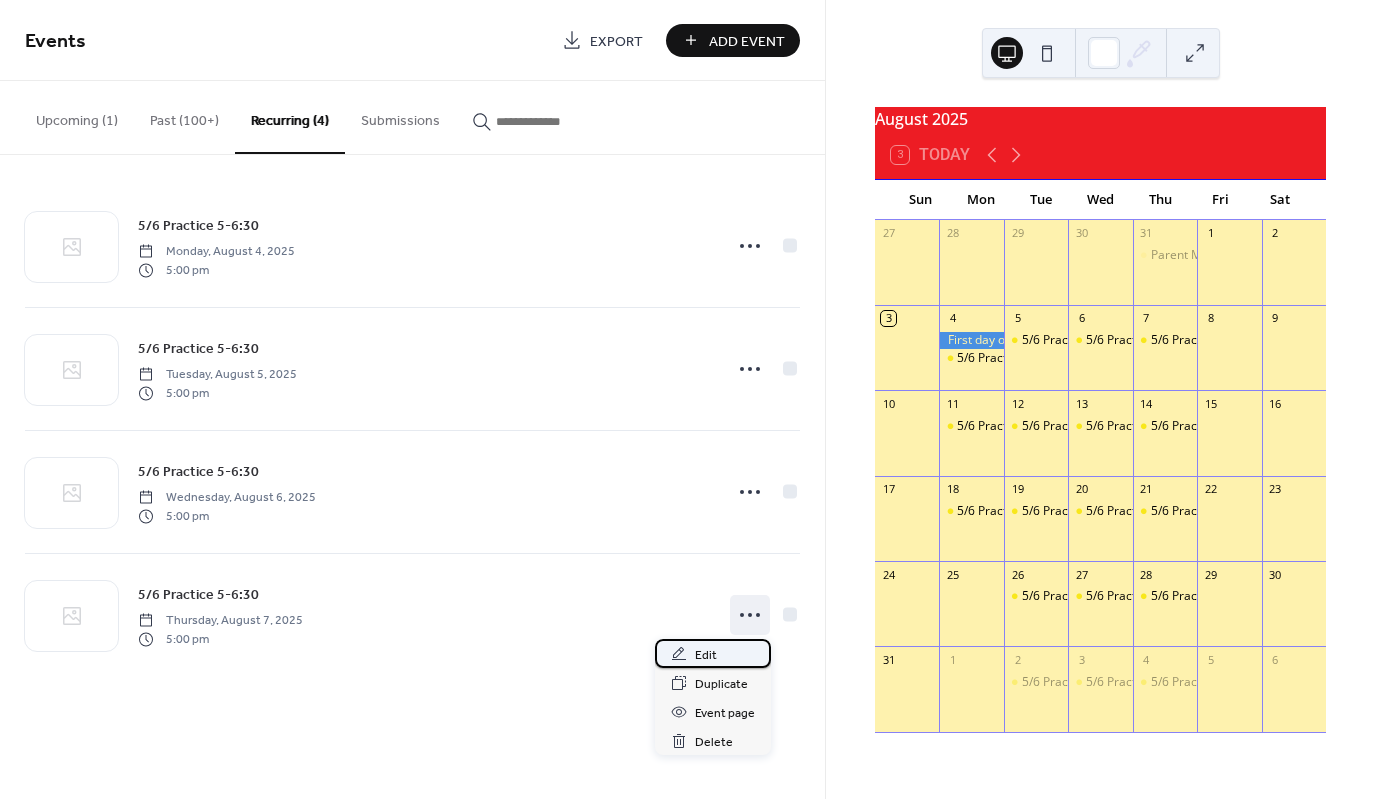 click on "Edit" at bounding box center (706, 655) 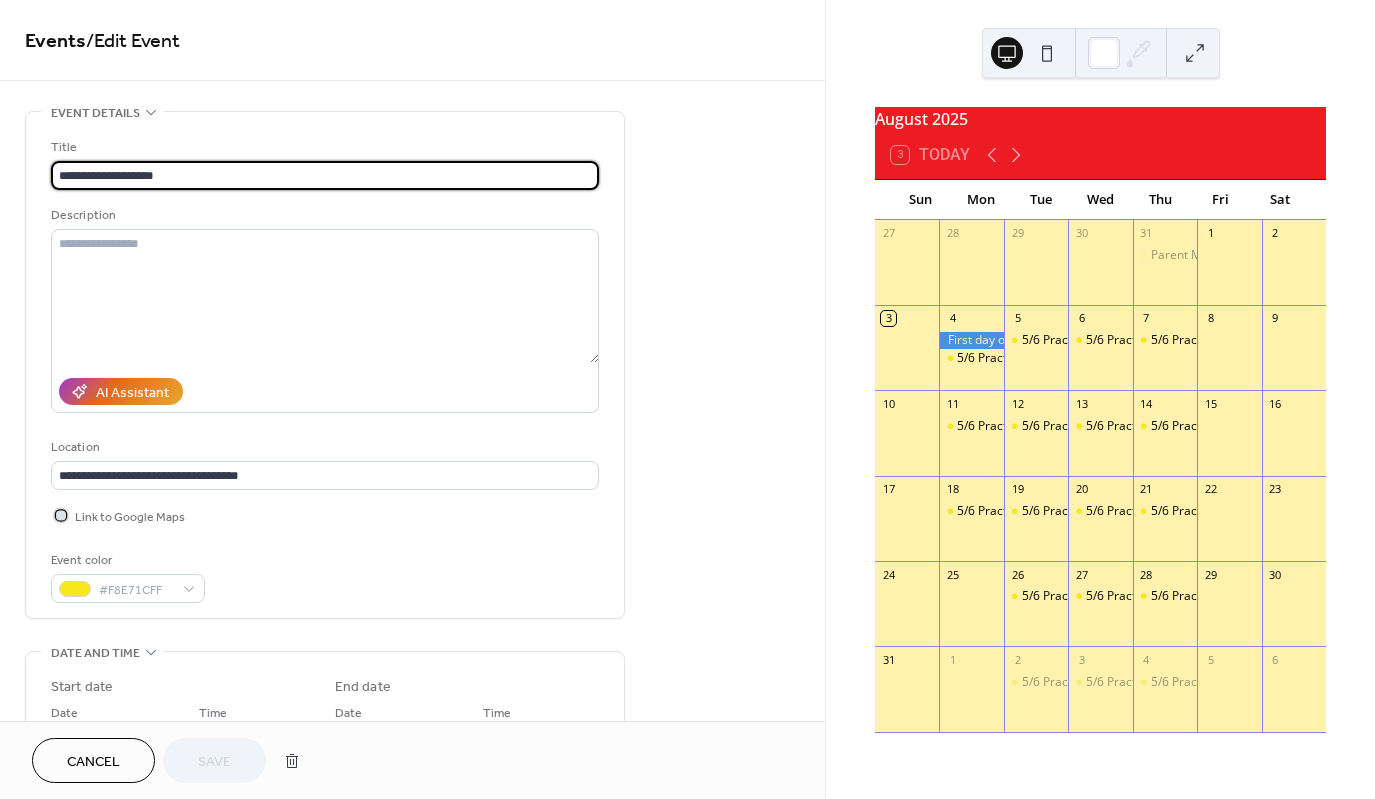 click at bounding box center (61, 515) 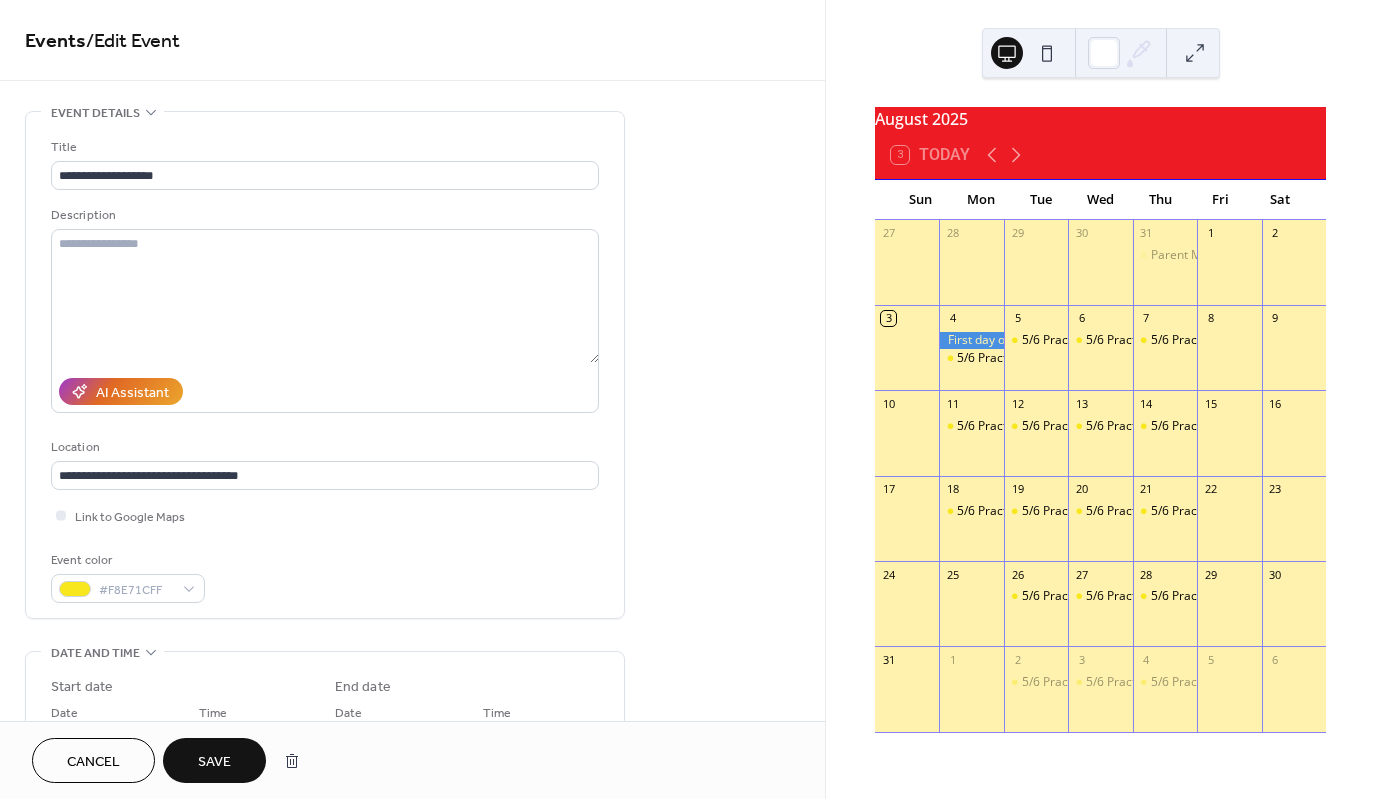 click on "Save" at bounding box center [214, 762] 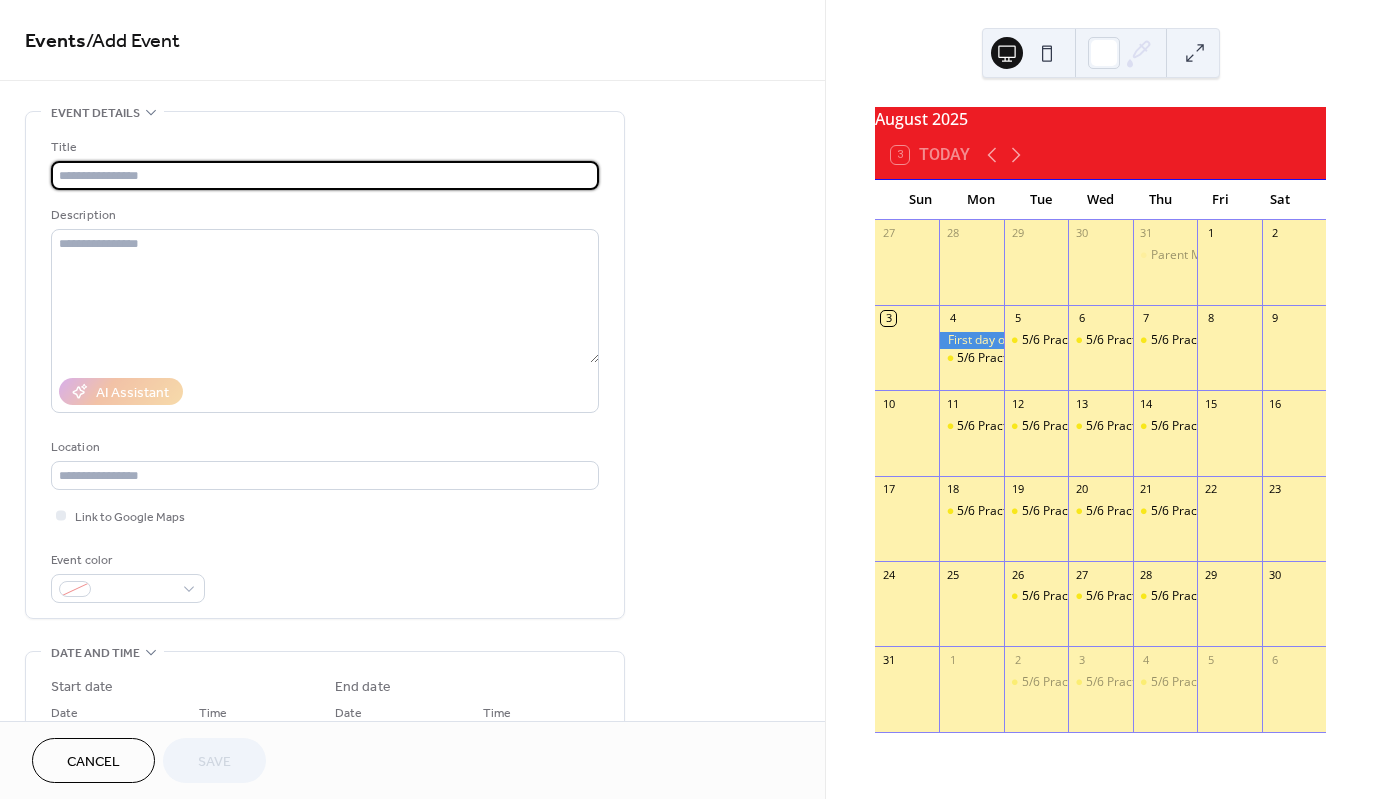 scroll, scrollTop: 0, scrollLeft: 0, axis: both 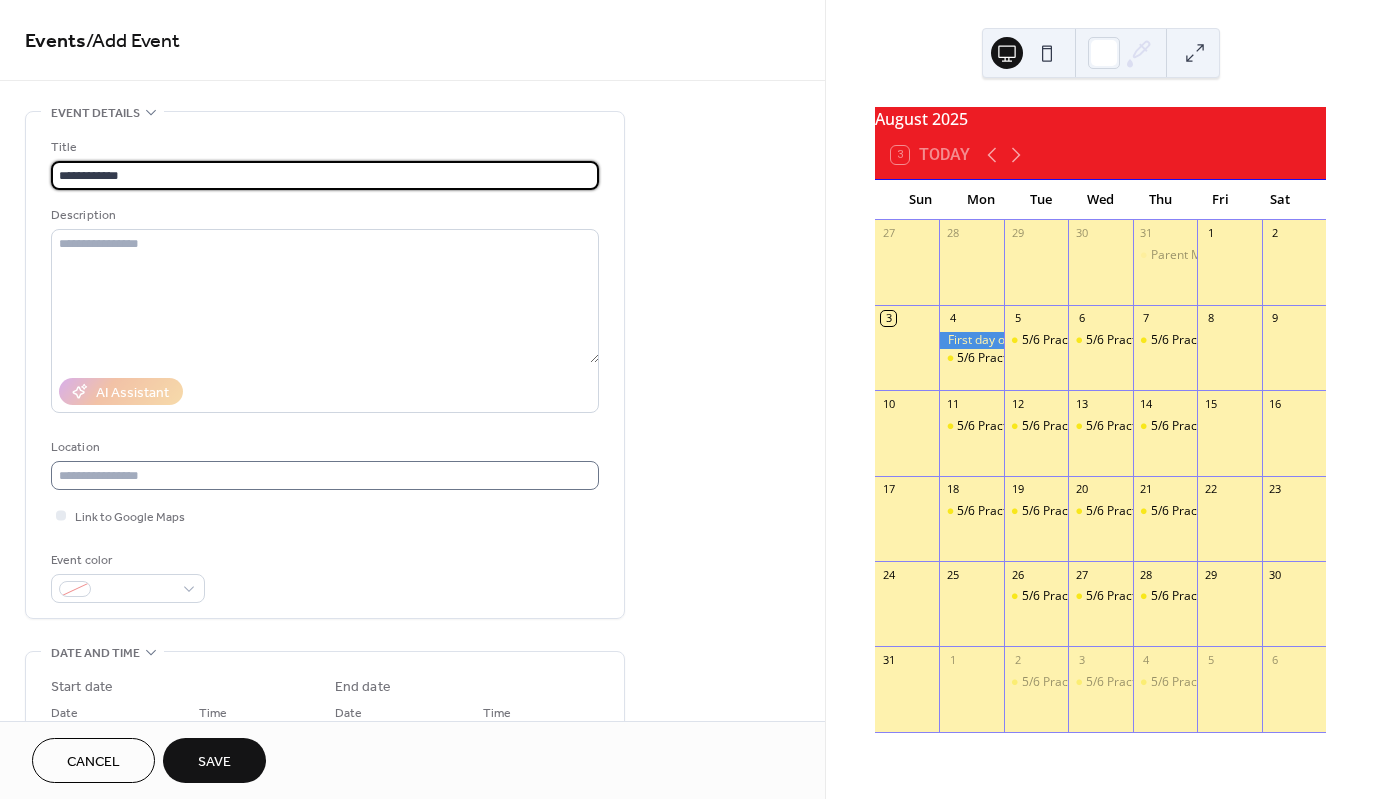 type on "**********" 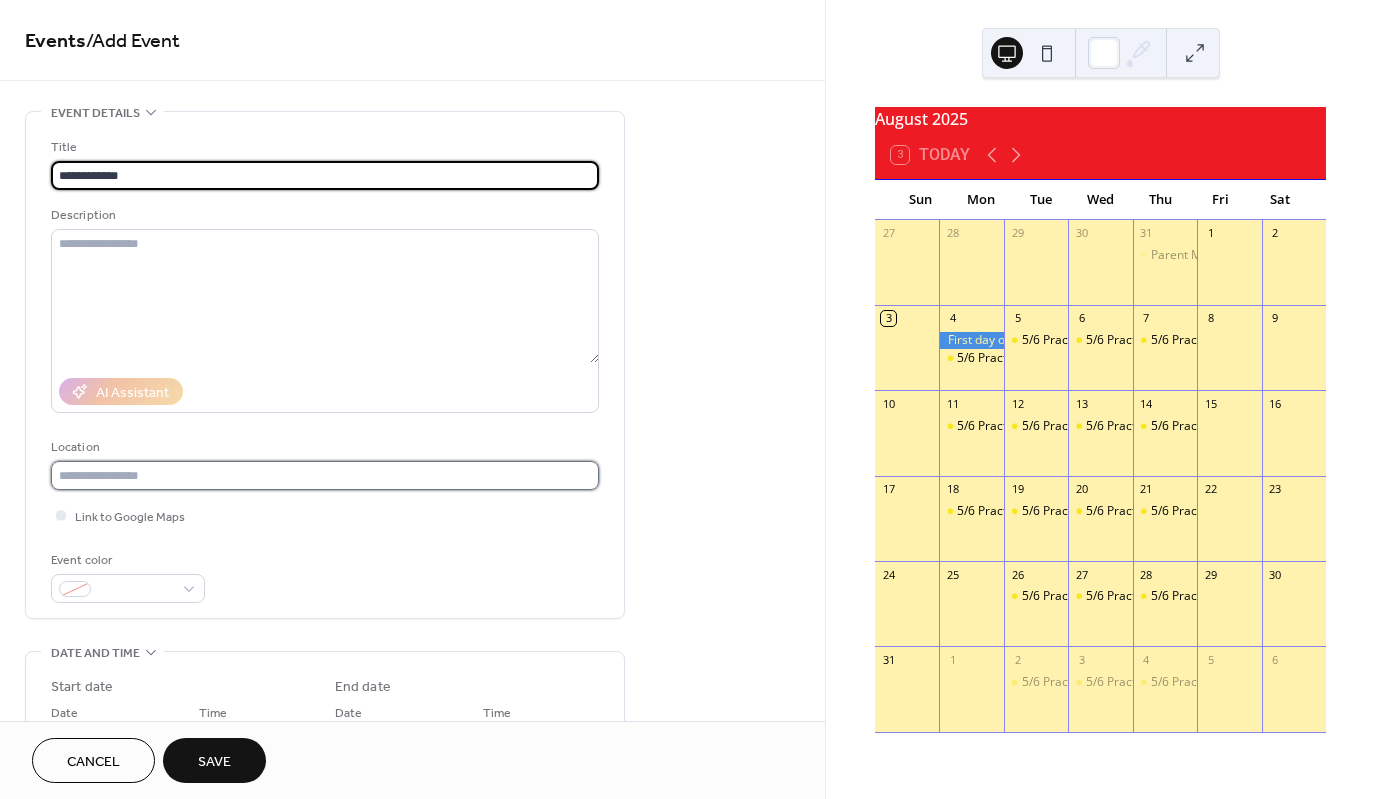 click at bounding box center [325, 475] 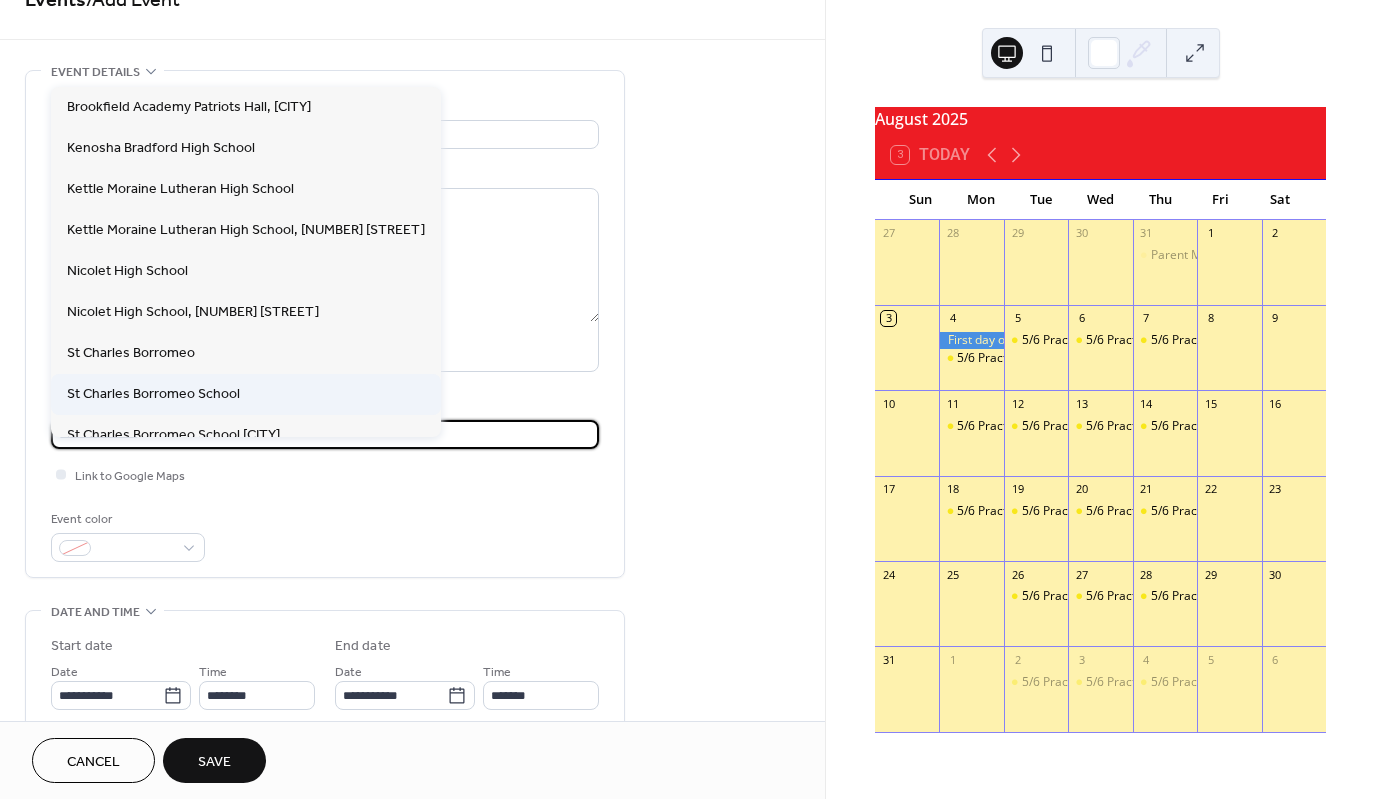 scroll, scrollTop: 100, scrollLeft: 0, axis: vertical 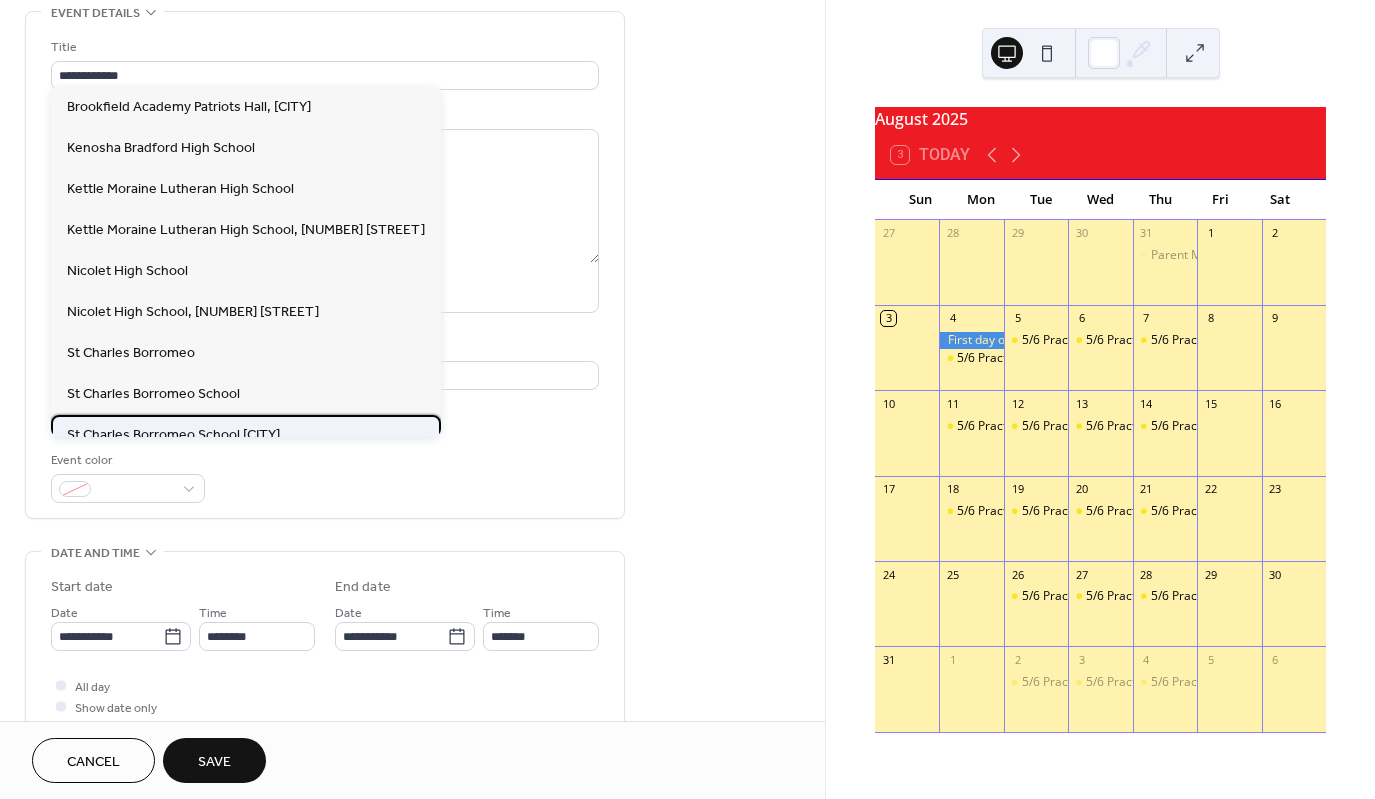 click on "St Charles Borromeo School [CITY]" at bounding box center (173, 435) 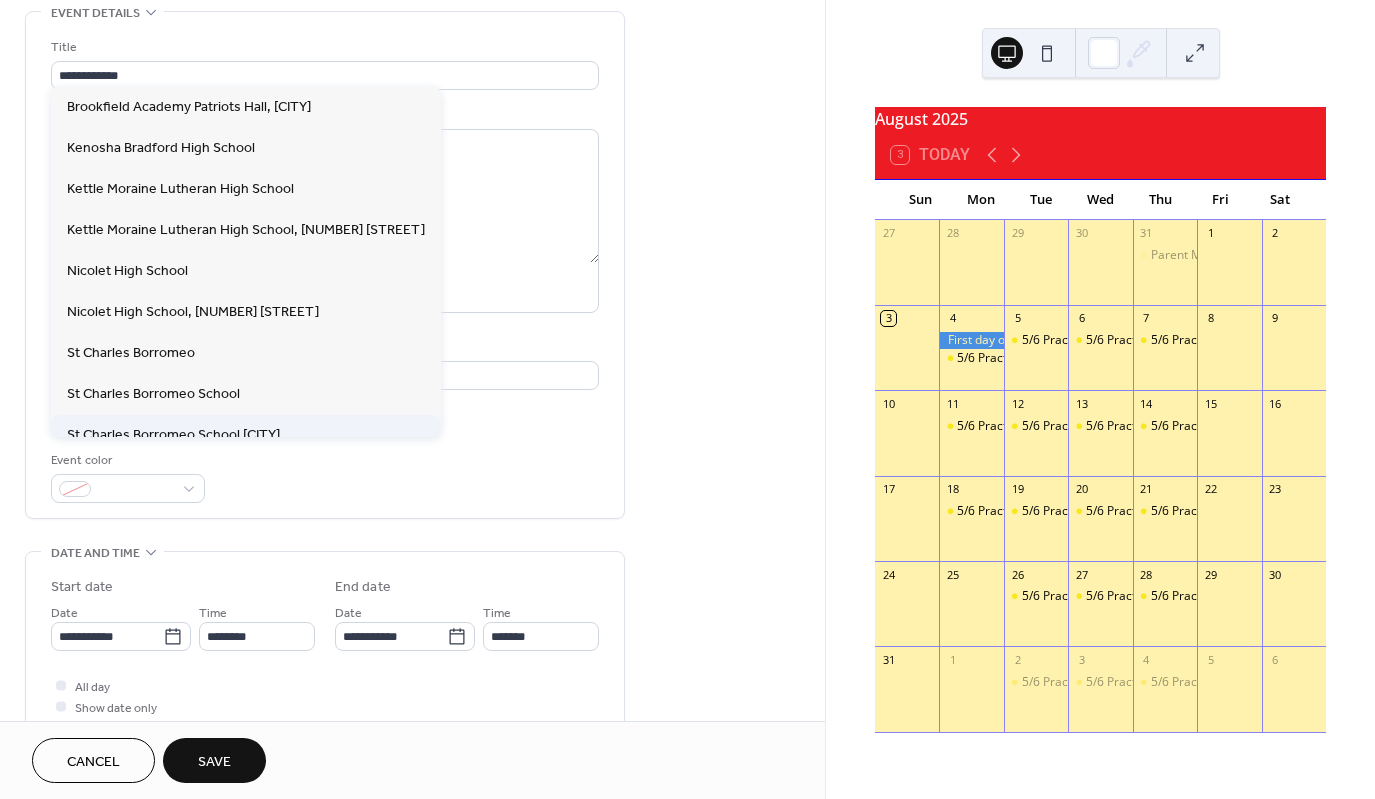 type on "**********" 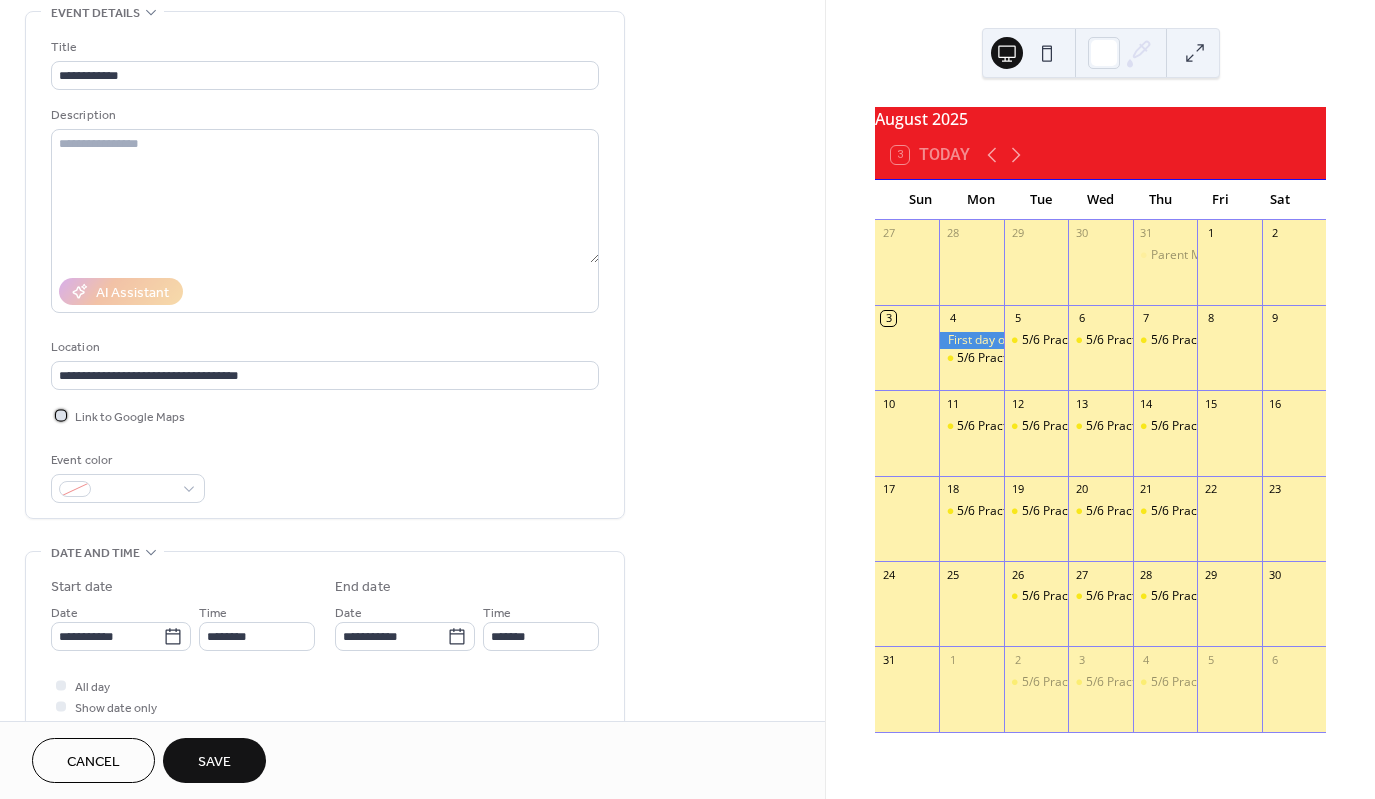 click at bounding box center [61, 415] 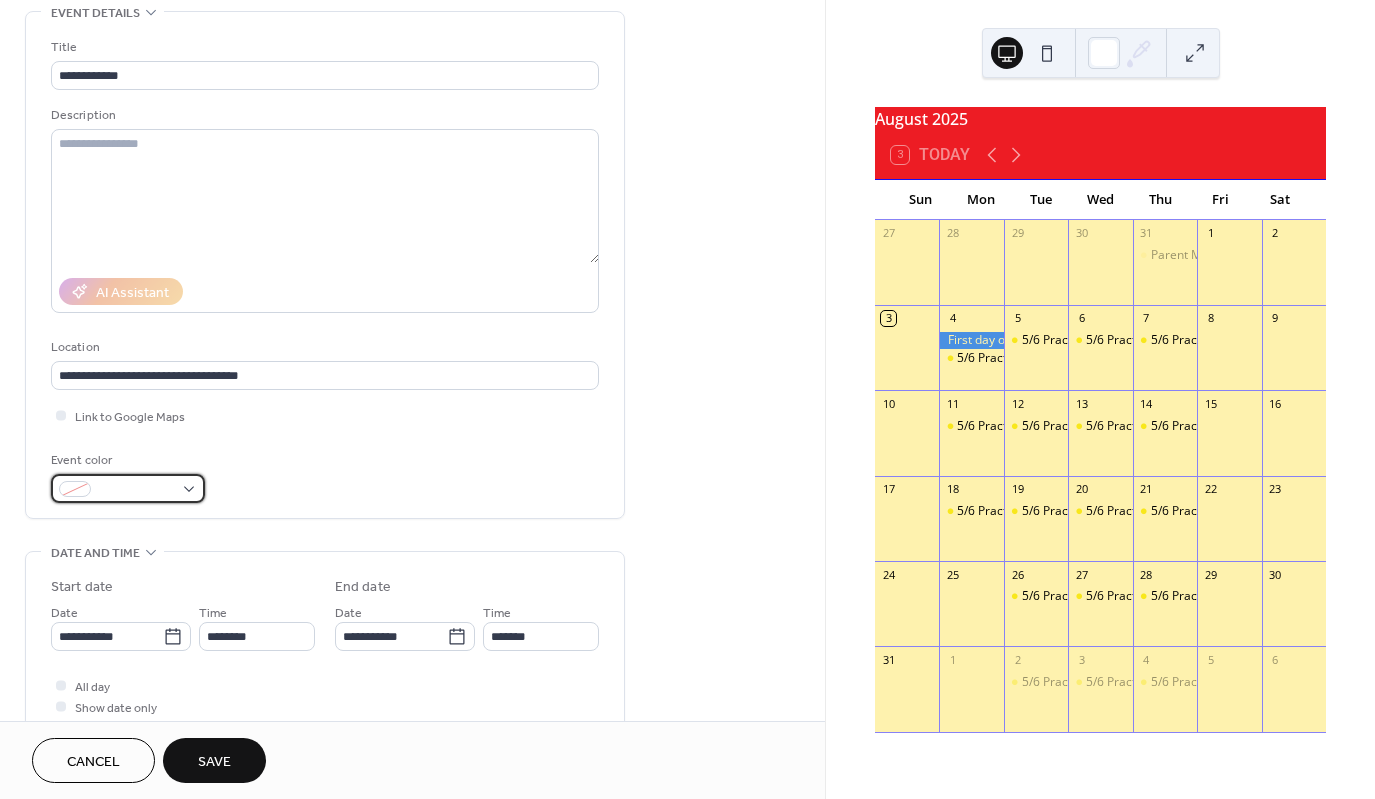 click at bounding box center [128, 488] 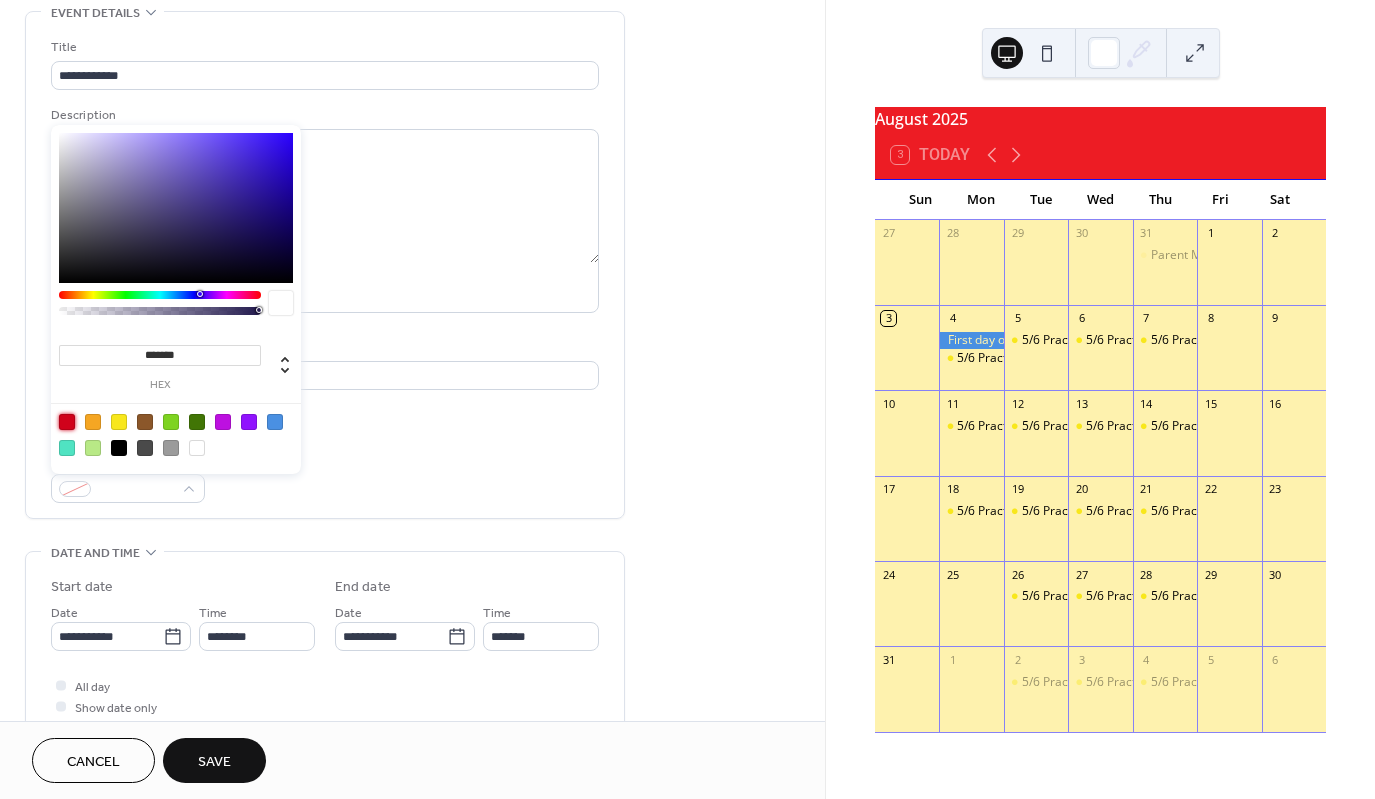 click at bounding box center [67, 422] 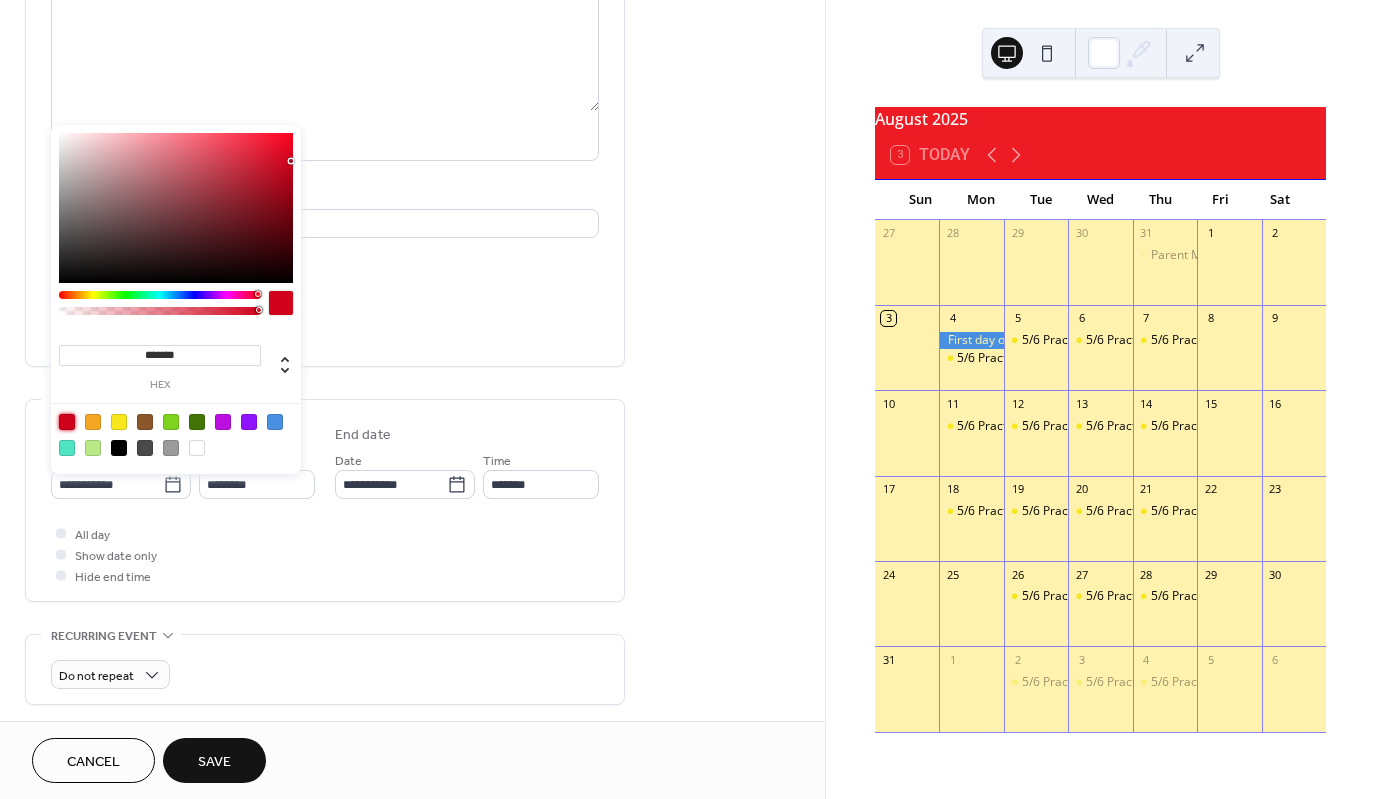 scroll, scrollTop: 400, scrollLeft: 0, axis: vertical 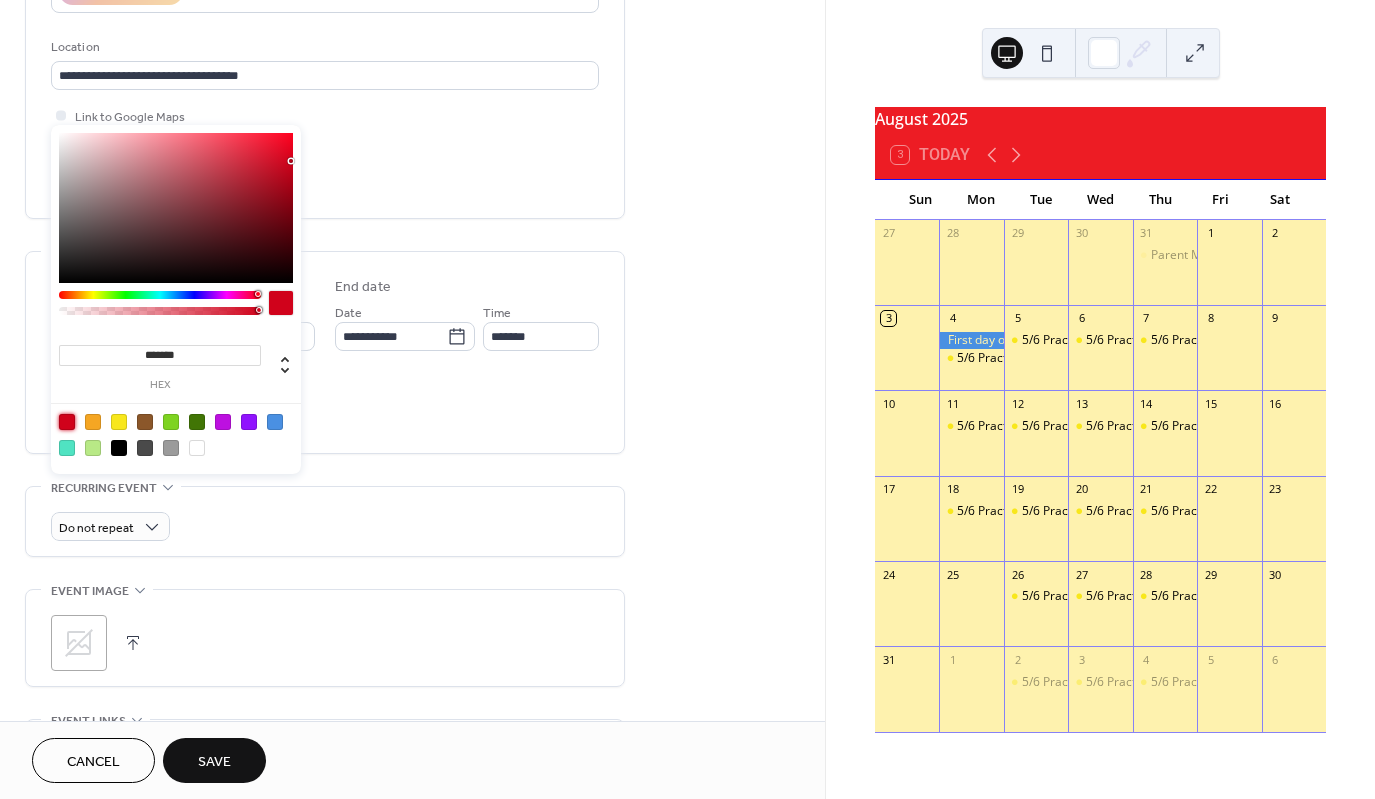click on "**********" at bounding box center (325, 388) 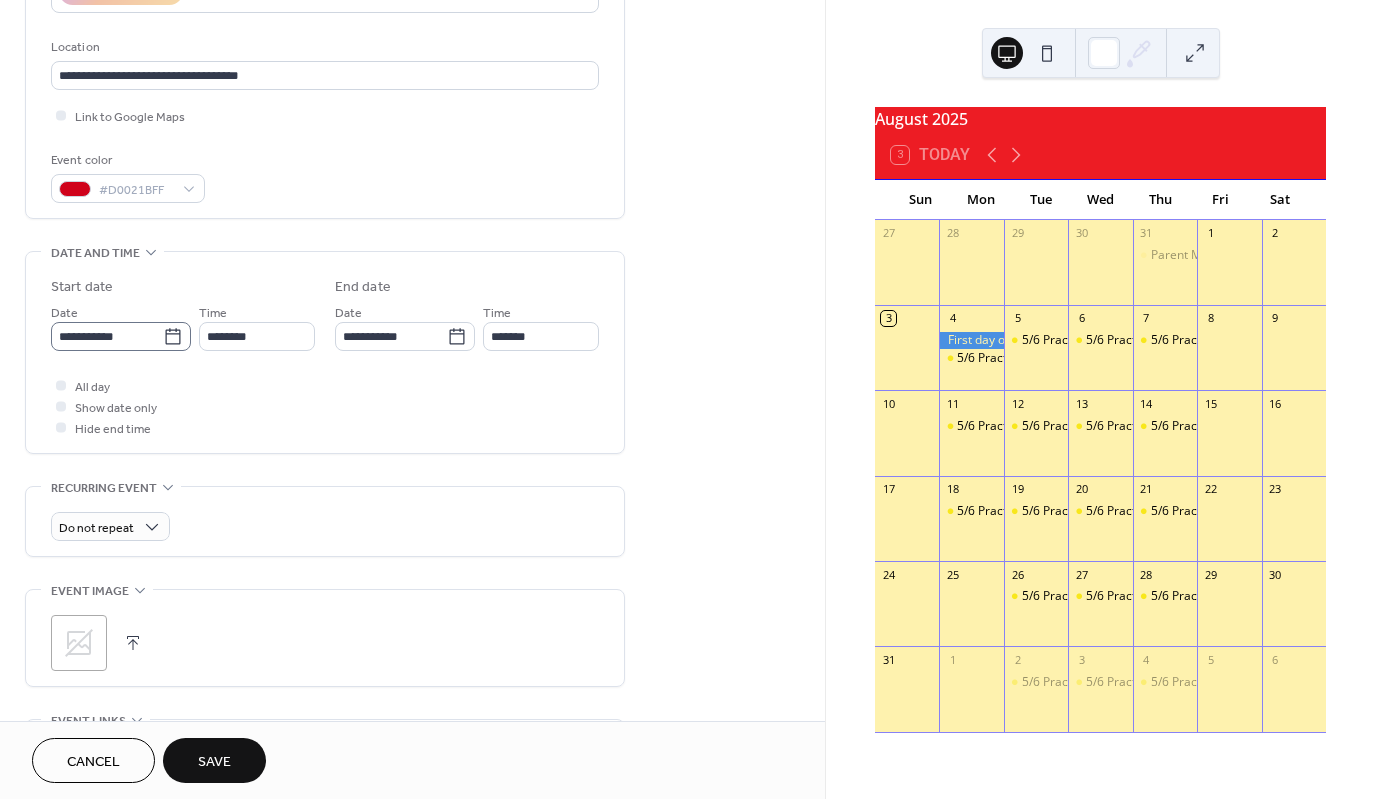click 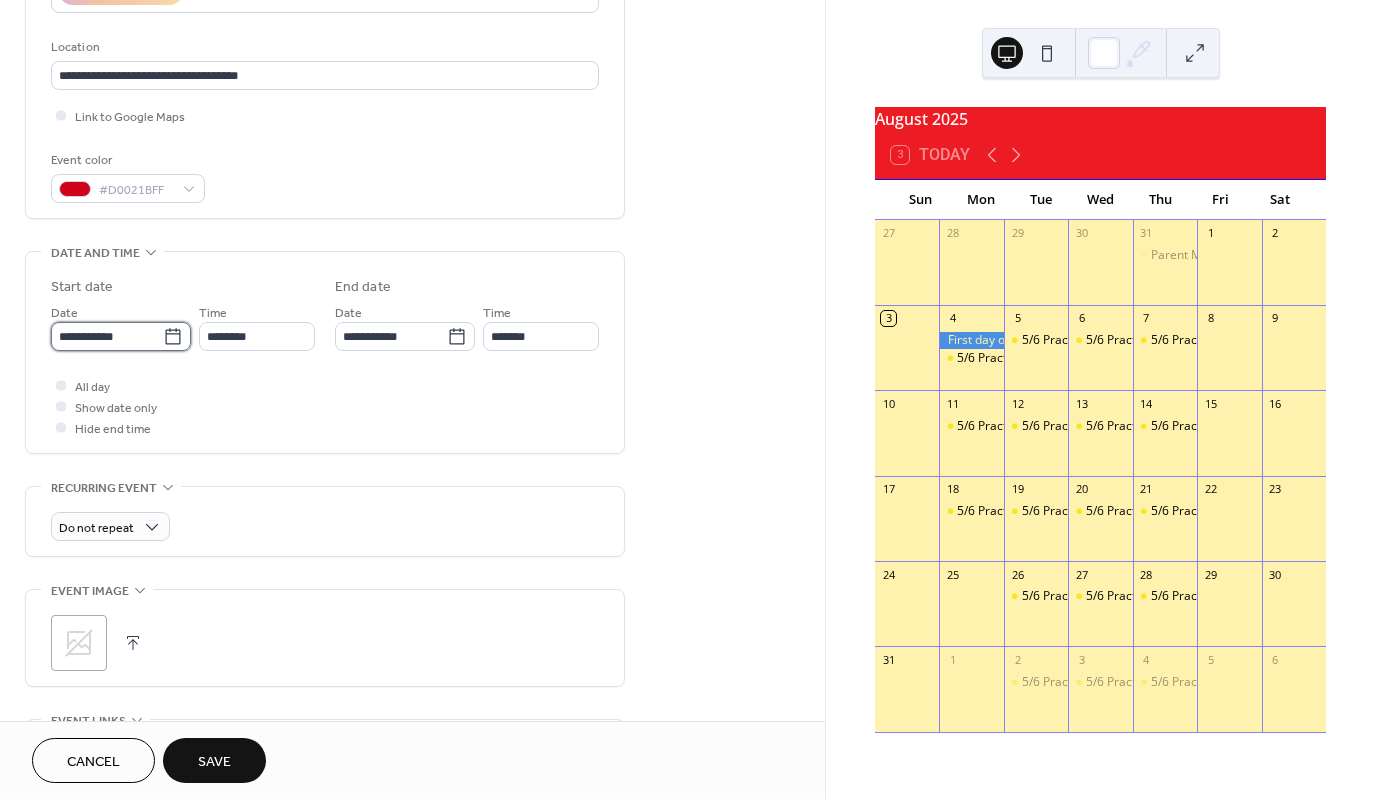 click on "**********" at bounding box center (107, 336) 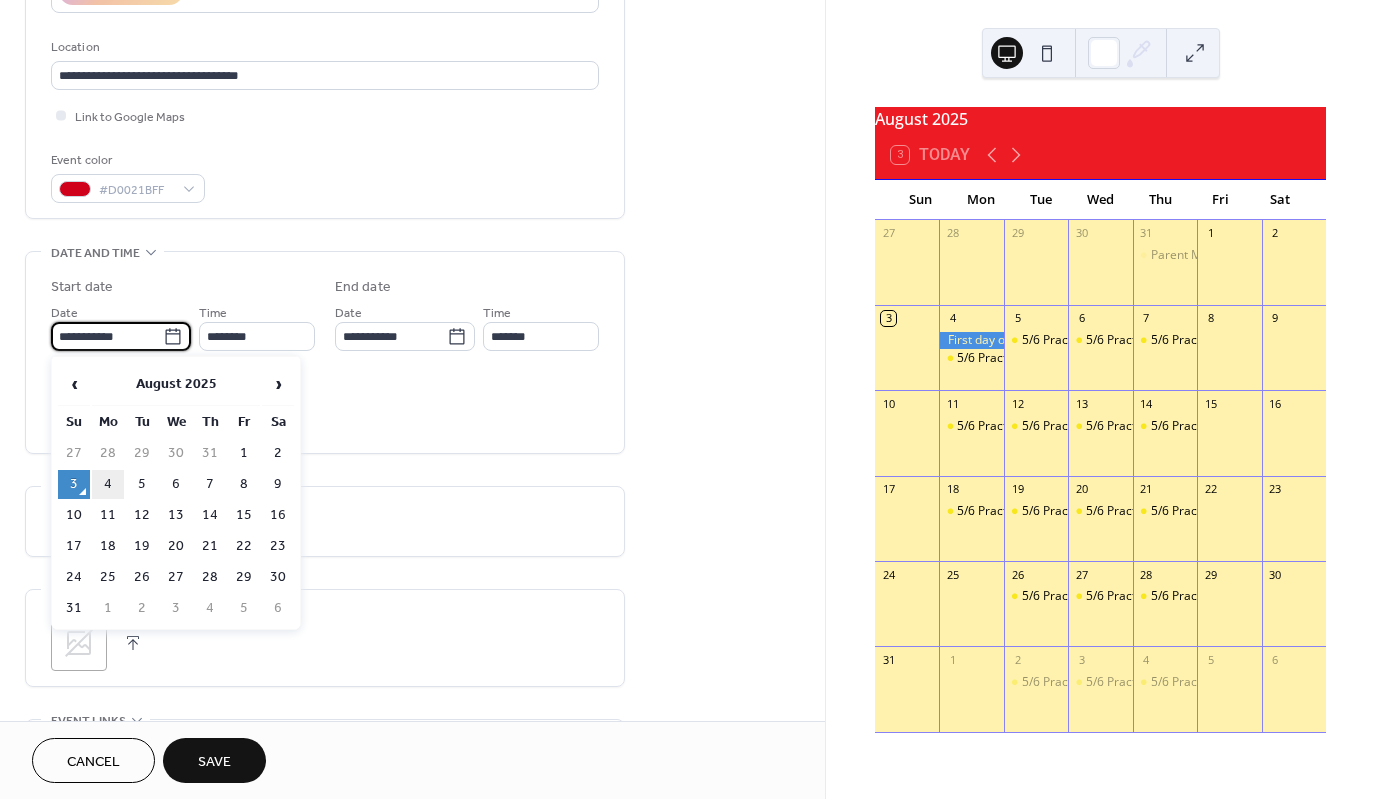 click on "4" at bounding box center [108, 484] 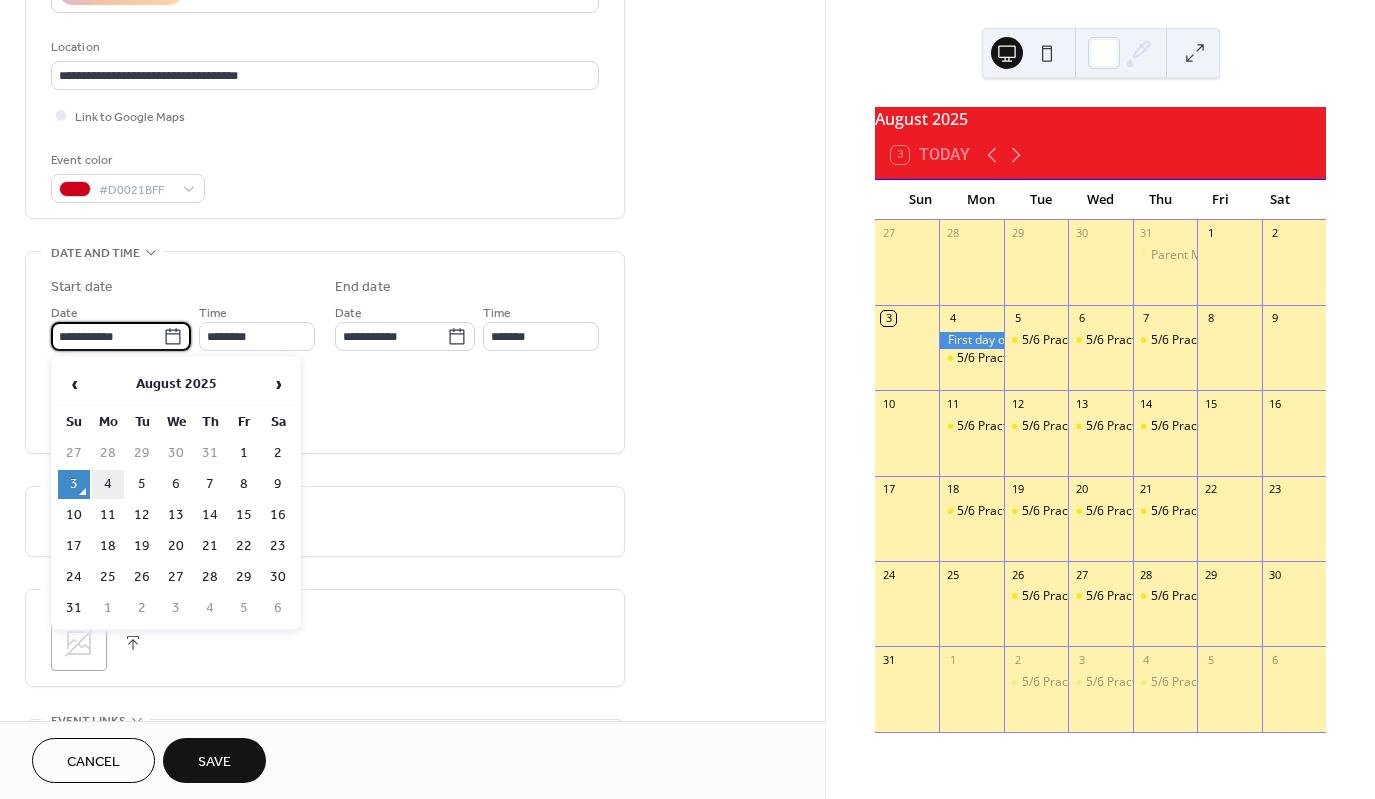 type on "**********" 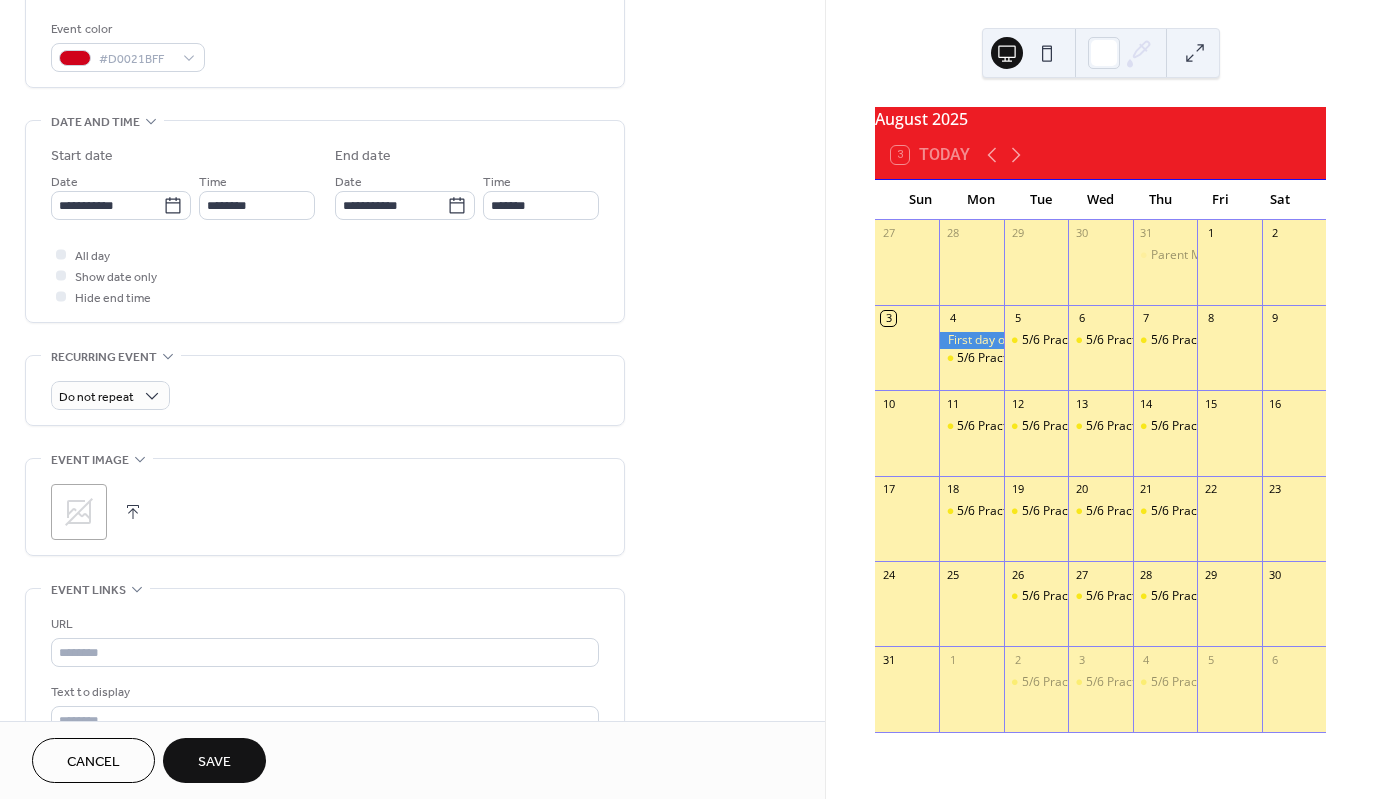 scroll, scrollTop: 600, scrollLeft: 0, axis: vertical 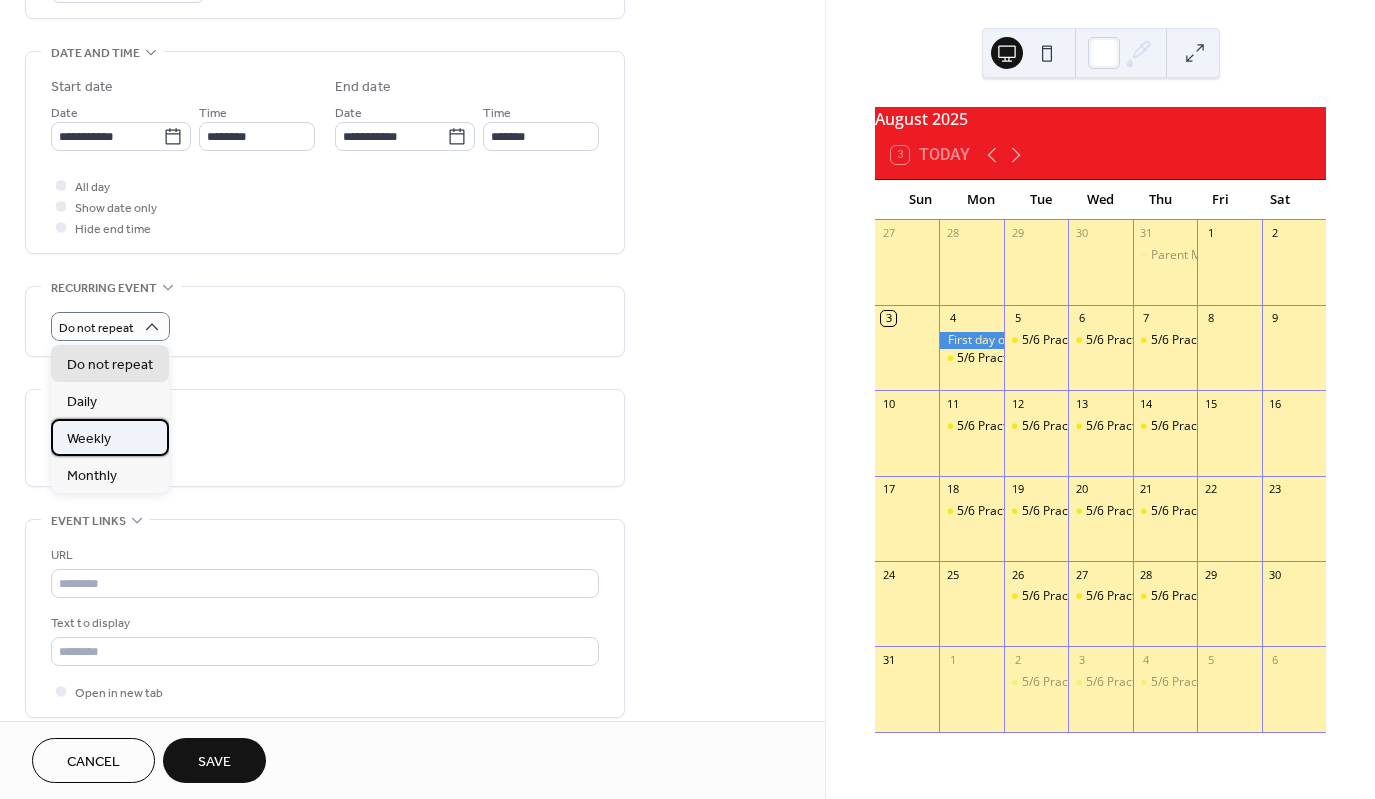click on "Weekly" at bounding box center (110, 437) 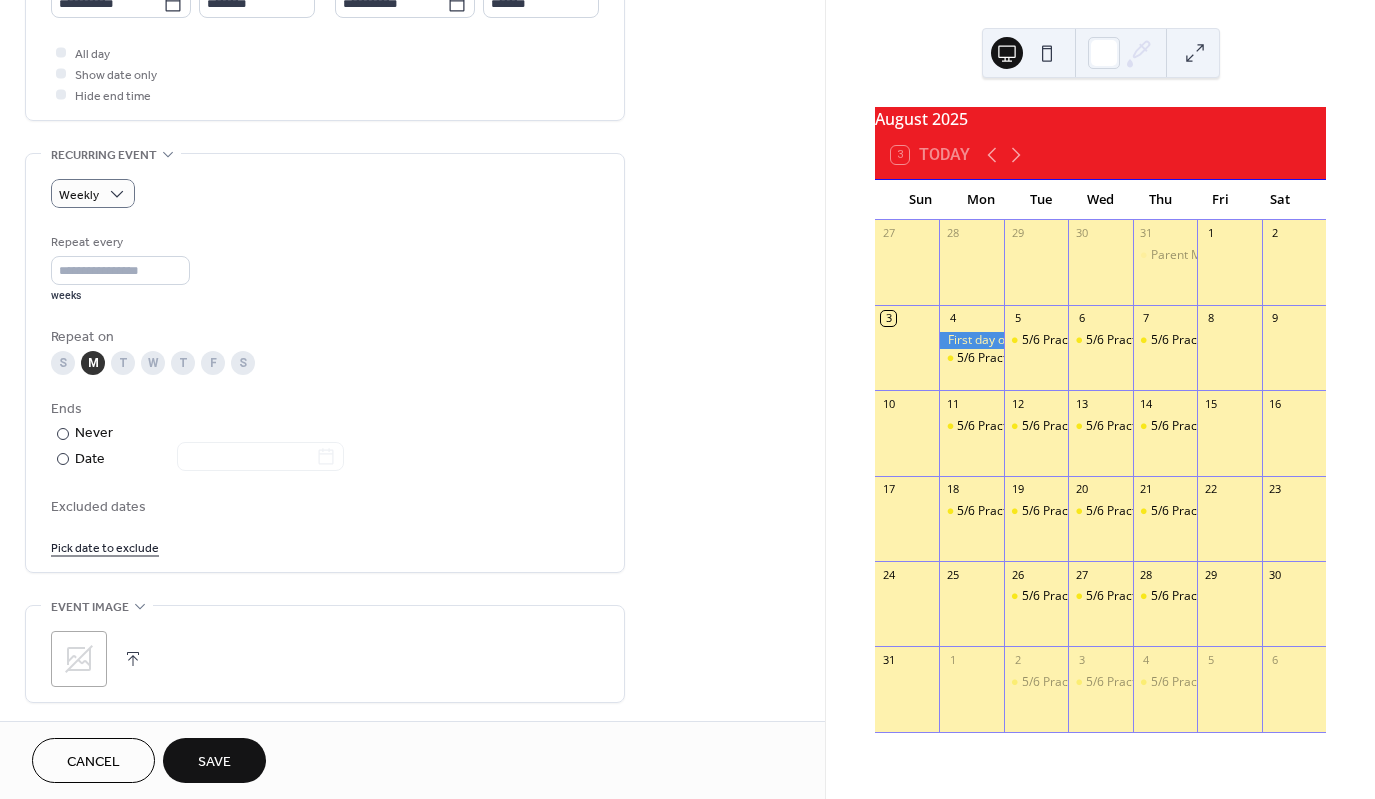 scroll, scrollTop: 800, scrollLeft: 0, axis: vertical 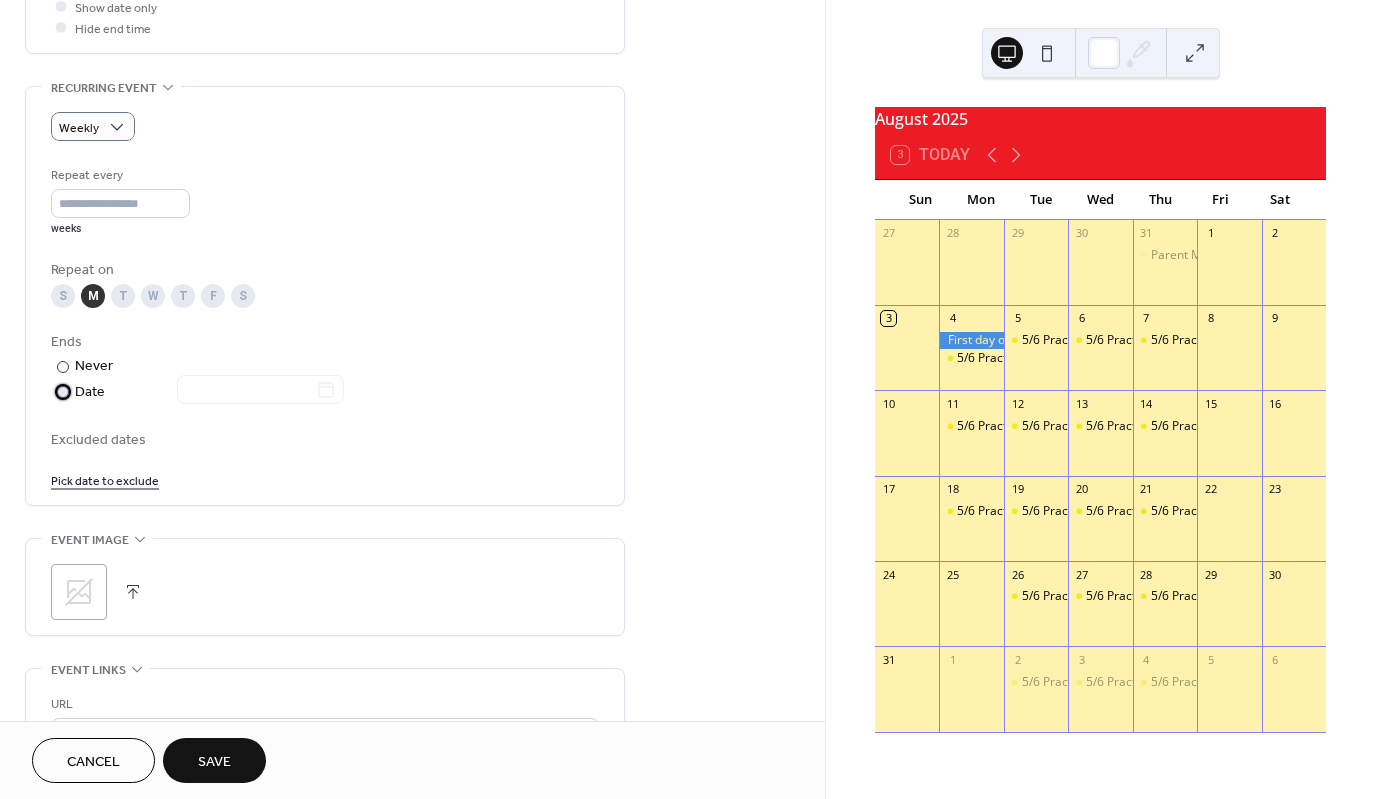 click on "Date" at bounding box center (209, 392) 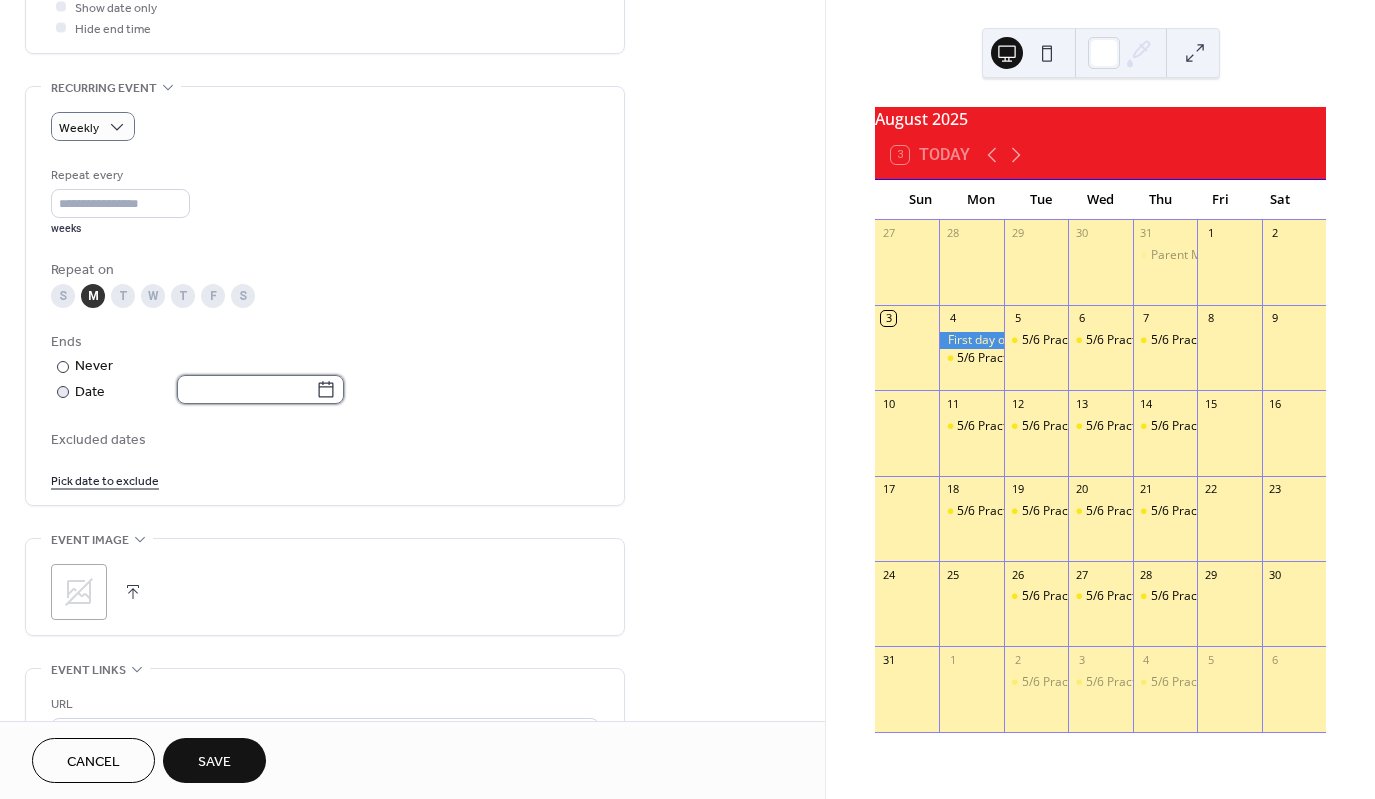 click at bounding box center [246, 389] 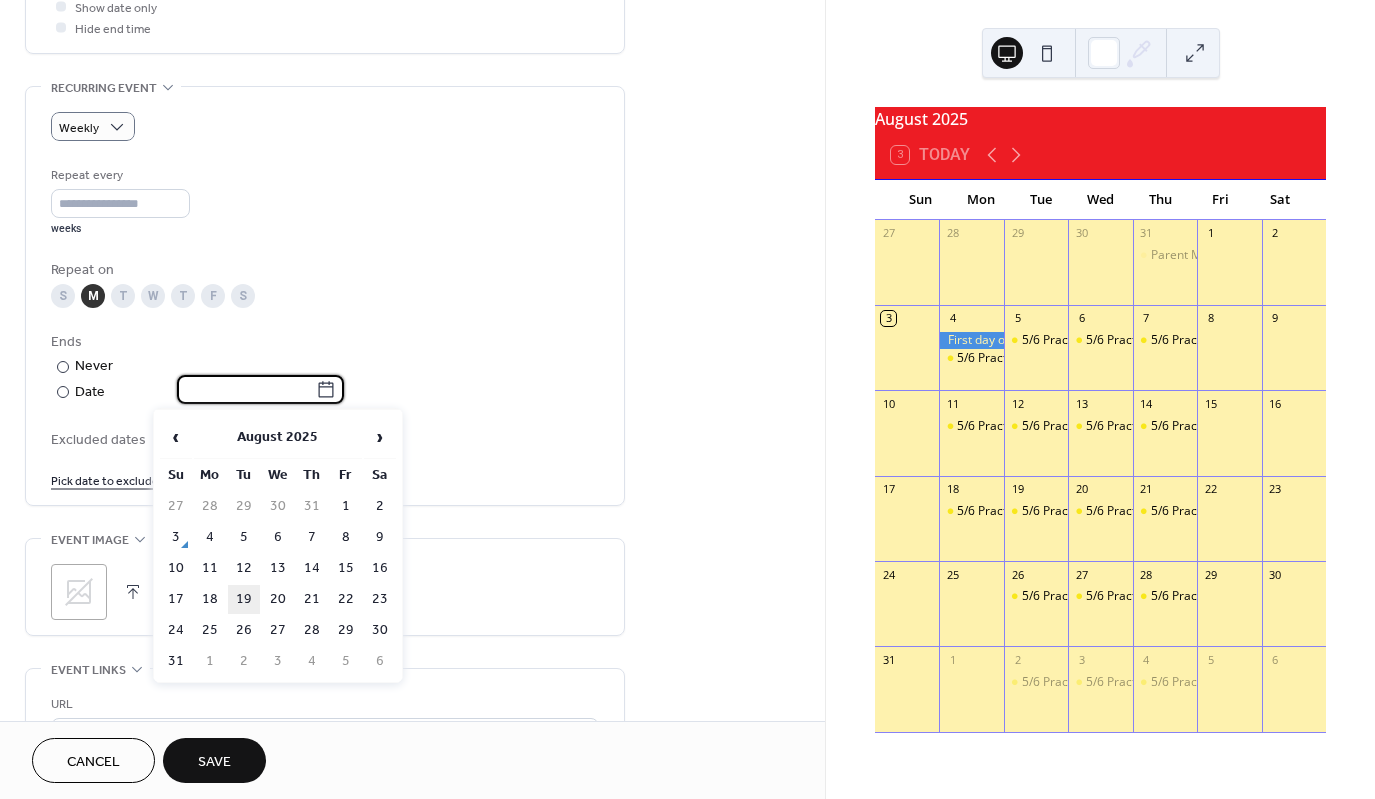 click on "19" at bounding box center [244, 599] 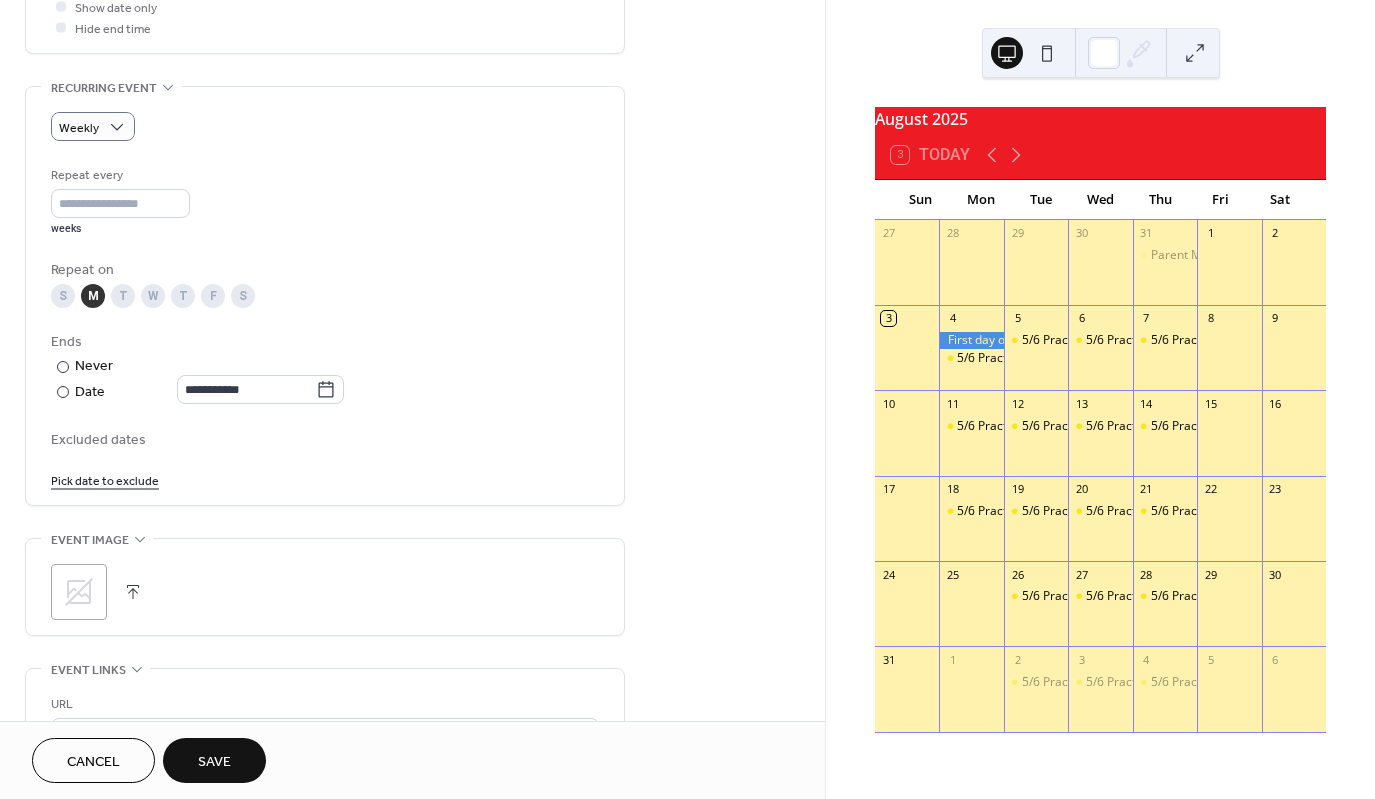 click on "Save" at bounding box center [214, 760] 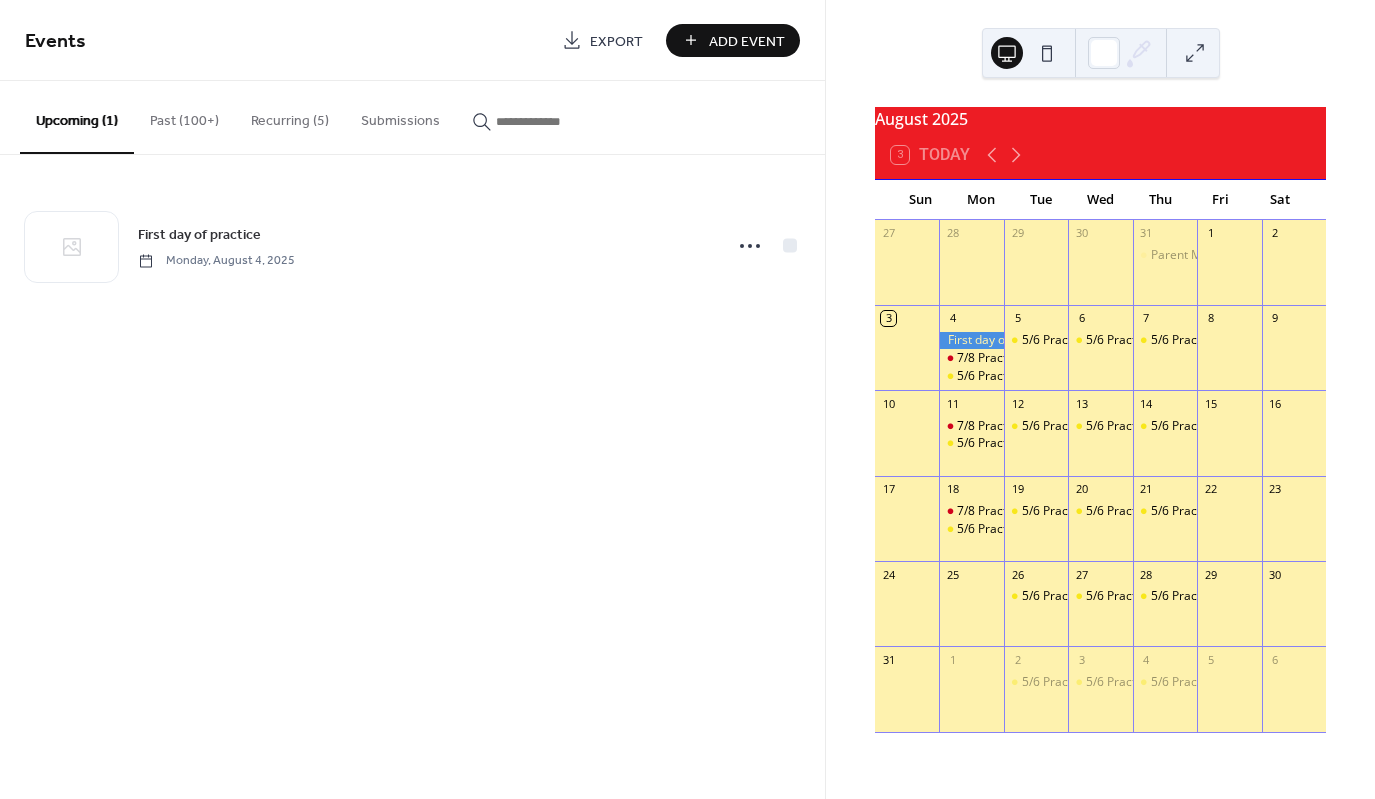 click on "Add Event" at bounding box center [747, 41] 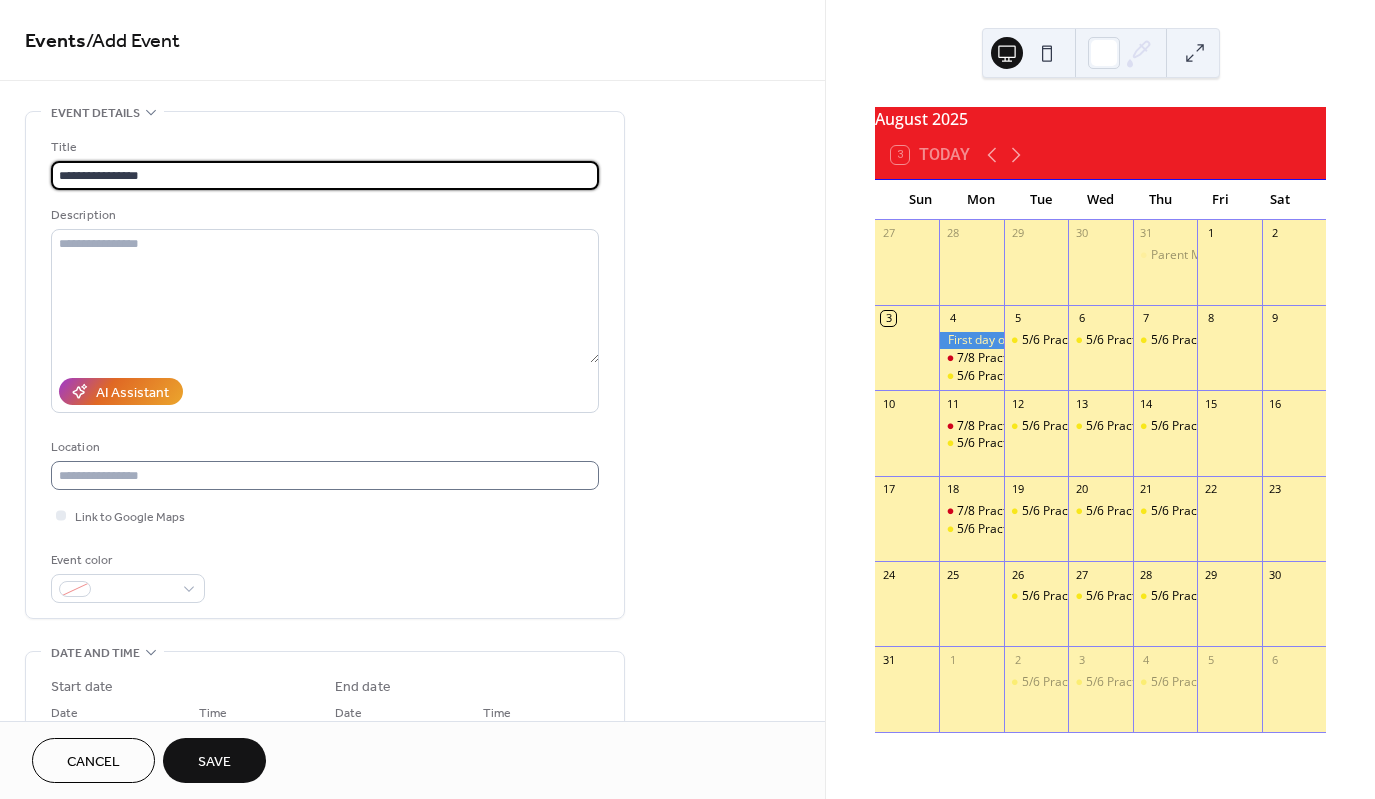 type on "**********" 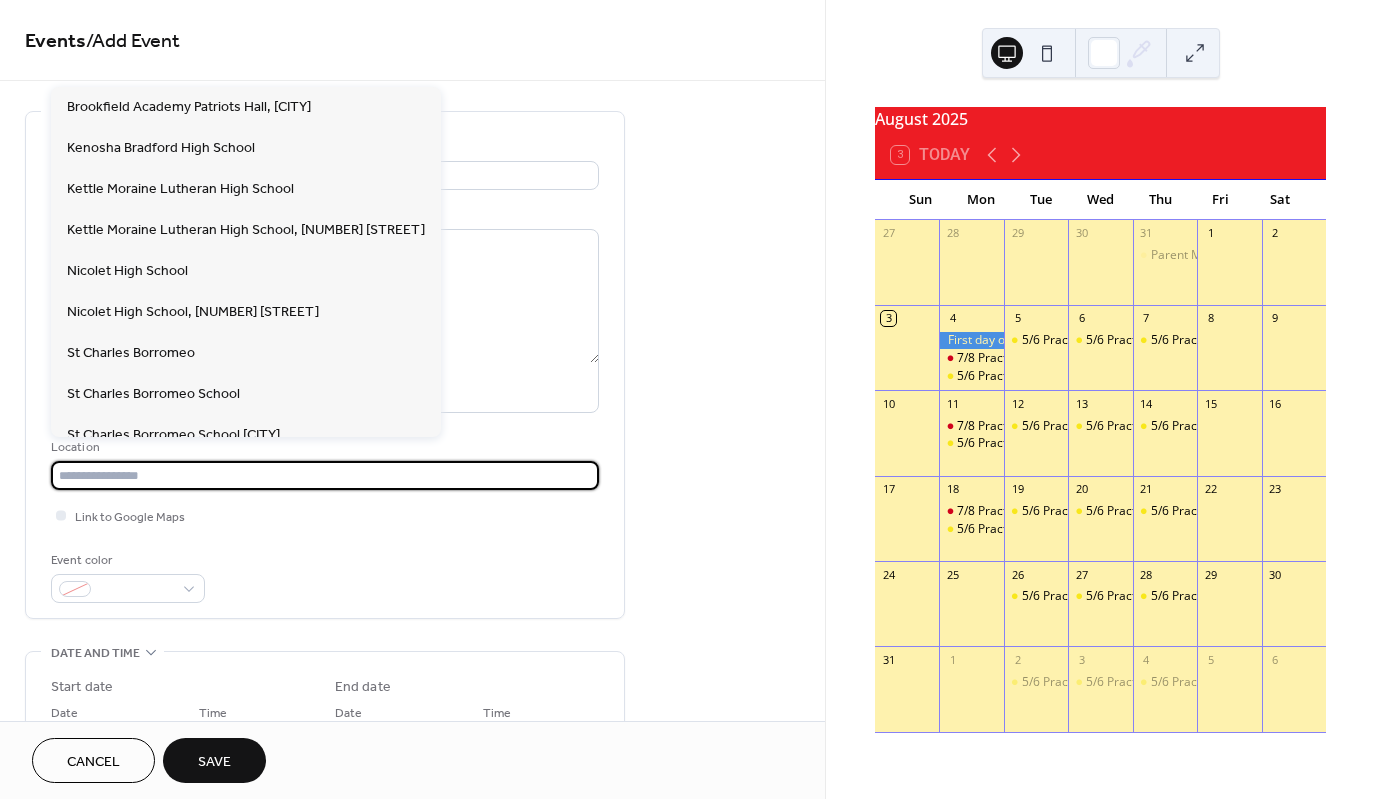 click at bounding box center [325, 475] 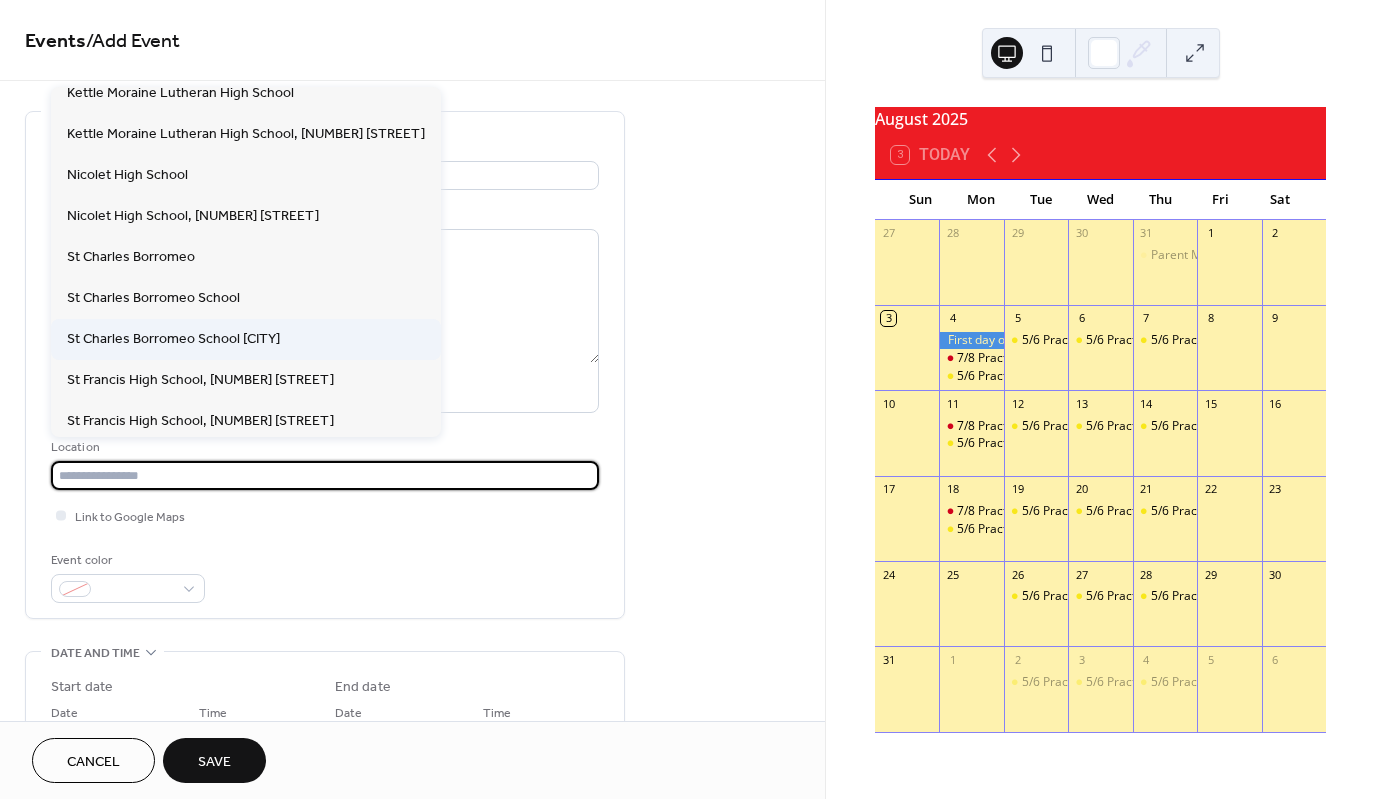 scroll, scrollTop: 100, scrollLeft: 0, axis: vertical 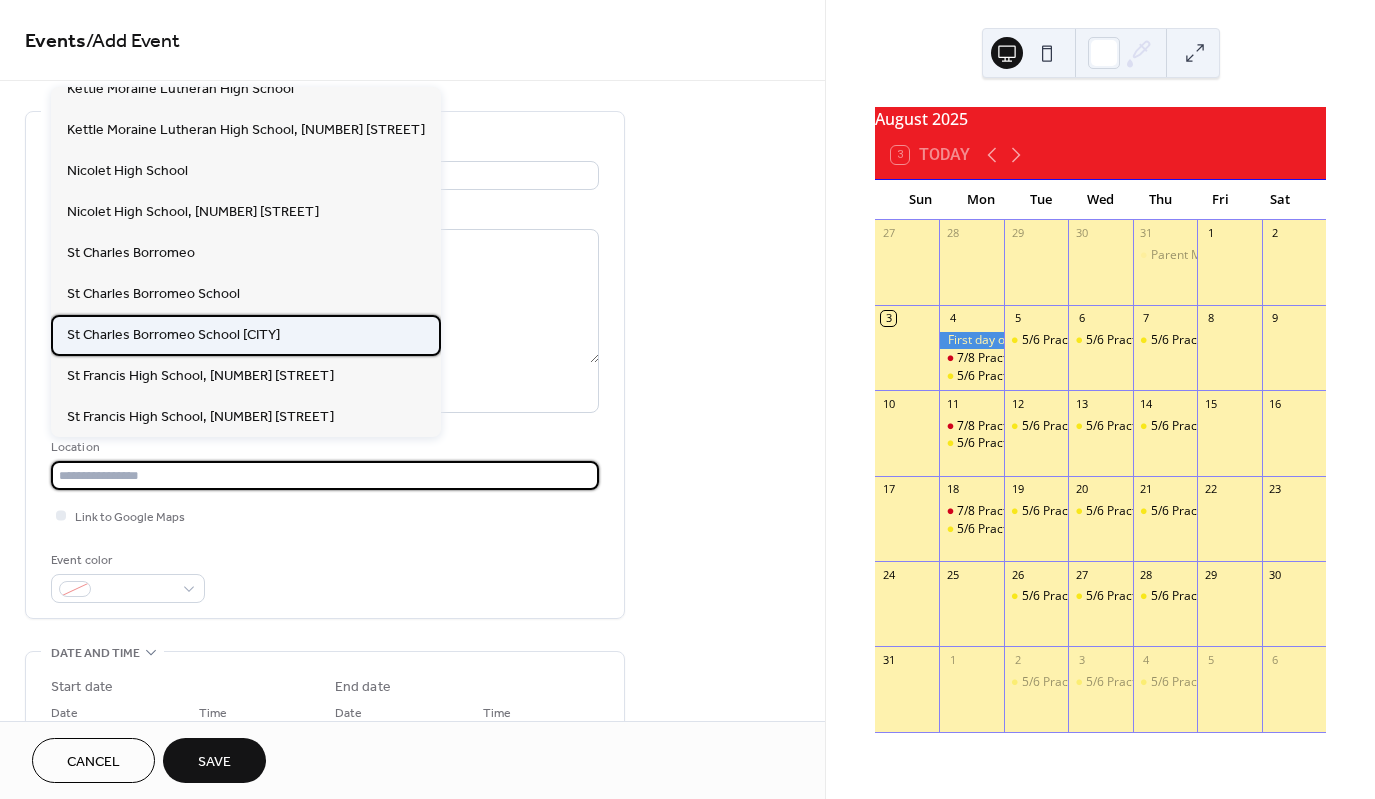 click on "St Charles Borromeo School Milwaukee" at bounding box center (173, 335) 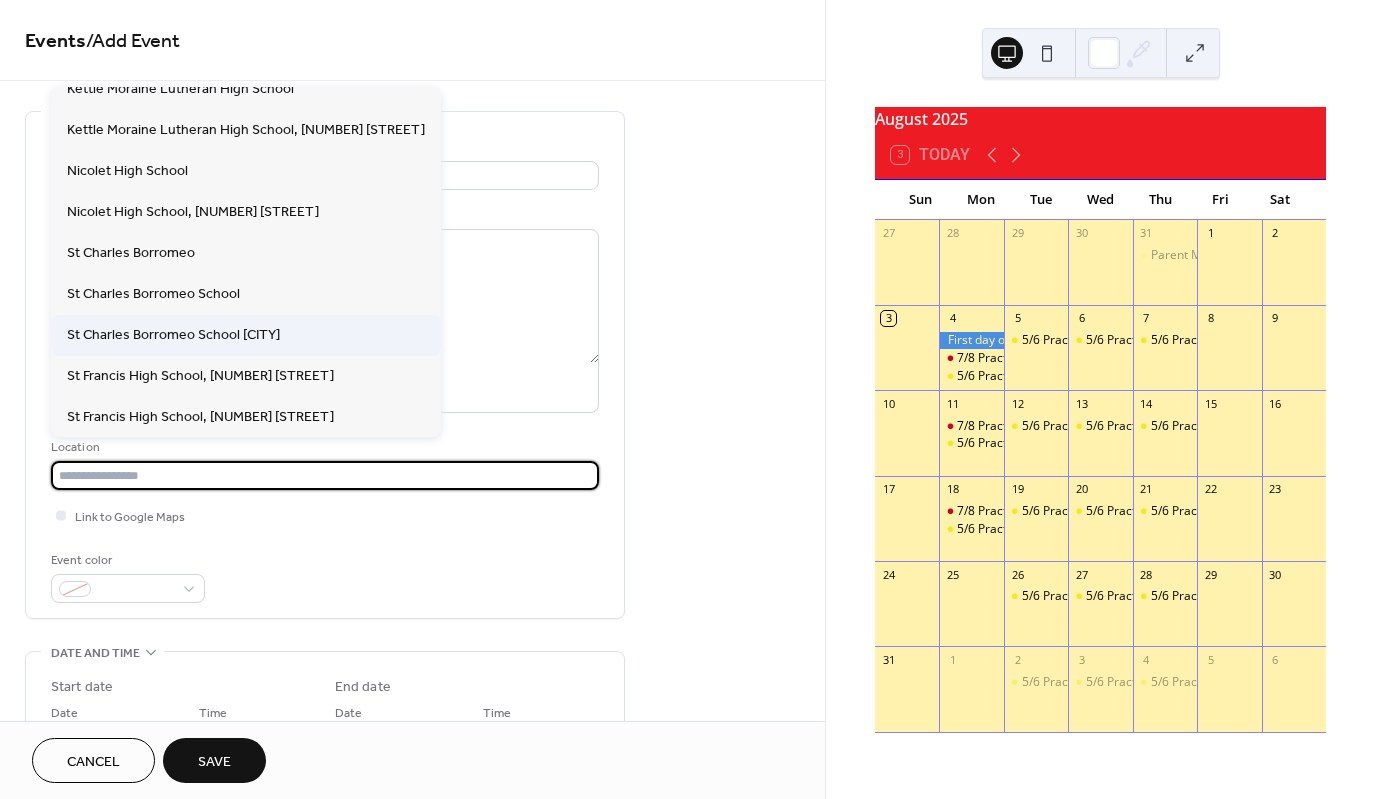 type on "**********" 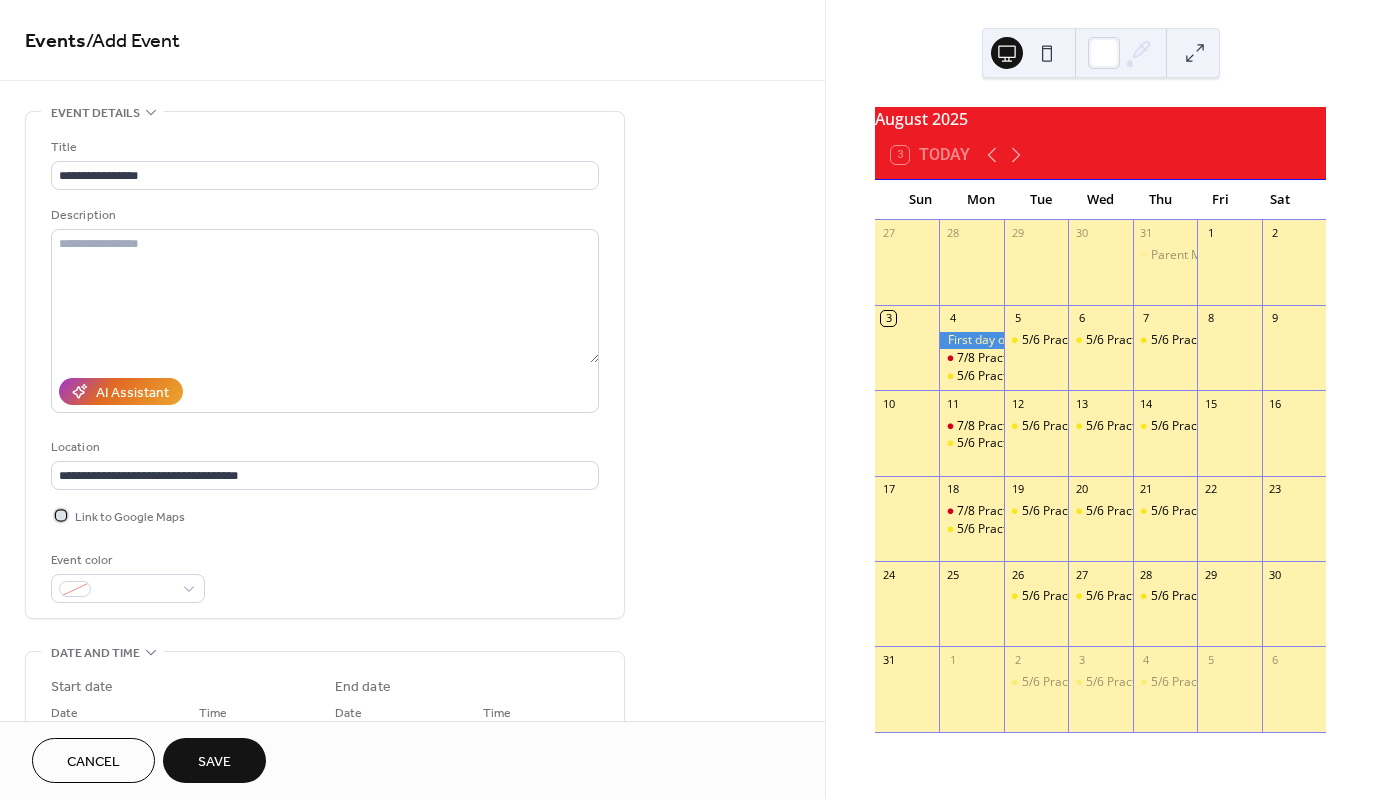 click at bounding box center [61, 515] 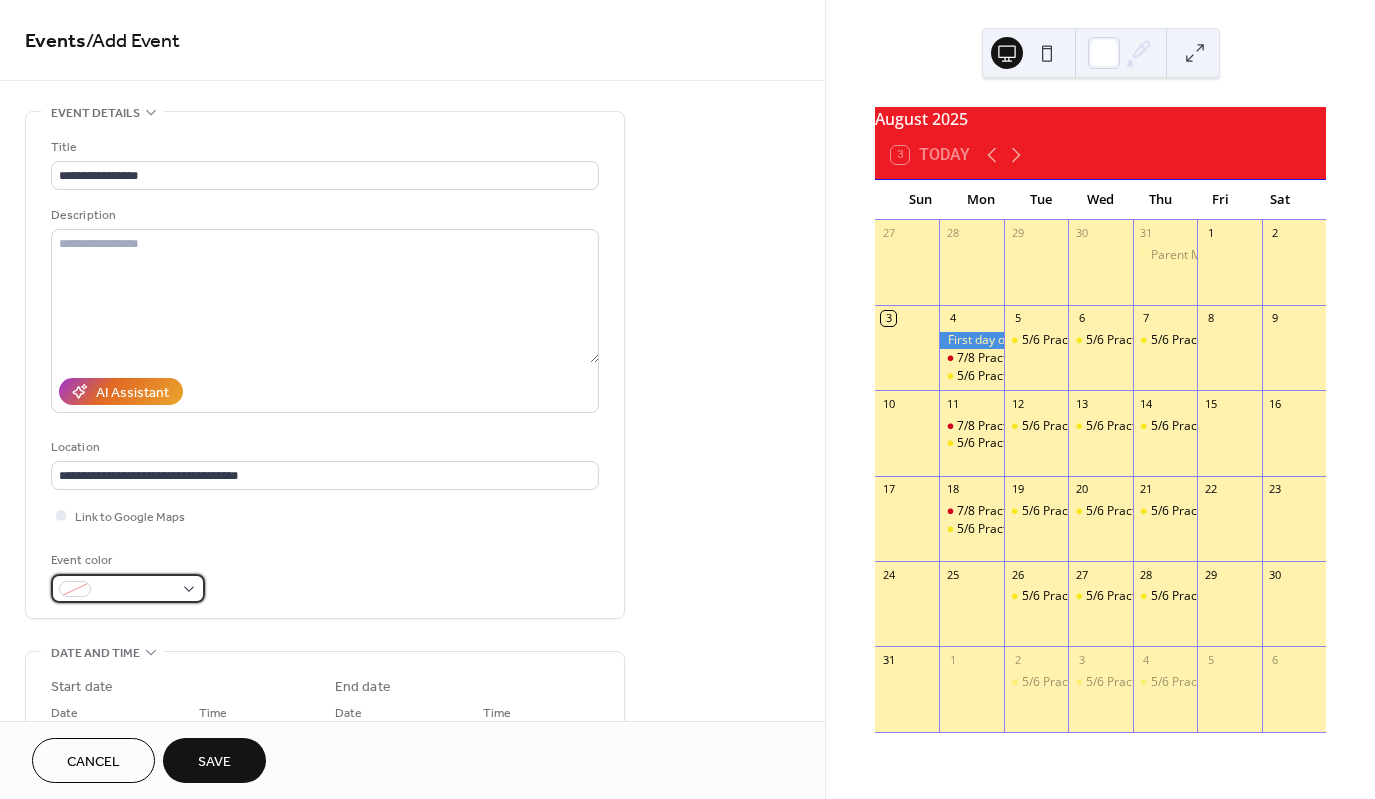 click at bounding box center [128, 588] 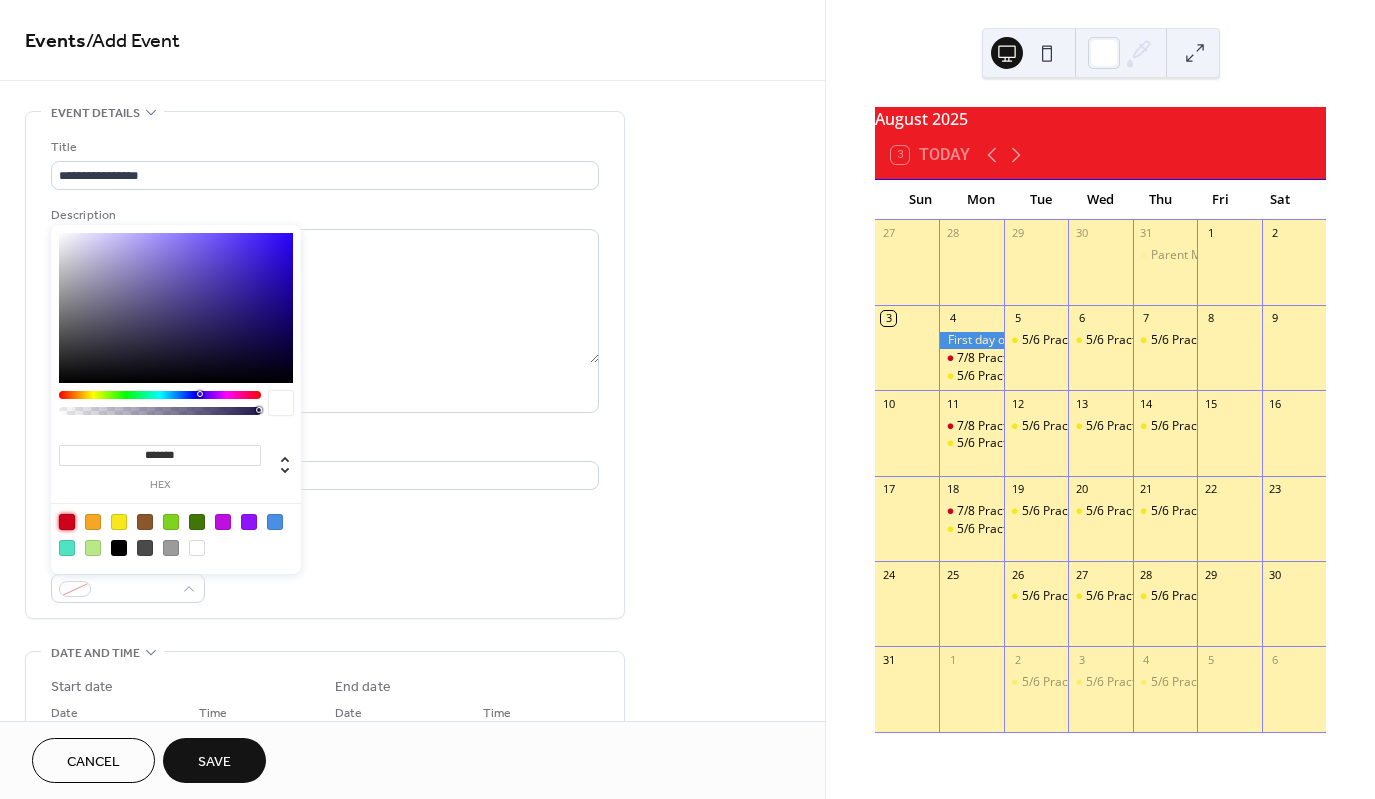 click at bounding box center (67, 522) 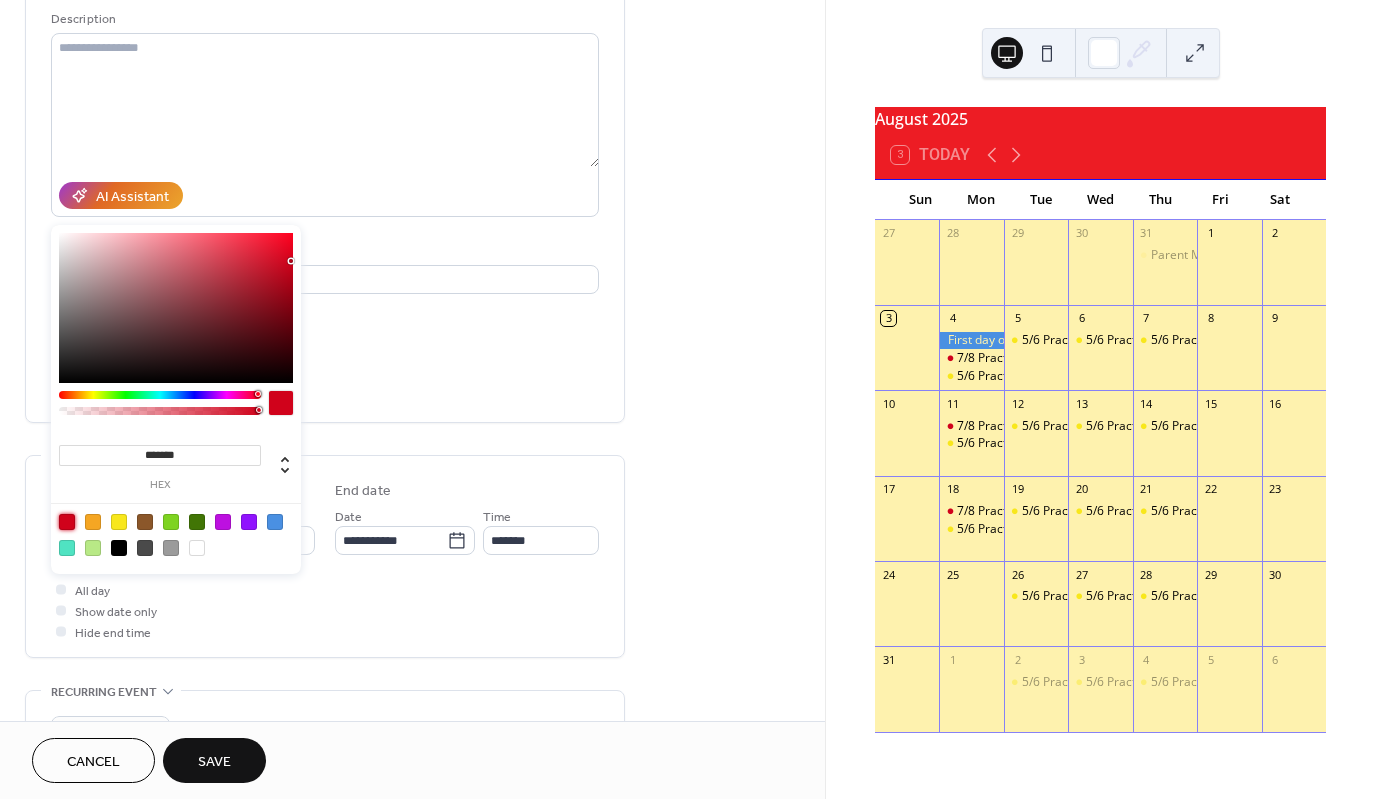 scroll, scrollTop: 200, scrollLeft: 0, axis: vertical 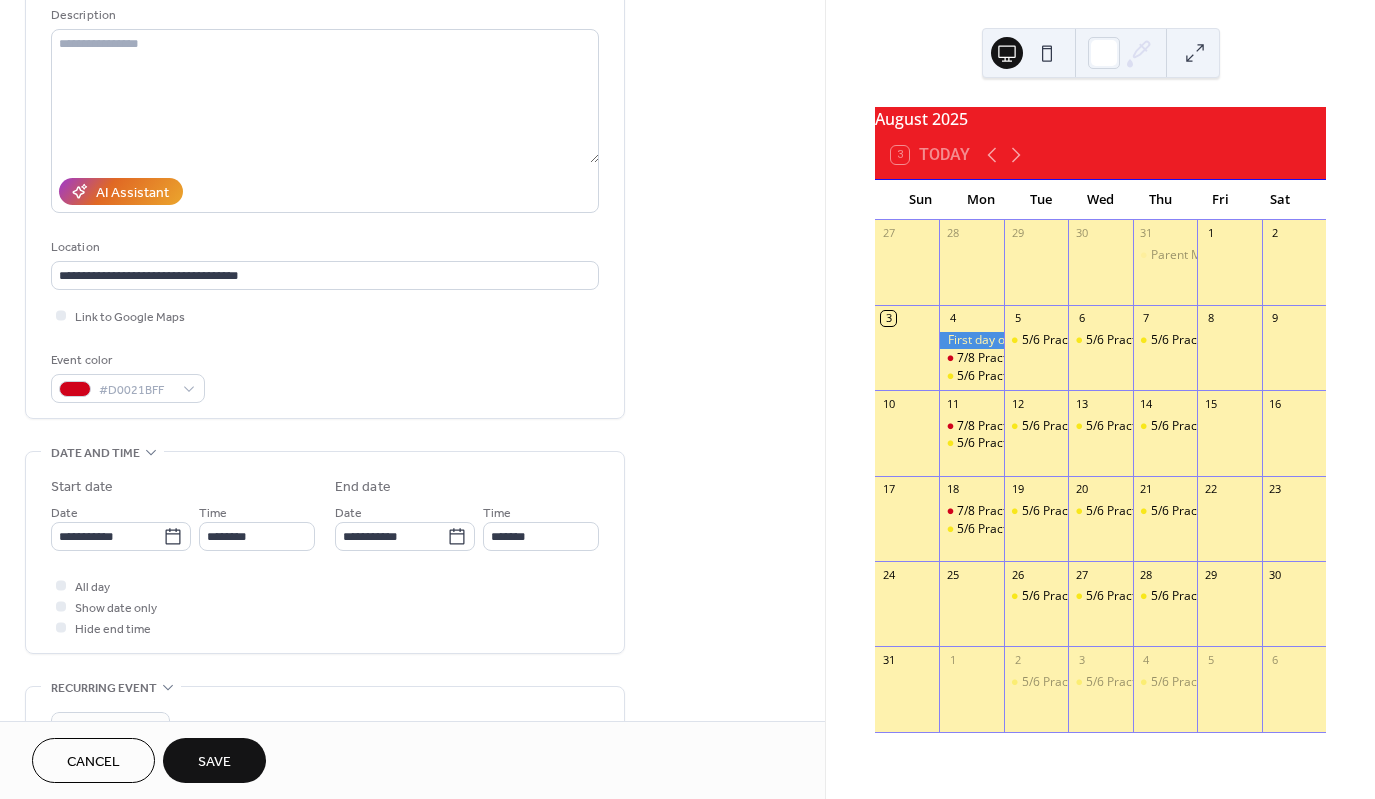 click on "**********" at bounding box center [325, 588] 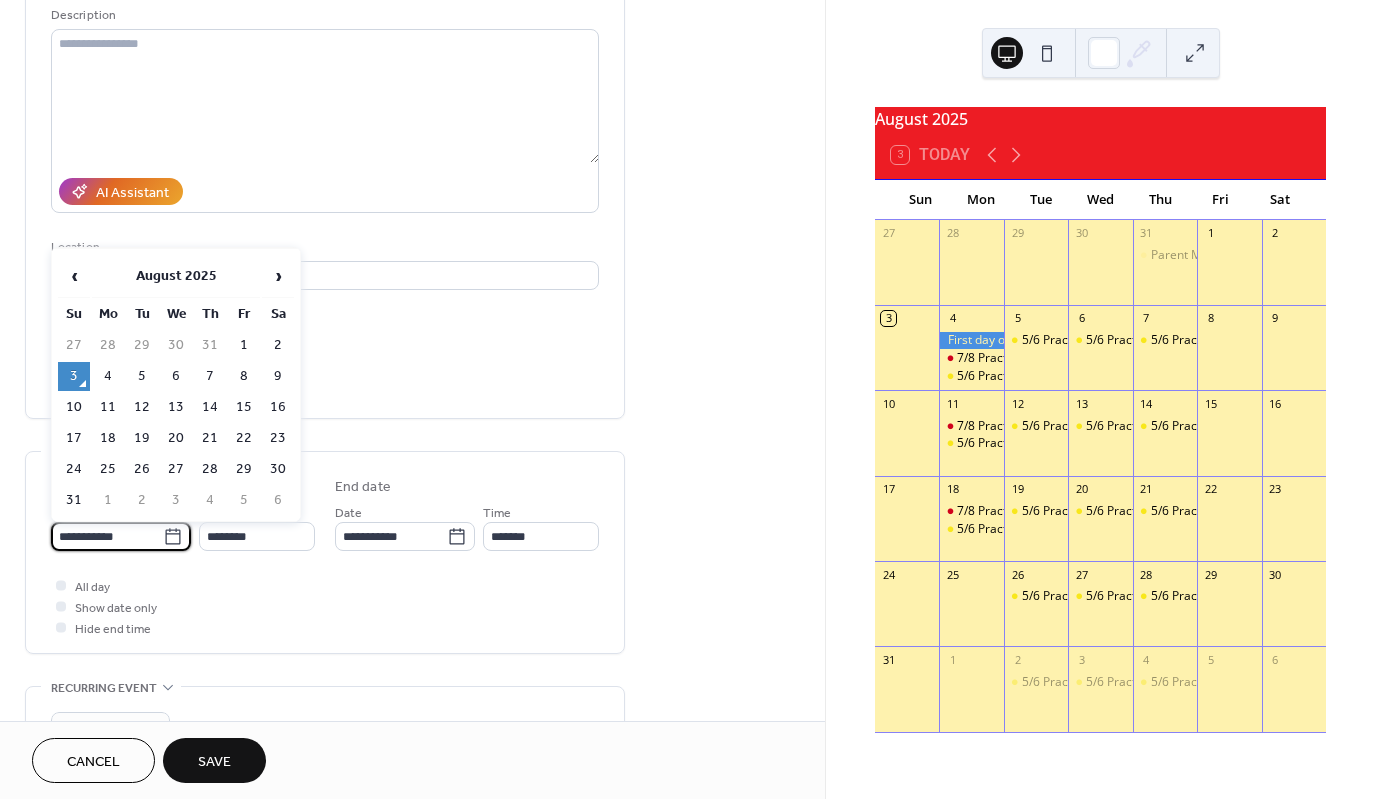 click on "**********" at bounding box center (107, 536) 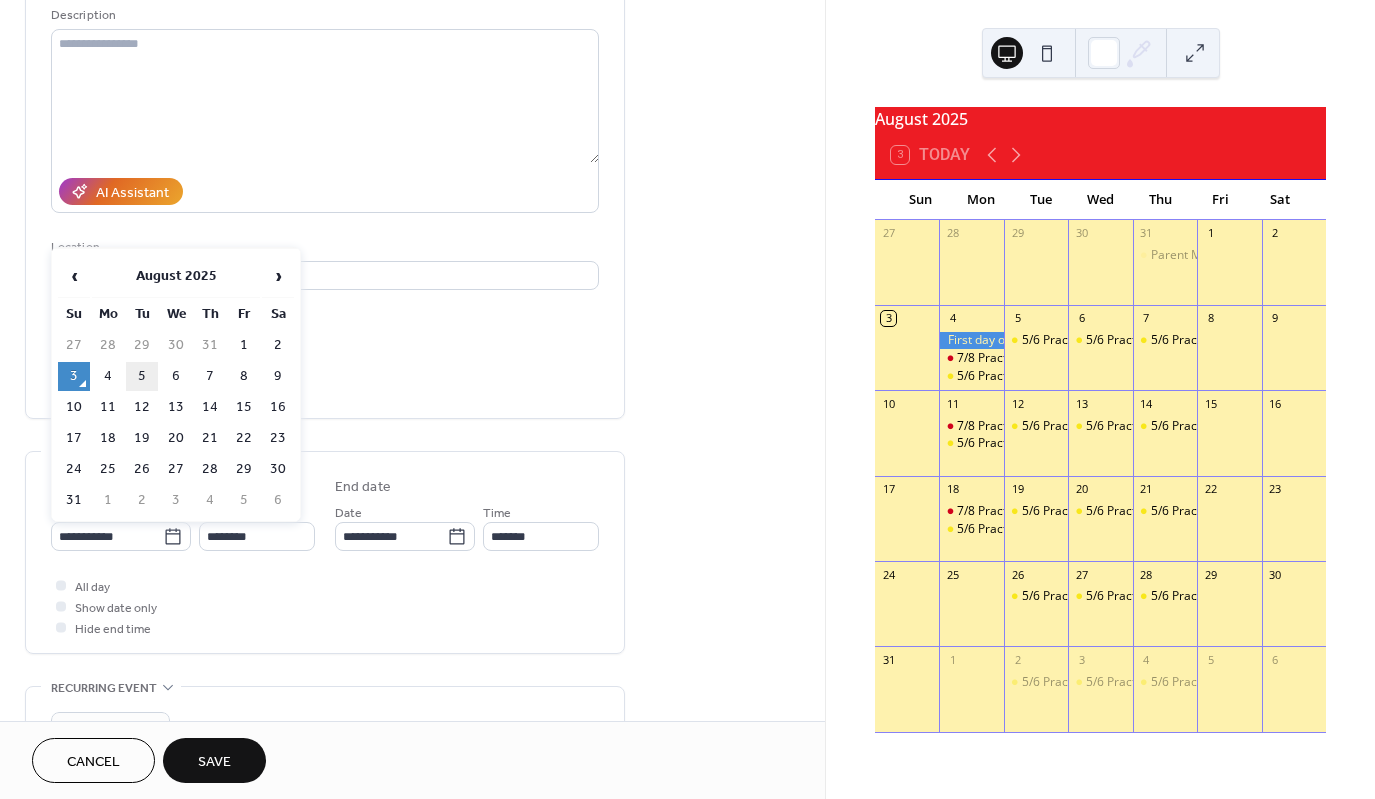 click on "5" at bounding box center (142, 376) 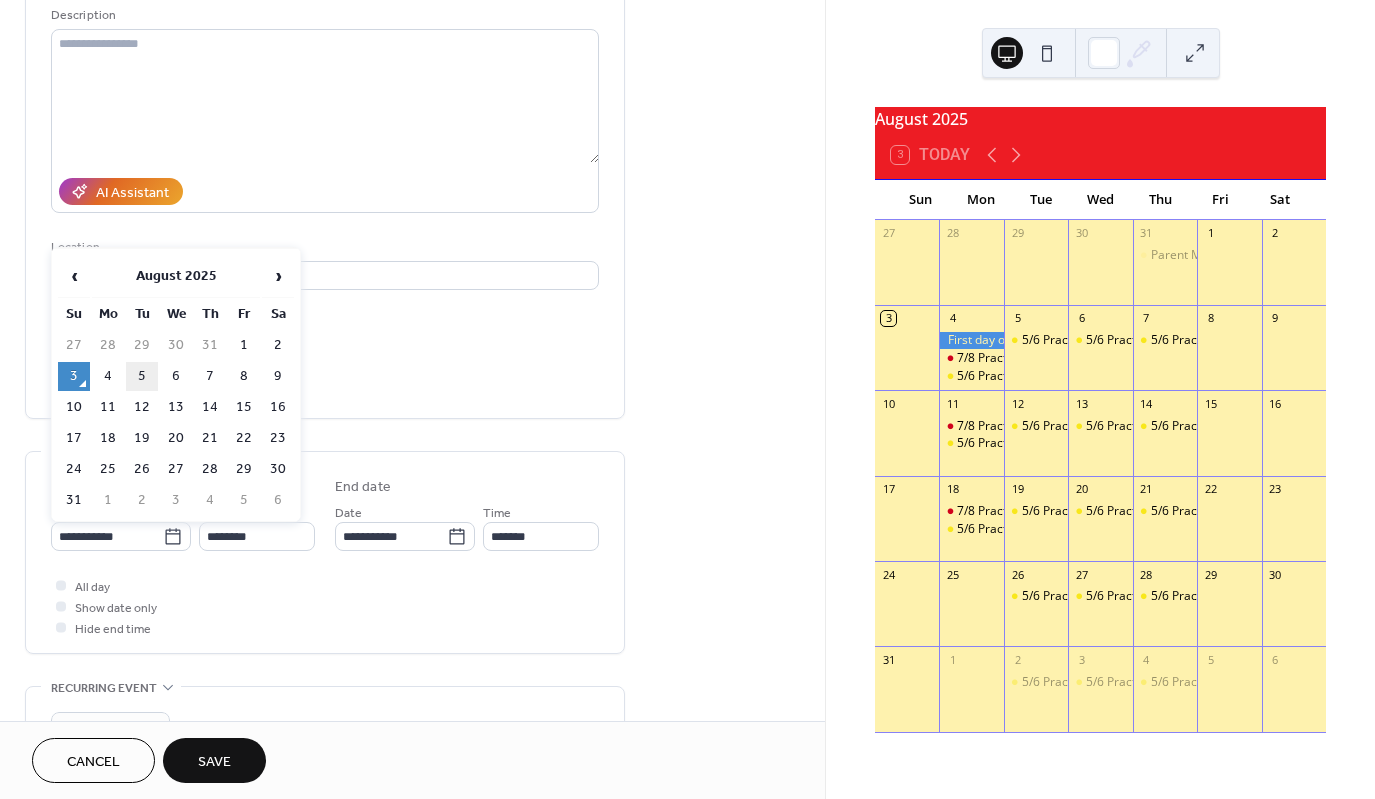type on "**********" 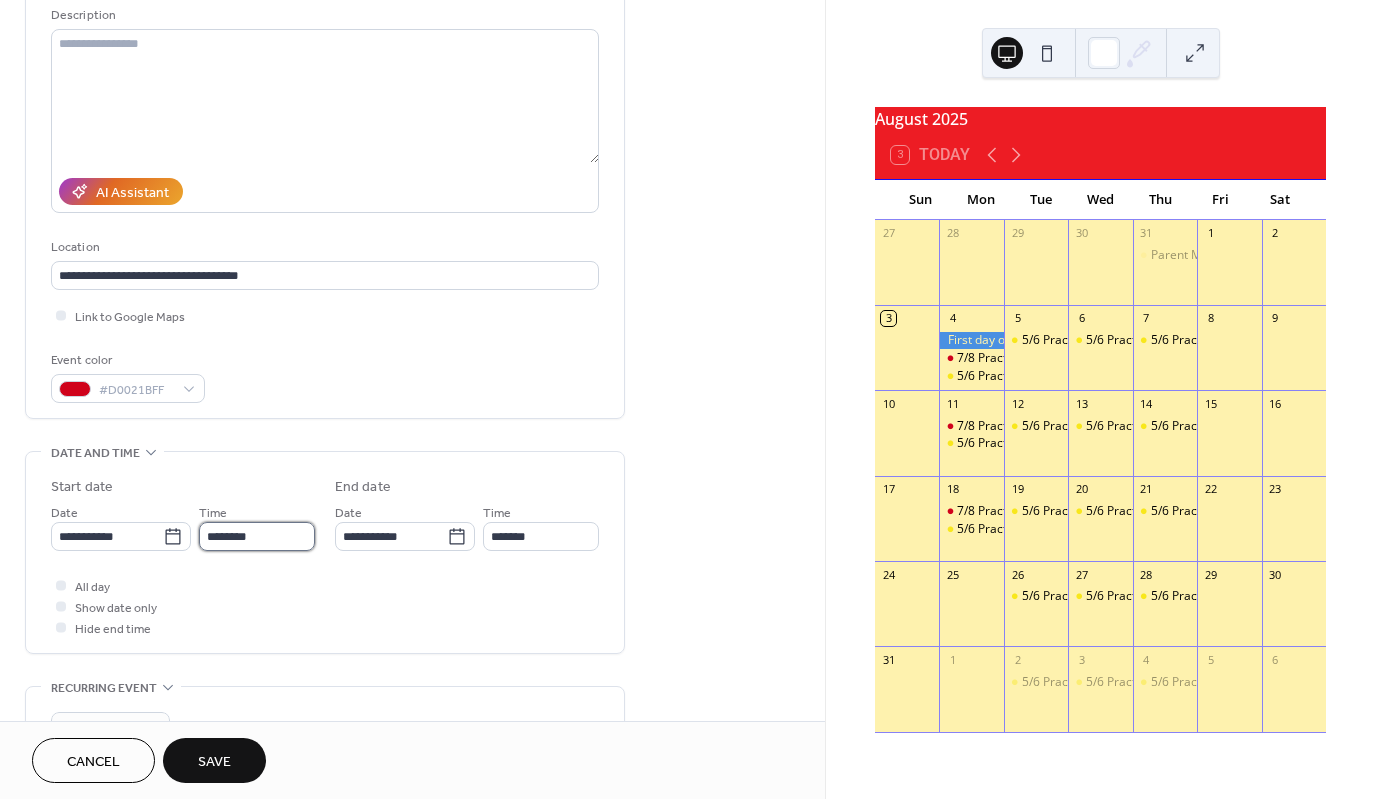 click on "********" at bounding box center [257, 536] 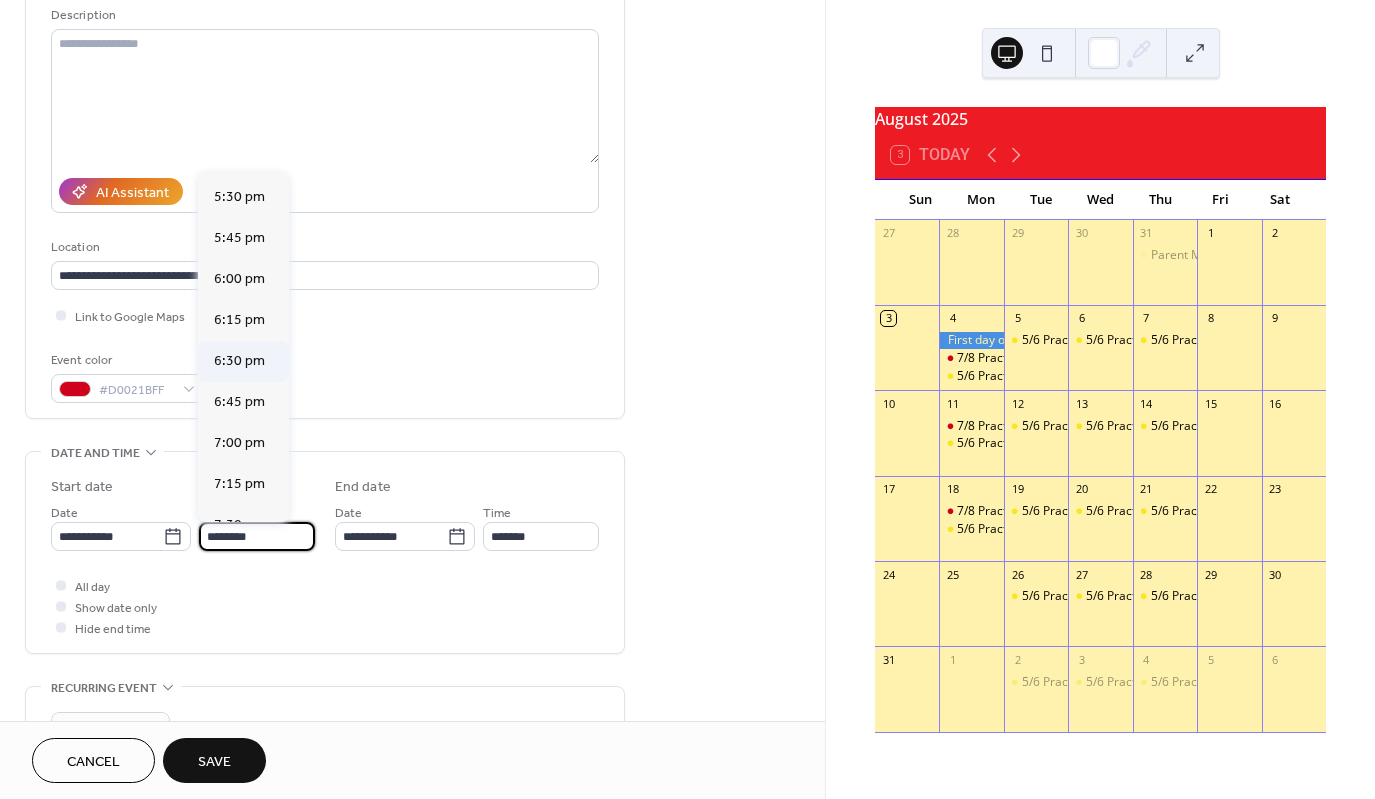 scroll, scrollTop: 2868, scrollLeft: 0, axis: vertical 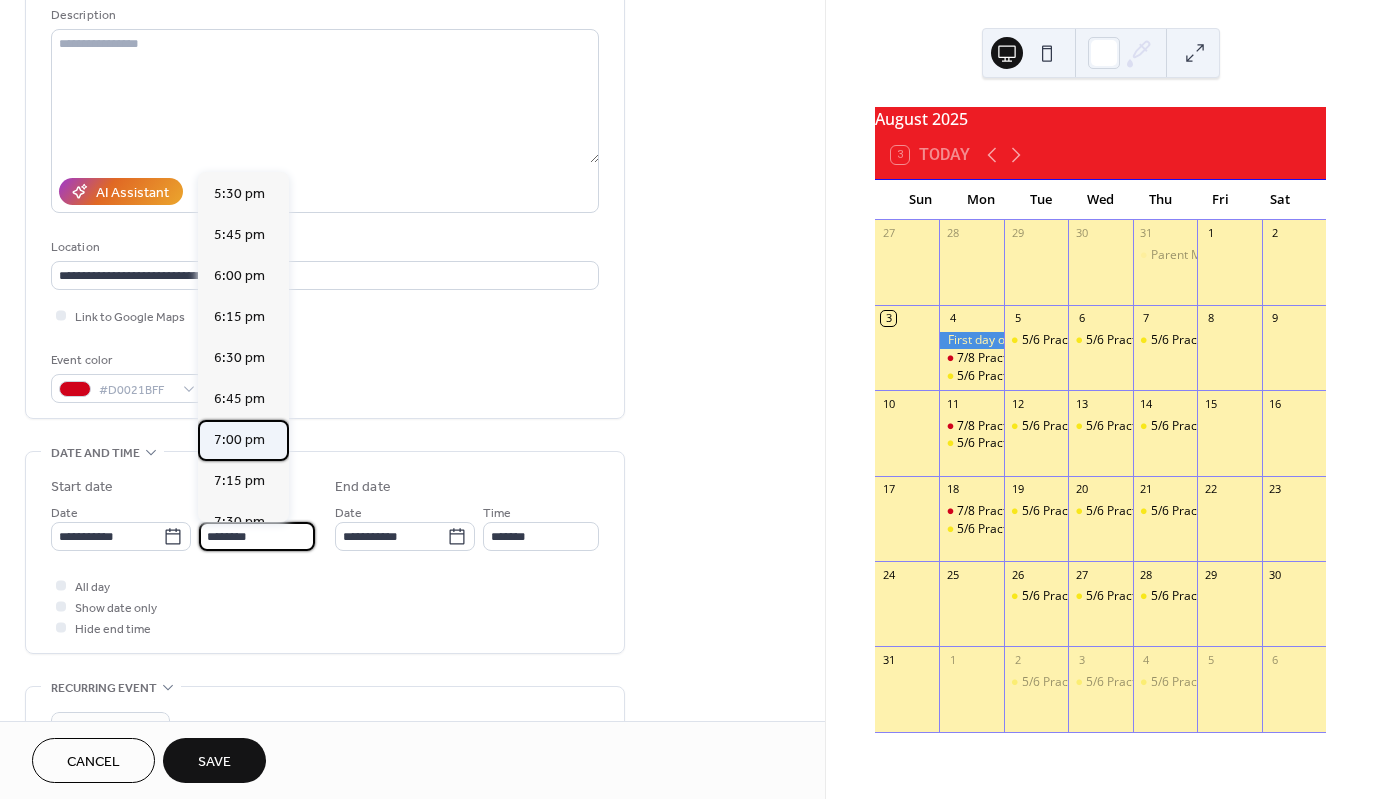 click on "7:00 pm" at bounding box center [239, 440] 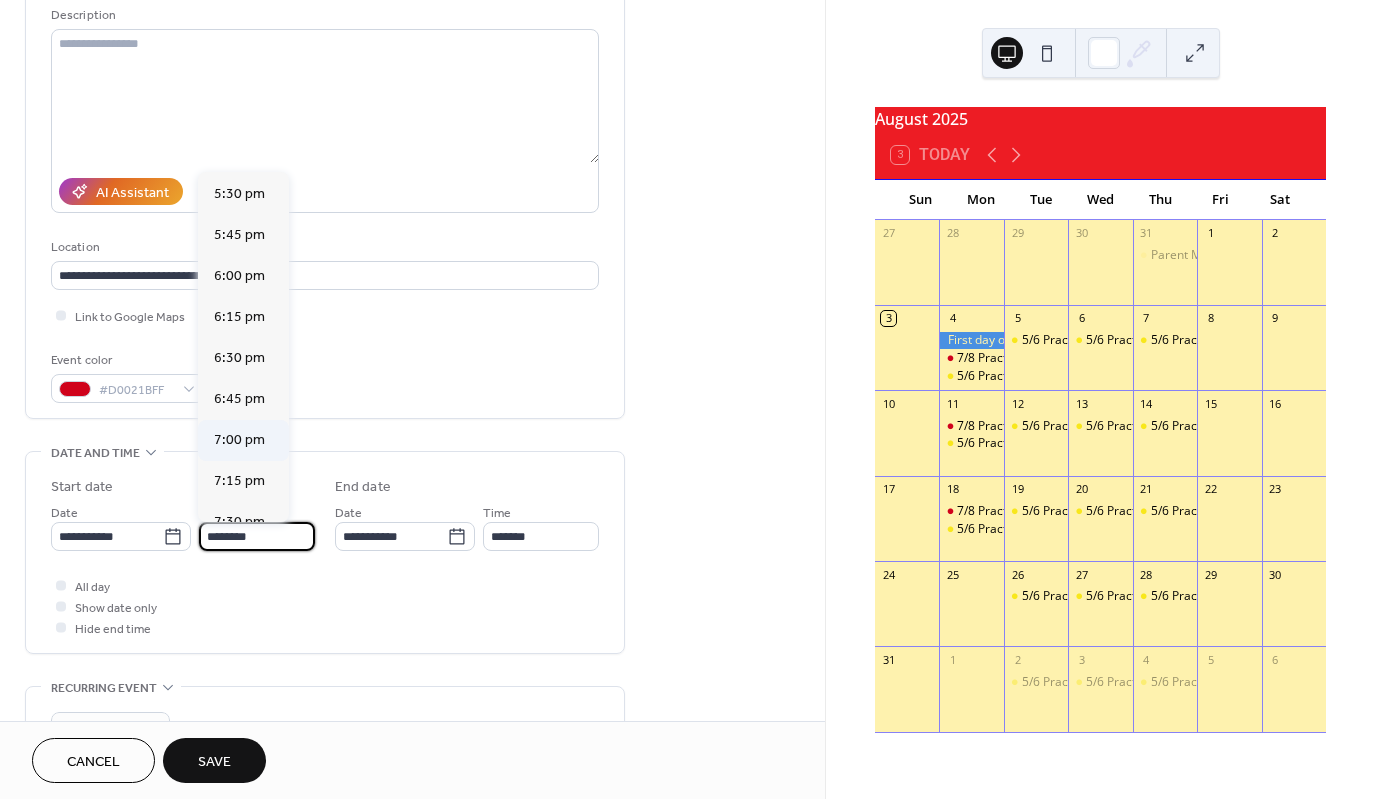 type on "*******" 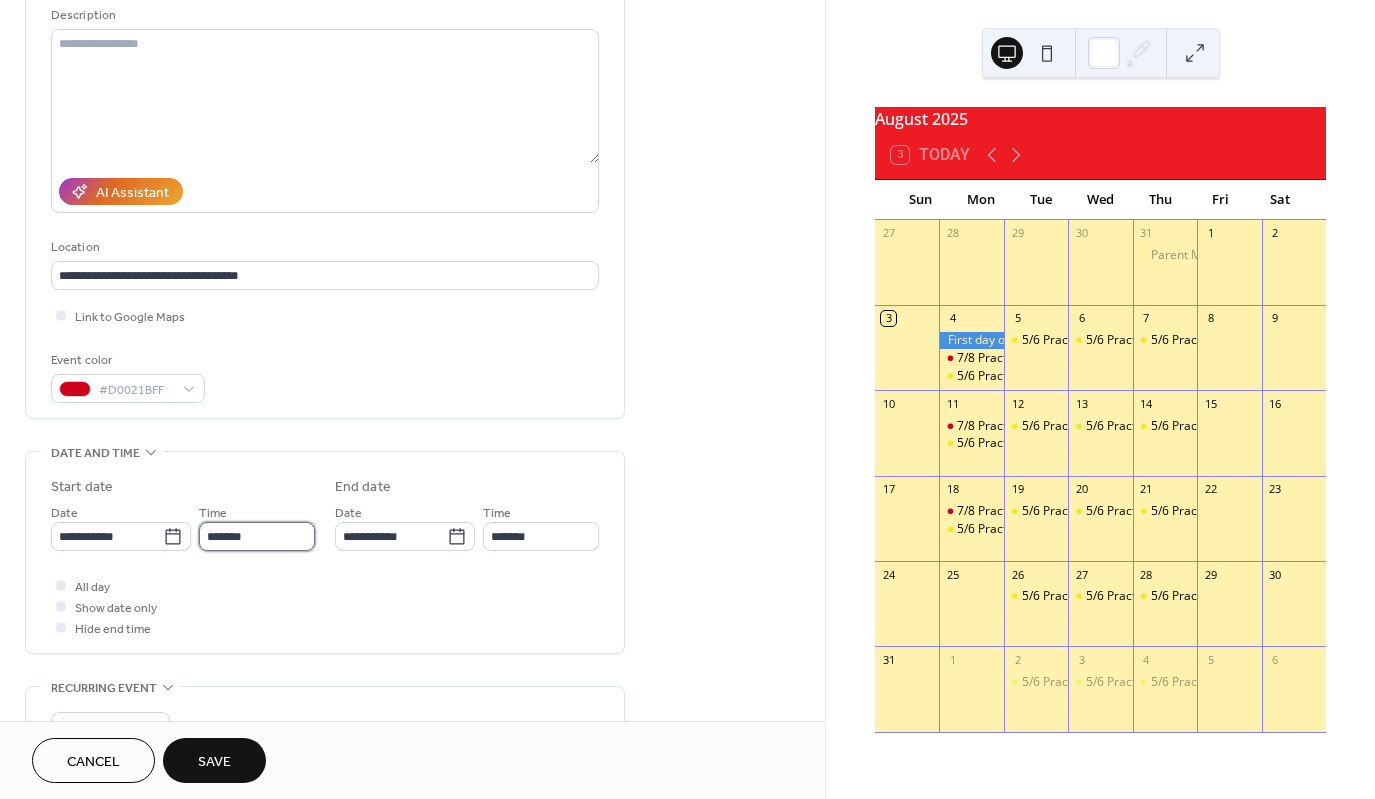 click on "*******" at bounding box center (257, 536) 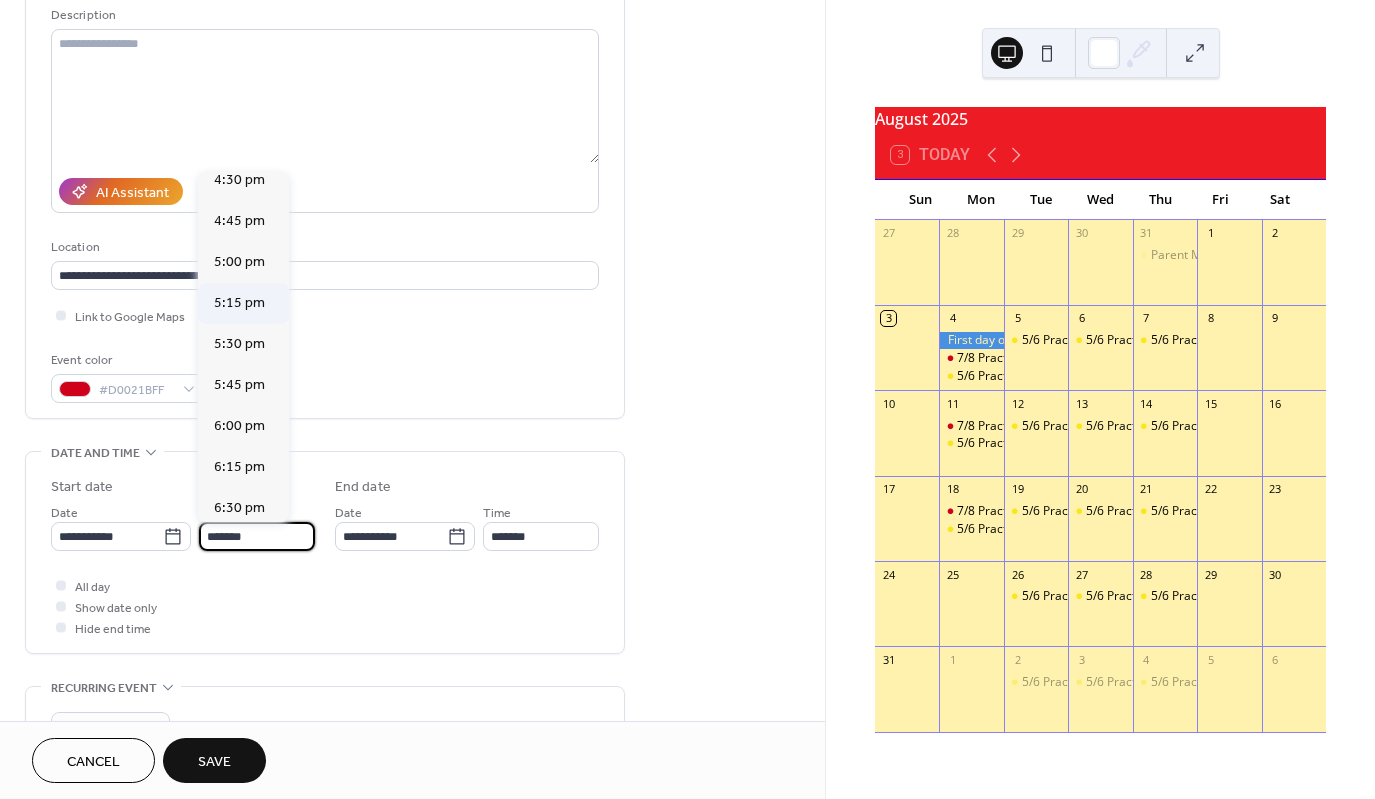 scroll, scrollTop: 2716, scrollLeft: 0, axis: vertical 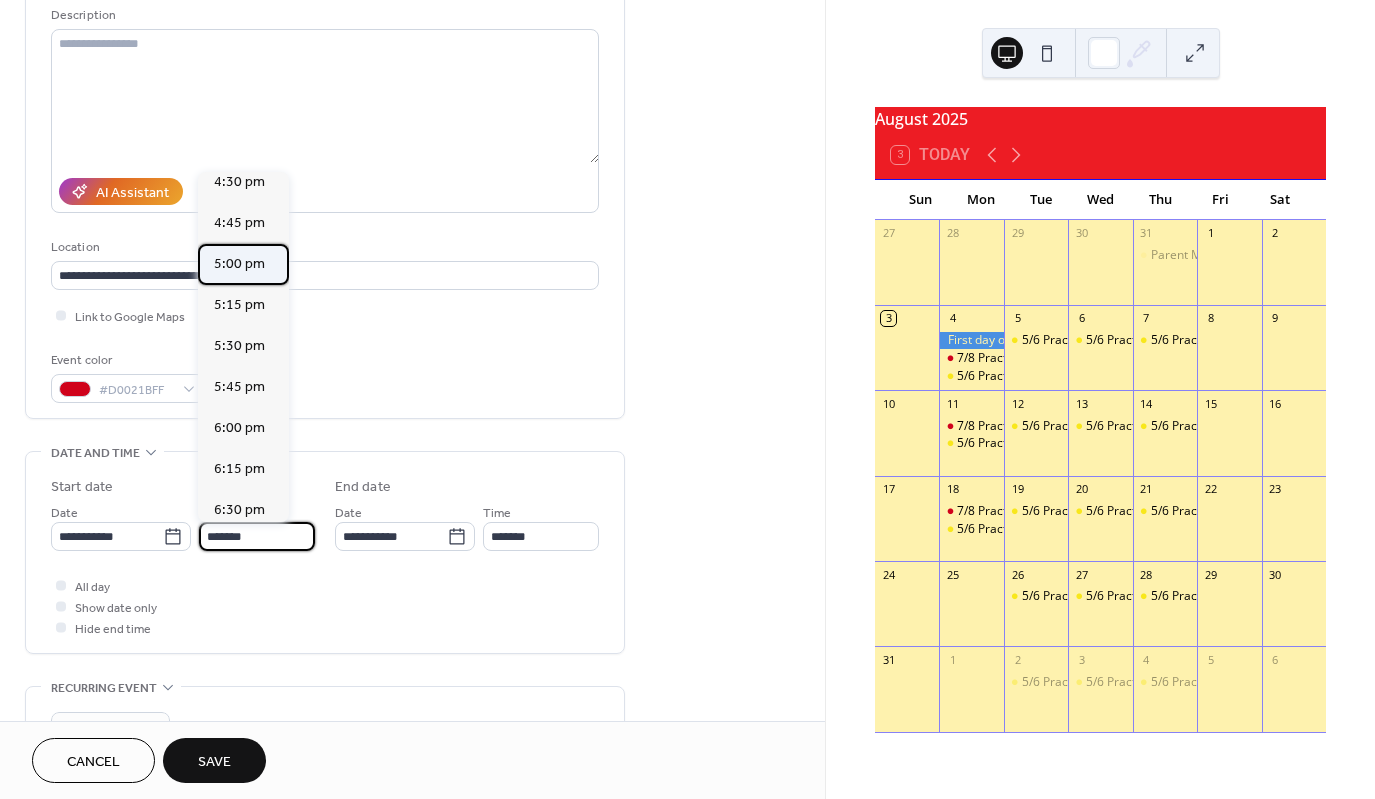 click on "5:00 pm" at bounding box center (239, 264) 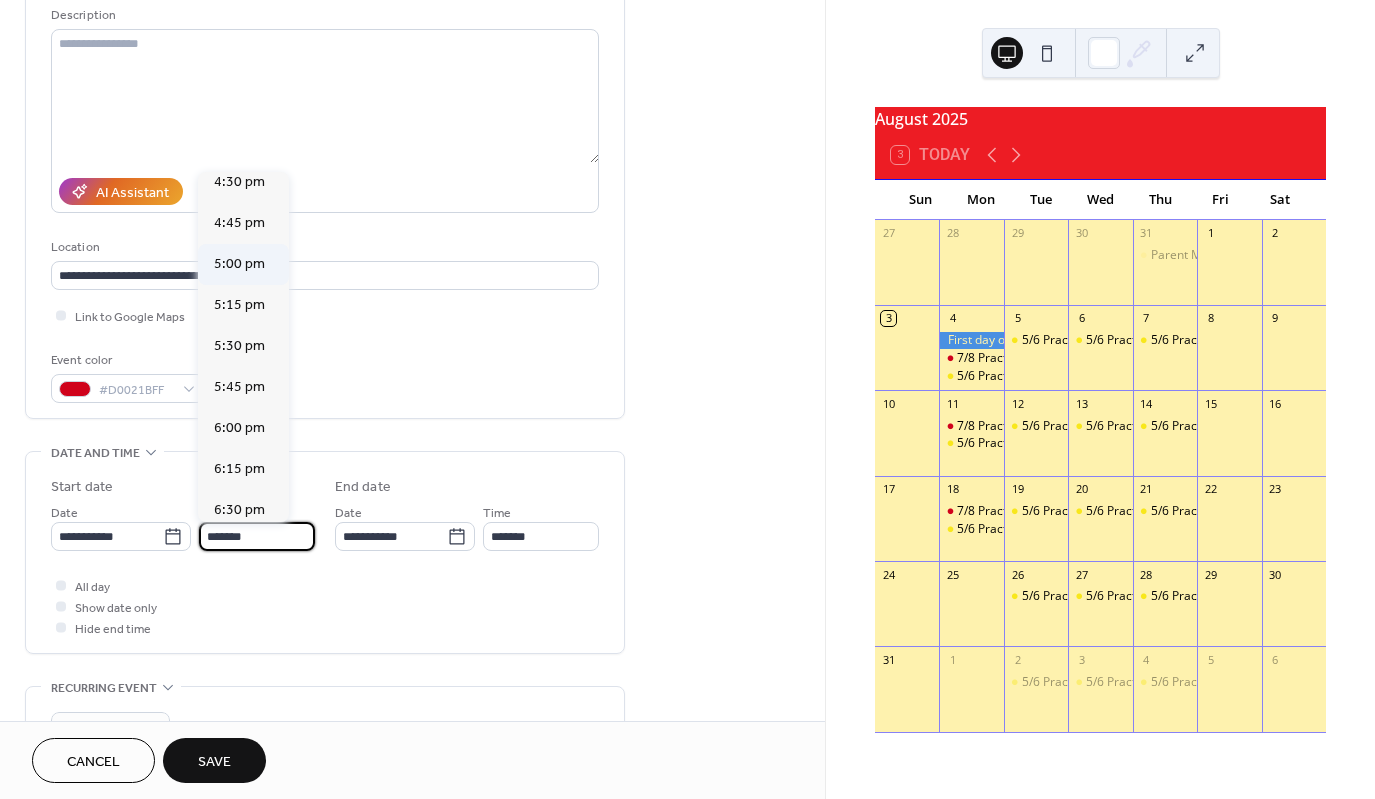 type on "*******" 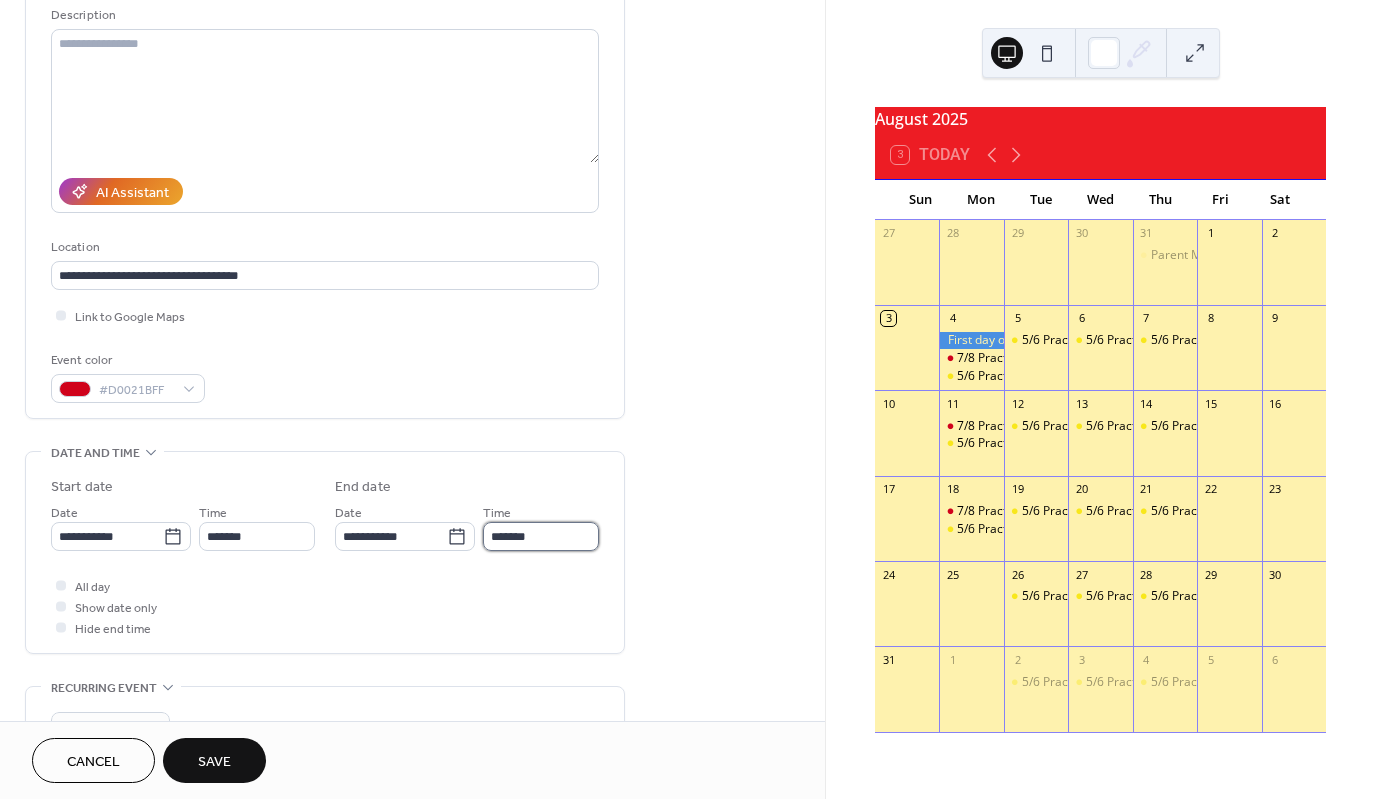 click on "*******" at bounding box center [541, 536] 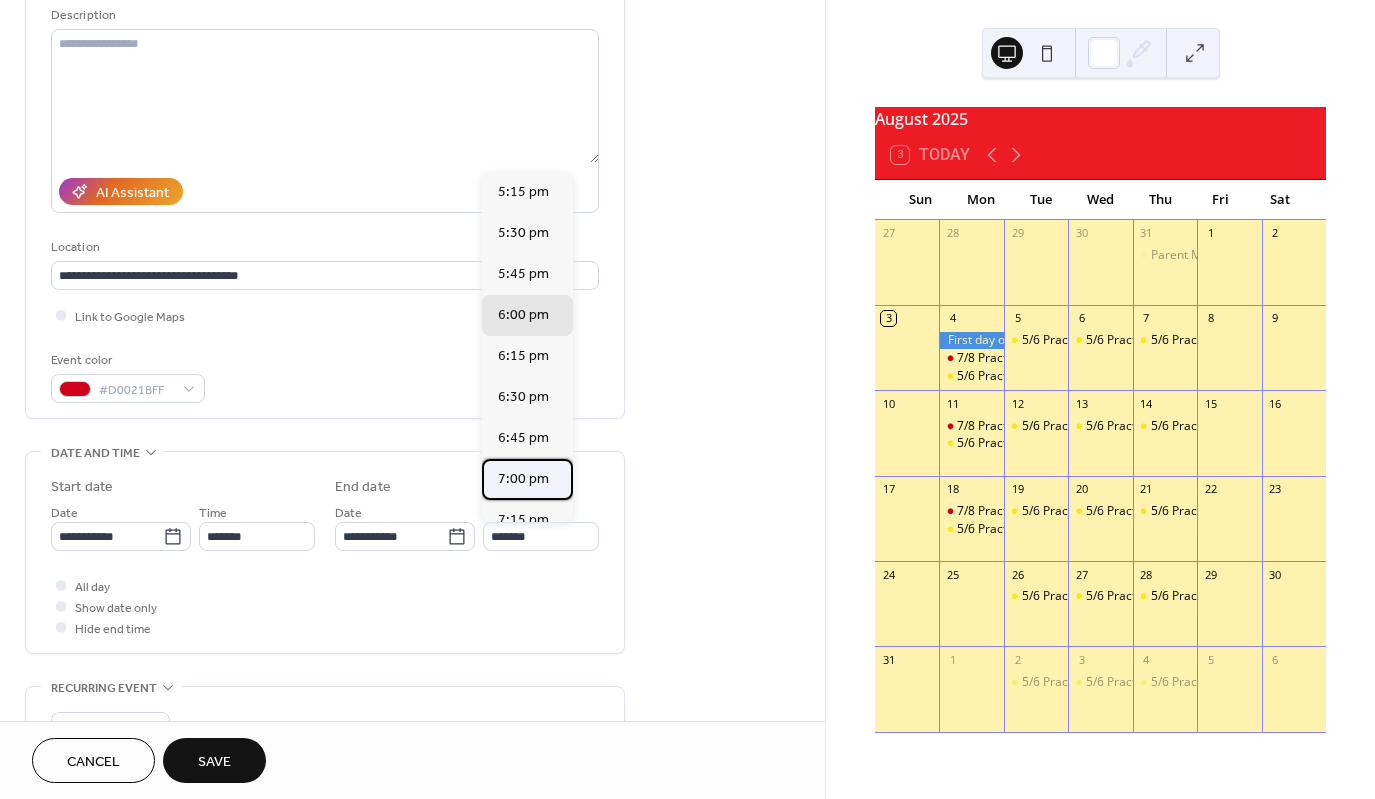 click on "7:00 pm" at bounding box center (523, 479) 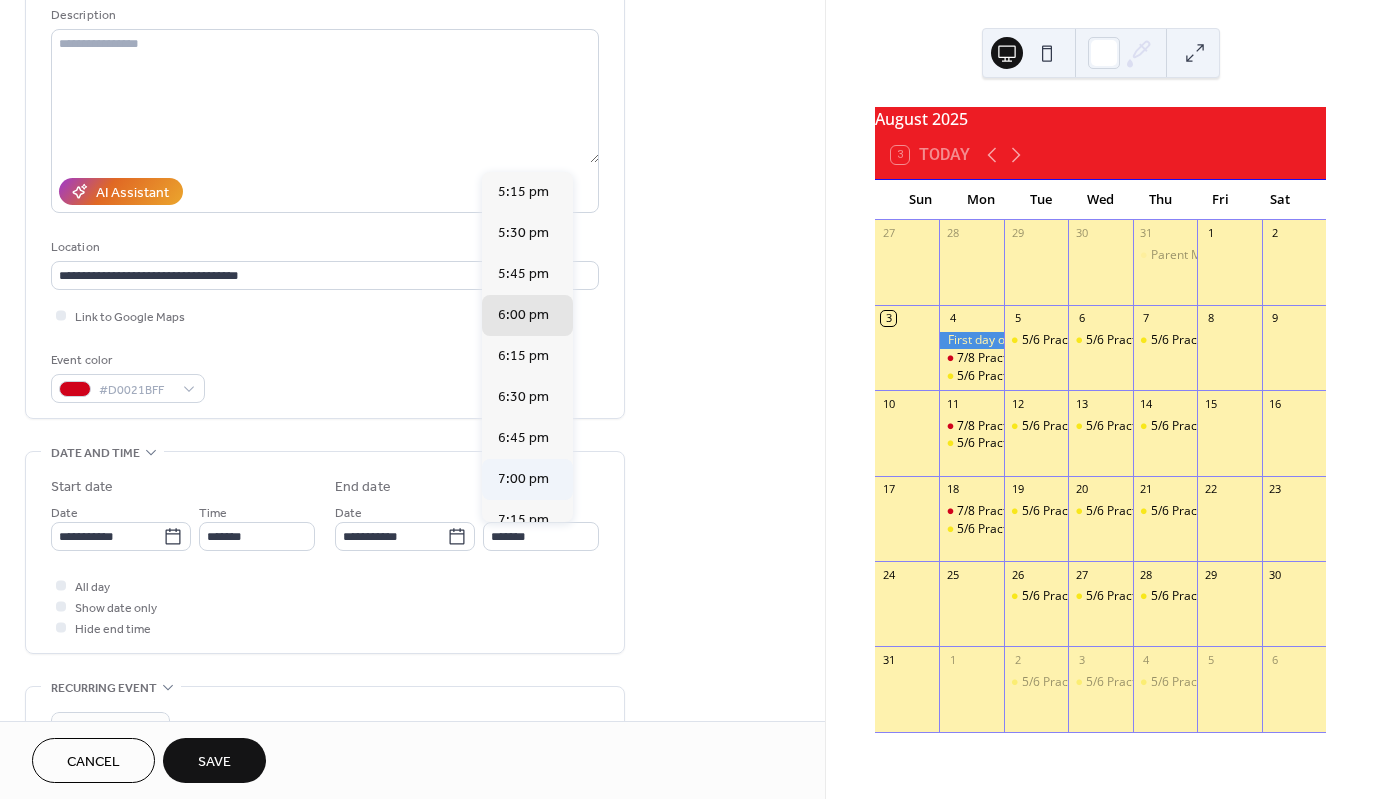 type on "*******" 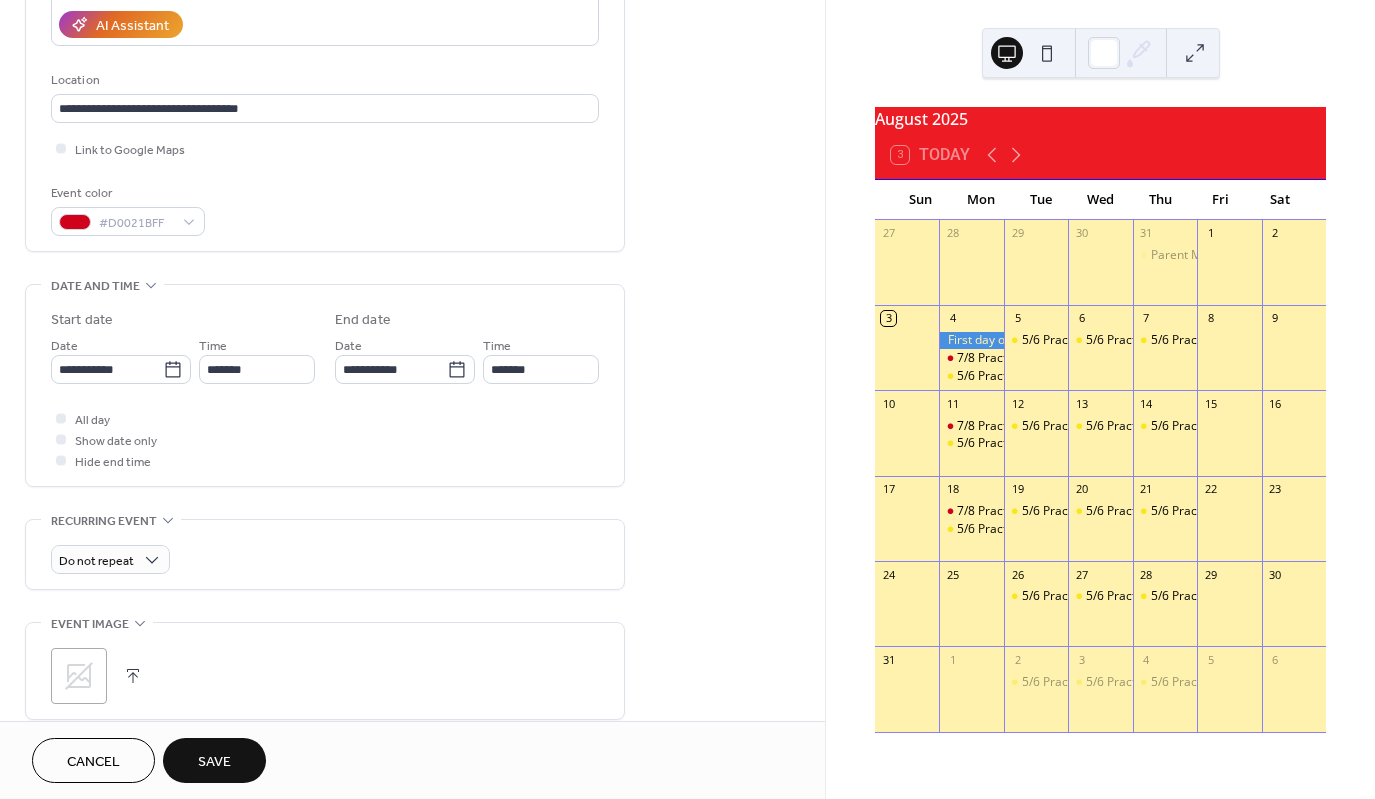 scroll, scrollTop: 400, scrollLeft: 0, axis: vertical 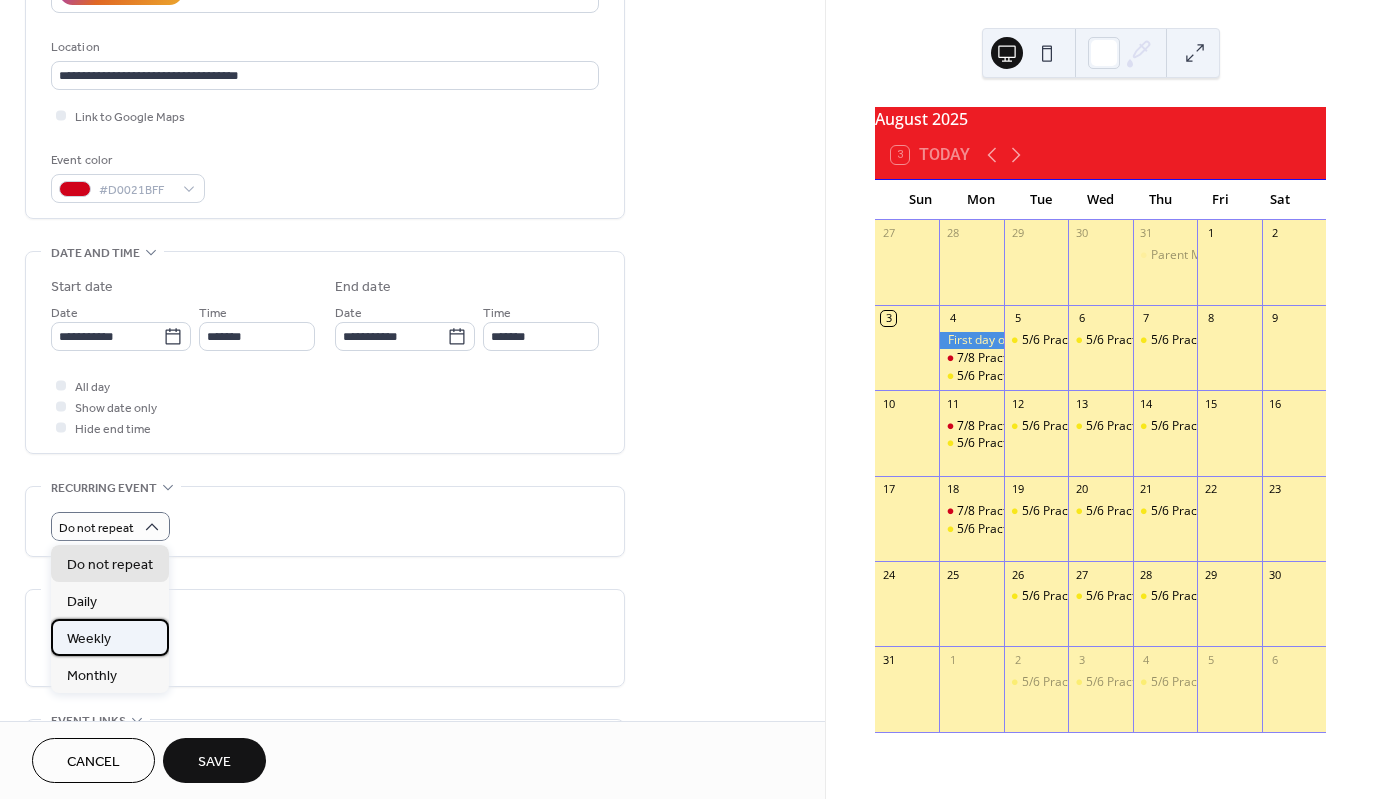 click on "Weekly" at bounding box center (110, 637) 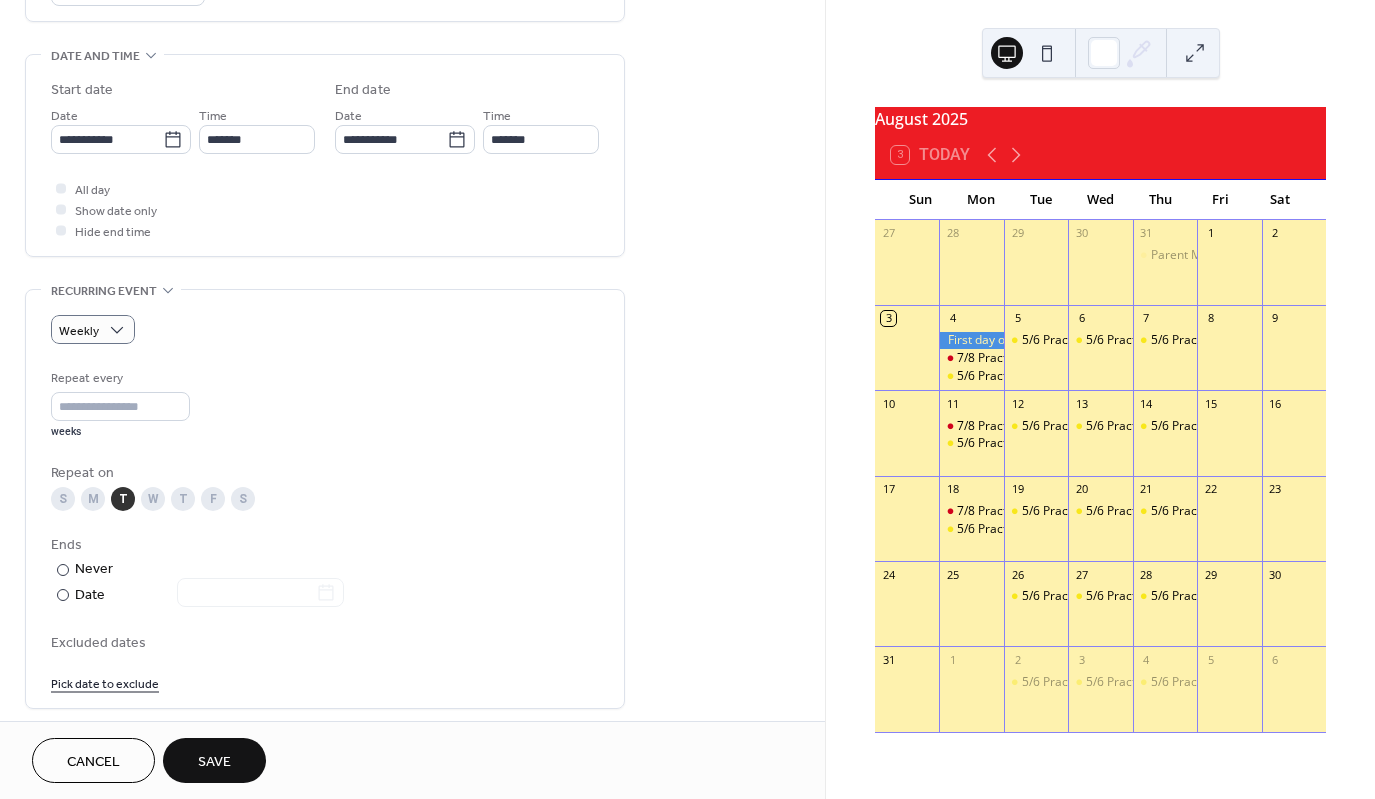 scroll, scrollTop: 600, scrollLeft: 0, axis: vertical 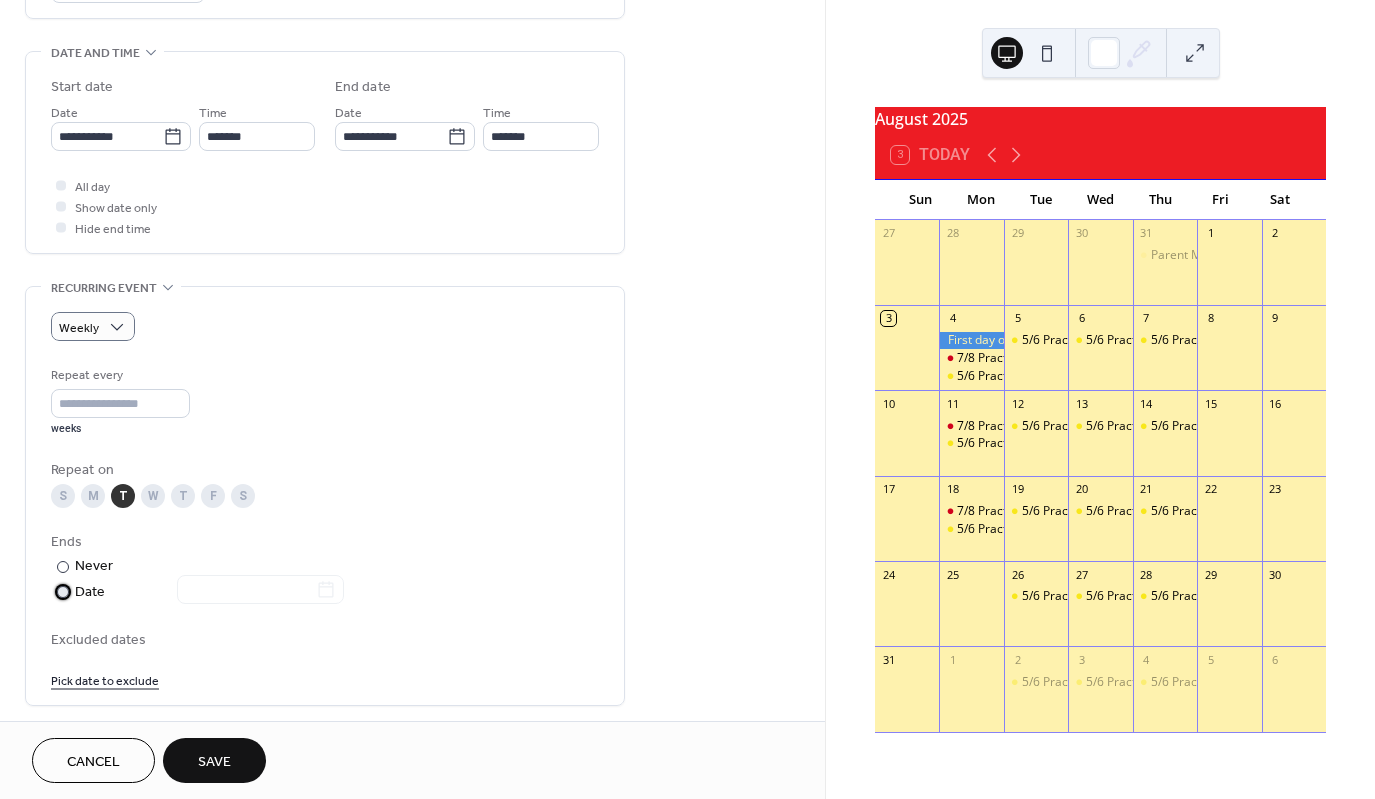 click on "​" at bounding box center (61, 591) 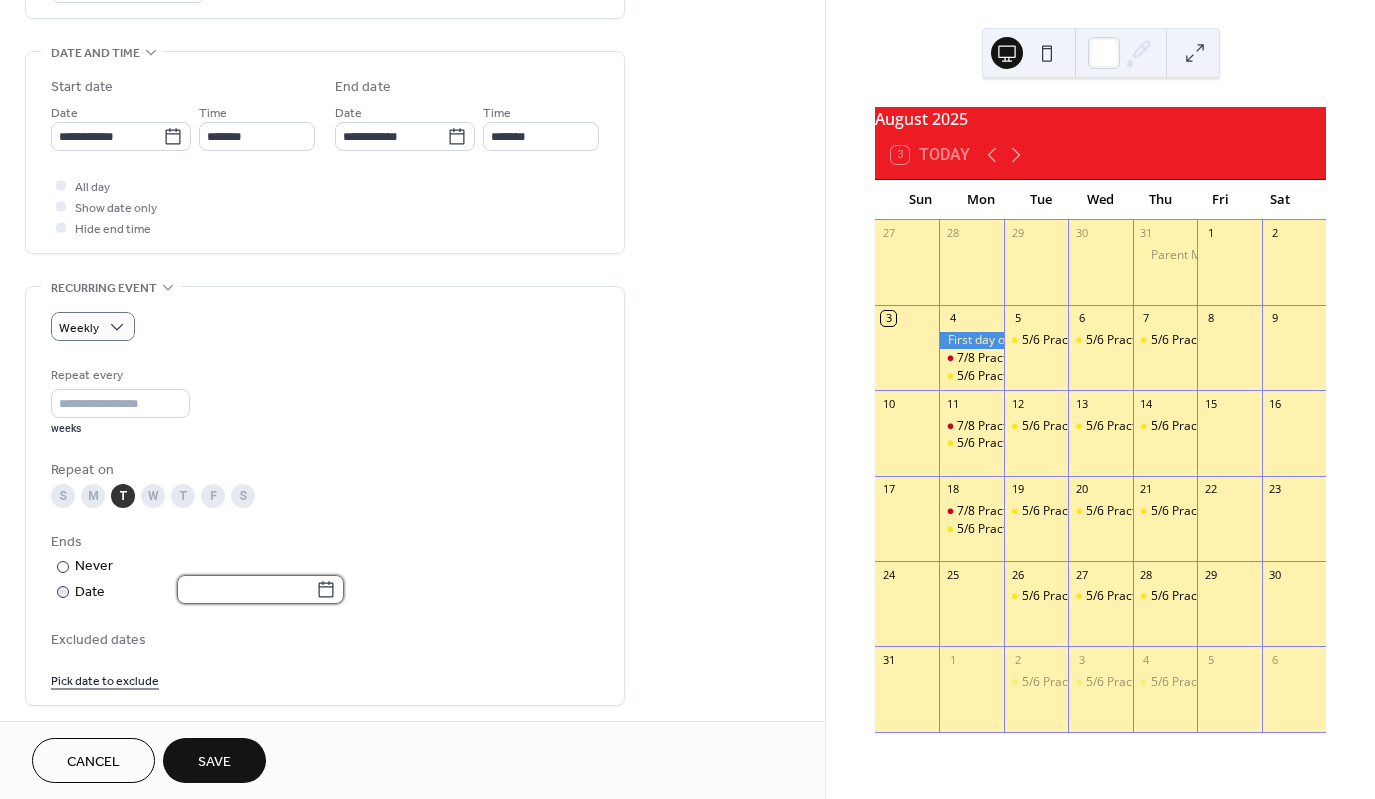 click at bounding box center [246, 589] 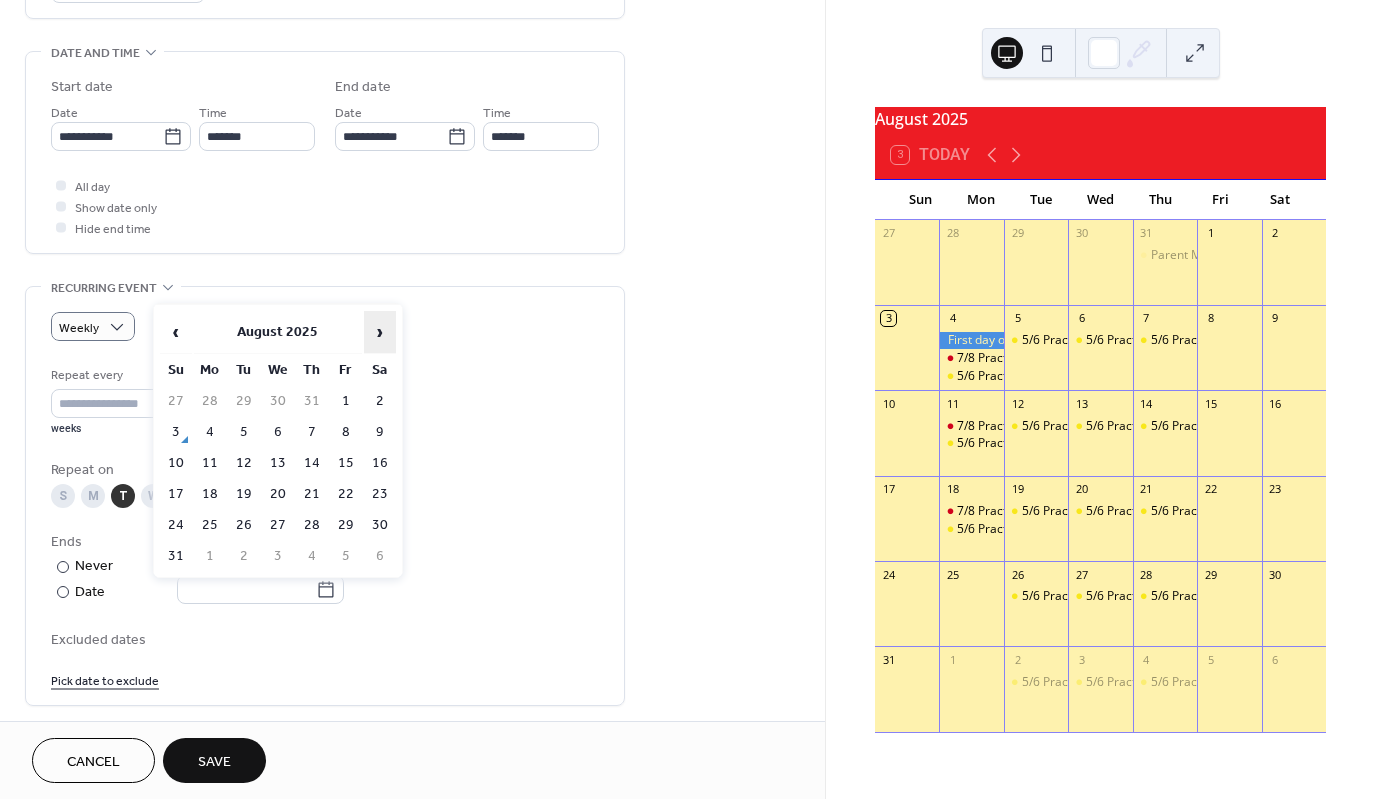 click on "›" at bounding box center (380, 332) 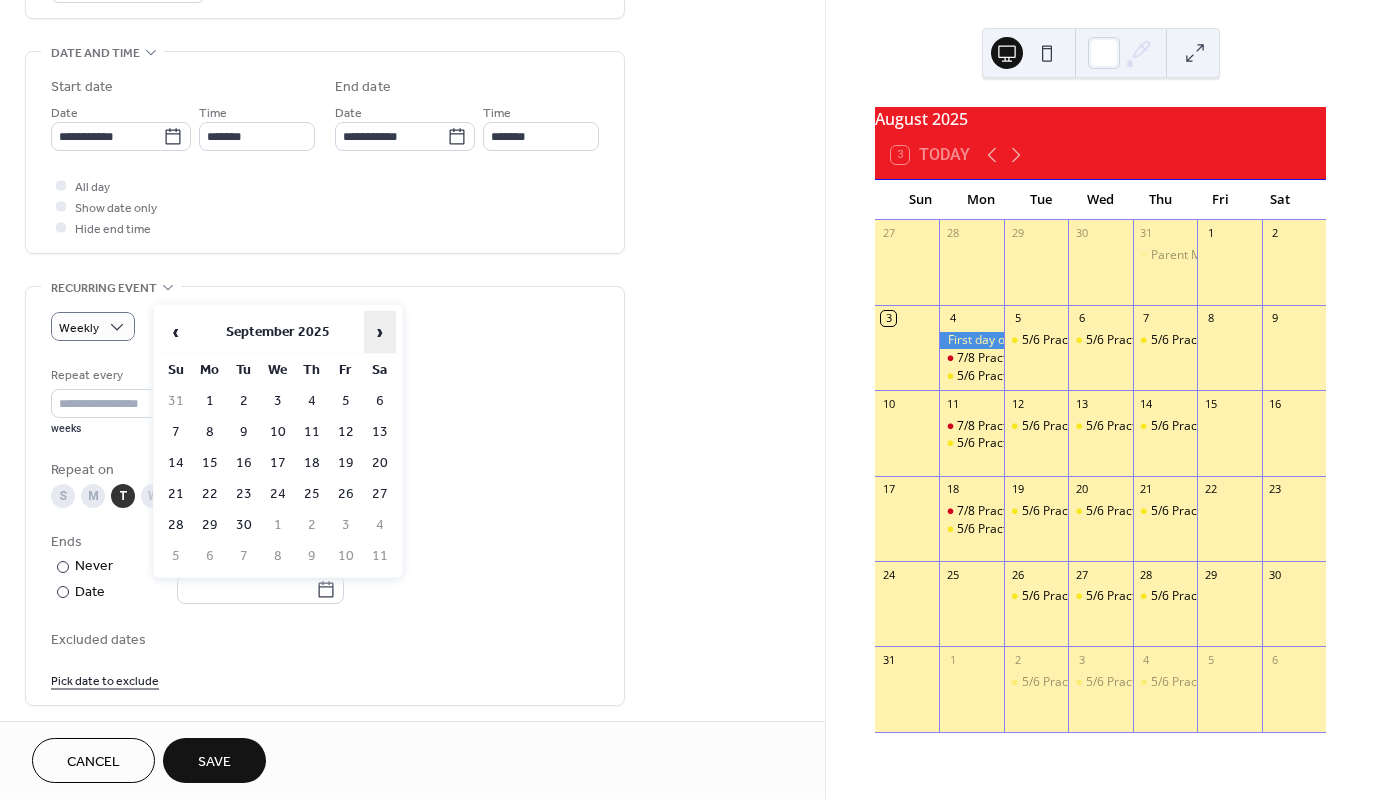 click on "›" at bounding box center (380, 332) 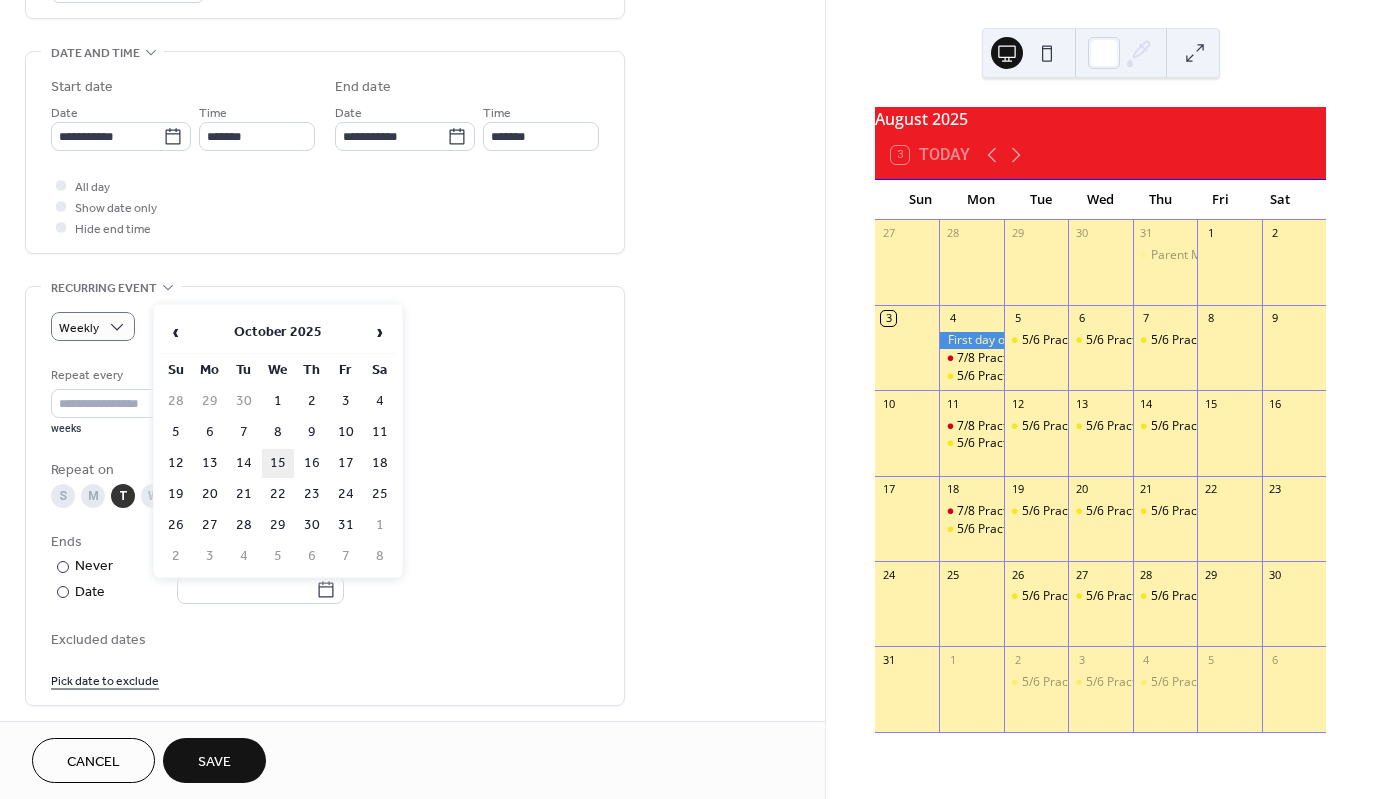 click on "15" at bounding box center [278, 463] 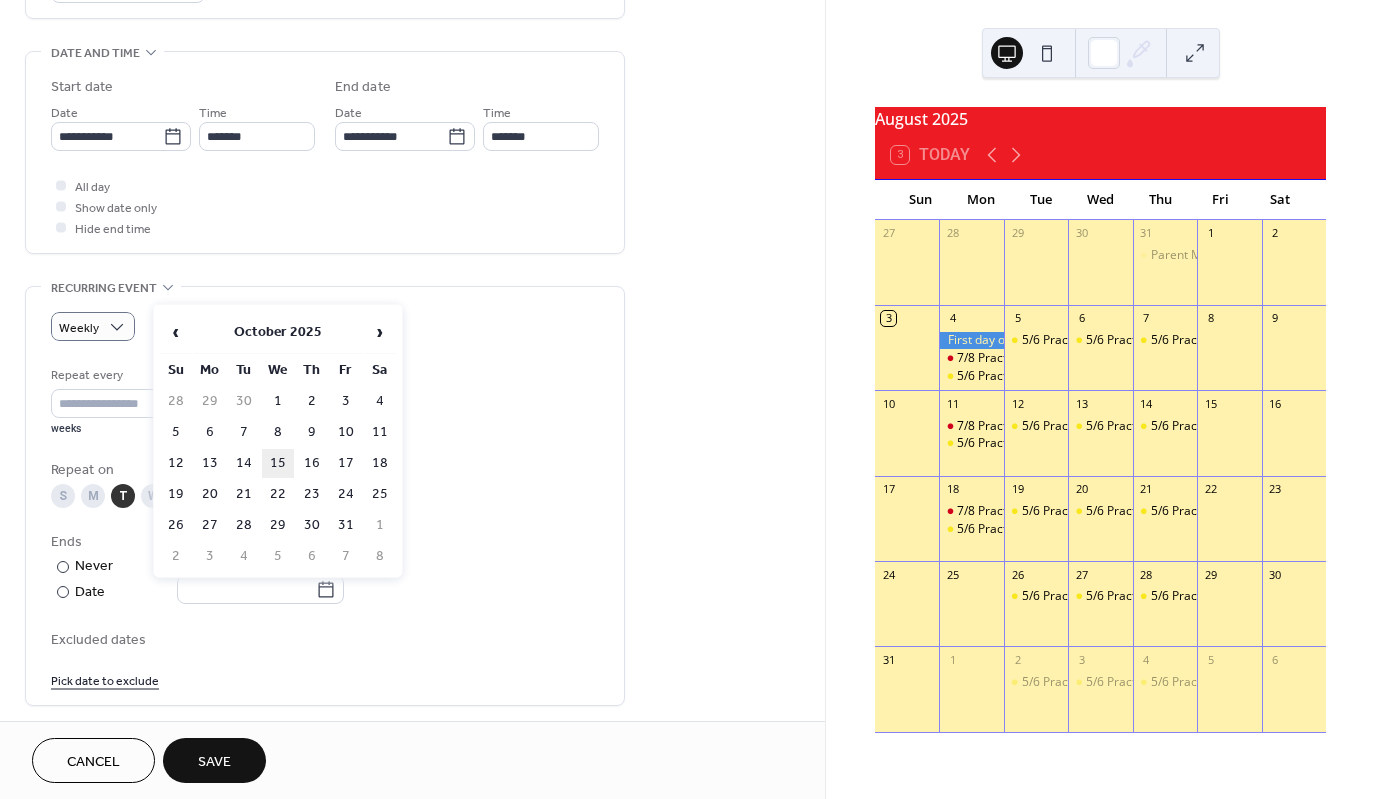 type on "**********" 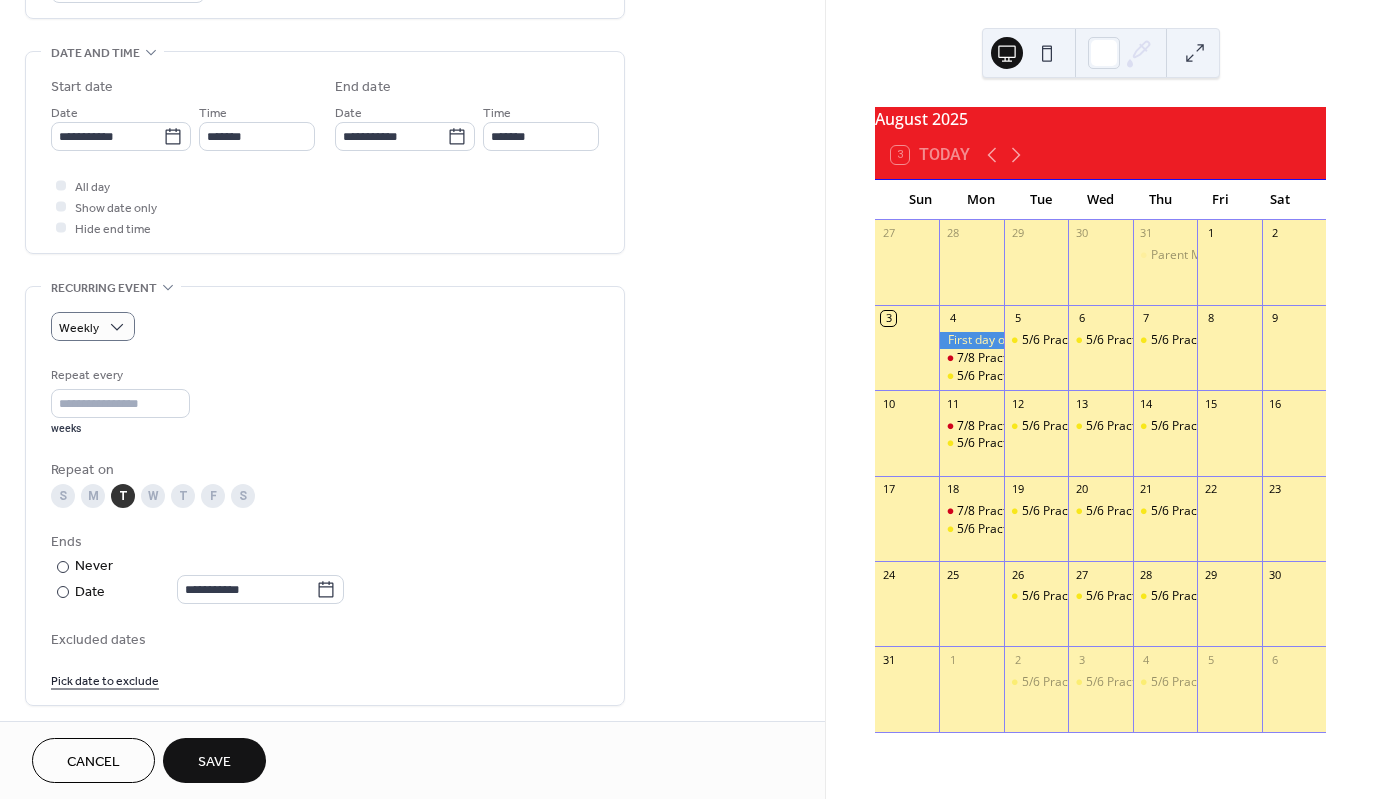 click on "Save" at bounding box center (214, 760) 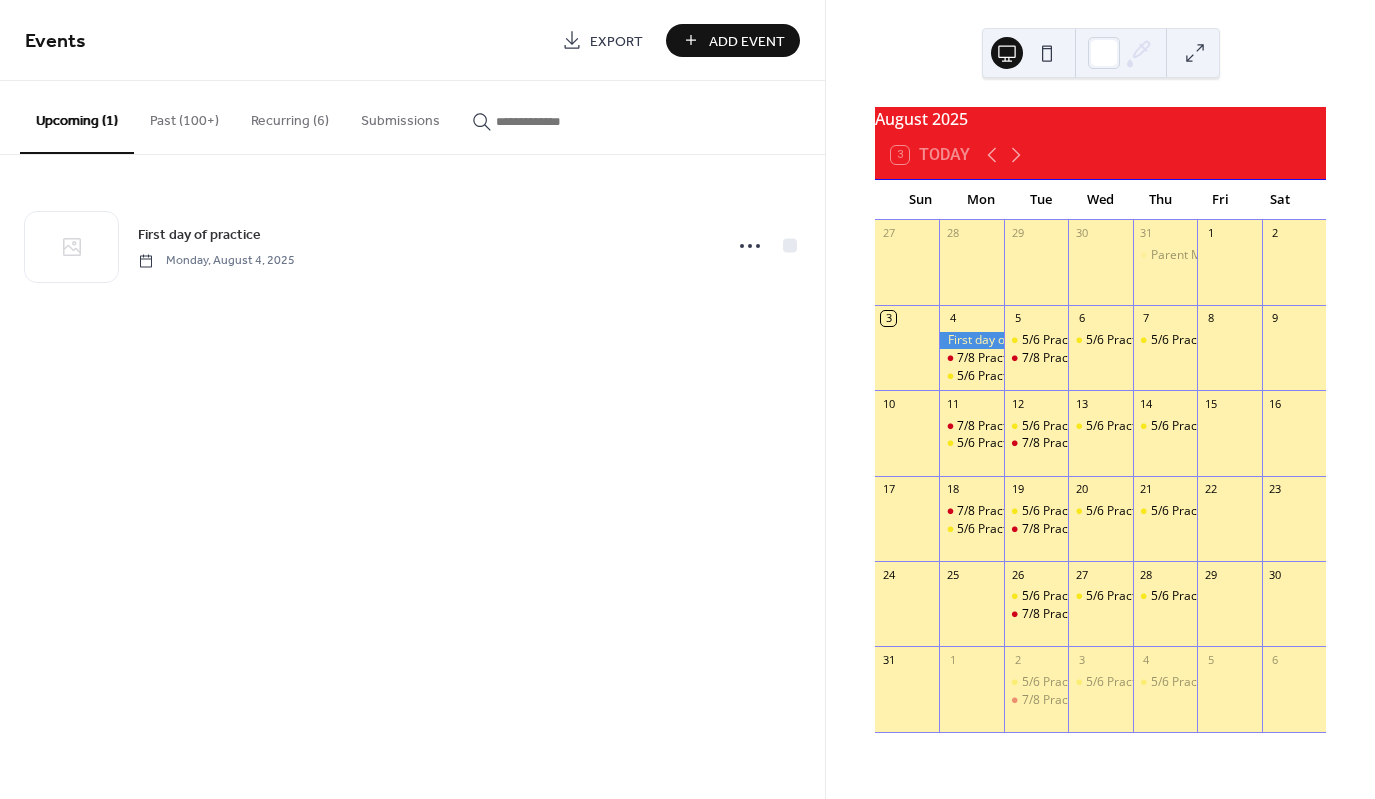 click on "Recurring (6)" at bounding box center [290, 116] 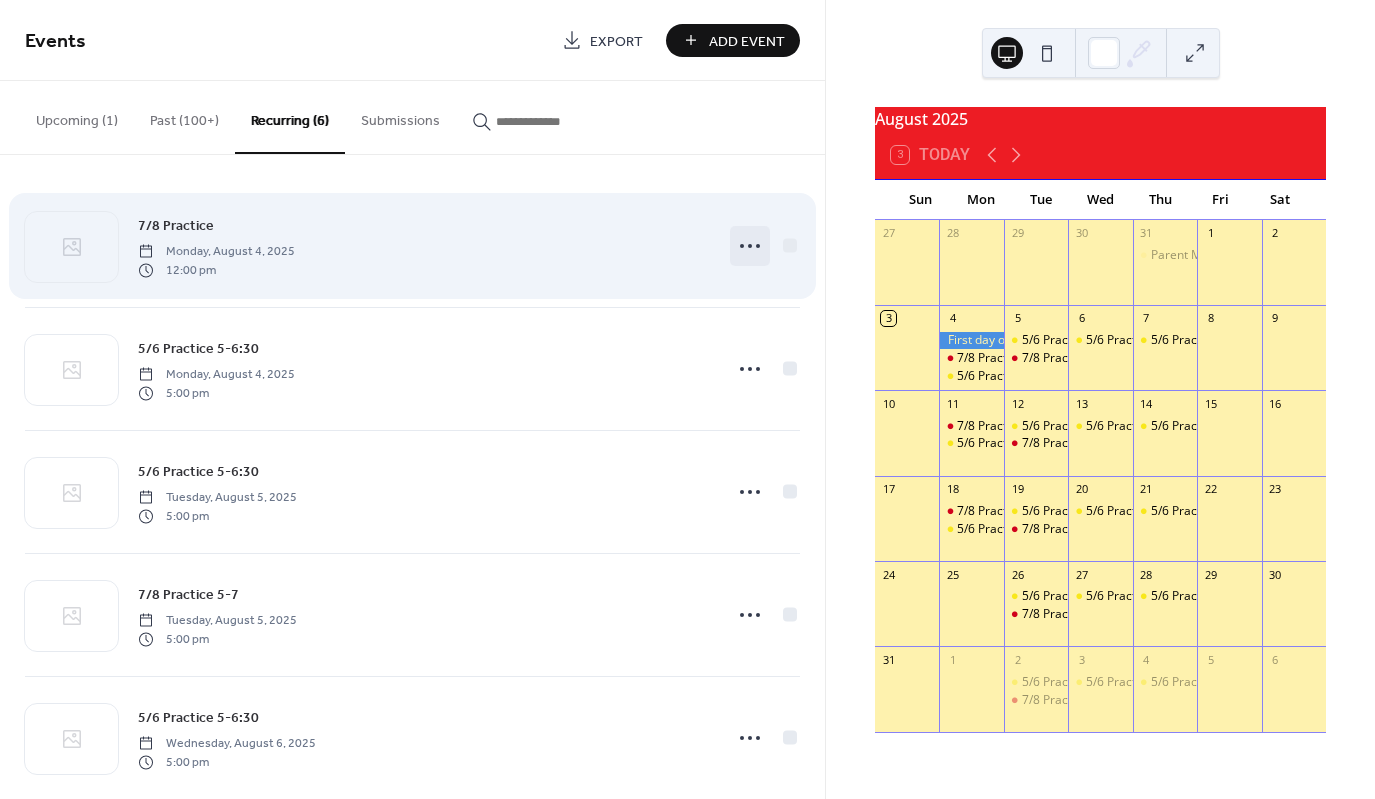 click 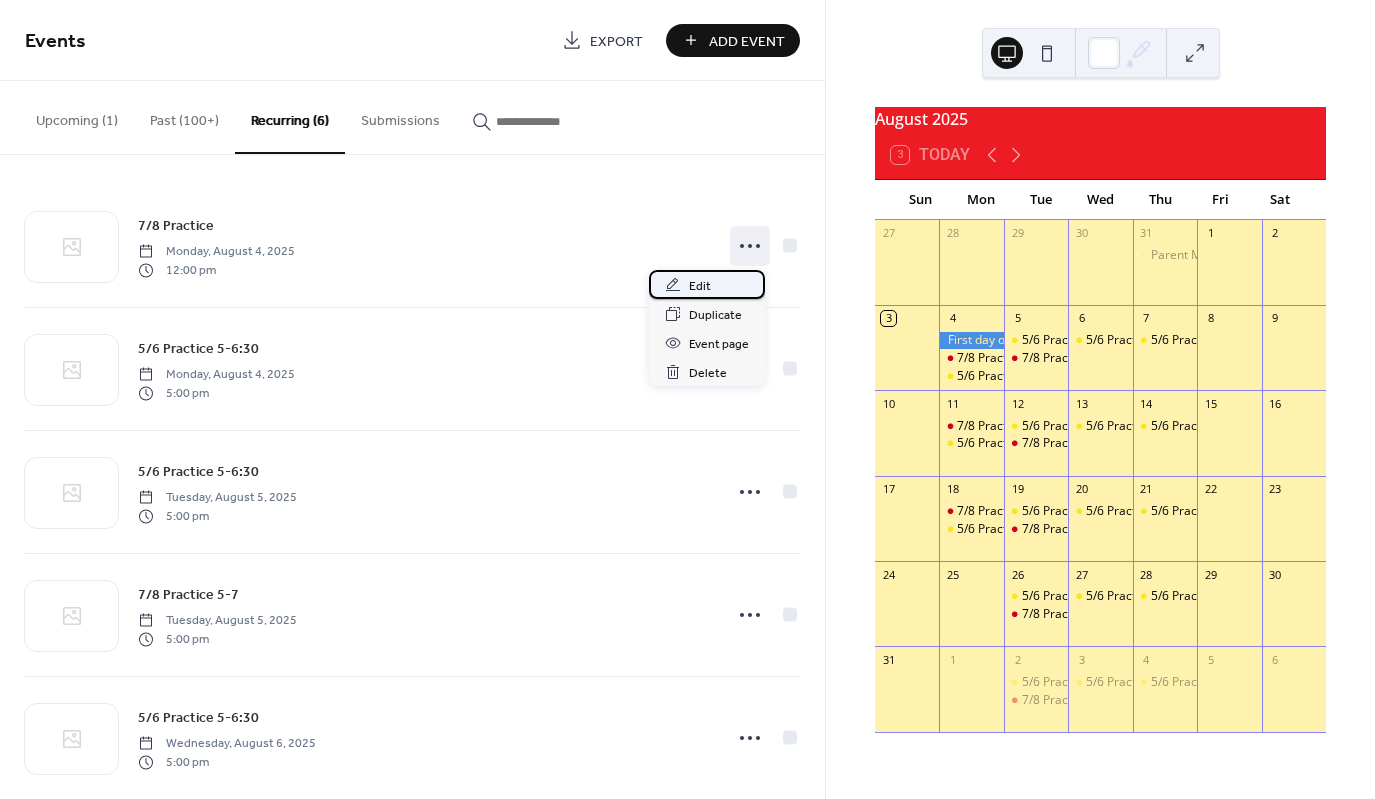 click on "Edit" at bounding box center (707, 284) 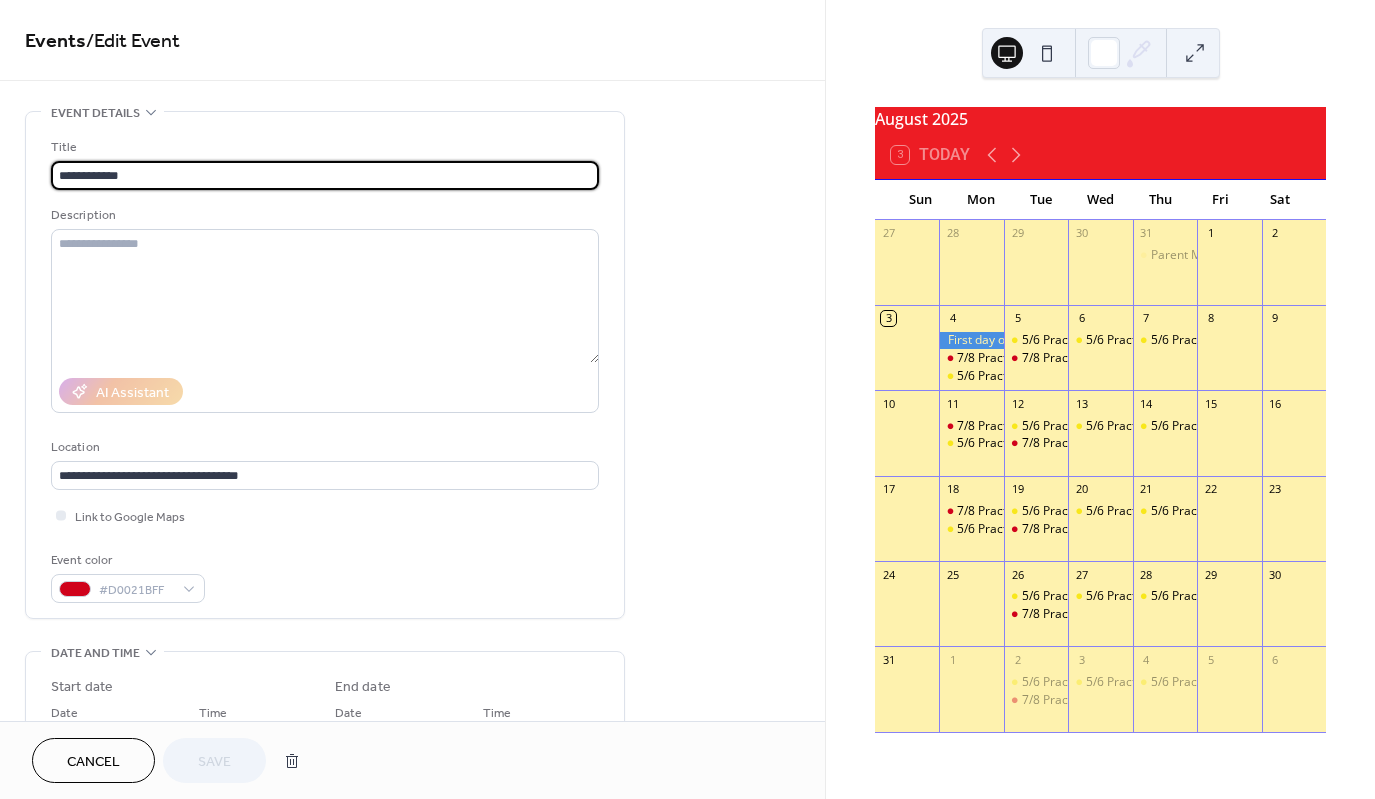type on "**********" 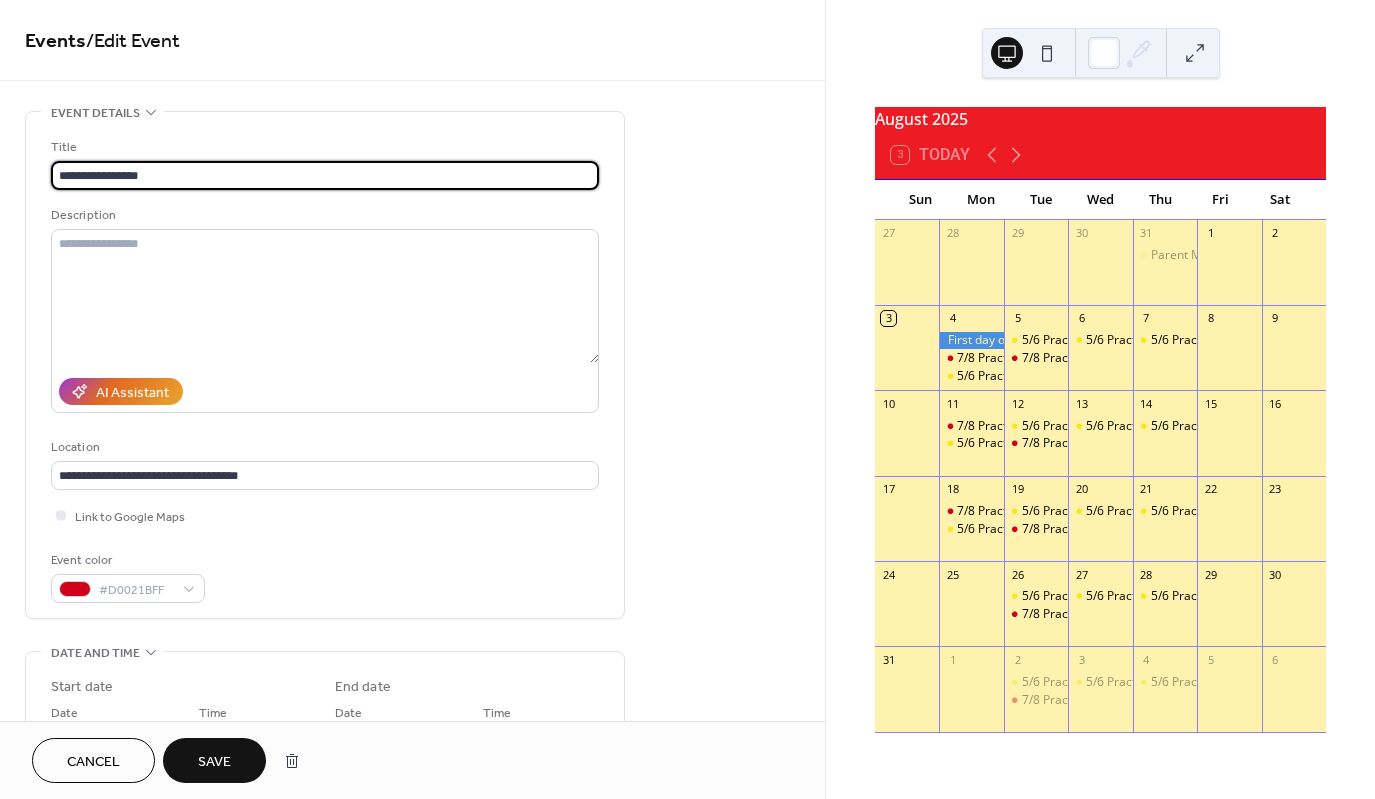 type on "**********" 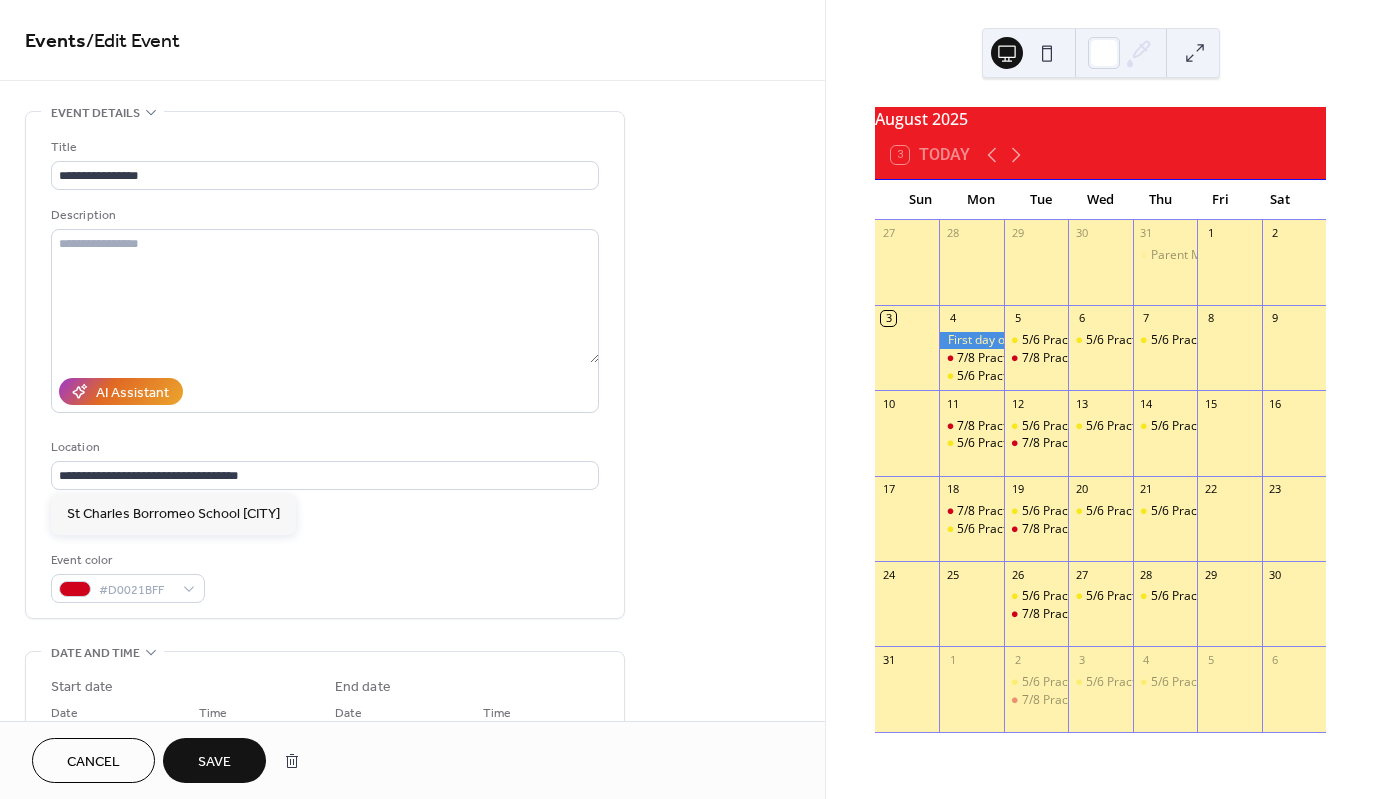click on "Location" at bounding box center (323, 447) 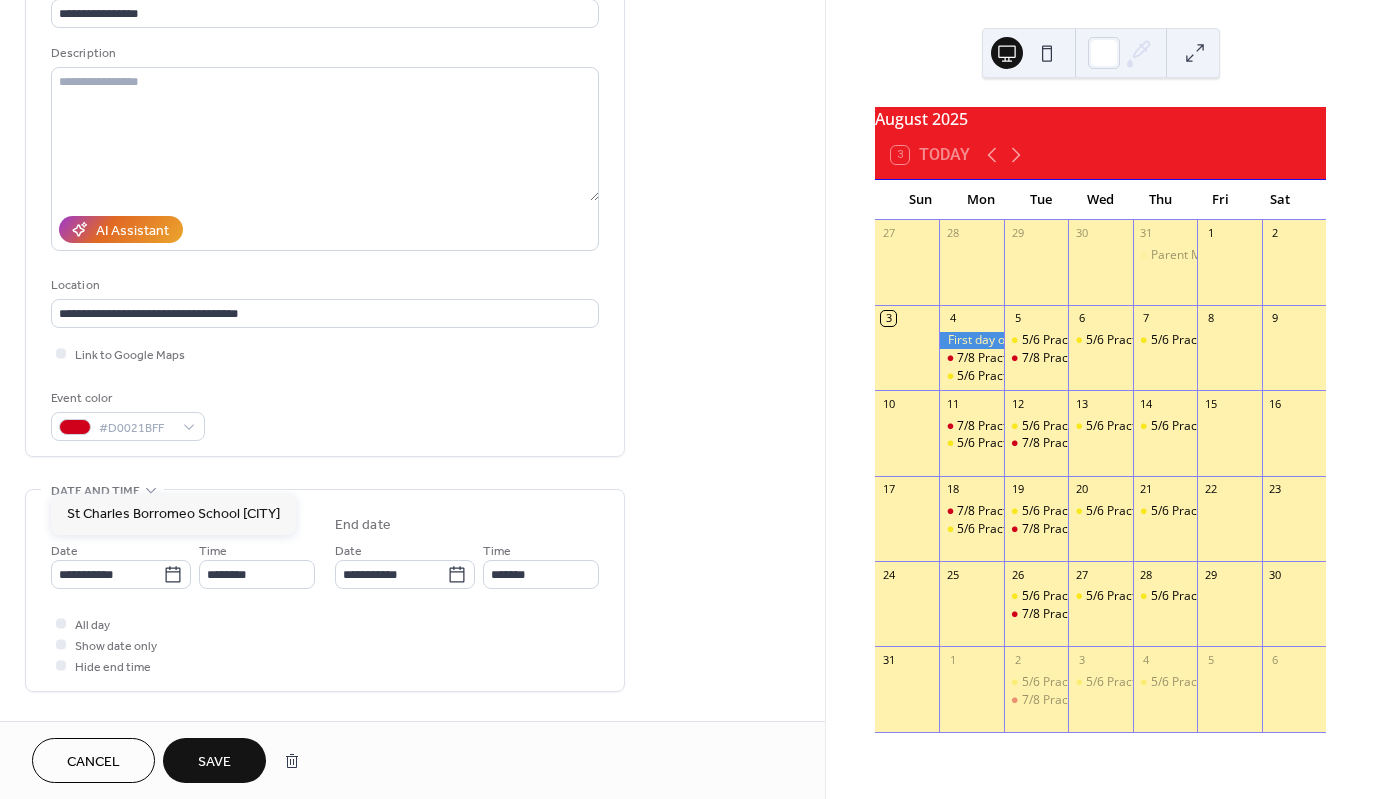 scroll, scrollTop: 200, scrollLeft: 0, axis: vertical 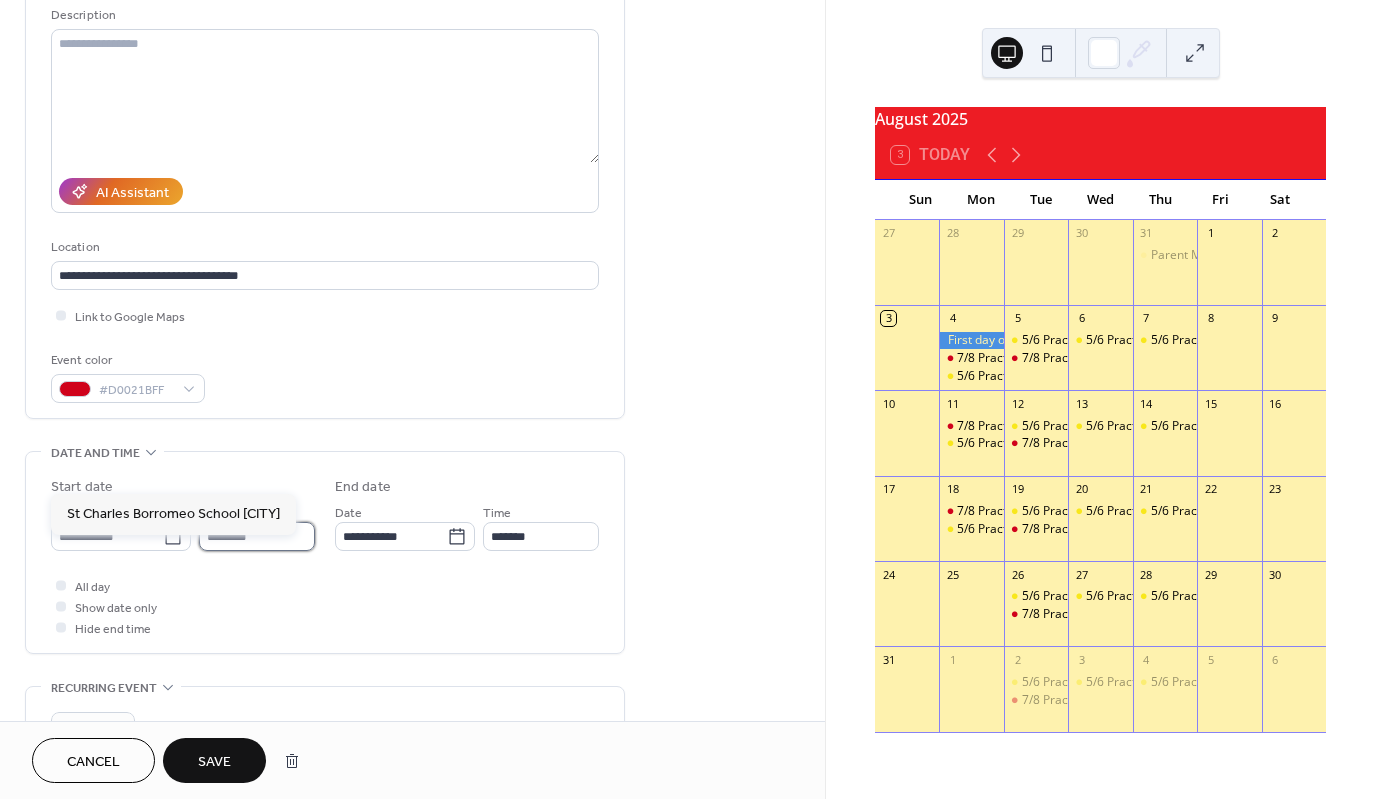 click on "********" at bounding box center (257, 536) 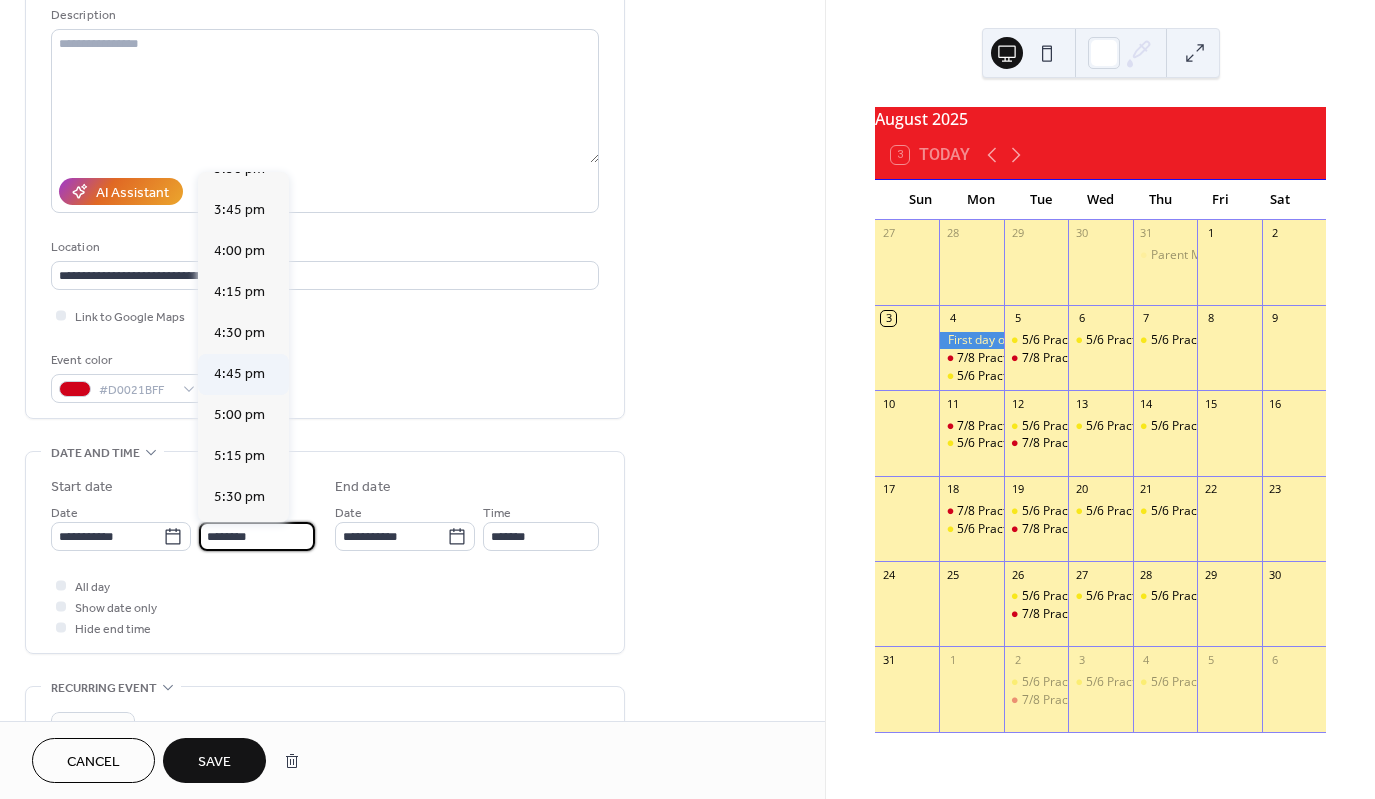 scroll, scrollTop: 2568, scrollLeft: 0, axis: vertical 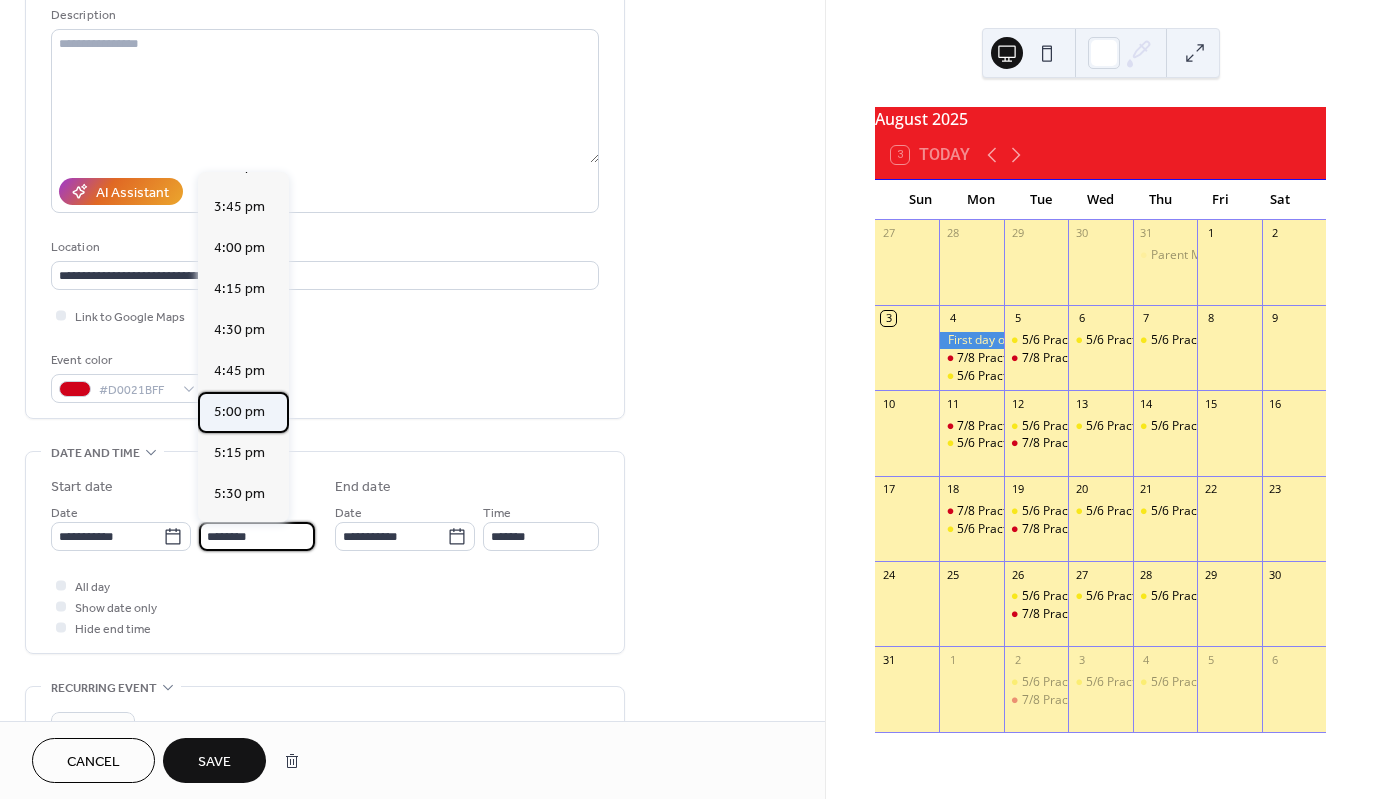 click on "5:00 pm" at bounding box center (243, 412) 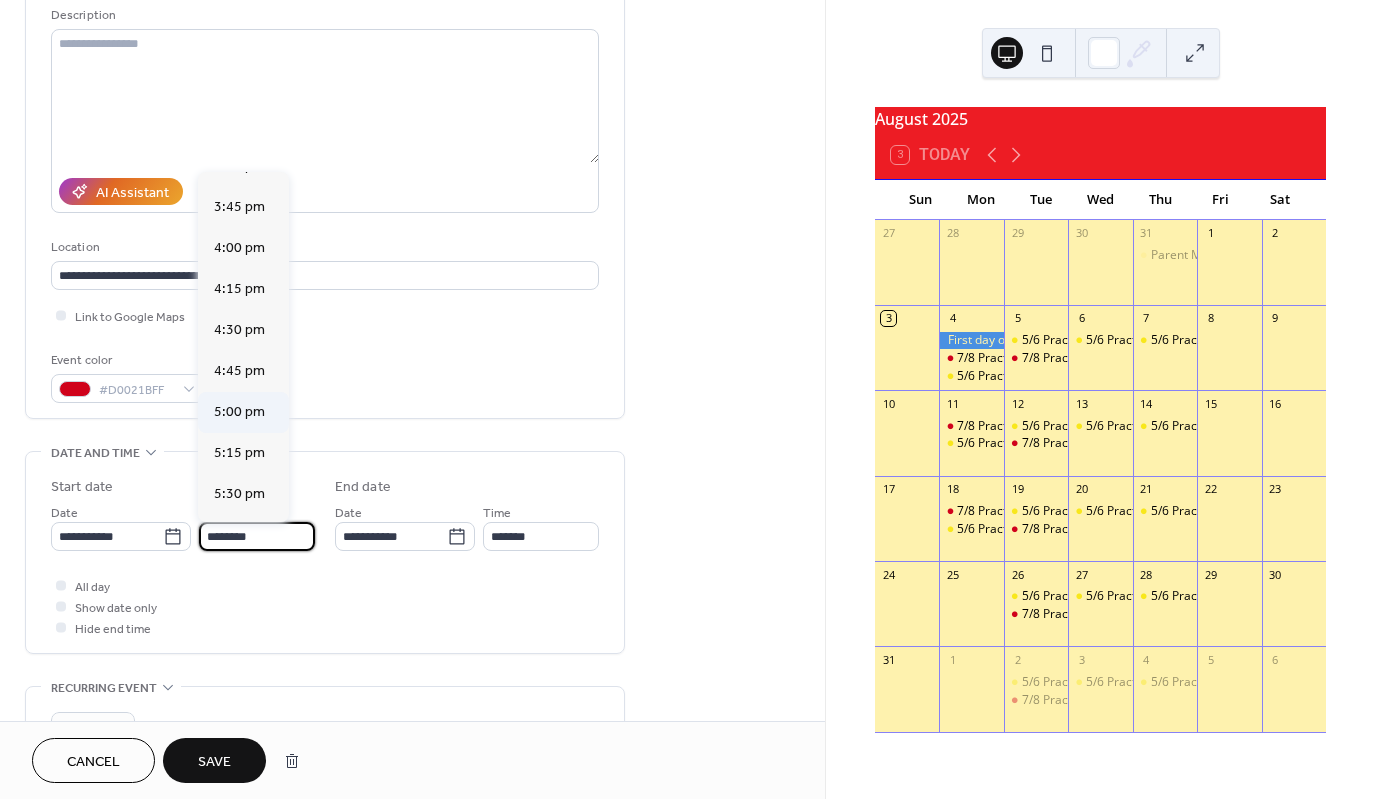 type on "*******" 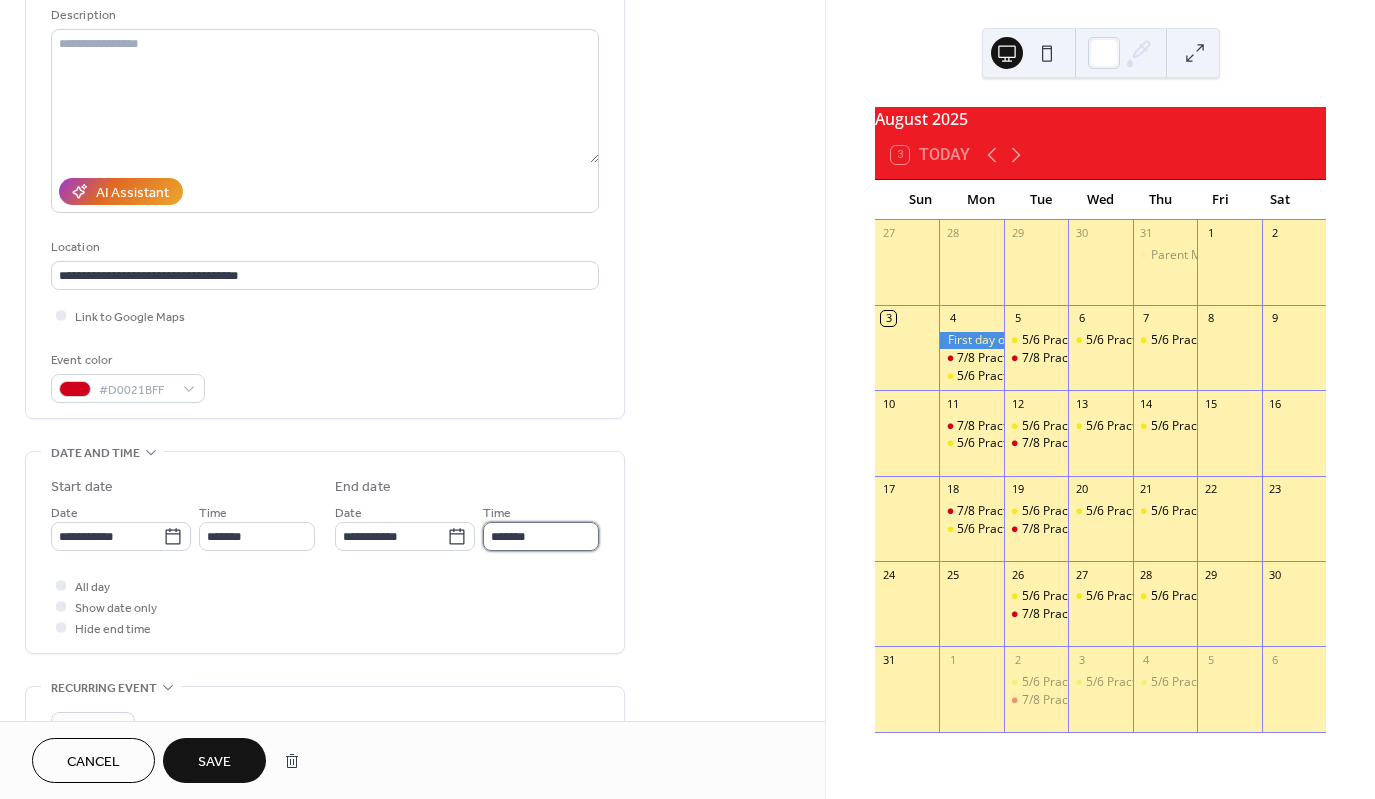 click on "*******" at bounding box center (541, 536) 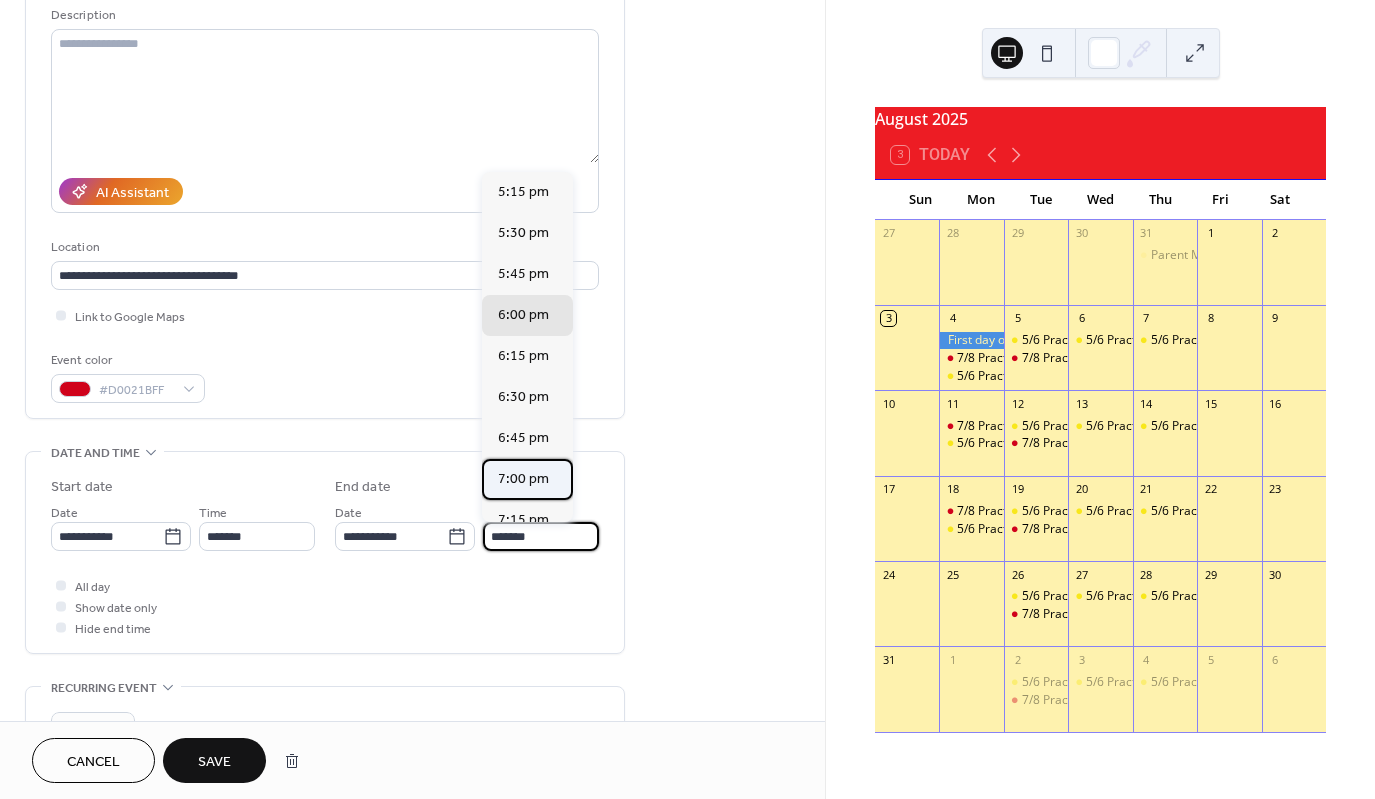 click on "7:00 pm" at bounding box center (523, 479) 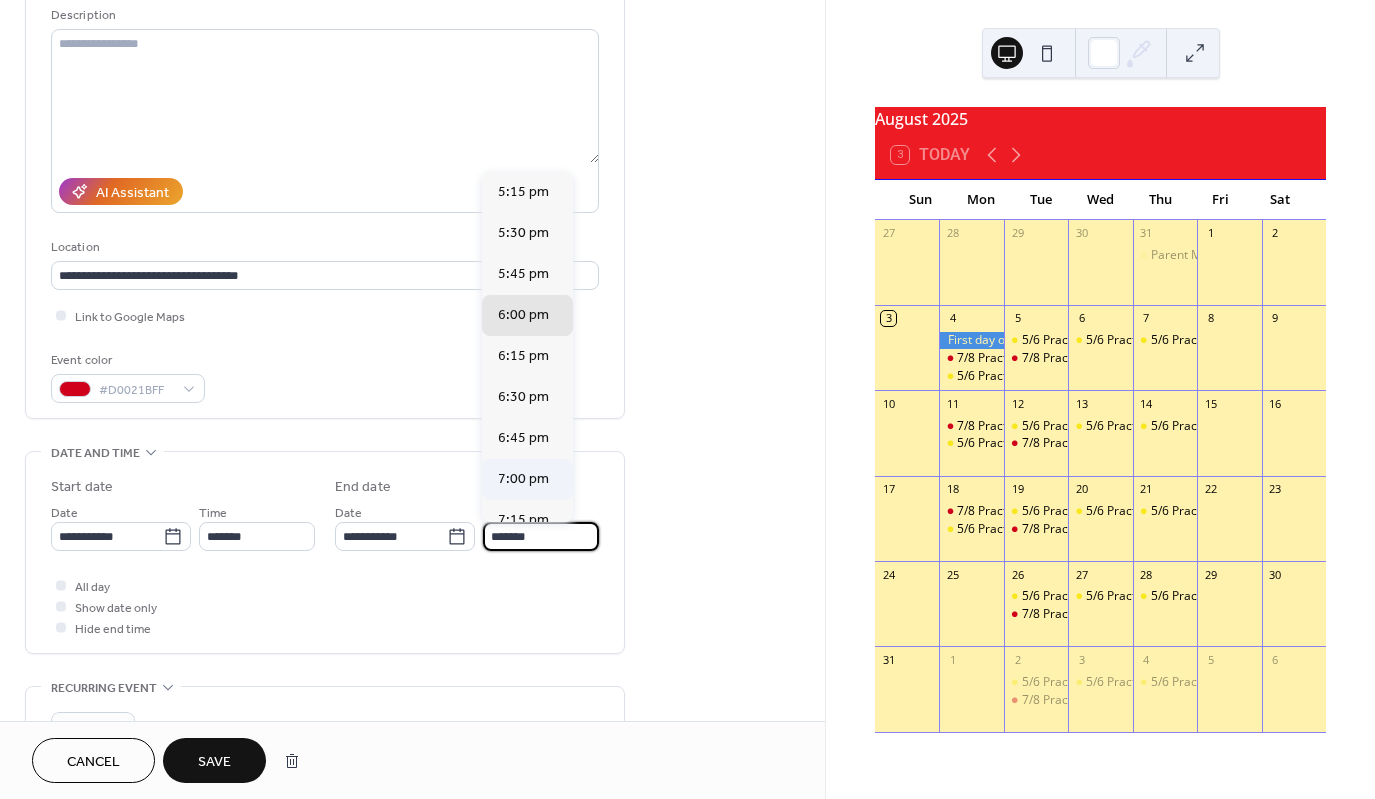 type on "*******" 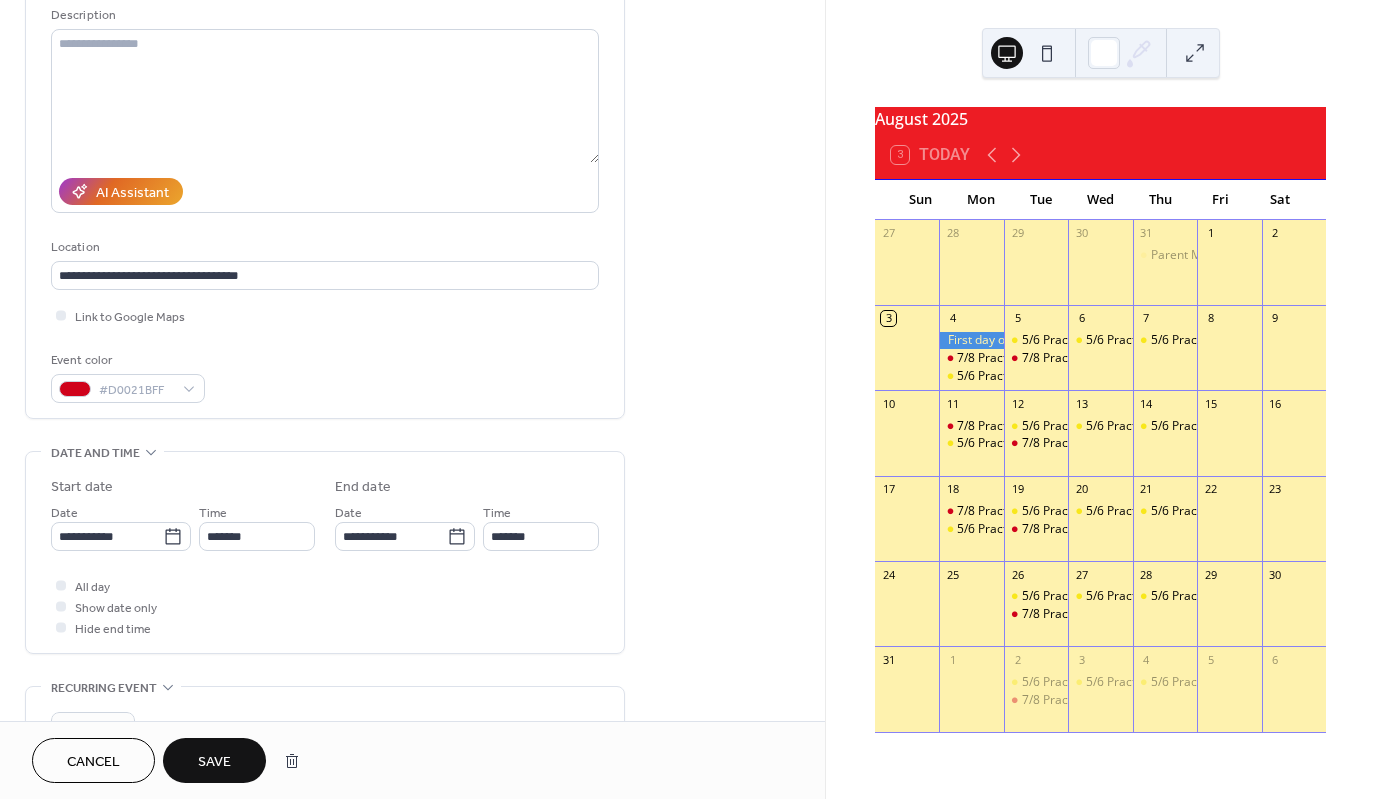 click on "Save" at bounding box center (214, 762) 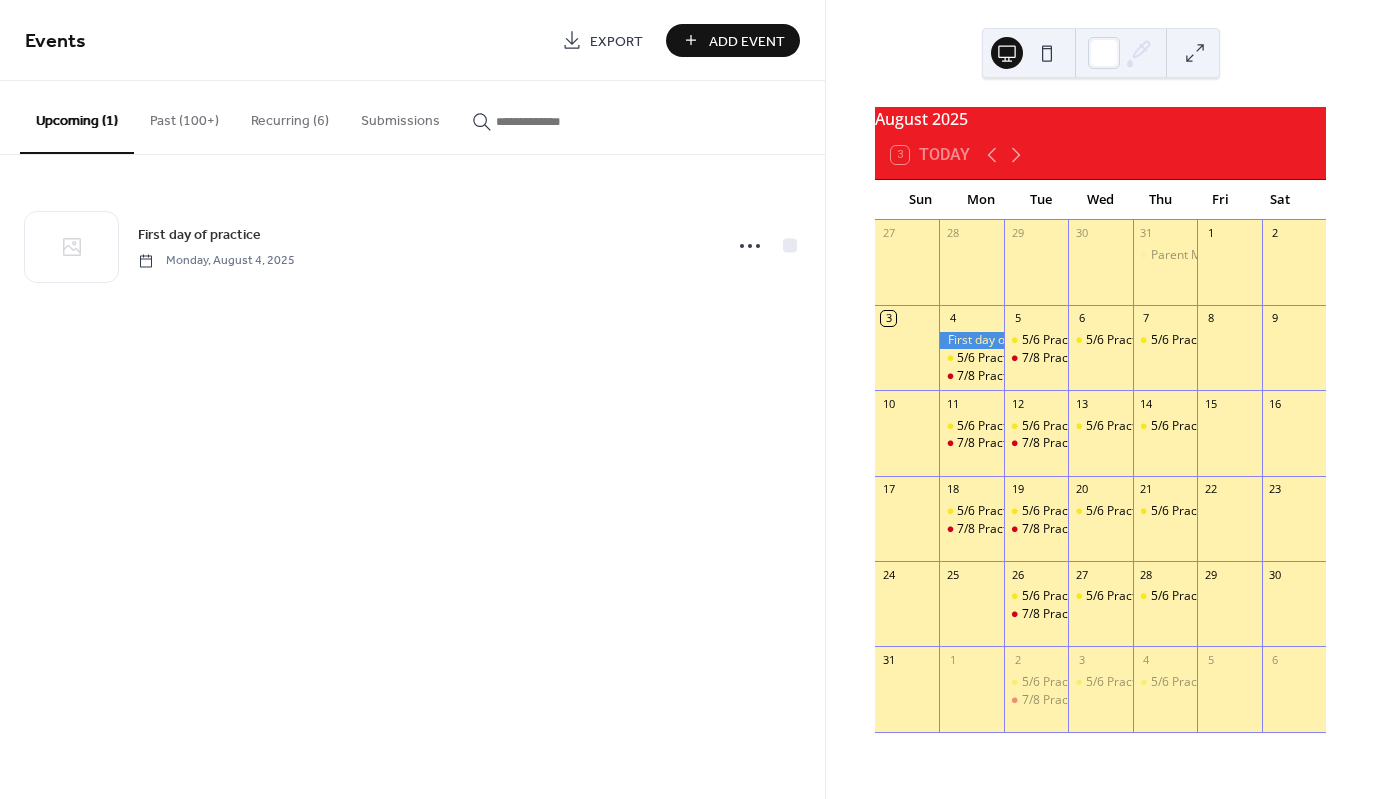 click on "Add Event" at bounding box center (747, 41) 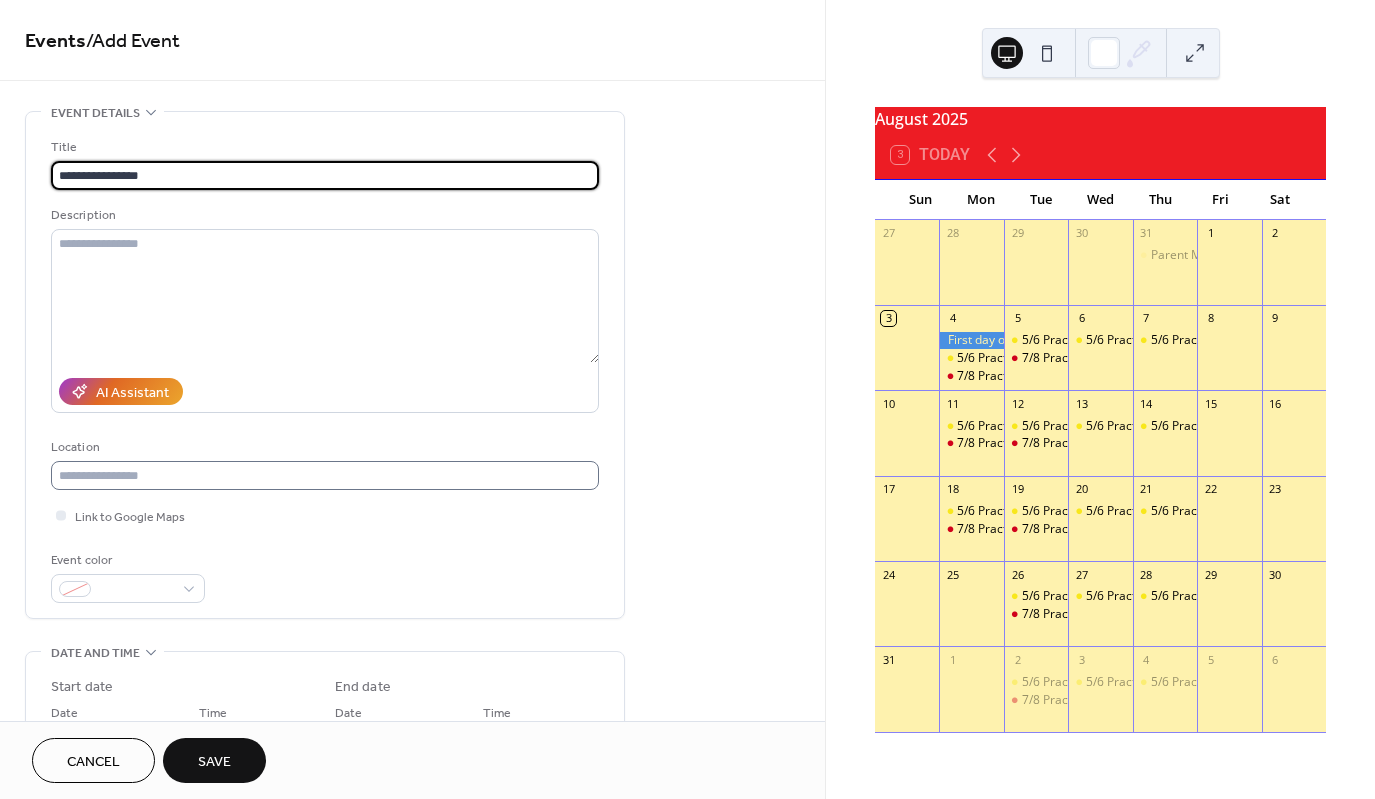 type on "**********" 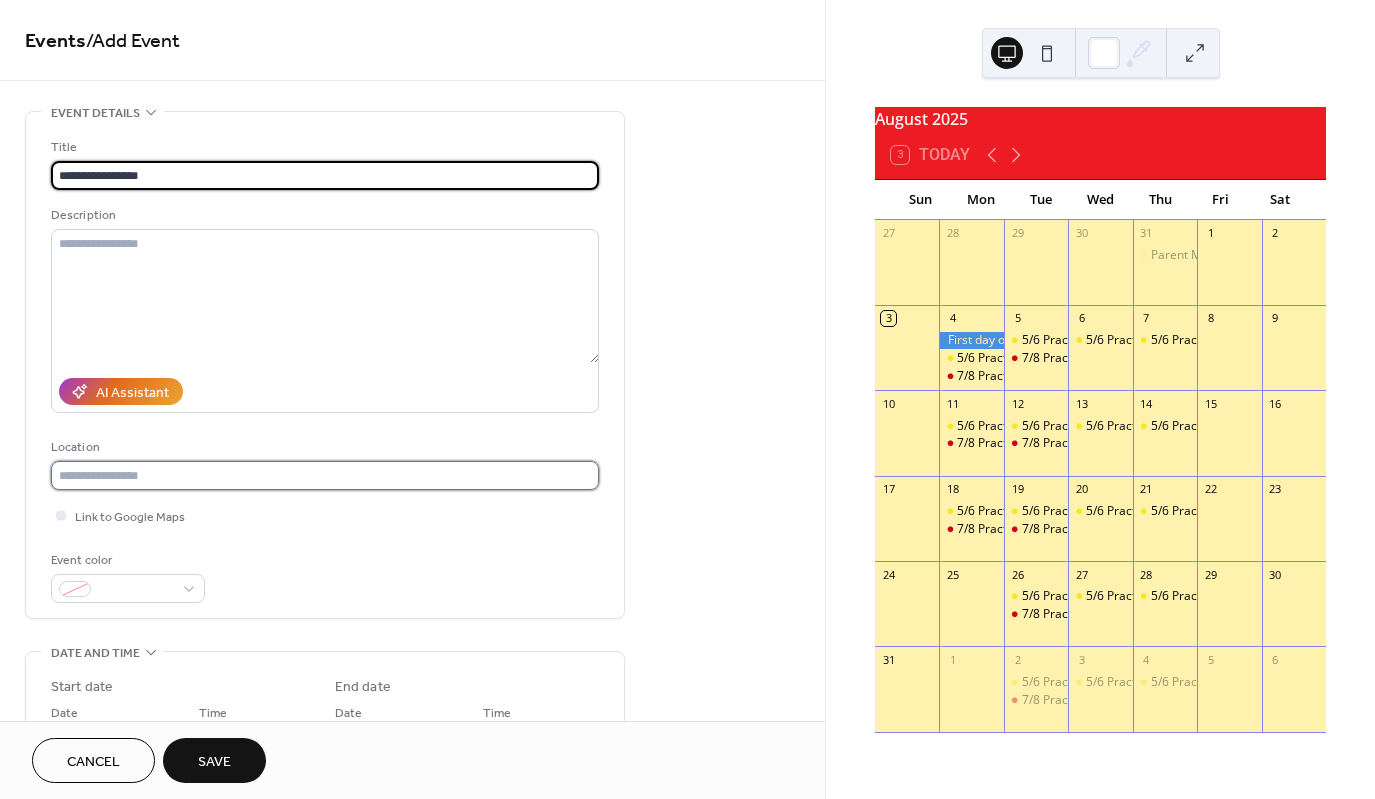 click at bounding box center [325, 475] 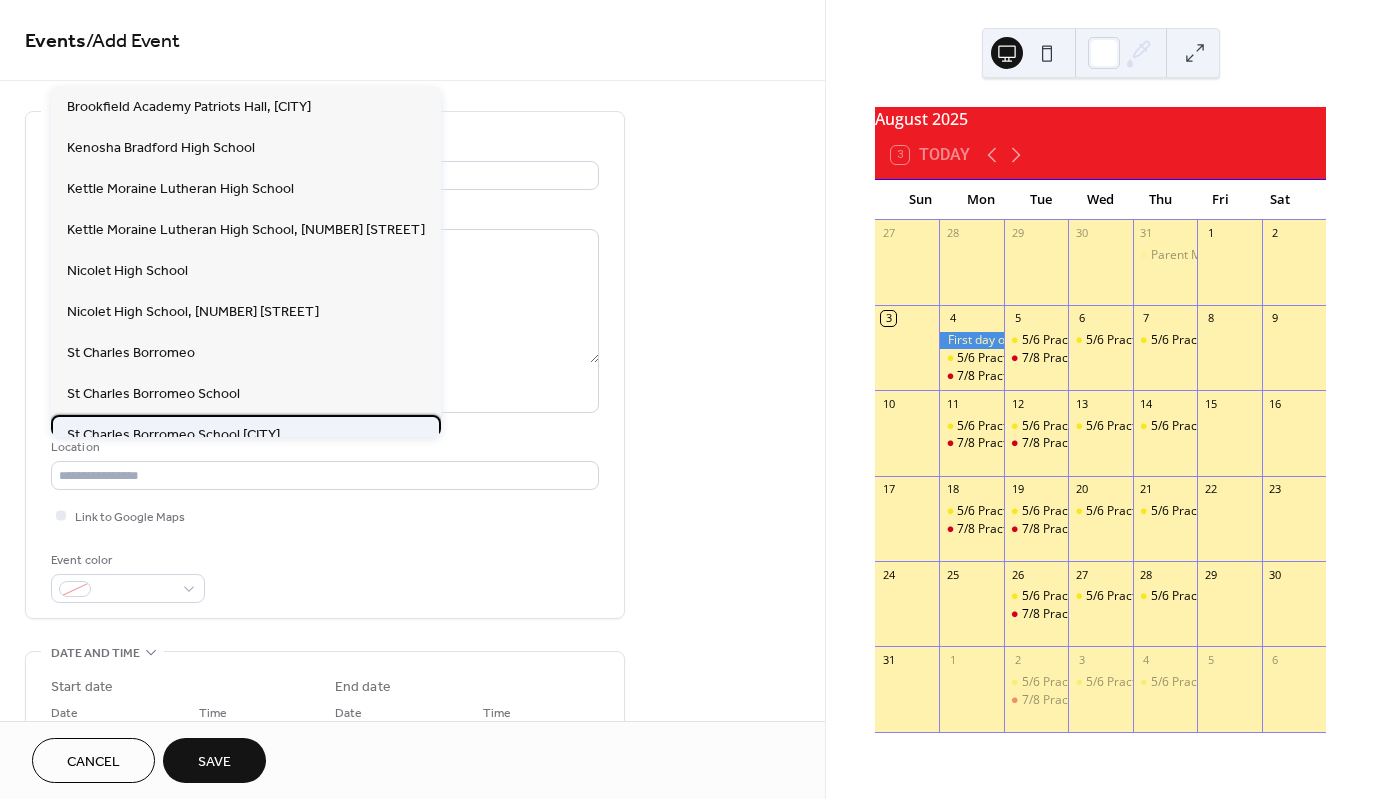 click on "St Charles Borromeo School Milwaukee" at bounding box center [173, 435] 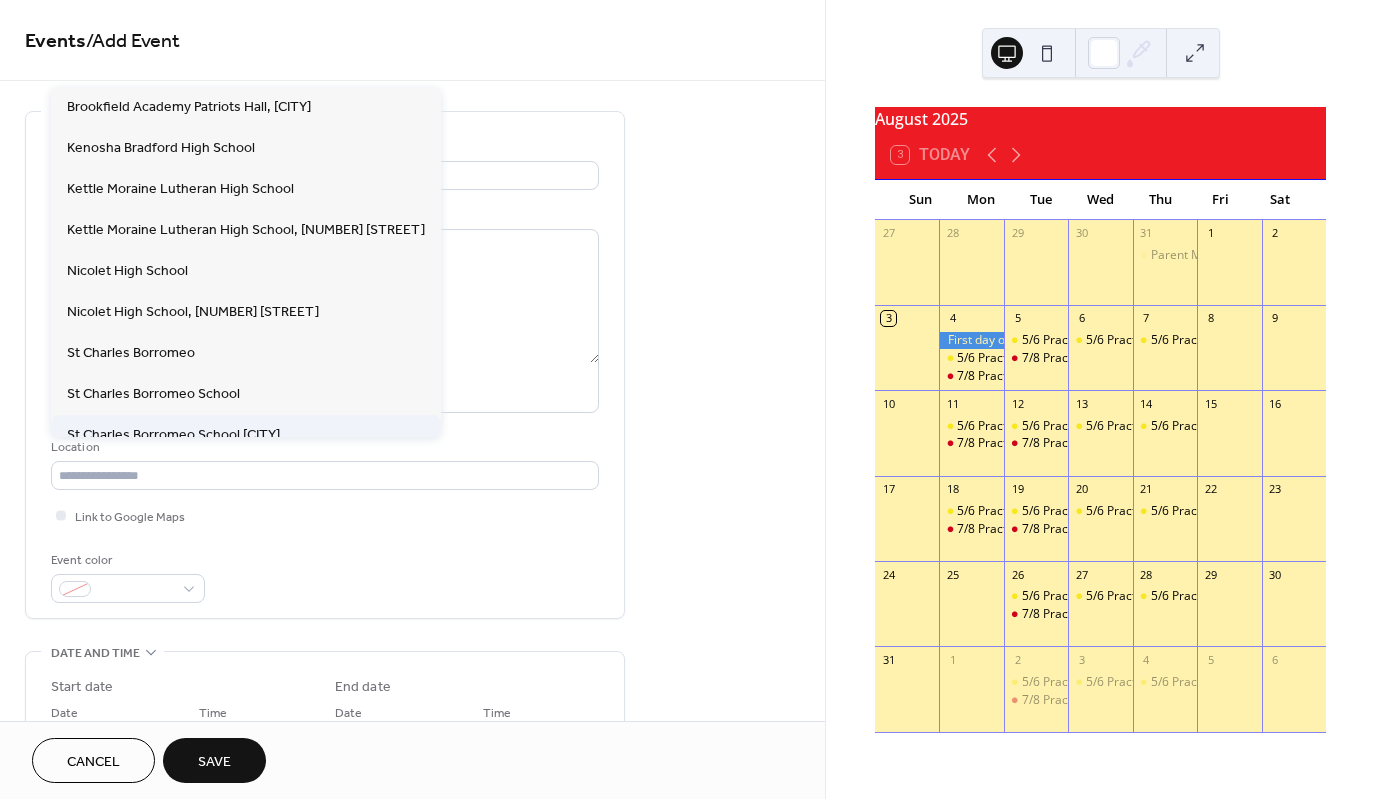 type on "**********" 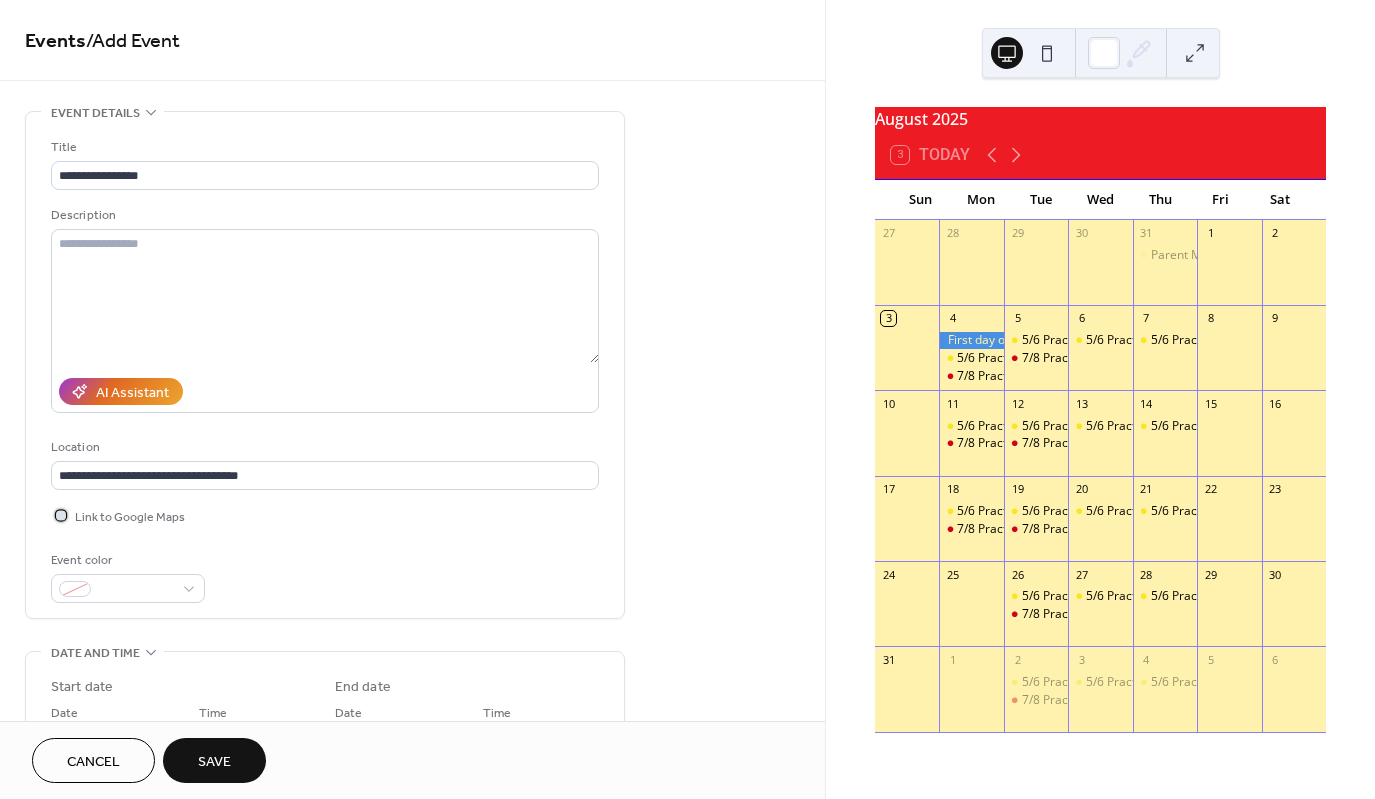 click at bounding box center (61, 515) 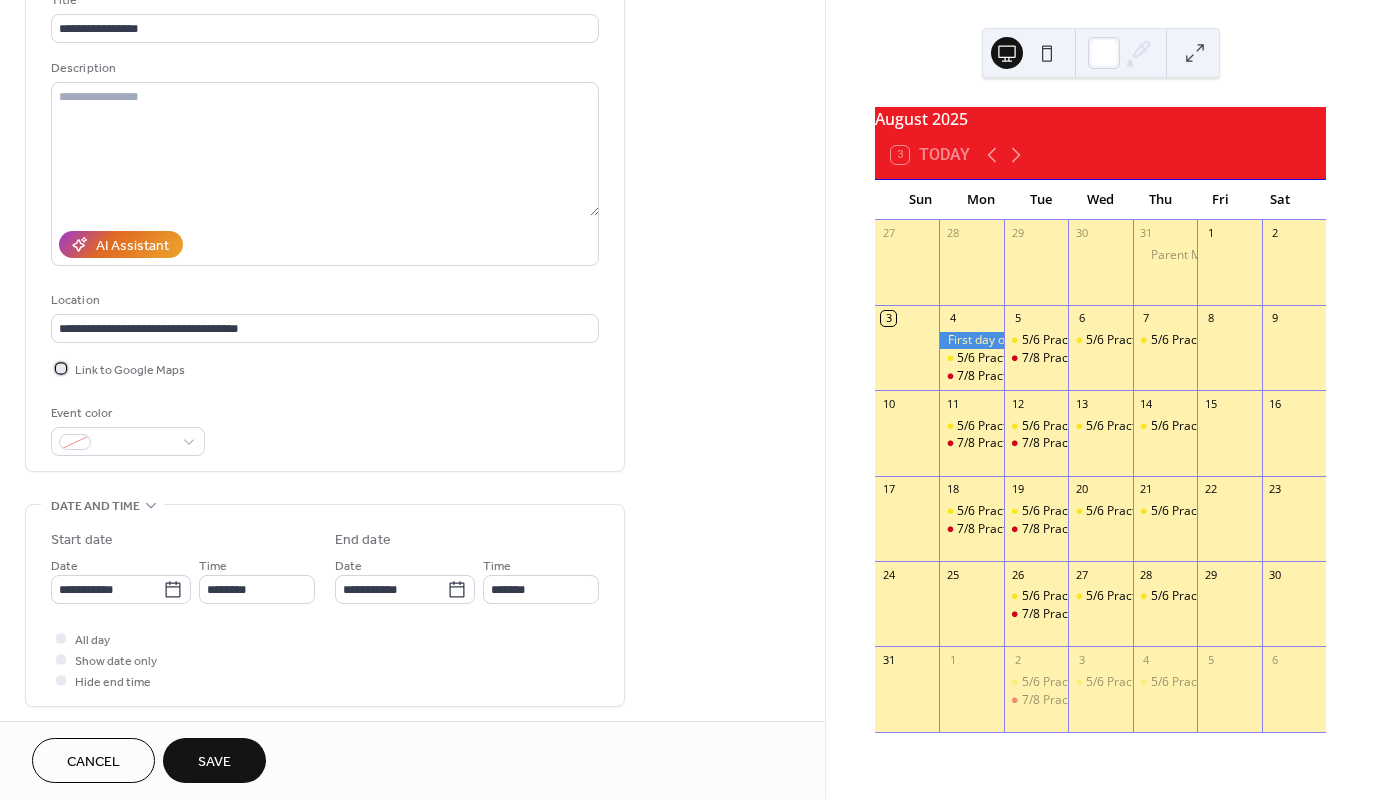 scroll, scrollTop: 200, scrollLeft: 0, axis: vertical 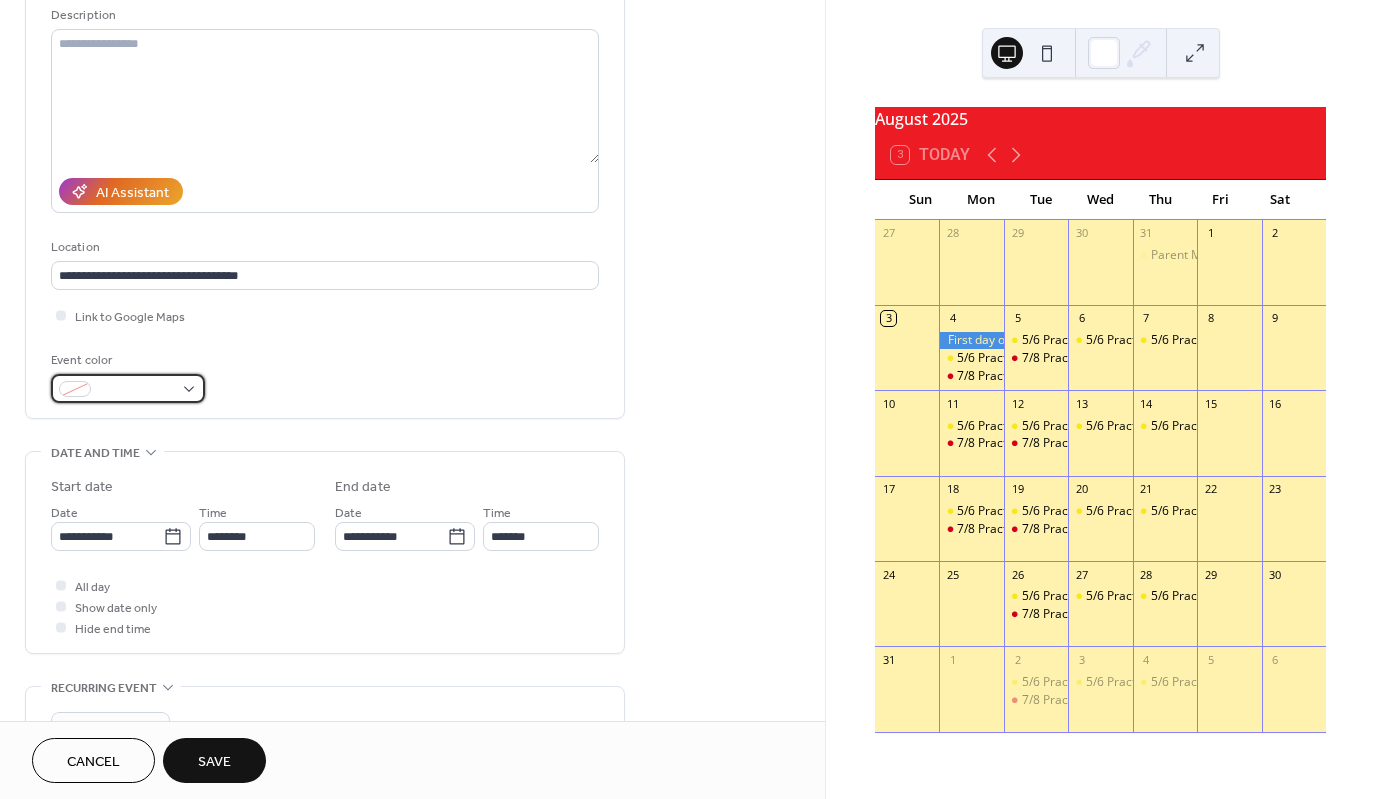 click at bounding box center (128, 388) 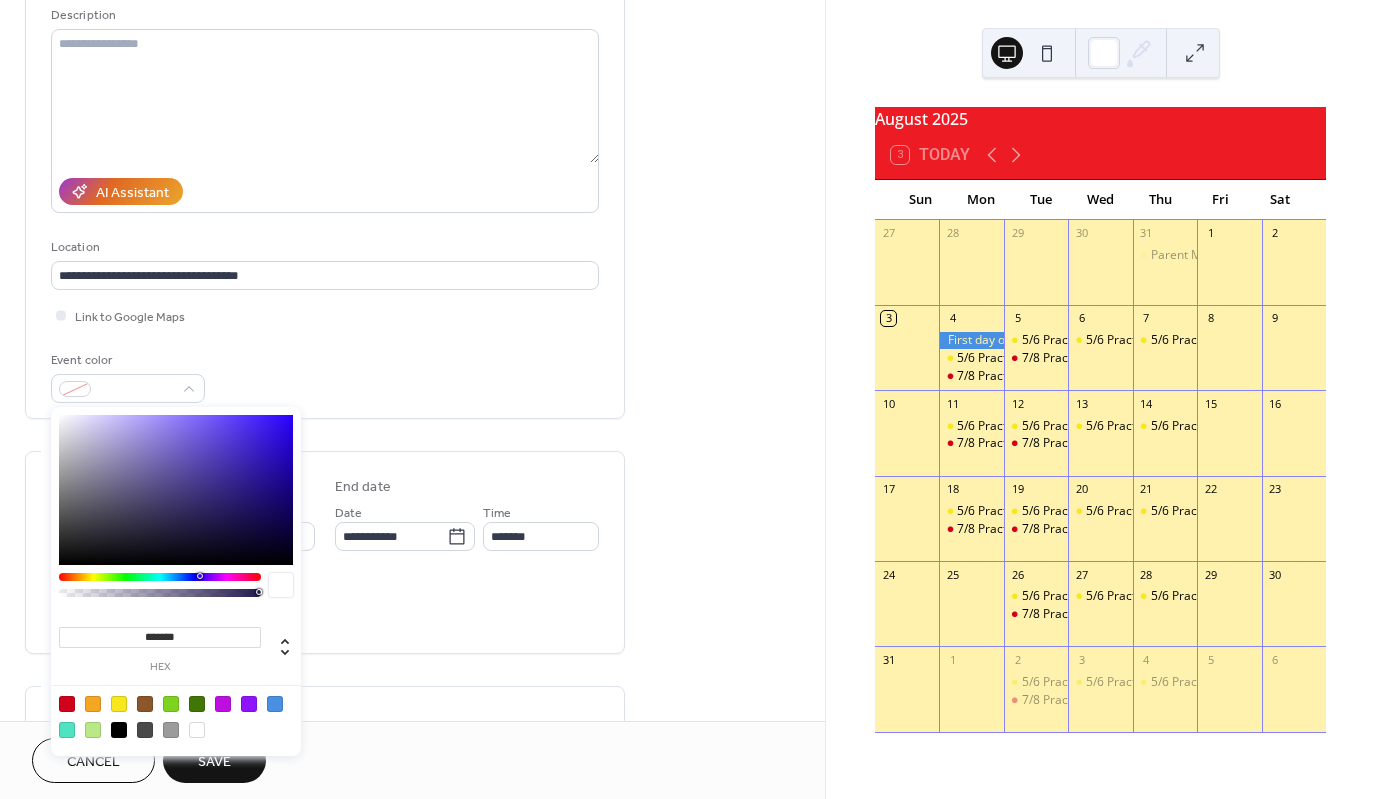 click at bounding box center (67, 704) 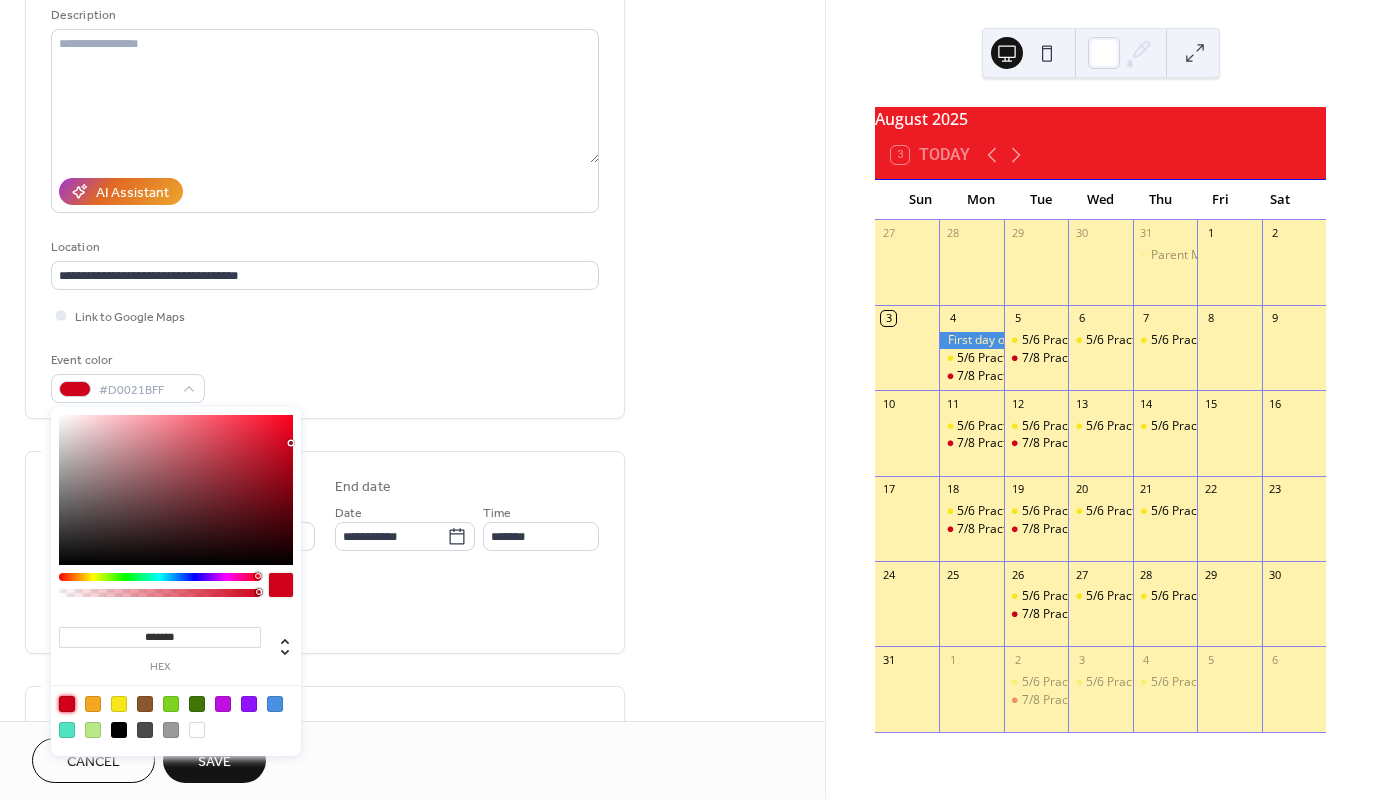 click on "**********" at bounding box center (325, 588) 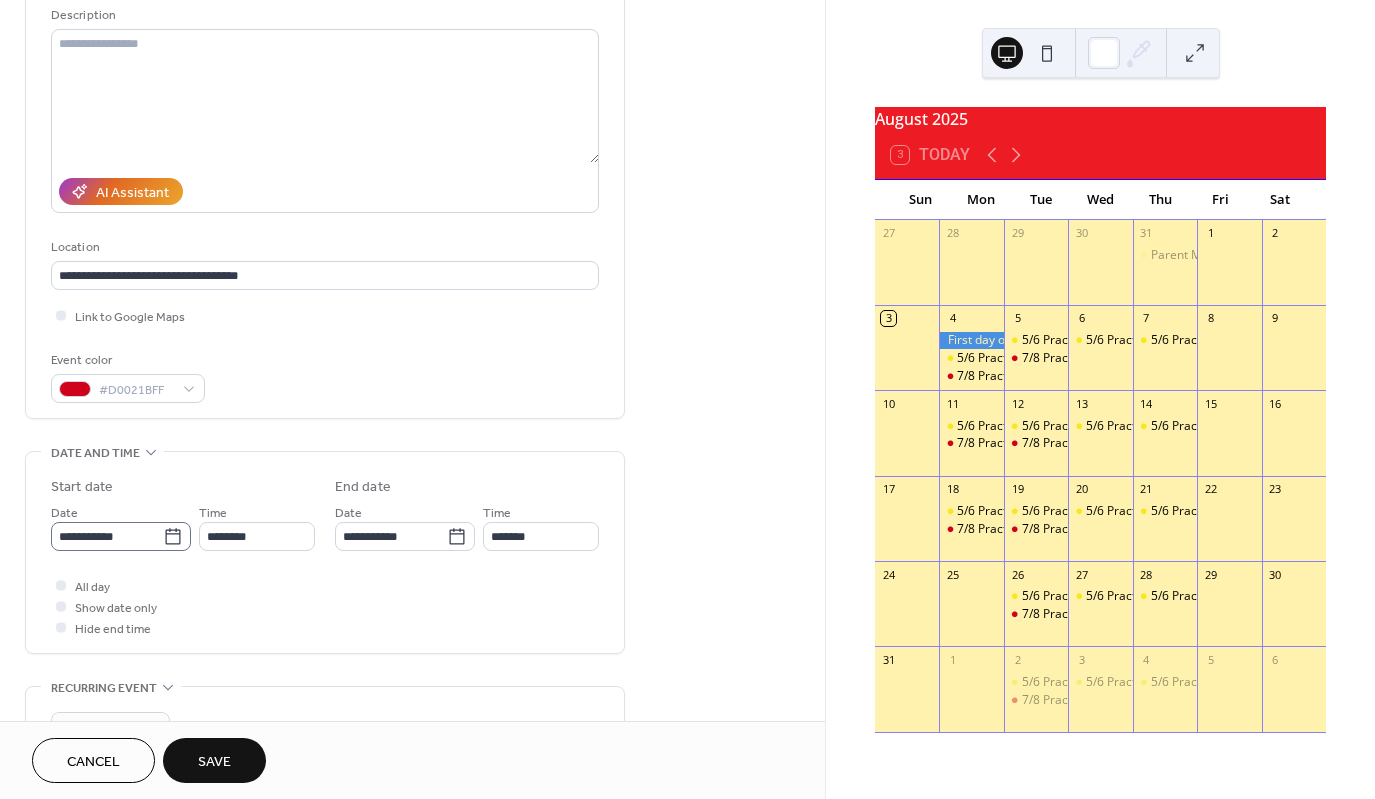 click 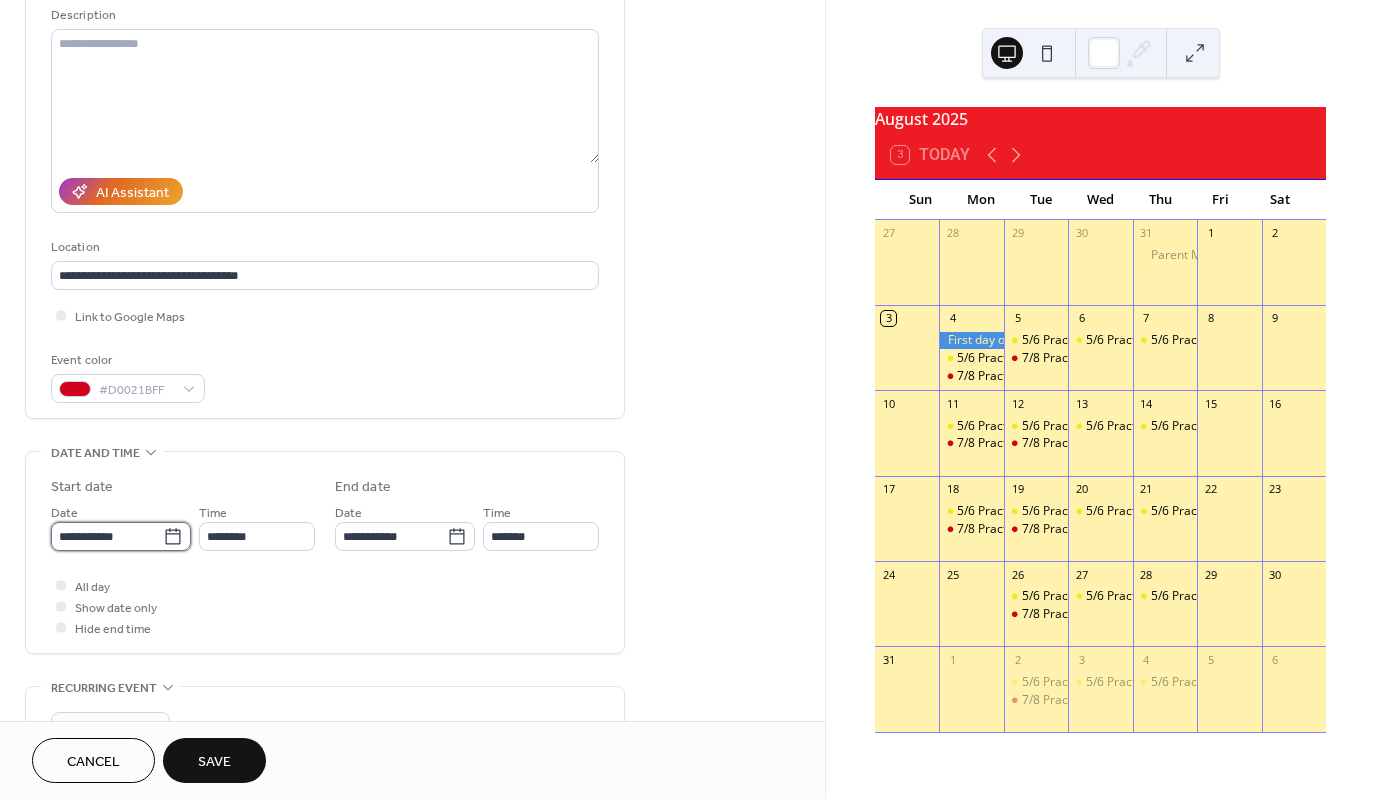 click on "**********" at bounding box center [107, 536] 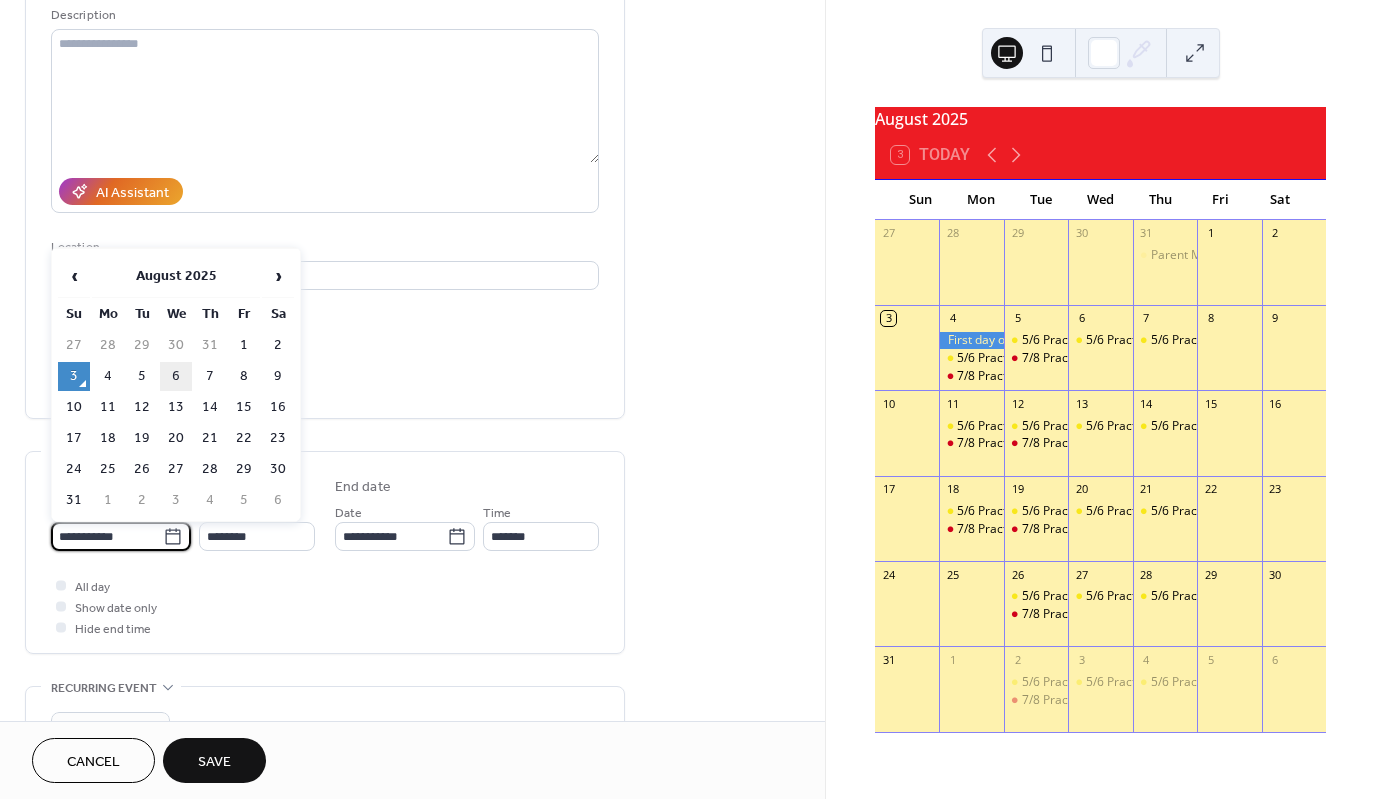 click on "6" at bounding box center [176, 376] 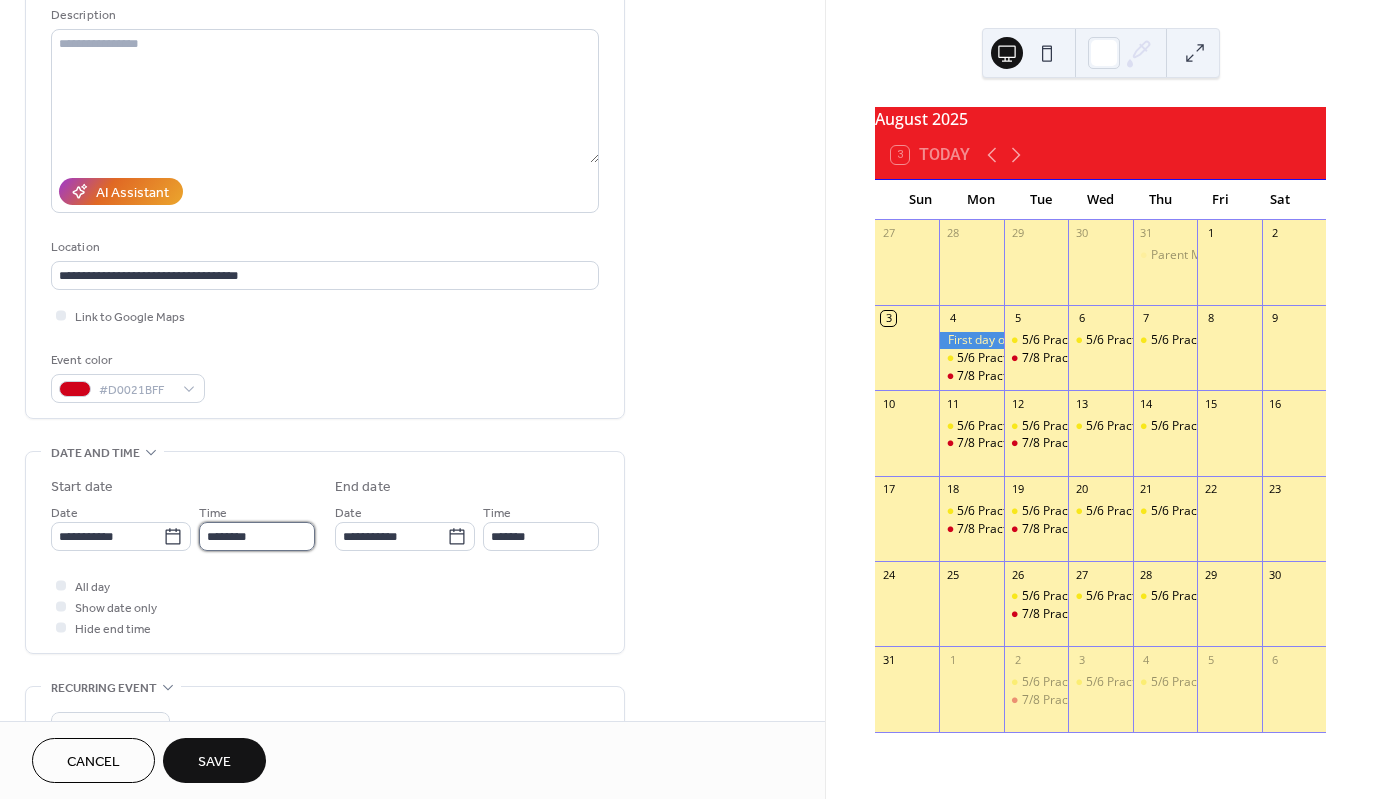 click on "********" at bounding box center (257, 536) 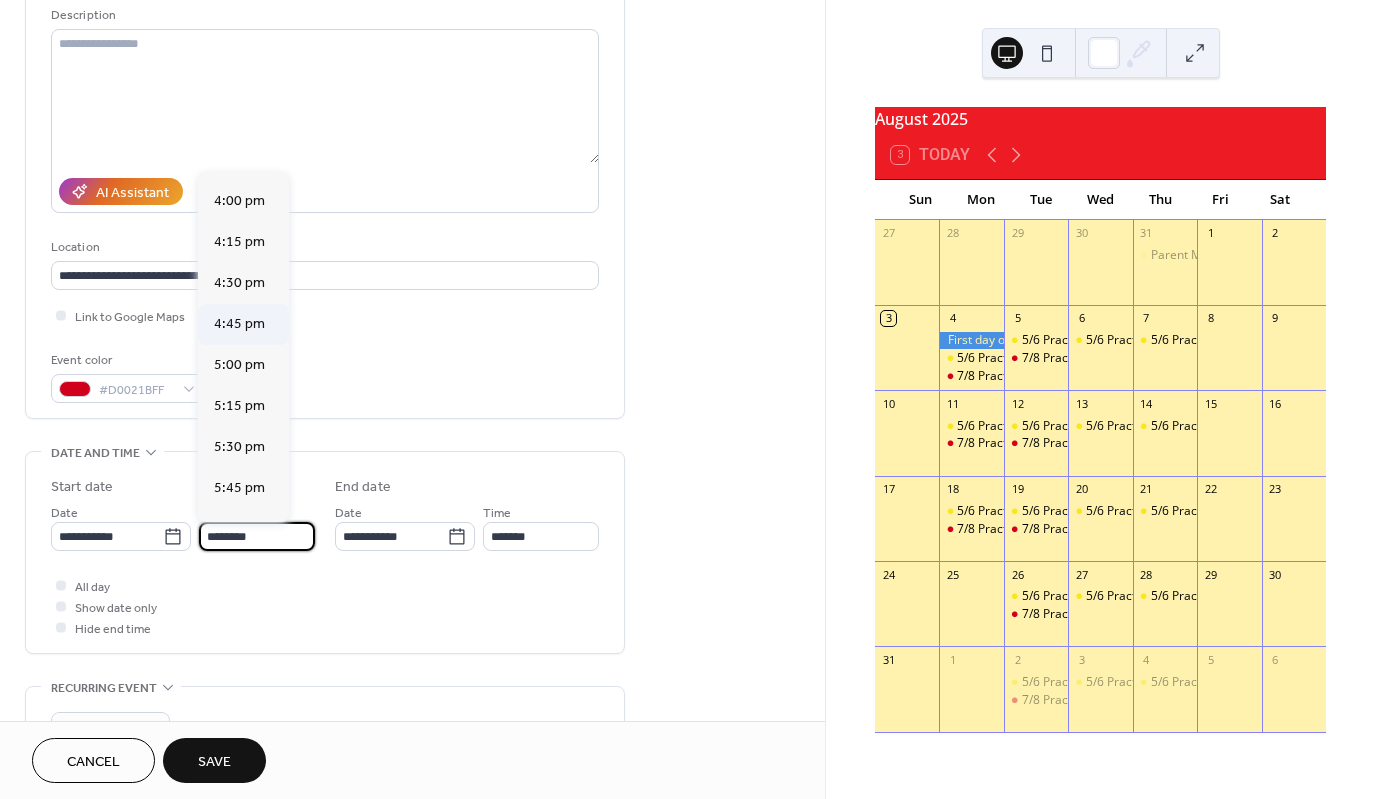 scroll, scrollTop: 2668, scrollLeft: 0, axis: vertical 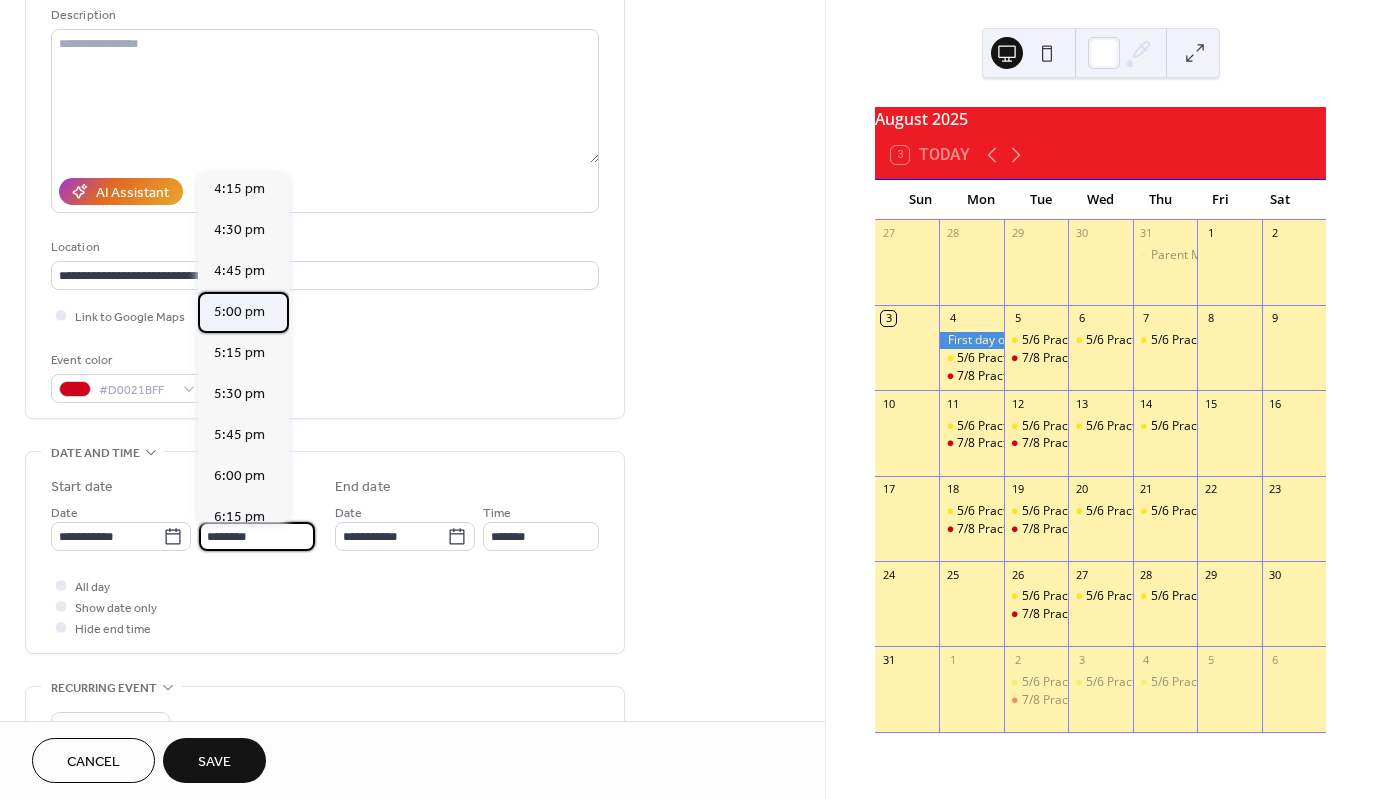 click on "5:00 pm" at bounding box center (239, 312) 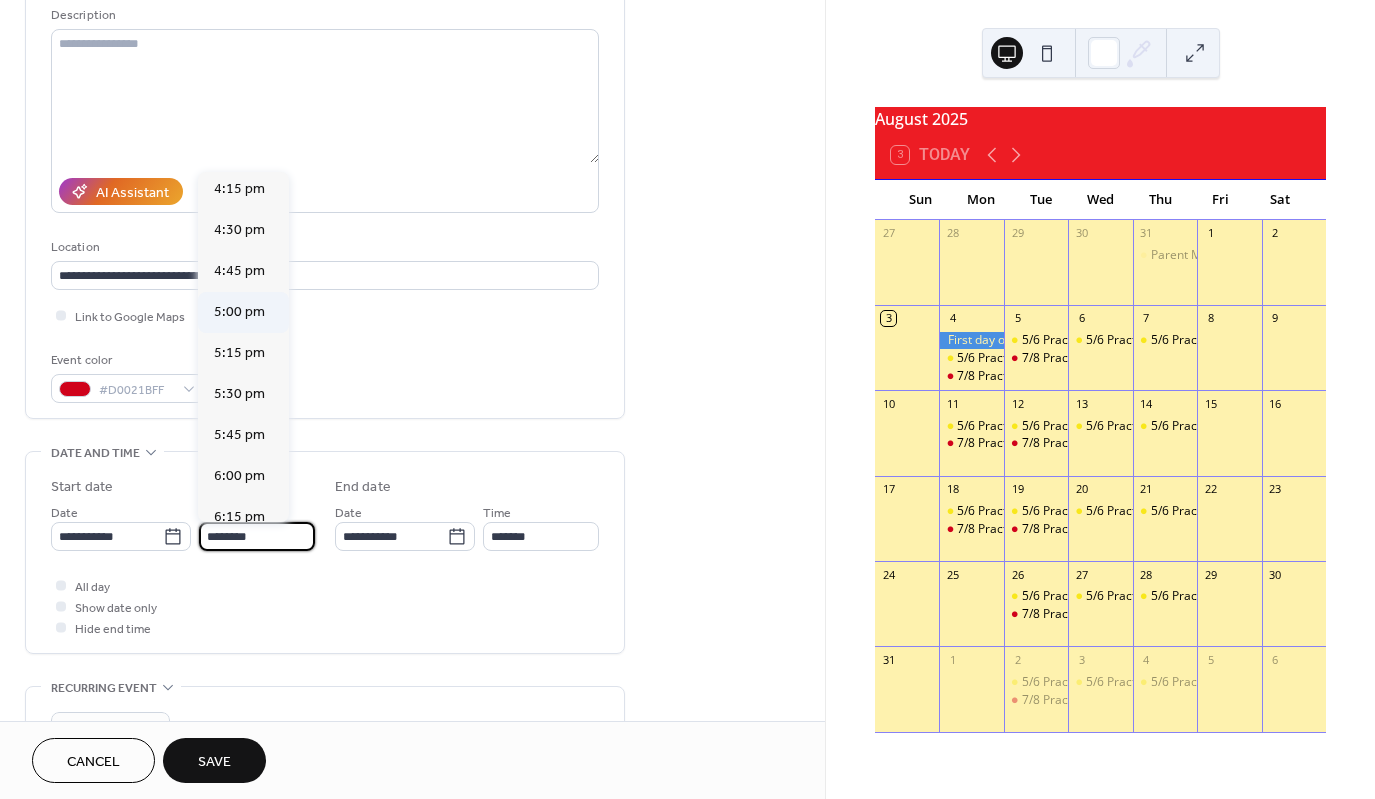 type on "*******" 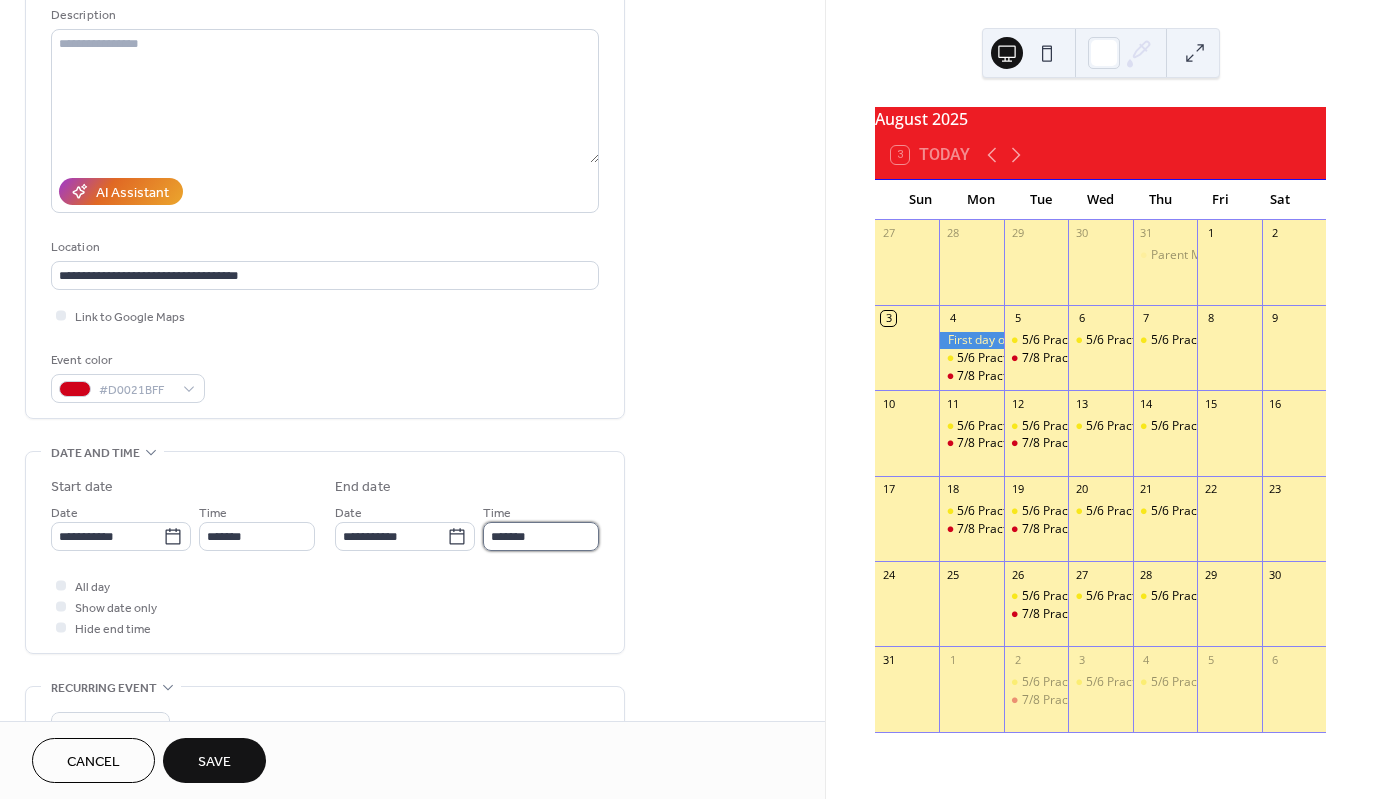 click on "*******" at bounding box center (541, 536) 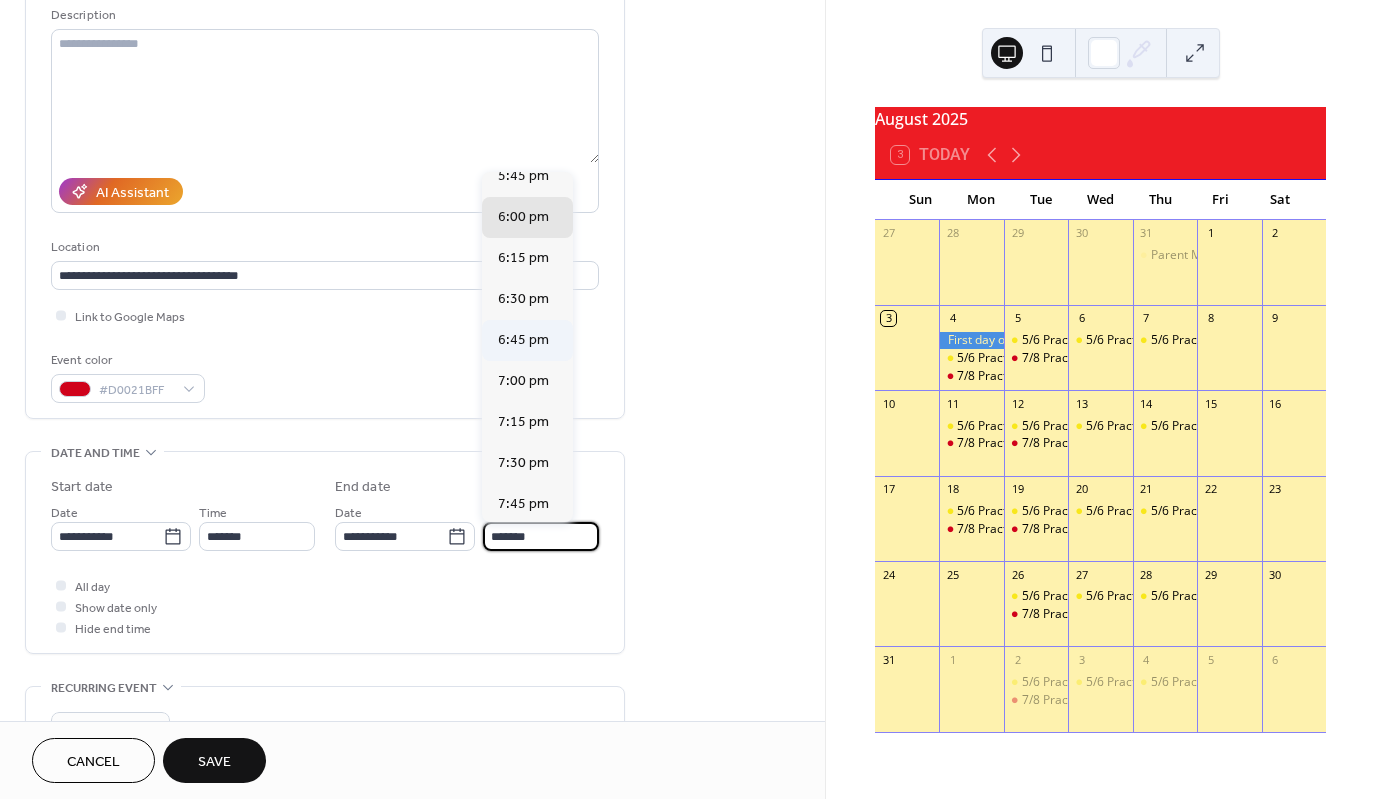 scroll, scrollTop: 100, scrollLeft: 0, axis: vertical 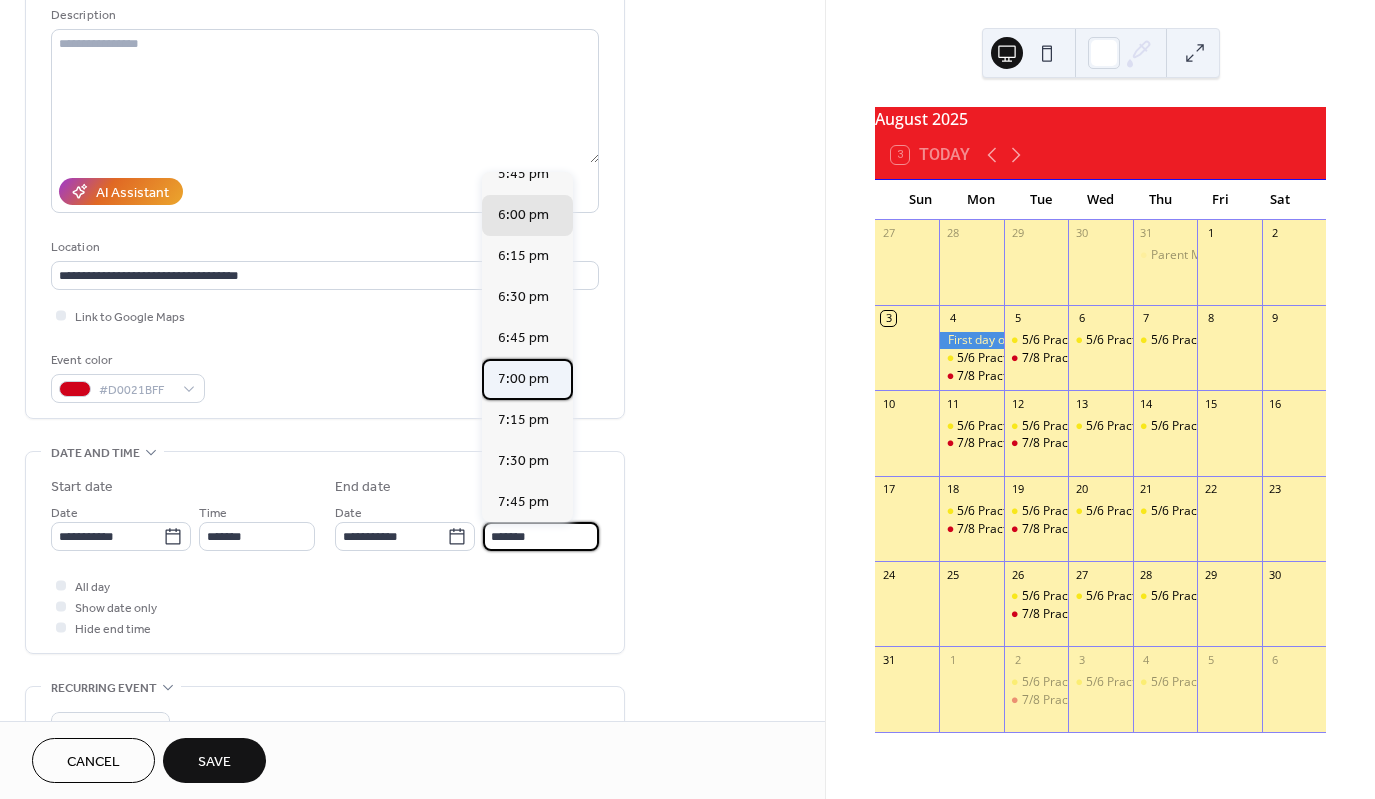 click on "7:00 pm" at bounding box center [523, 379] 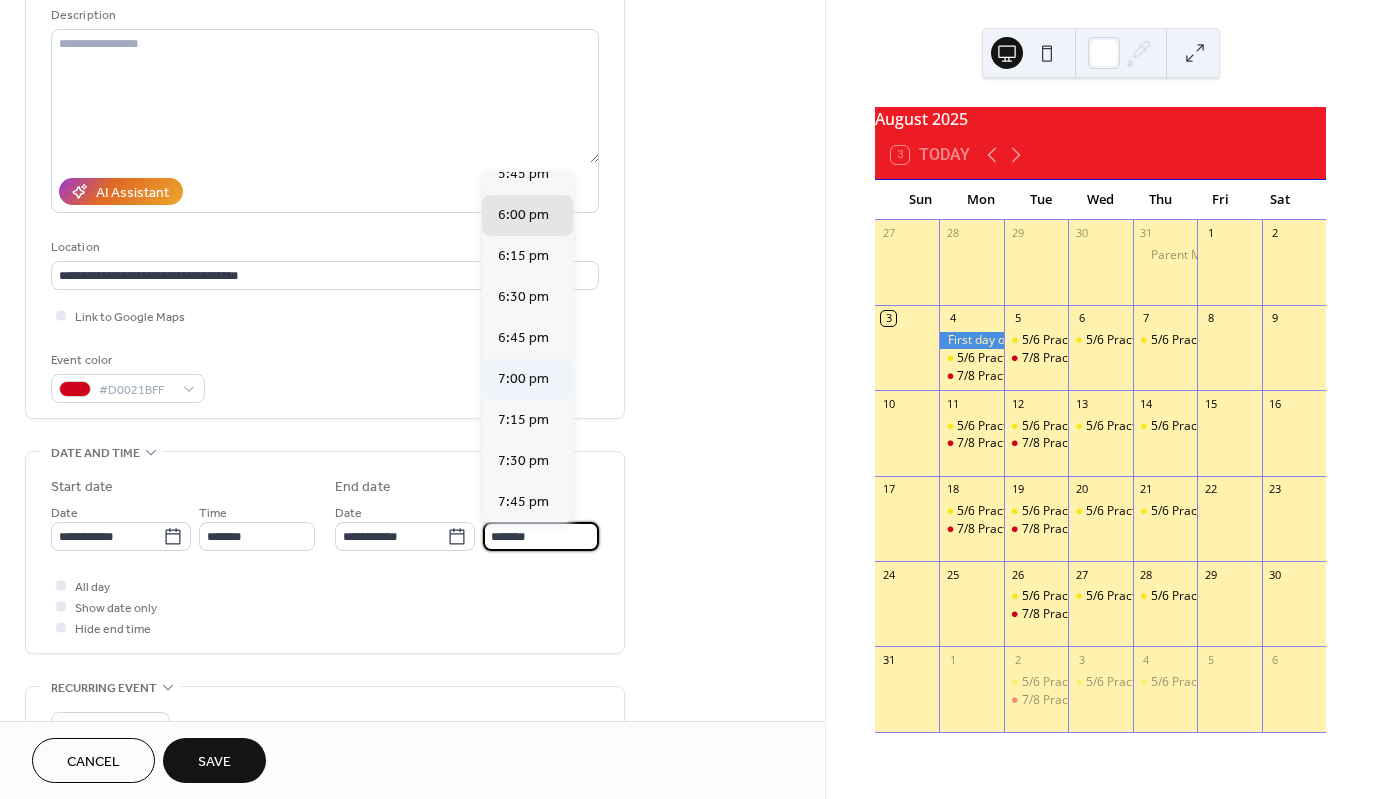 type on "*******" 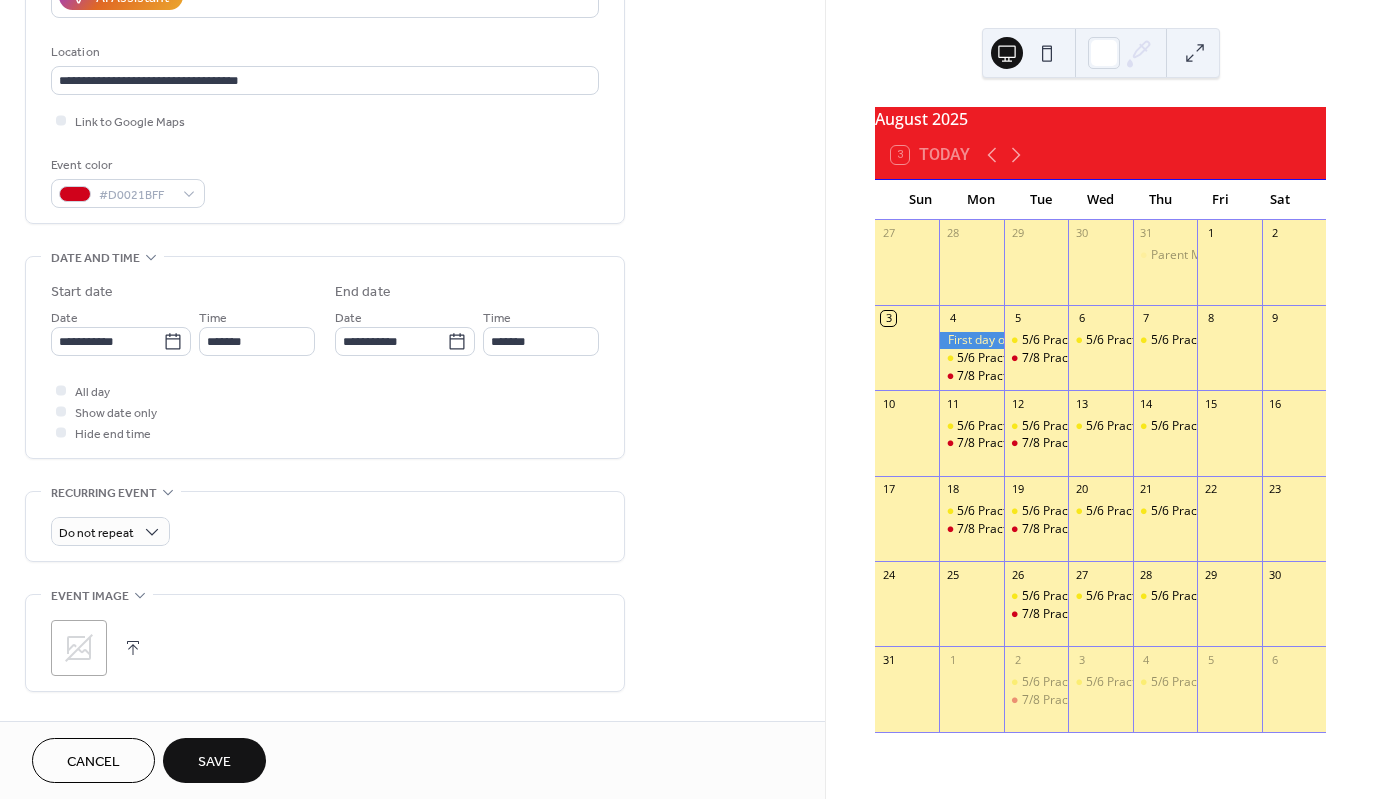scroll, scrollTop: 400, scrollLeft: 0, axis: vertical 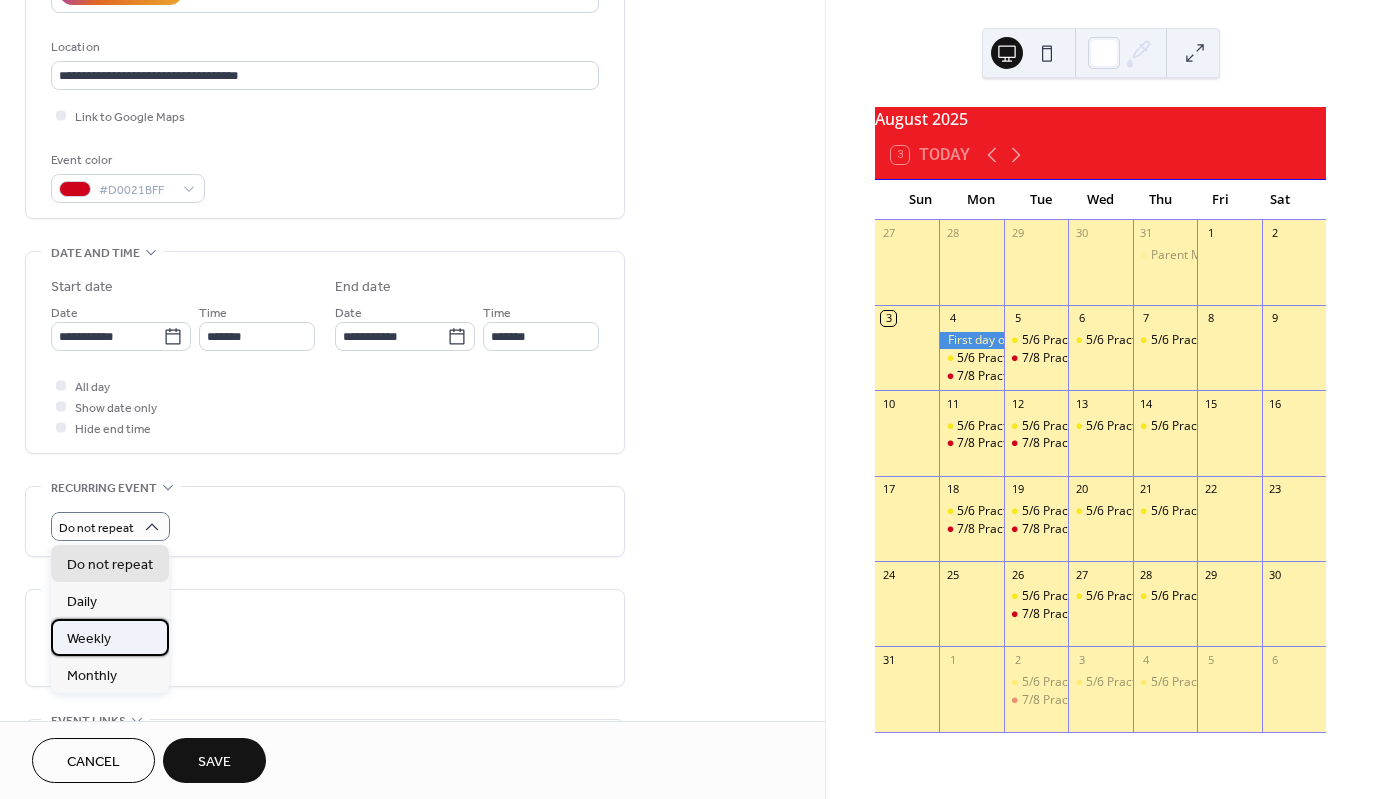click on "Weekly" at bounding box center (110, 637) 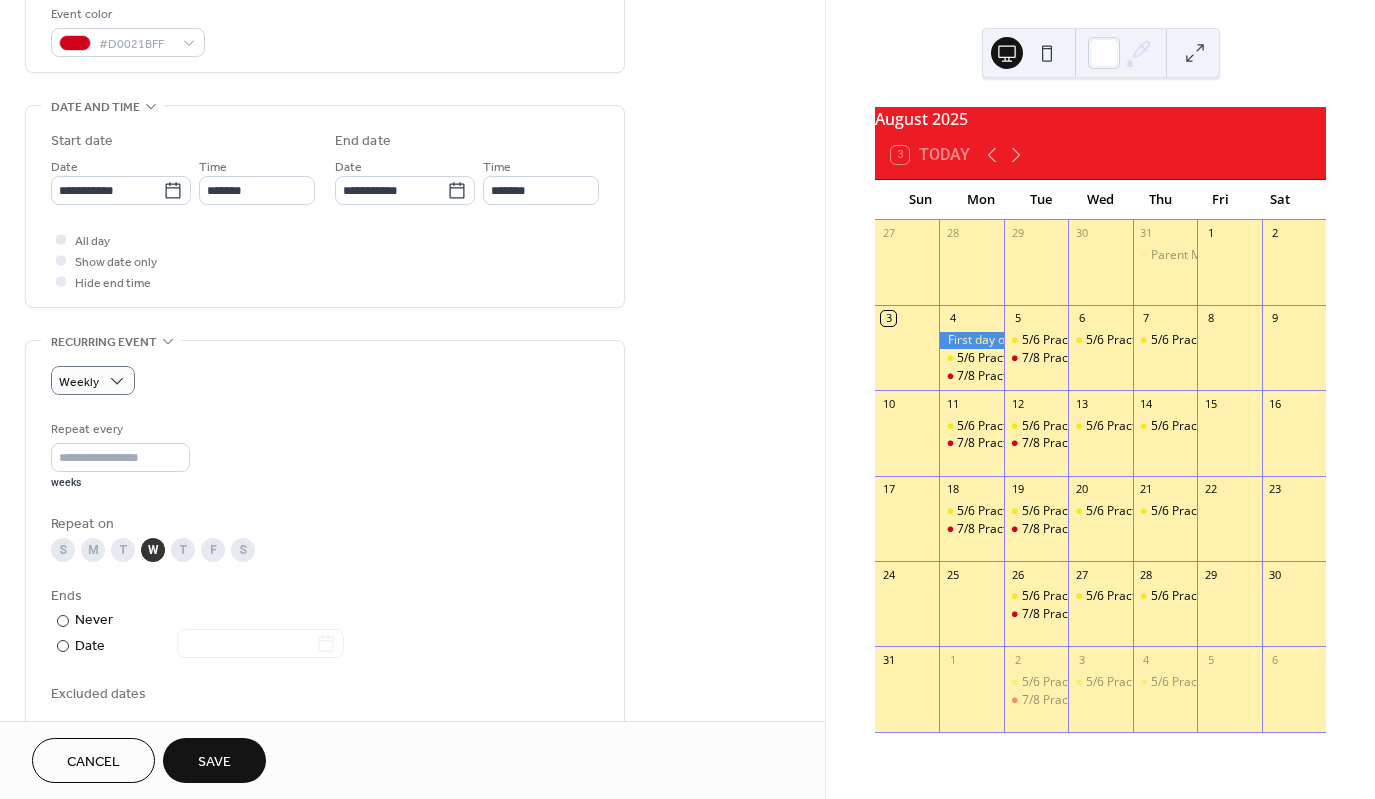 scroll, scrollTop: 600, scrollLeft: 0, axis: vertical 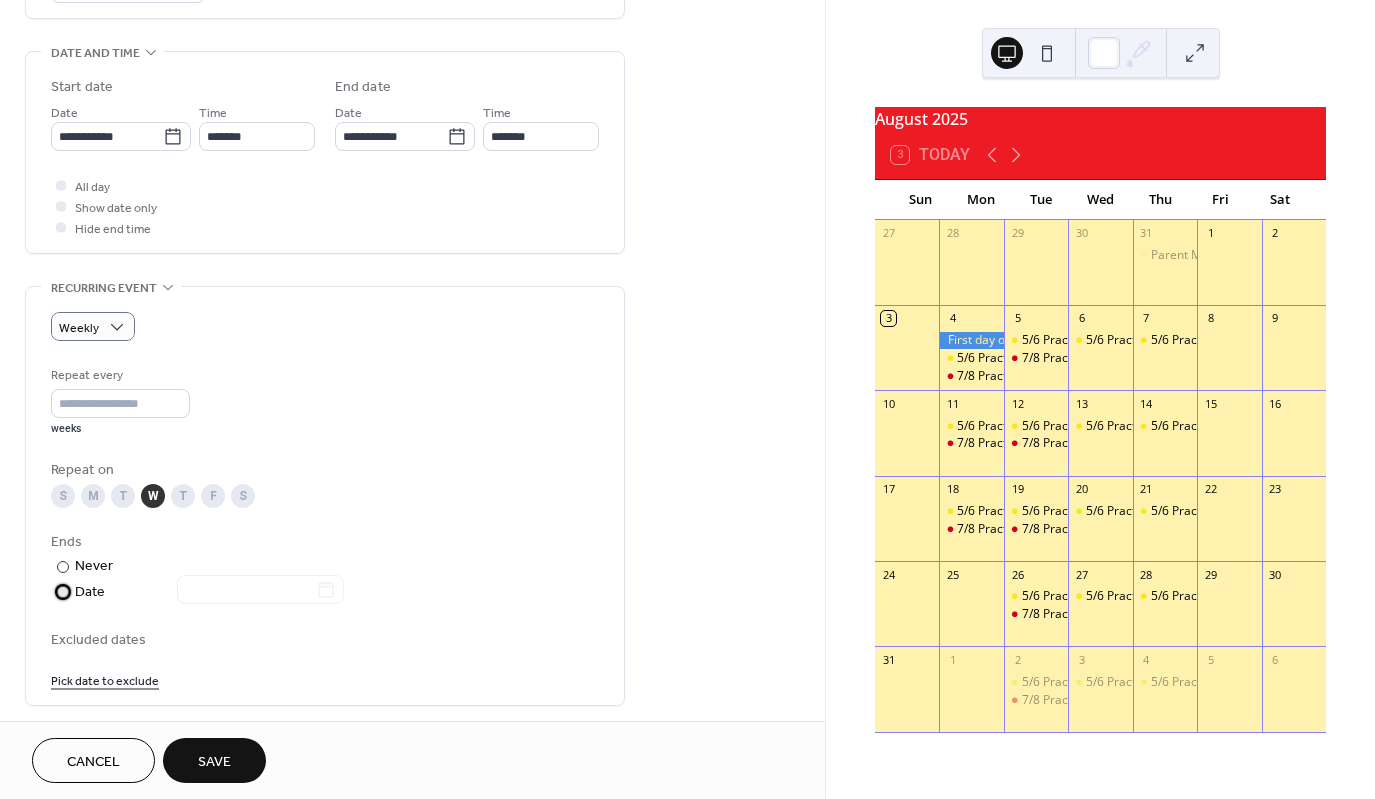 click on "Date" at bounding box center (209, 592) 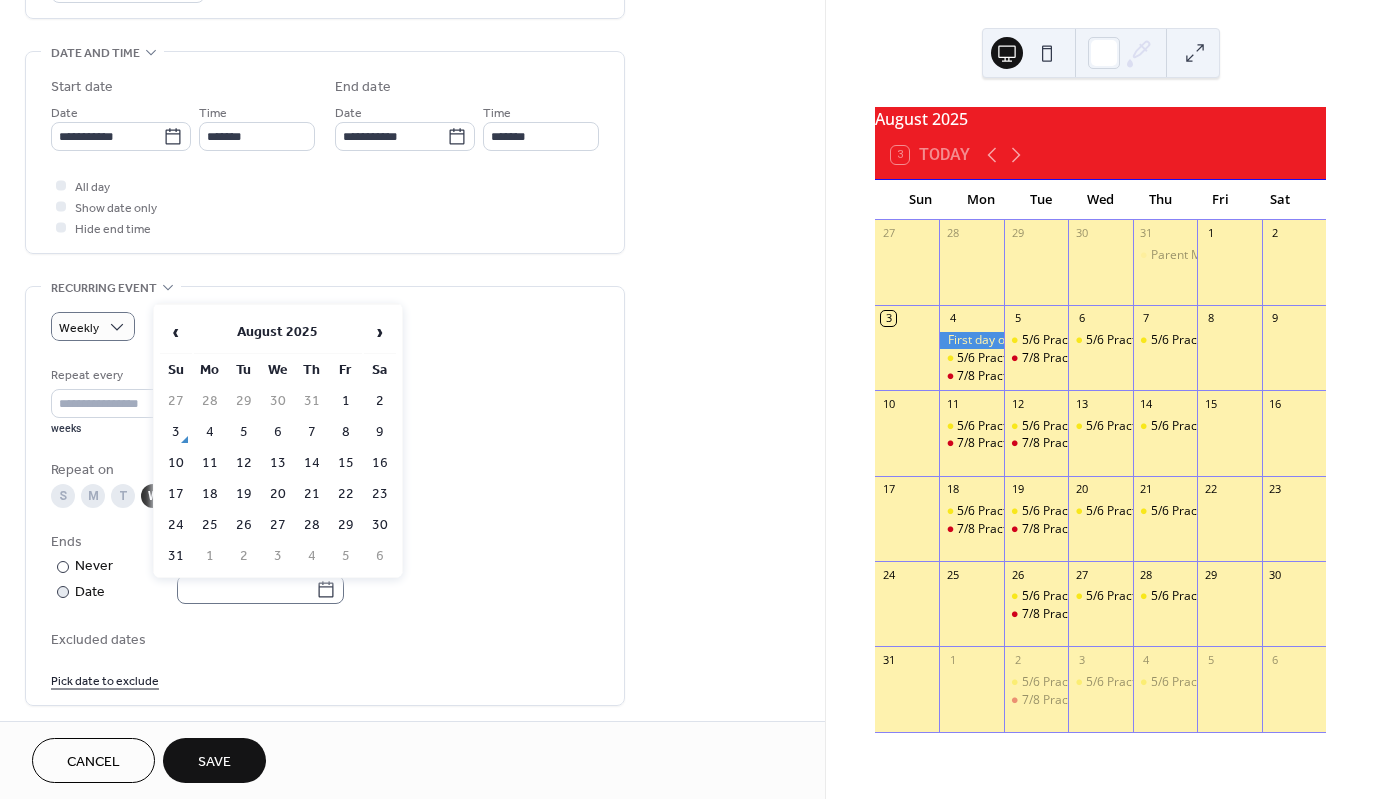 click 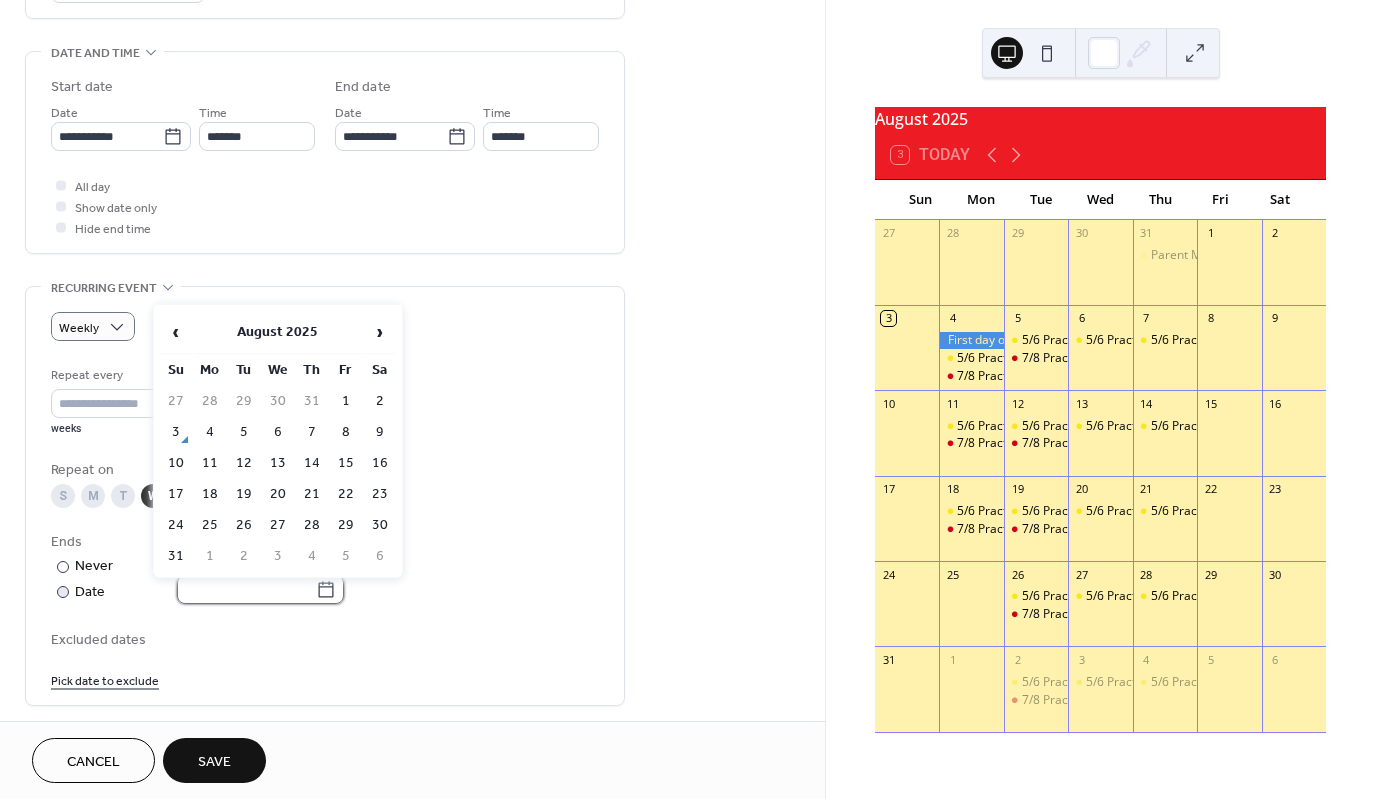 click at bounding box center (246, 589) 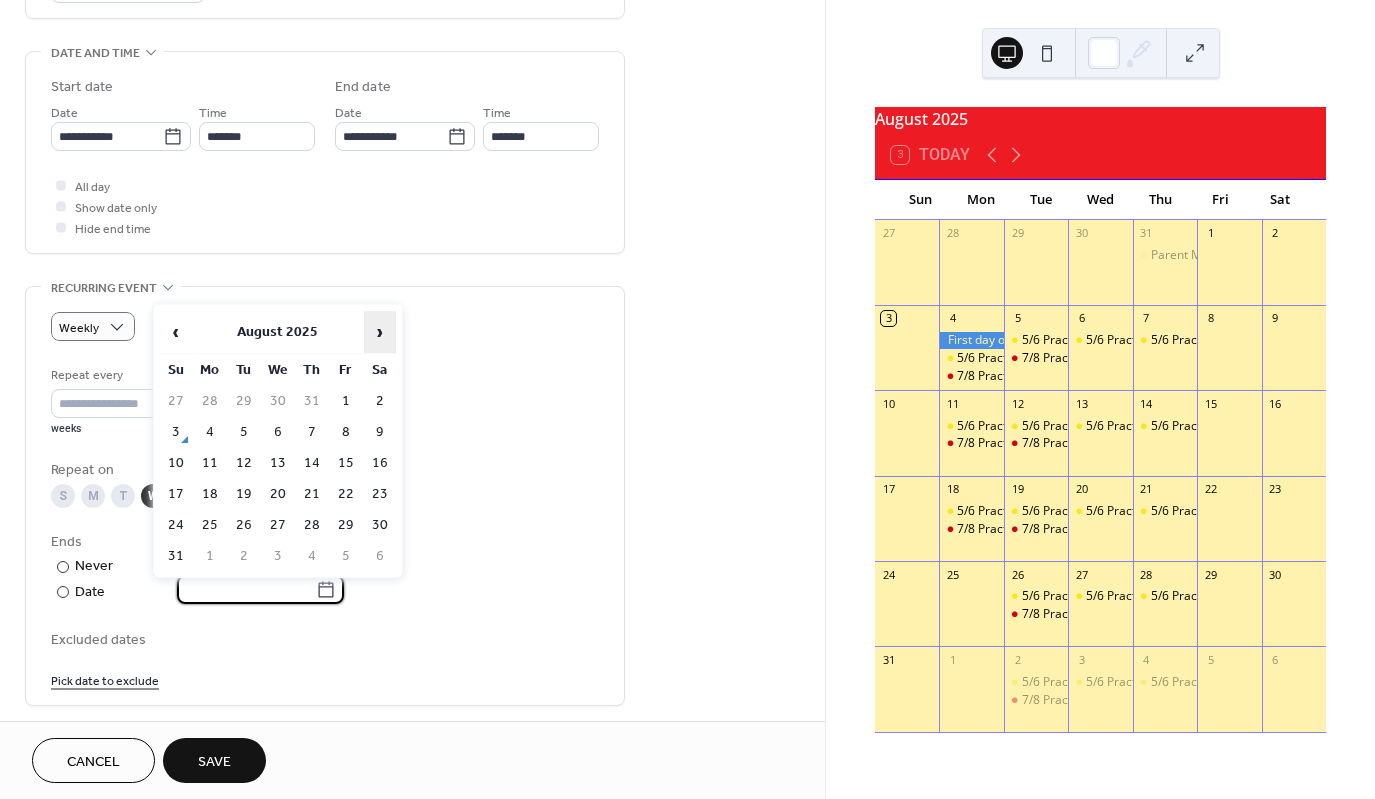 click on "›" at bounding box center [380, 332] 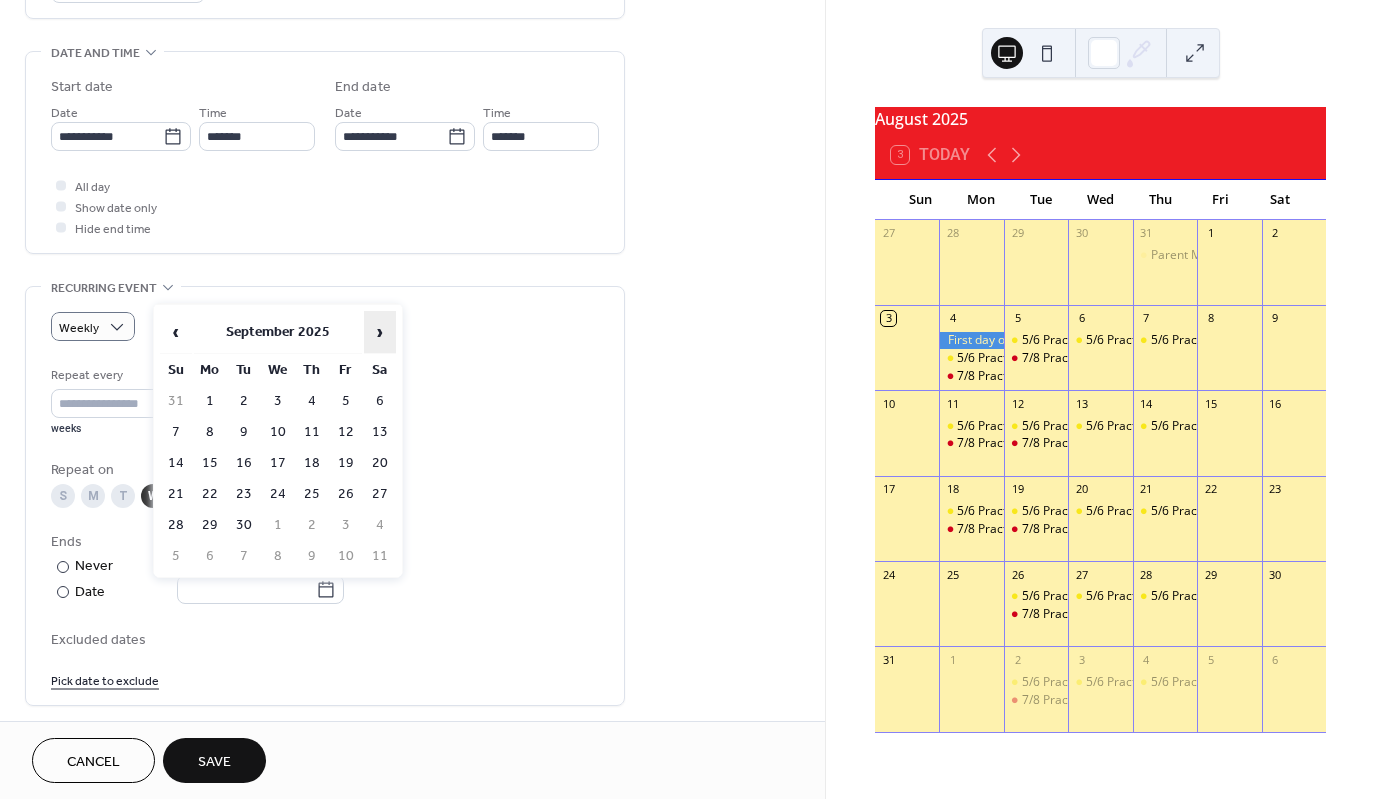 click on "›" at bounding box center [380, 332] 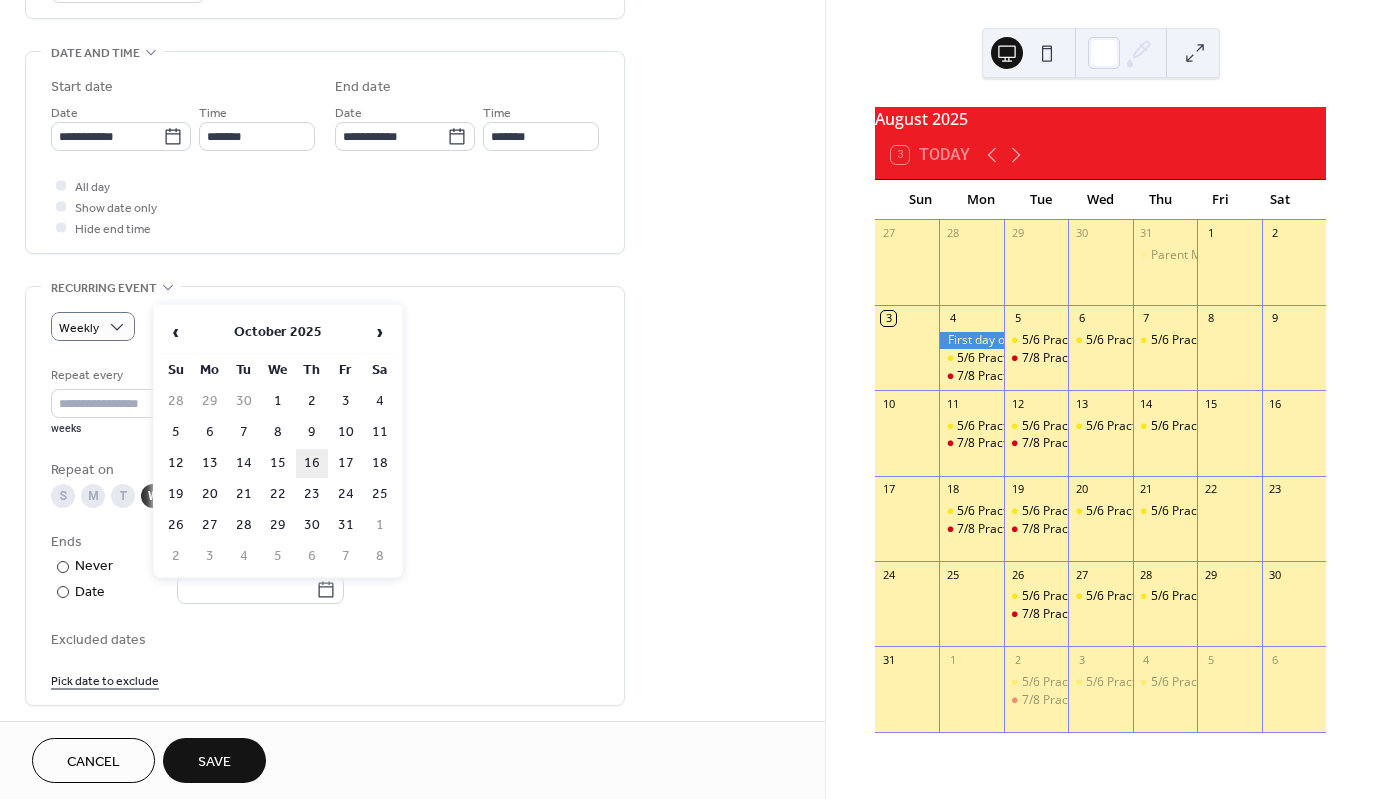 click on "16" at bounding box center [312, 463] 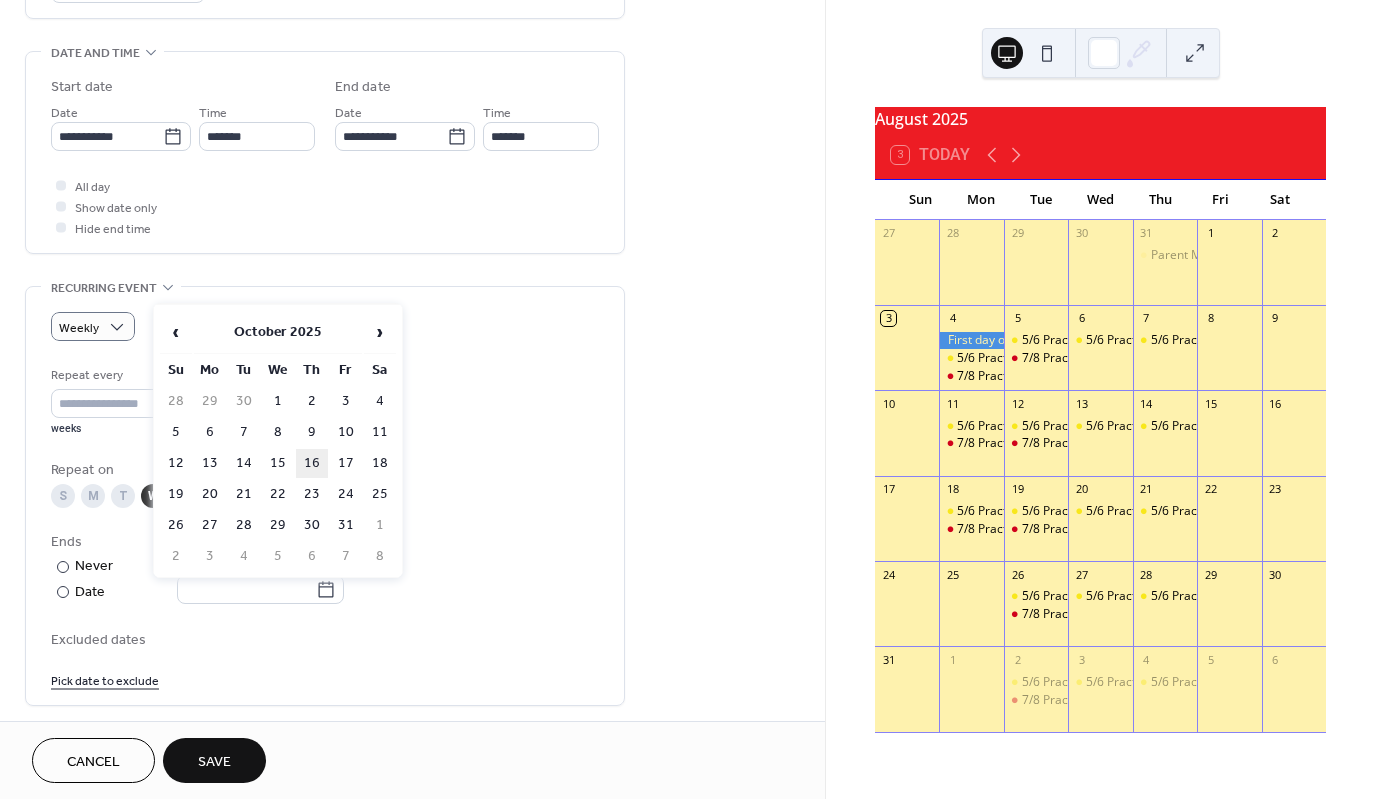 type on "**********" 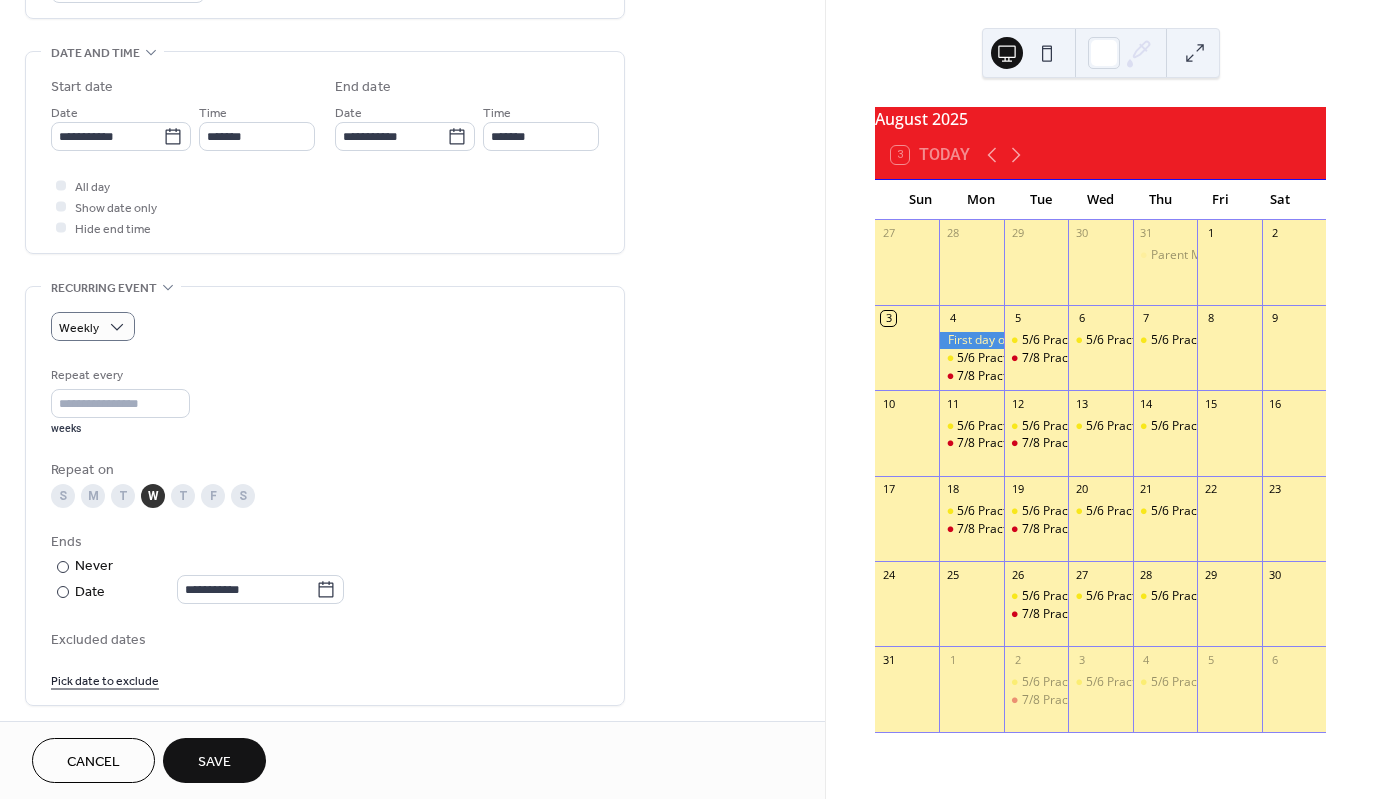 click on "Save" at bounding box center (214, 762) 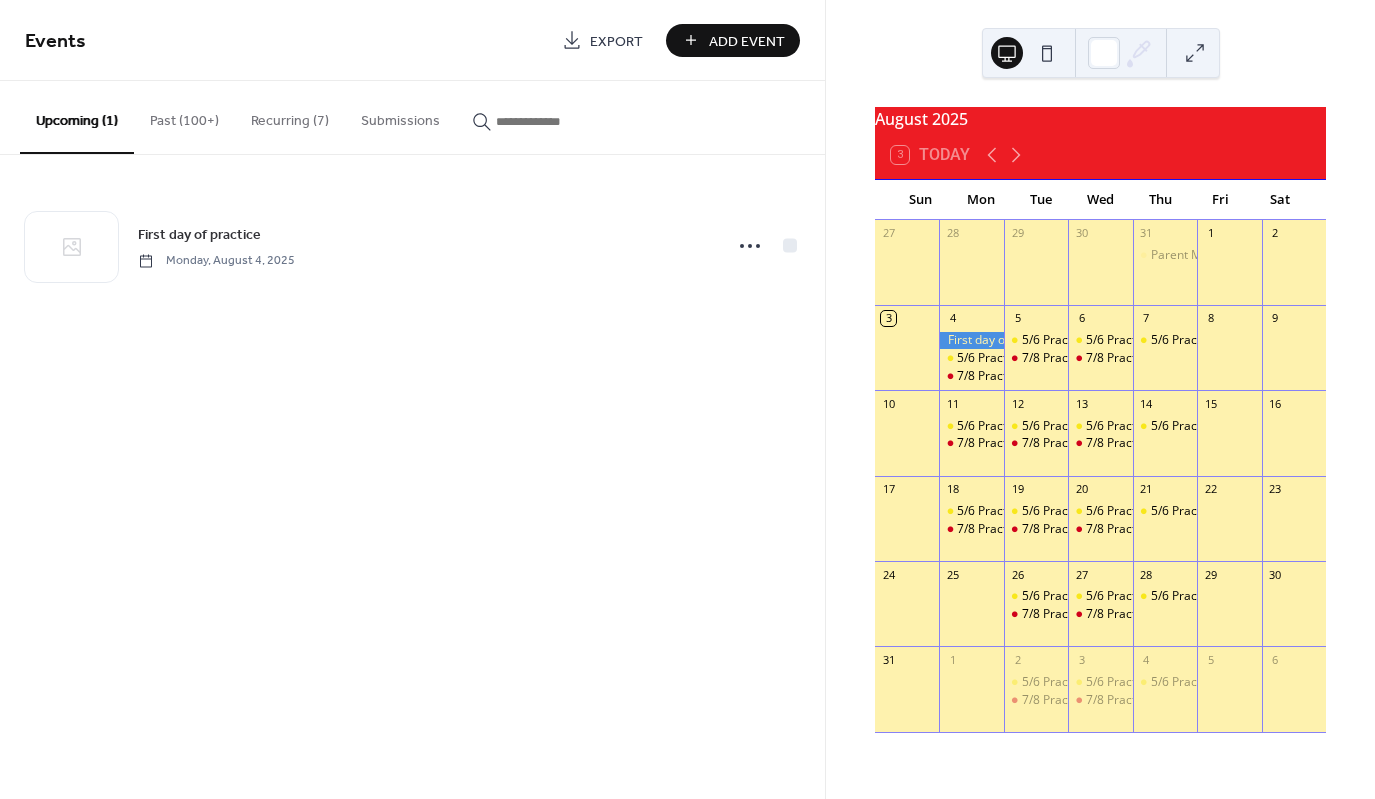 click on "Add Event" at bounding box center [747, 41] 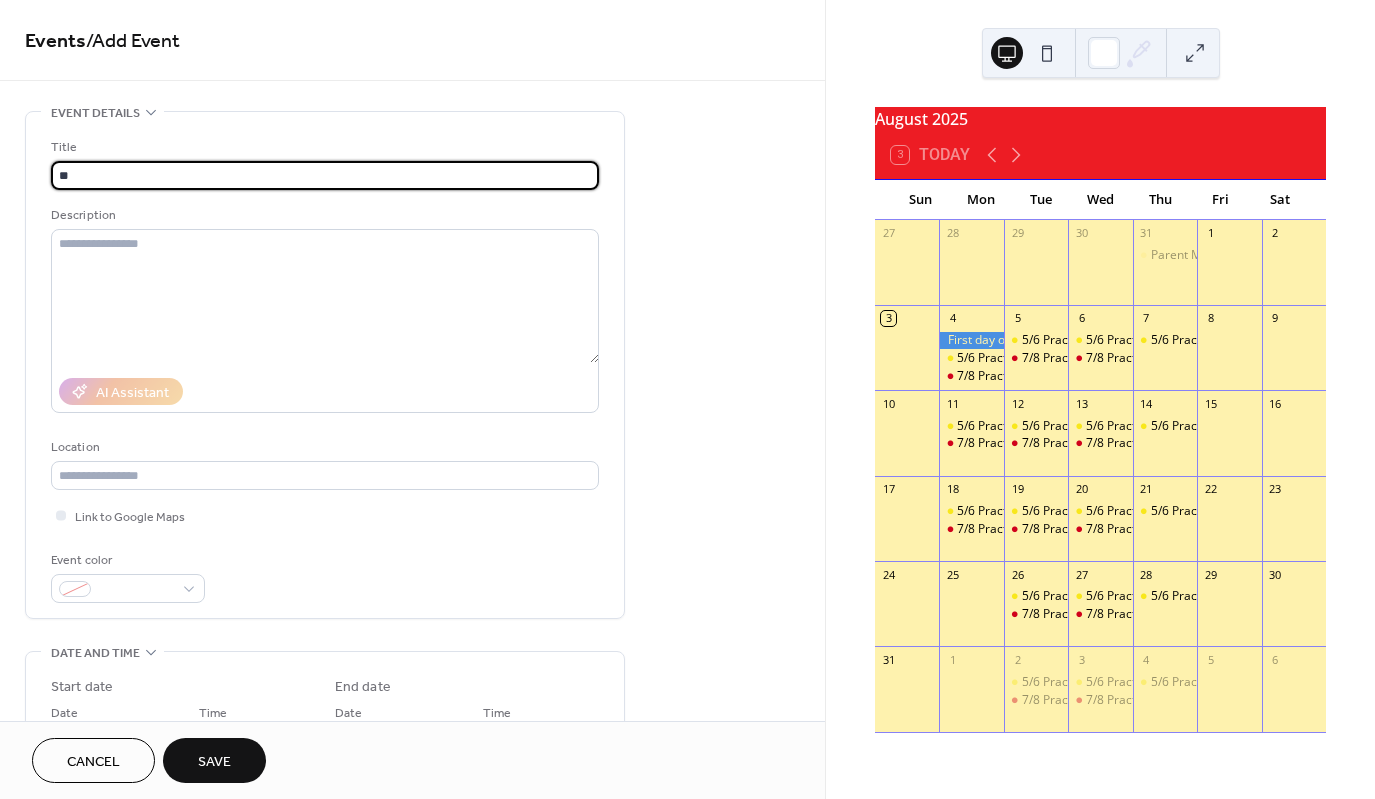 type on "*" 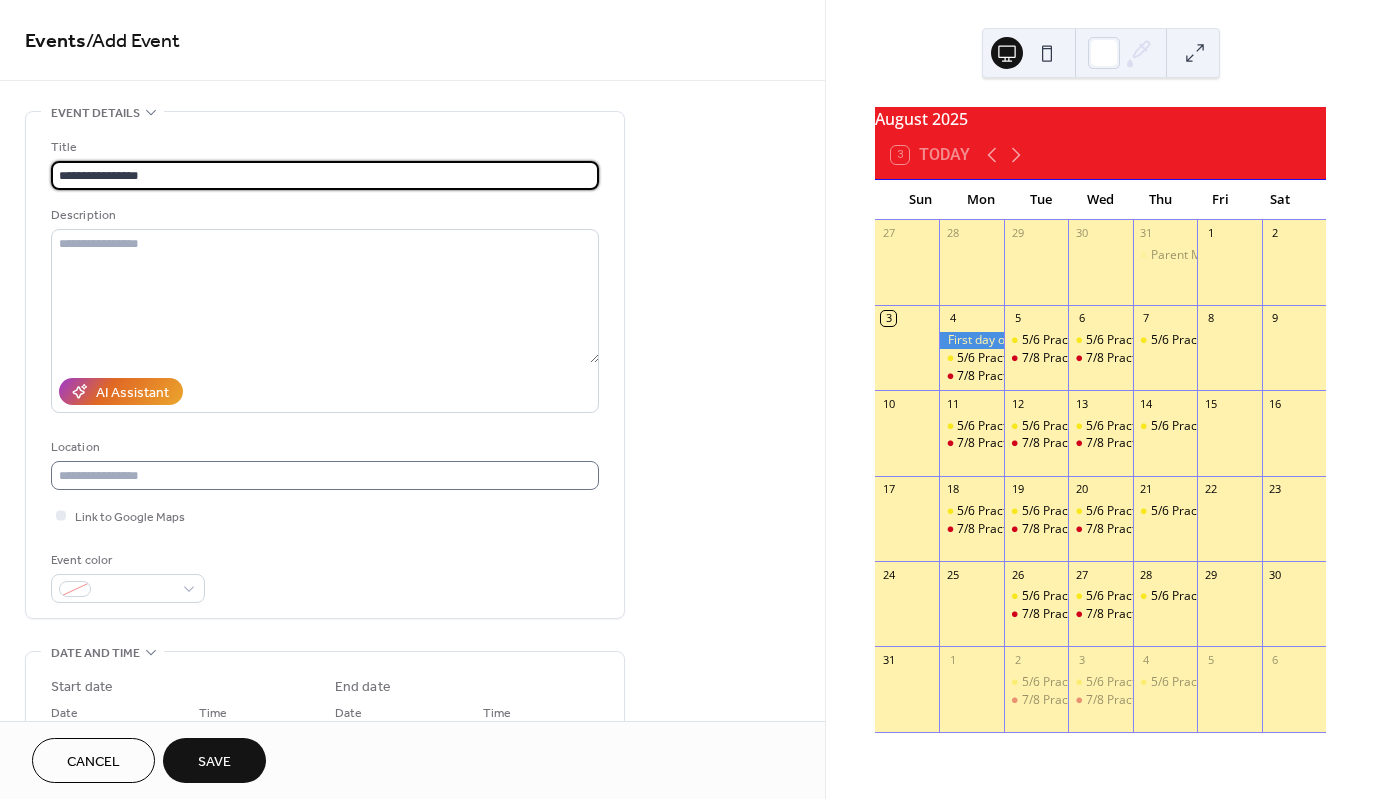 type on "**********" 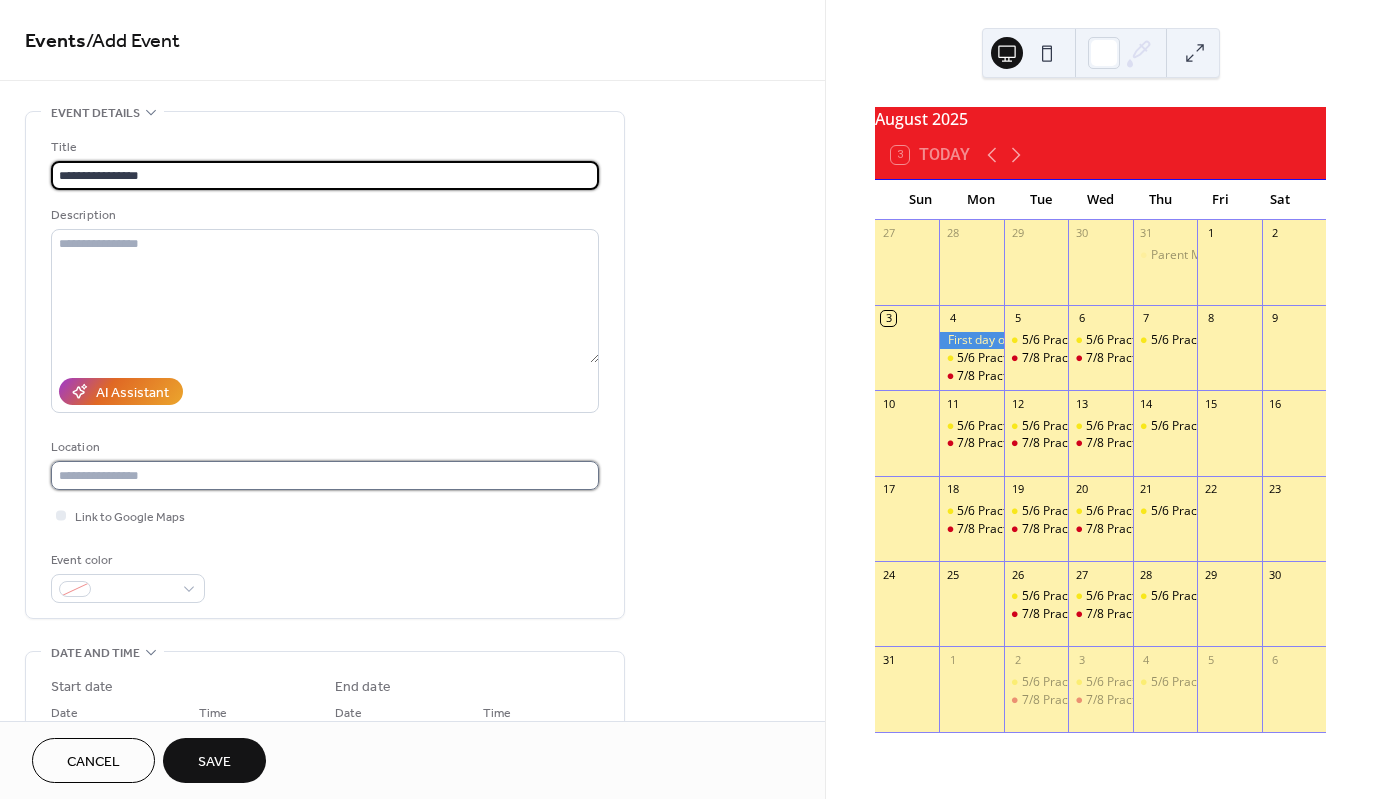 click at bounding box center (325, 475) 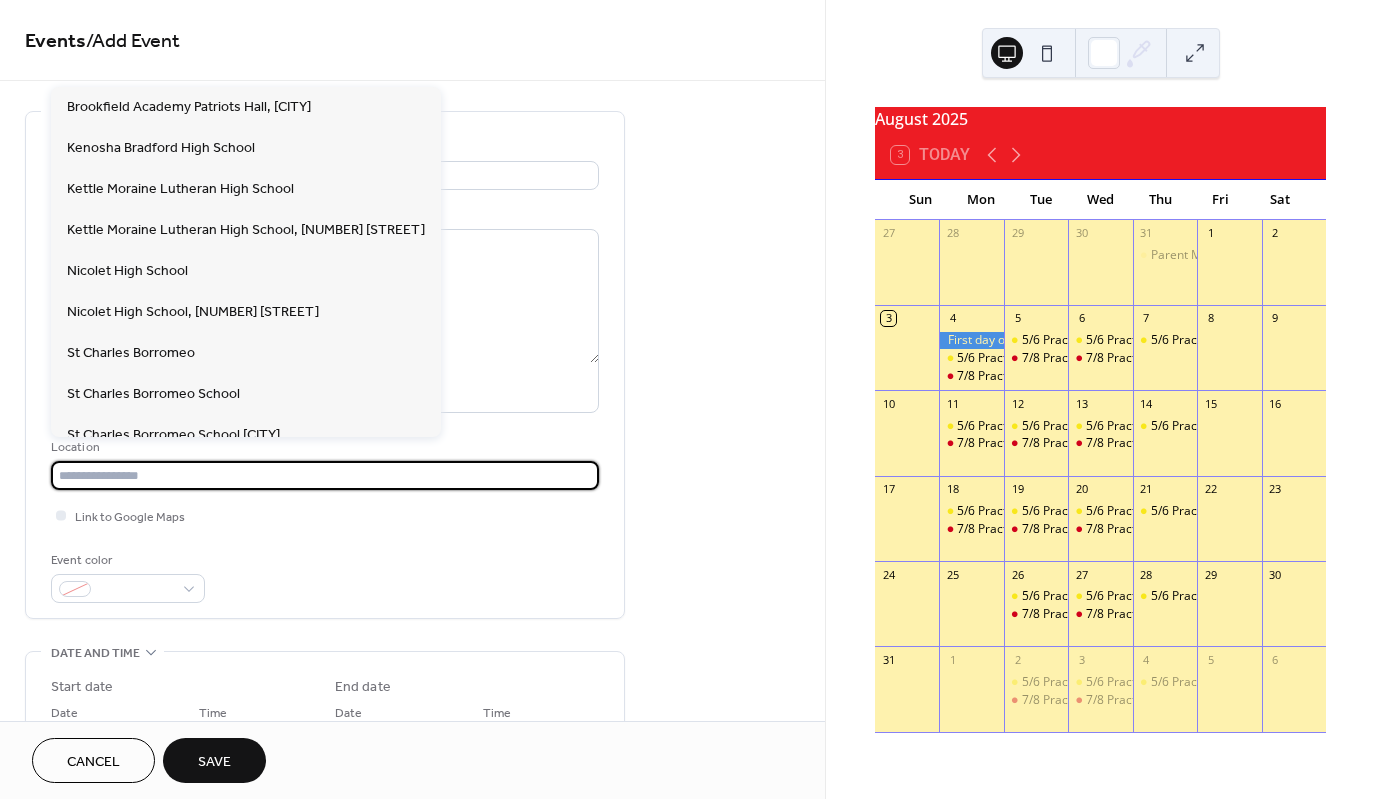 click on "Location" at bounding box center [323, 447] 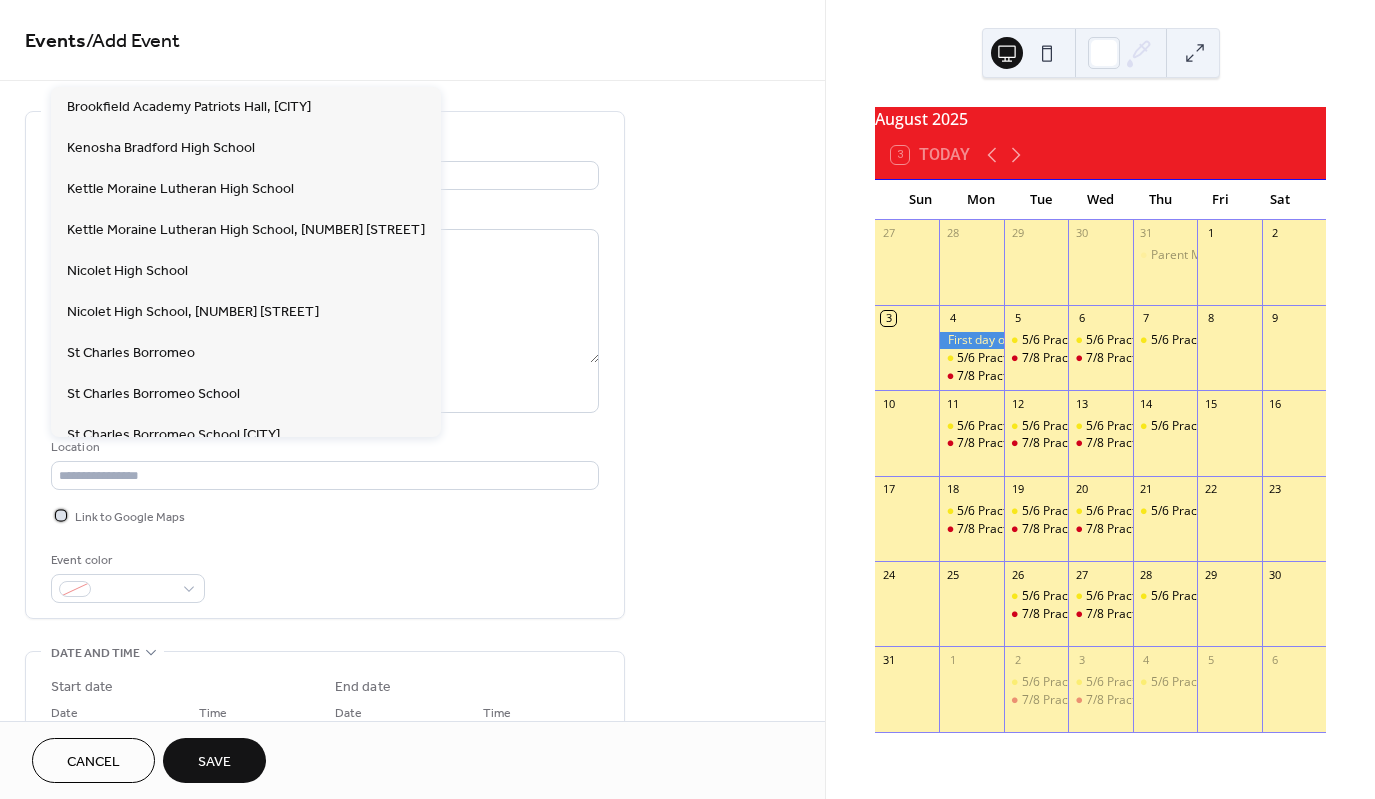 click on "Link to Google Maps" at bounding box center [130, 517] 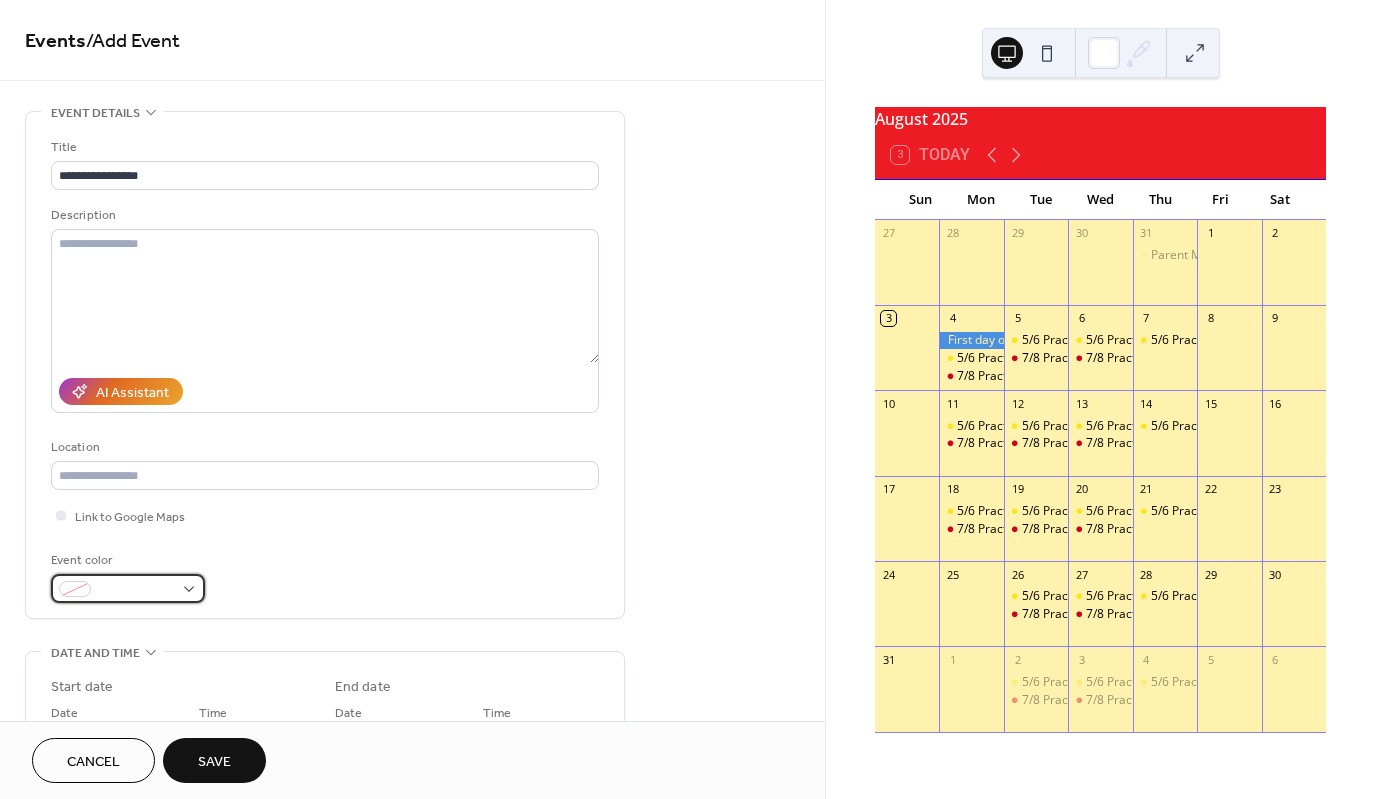 click at bounding box center (128, 588) 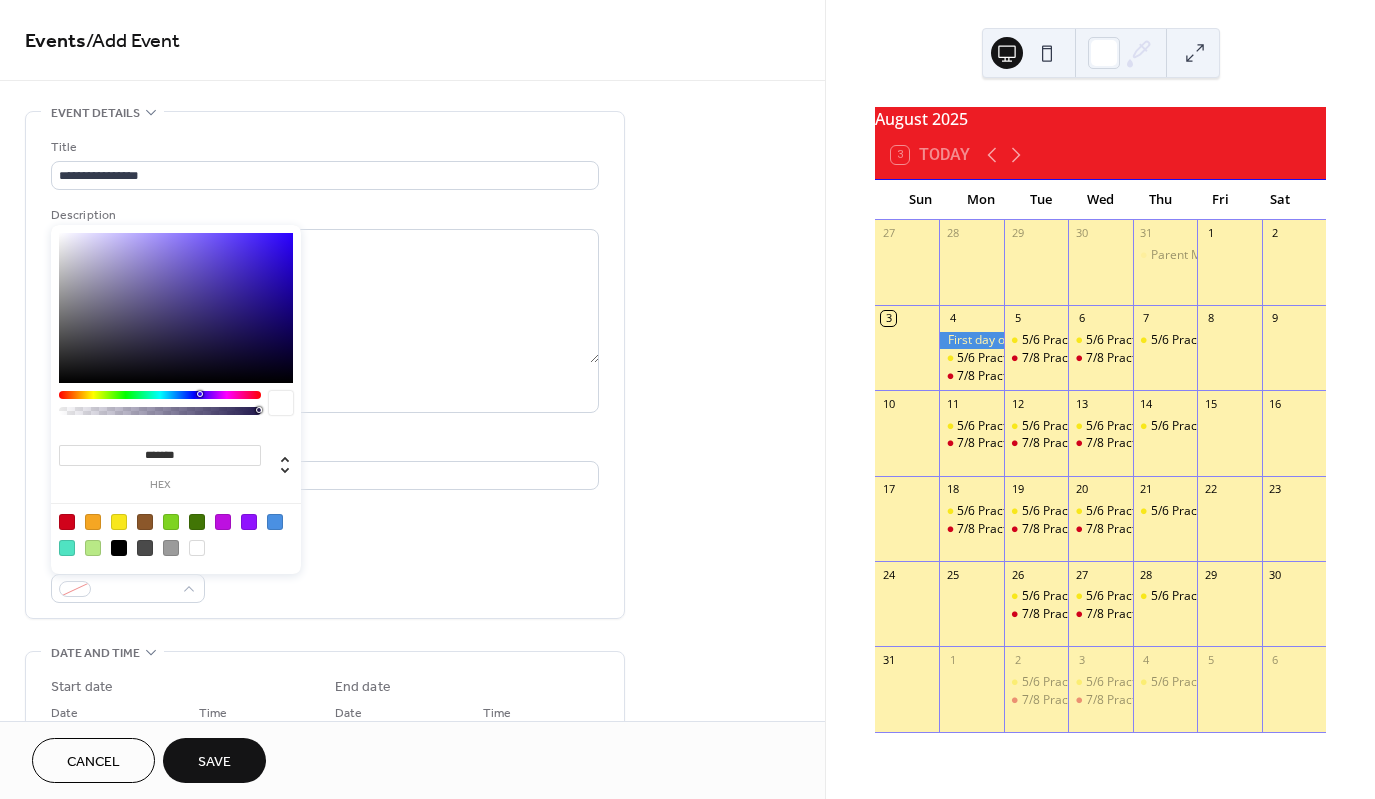 click at bounding box center (67, 522) 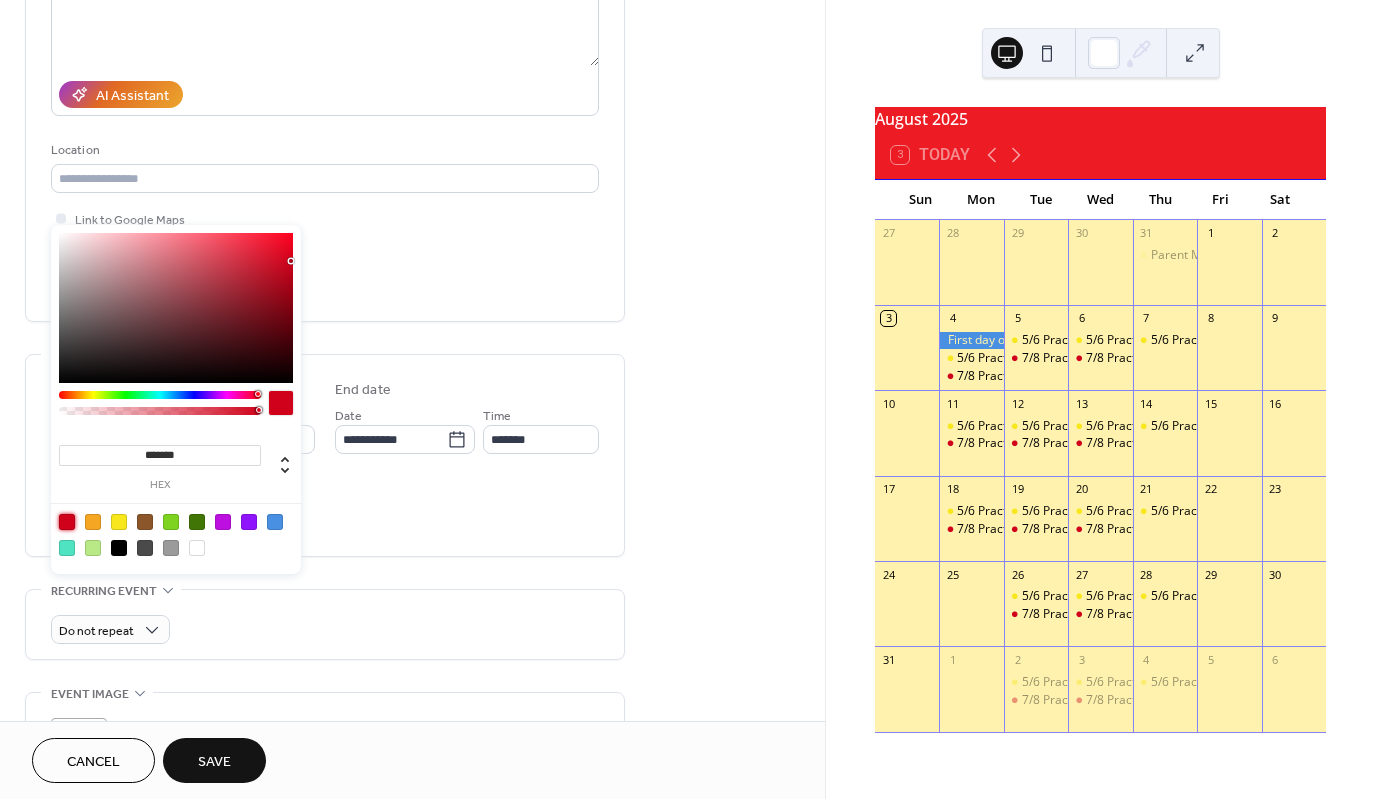 scroll, scrollTop: 300, scrollLeft: 0, axis: vertical 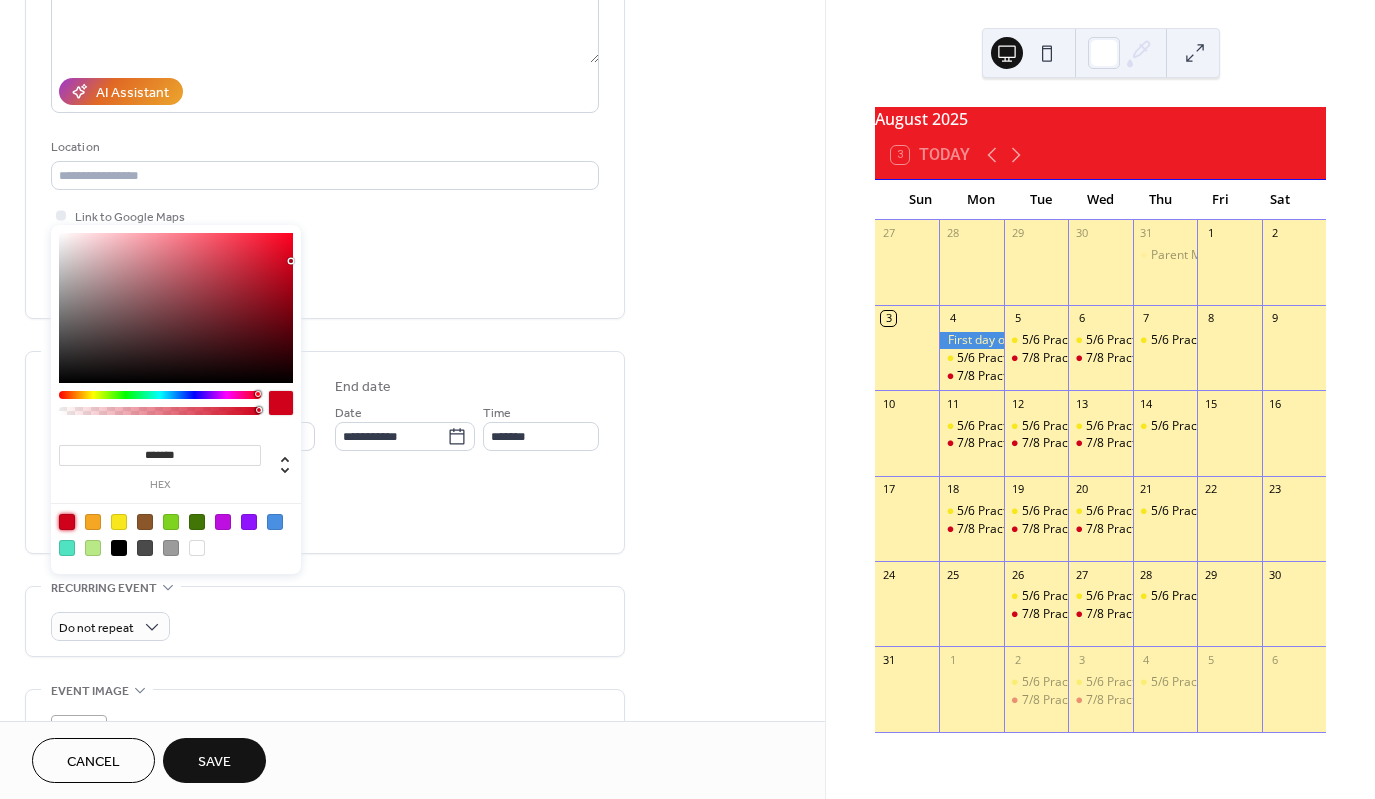 click on "All day Show date only Hide end time" at bounding box center [325, 506] 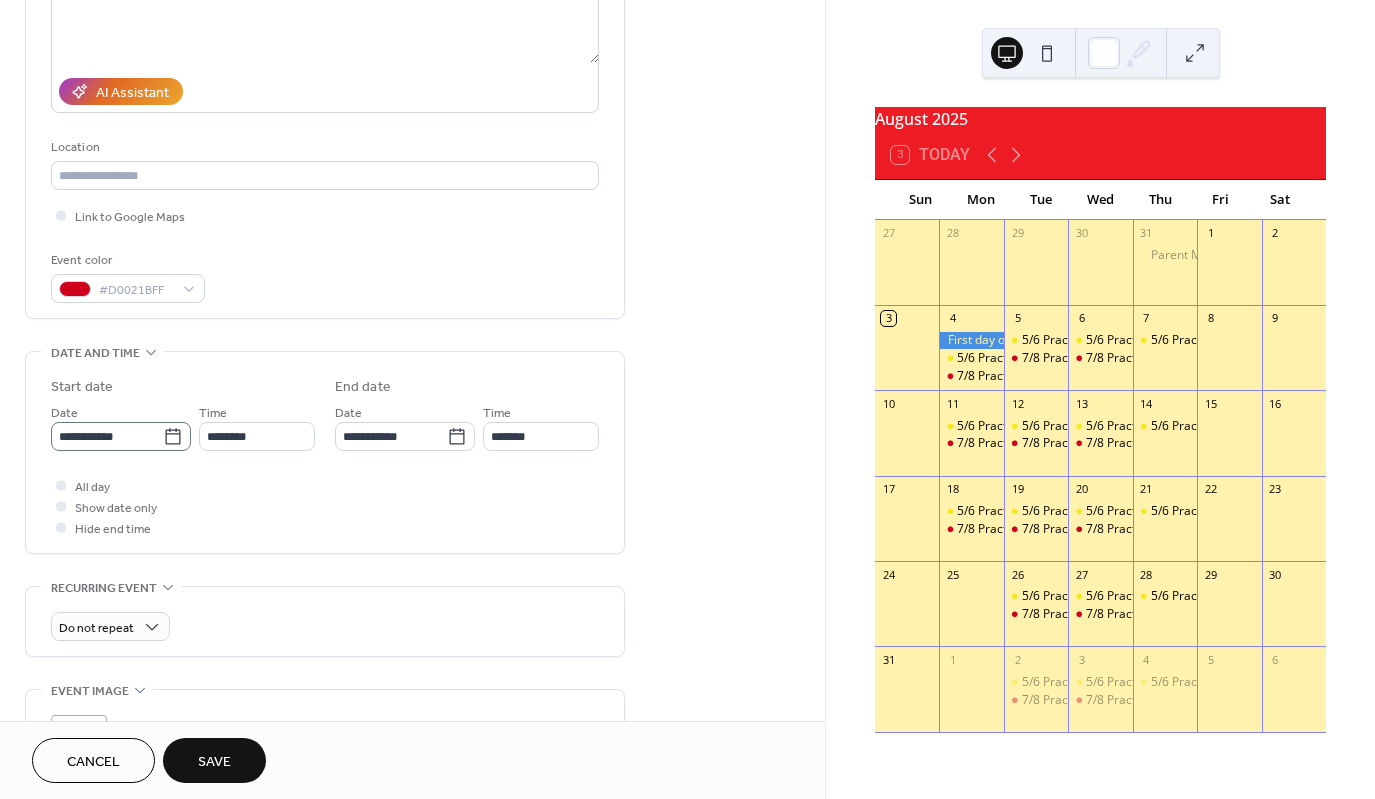 click 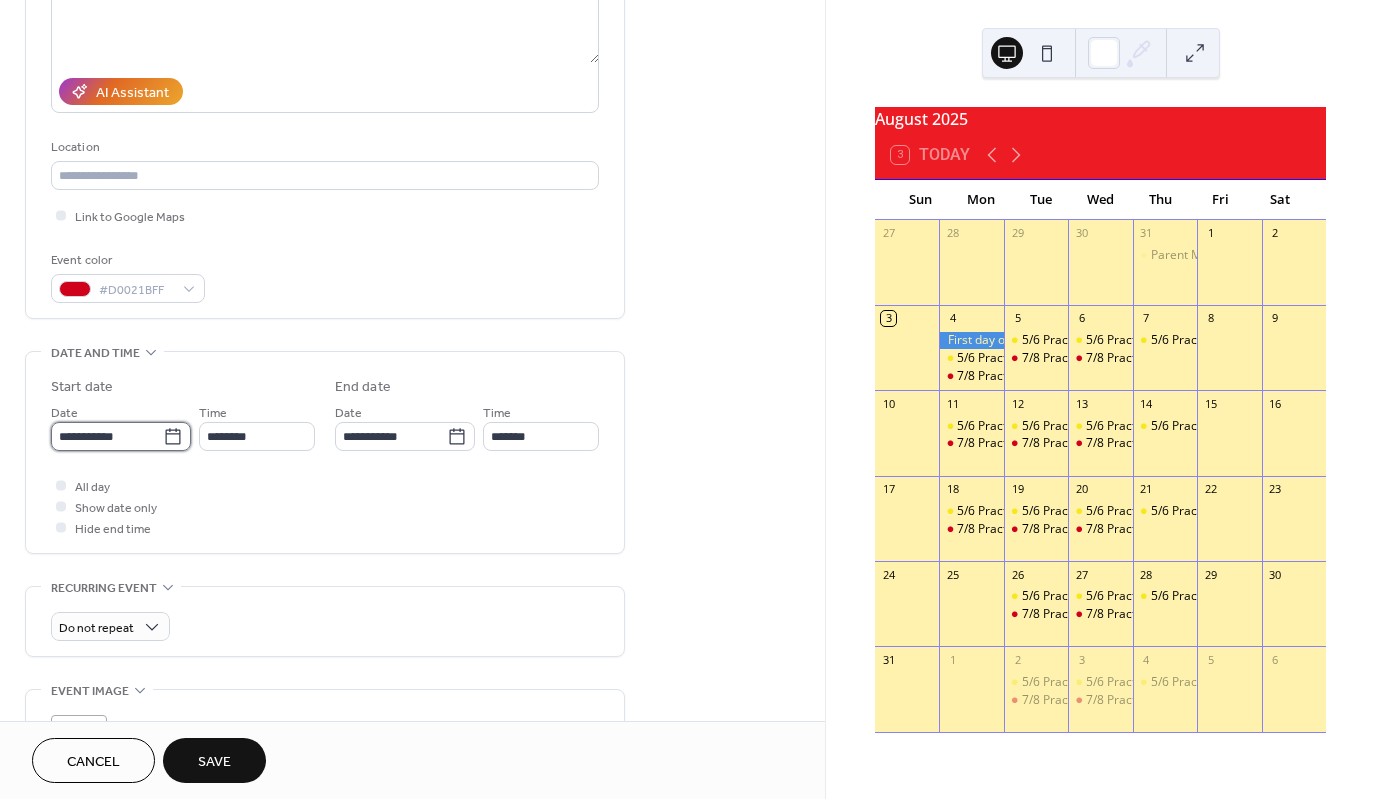 click on "**********" at bounding box center (107, 436) 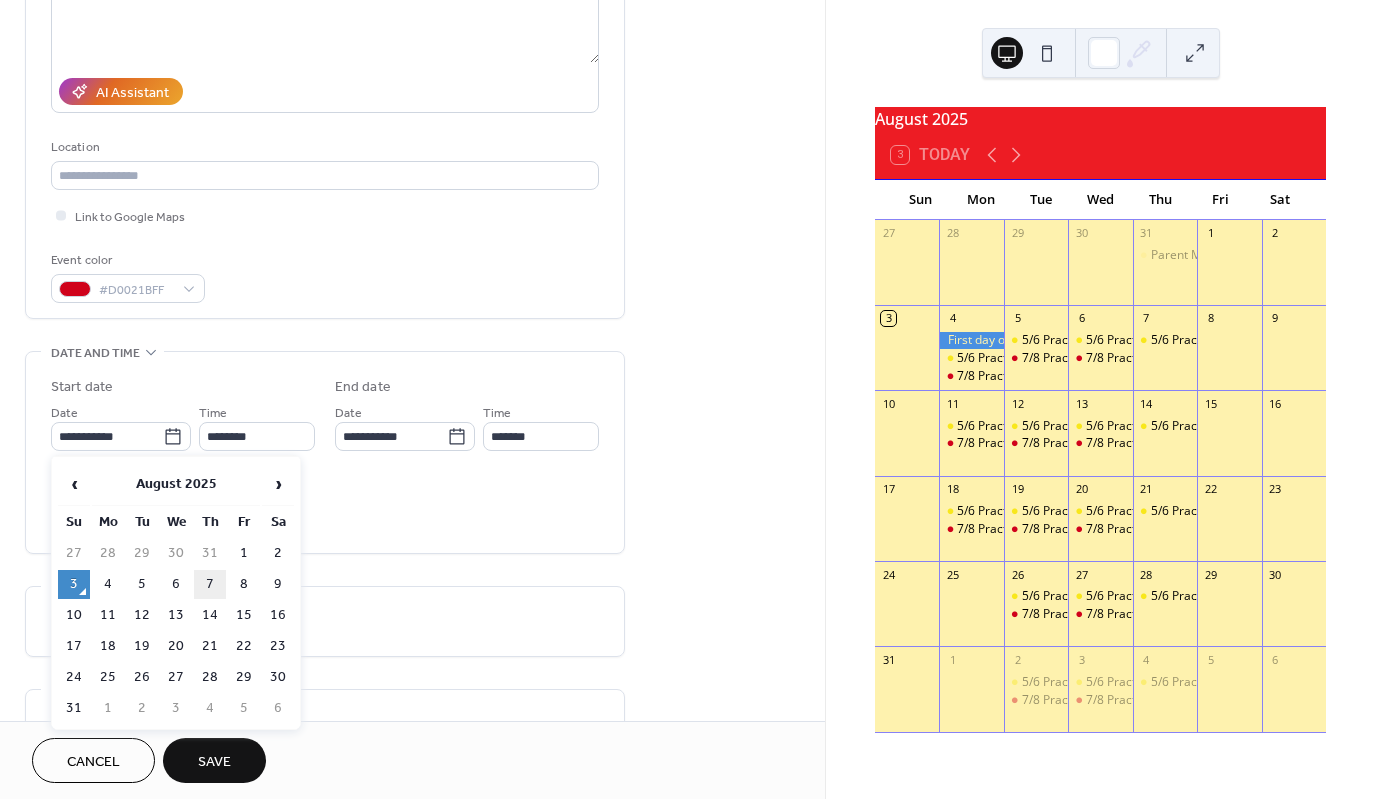 click on "7" at bounding box center (210, 584) 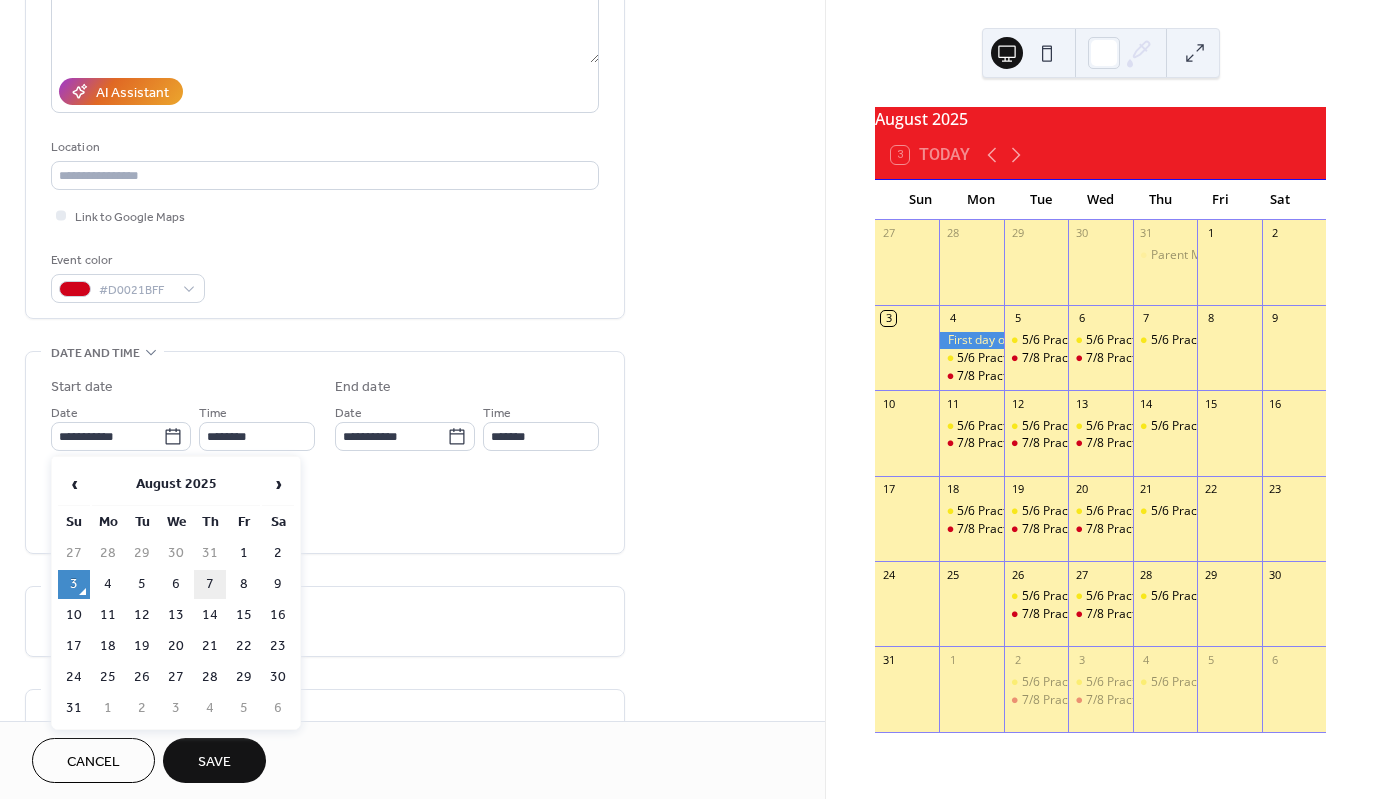 type on "**********" 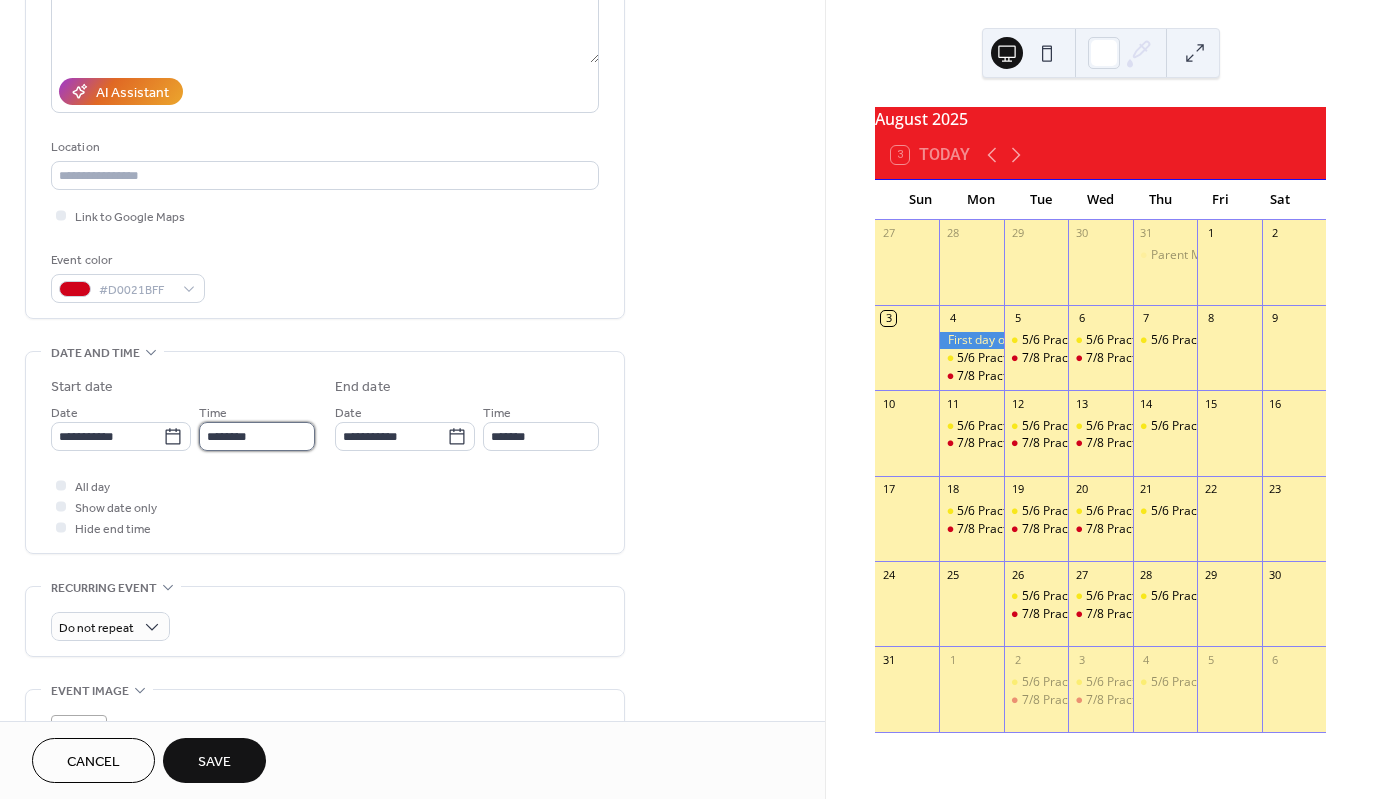 click on "********" at bounding box center [257, 436] 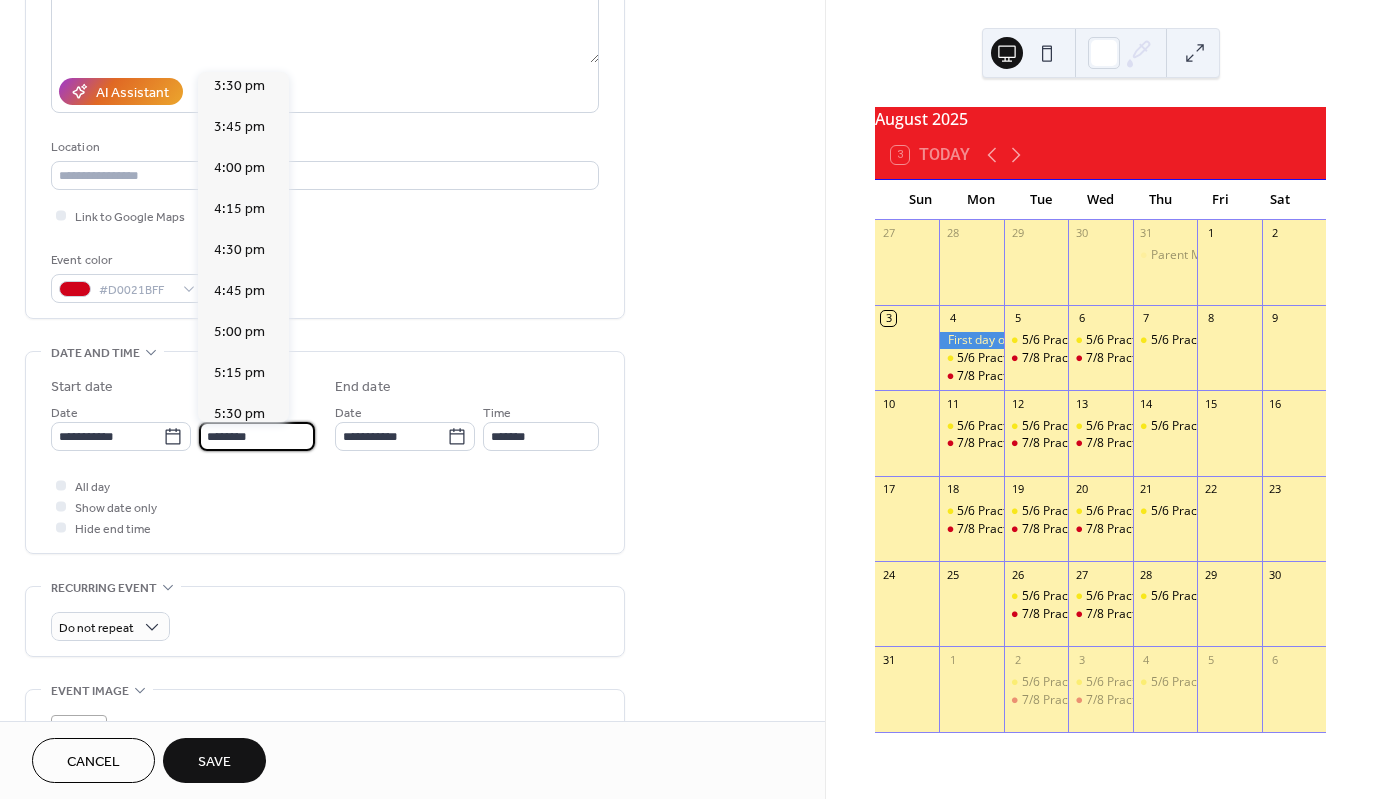 scroll, scrollTop: 2568, scrollLeft: 0, axis: vertical 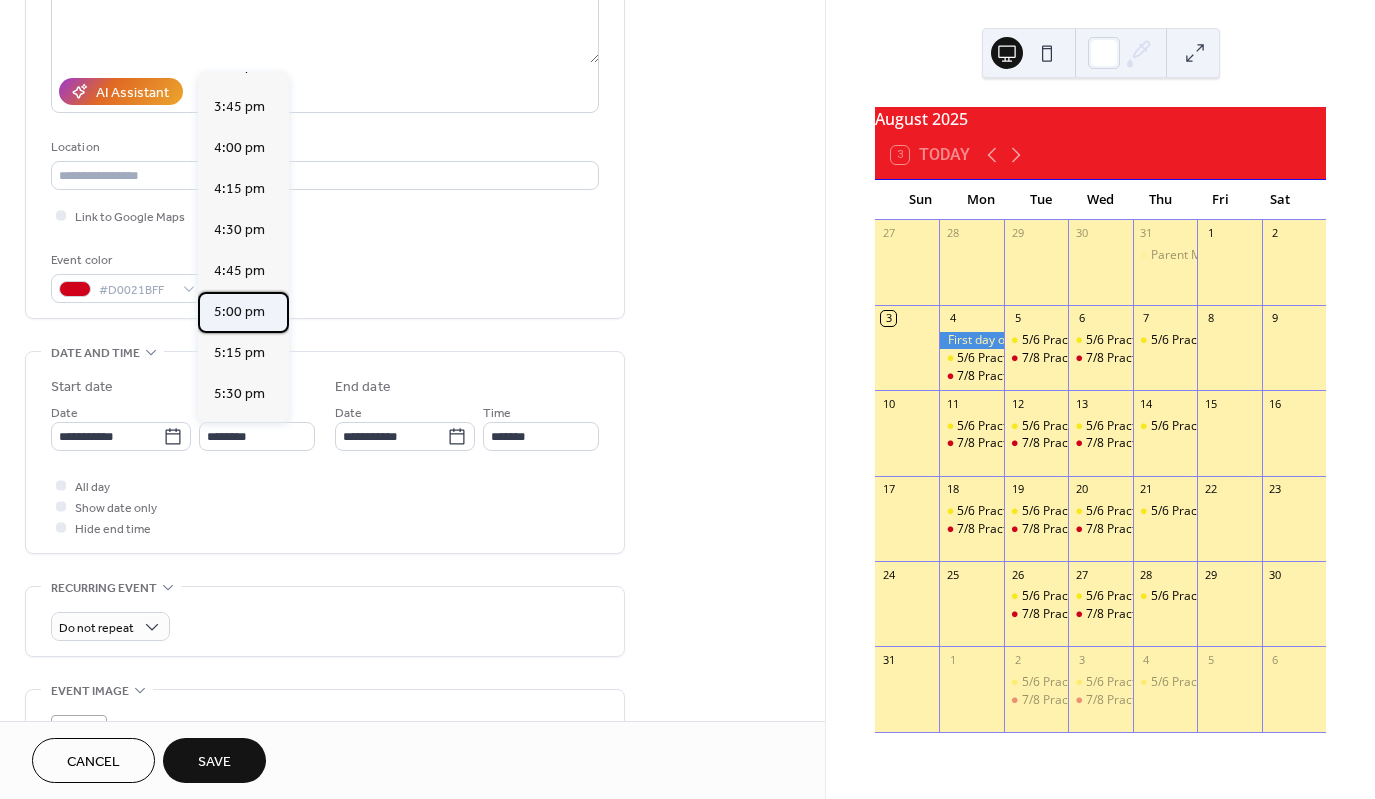 click on "5:00 pm" at bounding box center [239, 312] 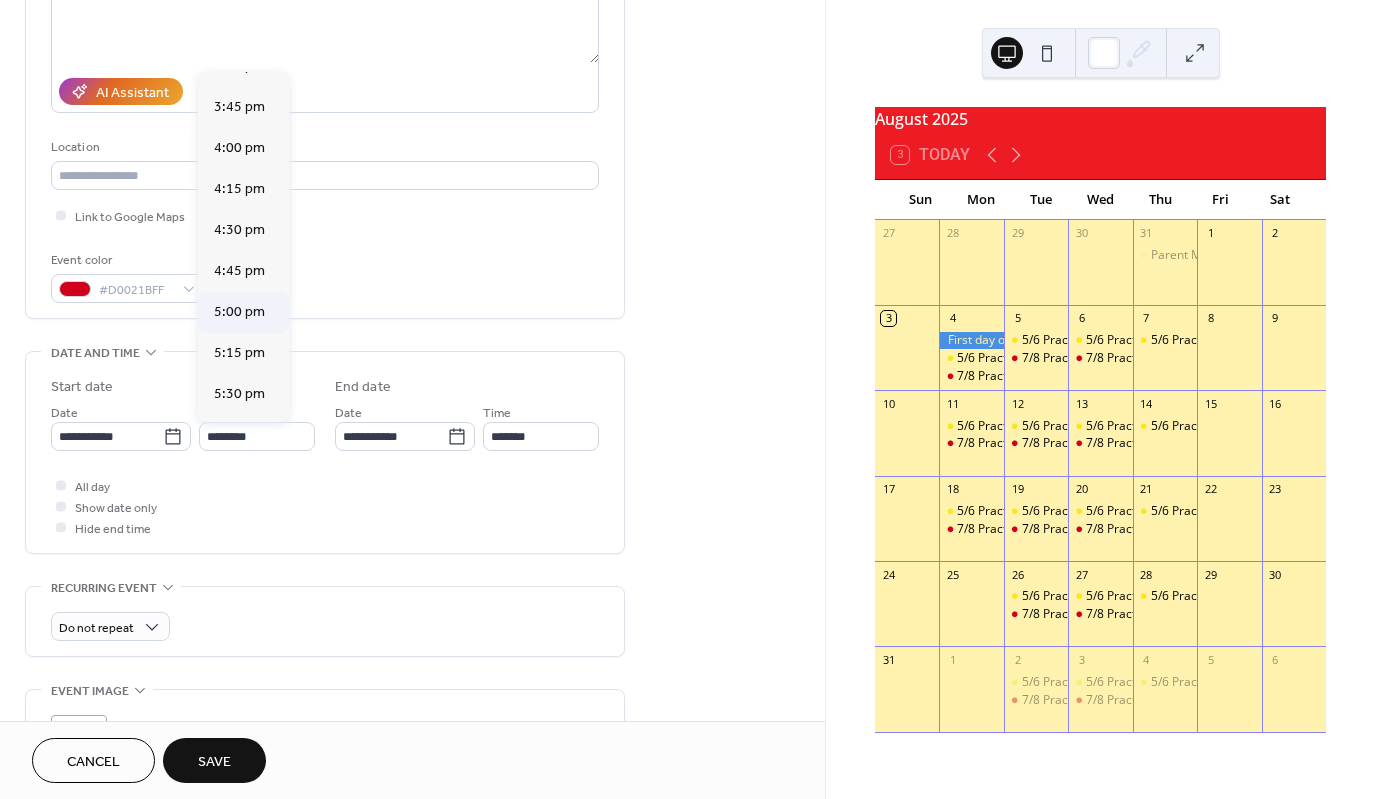 type on "*******" 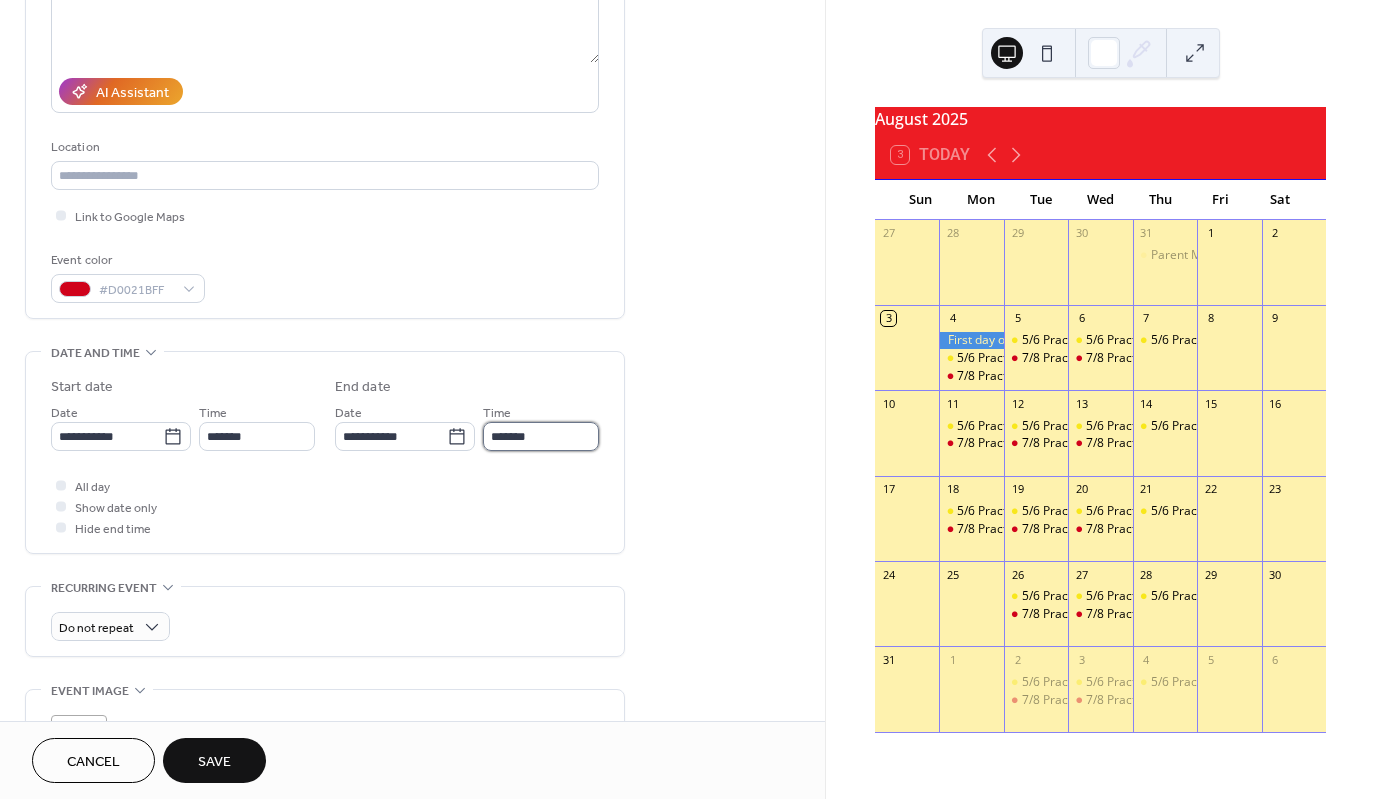 click on "*******" at bounding box center [541, 436] 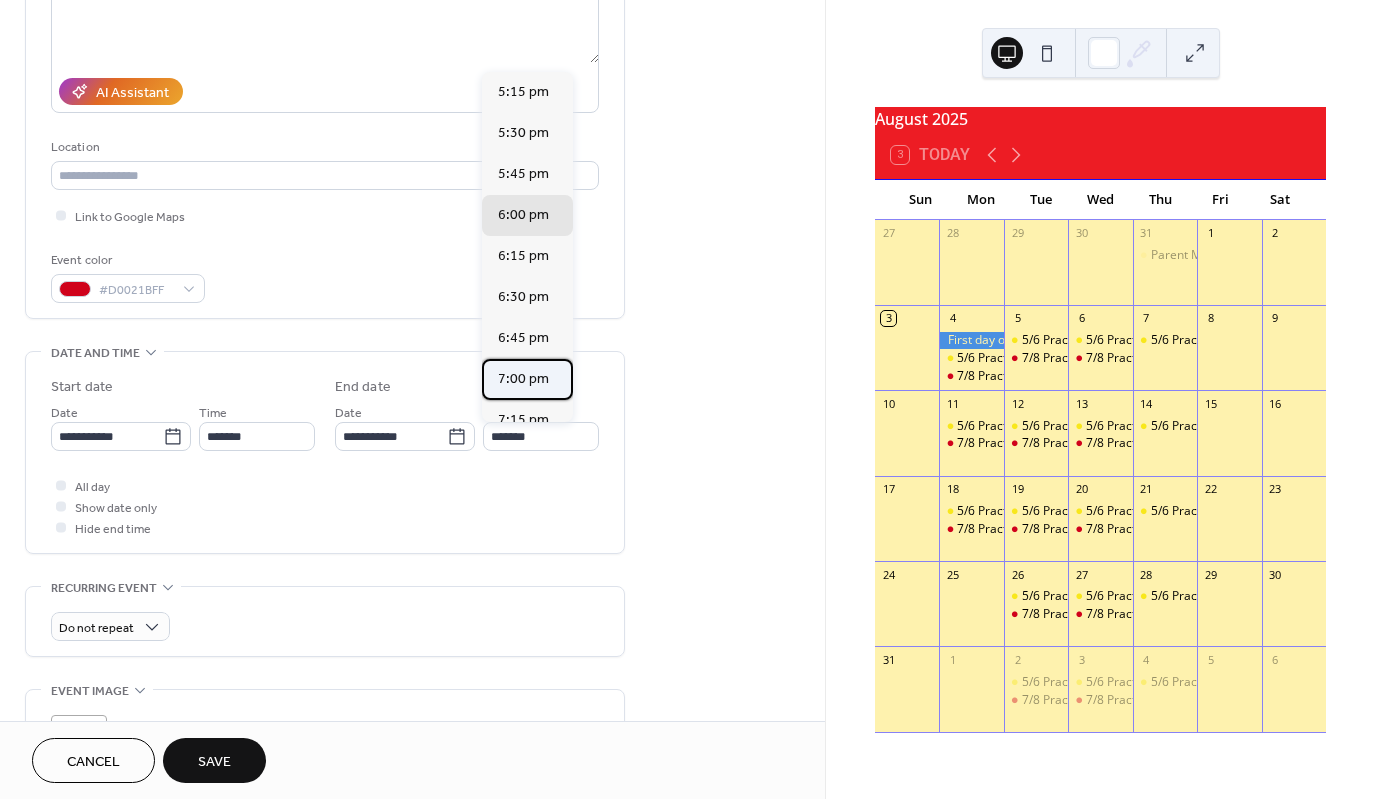 click on "7:00 pm" at bounding box center [523, 379] 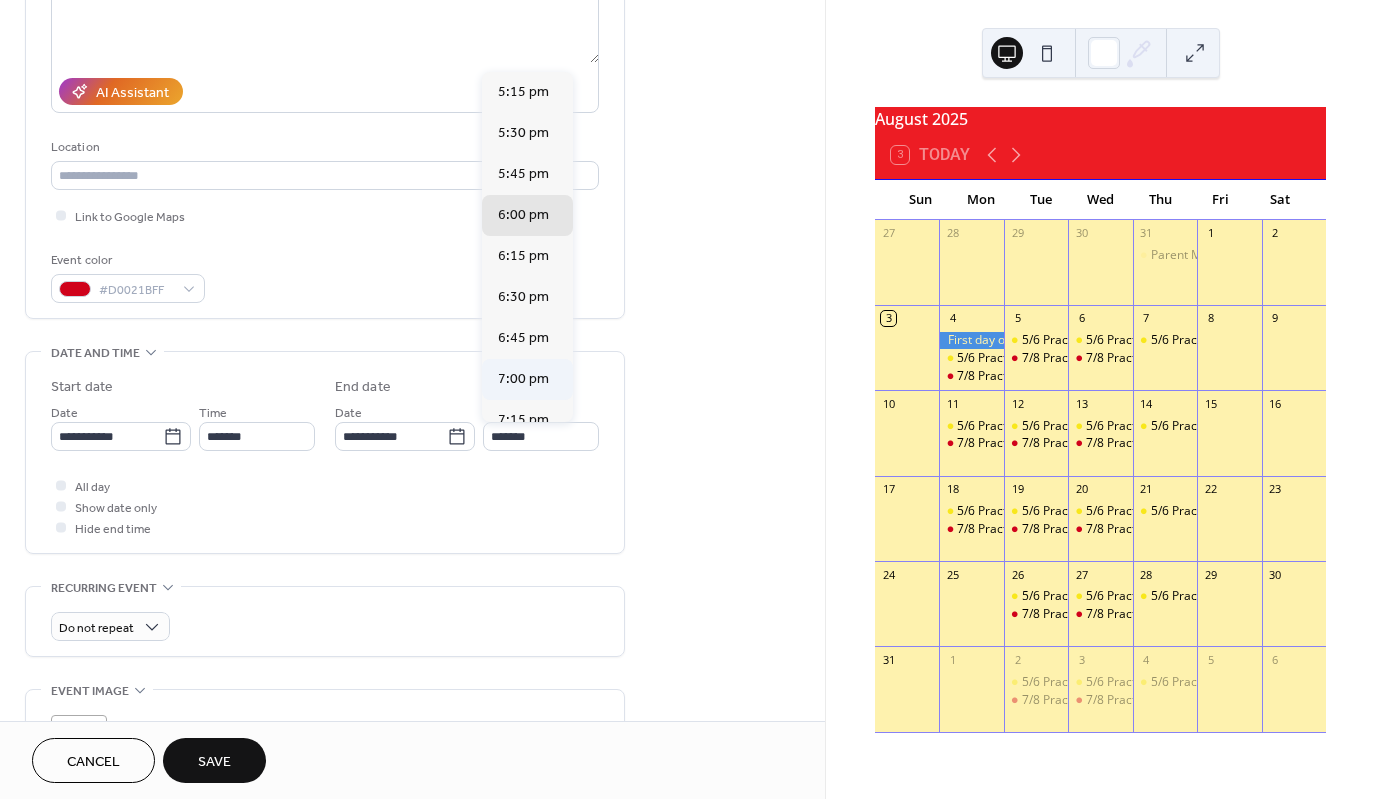 type on "*******" 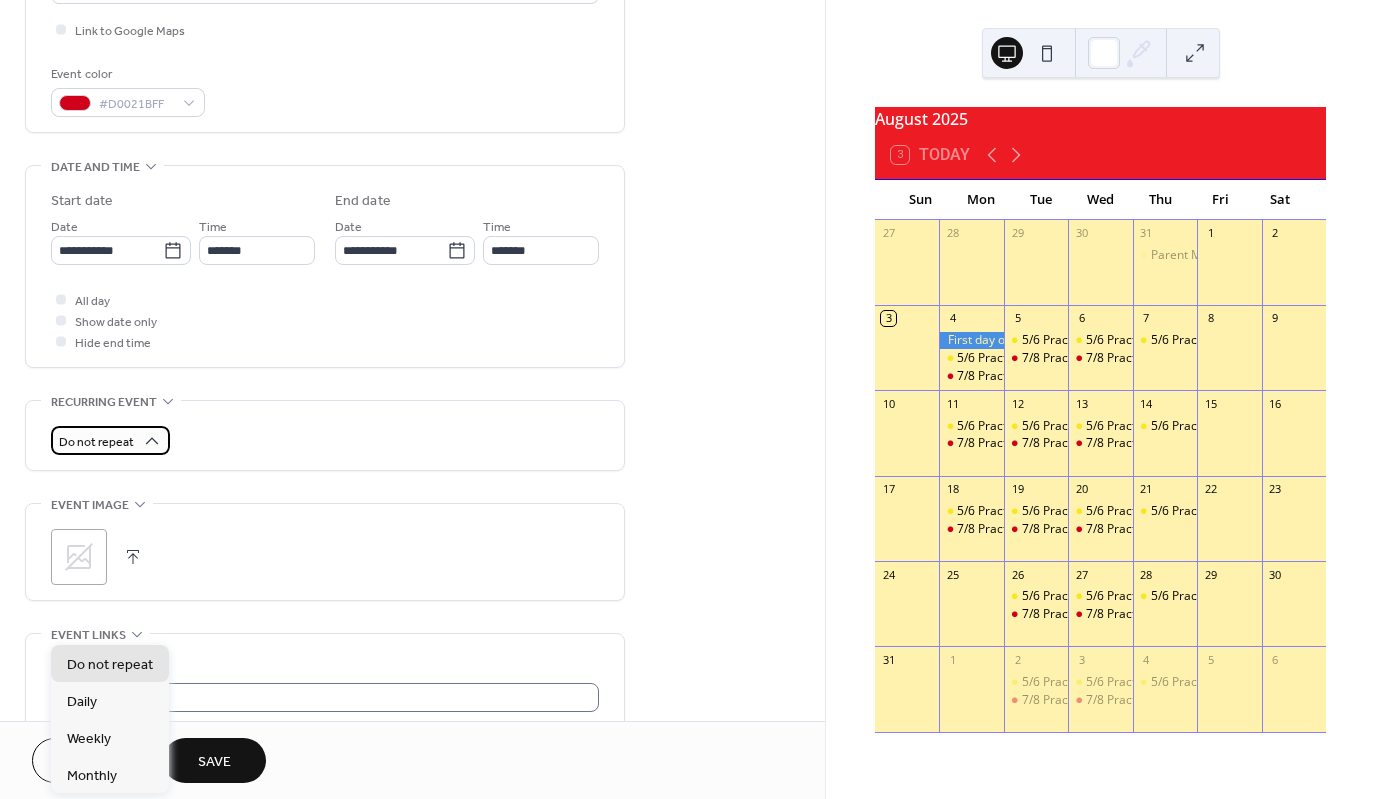 scroll, scrollTop: 600, scrollLeft: 0, axis: vertical 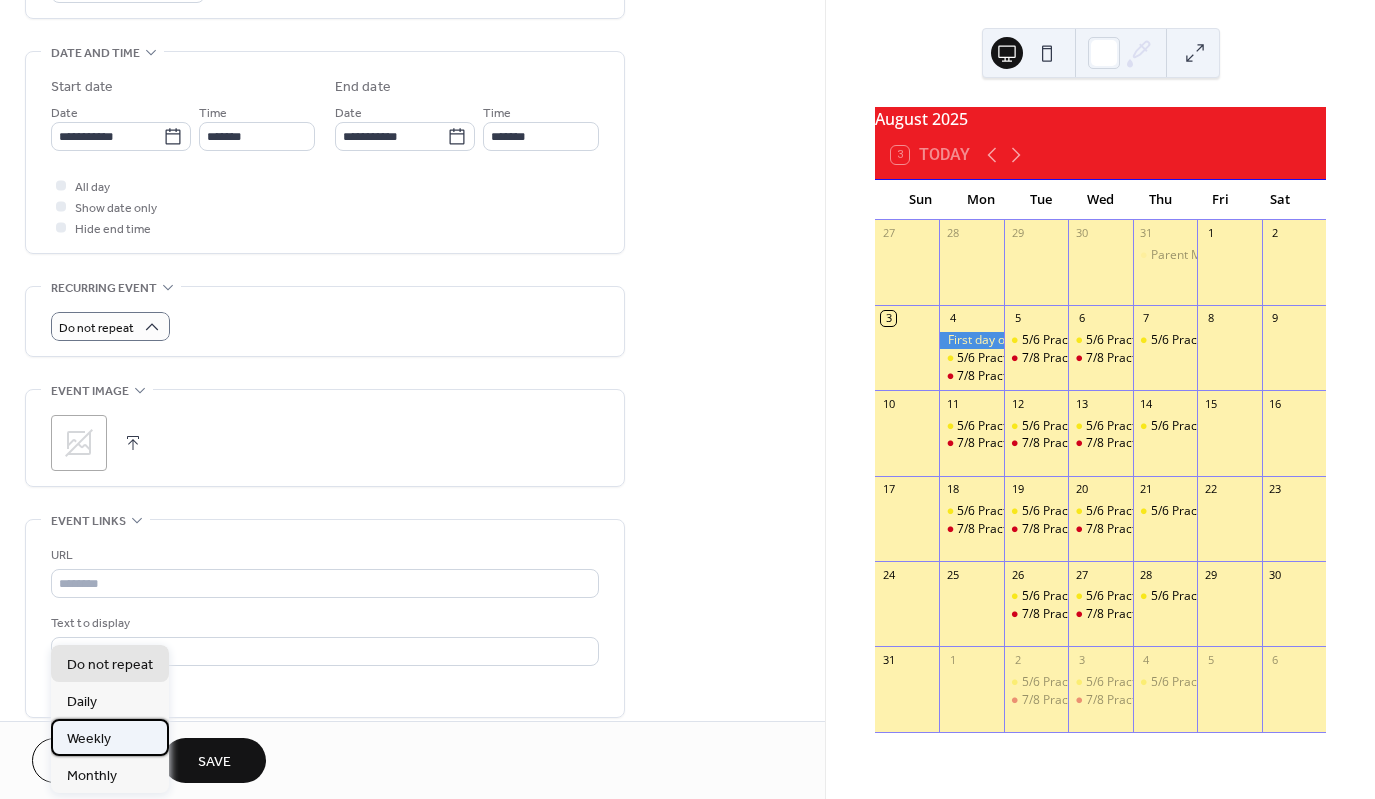 click on "Weekly" at bounding box center [89, 739] 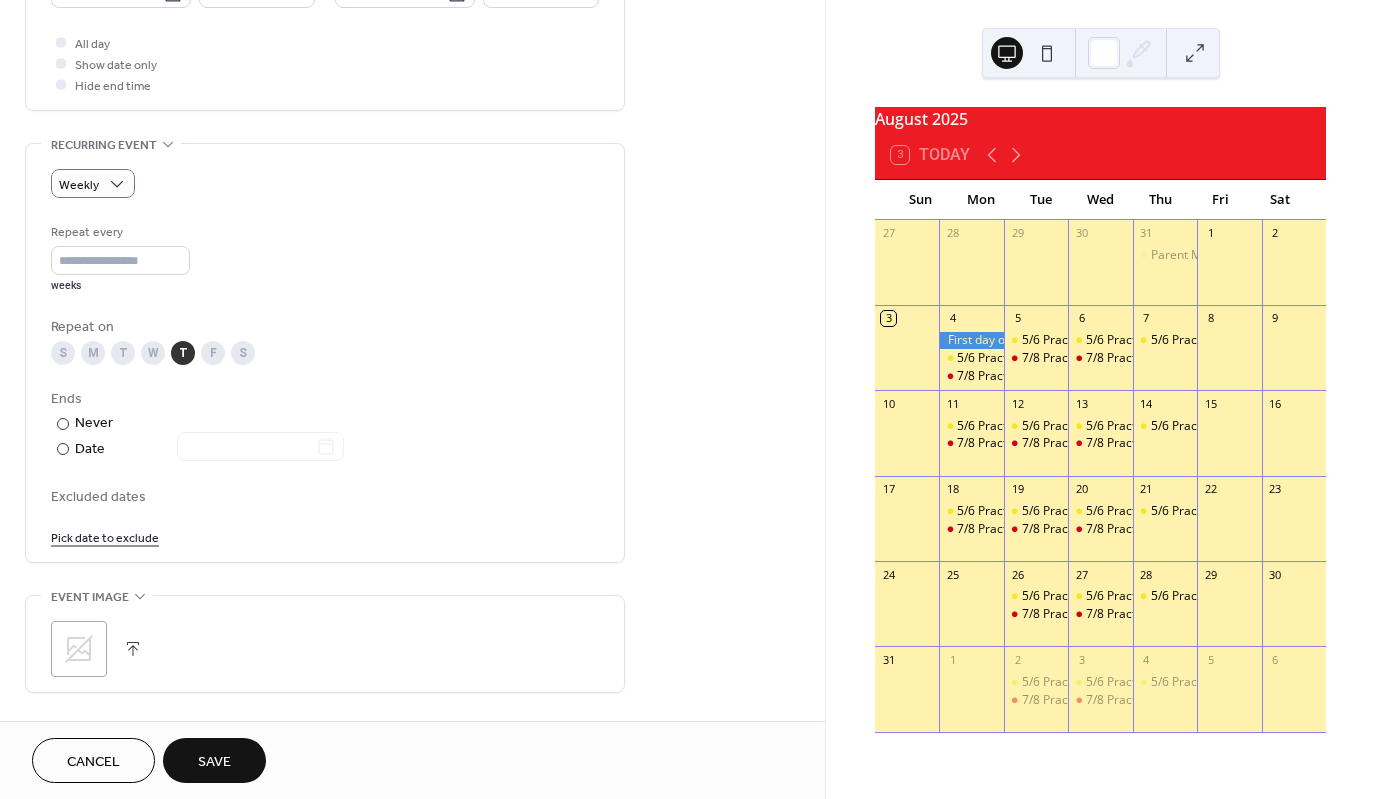 scroll, scrollTop: 800, scrollLeft: 0, axis: vertical 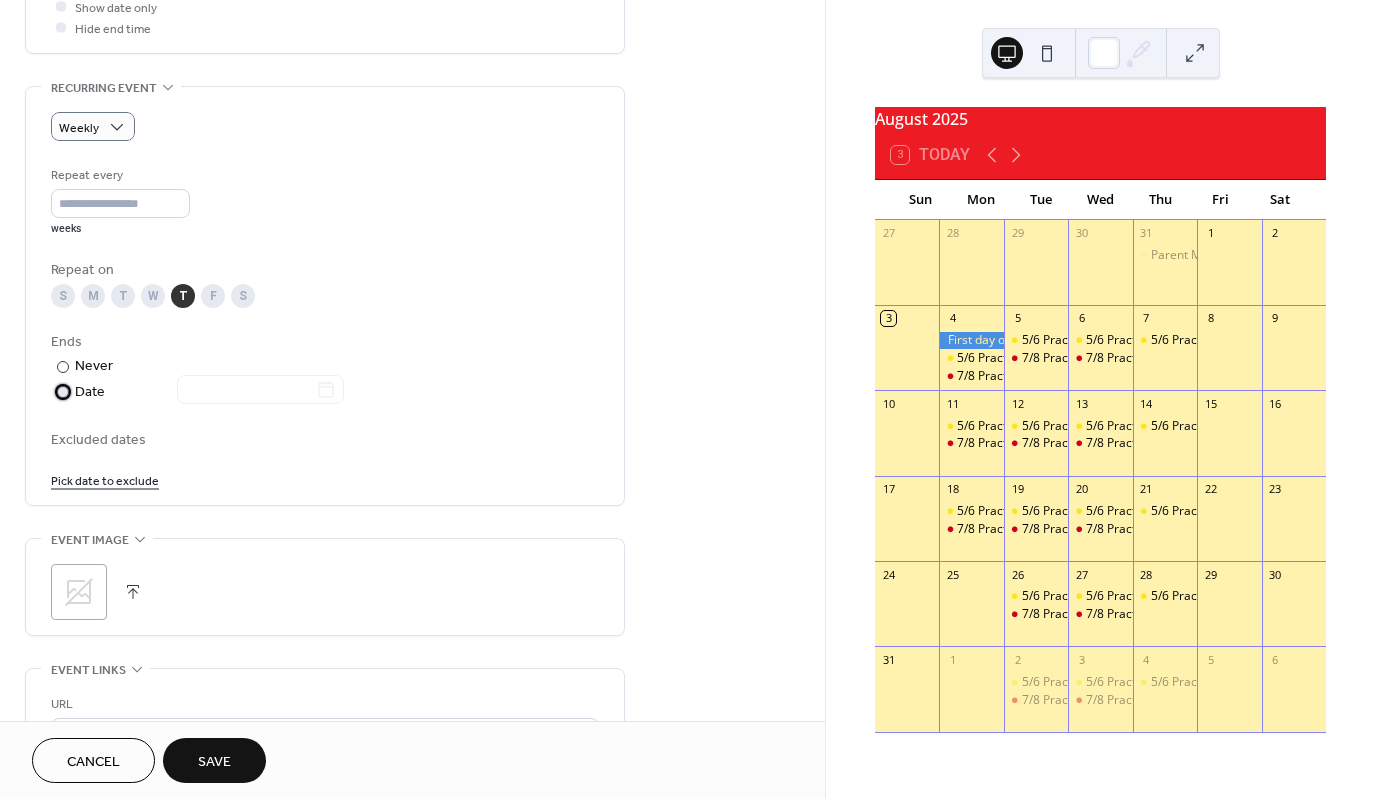 click on "Date" at bounding box center [209, 392] 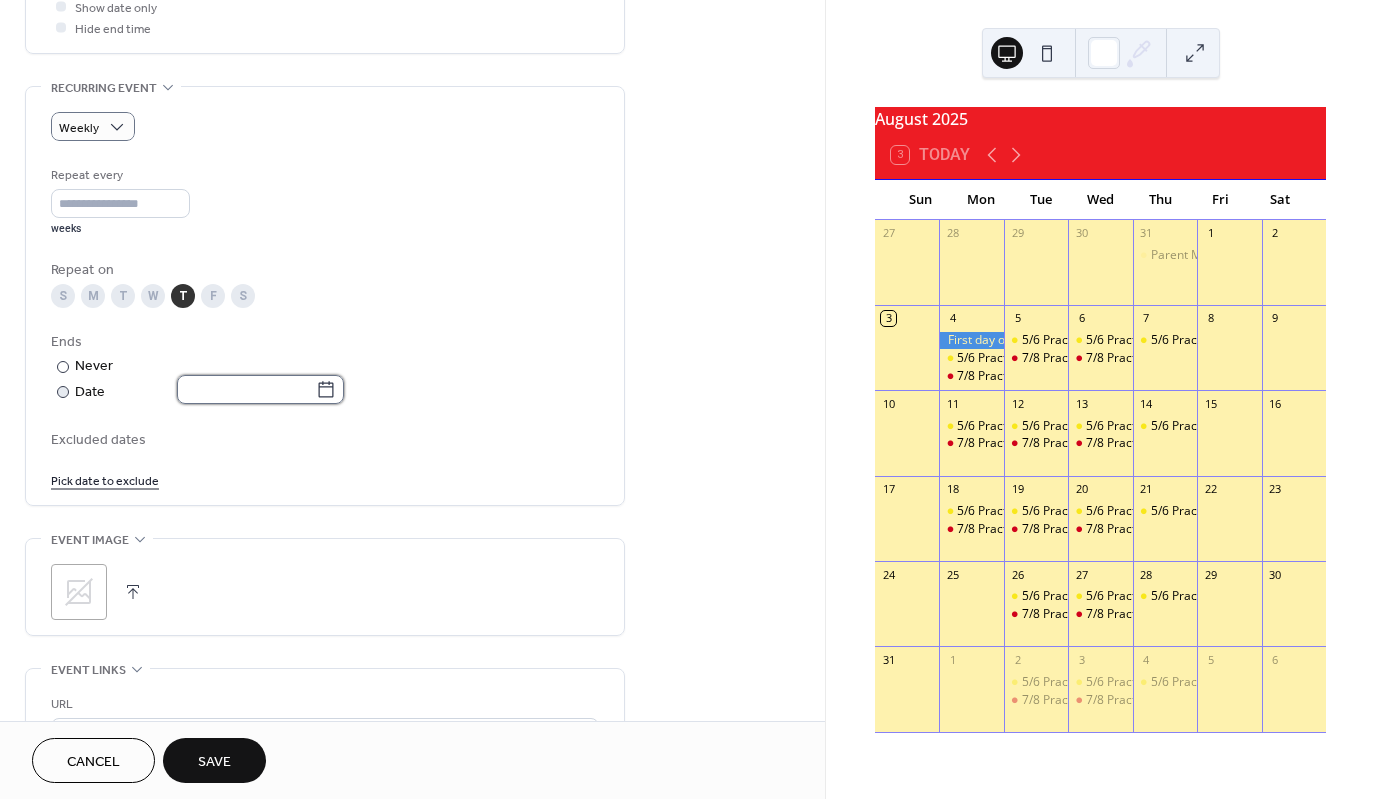 click at bounding box center [246, 389] 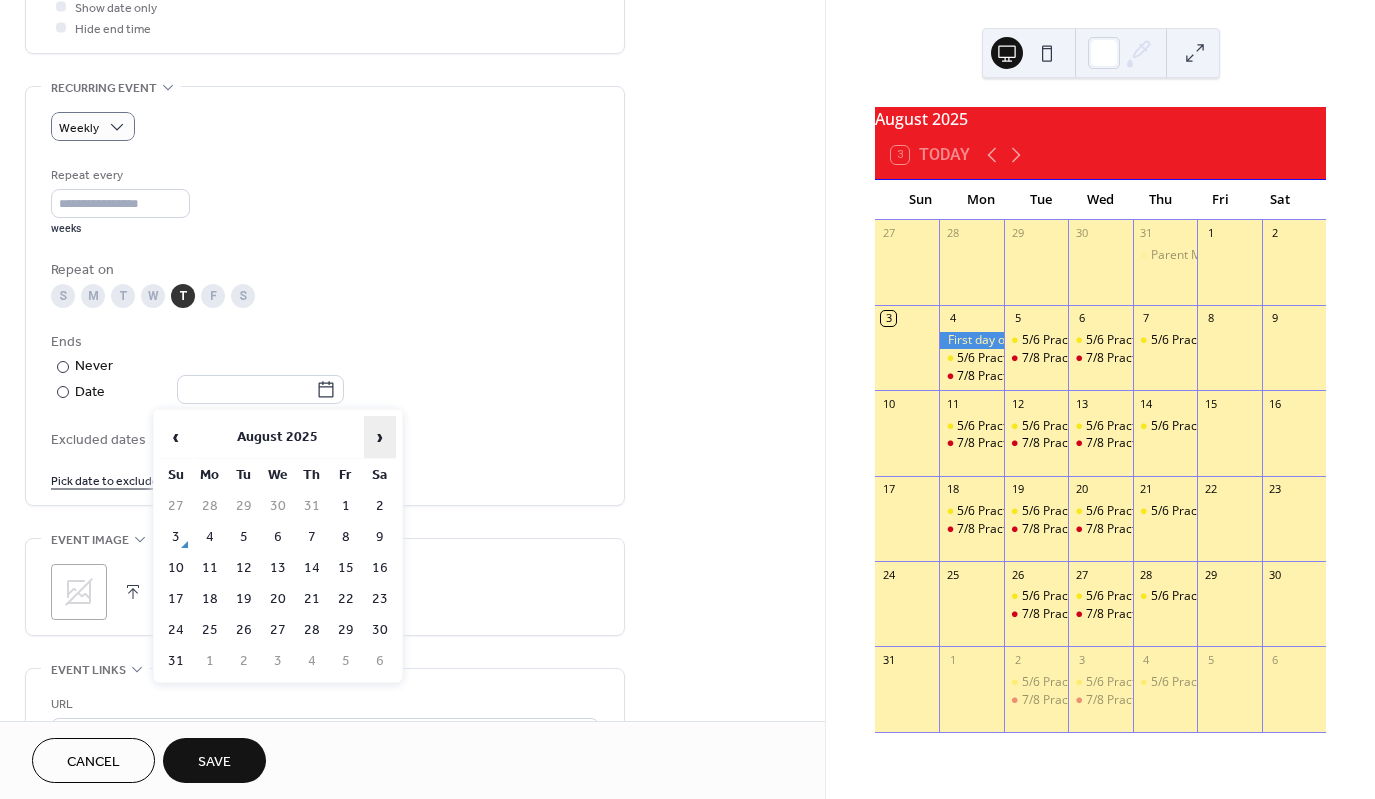 click on "›" at bounding box center [380, 437] 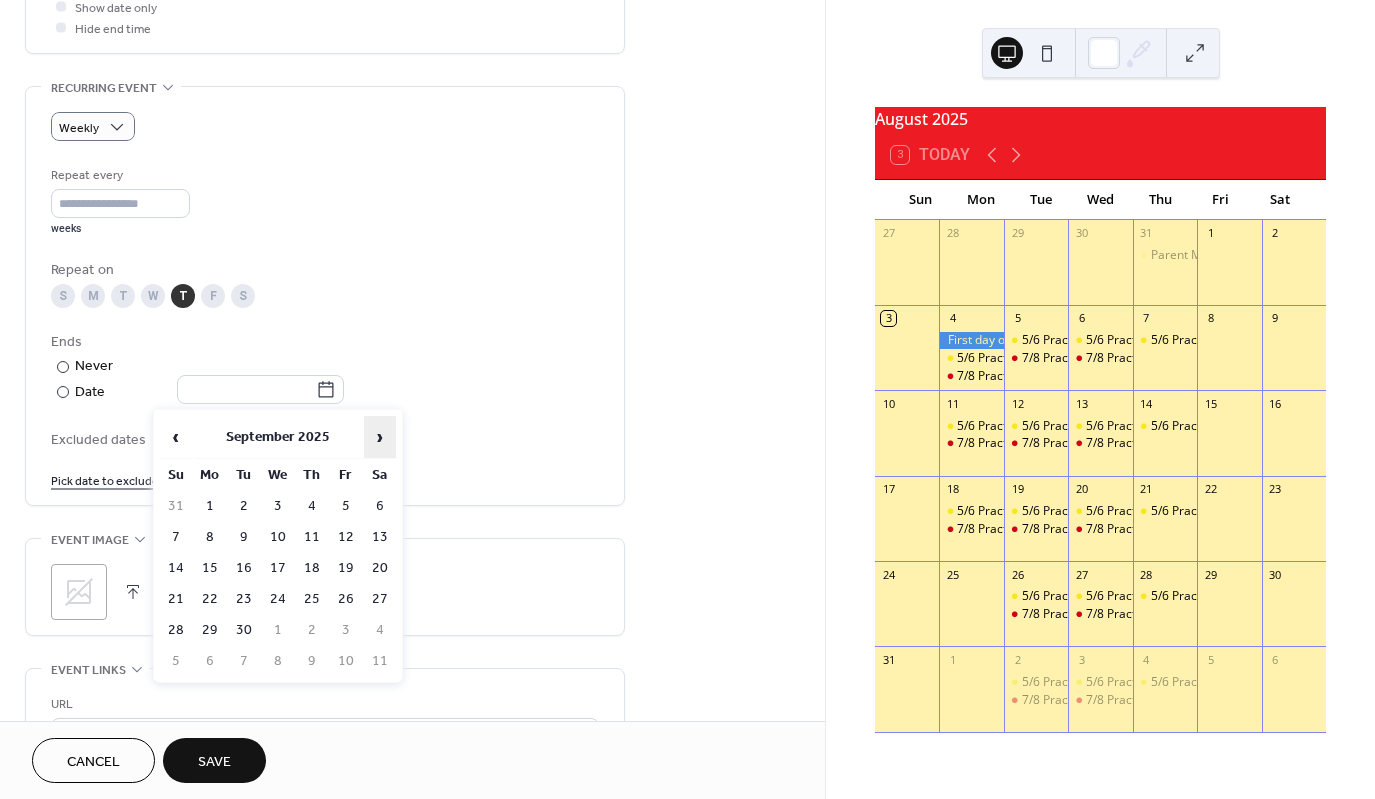 click on "›" at bounding box center (380, 437) 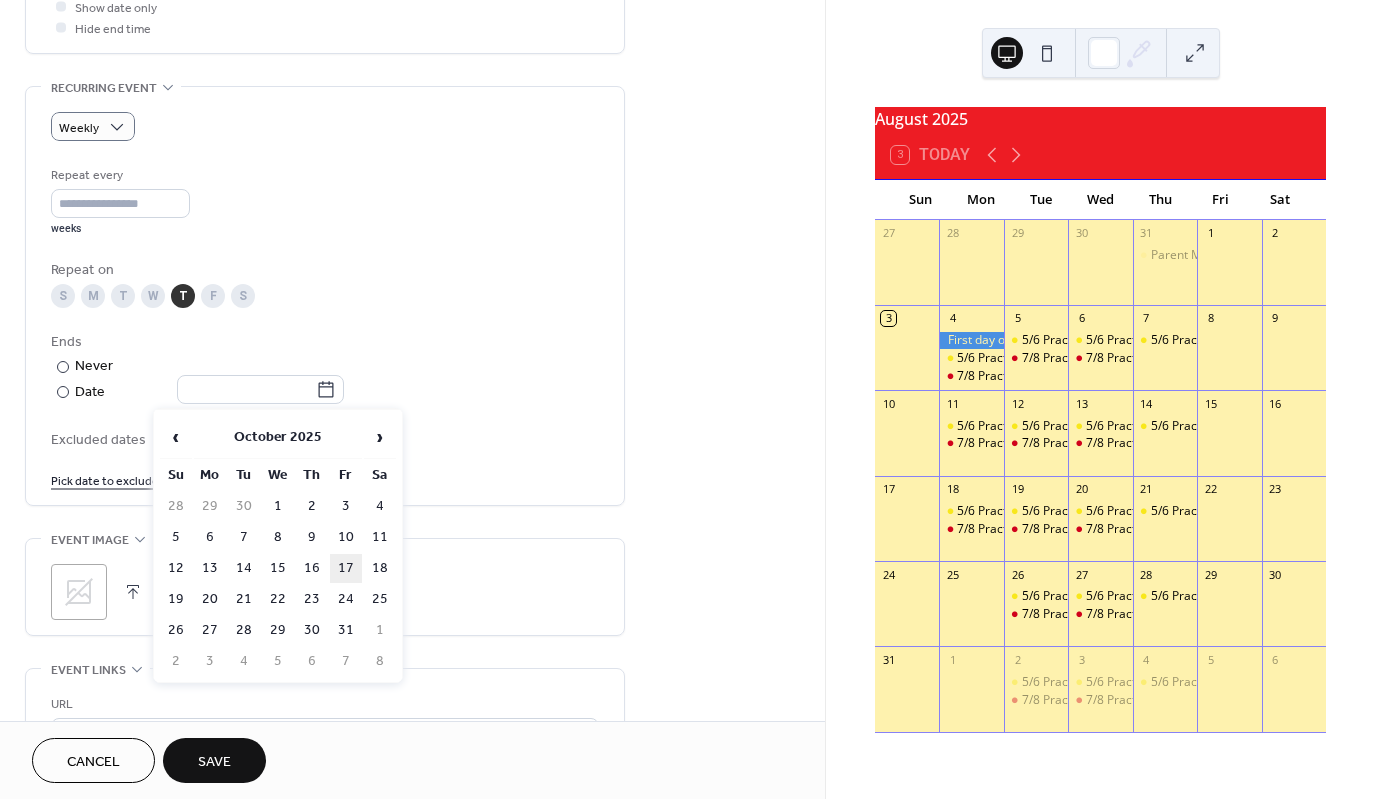 click on "17" at bounding box center (346, 568) 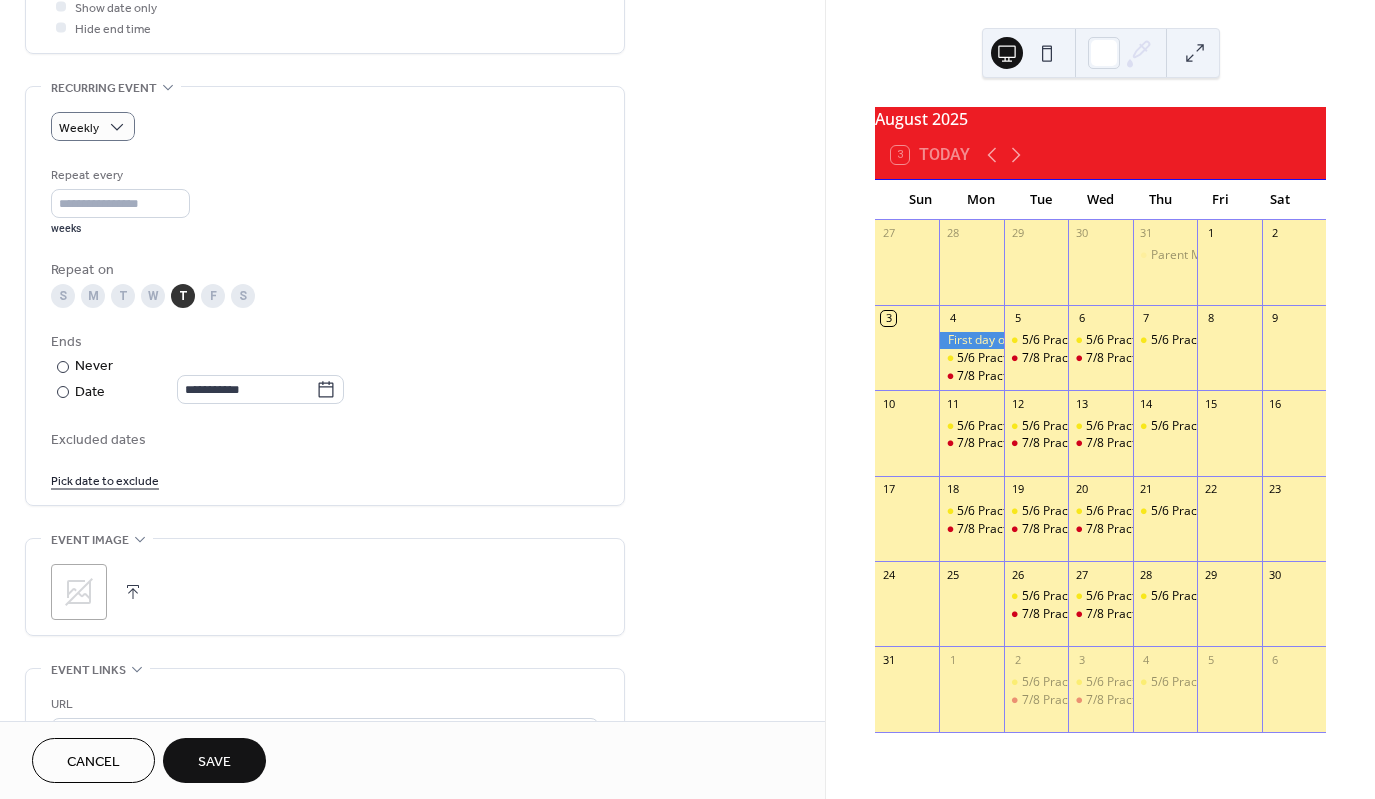 click on "Save" at bounding box center [214, 760] 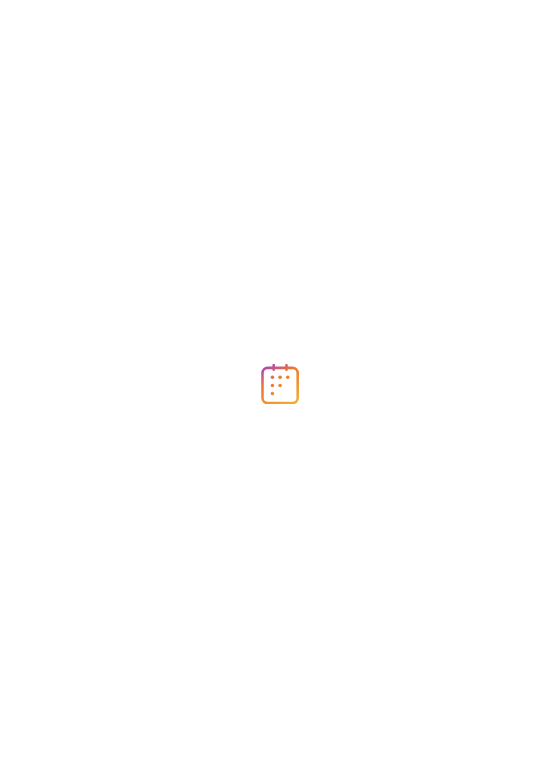 scroll, scrollTop: 0, scrollLeft: 0, axis: both 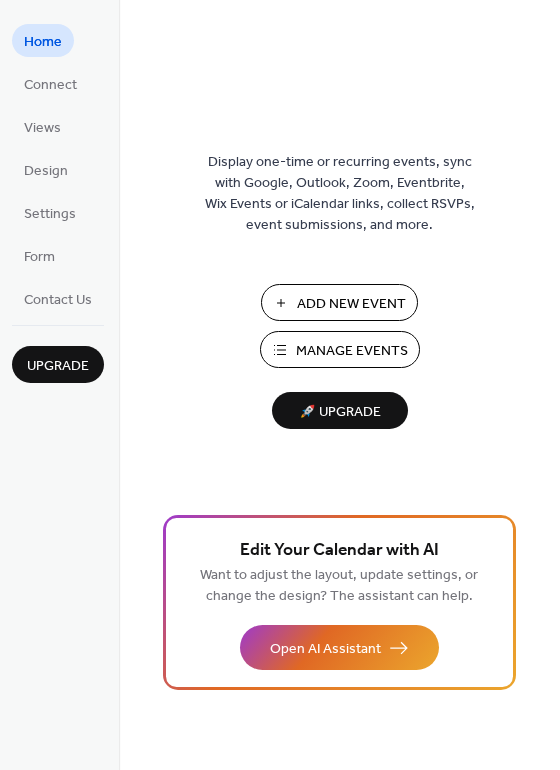 click on "Manage Events" at bounding box center [352, 351] 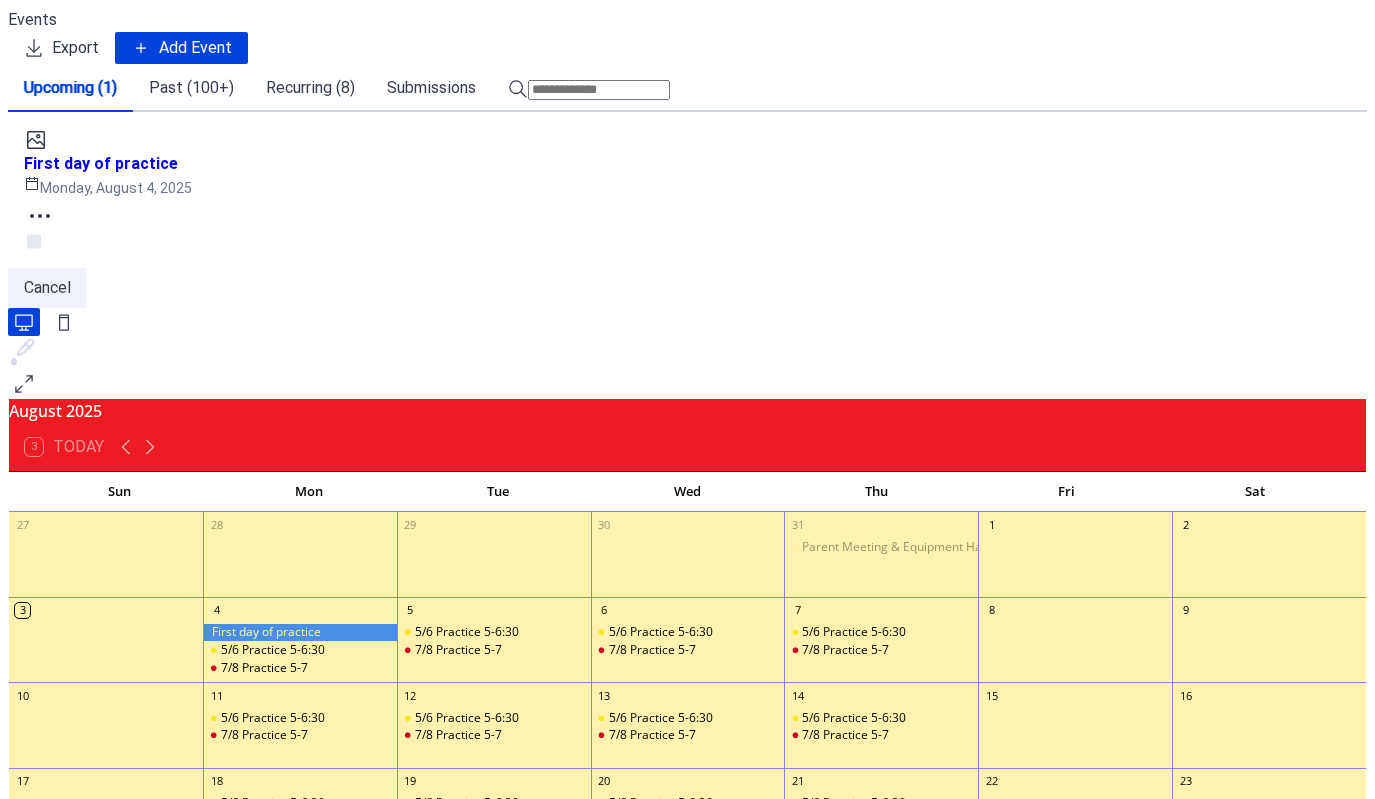 scroll, scrollTop: 0, scrollLeft: 0, axis: both 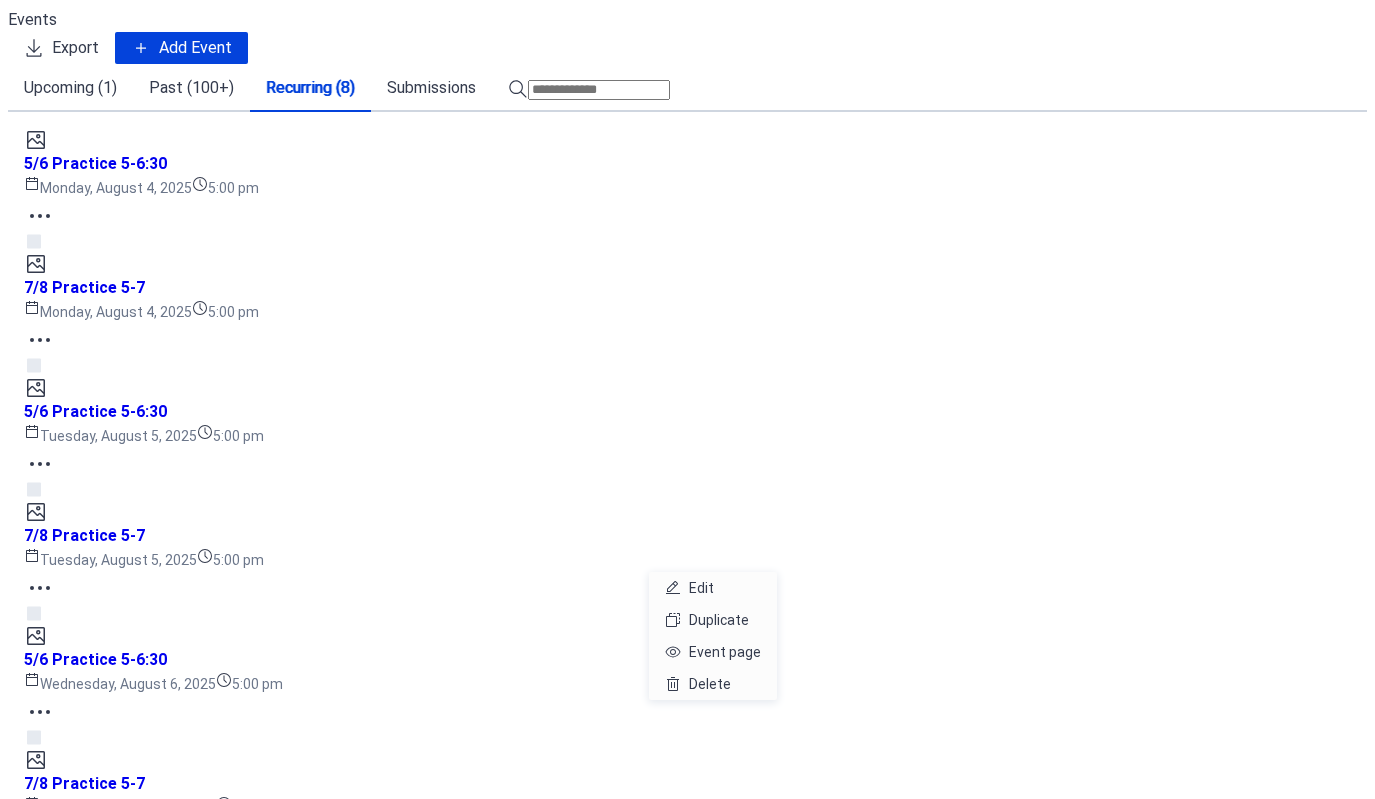 click 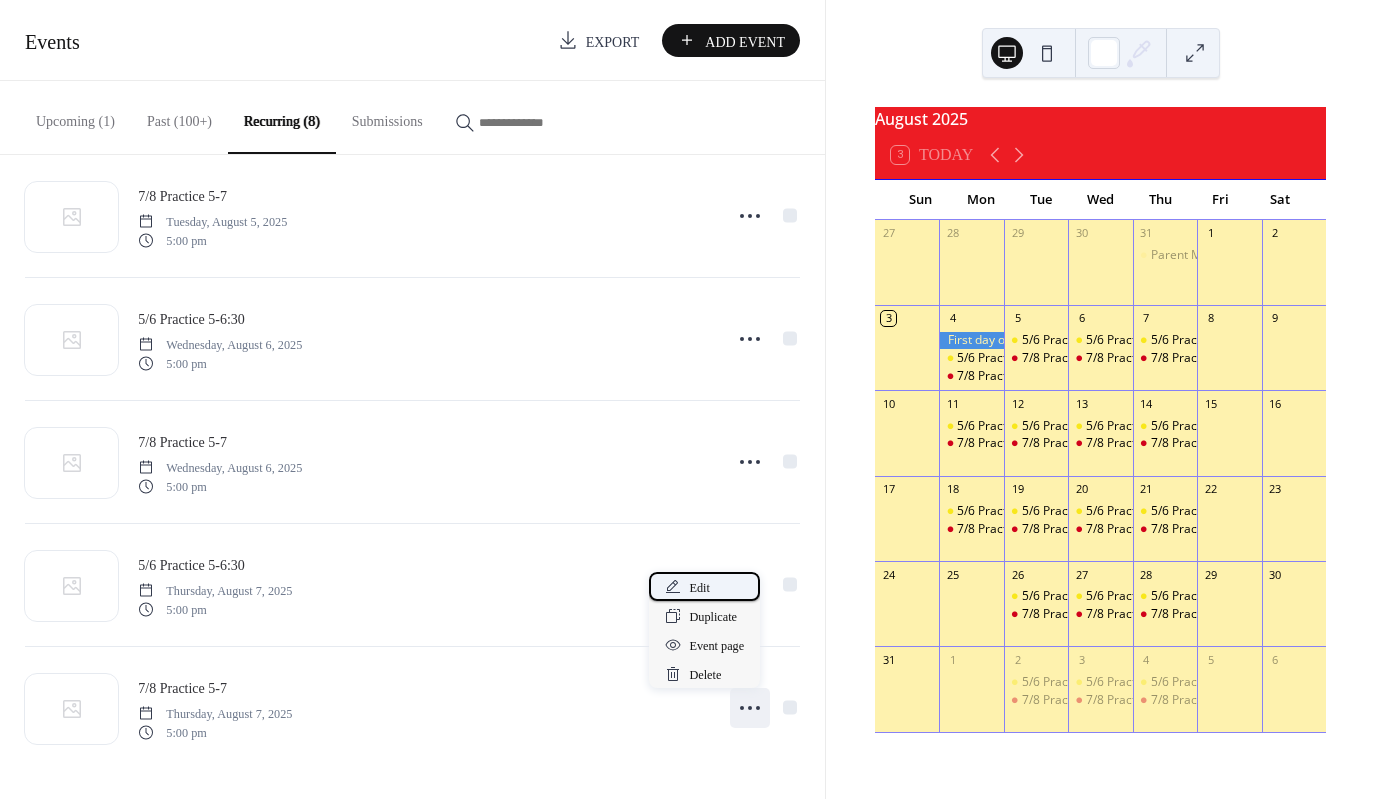 click on "Edit" at bounding box center [704, 586] 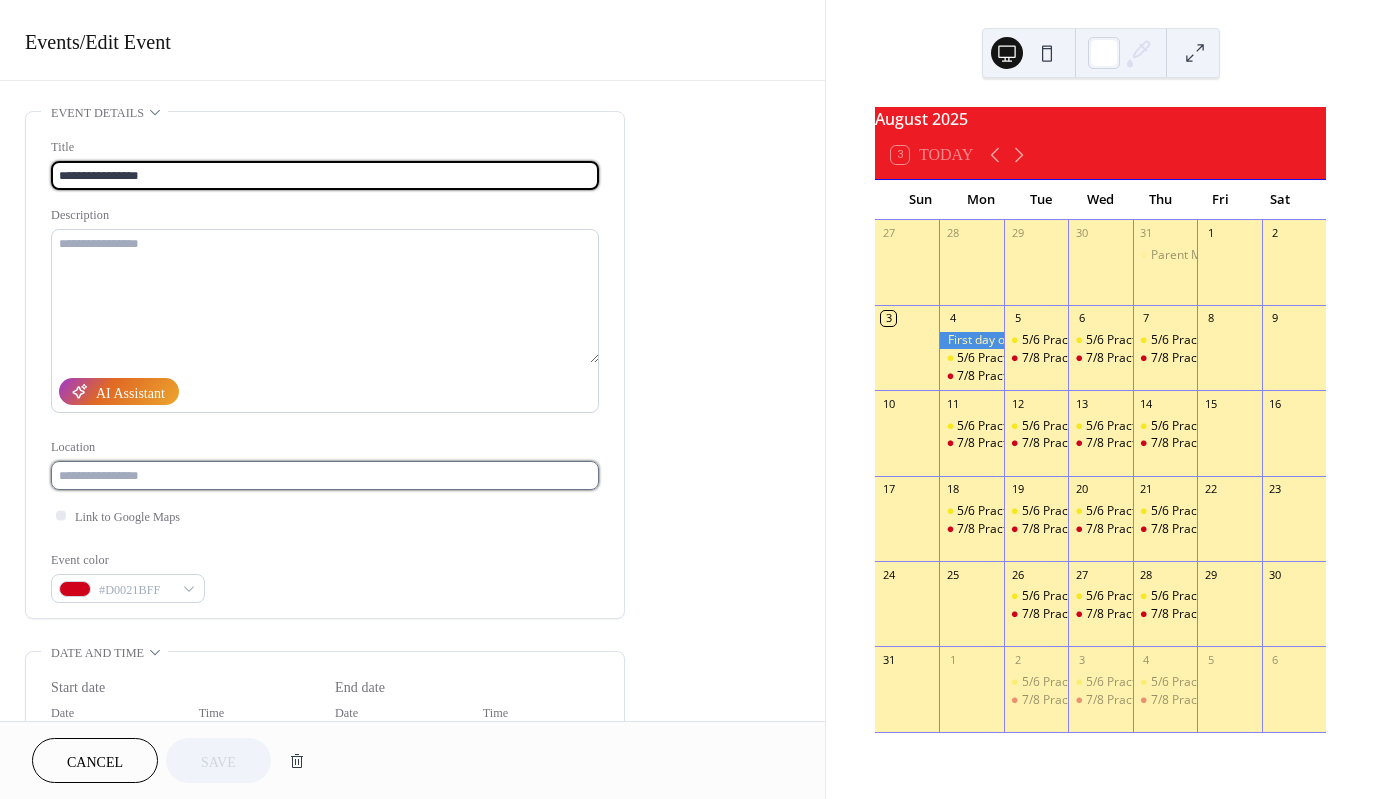click at bounding box center [325, 475] 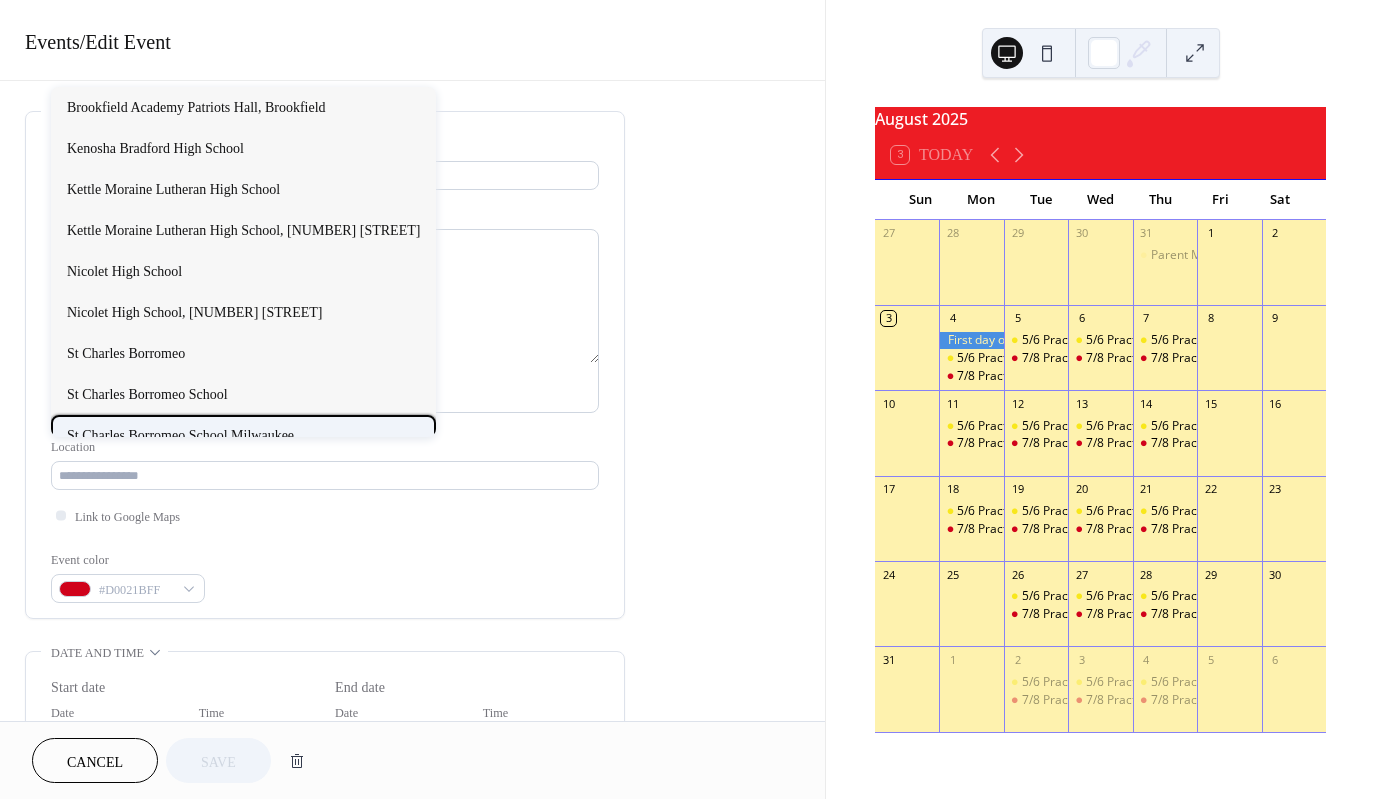click on "St Charles Borromeo School Milwaukee" at bounding box center (180, 435) 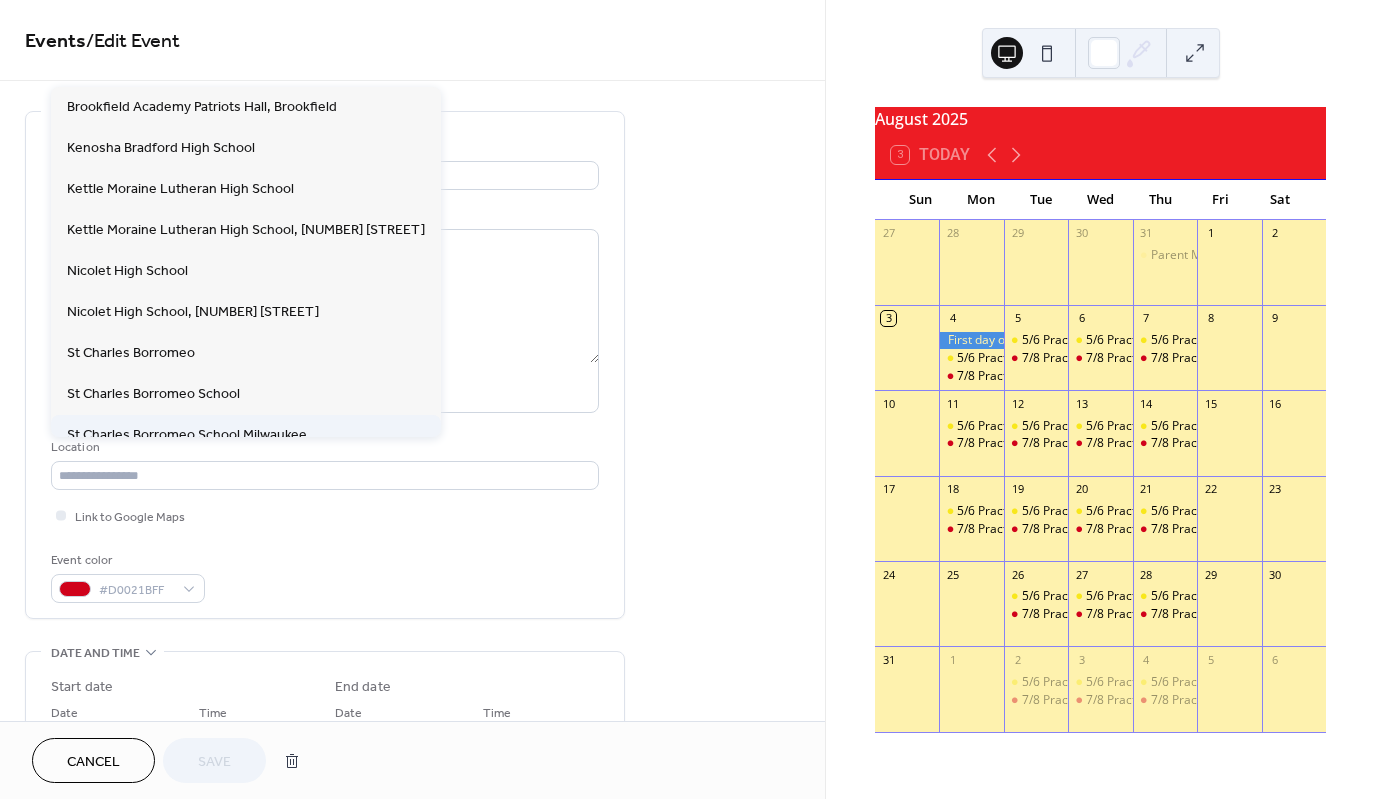 type on "**********" 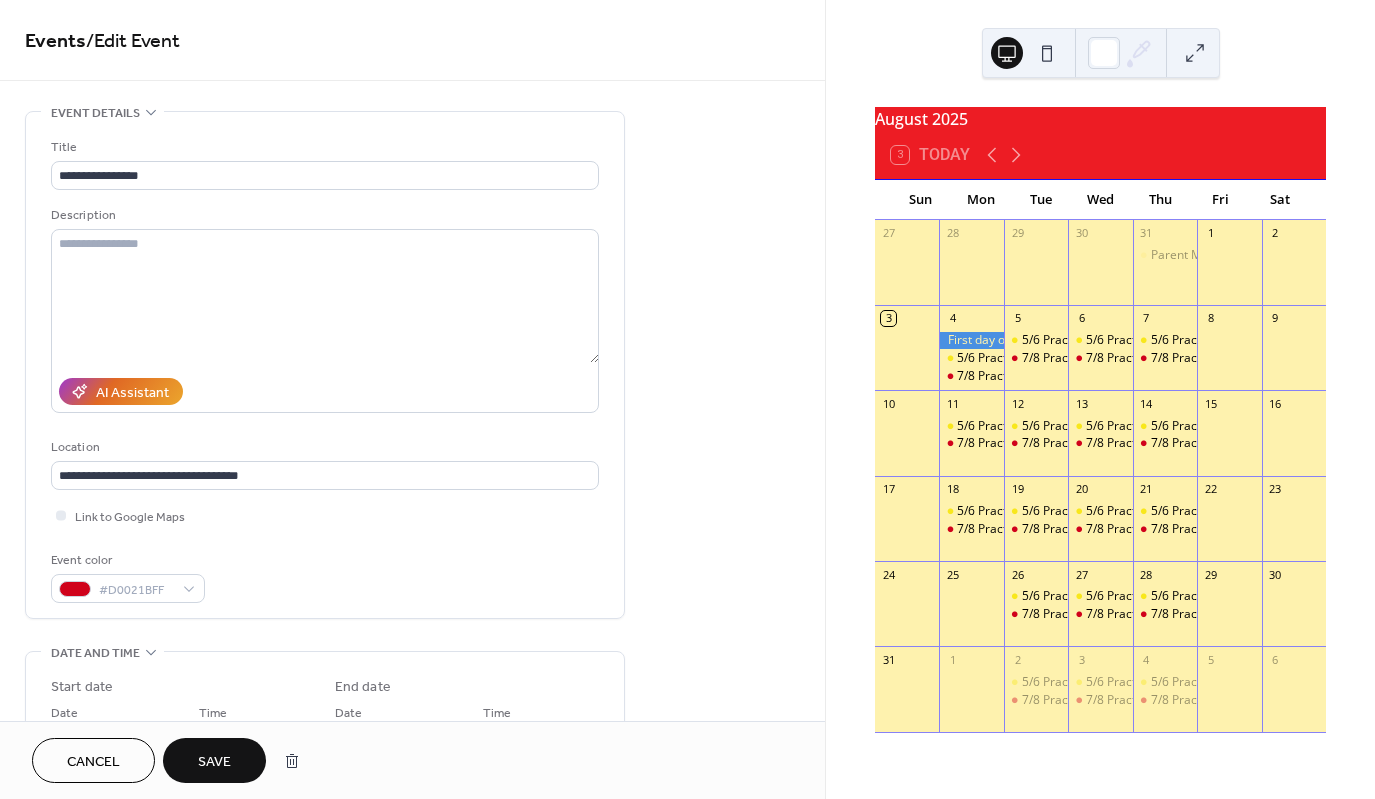 click on "Save" at bounding box center [214, 760] 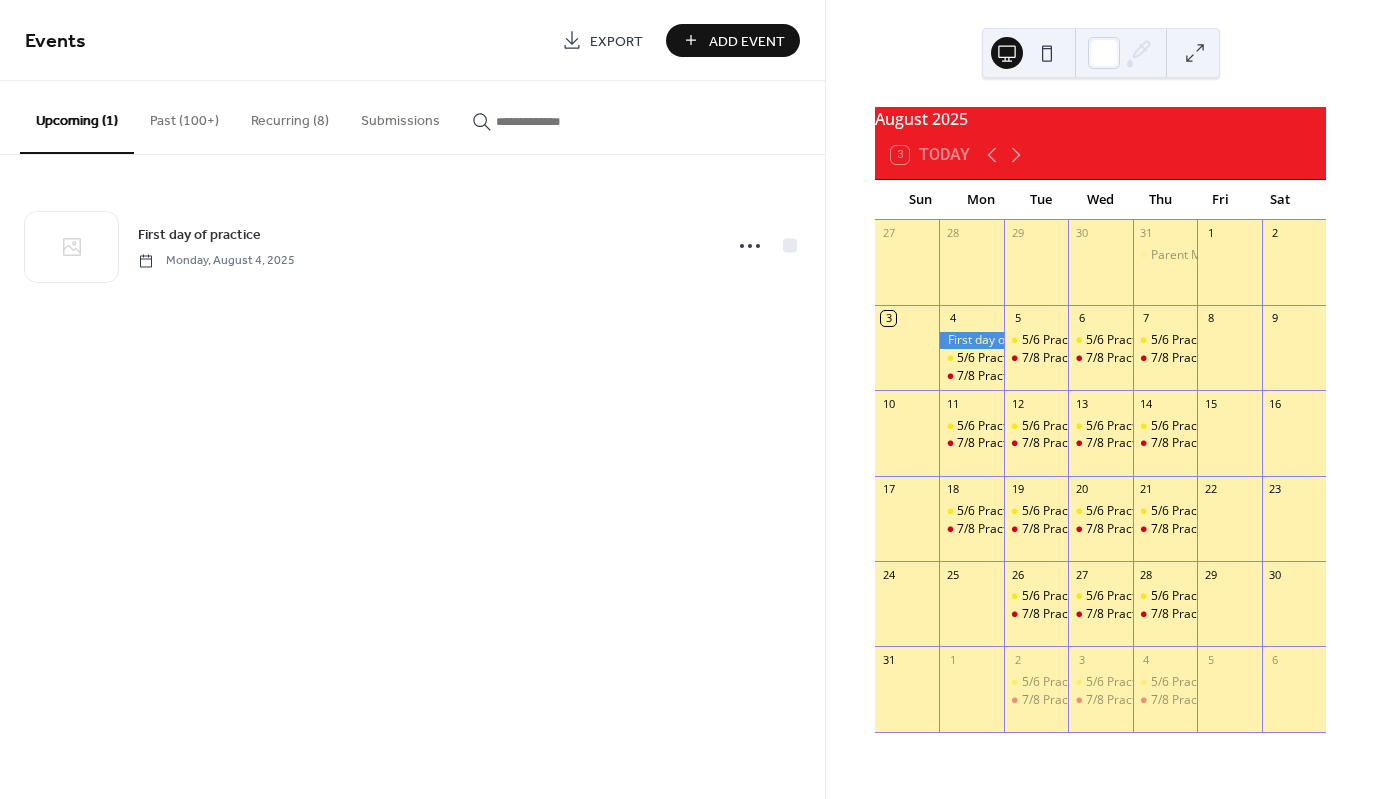 click on "Add Event" at bounding box center (747, 41) 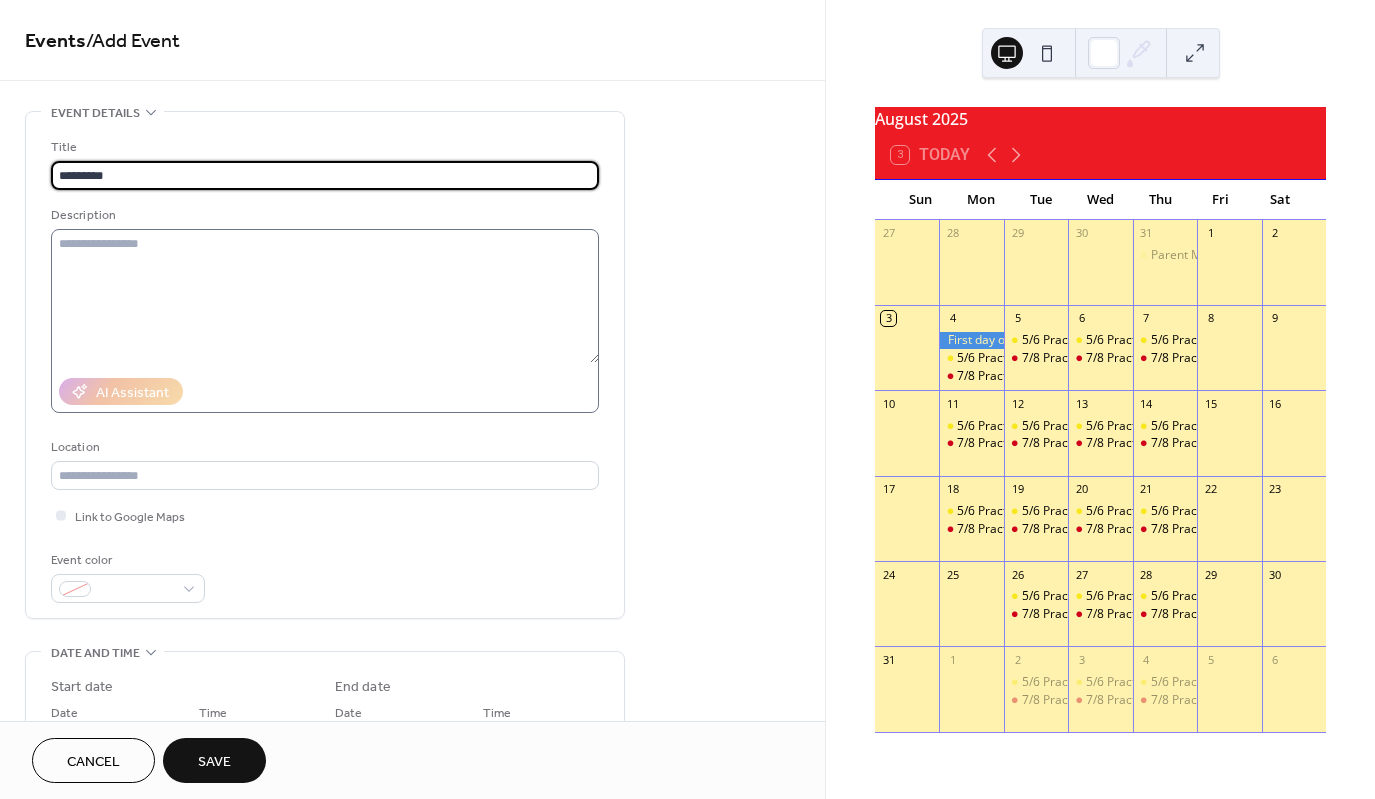 type on "*********" 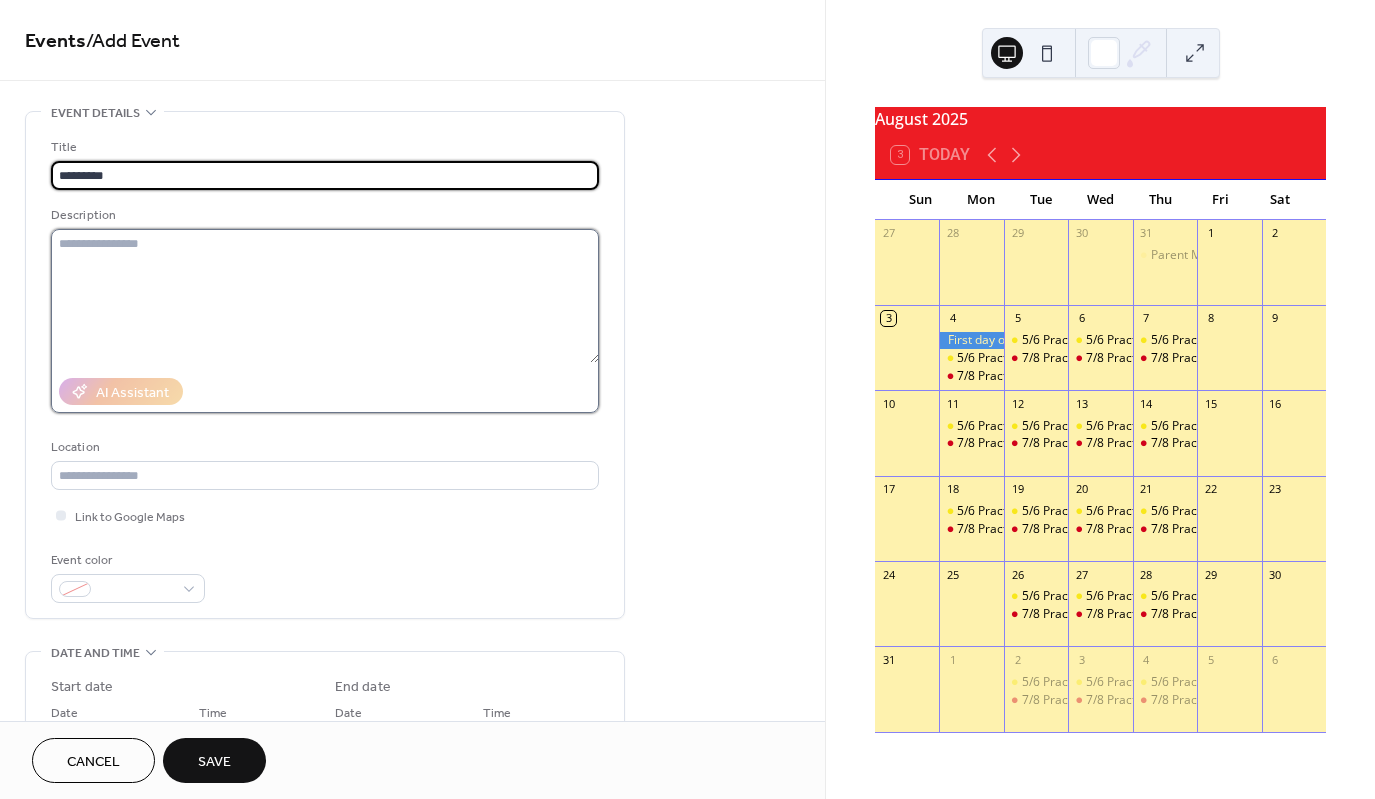 click at bounding box center [325, 296] 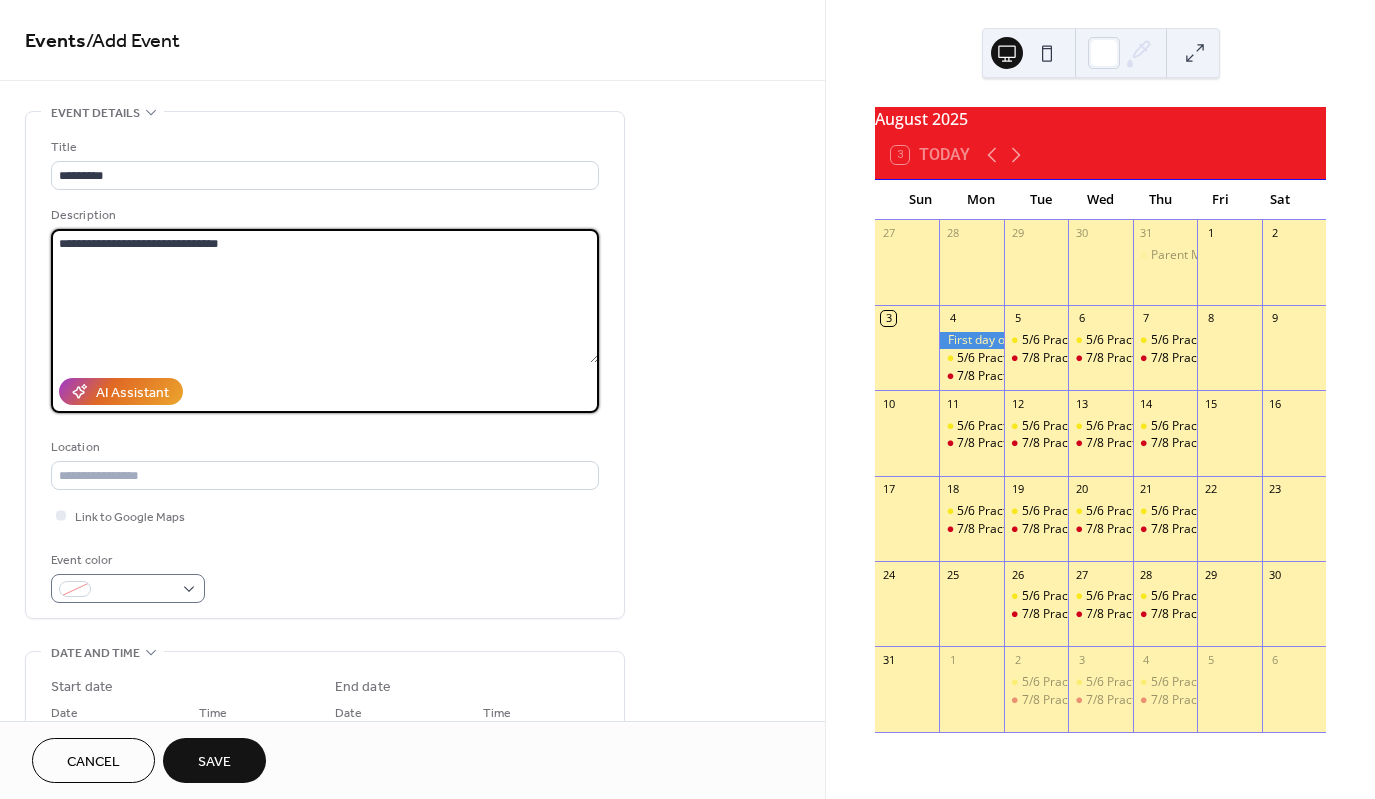 type on "**********" 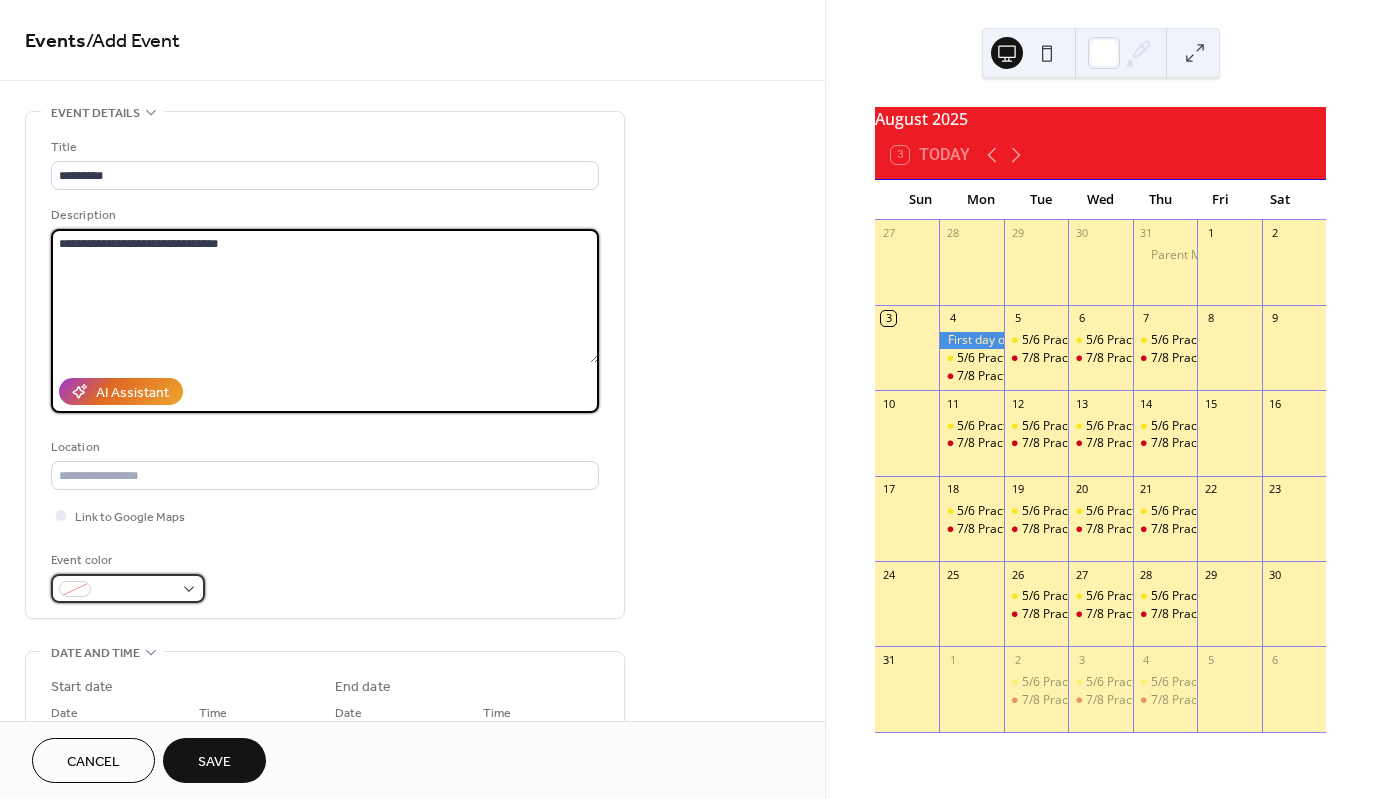 click at bounding box center (128, 588) 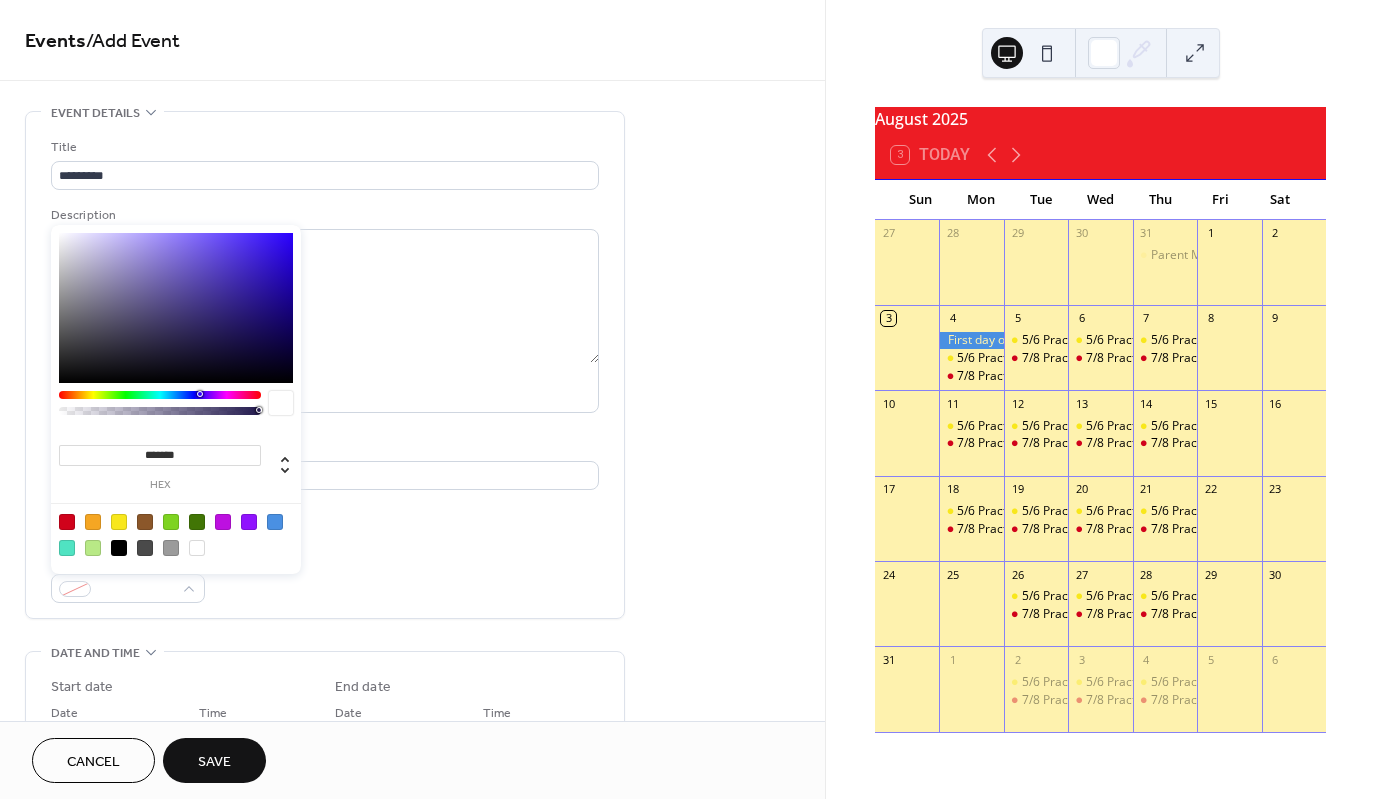 click at bounding box center (145, 522) 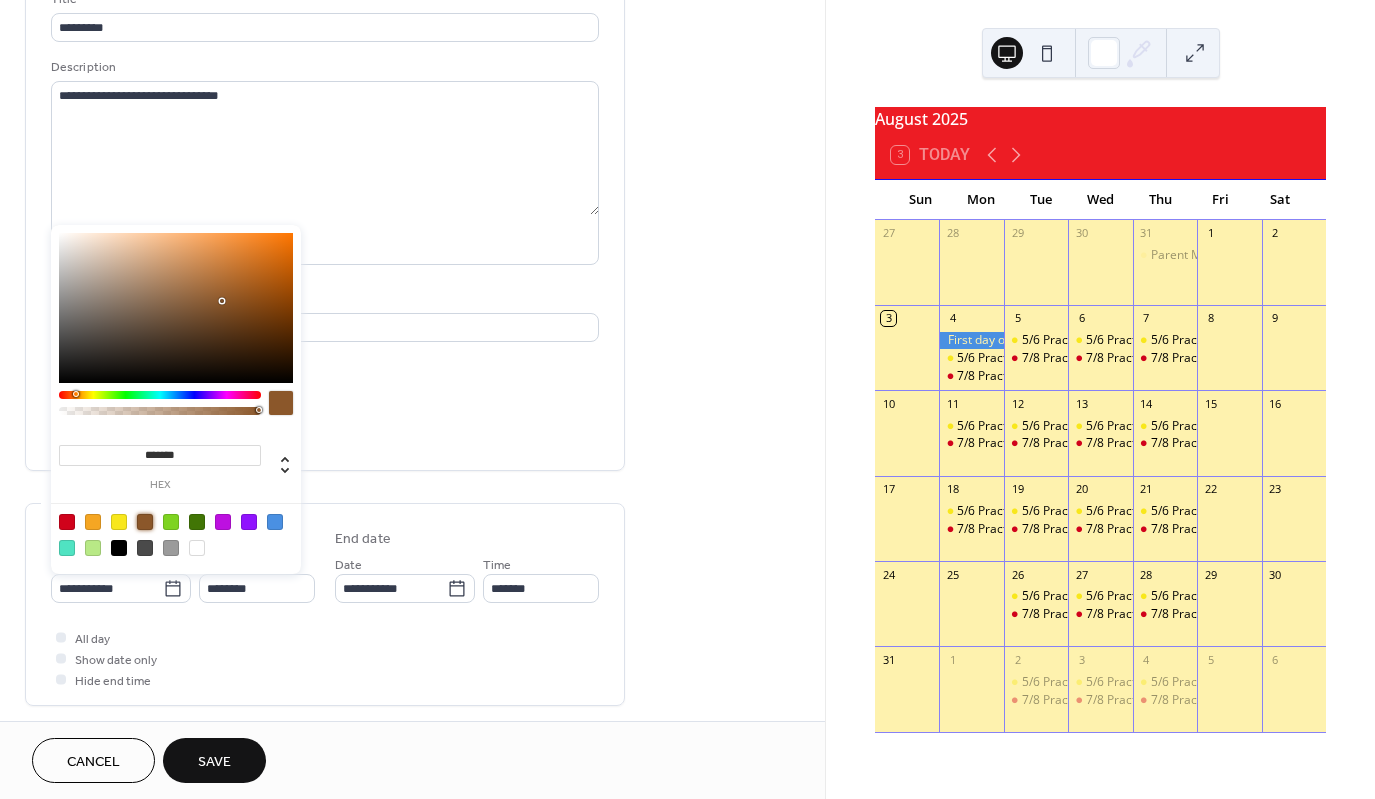 scroll, scrollTop: 300, scrollLeft: 0, axis: vertical 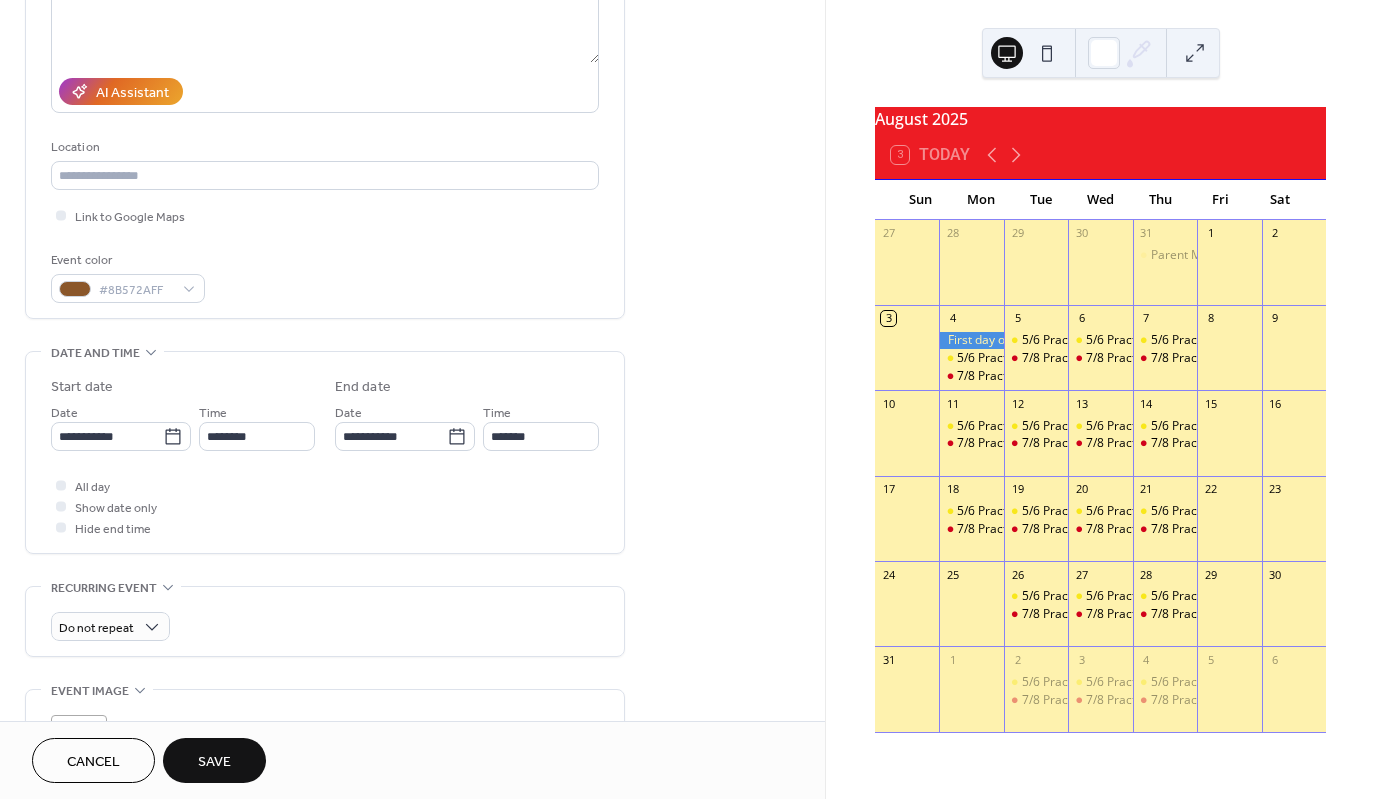 click on "**********" at bounding box center (325, 488) 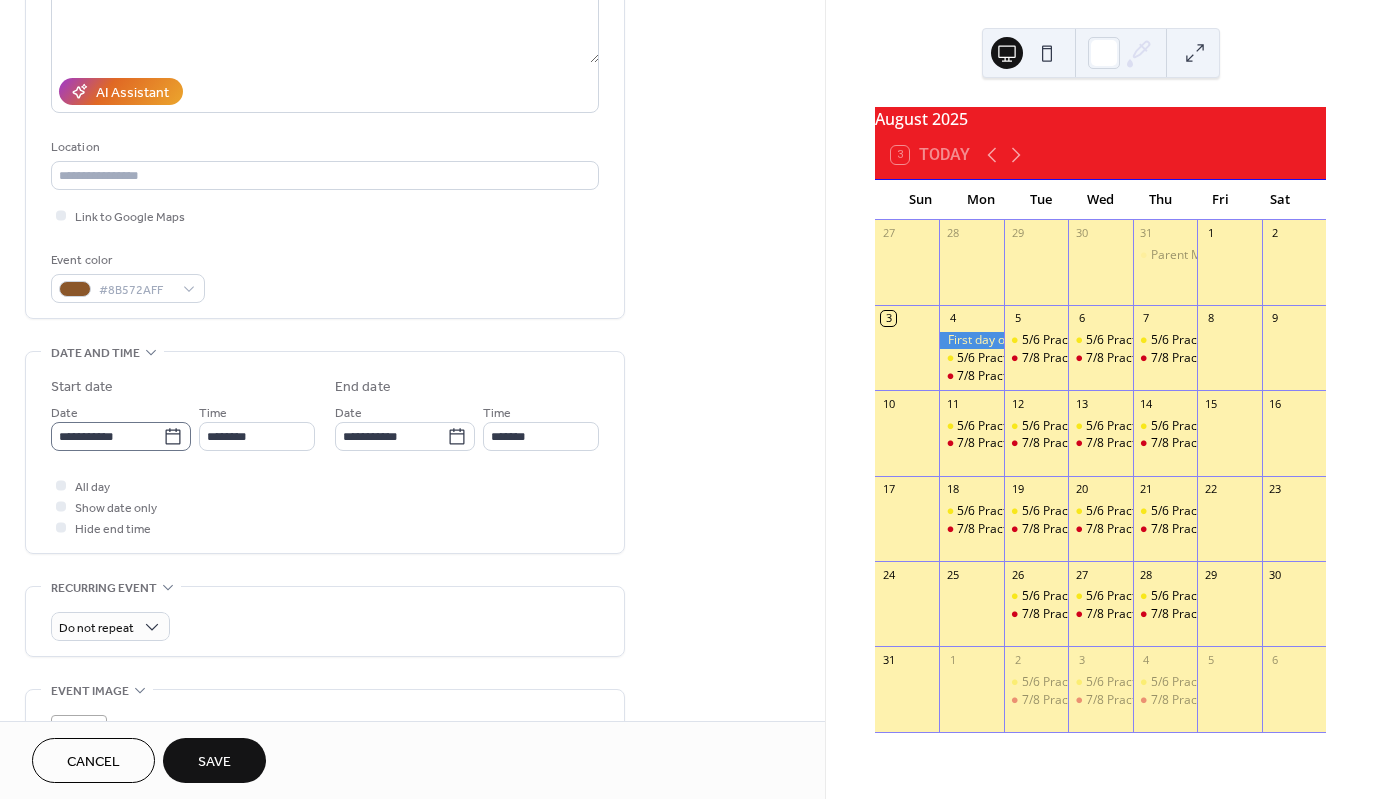 click 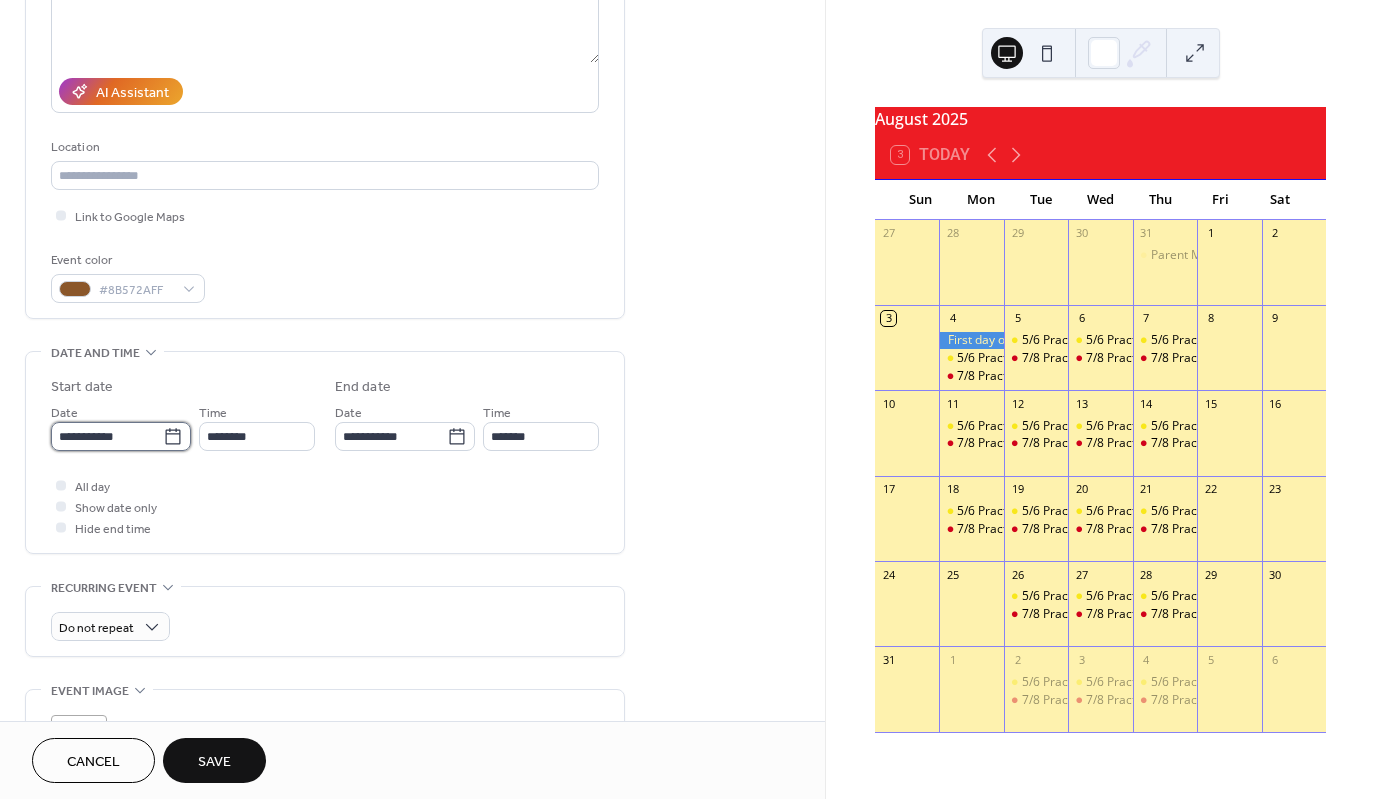 click on "**********" at bounding box center [107, 436] 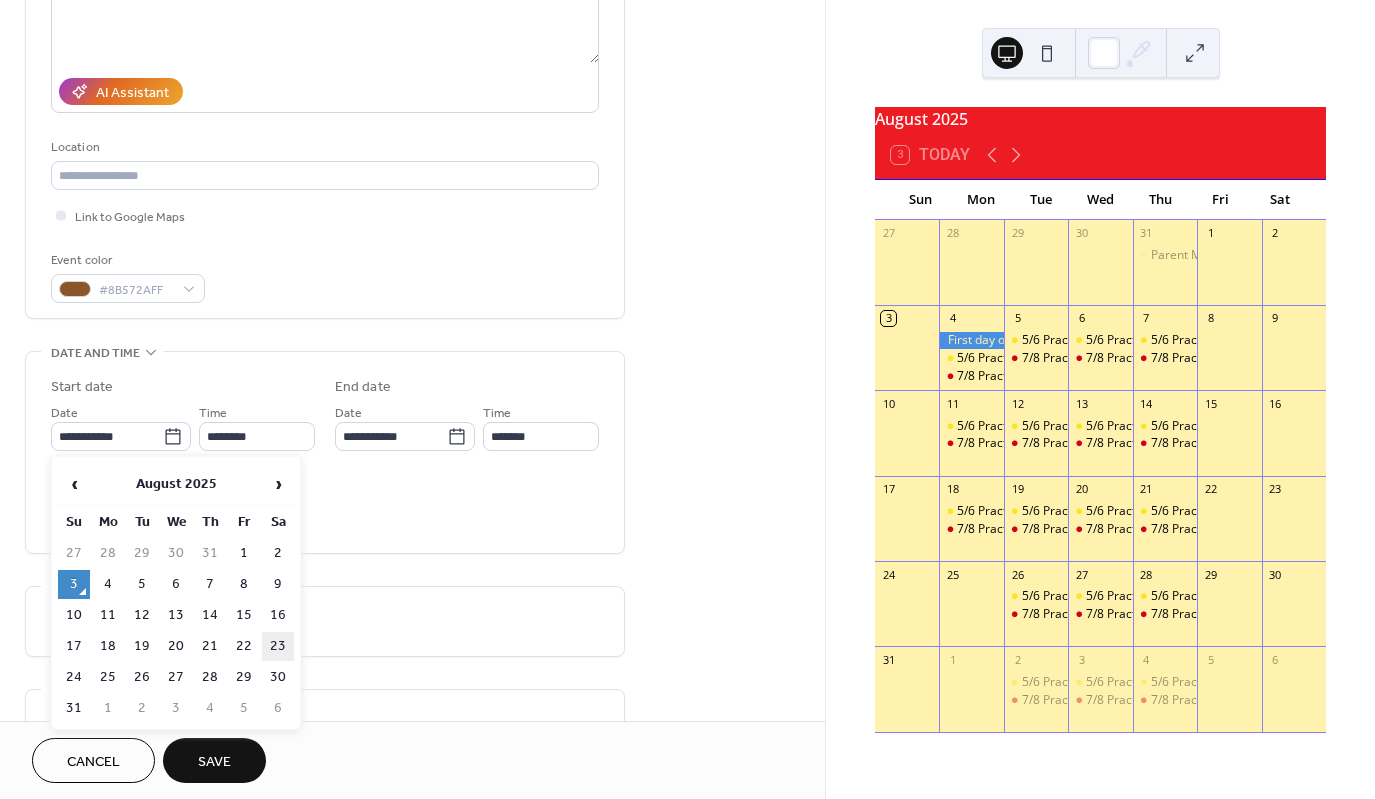 click on "23" at bounding box center [278, 646] 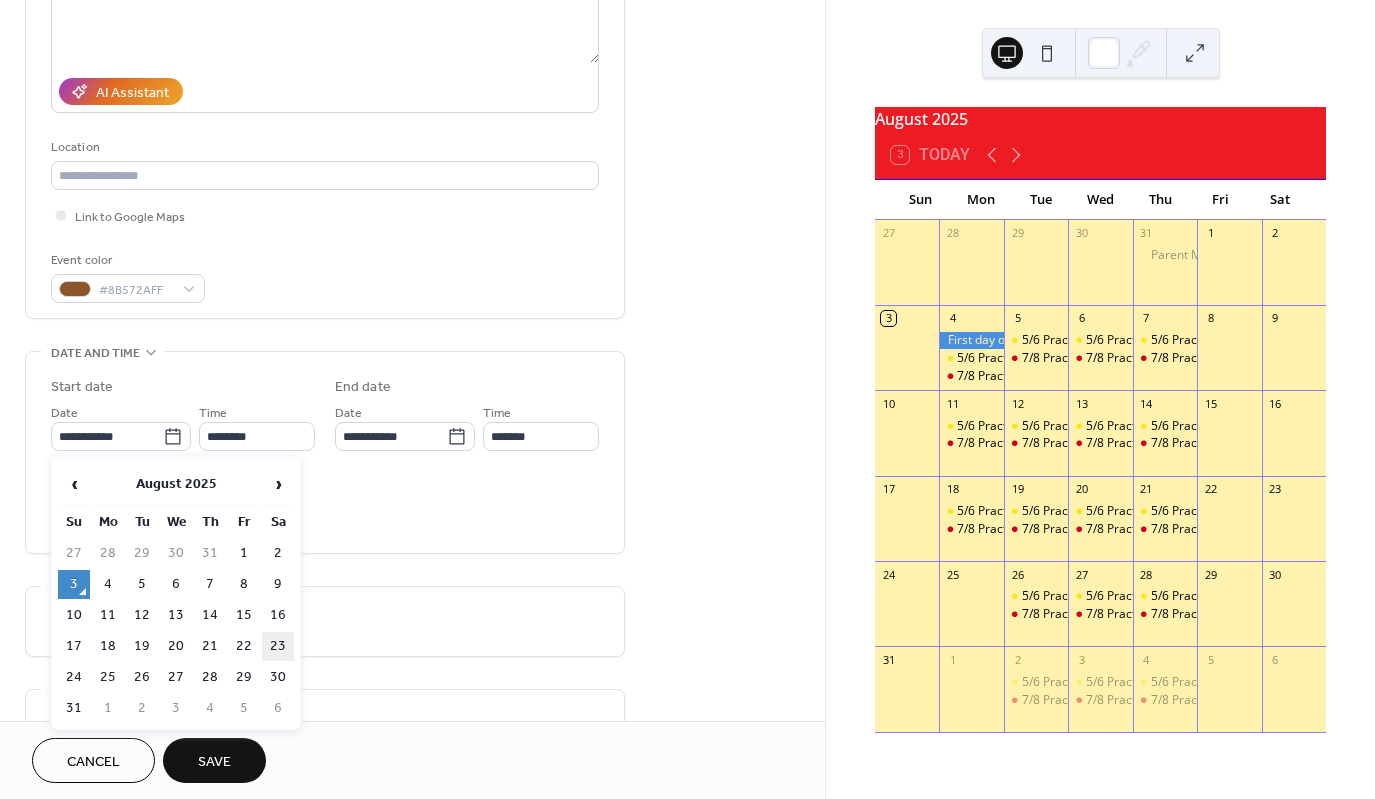 type on "**********" 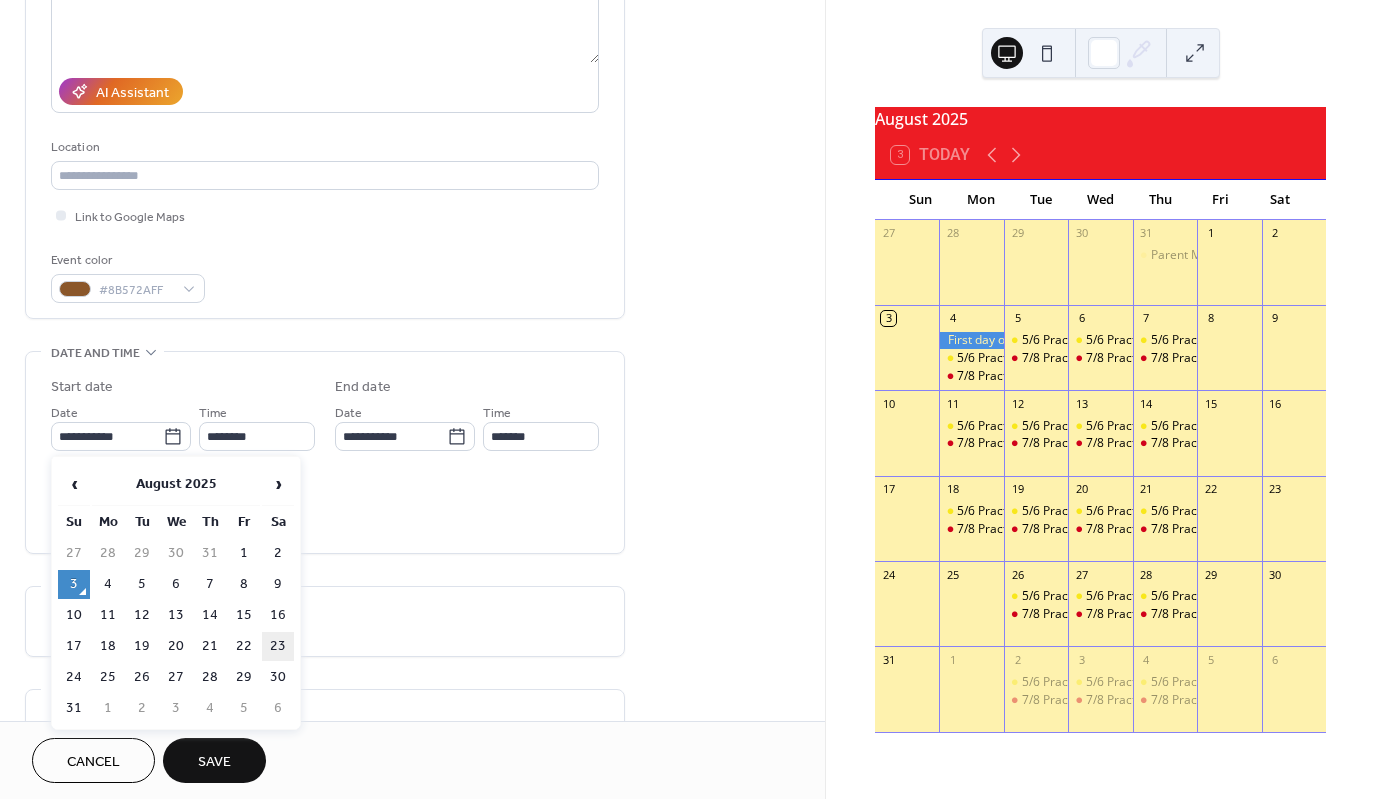 type on "**********" 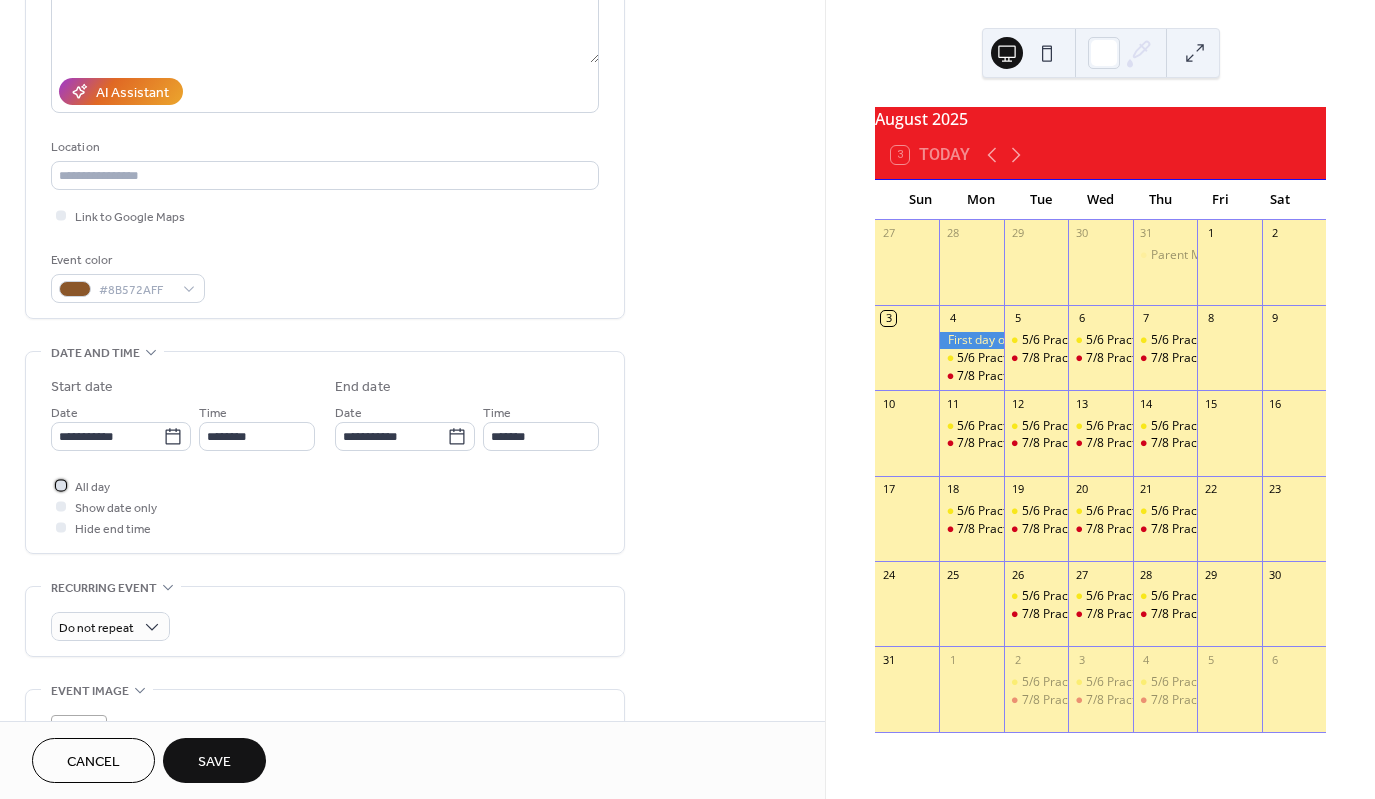 click at bounding box center (61, 485) 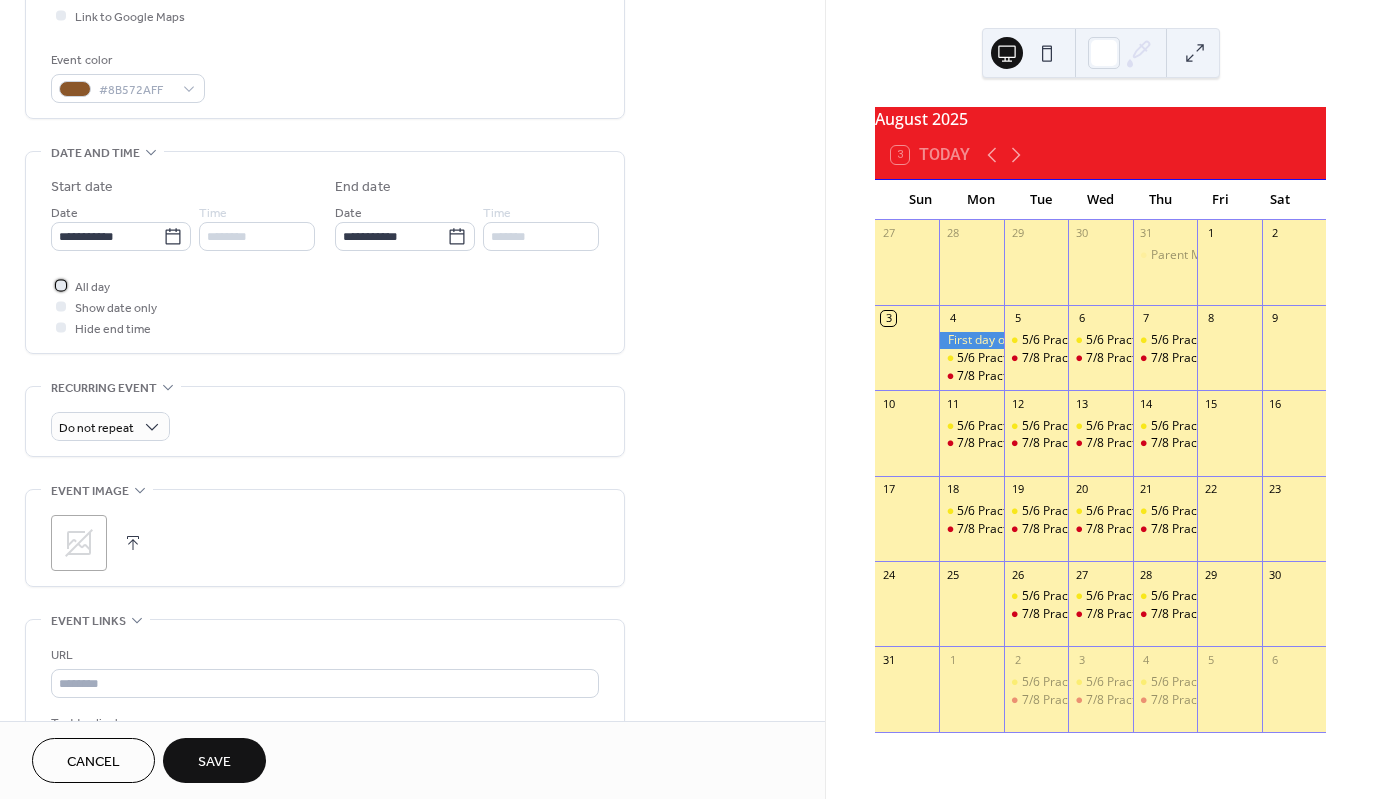 scroll, scrollTop: 700, scrollLeft: 0, axis: vertical 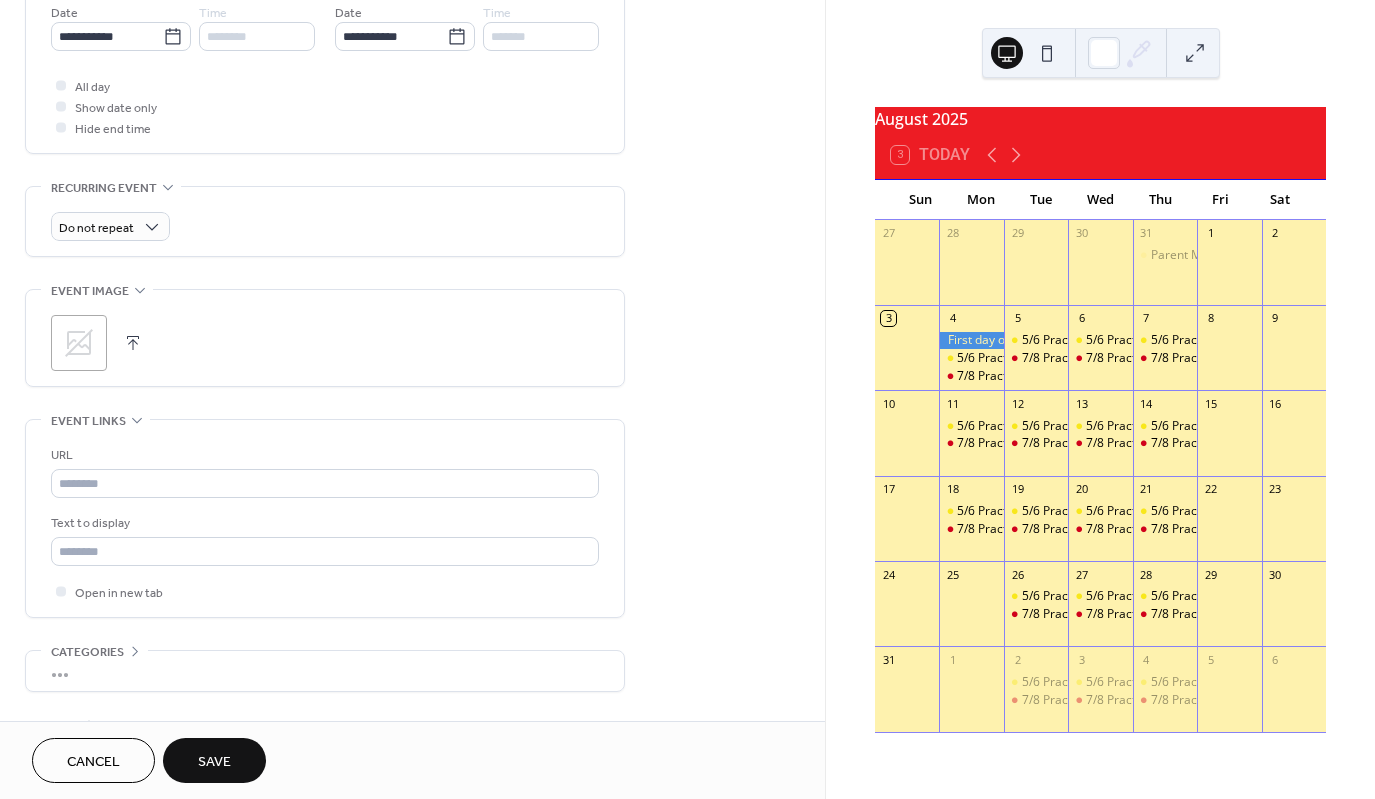 click on "Save" at bounding box center [214, 762] 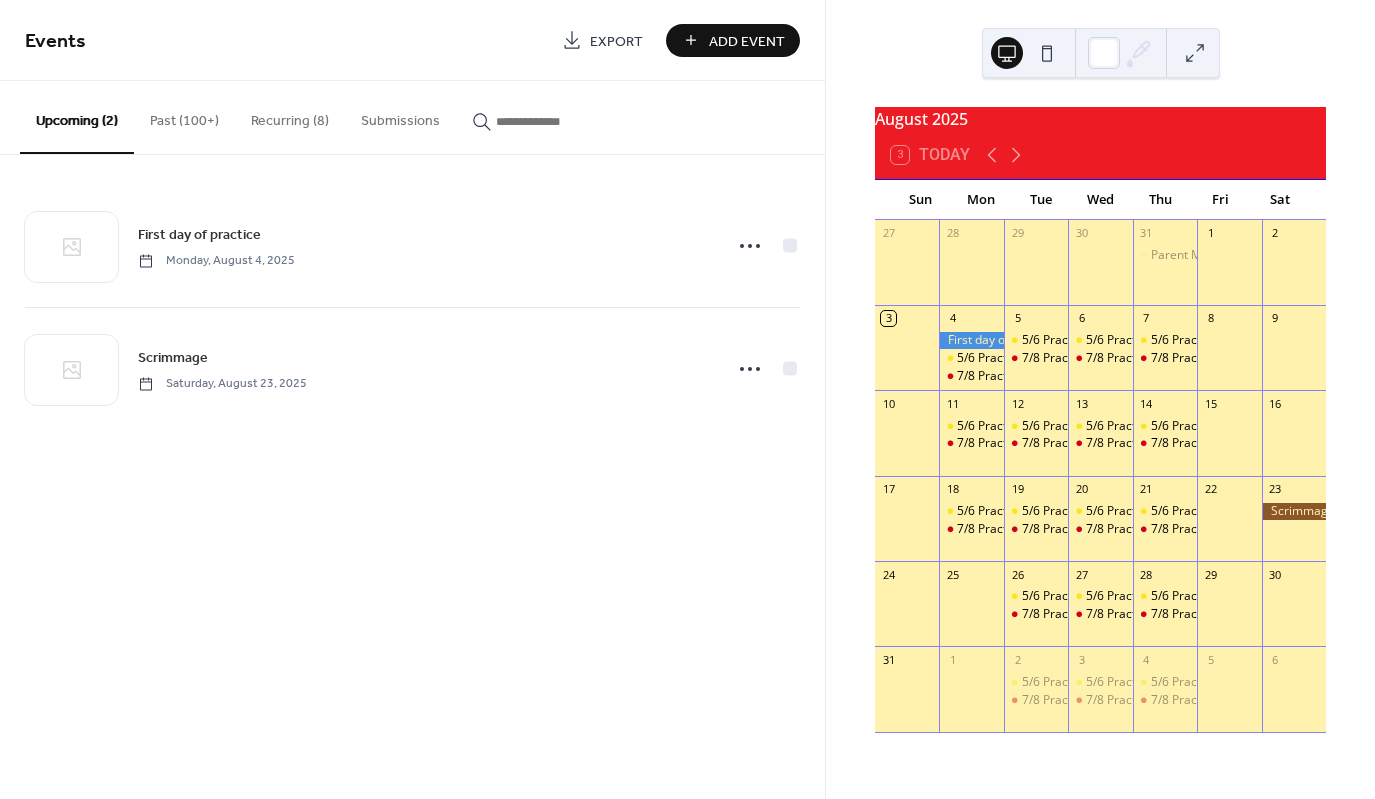 click on "Add Event" at bounding box center [747, 41] 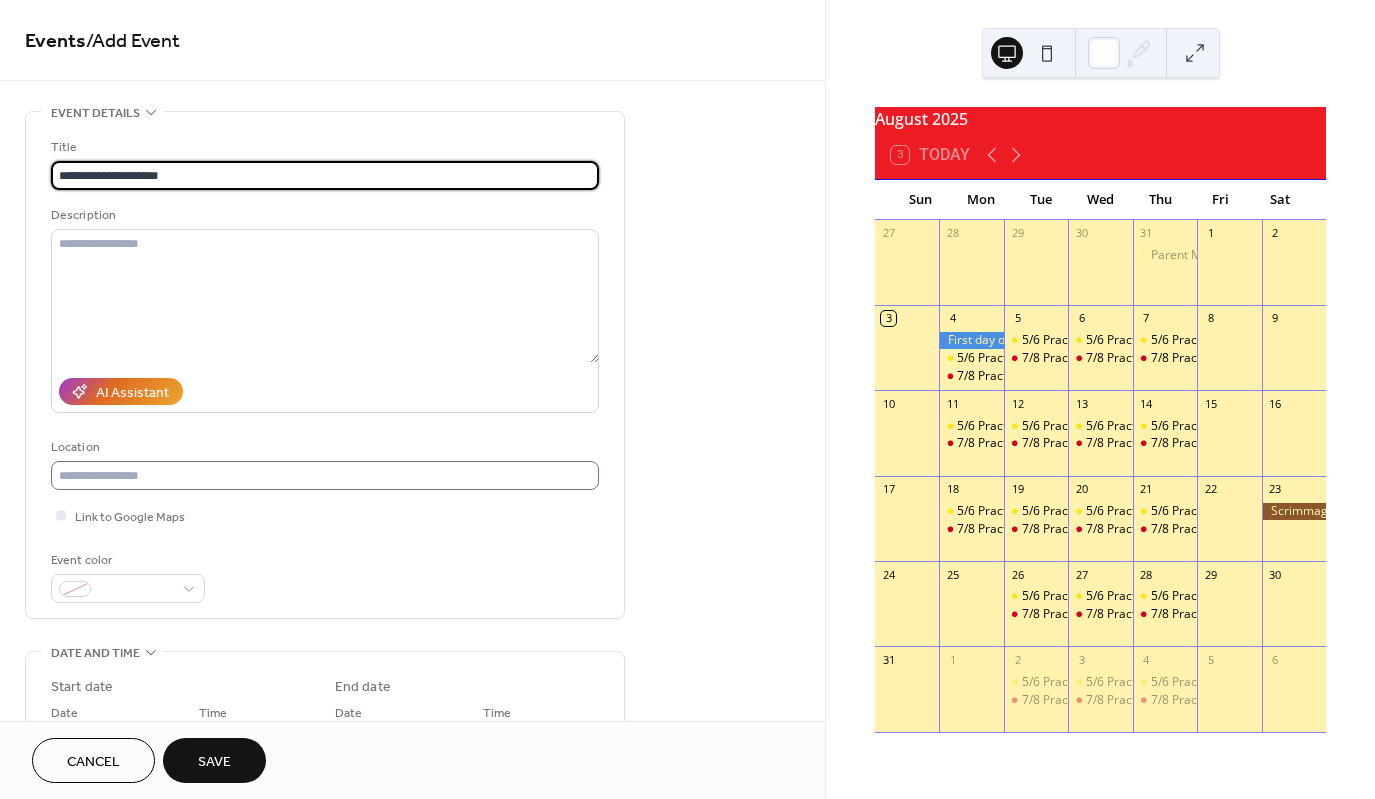 type on "**********" 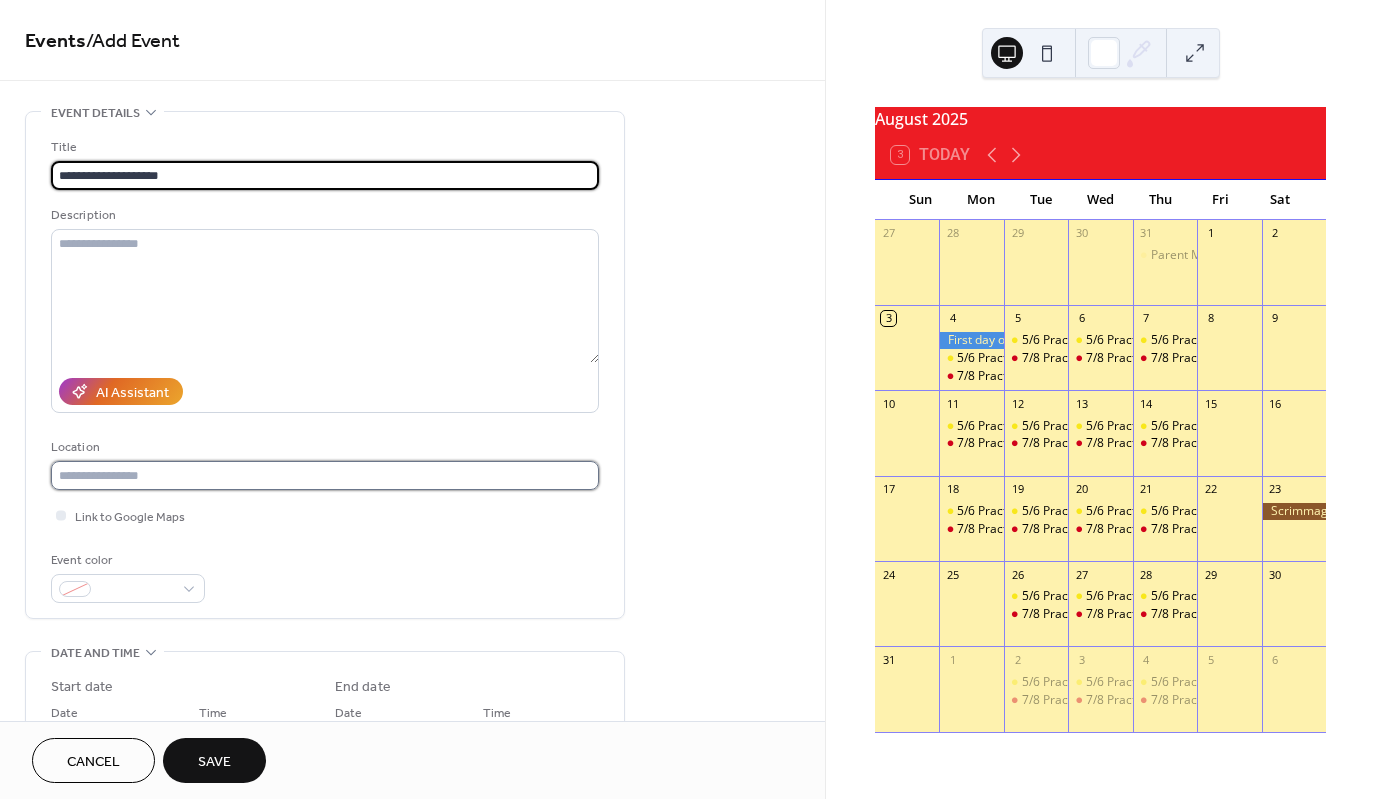 click at bounding box center (325, 475) 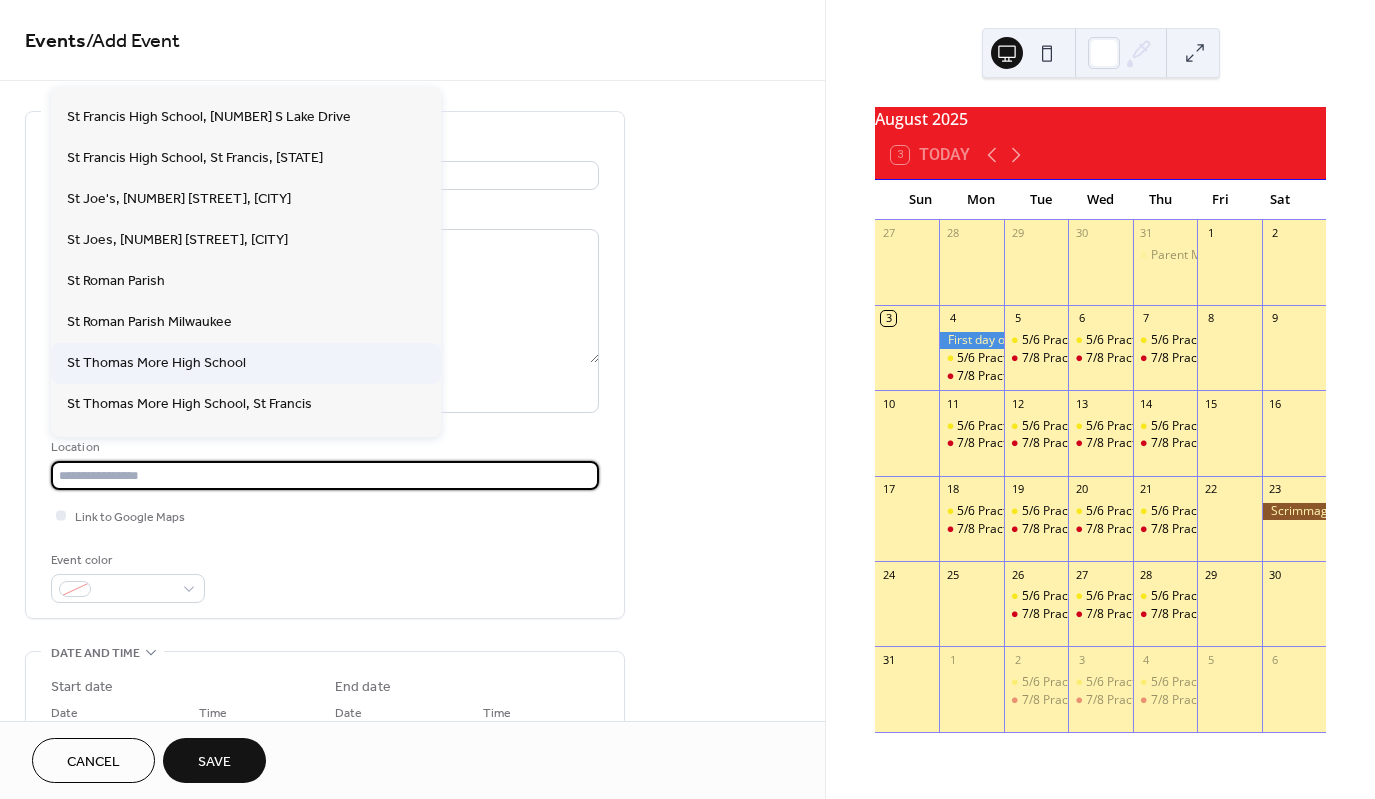scroll, scrollTop: 429, scrollLeft: 0, axis: vertical 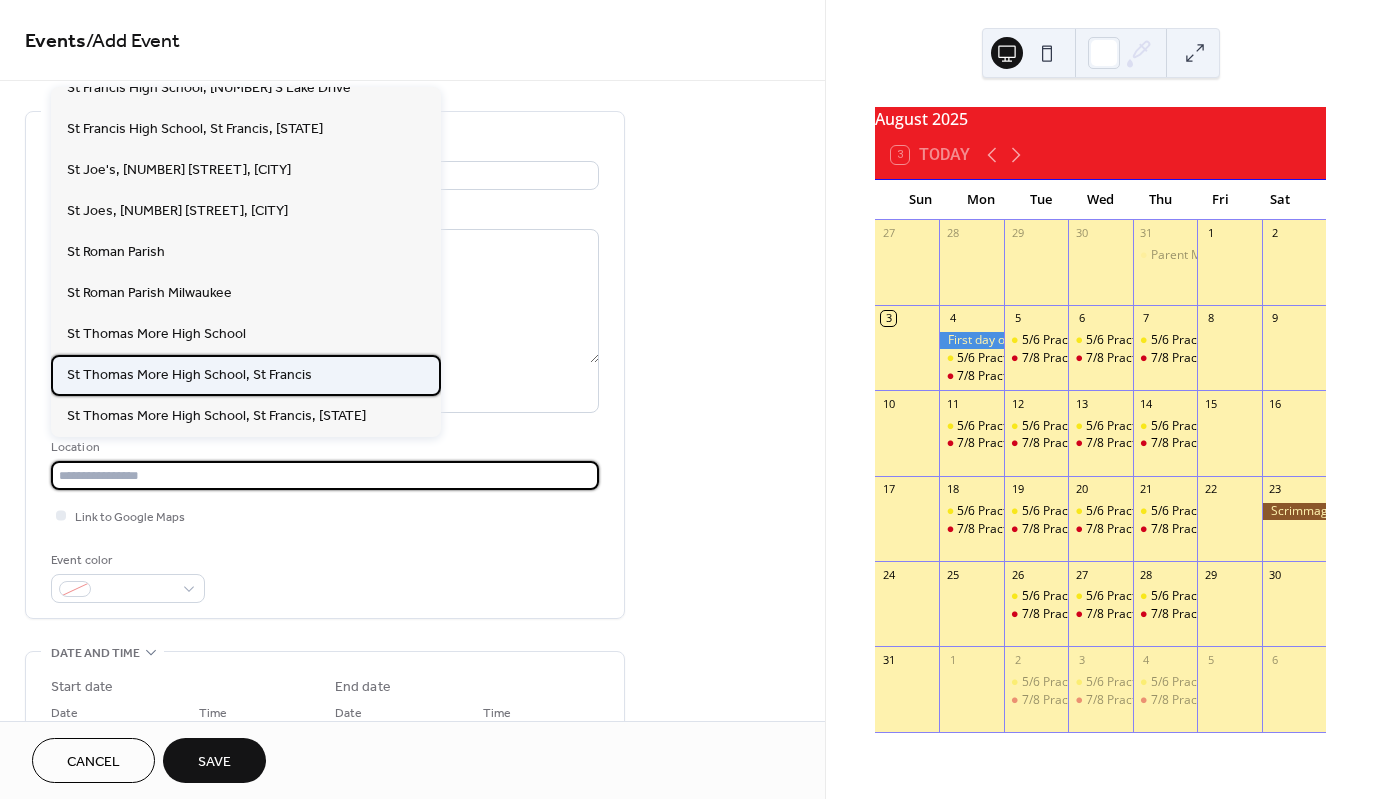 click on "St Thomas More High School, St Francis" at bounding box center [189, 375] 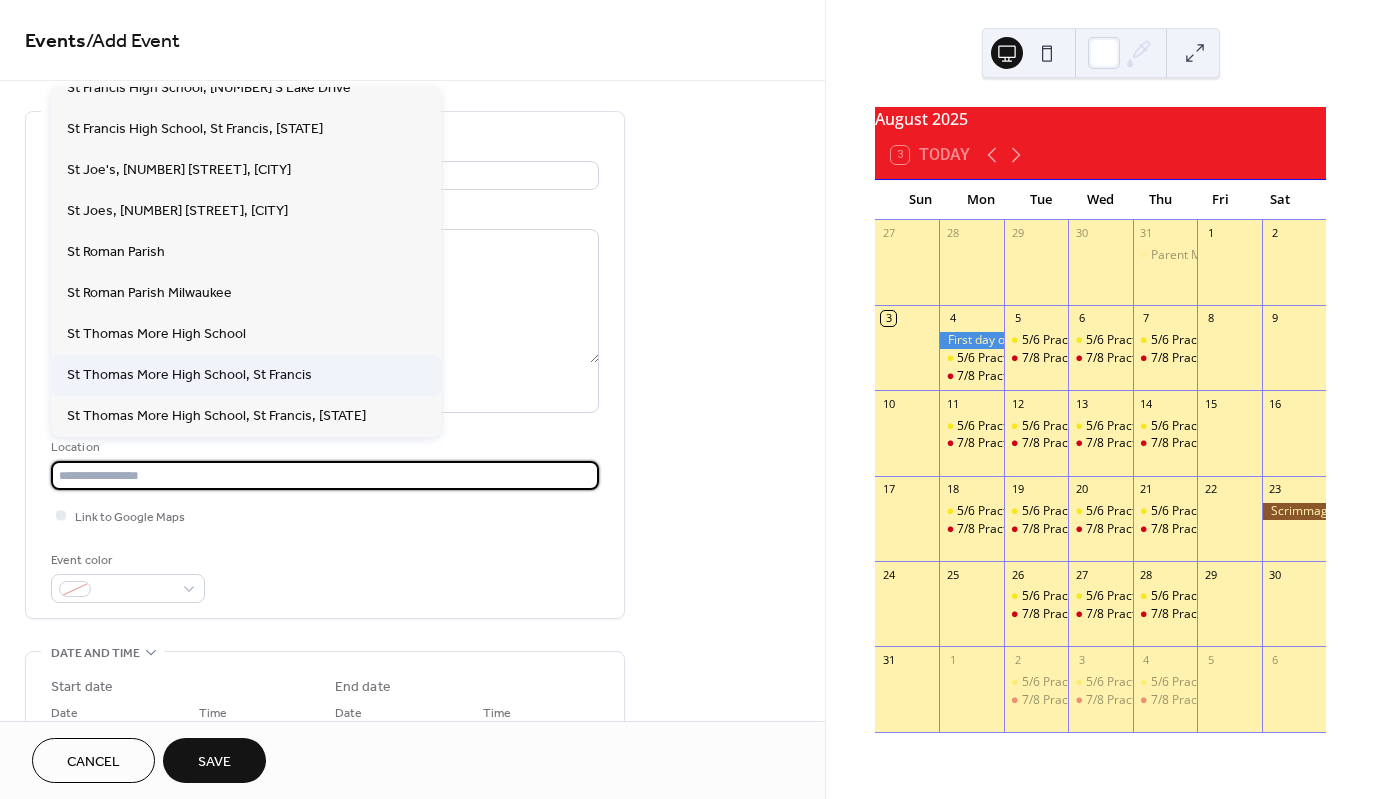 type on "**********" 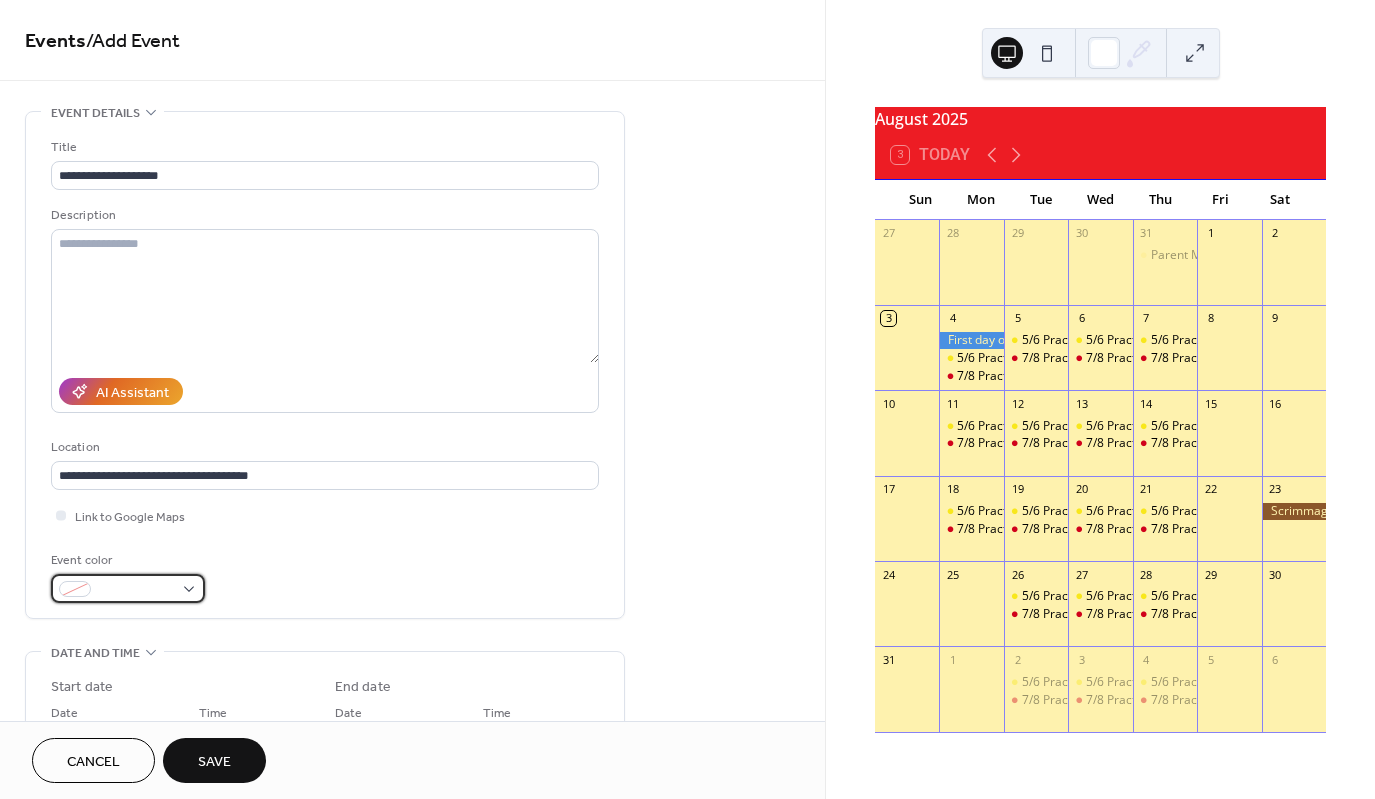 click at bounding box center (128, 588) 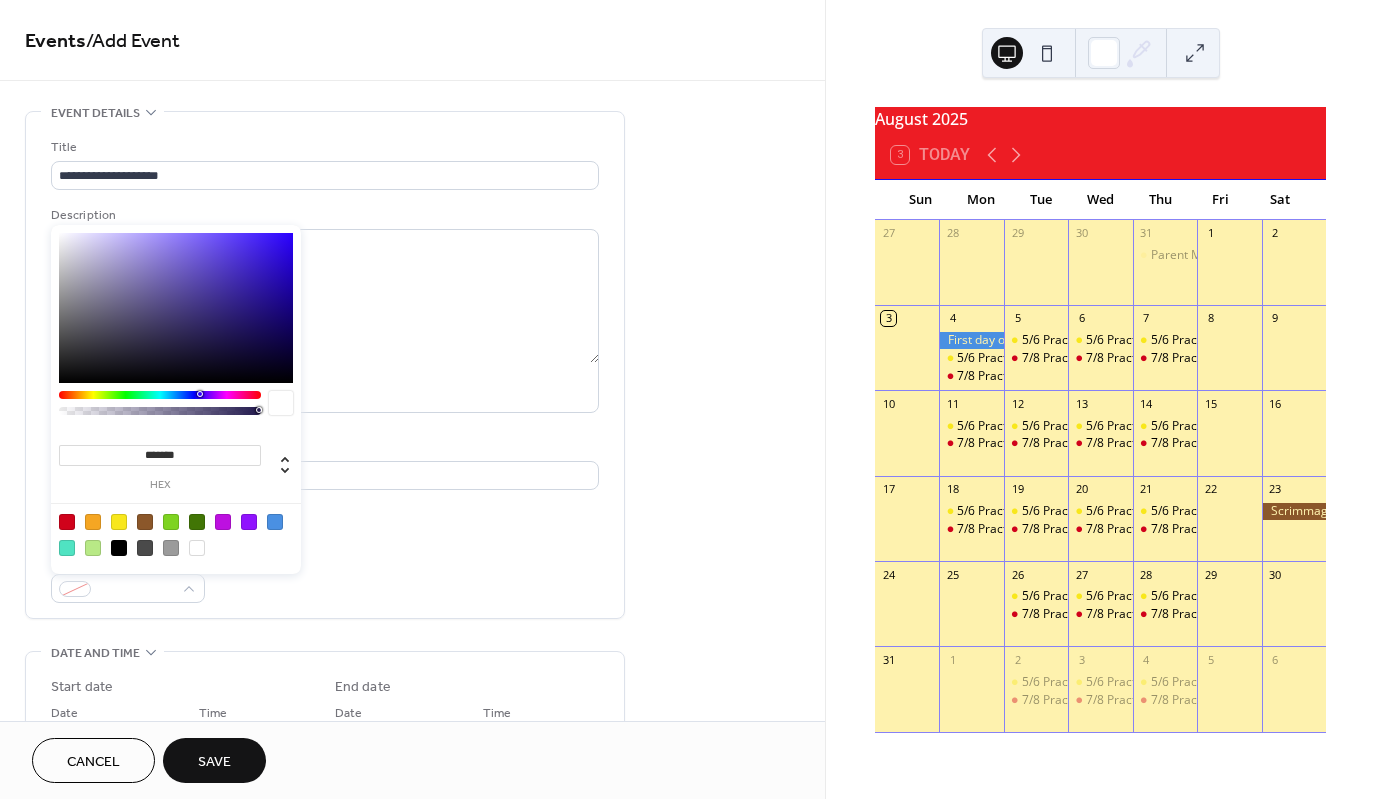 click at bounding box center [145, 522] 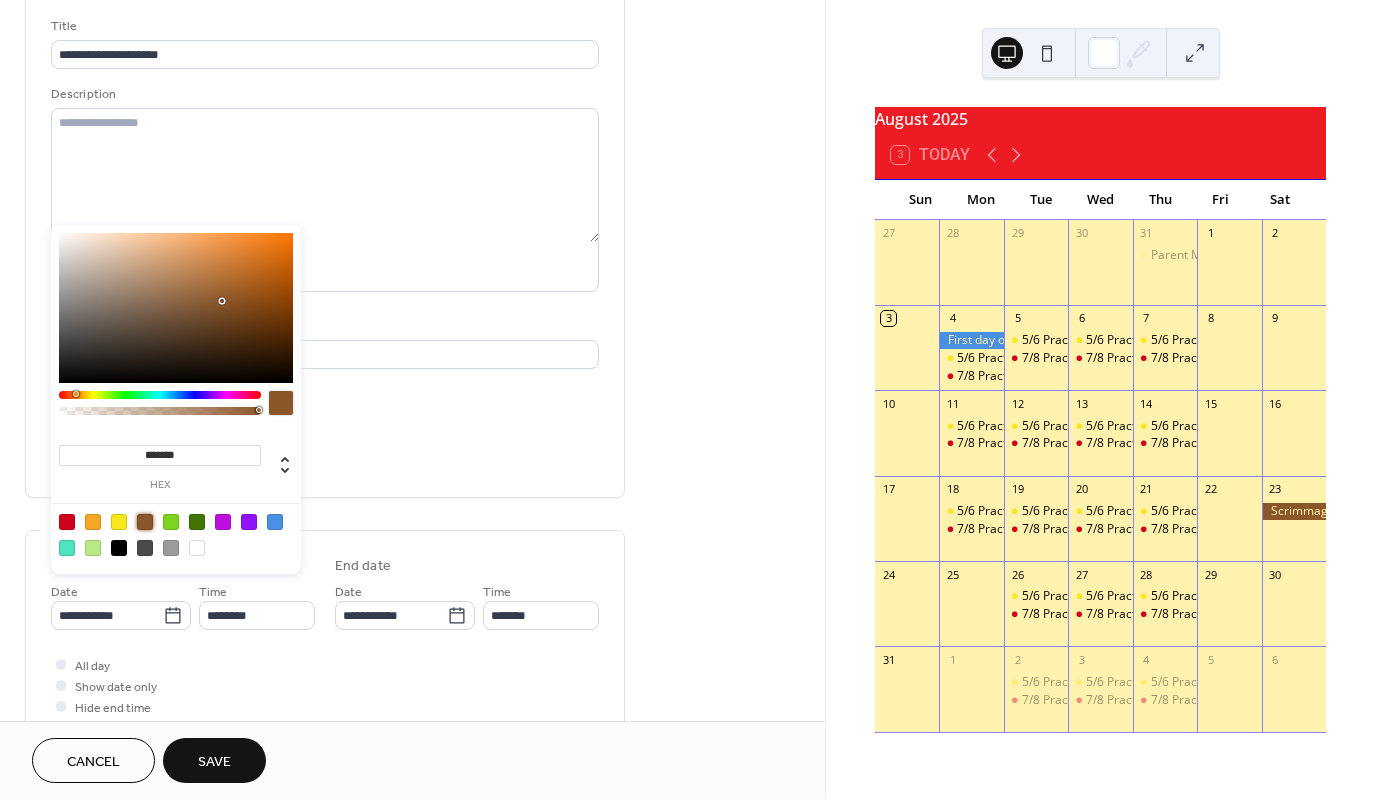scroll, scrollTop: 200, scrollLeft: 0, axis: vertical 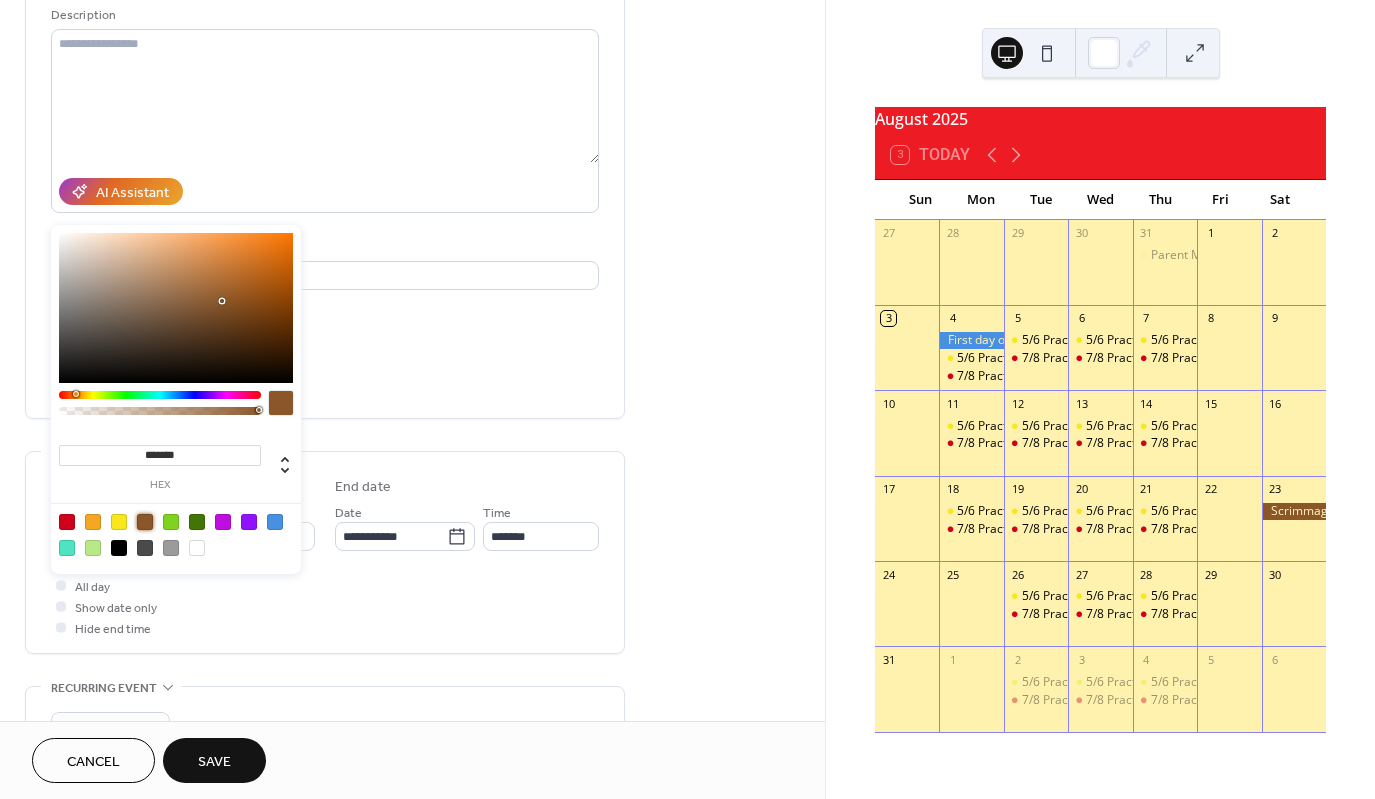 click on "All day Show date only Hide end time" at bounding box center (325, 606) 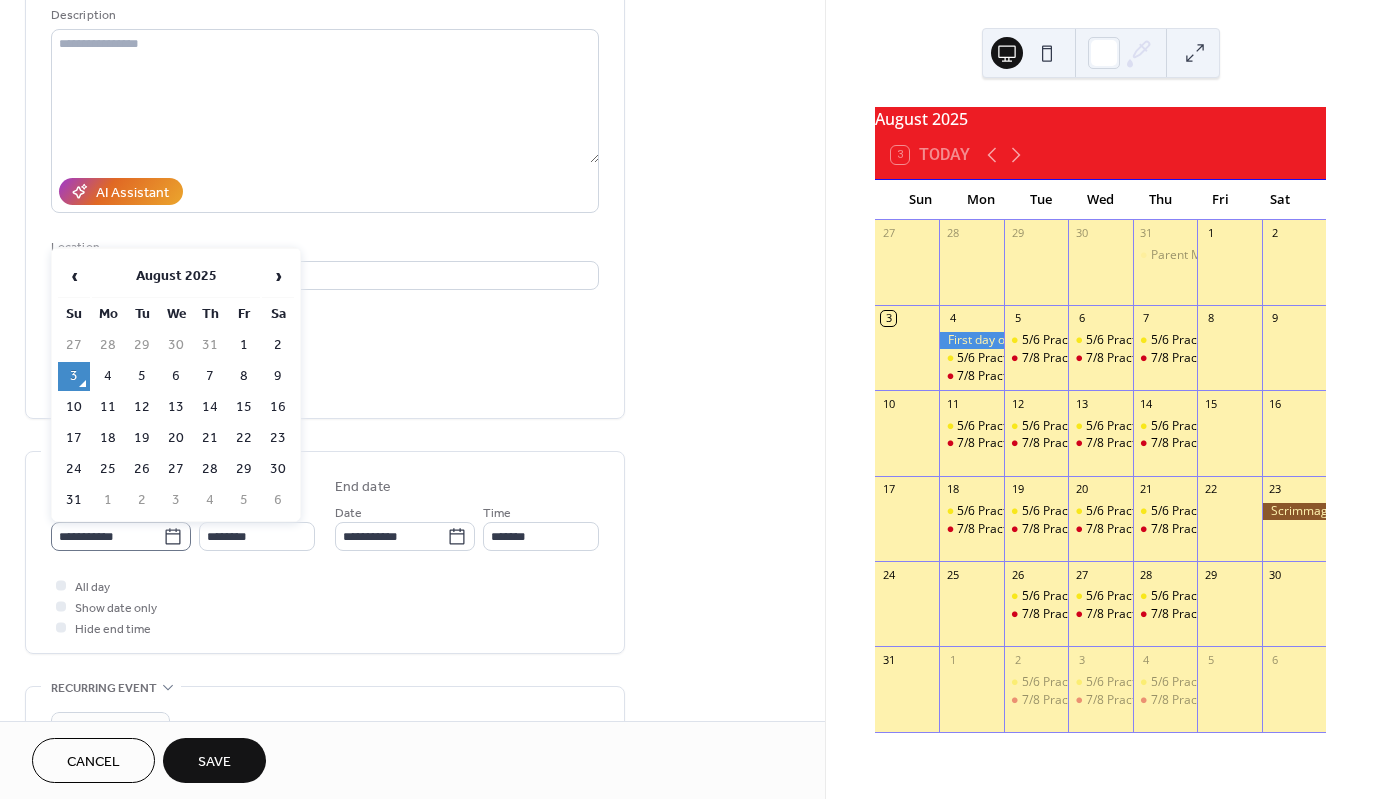 click 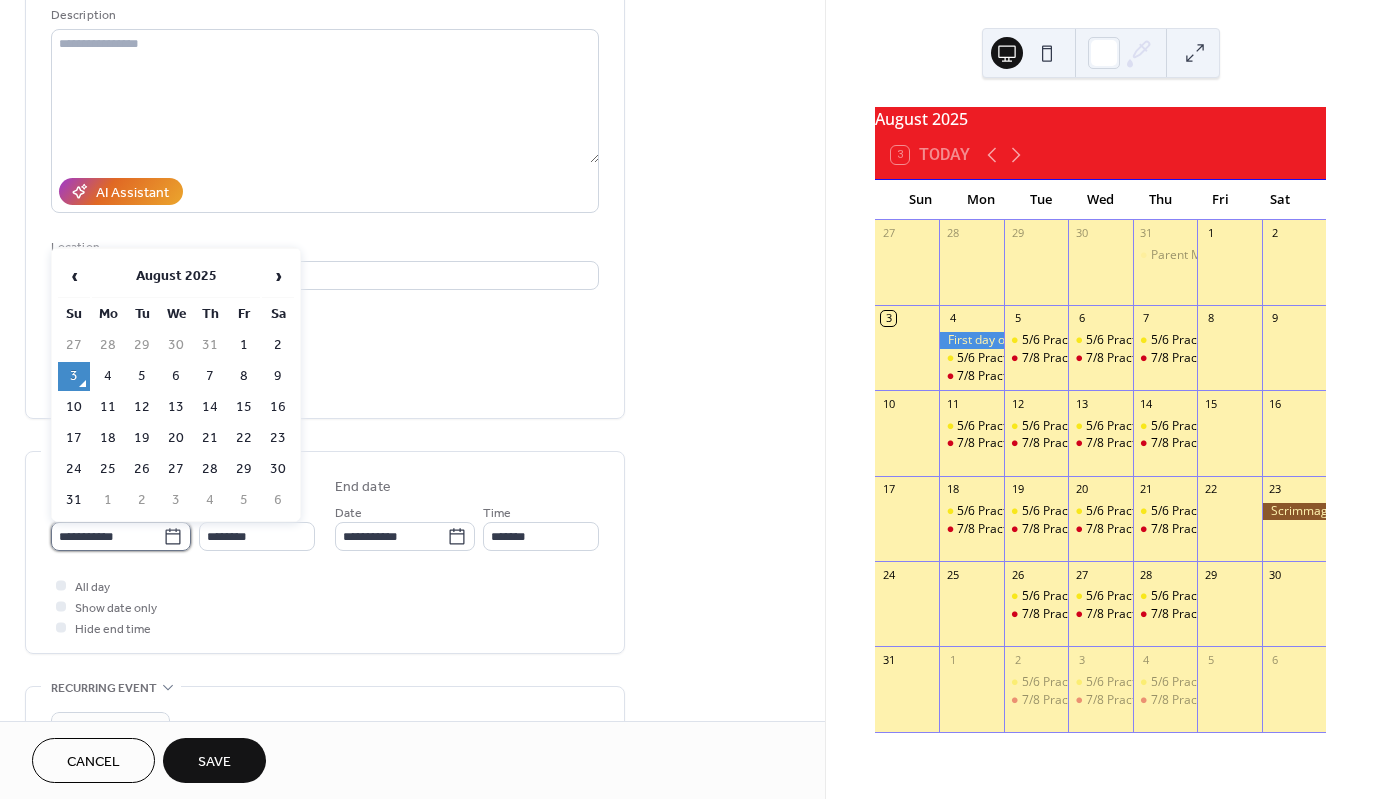 click on "**********" at bounding box center (107, 536) 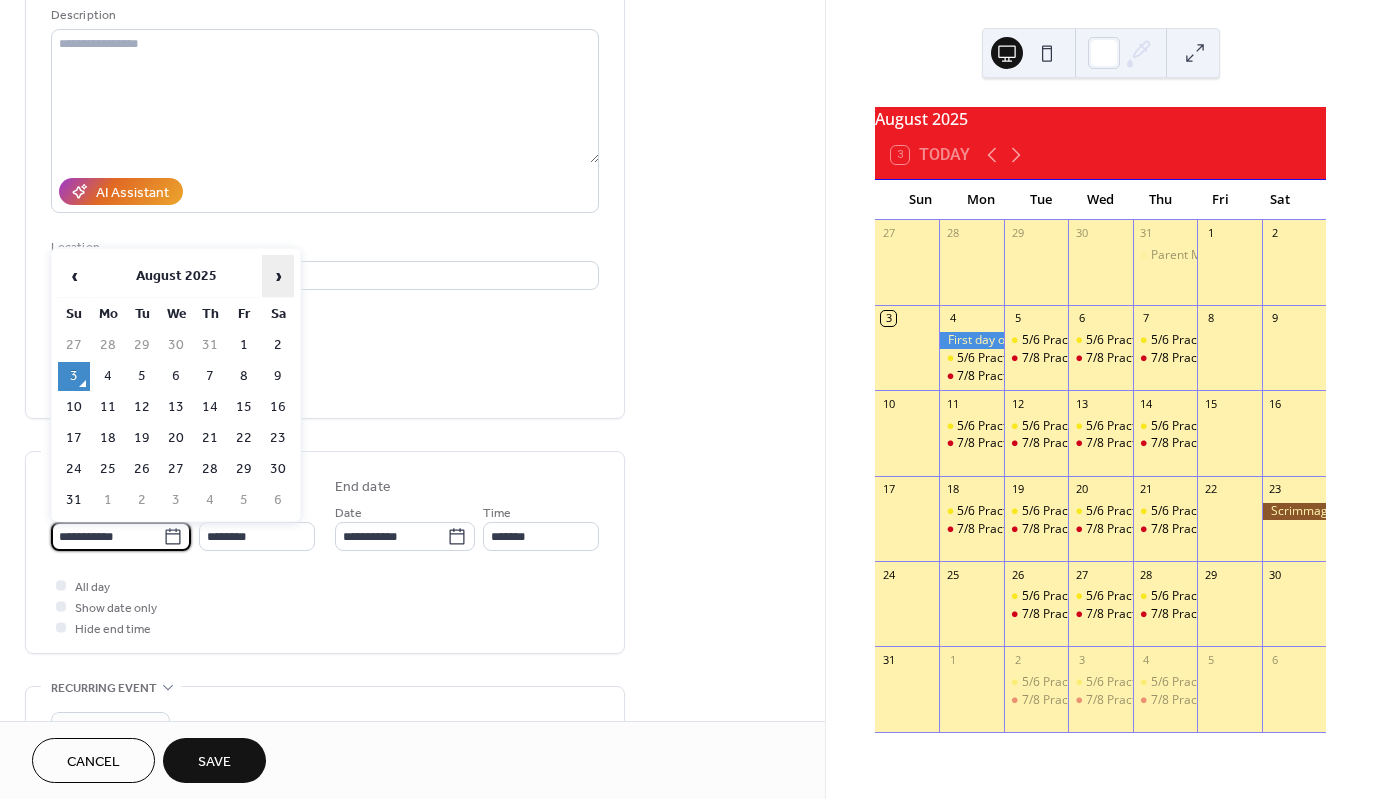 click on "›" at bounding box center [278, 276] 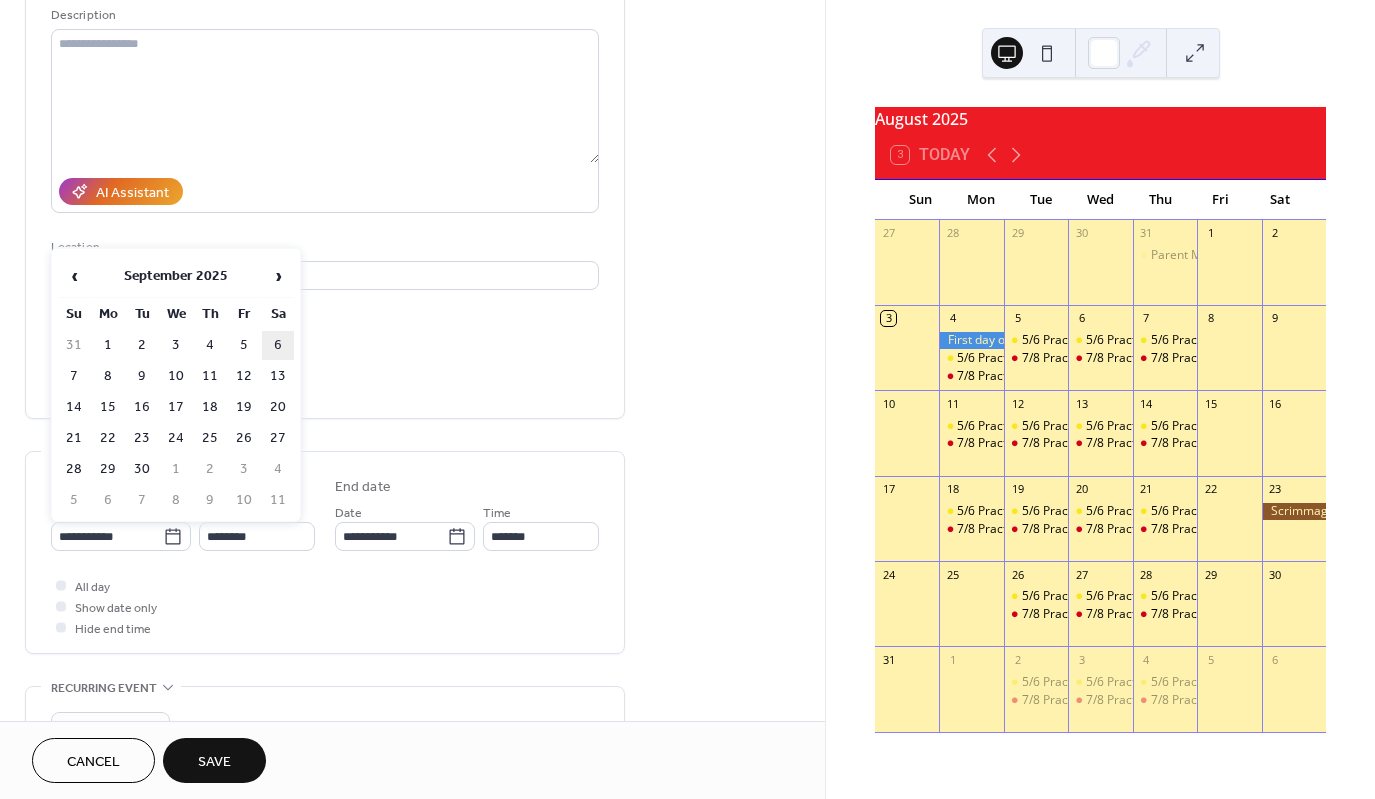 click on "6" at bounding box center [278, 345] 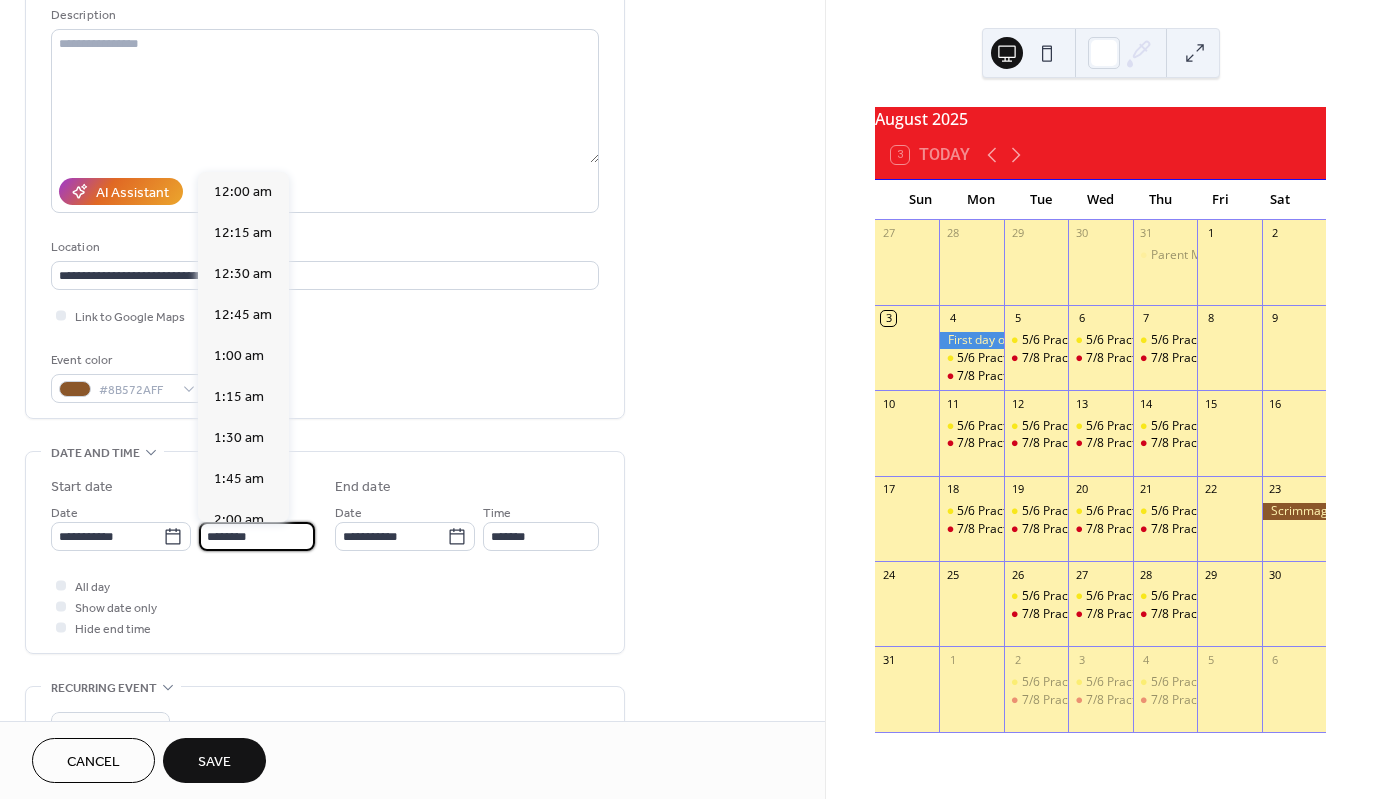 click on "********" at bounding box center (257, 536) 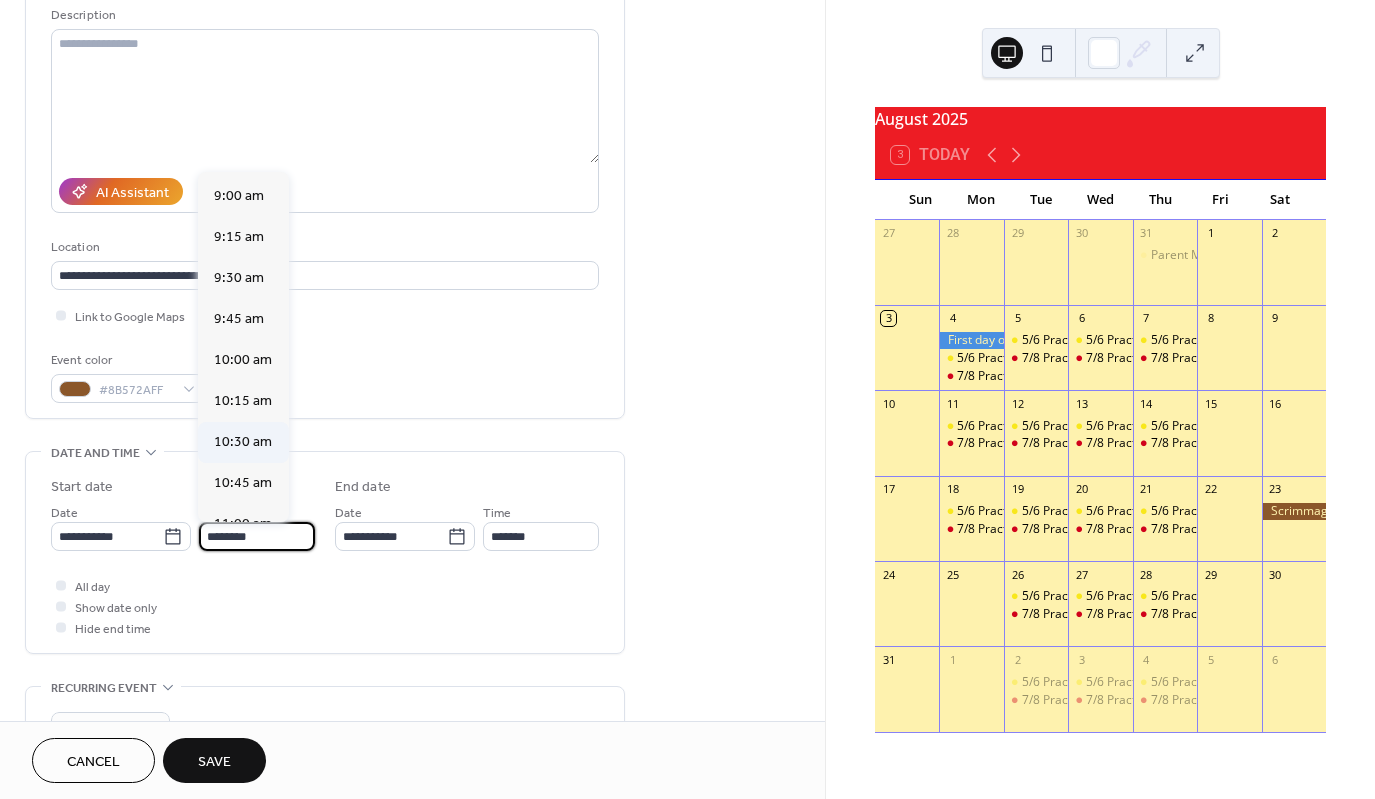 scroll, scrollTop: 1468, scrollLeft: 0, axis: vertical 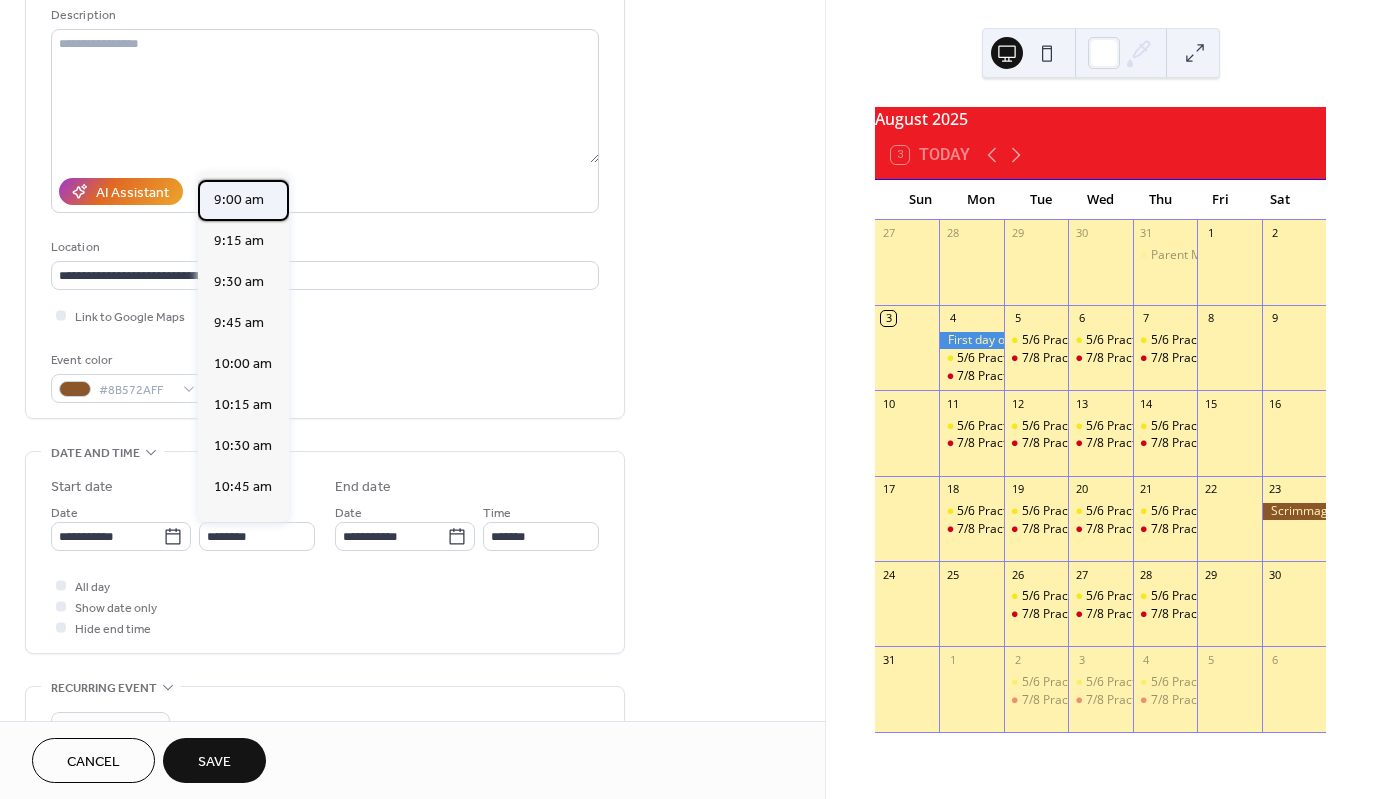 click on "9:00 am" at bounding box center [239, 200] 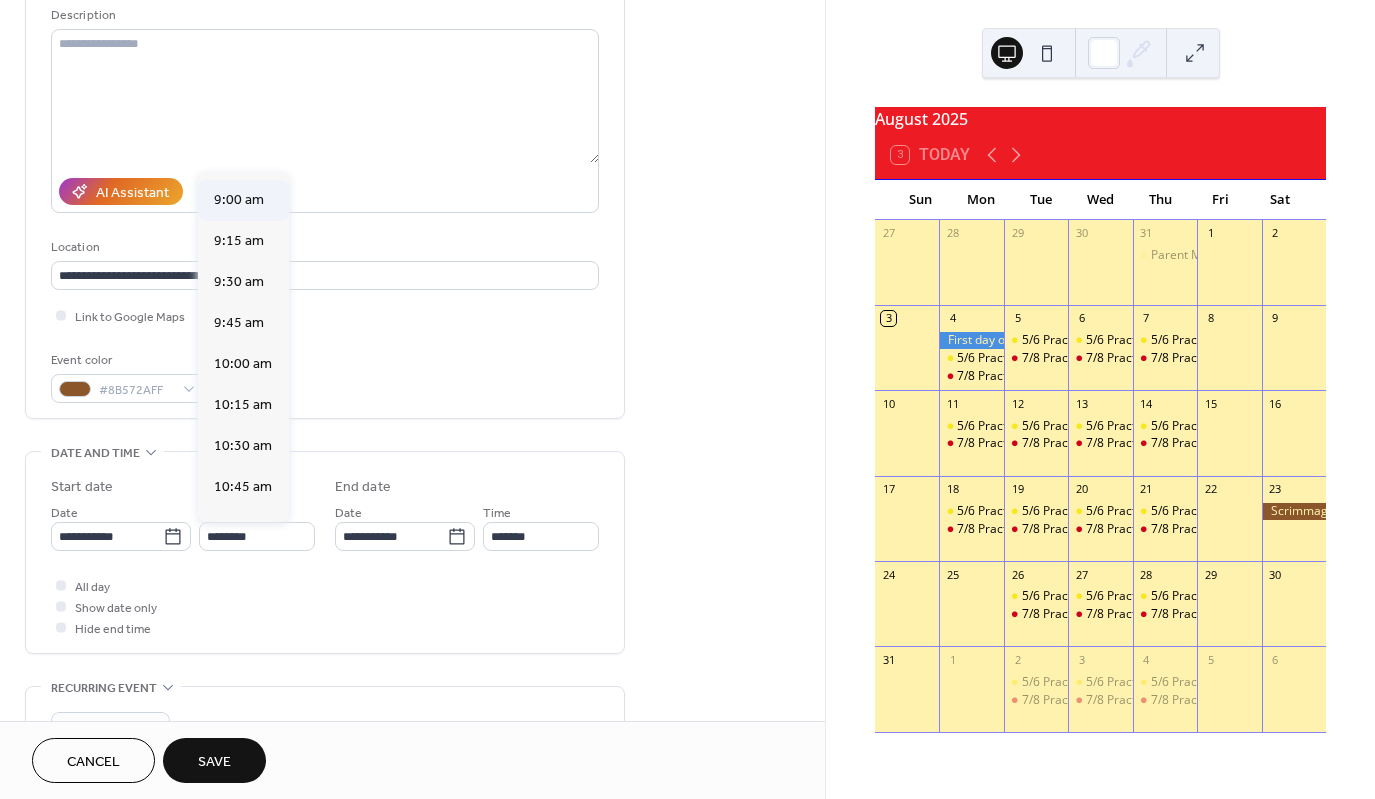 type on "*******" 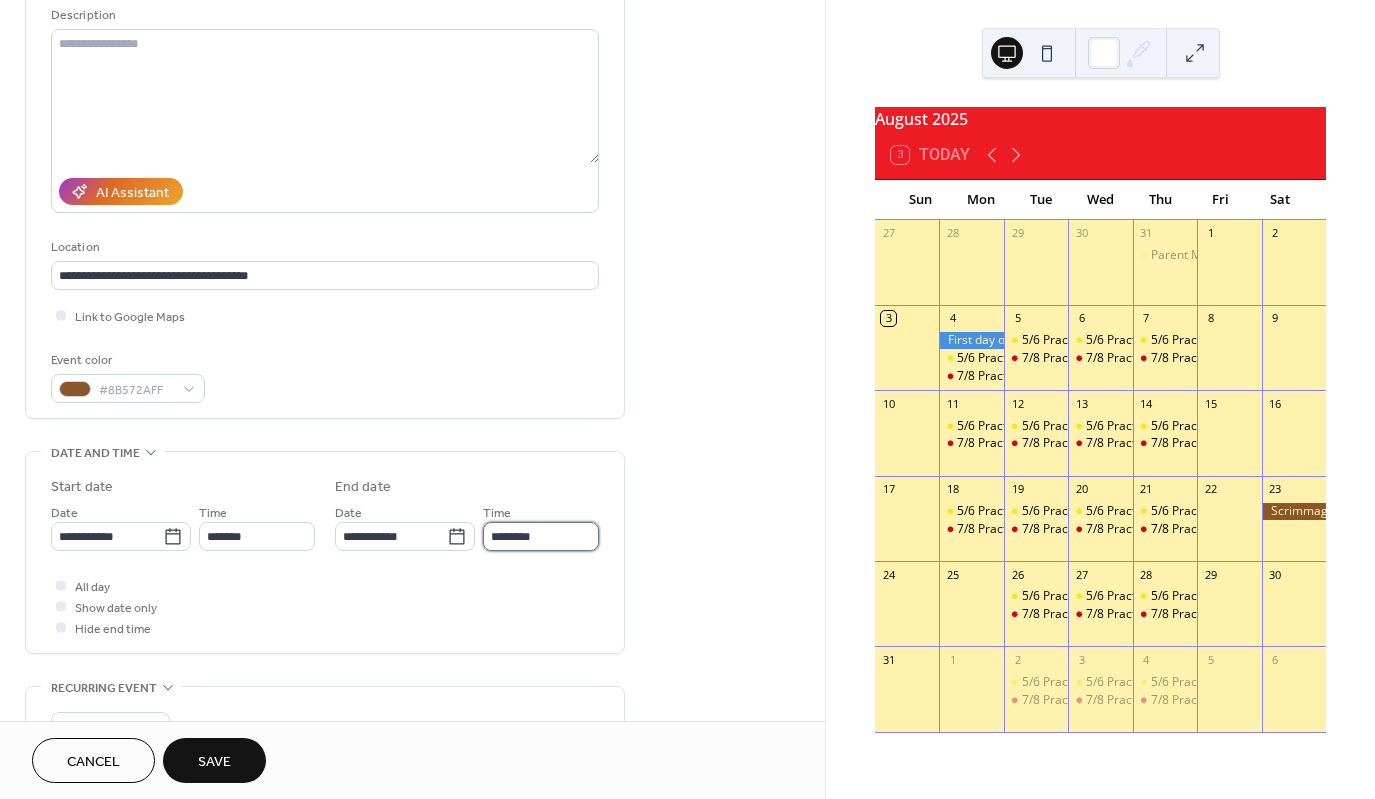 click on "********" at bounding box center [541, 536] 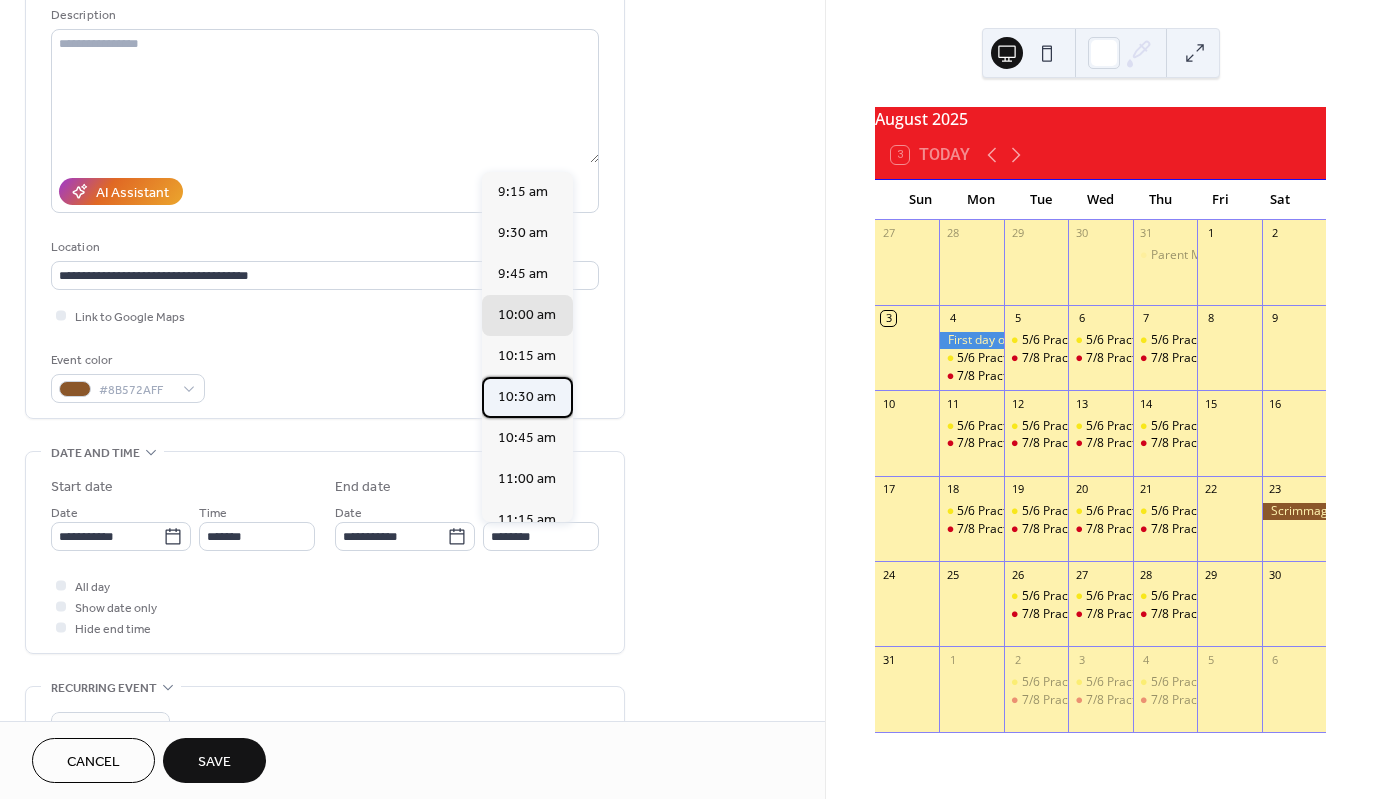 click on "10:30 am" at bounding box center (527, 397) 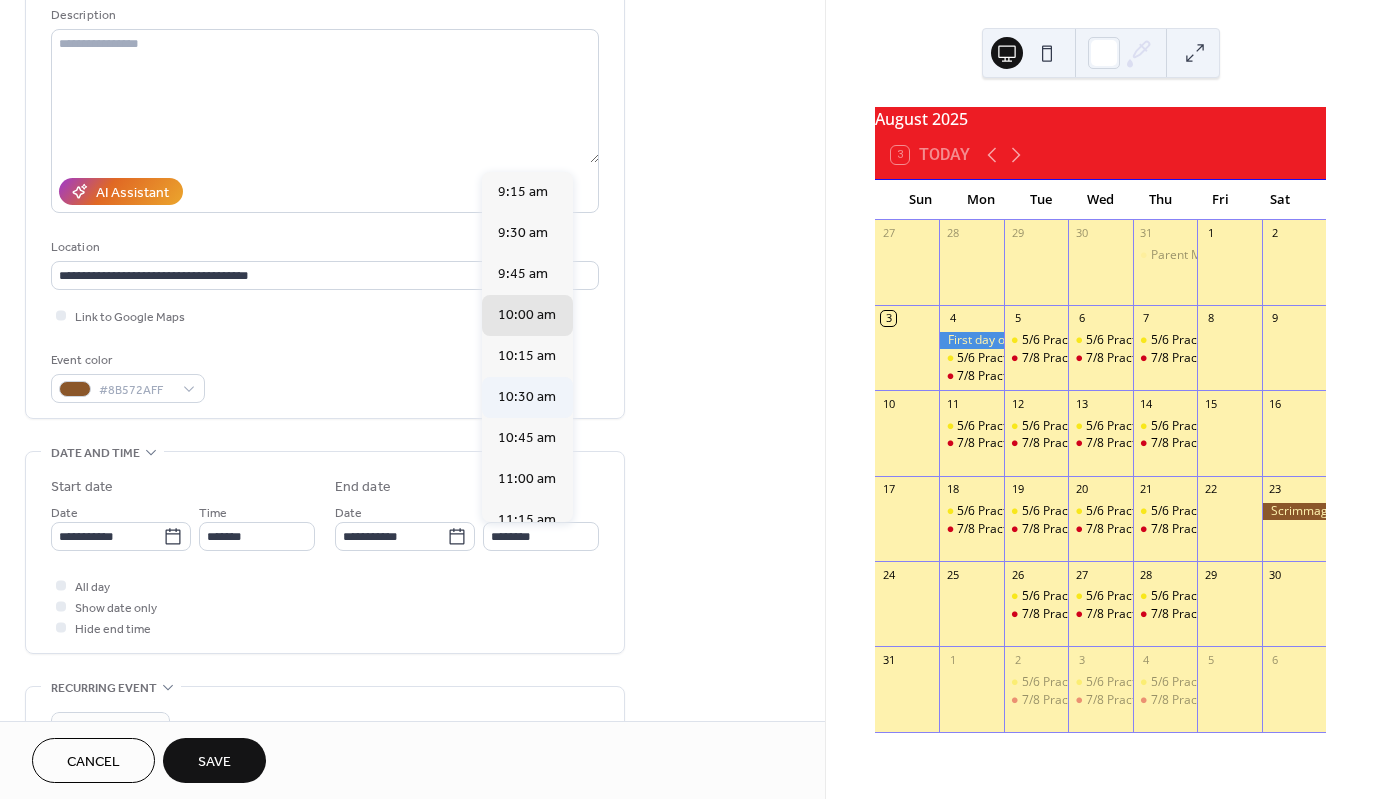 type on "********" 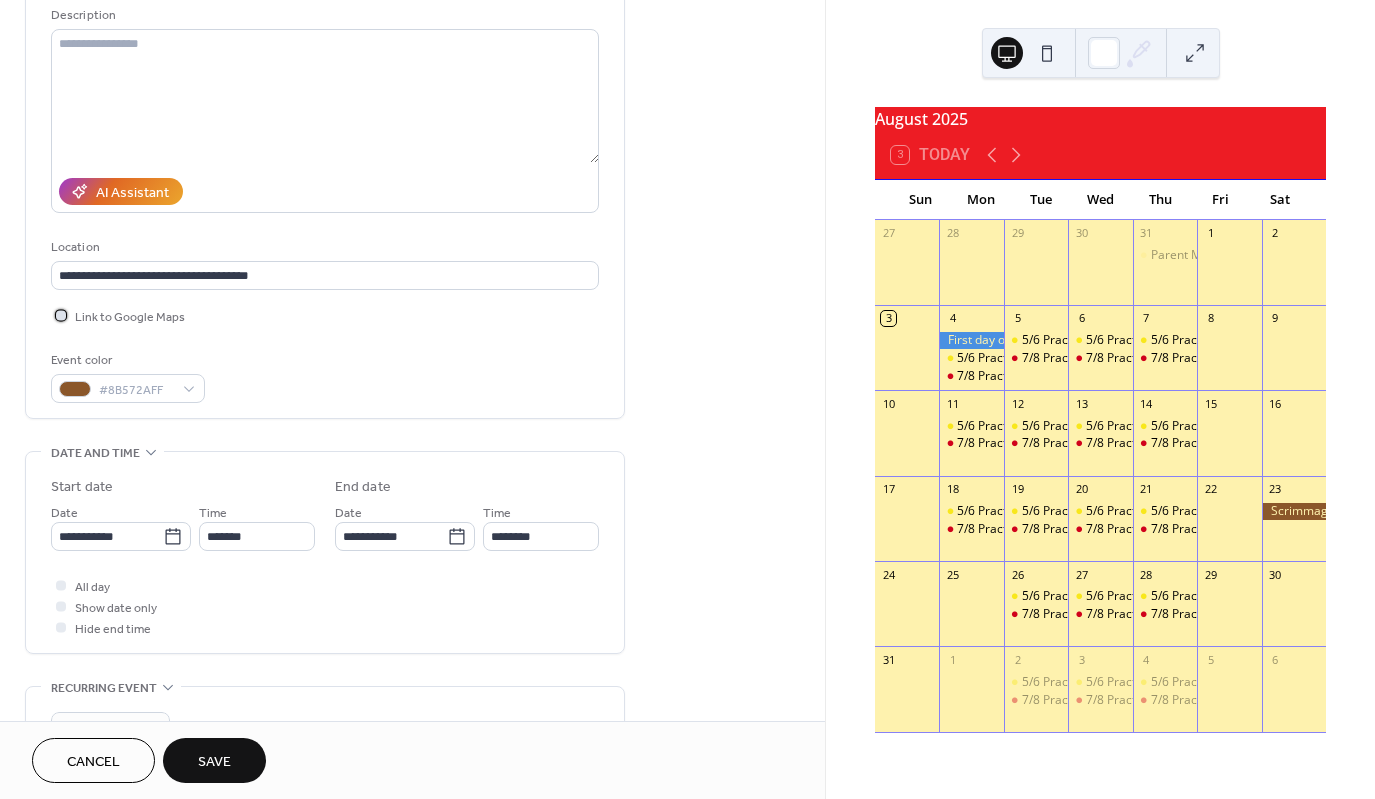 click on "Link to Google Maps" at bounding box center [130, 317] 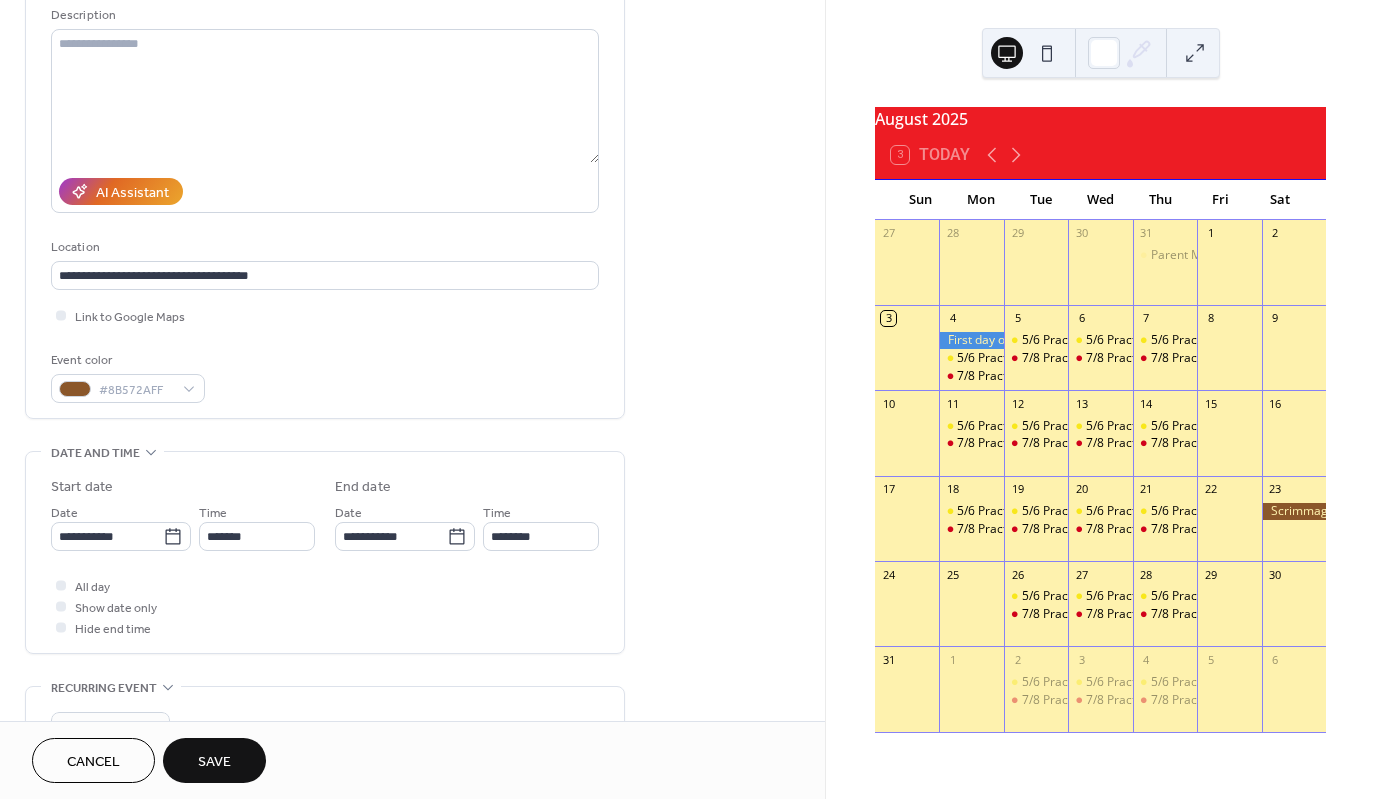 click on "Save" at bounding box center [214, 762] 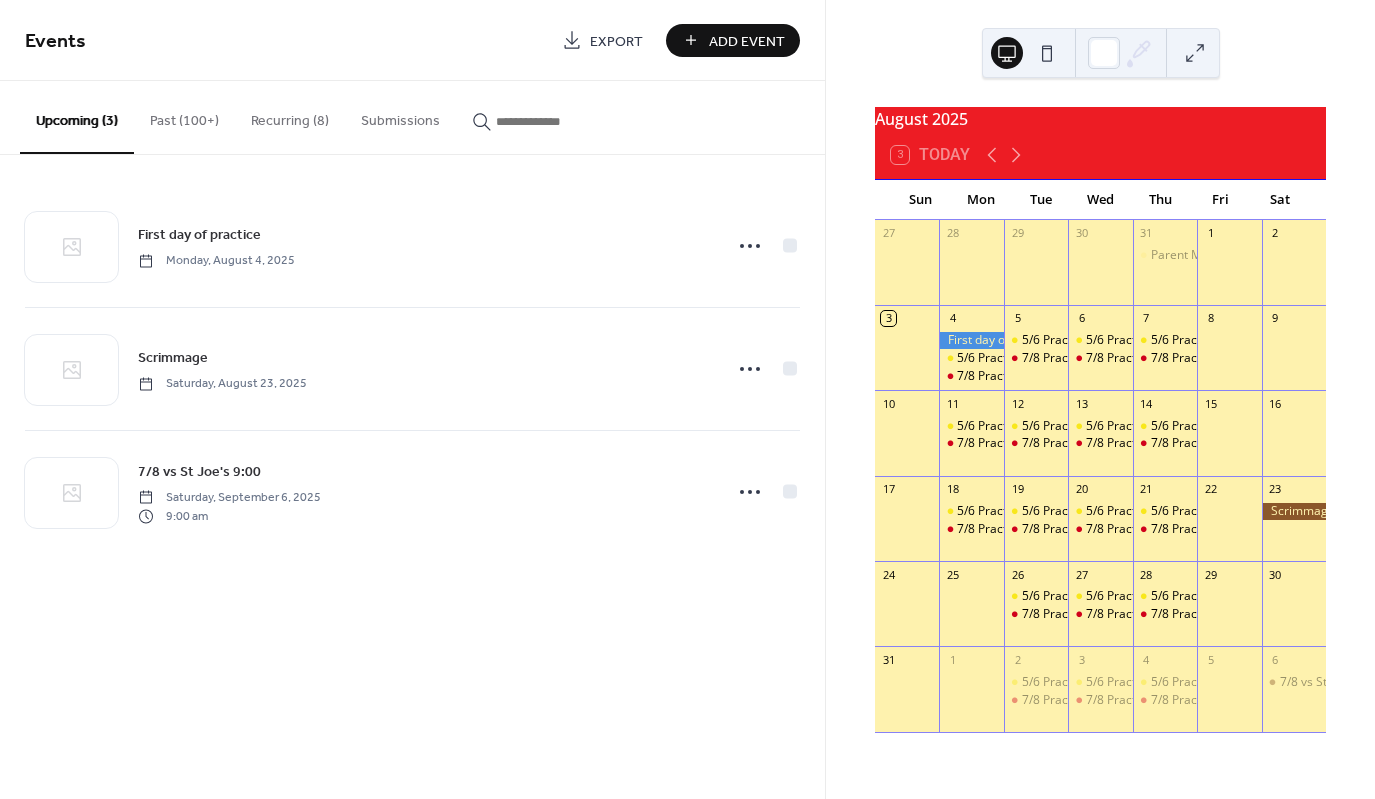 click on "Add Event" at bounding box center [747, 41] 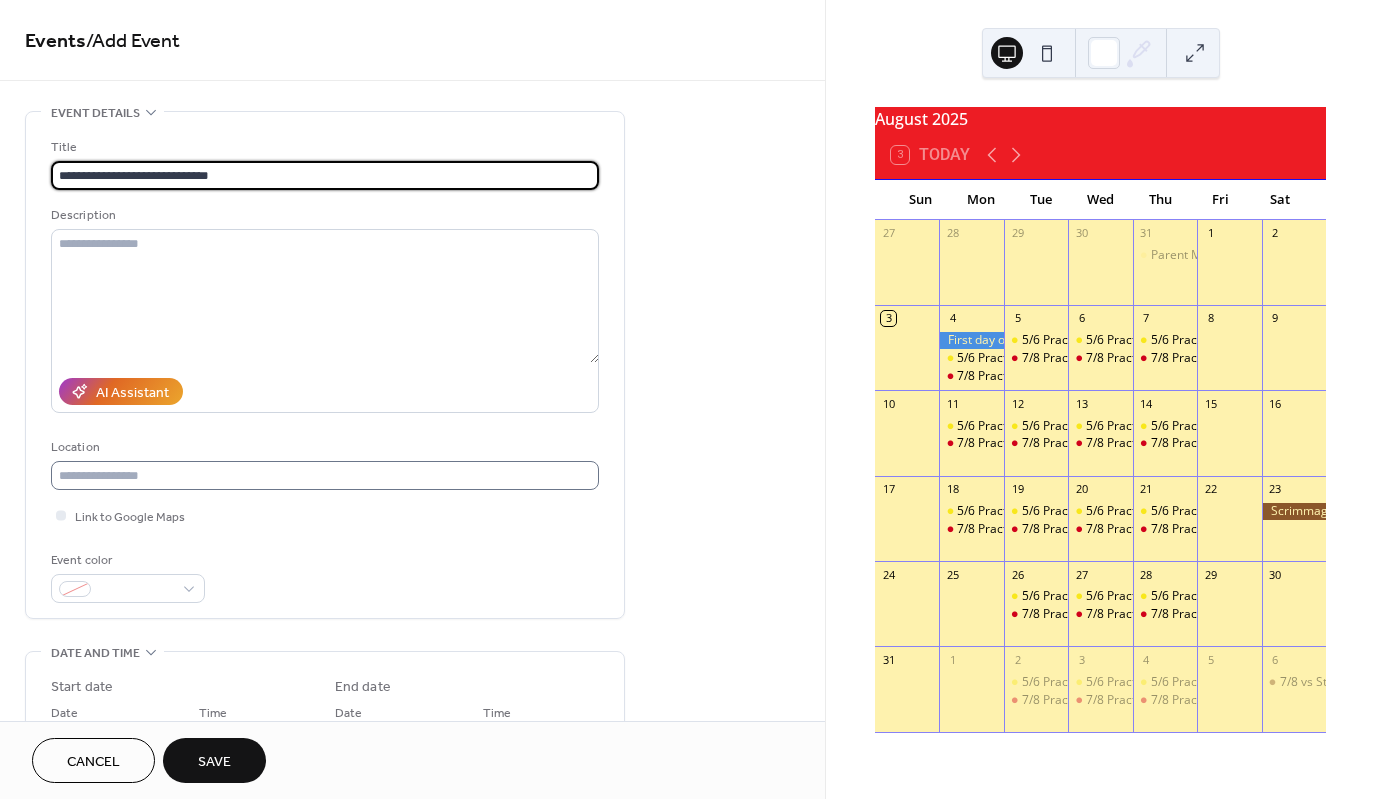 type on "**********" 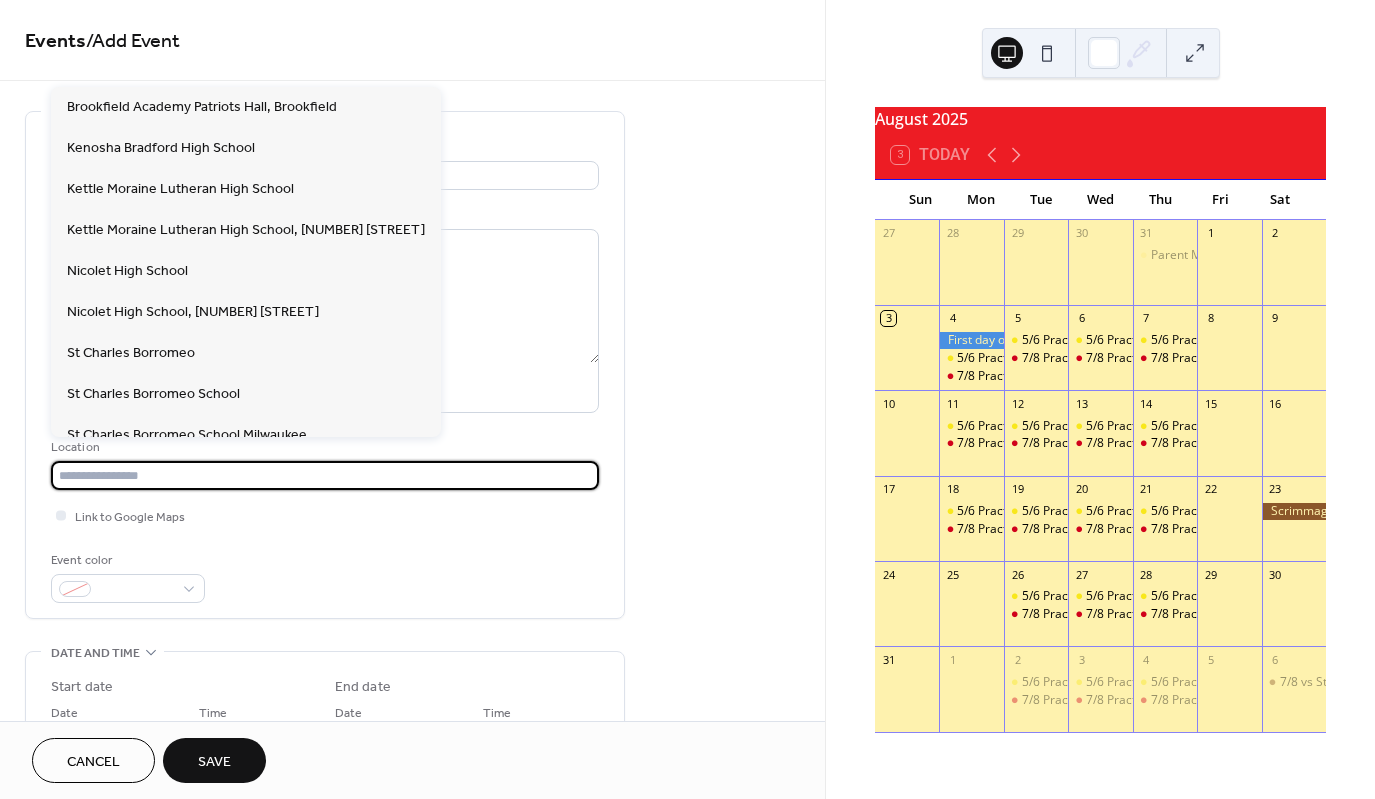 click at bounding box center (325, 475) 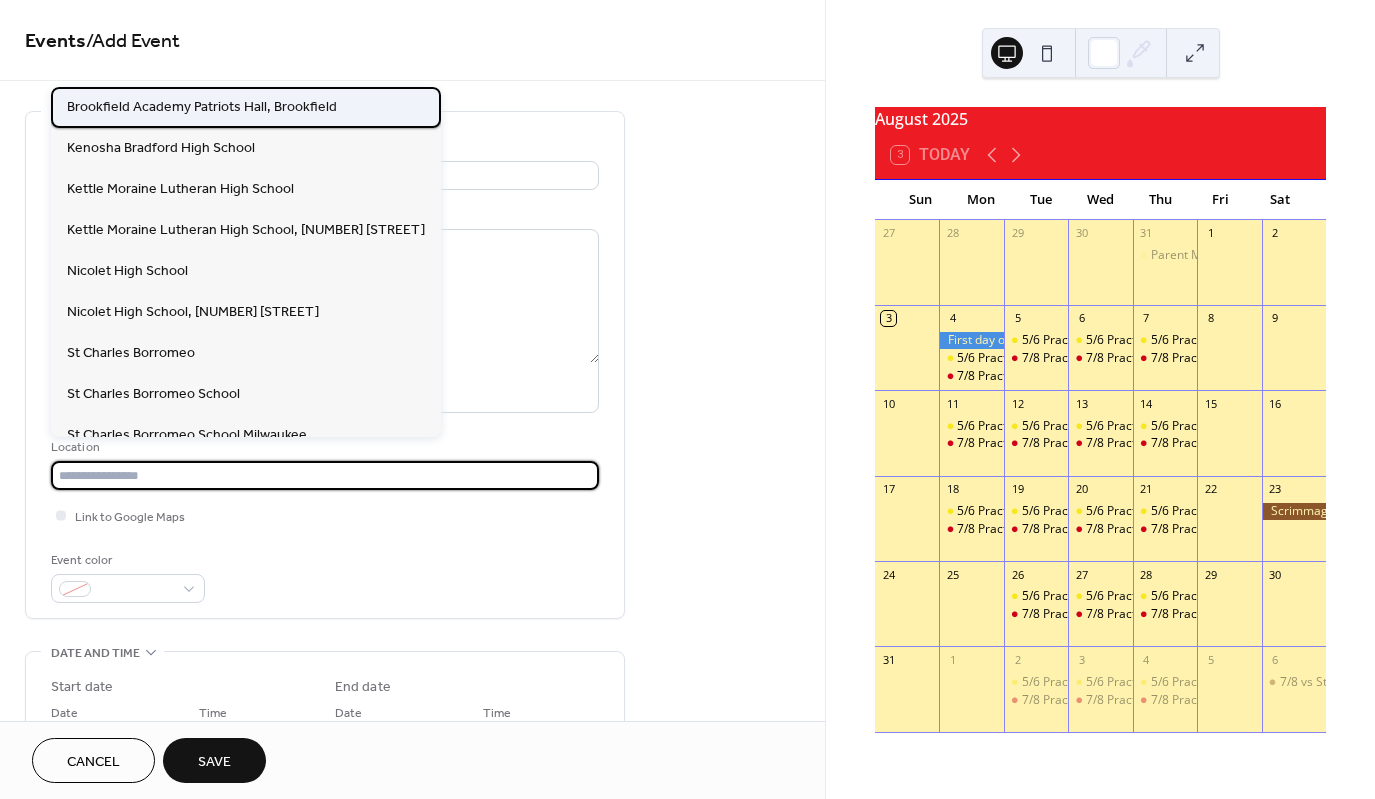 click on "Brookfield Academy Patriots Hall, Brookfield" at bounding box center [202, 107] 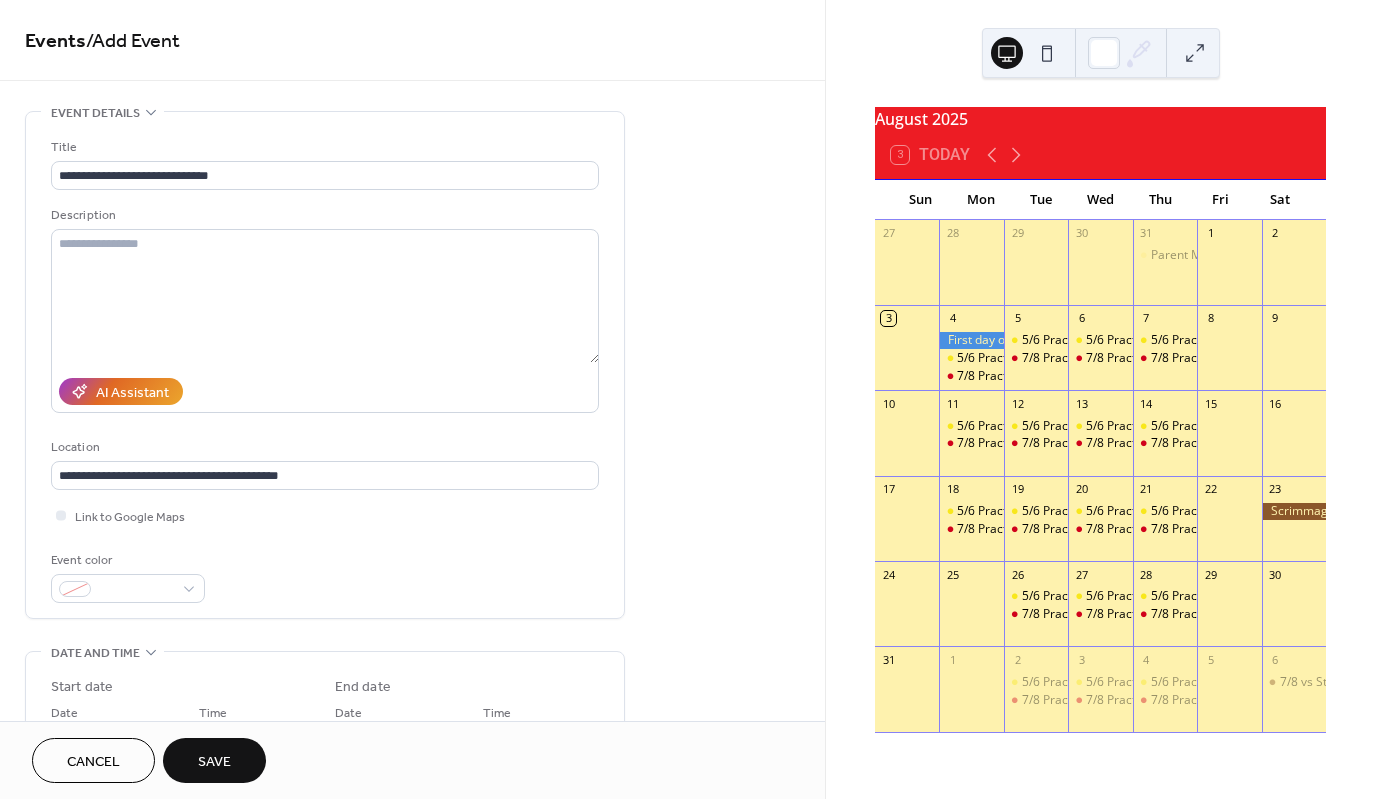 type on "**********" 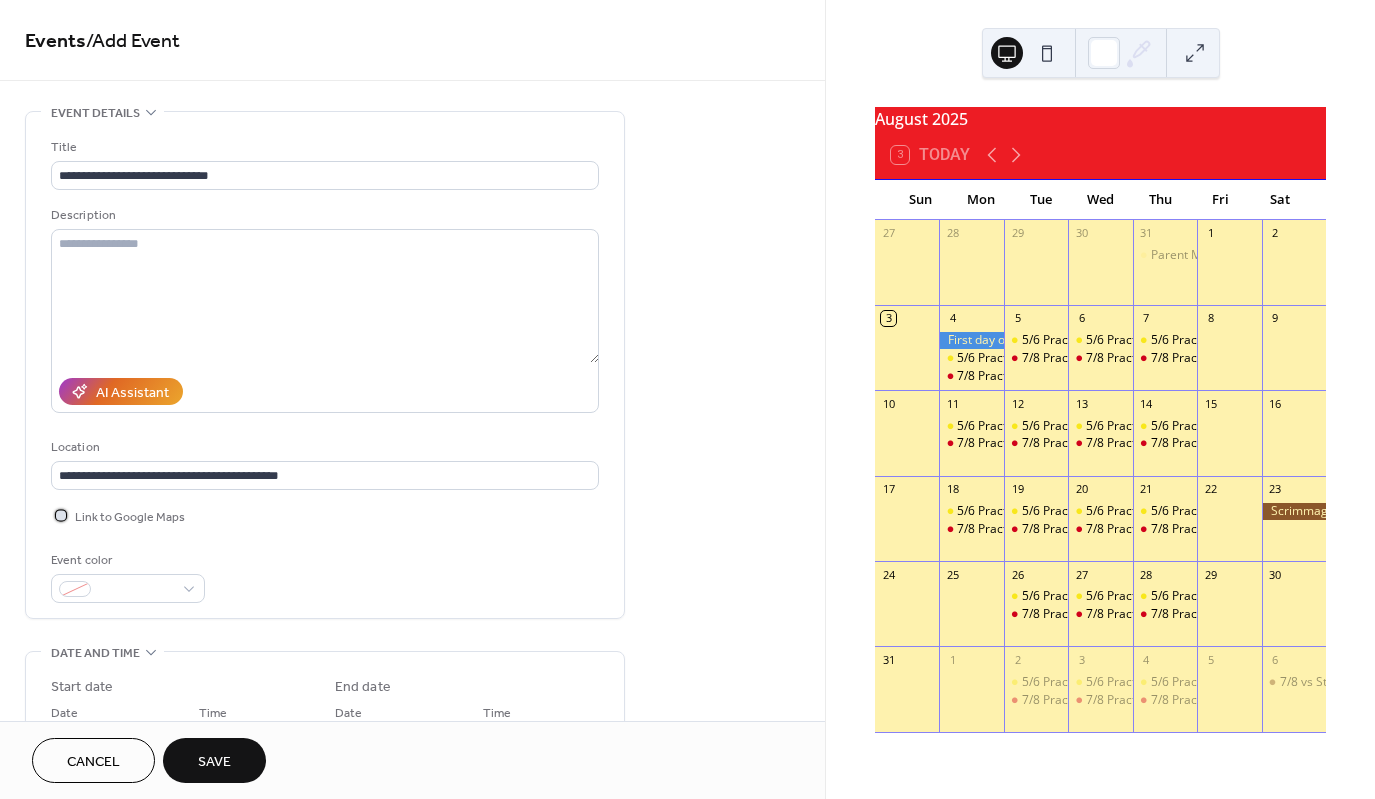 click at bounding box center (61, 515) 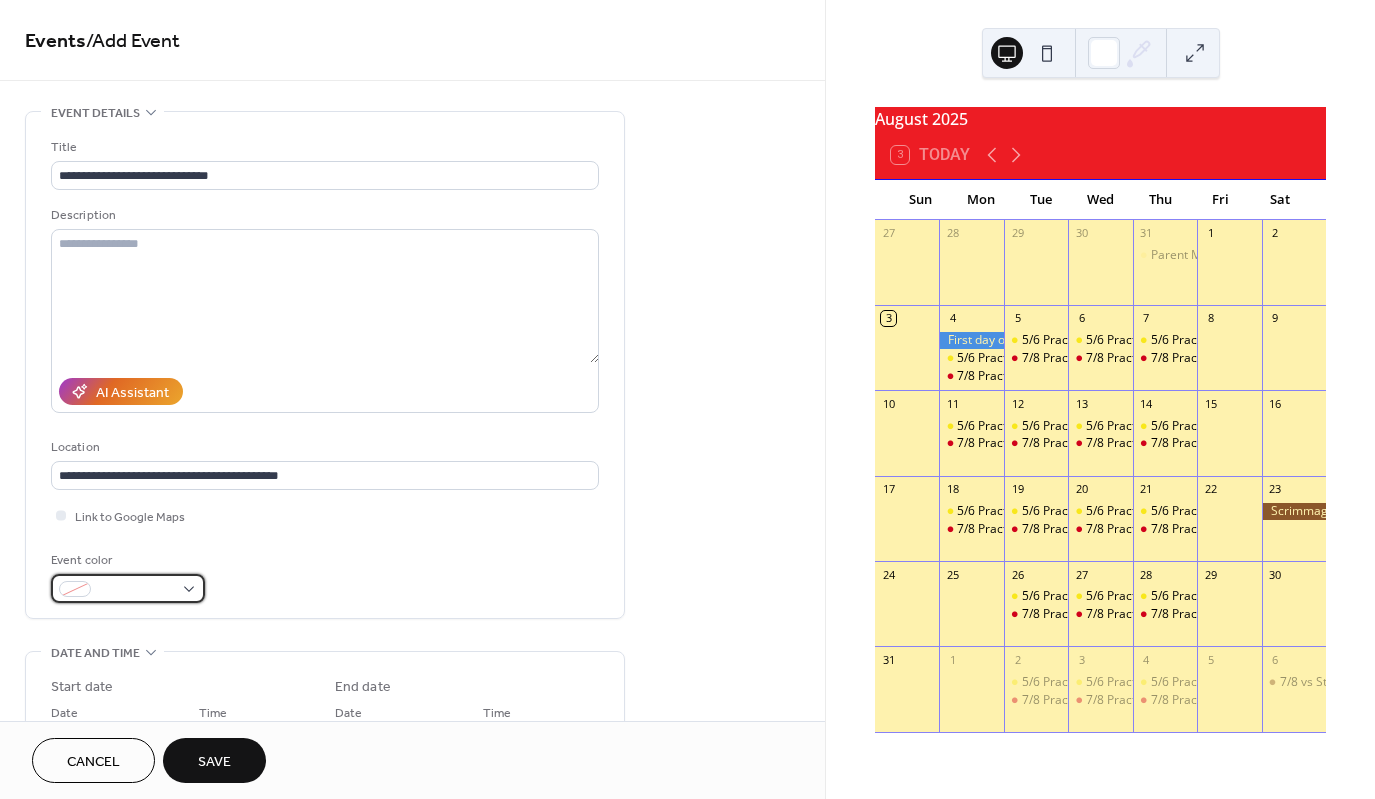 click at bounding box center (128, 588) 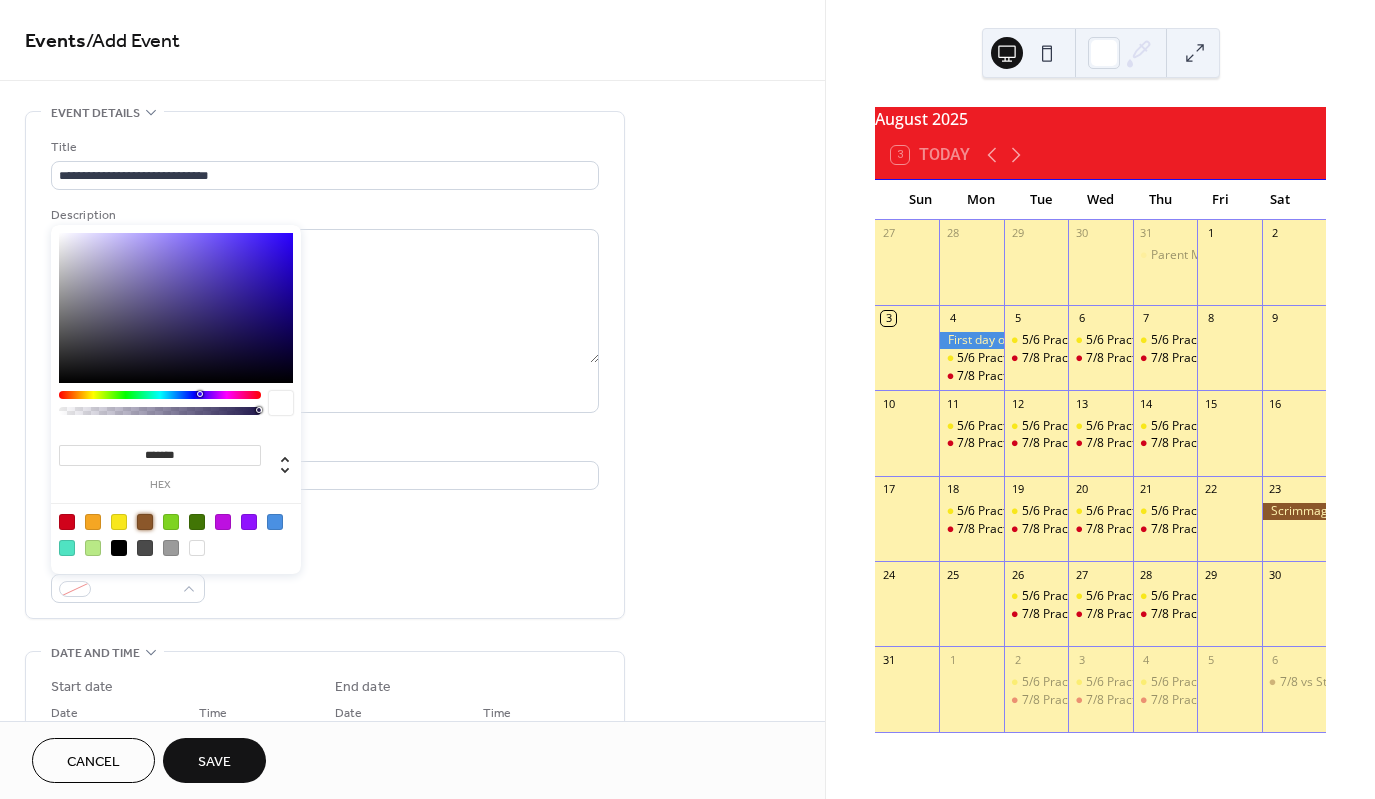 click at bounding box center (145, 522) 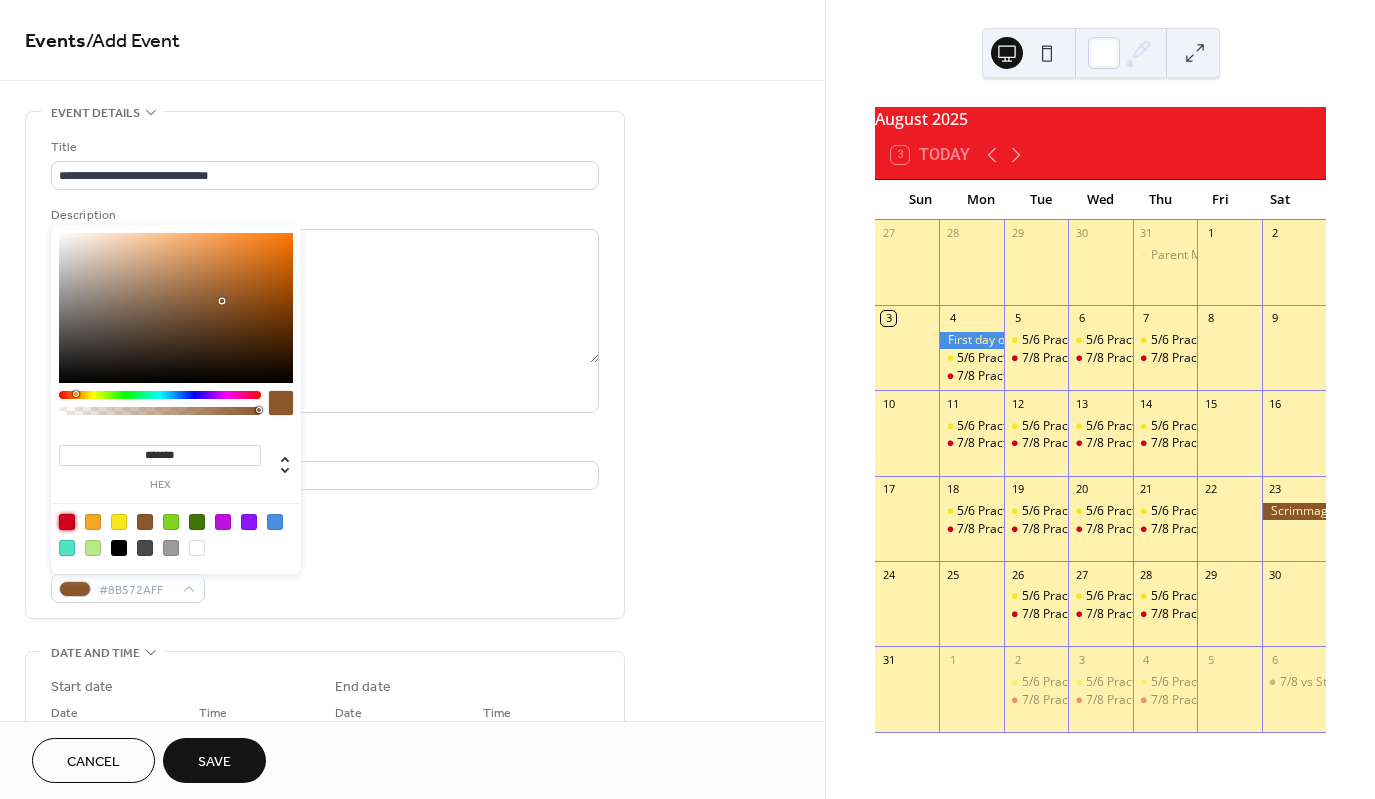 click at bounding box center [67, 522] 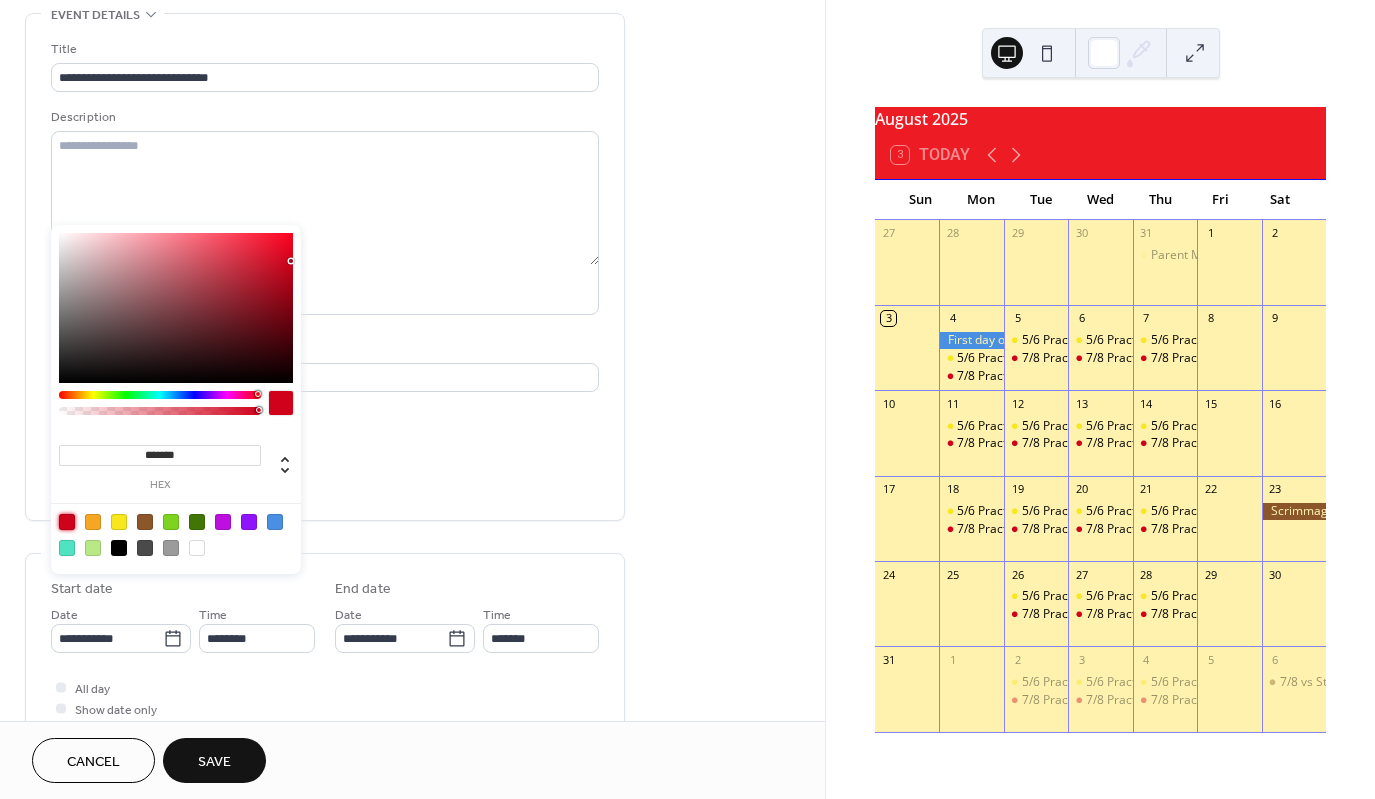 scroll, scrollTop: 100, scrollLeft: 0, axis: vertical 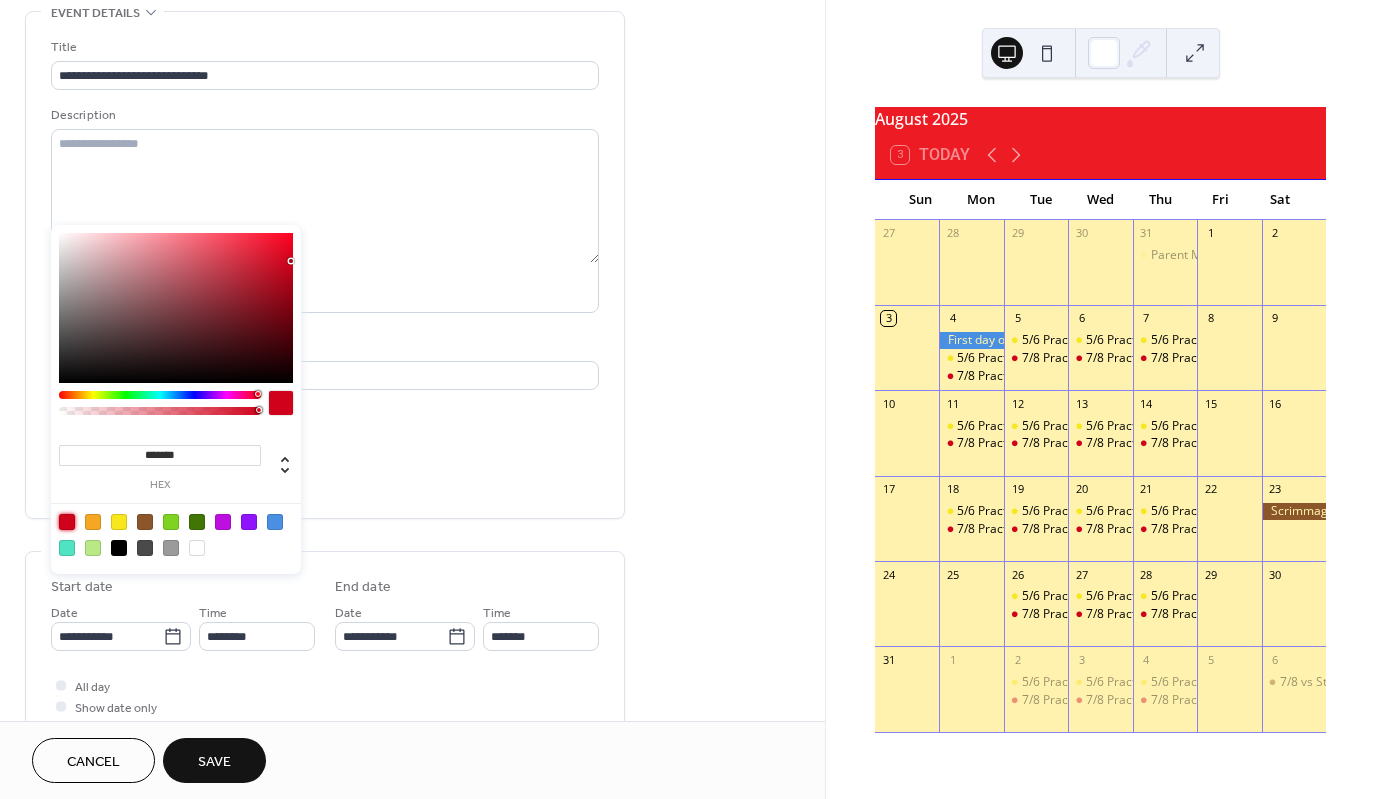 click on "**********" at bounding box center [325, 688] 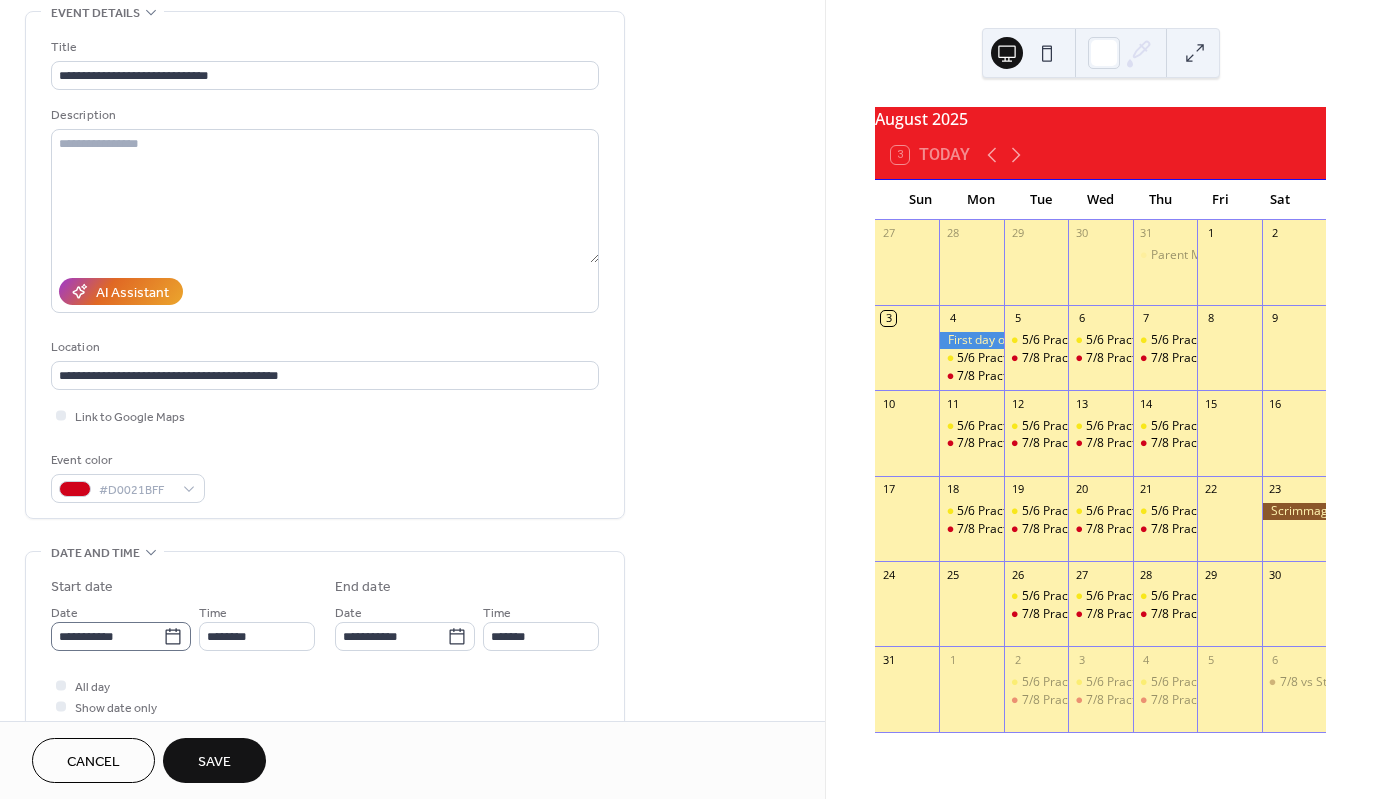 click 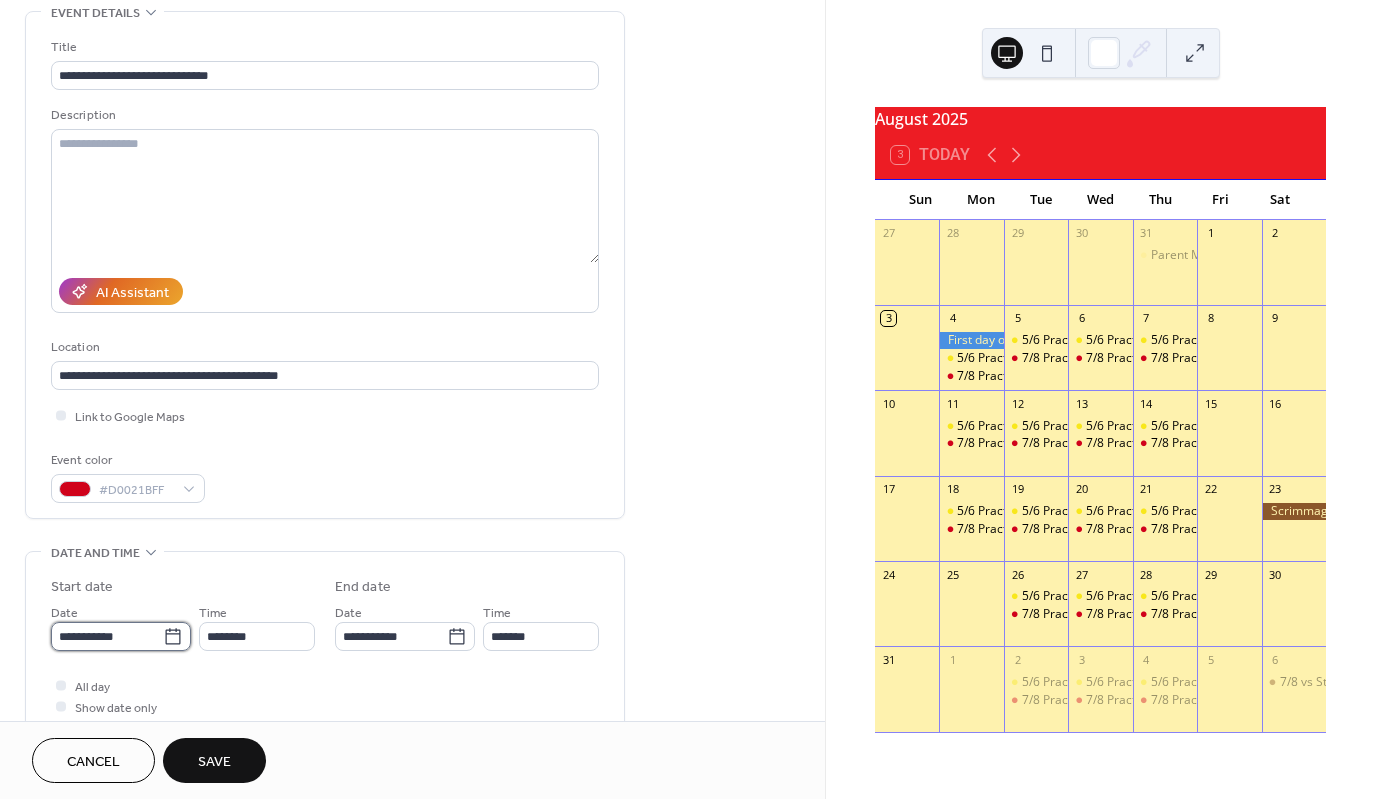 click on "**********" at bounding box center [107, 636] 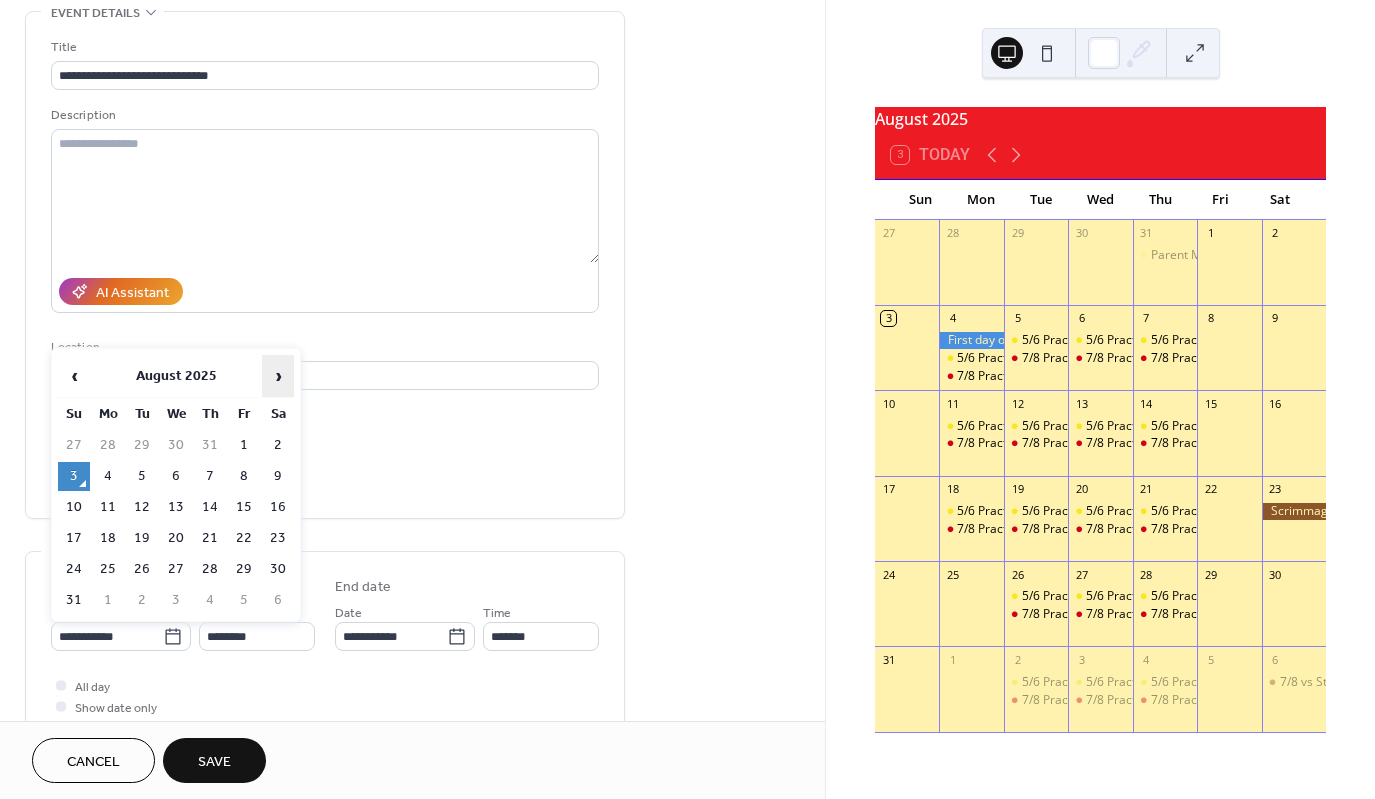 click on "›" at bounding box center [278, 376] 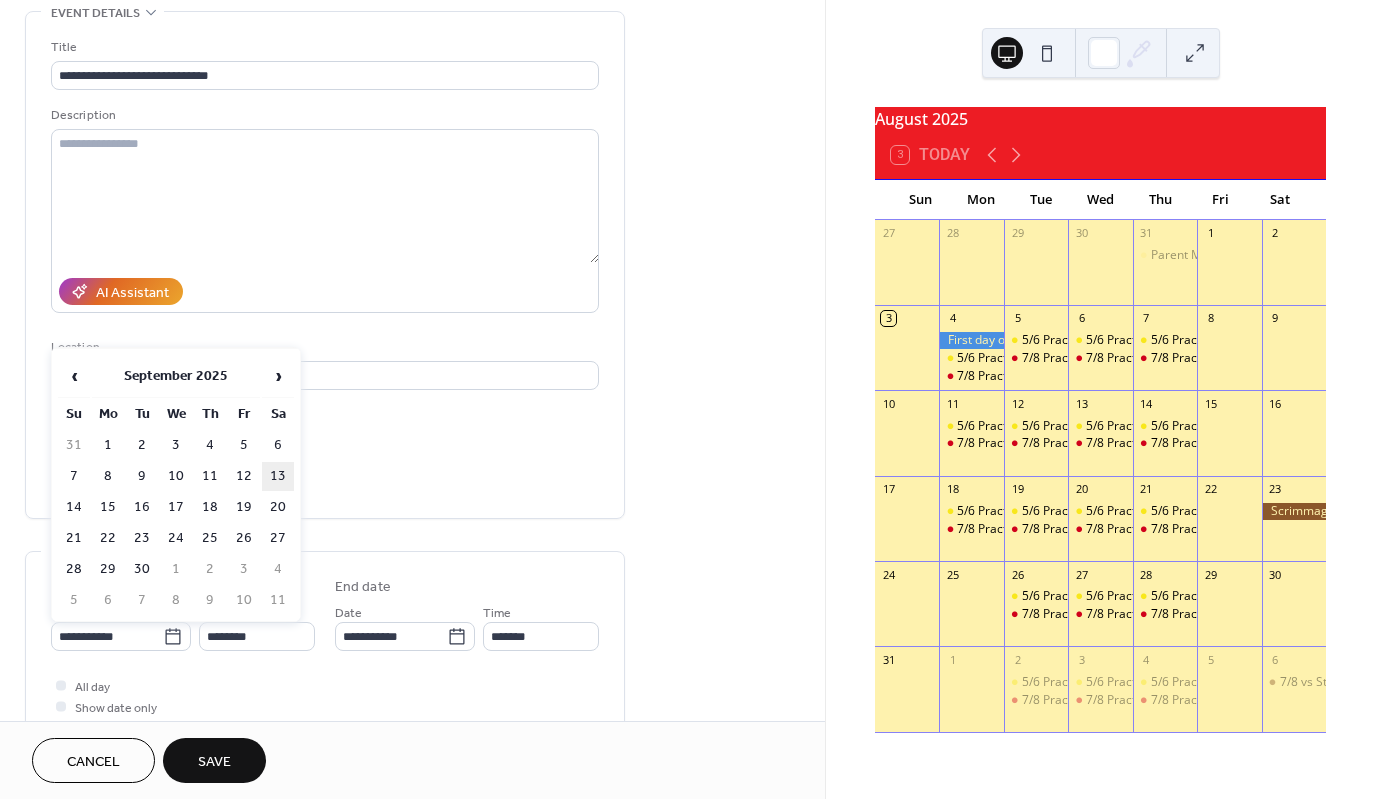 click on "13" at bounding box center [278, 476] 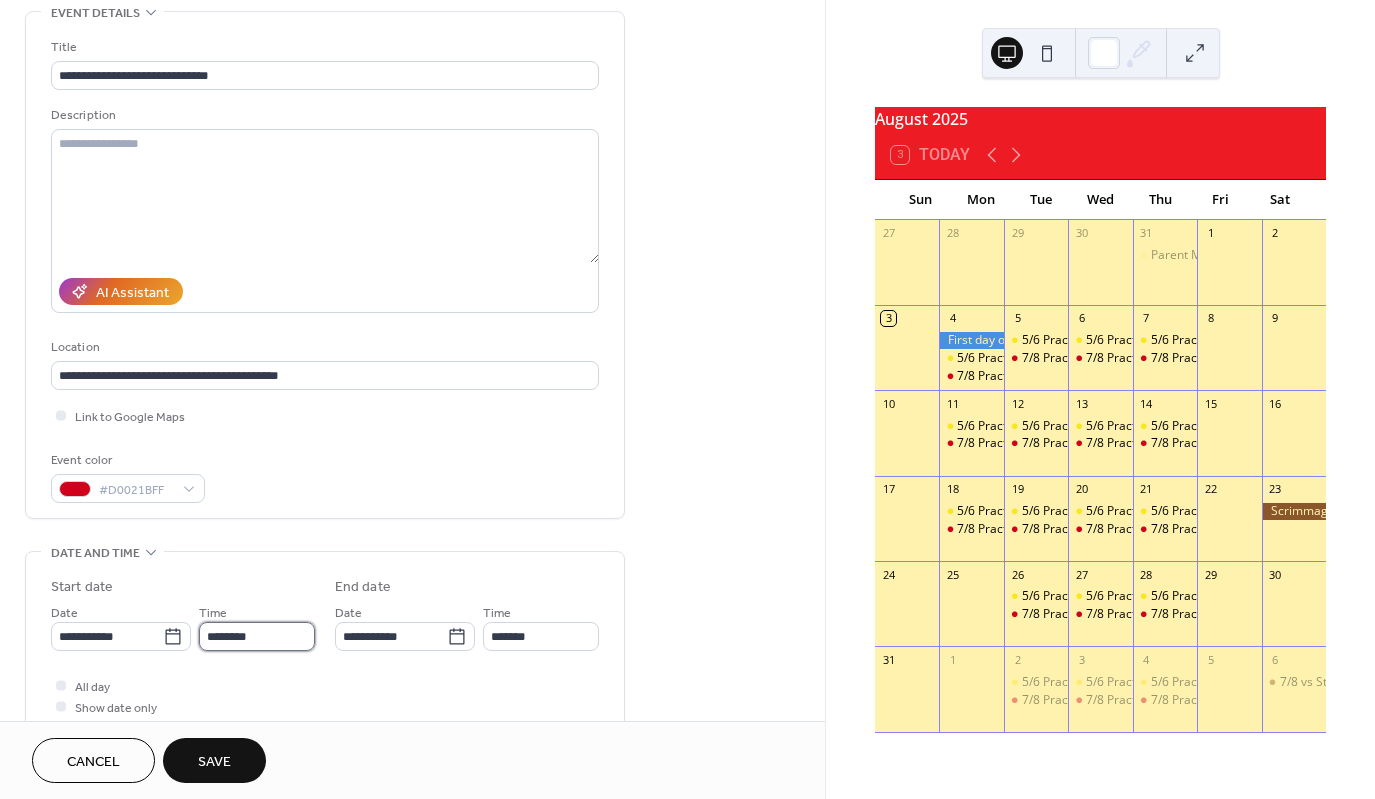 click on "********" at bounding box center [257, 636] 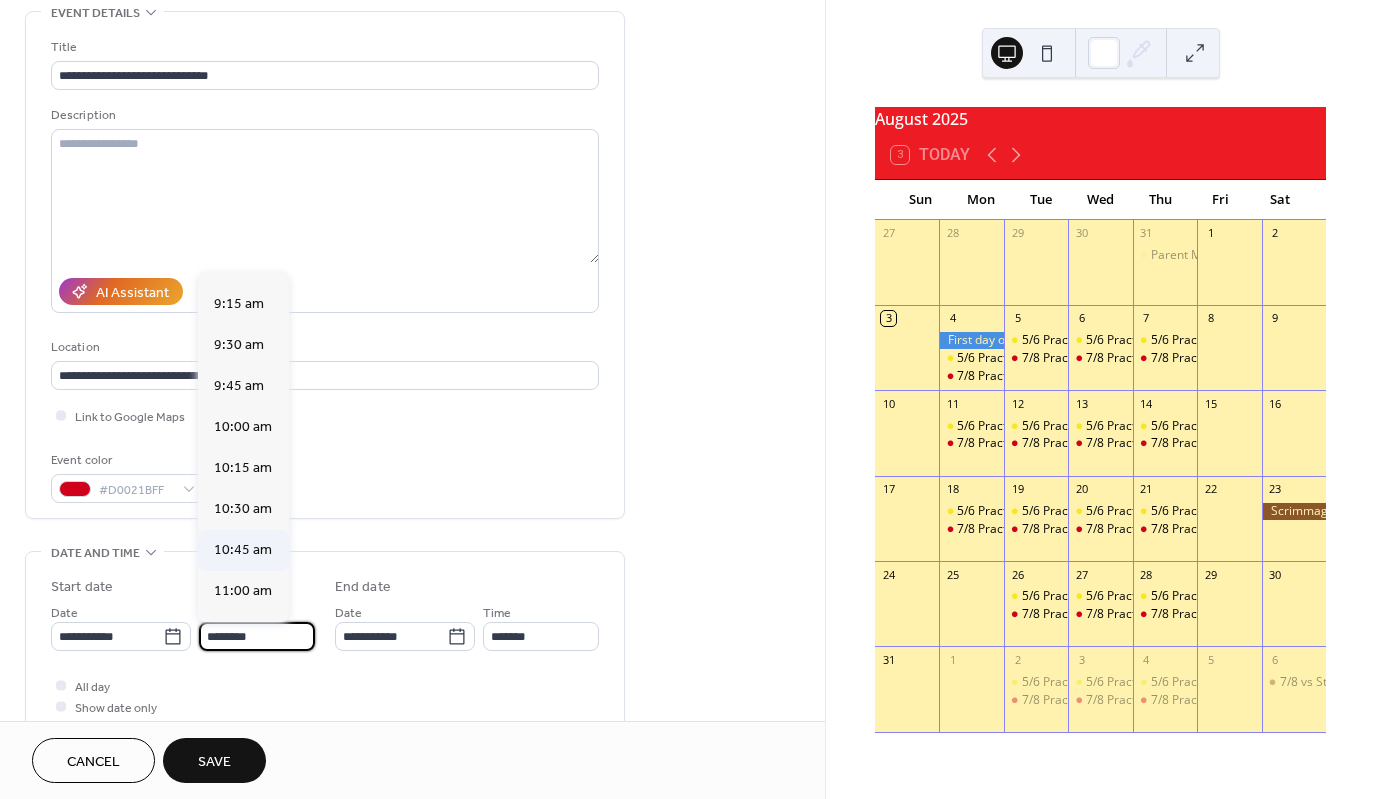 scroll, scrollTop: 1468, scrollLeft: 0, axis: vertical 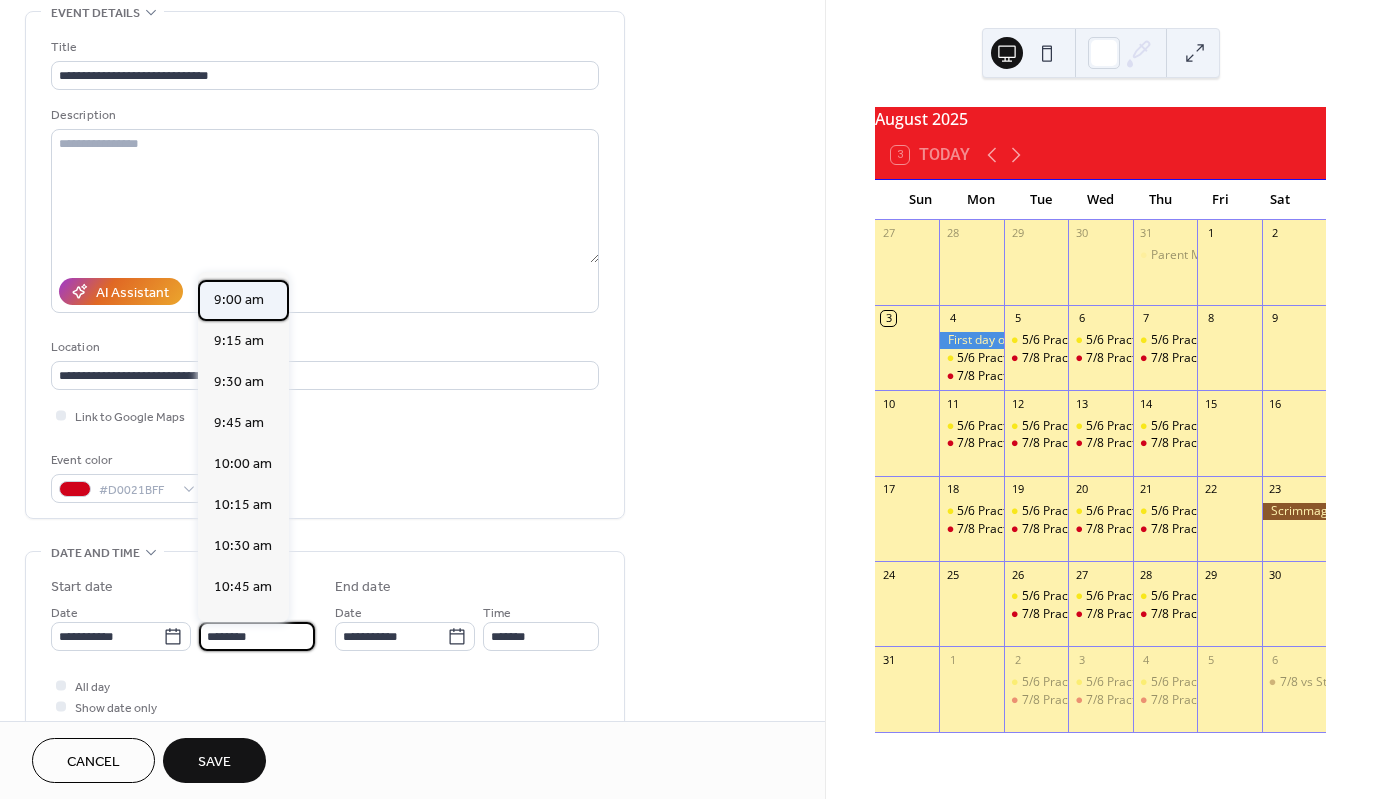 click on "9:00 am" at bounding box center (239, 300) 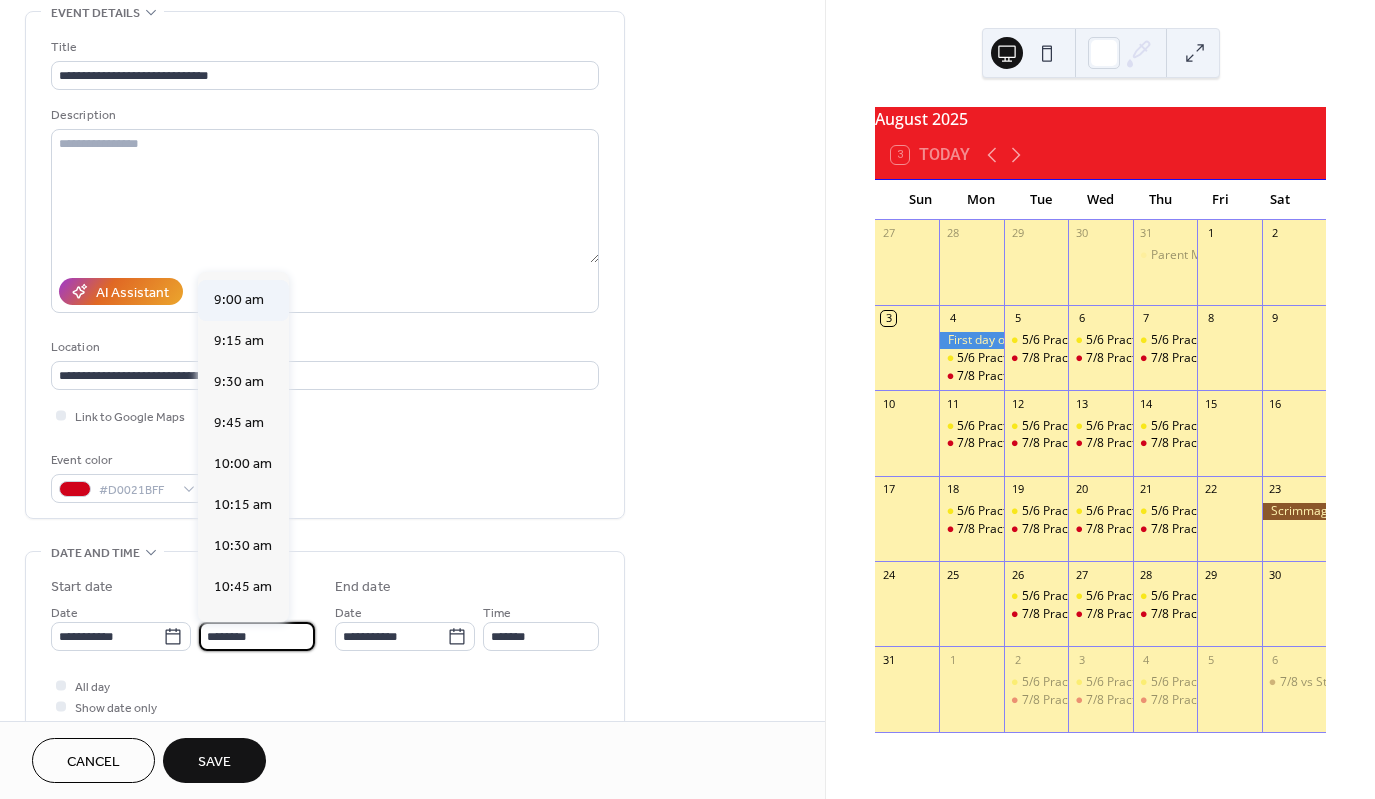 type on "*******" 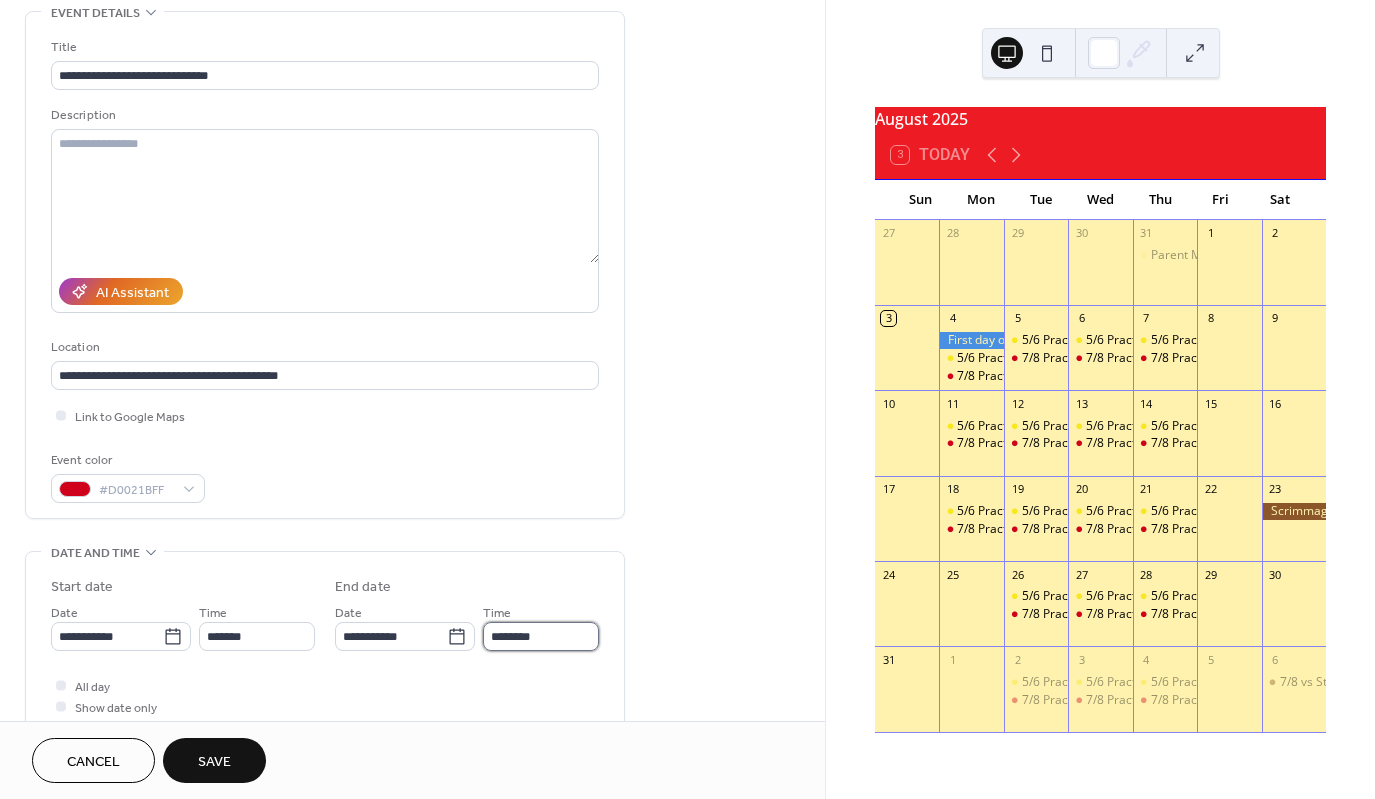 click on "********" at bounding box center [541, 636] 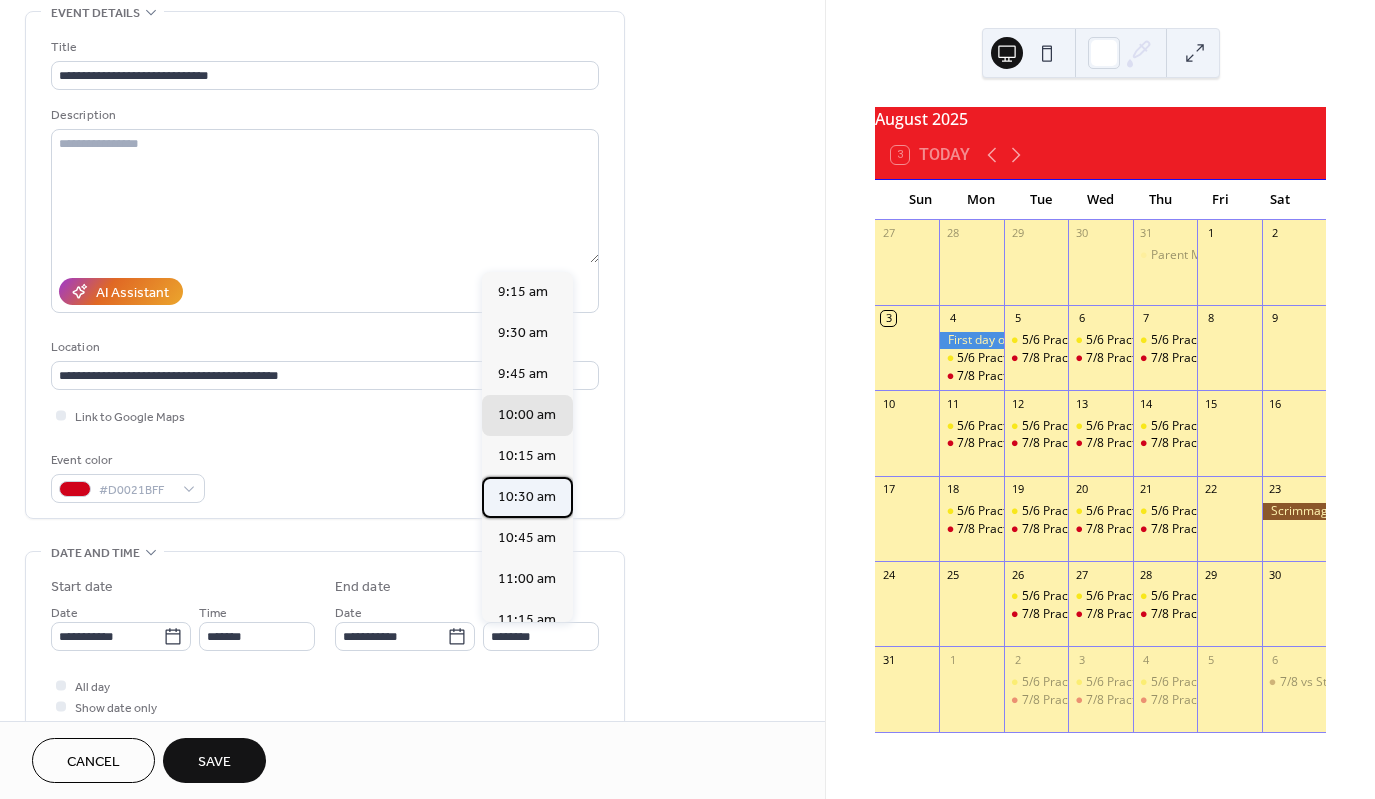 click on "10:30 am" at bounding box center [527, 497] 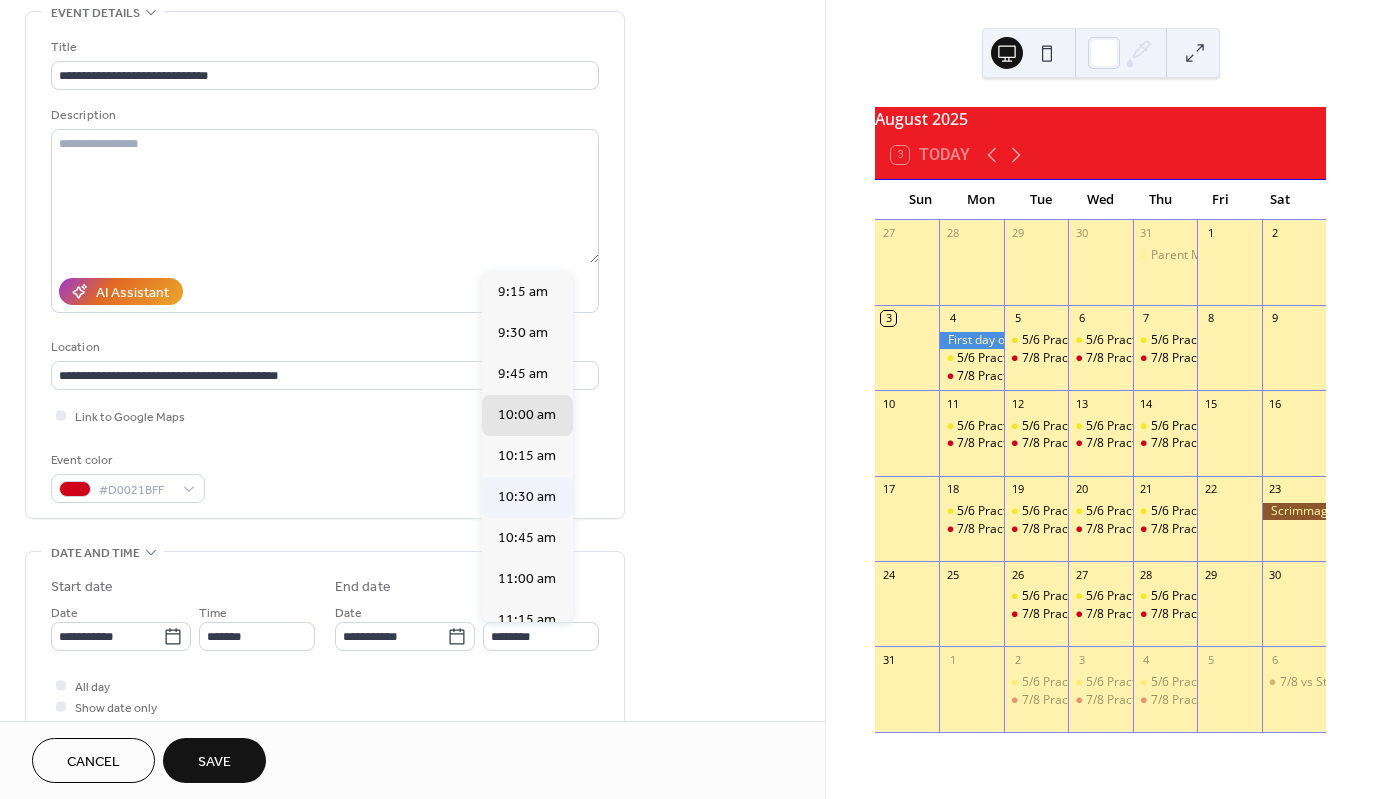 type on "********" 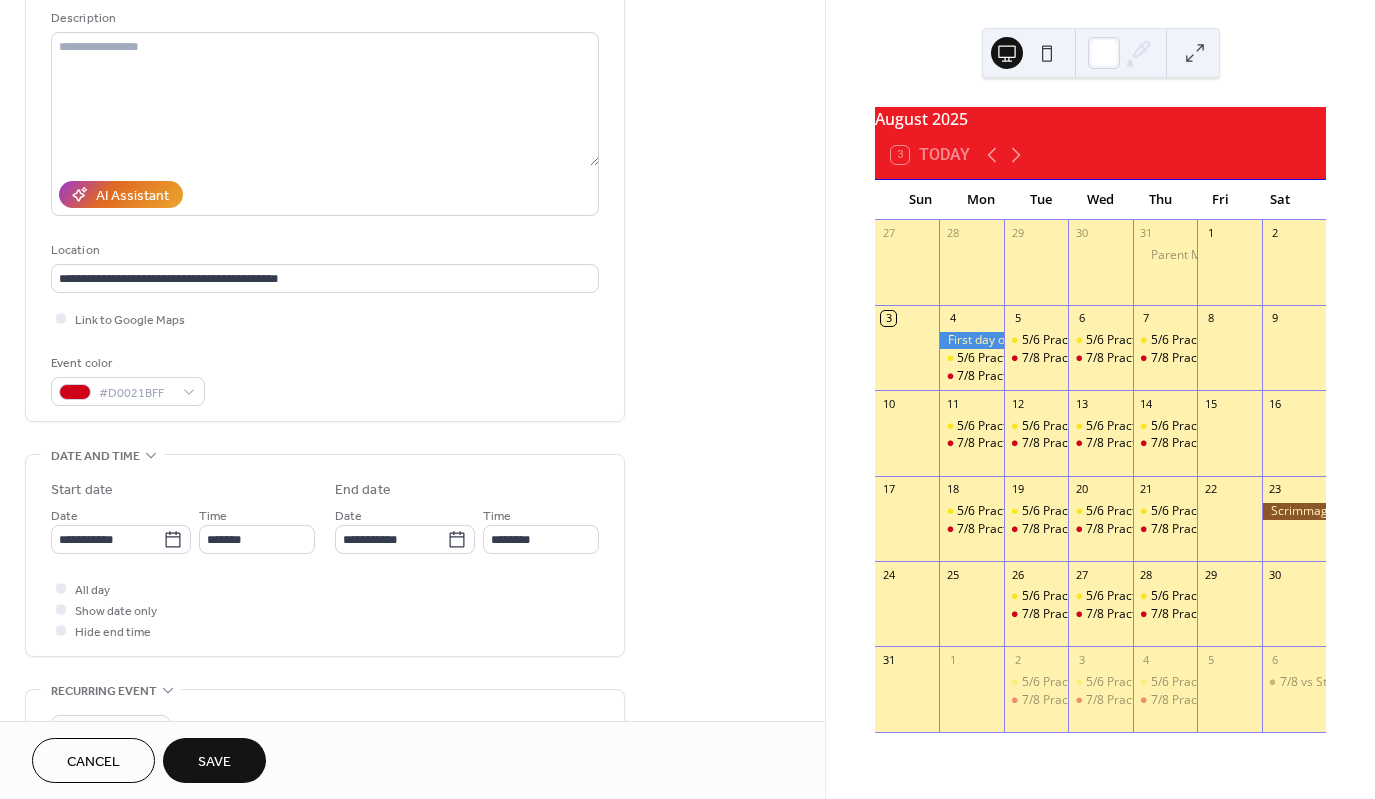scroll, scrollTop: 200, scrollLeft: 0, axis: vertical 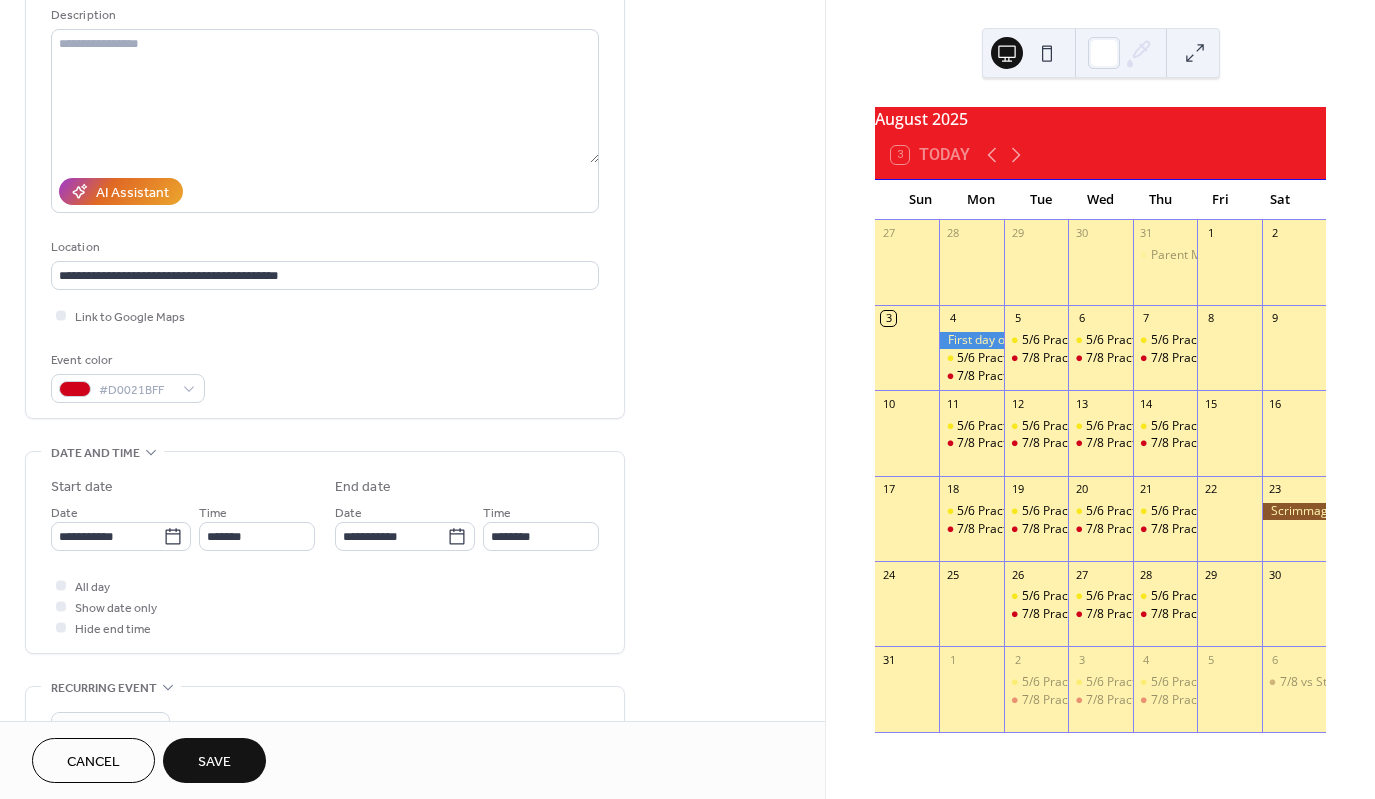 click on "Save" at bounding box center (214, 760) 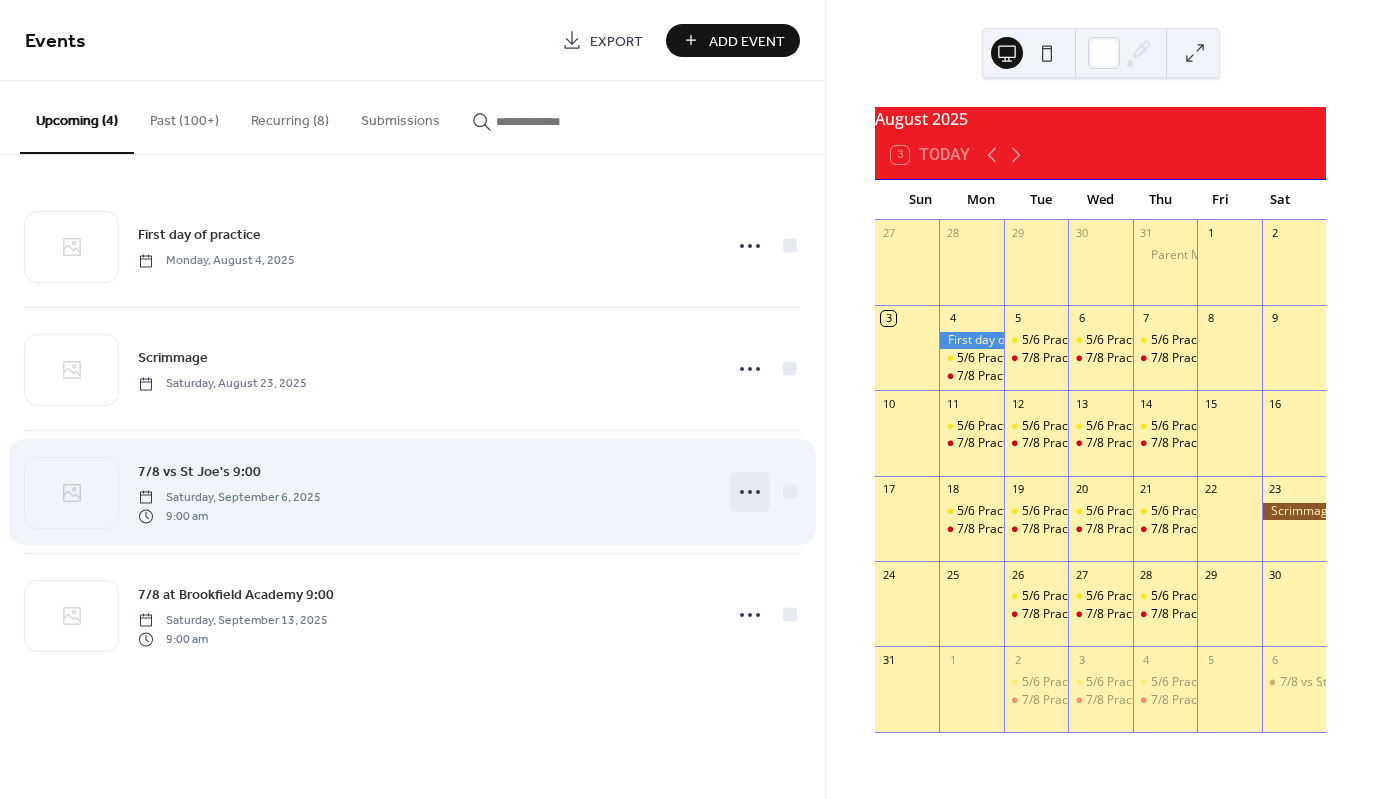 click 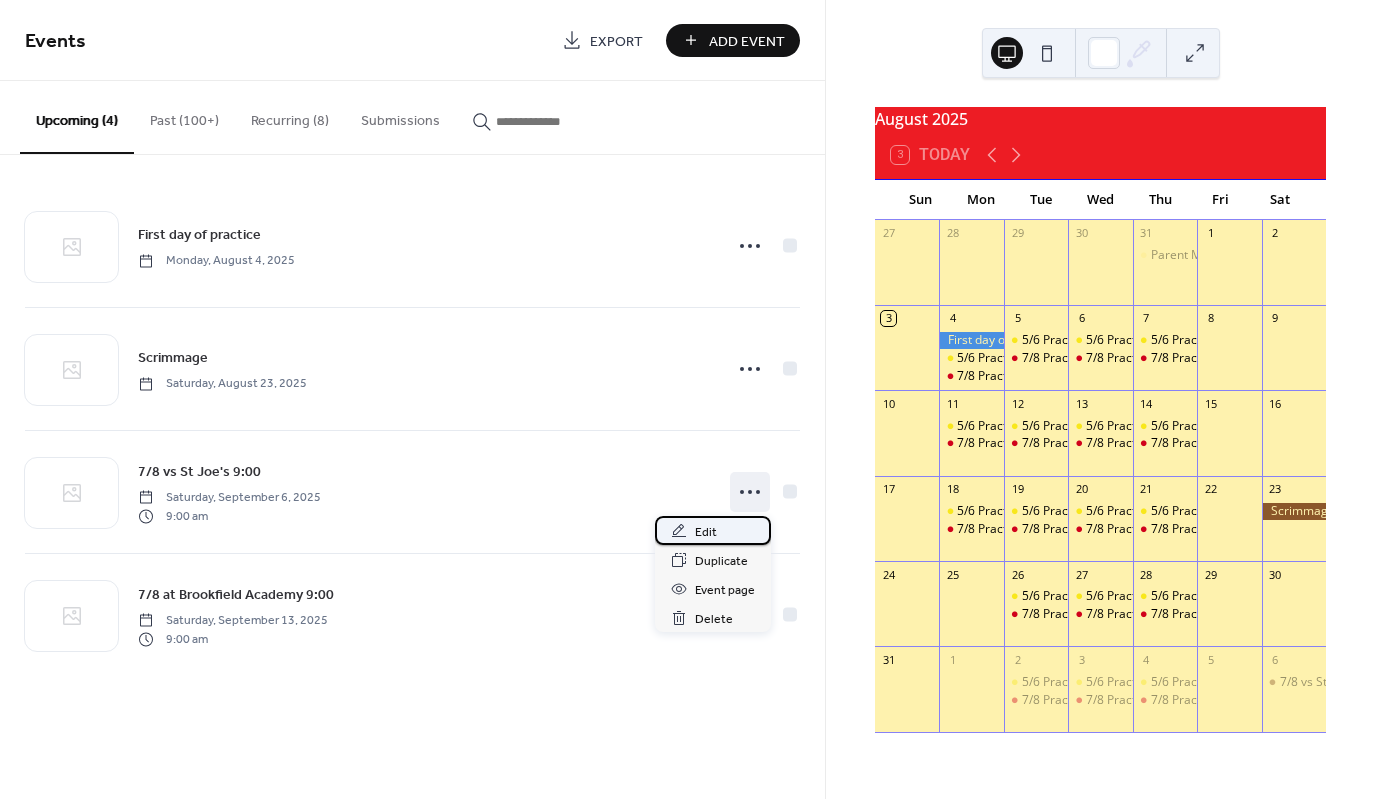 click on "Edit" at bounding box center [713, 530] 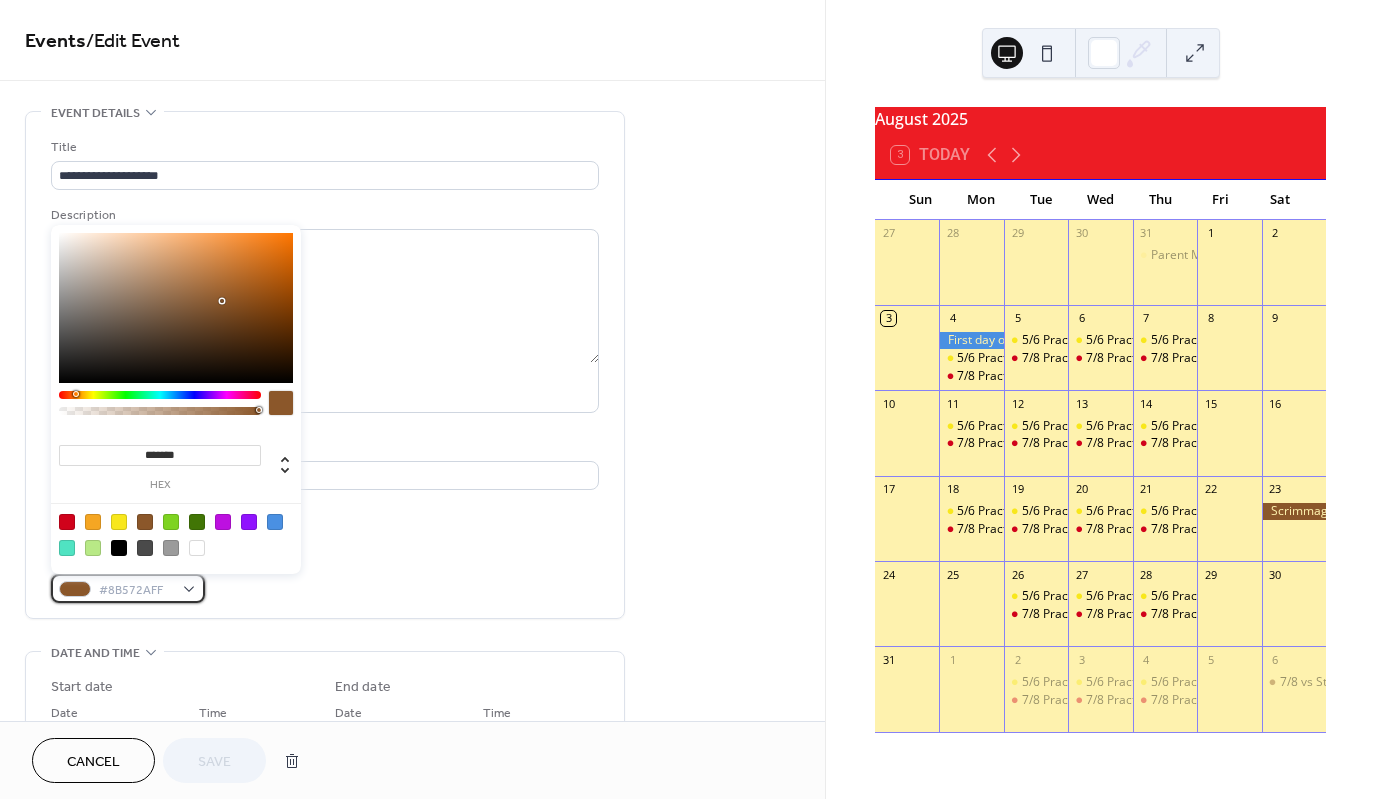 click on "#8B572AFF" at bounding box center [128, 588] 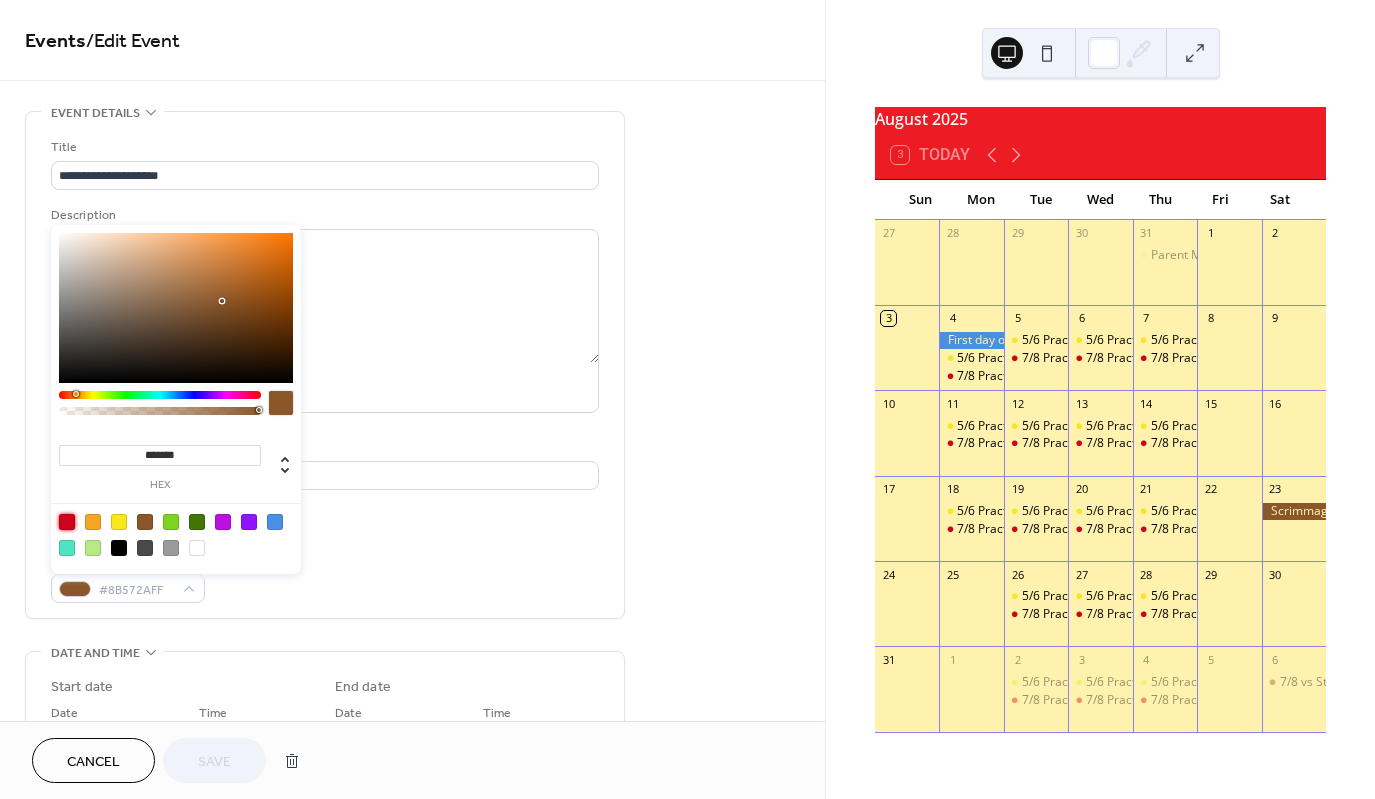 click at bounding box center (67, 522) 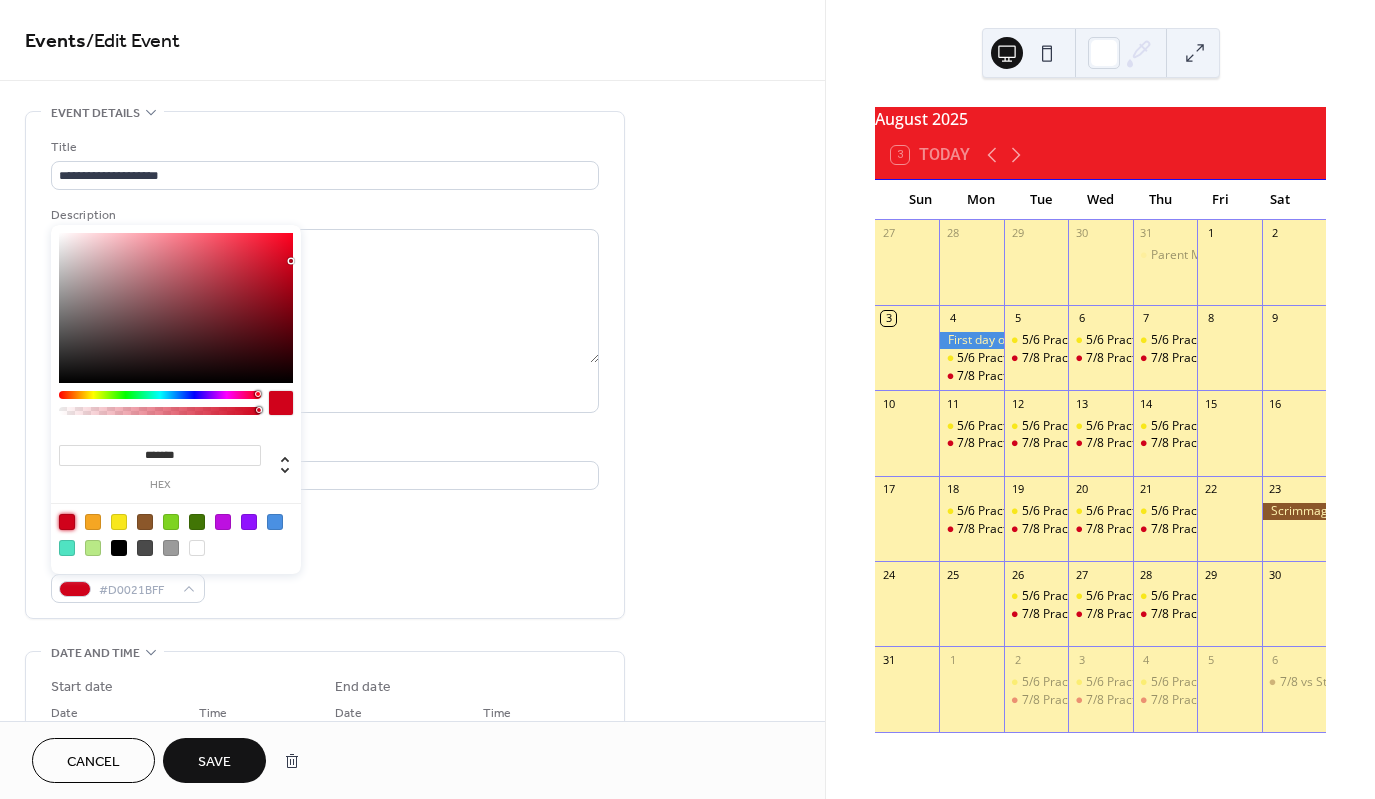 click on "Save" at bounding box center [214, 760] 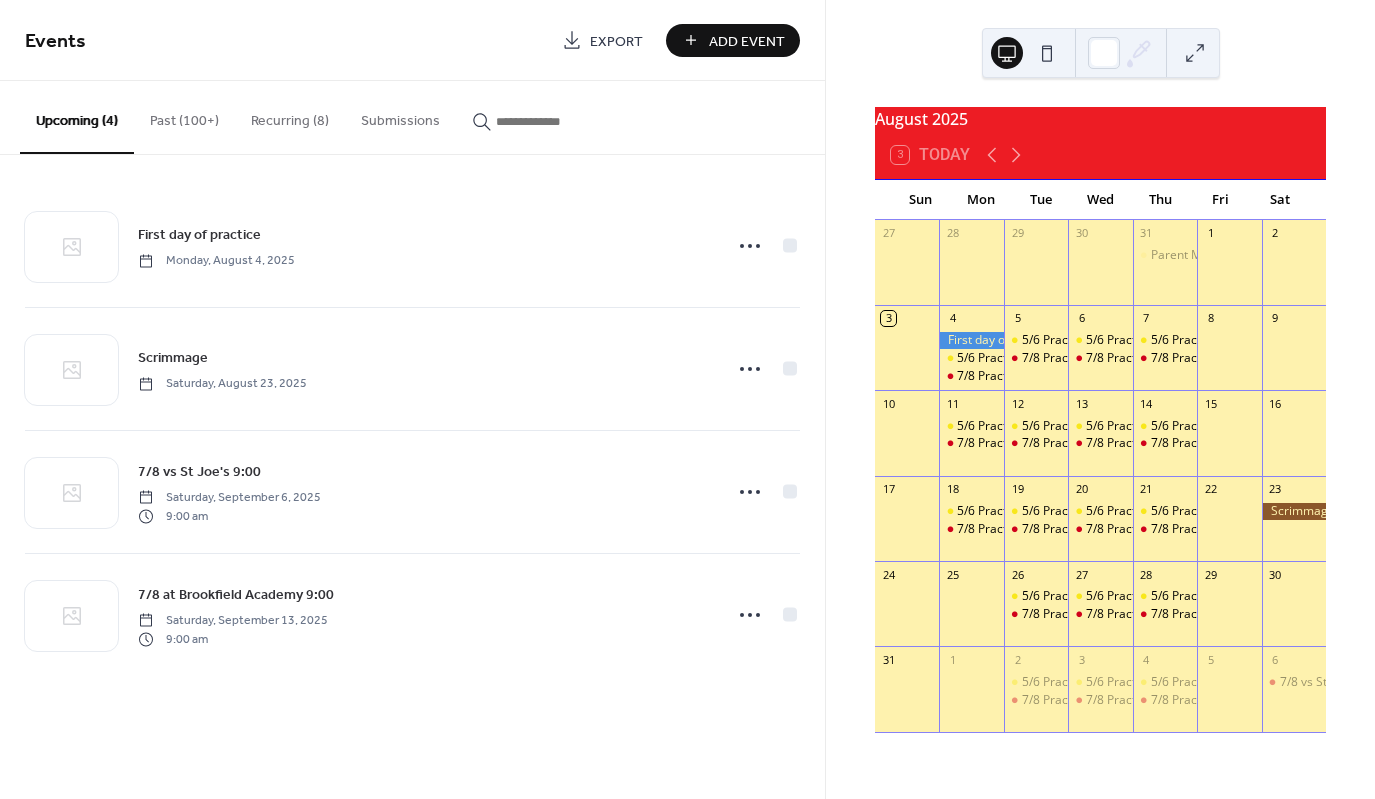 click on "Add Event" at bounding box center [747, 41] 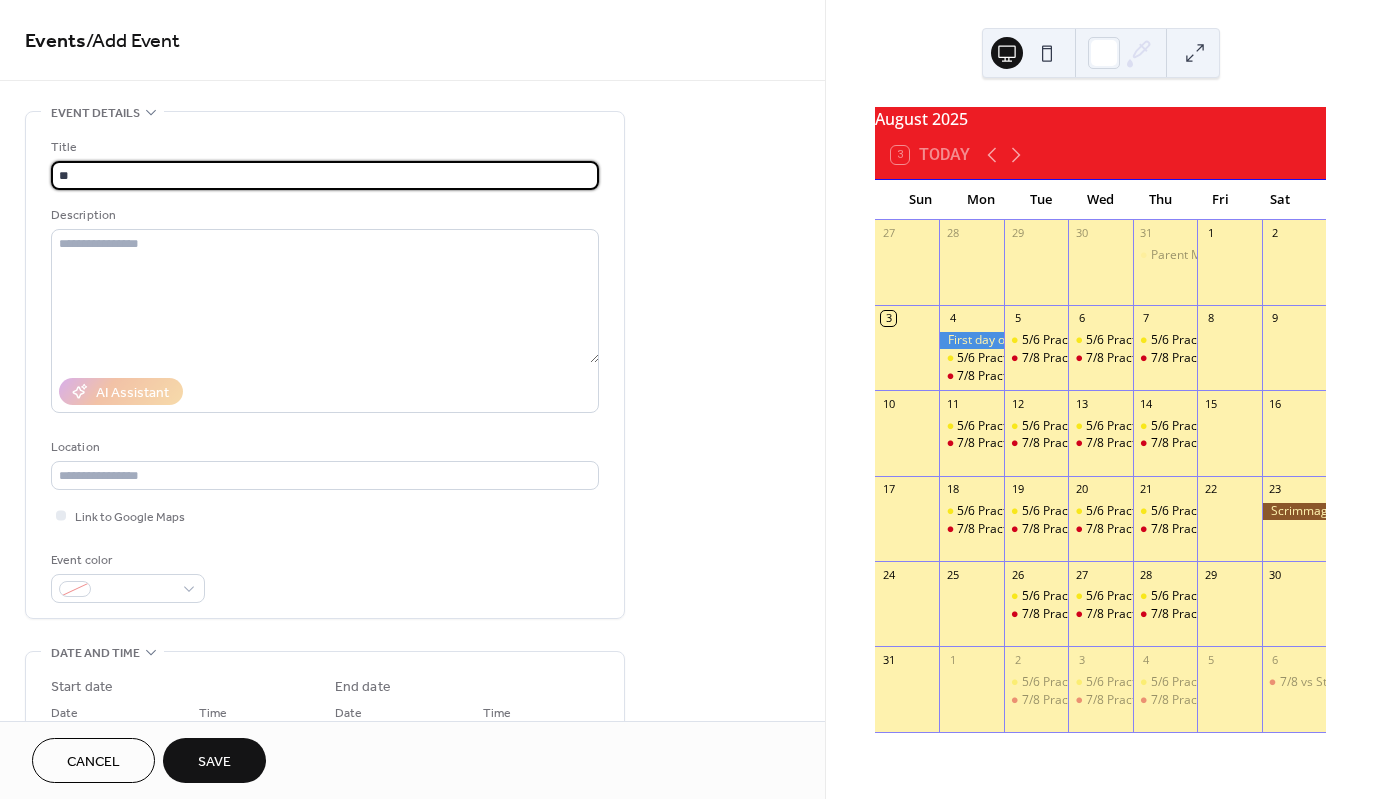 type on "*" 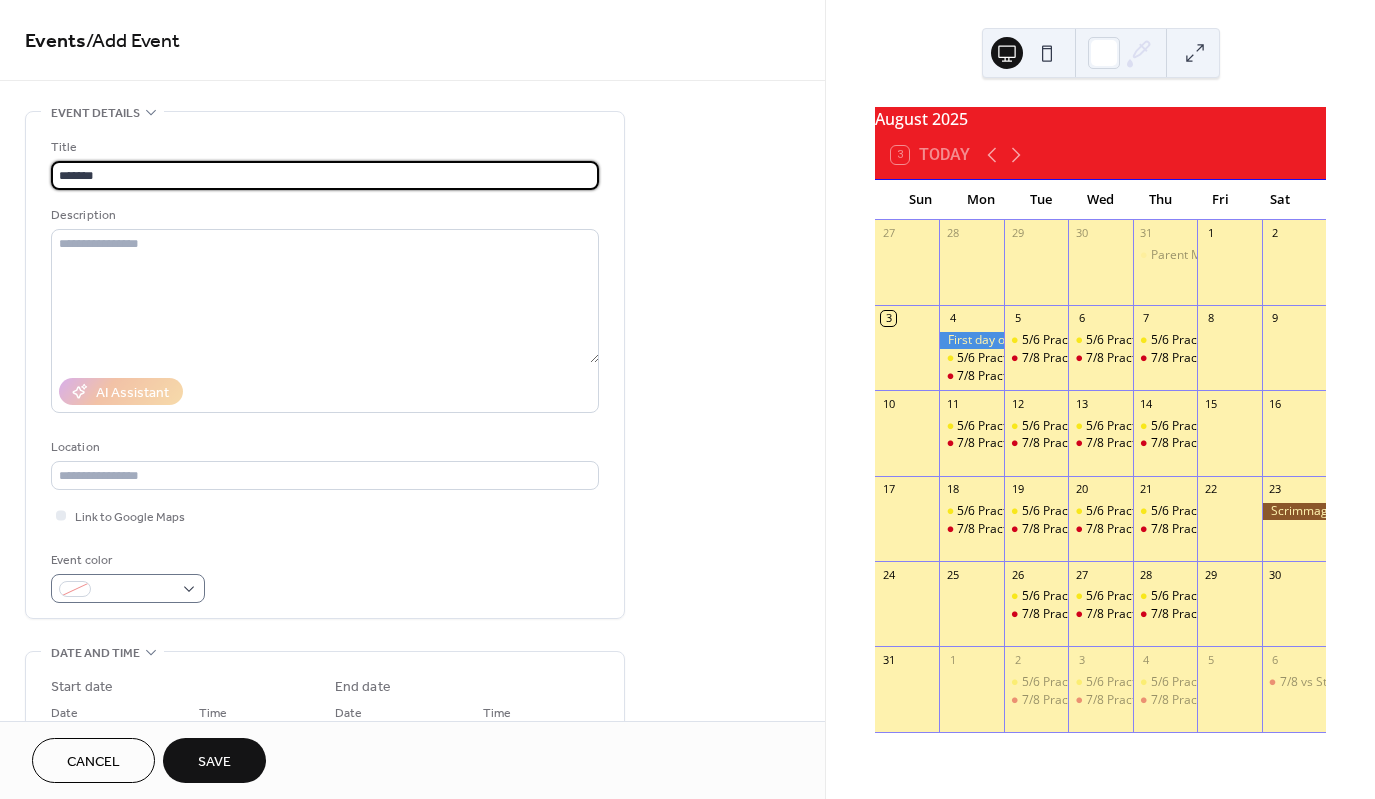 type on "*******" 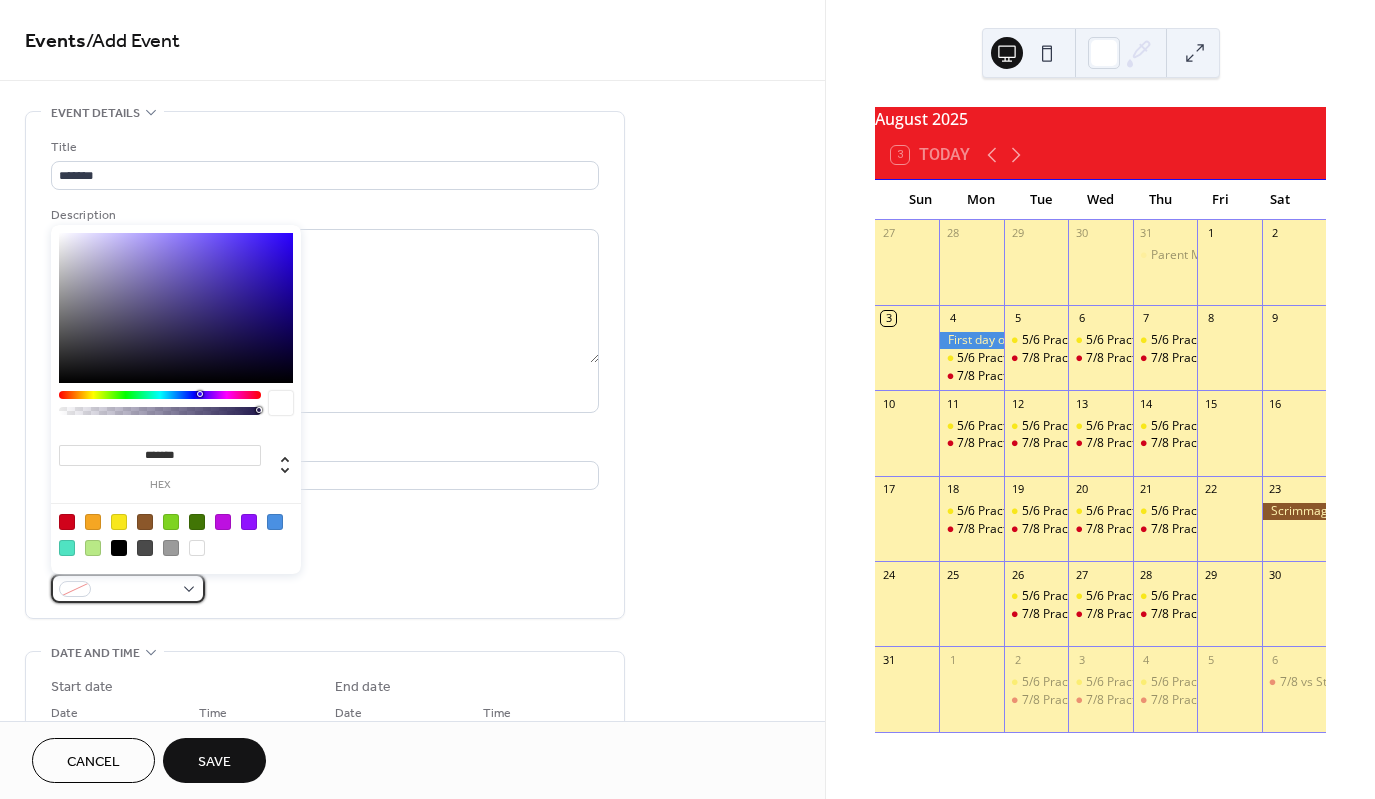 click at bounding box center [128, 588] 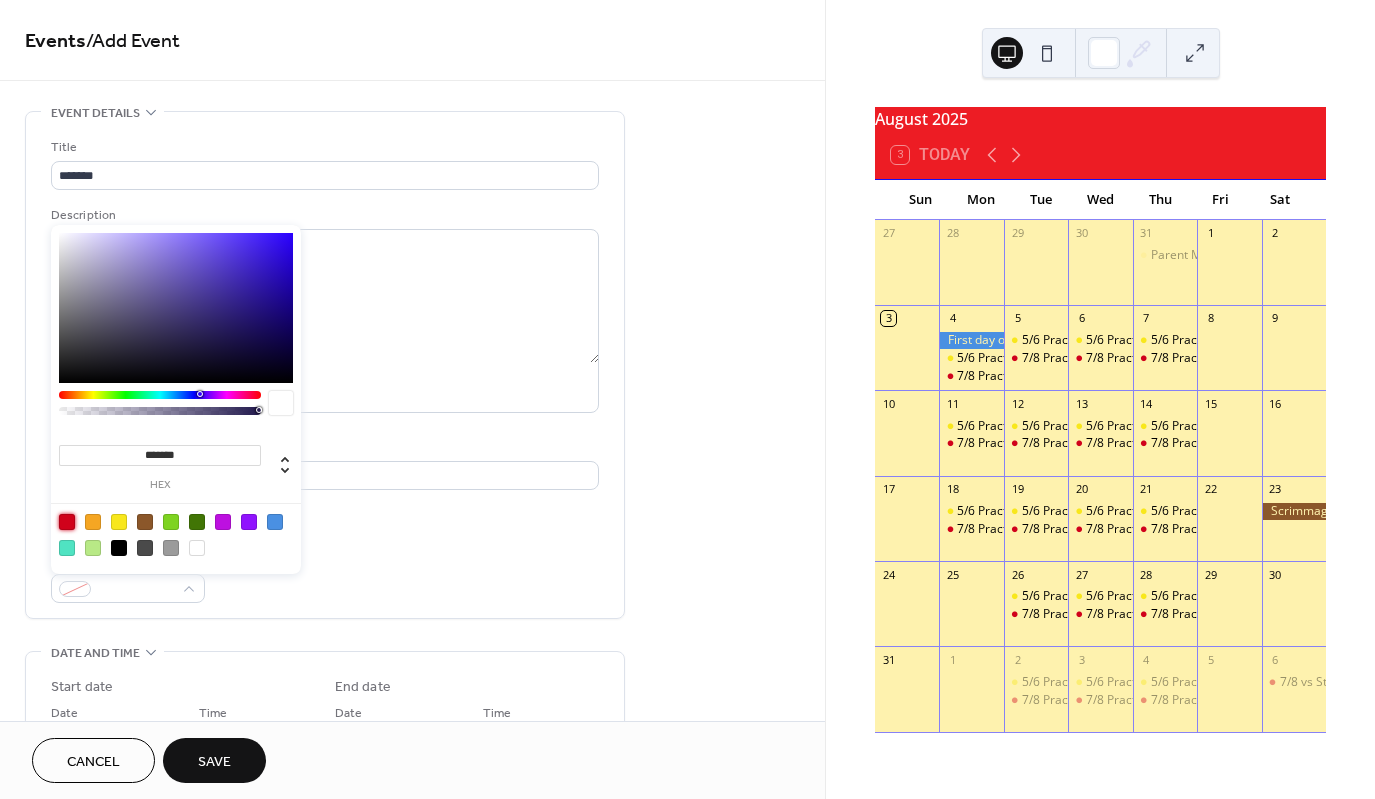 click at bounding box center (67, 522) 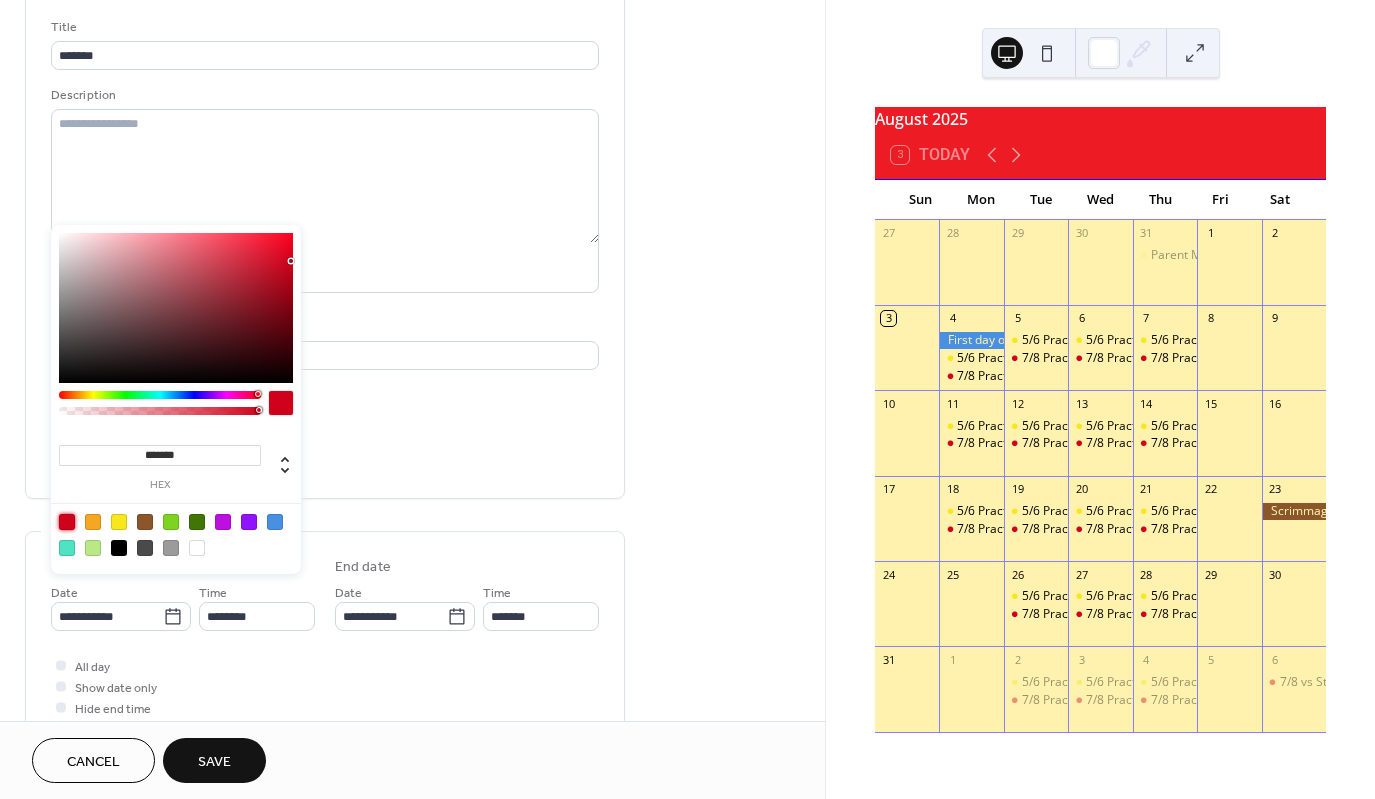 scroll, scrollTop: 200, scrollLeft: 0, axis: vertical 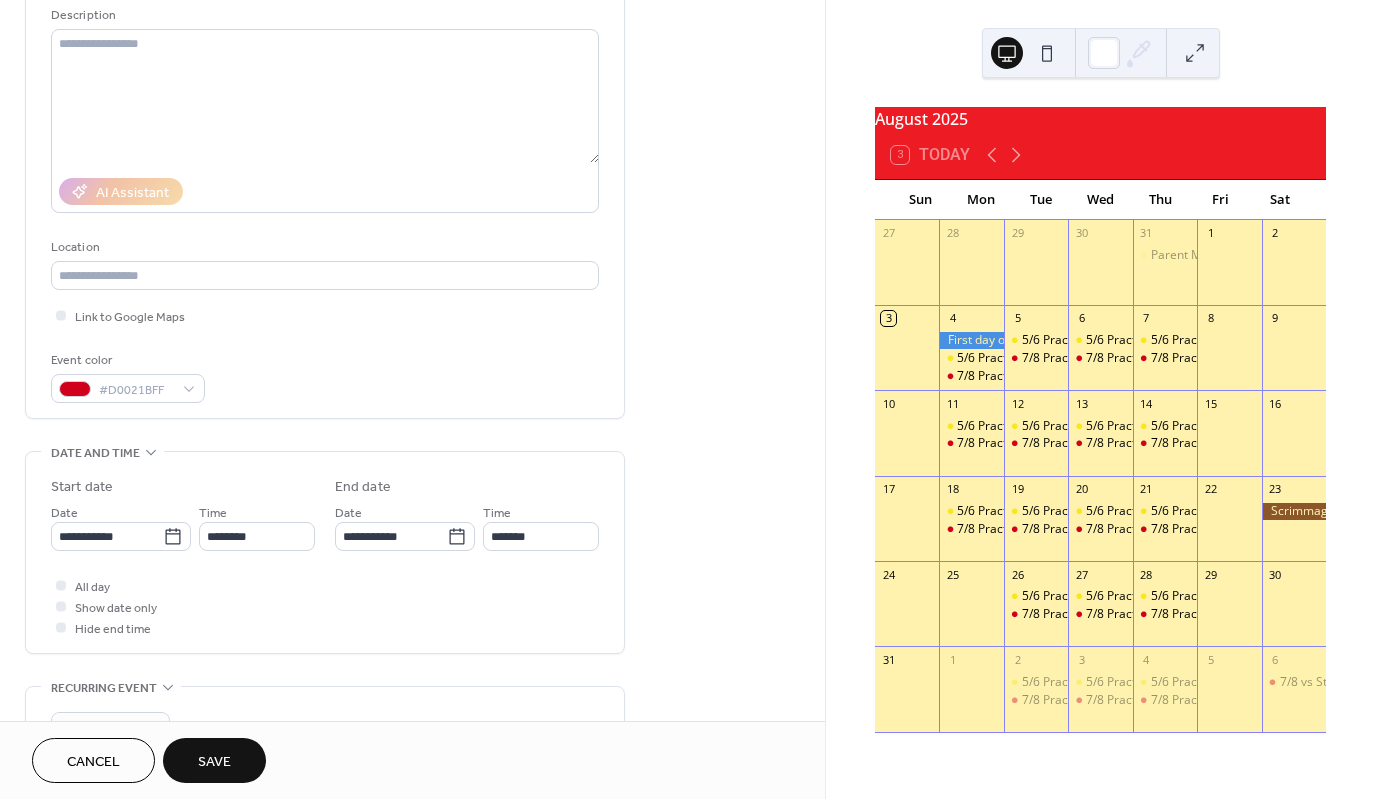 click on "**********" at bounding box center [325, 588] 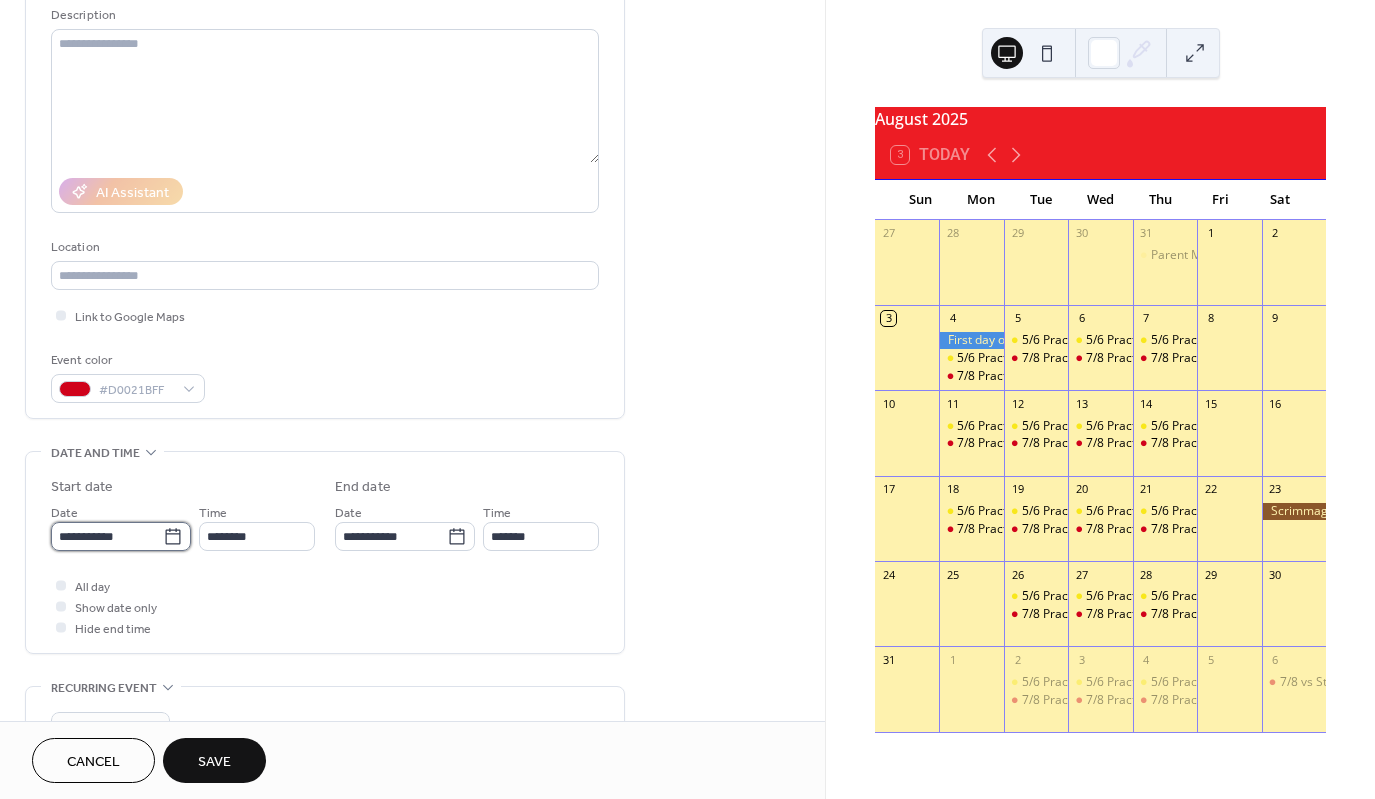 click on "**********" at bounding box center [107, 536] 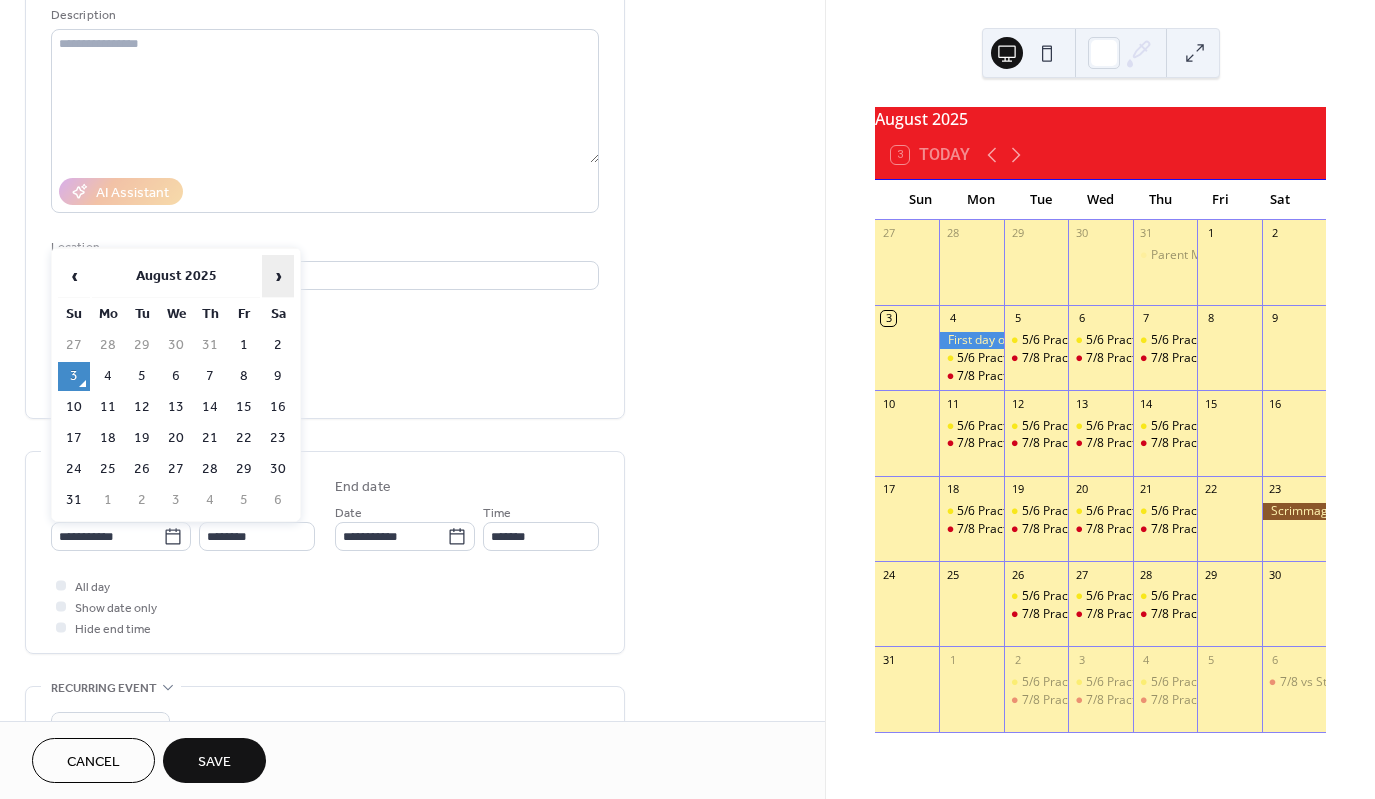 click on "›" at bounding box center [278, 276] 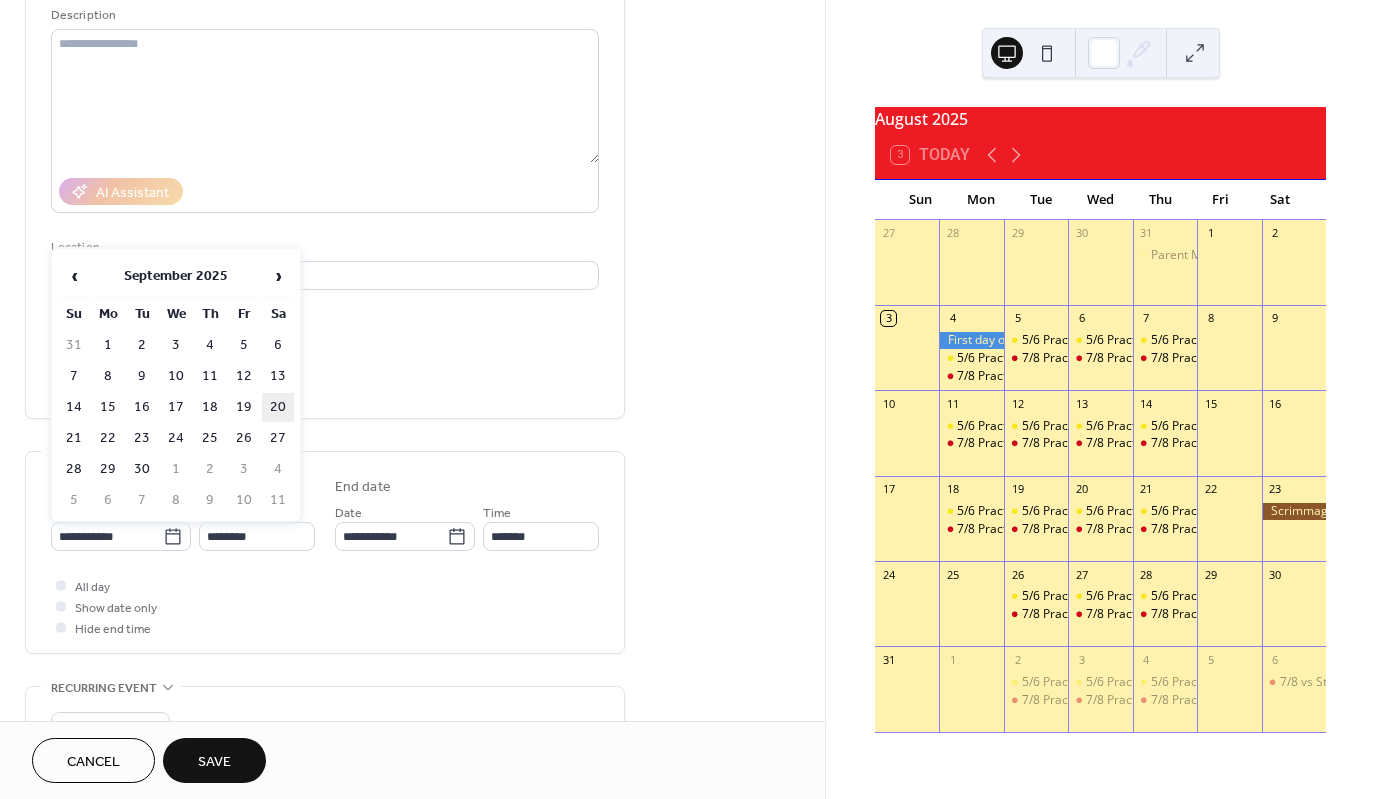 click on "20" at bounding box center (278, 407) 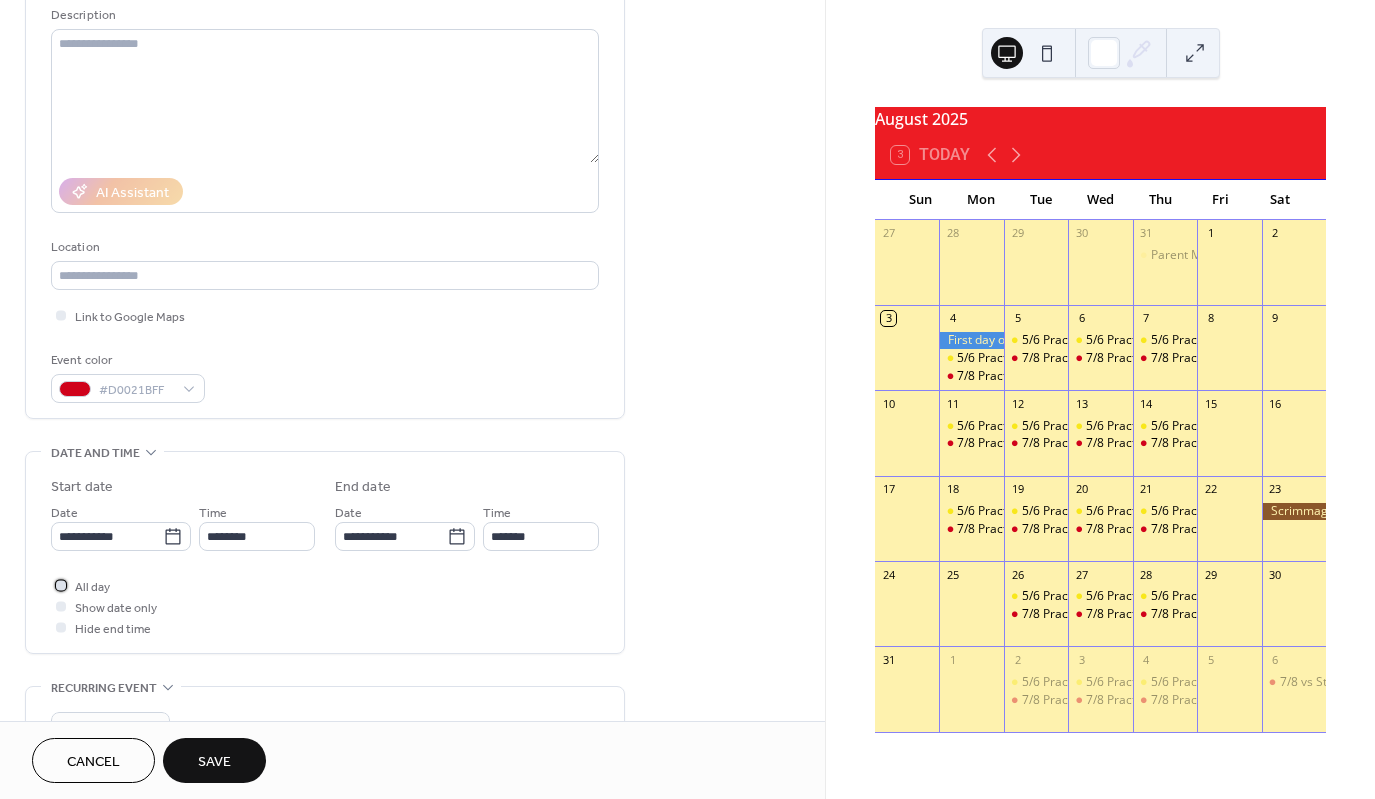 click at bounding box center (61, 585) 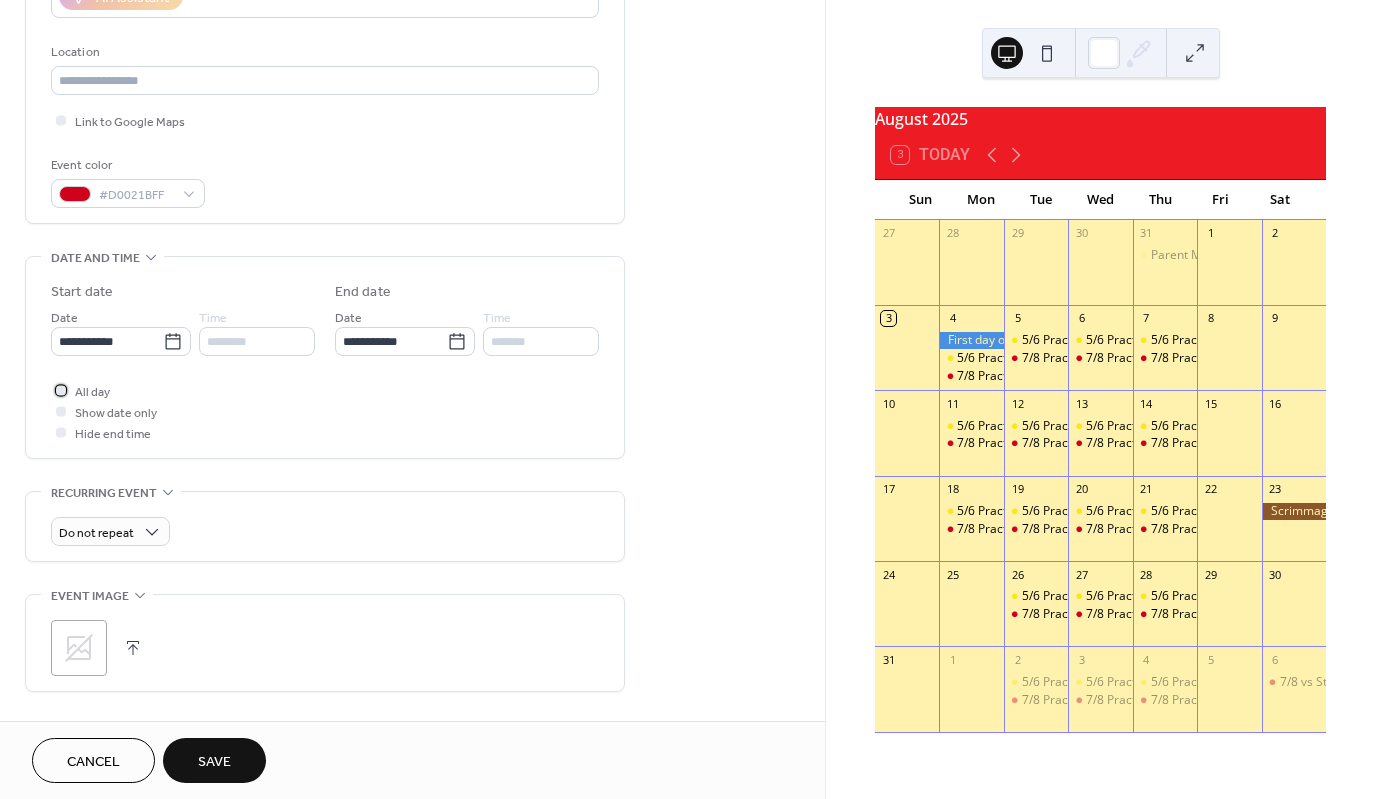 scroll, scrollTop: 400, scrollLeft: 0, axis: vertical 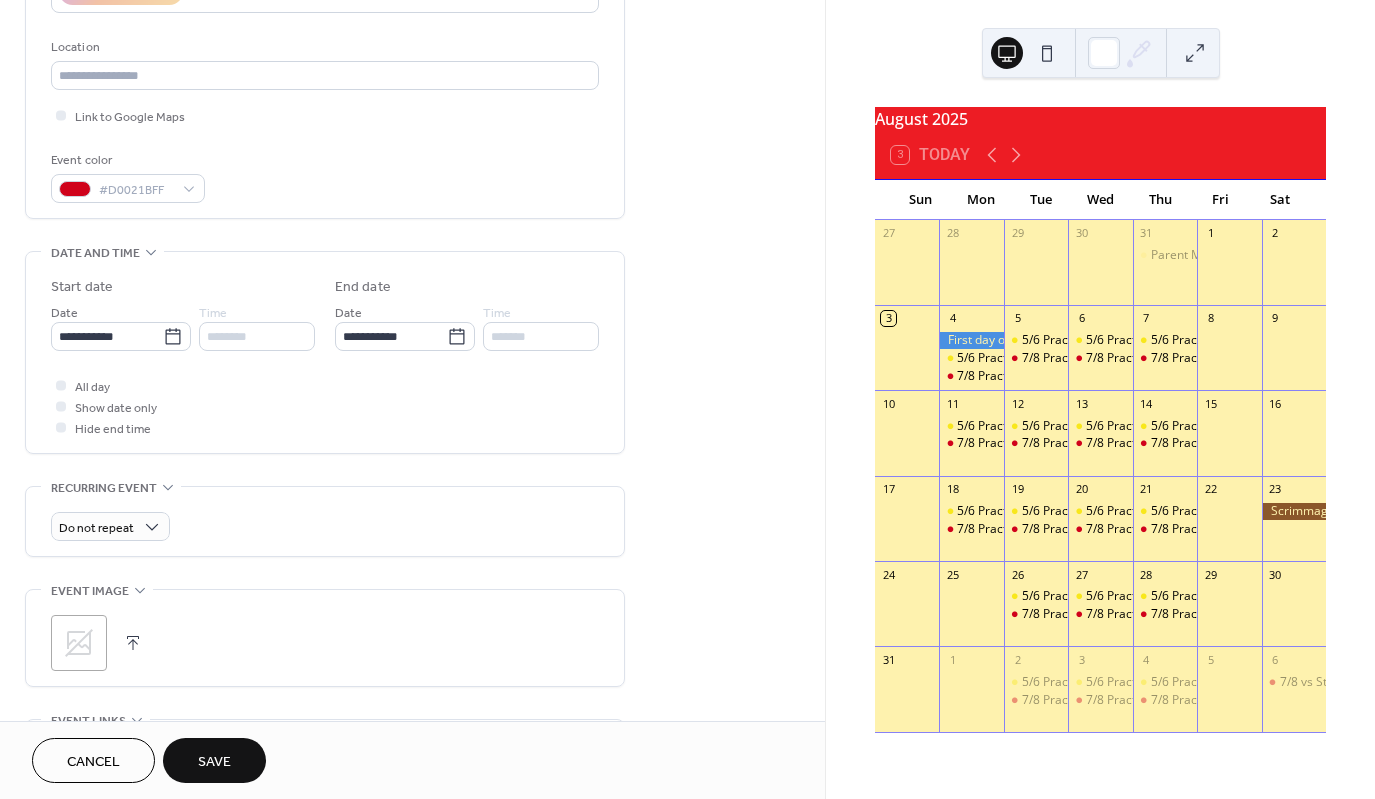 click on "Save" at bounding box center (214, 760) 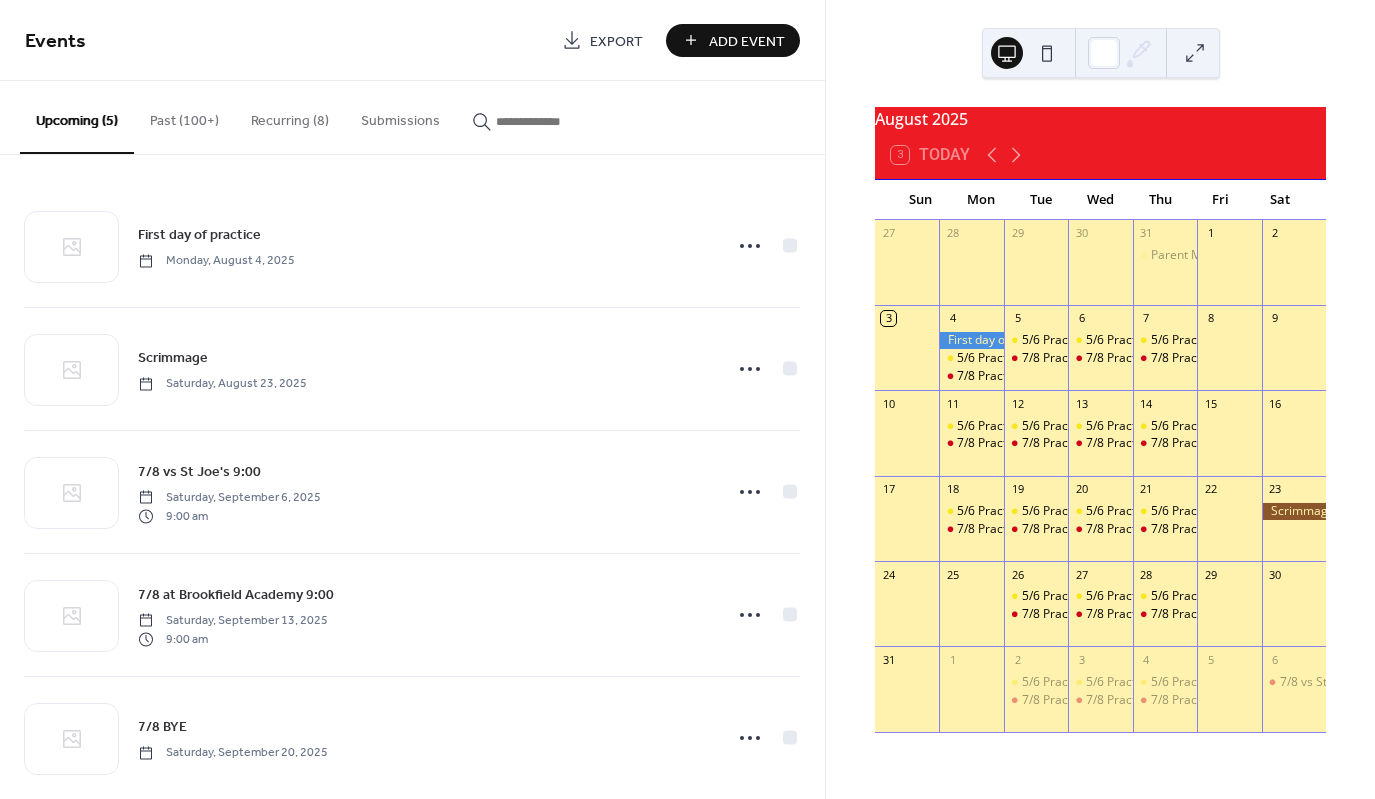 click on "Add Event" at bounding box center [747, 41] 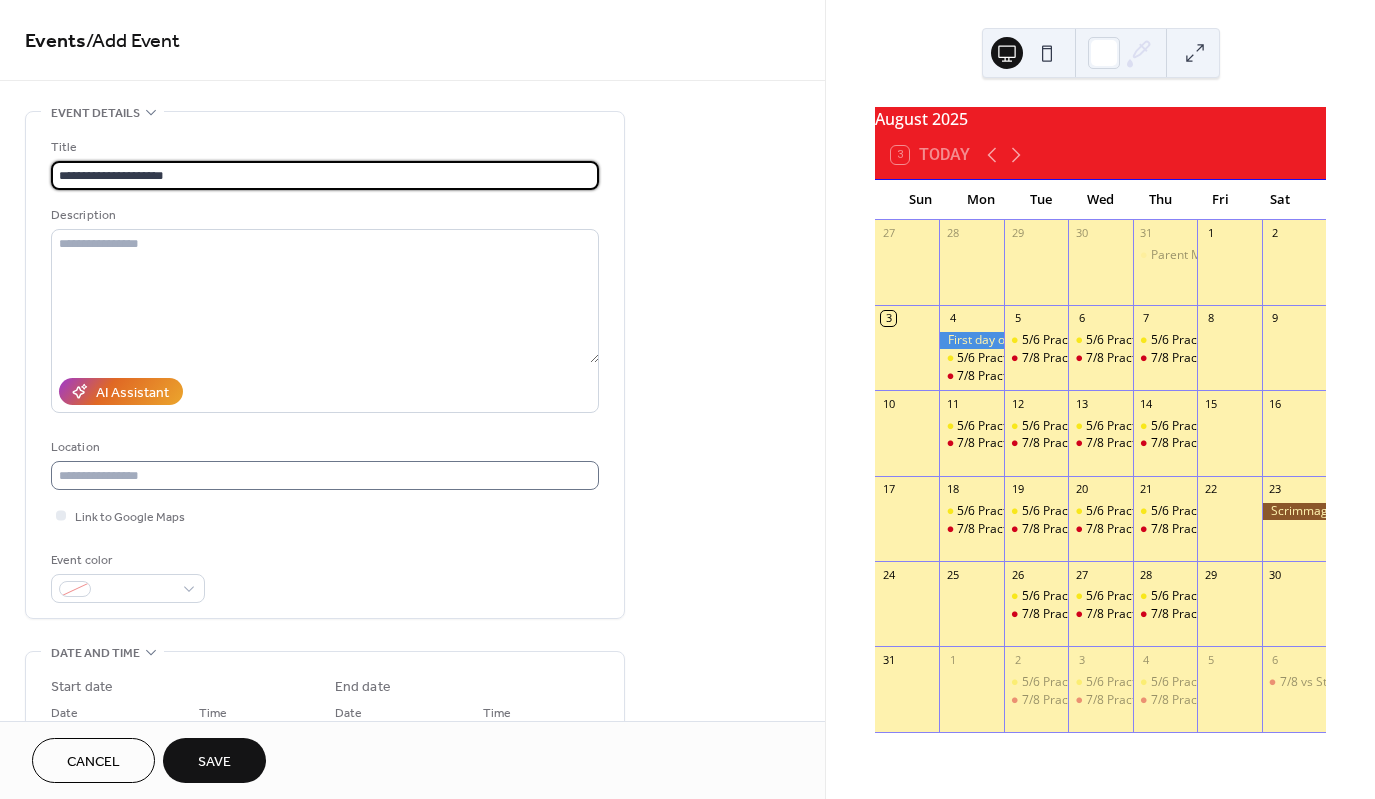 type on "**********" 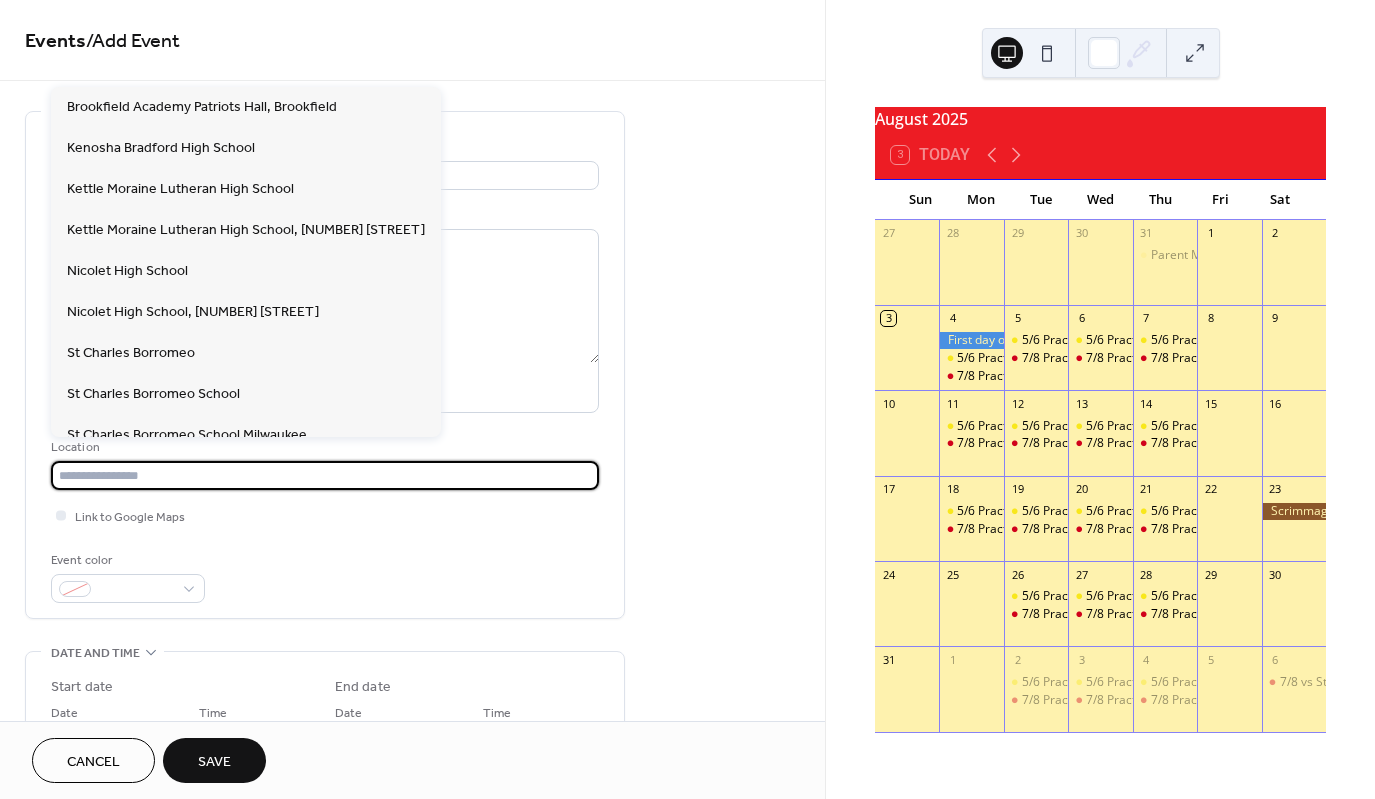 click at bounding box center [325, 475] 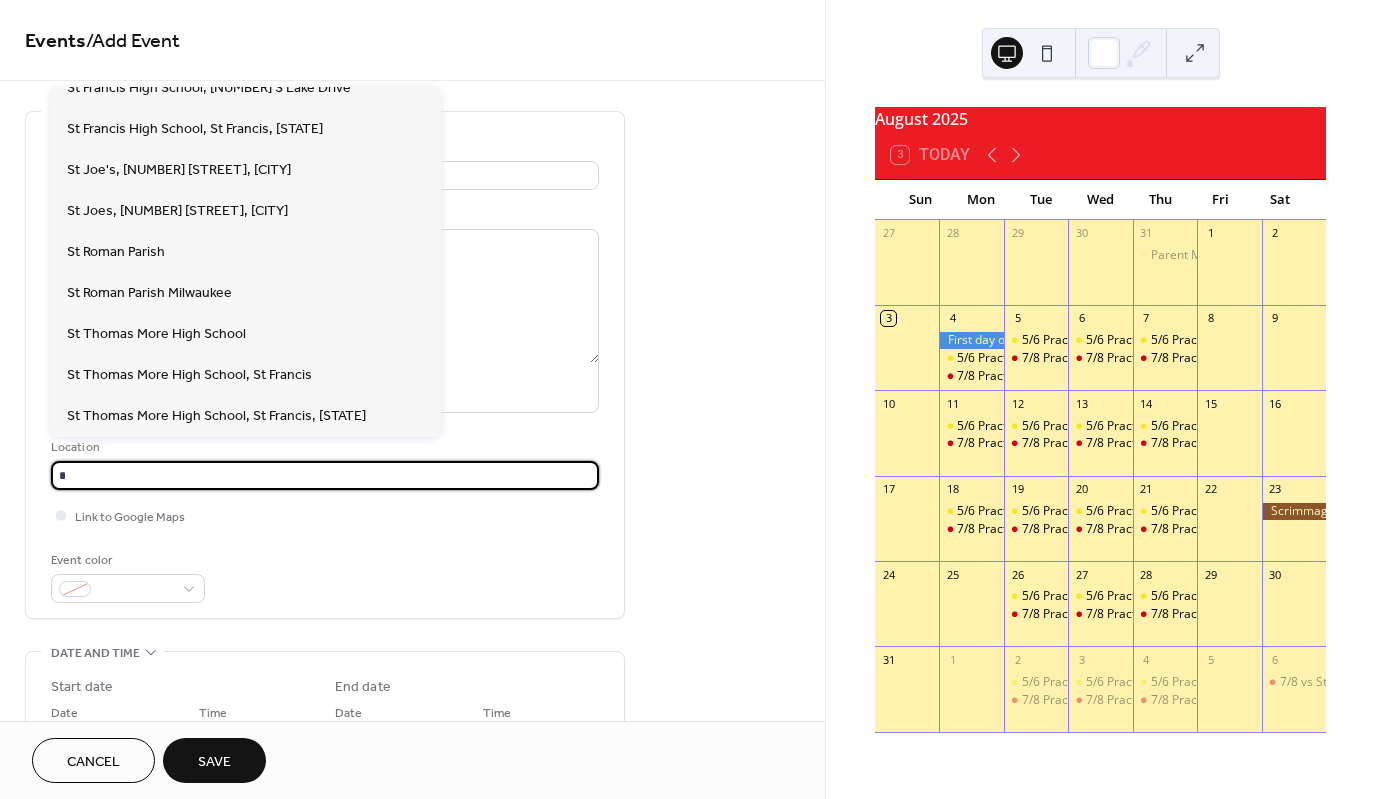 scroll, scrollTop: 0, scrollLeft: 0, axis: both 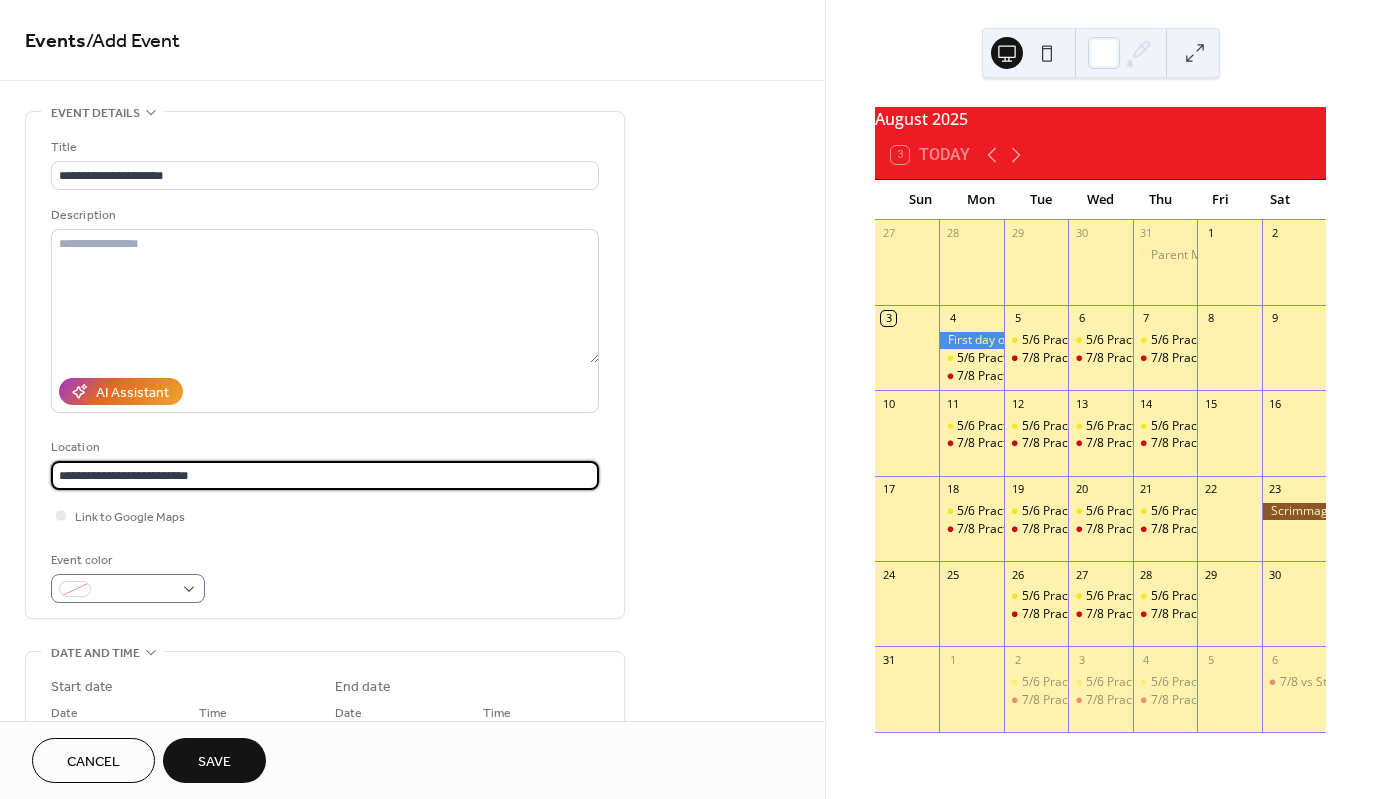 type on "**********" 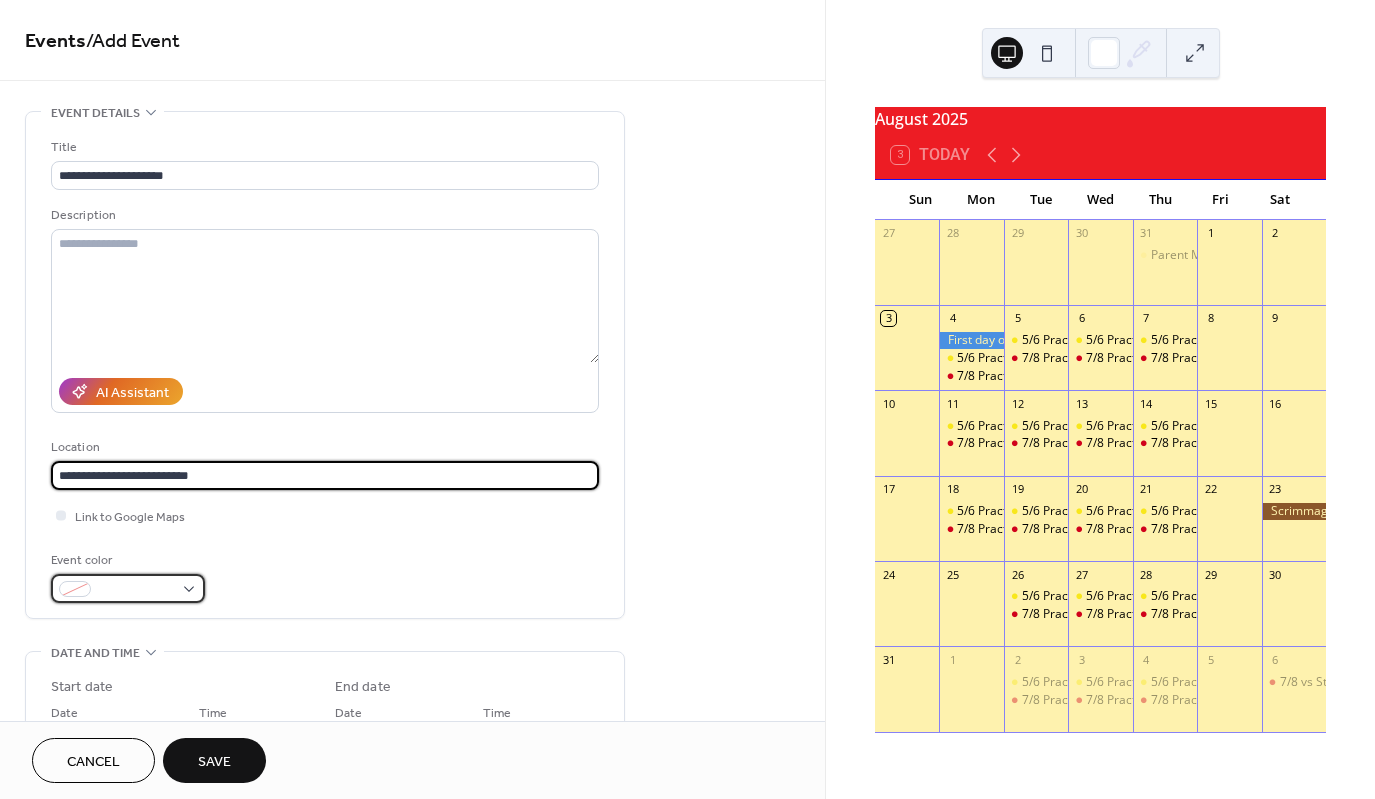 click at bounding box center (128, 588) 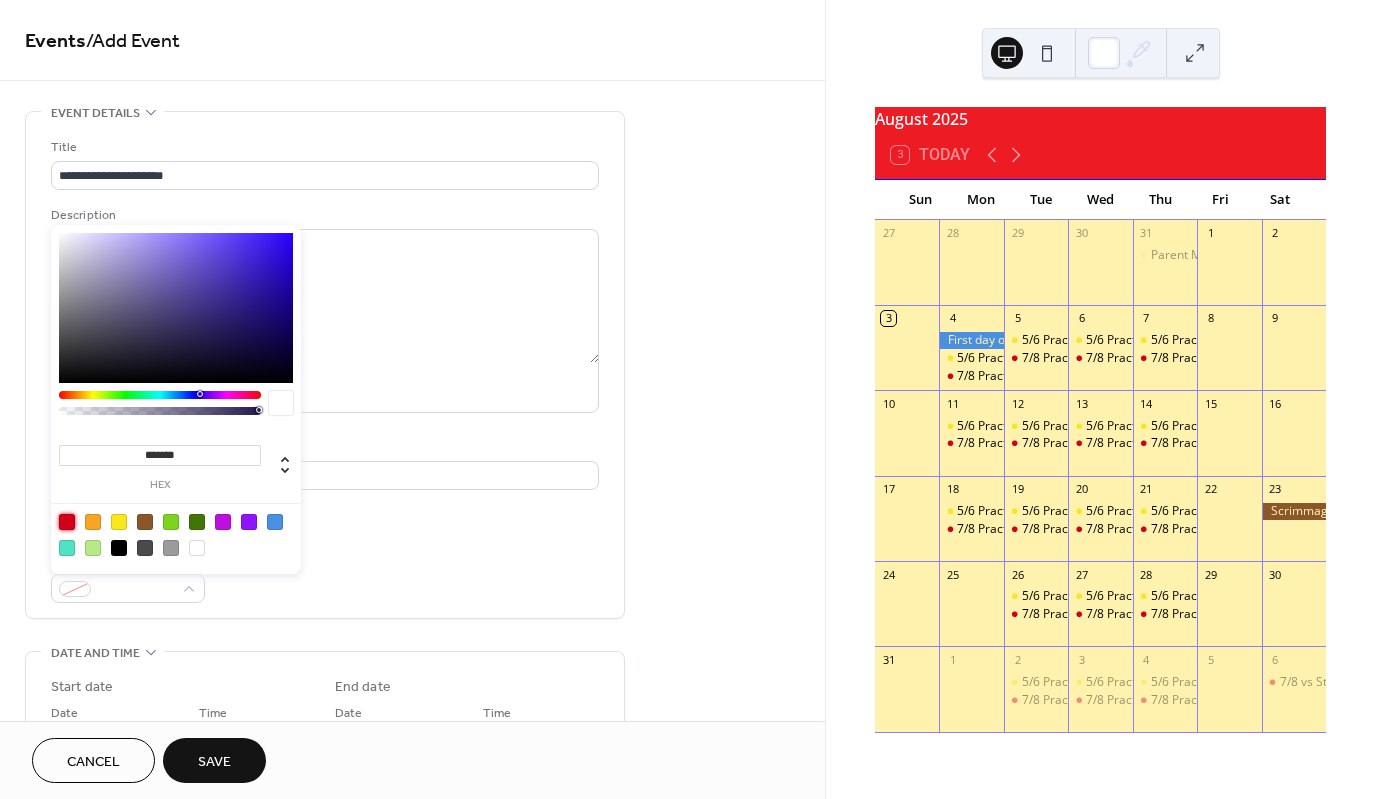 click at bounding box center [67, 522] 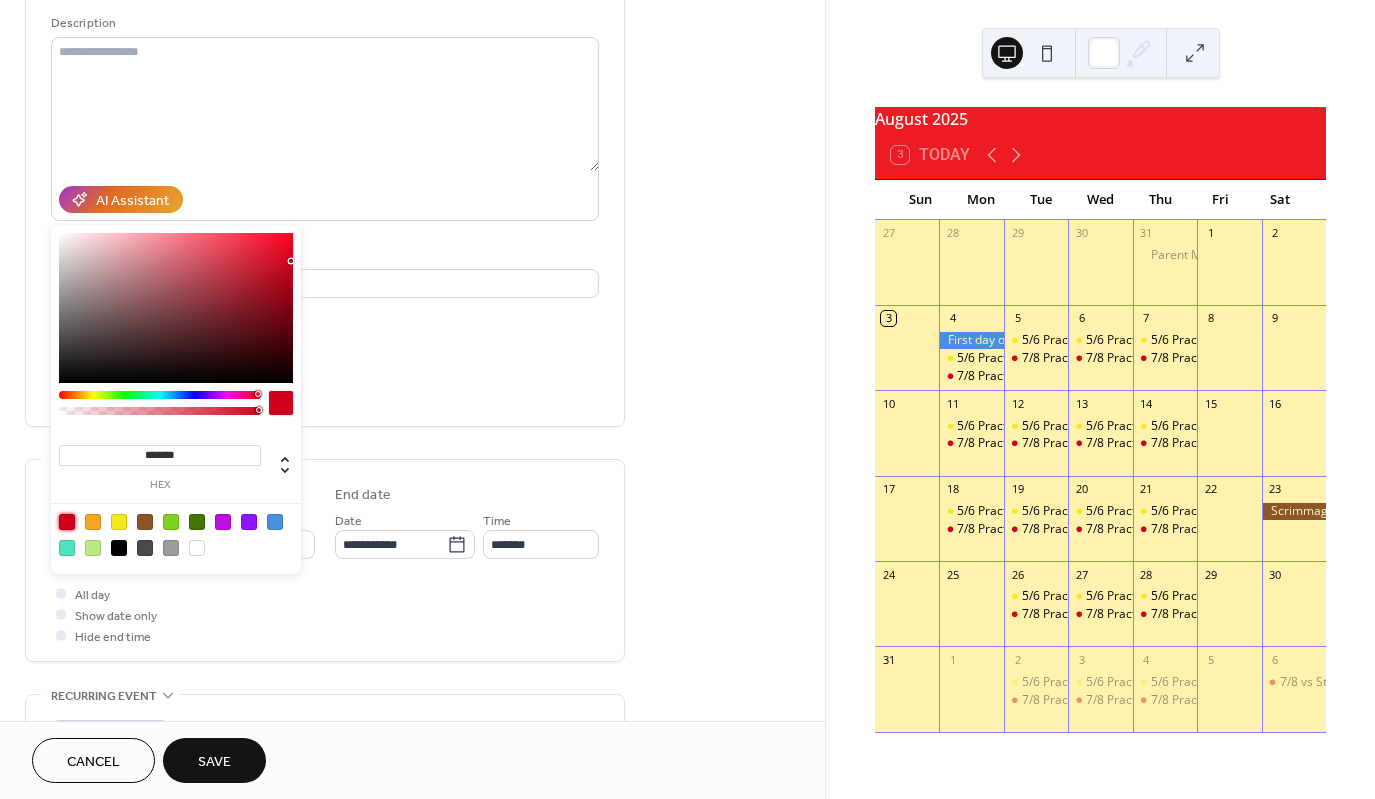 scroll, scrollTop: 200, scrollLeft: 0, axis: vertical 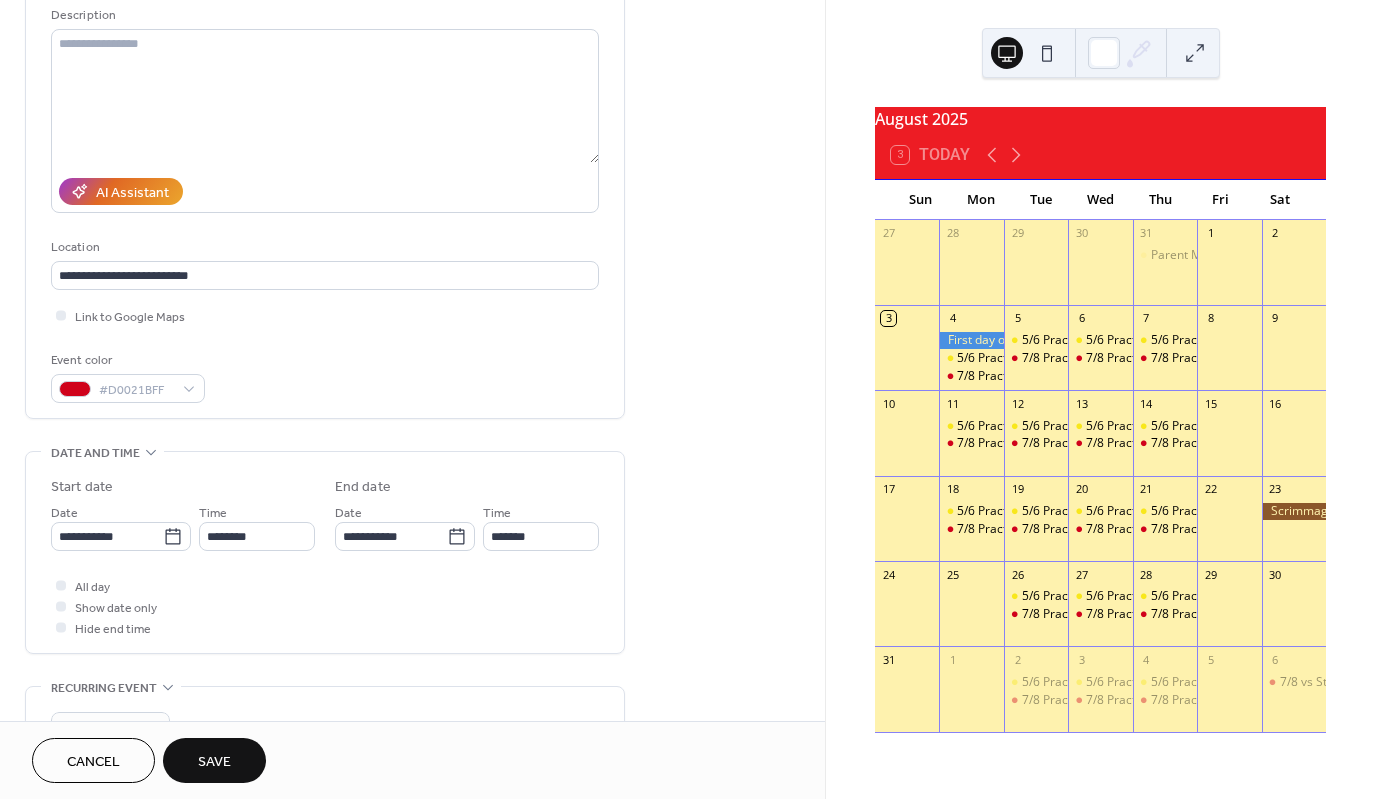 click on "**********" at bounding box center [325, 552] 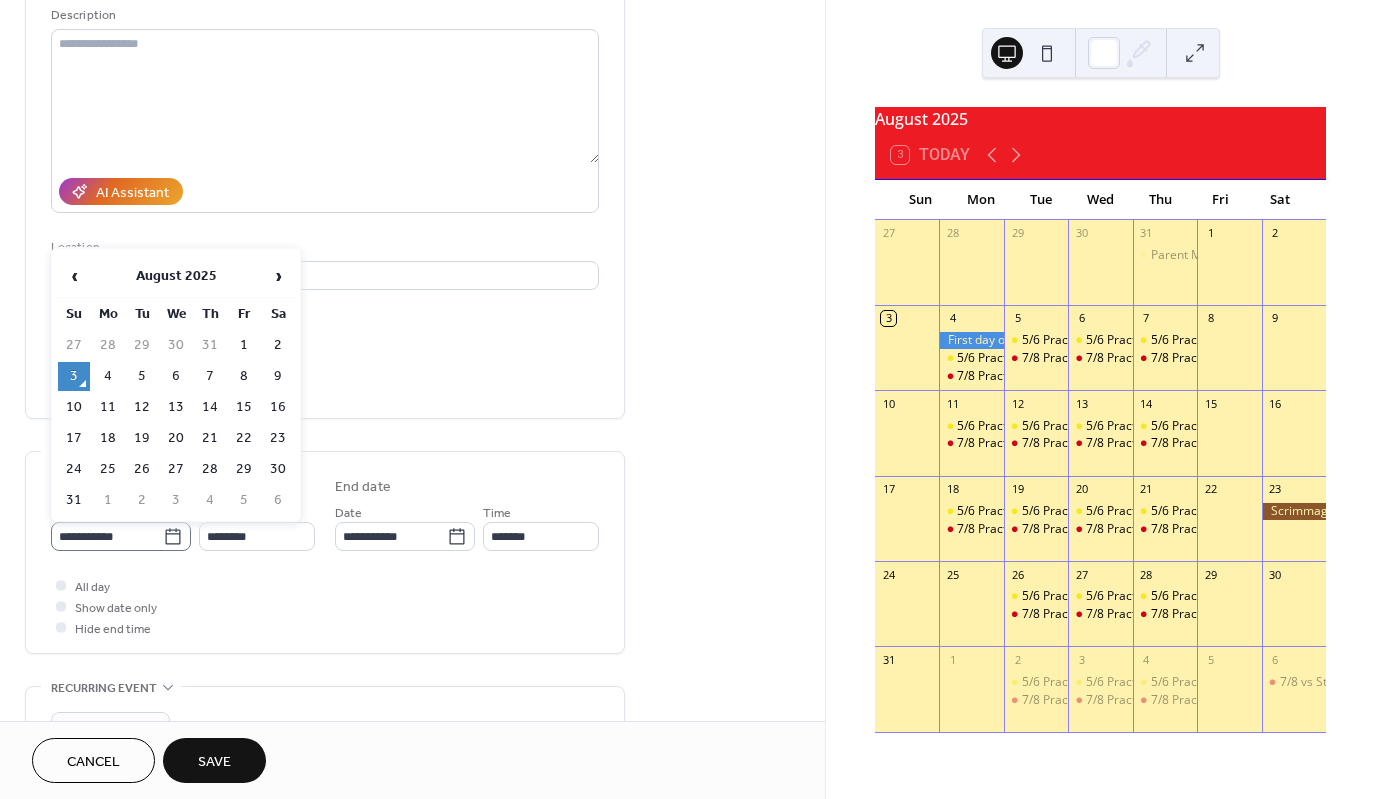 click 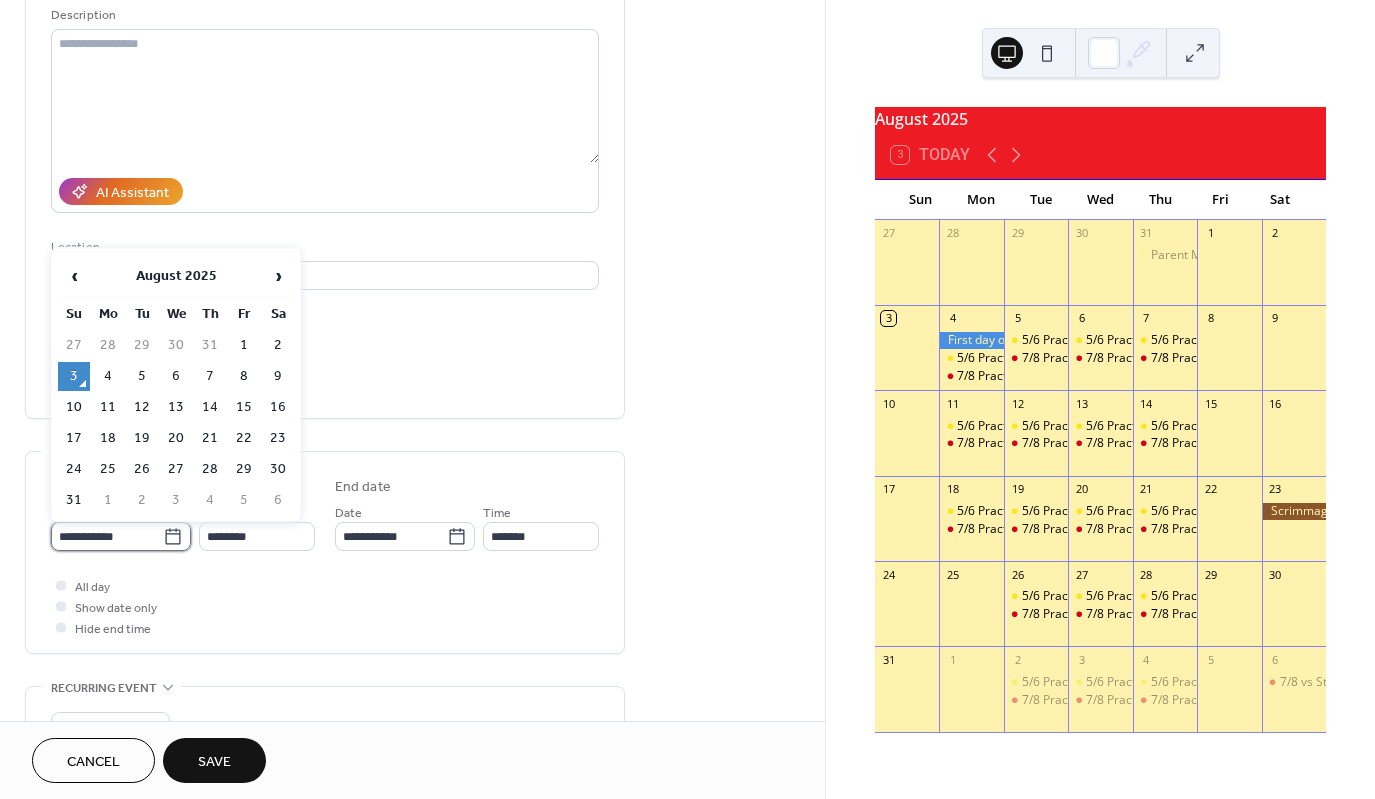 click on "**********" at bounding box center (107, 536) 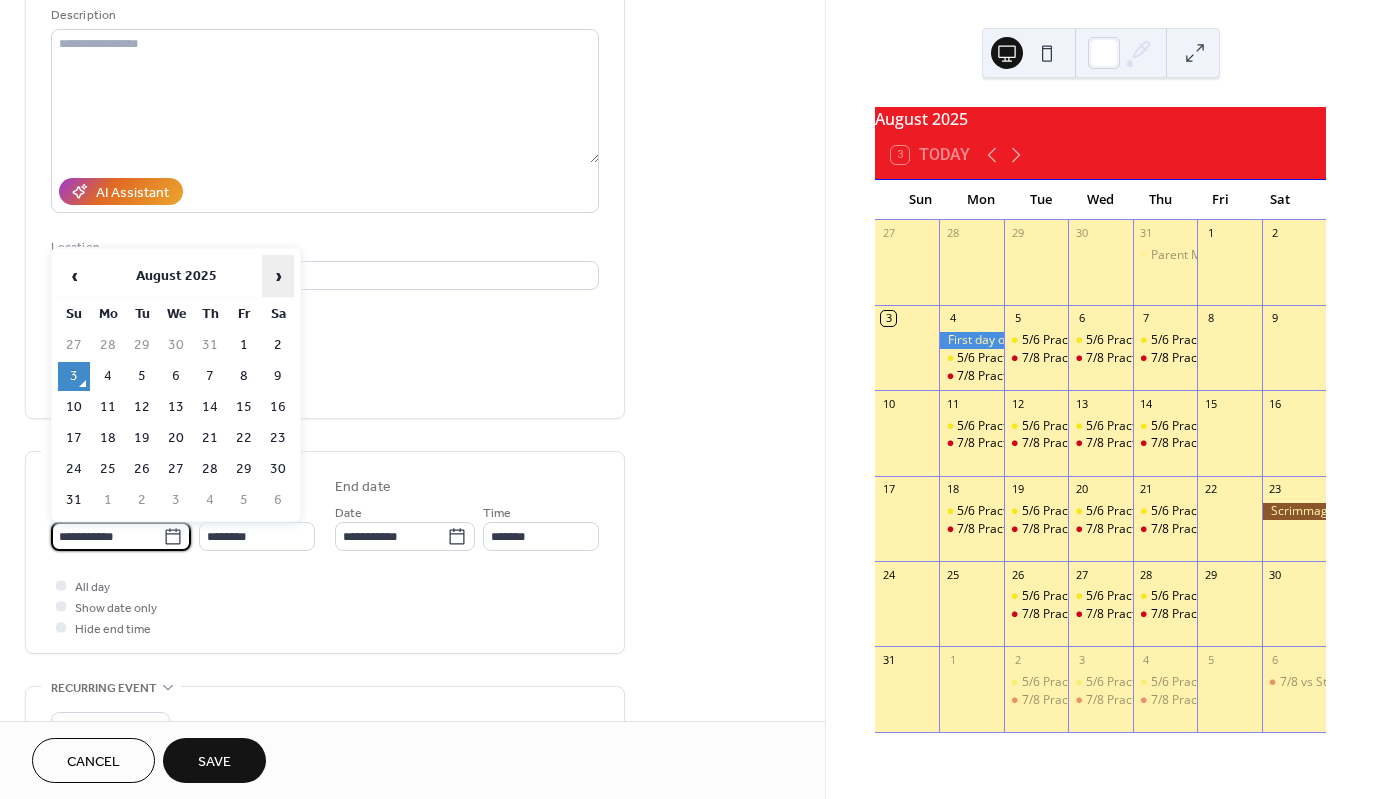click on "›" at bounding box center [278, 276] 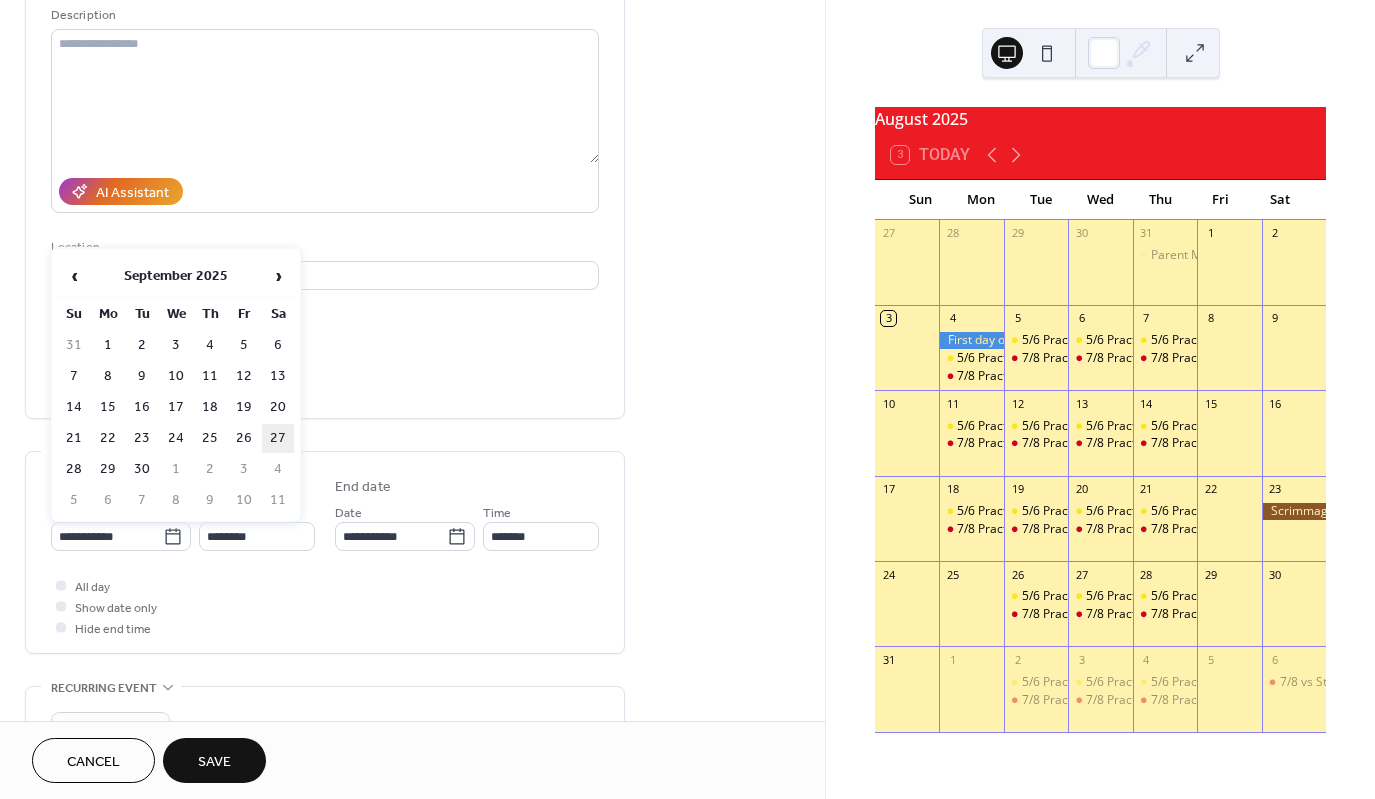 click on "27" at bounding box center (278, 438) 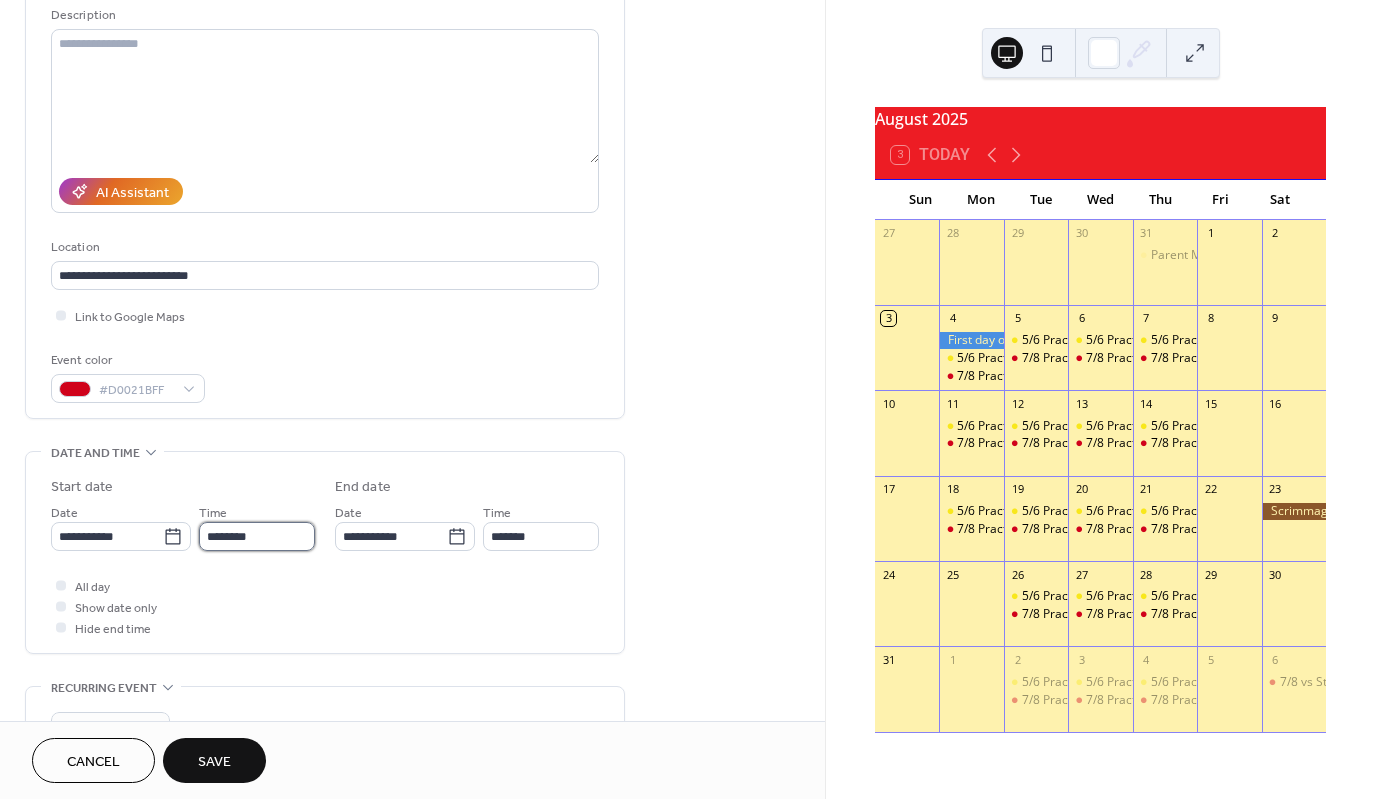 click on "********" at bounding box center [257, 536] 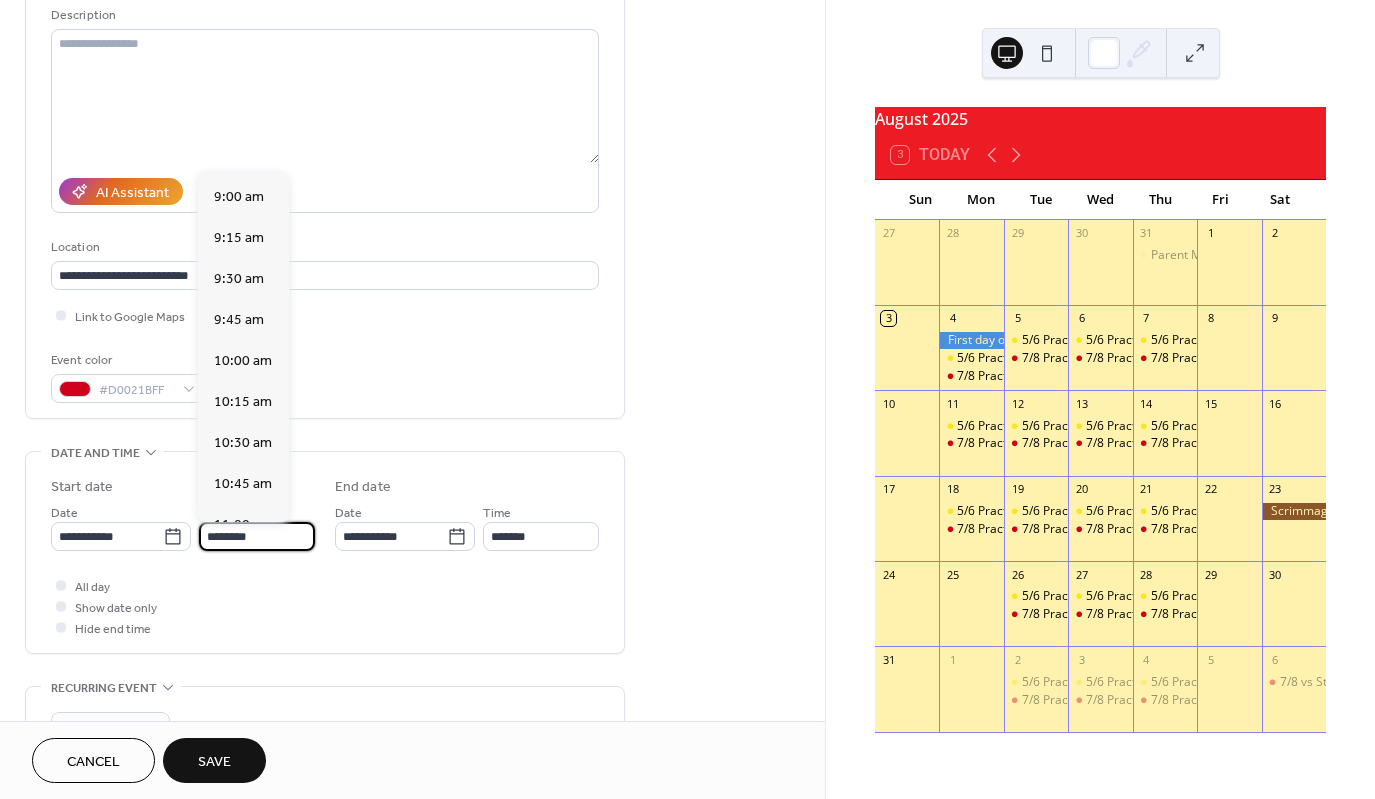 scroll, scrollTop: 1468, scrollLeft: 0, axis: vertical 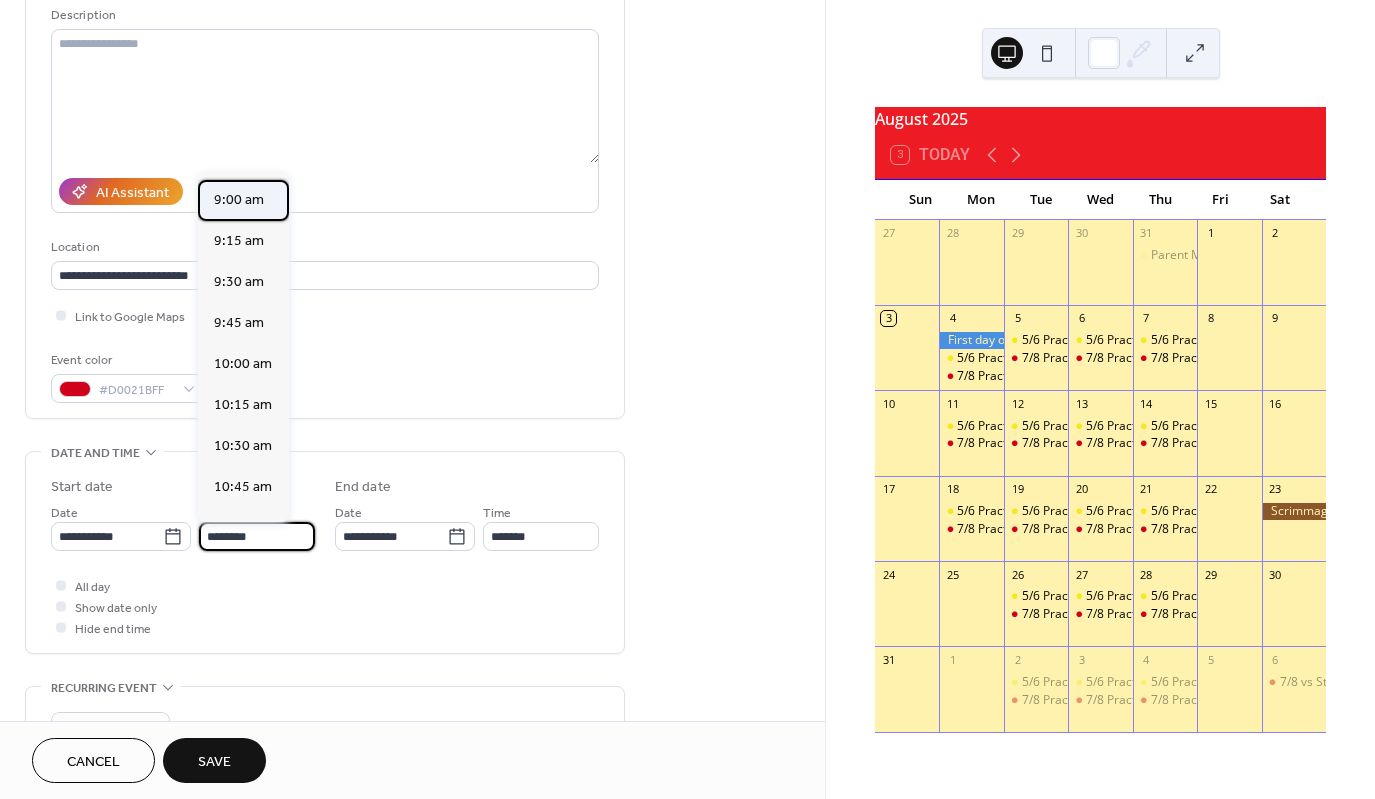 click on "9:00 am" at bounding box center [239, 200] 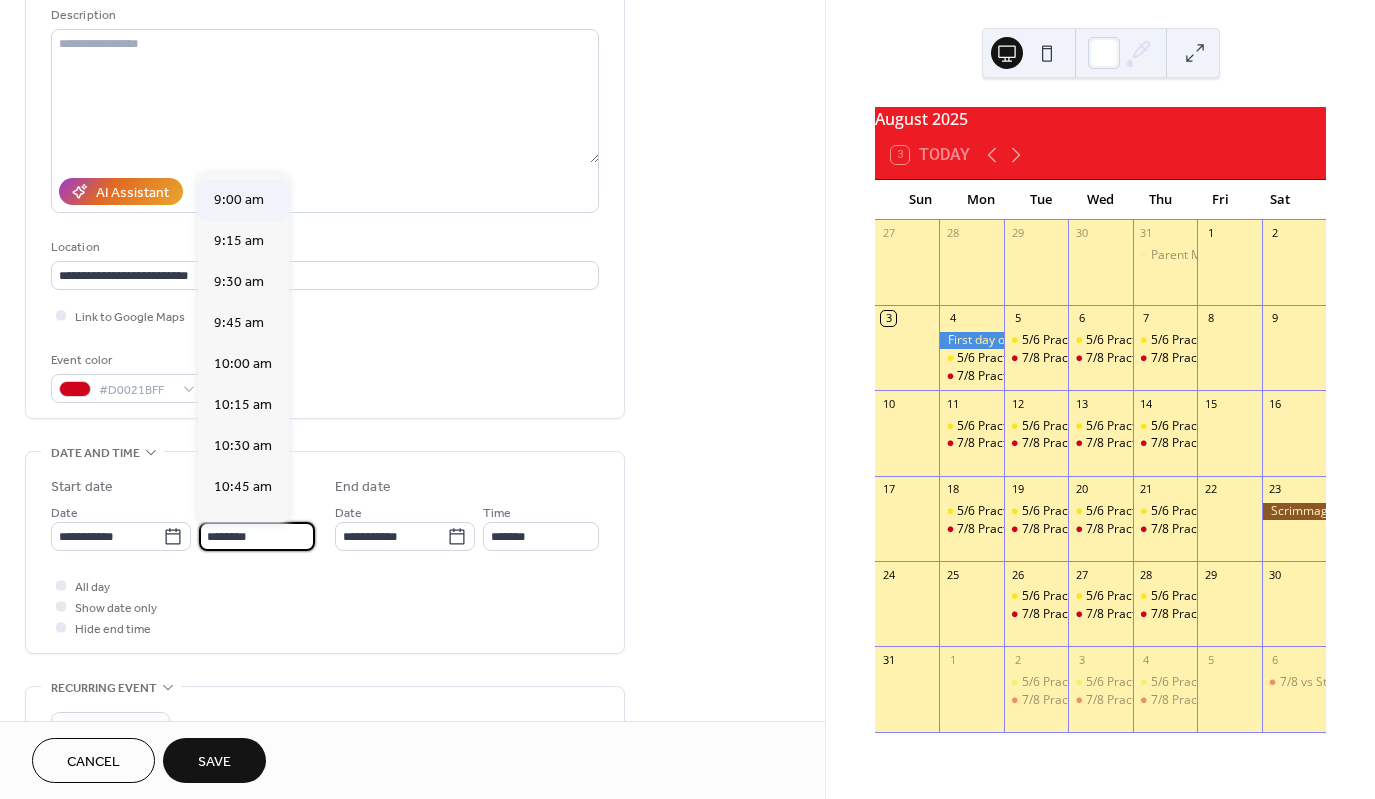 type on "*******" 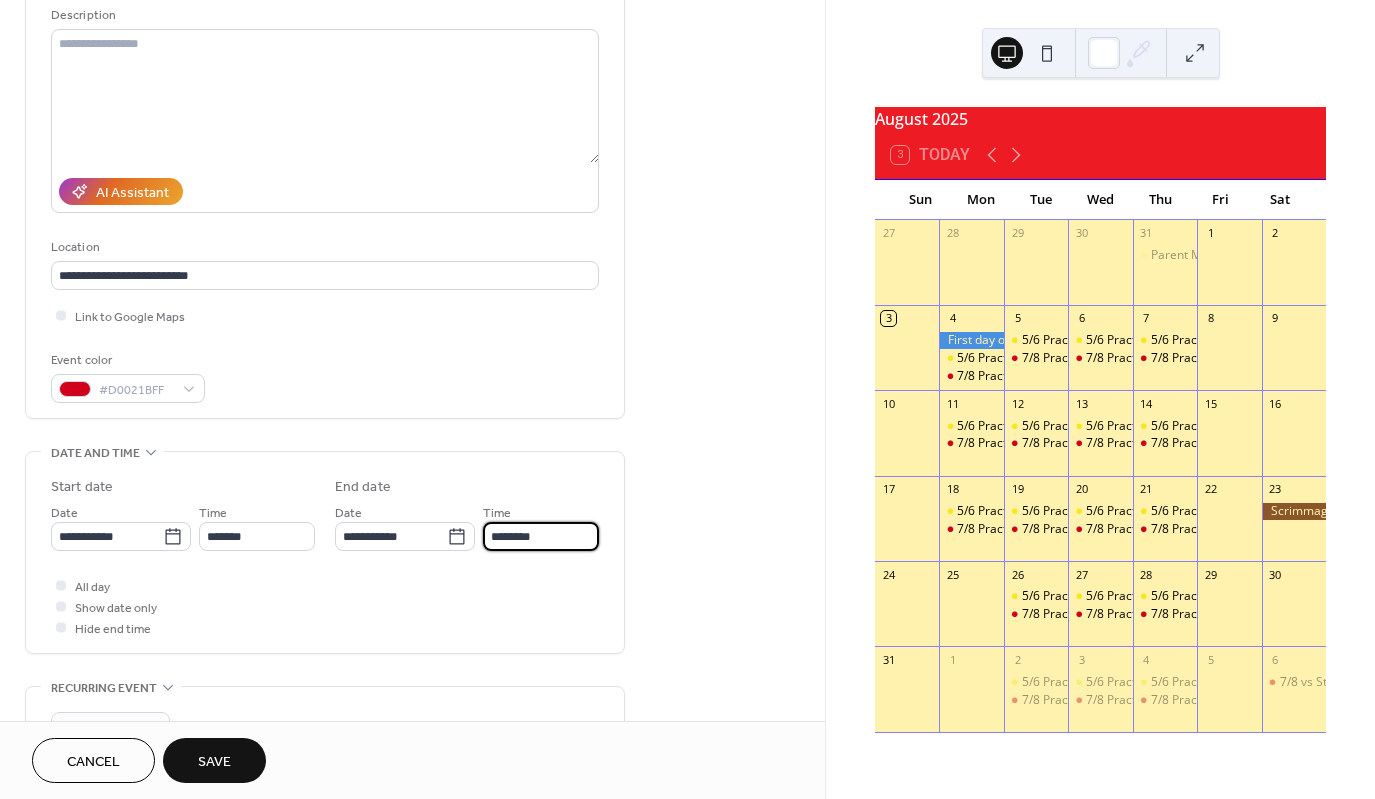 click on "********" at bounding box center (541, 536) 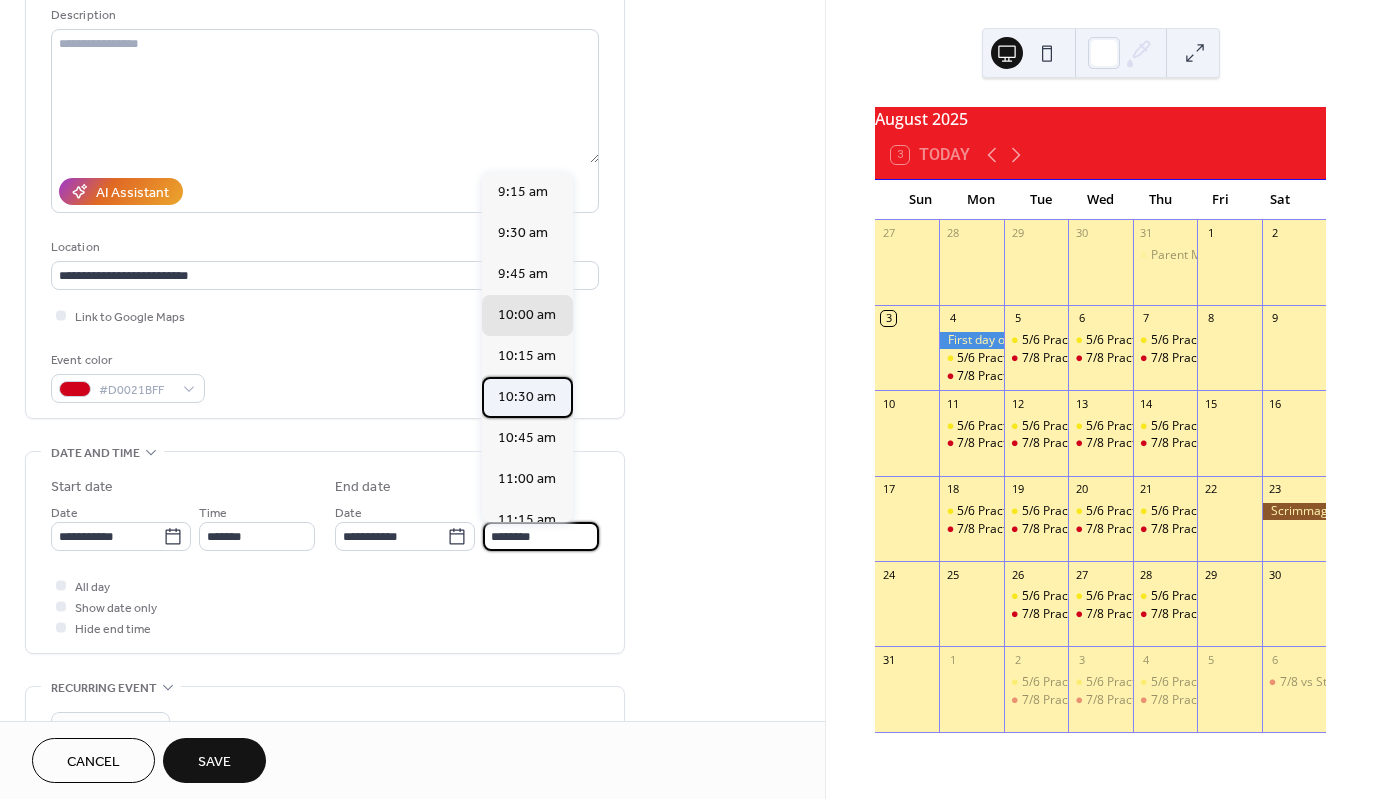 click on "10:30 am" at bounding box center (527, 397) 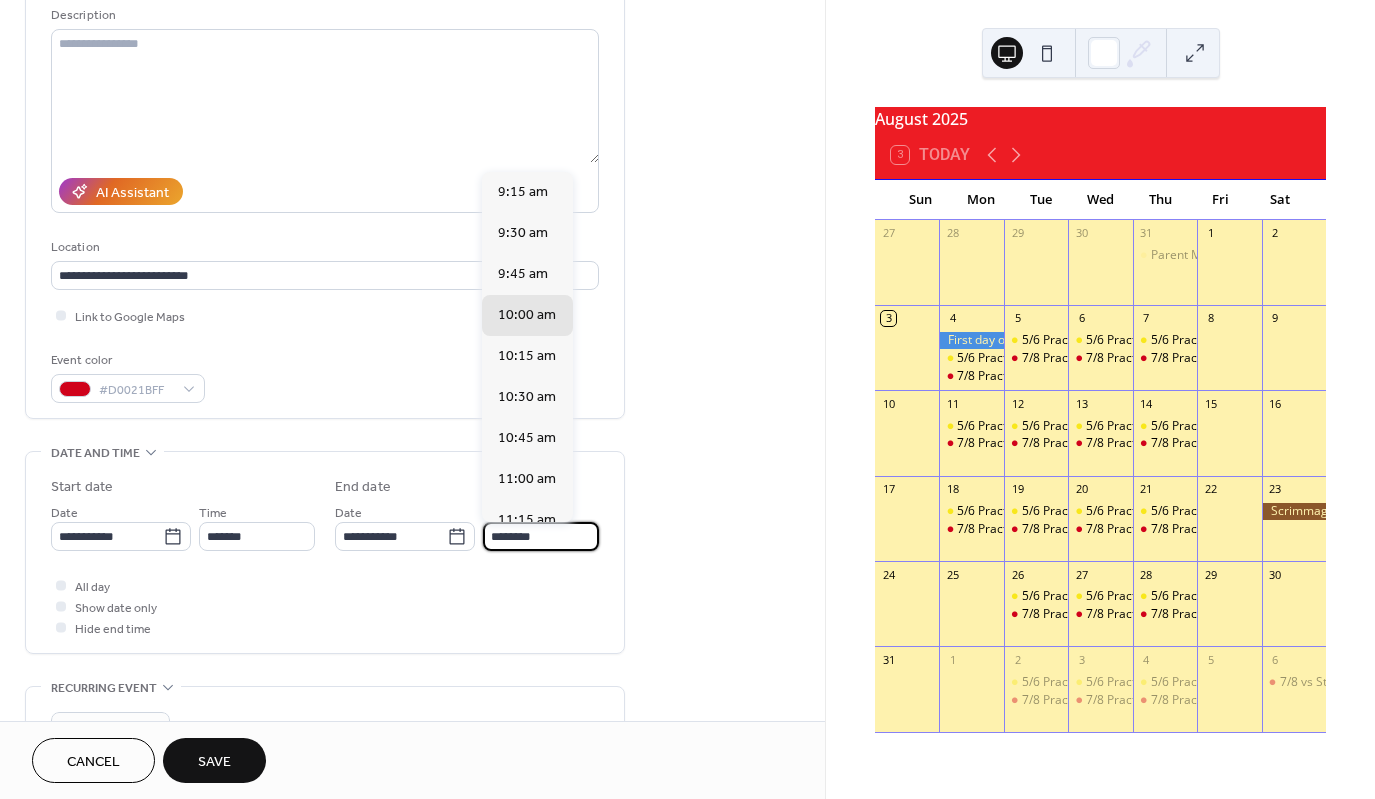 type on "********" 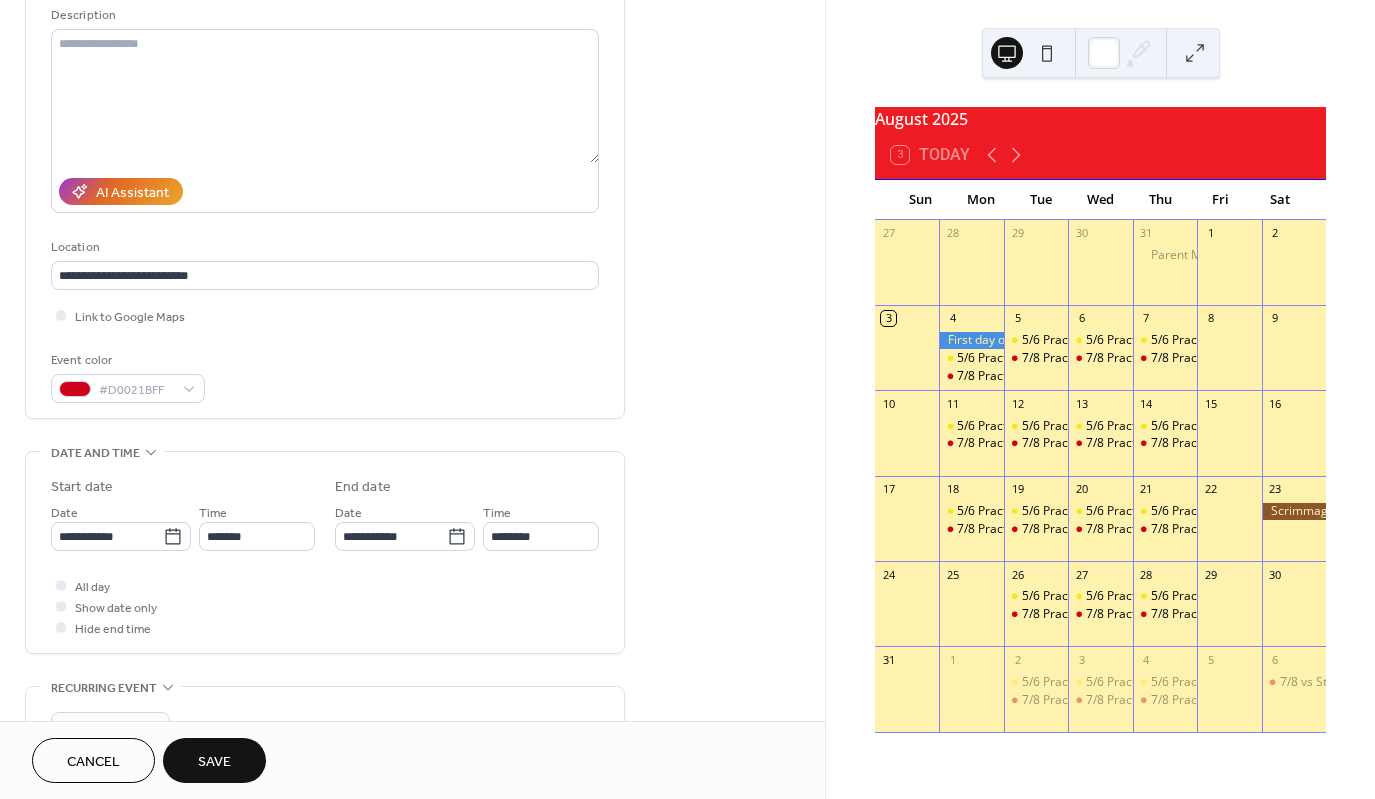click on "Save" at bounding box center [214, 762] 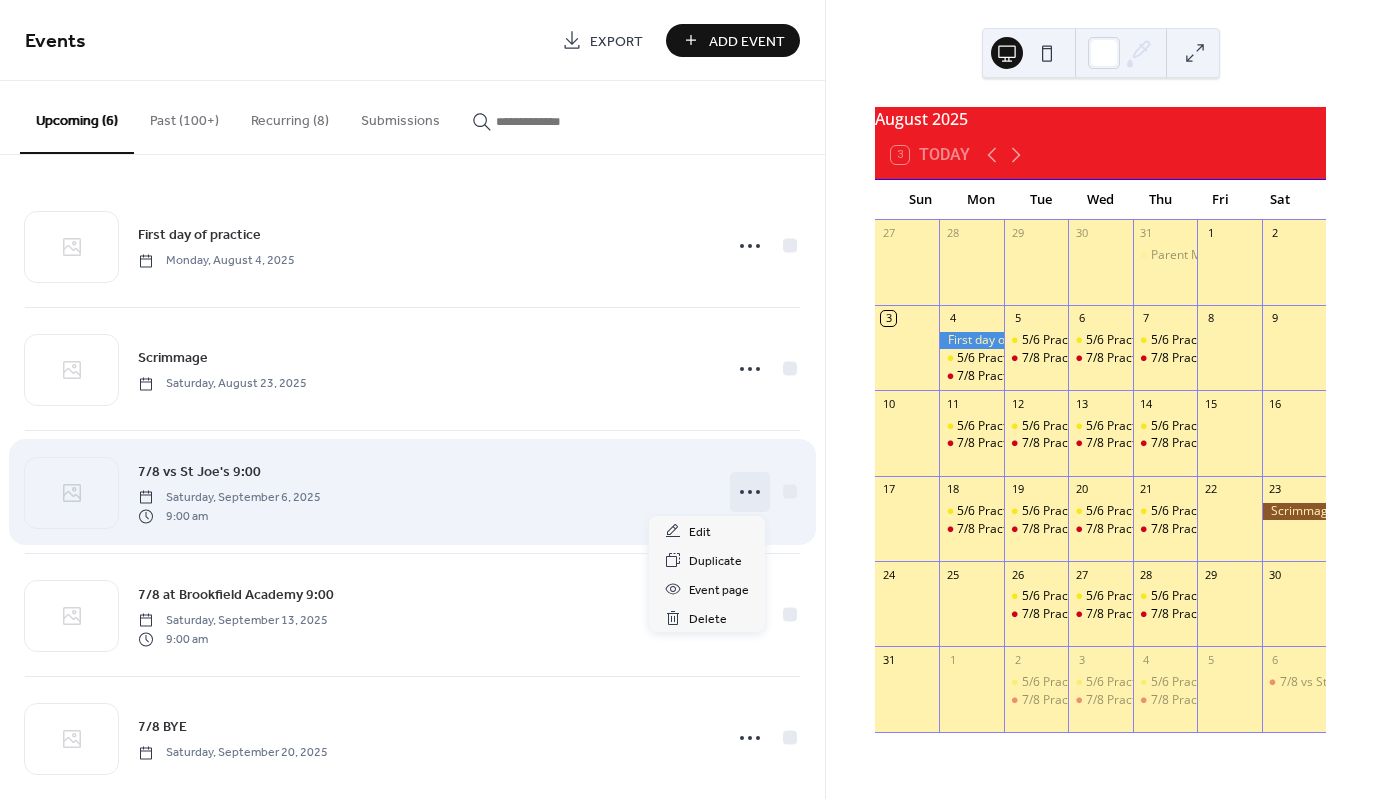 click 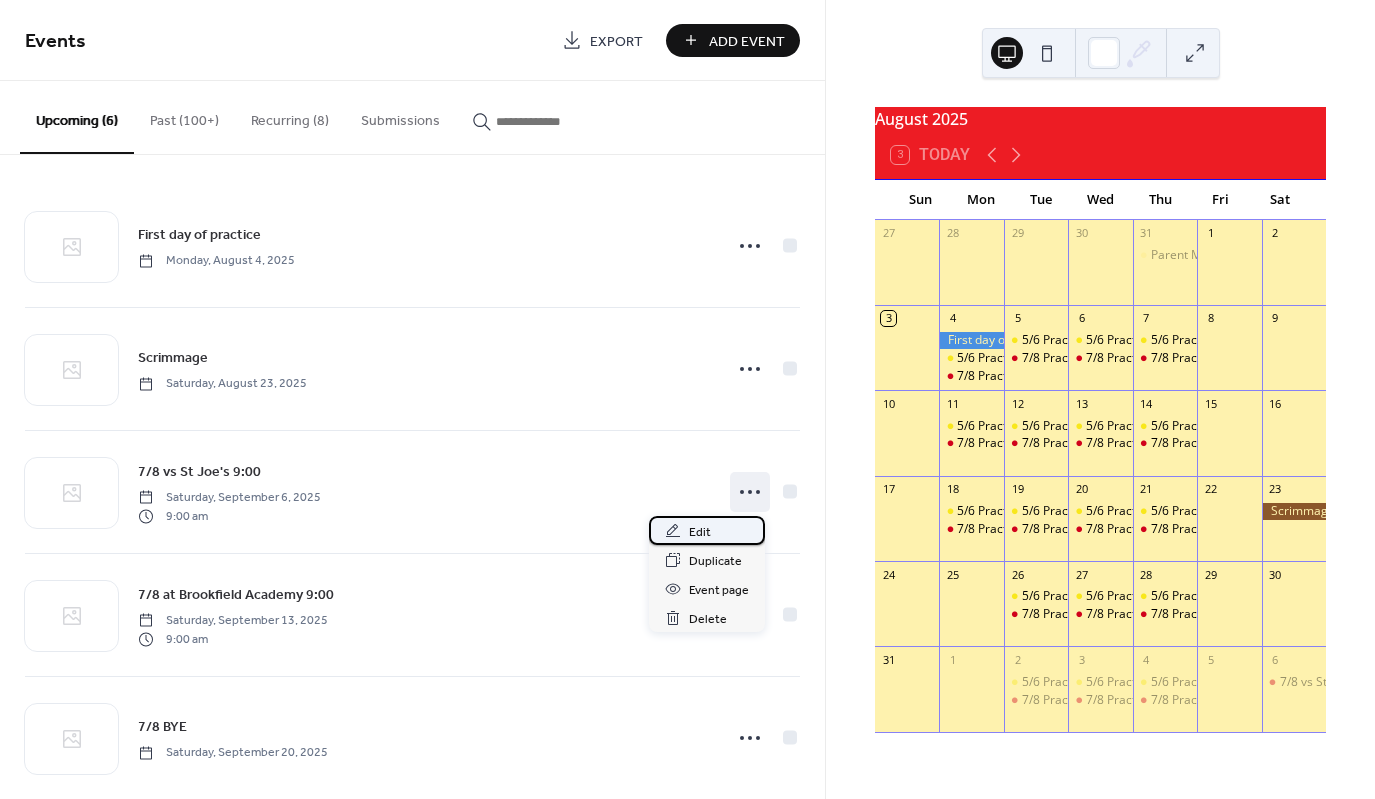 click on "Edit" at bounding box center [707, 530] 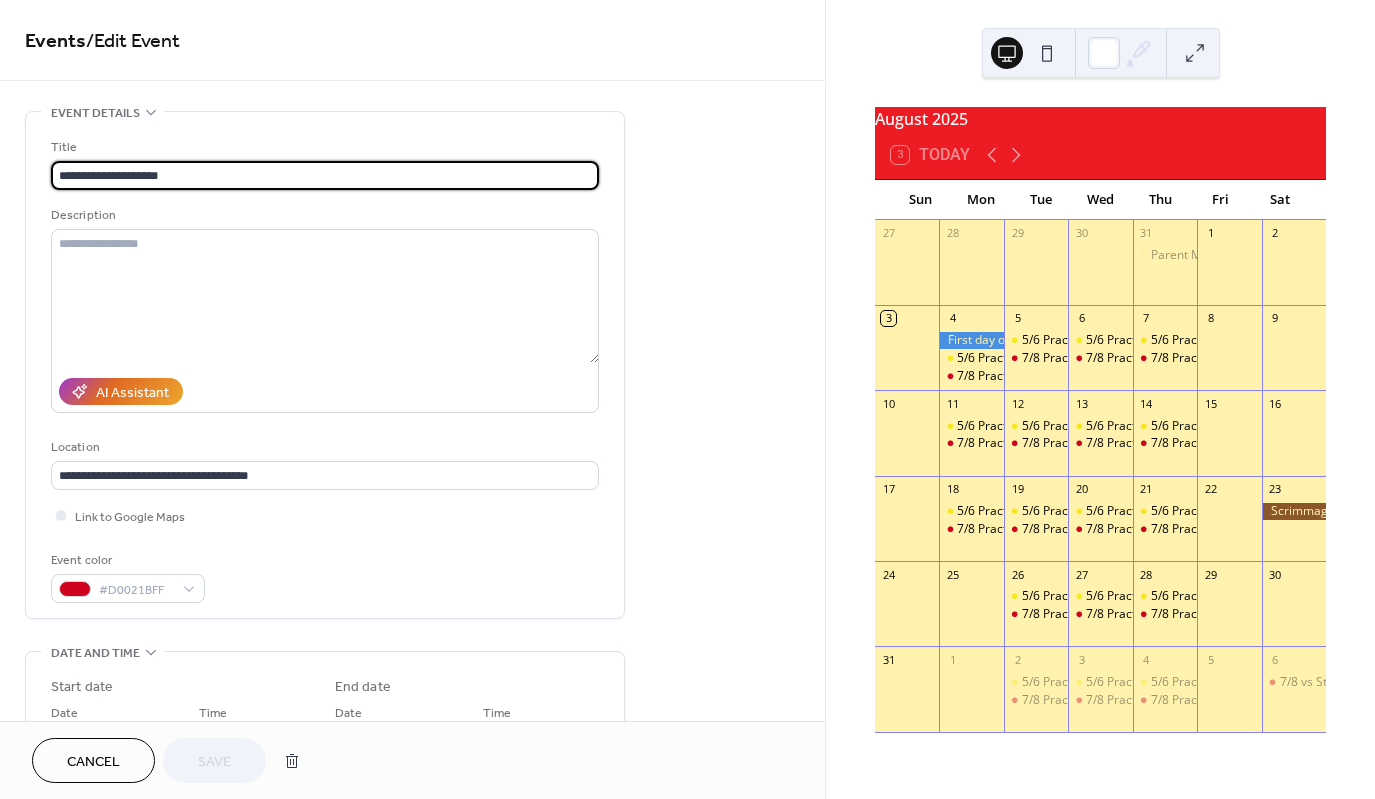 click on "**********" at bounding box center (325, 175) 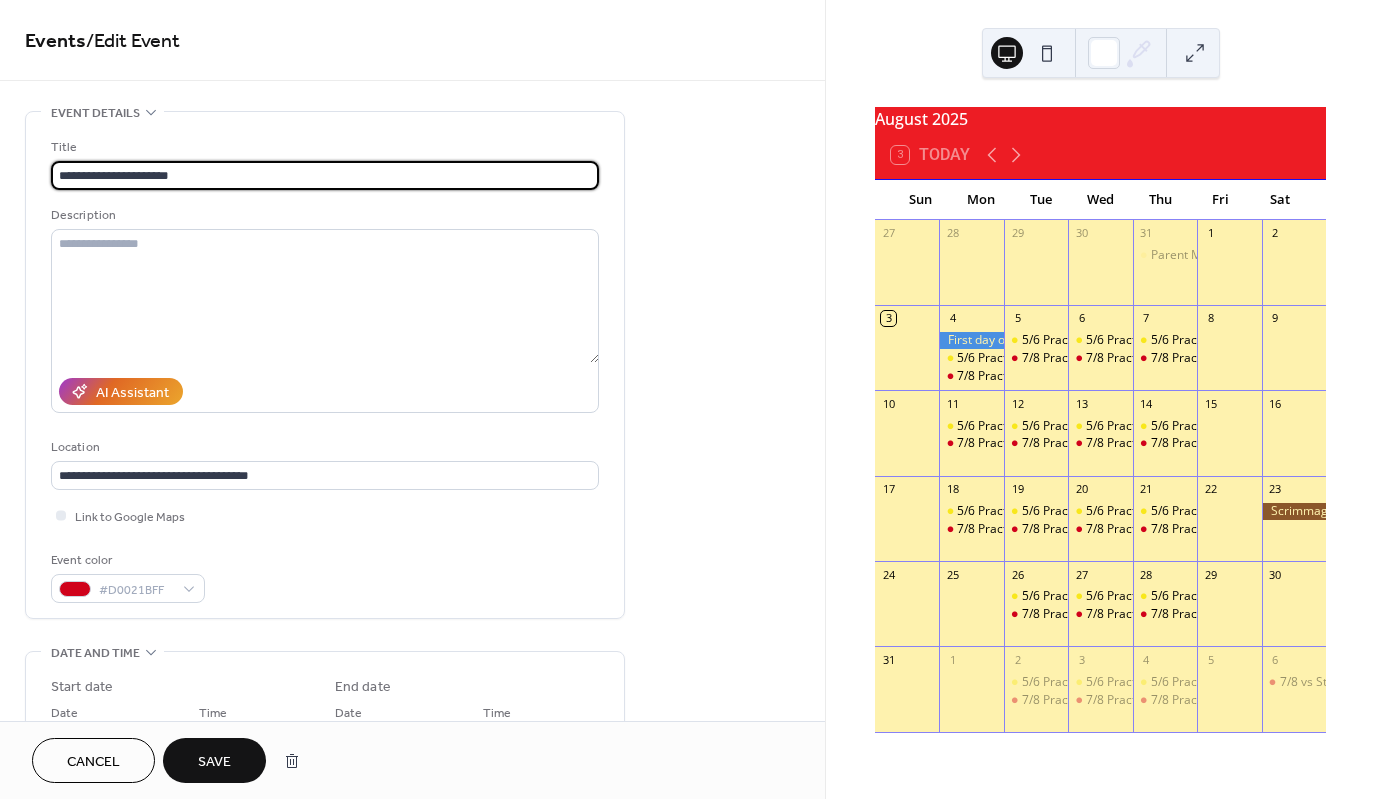 type on "**********" 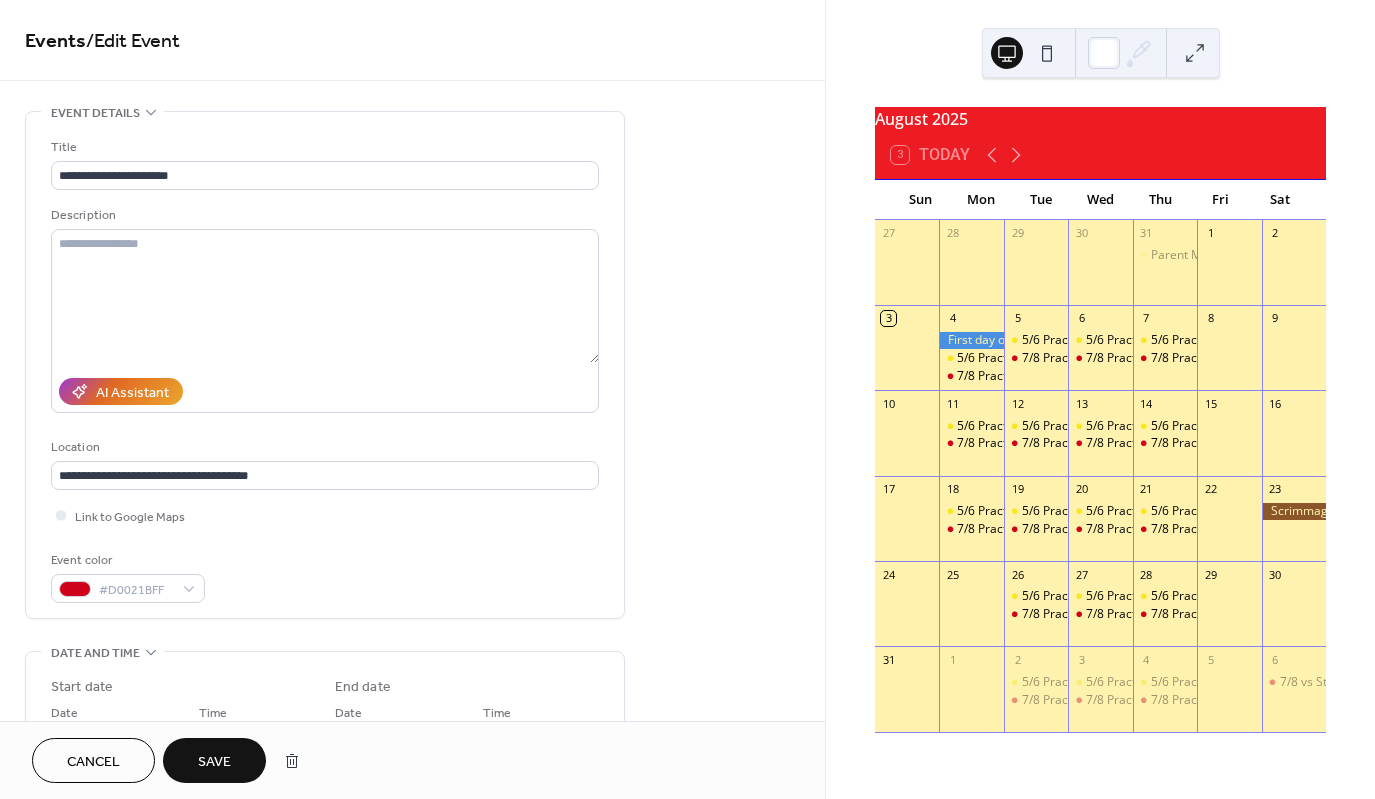 click on "Save" at bounding box center (214, 762) 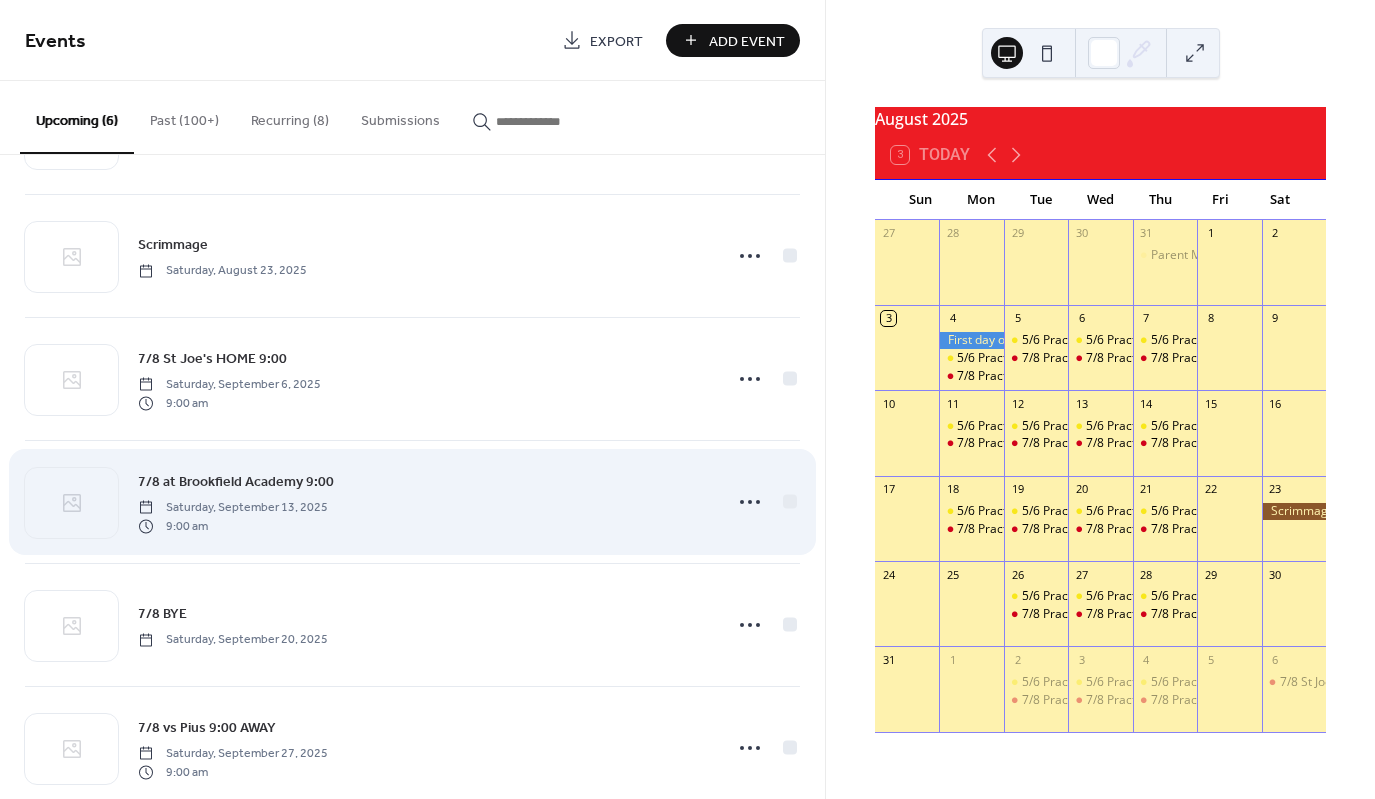 scroll, scrollTop: 153, scrollLeft: 0, axis: vertical 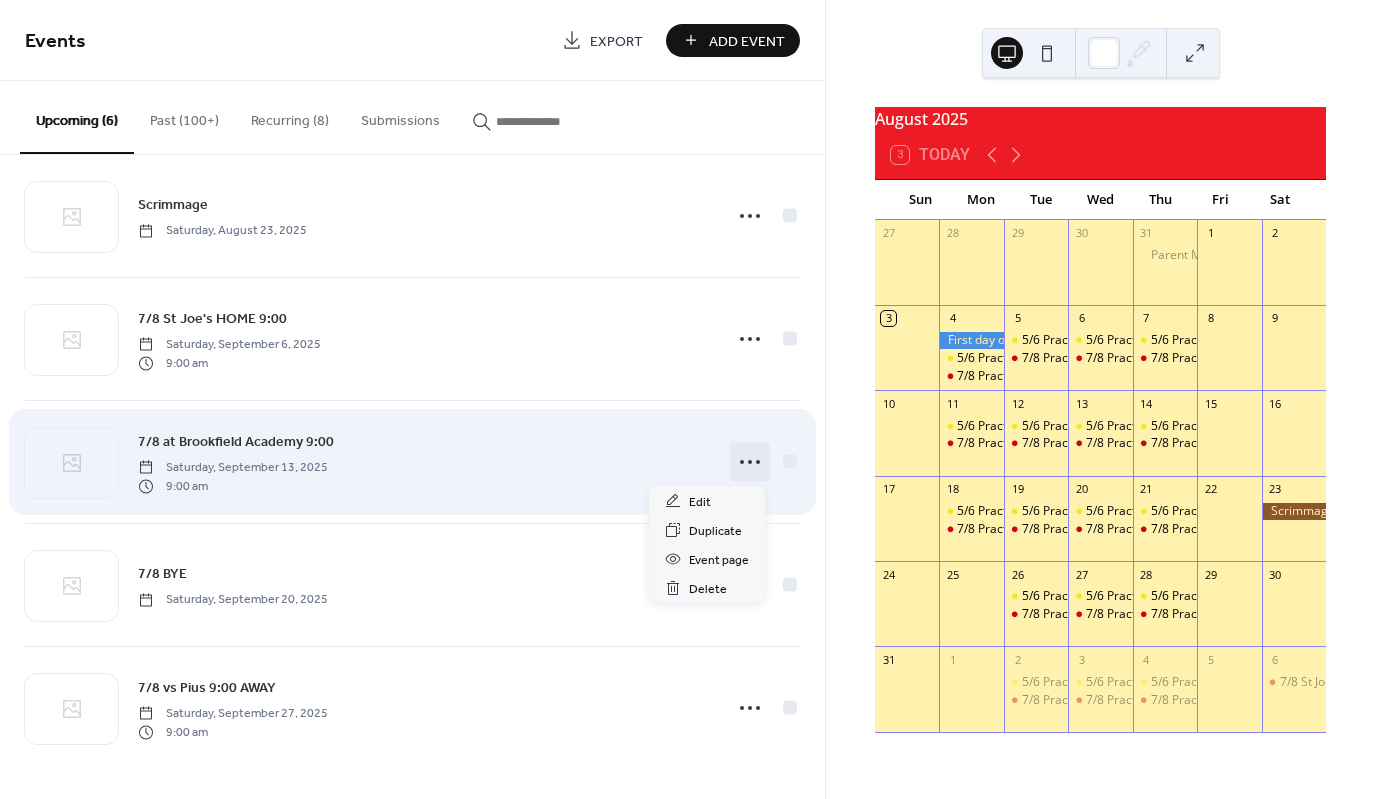click 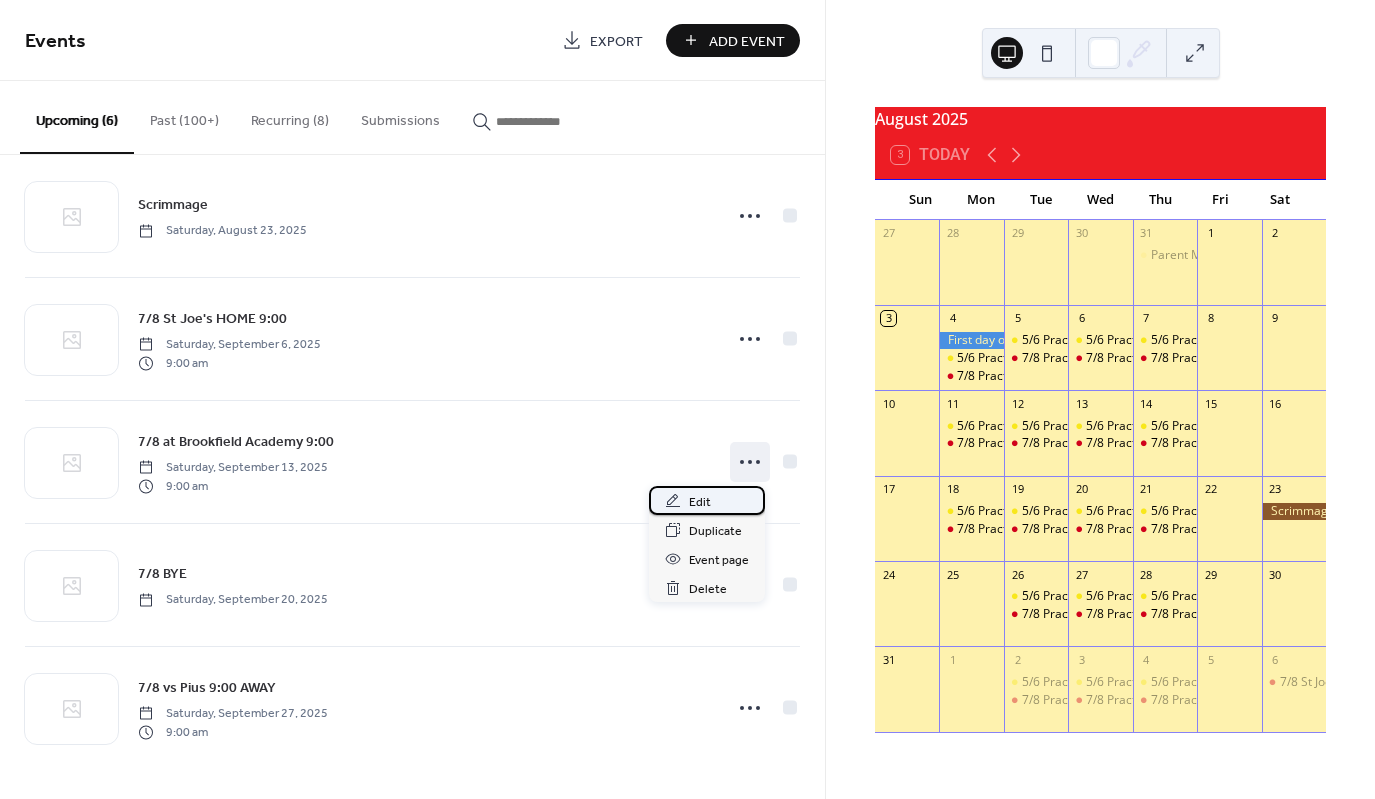 click on "Edit" at bounding box center [707, 500] 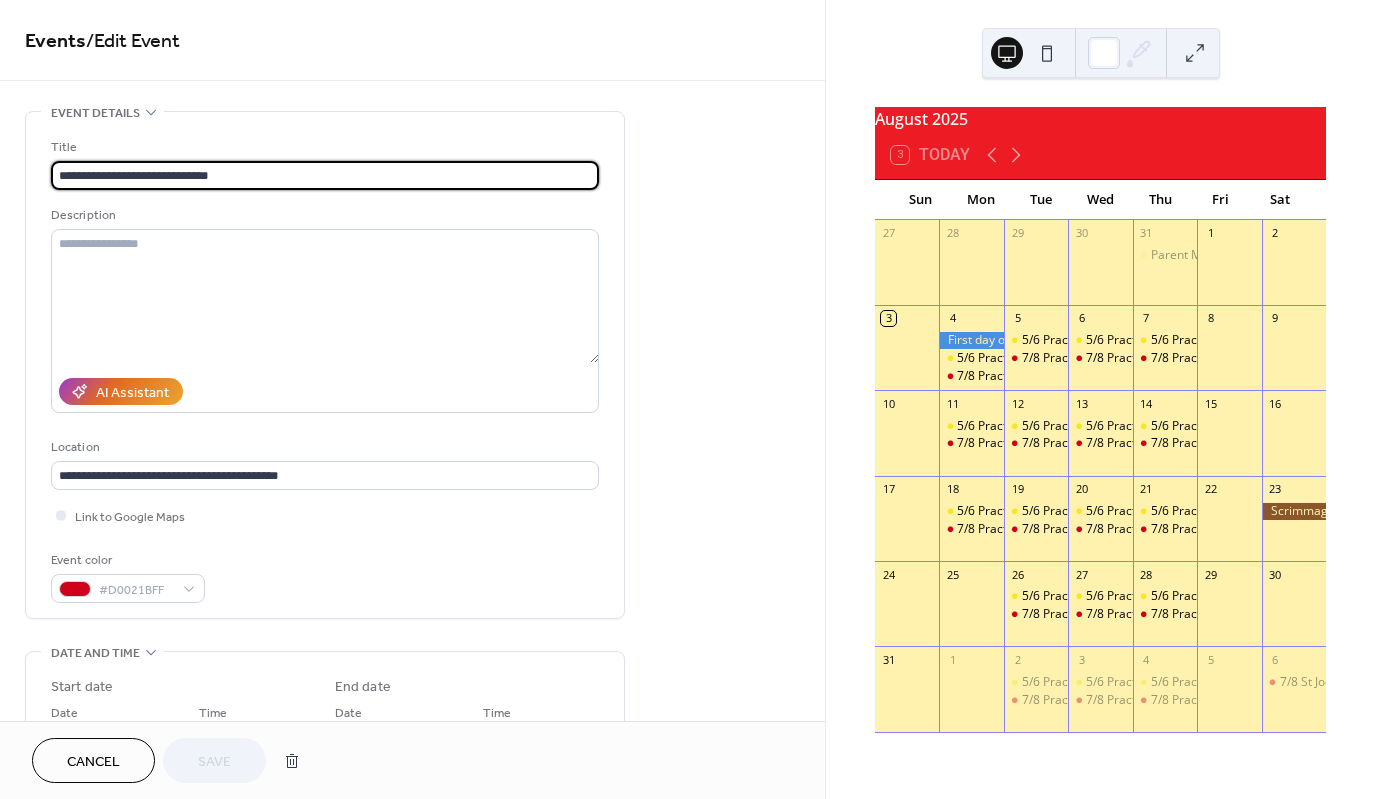 click on "**********" at bounding box center (325, 175) 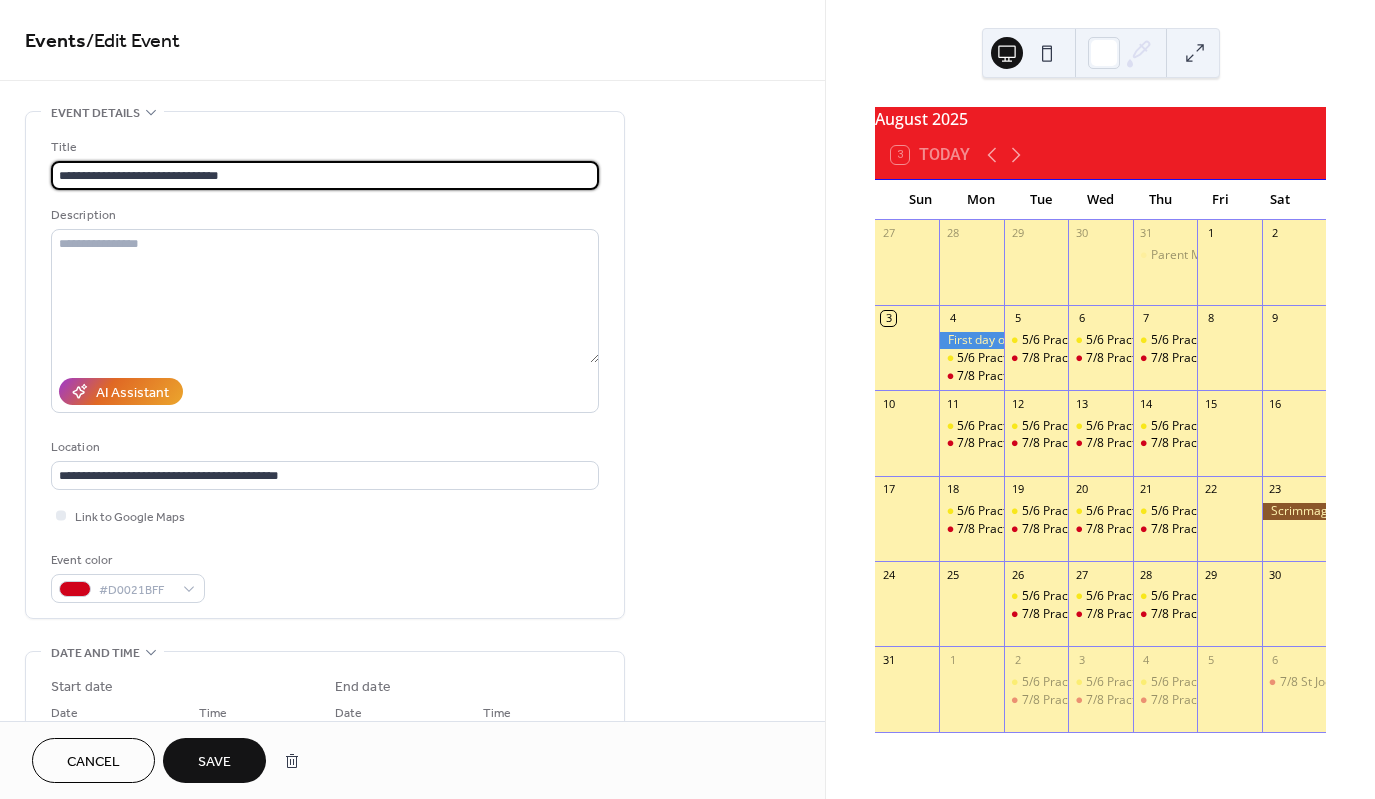 type on "**********" 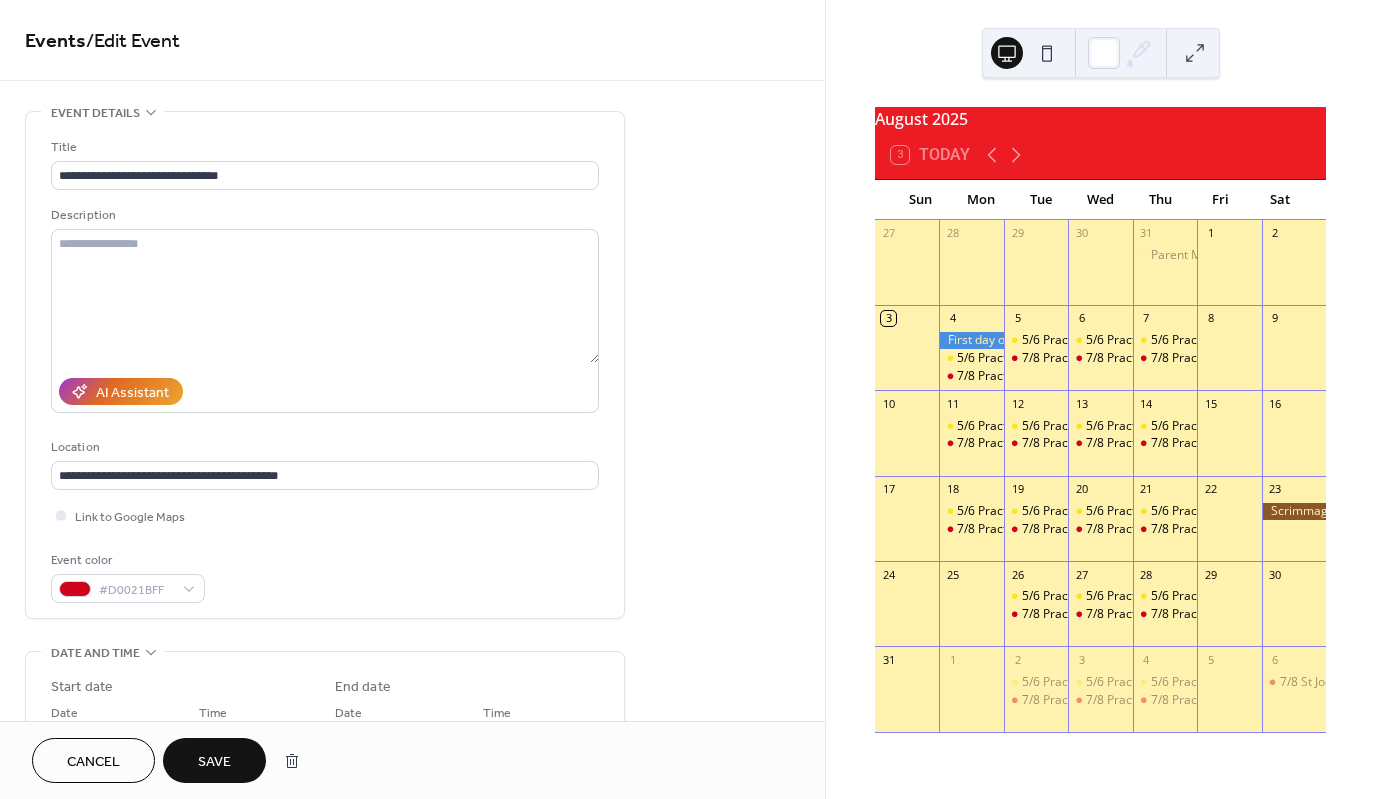 click on "Save" at bounding box center (214, 760) 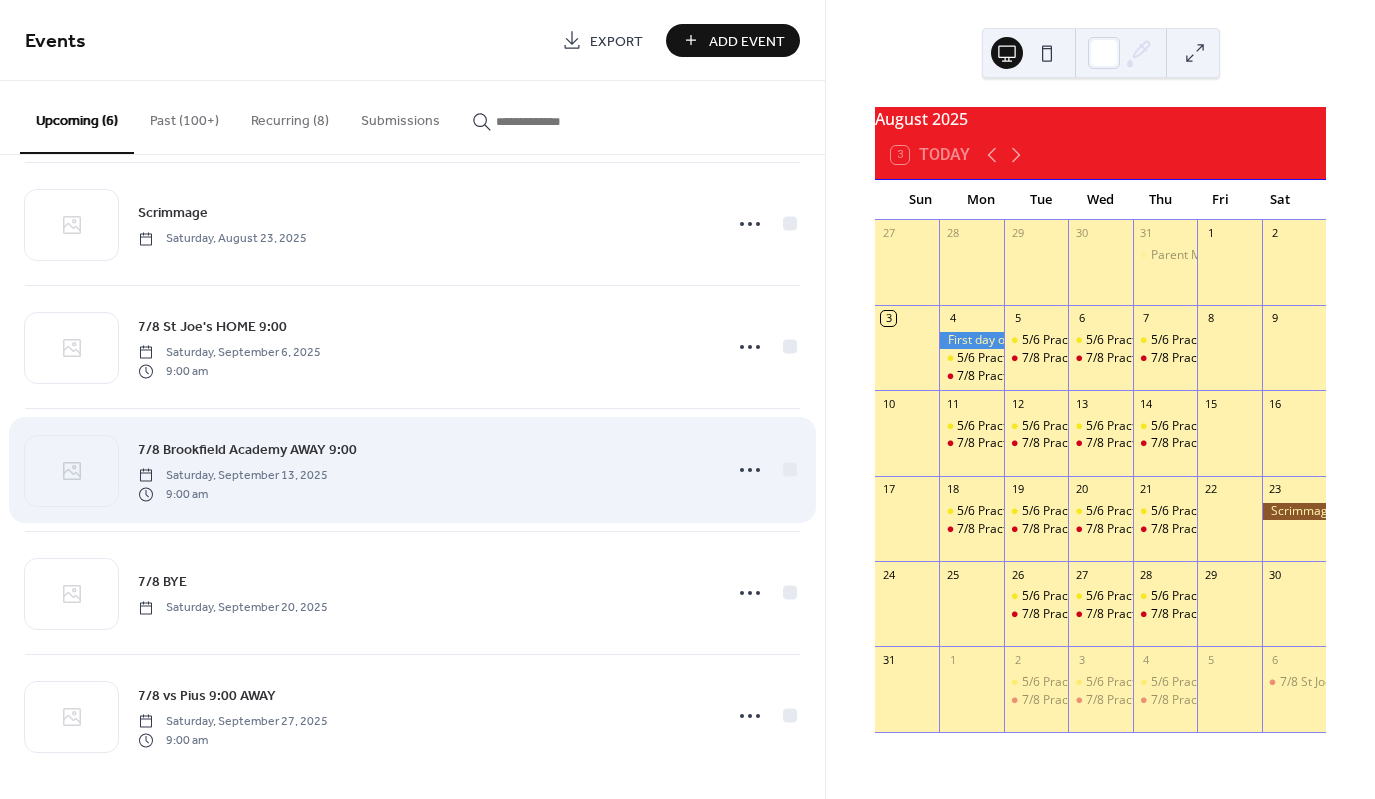 scroll, scrollTop: 153, scrollLeft: 0, axis: vertical 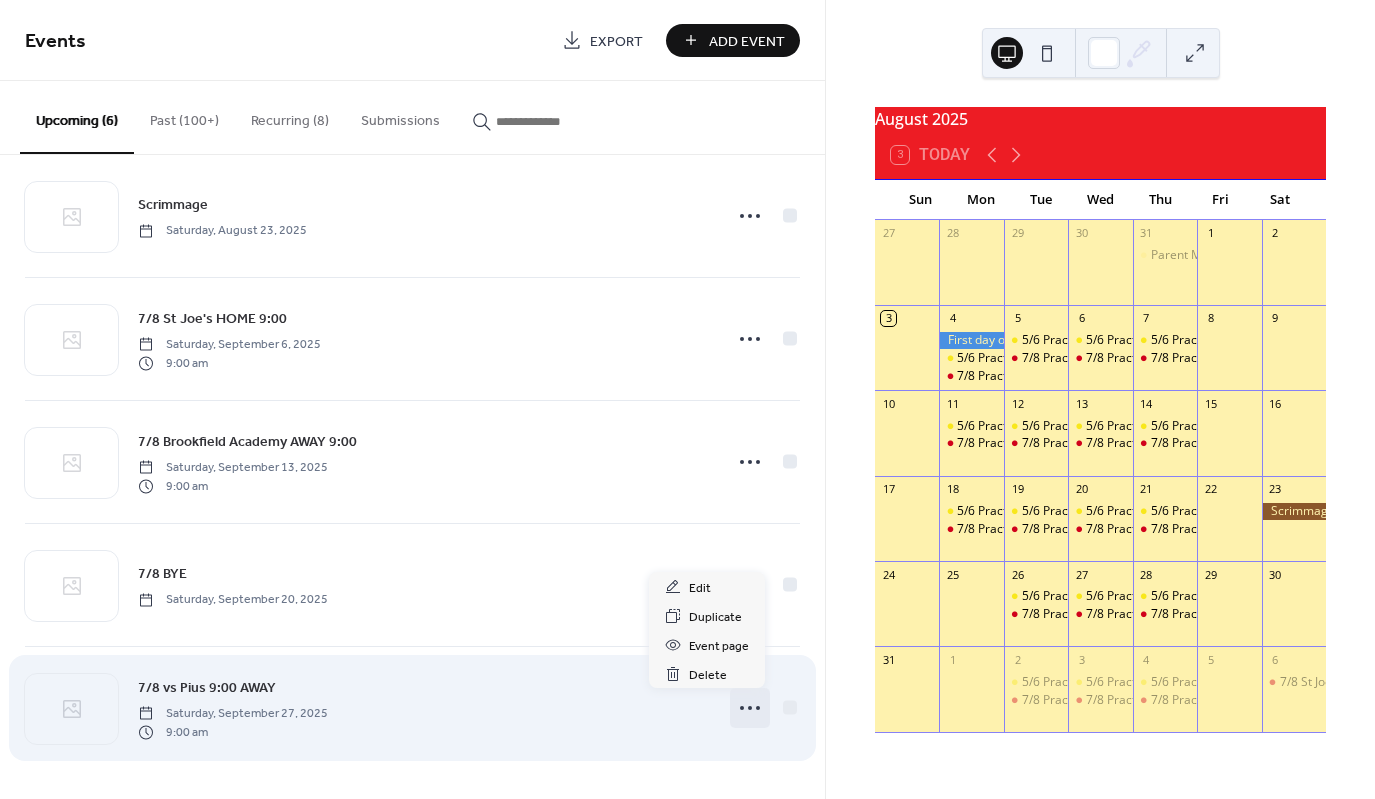 click 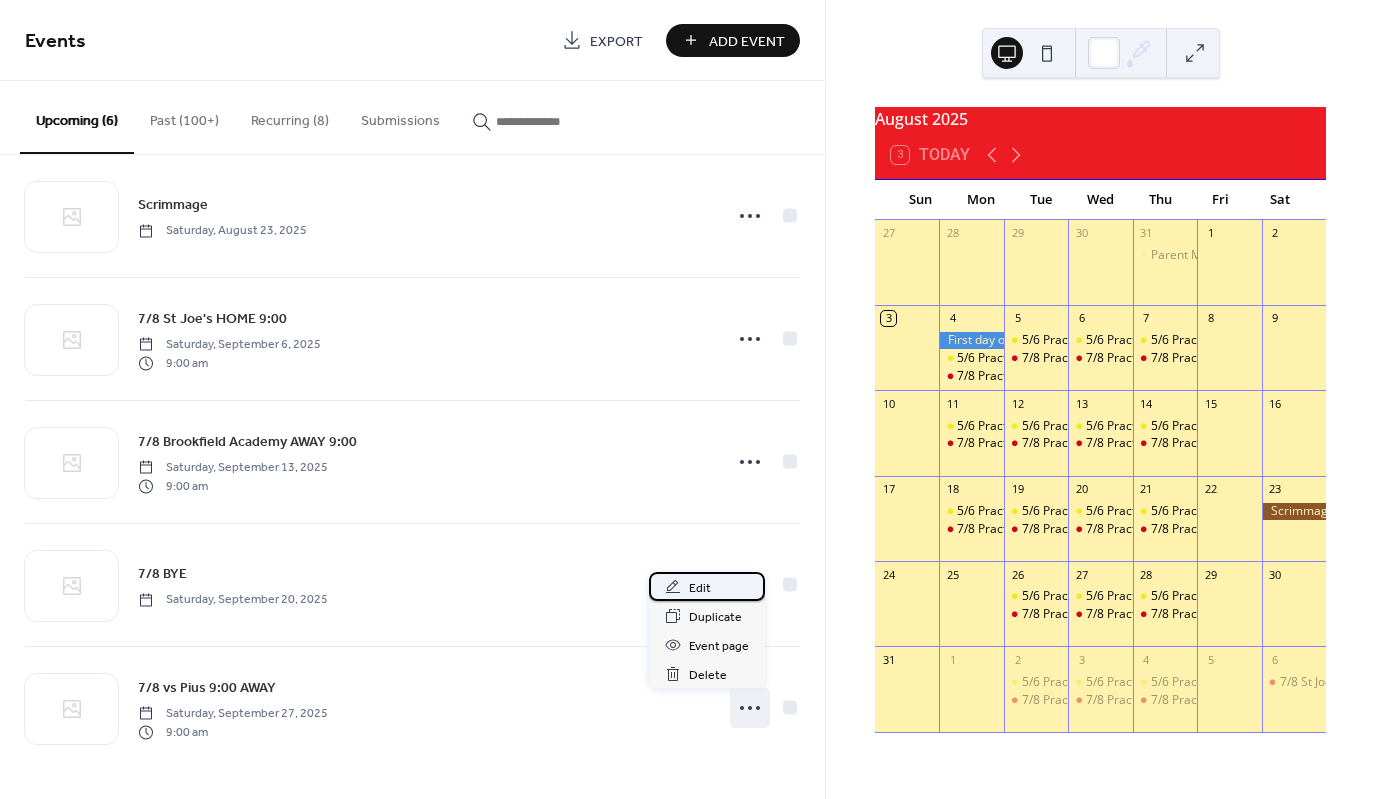 click on "Edit" at bounding box center (707, 586) 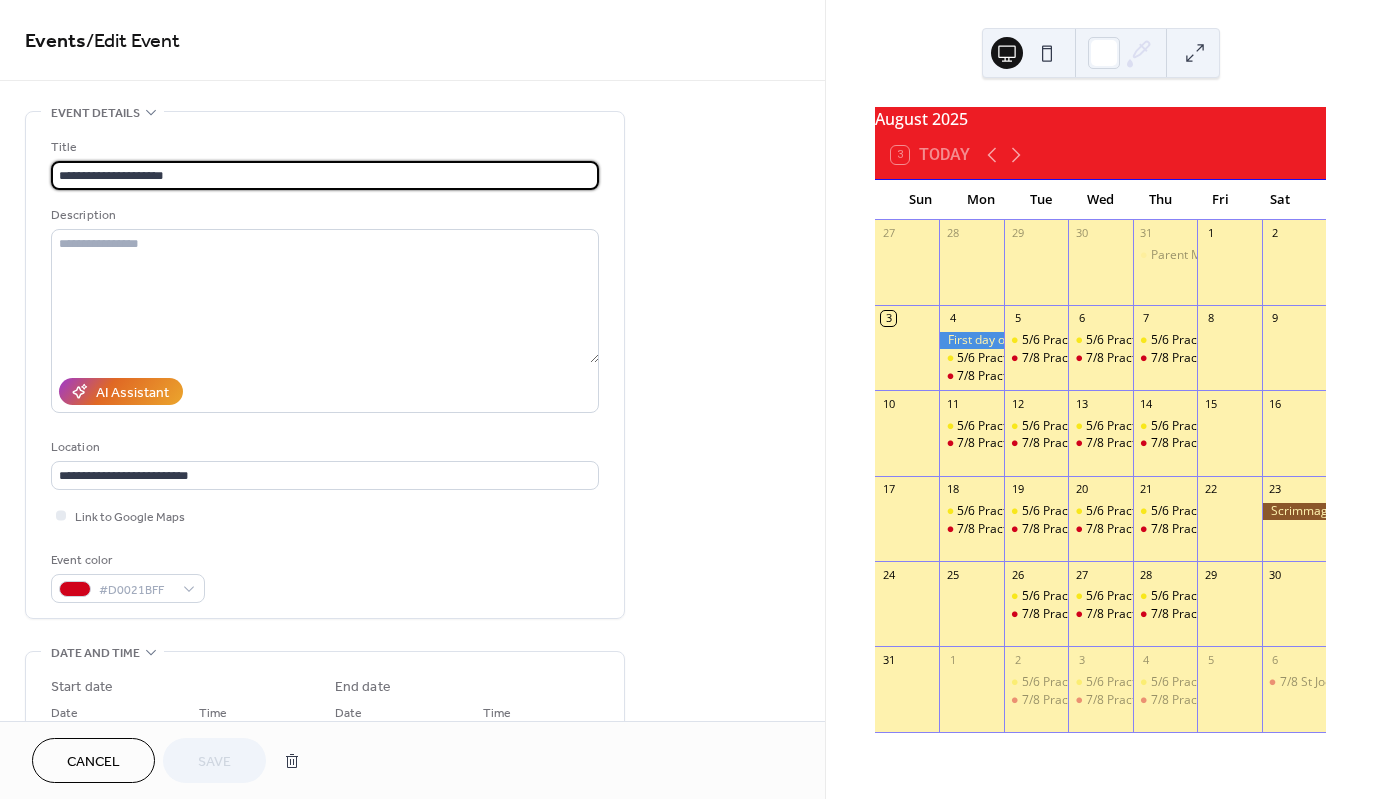 click on "**********" at bounding box center (325, 175) 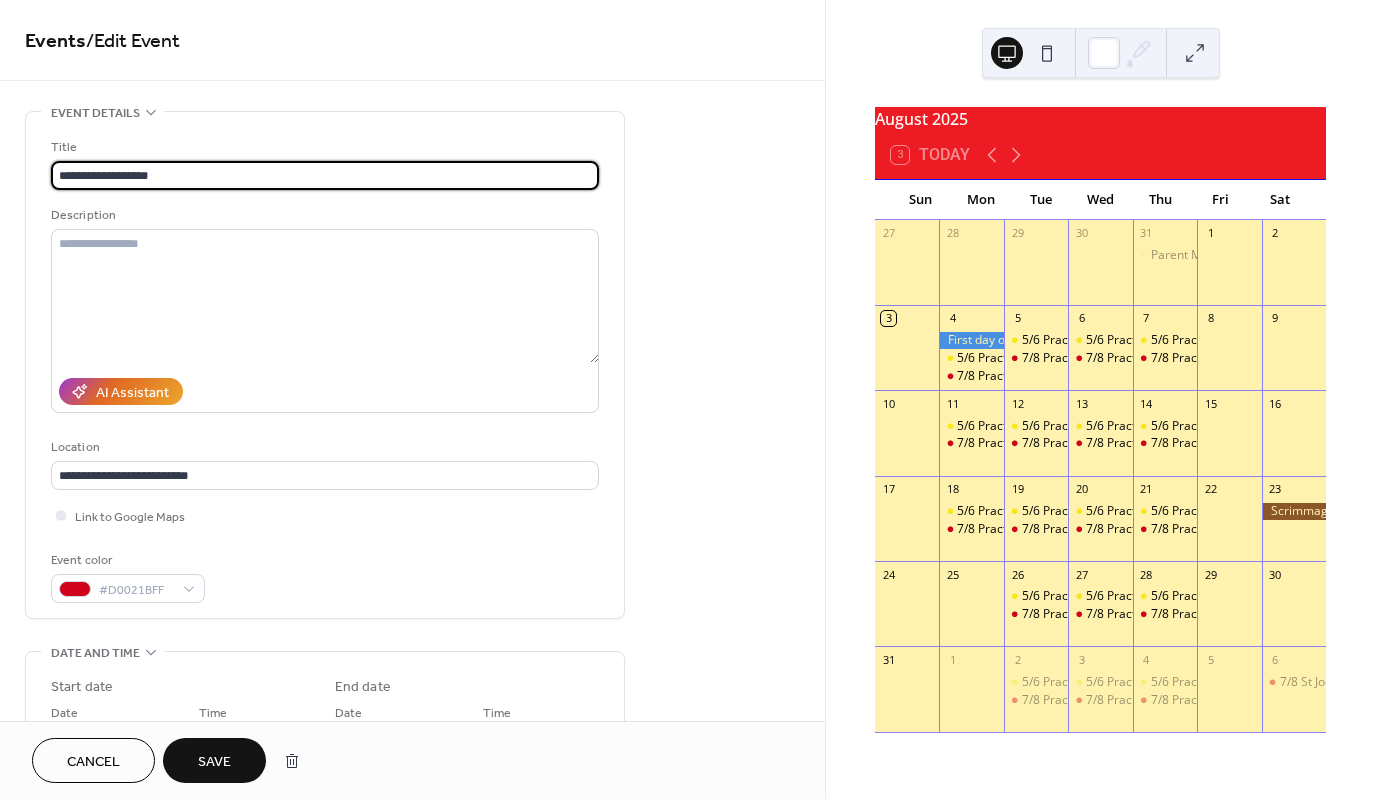 type on "**********" 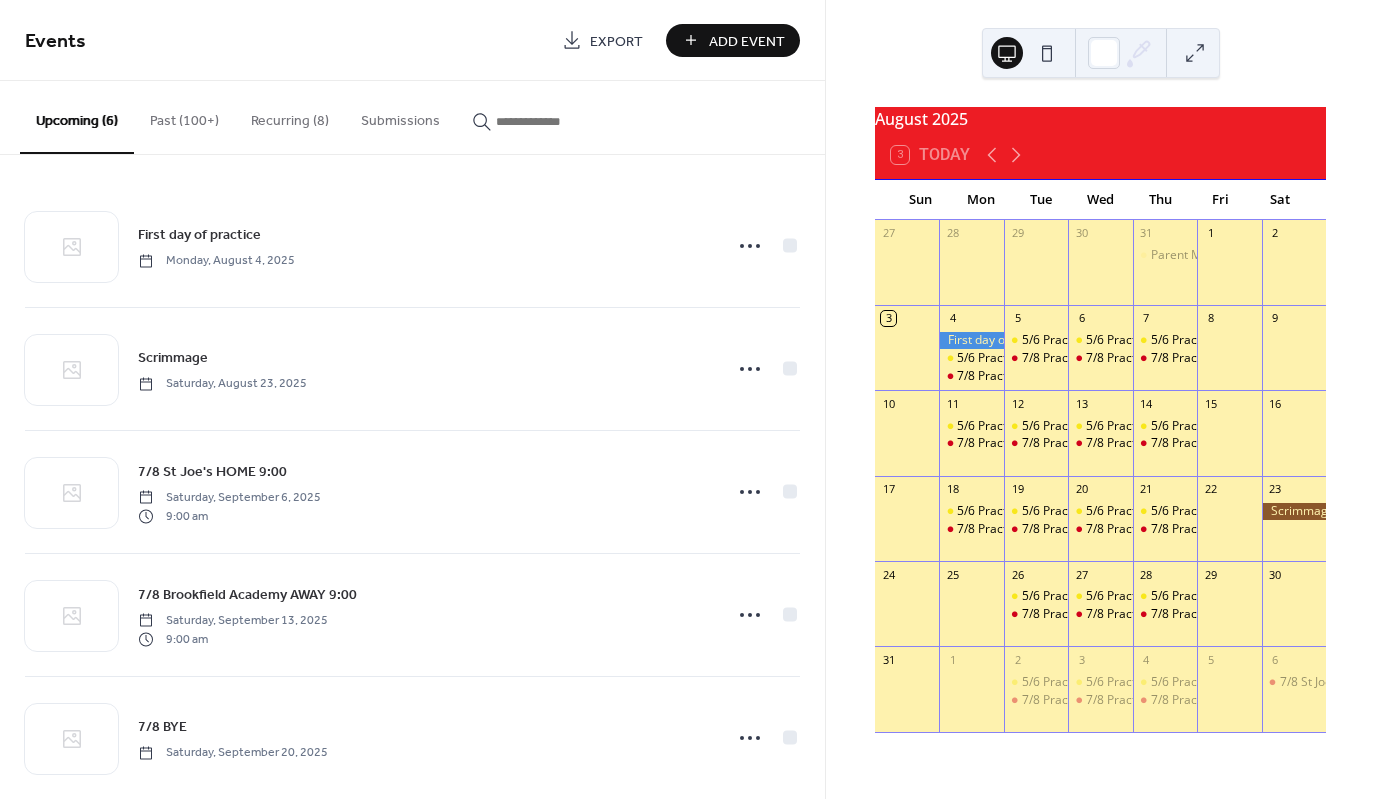 drag, startPoint x: 757, startPoint y: 36, endPoint x: 692, endPoint y: 61, distance: 69.641945 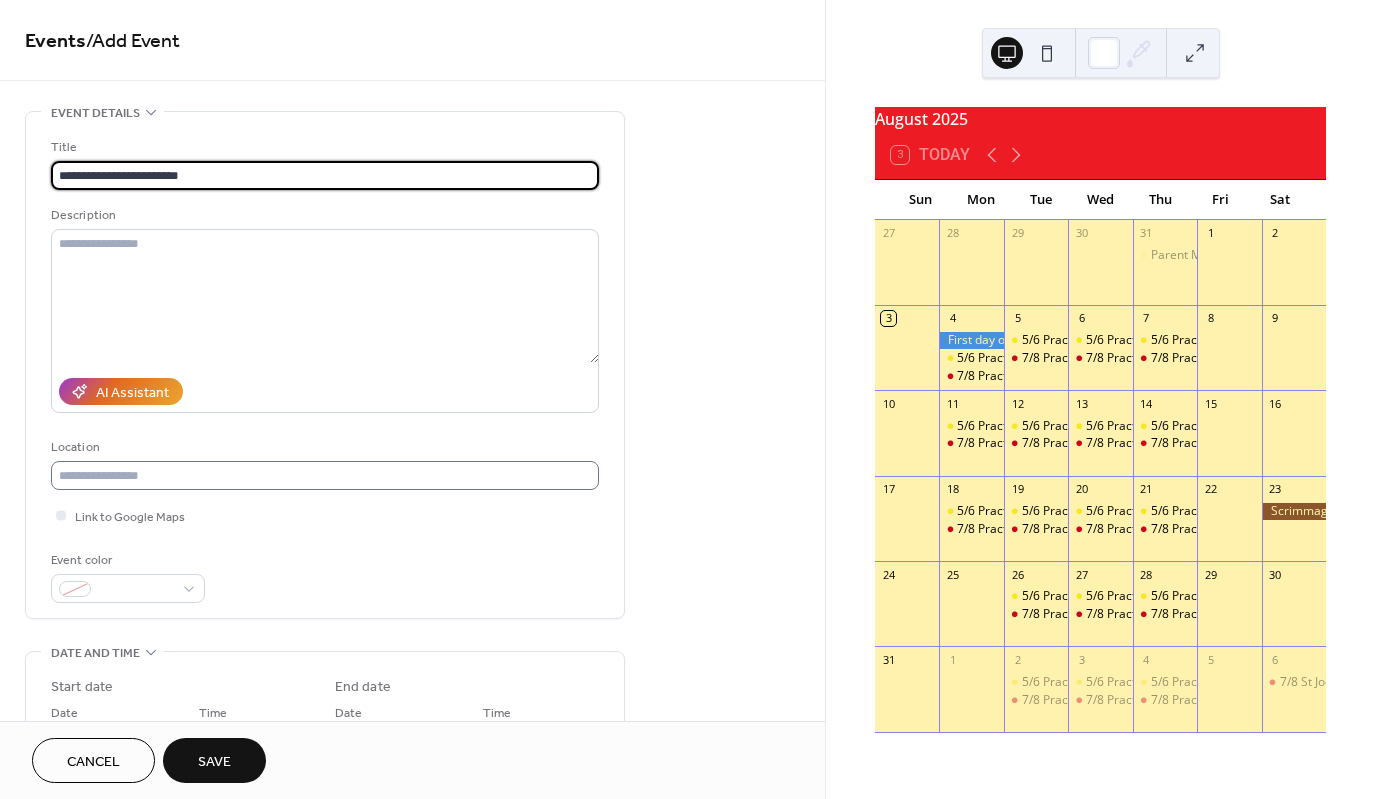 type on "**********" 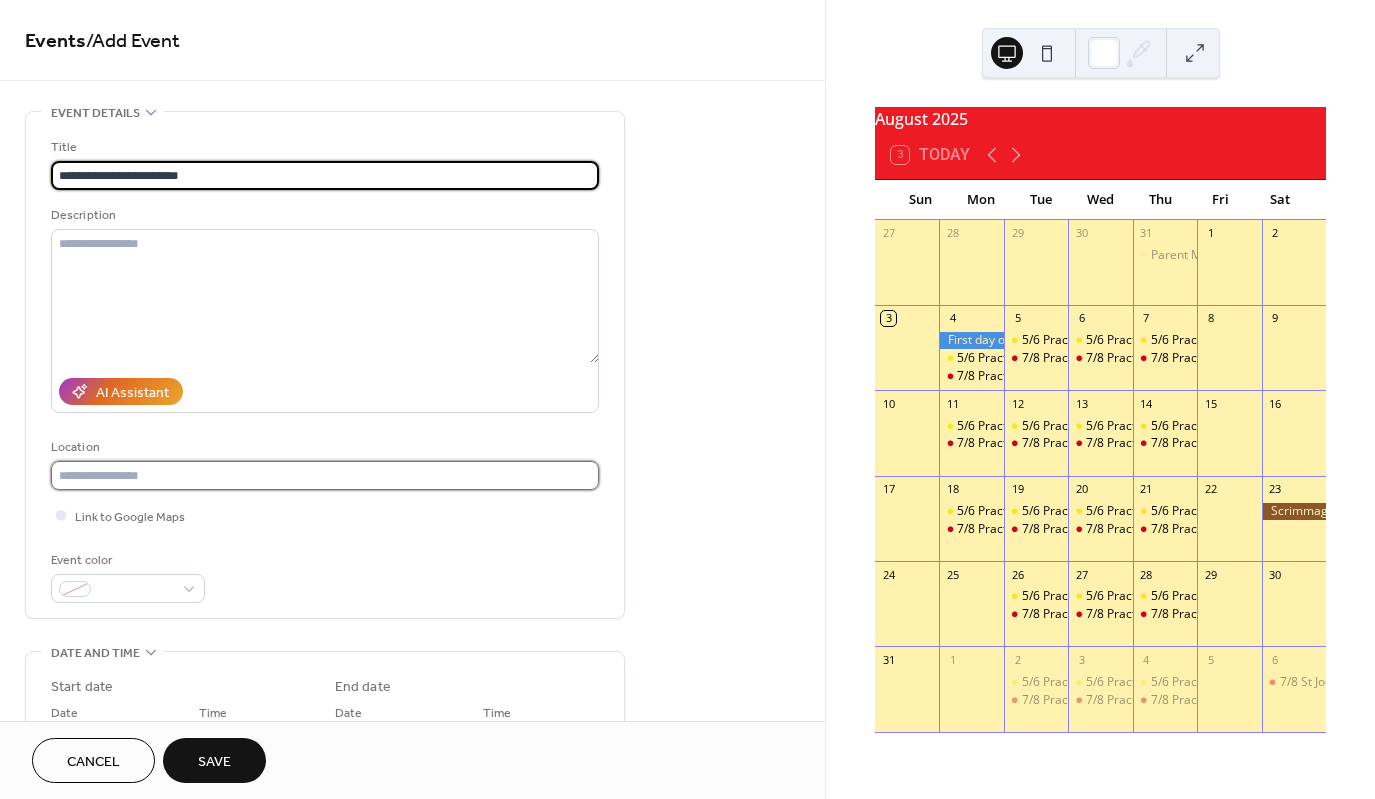 click at bounding box center [325, 475] 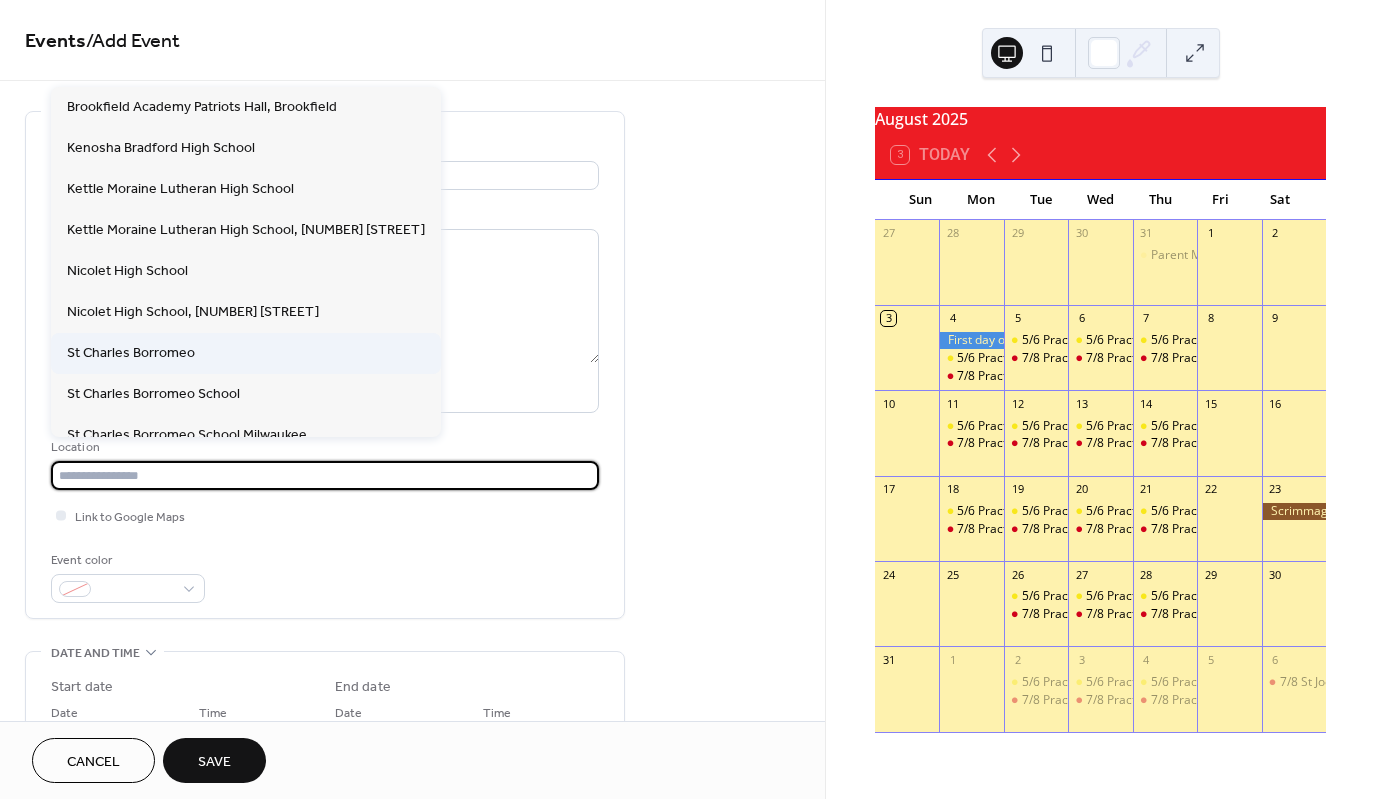 scroll, scrollTop: 470, scrollLeft: 0, axis: vertical 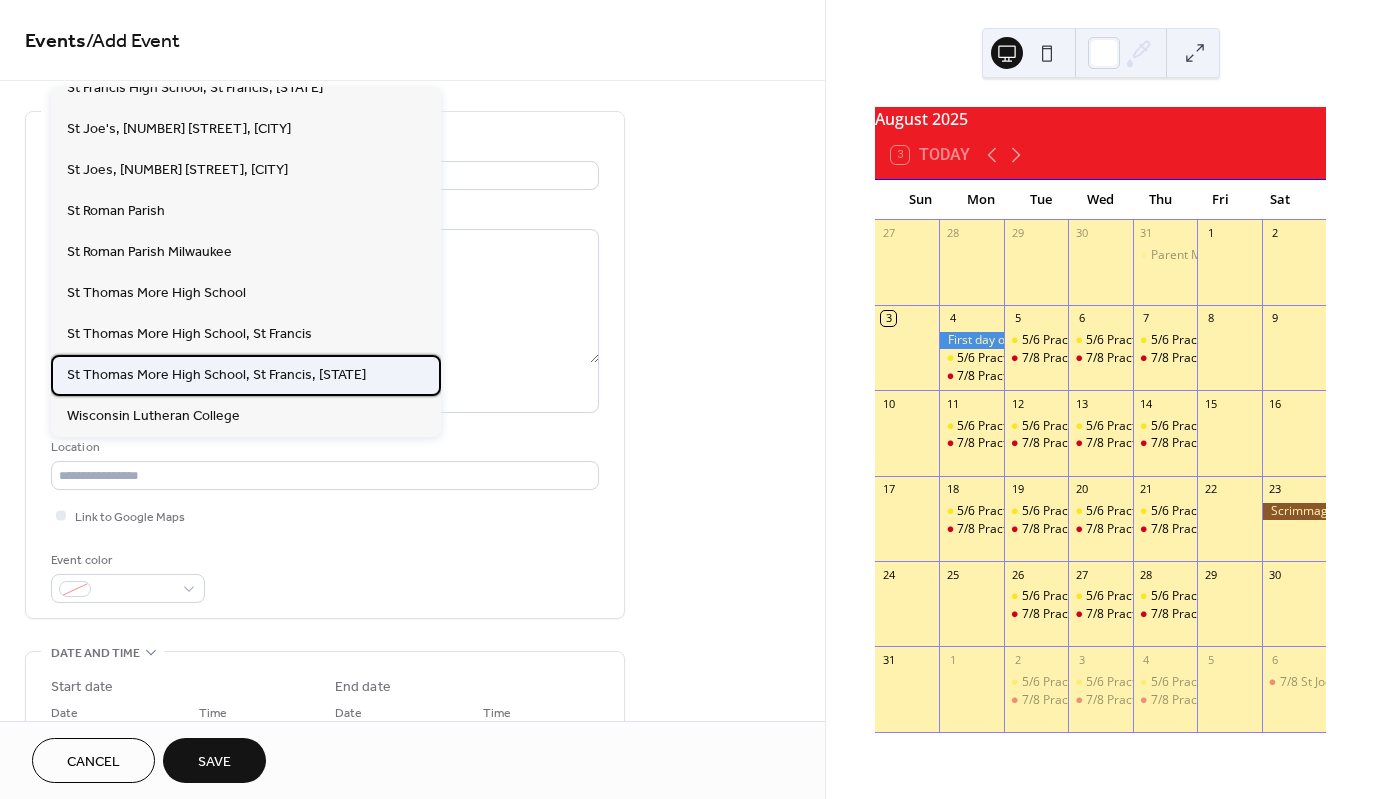 click on "St Thomas More High School, St Francis, WI" at bounding box center (216, 375) 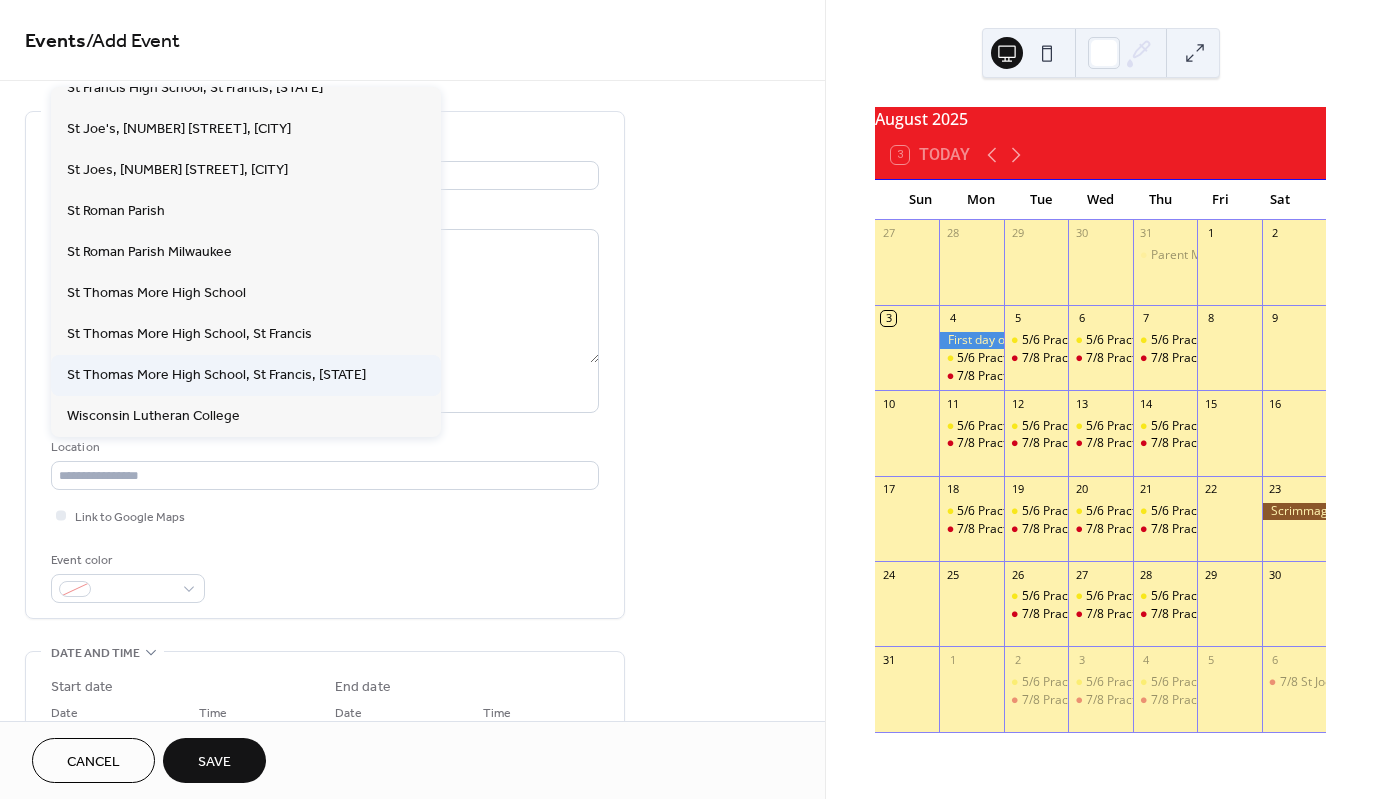 type on "**********" 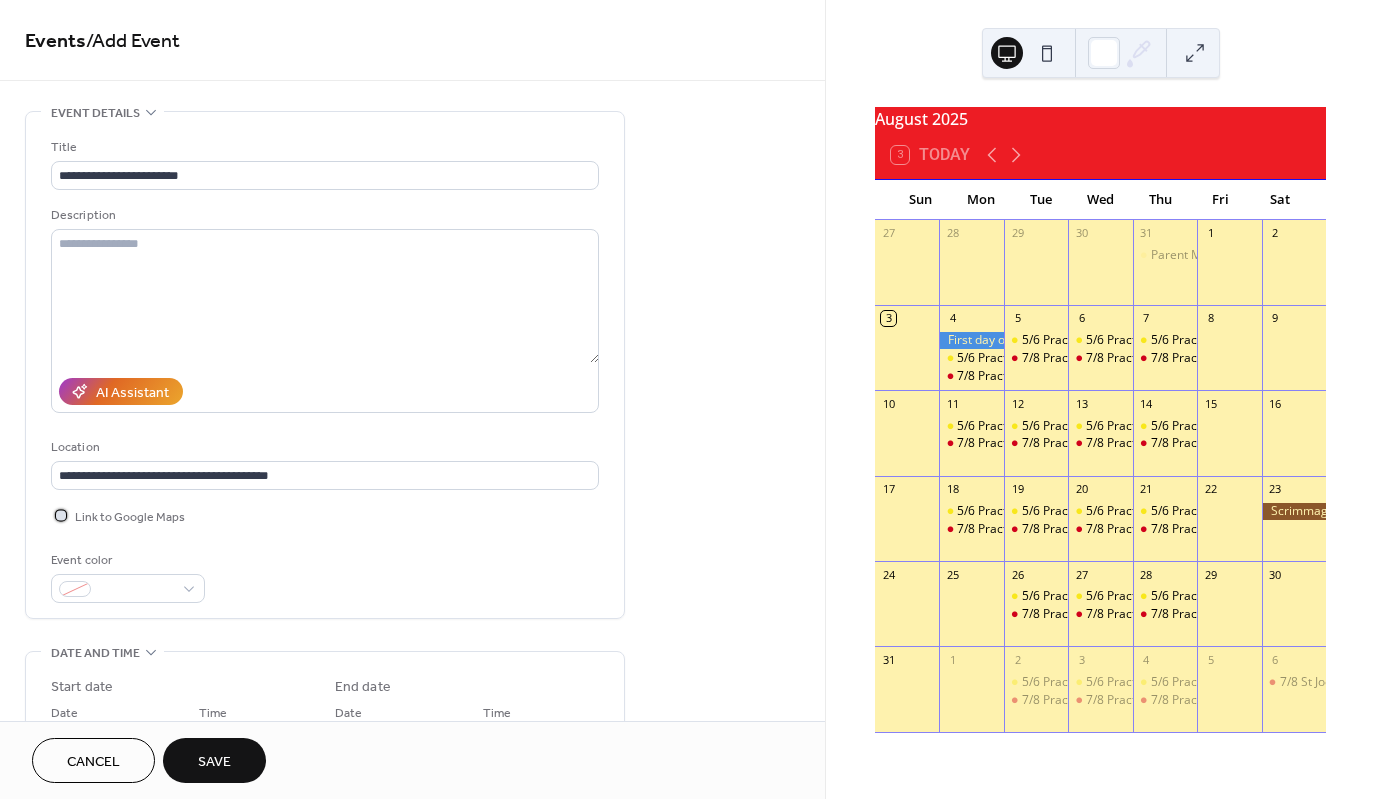 click at bounding box center [61, 515] 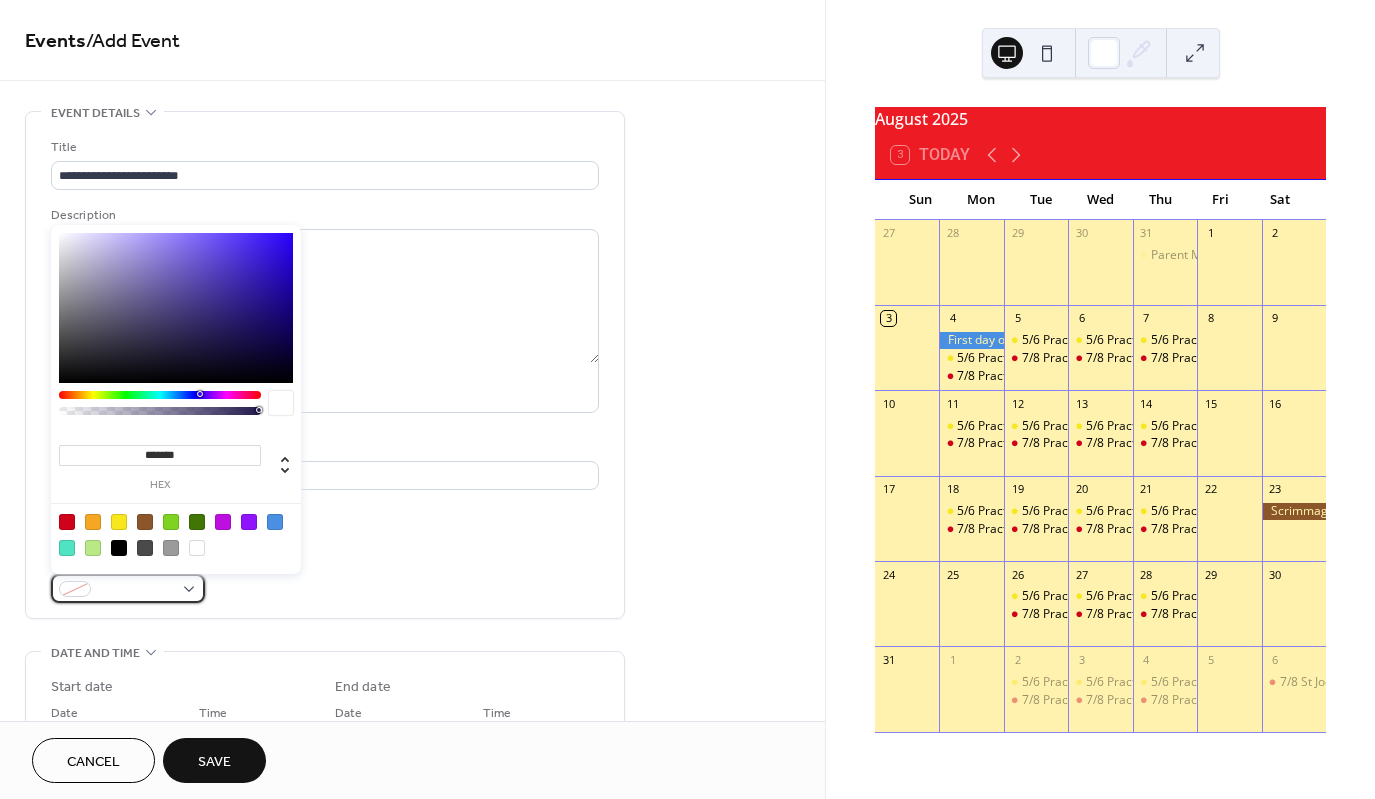 click at bounding box center (128, 588) 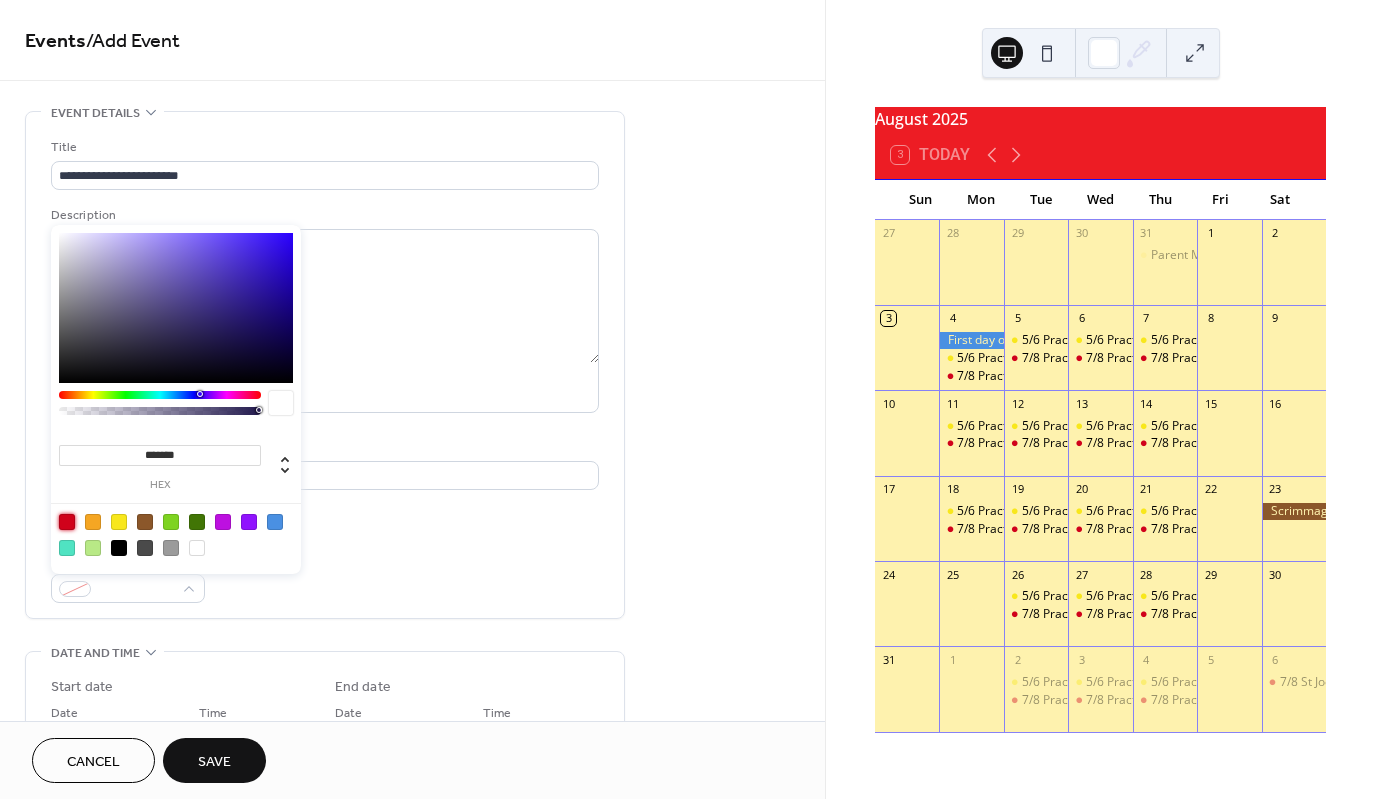 click at bounding box center [67, 522] 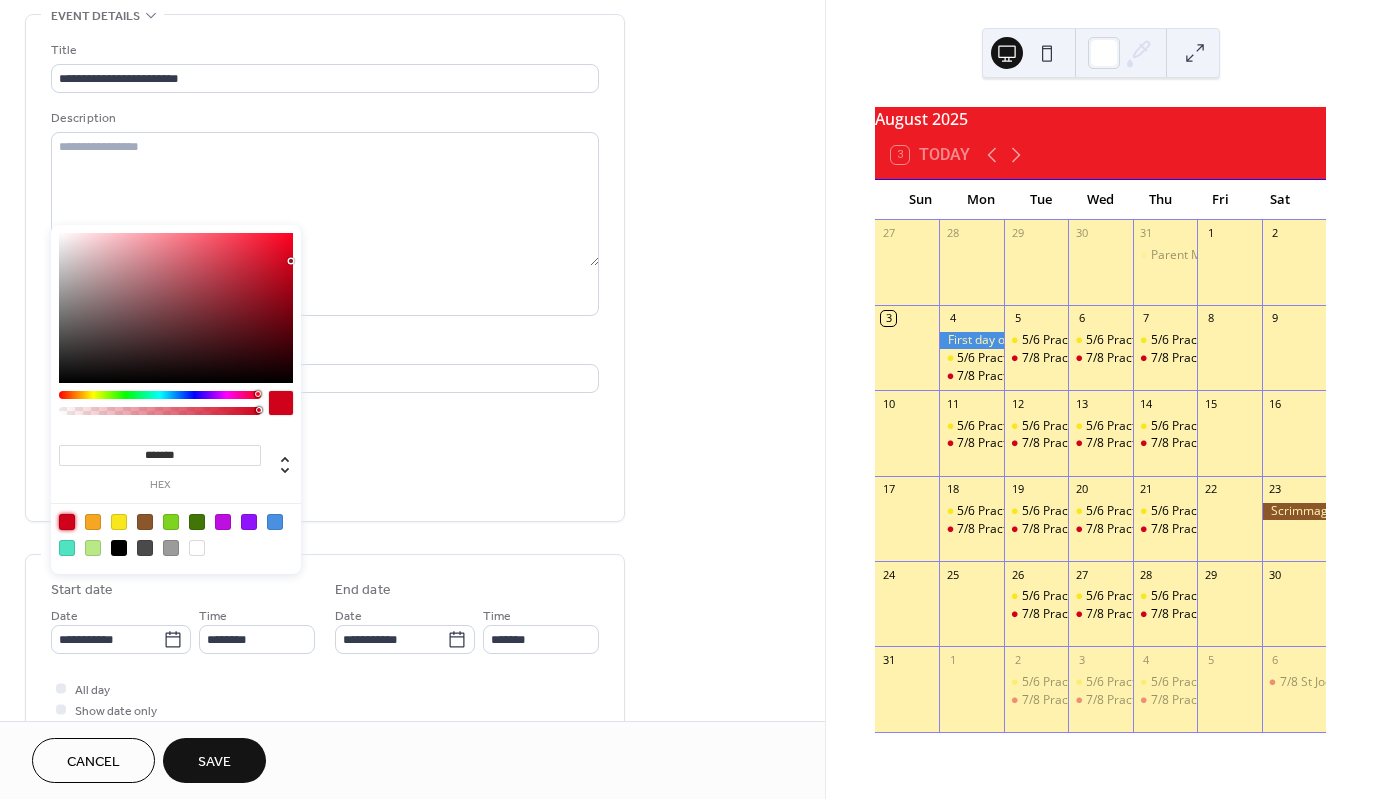 scroll, scrollTop: 100, scrollLeft: 0, axis: vertical 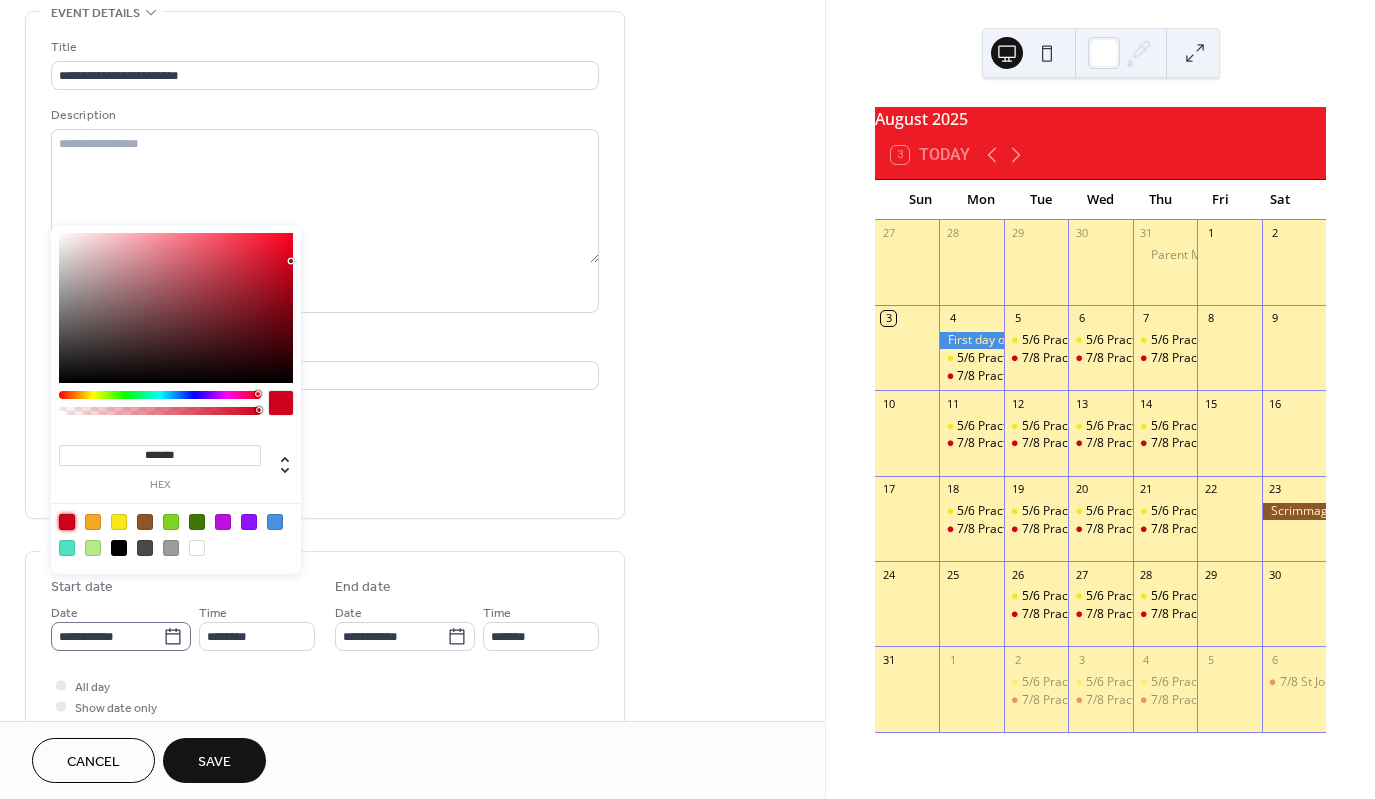 click 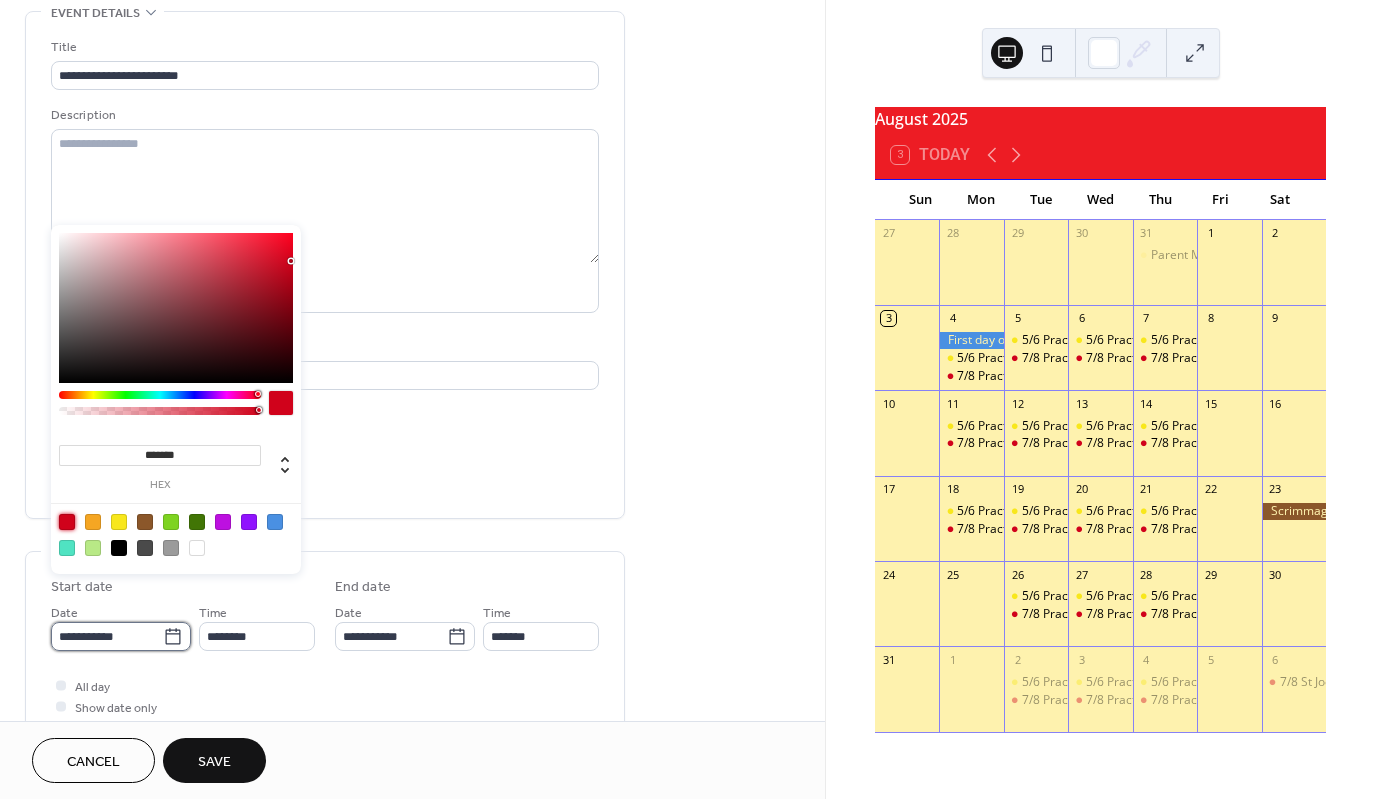 click on "**********" at bounding box center [107, 636] 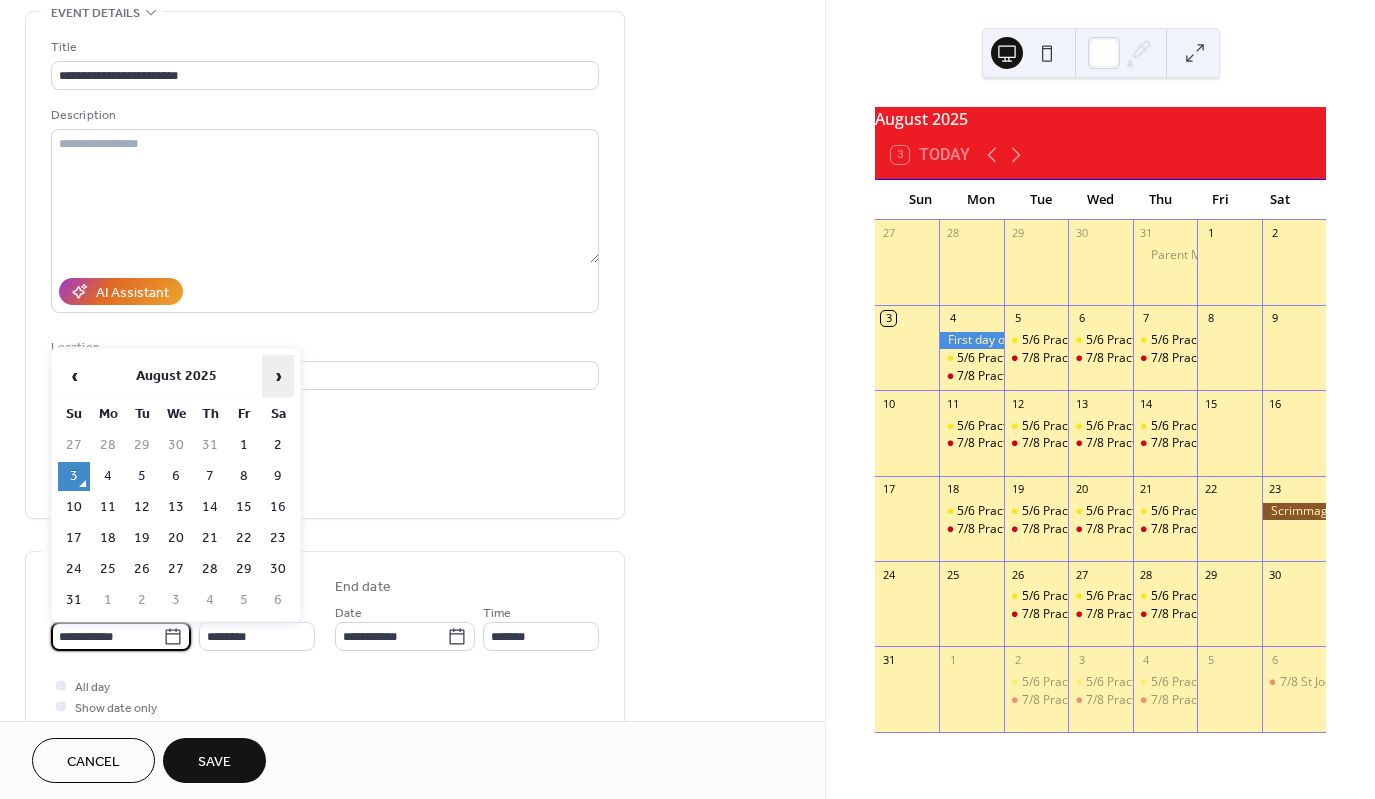 click on "›" at bounding box center [278, 376] 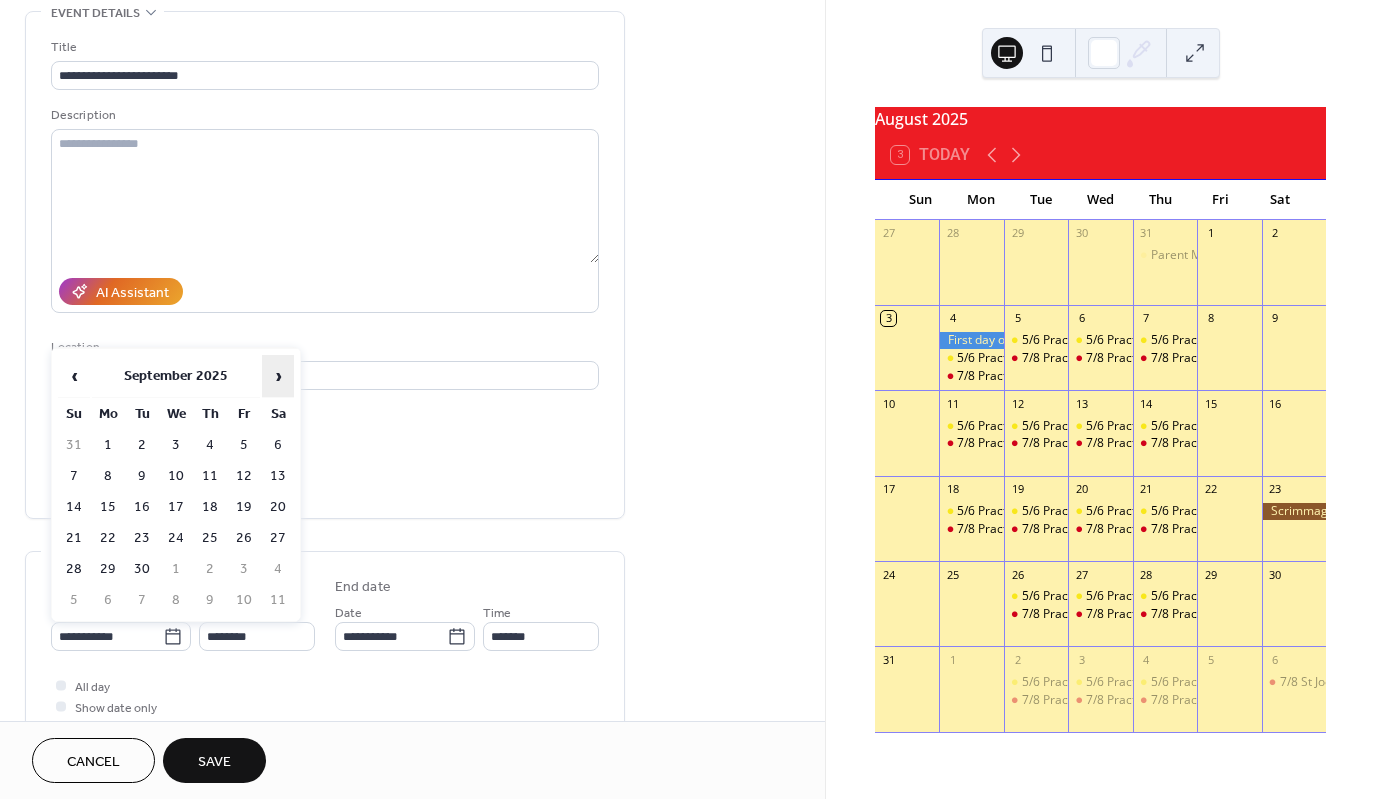 click on "›" at bounding box center [278, 376] 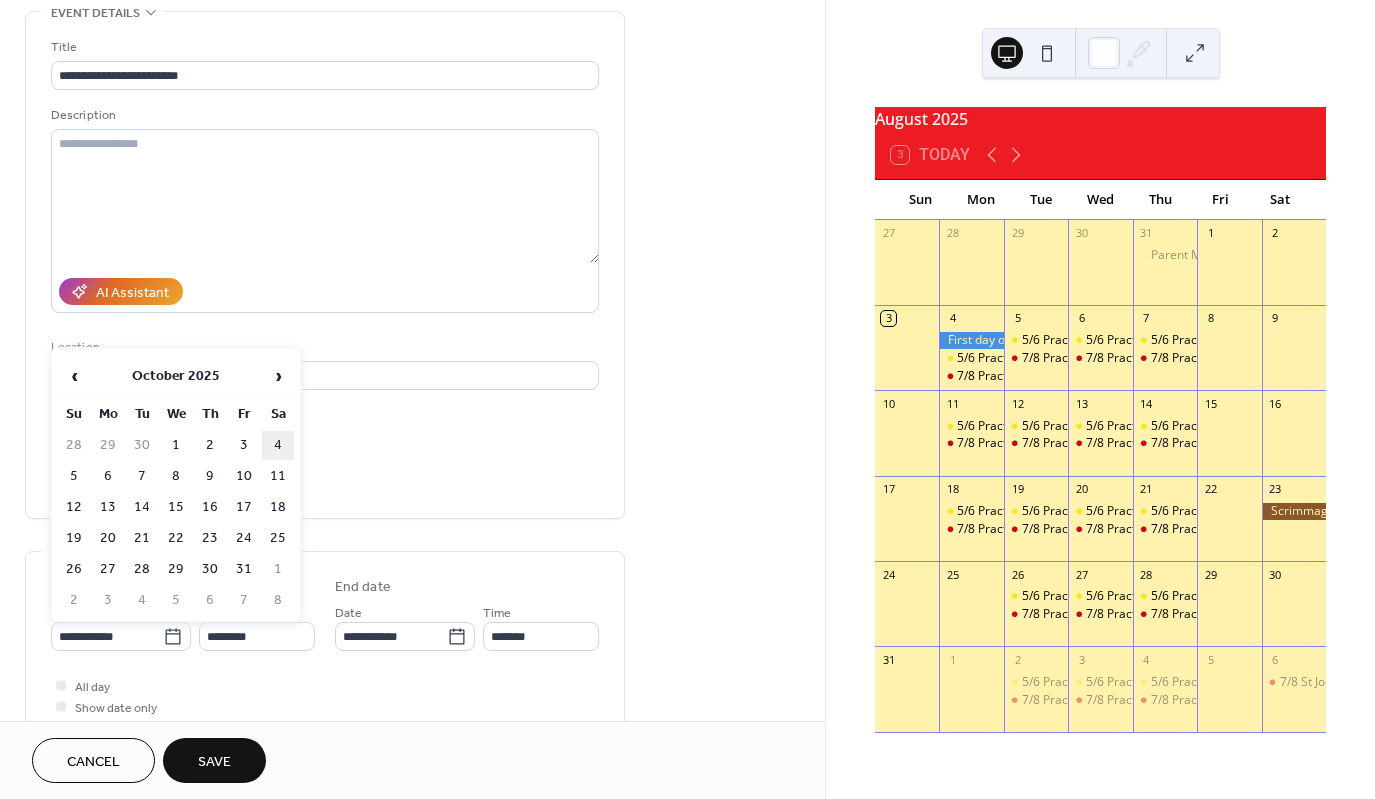 click on "4" at bounding box center (278, 445) 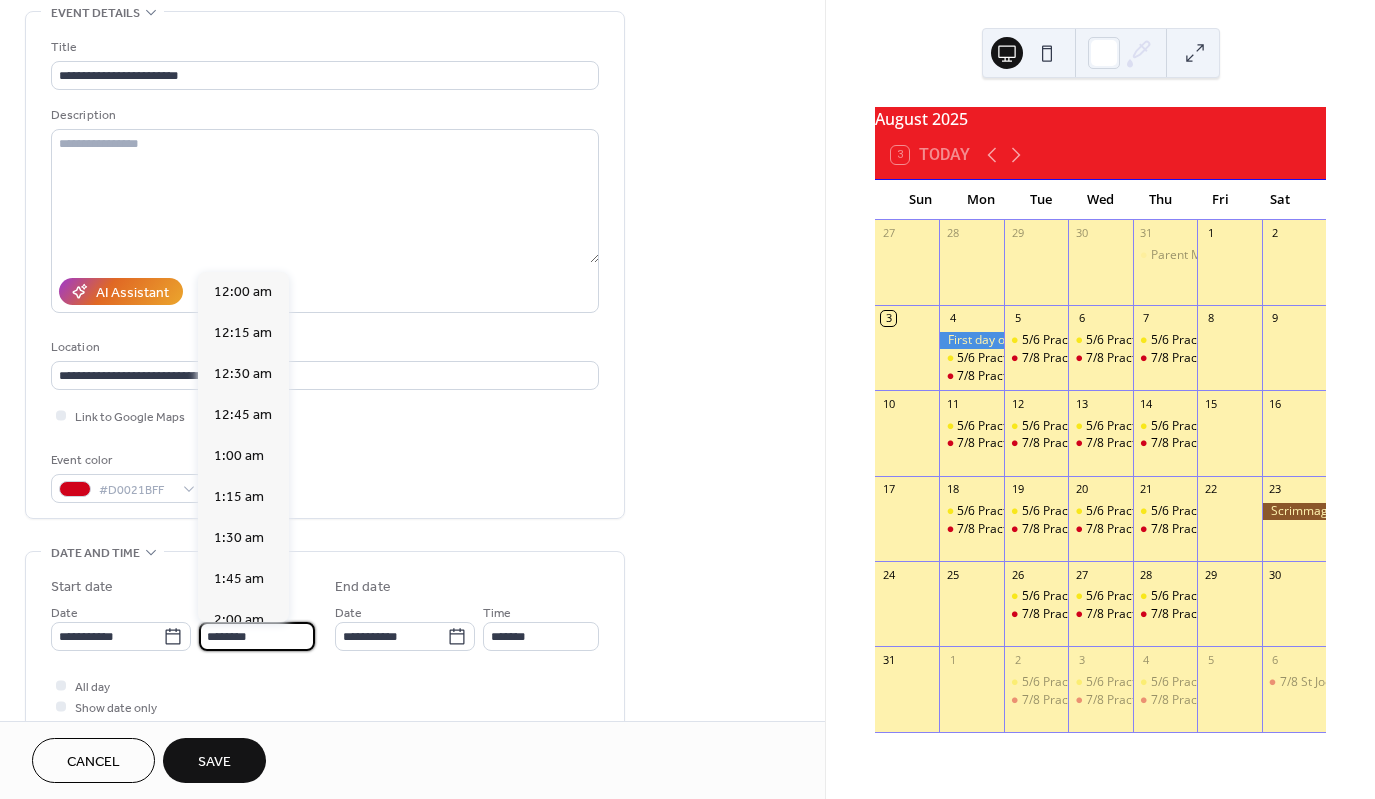 click on "********" at bounding box center (257, 636) 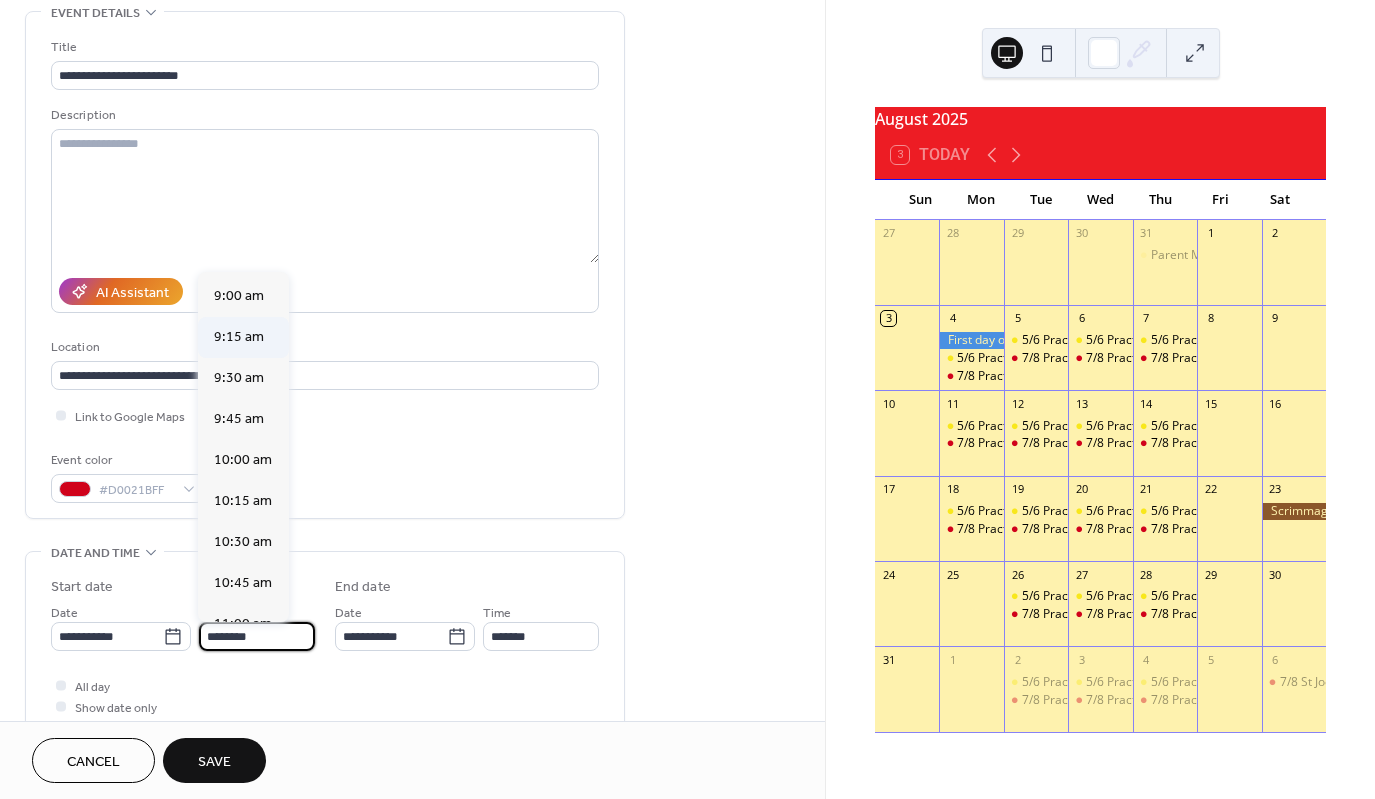 scroll, scrollTop: 1468, scrollLeft: 0, axis: vertical 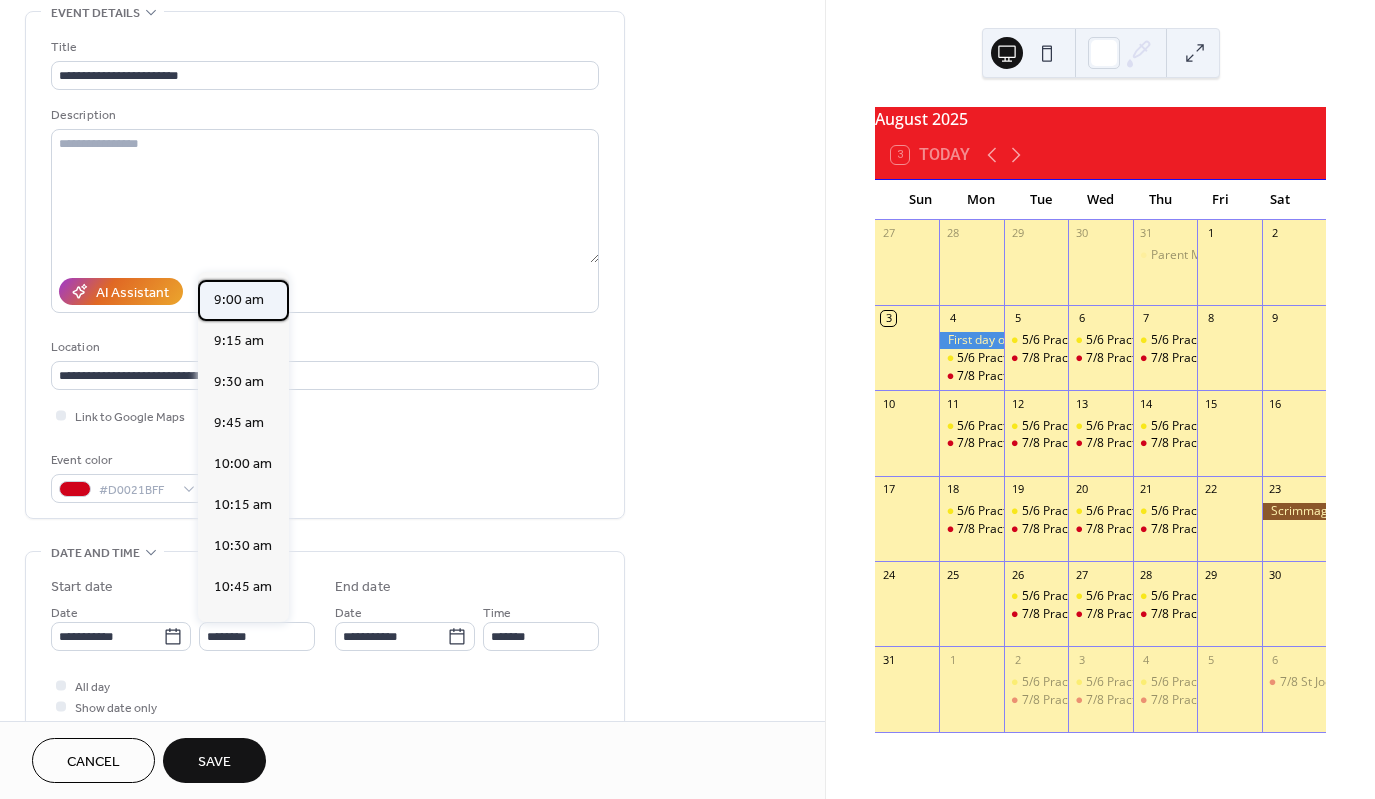 click on "9:00 am" at bounding box center (243, 300) 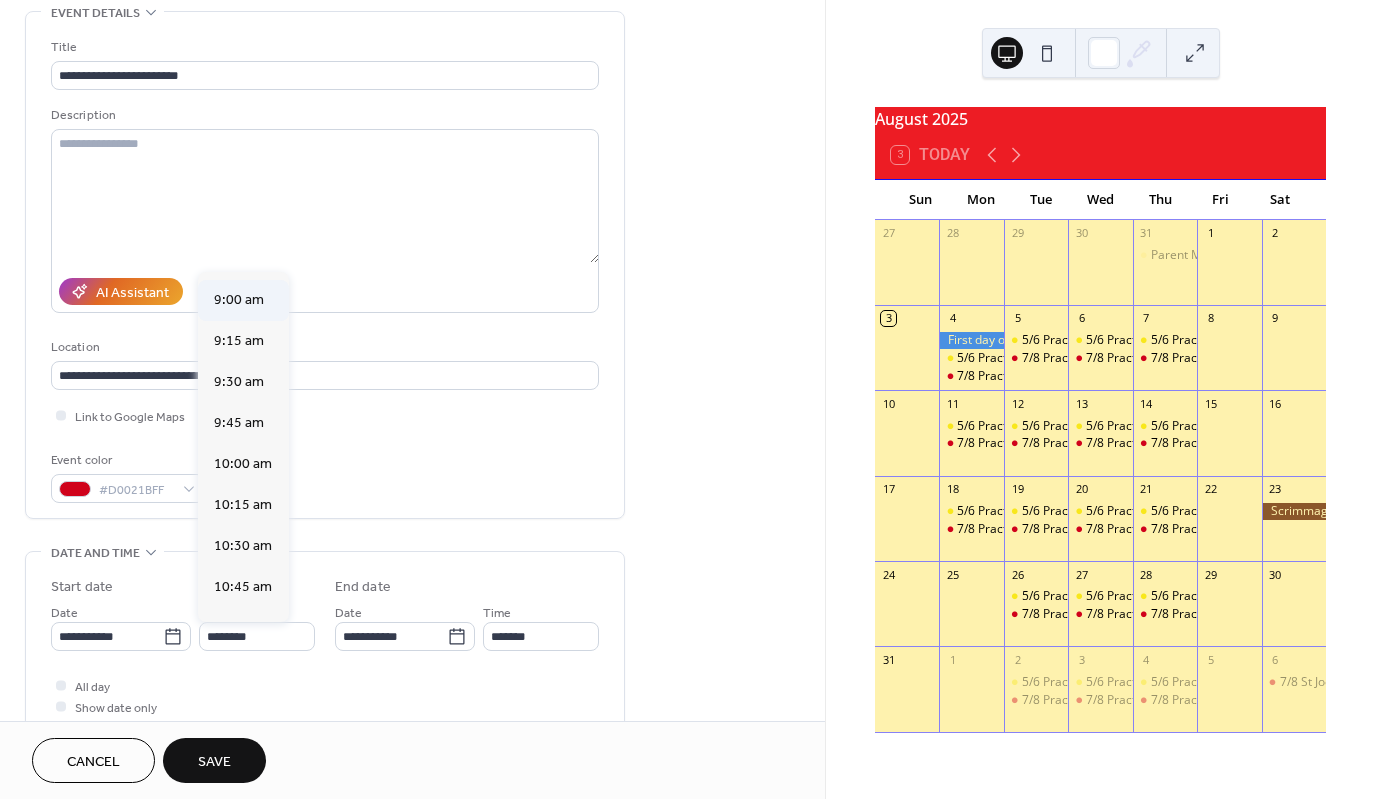 type on "*******" 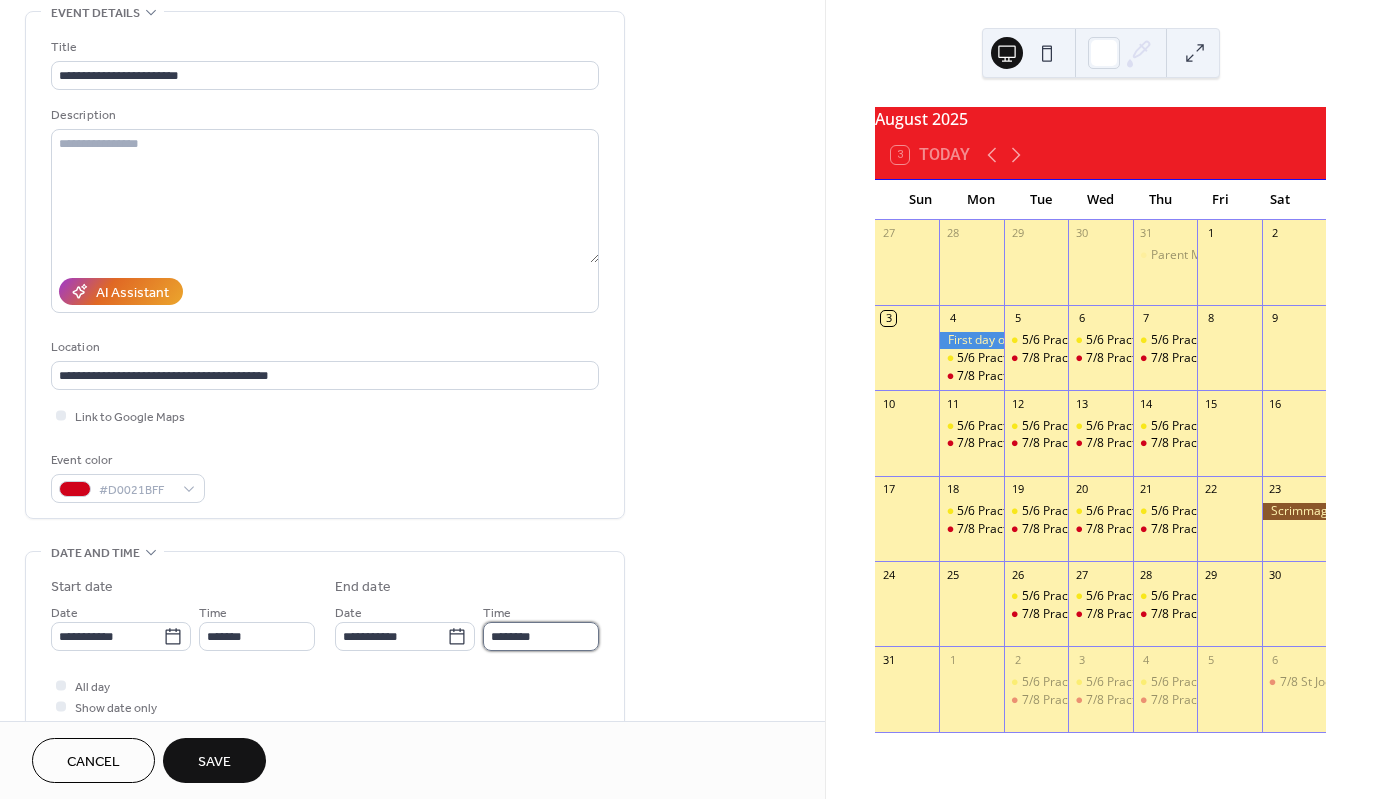 click on "********" at bounding box center (541, 636) 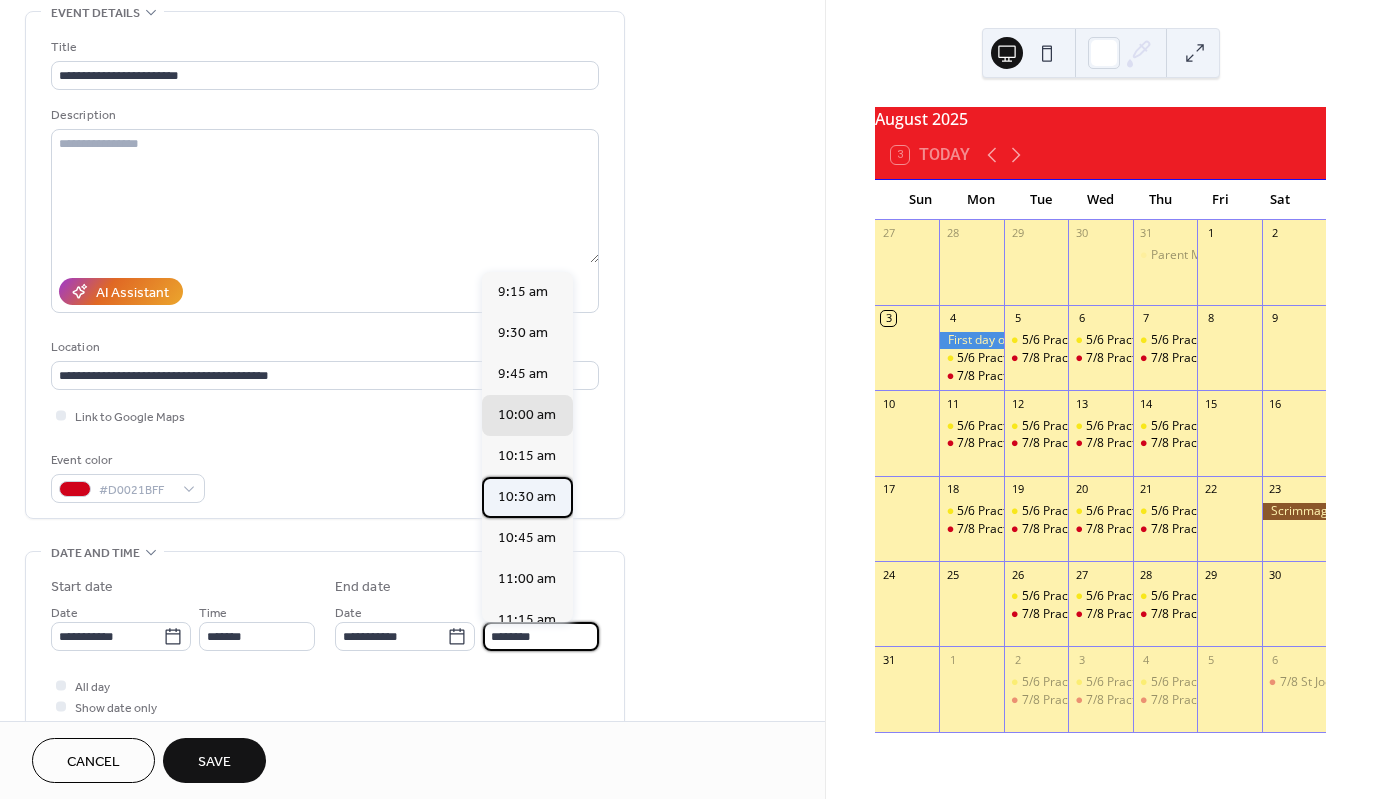 click on "10:30 am" at bounding box center (527, 497) 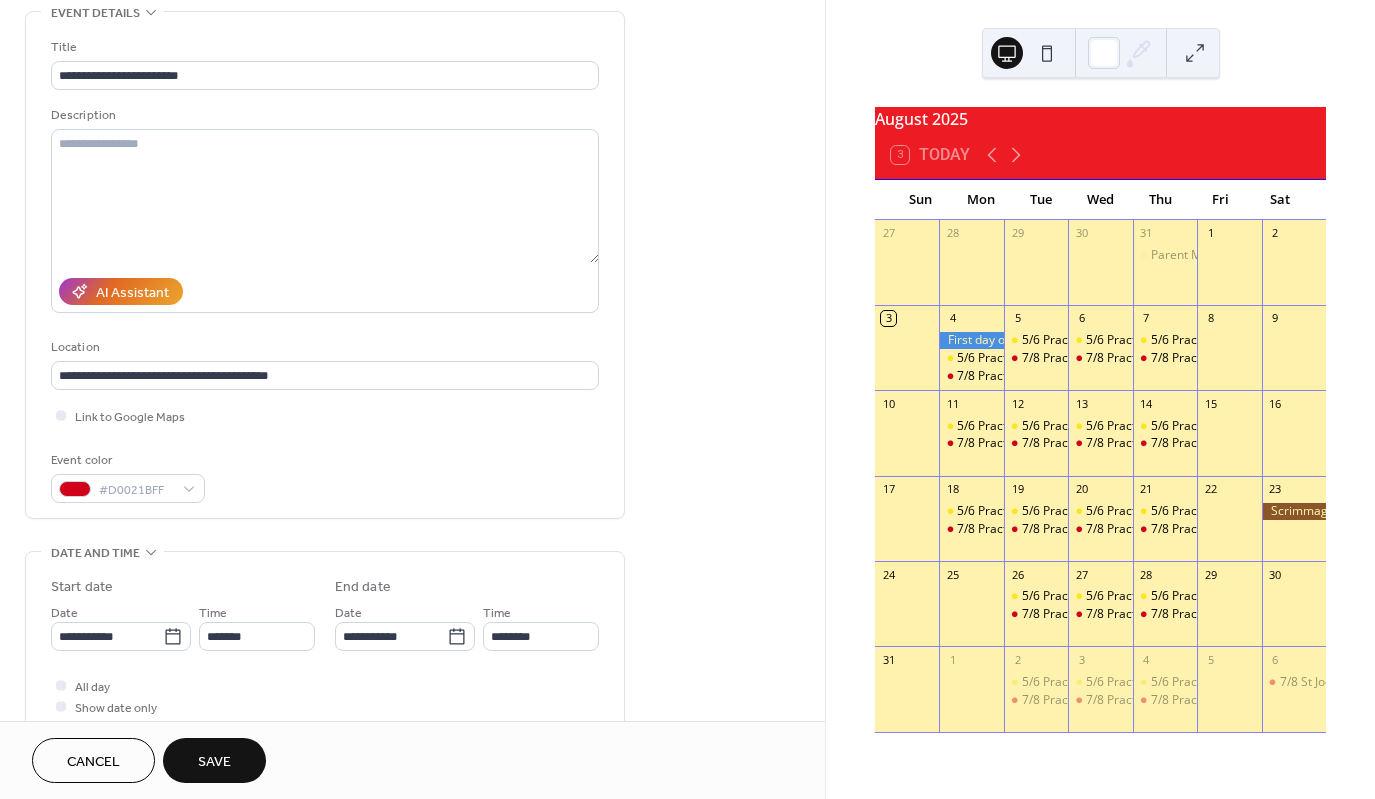 type on "********" 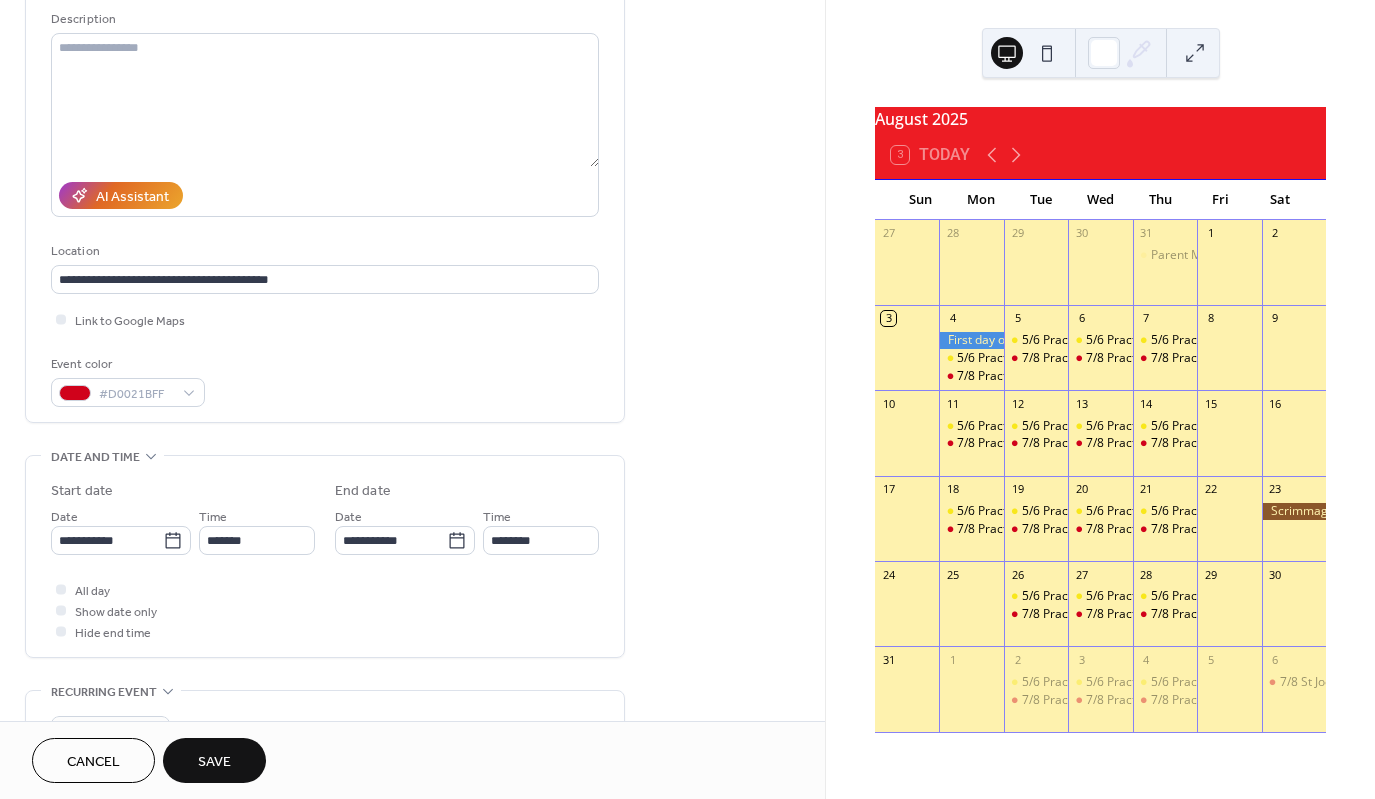scroll, scrollTop: 200, scrollLeft: 0, axis: vertical 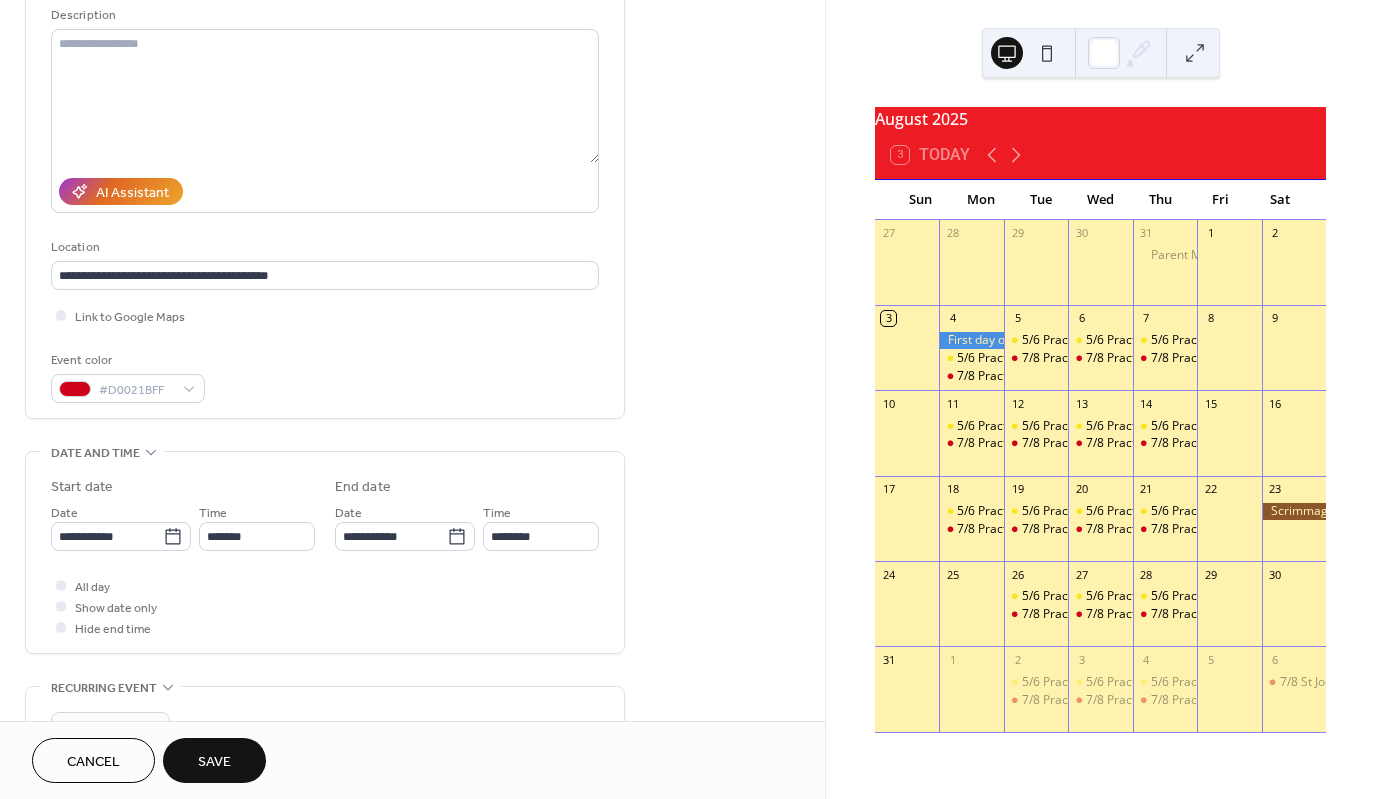 click on "Save" at bounding box center [214, 762] 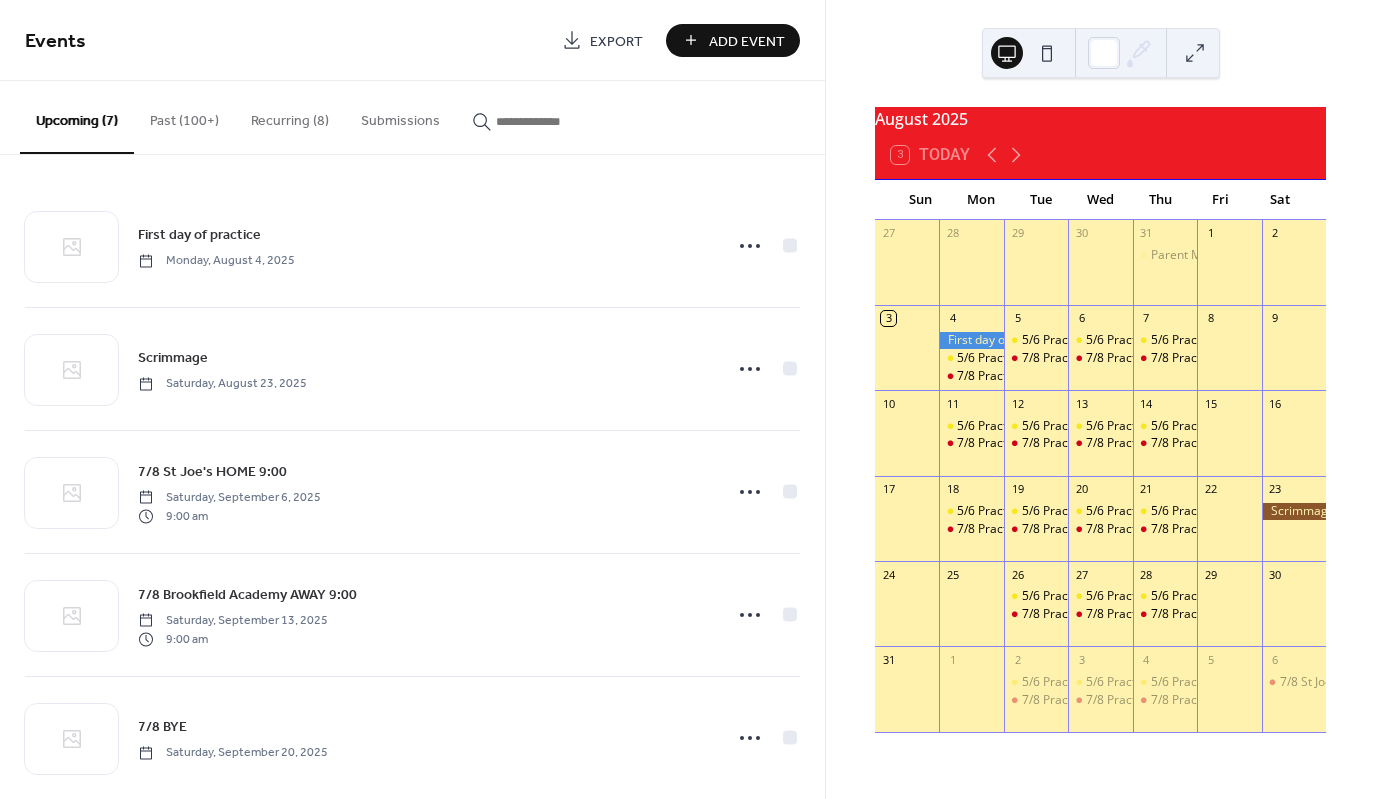 click on "Add Event" at bounding box center [747, 41] 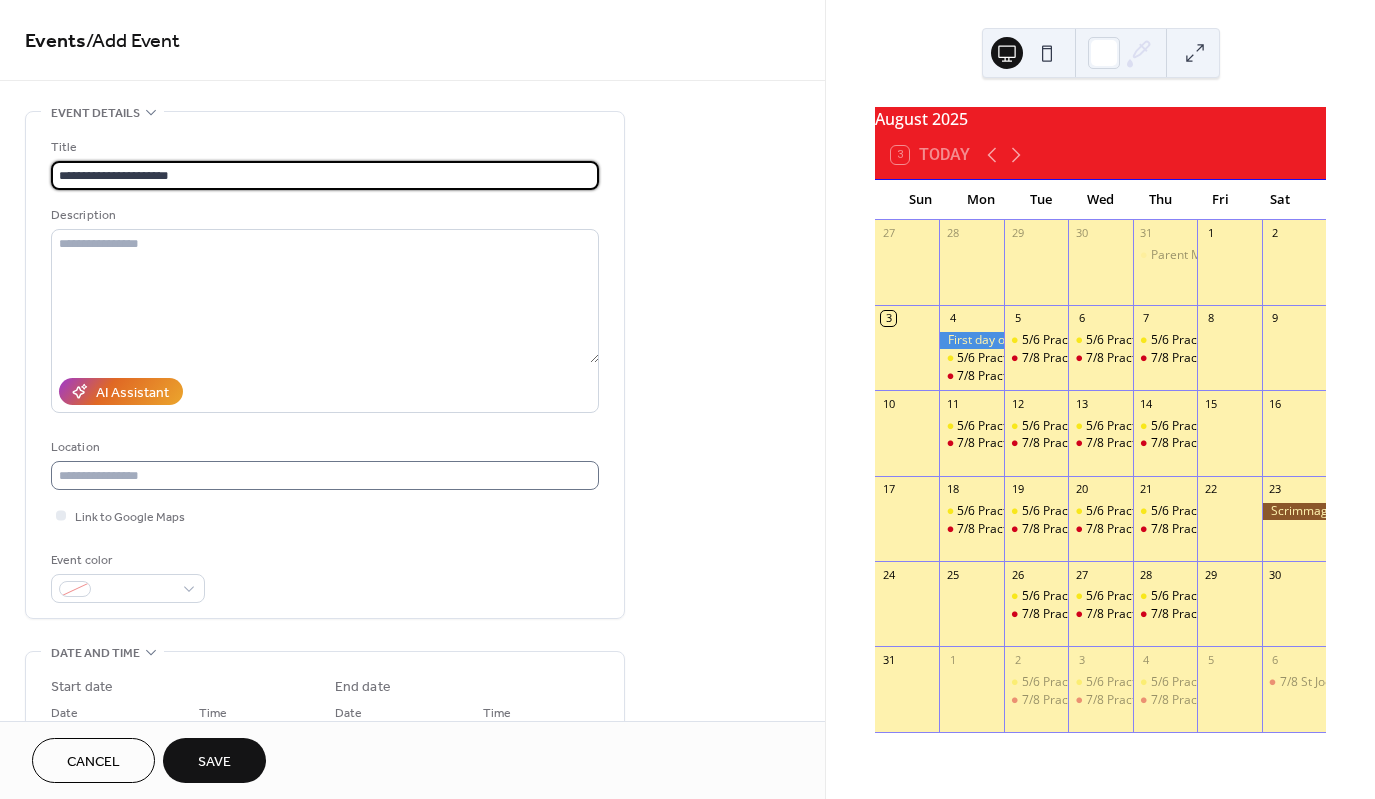 type on "**********" 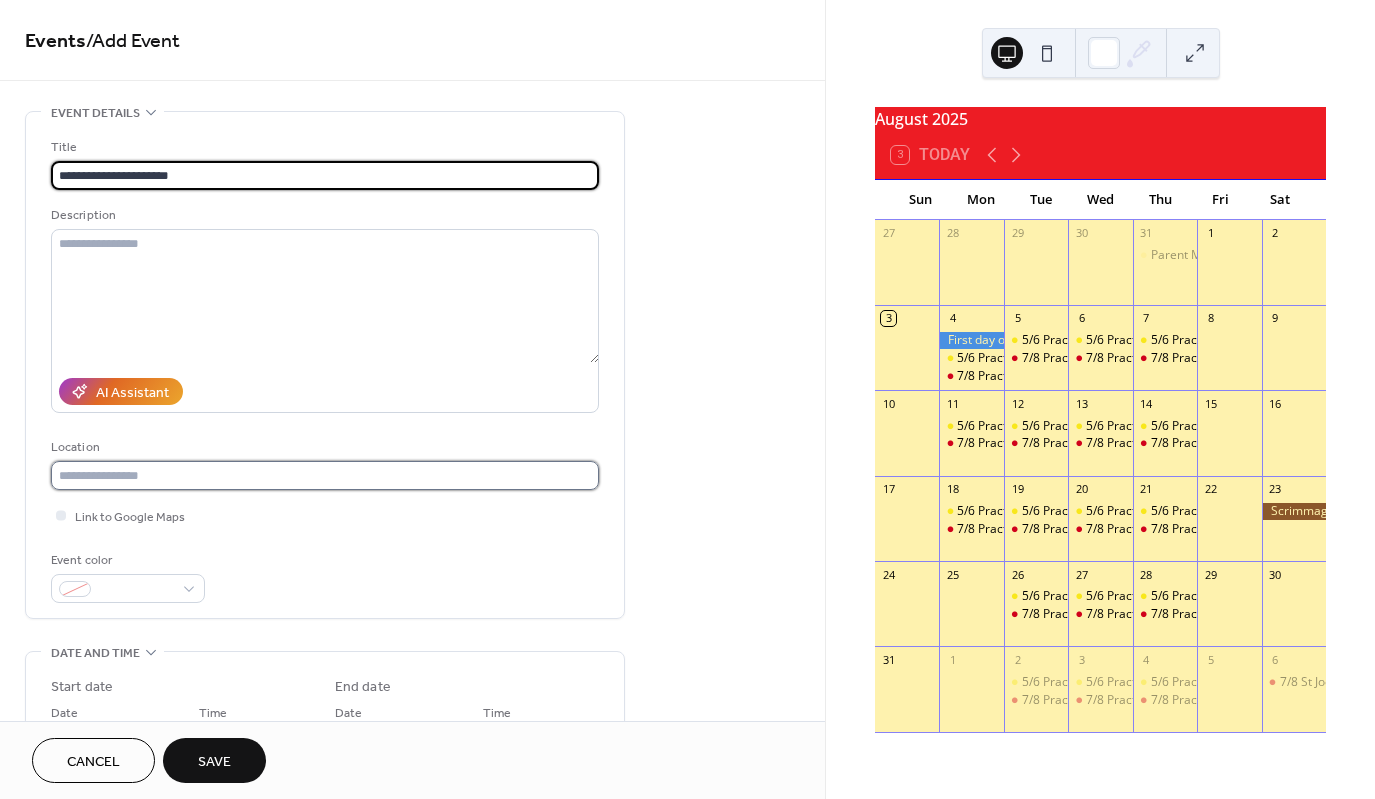 click at bounding box center [325, 475] 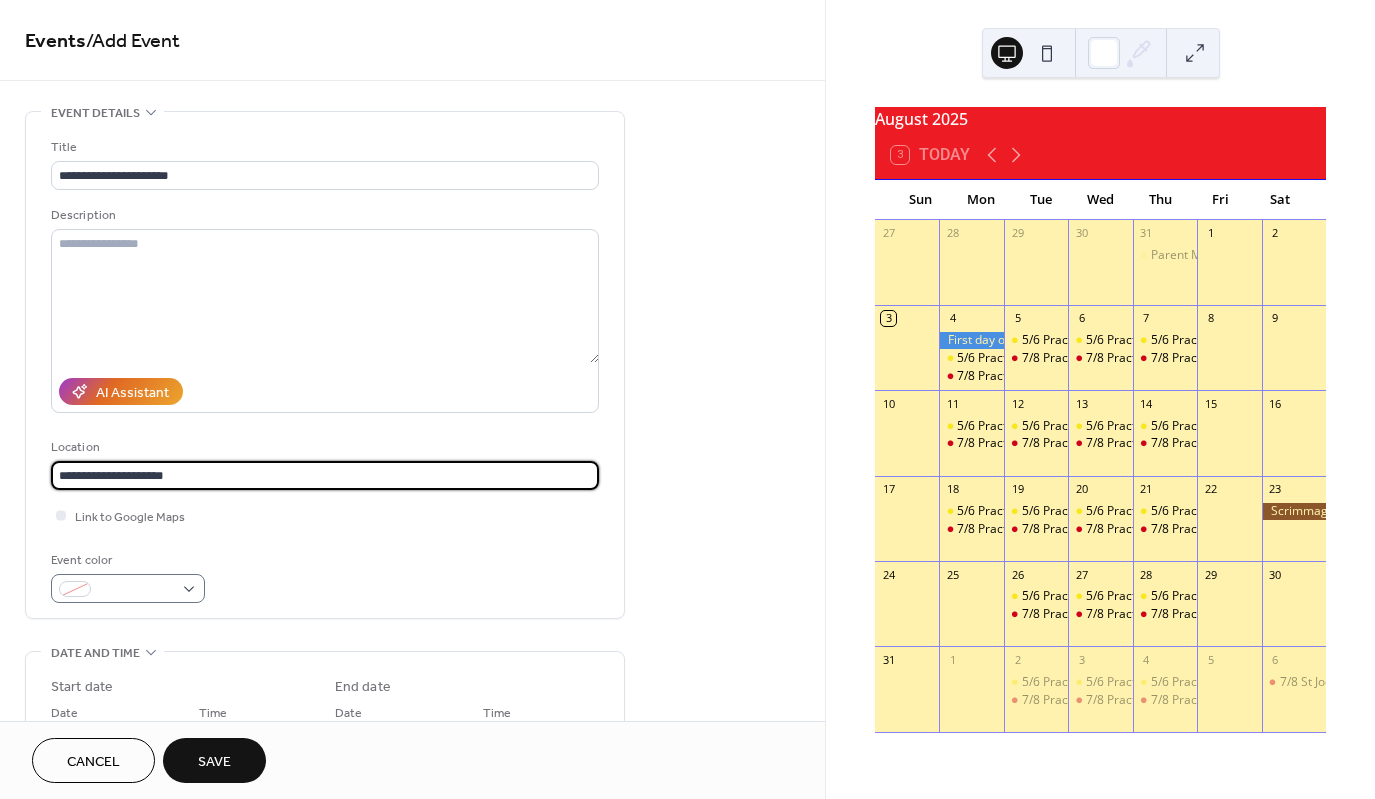 type on "**********" 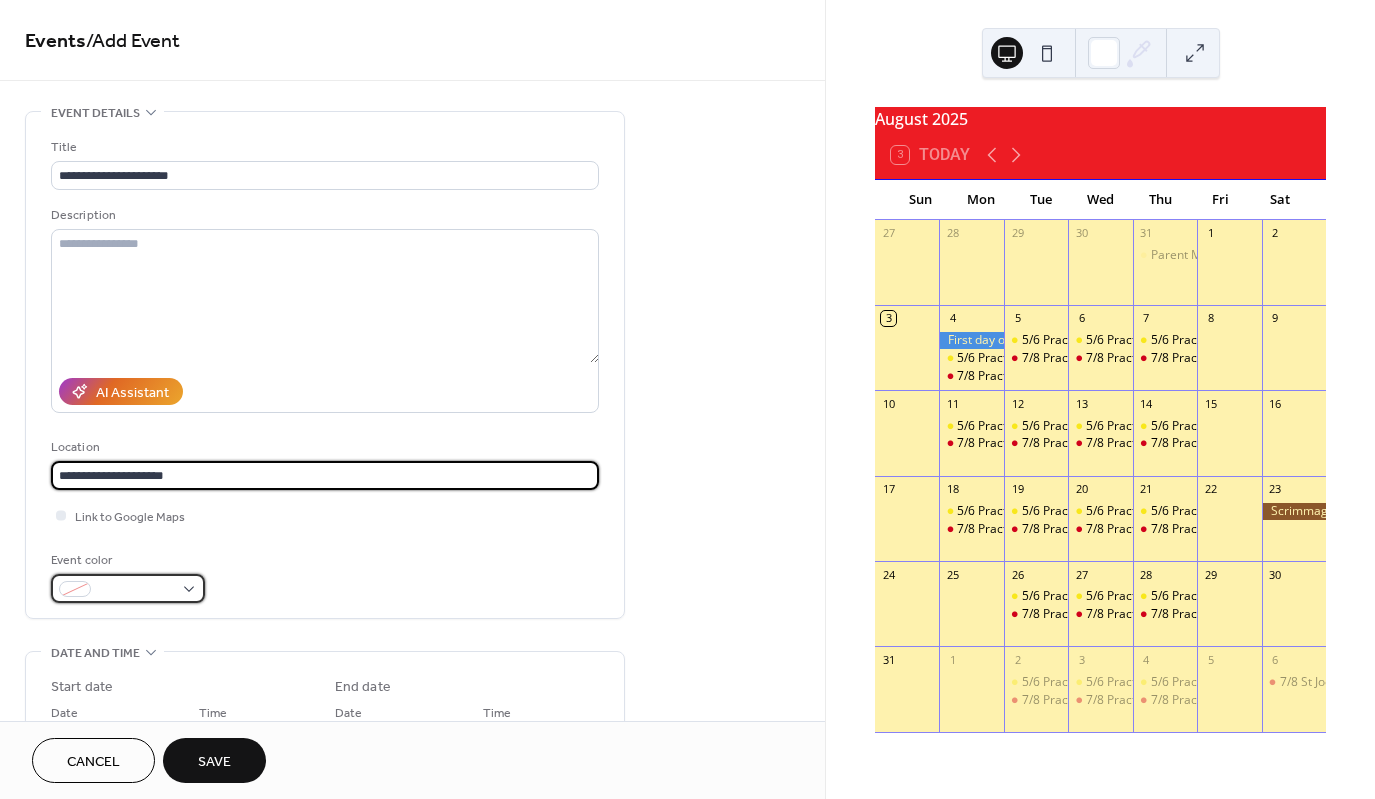 click at bounding box center (128, 588) 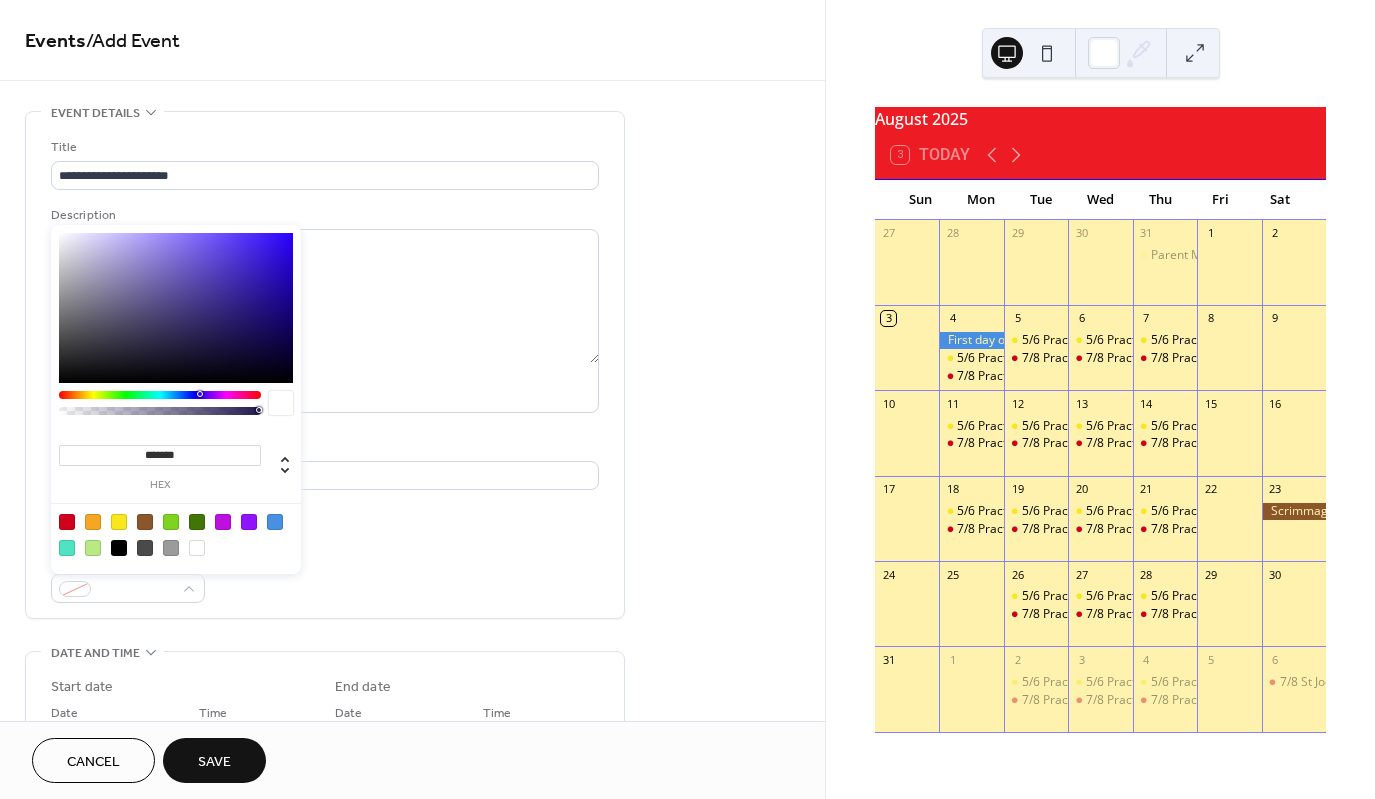 click at bounding box center [67, 522] 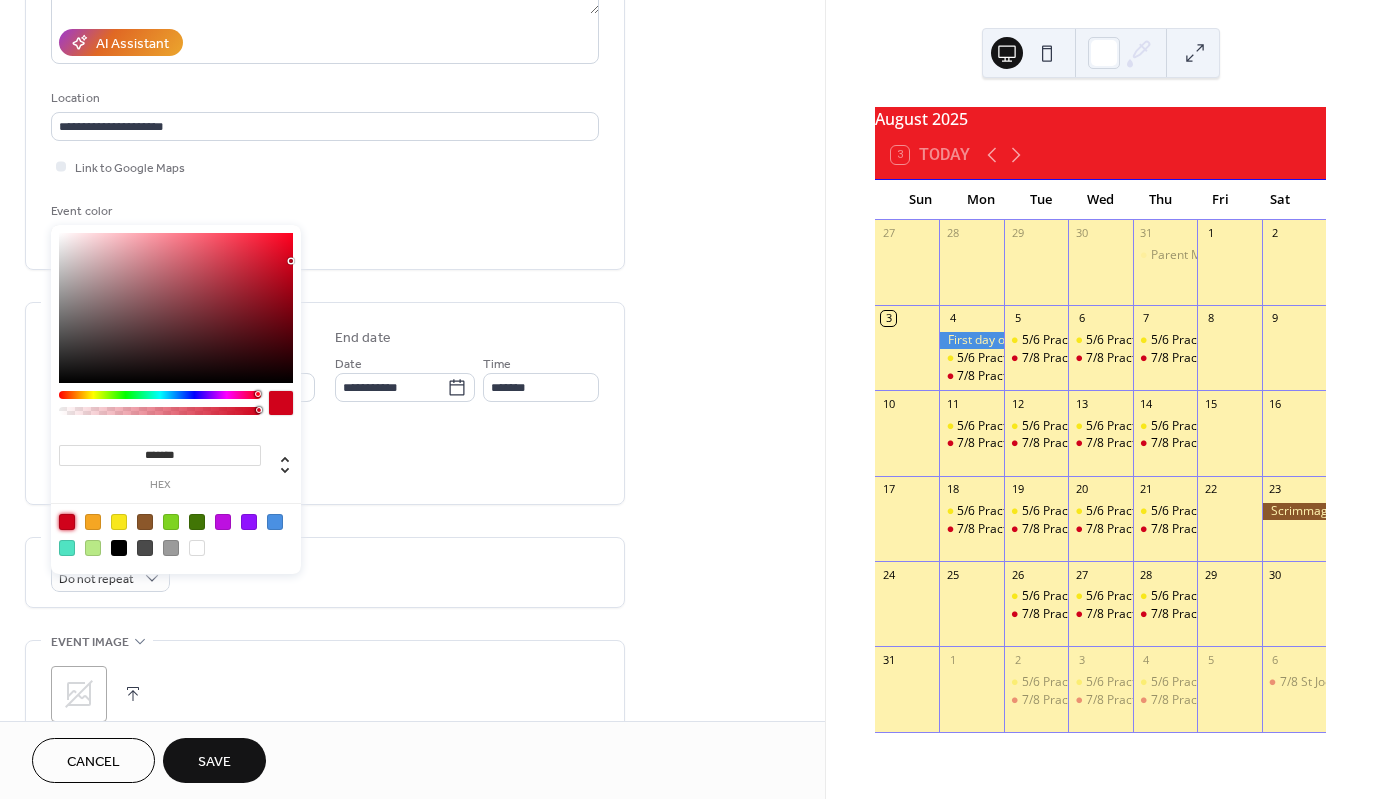 scroll, scrollTop: 400, scrollLeft: 0, axis: vertical 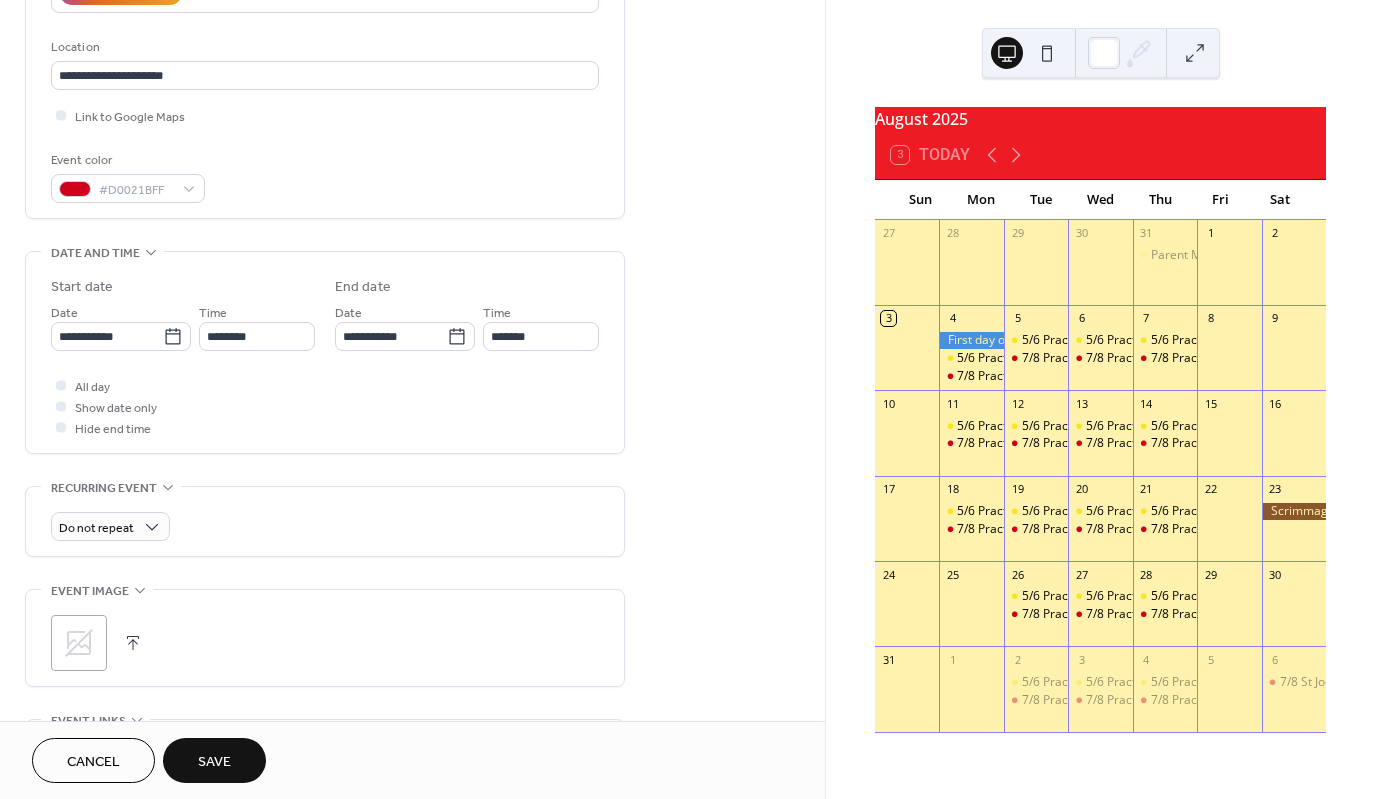 click on "Do not repeat" at bounding box center [325, 521] 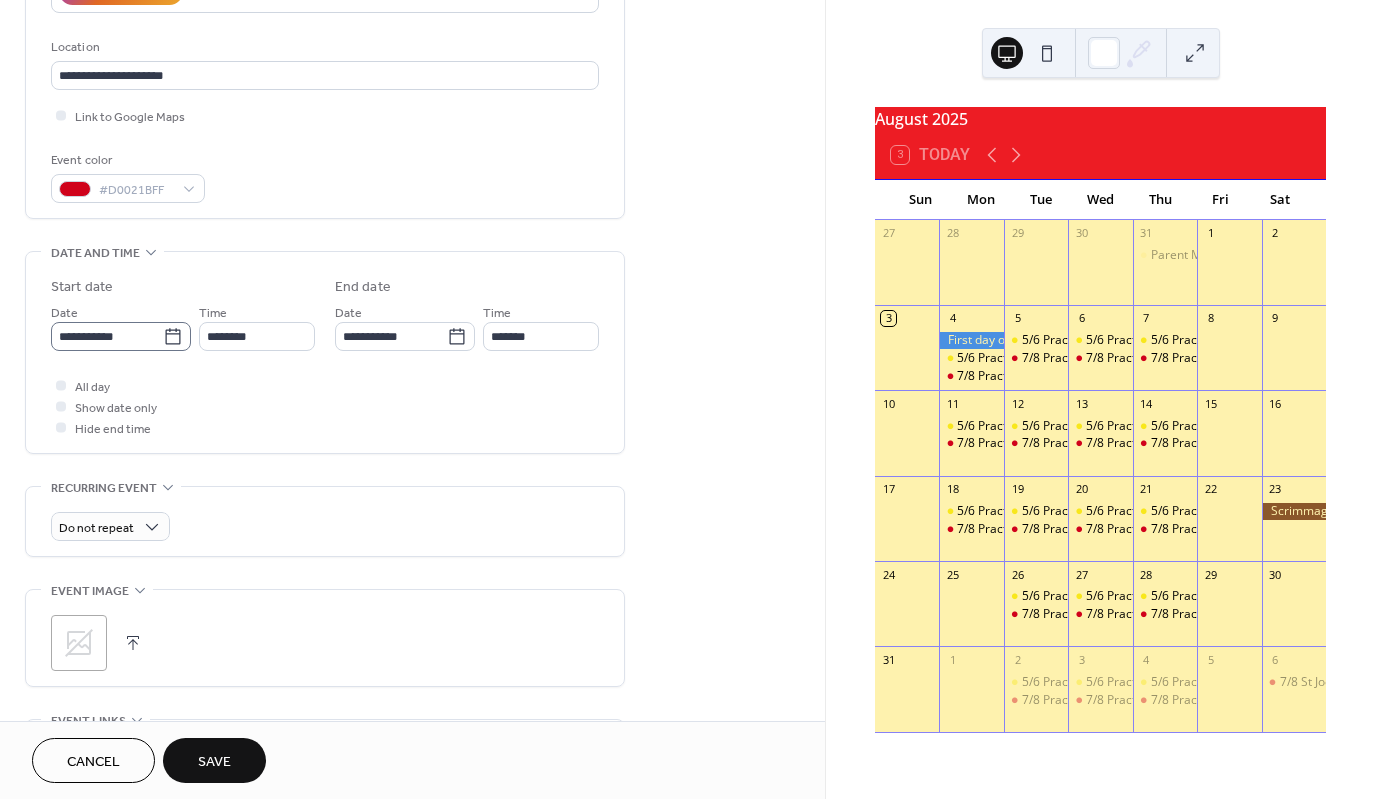 click 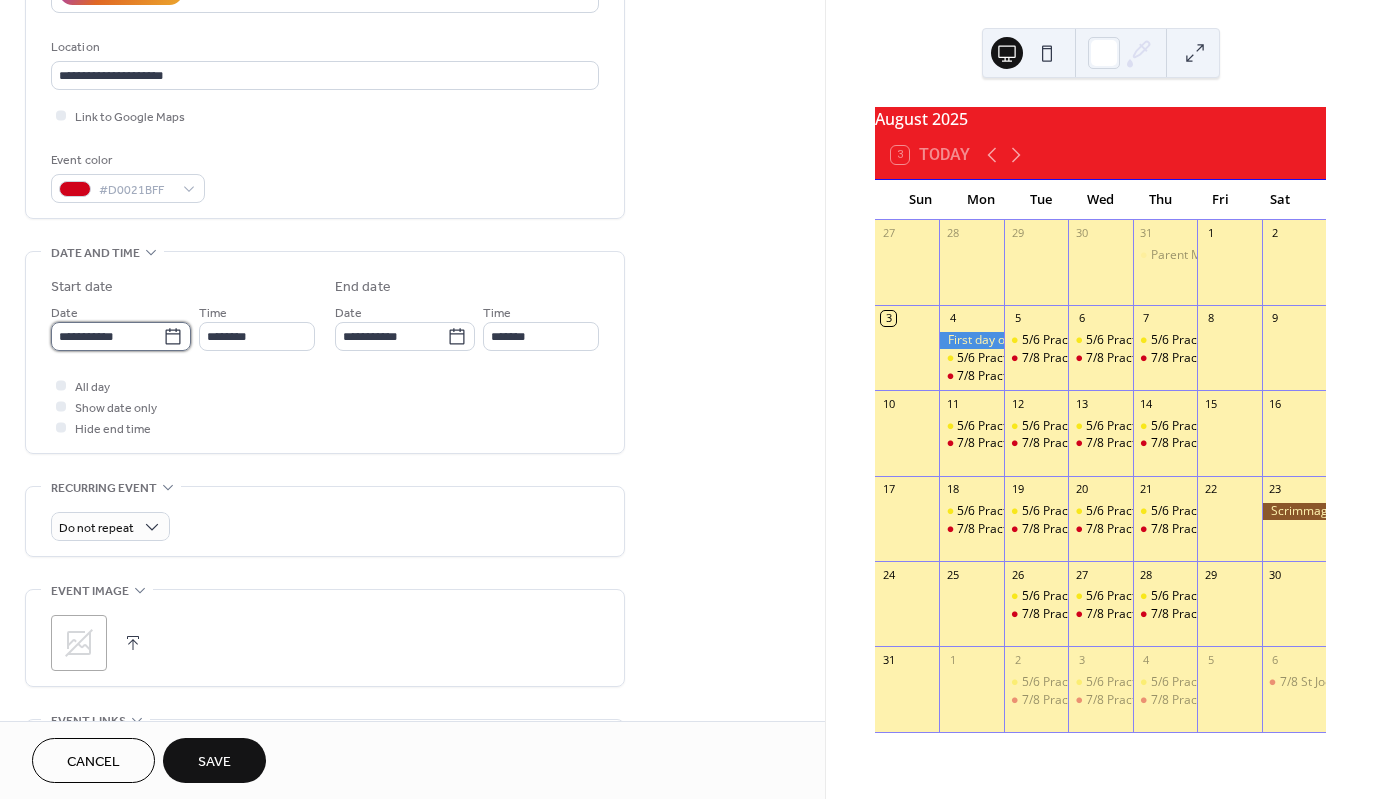 click on "**********" at bounding box center (107, 336) 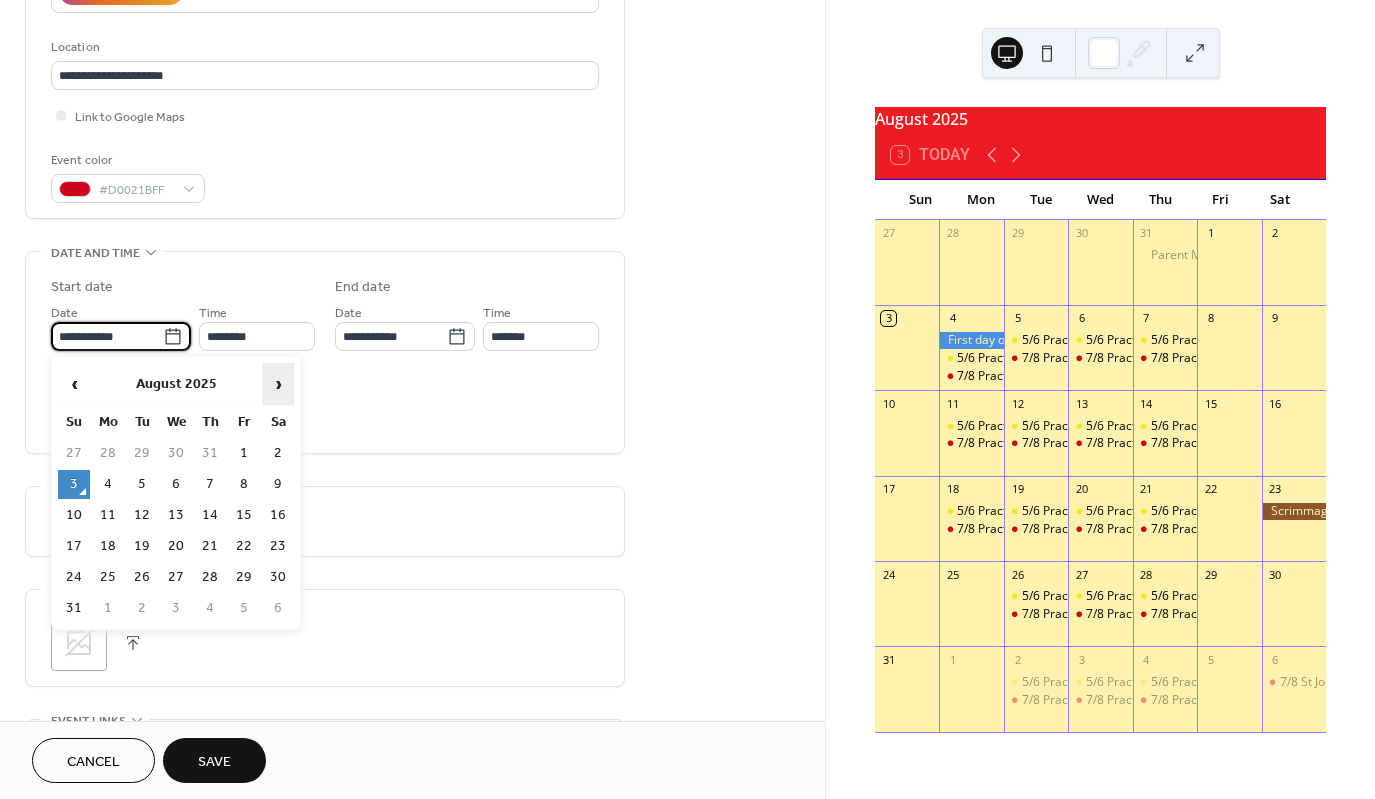 click on "›" at bounding box center [278, 384] 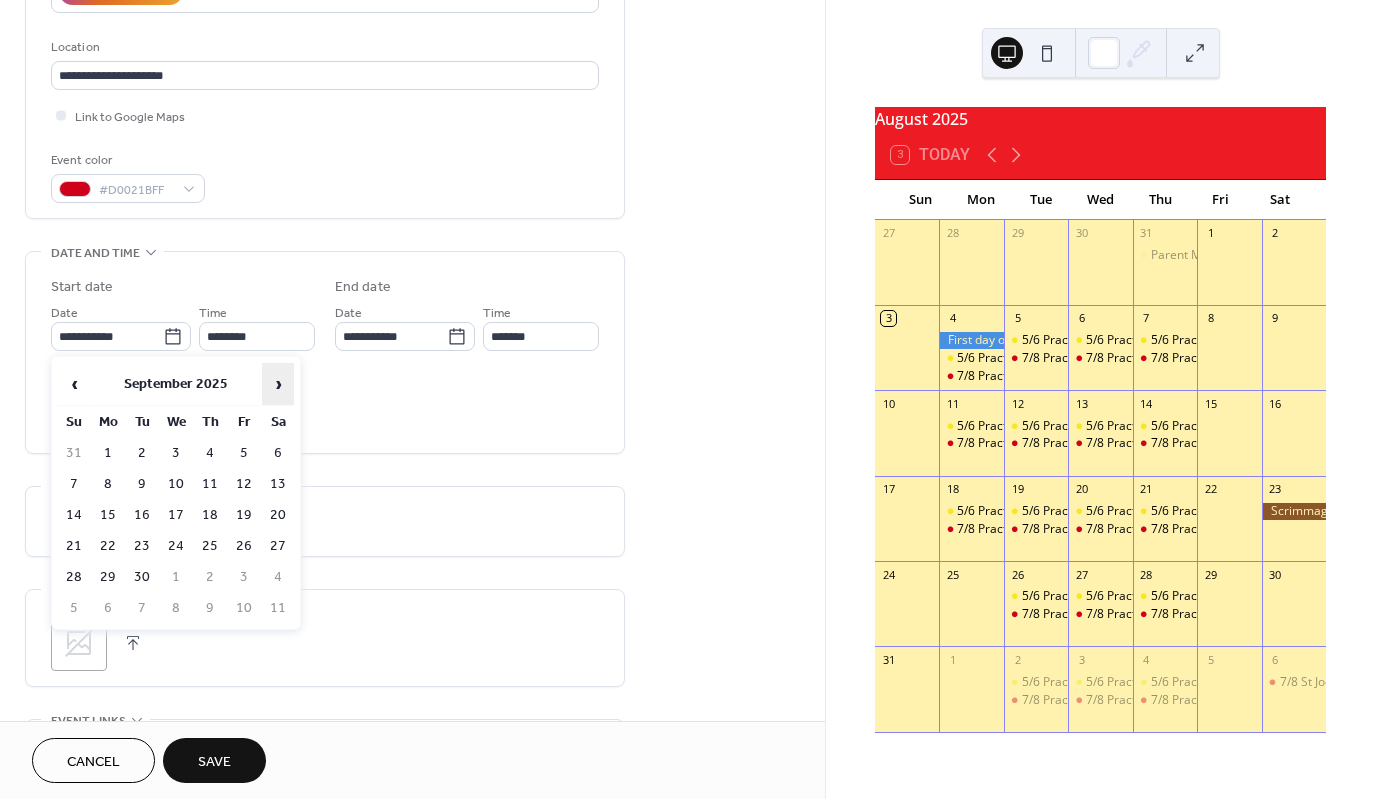 click on "›" at bounding box center (278, 384) 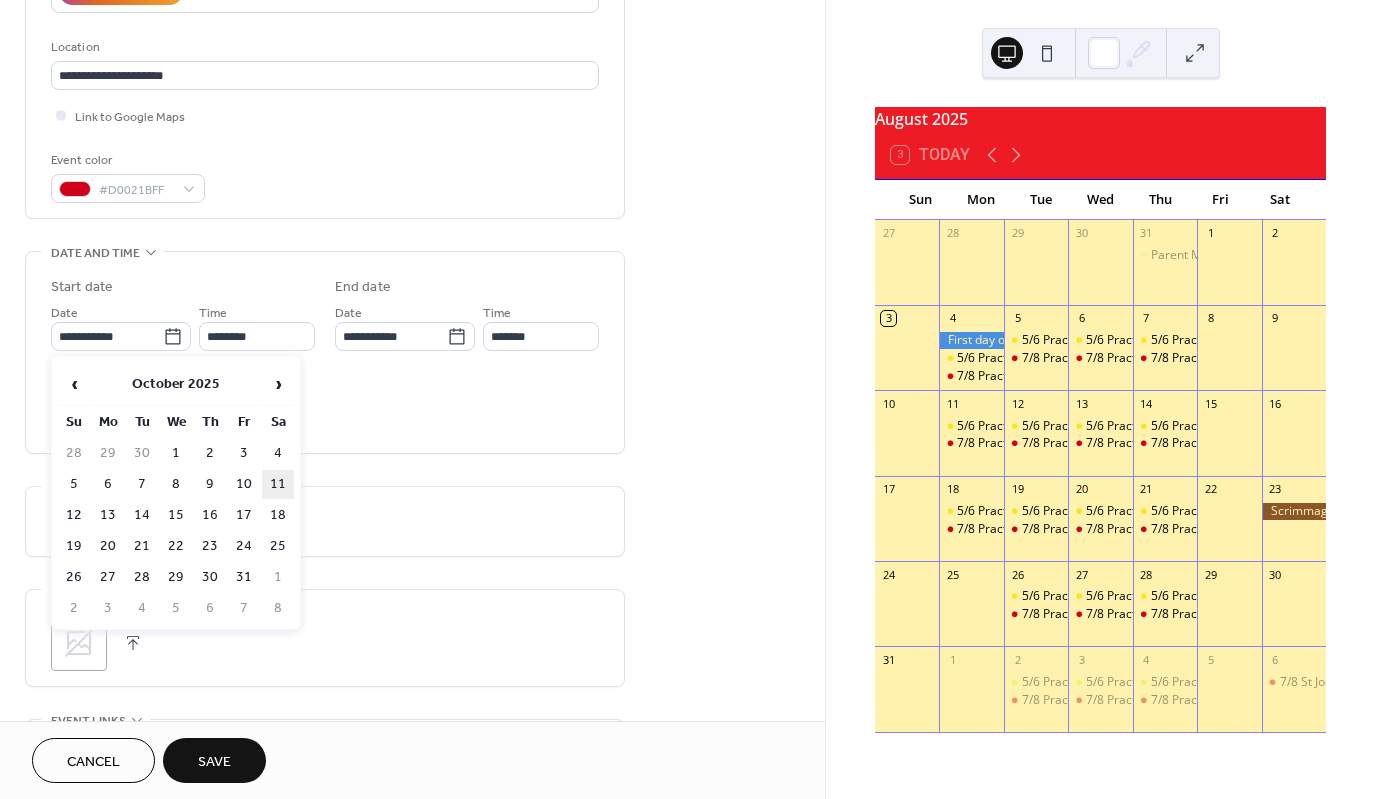 click on "11" at bounding box center [278, 484] 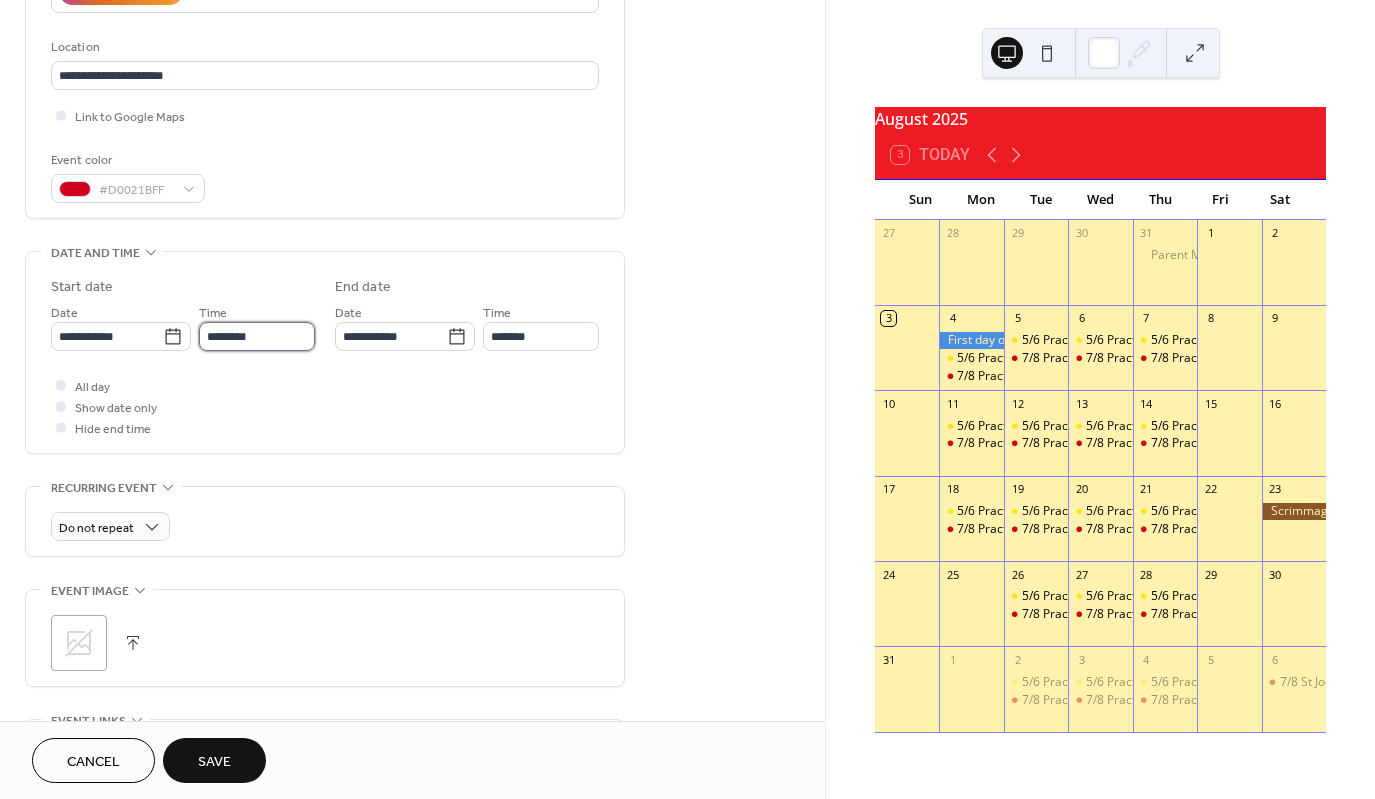 click on "********" at bounding box center [257, 336] 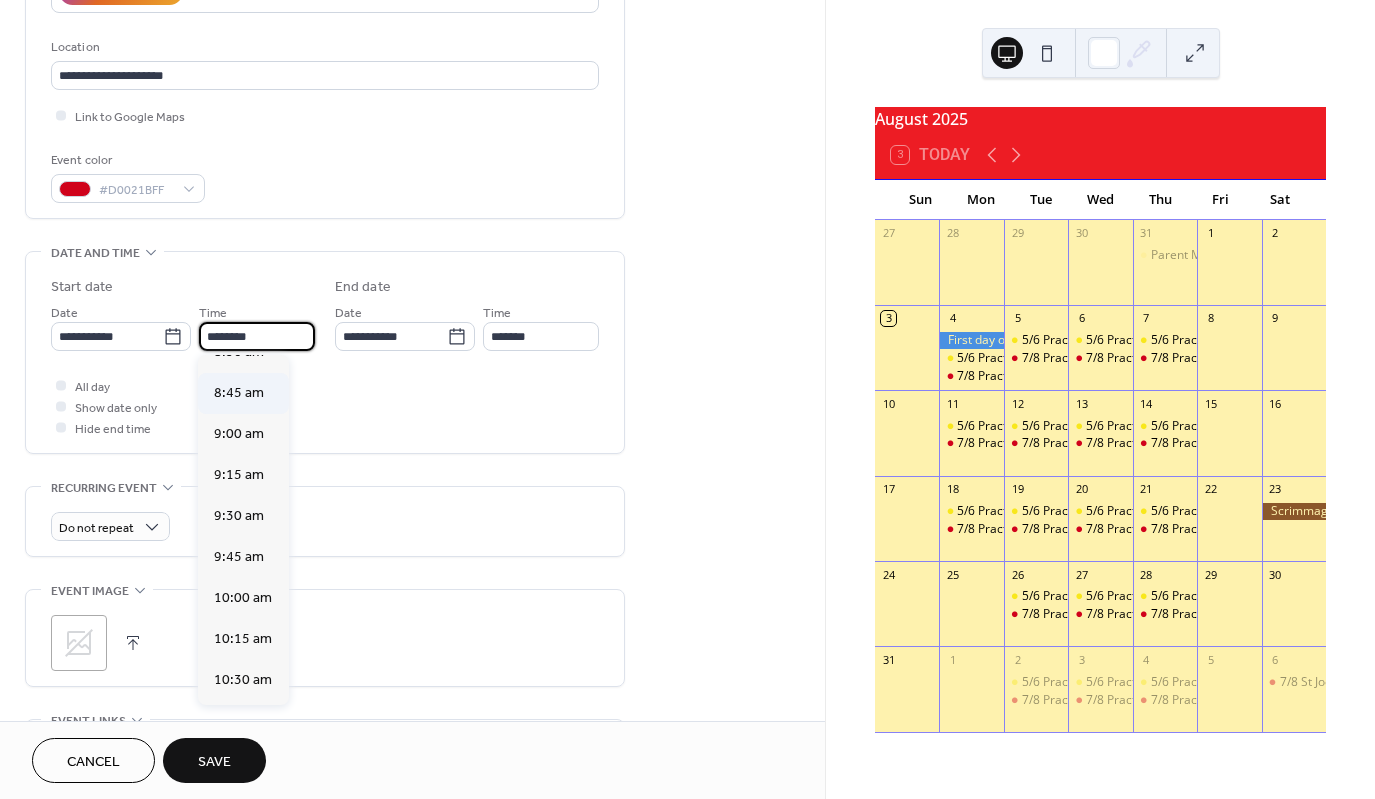 scroll, scrollTop: 1368, scrollLeft: 0, axis: vertical 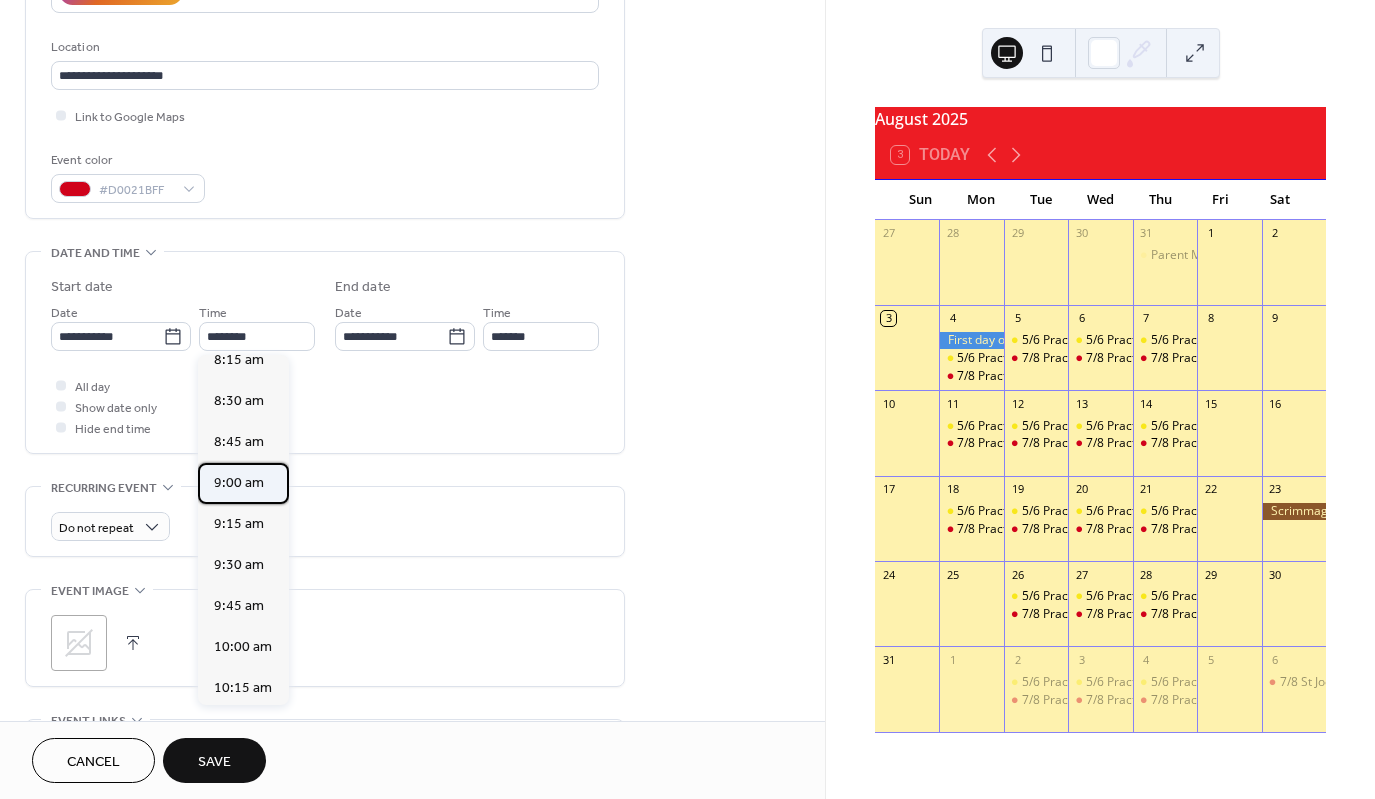 click on "9:00 am" at bounding box center [239, 483] 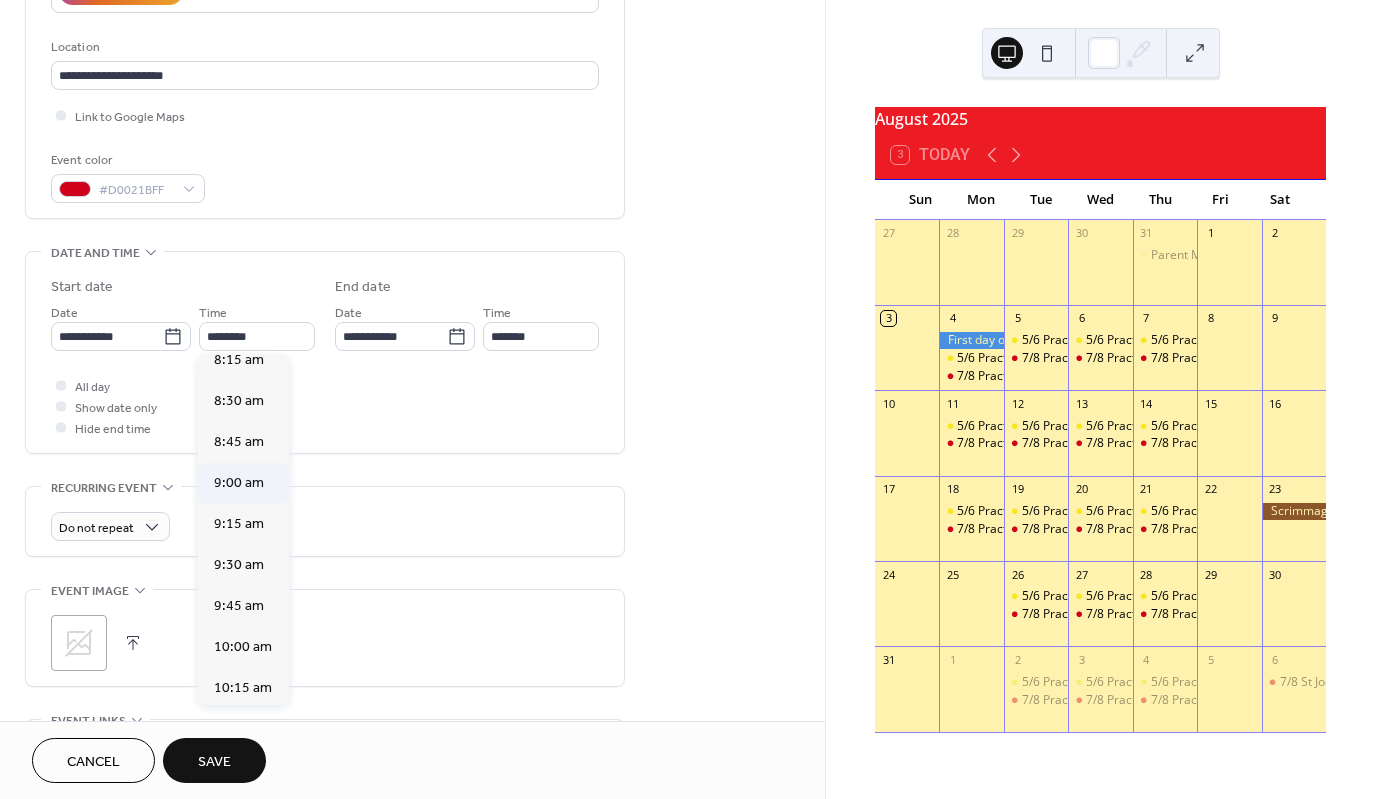 type on "*******" 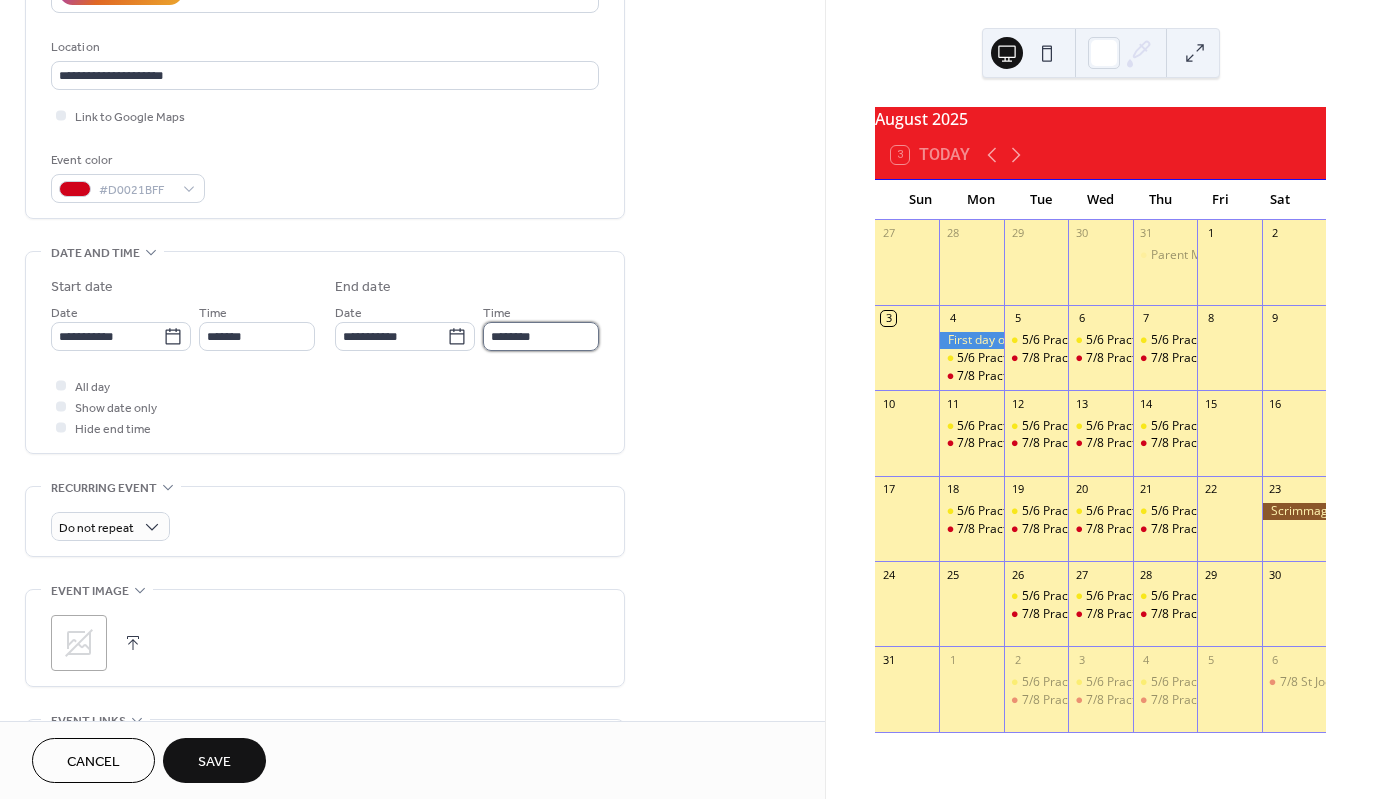 click on "********" at bounding box center [541, 336] 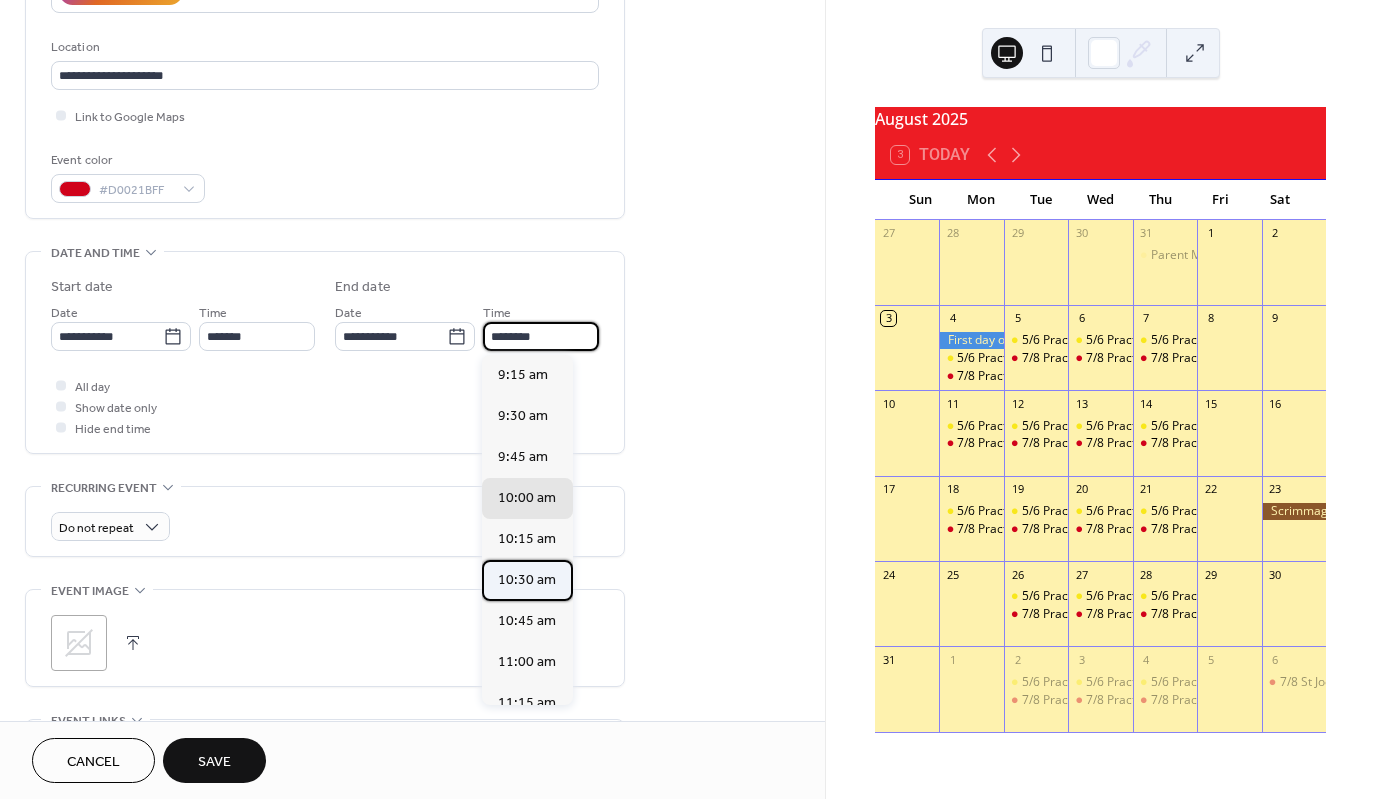 click on "10:30 am" at bounding box center (527, 580) 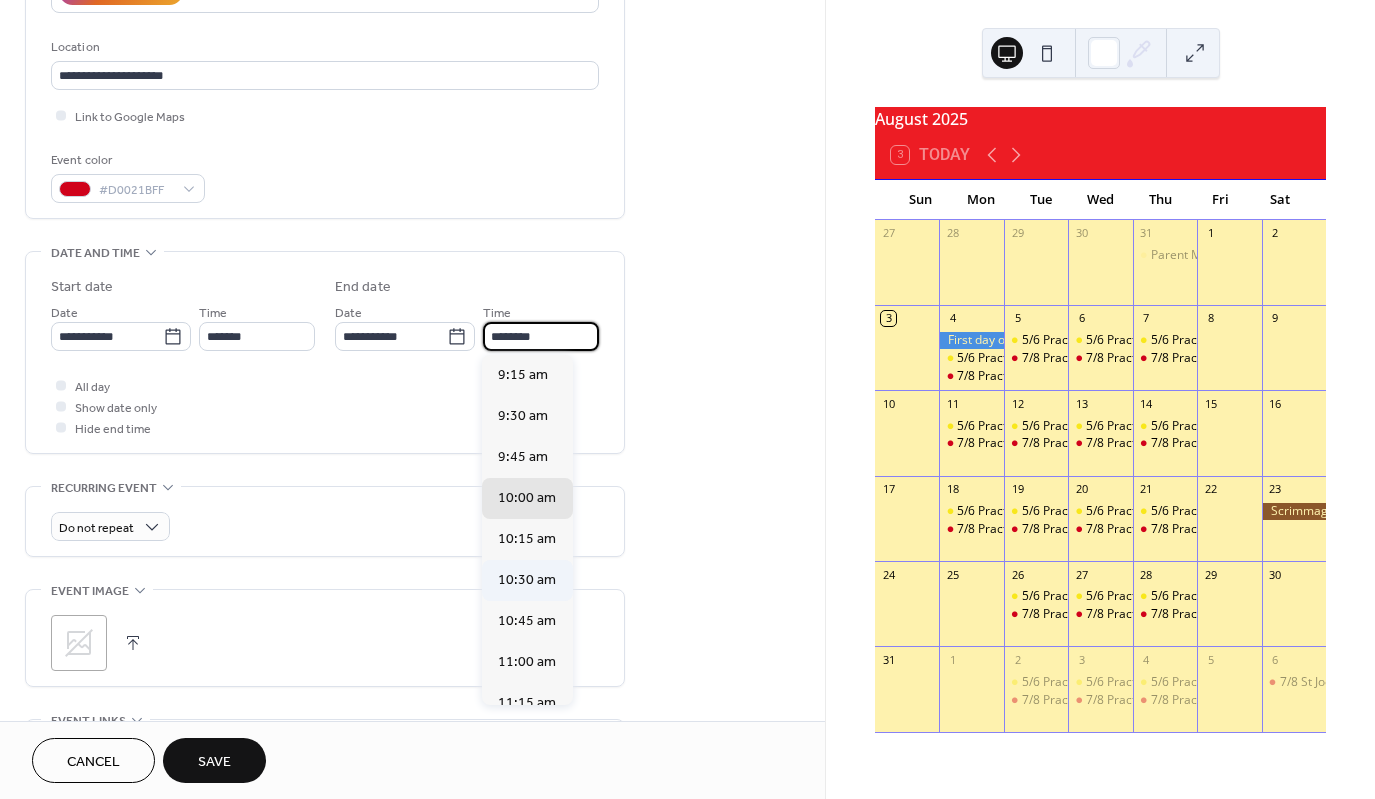 type on "********" 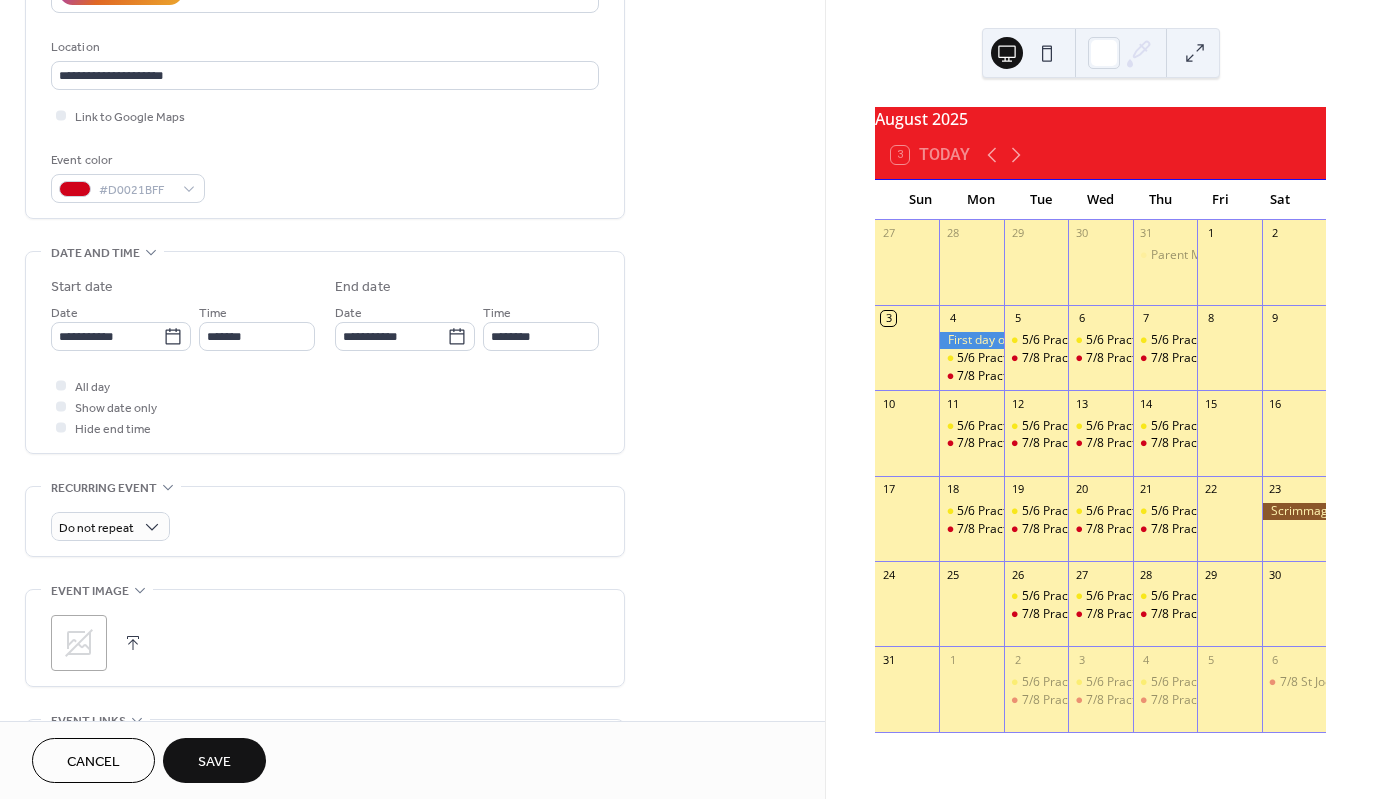 click on "Save" at bounding box center (214, 762) 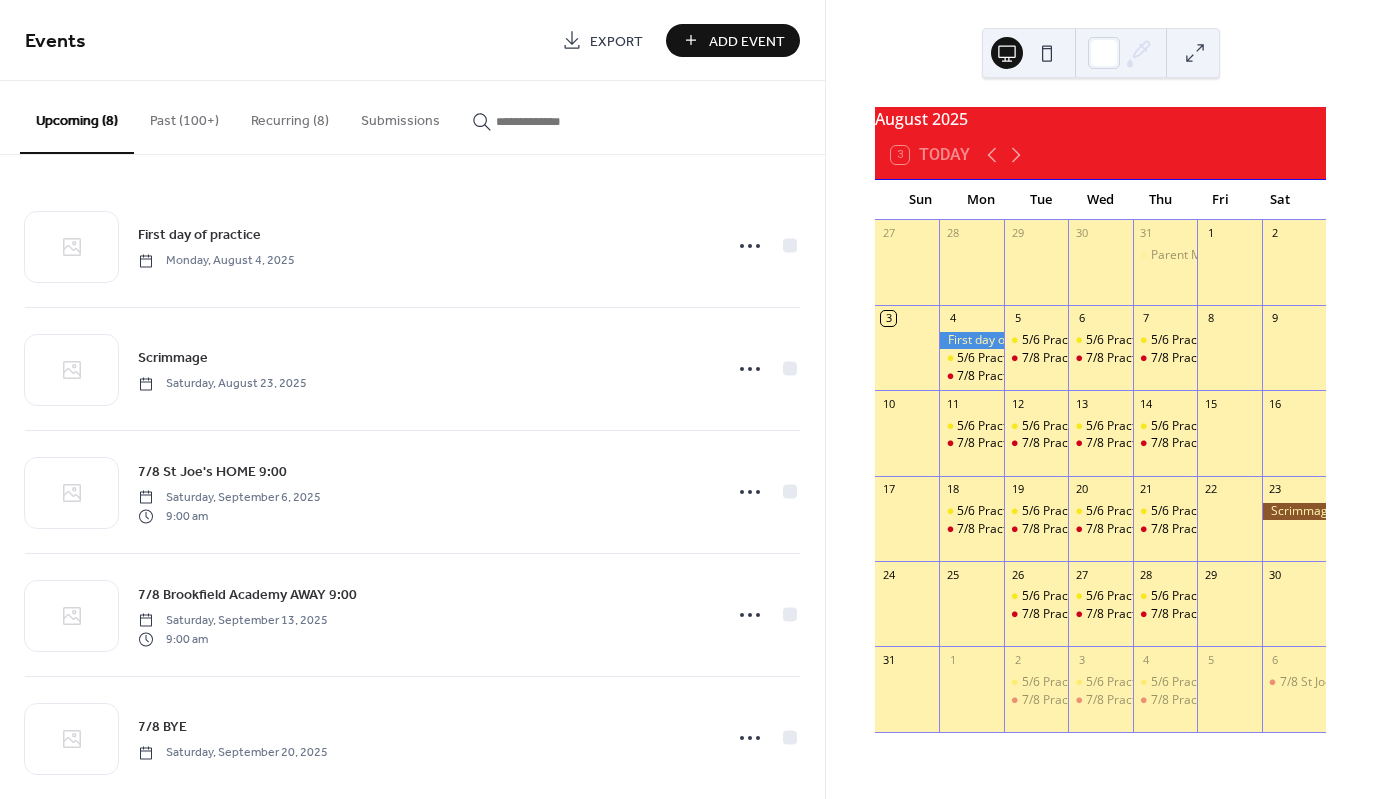 click on "Add Event" at bounding box center (747, 41) 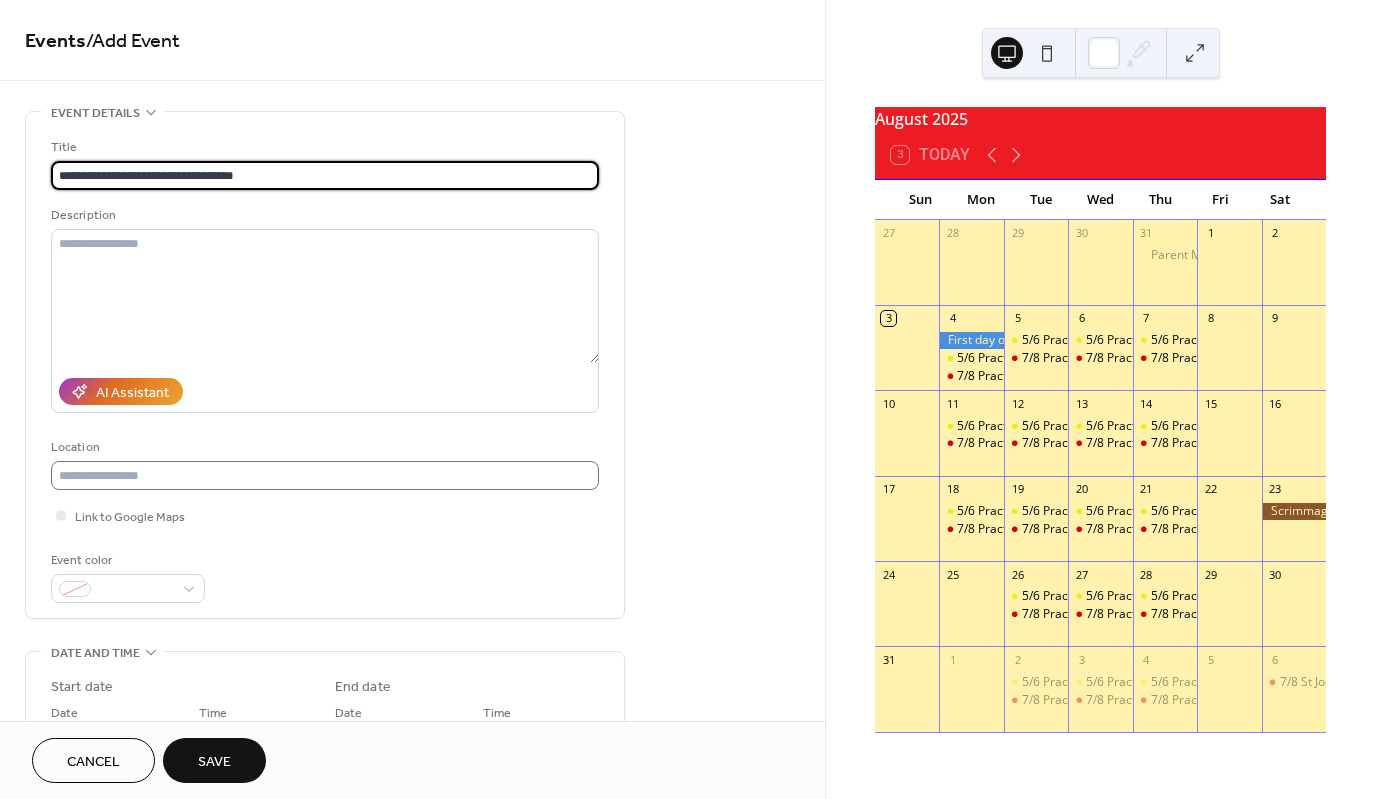 type on "**********" 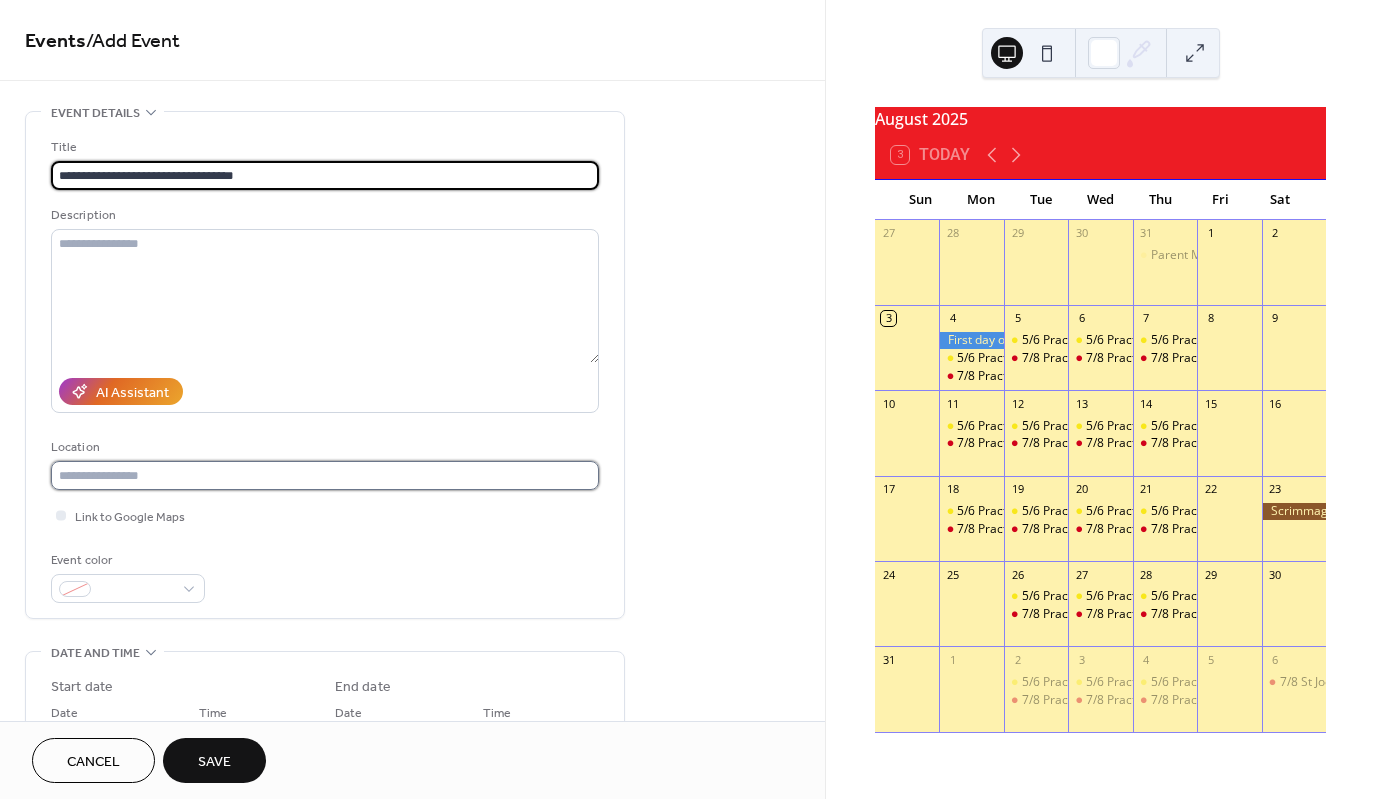 click at bounding box center (325, 475) 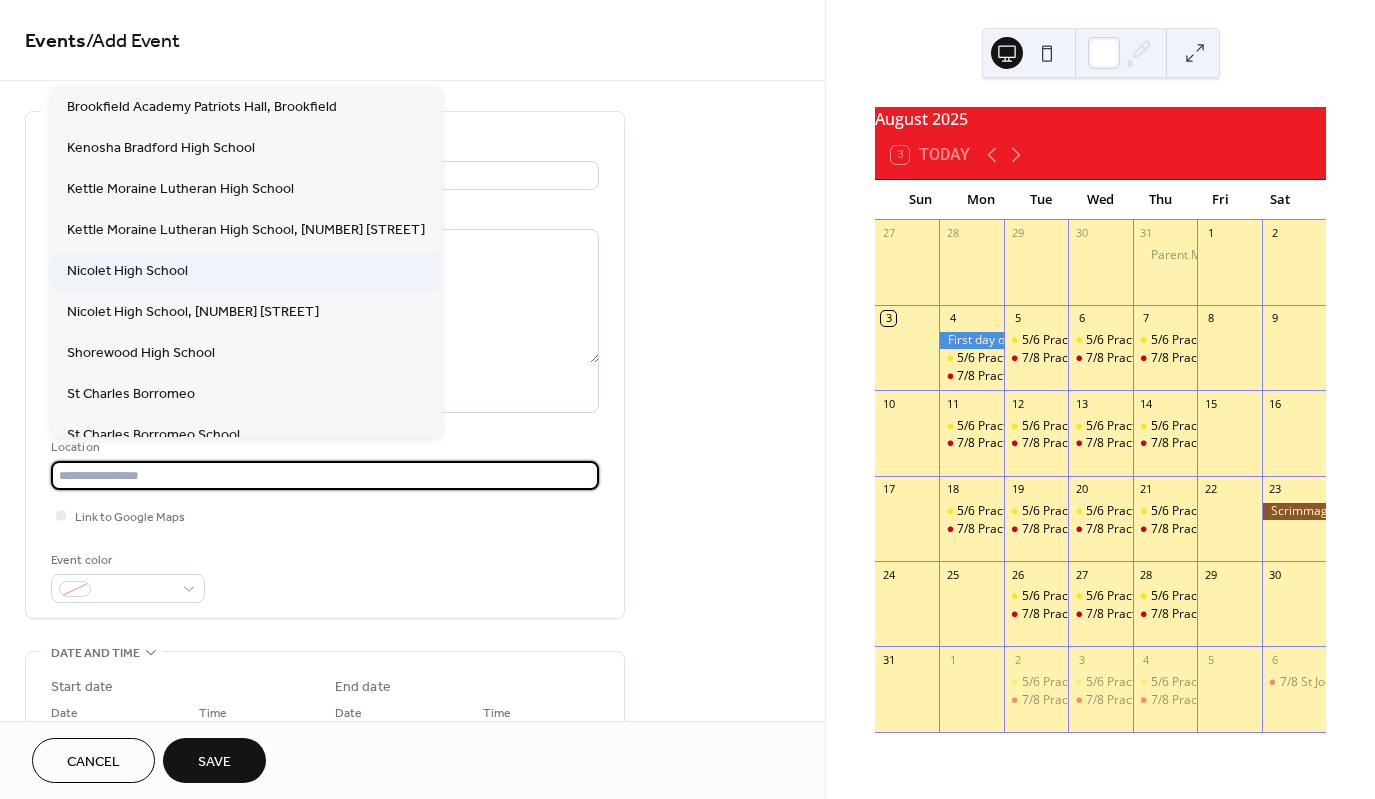 scroll, scrollTop: 511, scrollLeft: 0, axis: vertical 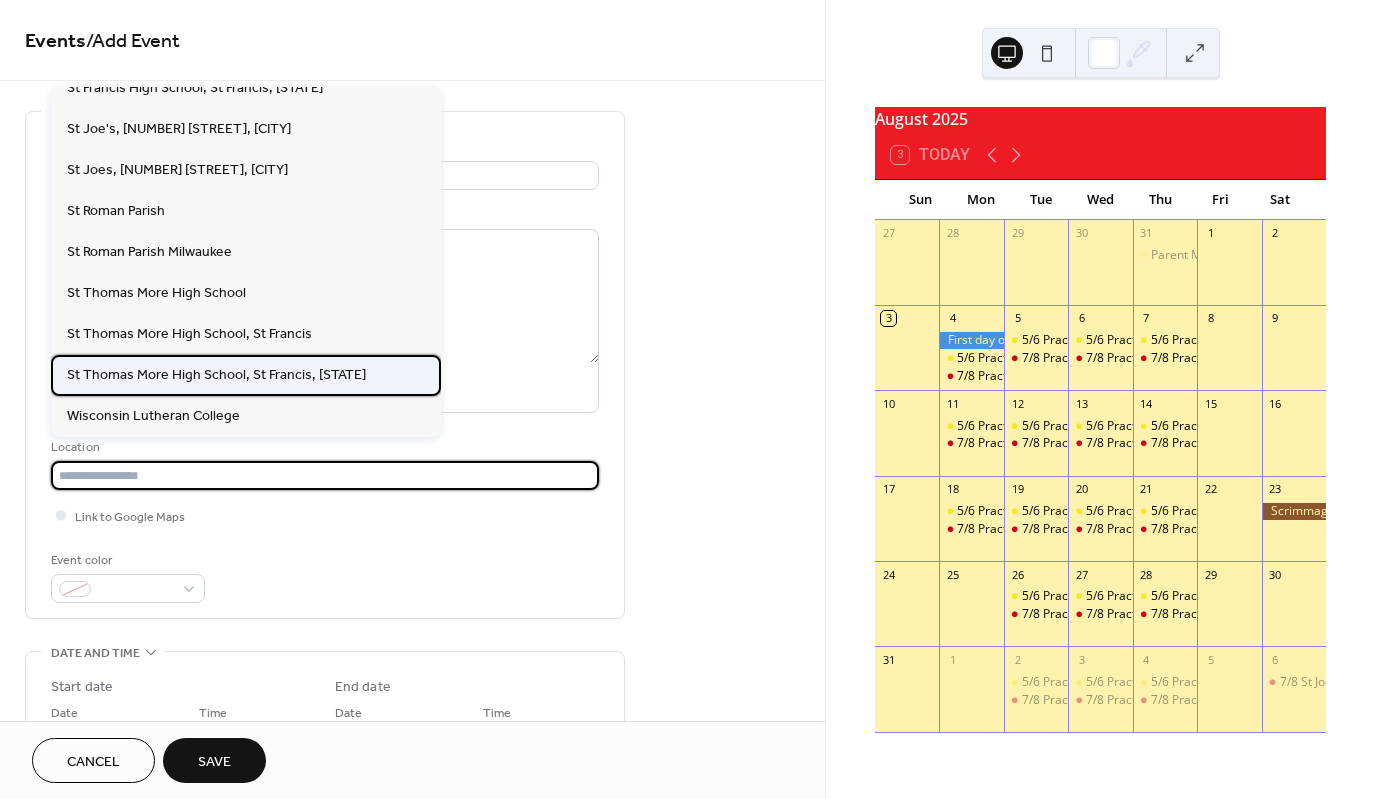 click on "St Thomas More High School, St Francis, WI" at bounding box center [216, 375] 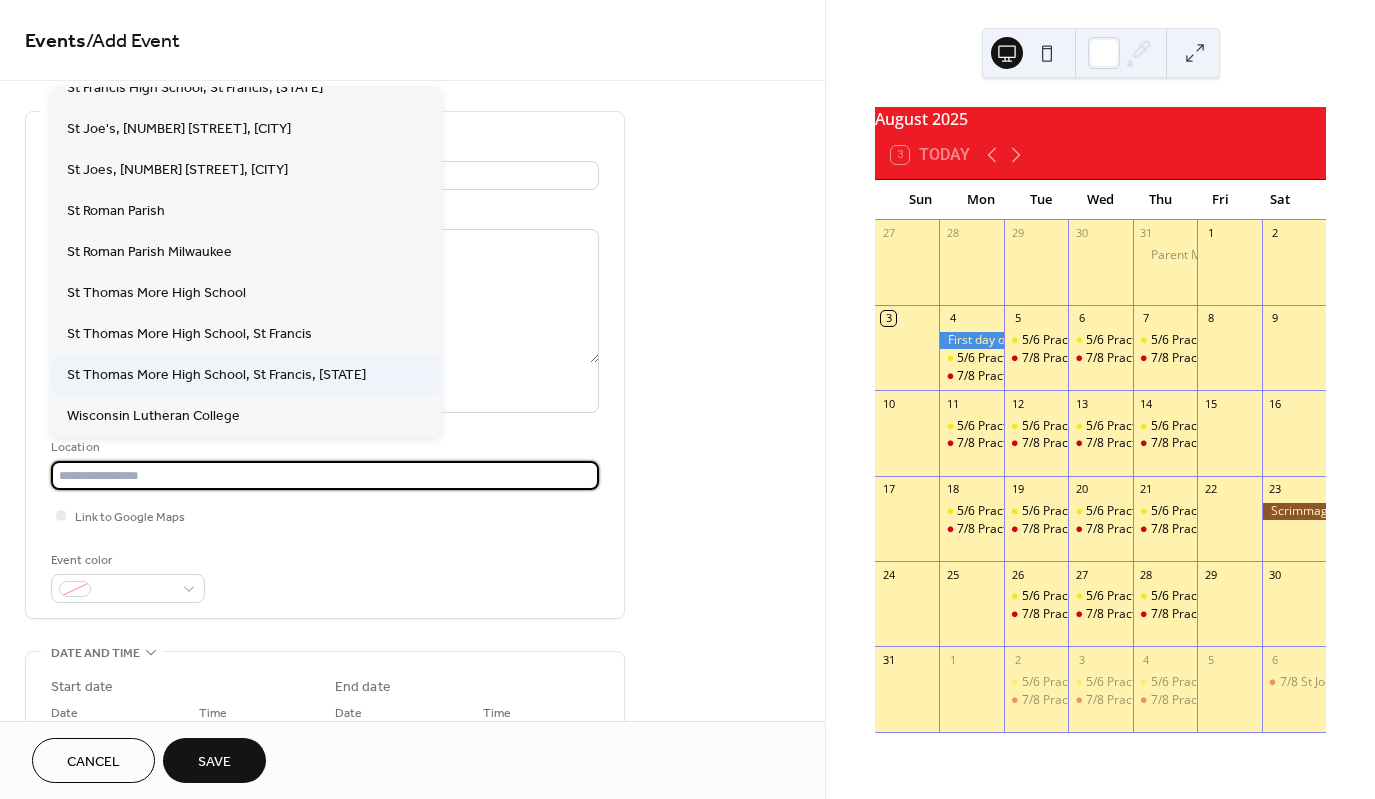 type on "**********" 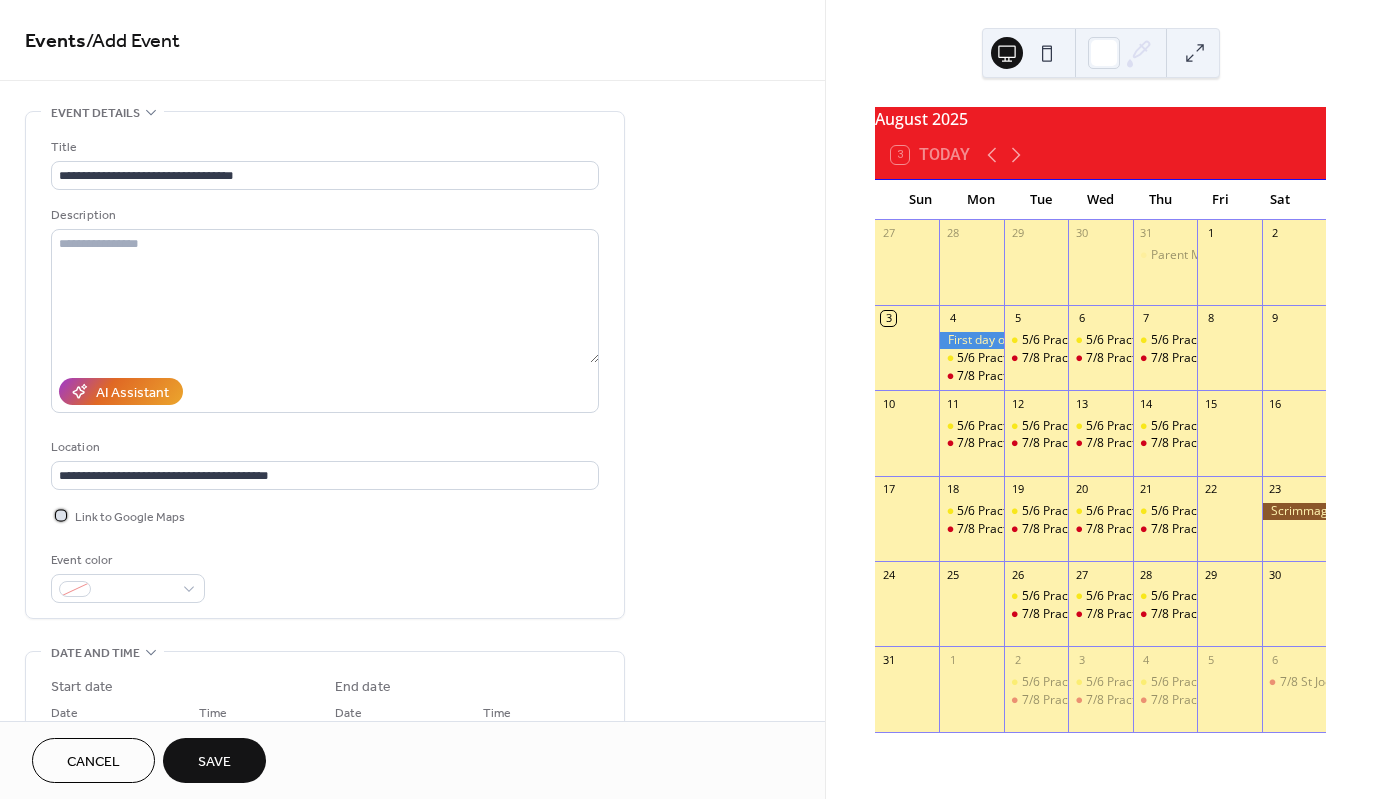 click at bounding box center [61, 515] 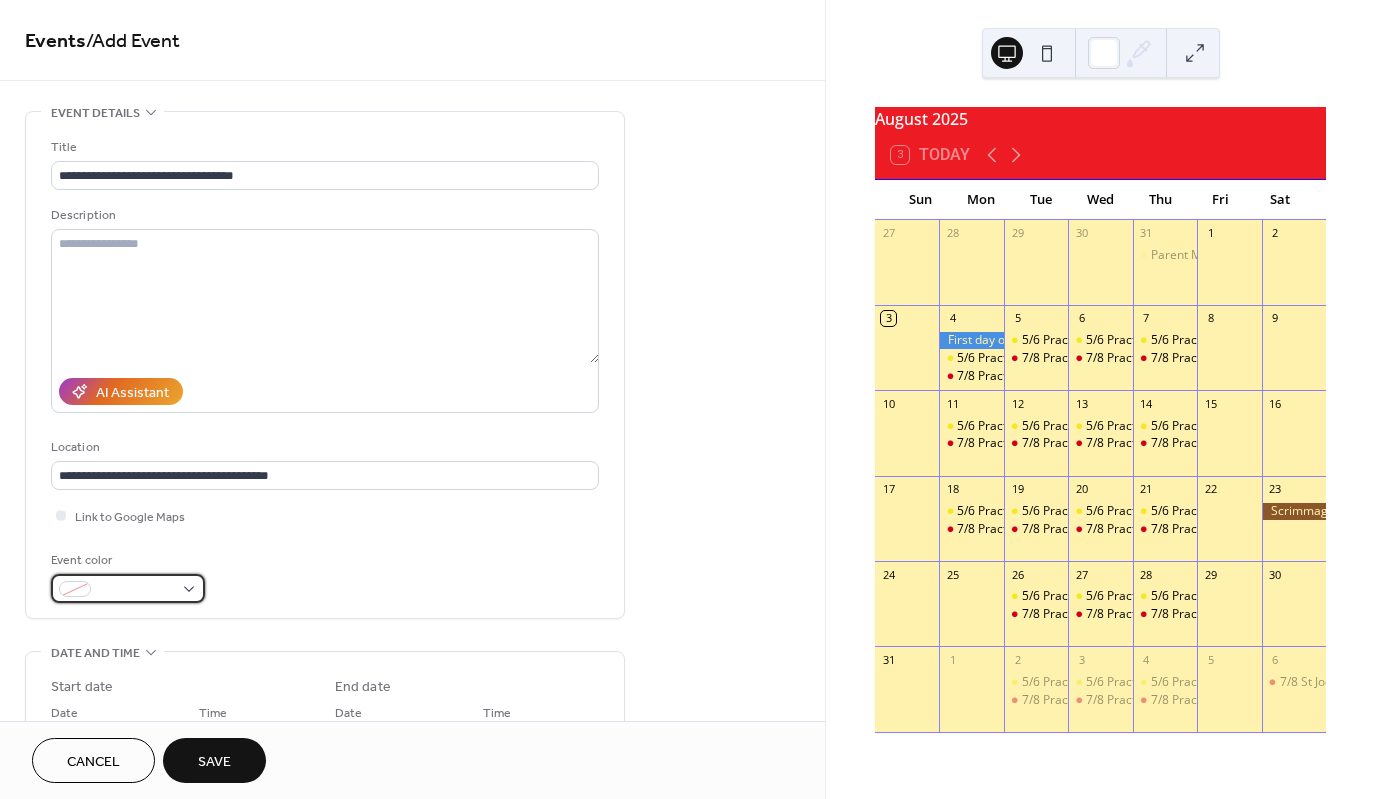 click at bounding box center [128, 588] 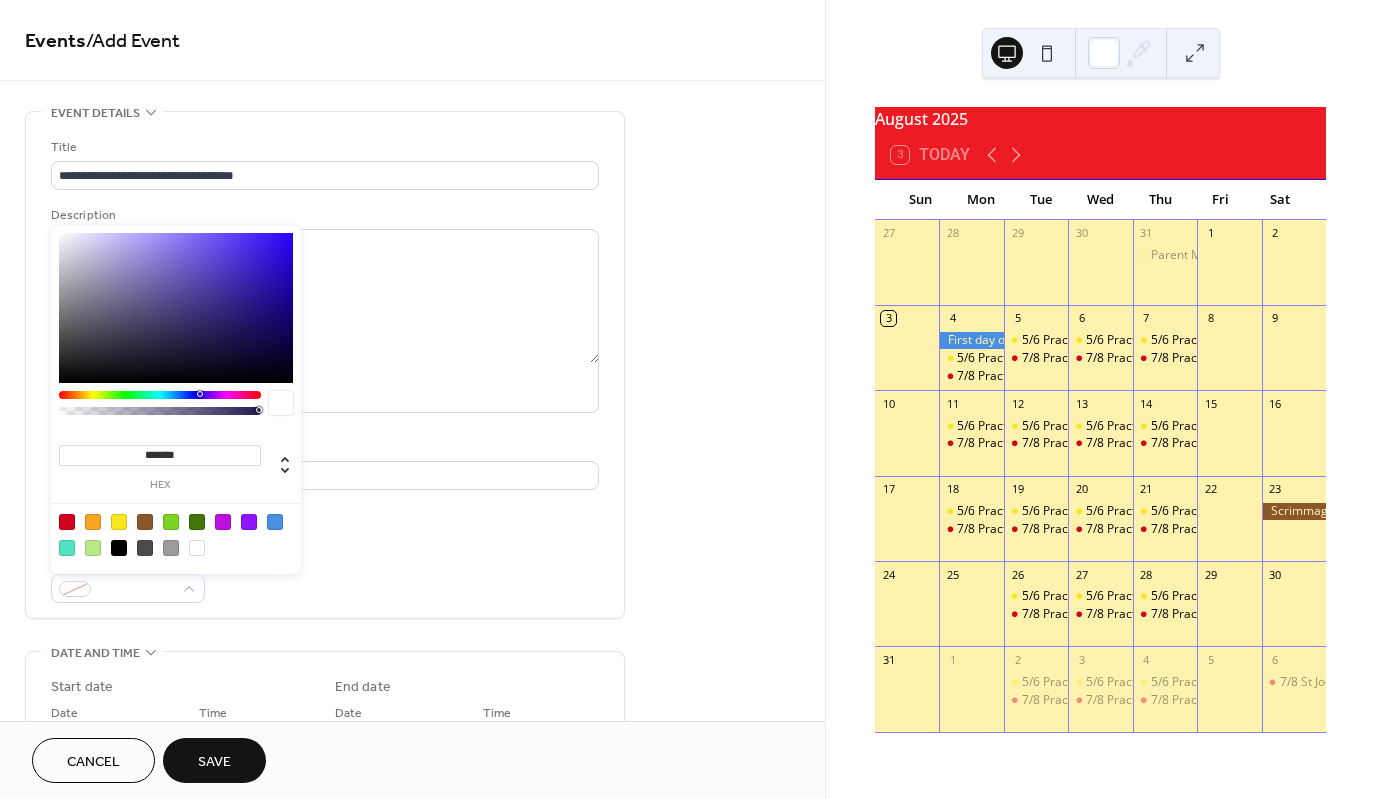 click at bounding box center [67, 522] 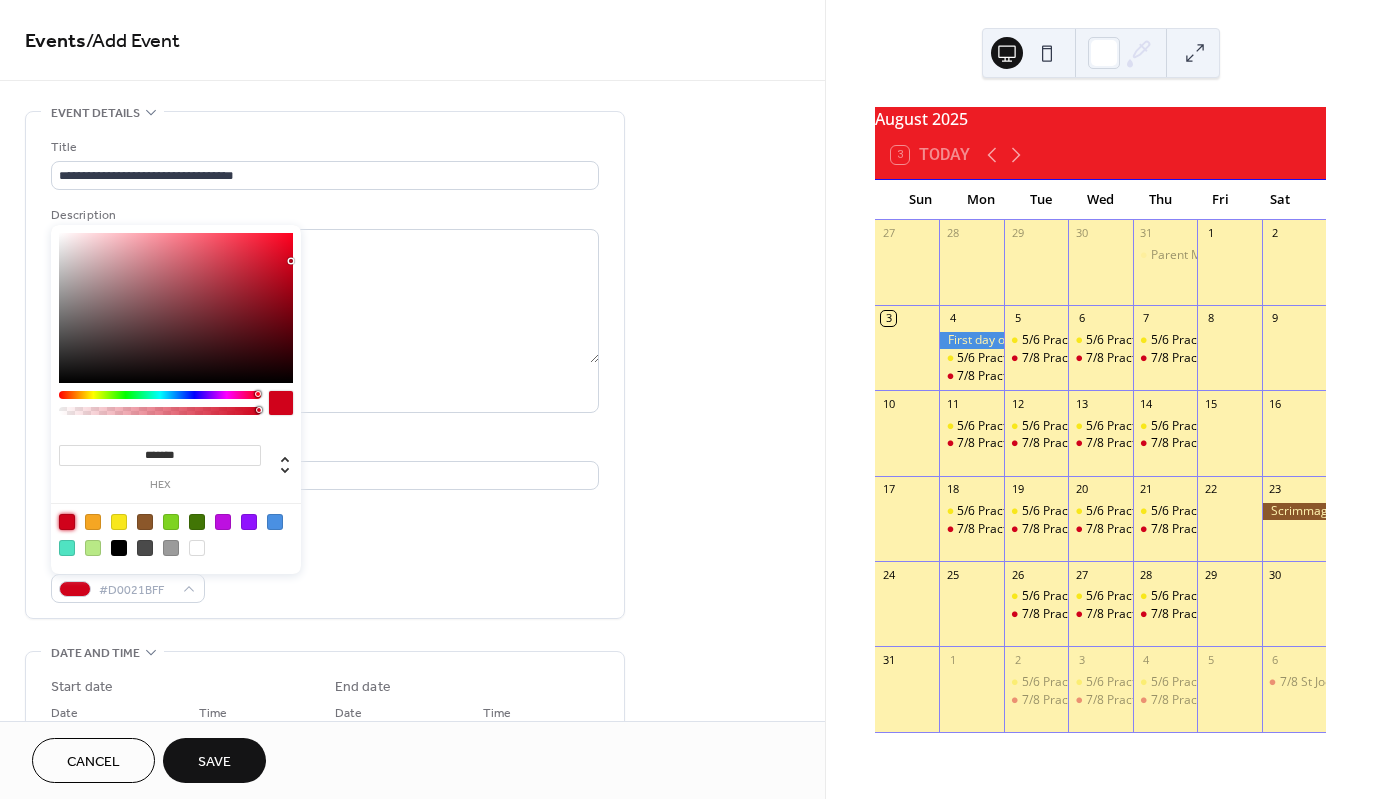 click on "**********" at bounding box center [325, 788] 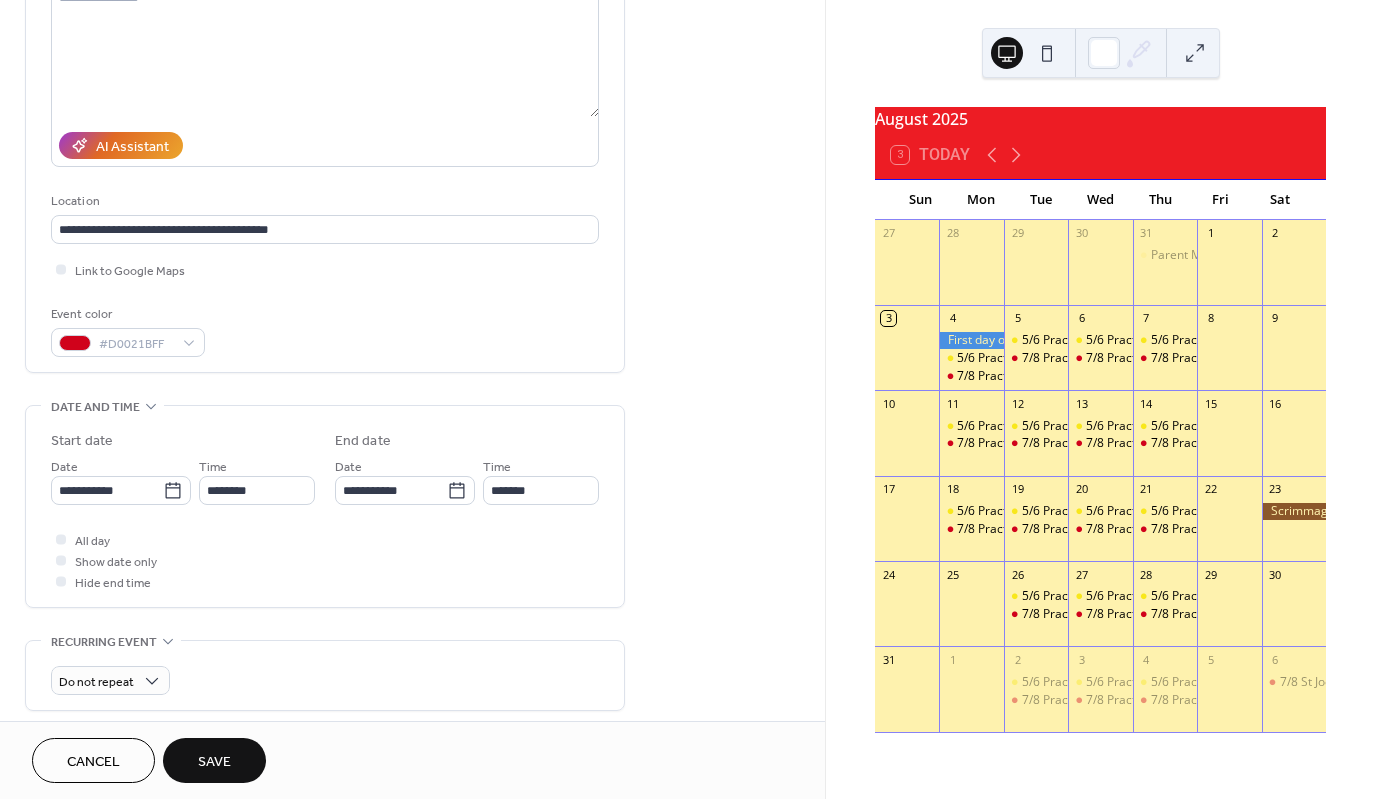 scroll, scrollTop: 300, scrollLeft: 0, axis: vertical 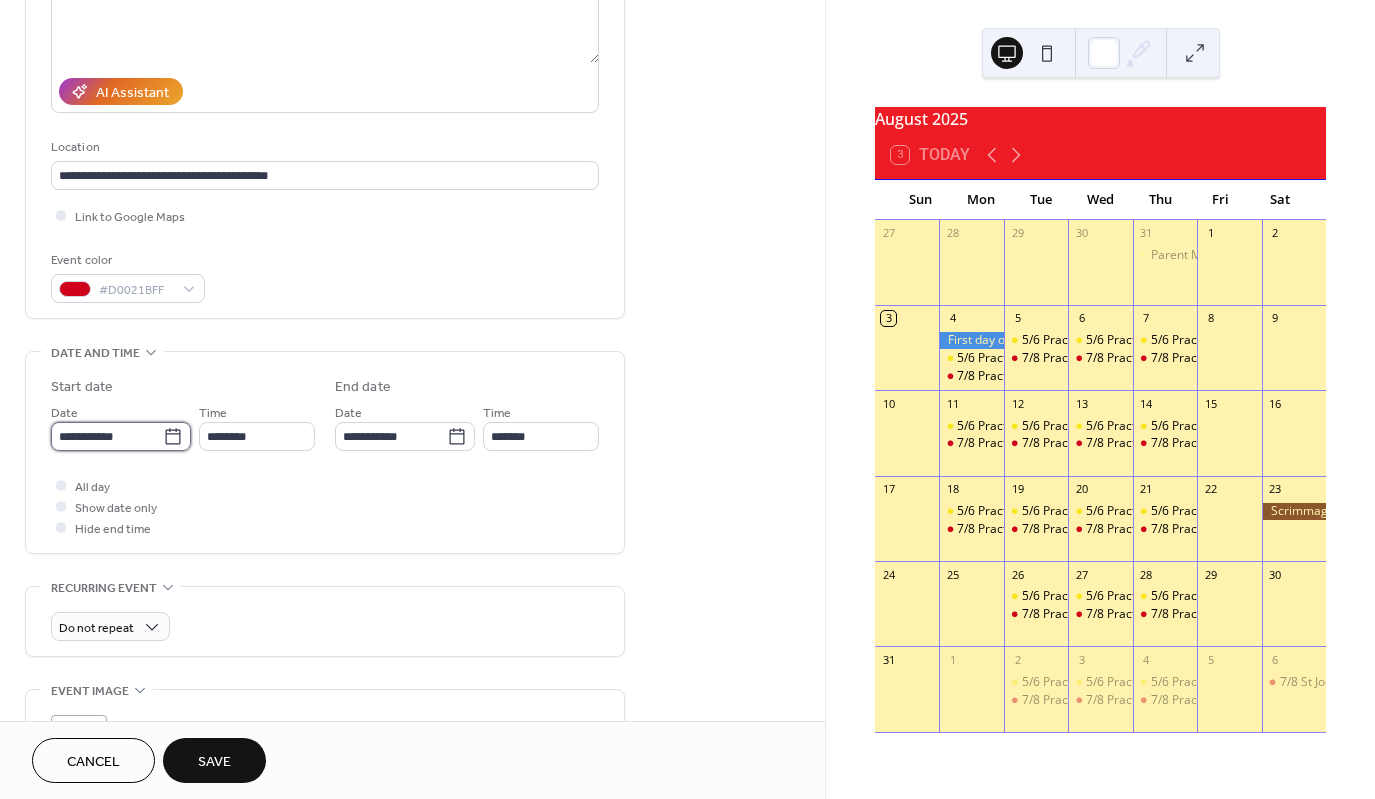 click on "**********" at bounding box center [107, 436] 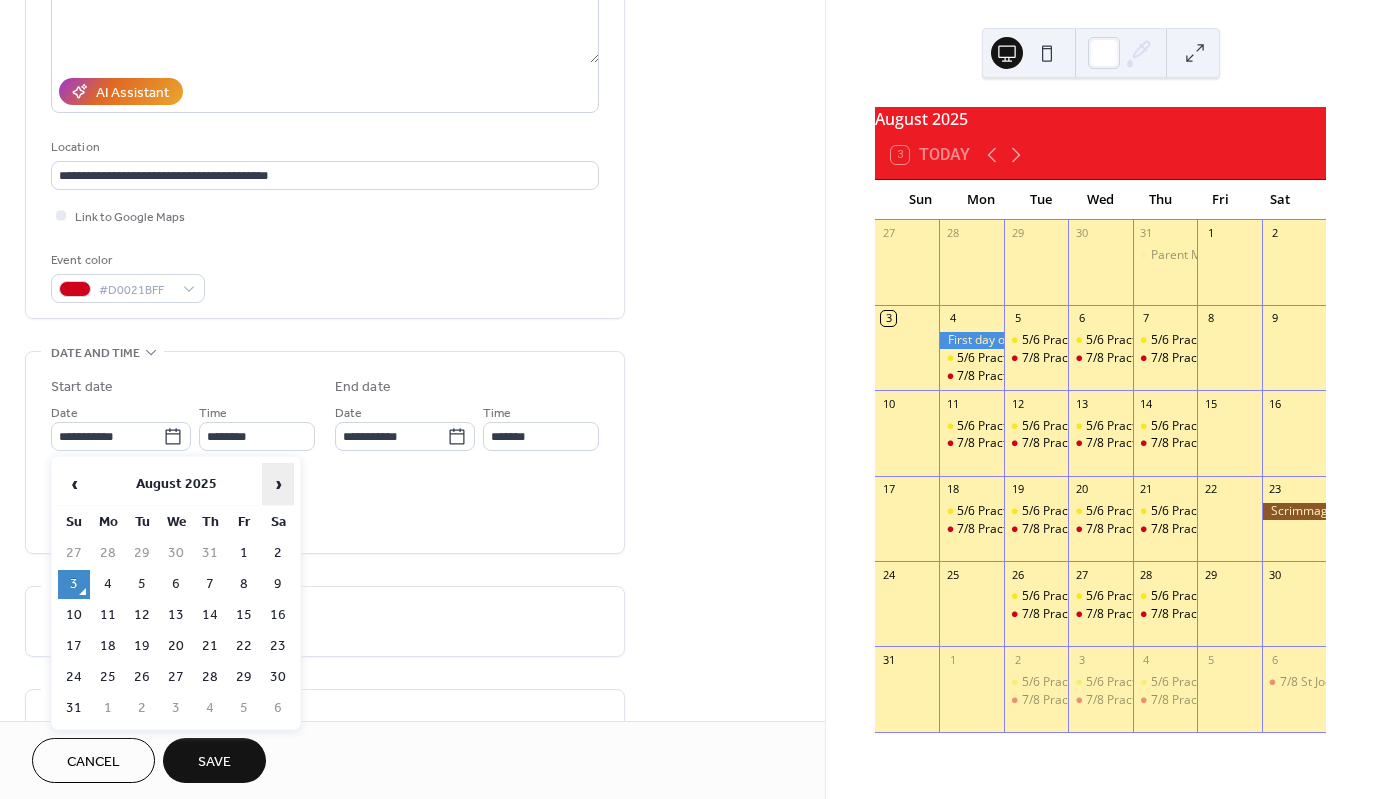 click on "›" at bounding box center (278, 484) 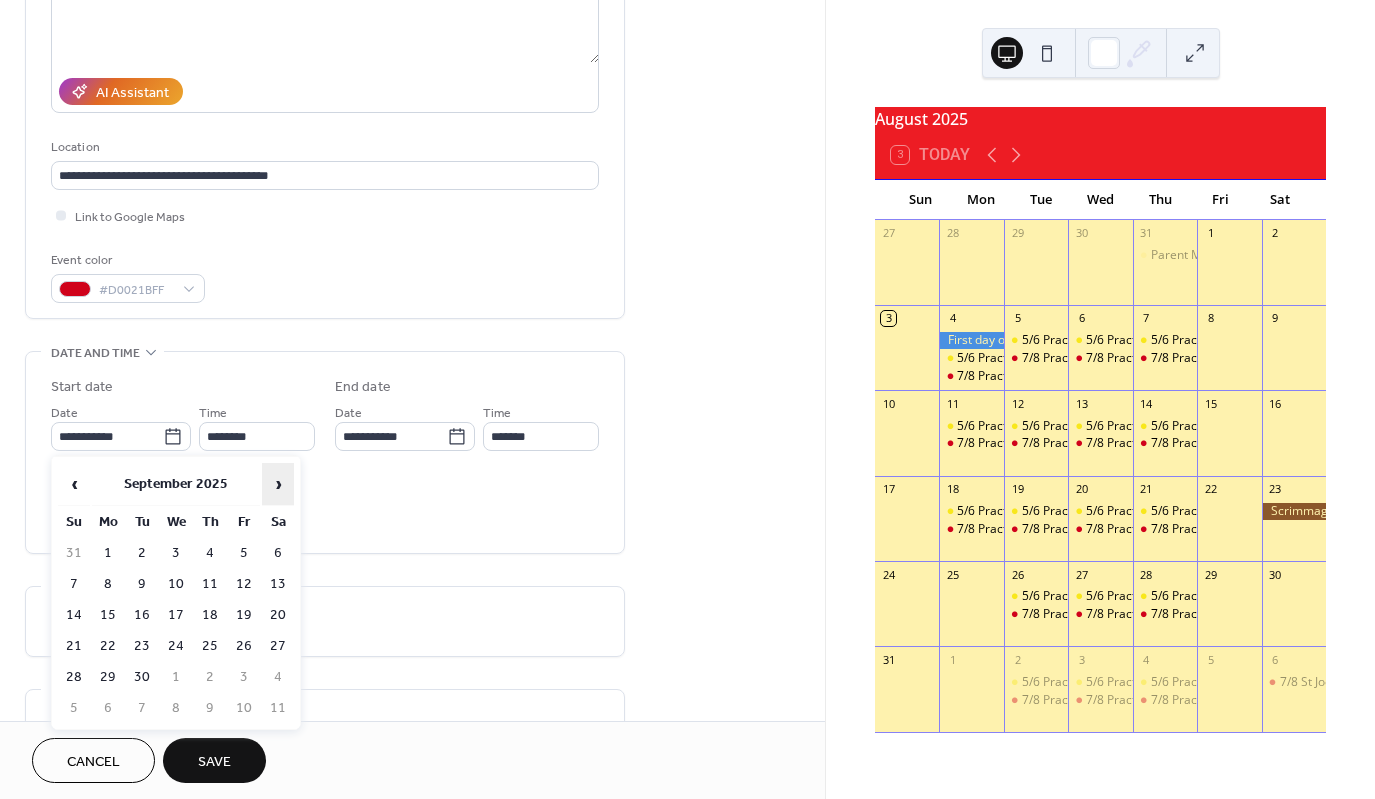 click on "›" at bounding box center (278, 484) 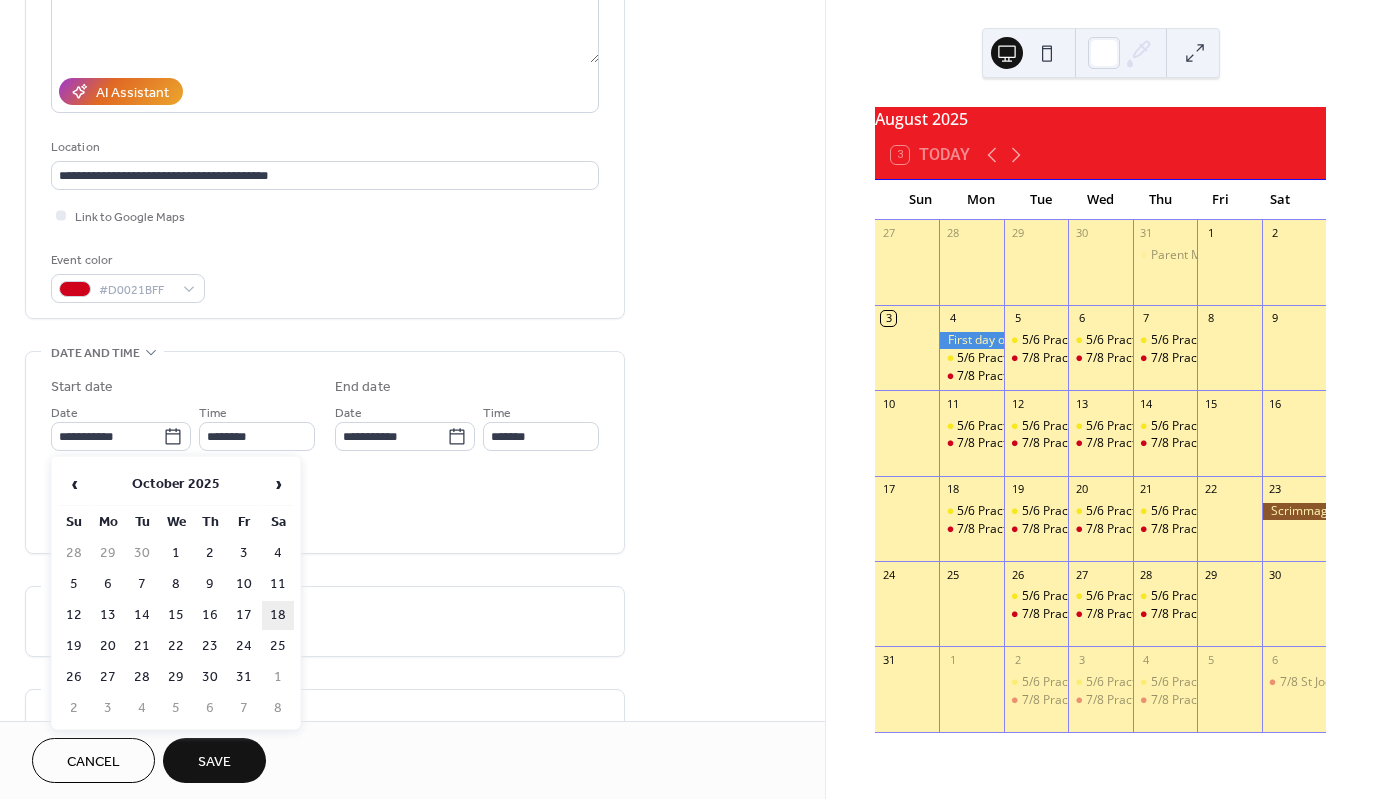 click on "18" at bounding box center [278, 615] 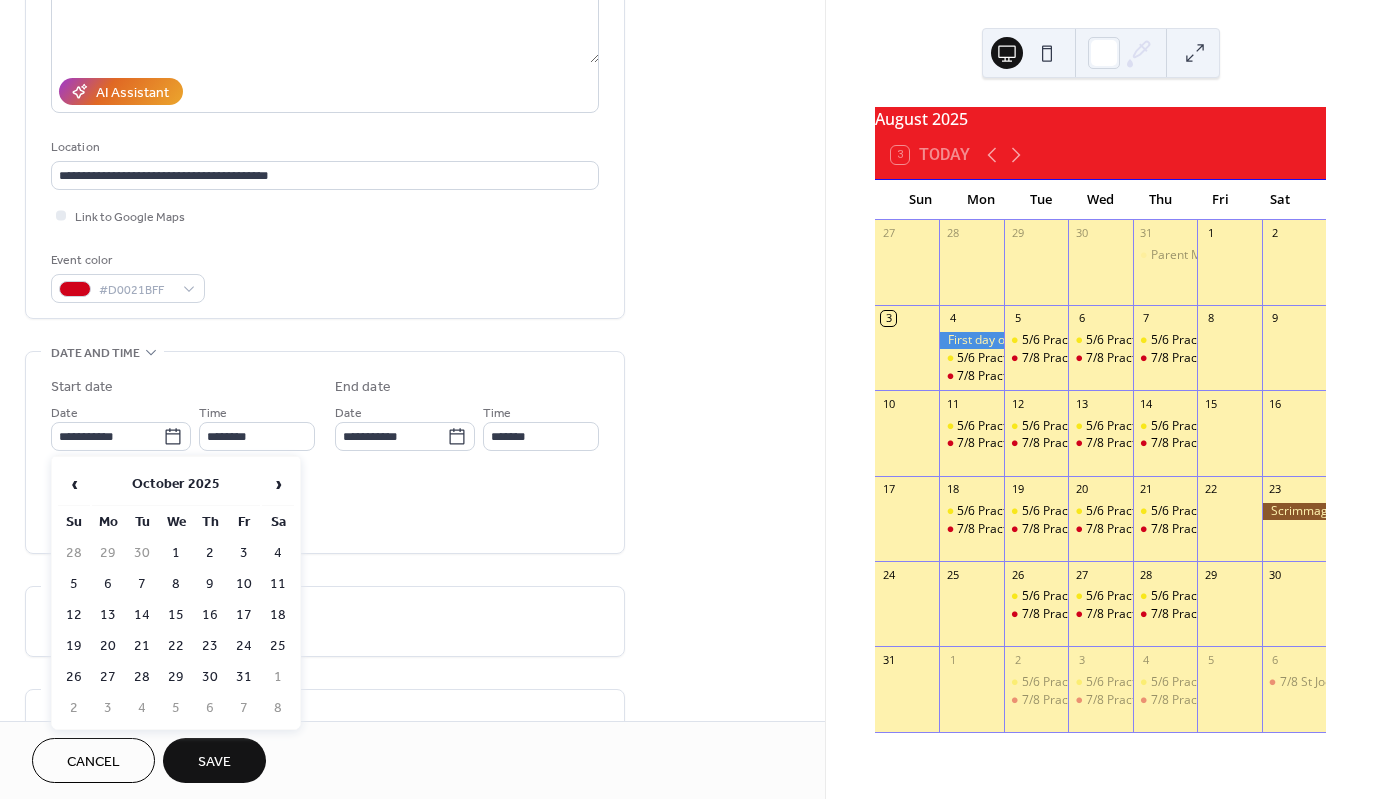 type on "**********" 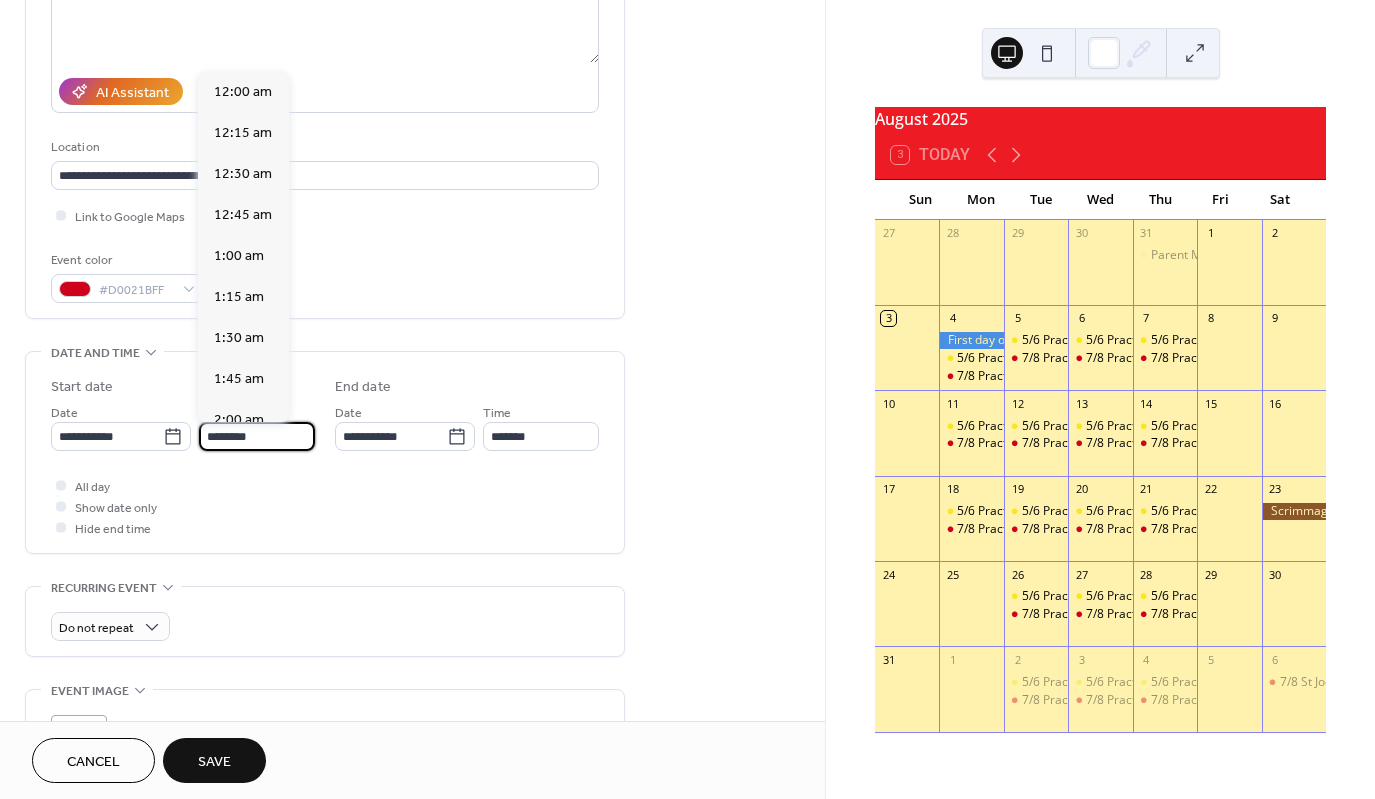 click on "********" at bounding box center (257, 436) 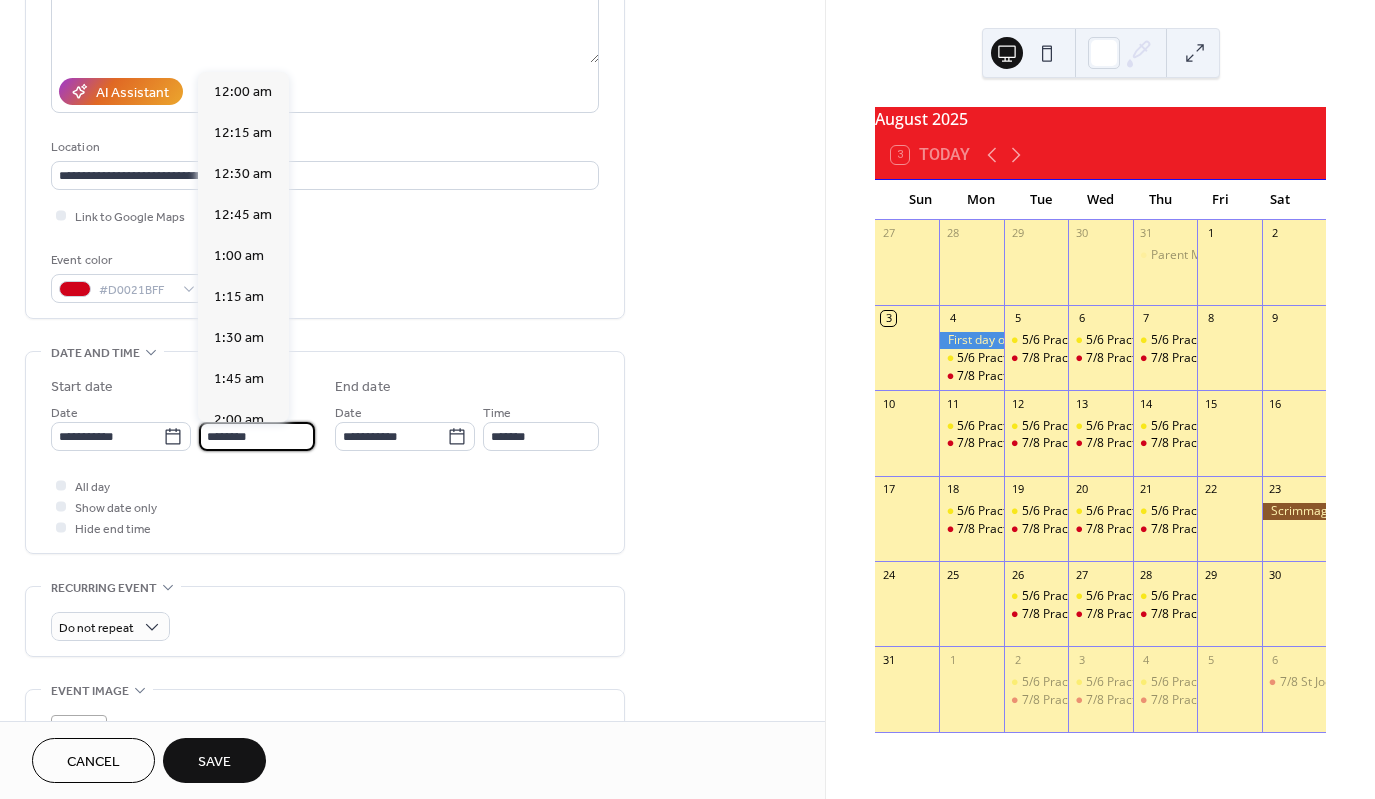 scroll, scrollTop: 1968, scrollLeft: 0, axis: vertical 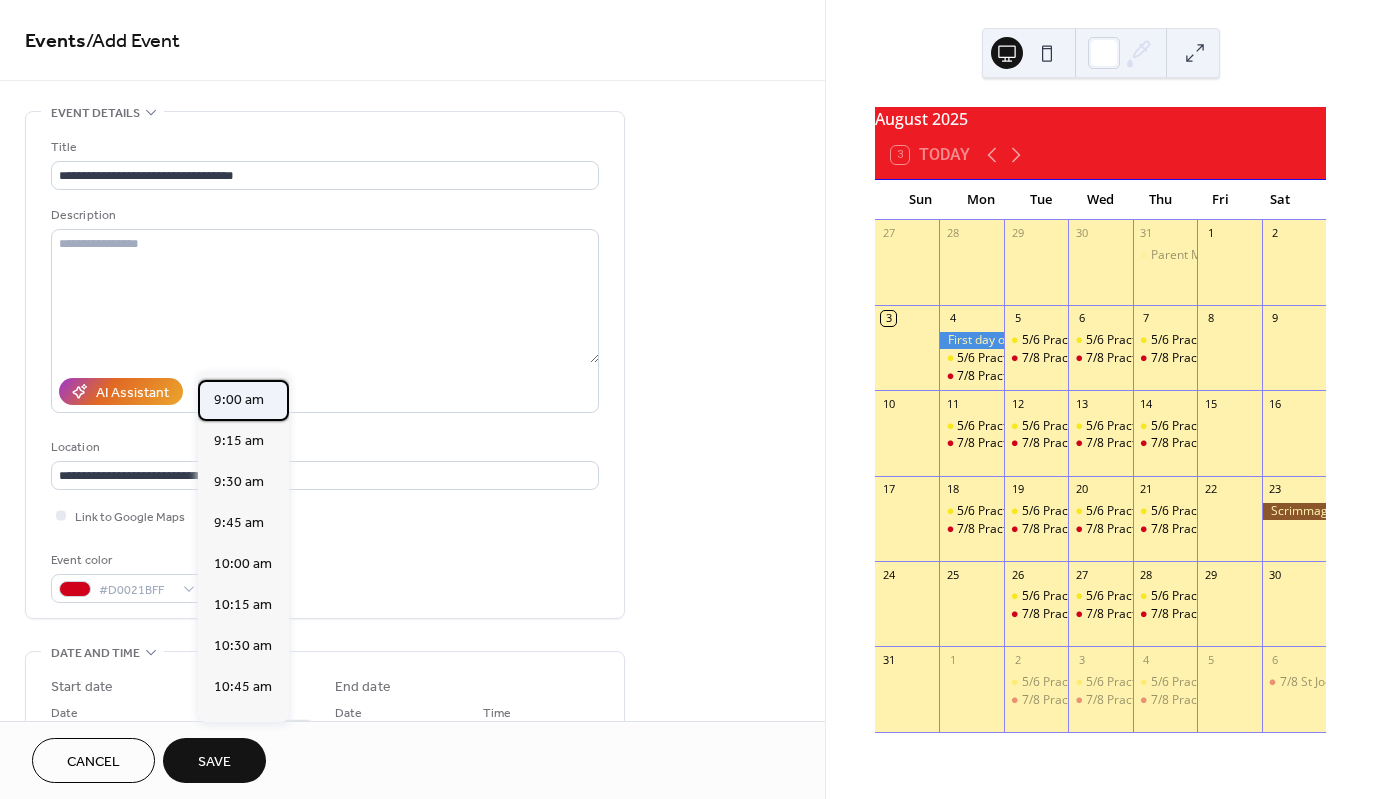 click on "9:00 am" at bounding box center (243, 400) 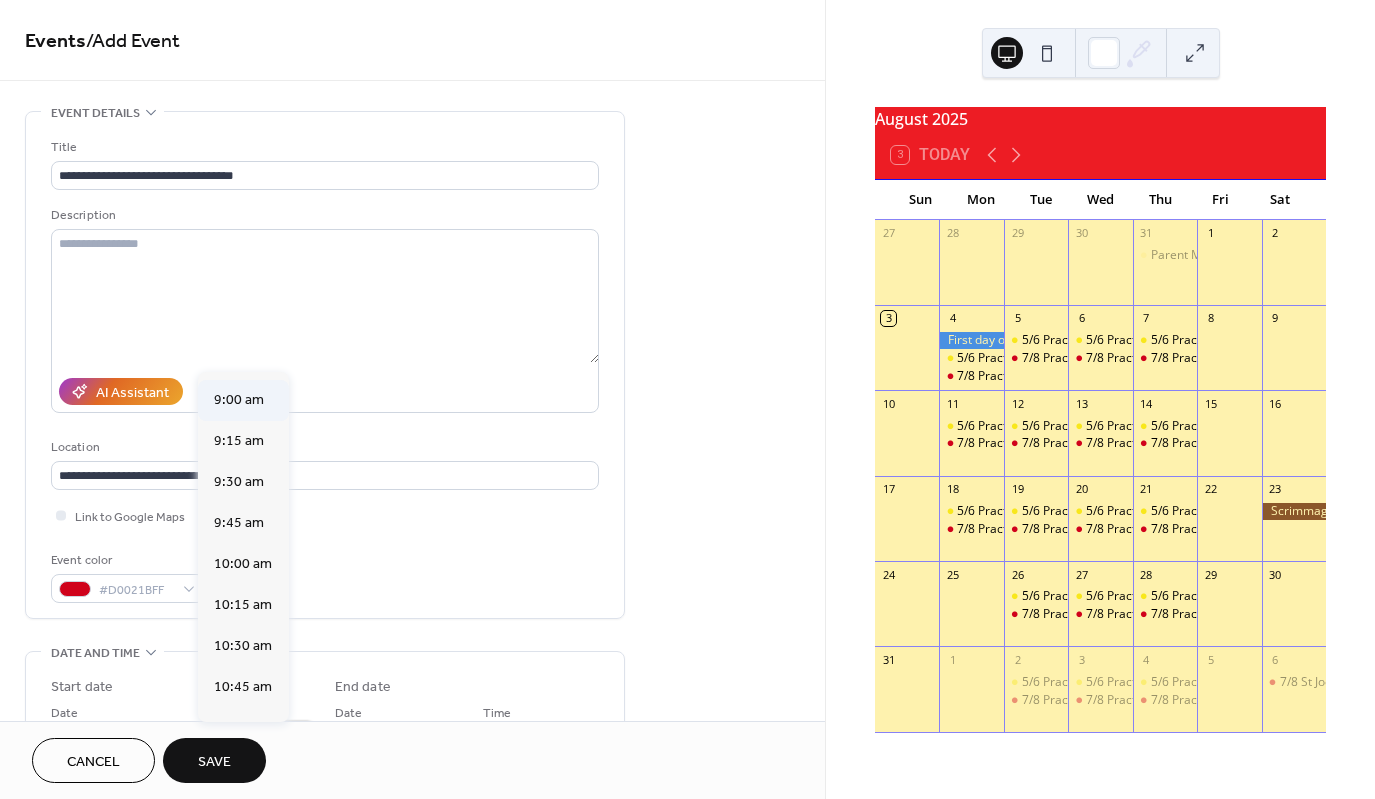 type on "*******" 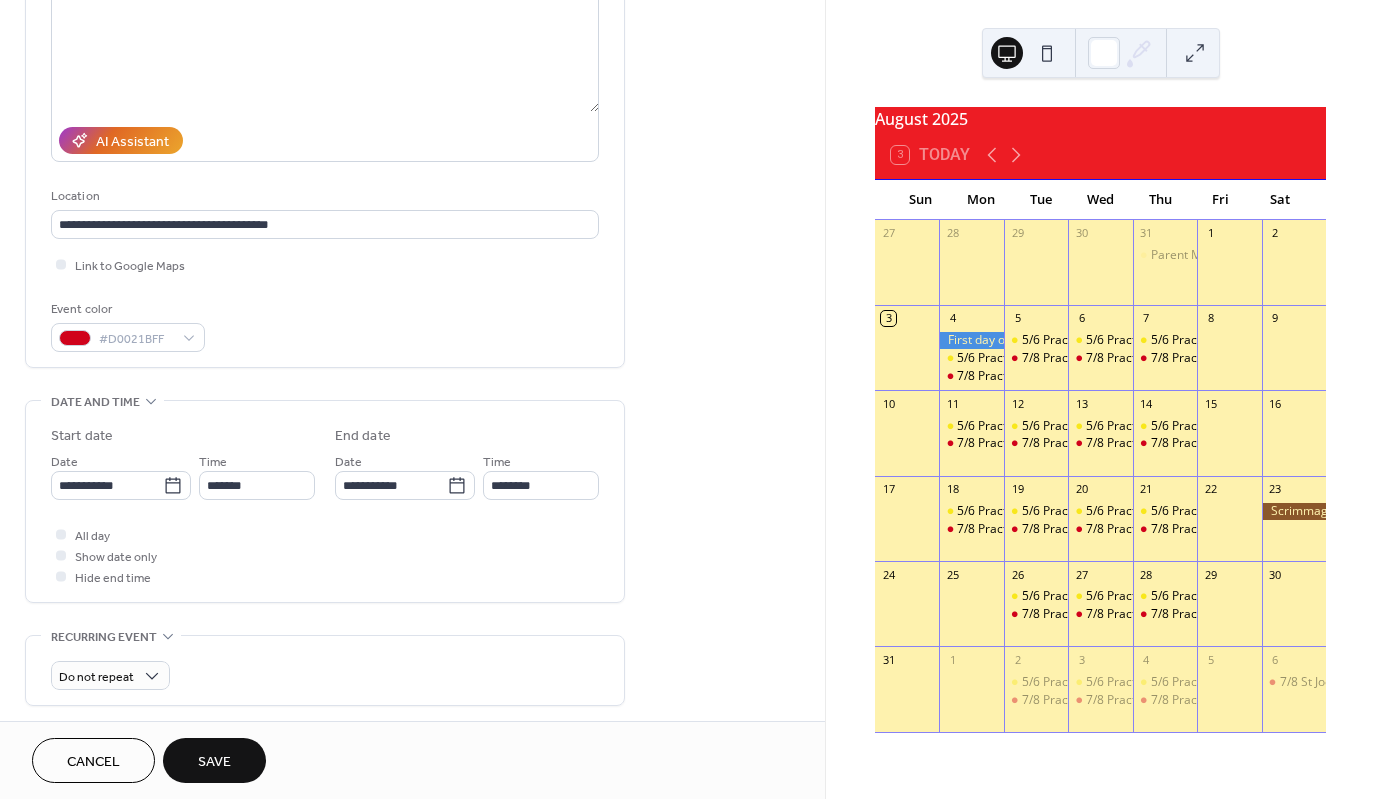scroll, scrollTop: 300, scrollLeft: 0, axis: vertical 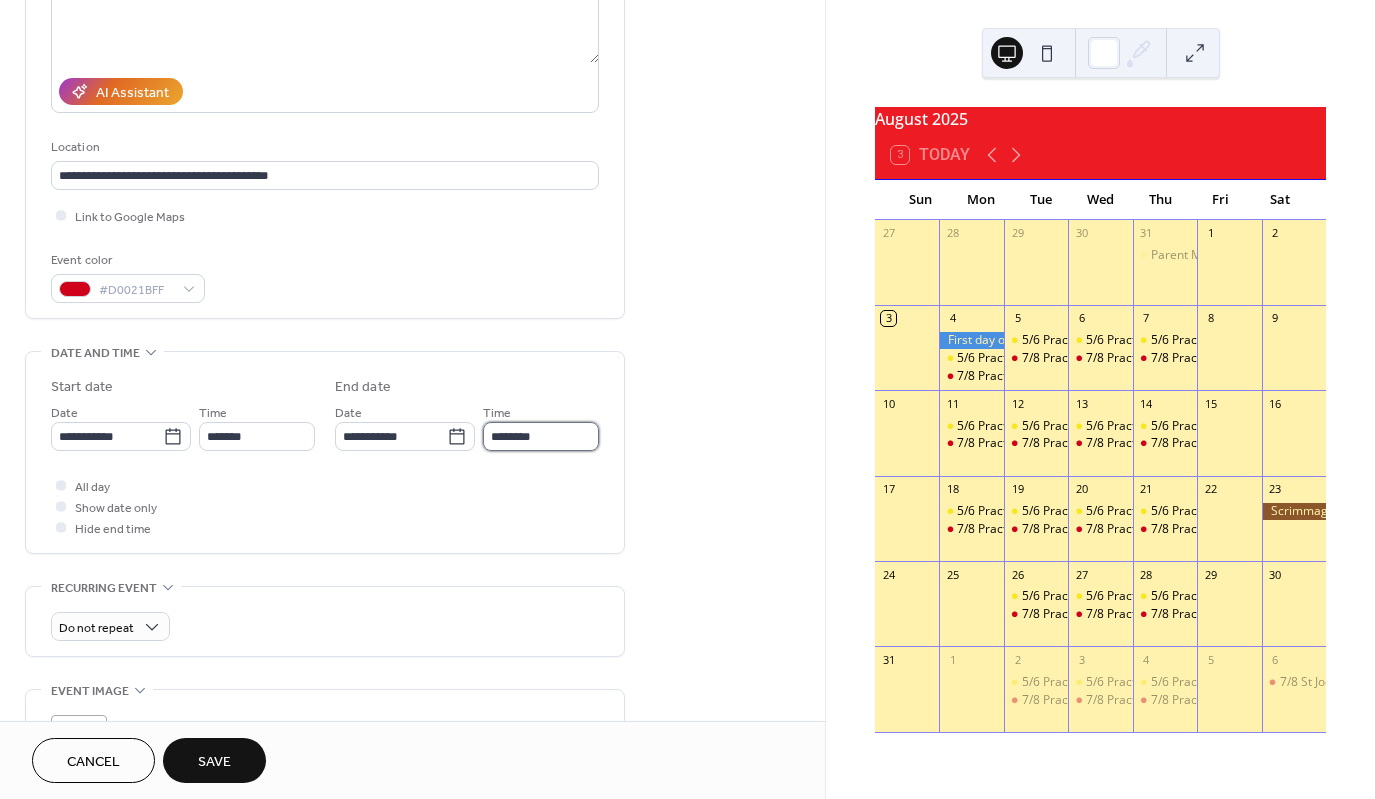 click on "********" at bounding box center [541, 436] 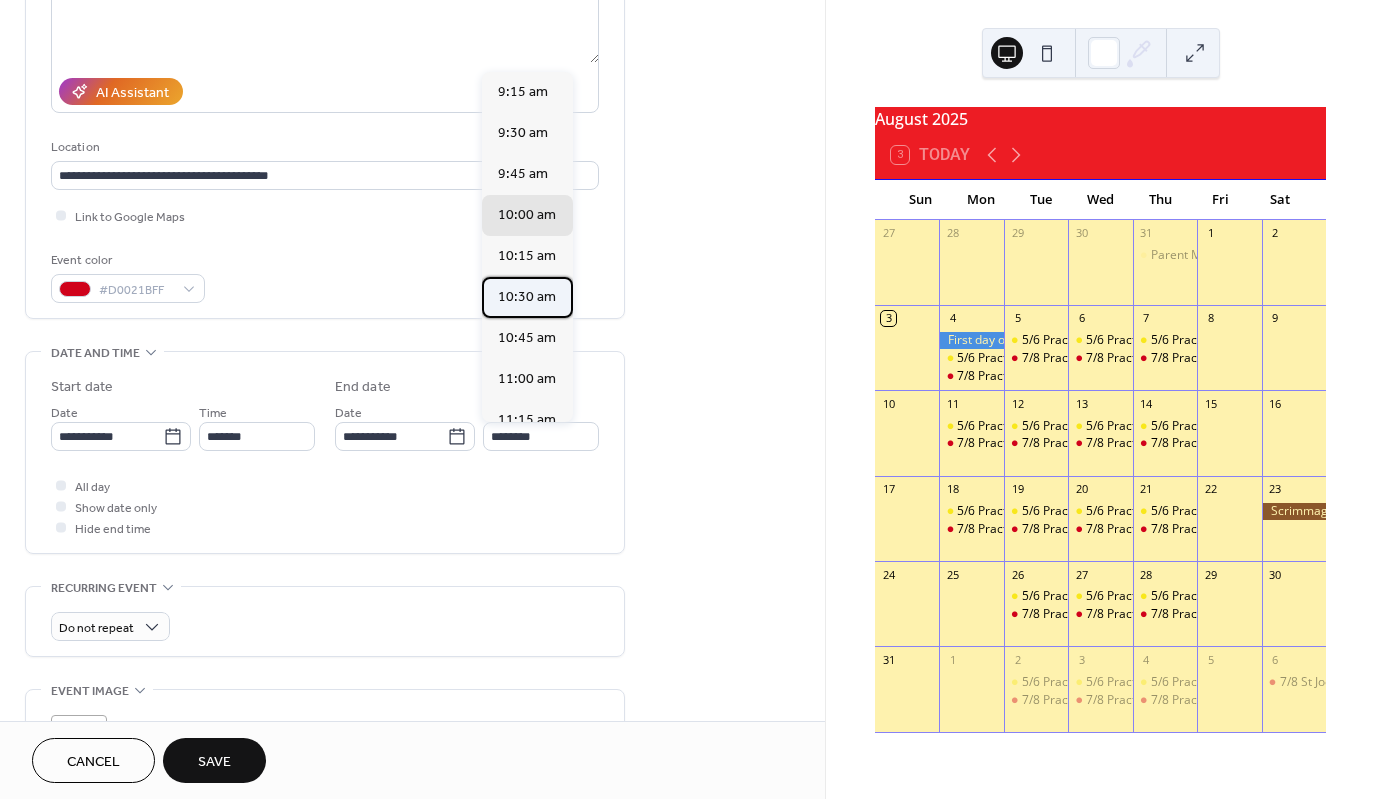 click on "10:30 am" at bounding box center (527, 297) 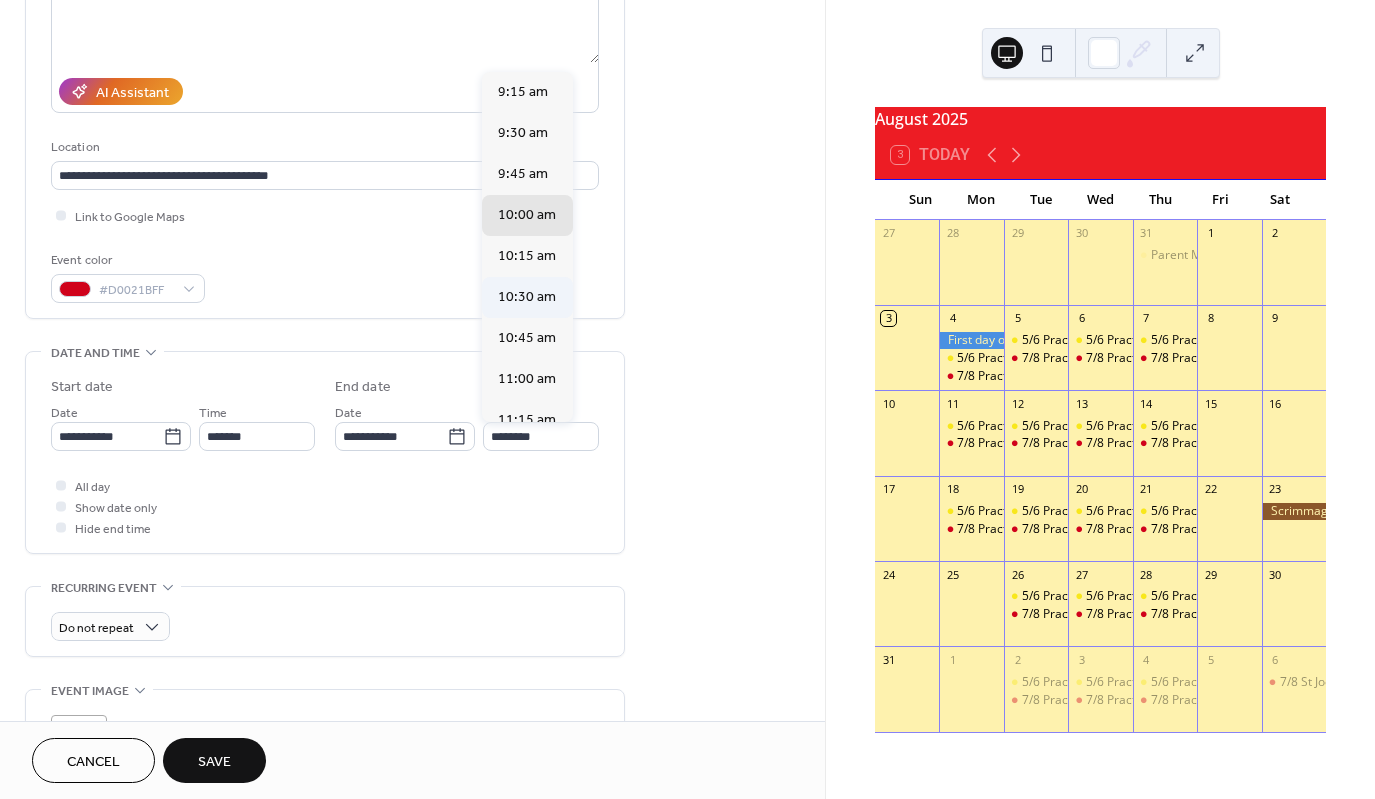 type on "********" 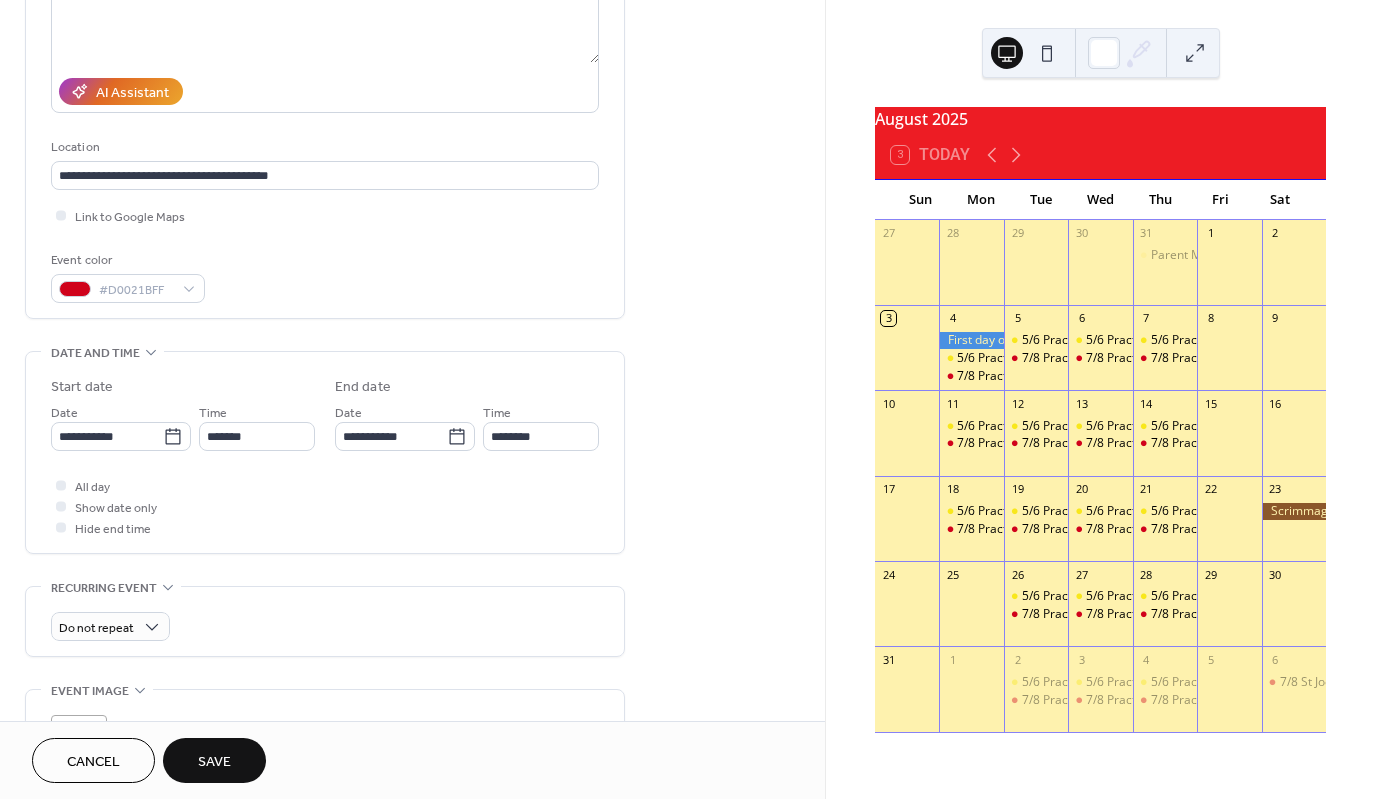 click on "Save" at bounding box center (214, 762) 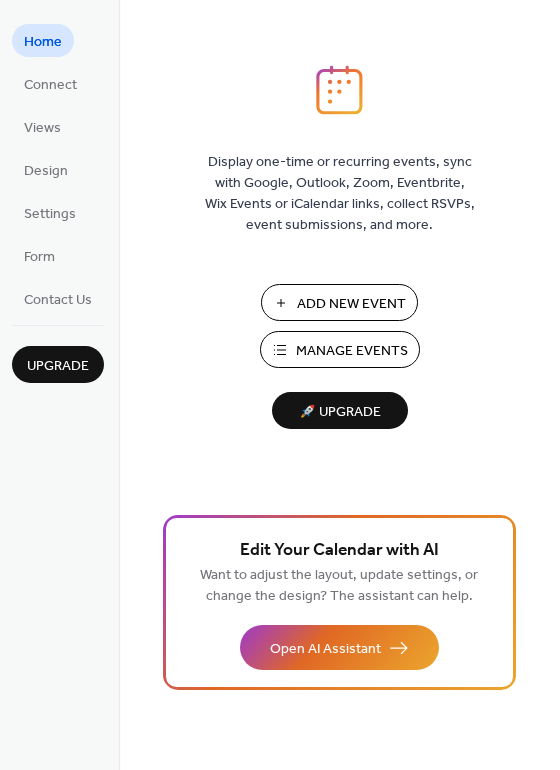 scroll, scrollTop: 0, scrollLeft: 0, axis: both 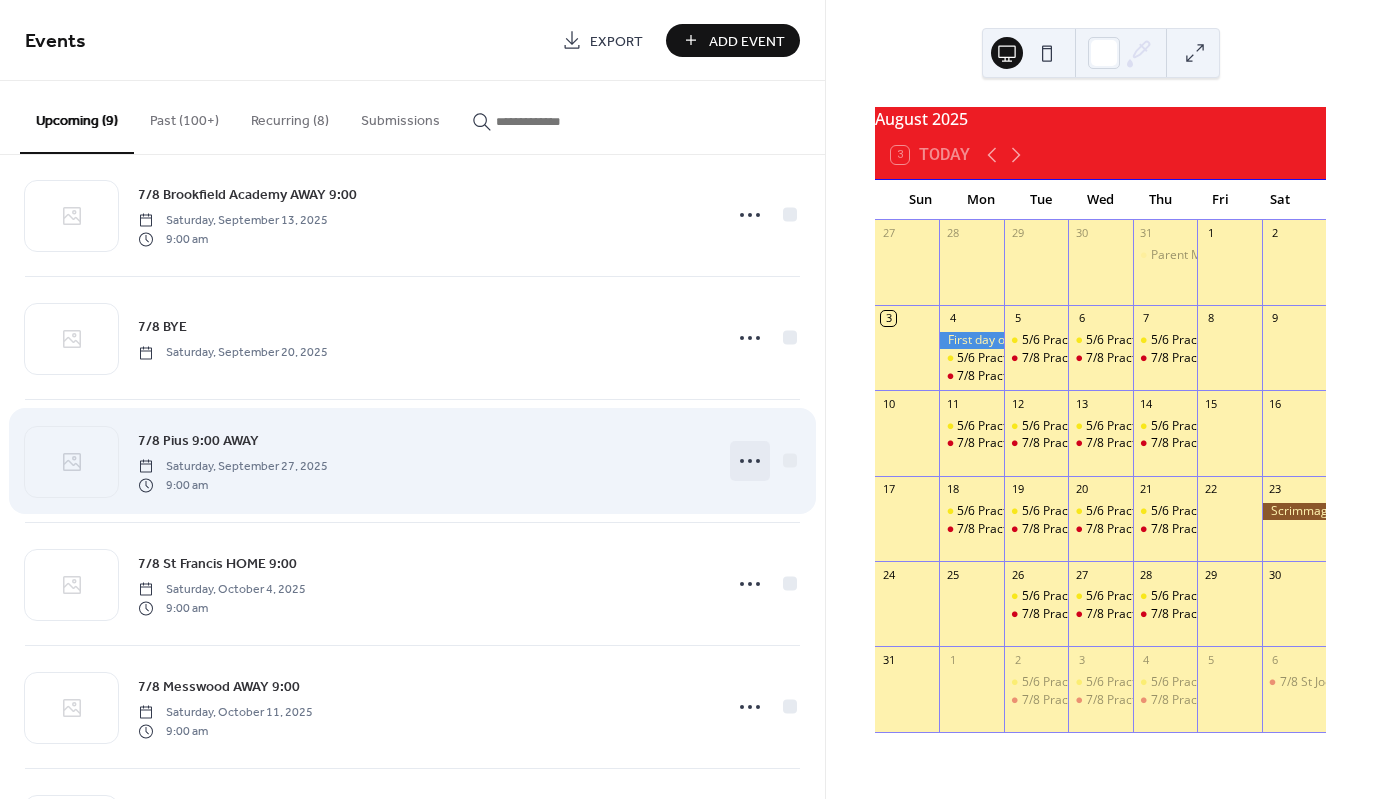 click 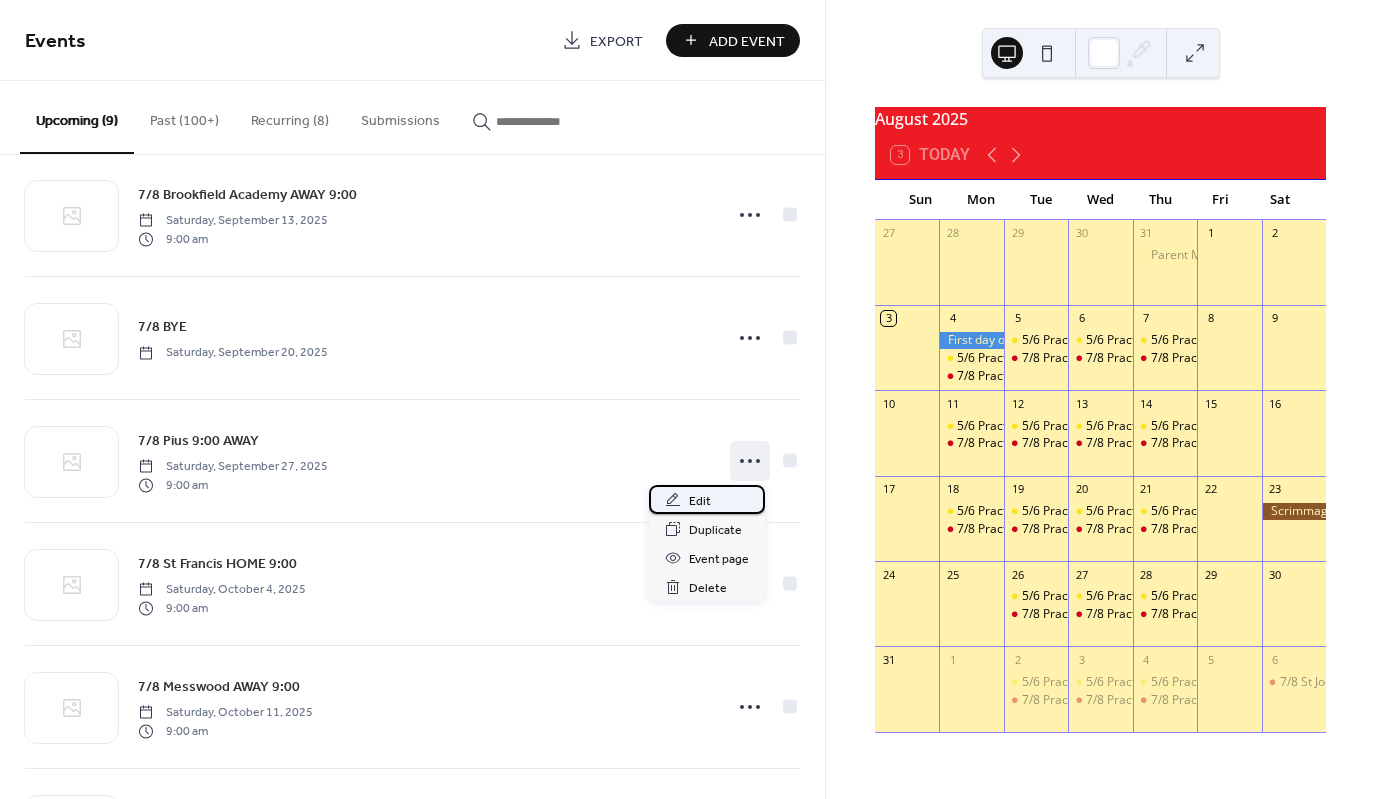 click on "Edit" at bounding box center (707, 499) 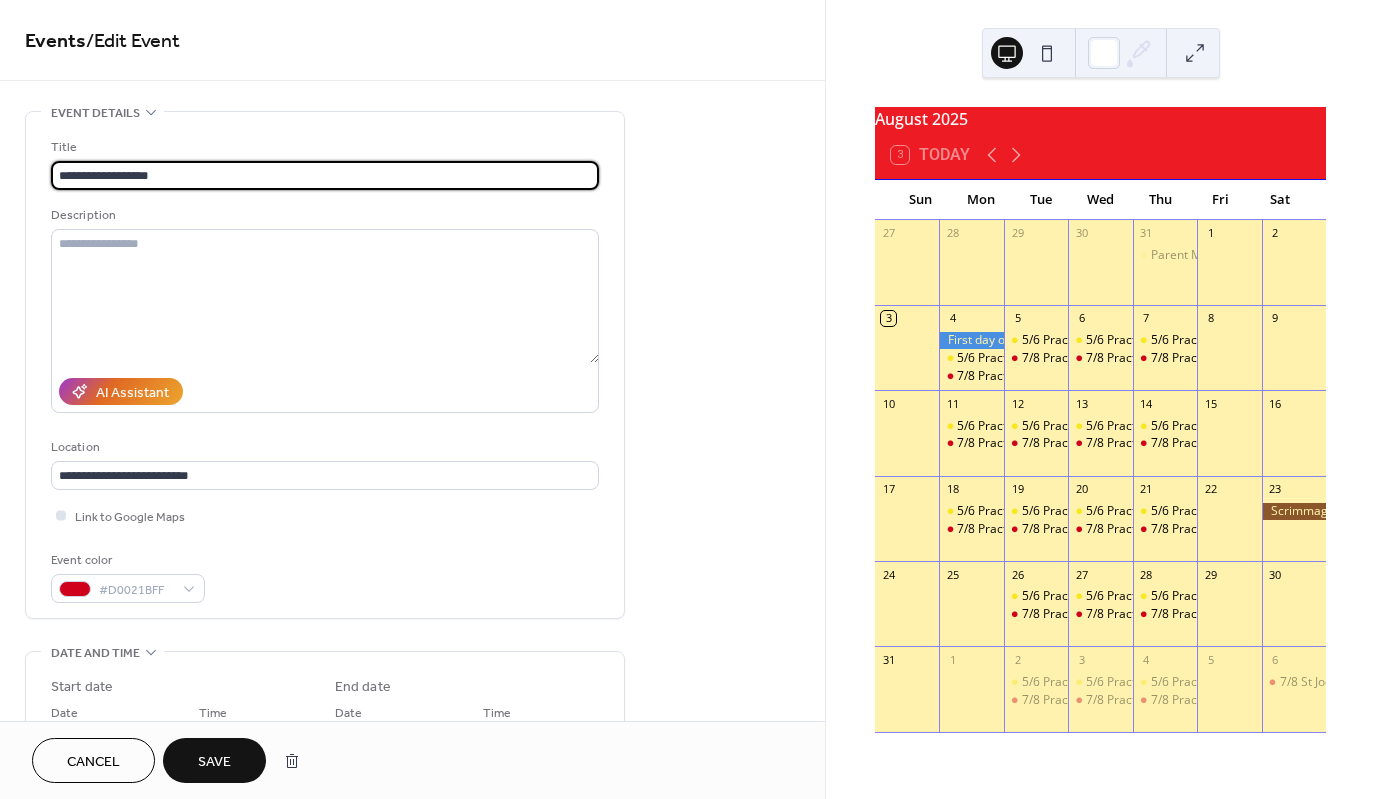 type on "**********" 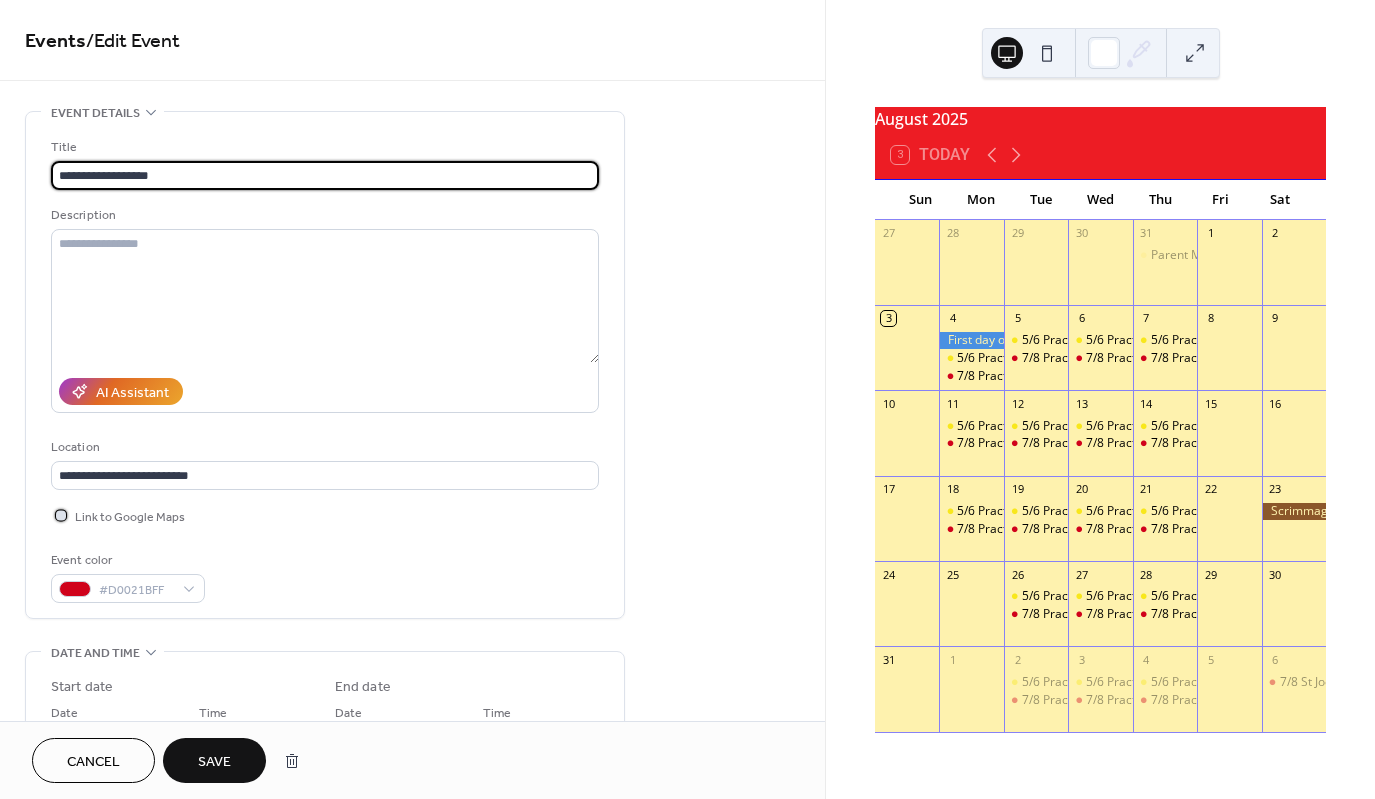 click at bounding box center [61, 515] 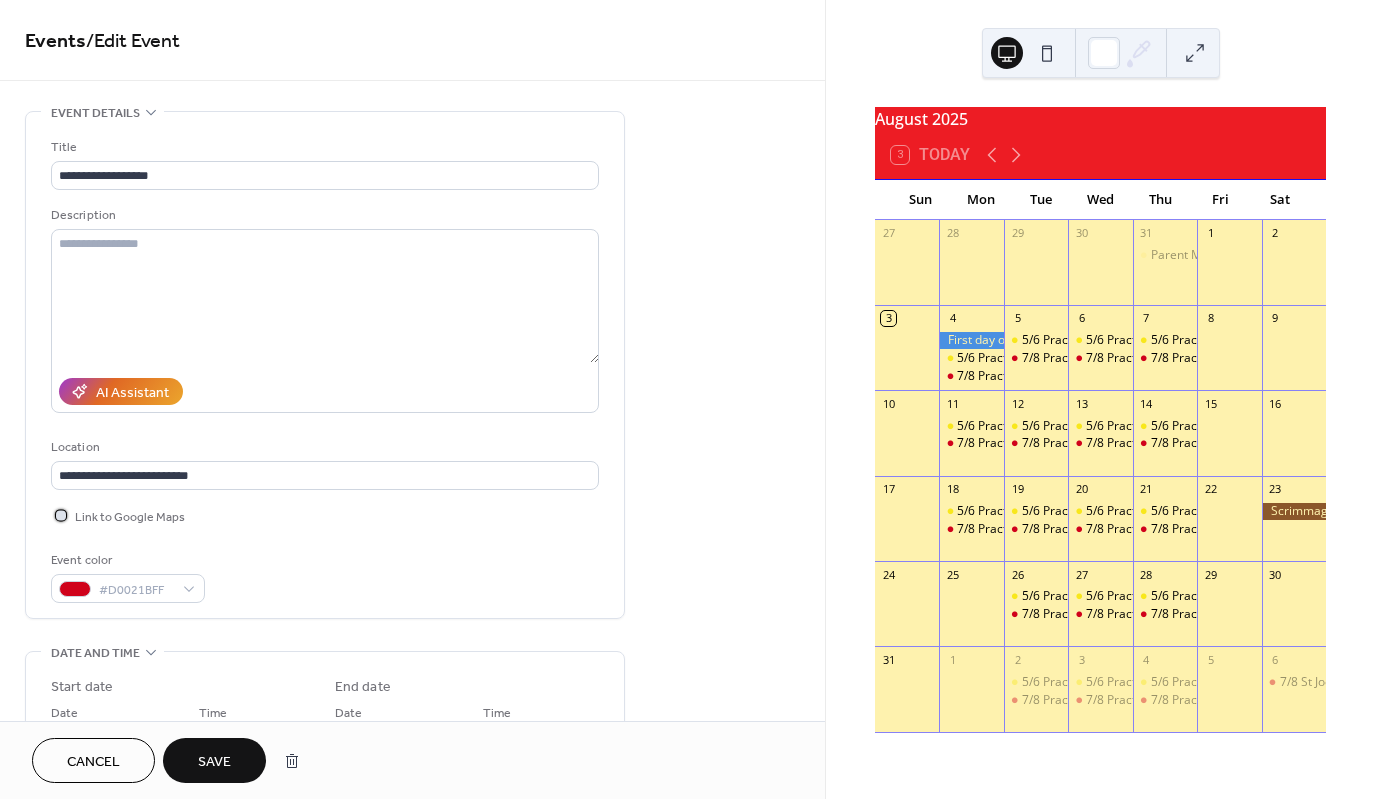click 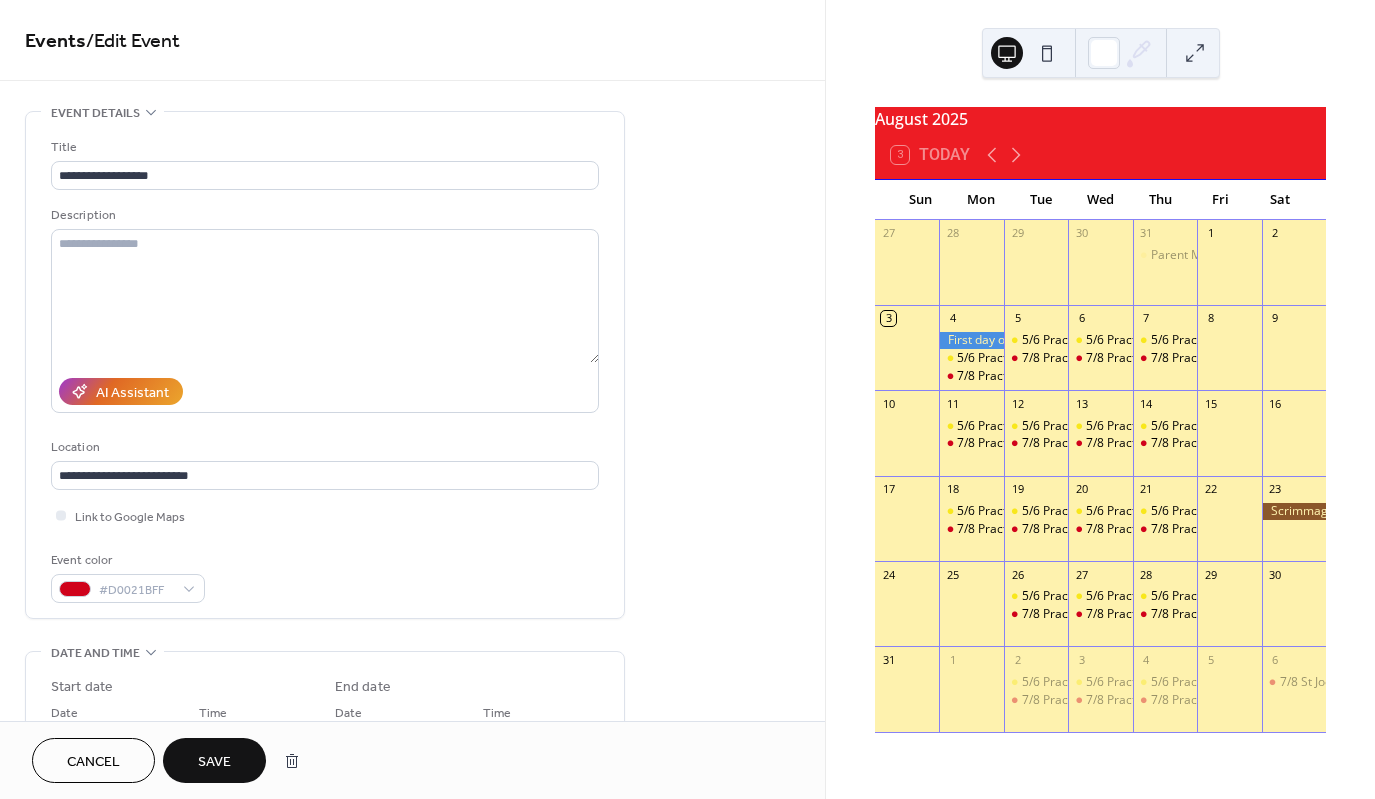 click on "Save" at bounding box center (214, 762) 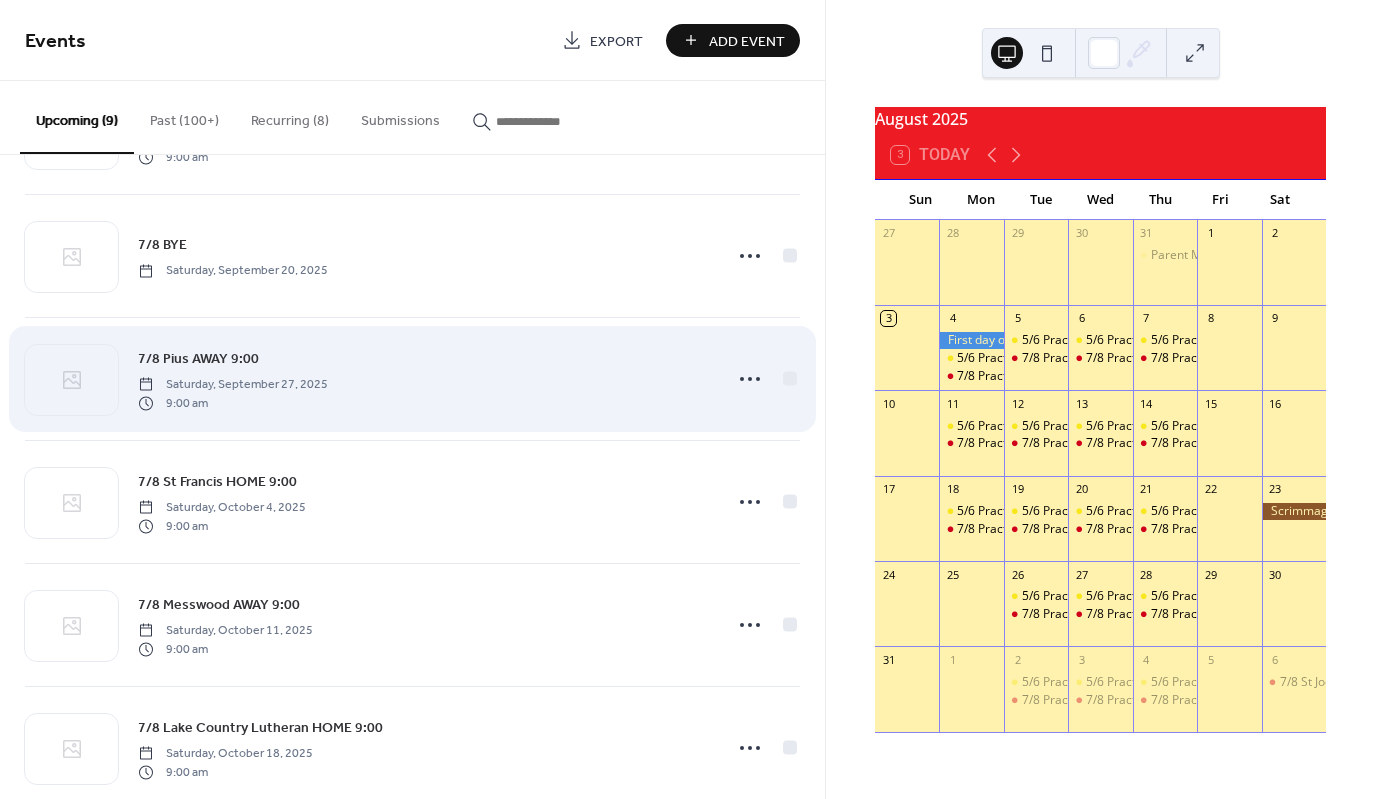 scroll, scrollTop: 522, scrollLeft: 0, axis: vertical 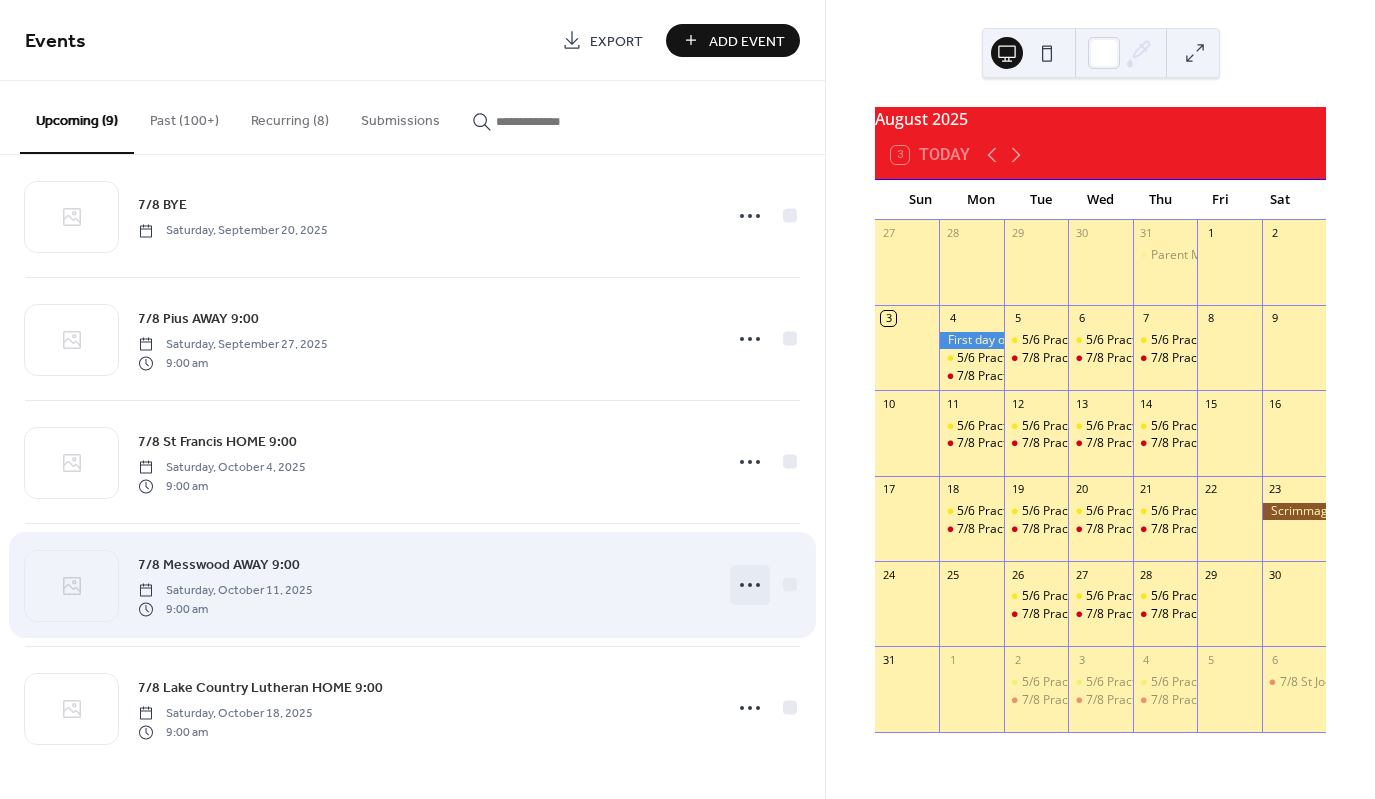 click 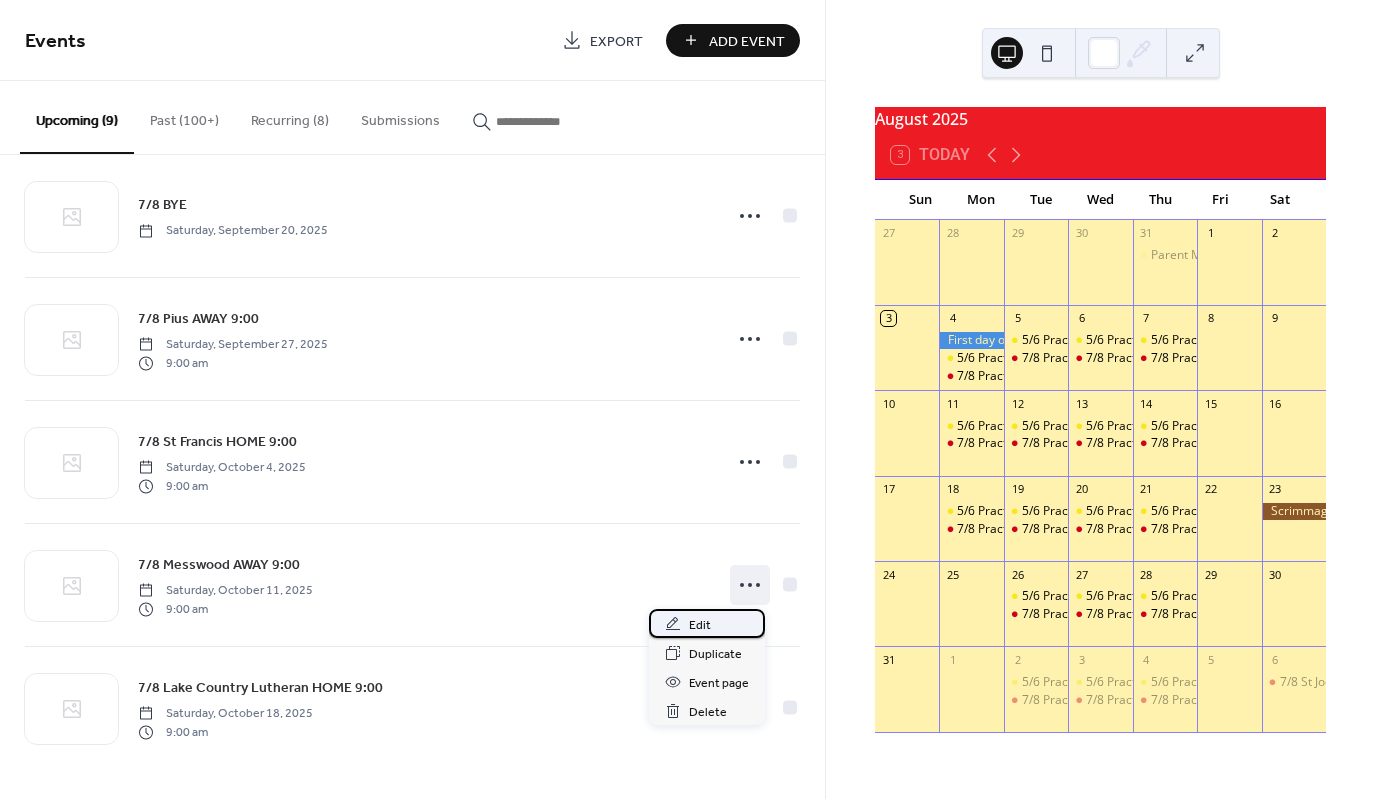click on "Edit" at bounding box center (700, 625) 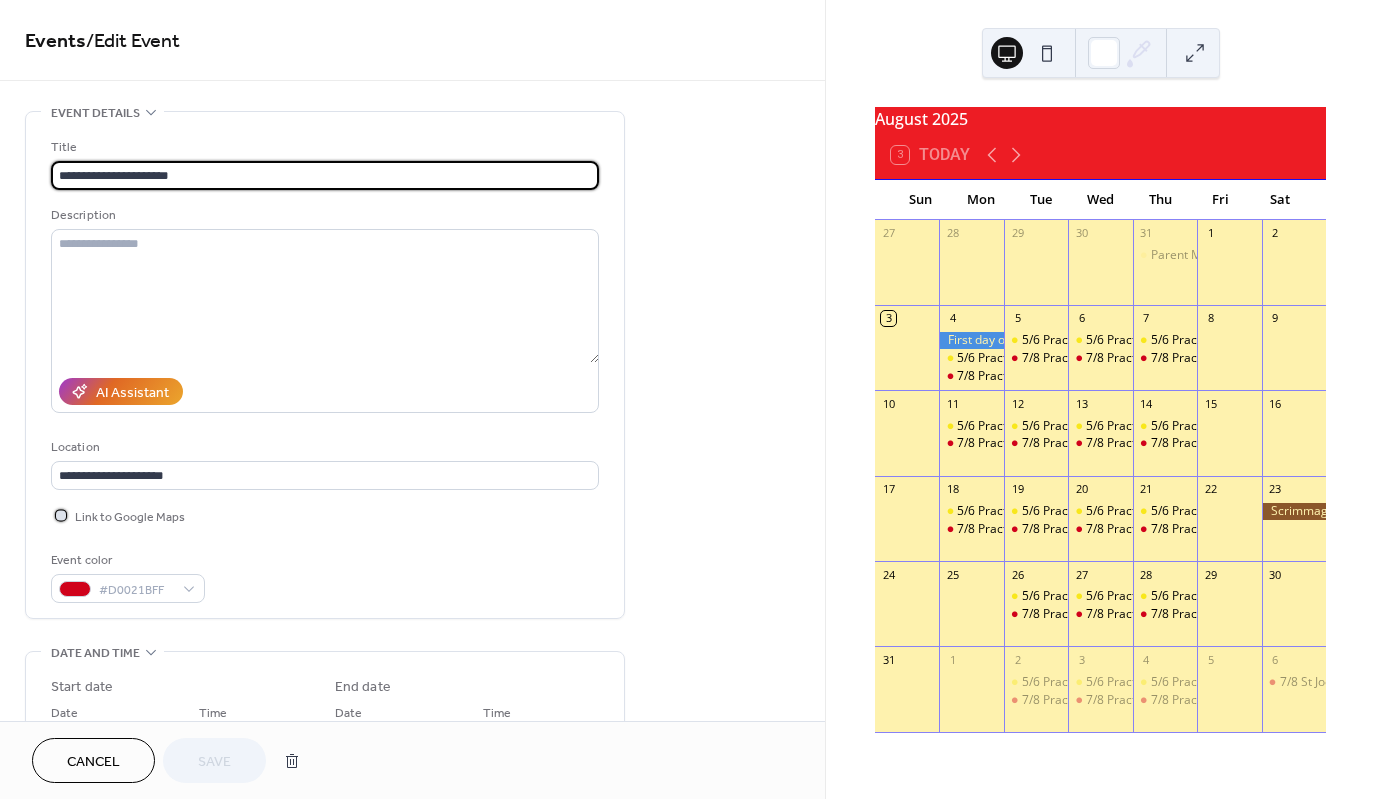 click at bounding box center [61, 515] 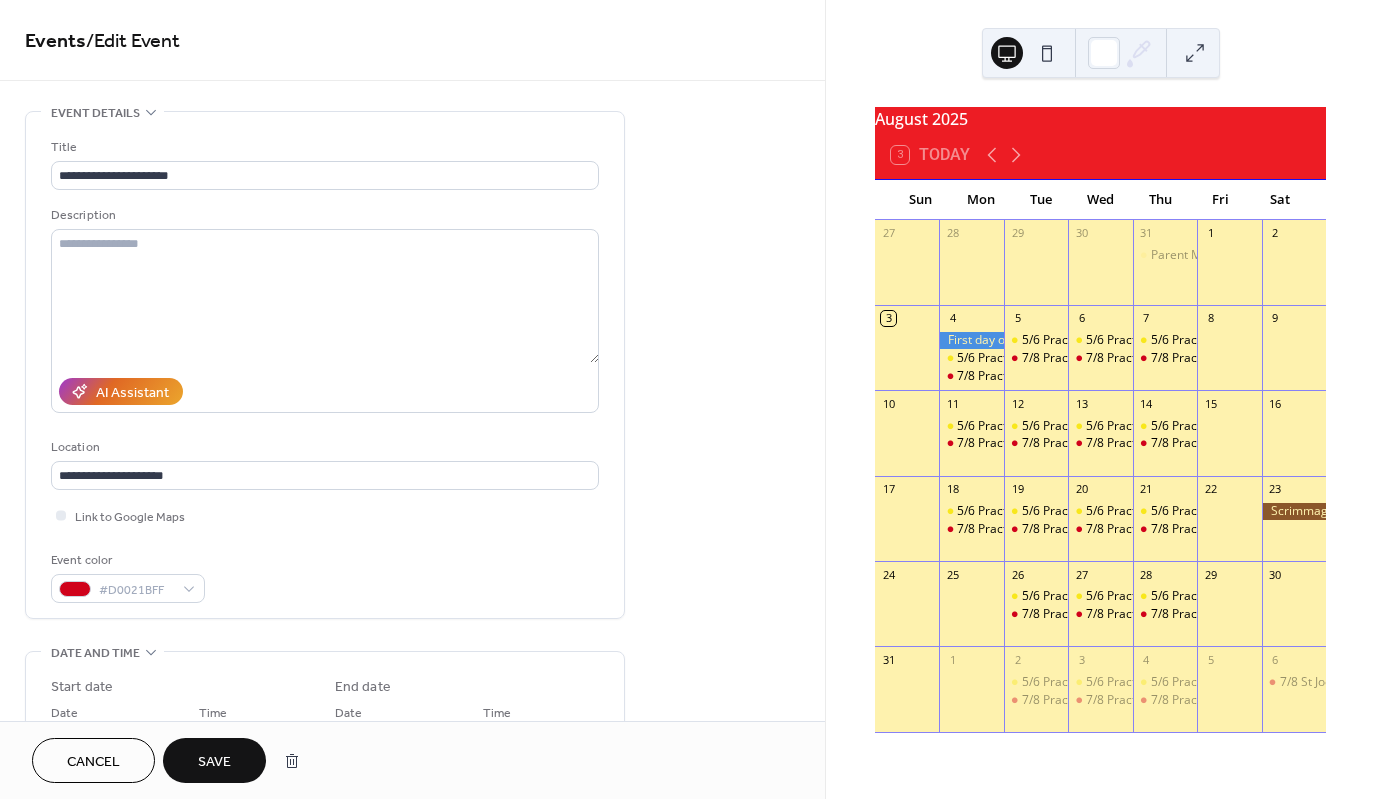 drag, startPoint x: 207, startPoint y: 763, endPoint x: 210, endPoint y: 746, distance: 17.262676 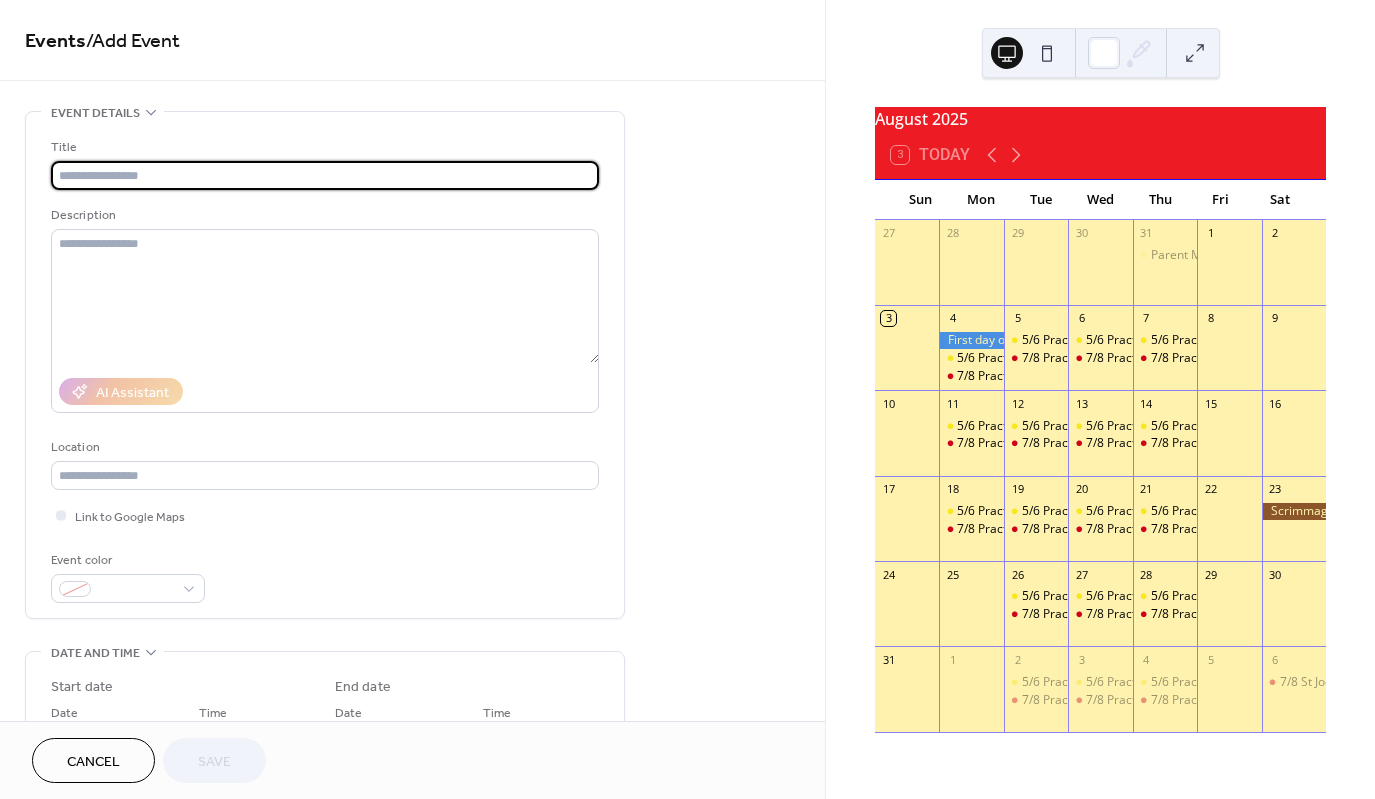 scroll, scrollTop: 0, scrollLeft: 0, axis: both 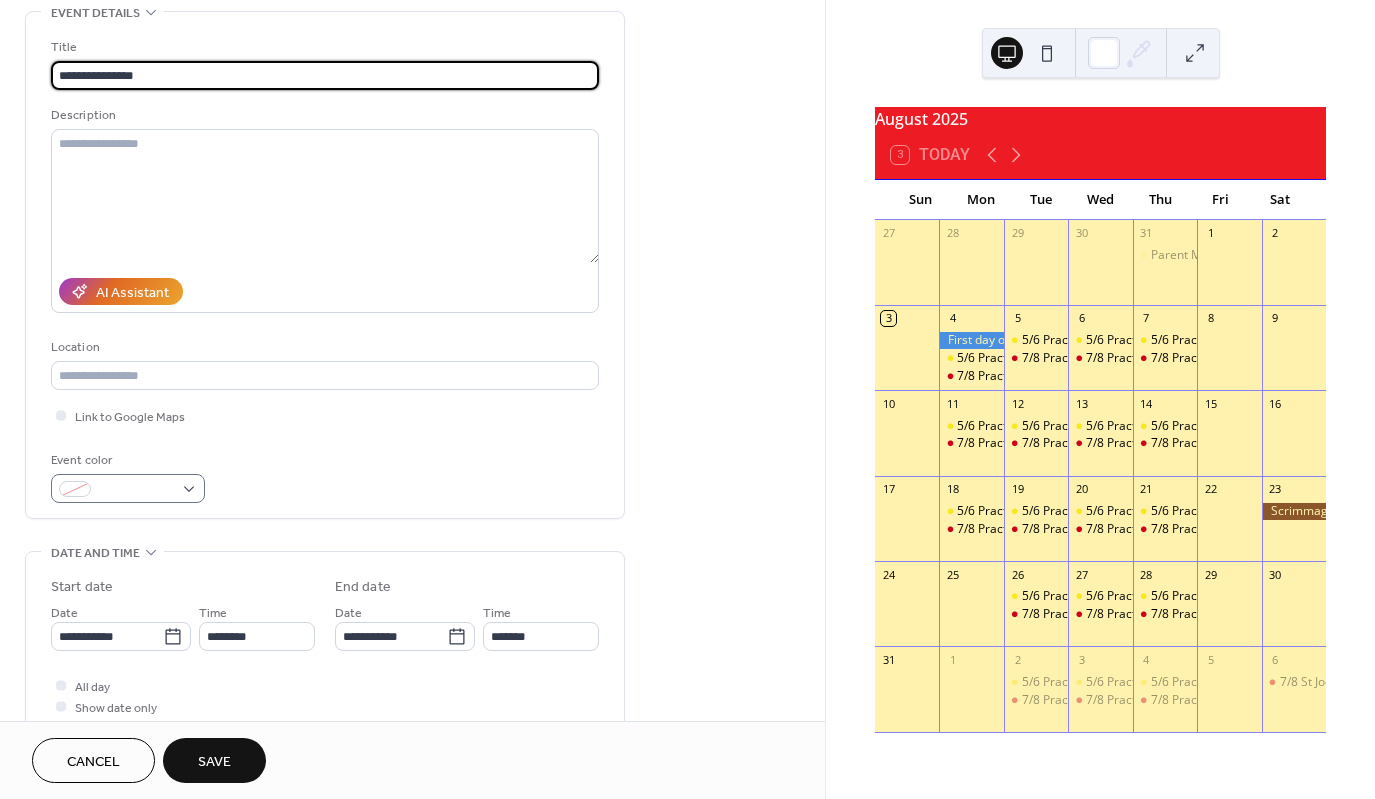 type on "**********" 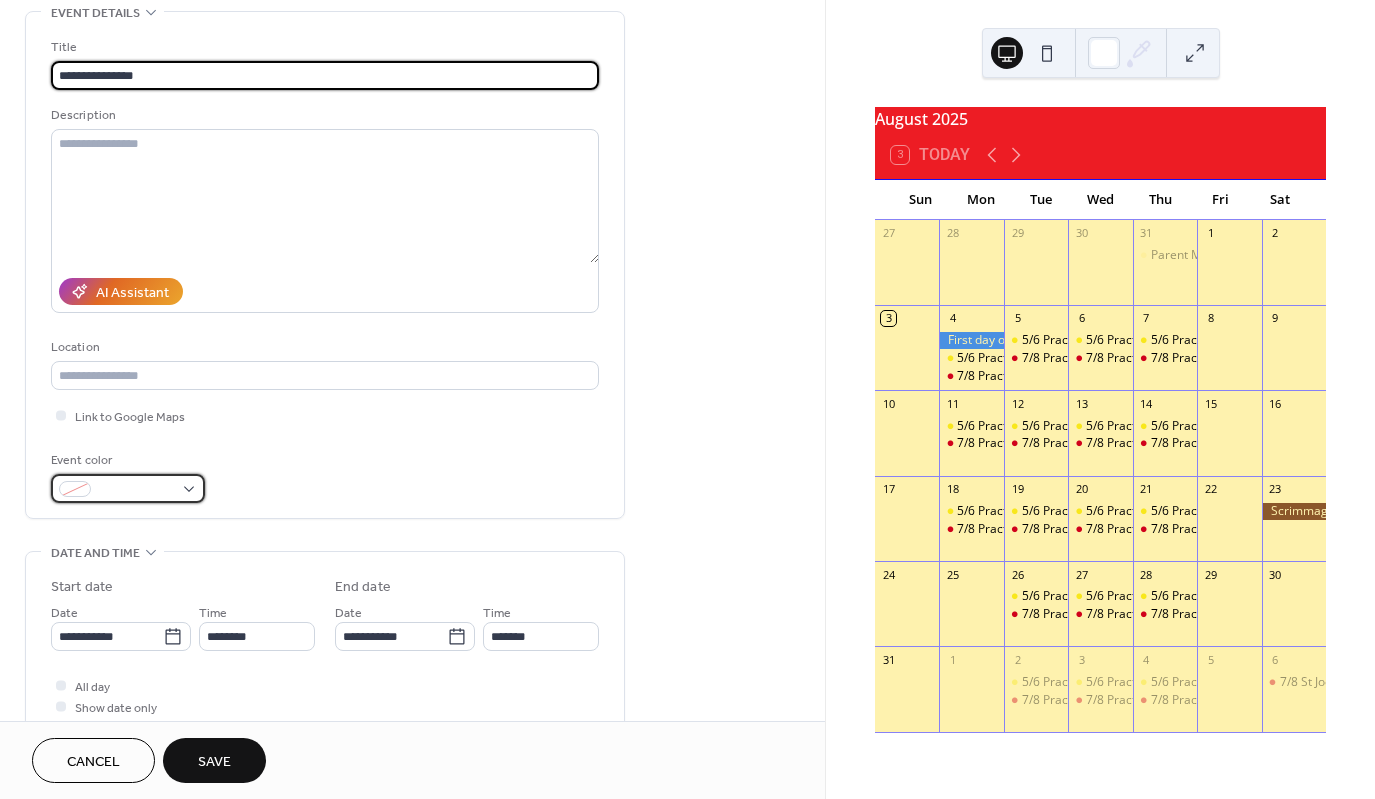 click at bounding box center (128, 488) 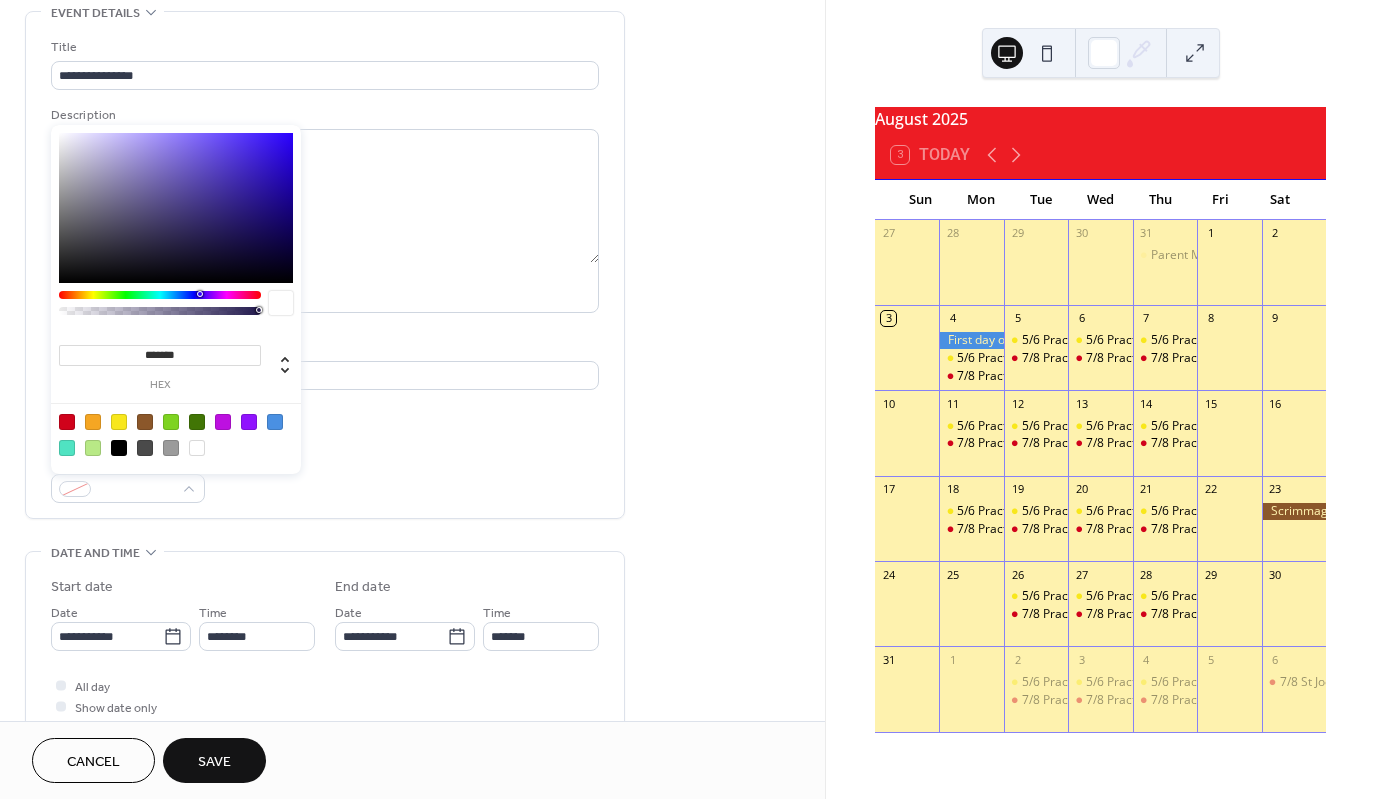 click at bounding box center [145, 422] 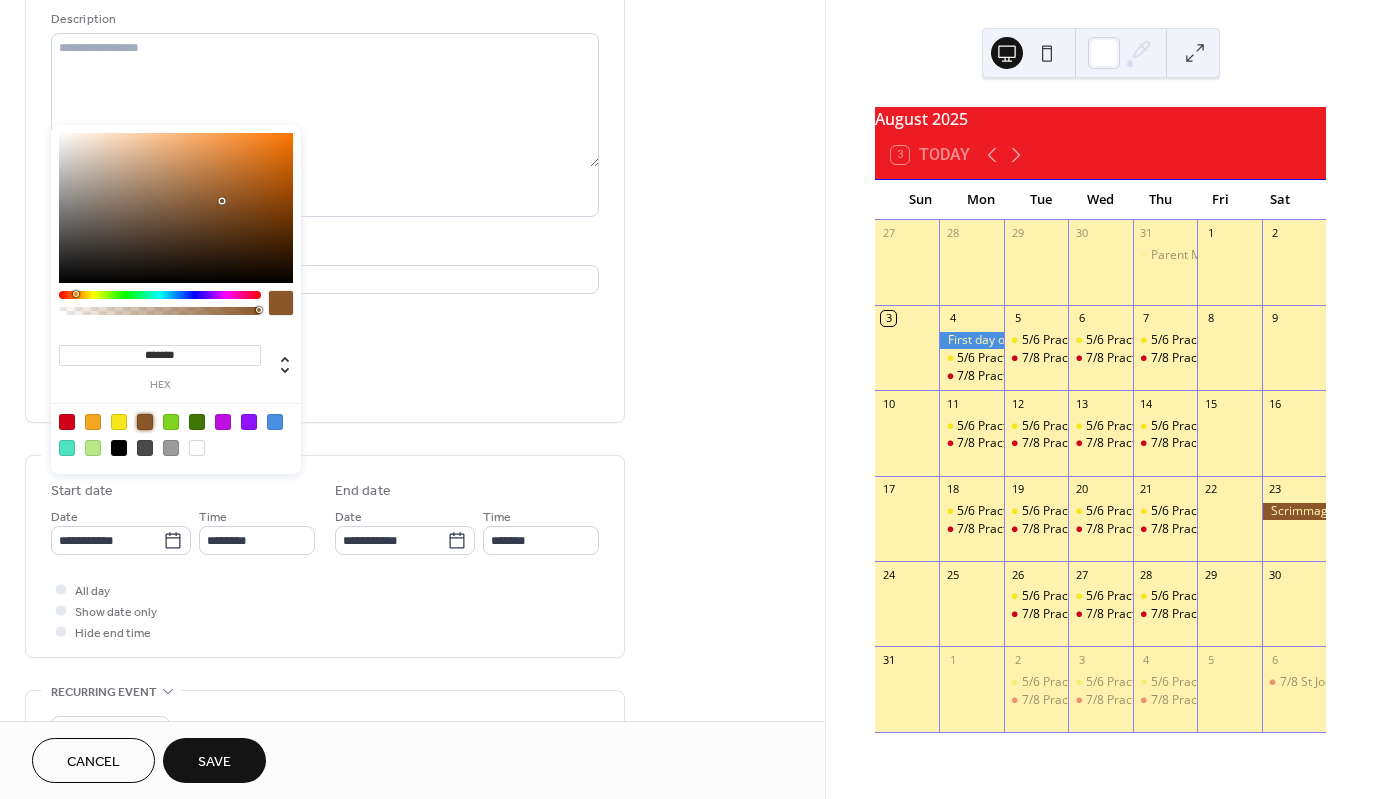 scroll, scrollTop: 200, scrollLeft: 0, axis: vertical 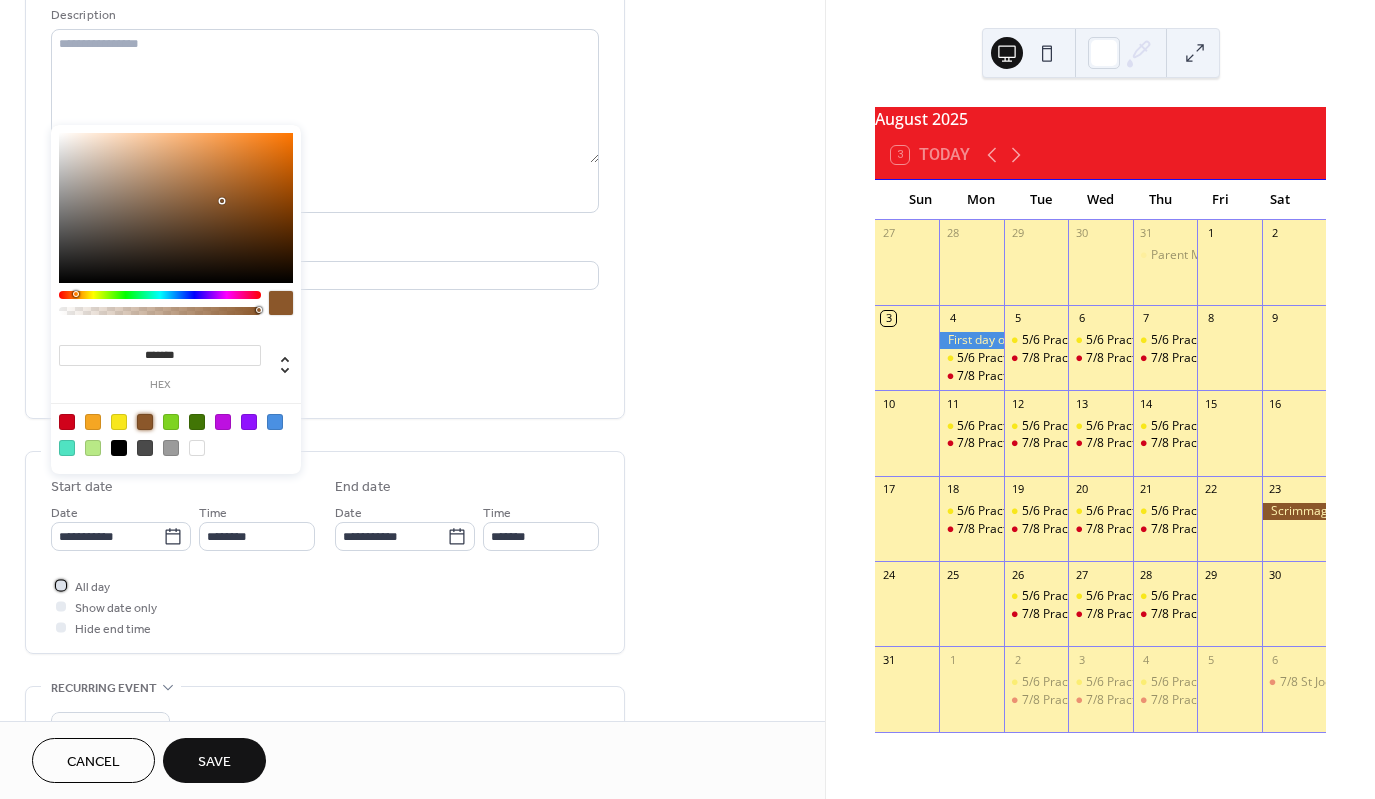 click at bounding box center (61, 585) 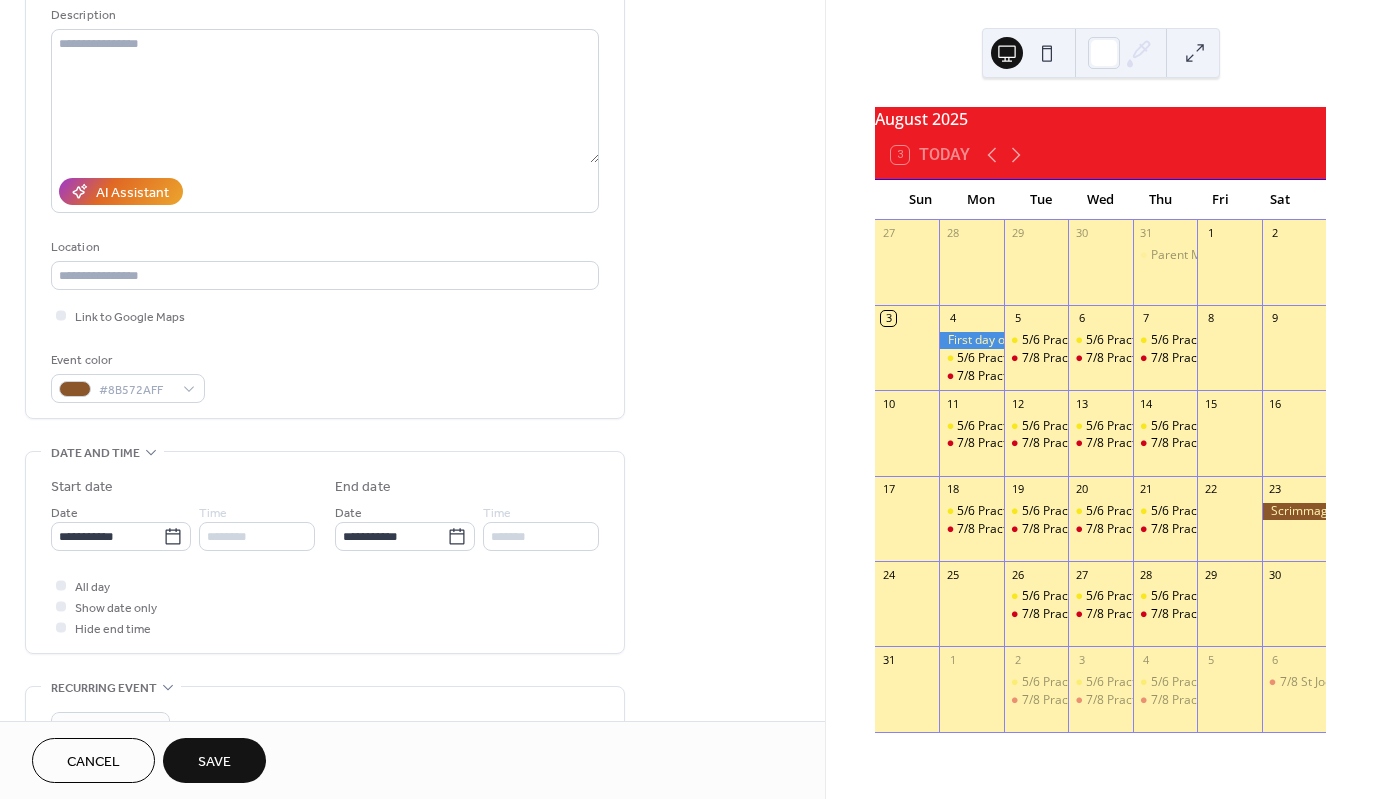 click on "Save" at bounding box center (214, 760) 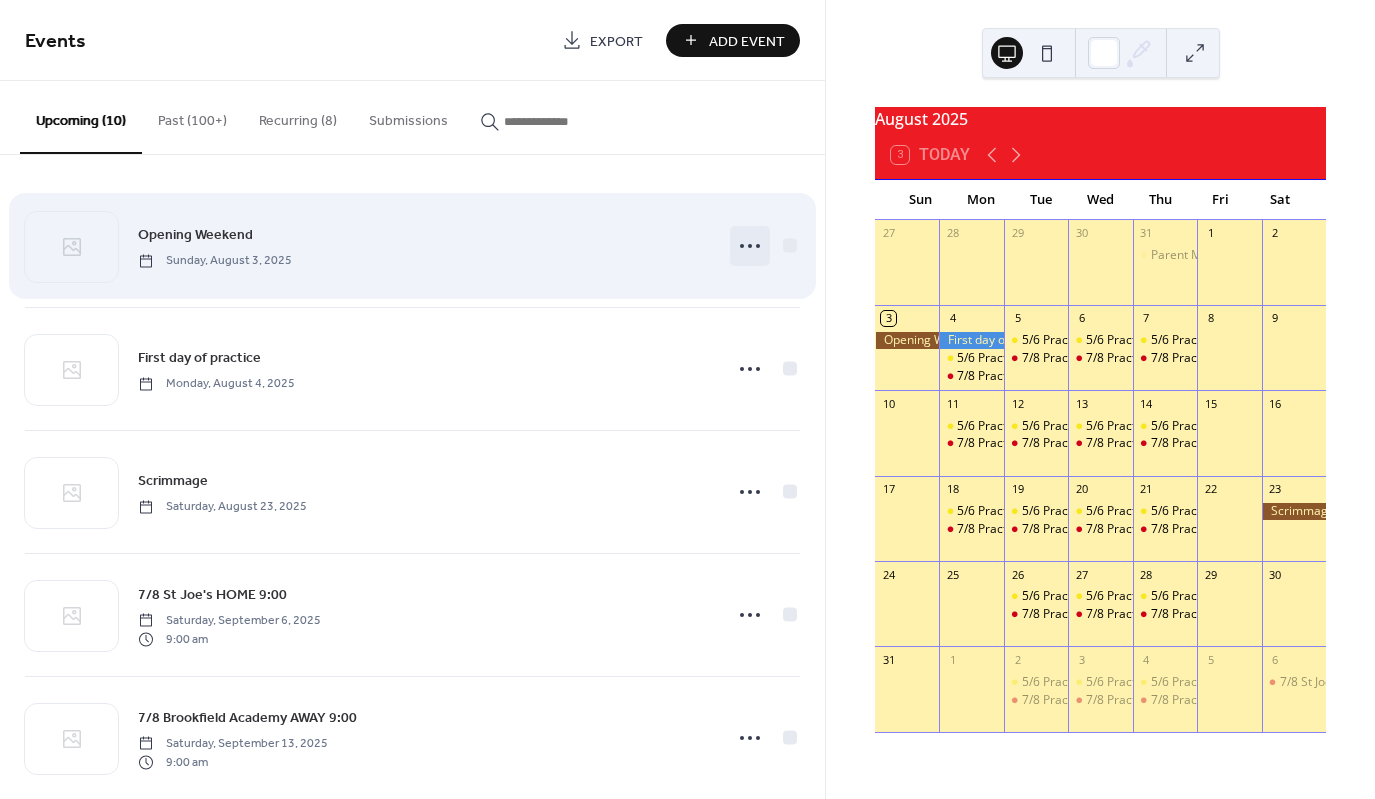 click 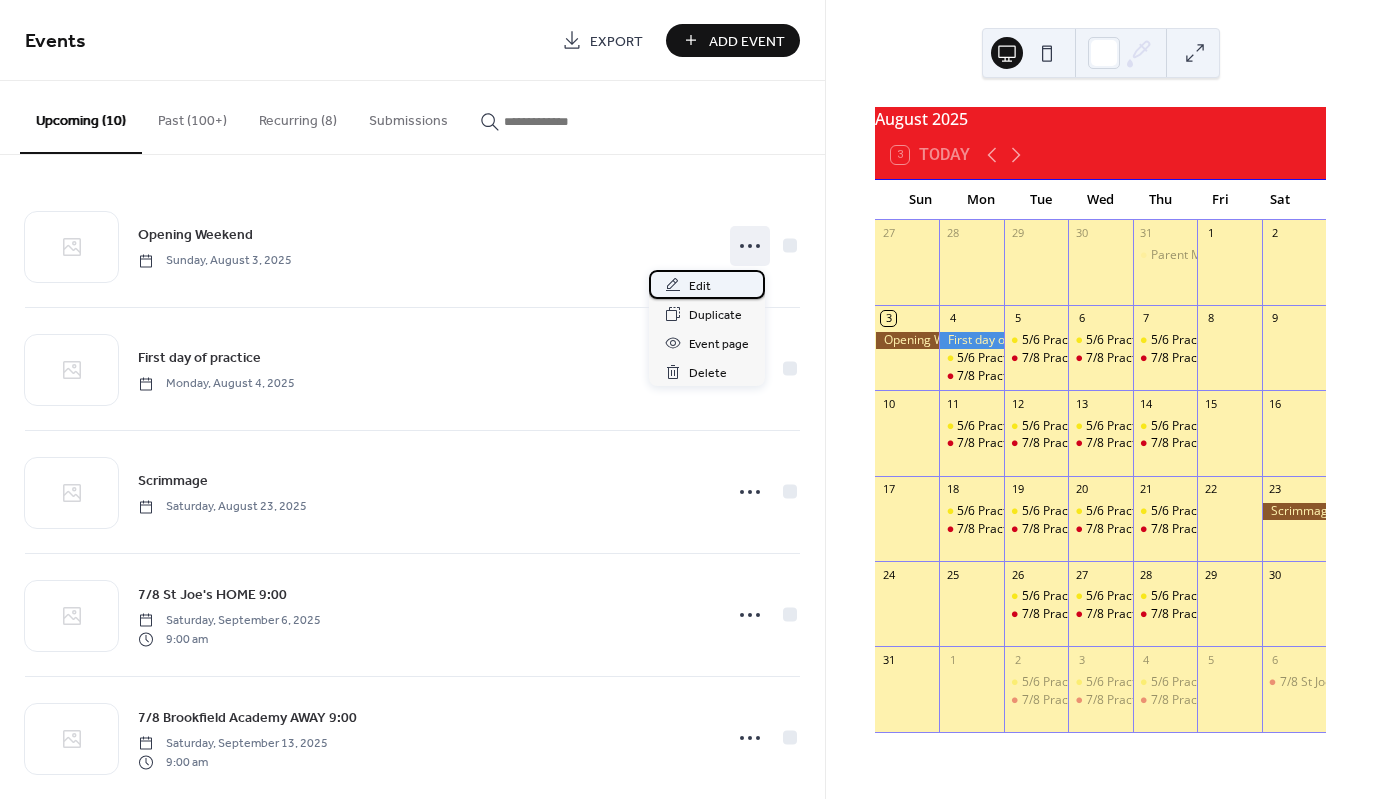 click on "Edit" at bounding box center (700, 286) 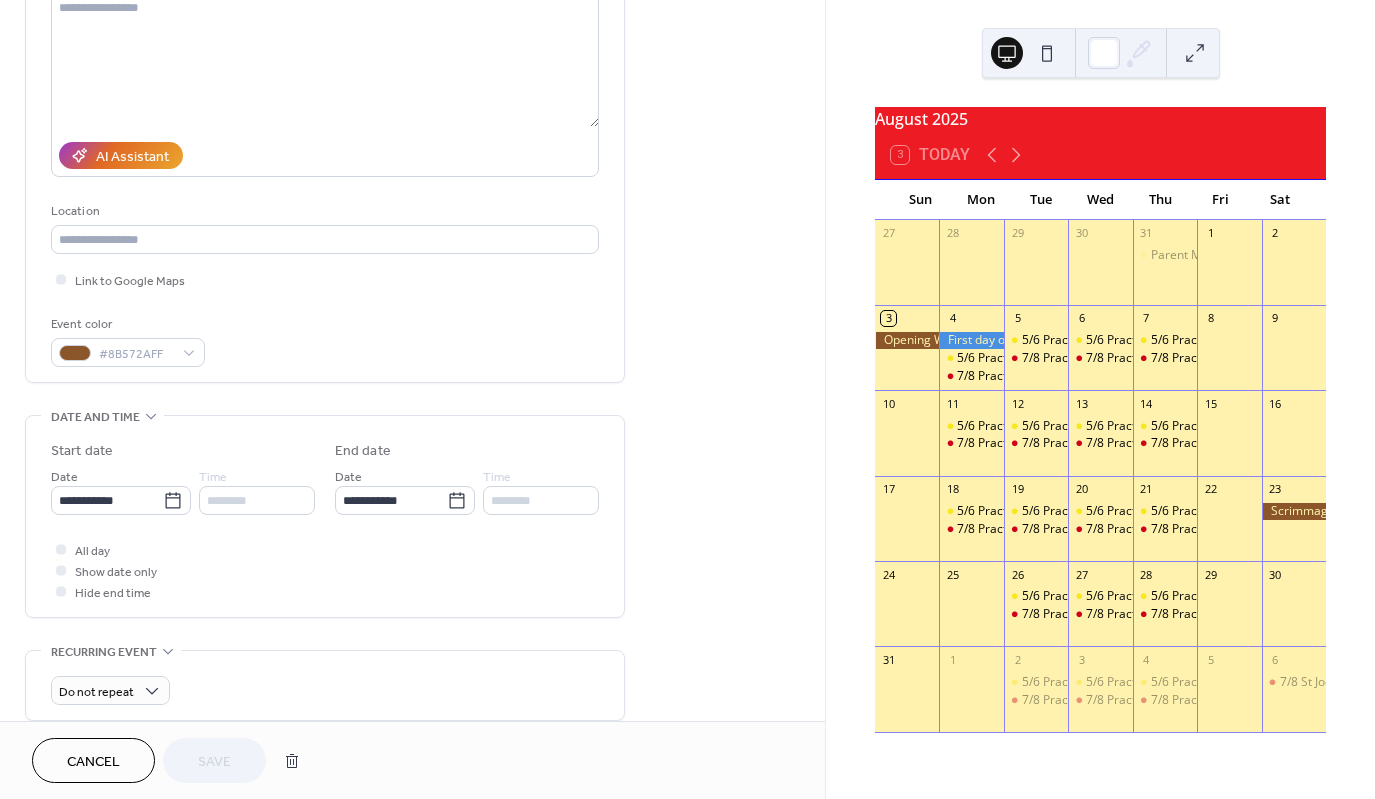 scroll, scrollTop: 300, scrollLeft: 0, axis: vertical 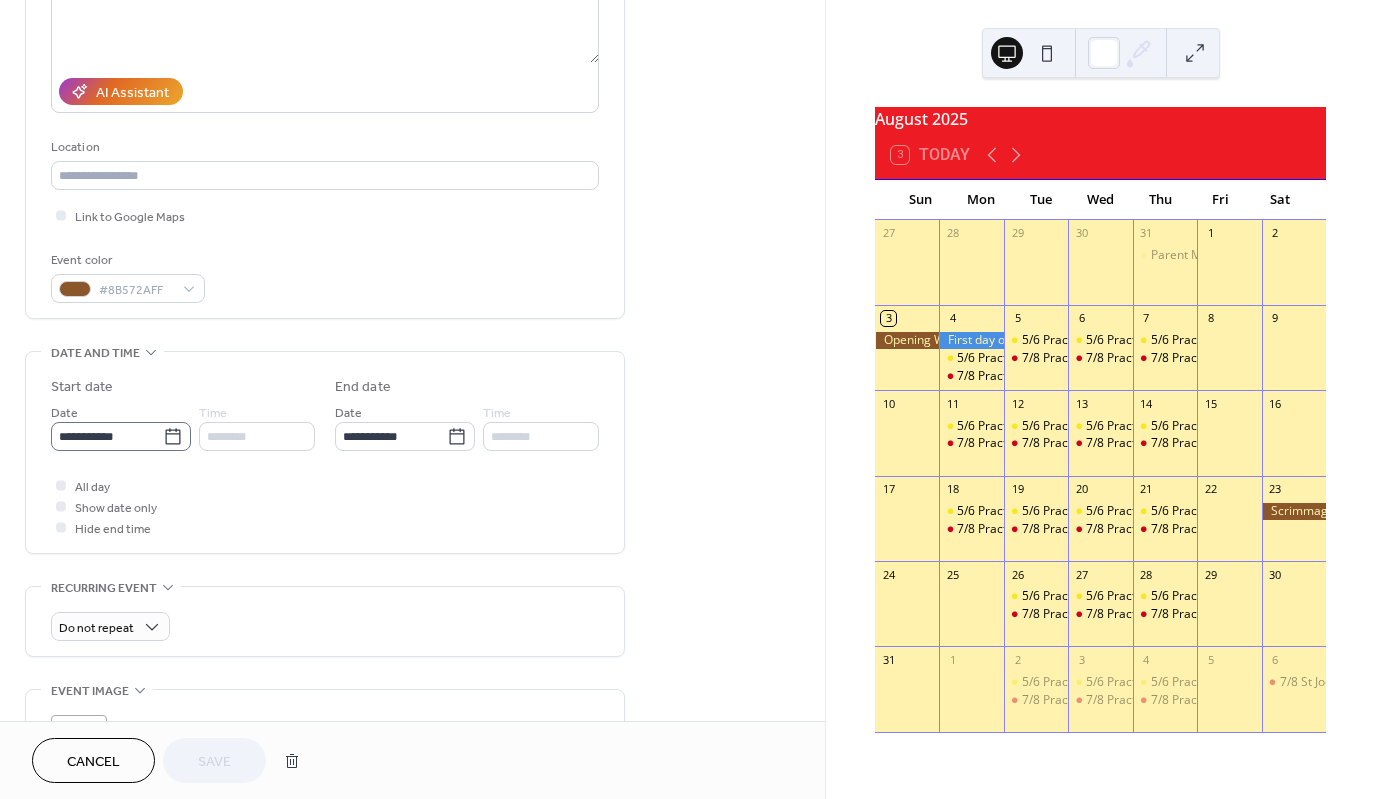 click 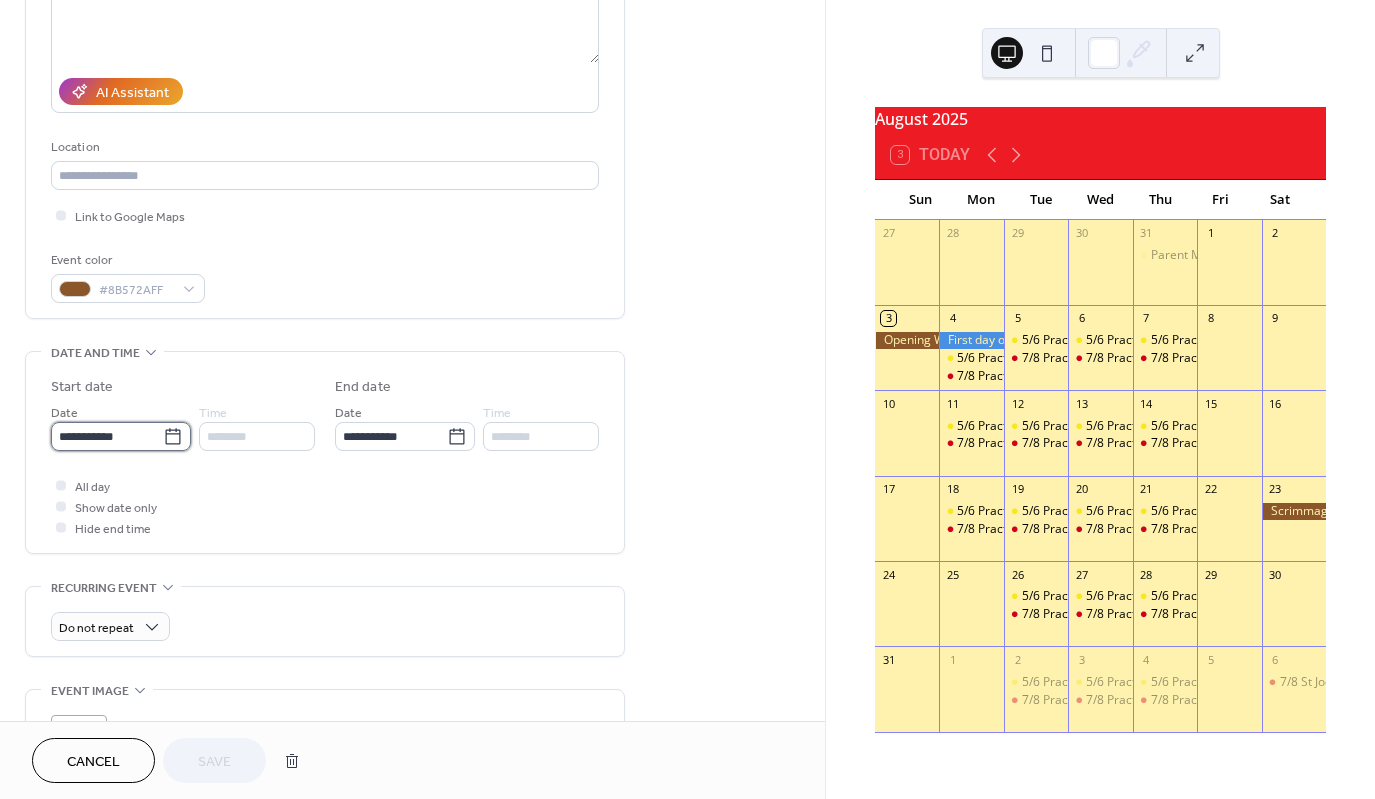 click on "**********" at bounding box center [107, 436] 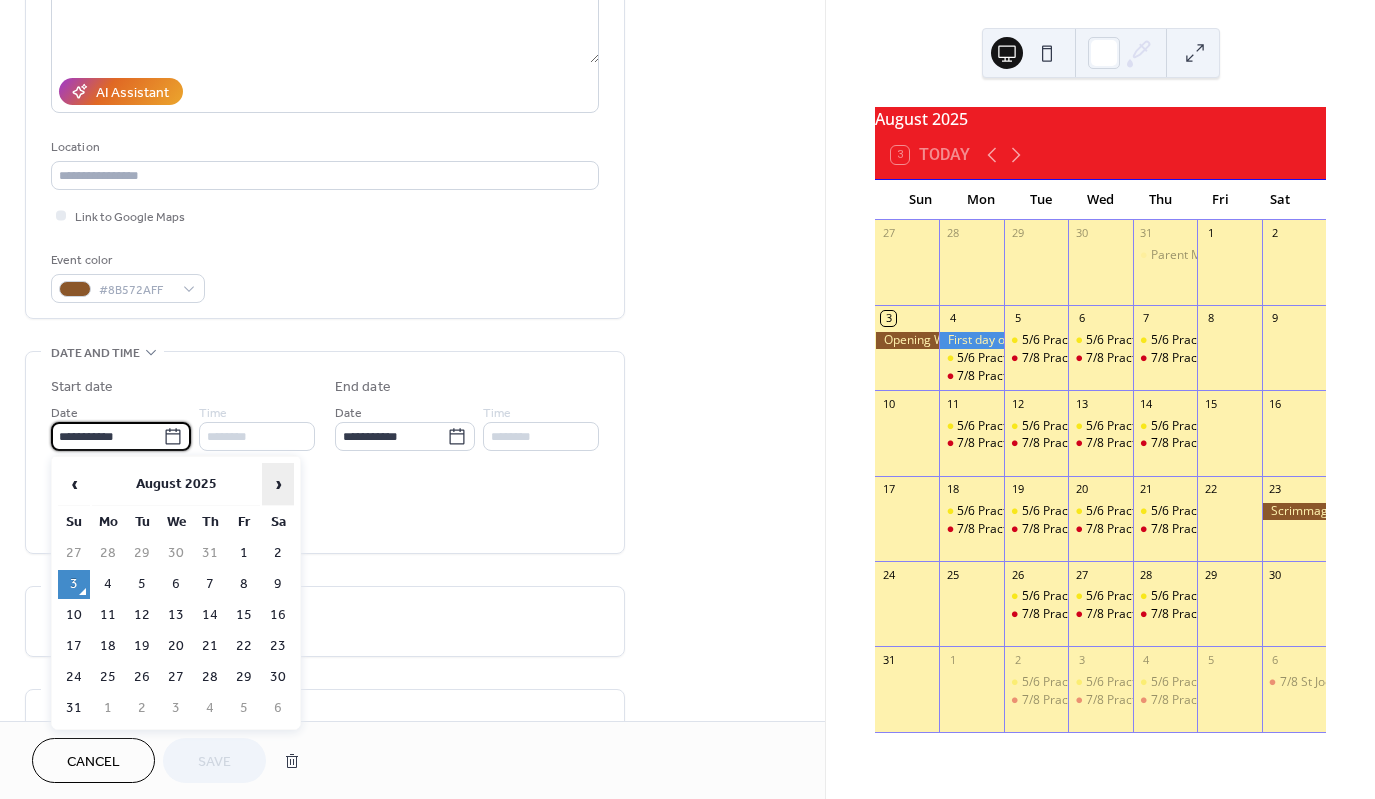 click on "›" at bounding box center (278, 484) 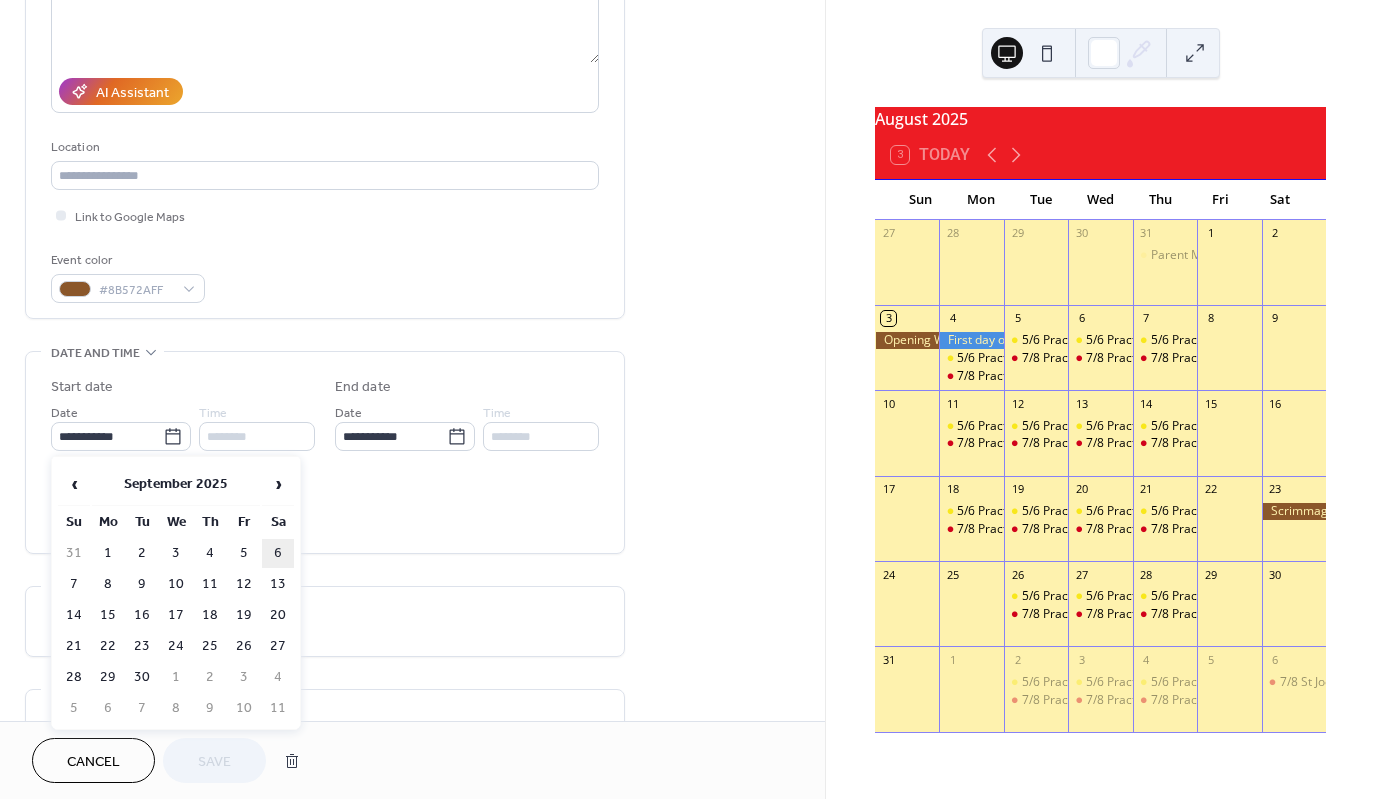 click on "6" at bounding box center (278, 553) 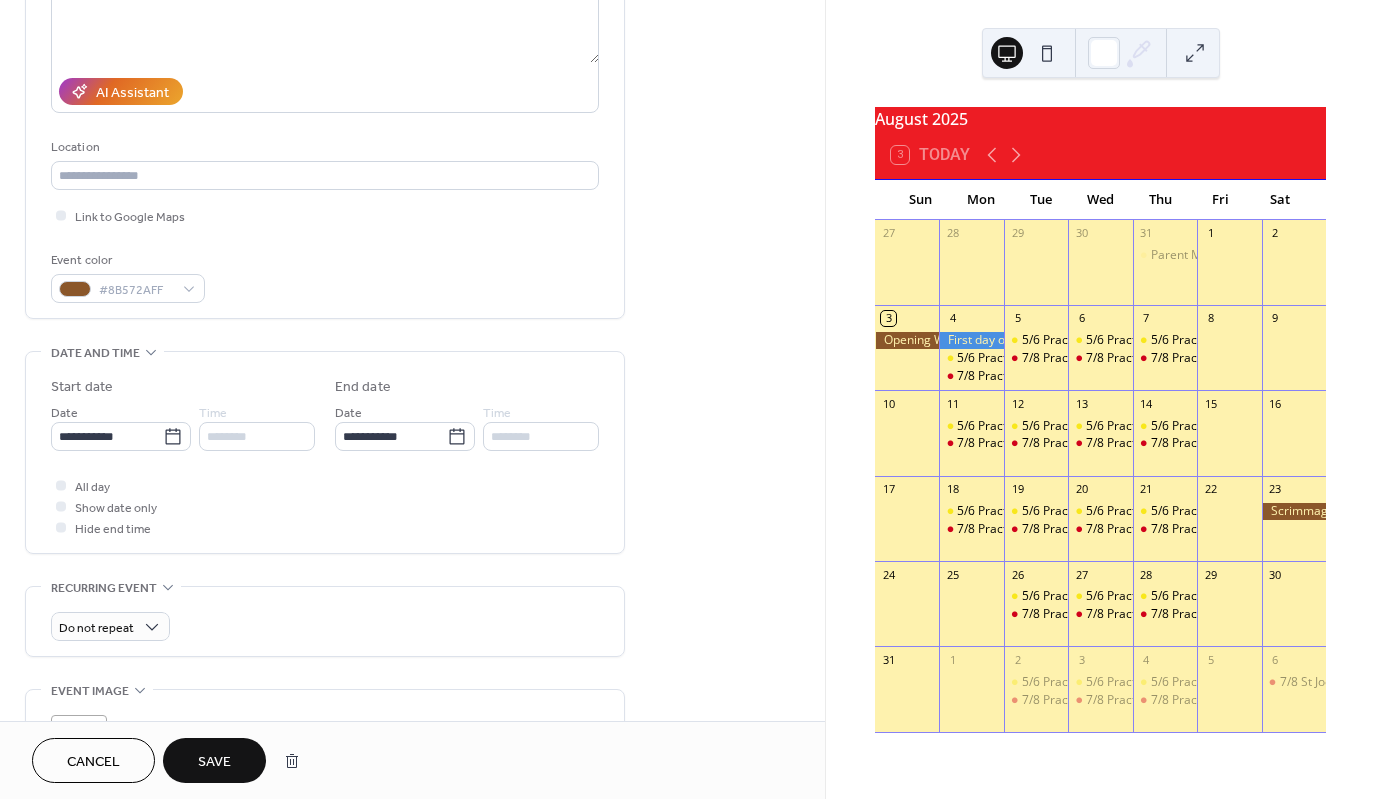 click on "Save" at bounding box center (214, 760) 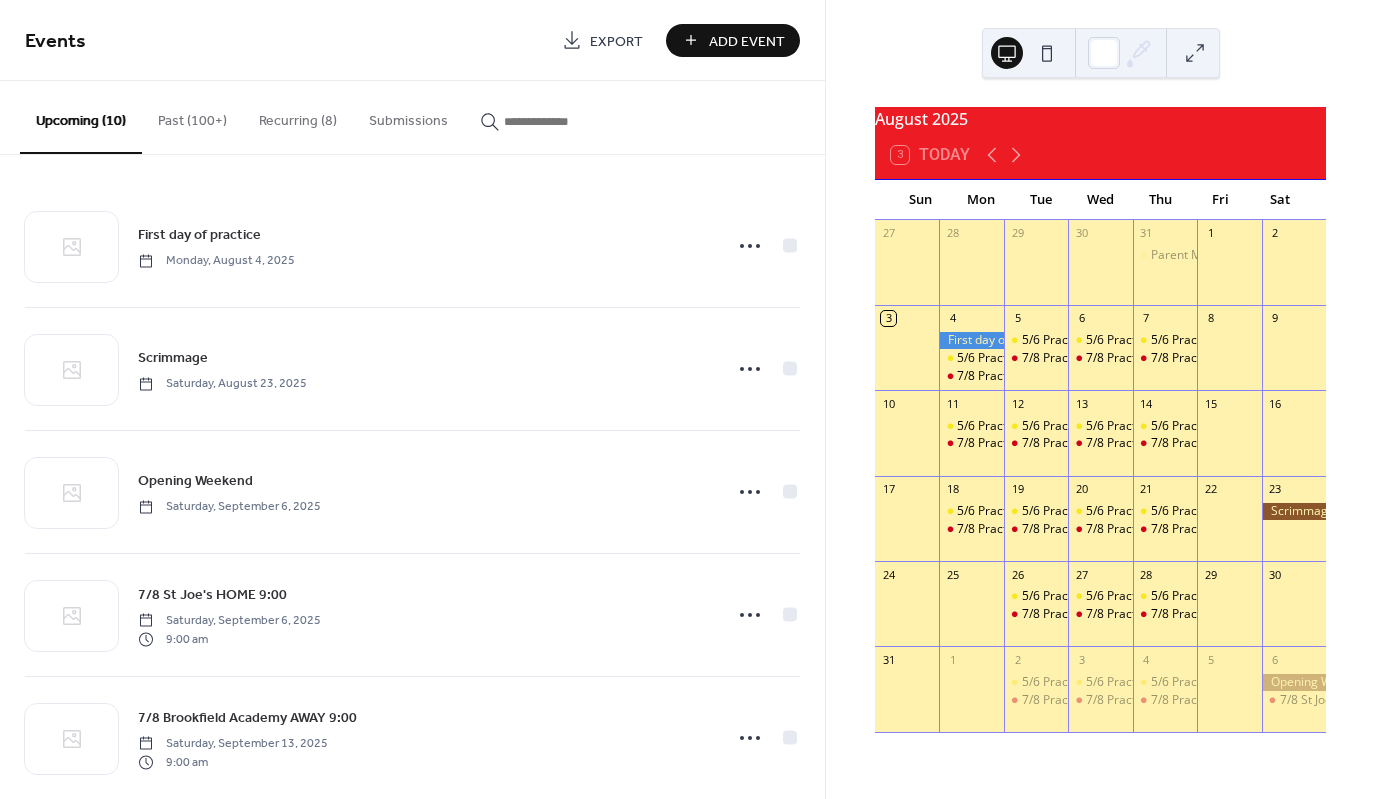 click on "Add Event" at bounding box center [747, 41] 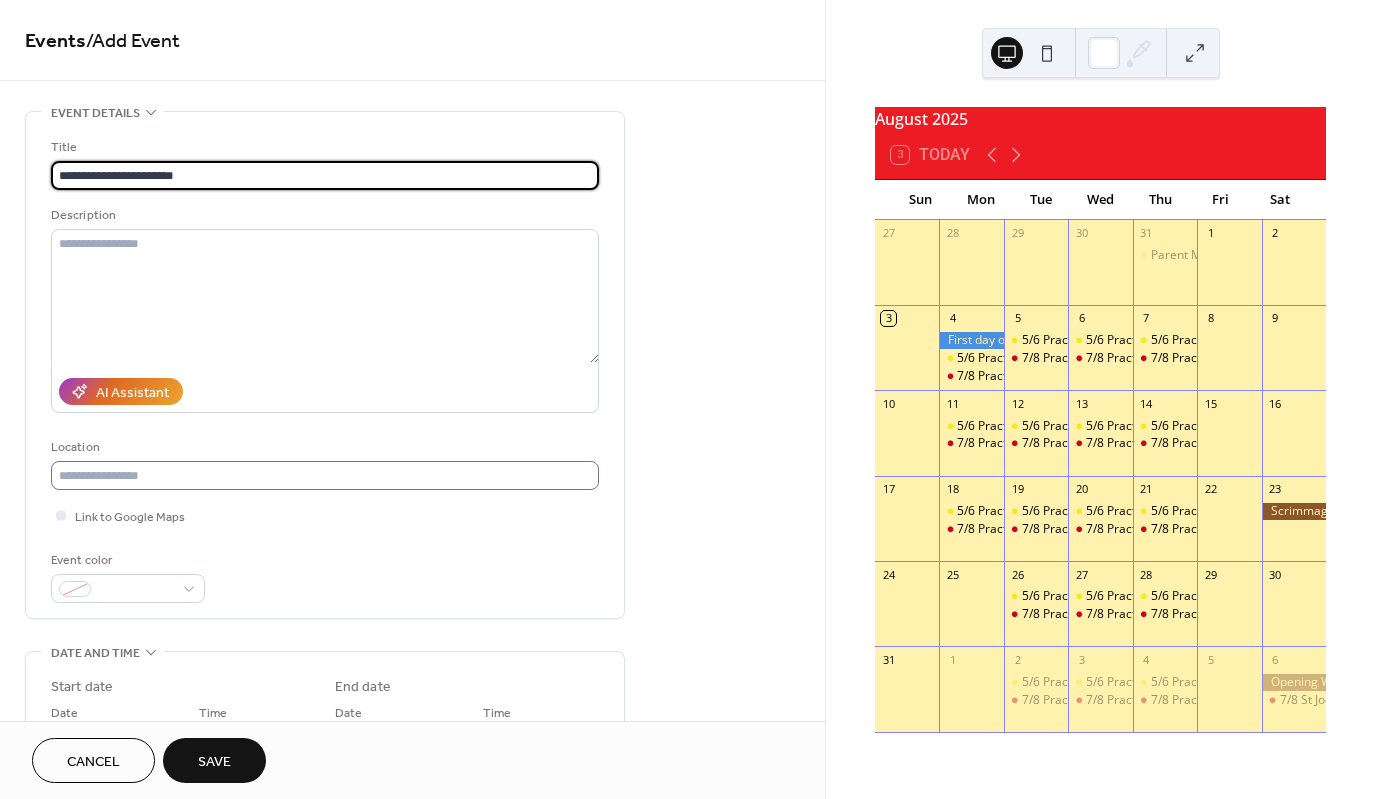 type on "**********" 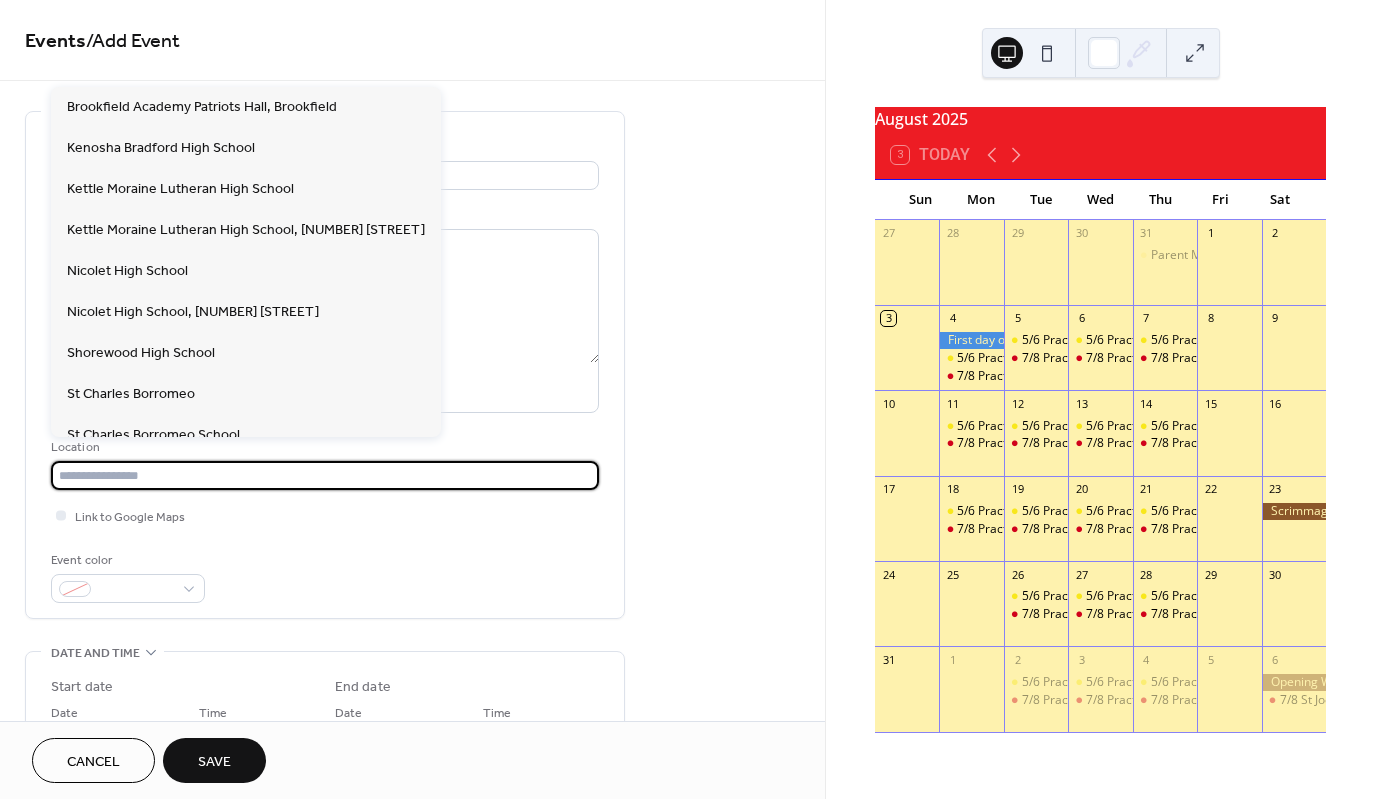 click at bounding box center [325, 475] 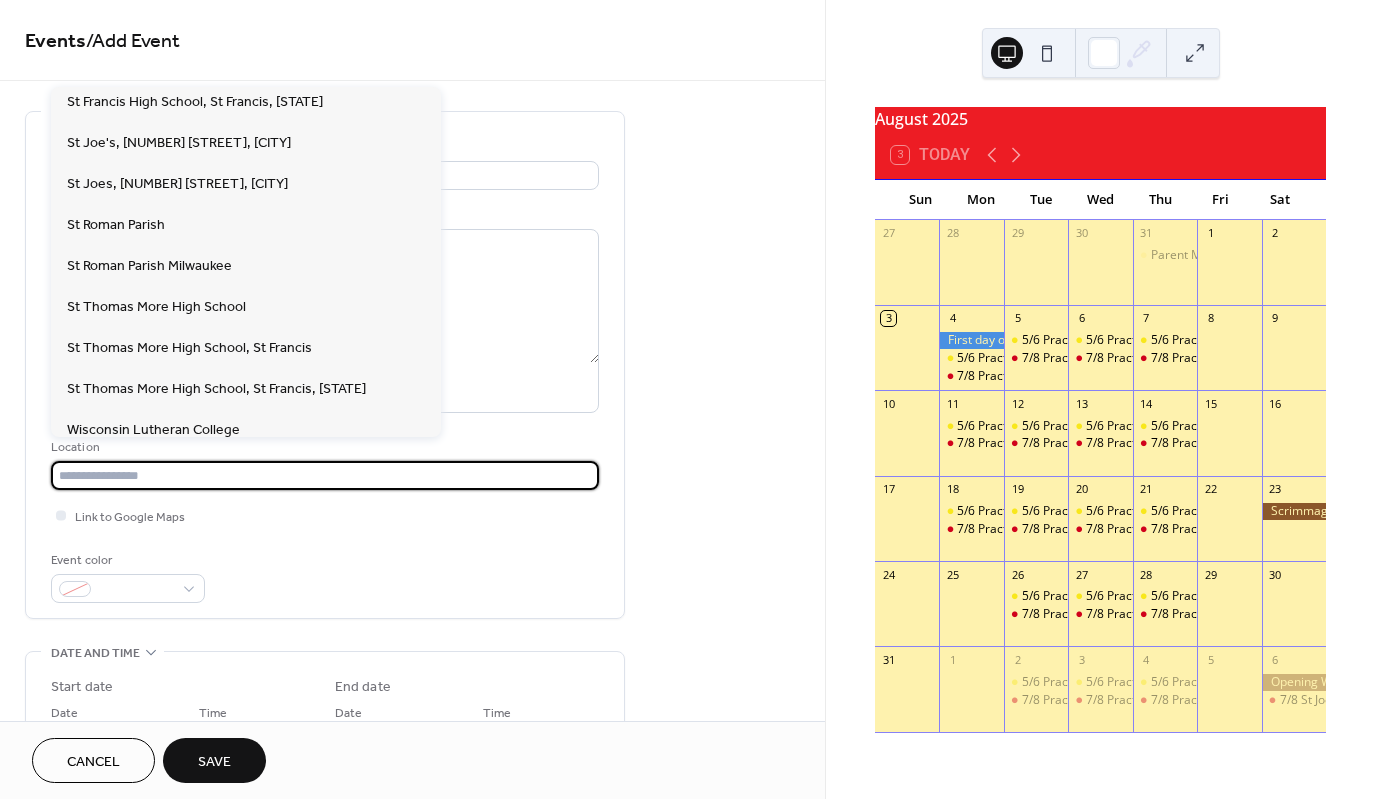 scroll, scrollTop: 500, scrollLeft: 0, axis: vertical 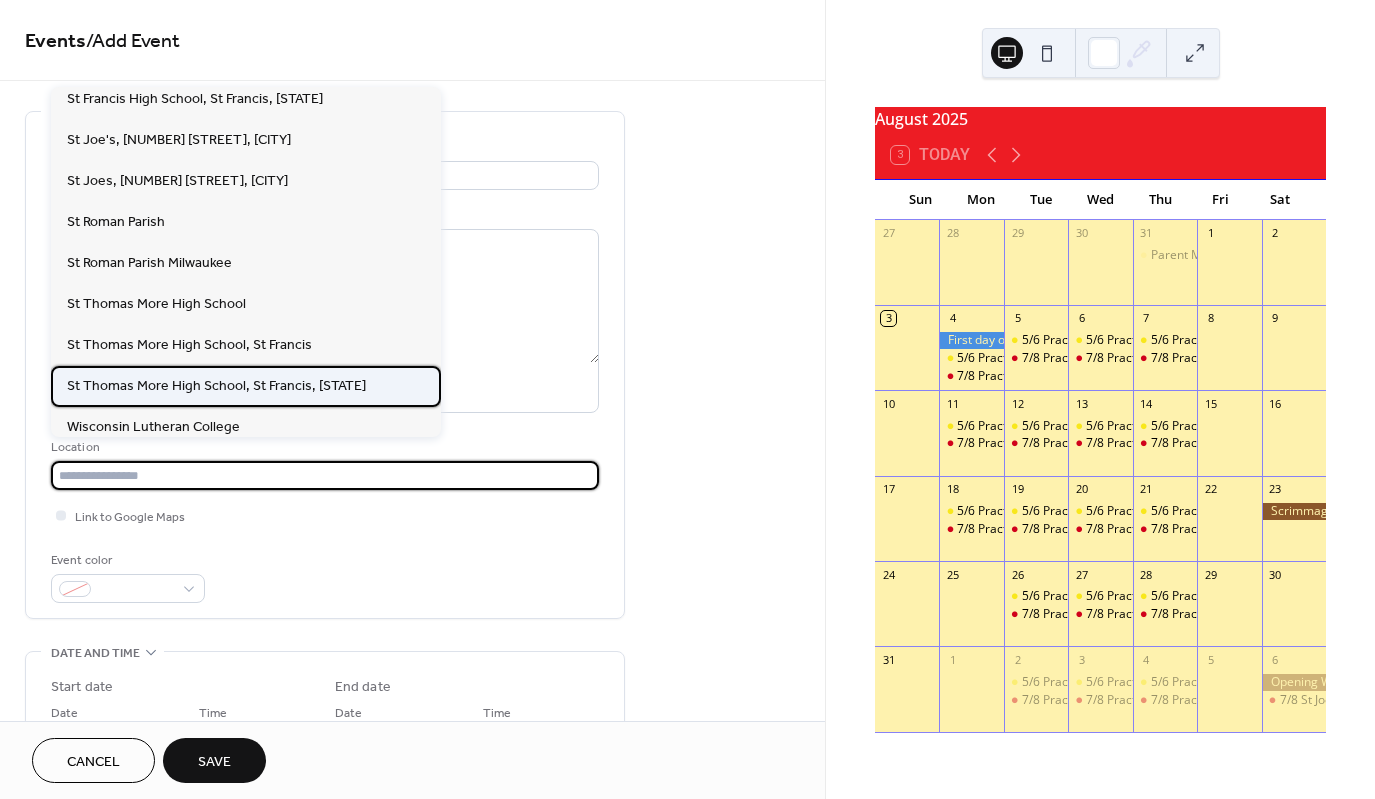 click on "St Thomas More High School, St Francis, WI" at bounding box center (216, 386) 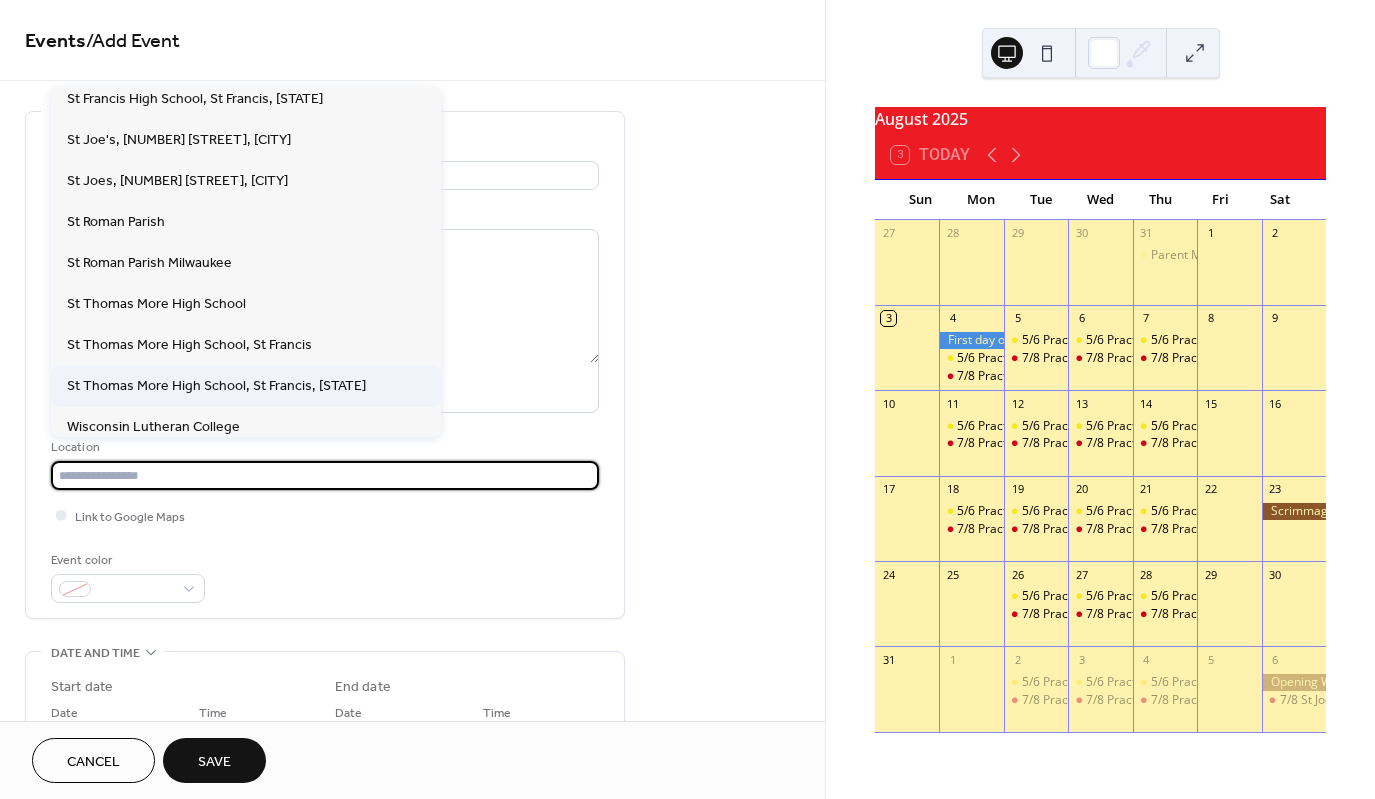 type on "**********" 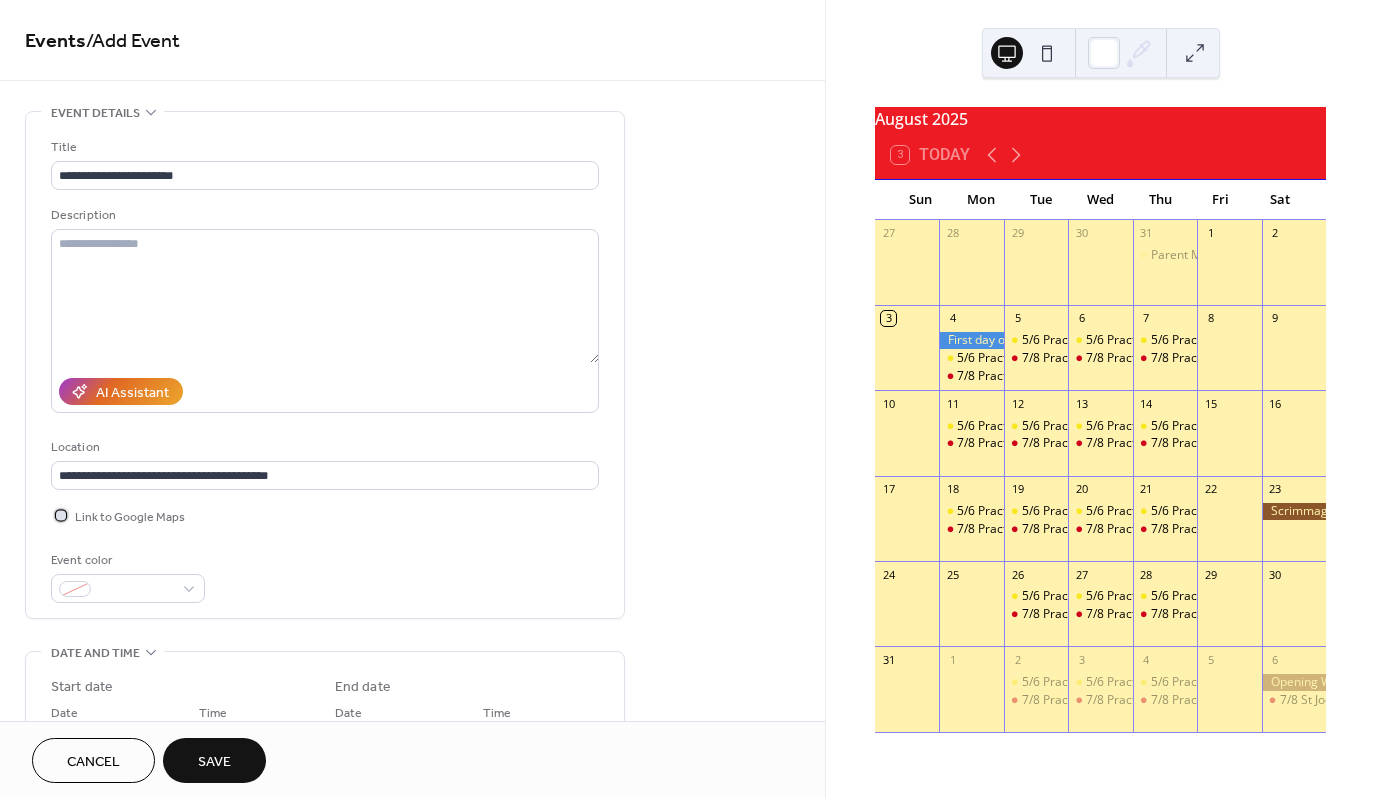 click at bounding box center [61, 515] 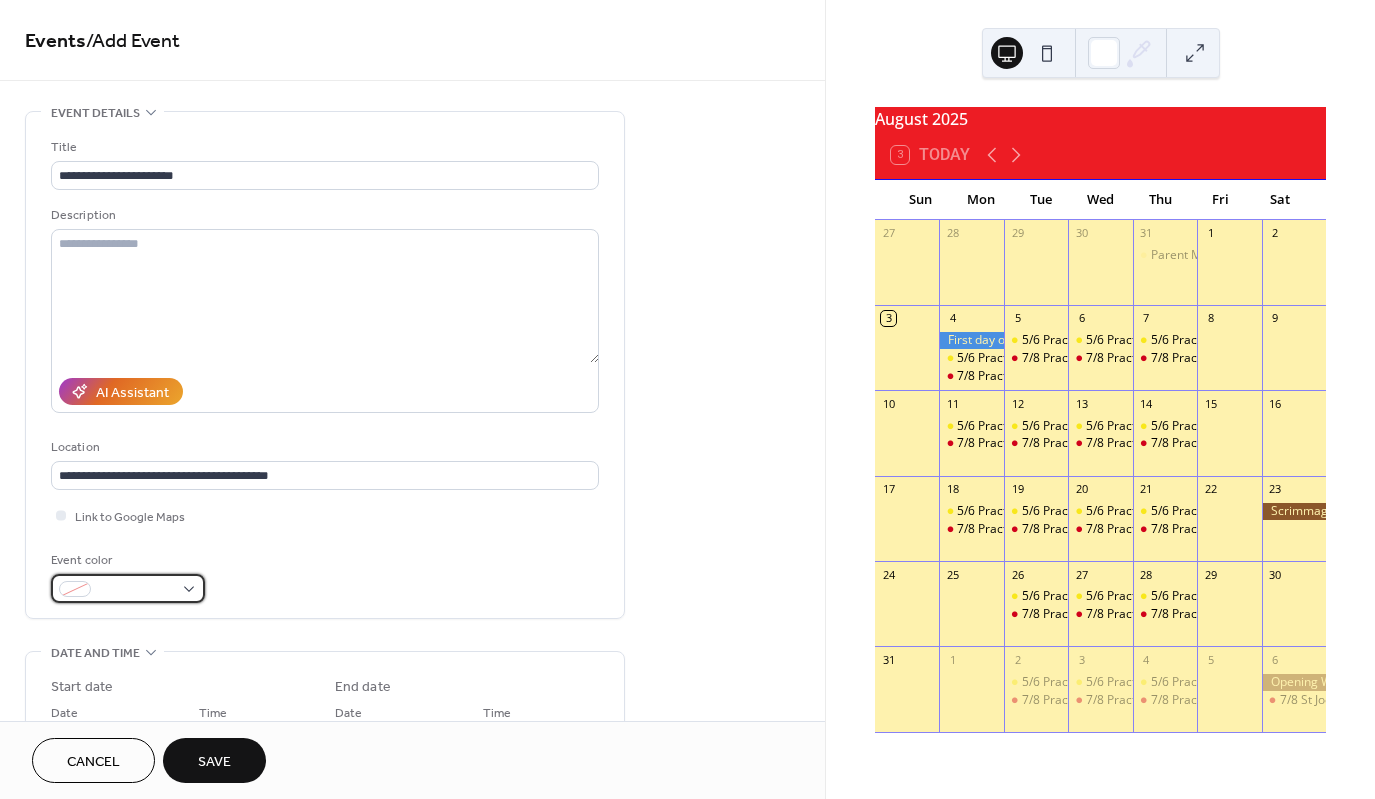 click at bounding box center (128, 588) 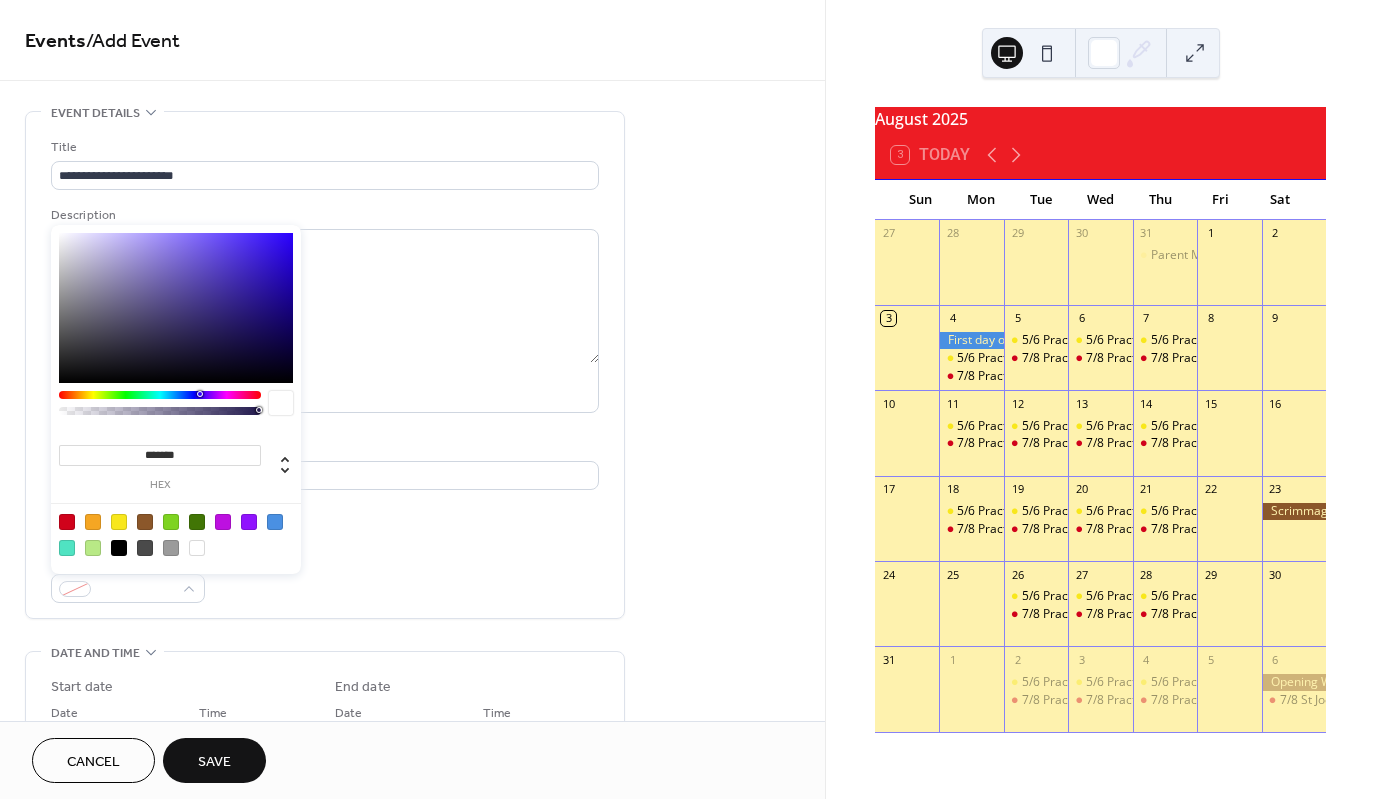click at bounding box center (119, 522) 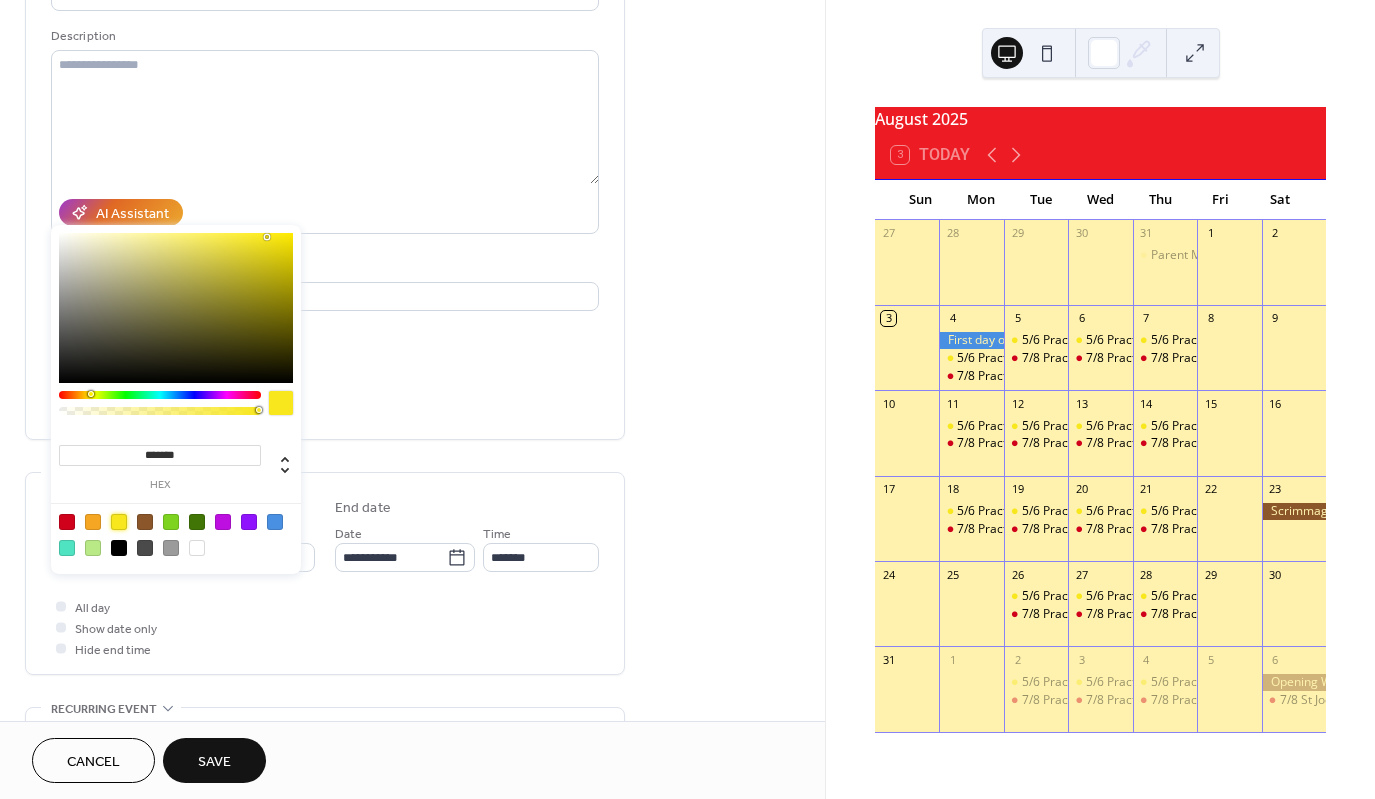 scroll, scrollTop: 200, scrollLeft: 0, axis: vertical 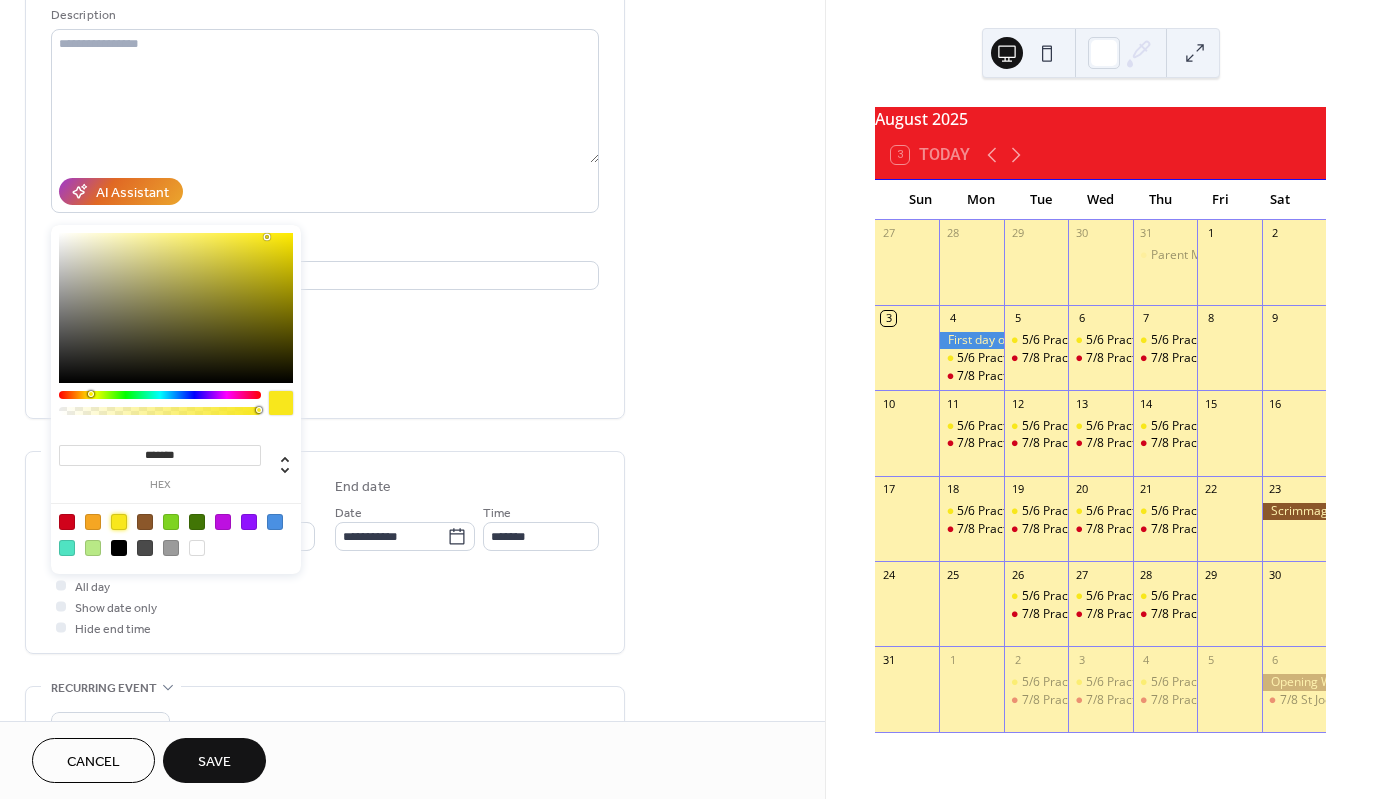 click on "All day Show date only Hide end time" at bounding box center (325, 606) 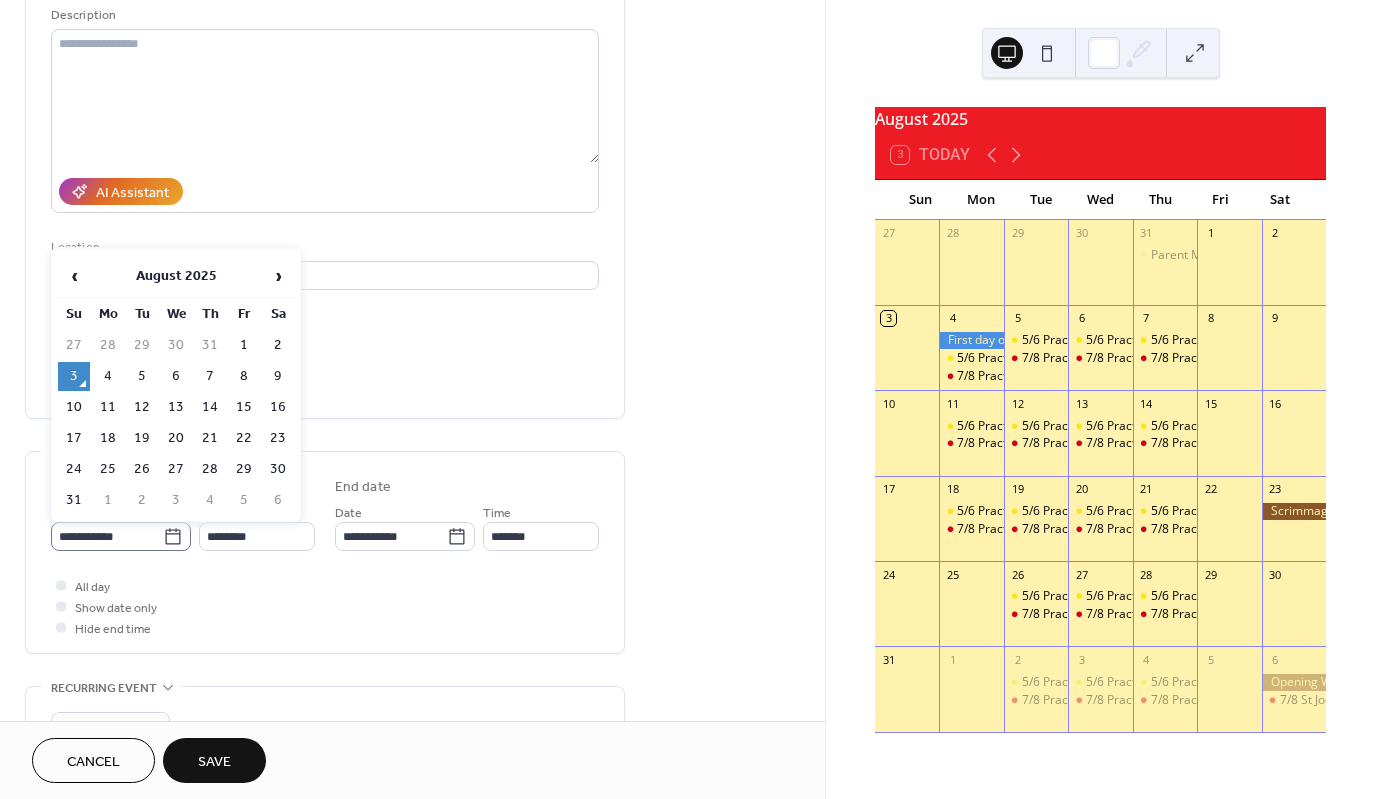 click 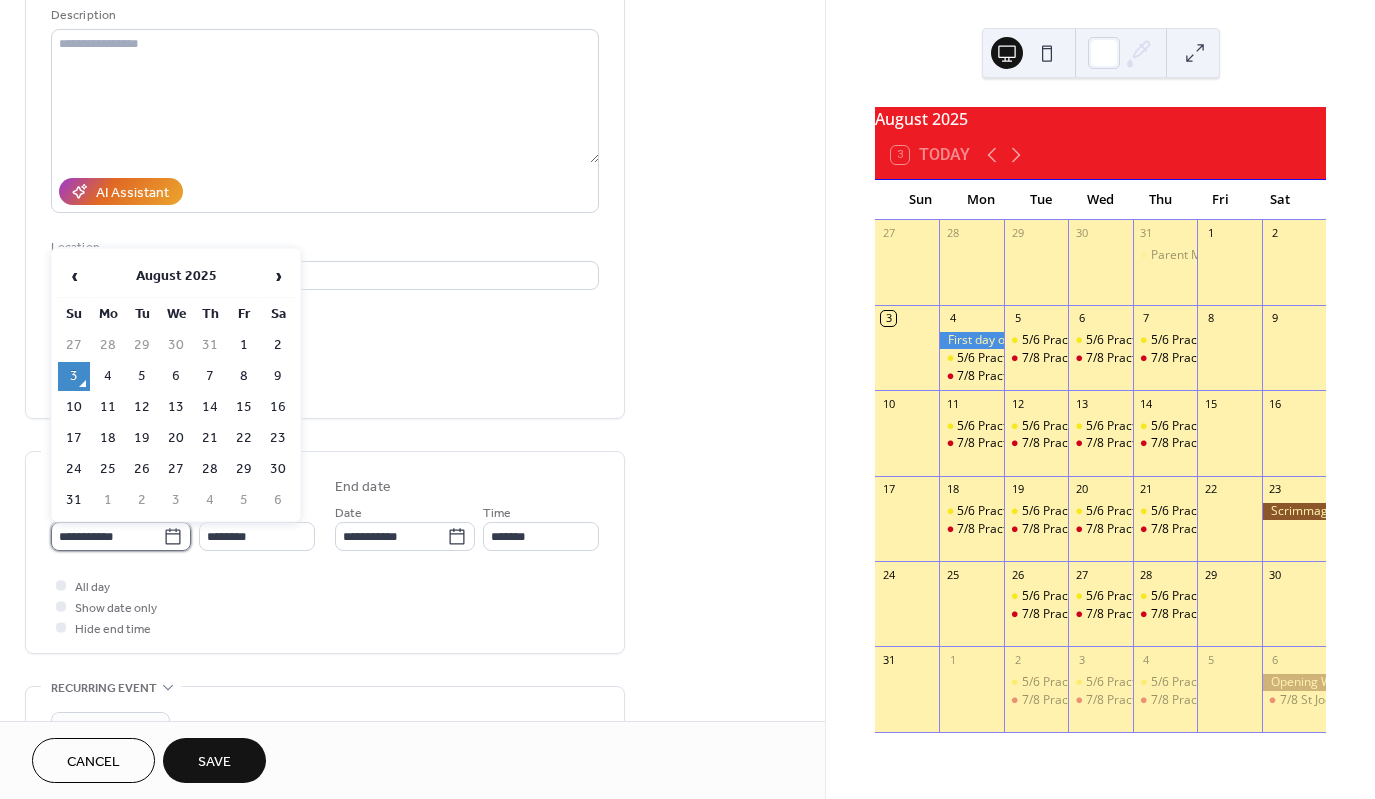 click on "**********" at bounding box center (107, 536) 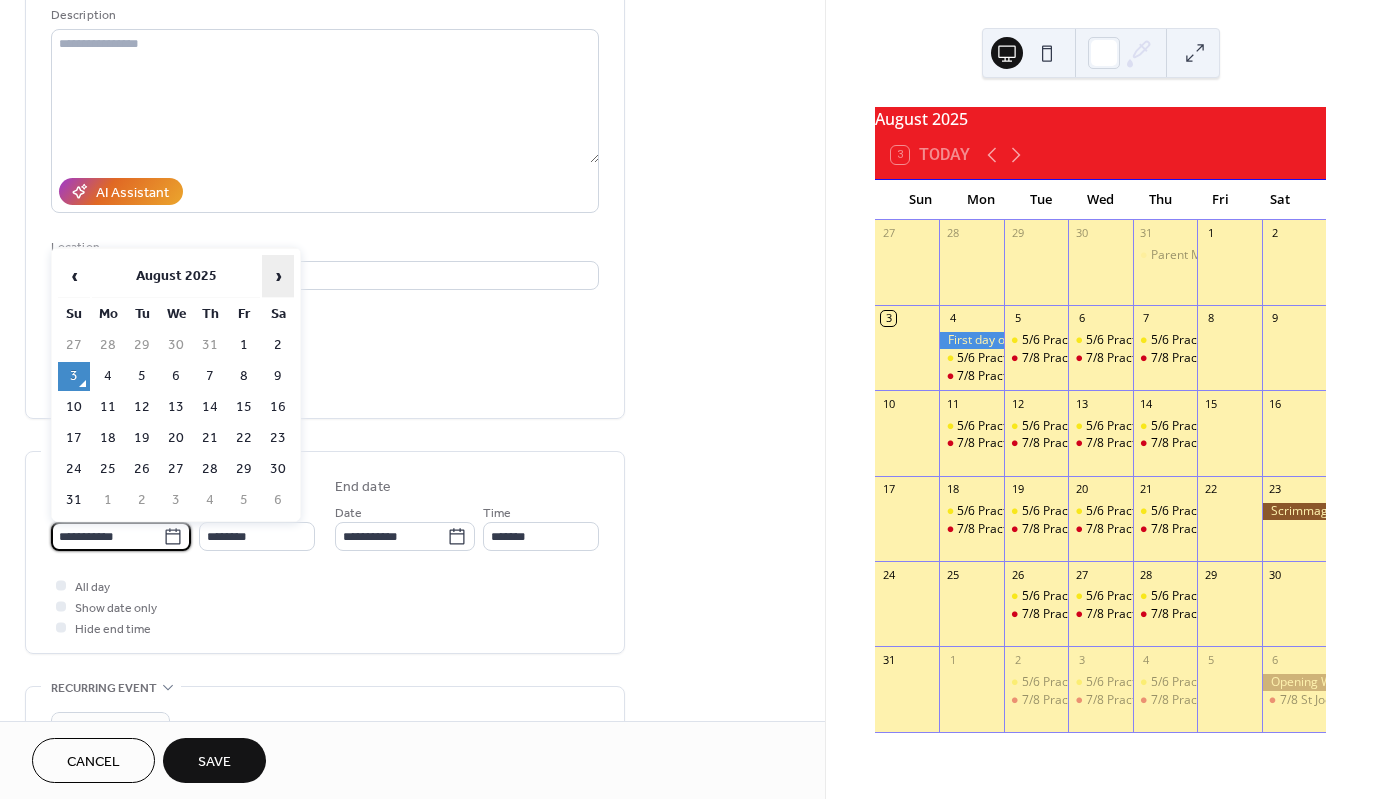 click on "›" at bounding box center (278, 276) 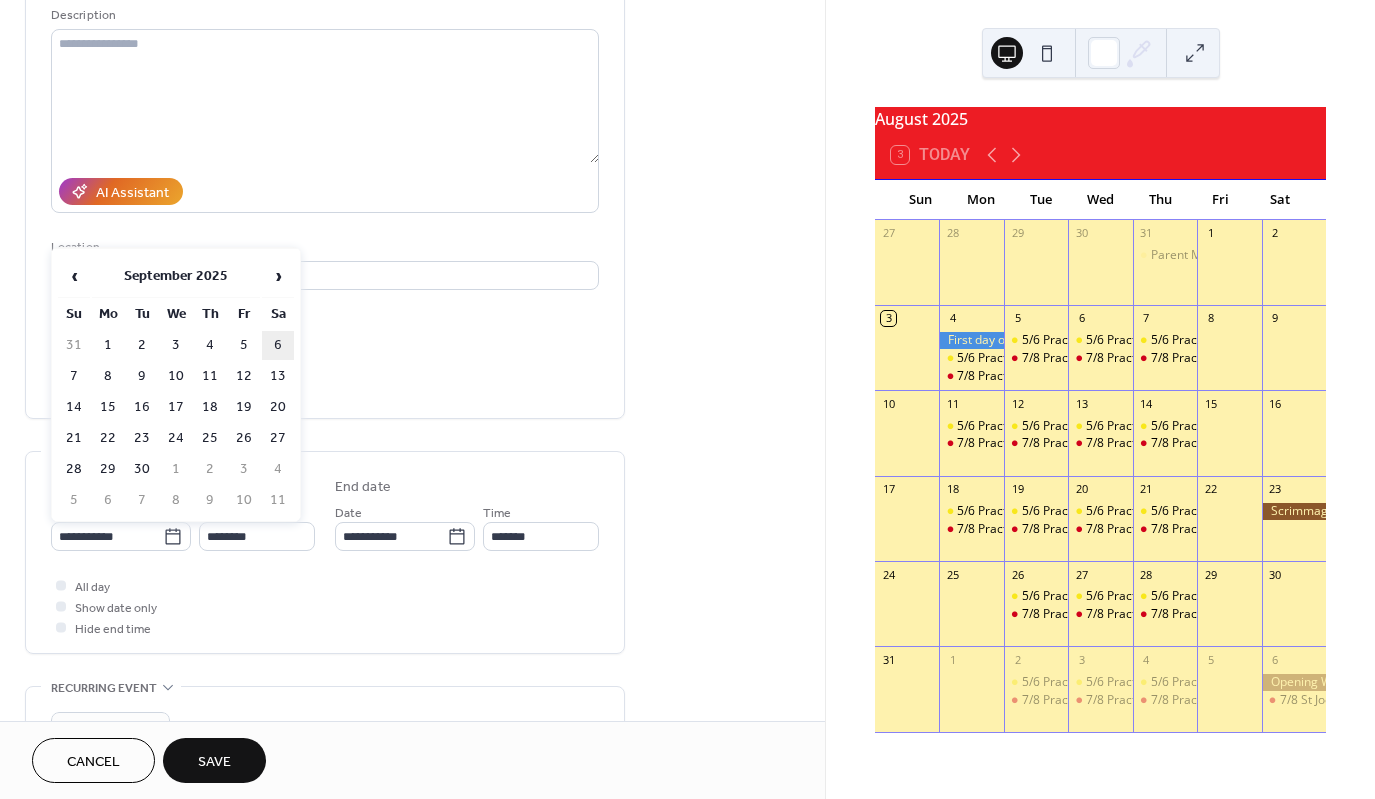 click on "6" at bounding box center (278, 345) 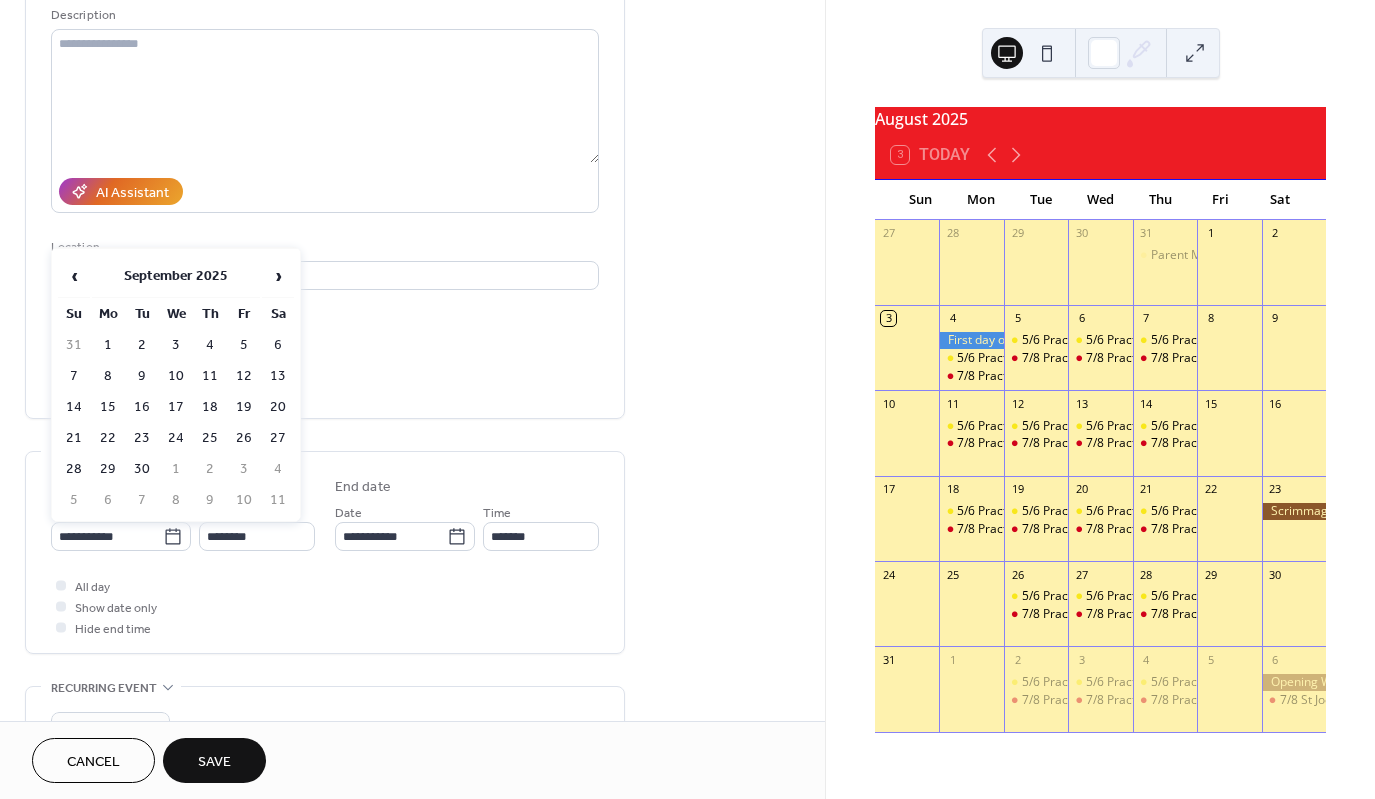 type on "**********" 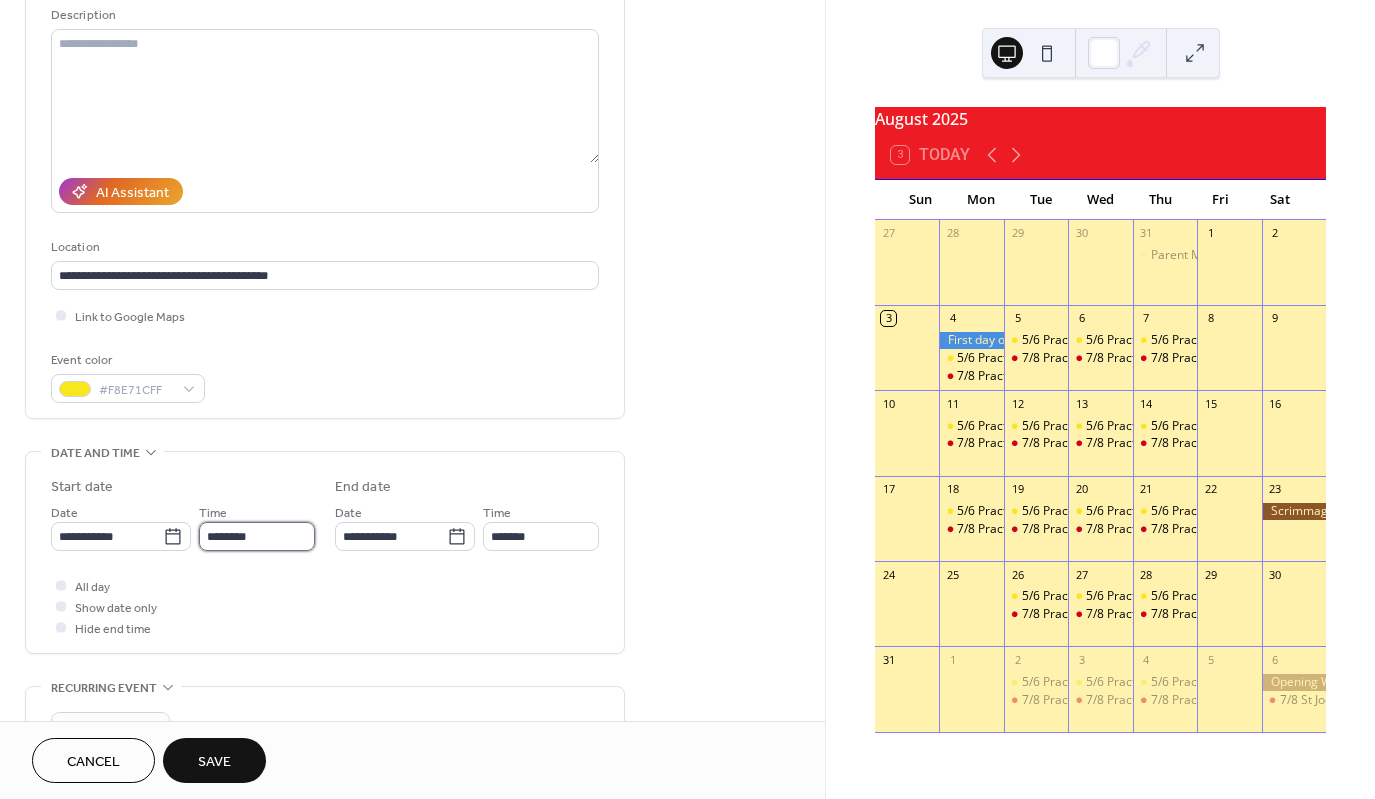 click on "********" at bounding box center (257, 536) 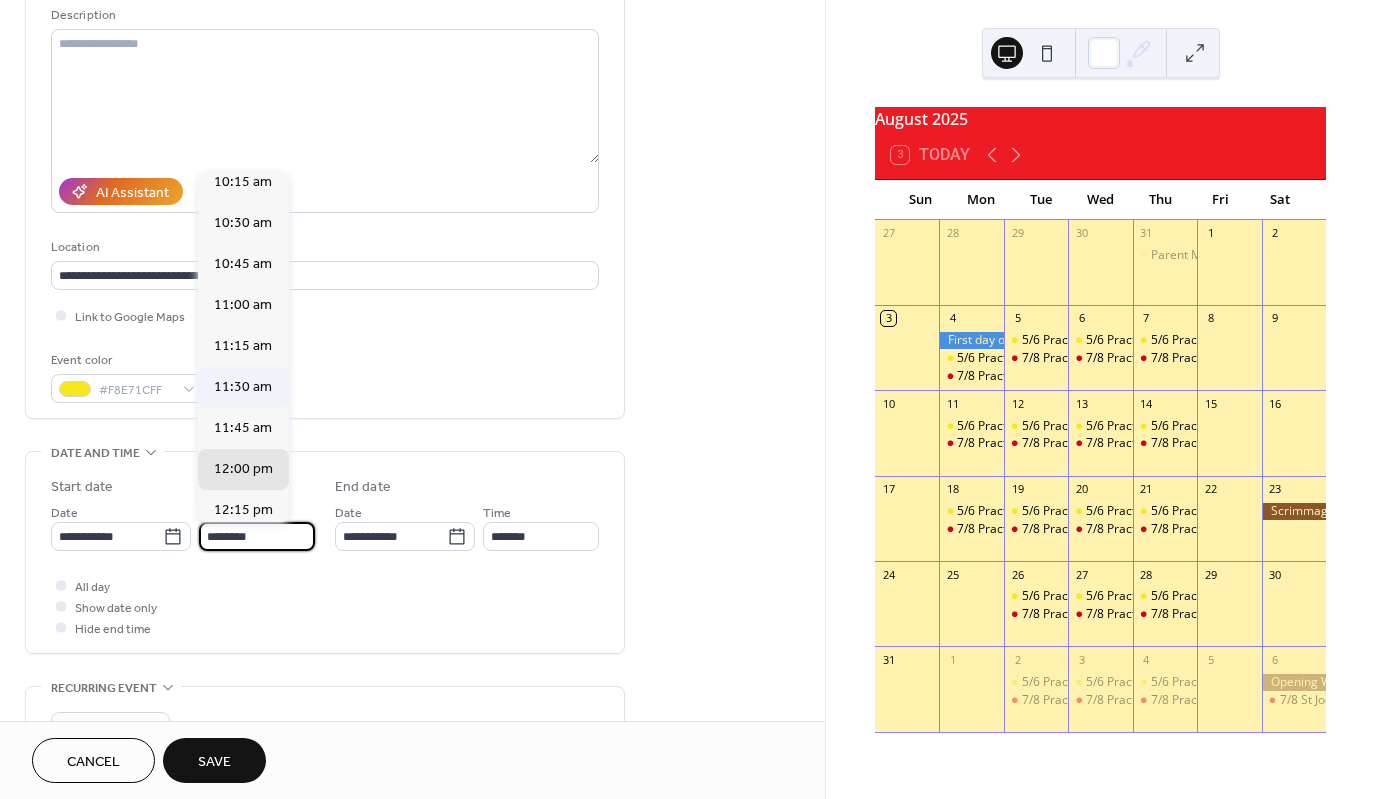 scroll, scrollTop: 1668, scrollLeft: 0, axis: vertical 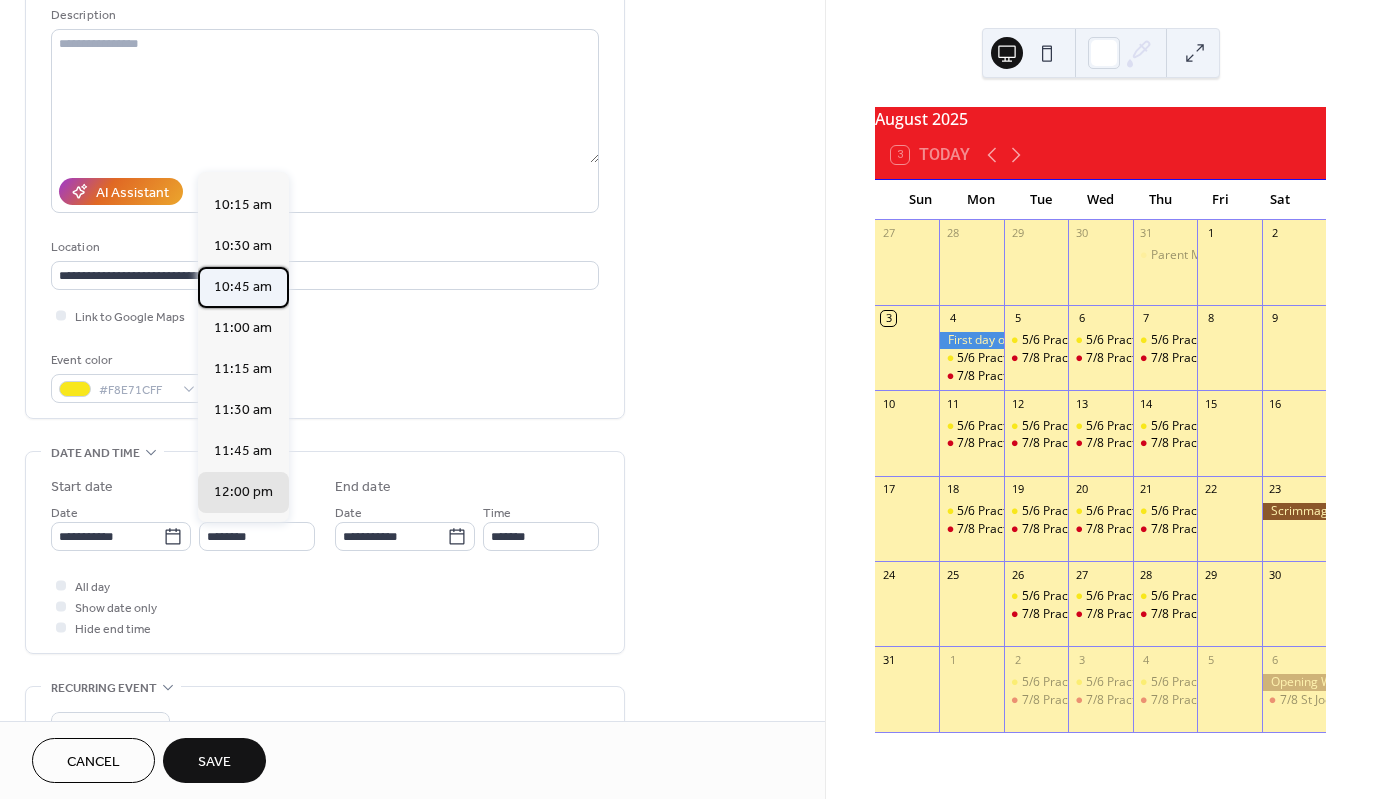 click on "10:45 am" at bounding box center (243, 287) 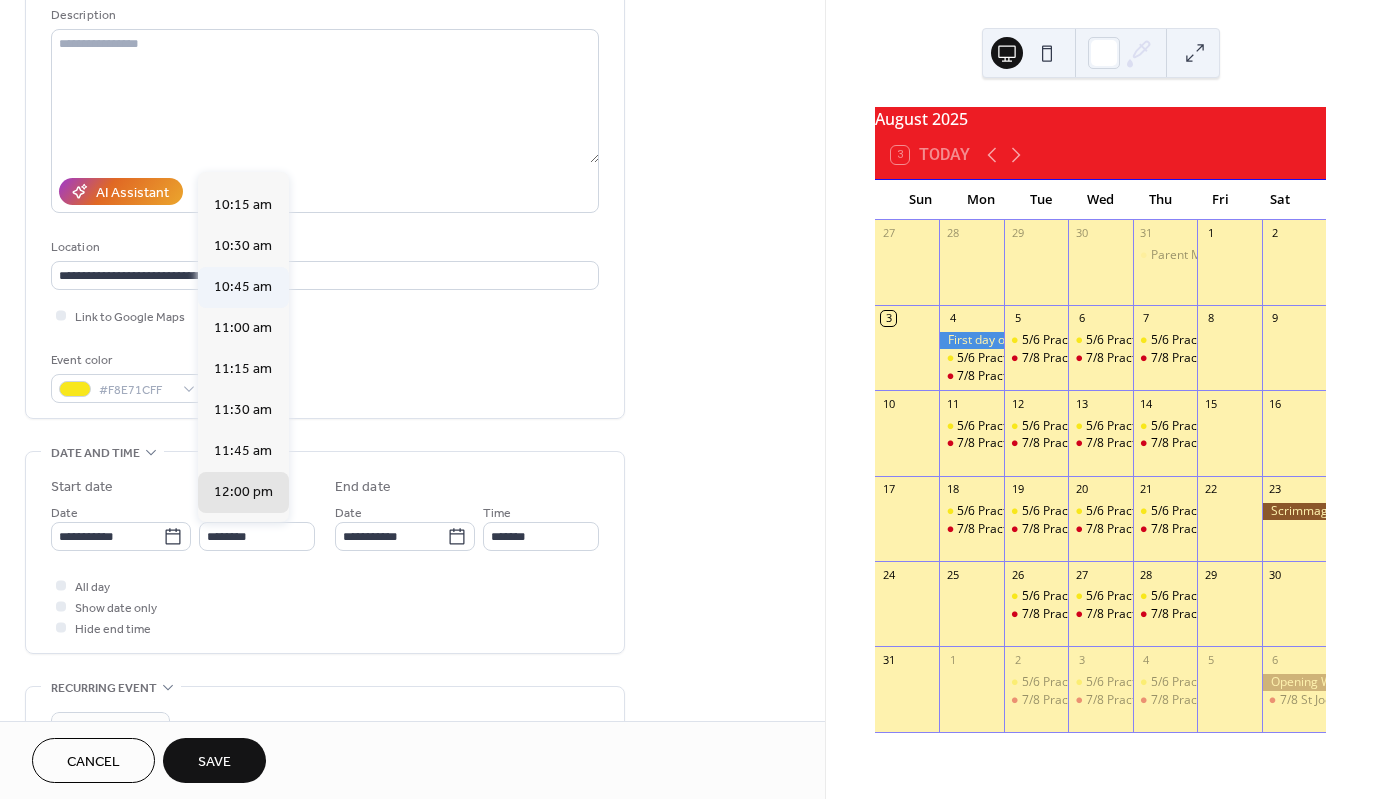 type on "********" 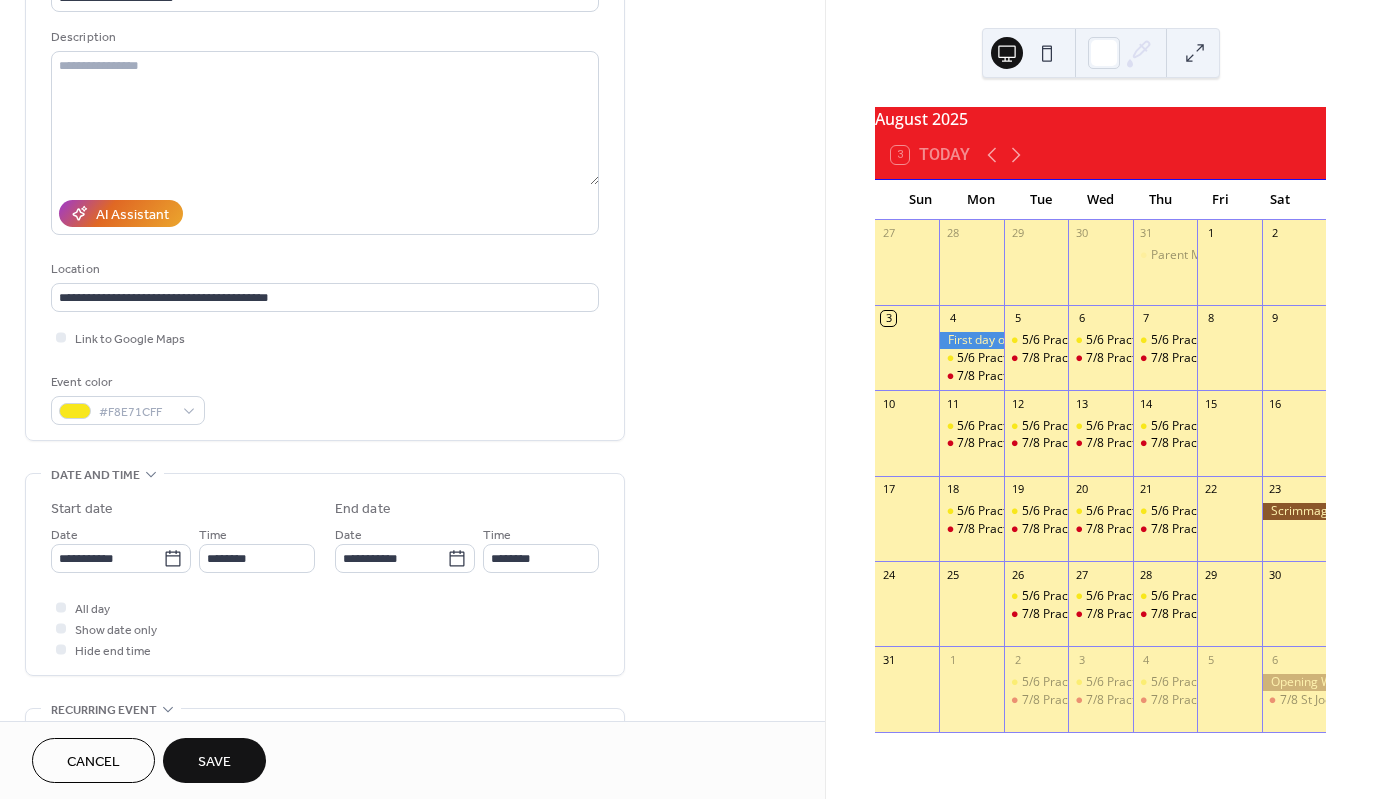 scroll, scrollTop: 200, scrollLeft: 0, axis: vertical 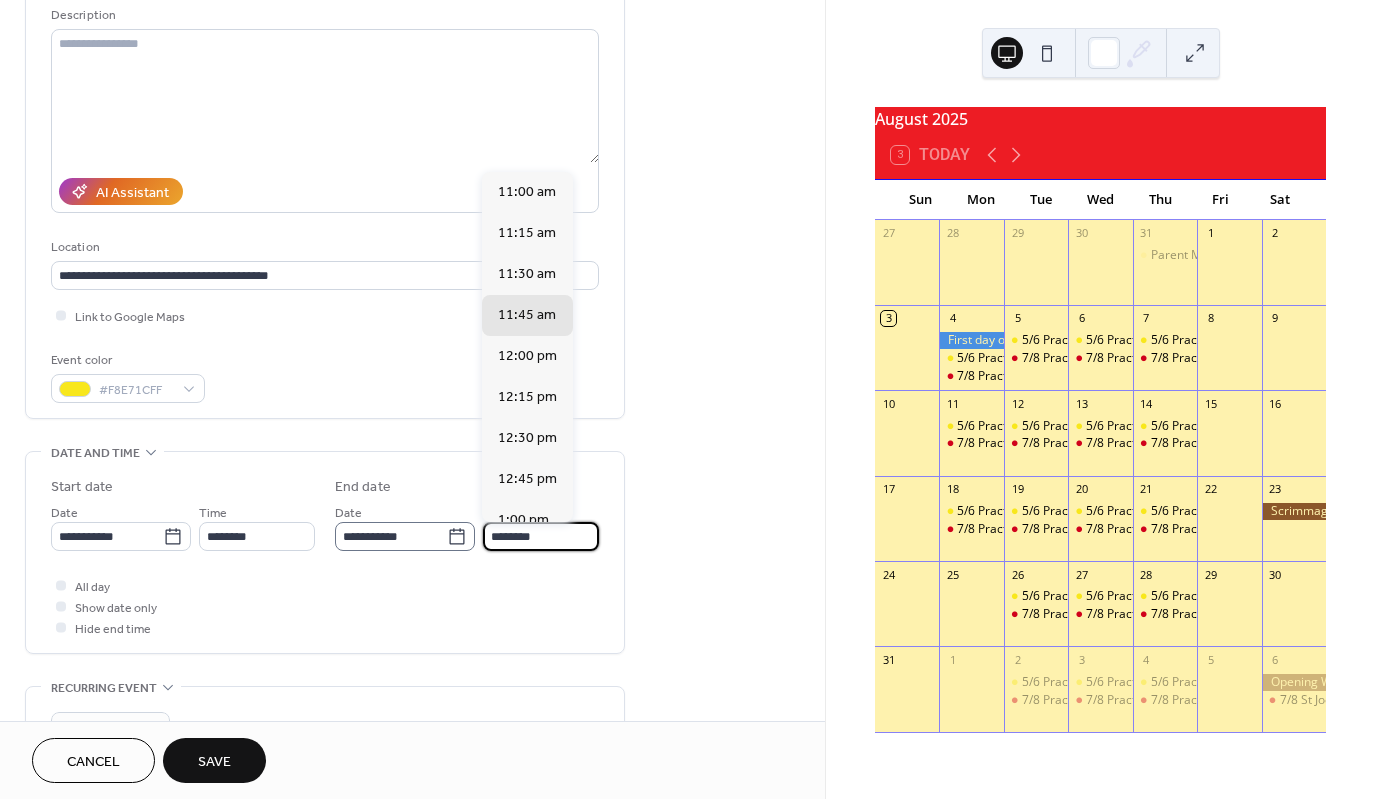 drag, startPoint x: 553, startPoint y: 534, endPoint x: 462, endPoint y: 535, distance: 91.00549 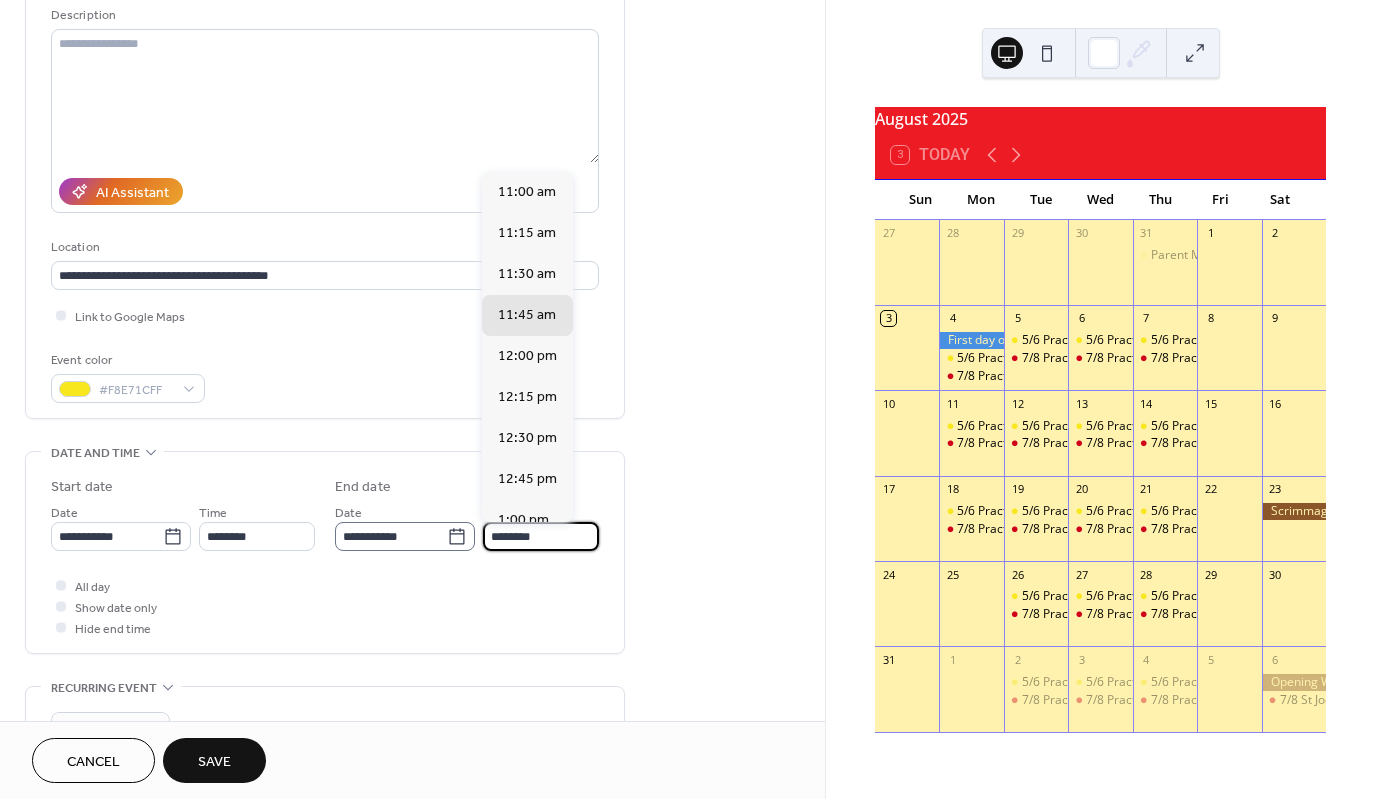 click on "**********" at bounding box center (467, 526) 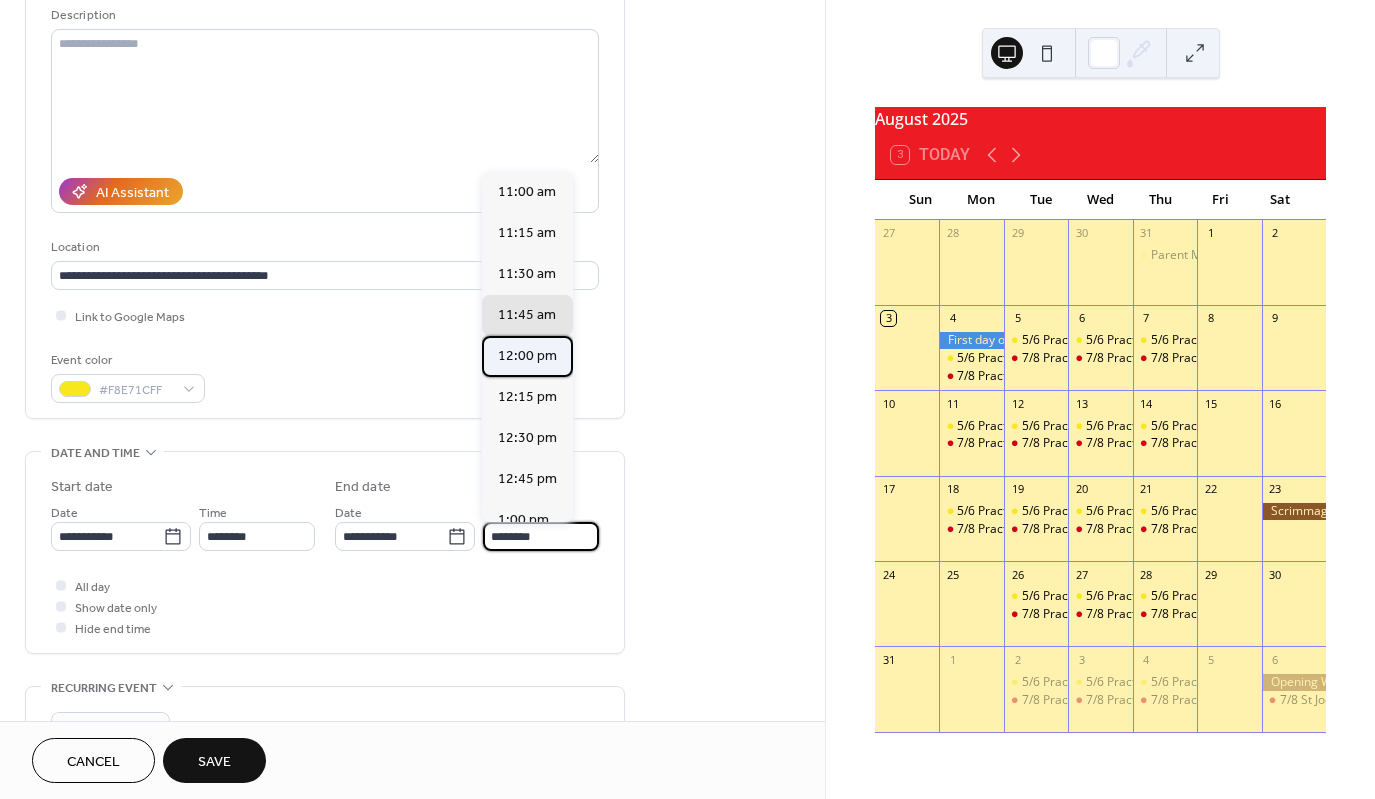 click on "12:00 pm" at bounding box center (527, 356) 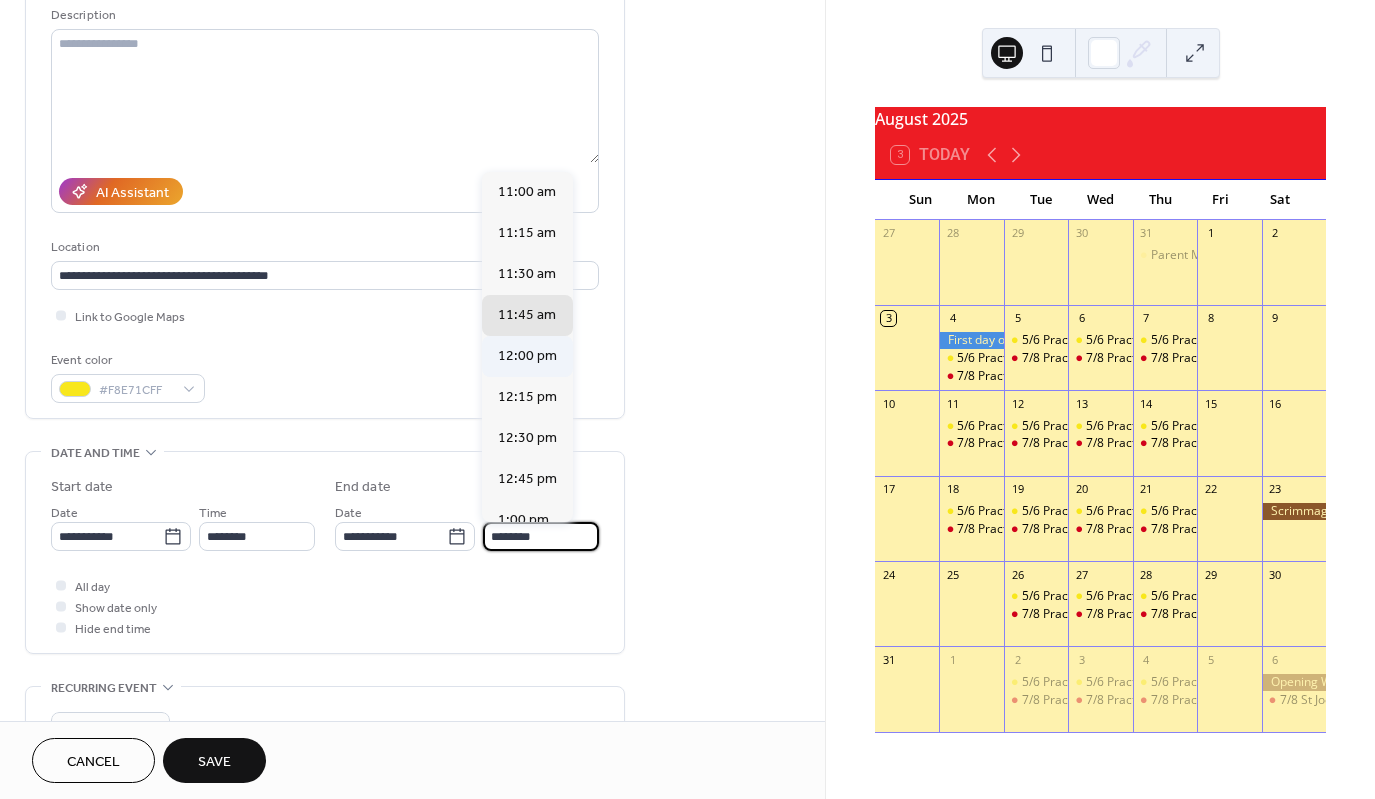 type on "********" 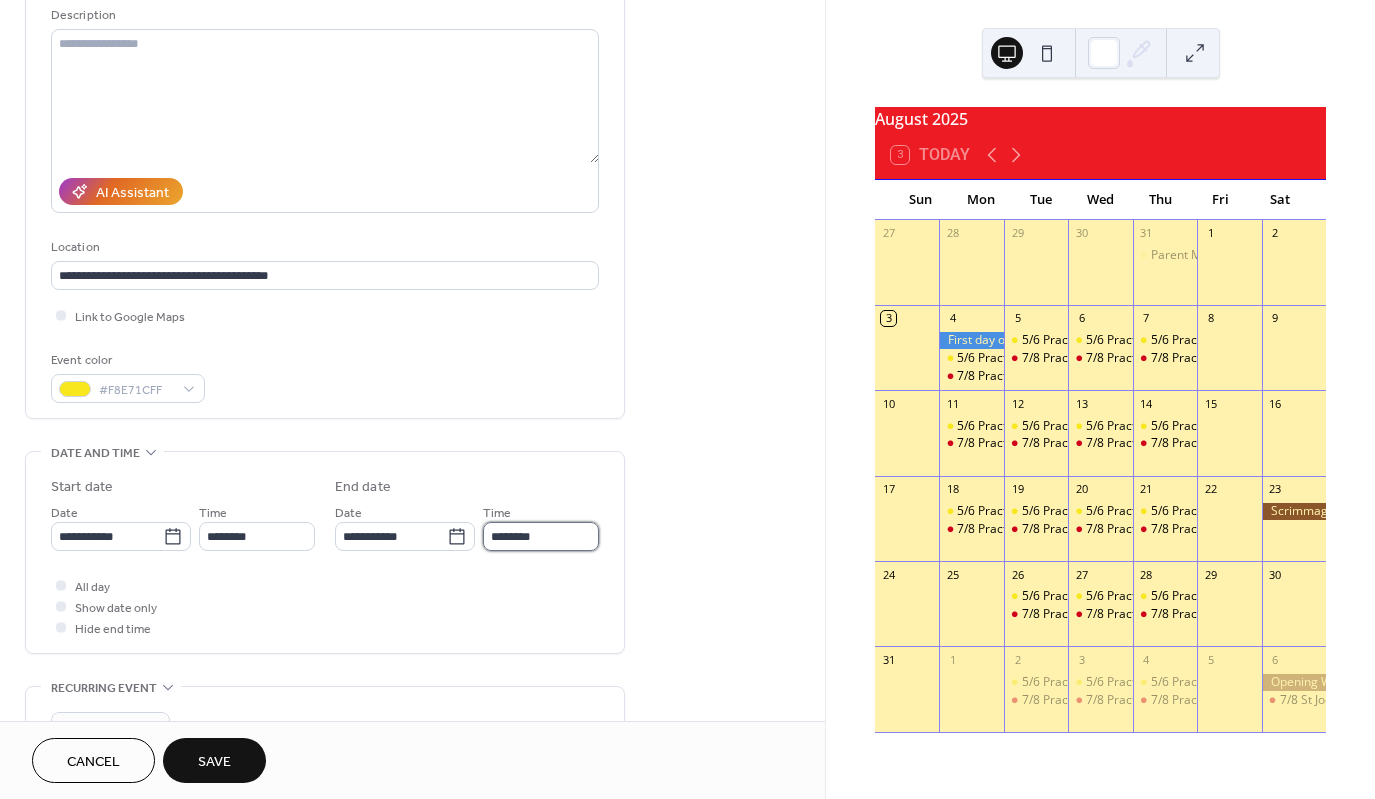 click on "********" at bounding box center [541, 536] 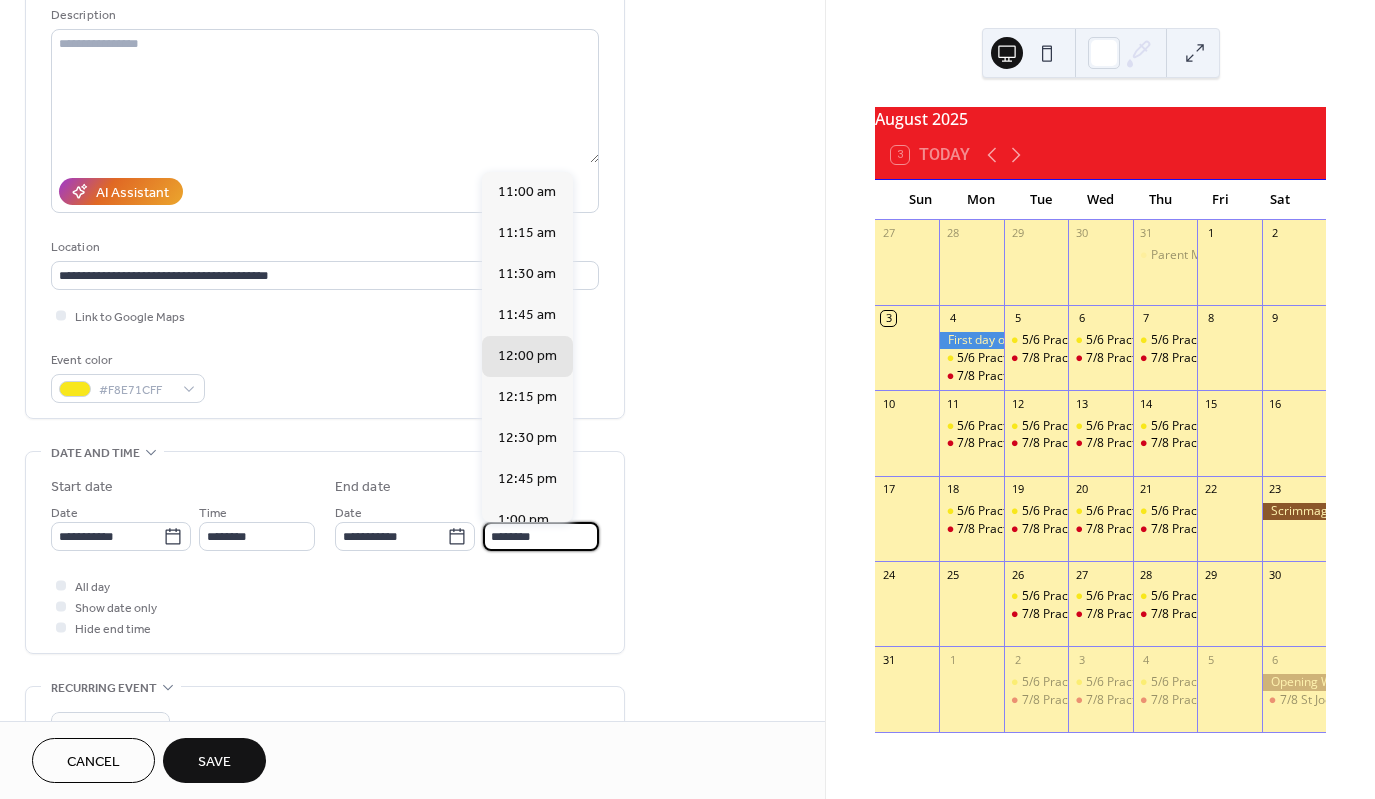 click on "All day Show date only Hide end time" at bounding box center (325, 606) 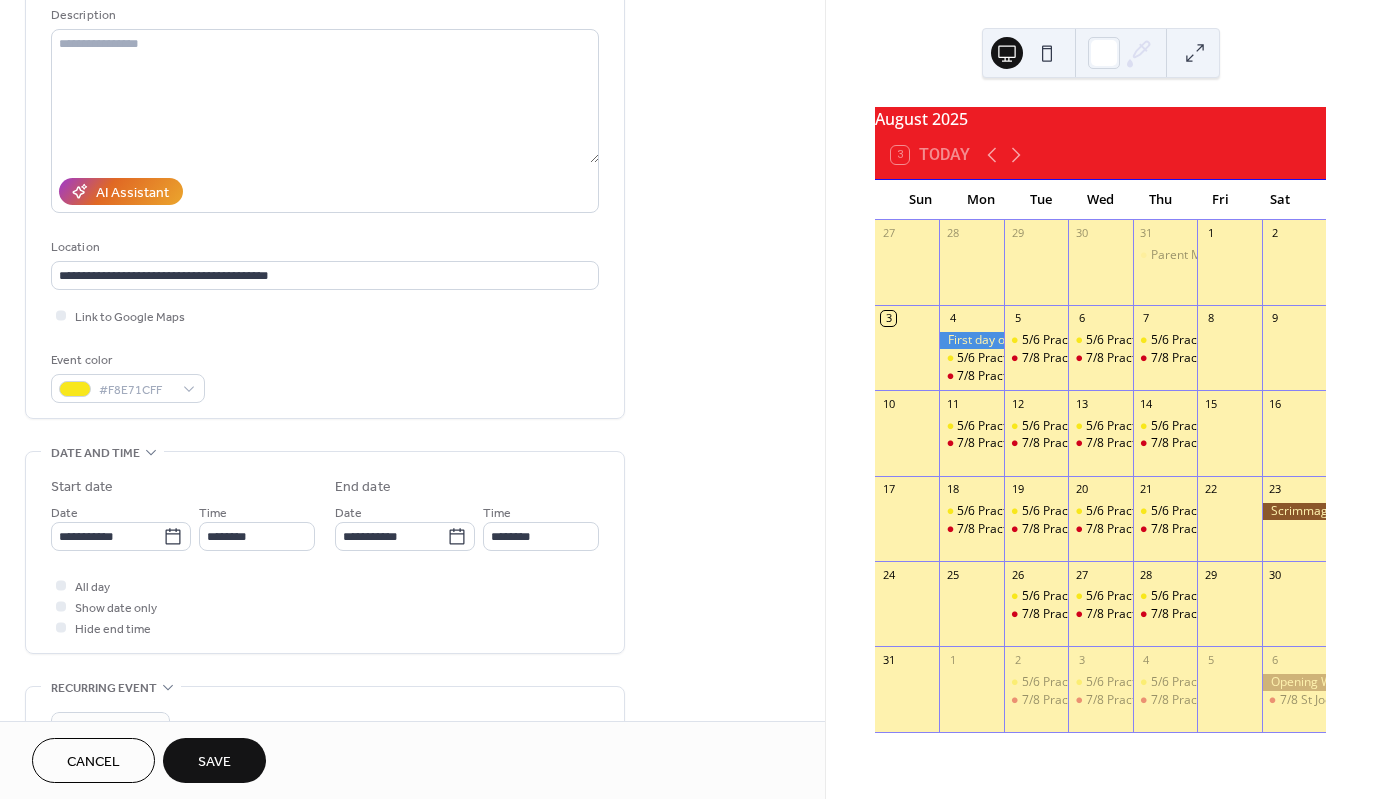 click on "Save" at bounding box center [214, 762] 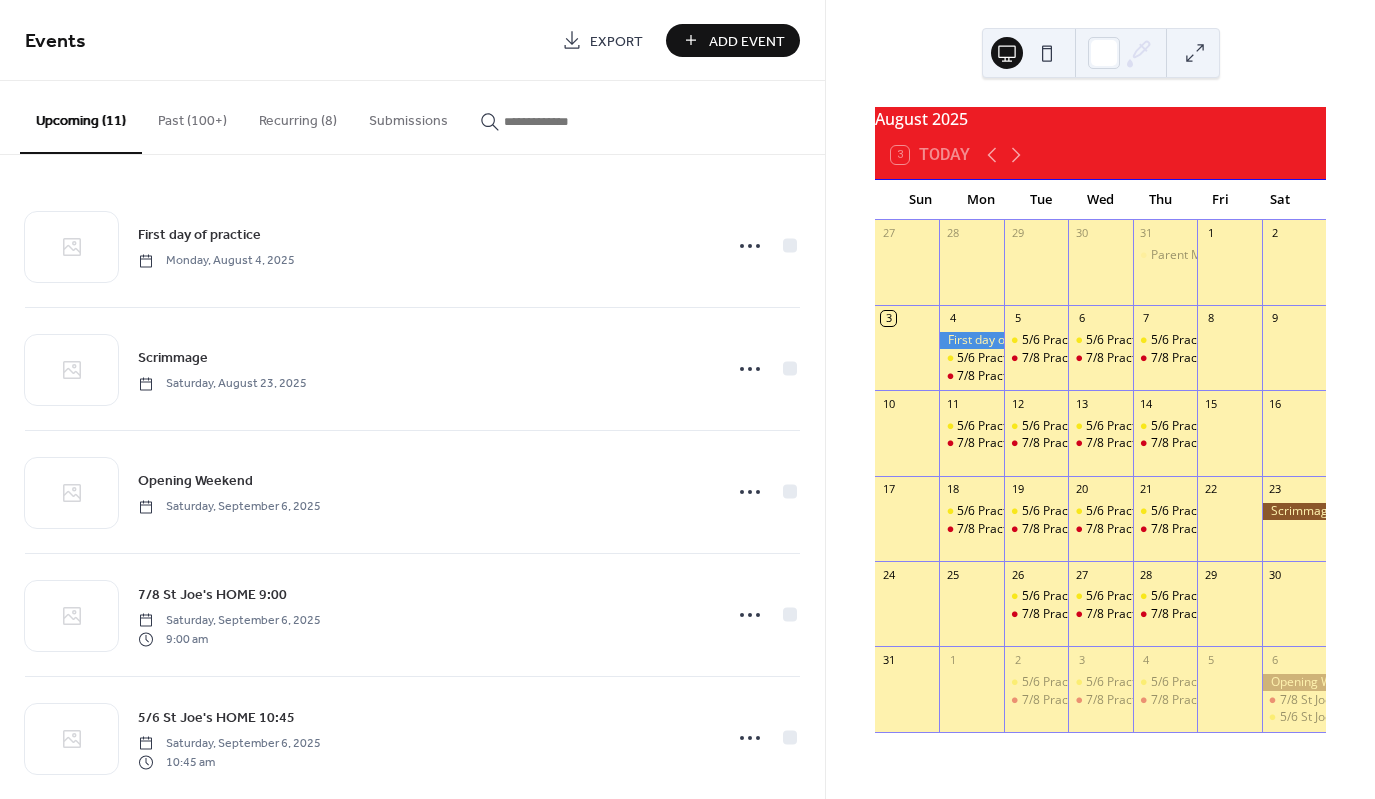 click on "Add Event" at bounding box center [747, 41] 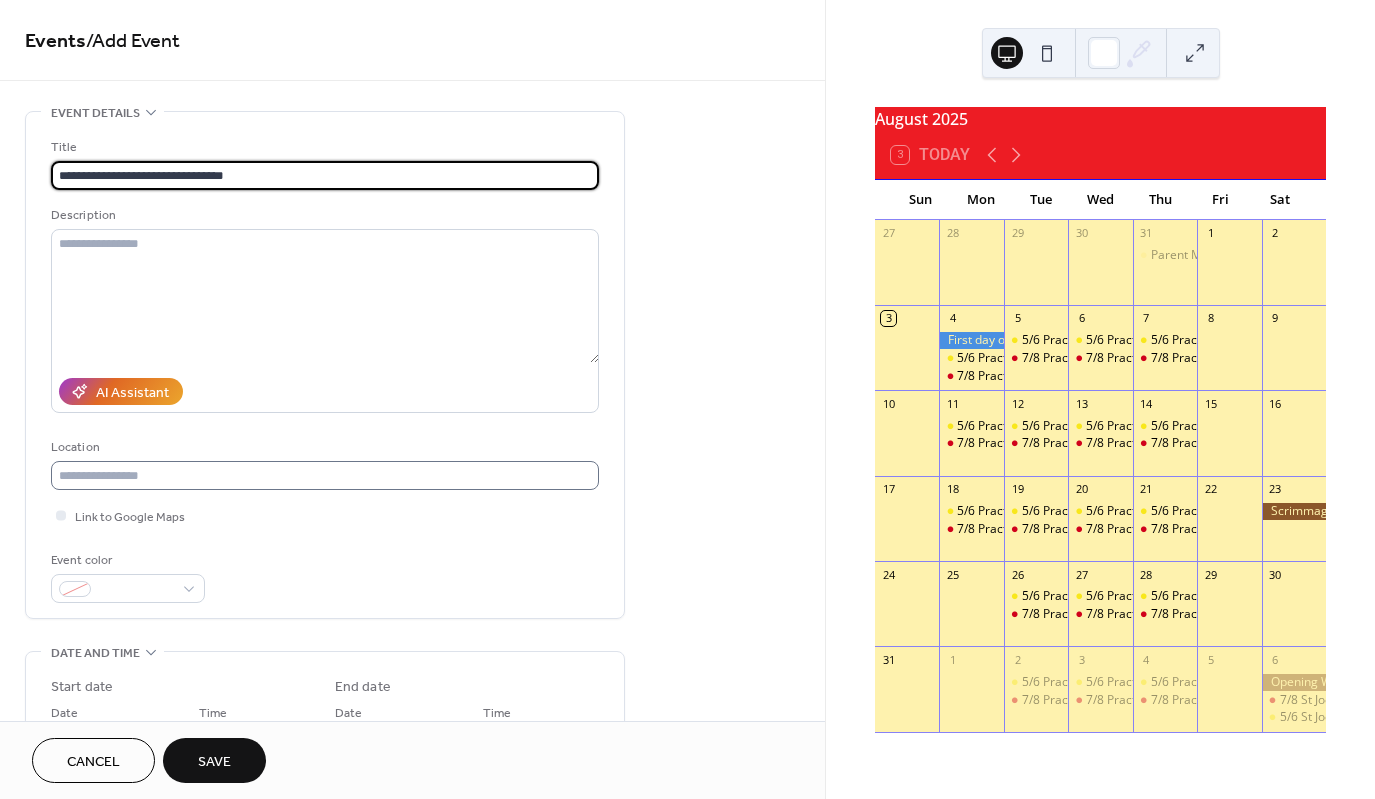 type on "**********" 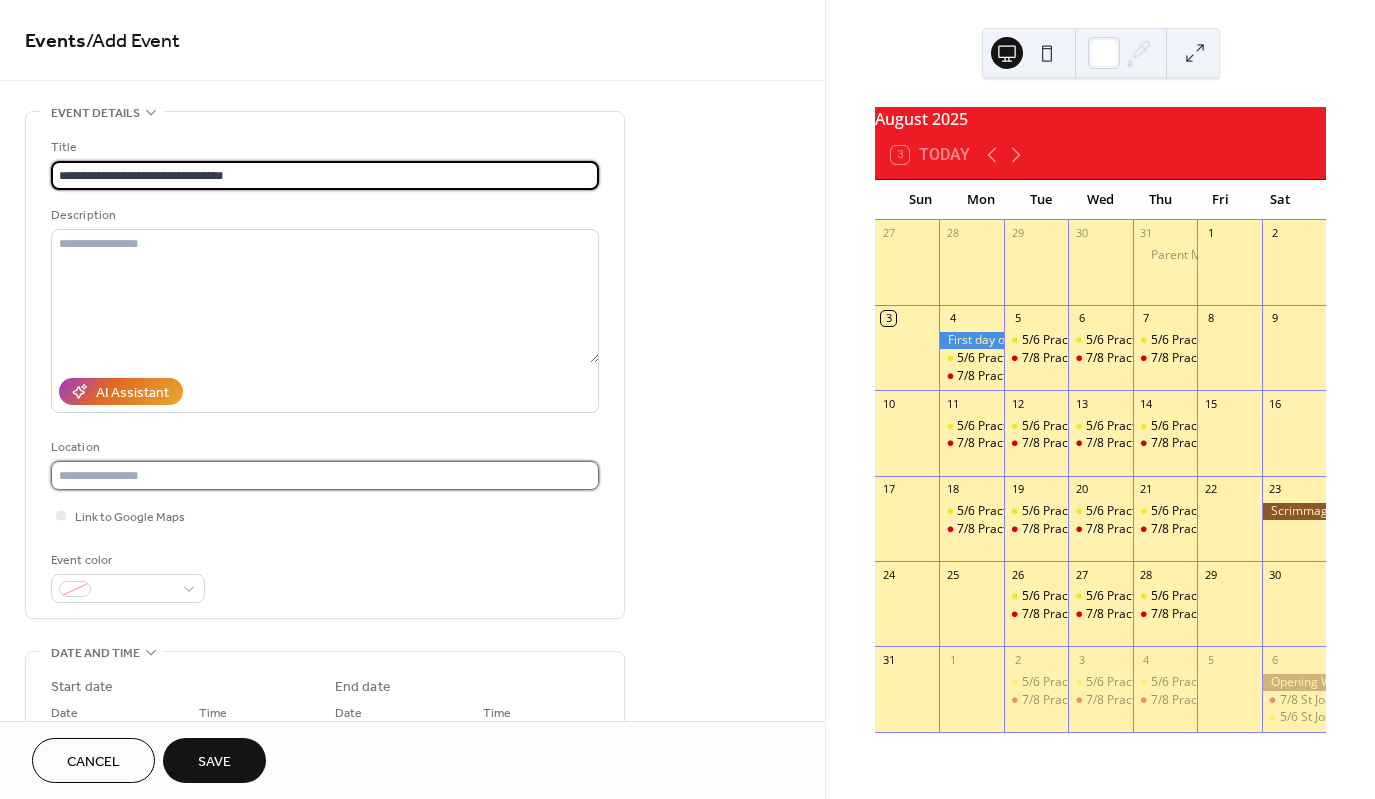 click at bounding box center (325, 475) 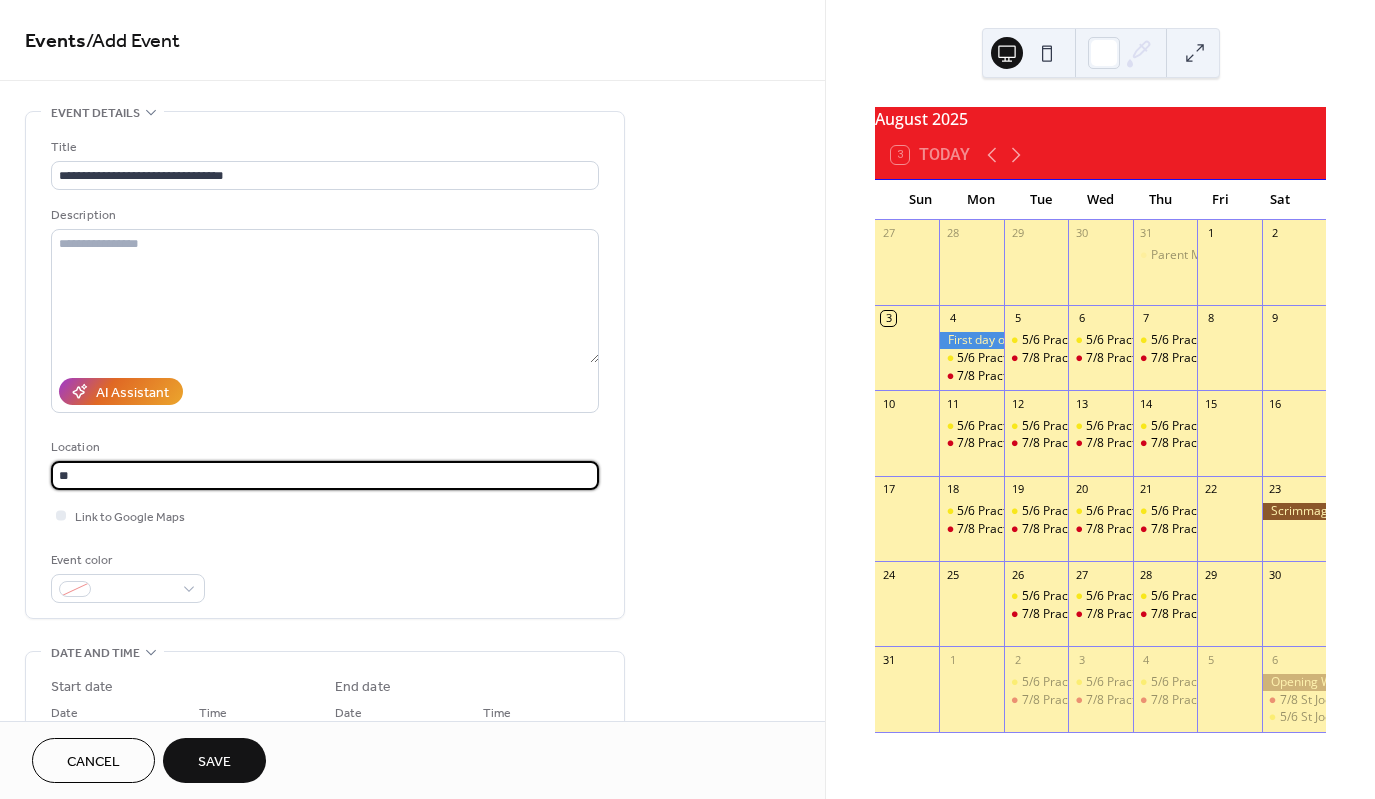 type on "*" 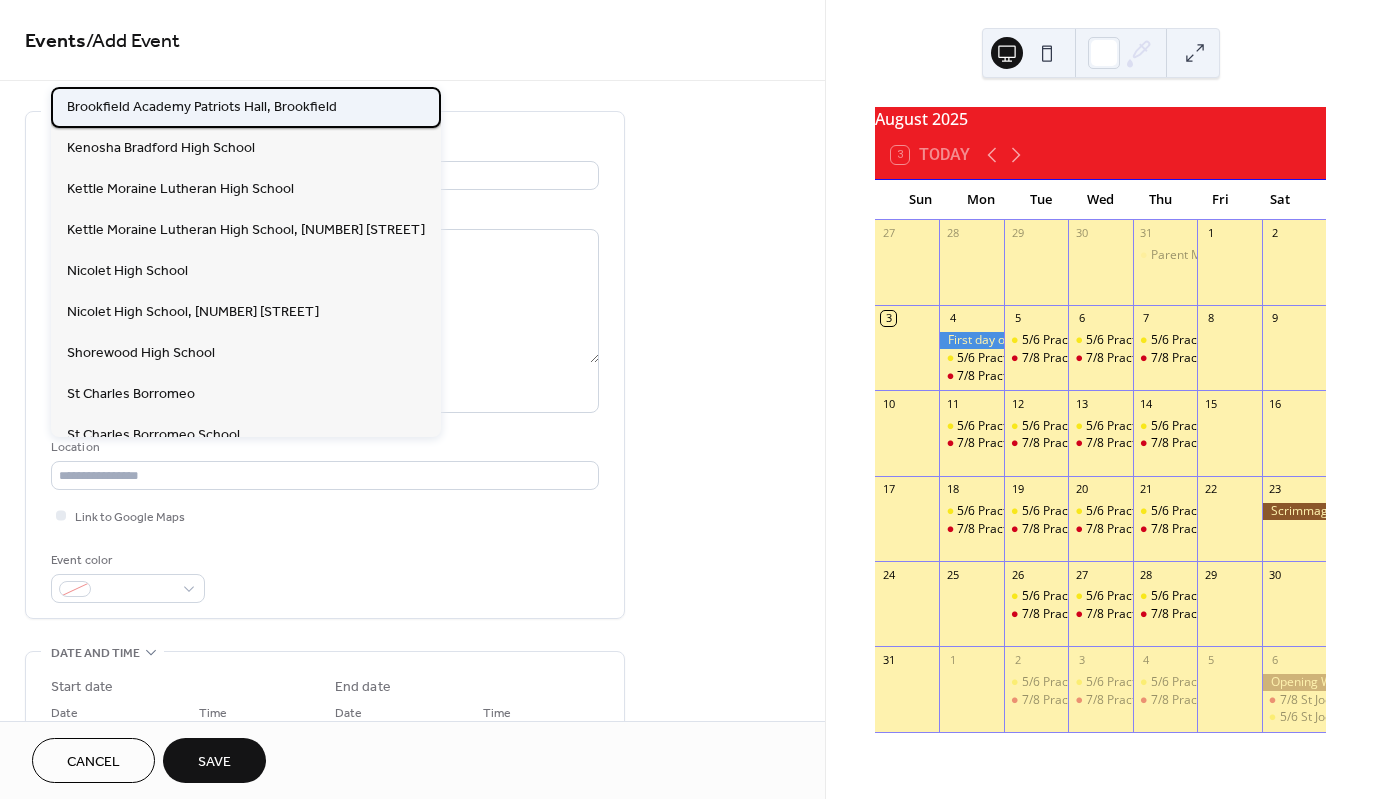 click on "Brookfield Academy Patriots Hall, Brookfield" at bounding box center [202, 107] 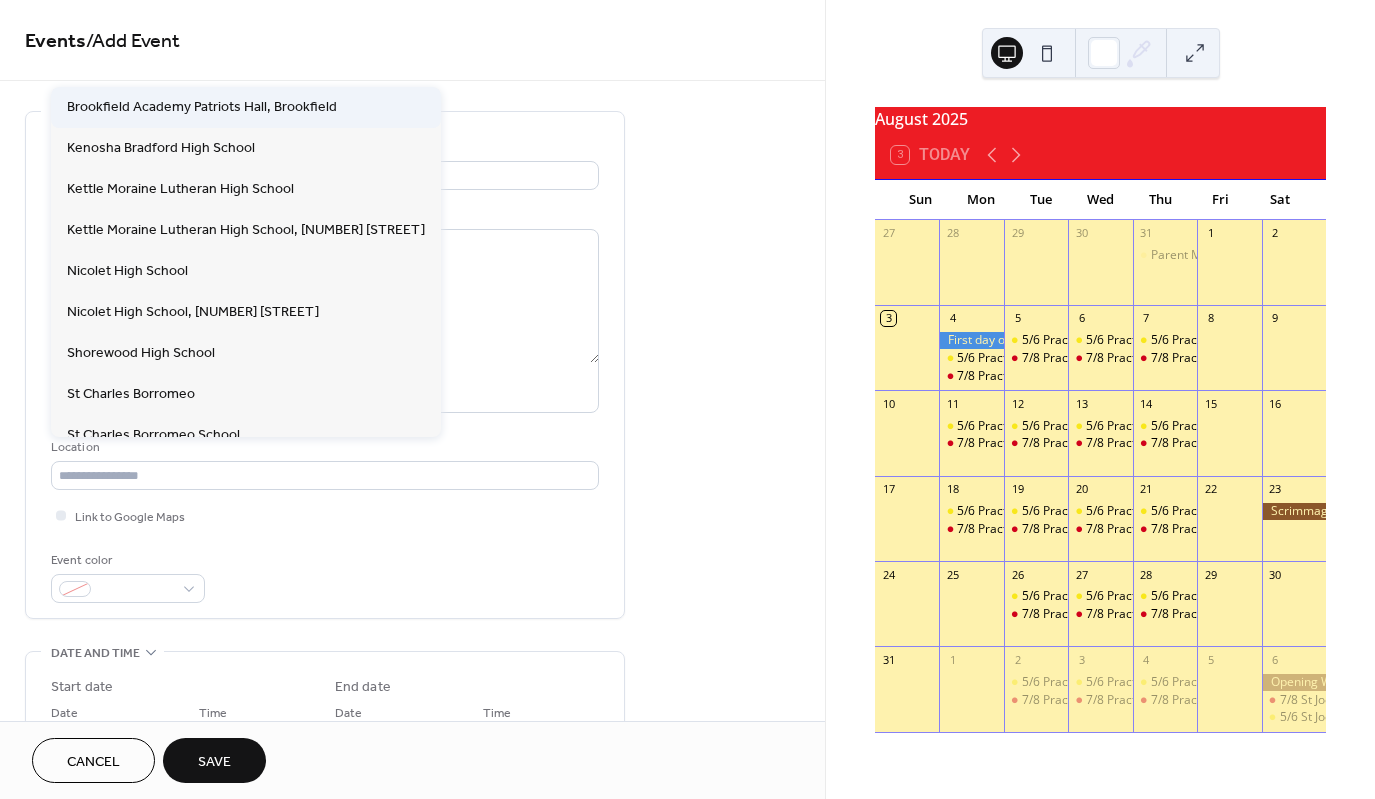 type on "**********" 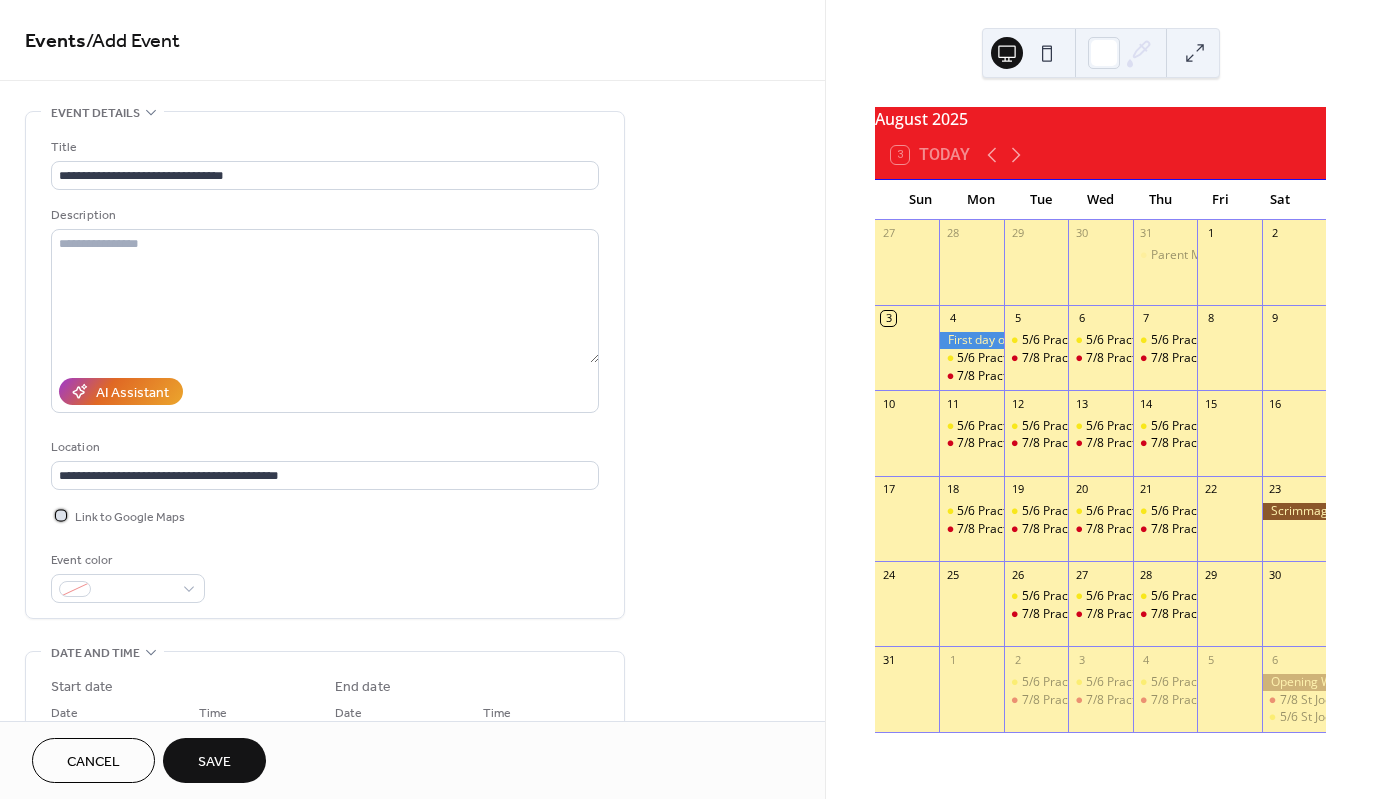 click at bounding box center [61, 515] 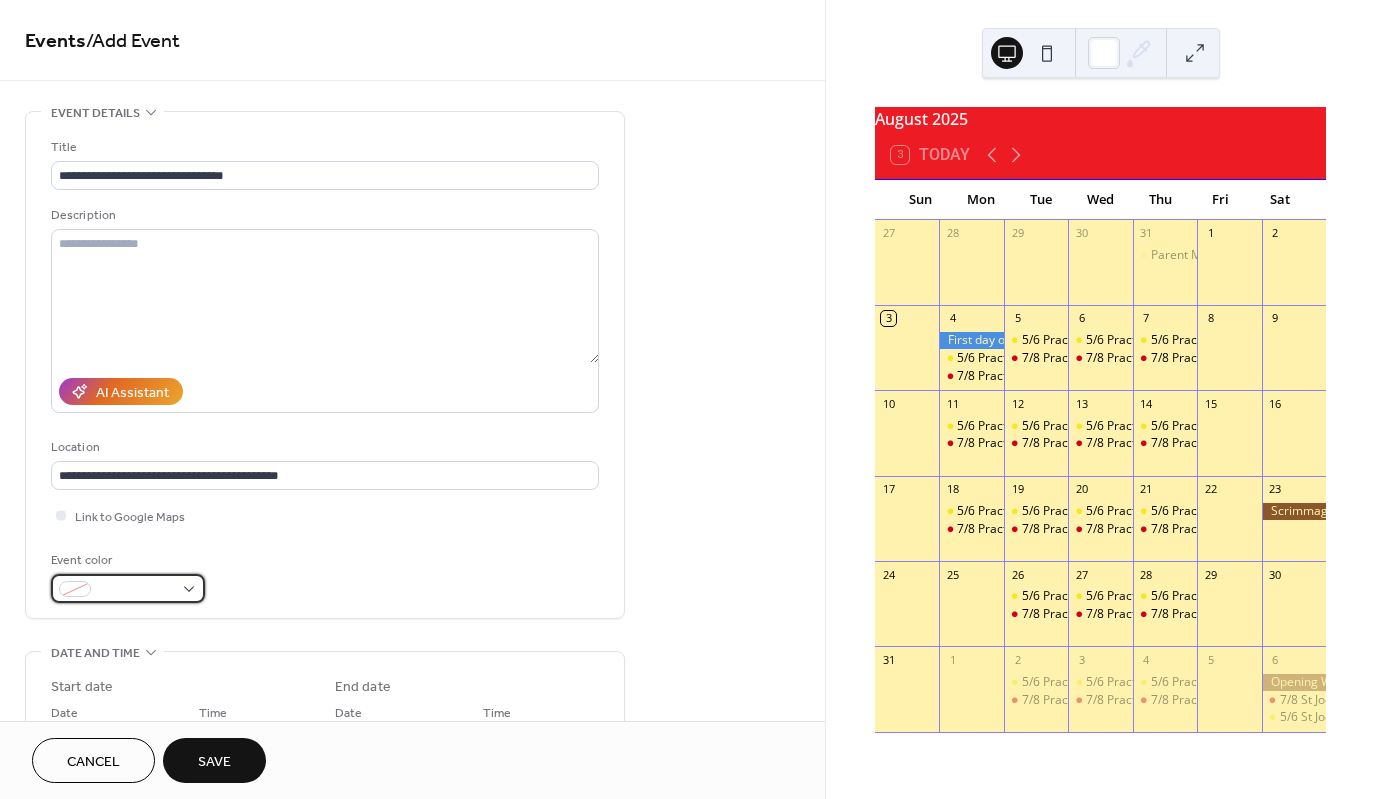 click at bounding box center [128, 588] 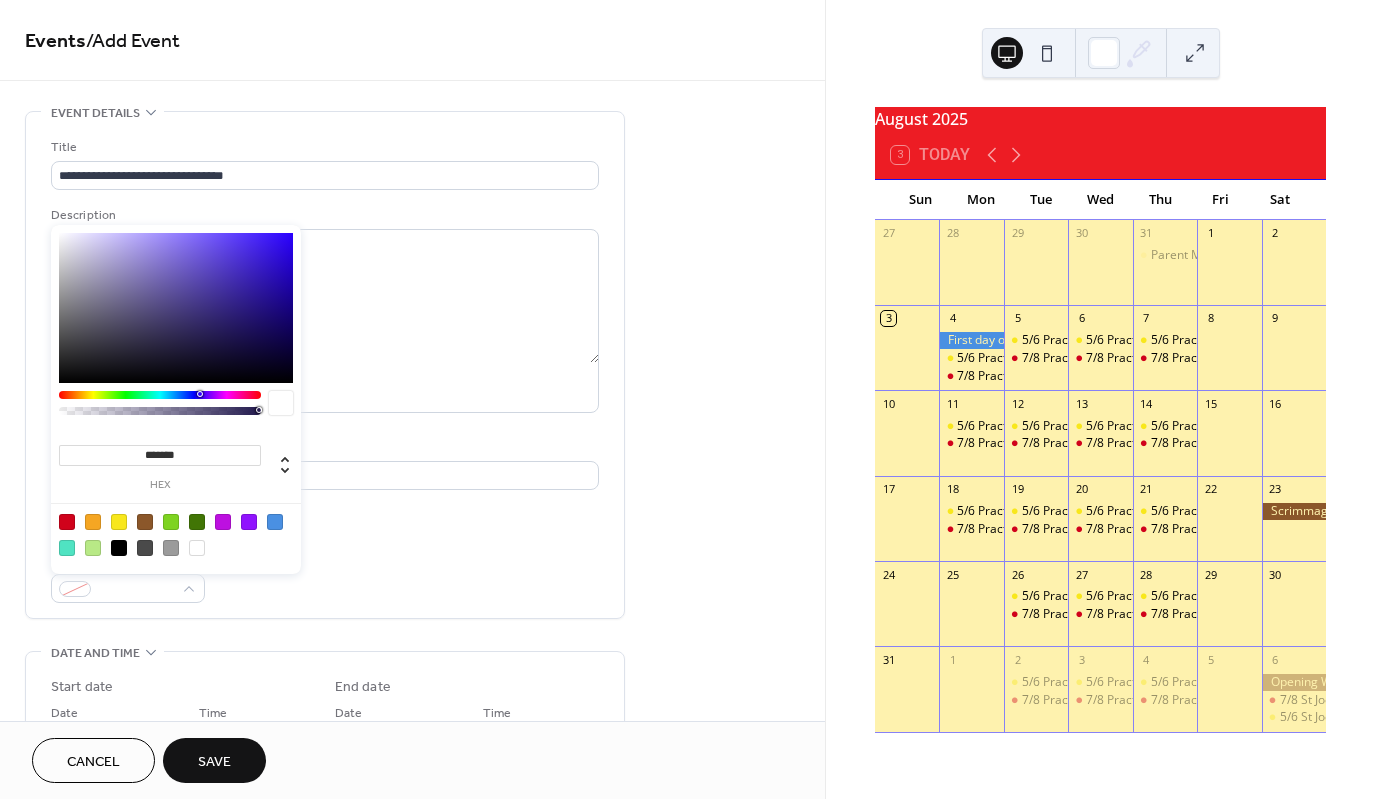 click at bounding box center [176, 534] 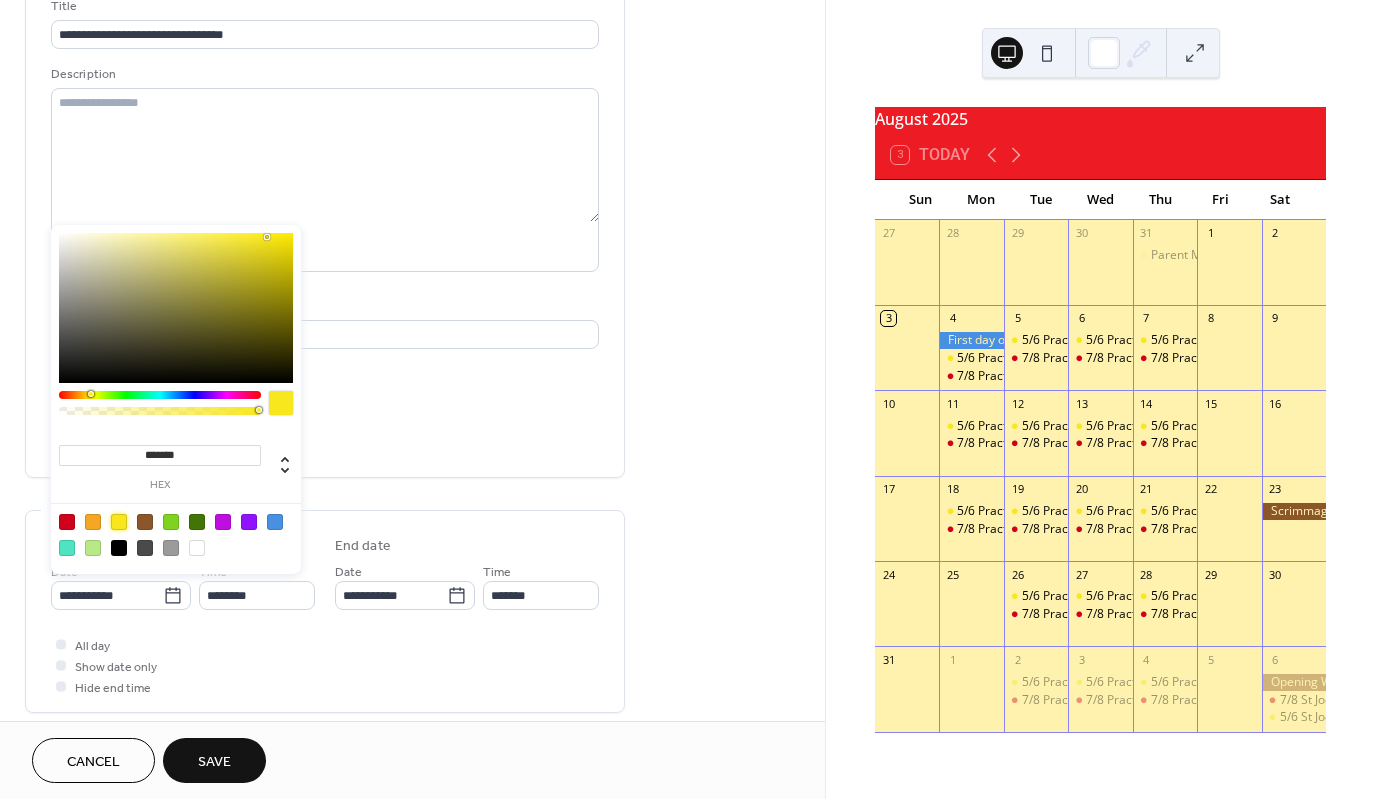 scroll, scrollTop: 200, scrollLeft: 0, axis: vertical 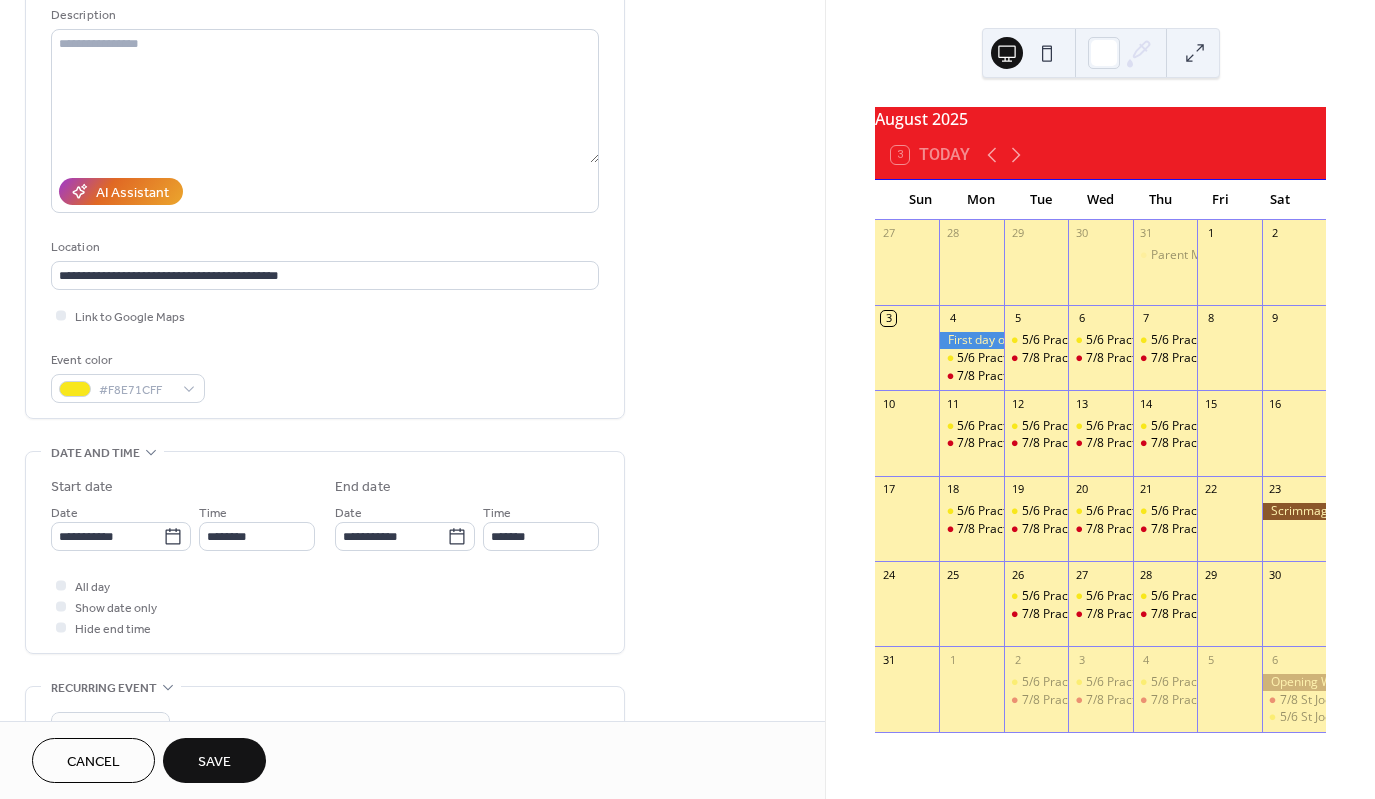 click on "All day Show date only Hide end time" at bounding box center (325, 606) 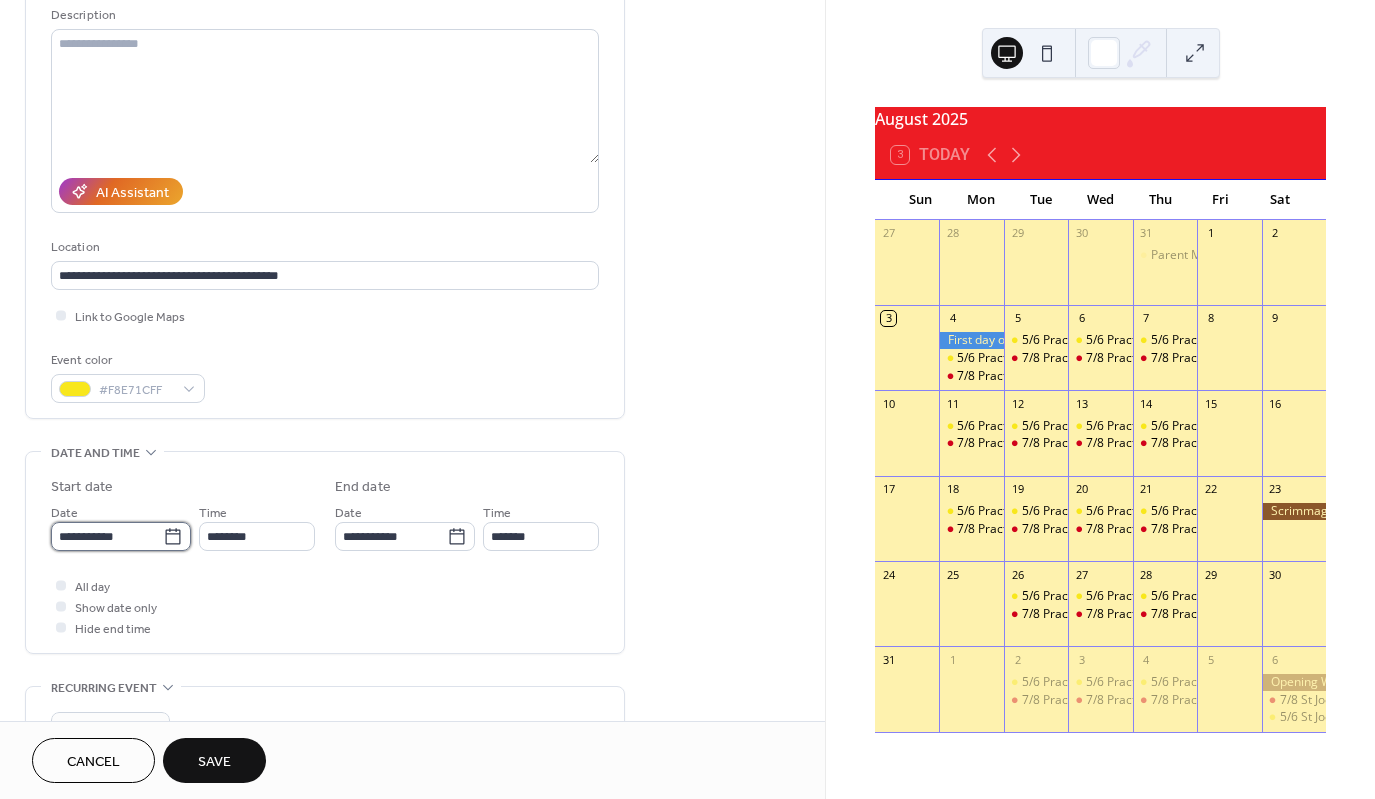 click on "**********" at bounding box center (107, 536) 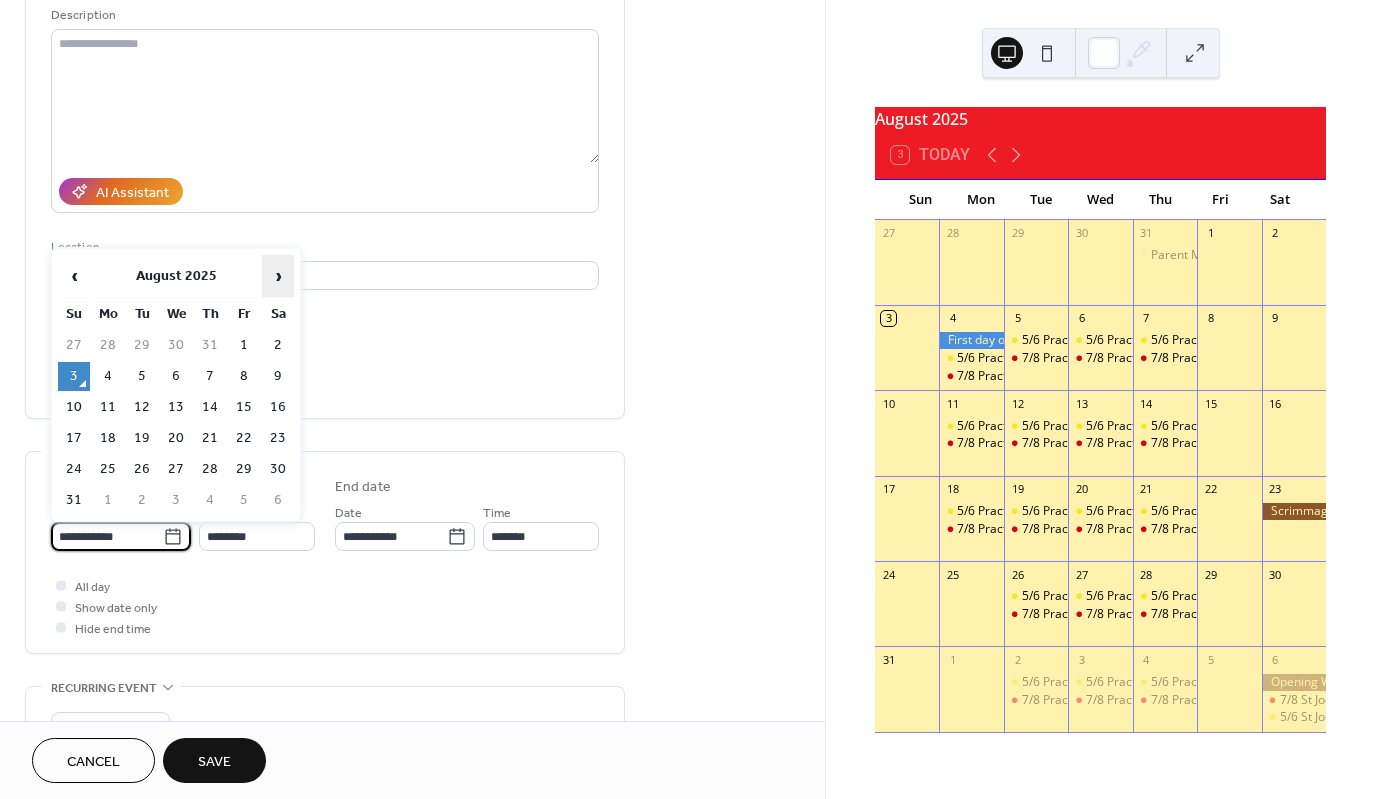 click on "›" at bounding box center [278, 276] 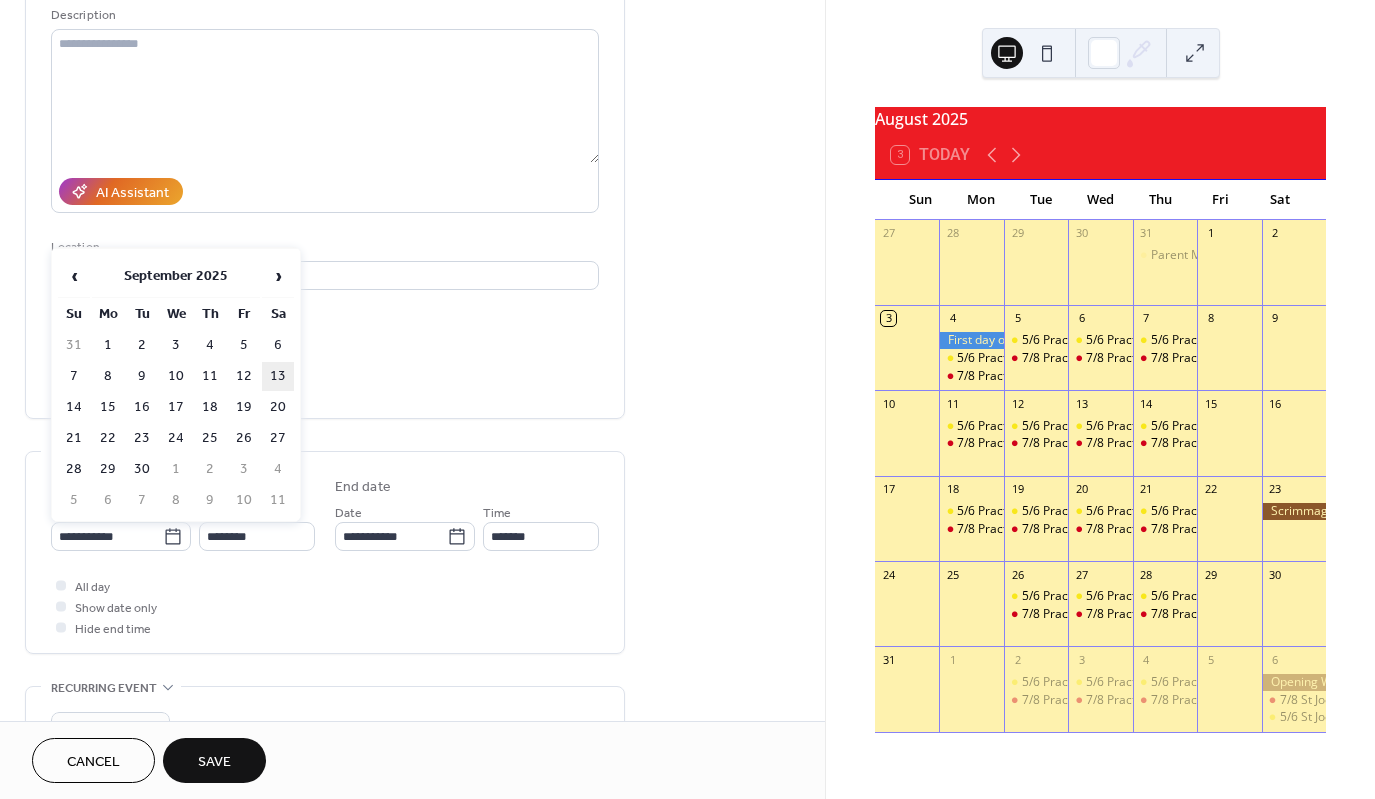 click on "13" at bounding box center (278, 376) 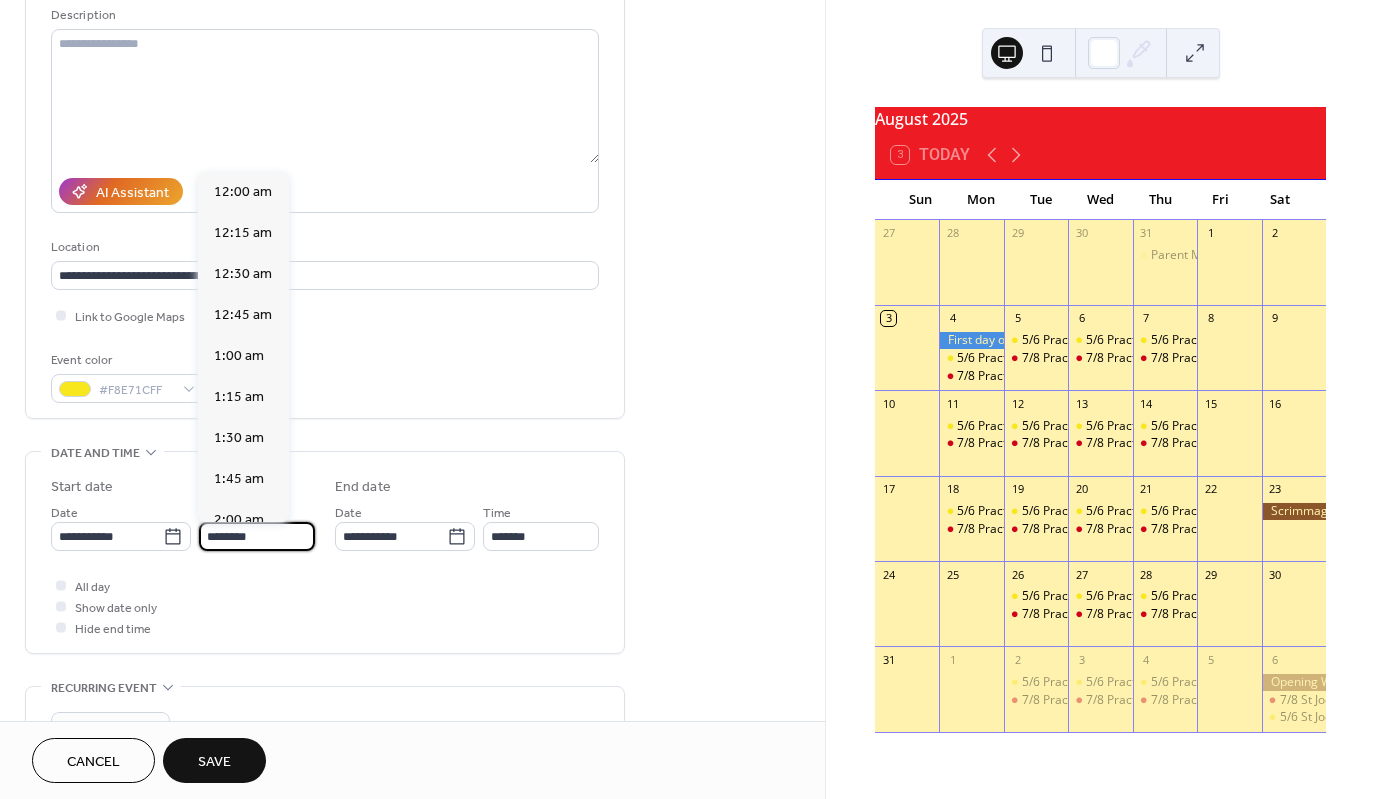 scroll, scrollTop: 1968, scrollLeft: 0, axis: vertical 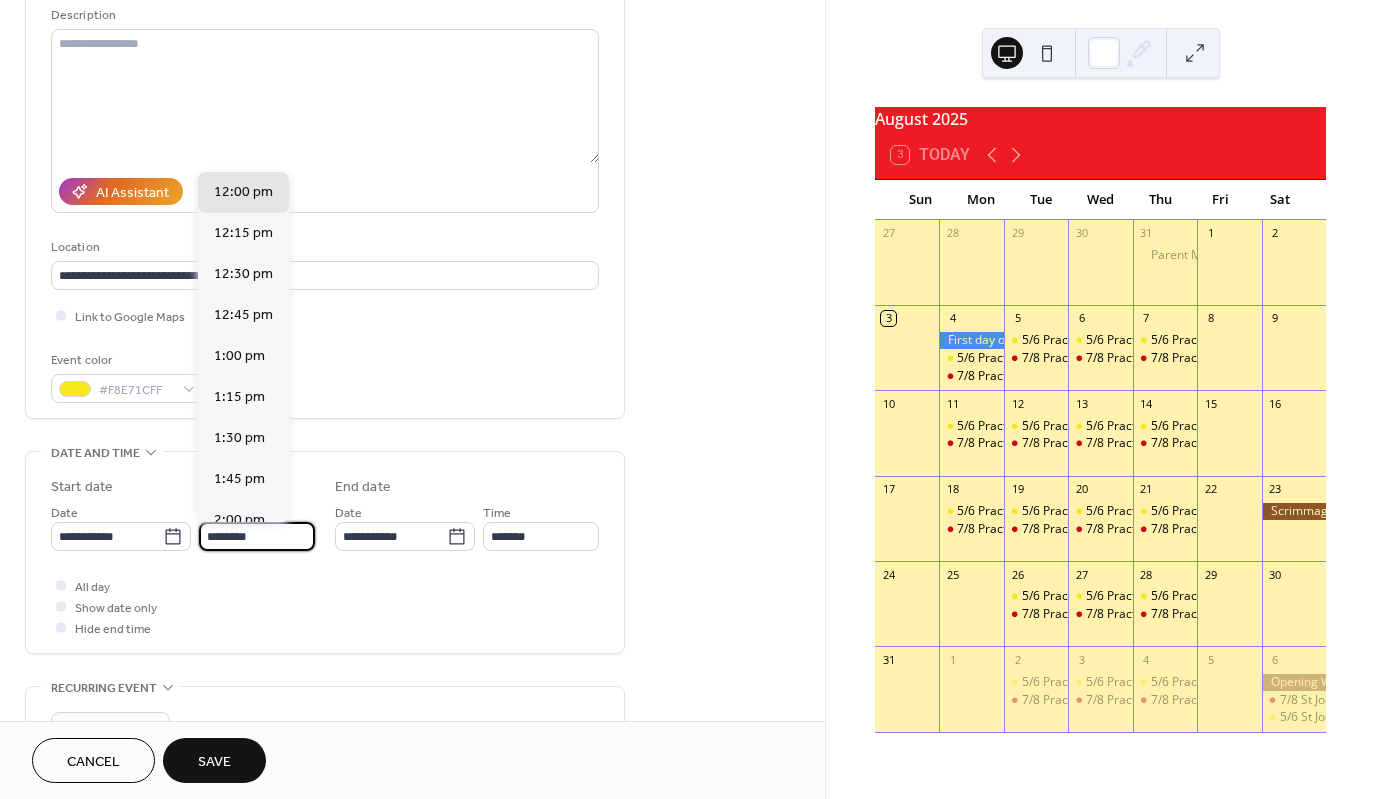 drag, startPoint x: 284, startPoint y: 528, endPoint x: 195, endPoint y: 535, distance: 89.27486 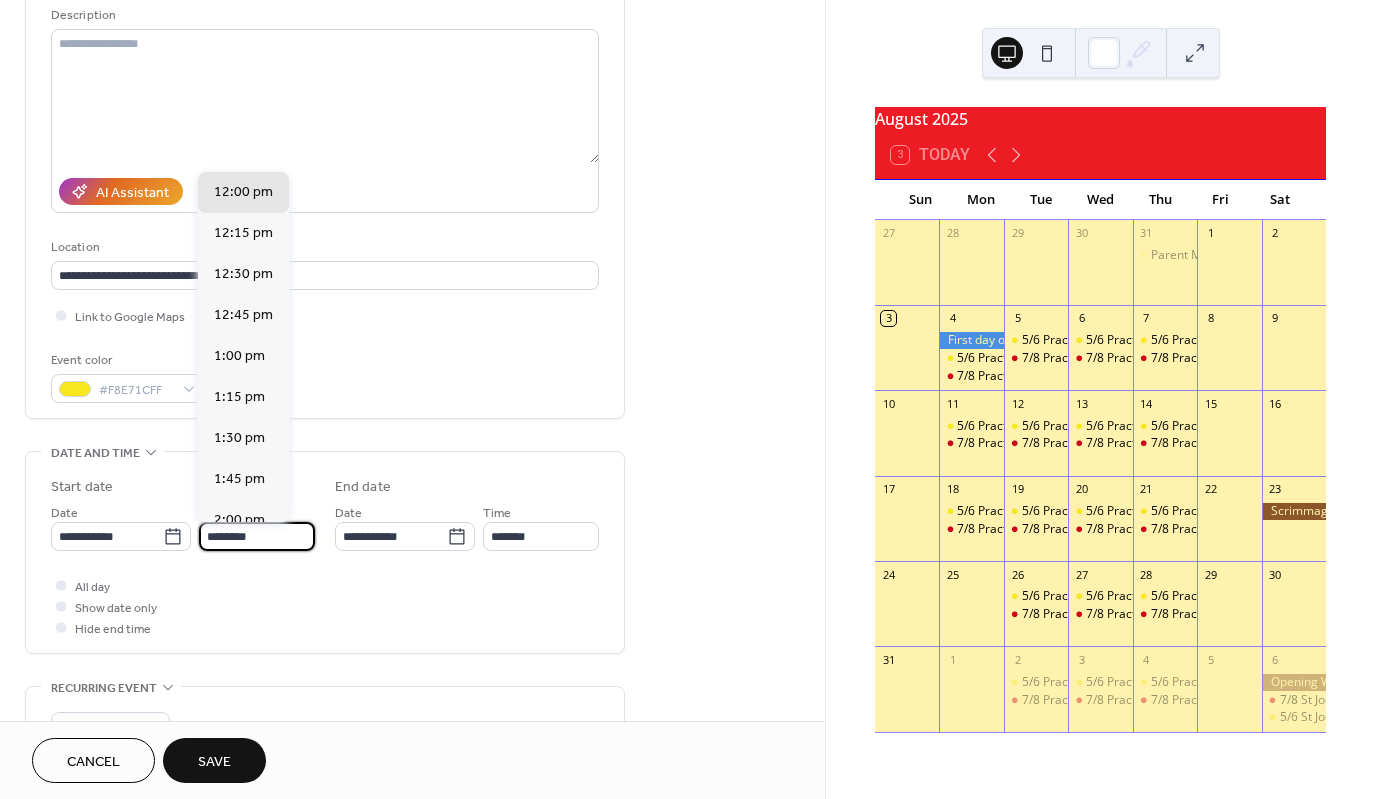 click on "**********" at bounding box center [183, 526] 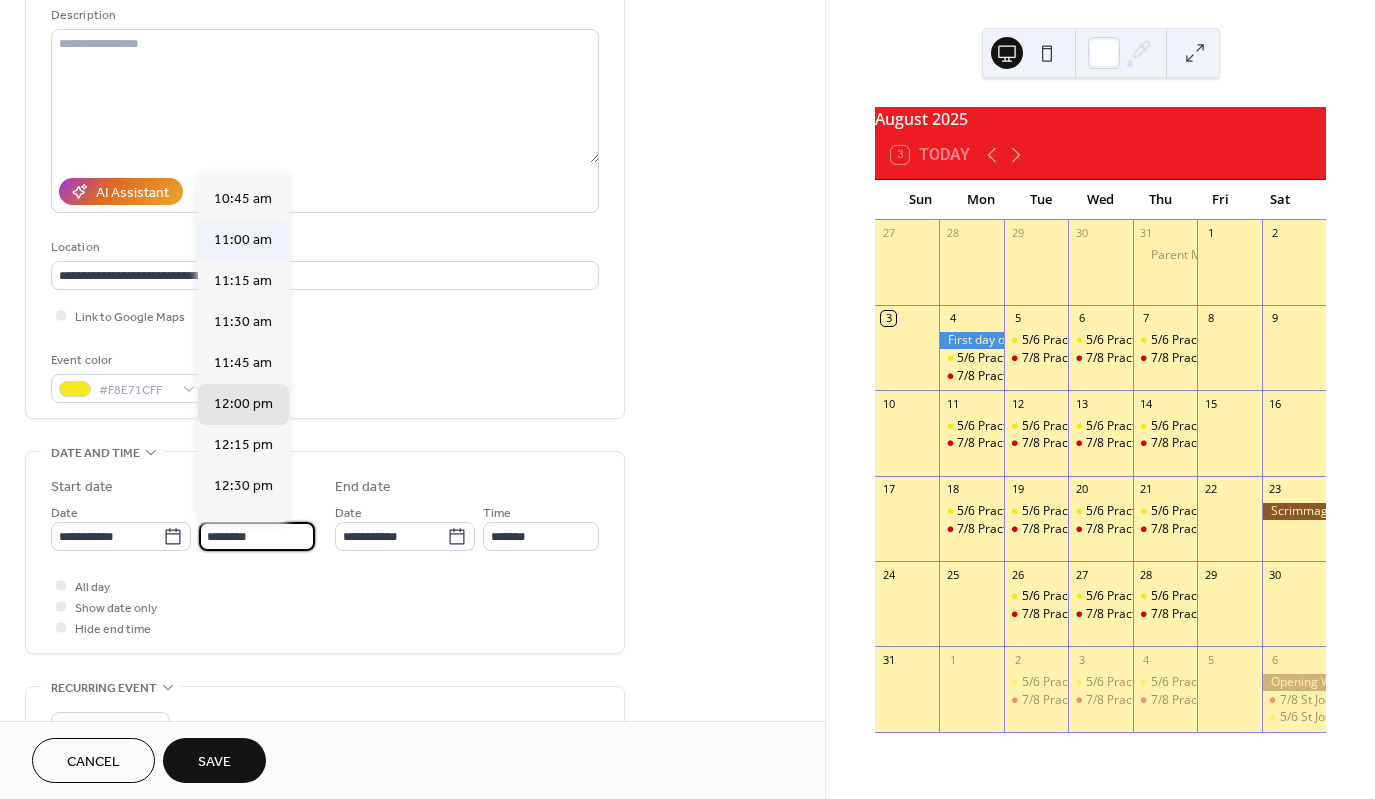 scroll, scrollTop: 1668, scrollLeft: 0, axis: vertical 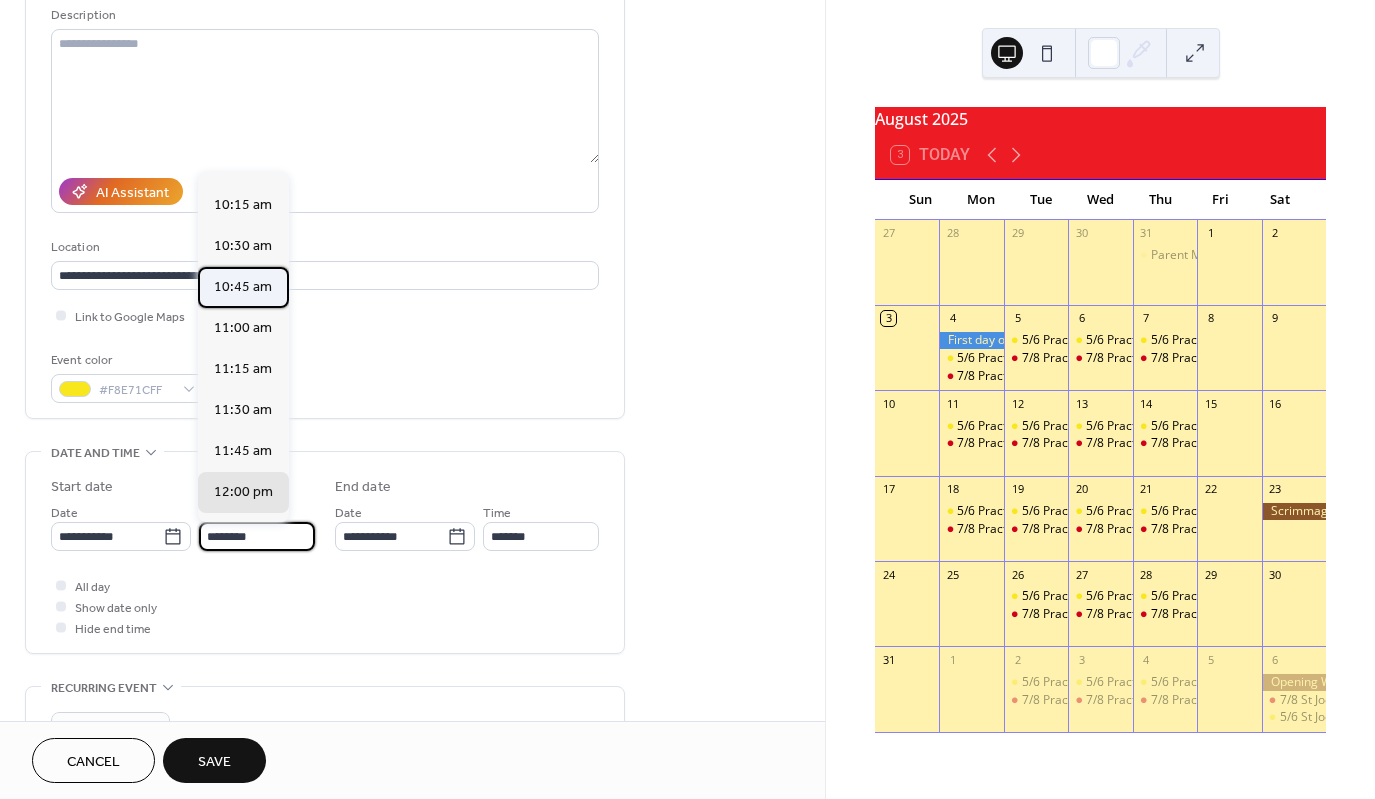 click on "10:45 am" at bounding box center (243, 287) 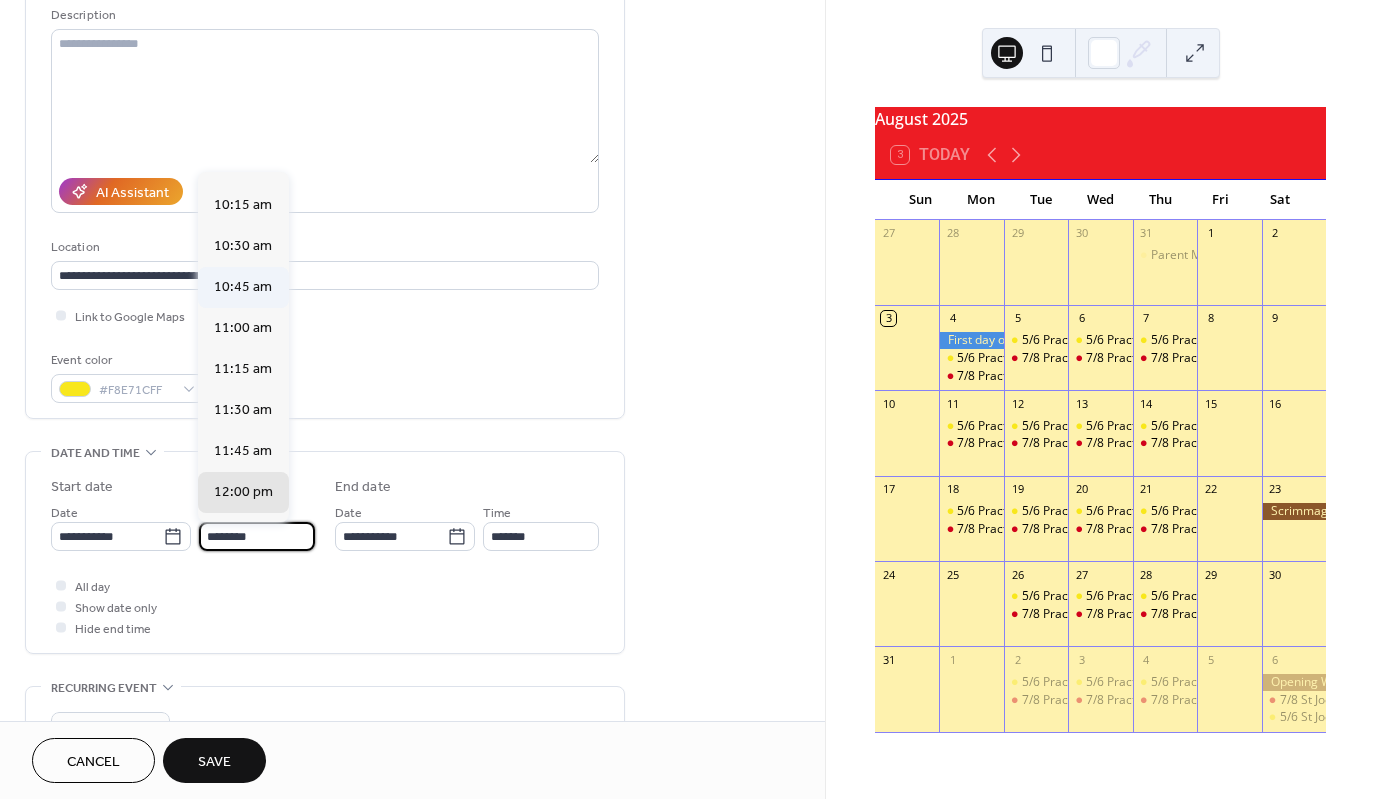 type on "********" 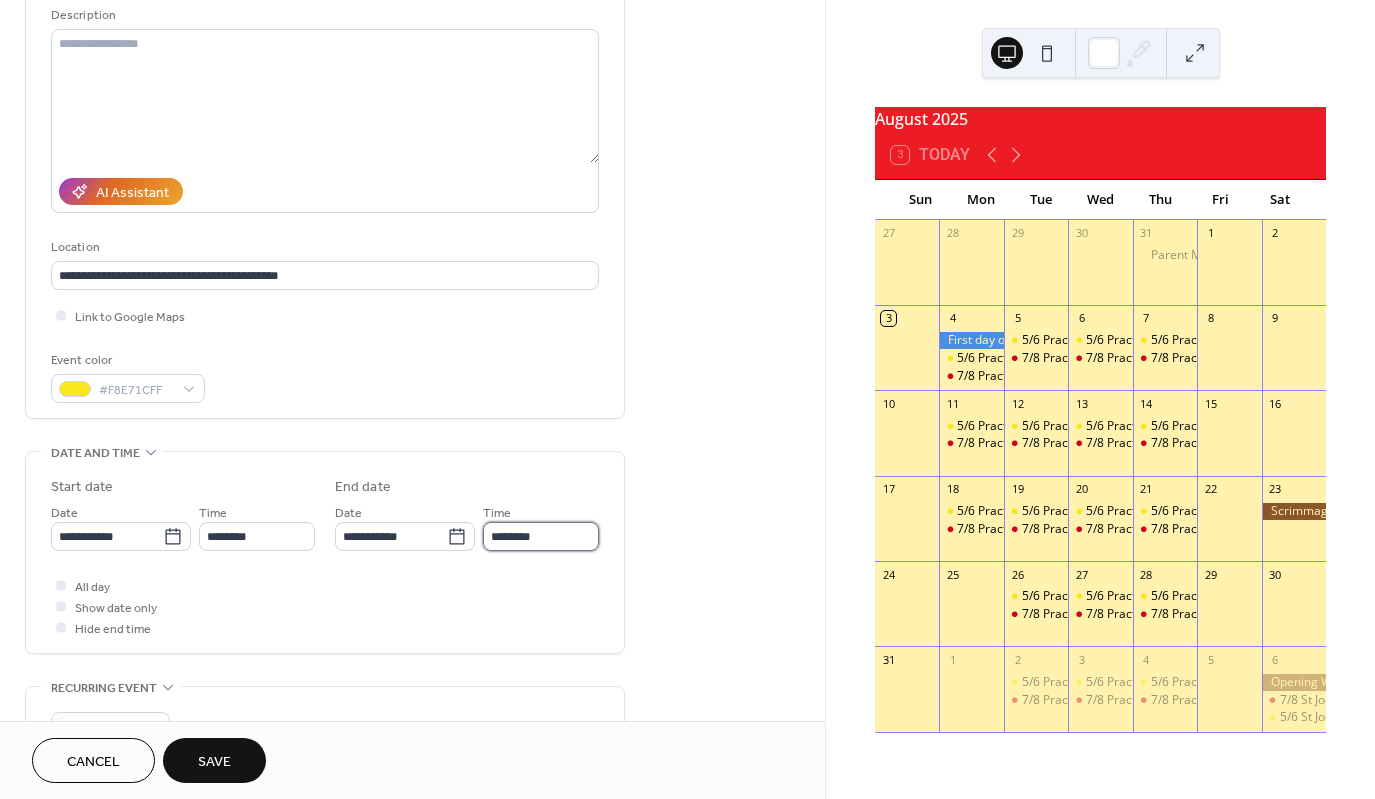 click on "********" at bounding box center [541, 536] 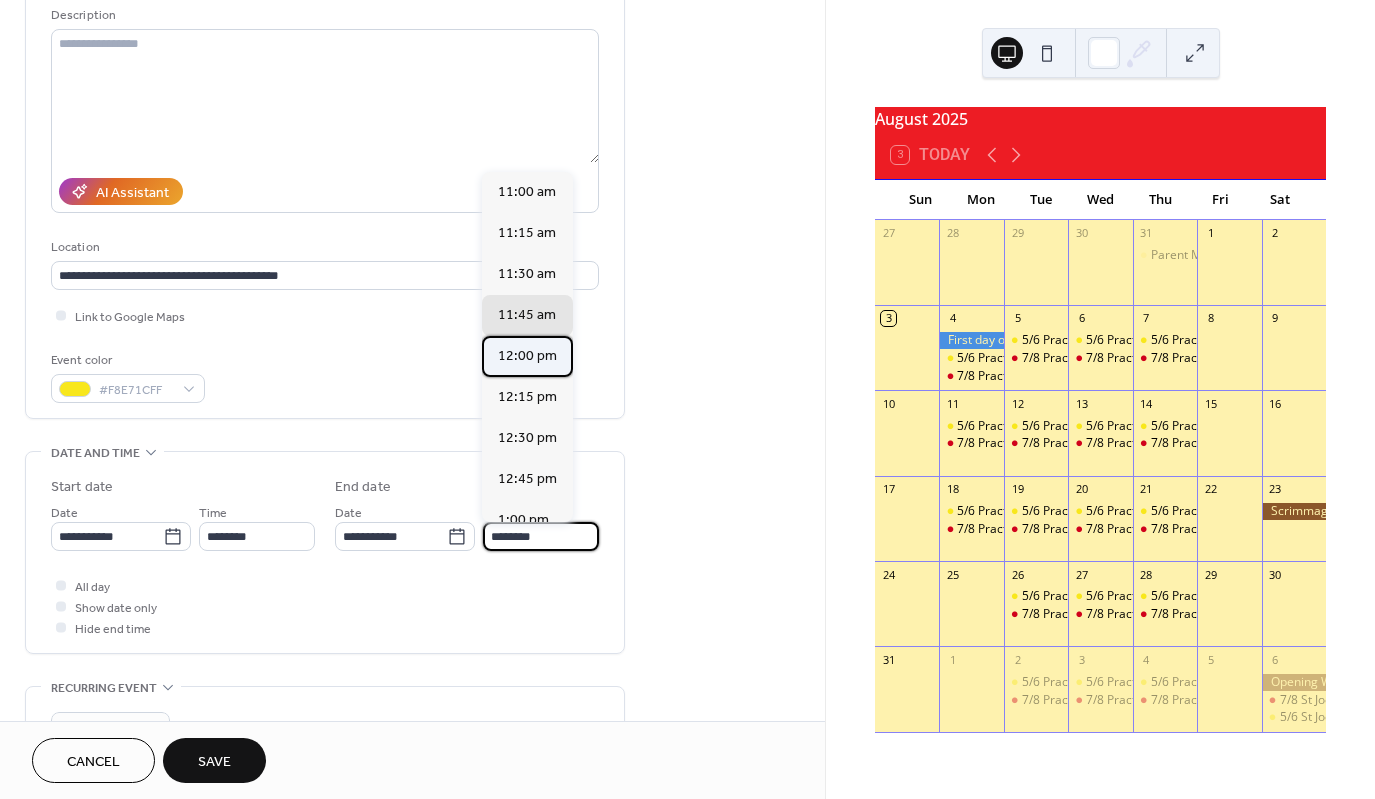 click on "12:00 pm" at bounding box center [527, 356] 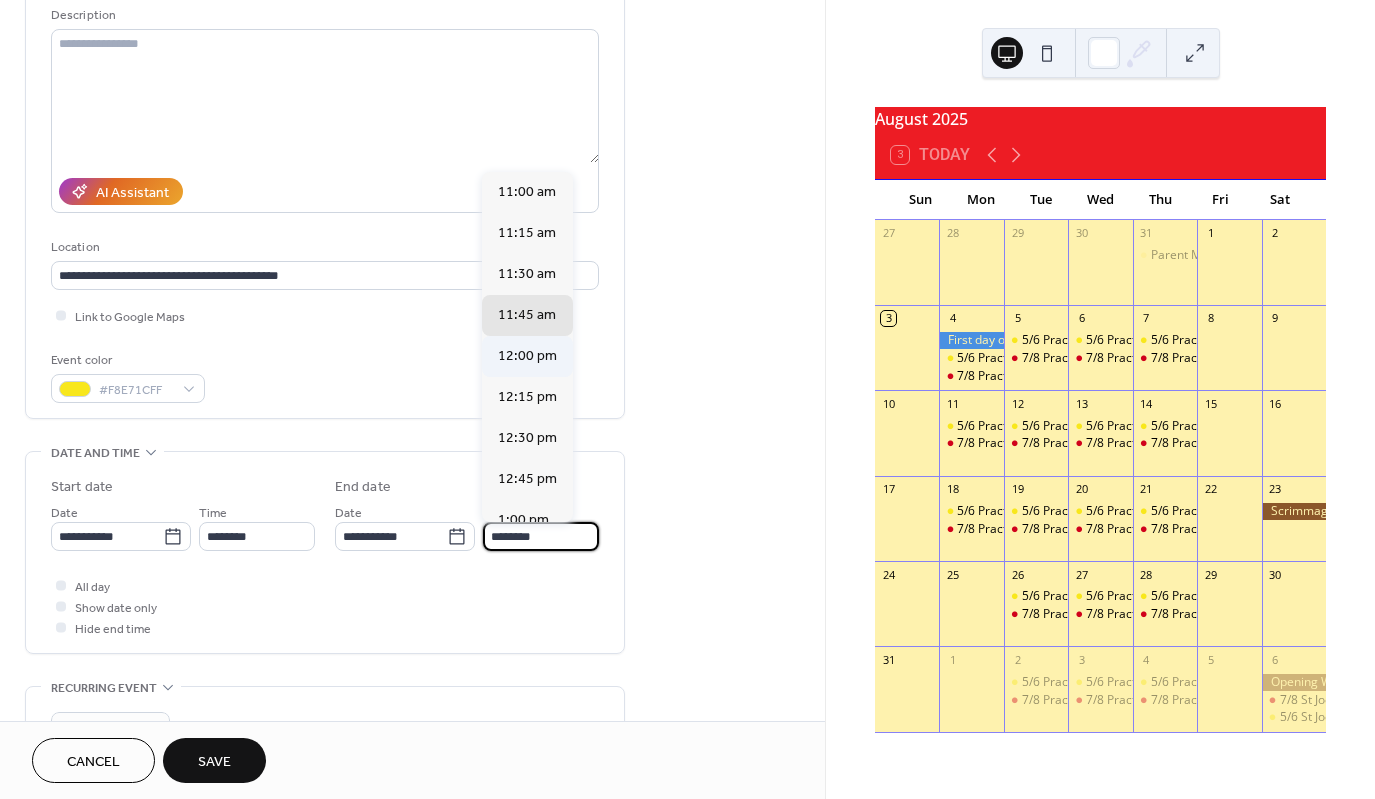 type on "********" 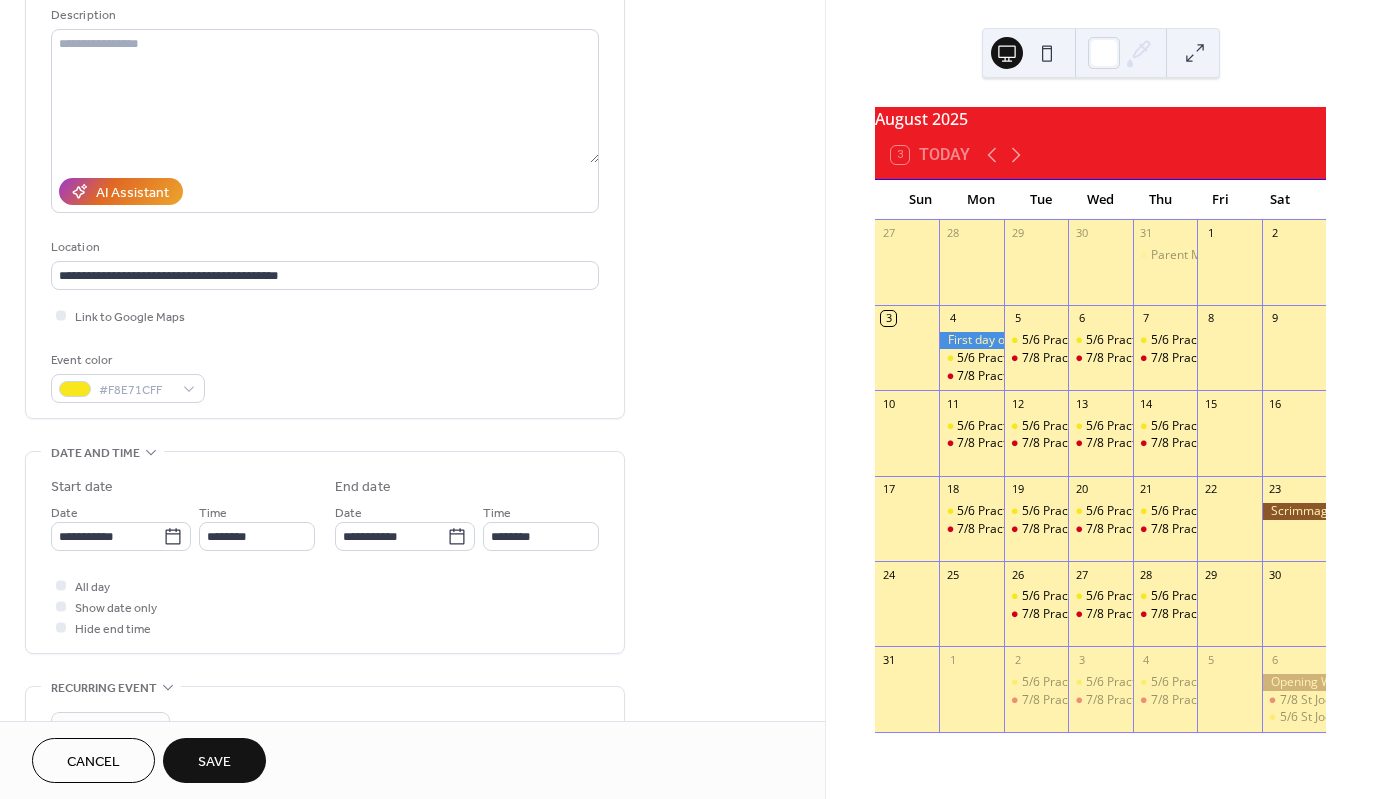 click on "Save" at bounding box center (214, 762) 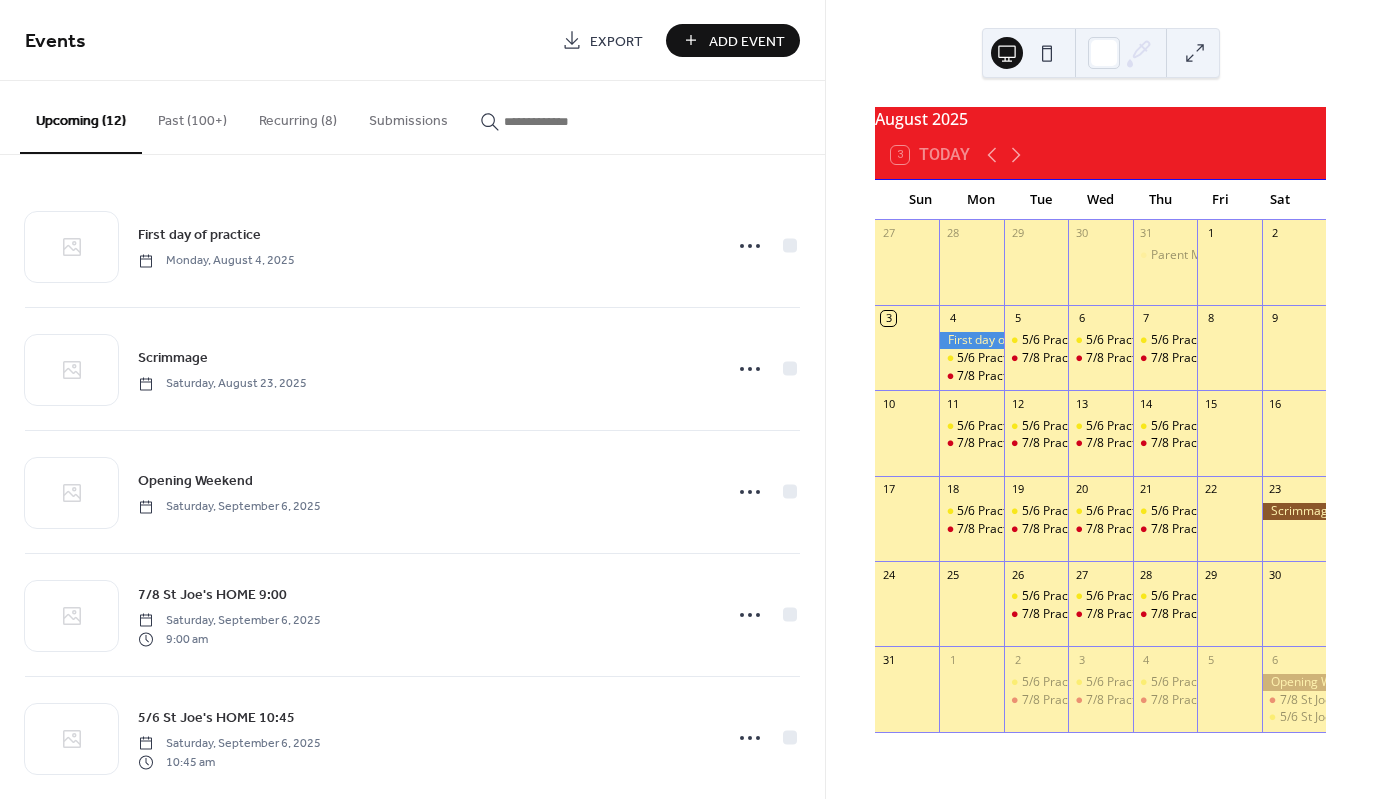 drag, startPoint x: 673, startPoint y: 53, endPoint x: 742, endPoint y: 43, distance: 69.72087 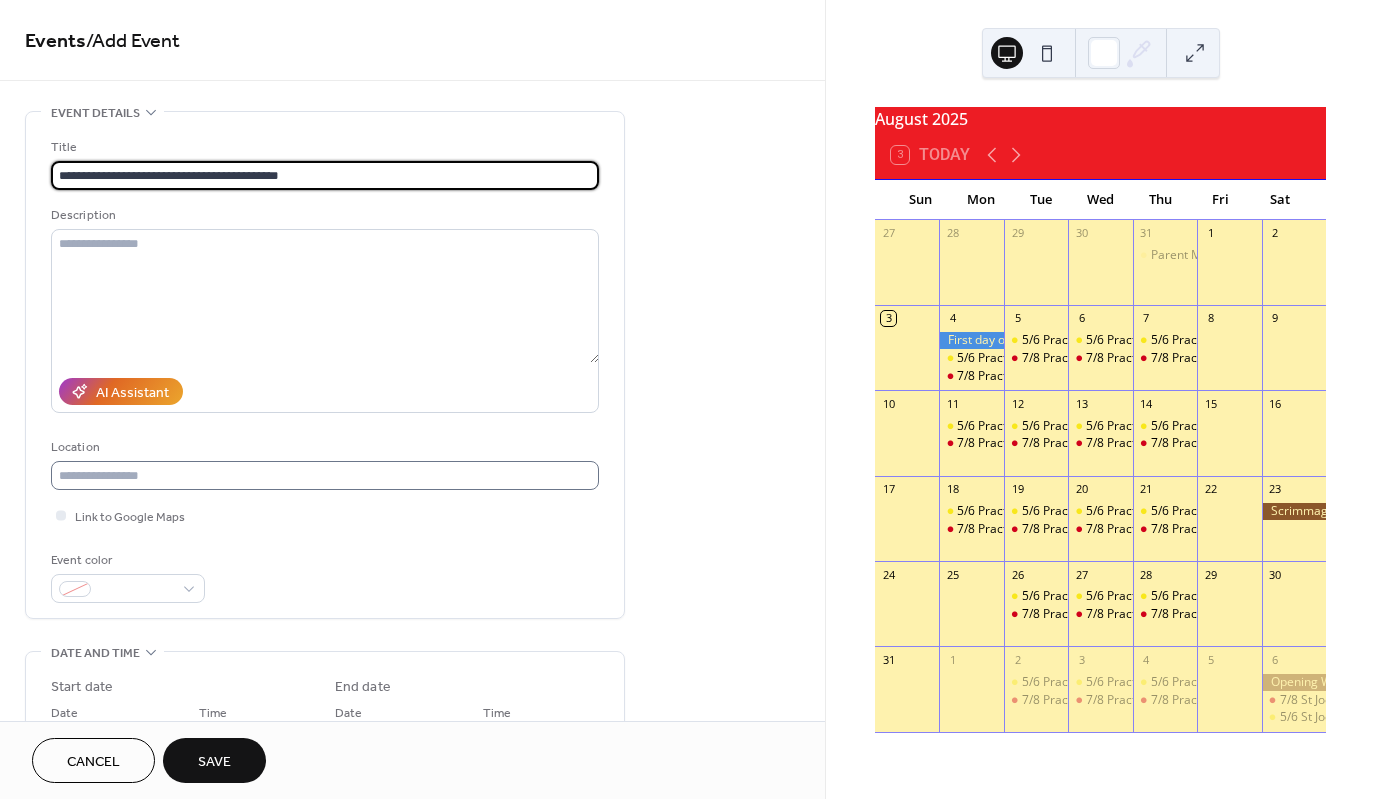 type on "**********" 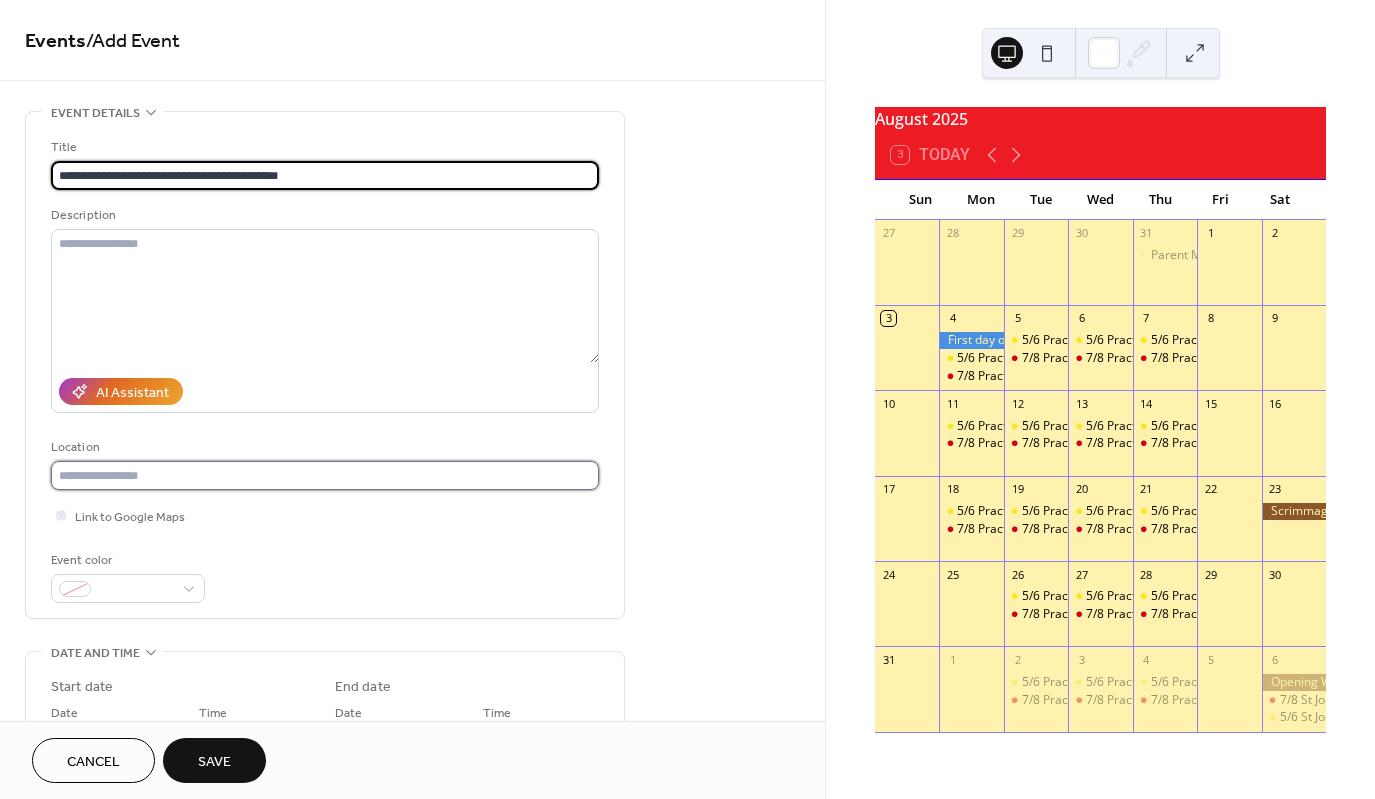 click at bounding box center (325, 475) 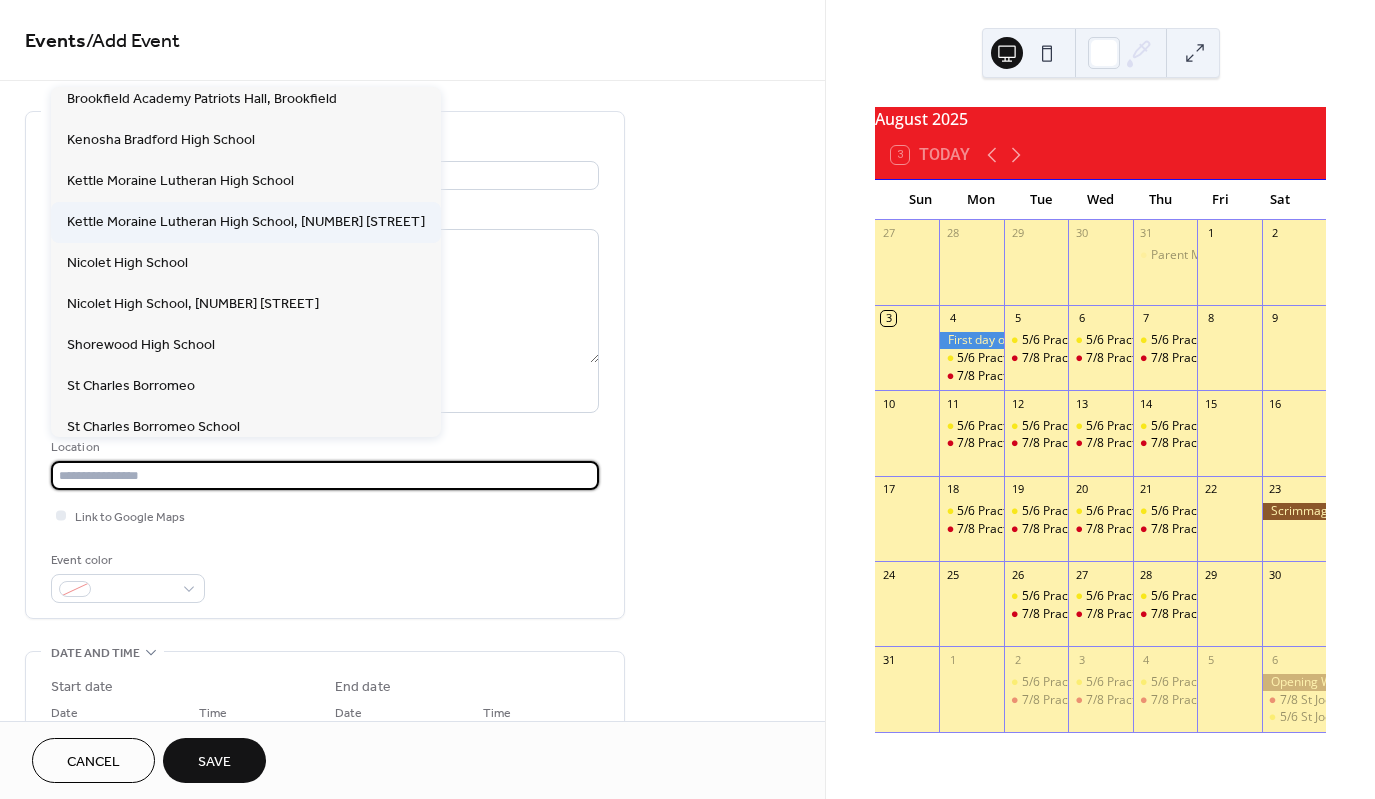 scroll, scrollTop: 0, scrollLeft: 0, axis: both 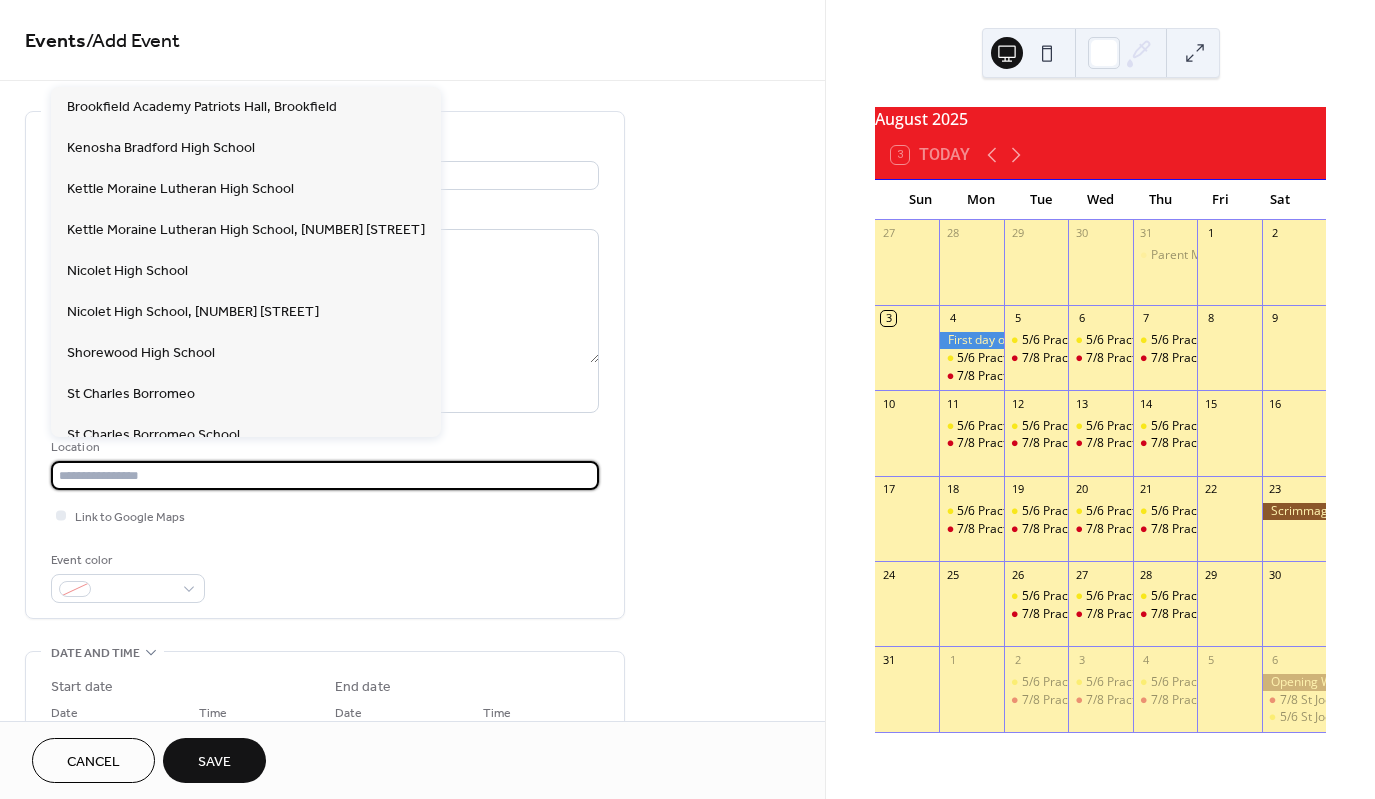 click at bounding box center [325, 475] 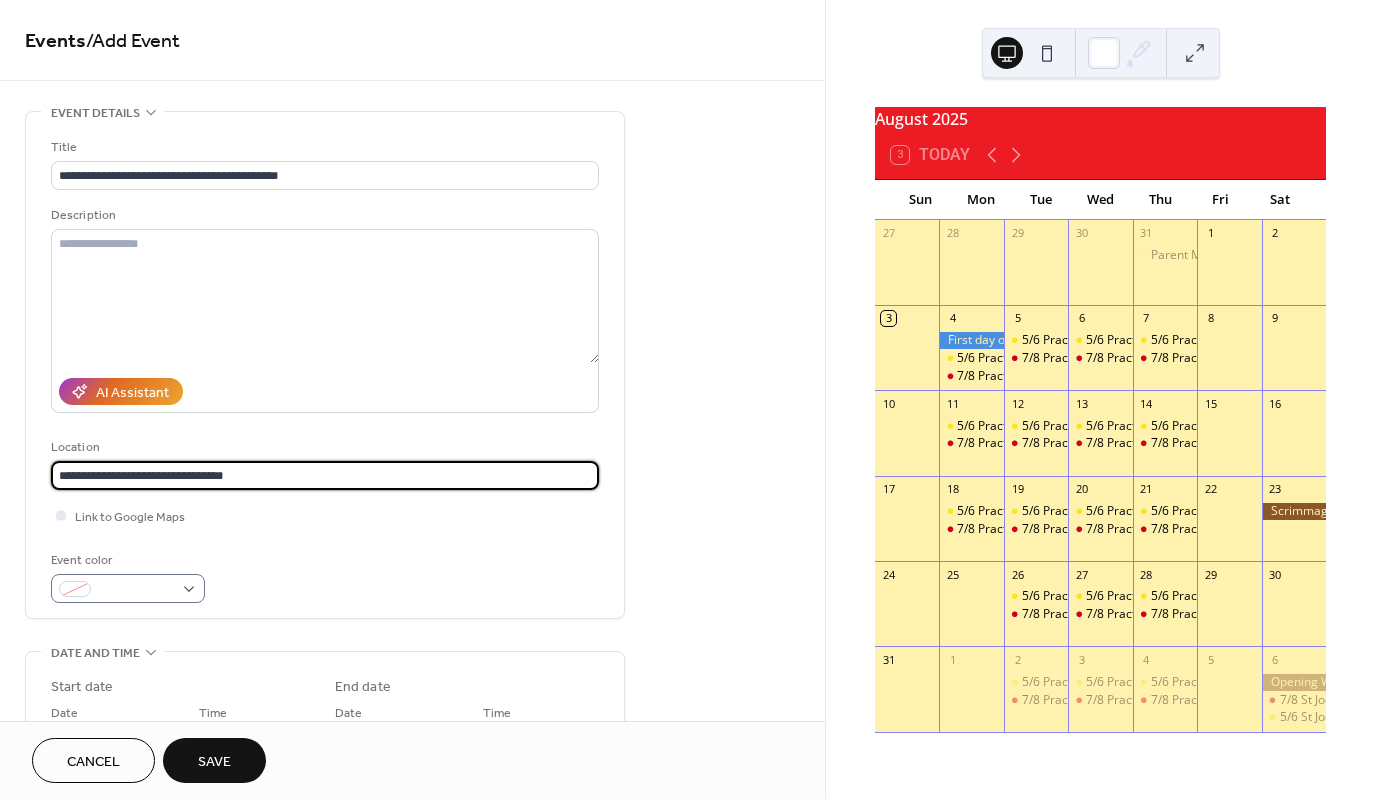 type on "**********" 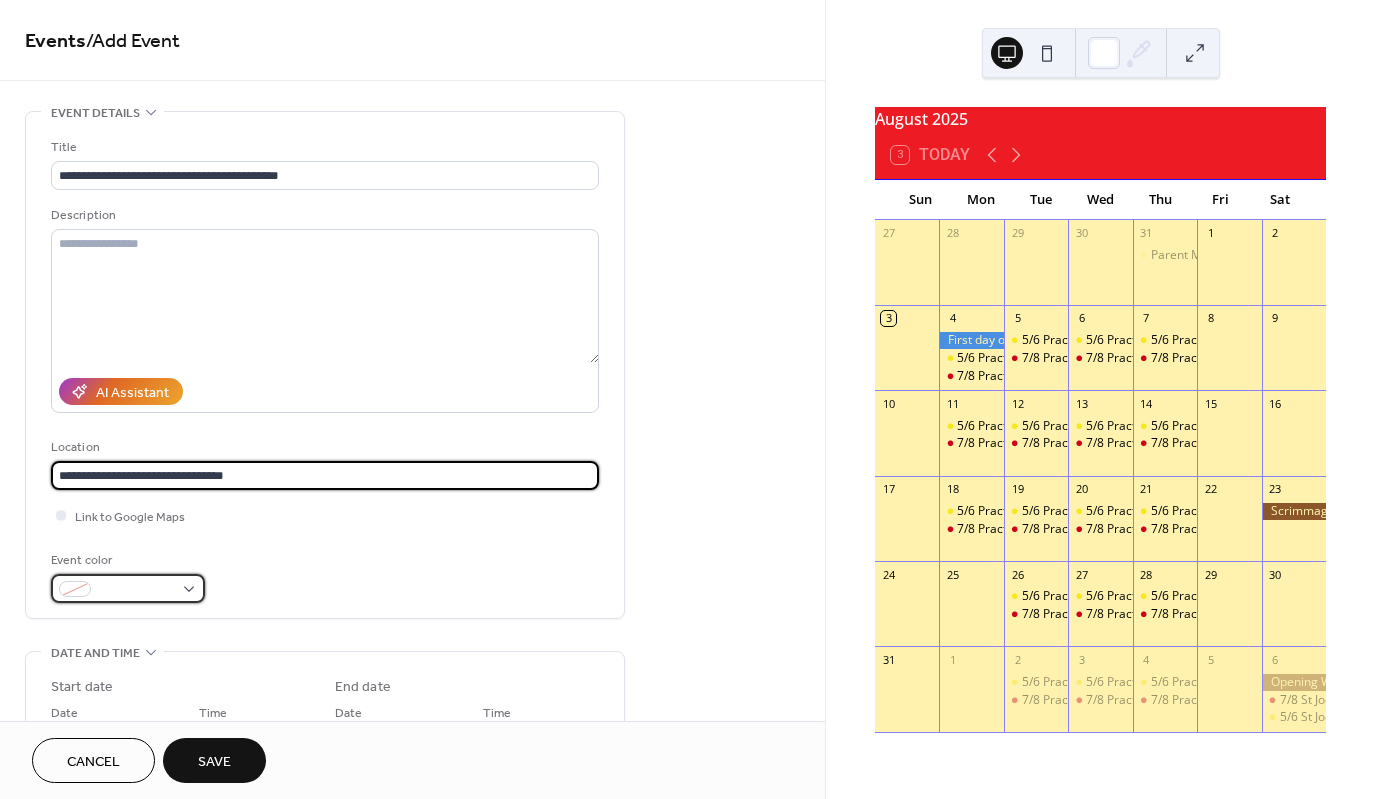 click at bounding box center (128, 588) 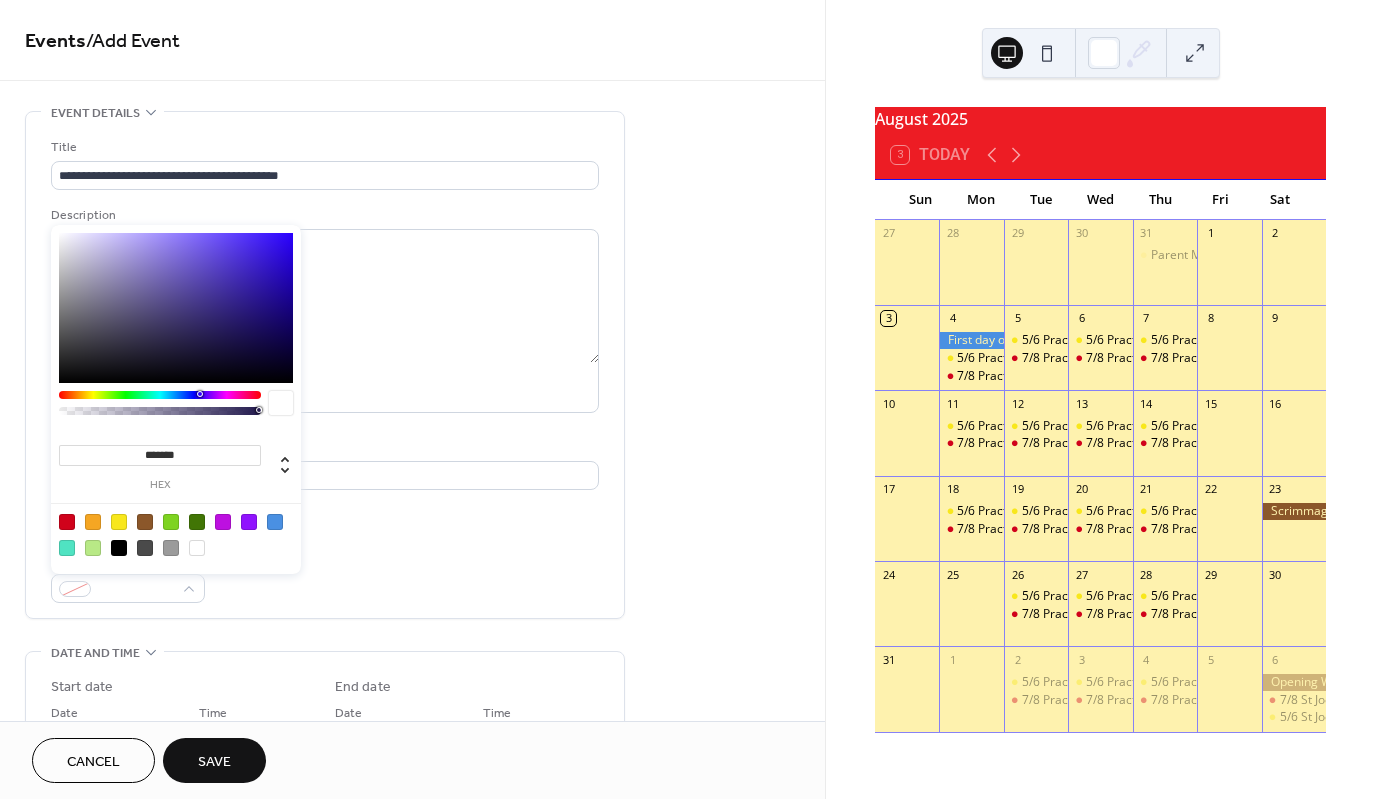 click at bounding box center (119, 522) 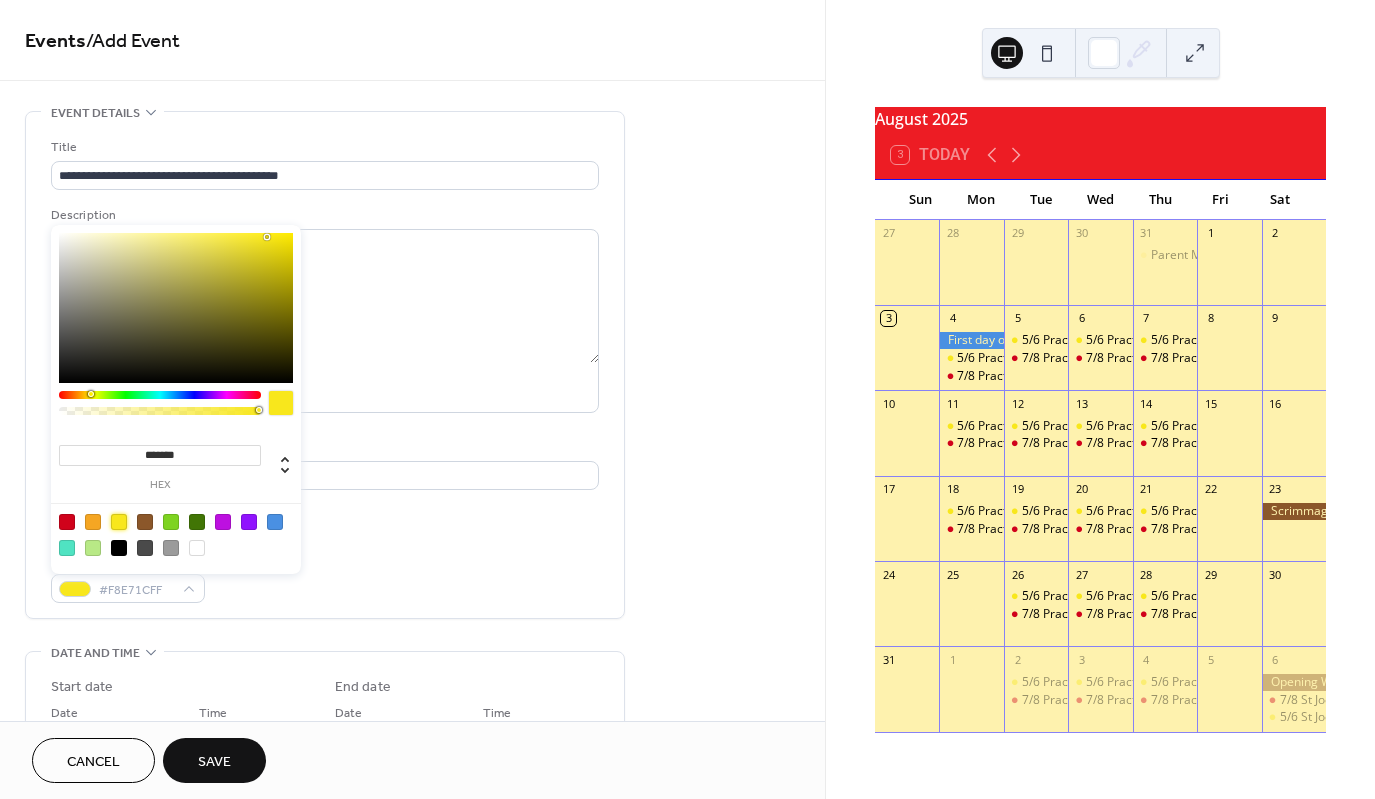 click on "**********" at bounding box center [325, 752] 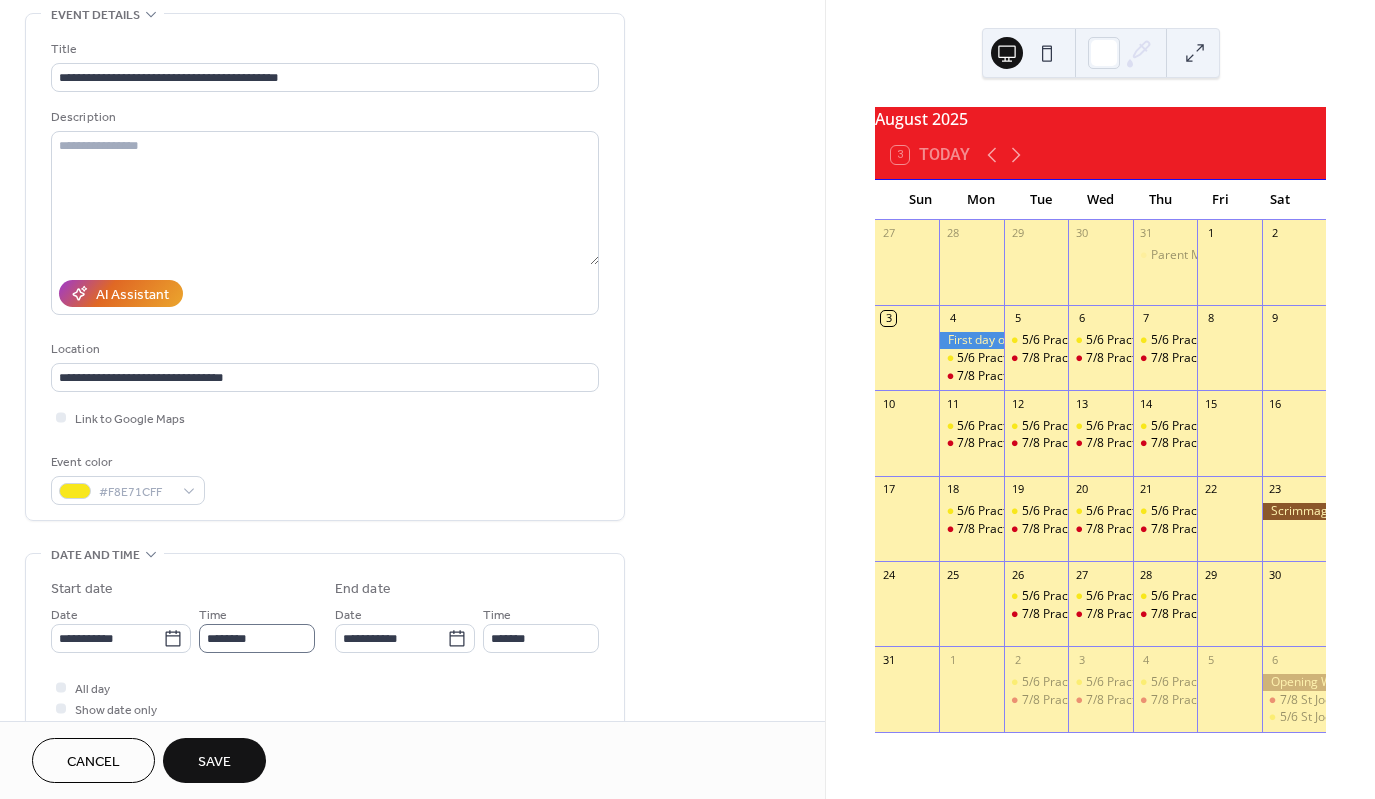 scroll, scrollTop: 100, scrollLeft: 0, axis: vertical 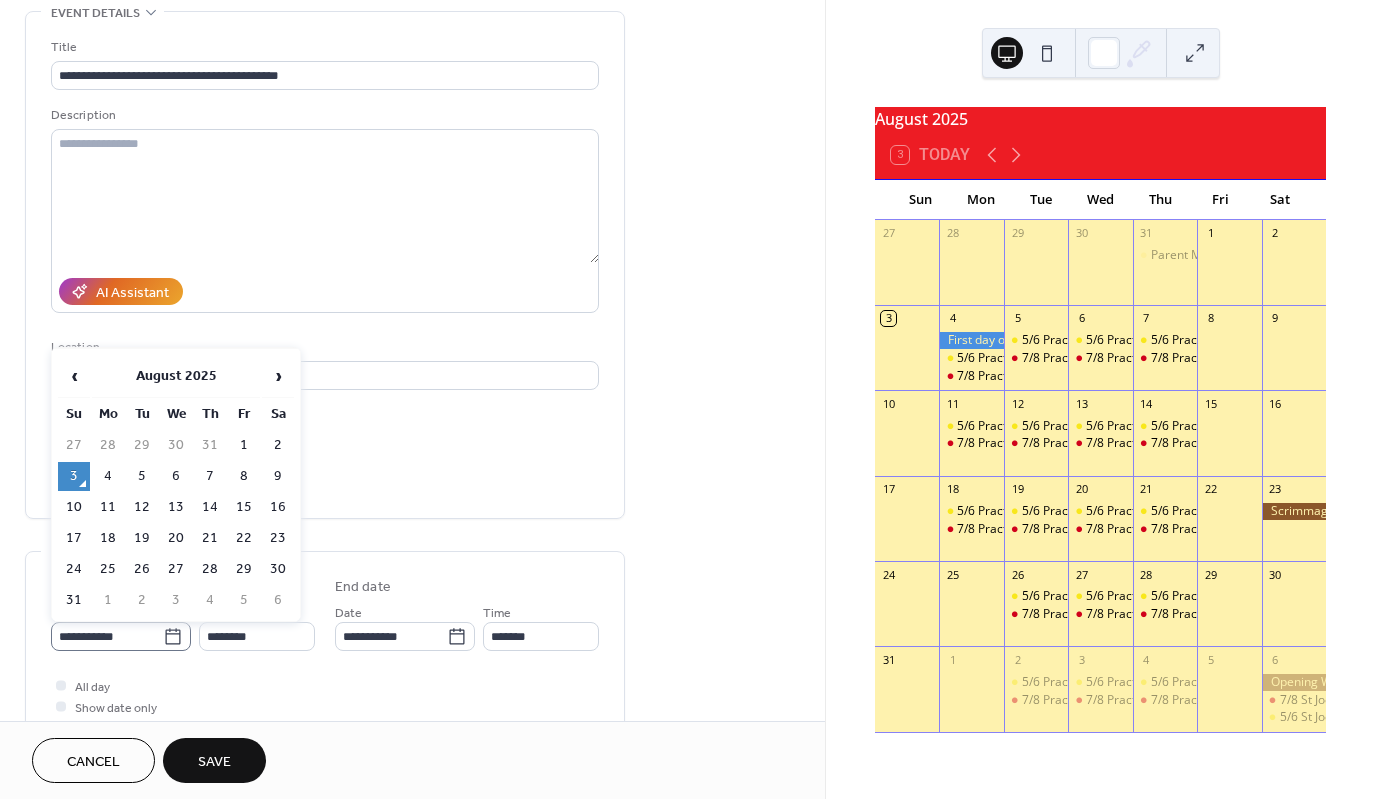 click 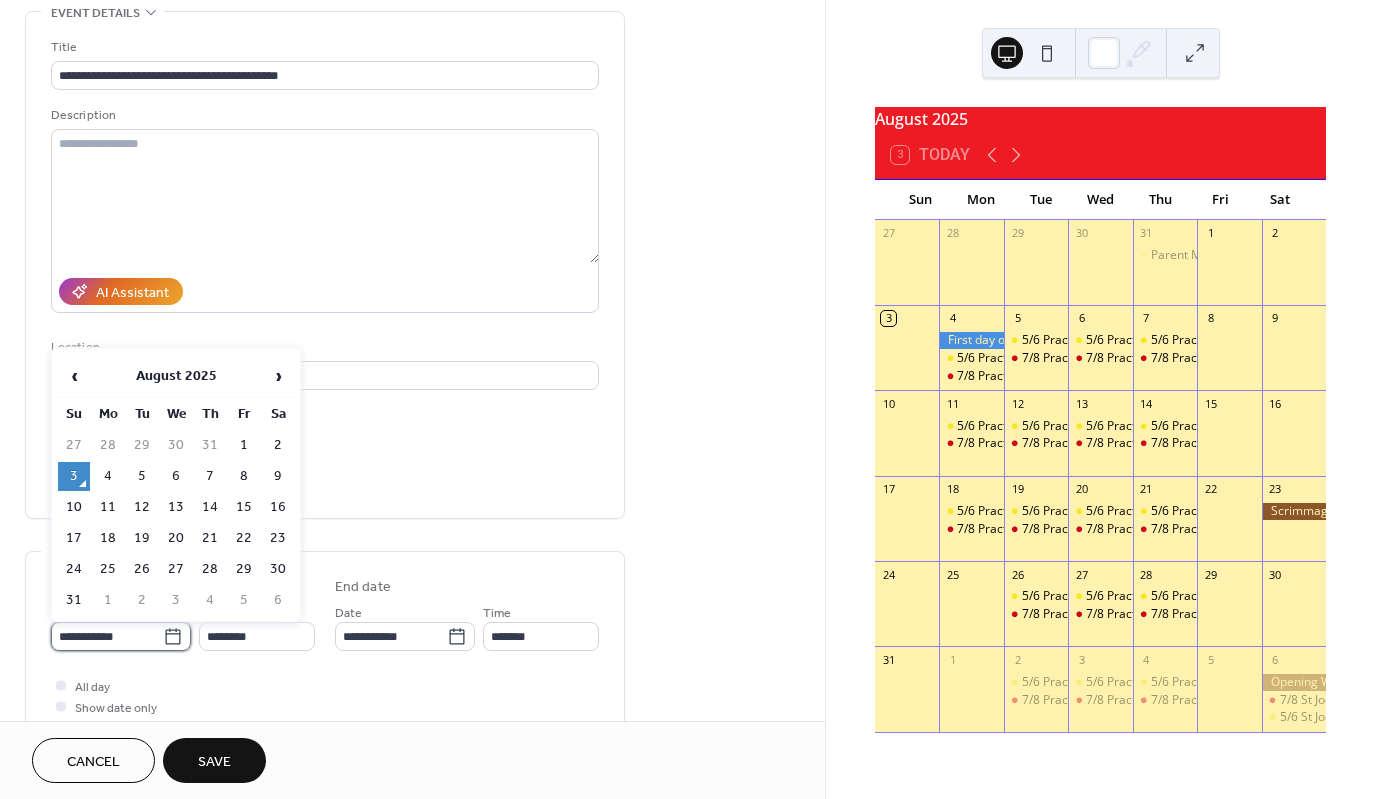 click on "**********" at bounding box center [107, 636] 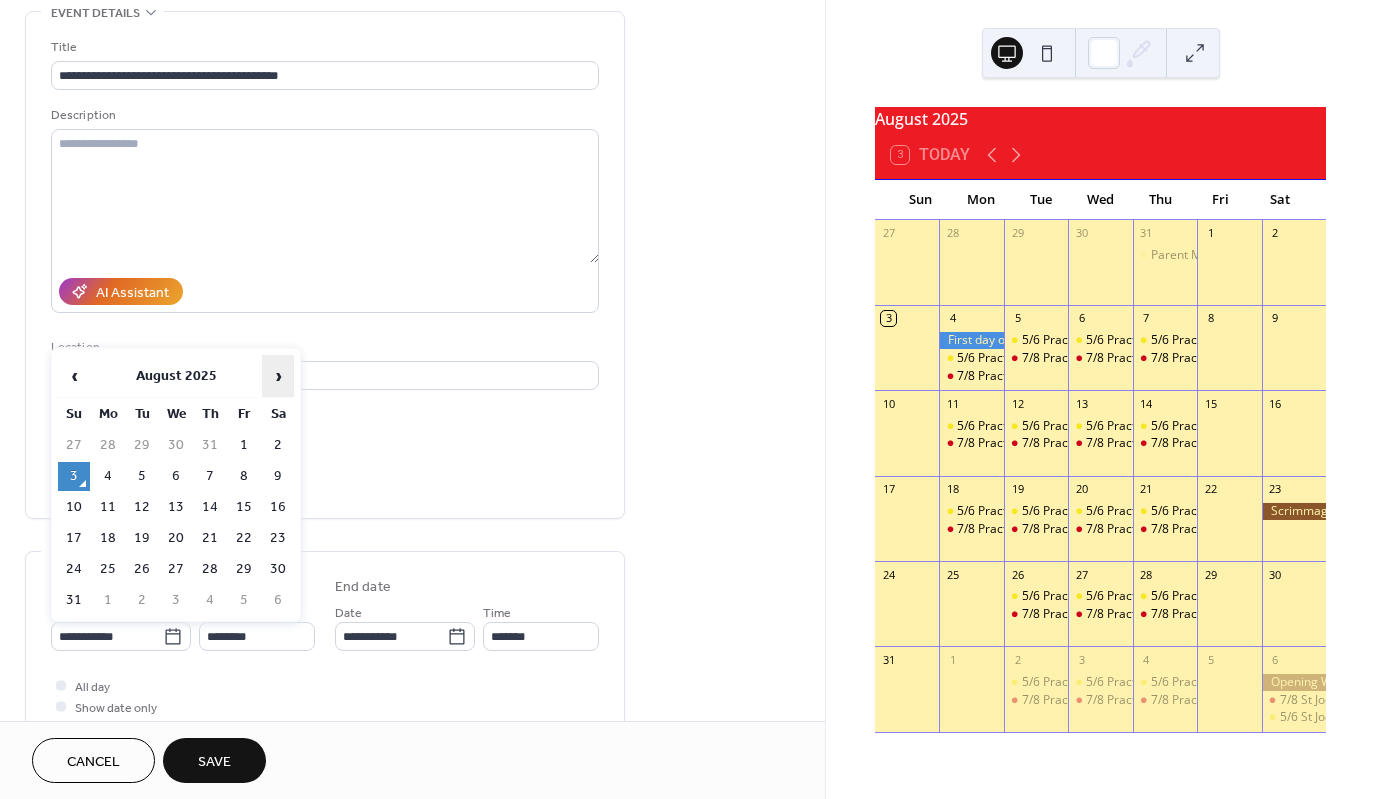 click on "›" at bounding box center [278, 376] 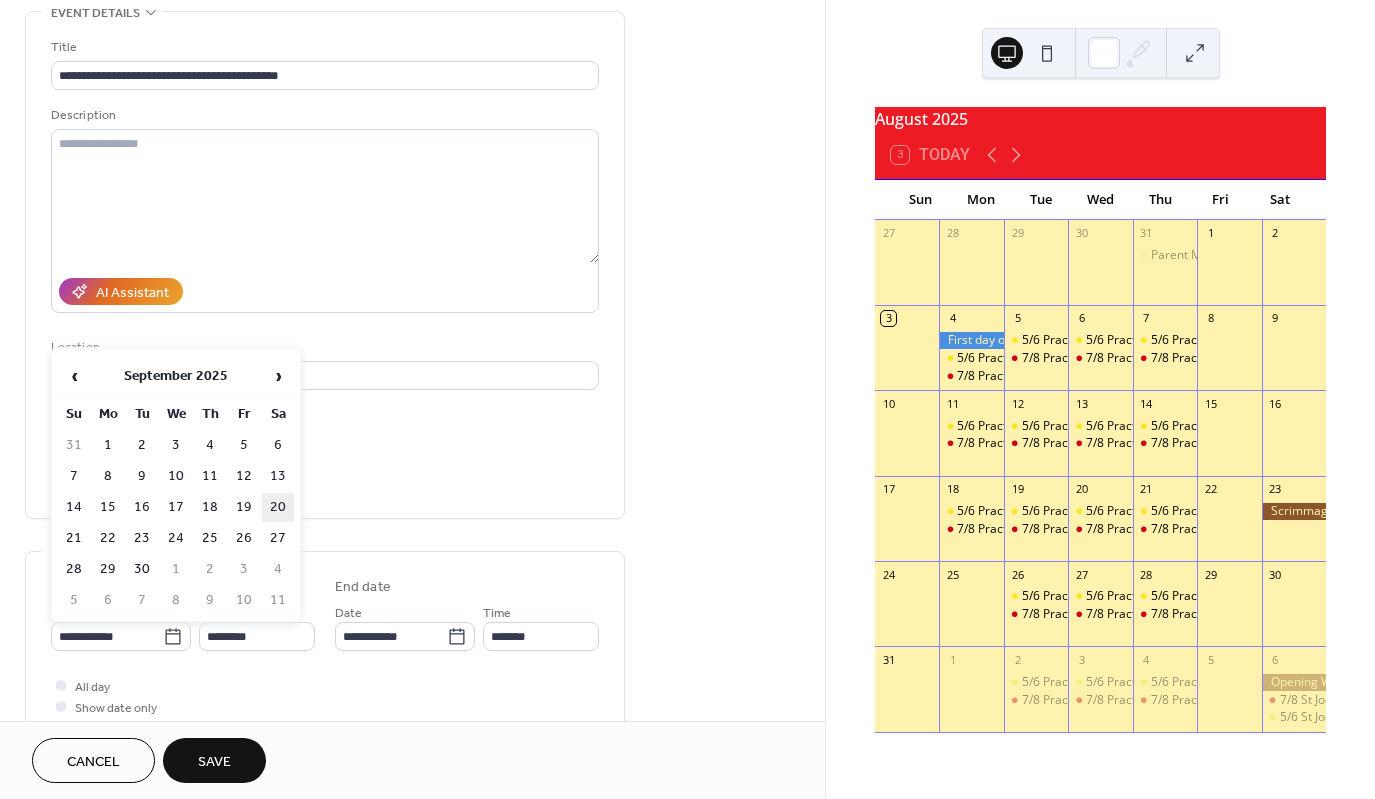 click on "20" at bounding box center [278, 507] 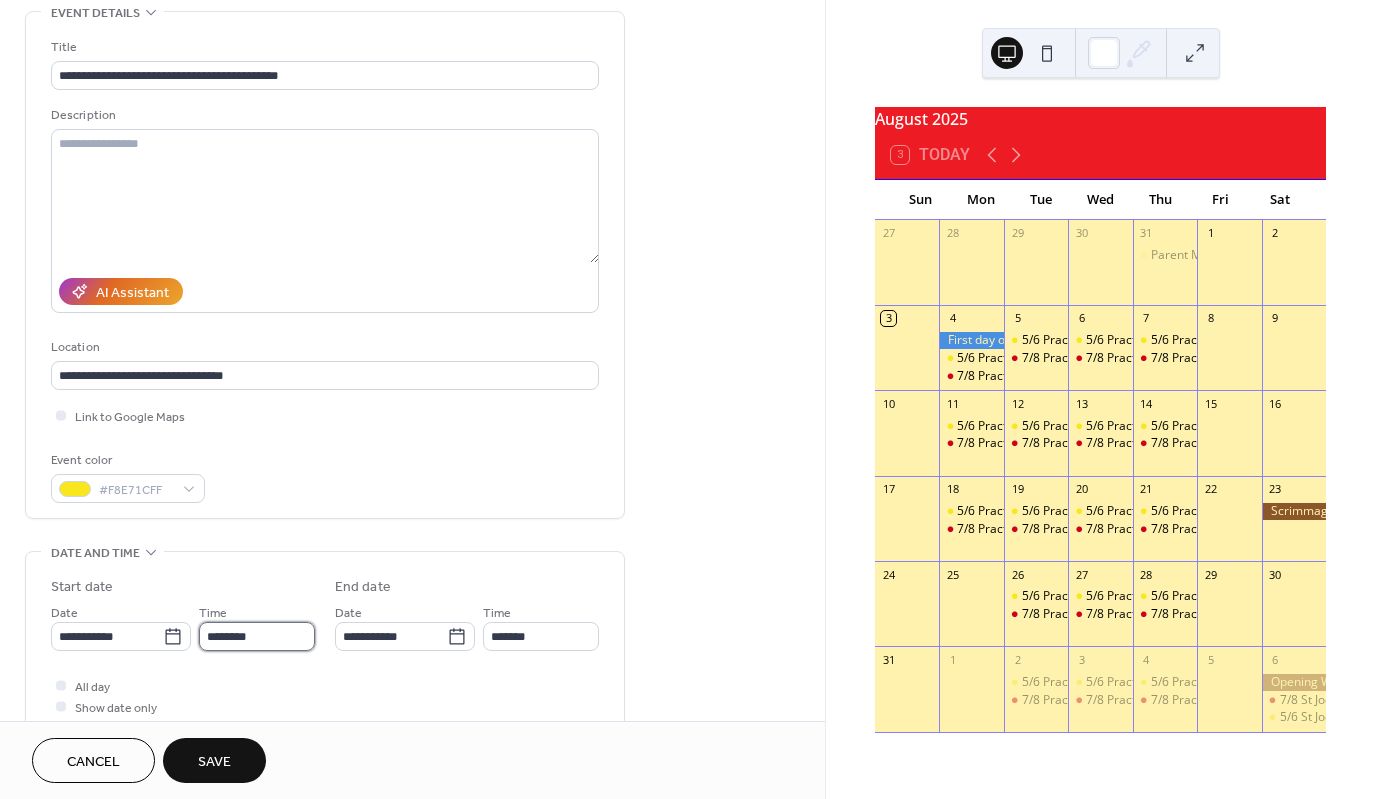 click on "********" at bounding box center [257, 636] 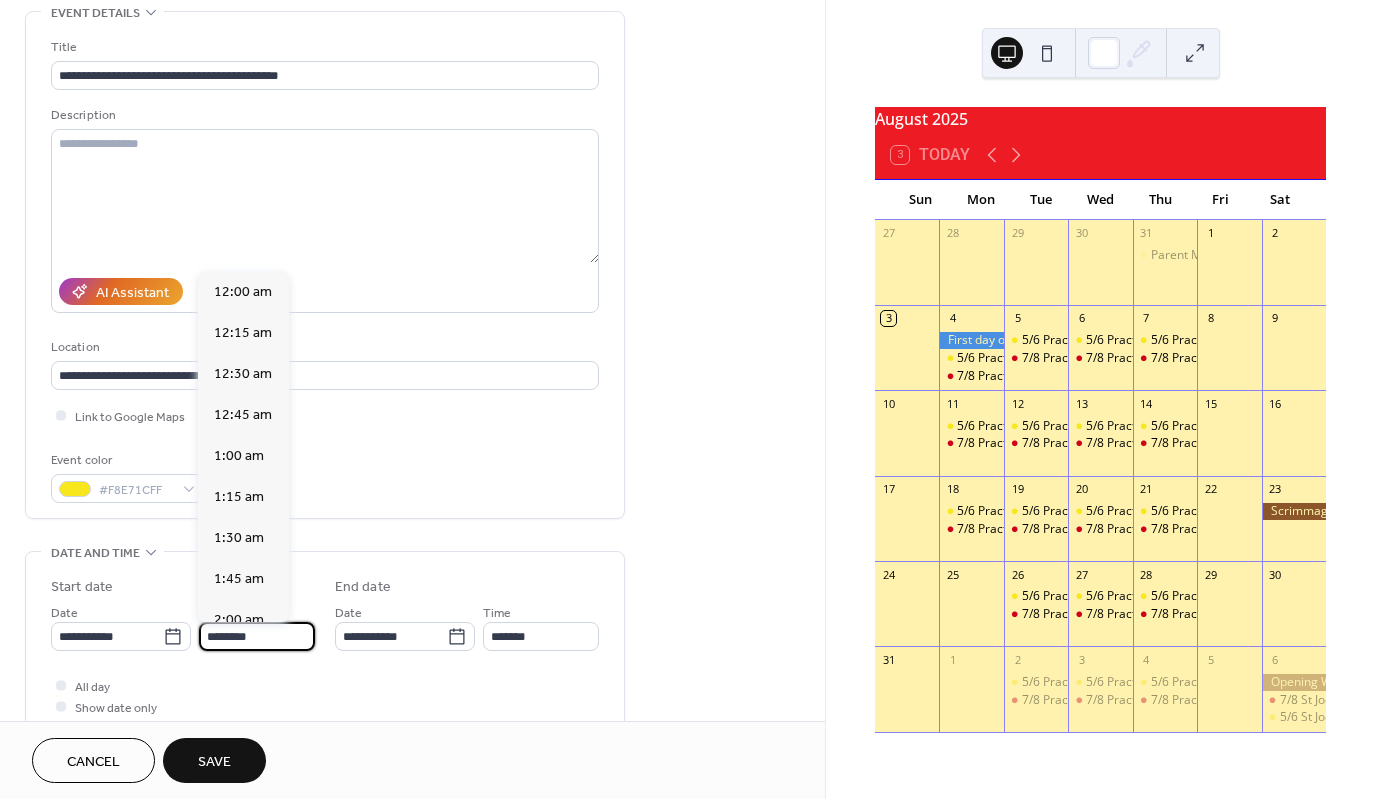 scroll, scrollTop: 1968, scrollLeft: 0, axis: vertical 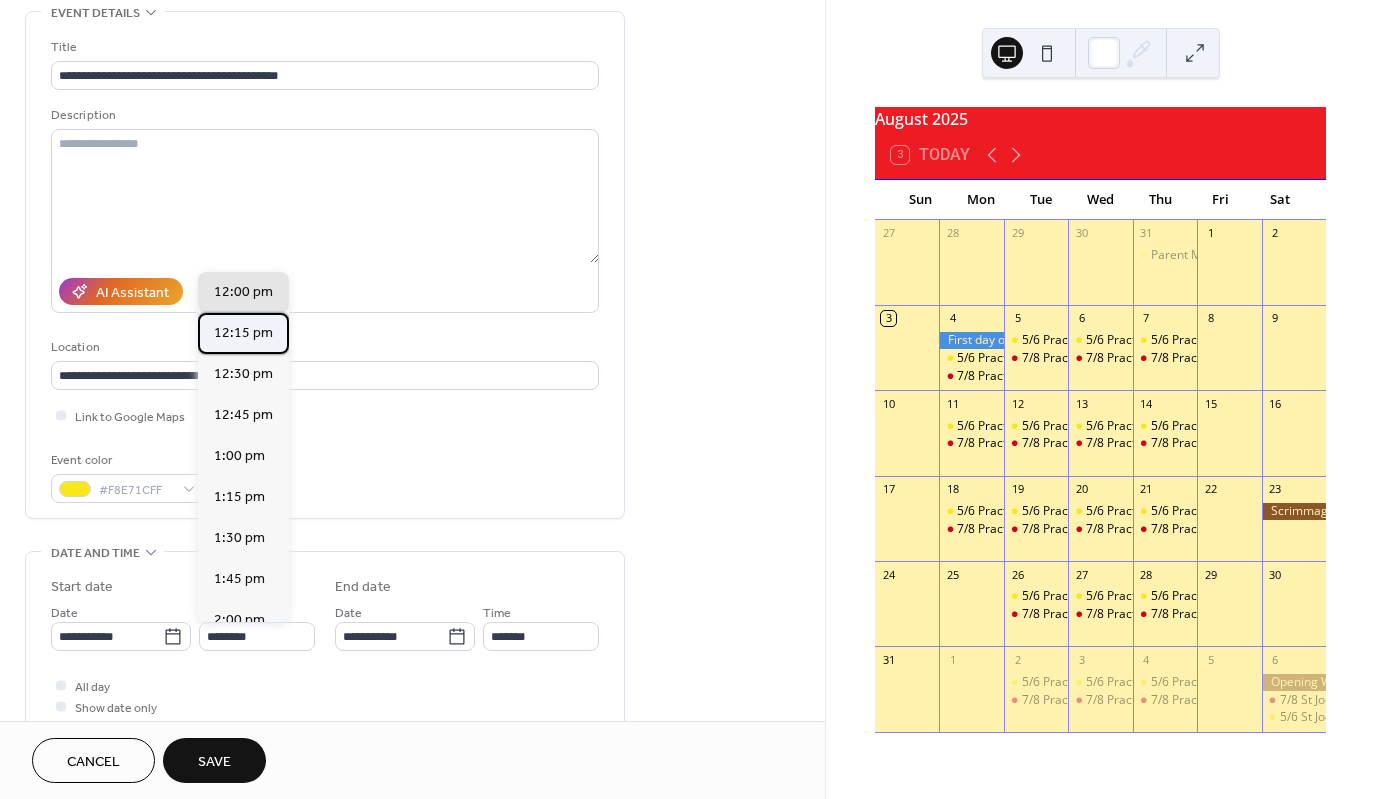 click on "12:15 pm" at bounding box center [243, 333] 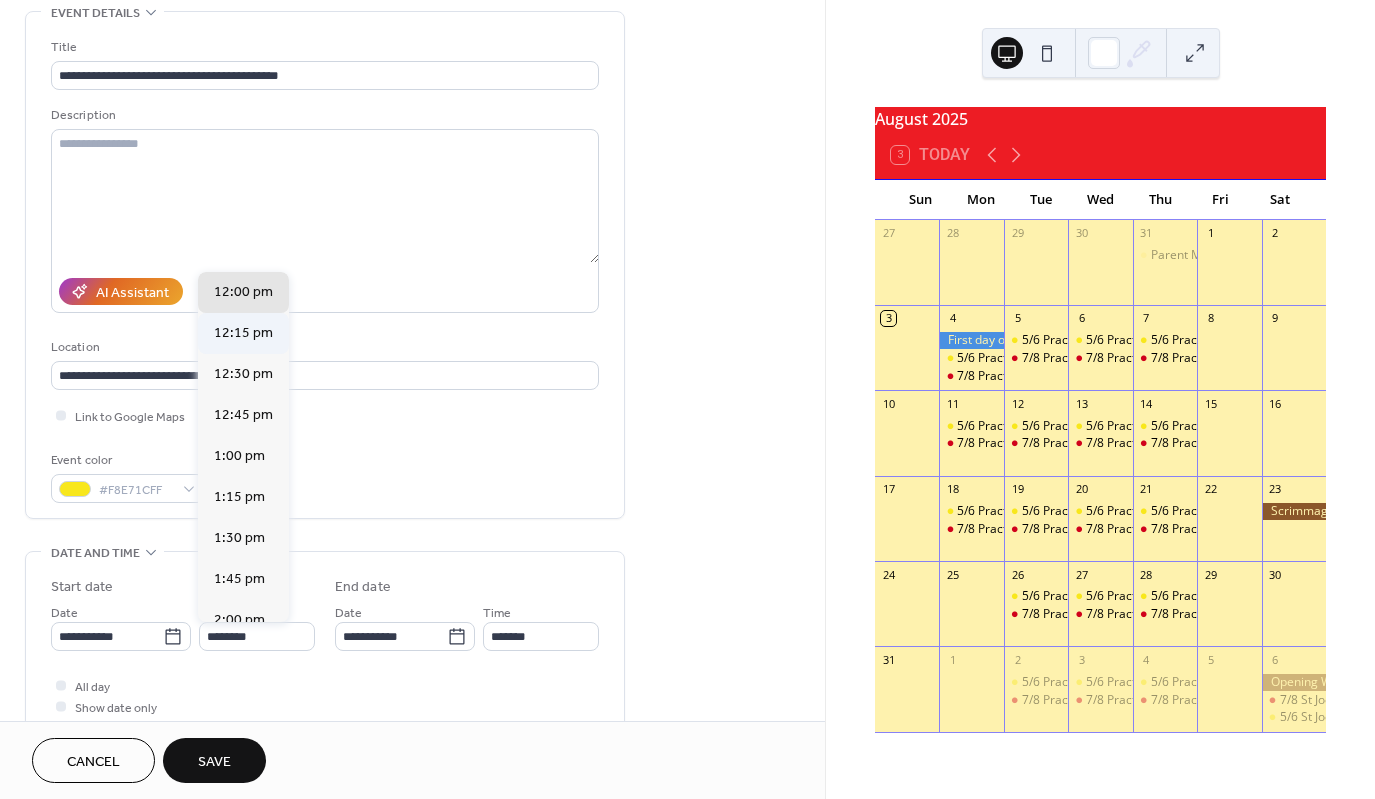 type on "********" 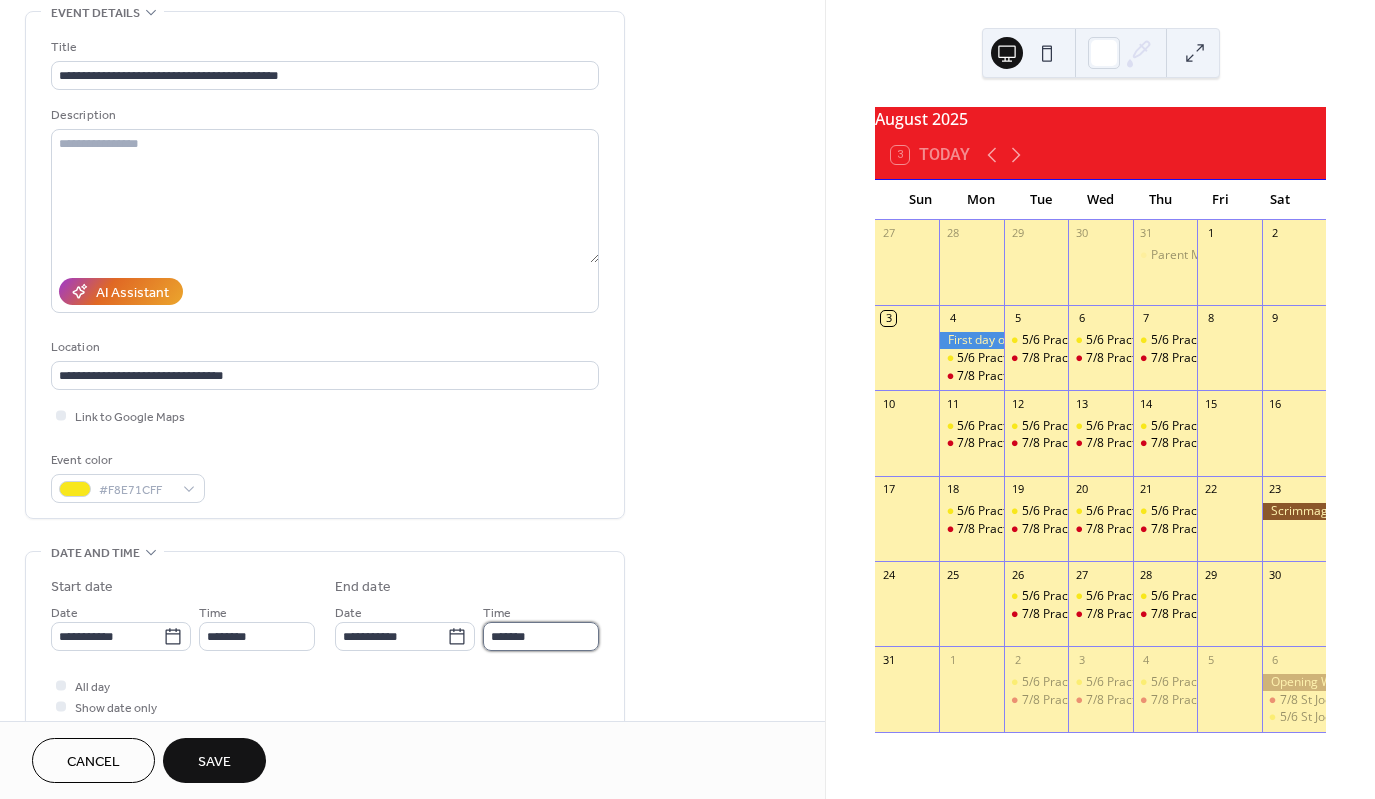click on "*******" at bounding box center [541, 636] 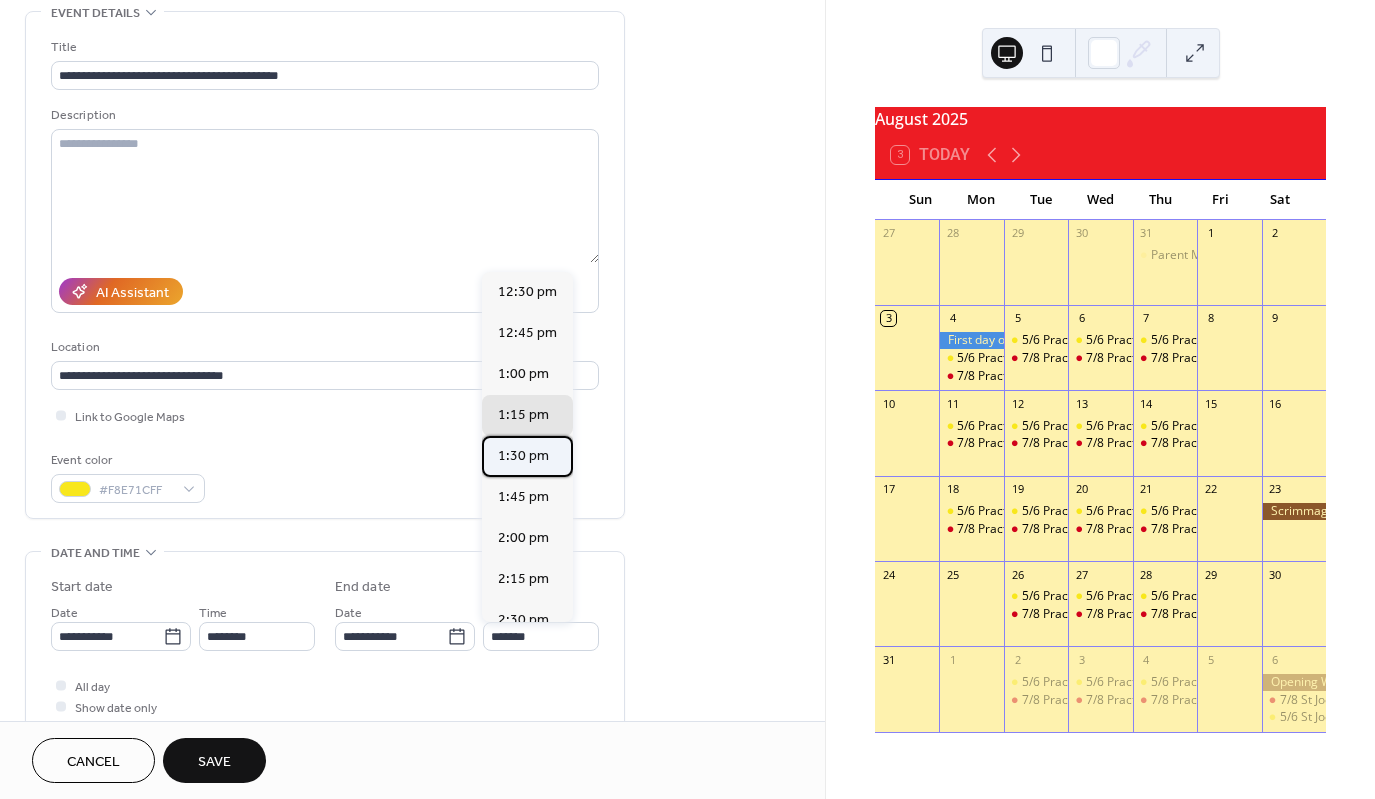 click on "1:30 pm" at bounding box center [523, 456] 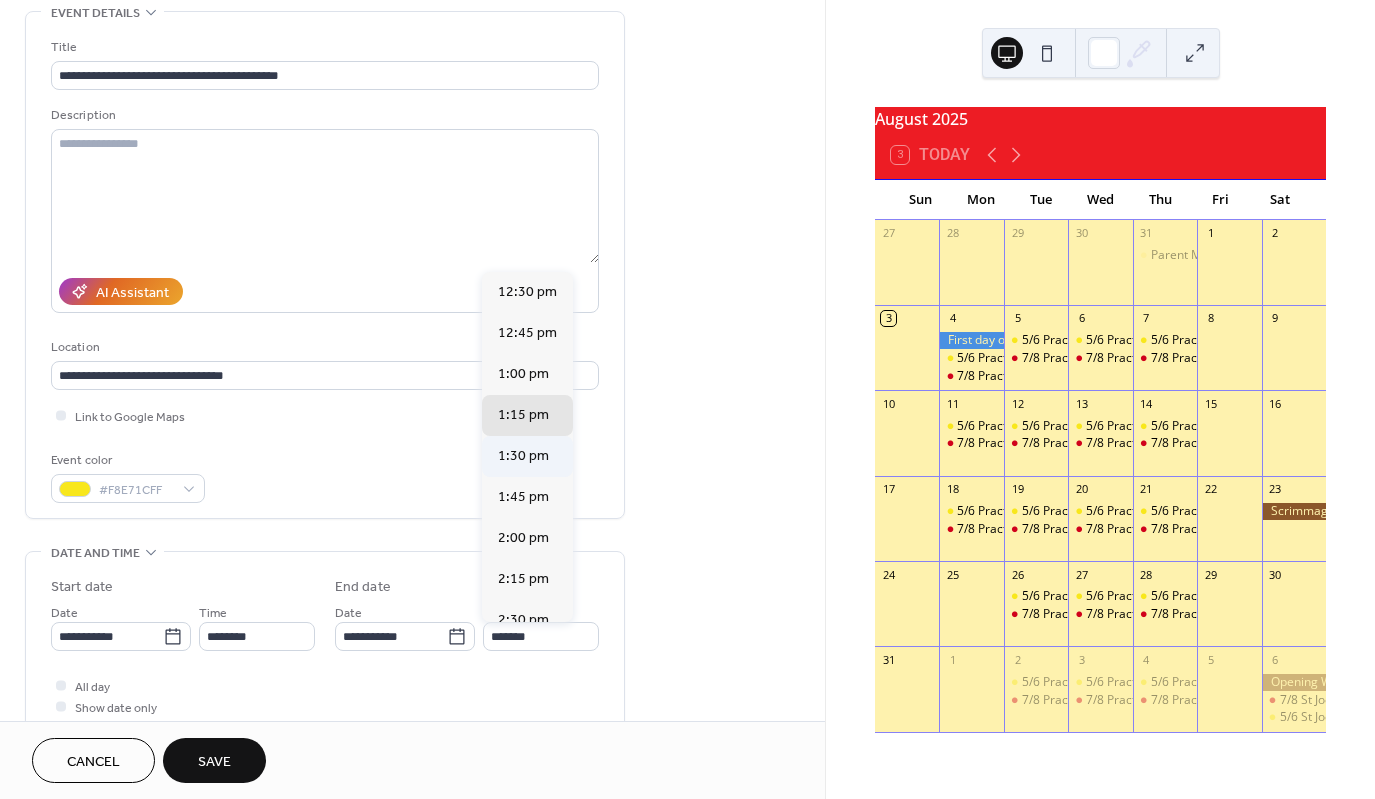 type on "*******" 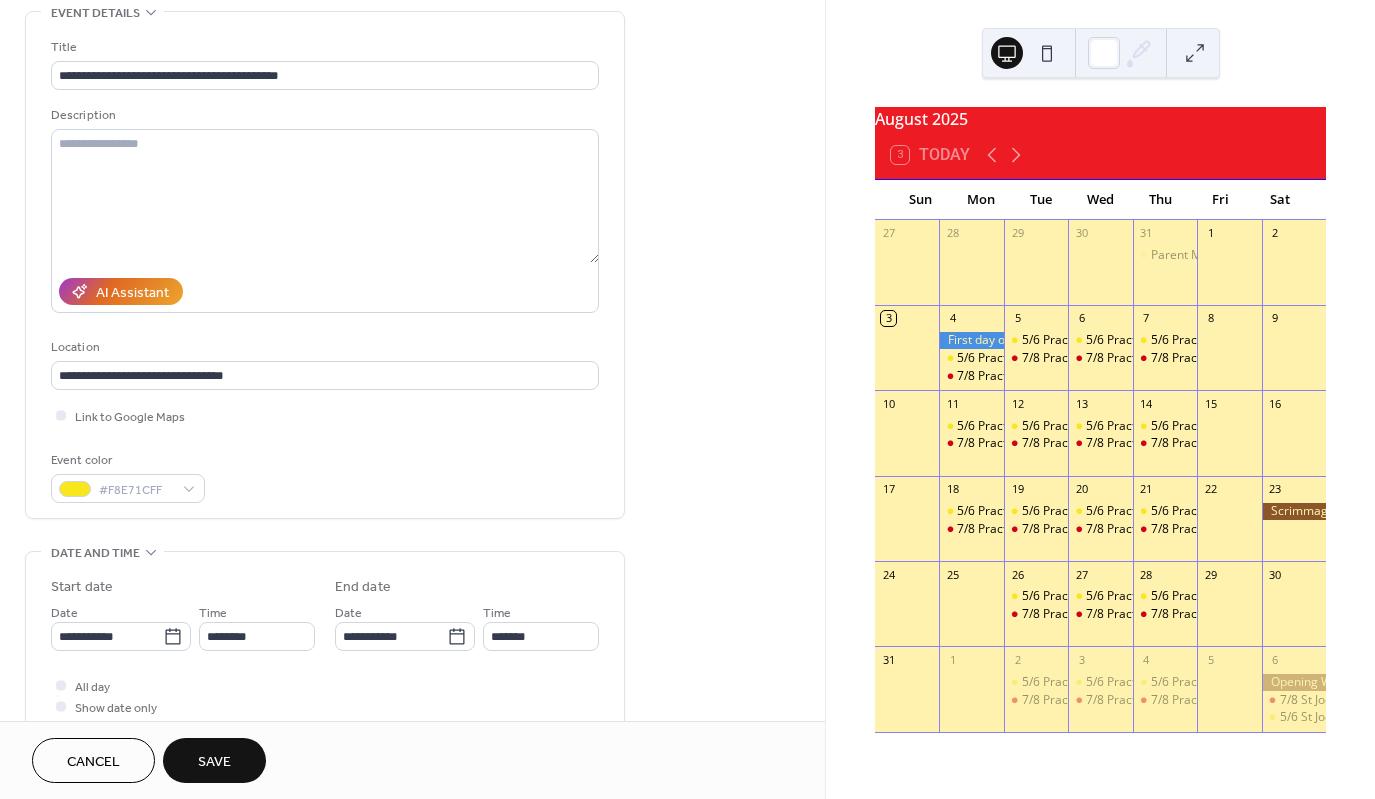 click on "Save" at bounding box center [214, 762] 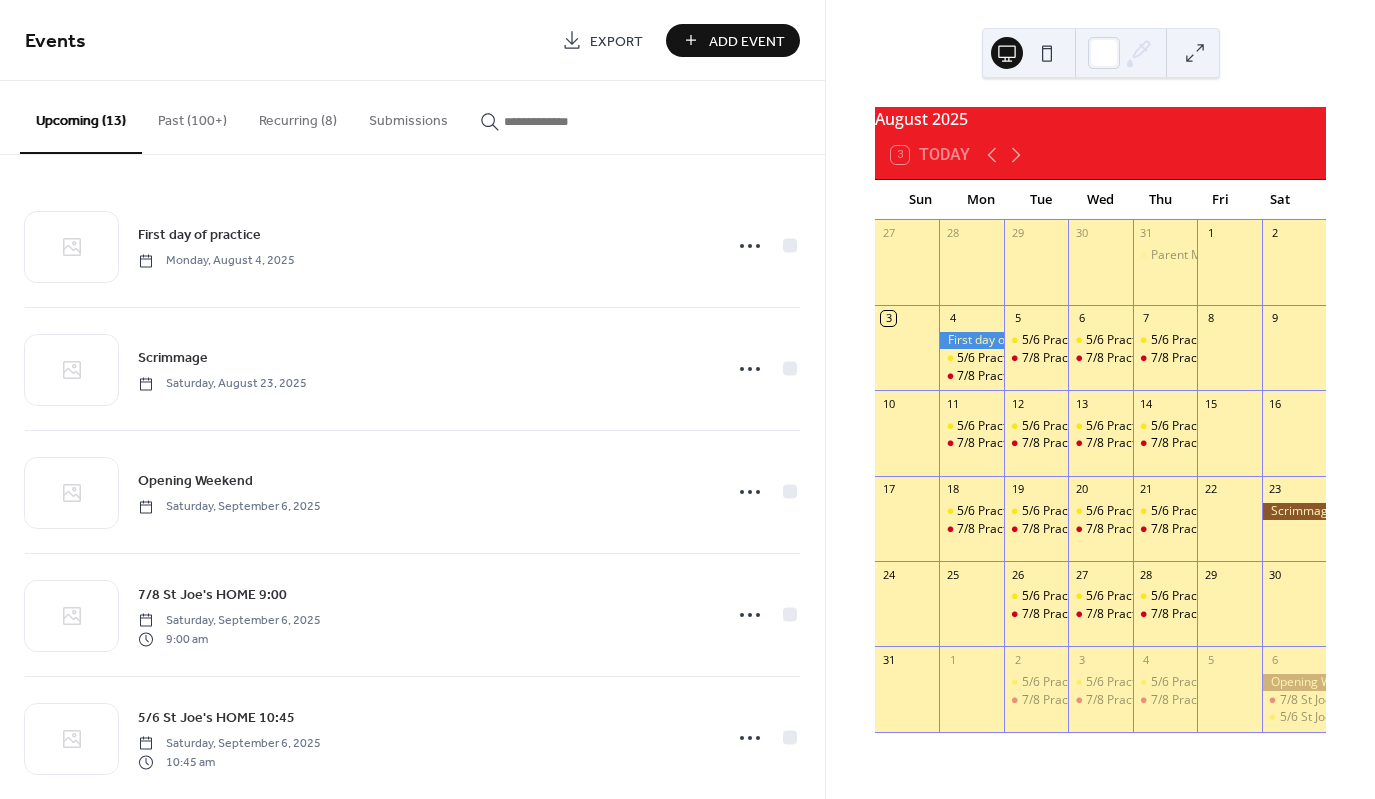 click on "Add Event" at bounding box center (747, 41) 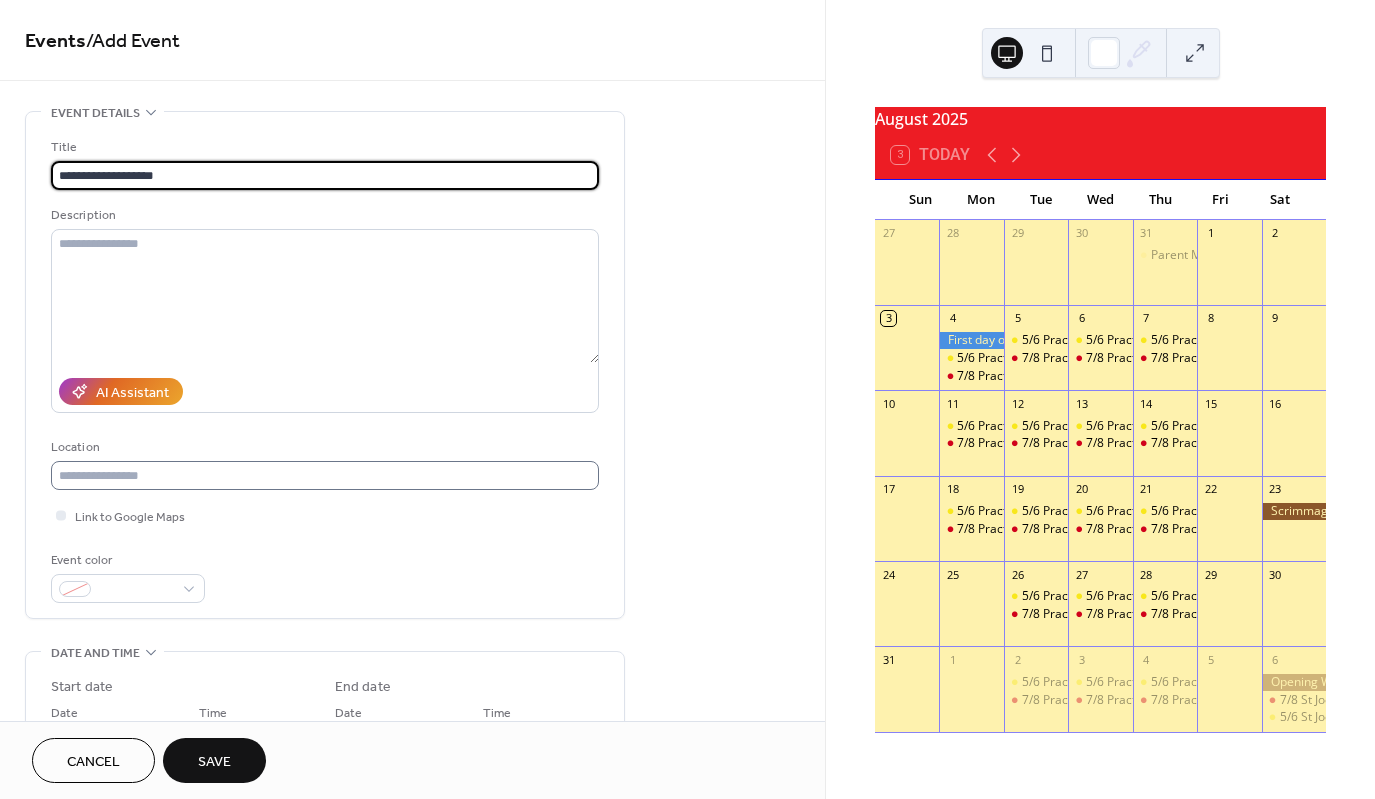 type on "**********" 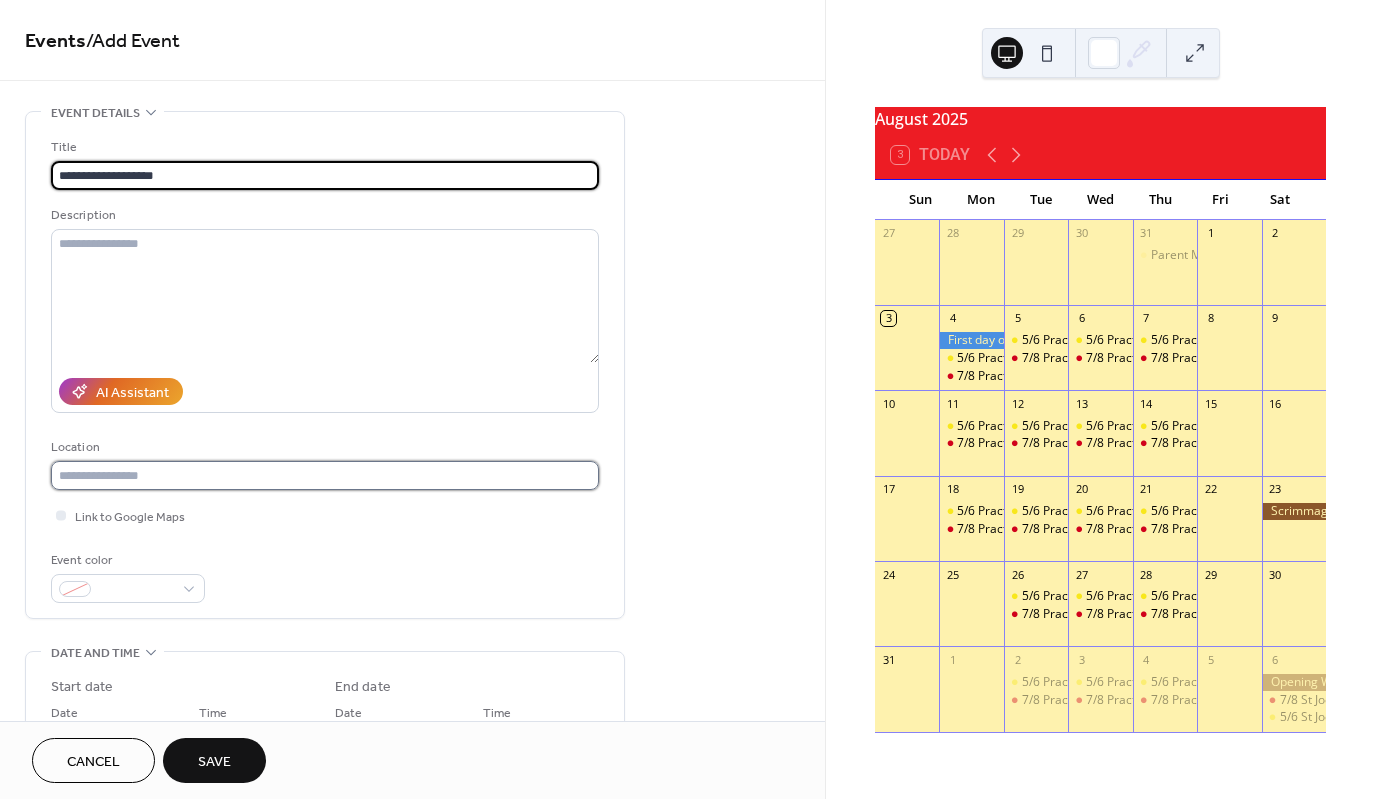 click at bounding box center [325, 475] 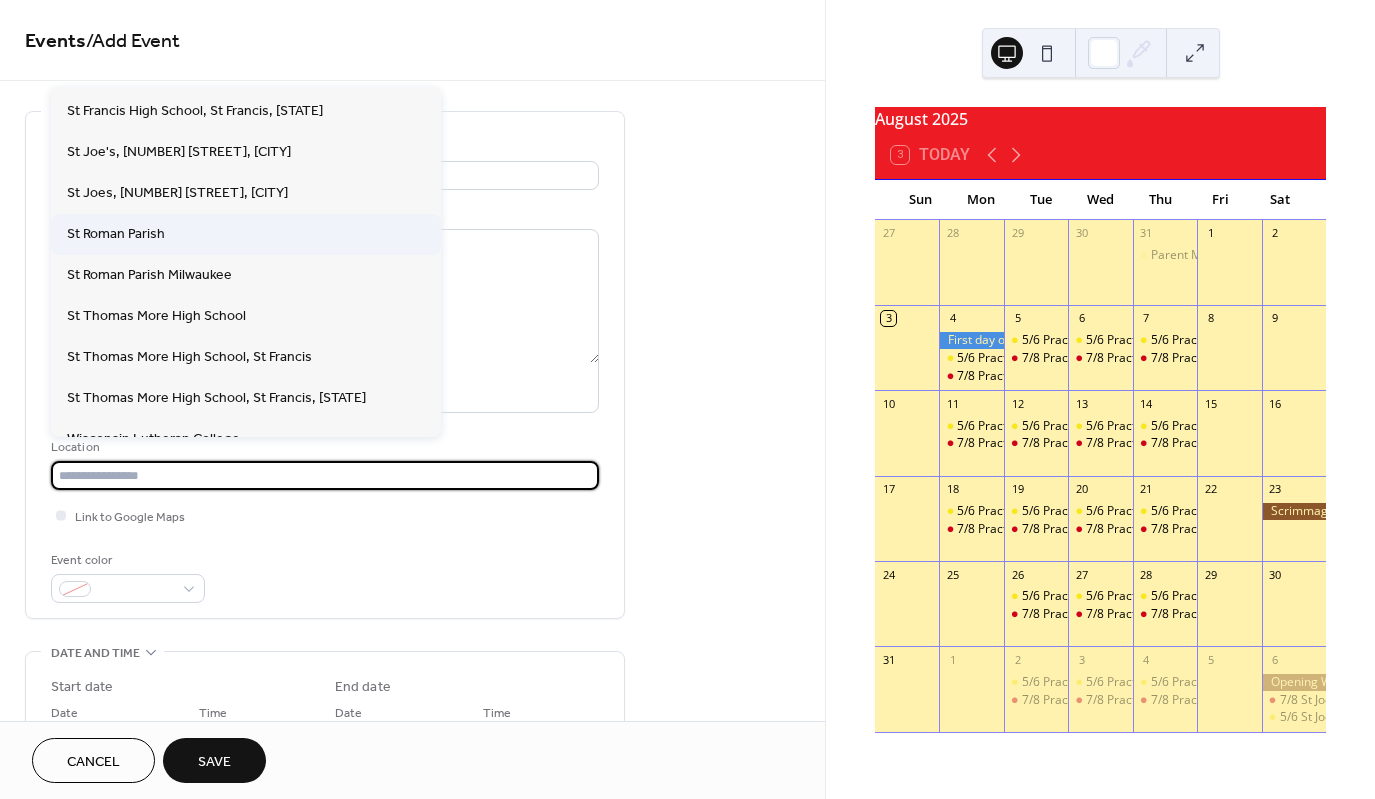 scroll, scrollTop: 552, scrollLeft: 0, axis: vertical 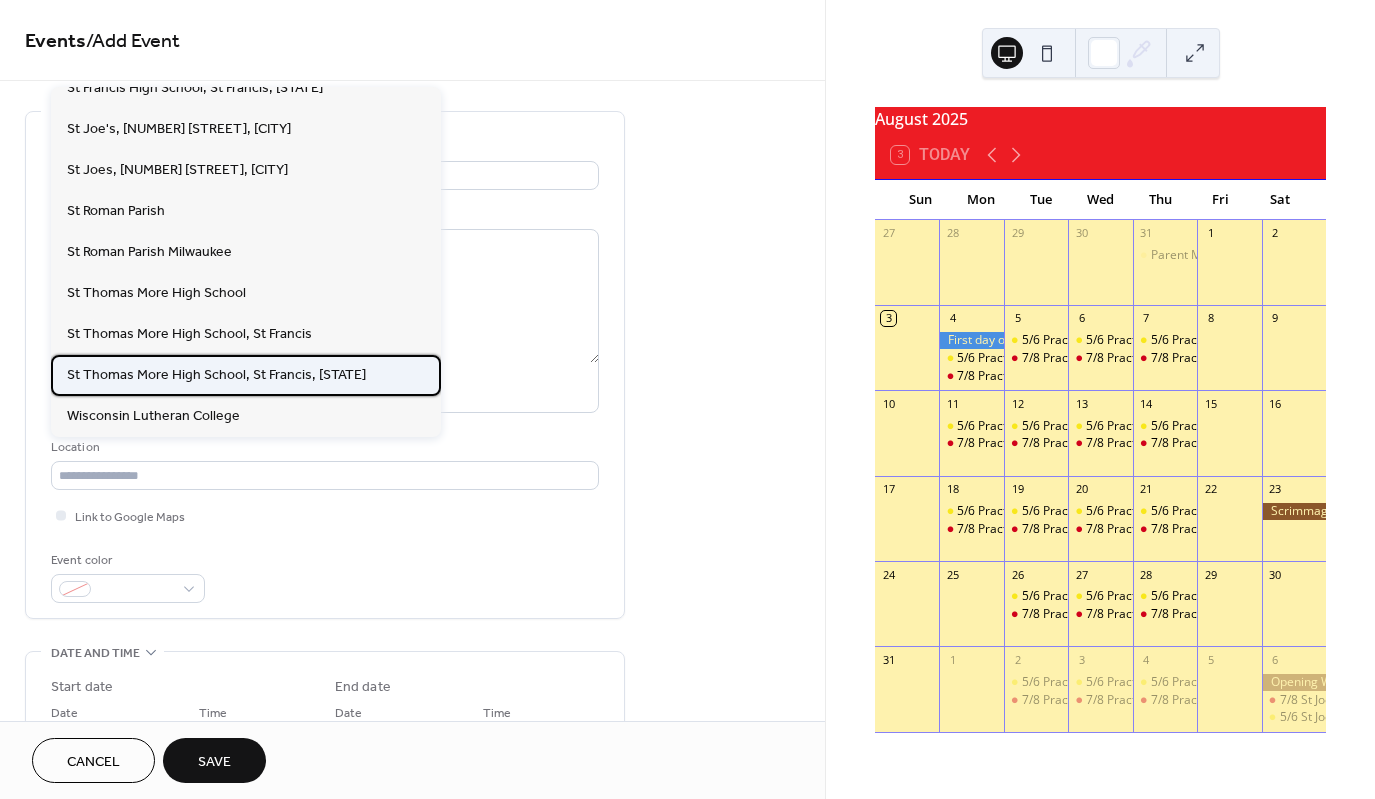 click on "St Thomas More High School, St Francis, WI" at bounding box center (216, 375) 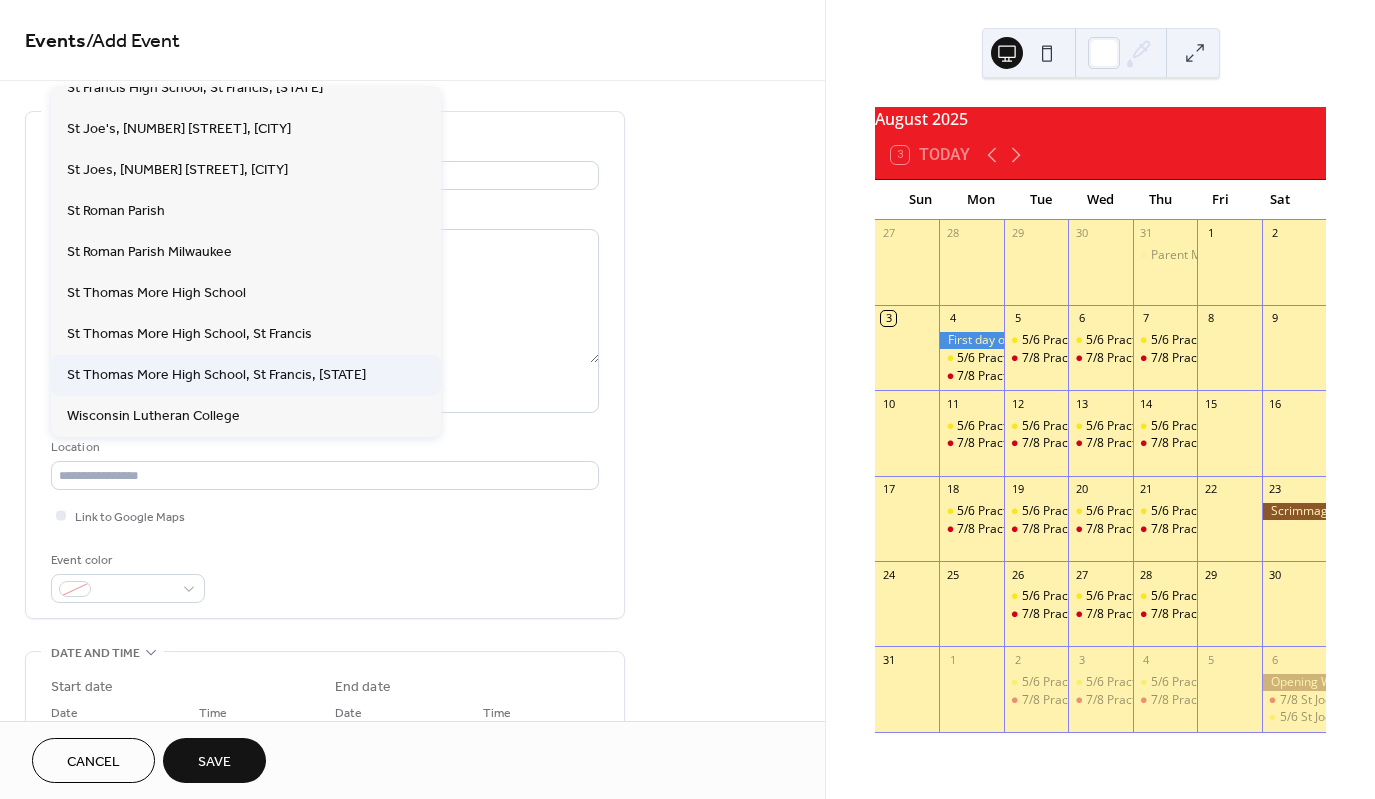 type on "**********" 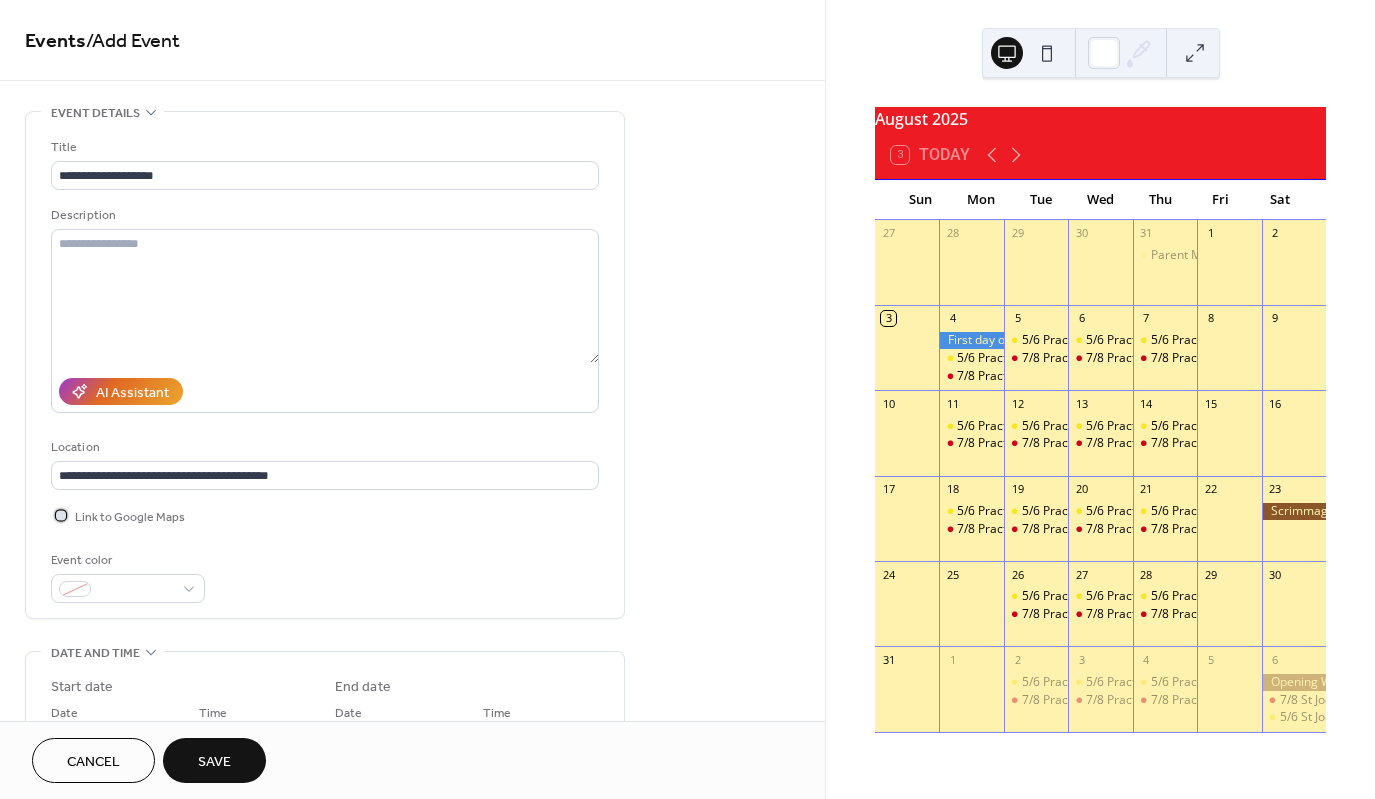 click at bounding box center (61, 515) 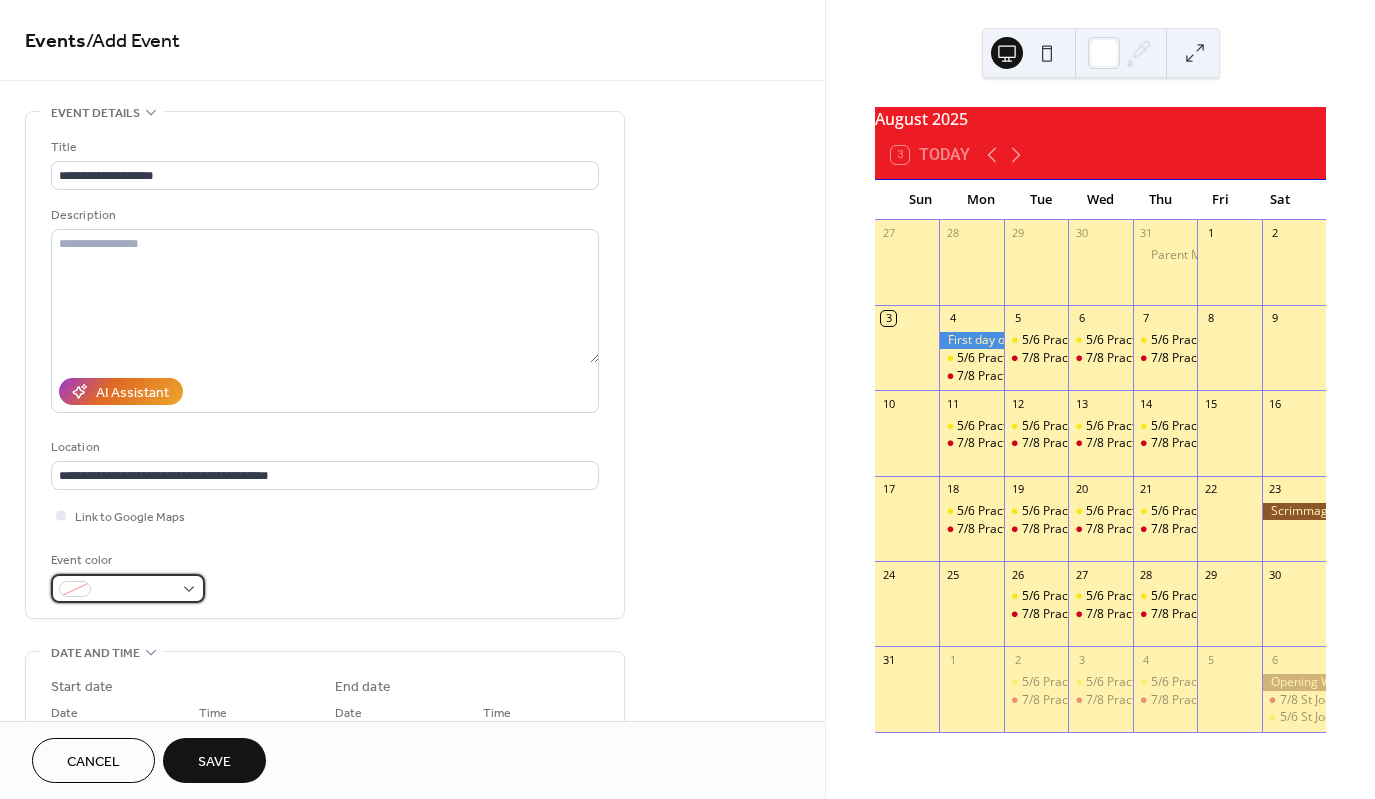 click at bounding box center (128, 588) 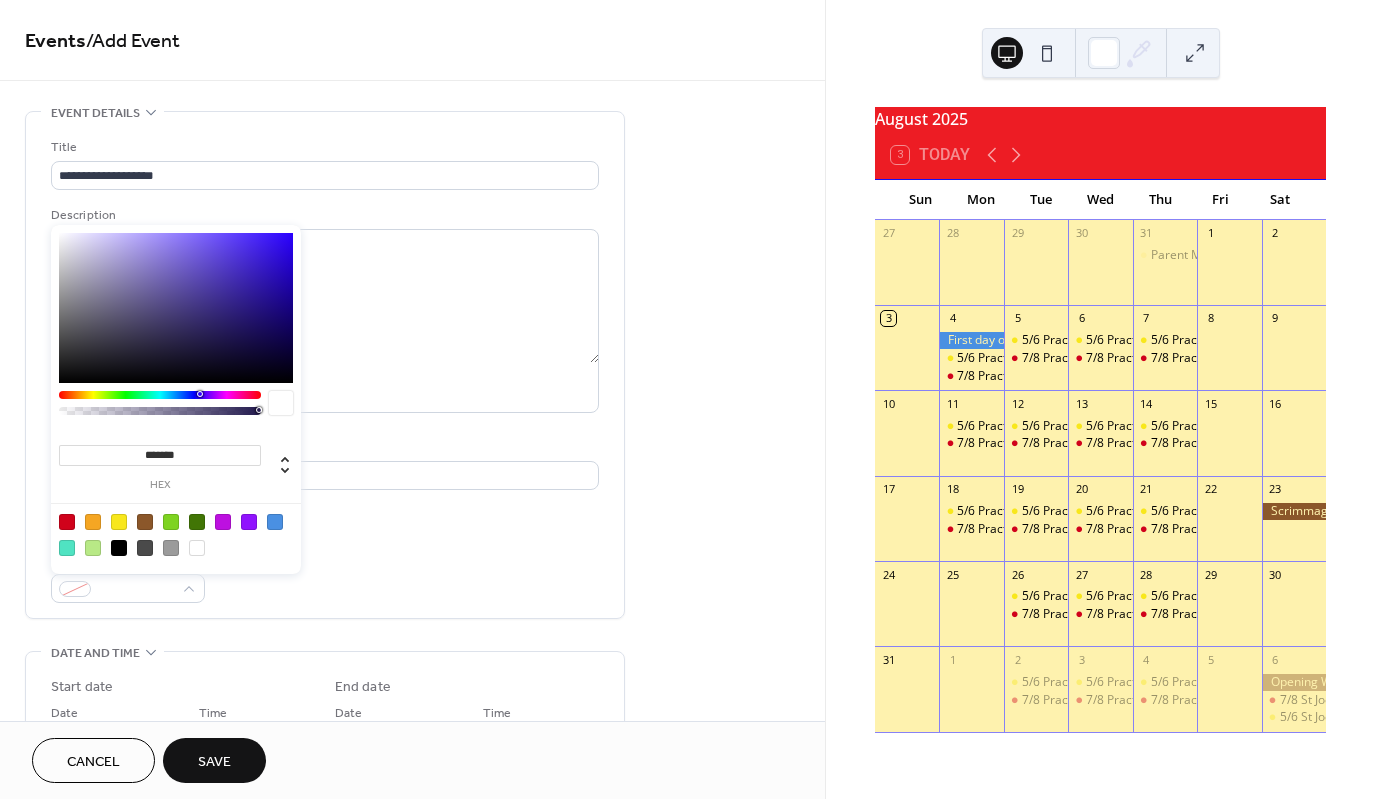 click at bounding box center [119, 522] 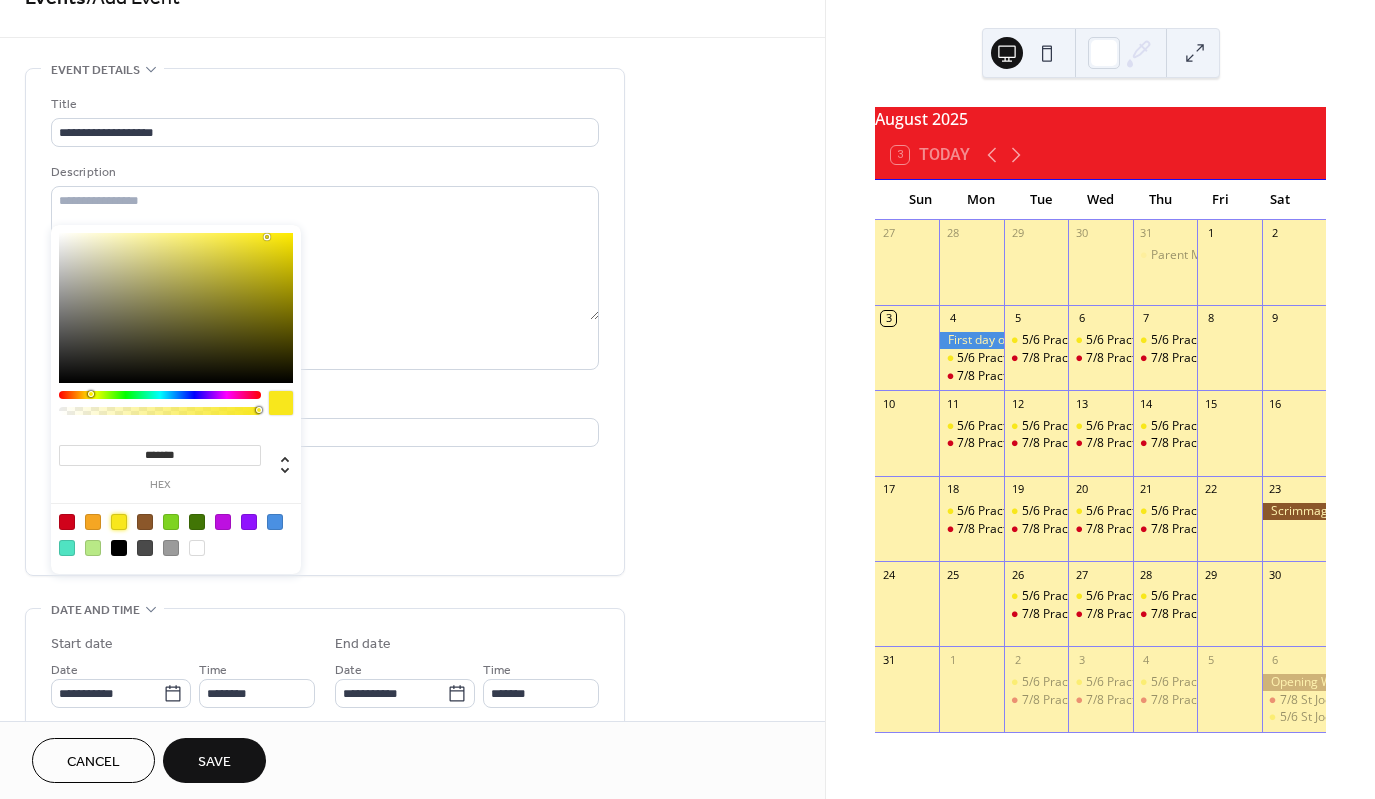 scroll, scrollTop: 200, scrollLeft: 0, axis: vertical 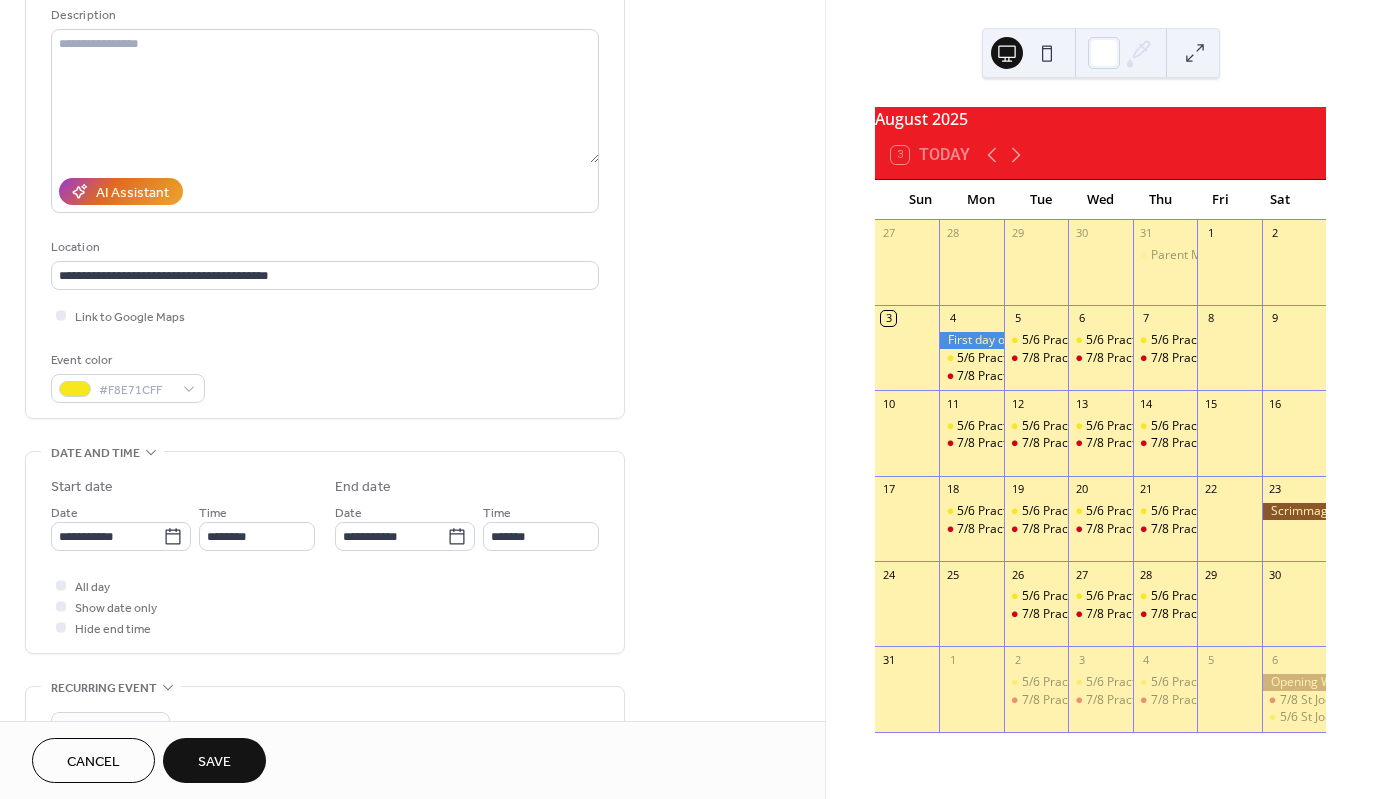 click on "All day Show date only Hide end time" at bounding box center (325, 606) 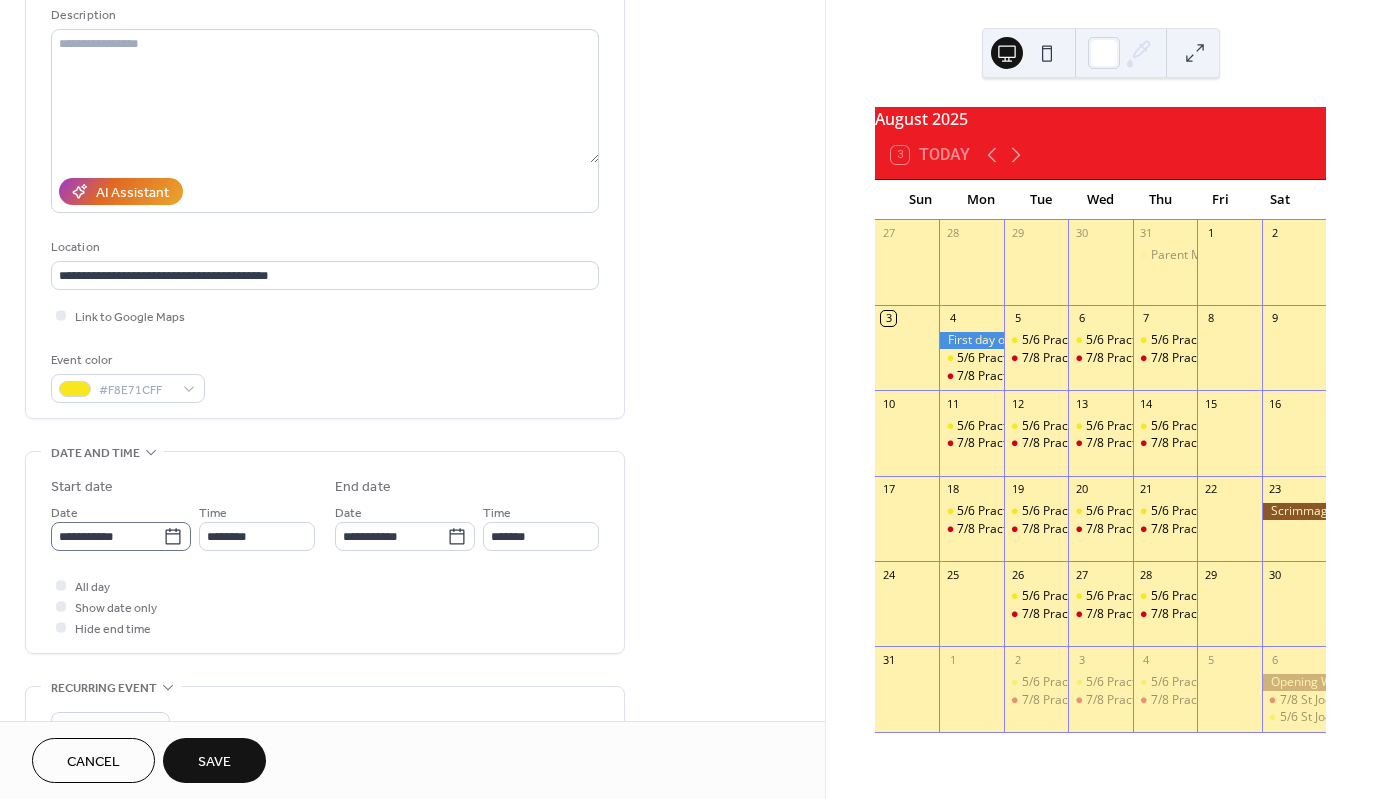 click 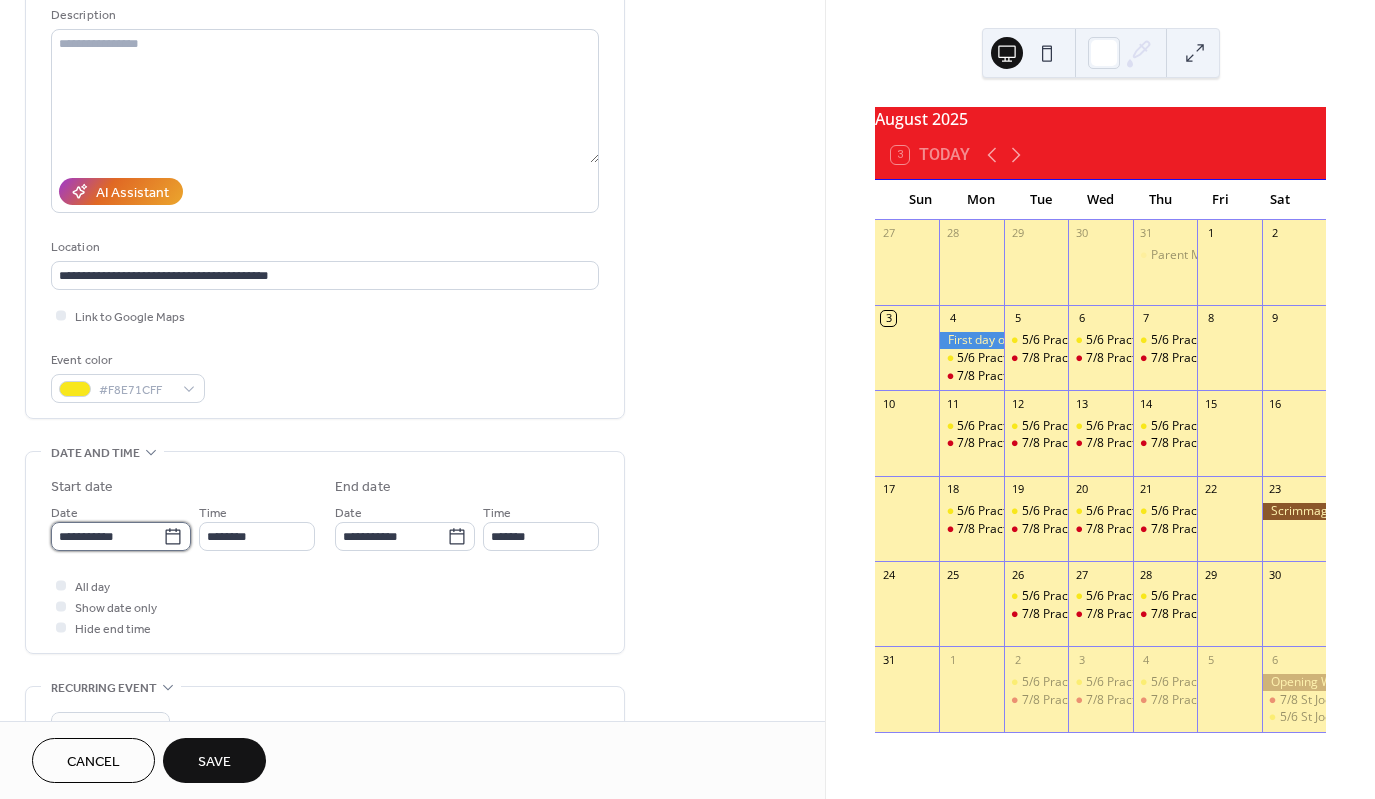 click on "**********" at bounding box center (107, 536) 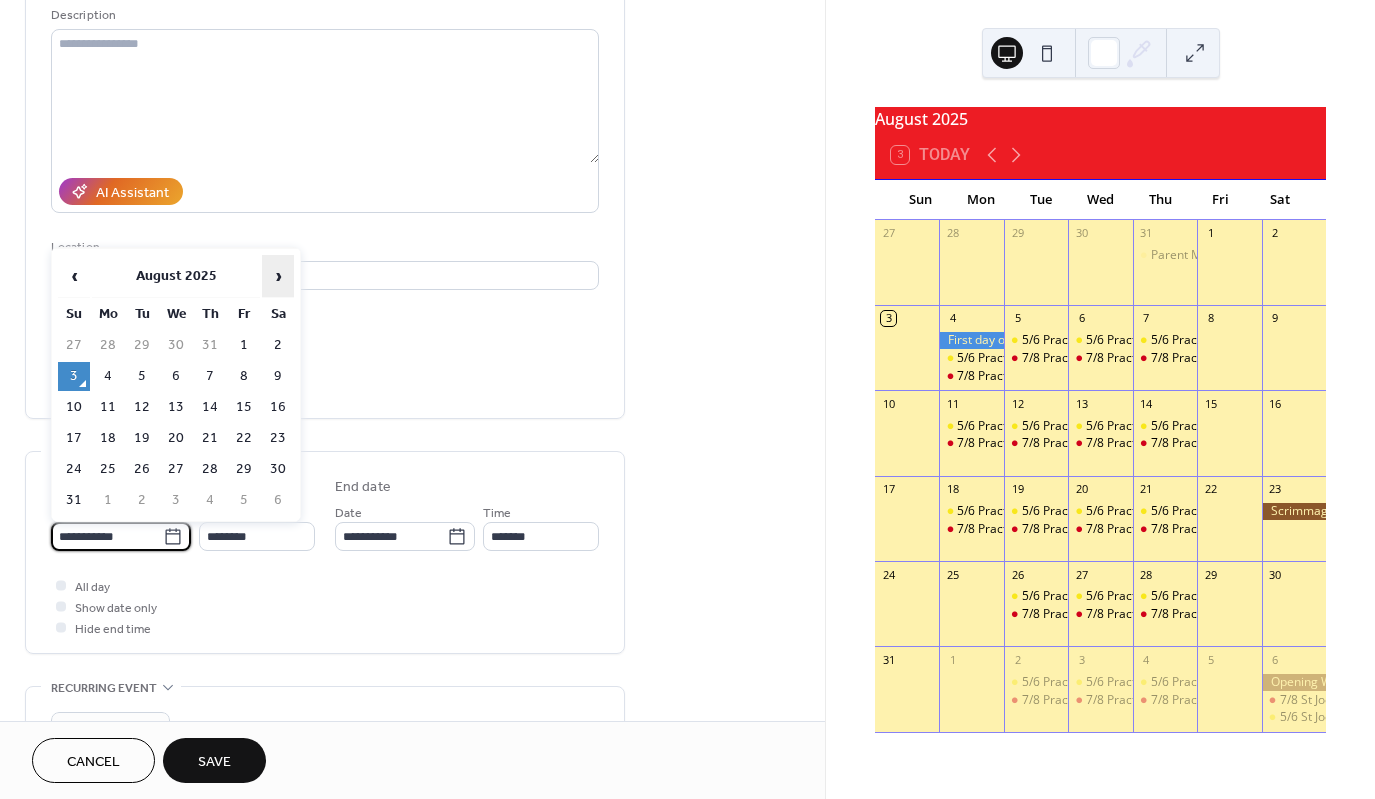 click on "›" at bounding box center [278, 276] 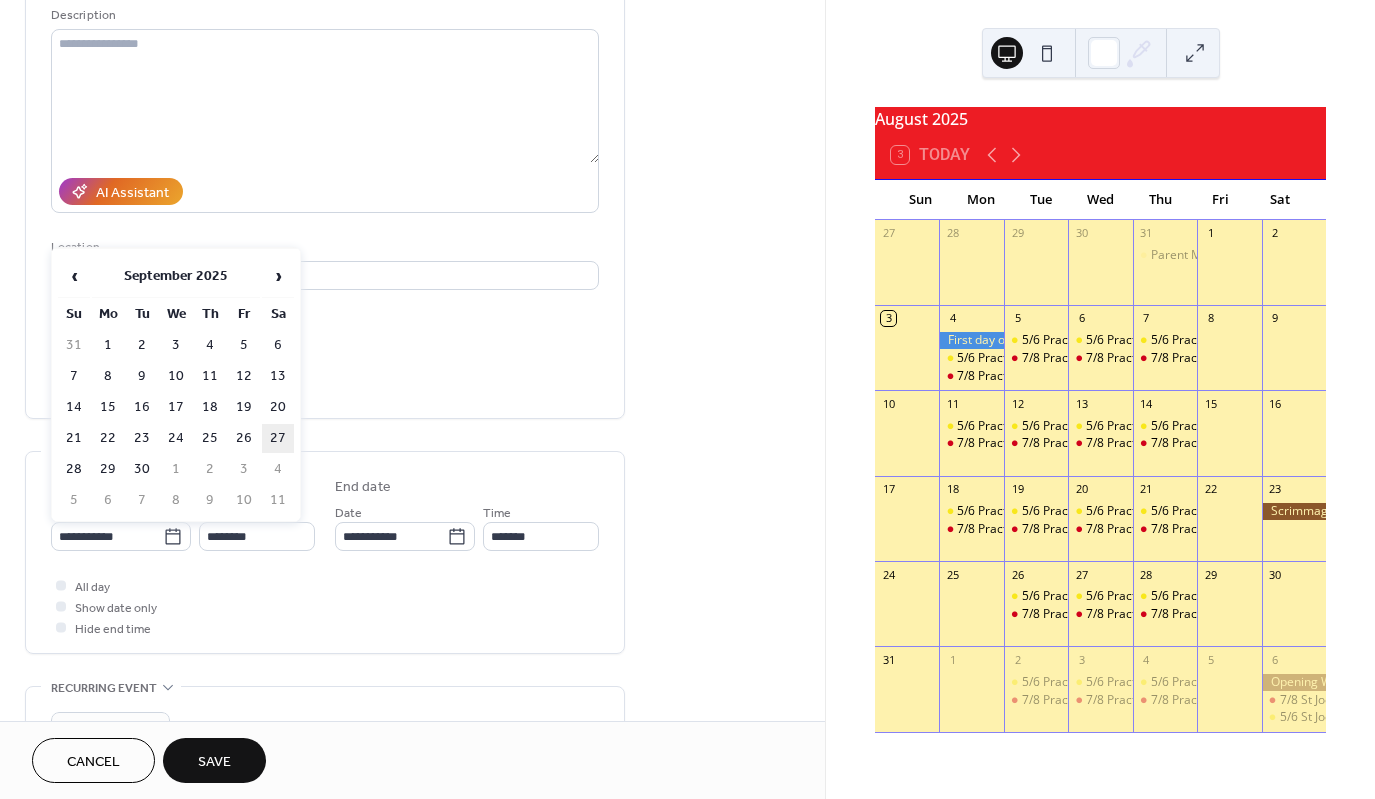click on "27" at bounding box center (278, 438) 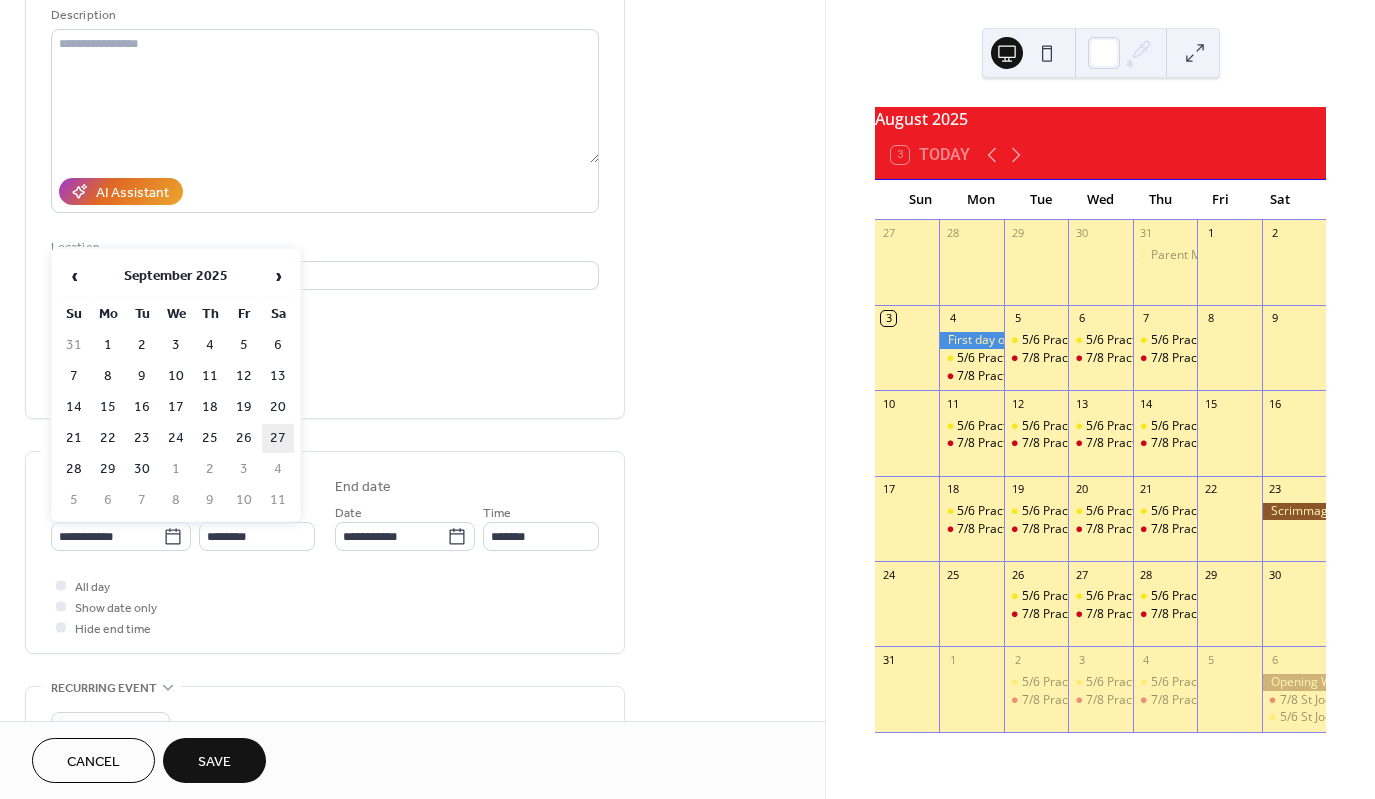 type on "**********" 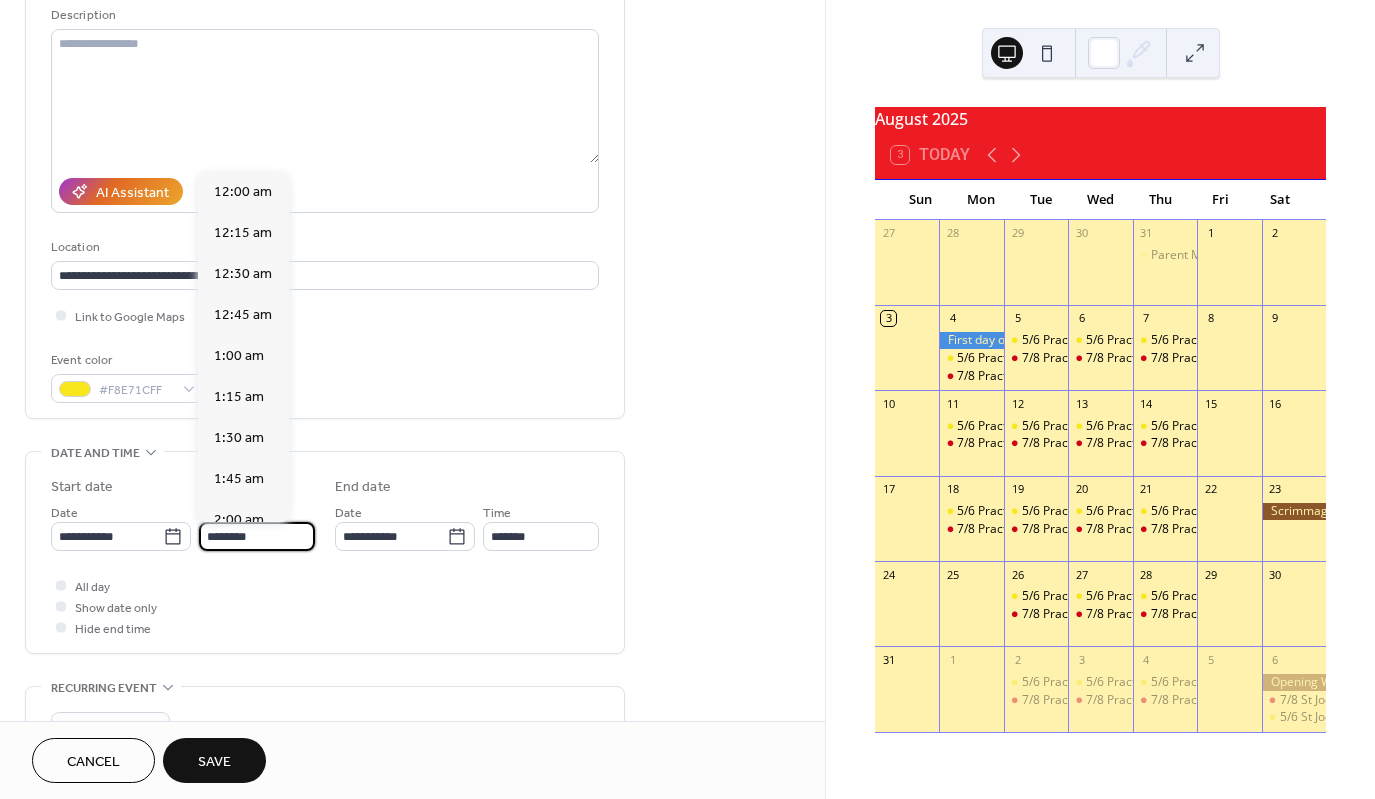 click on "********" at bounding box center (257, 536) 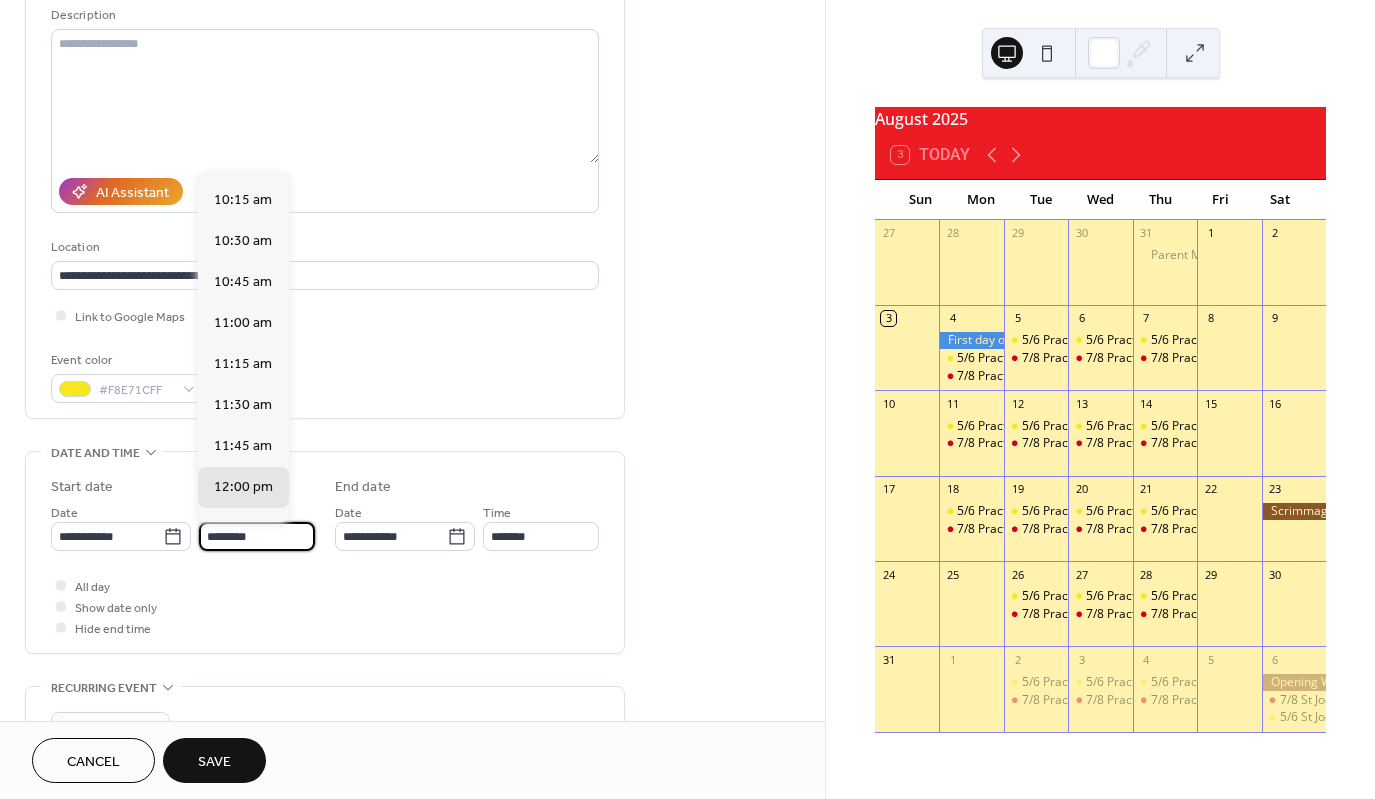 scroll, scrollTop: 1668, scrollLeft: 0, axis: vertical 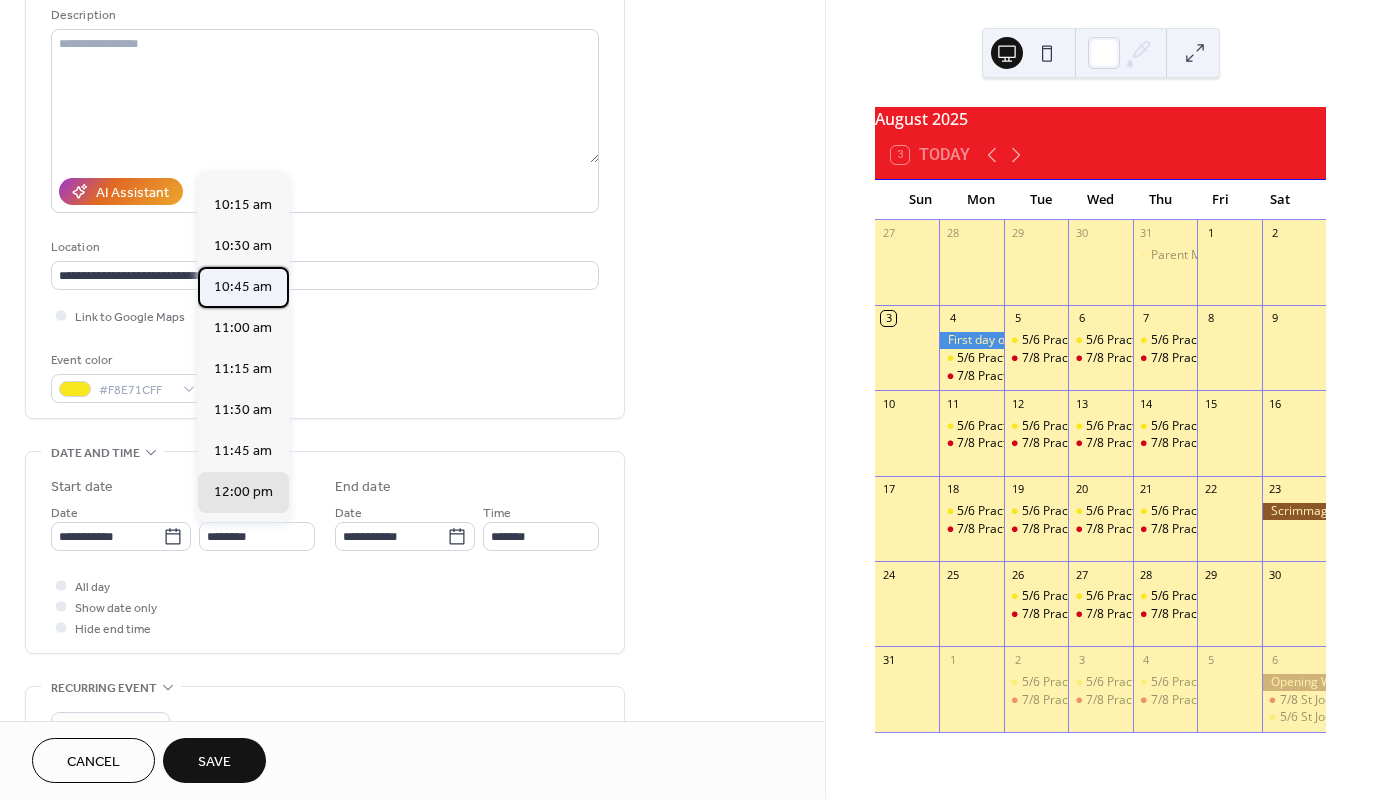 click on "10:45 am" at bounding box center (243, 287) 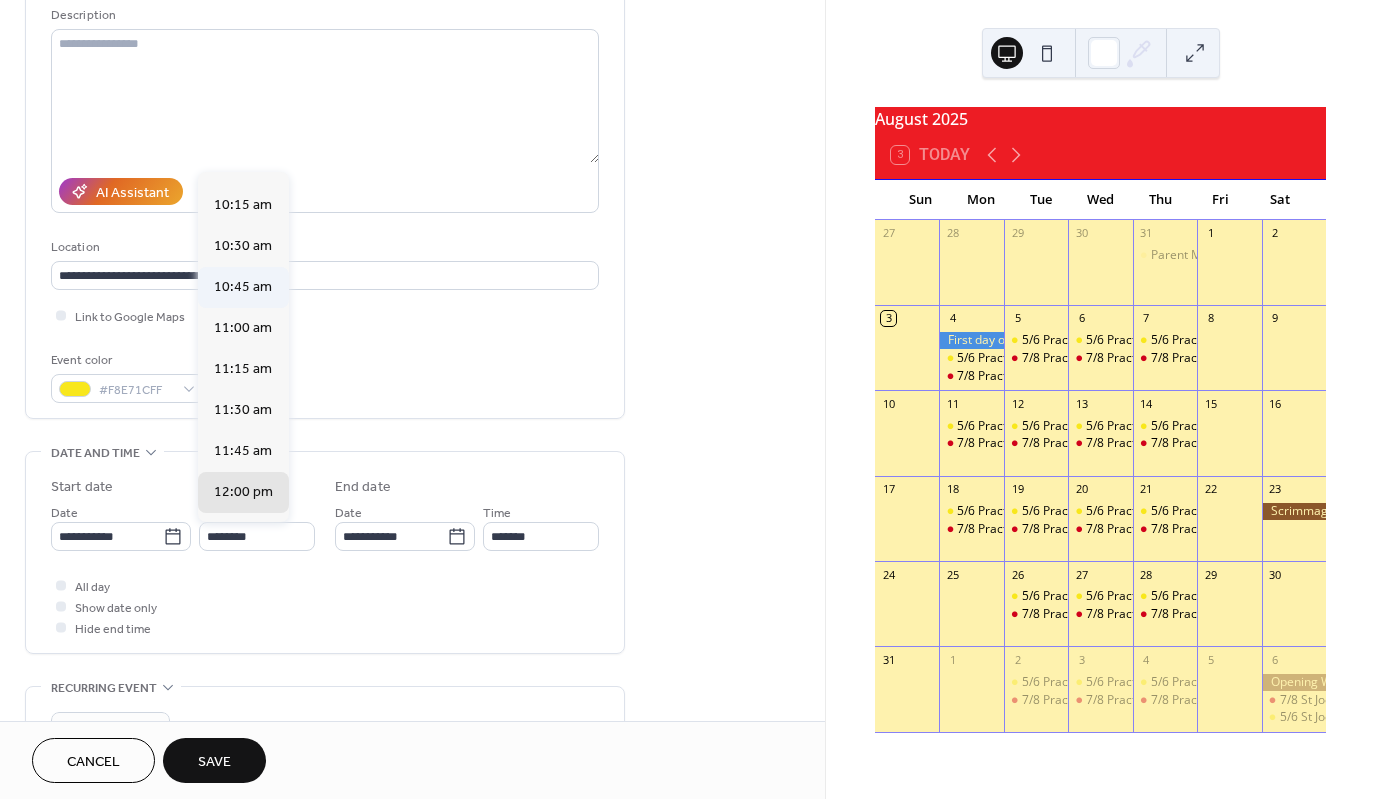 type on "********" 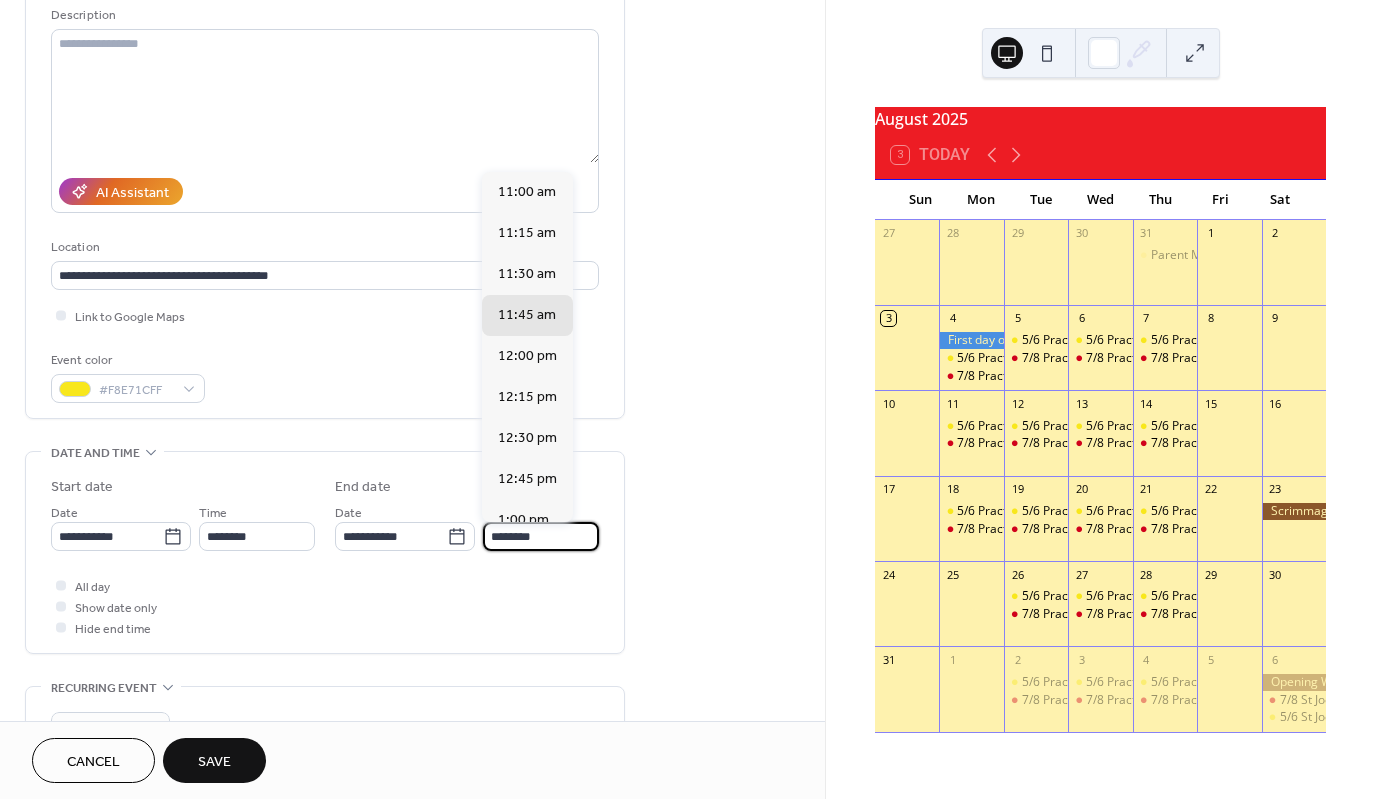 click on "********" at bounding box center (541, 536) 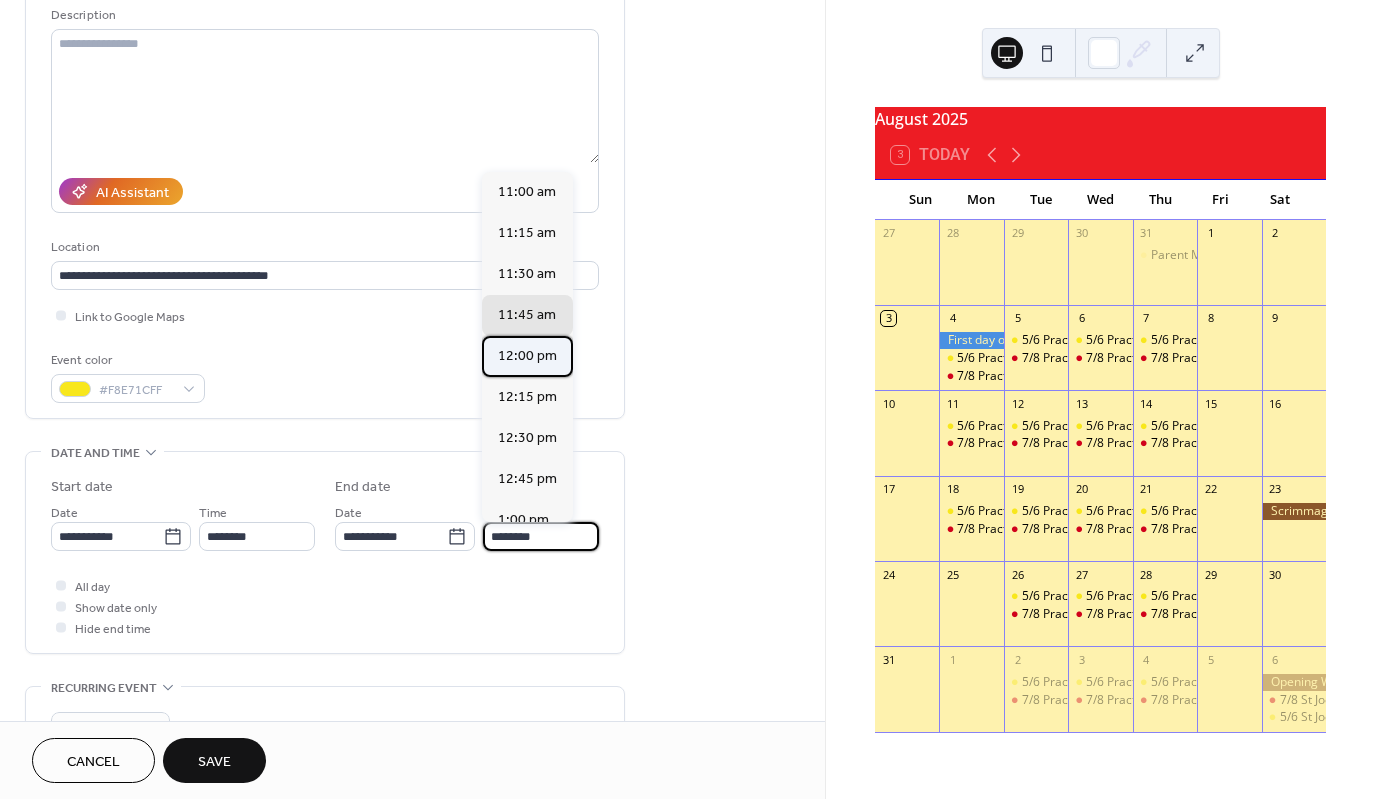 click on "12:00 pm" at bounding box center (527, 356) 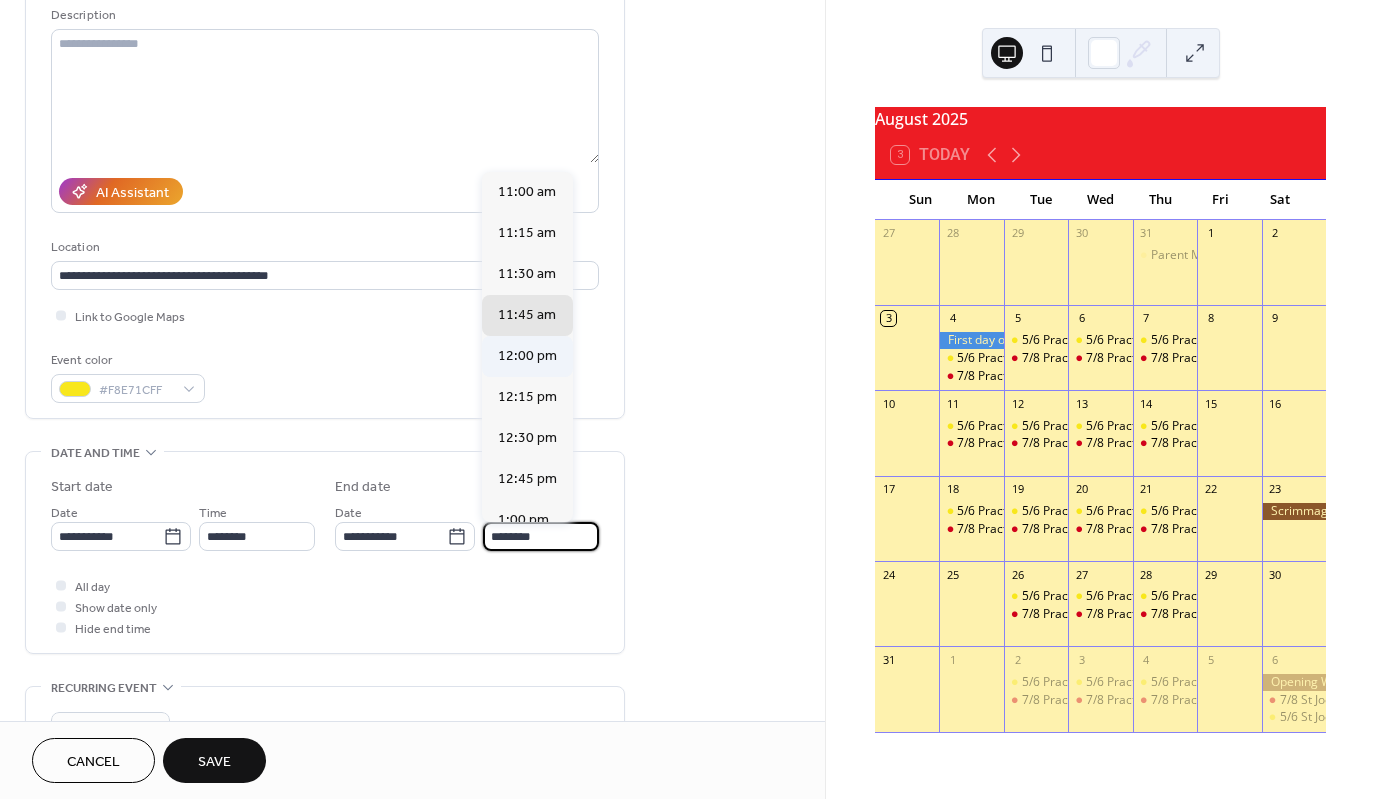 type on "********" 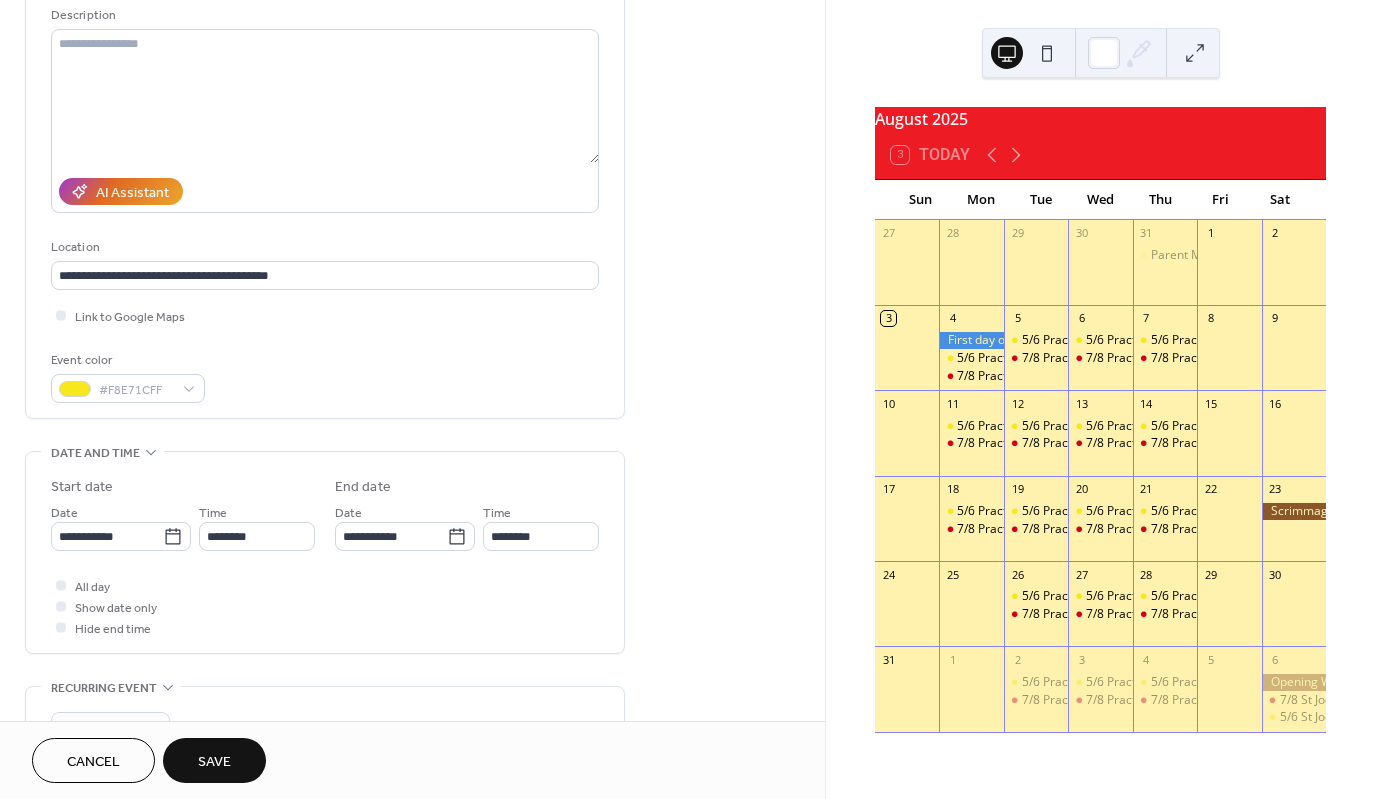 click on "Save" at bounding box center (214, 760) 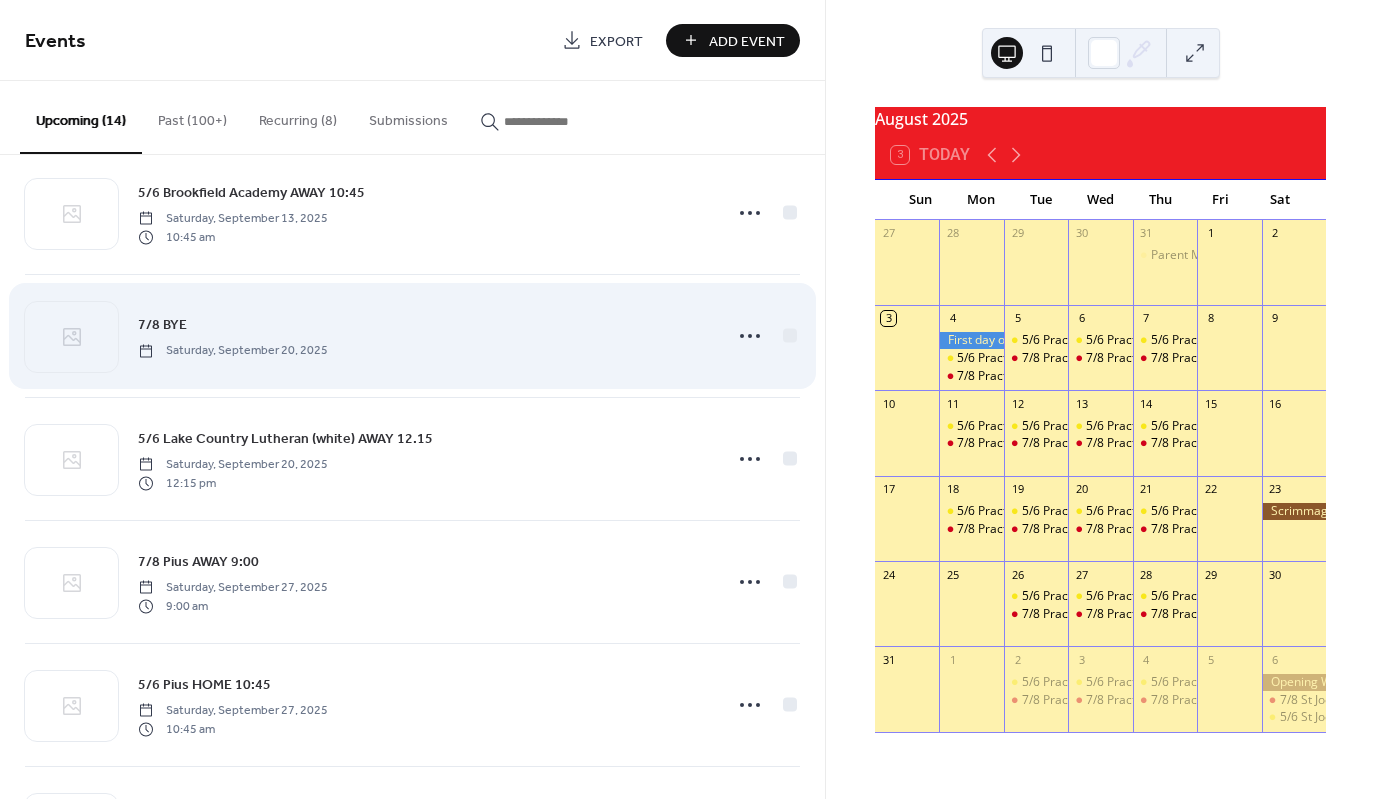 scroll, scrollTop: 800, scrollLeft: 0, axis: vertical 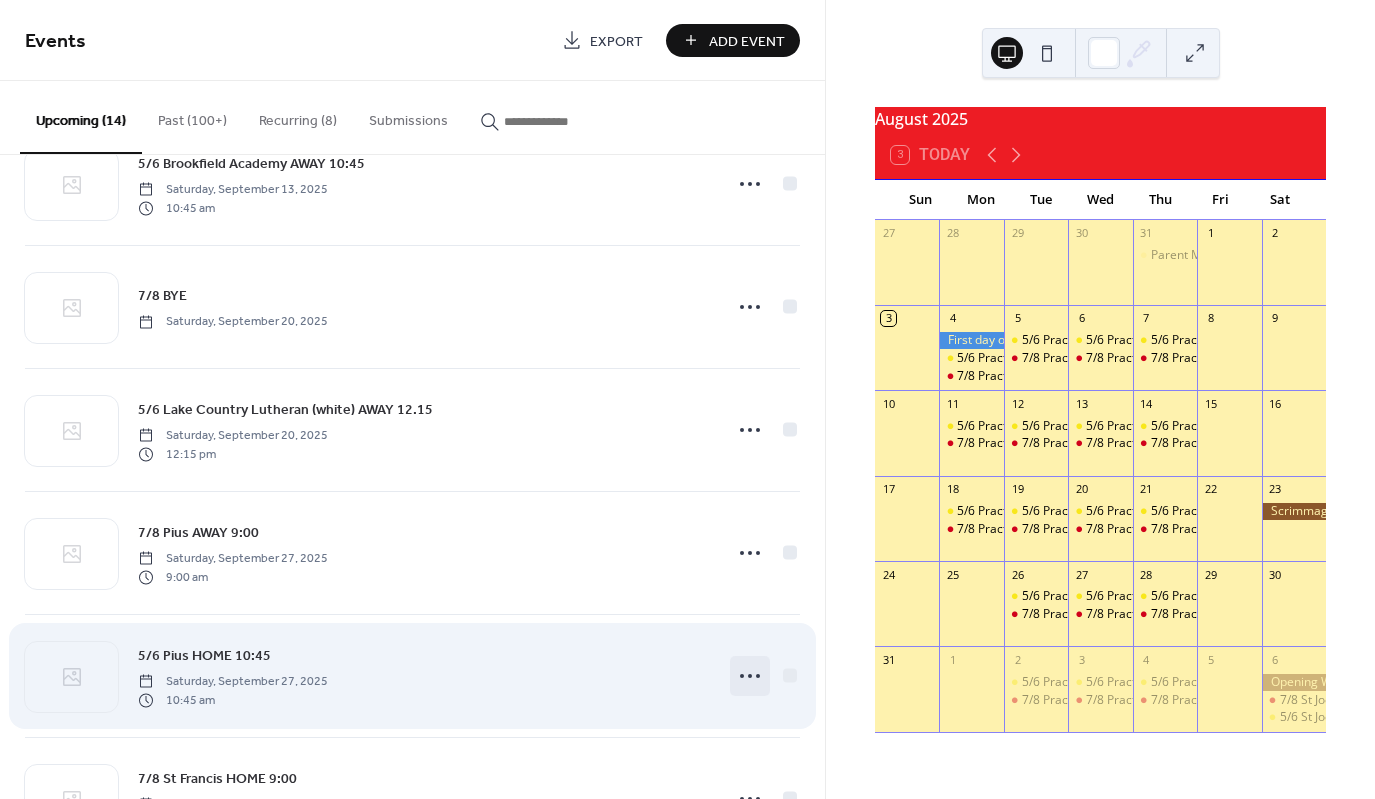 click 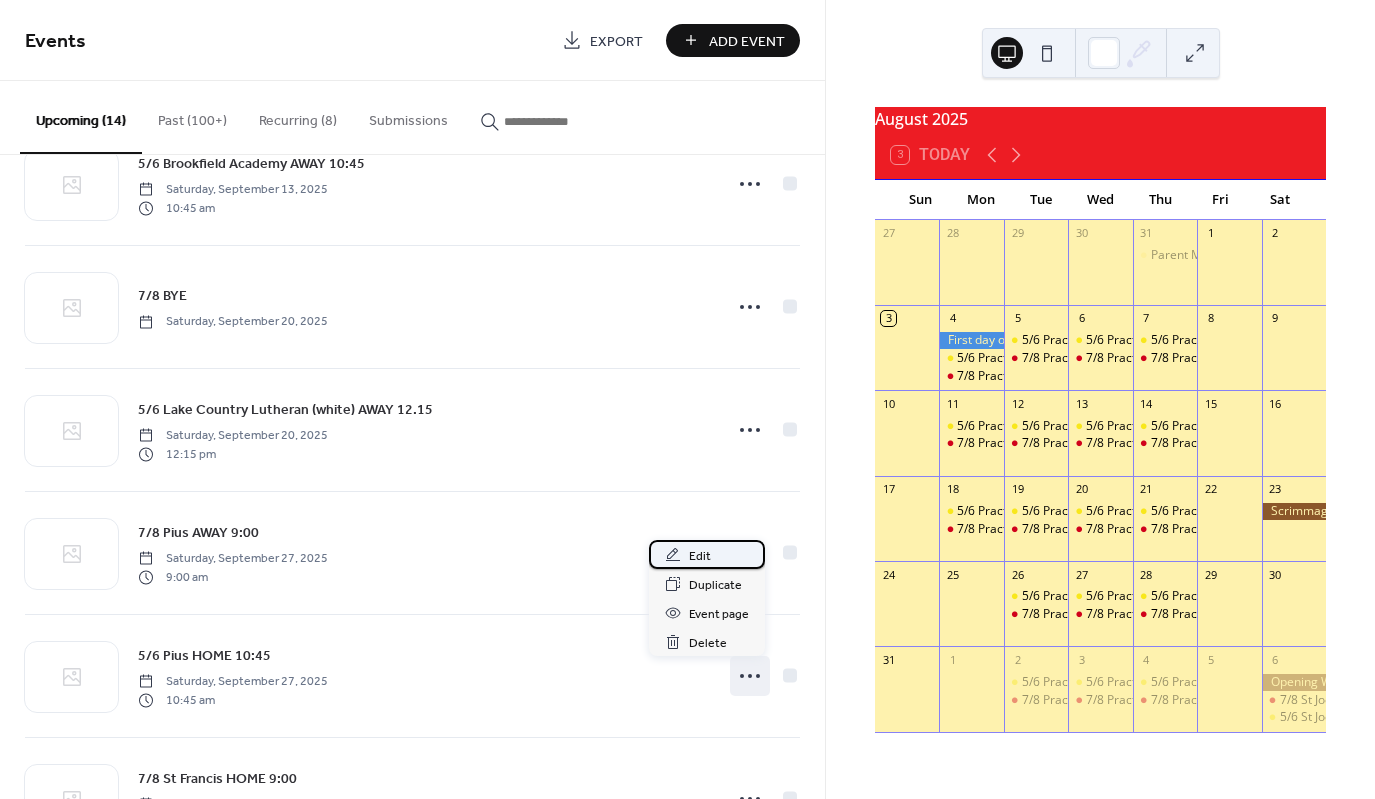 click on "Edit" at bounding box center (707, 554) 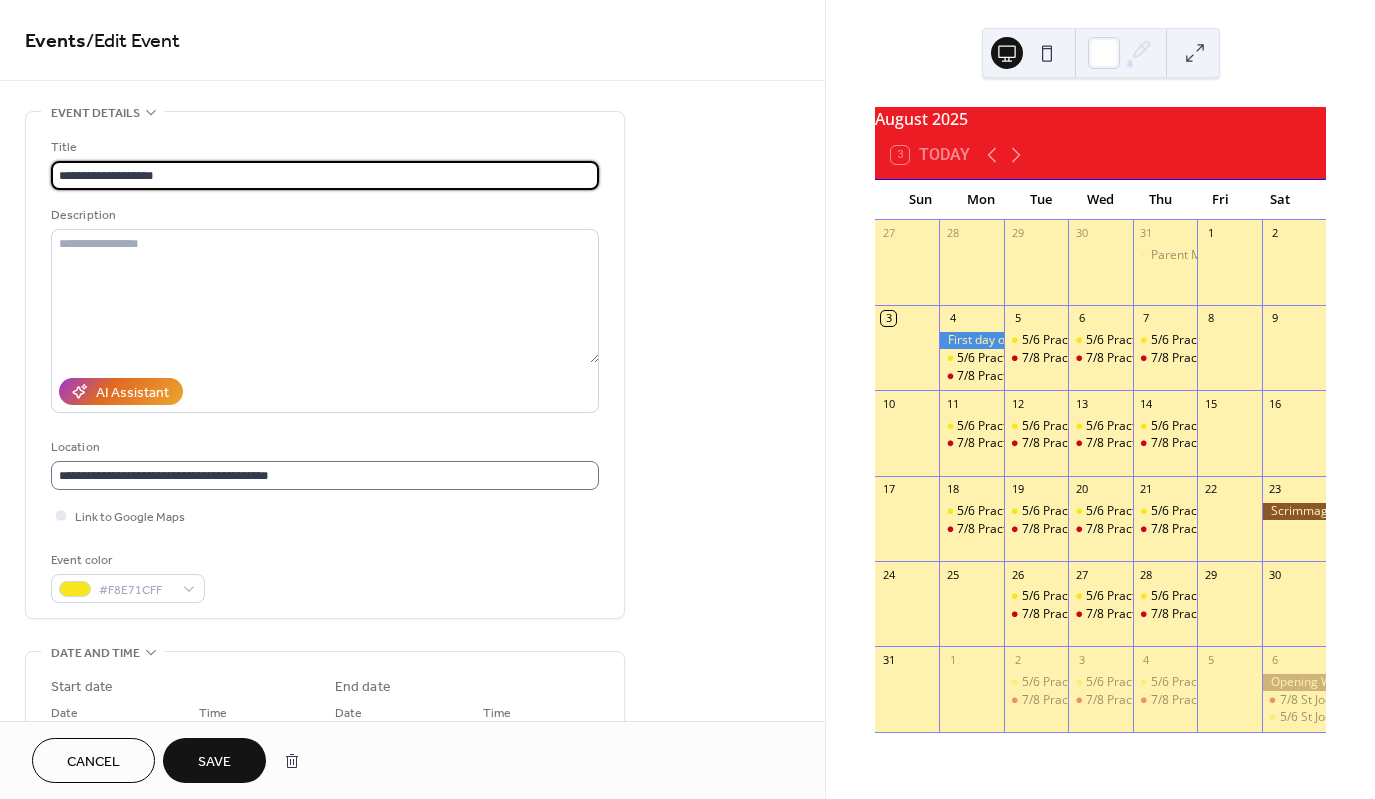 type on "**********" 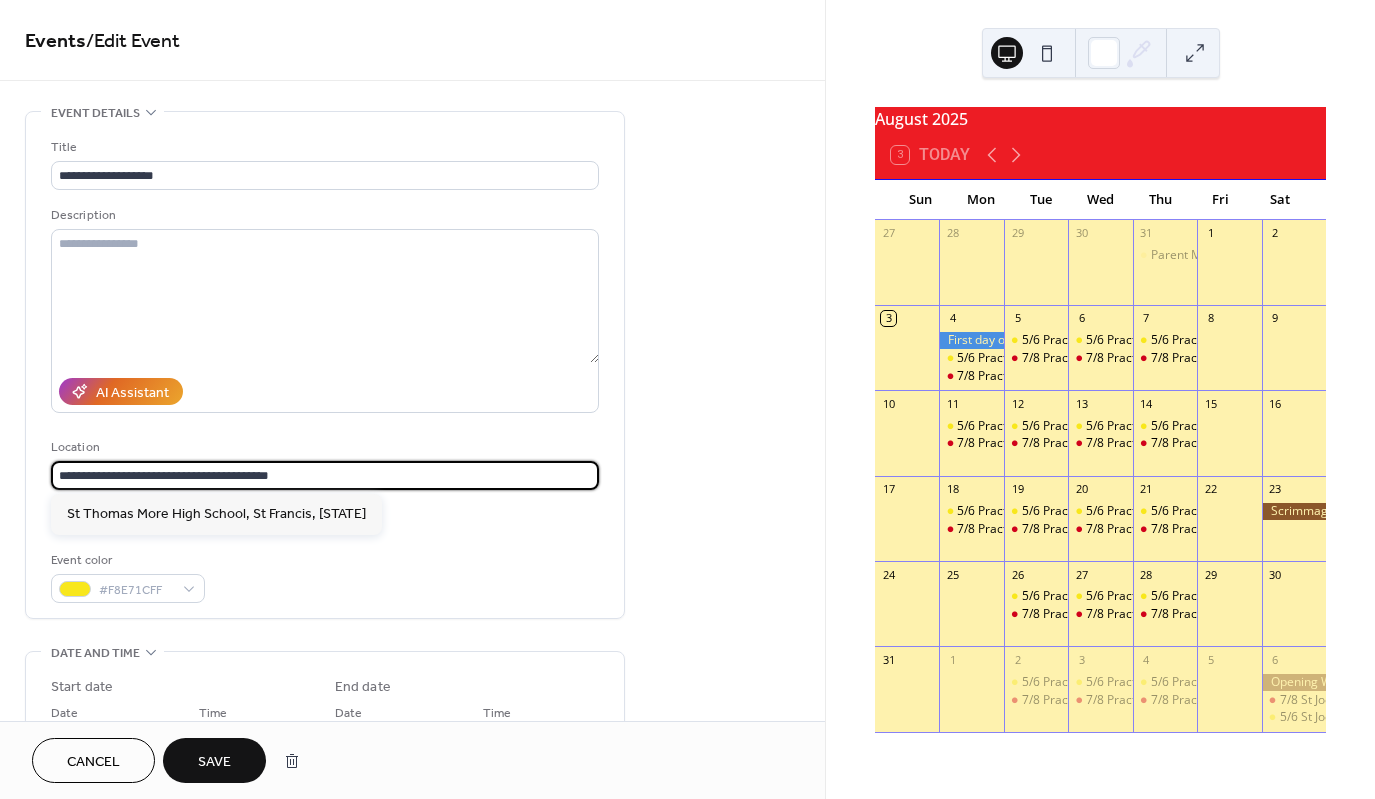 drag, startPoint x: 322, startPoint y: 477, endPoint x: -4, endPoint y: 454, distance: 326.81033 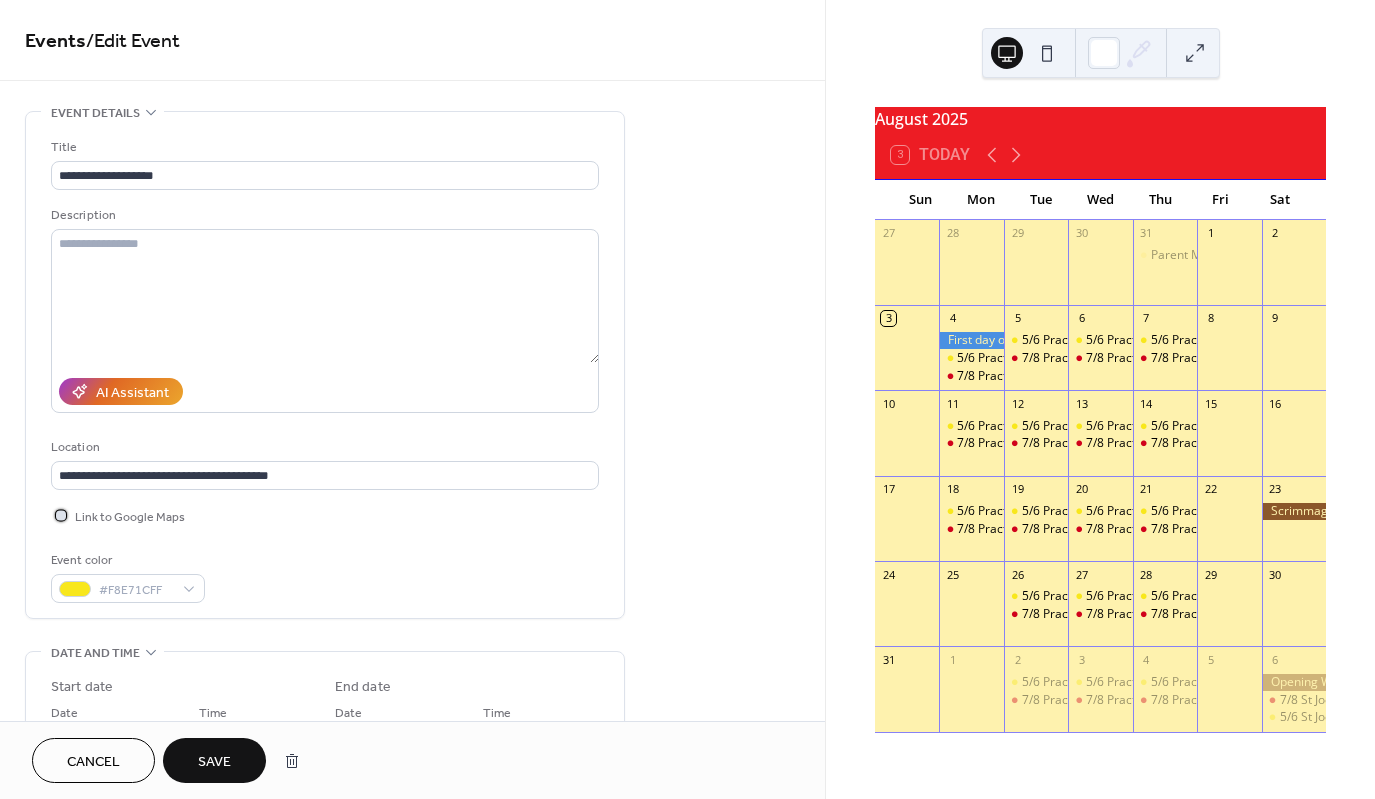 click at bounding box center [61, 515] 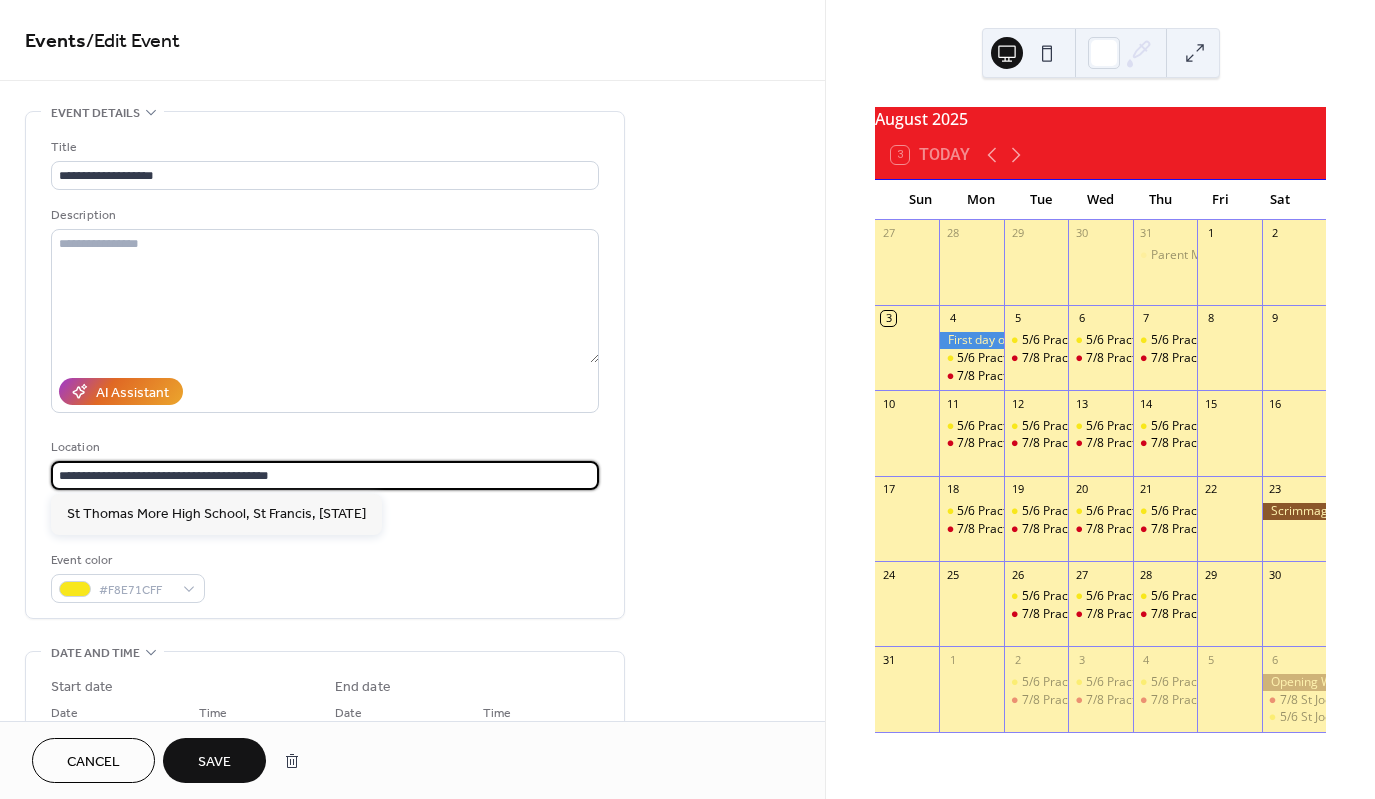 drag, startPoint x: 317, startPoint y: 478, endPoint x: -36, endPoint y: 459, distance: 353.51096 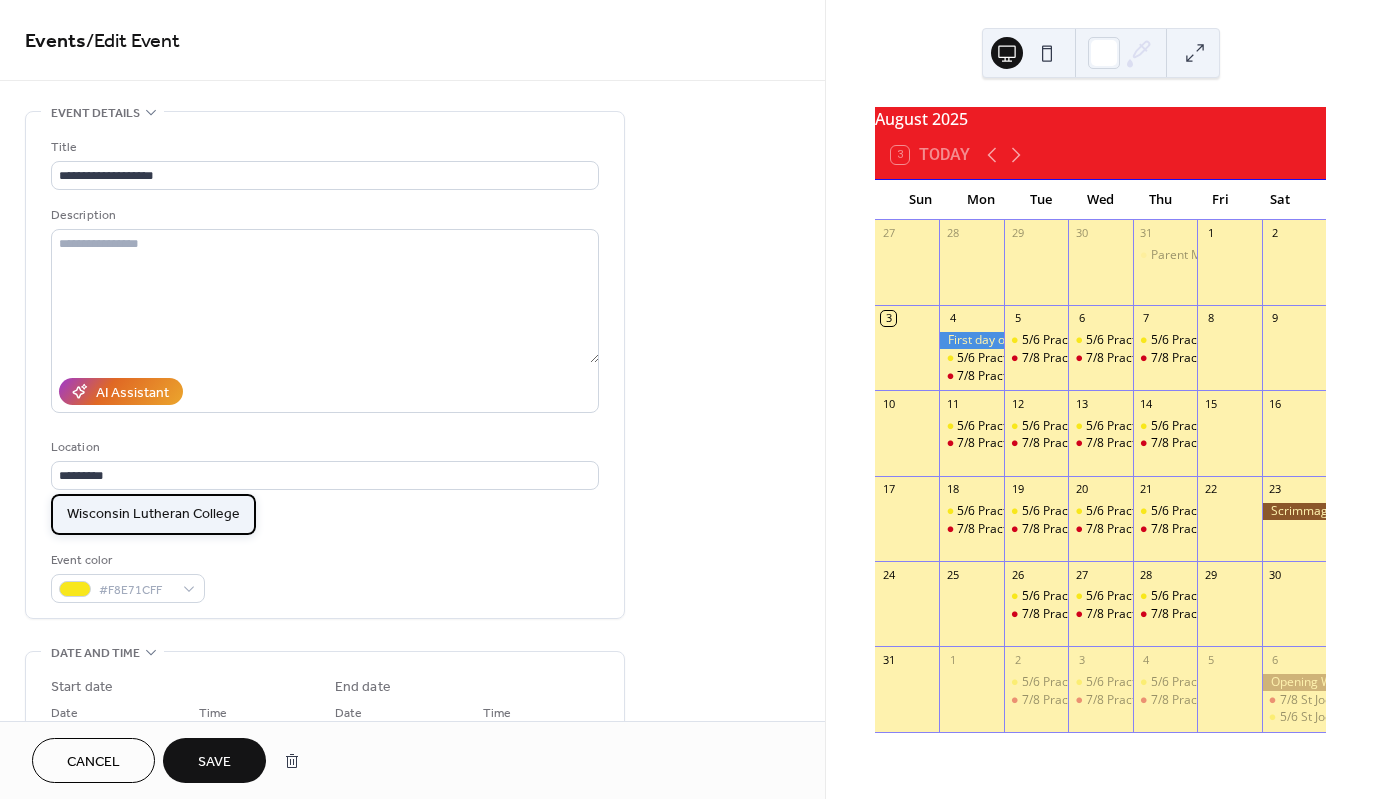 click on "Wisconsin Lutheran College" at bounding box center (153, 514) 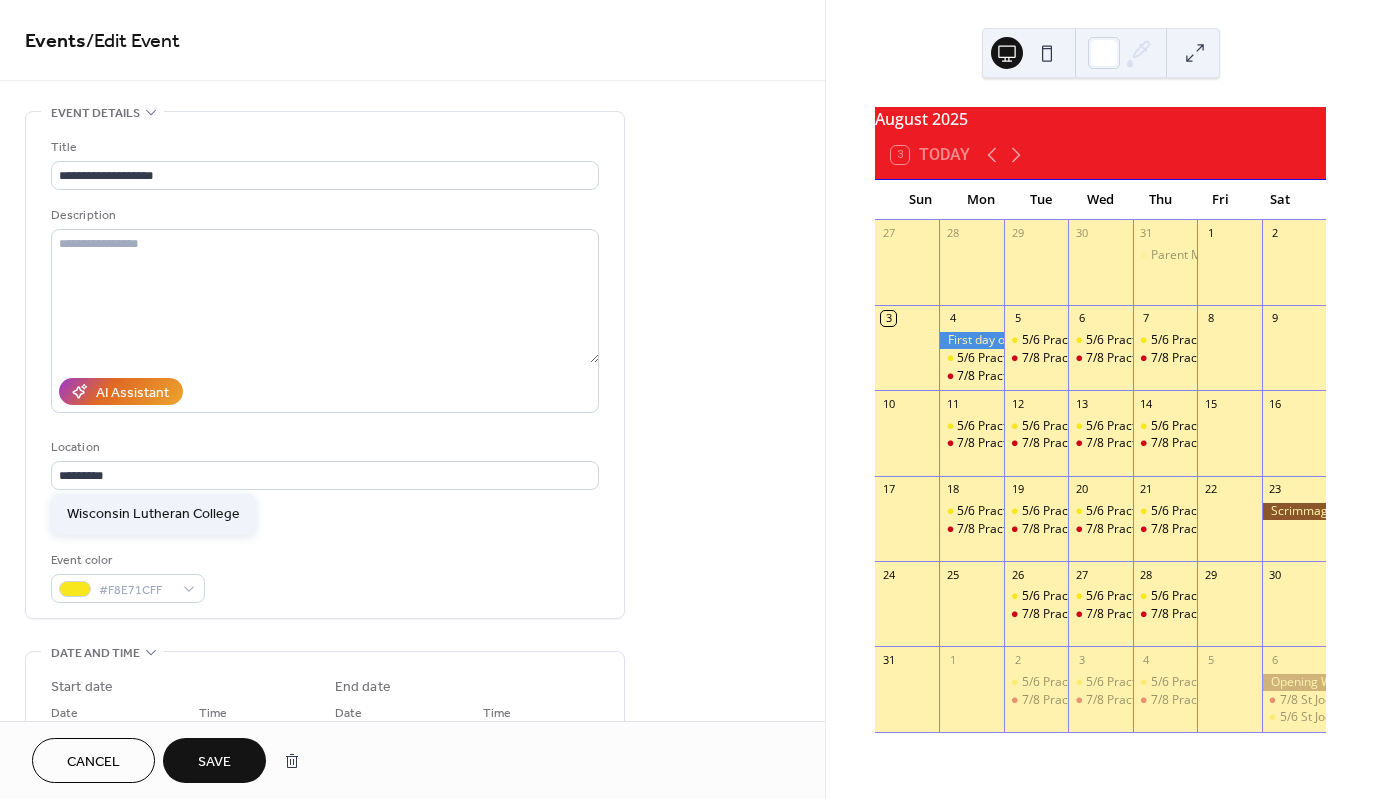 type on "**********" 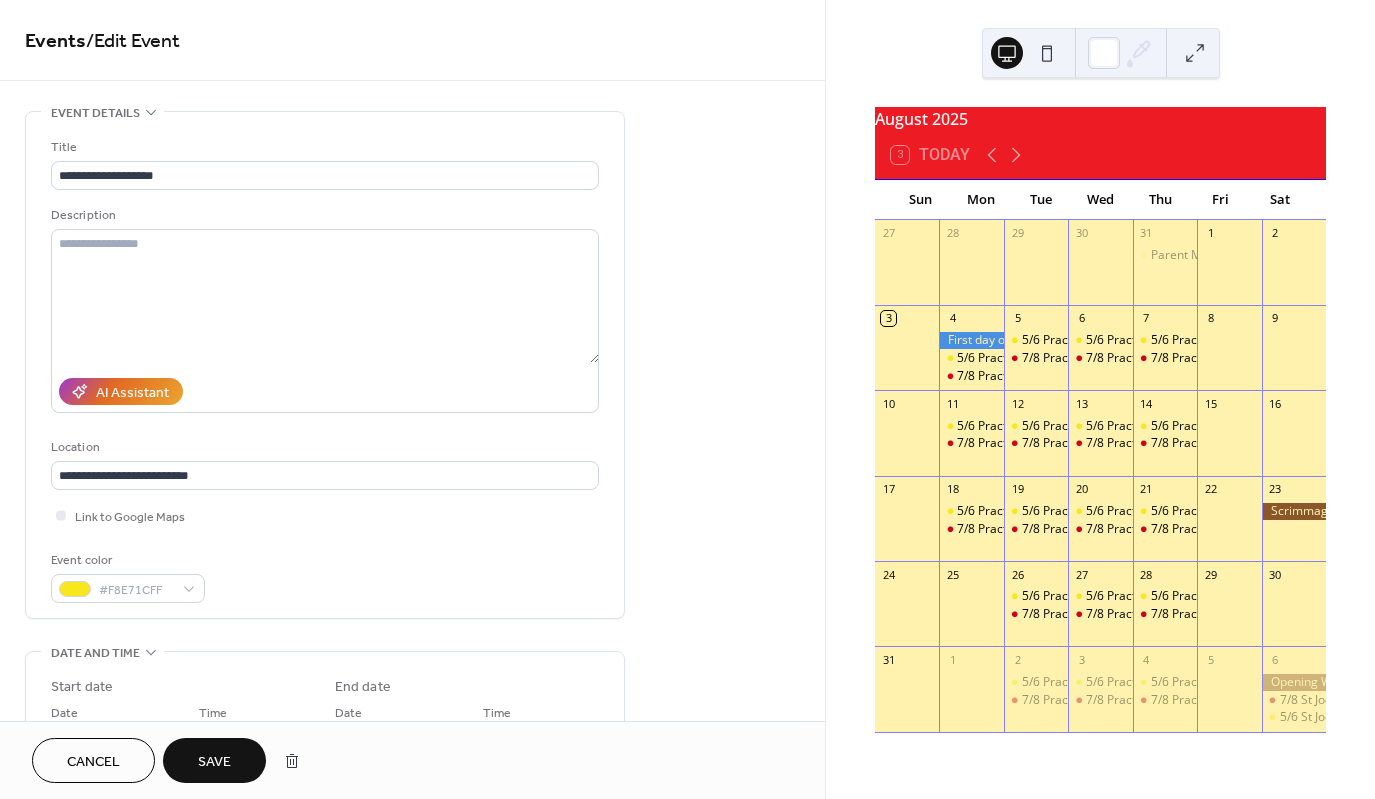click on "Save" at bounding box center [214, 762] 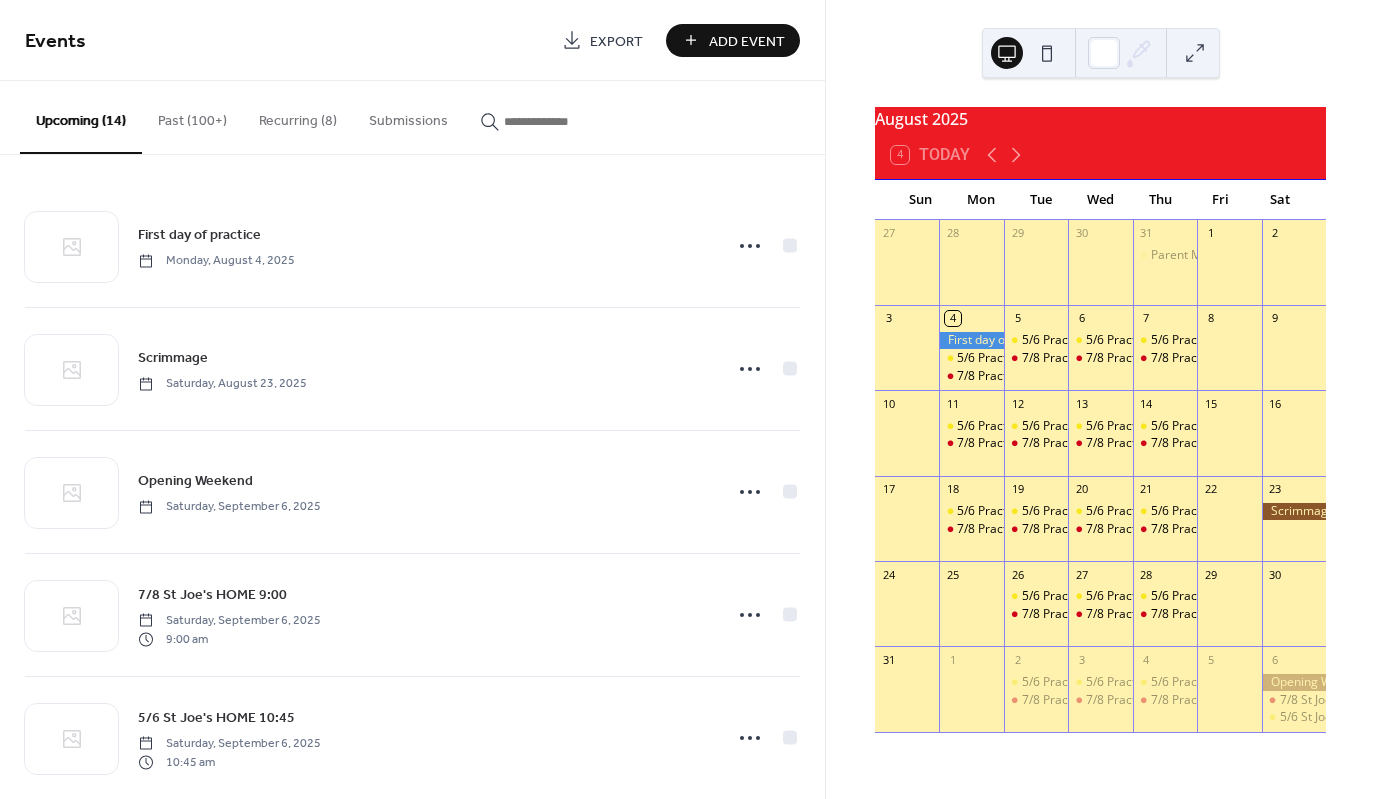 drag, startPoint x: 748, startPoint y: 24, endPoint x: 755, endPoint y: 34, distance: 12.206555 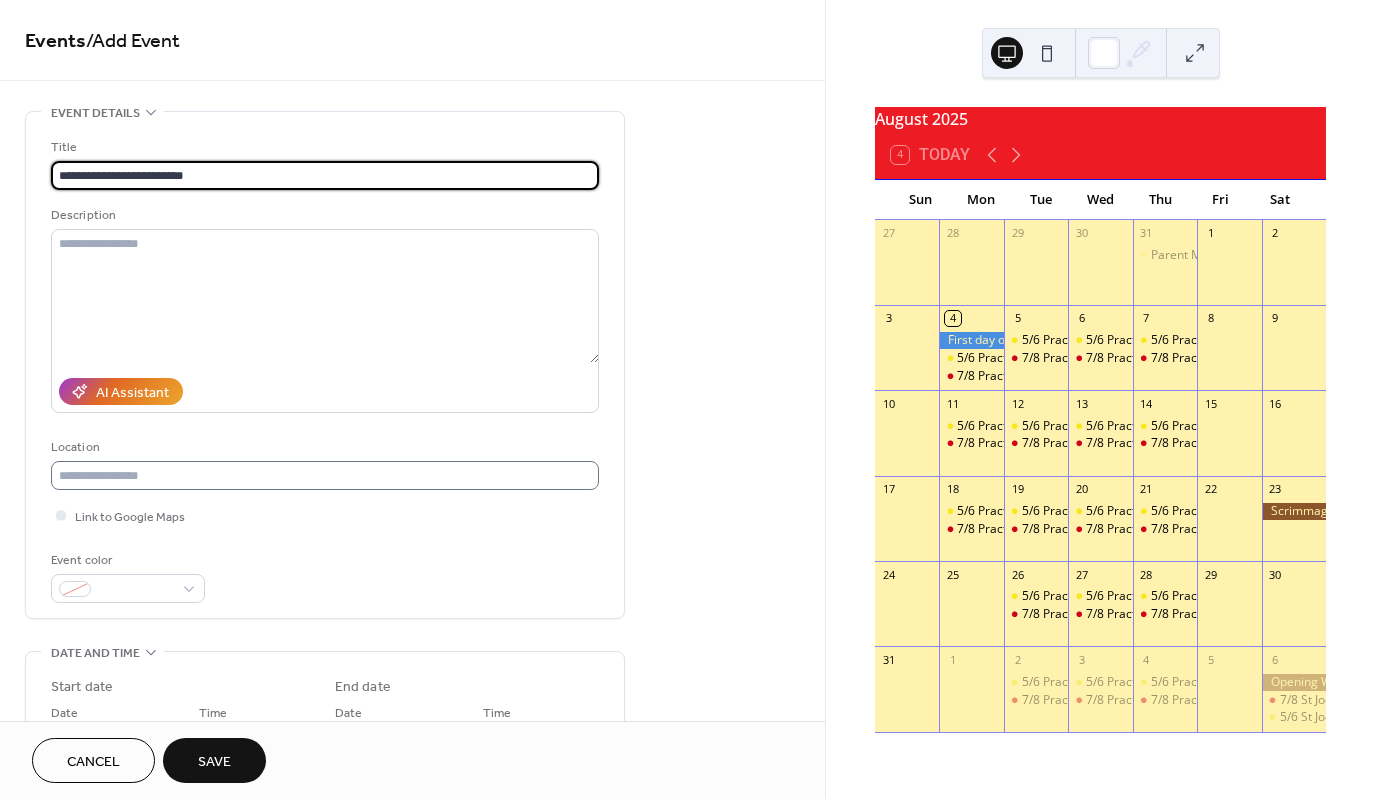 type on "**********" 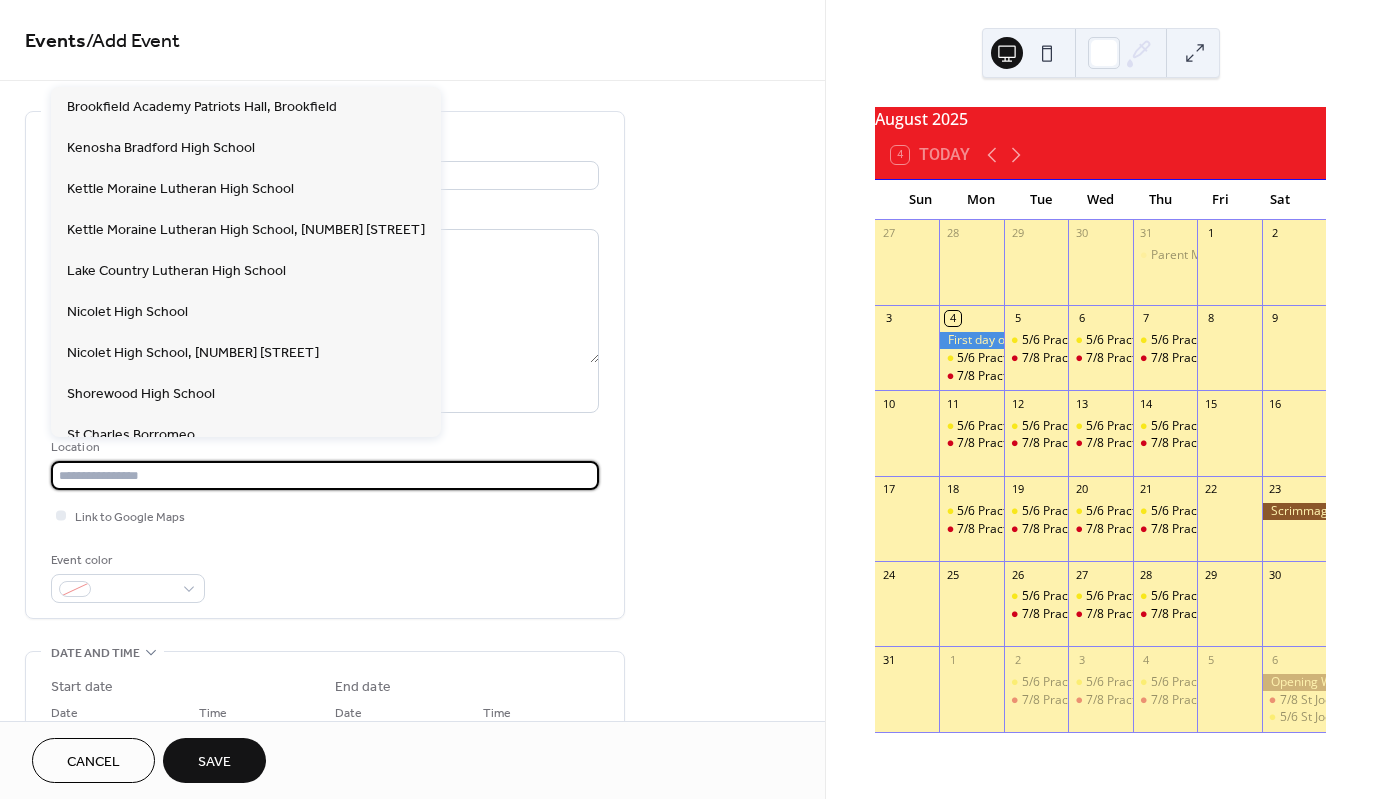 click at bounding box center [325, 475] 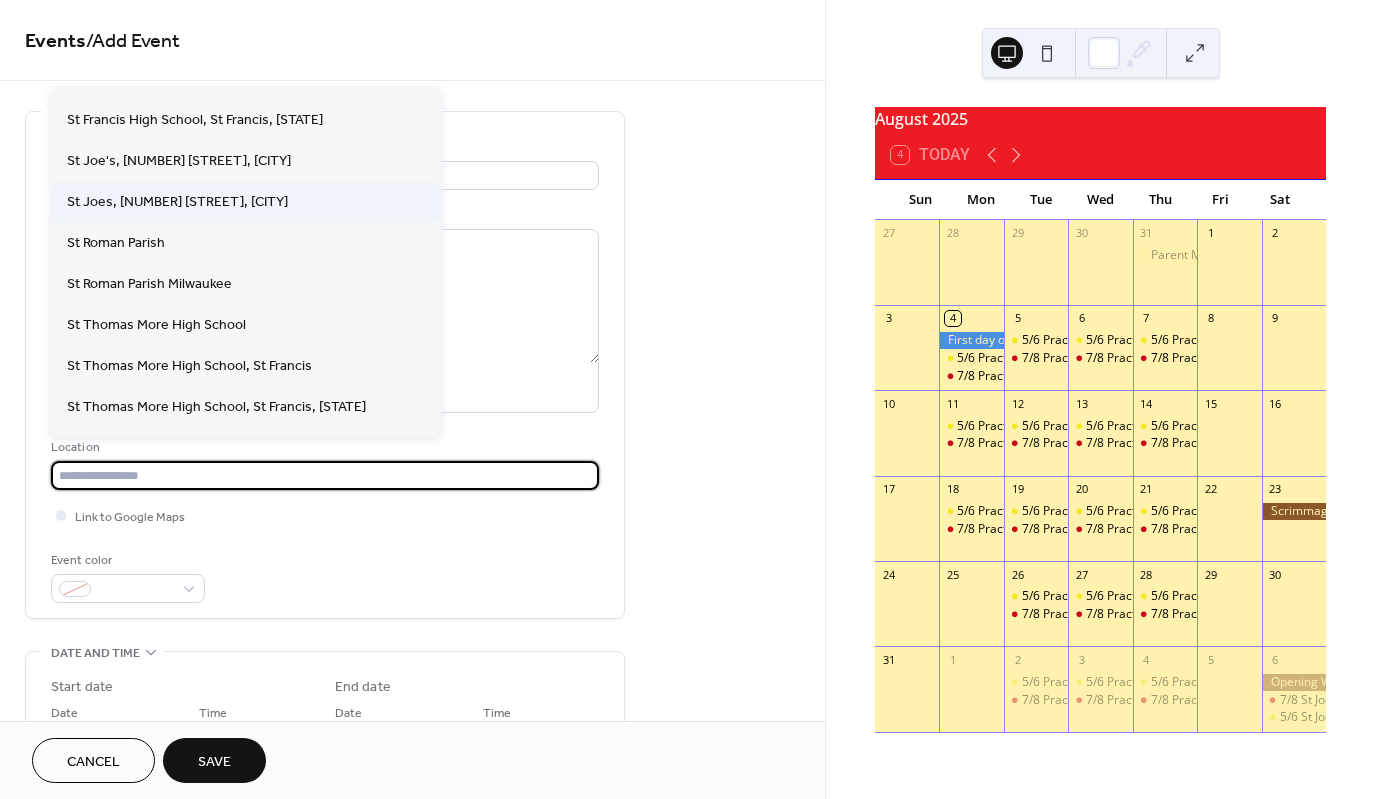 scroll, scrollTop: 552, scrollLeft: 0, axis: vertical 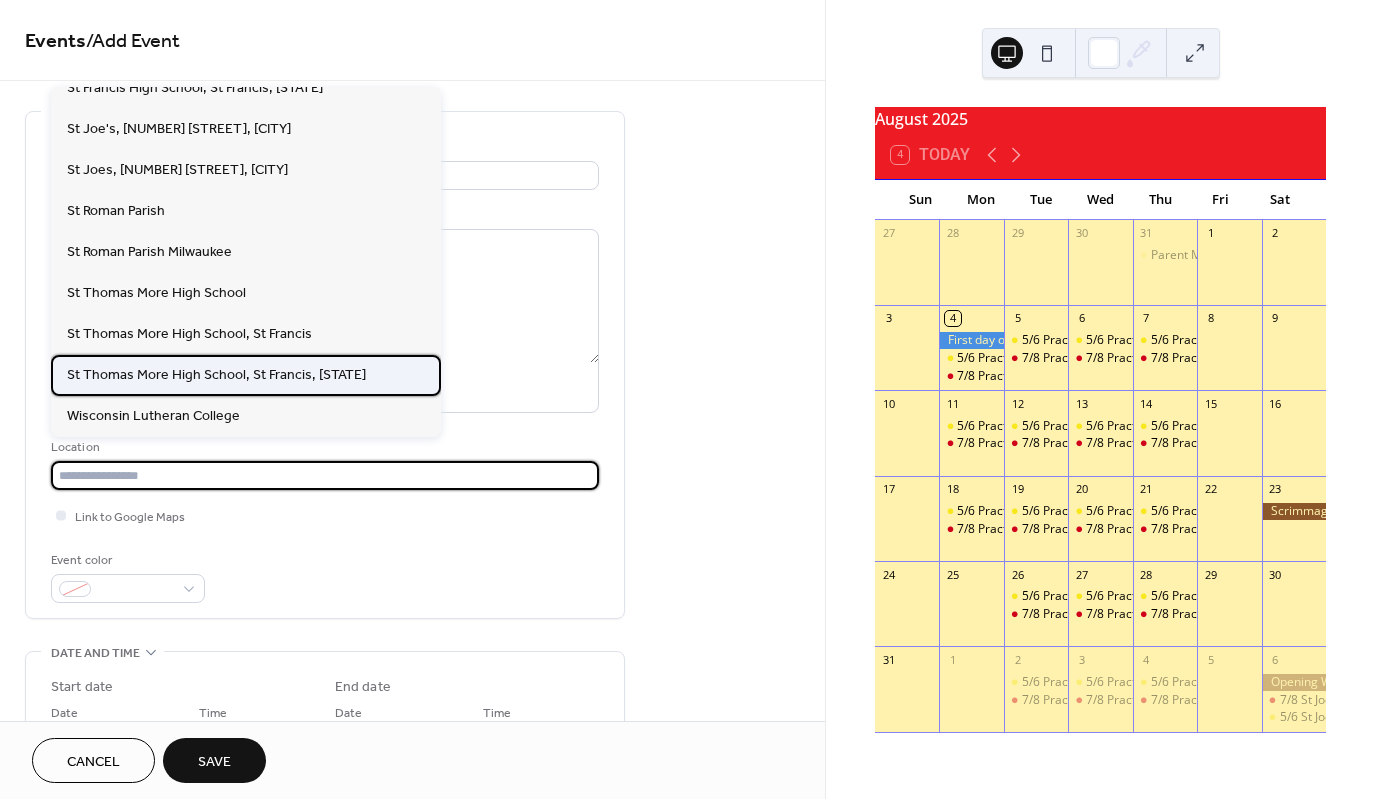 click on "St Thomas More High School, St Francis, WI" at bounding box center (216, 375) 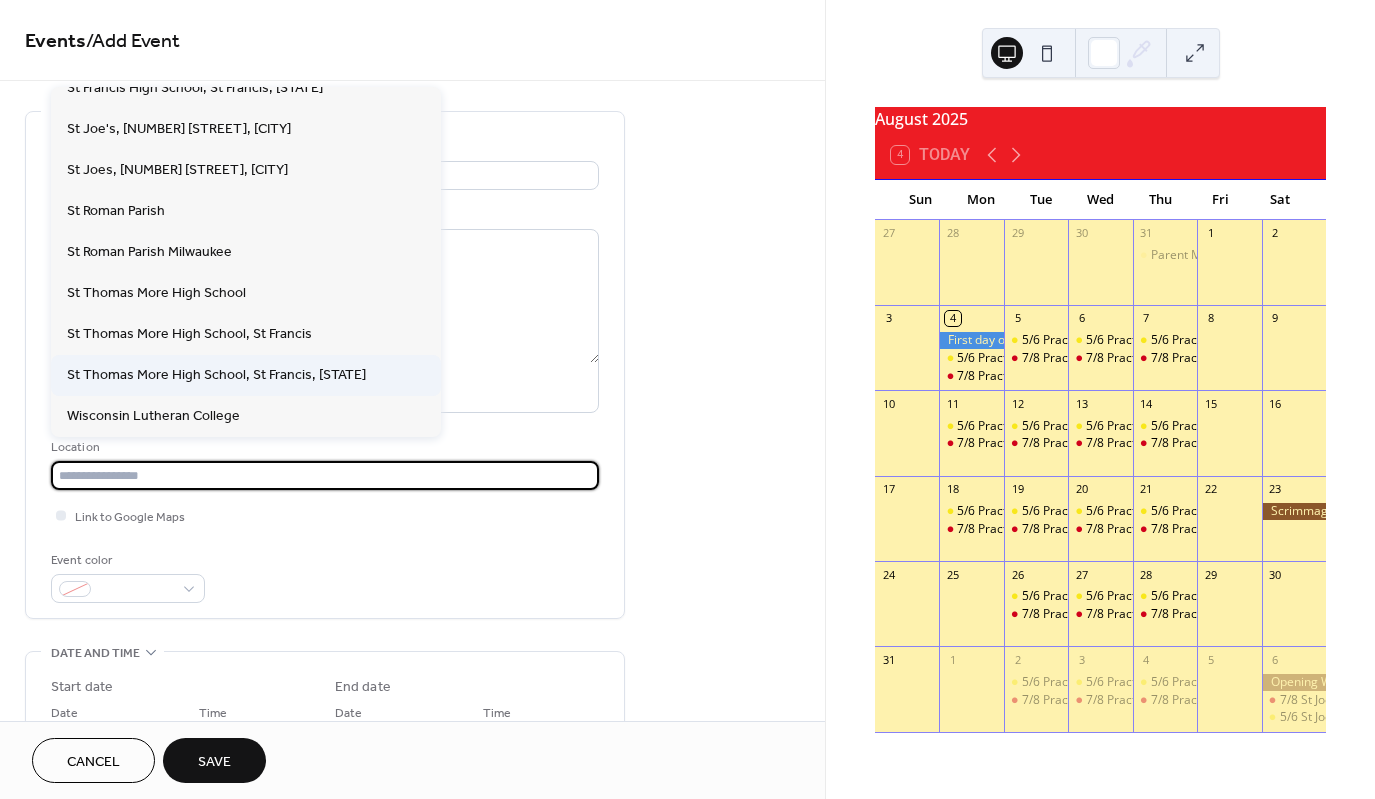 type on "**********" 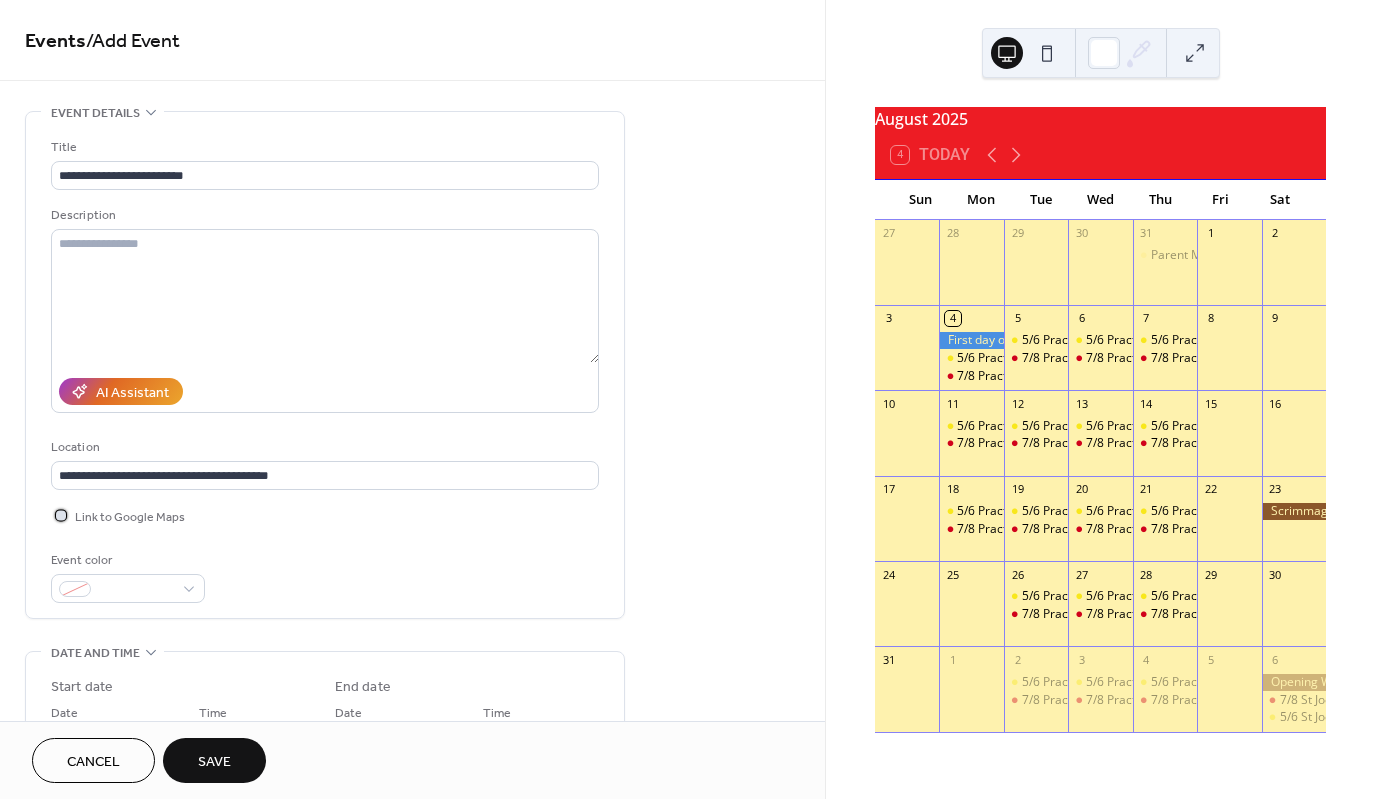 click at bounding box center [61, 515] 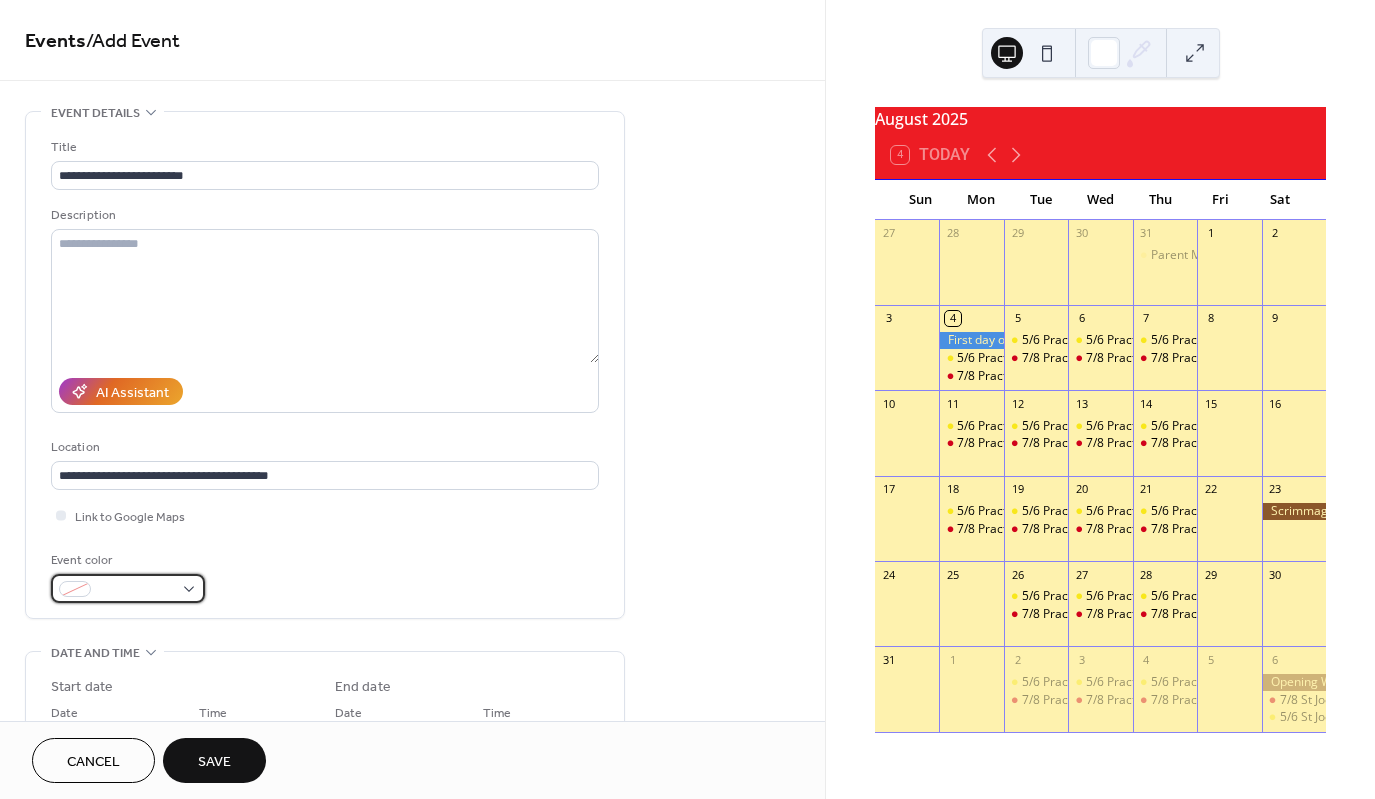 click at bounding box center (128, 588) 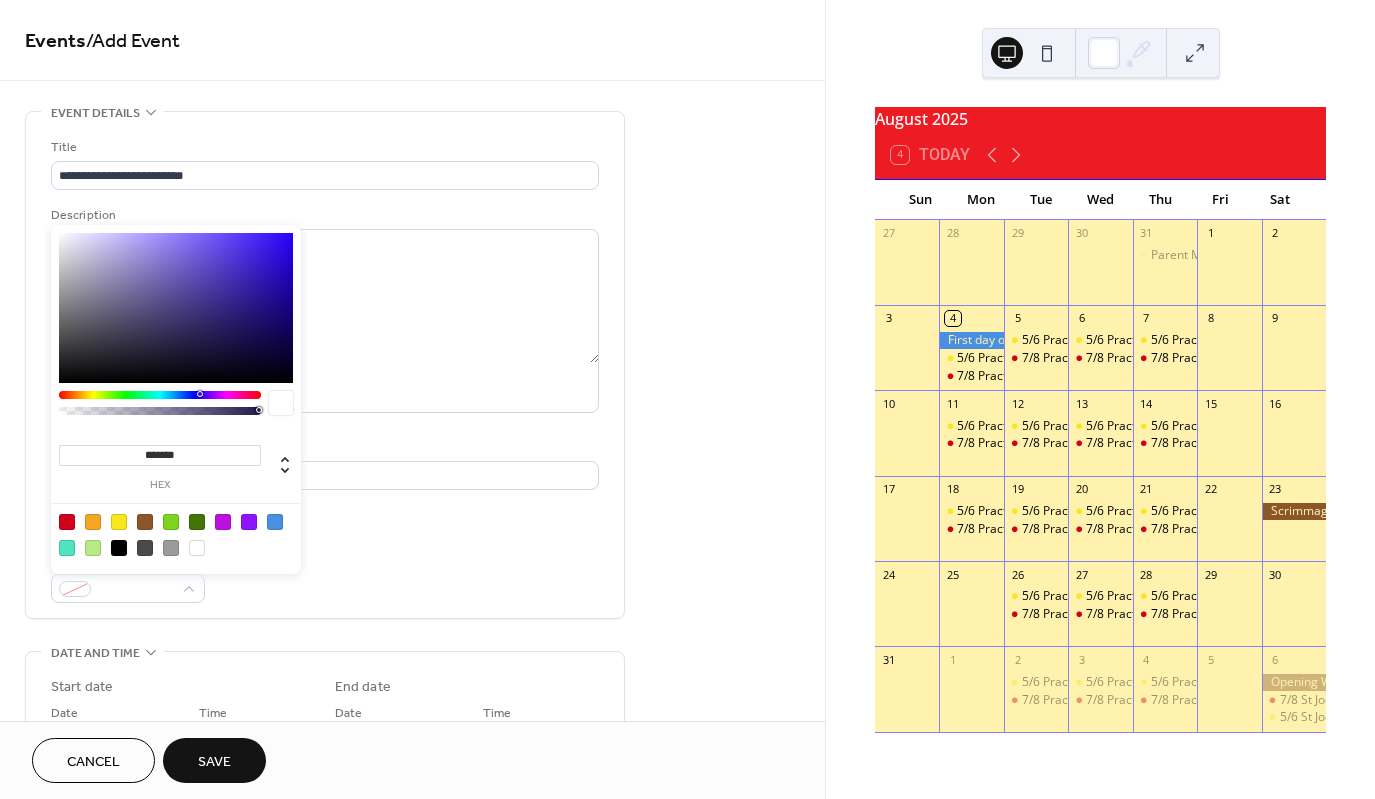 click at bounding box center [119, 522] 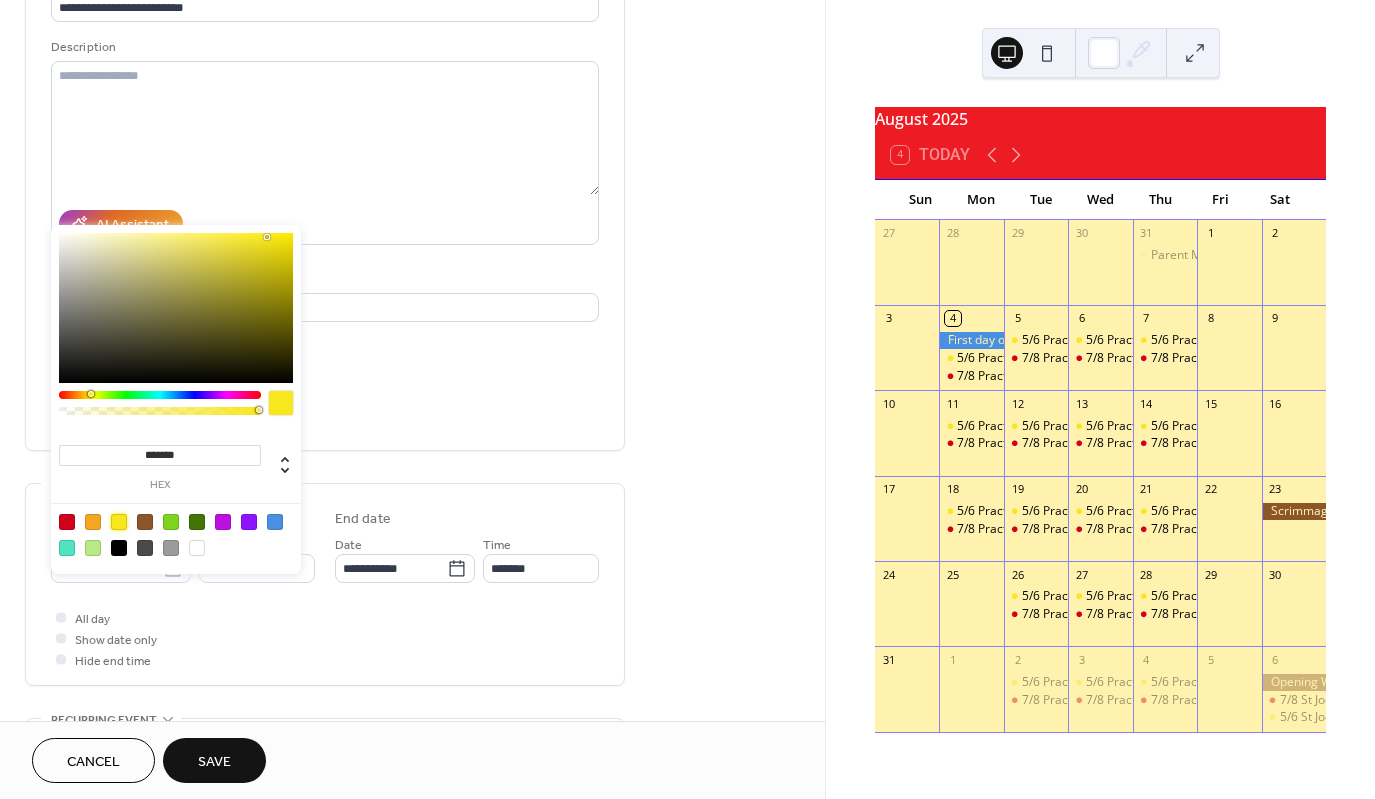 scroll, scrollTop: 200, scrollLeft: 0, axis: vertical 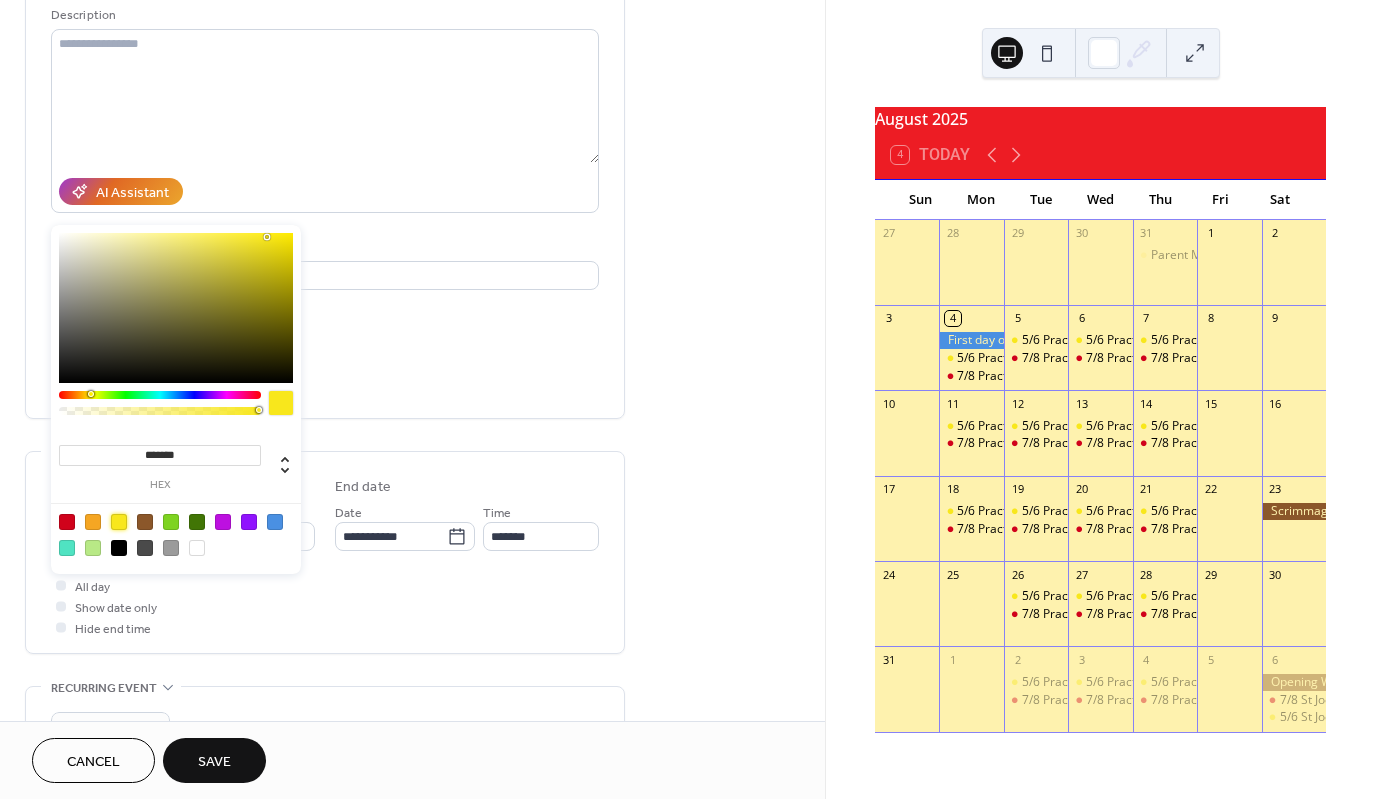 click on "All day Show date only Hide end time" at bounding box center [325, 606] 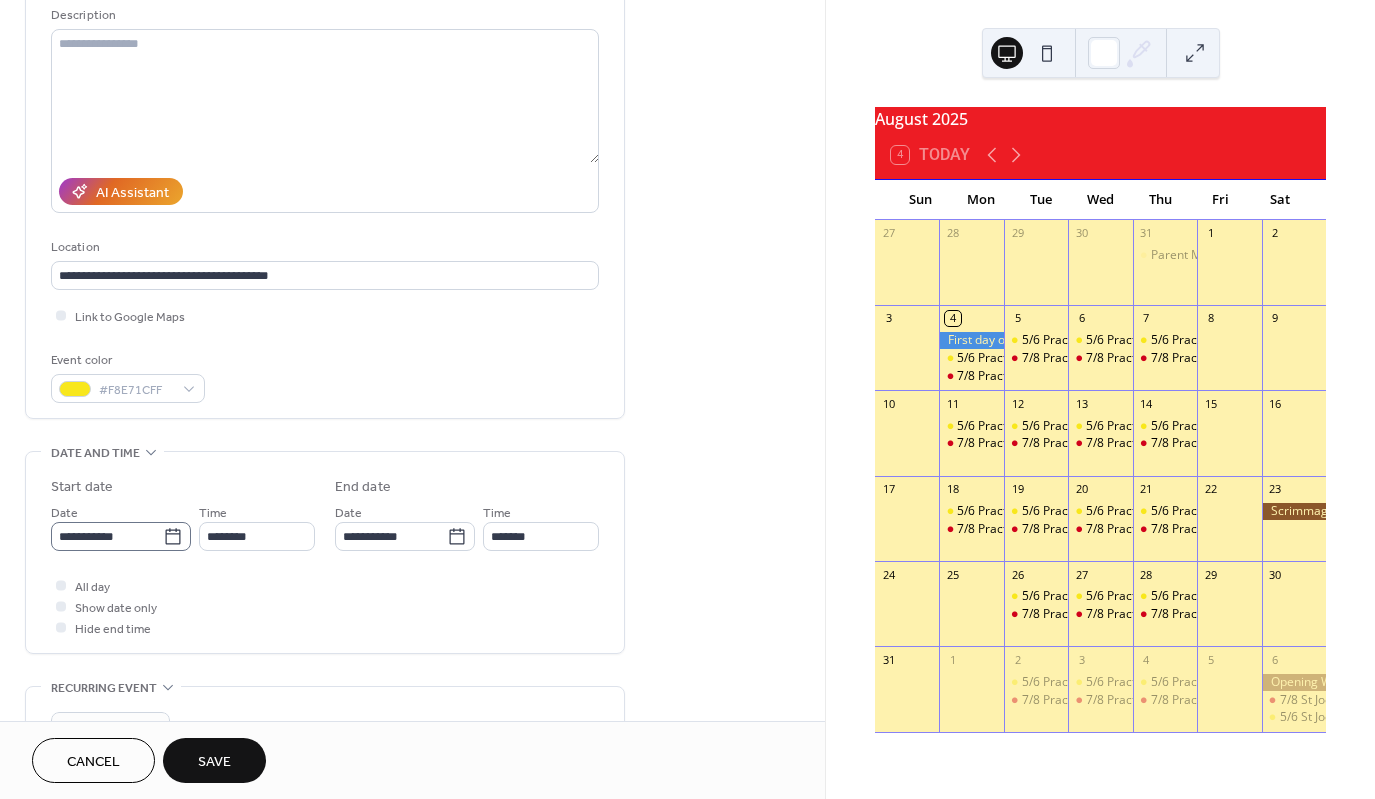 click 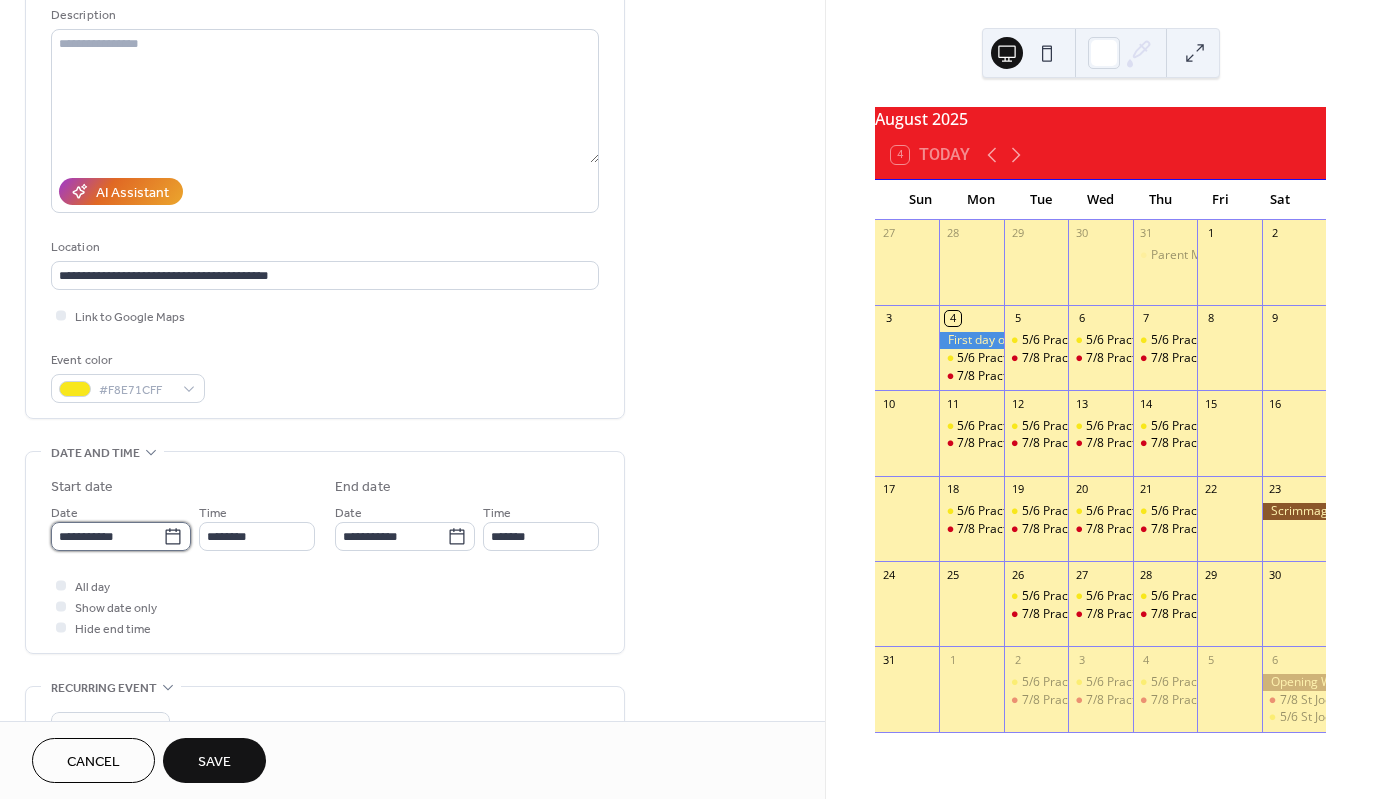 click on "**********" at bounding box center [107, 536] 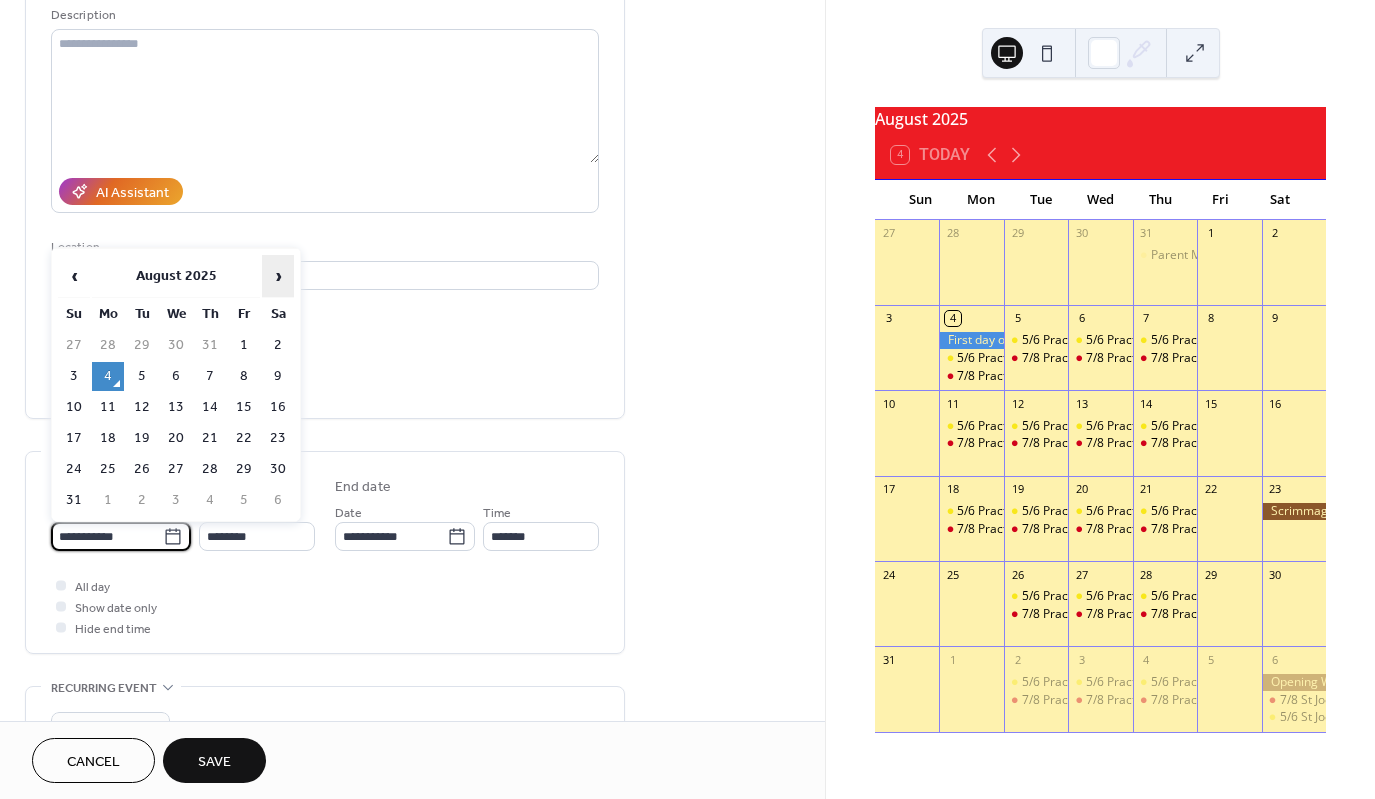 click on "›" at bounding box center (278, 276) 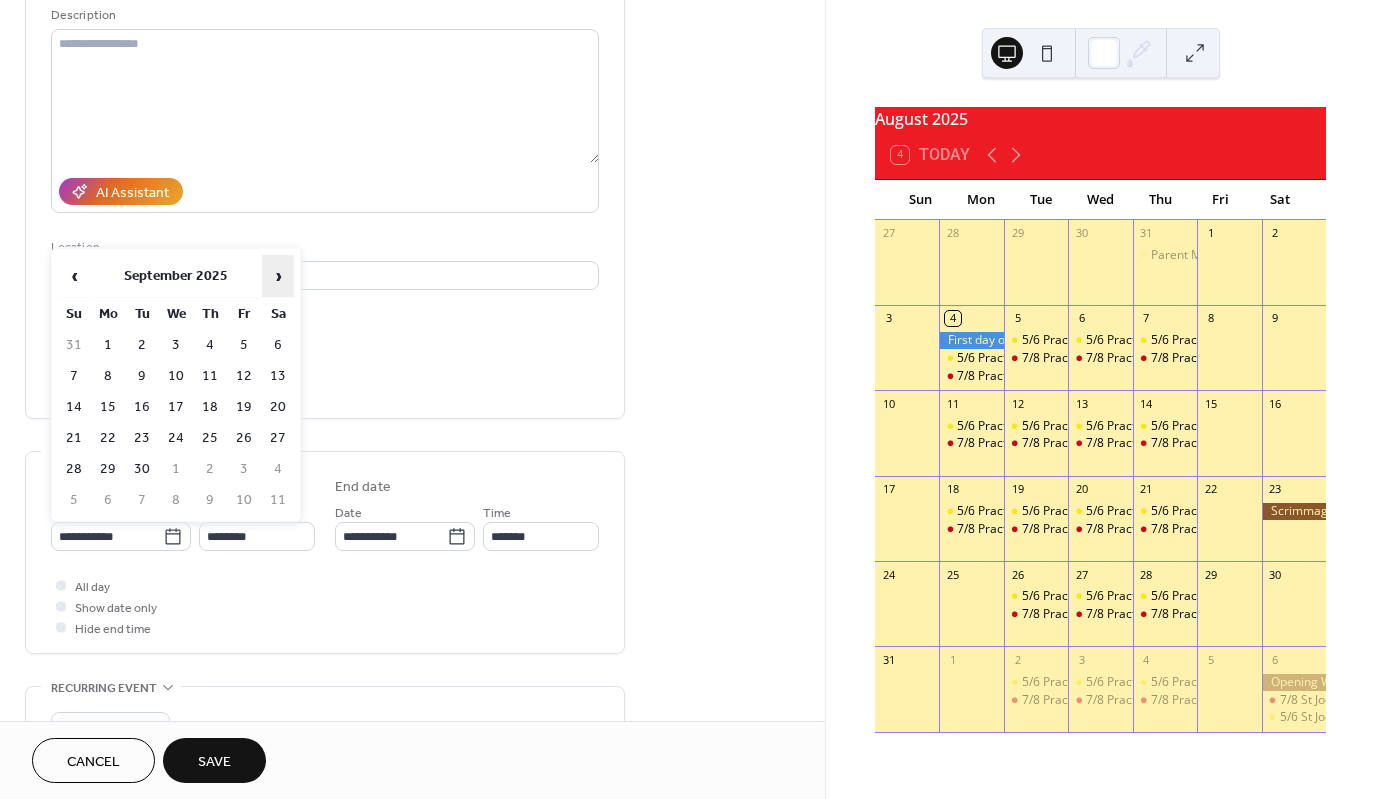 click on "›" at bounding box center (278, 276) 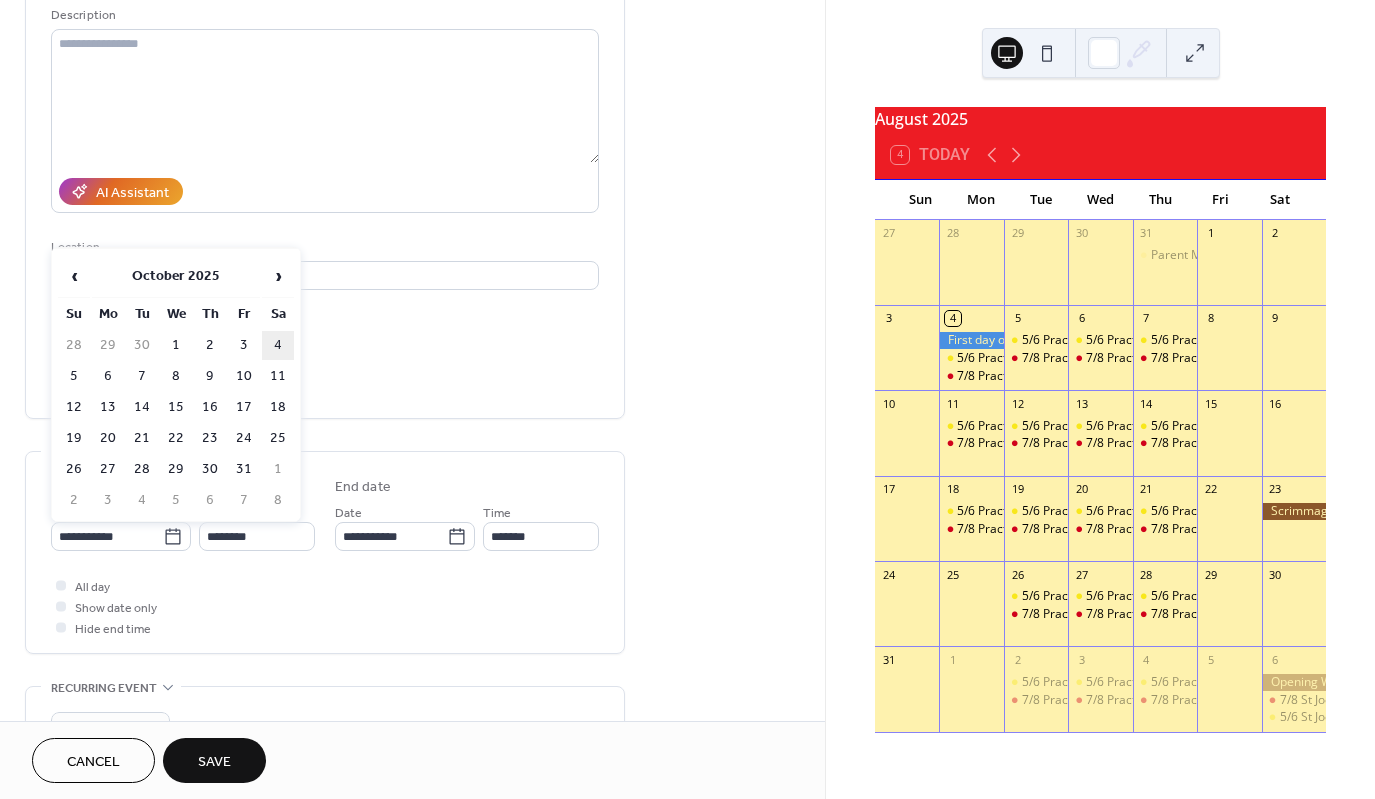 click on "4" at bounding box center (278, 345) 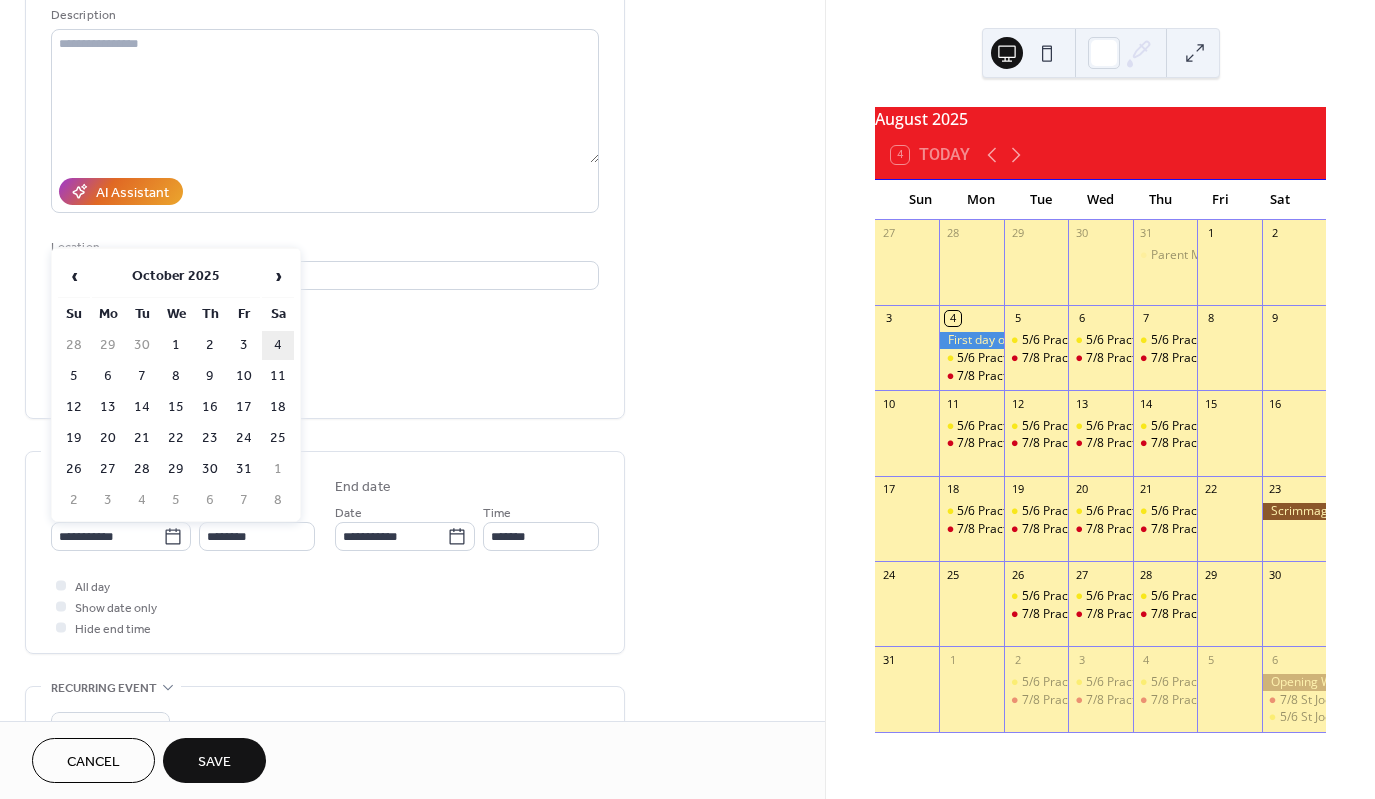 type on "**********" 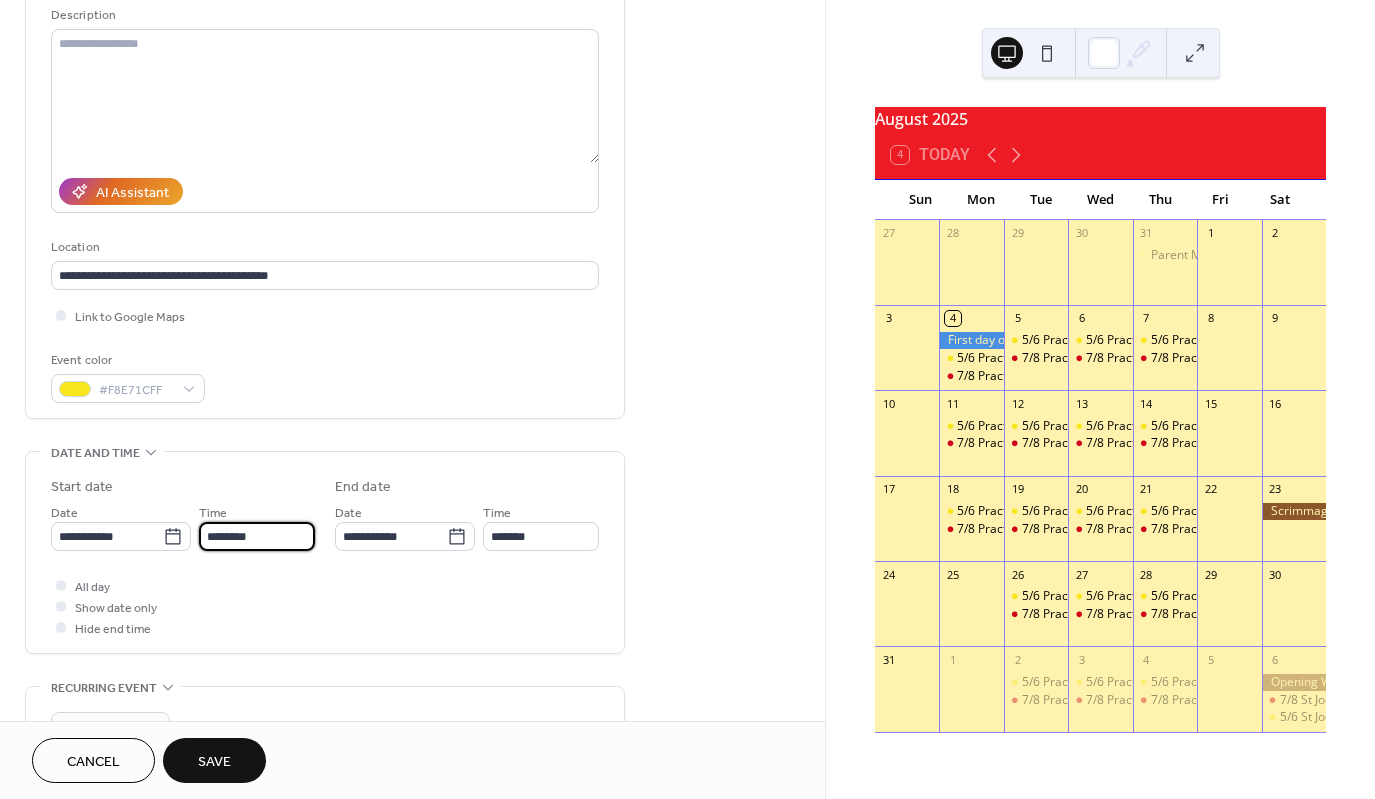 click on "********" at bounding box center [257, 536] 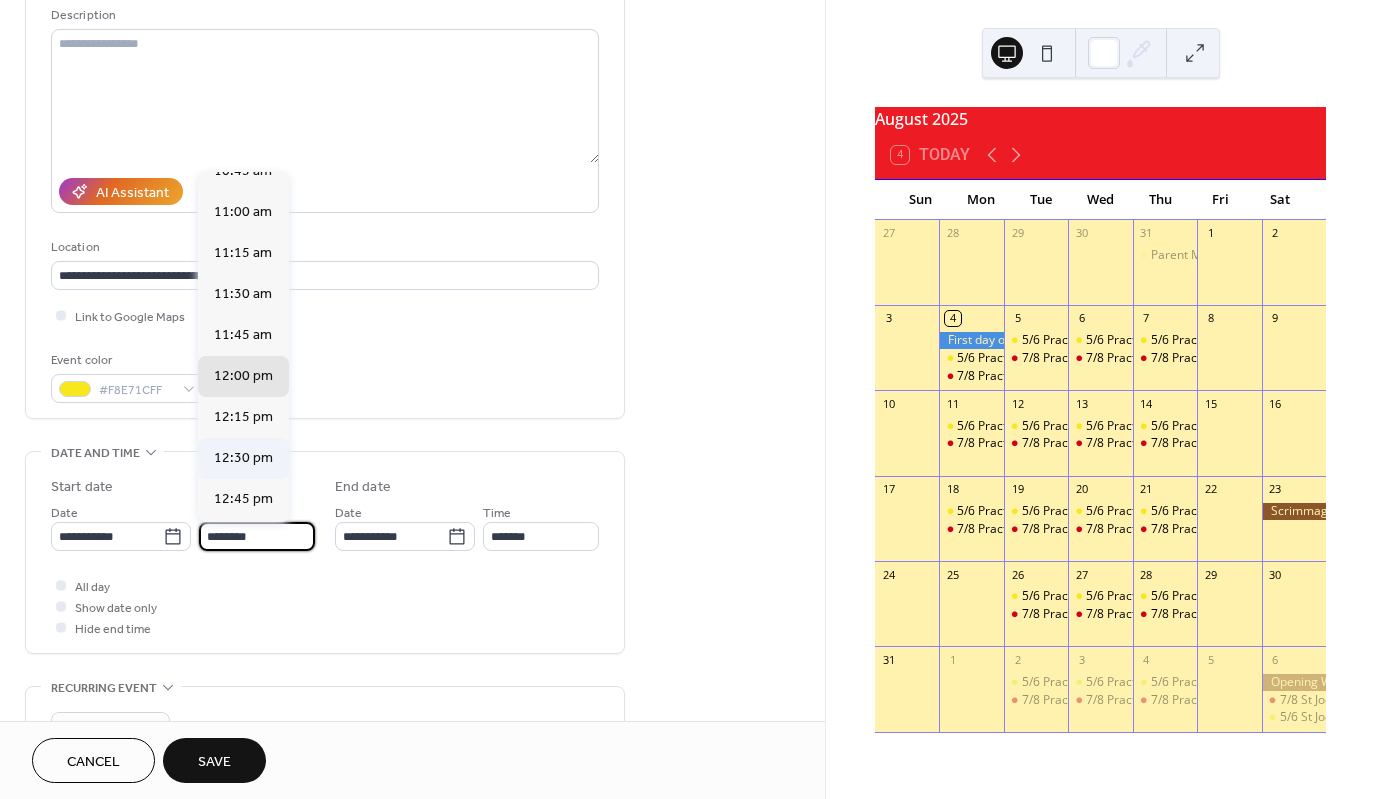 scroll, scrollTop: 1668, scrollLeft: 0, axis: vertical 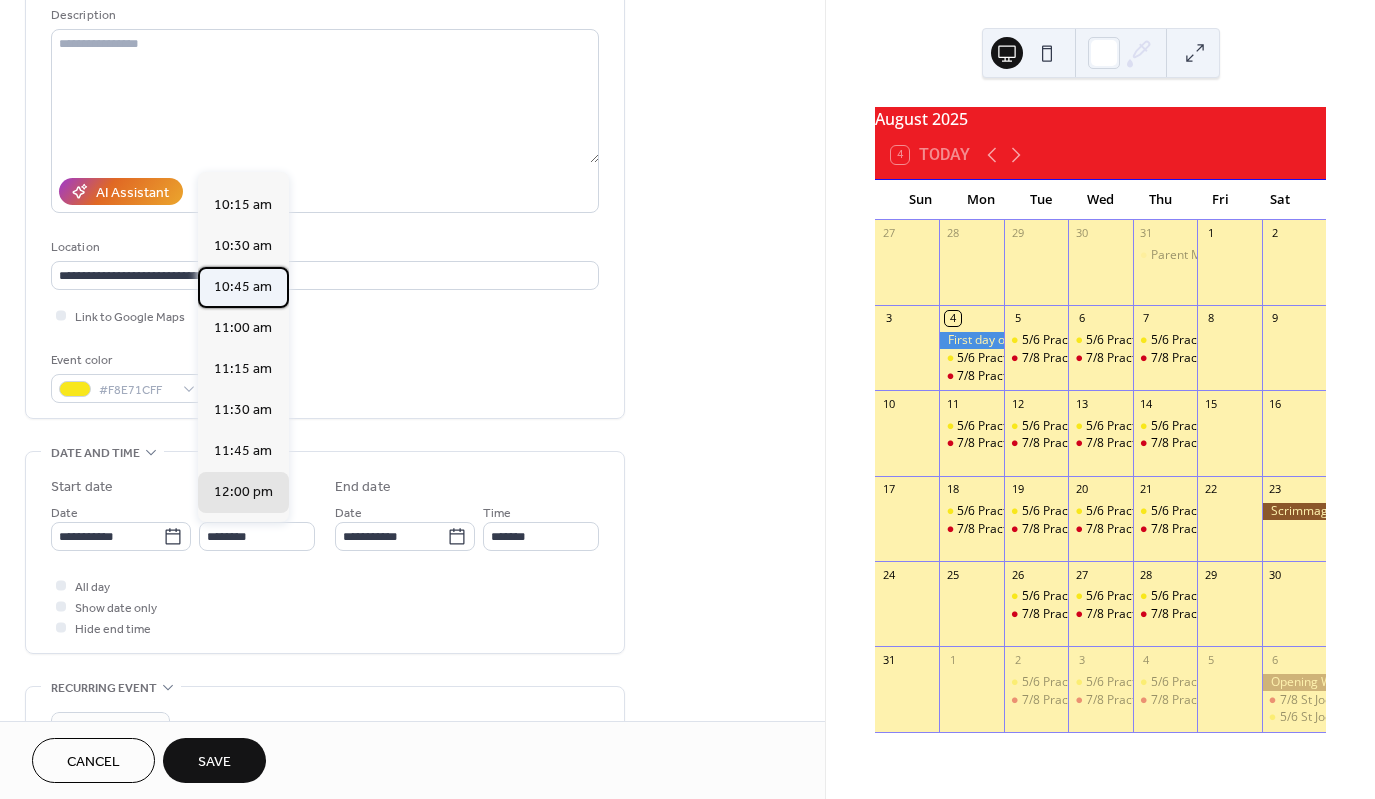 click on "10:45 am" at bounding box center [243, 287] 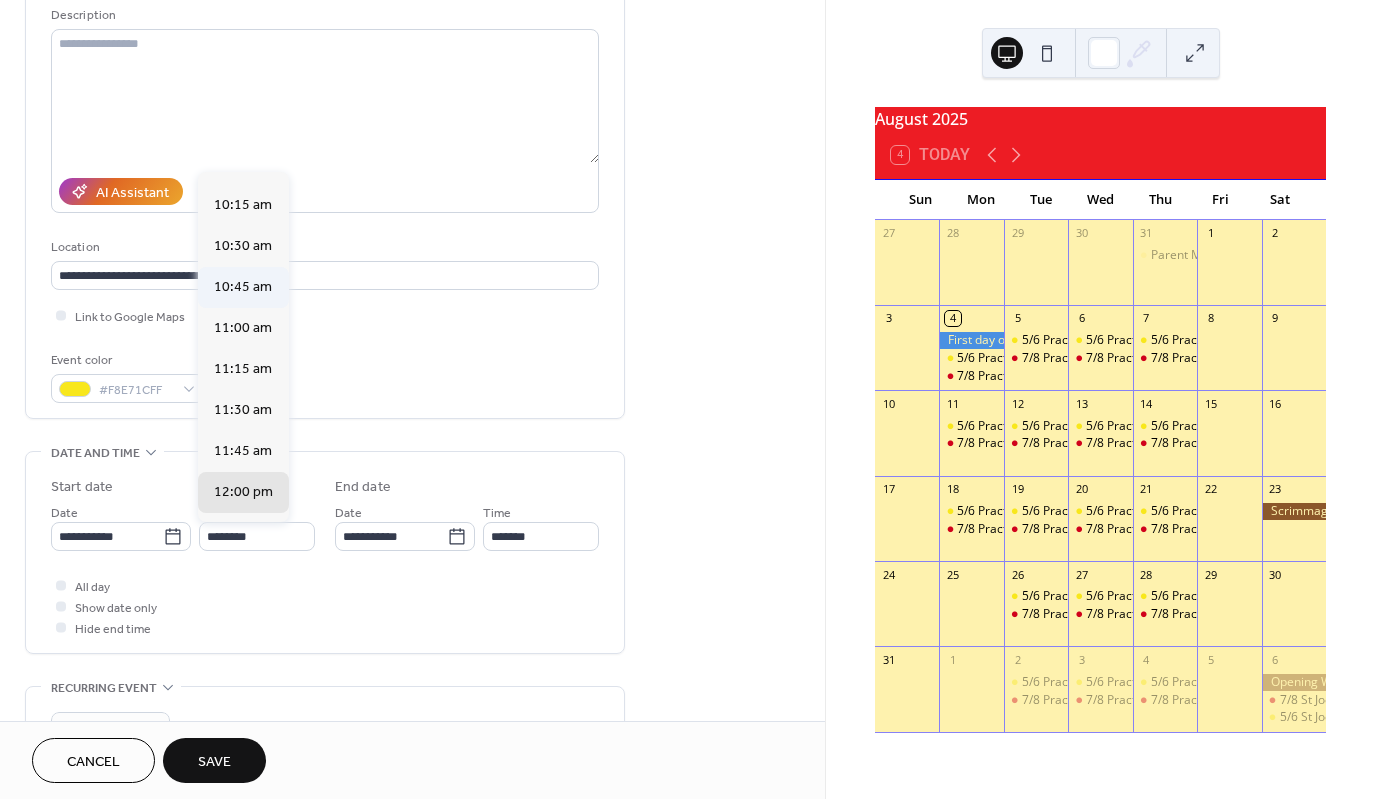 type on "********" 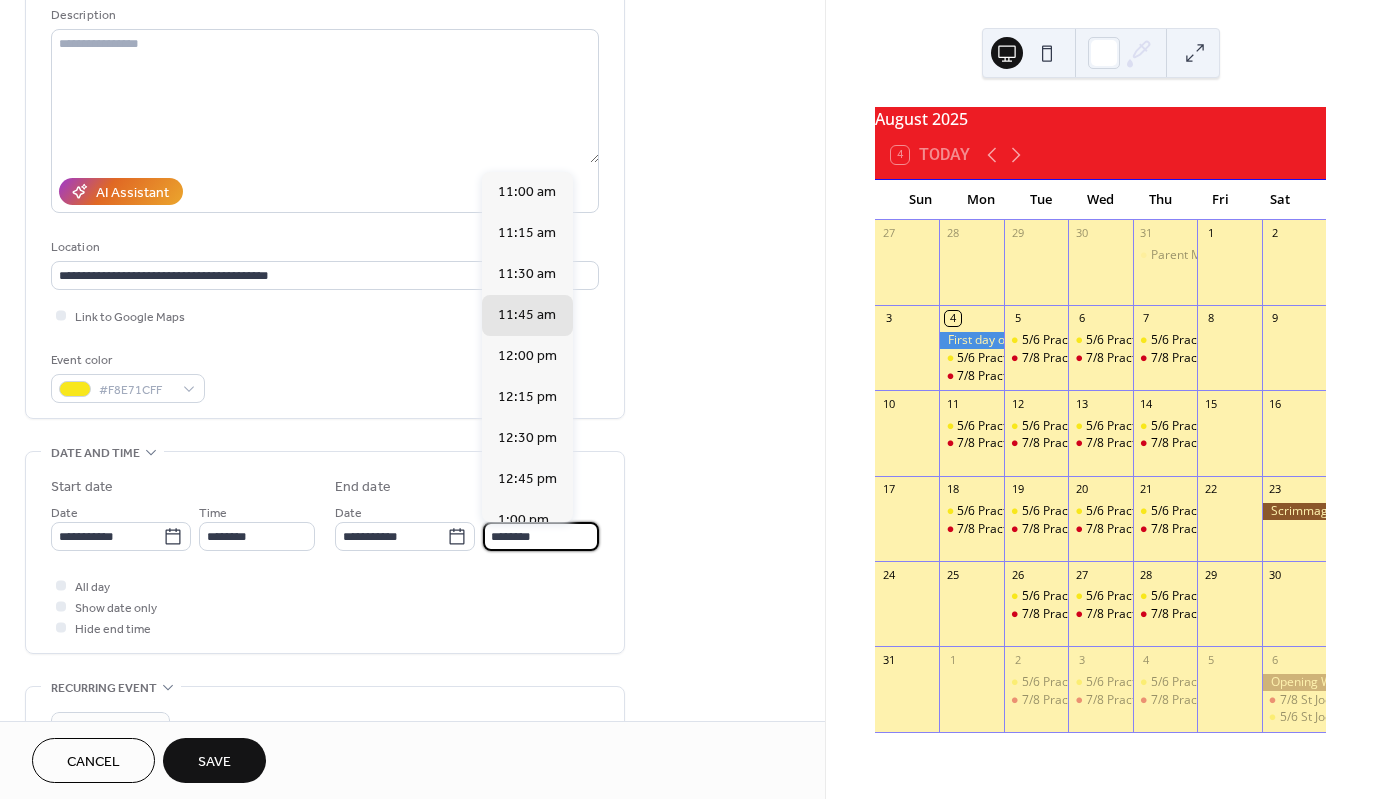 click on "********" at bounding box center [541, 536] 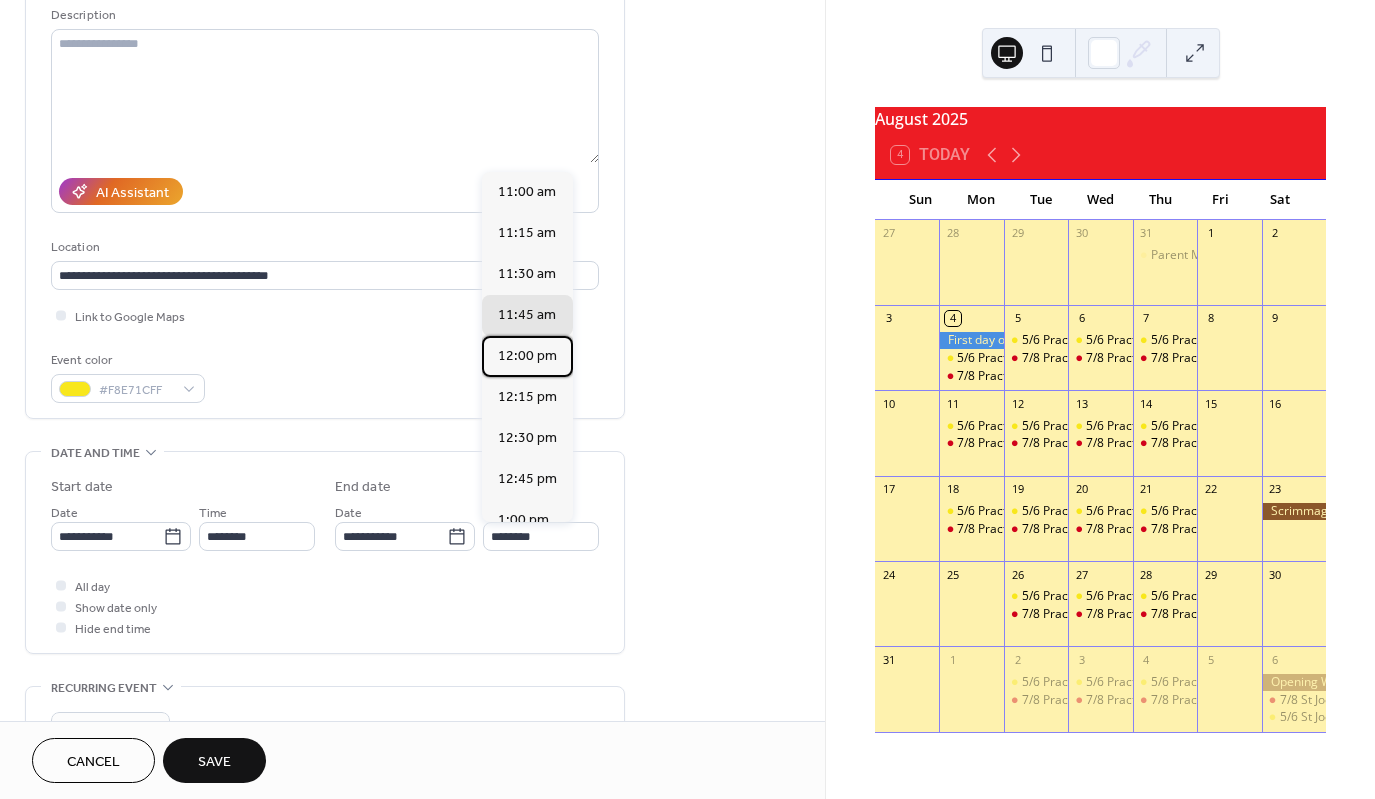 drag, startPoint x: 528, startPoint y: 350, endPoint x: 463, endPoint y: 429, distance: 102.30347 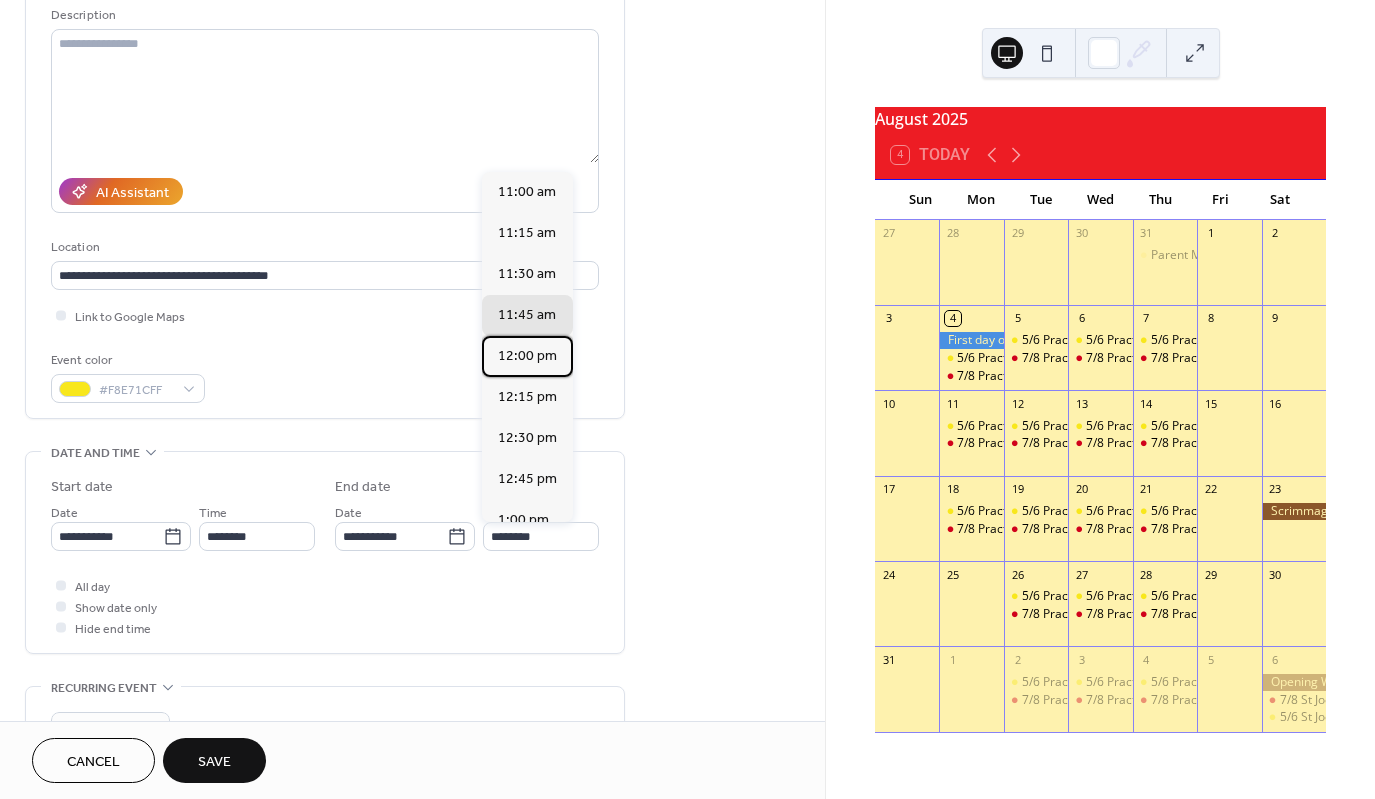 click on "12:00 pm" at bounding box center (527, 356) 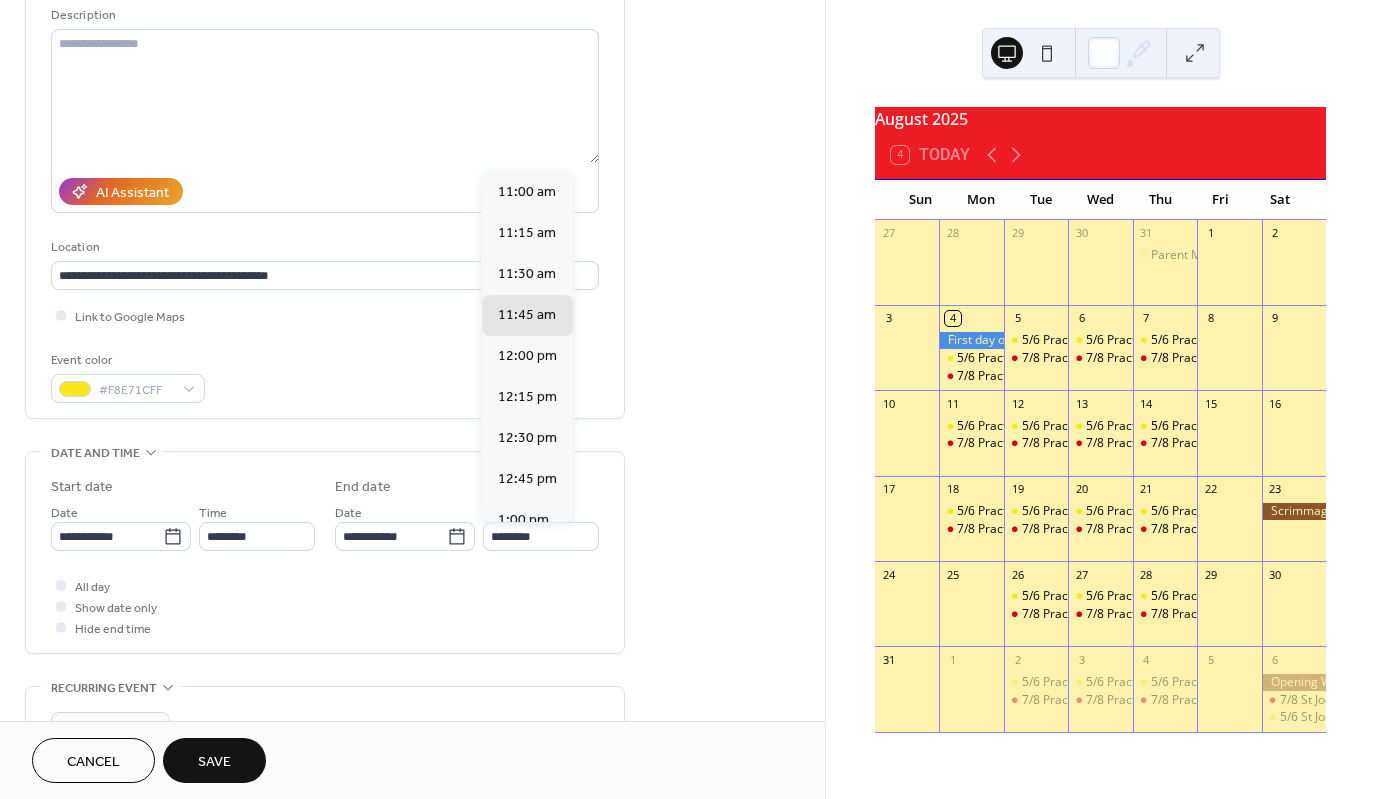 type on "********" 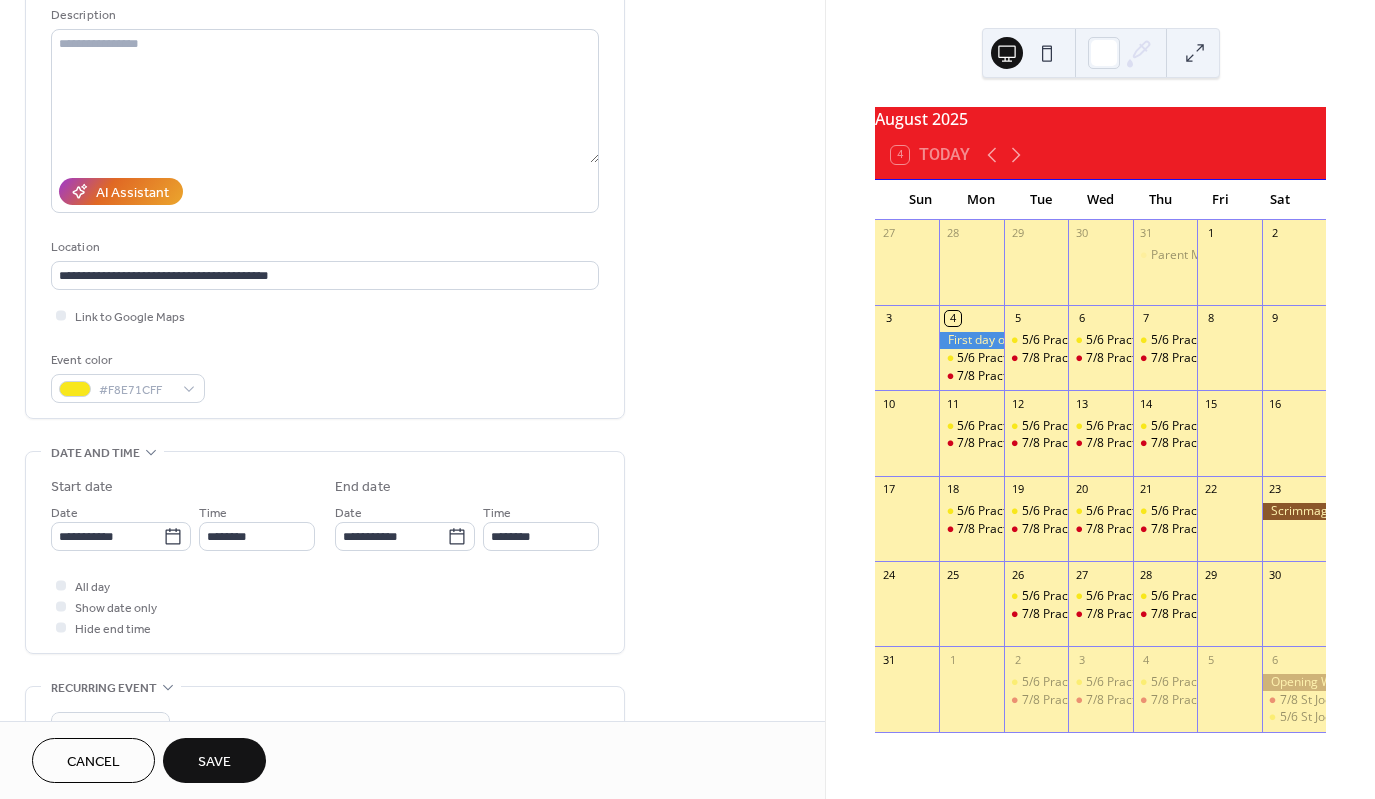 click on "Save" at bounding box center (214, 760) 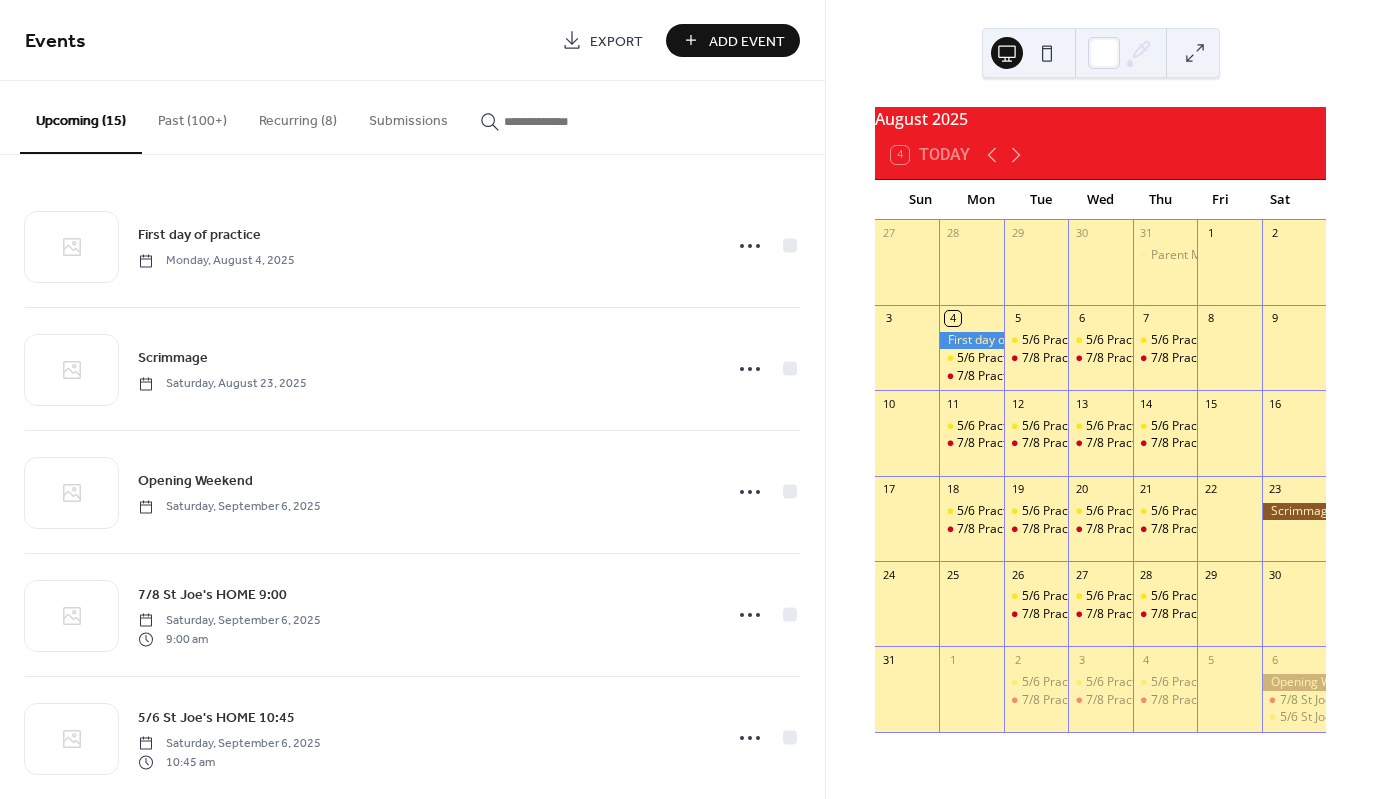 click on "Add Event" at bounding box center [747, 41] 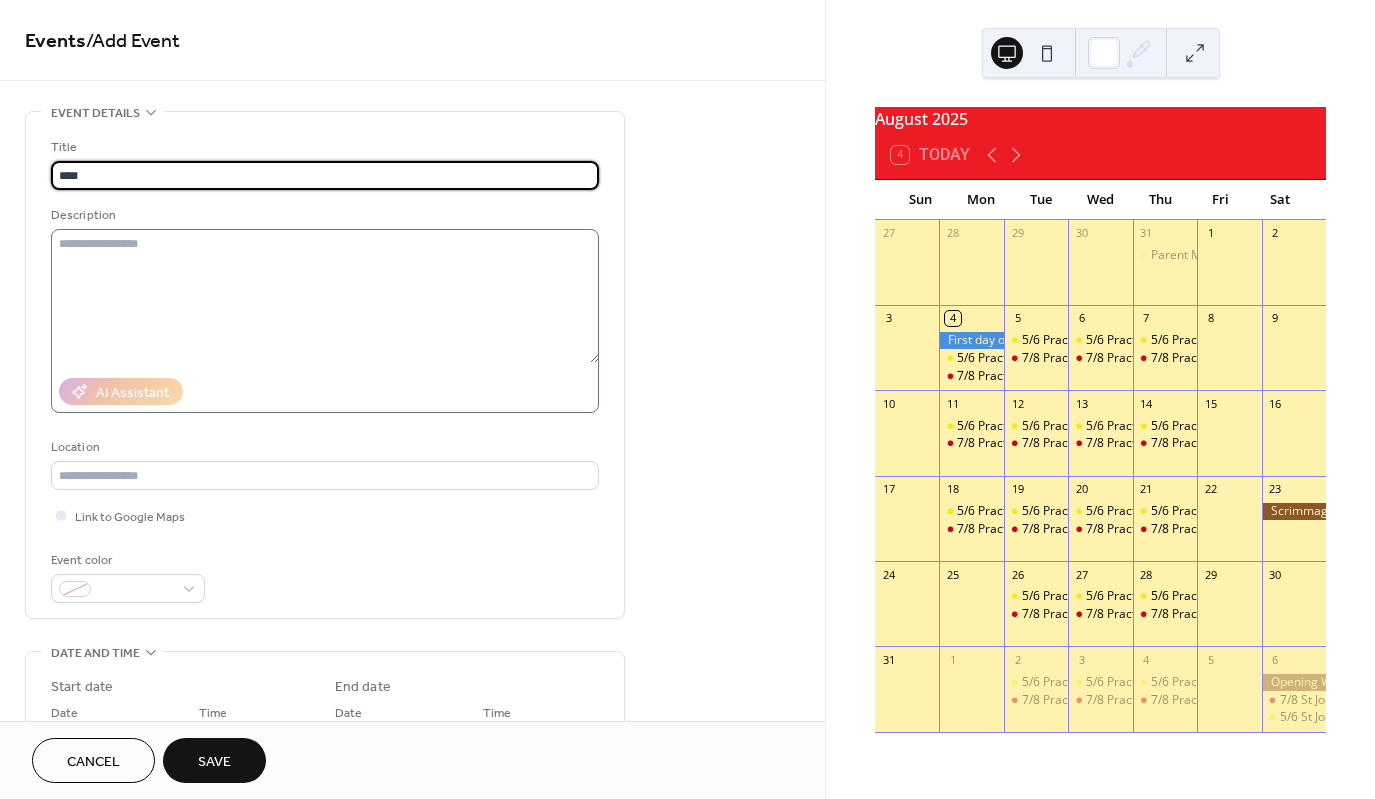 click on "Save" at bounding box center (214, 760) 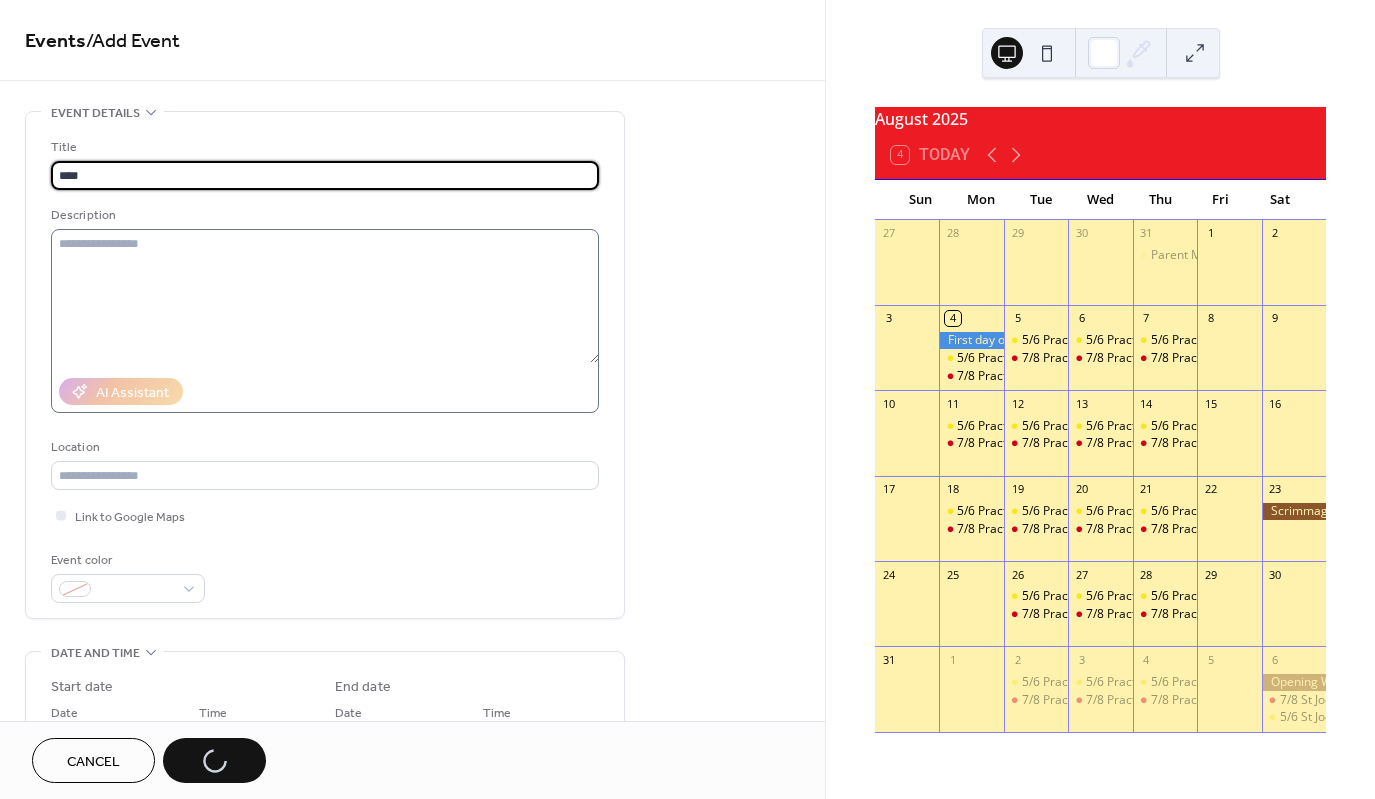 type on "*****" 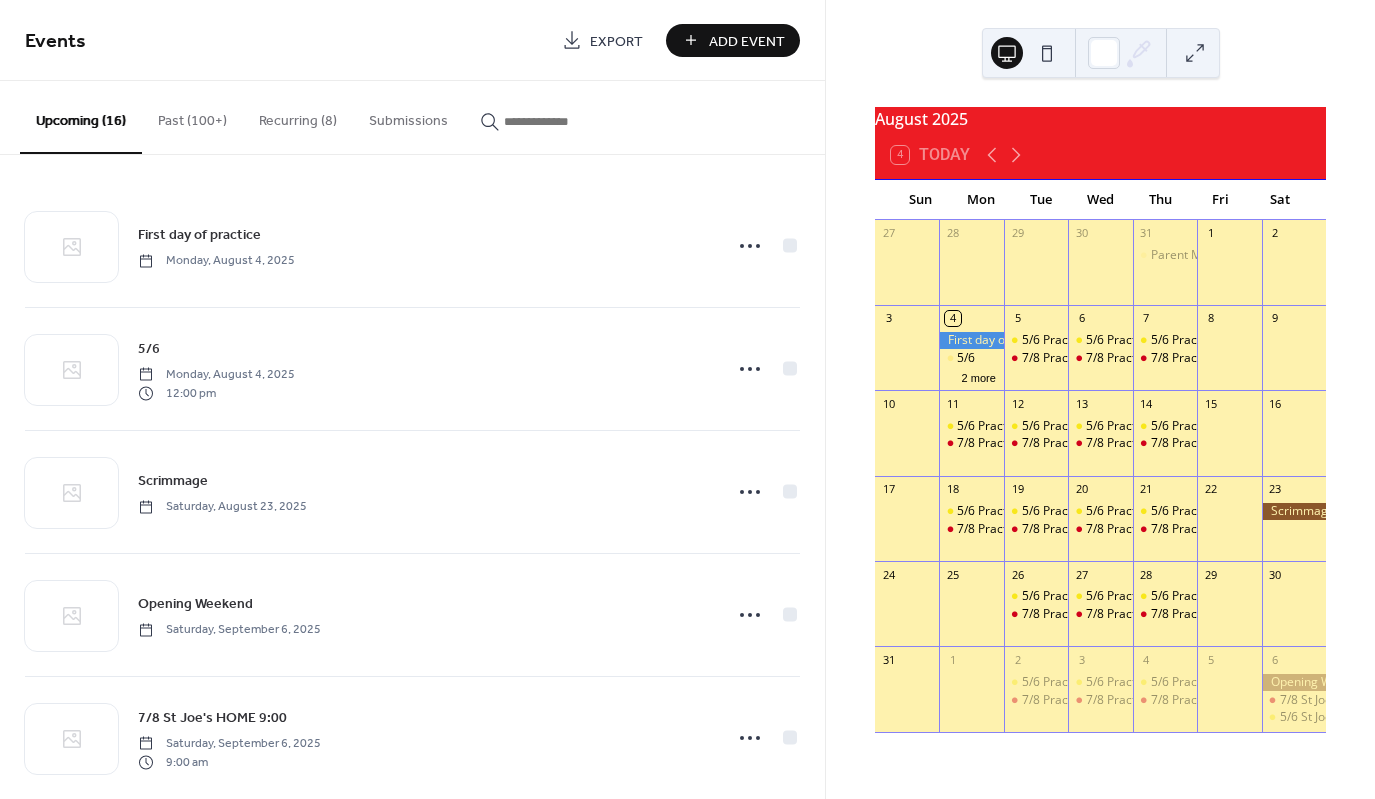 click on "Add Event" at bounding box center [747, 41] 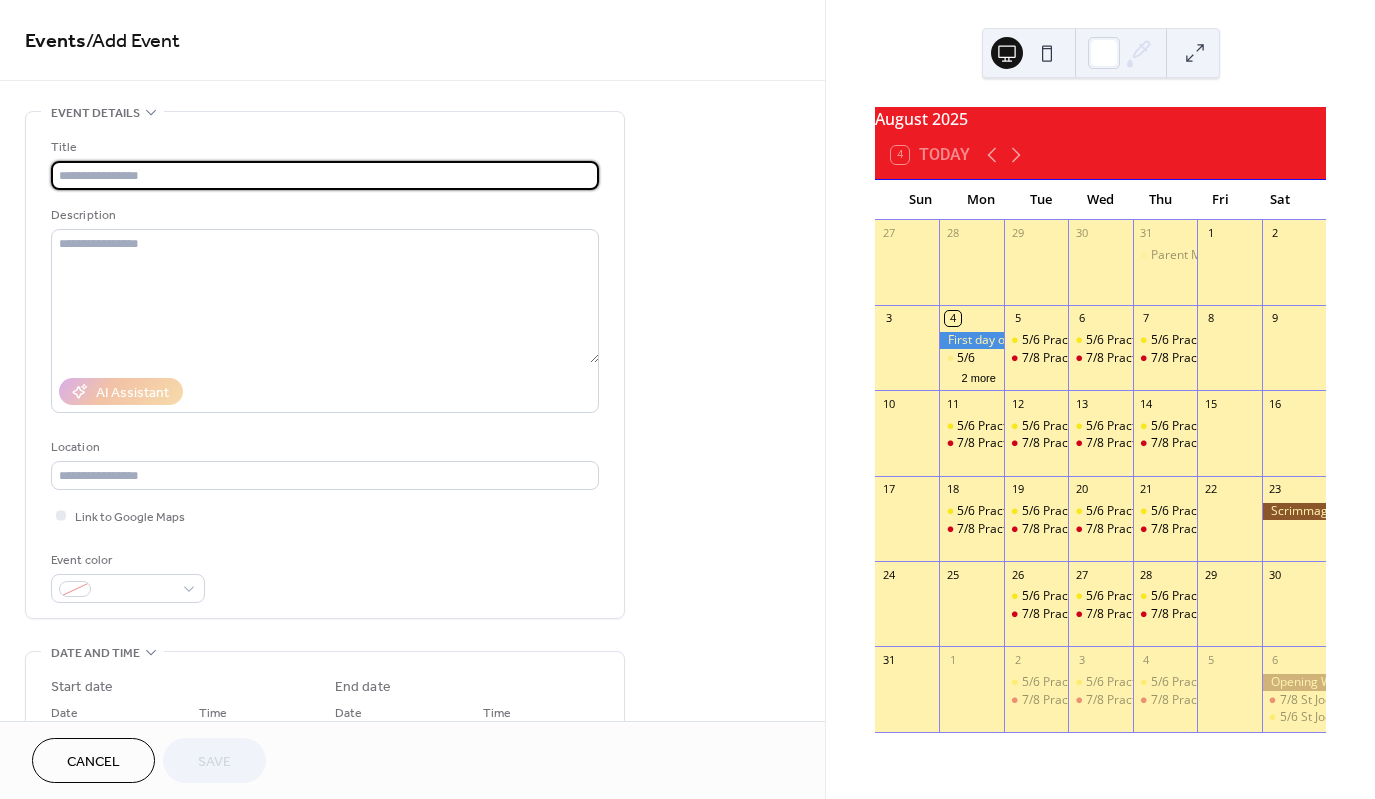 click at bounding box center [325, 175] 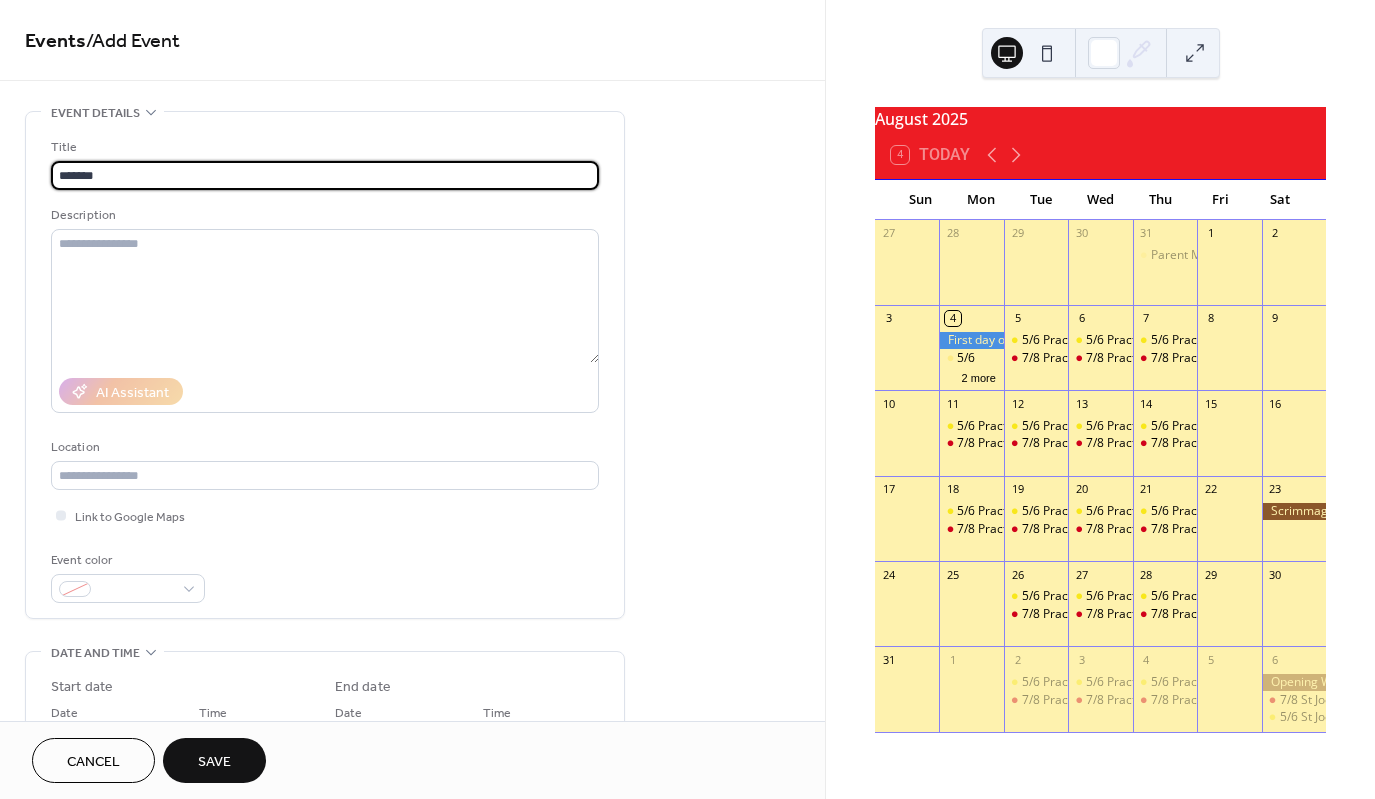 type on "*******" 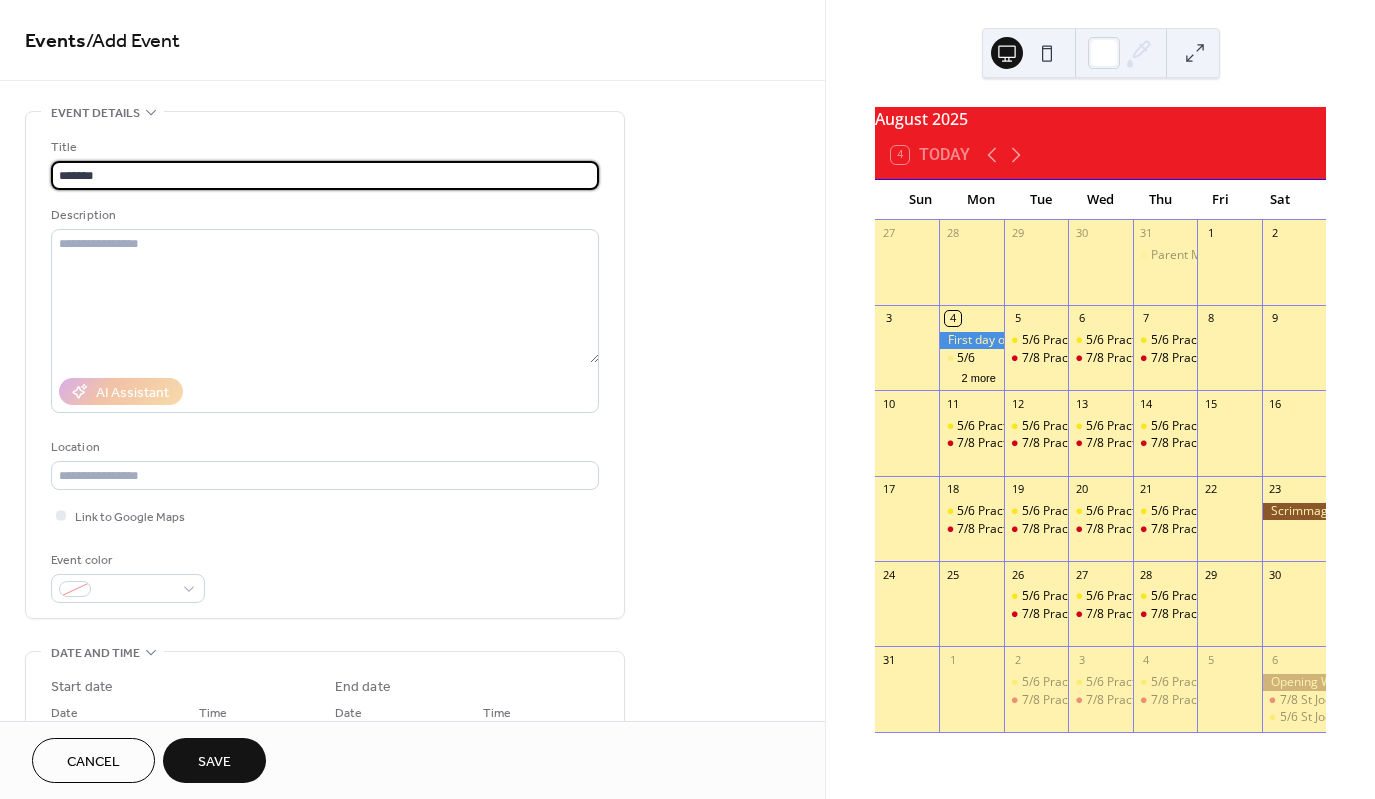 click on "Location" at bounding box center (323, 447) 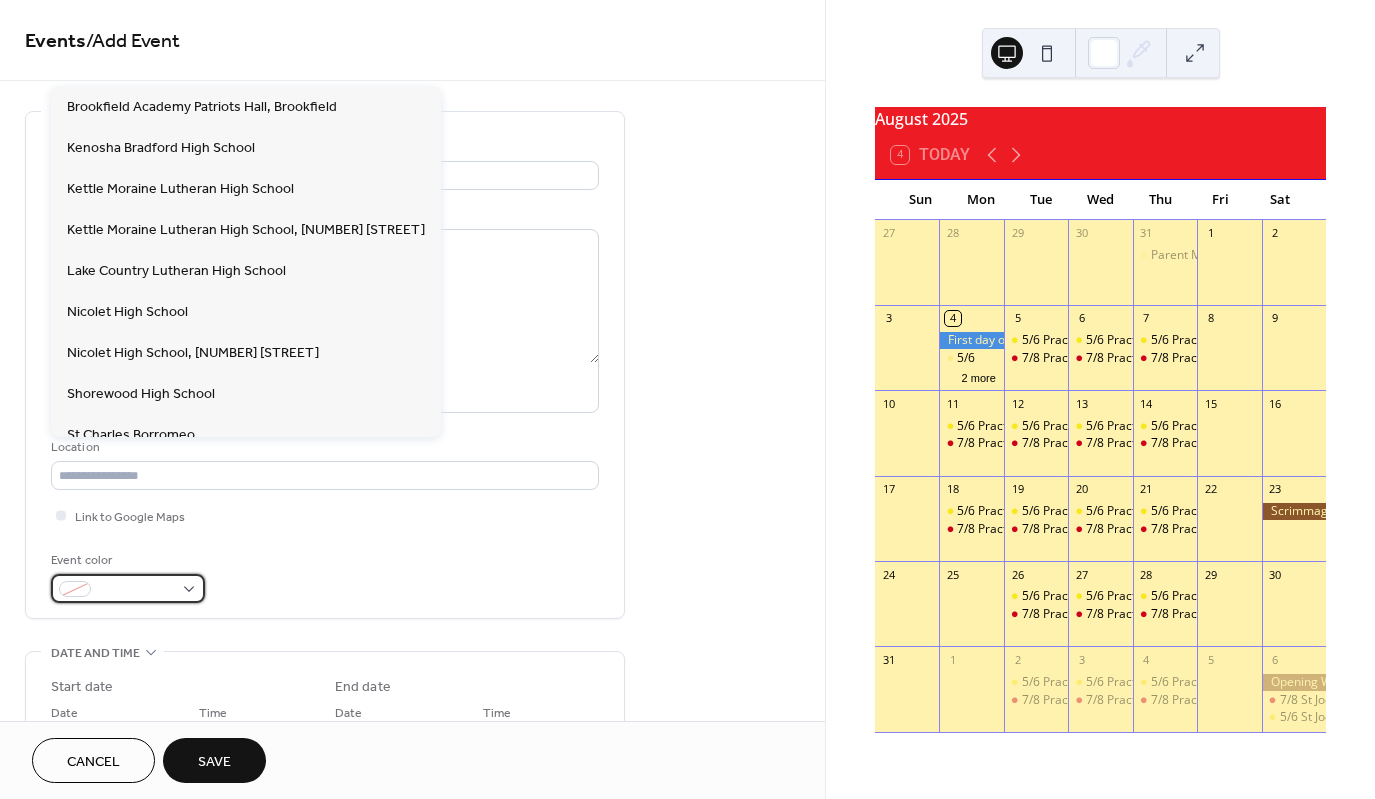 click at bounding box center [128, 588] 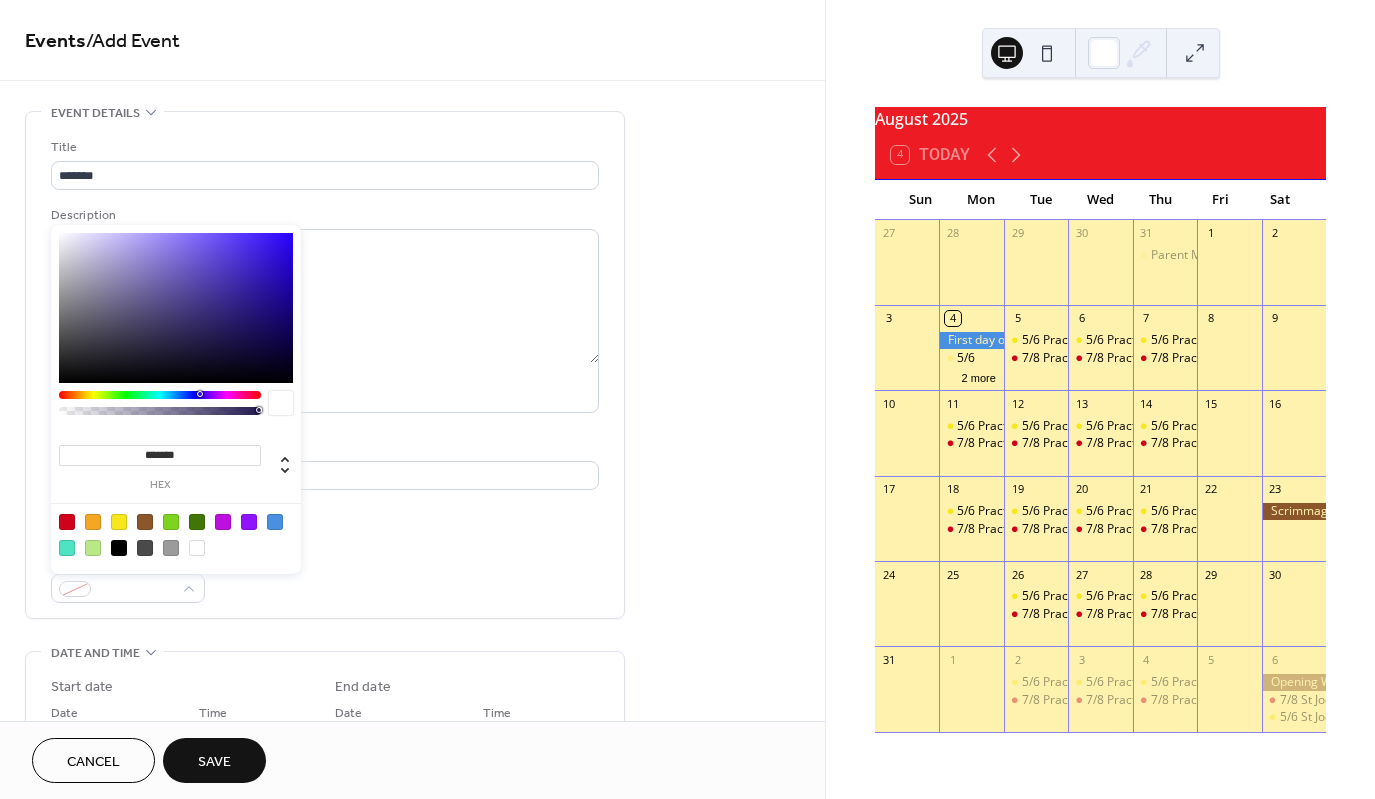 click at bounding box center [119, 522] 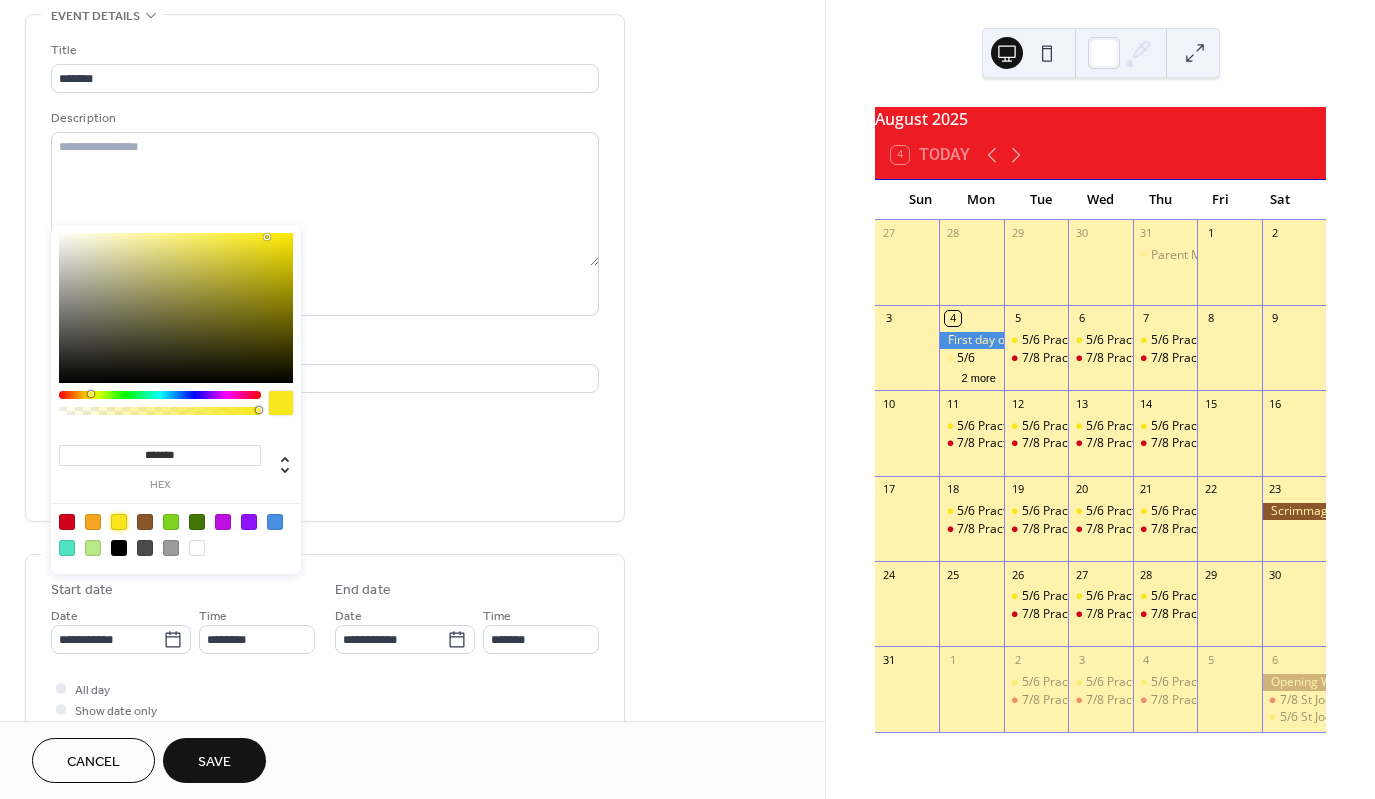 scroll, scrollTop: 100, scrollLeft: 0, axis: vertical 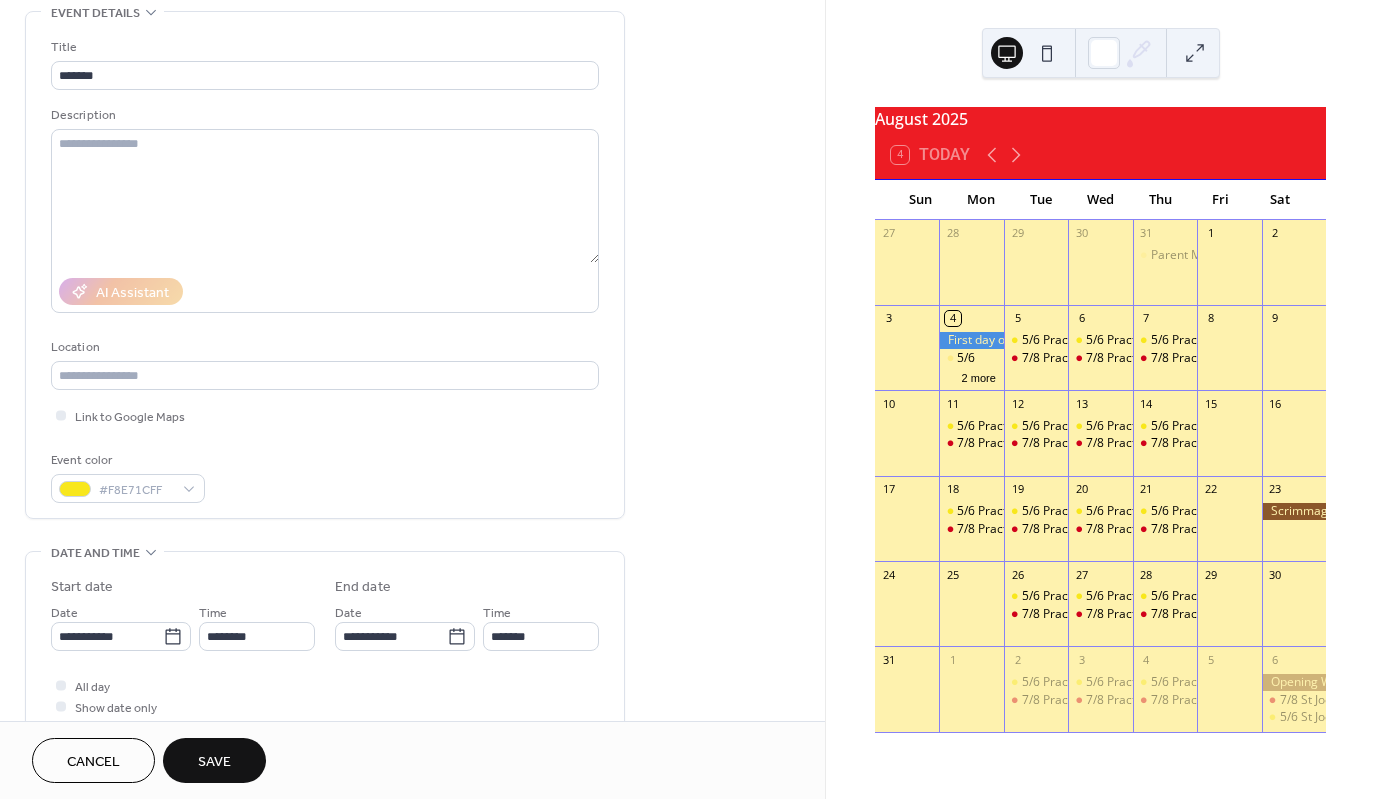 drag, startPoint x: 347, startPoint y: 715, endPoint x: 232, endPoint y: 679, distance: 120.50311 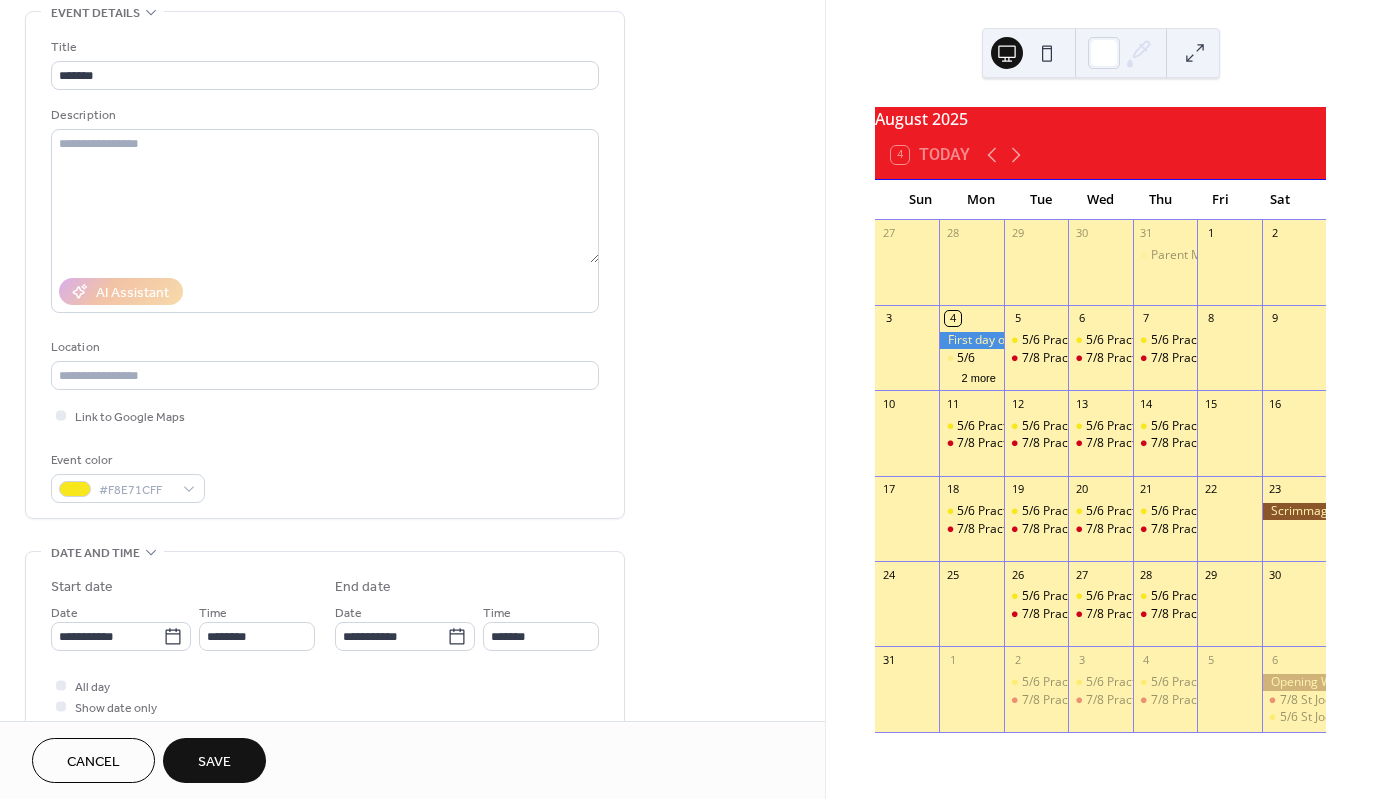 click on "All day Show date only Hide end time" at bounding box center (325, 706) 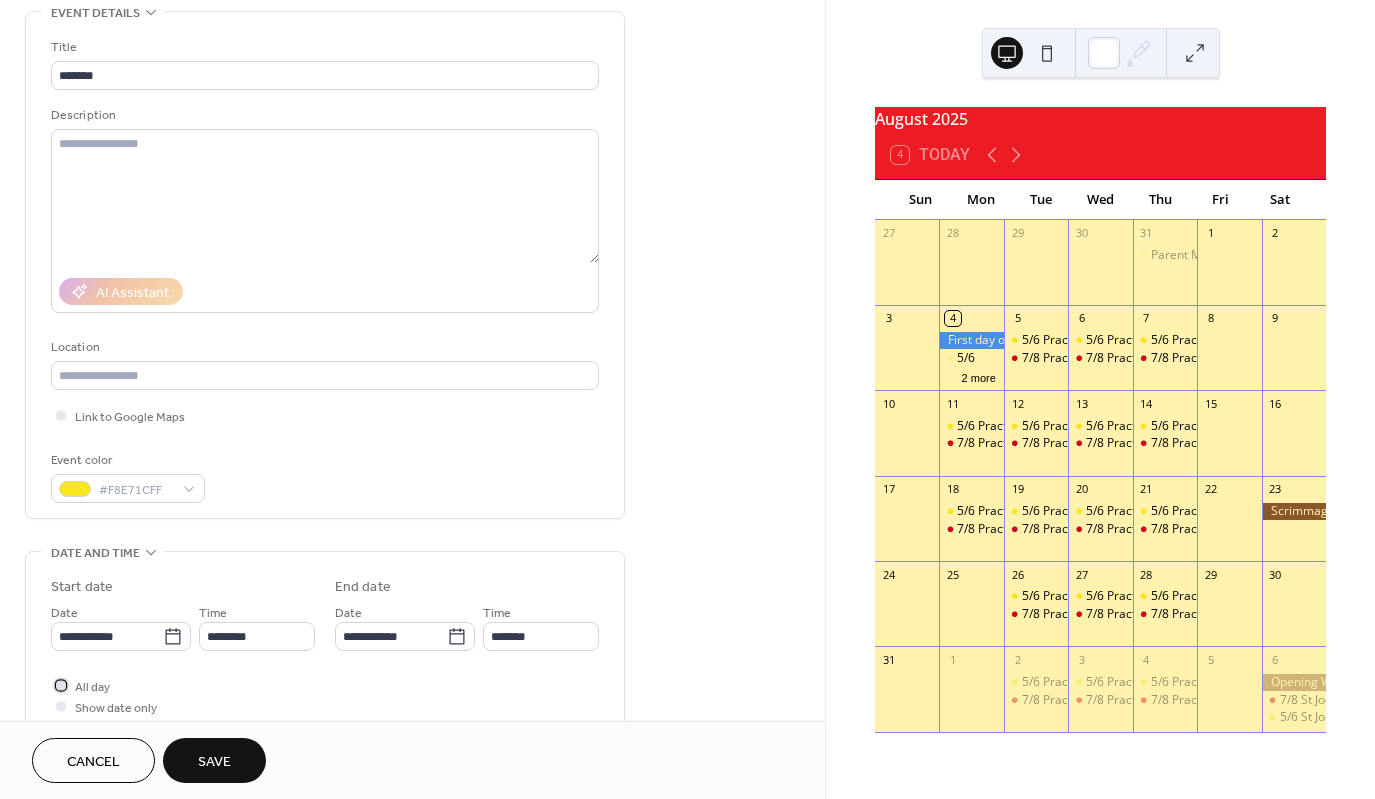 click at bounding box center (61, 685) 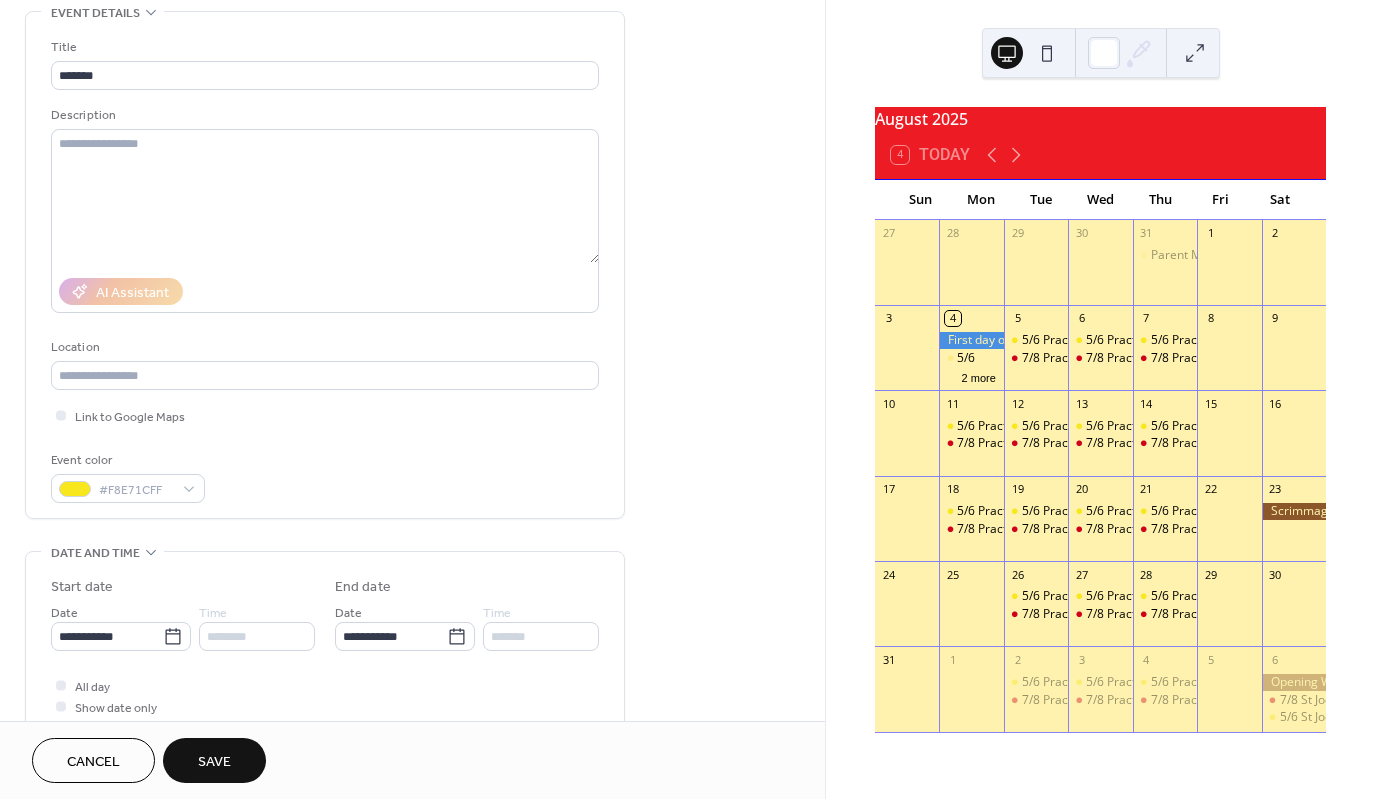 click on "Save" at bounding box center (214, 760) 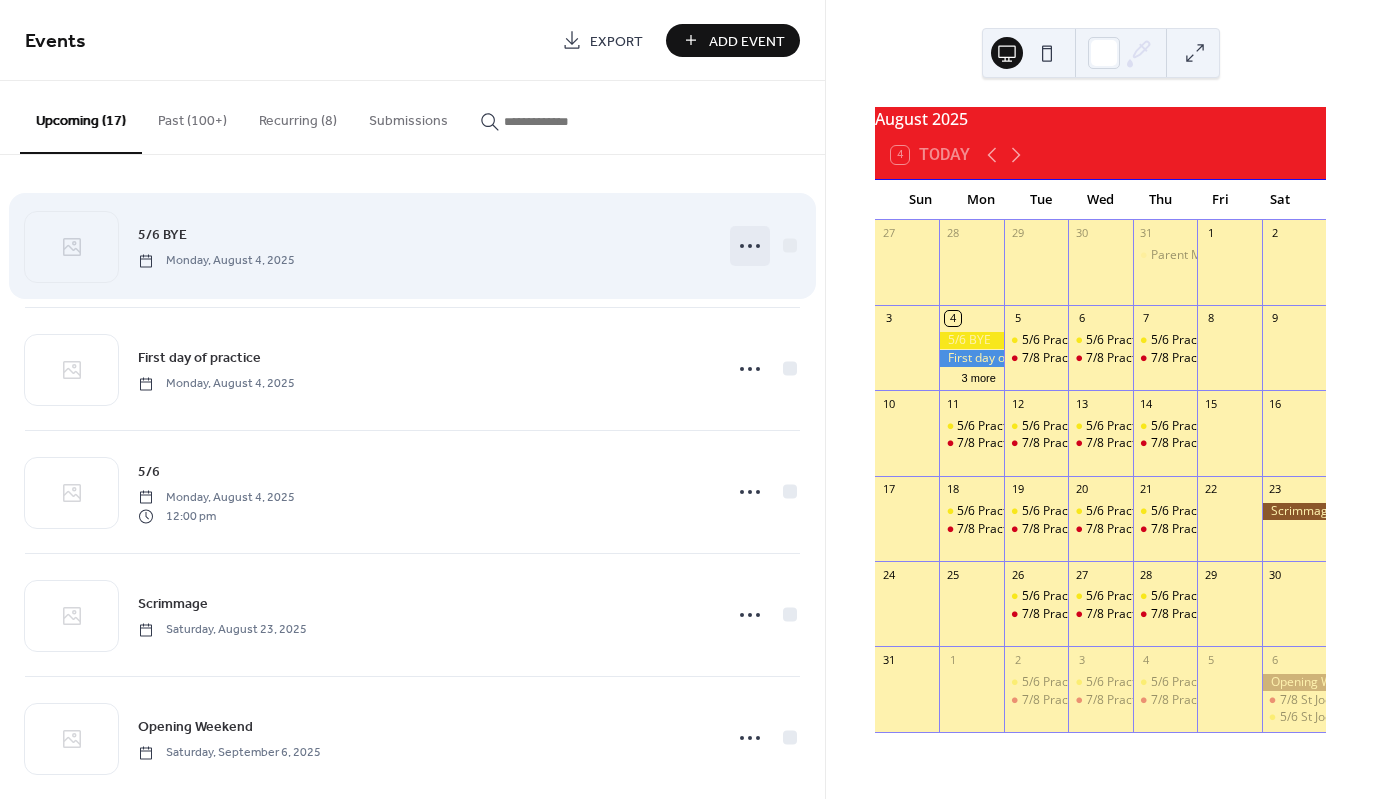 click 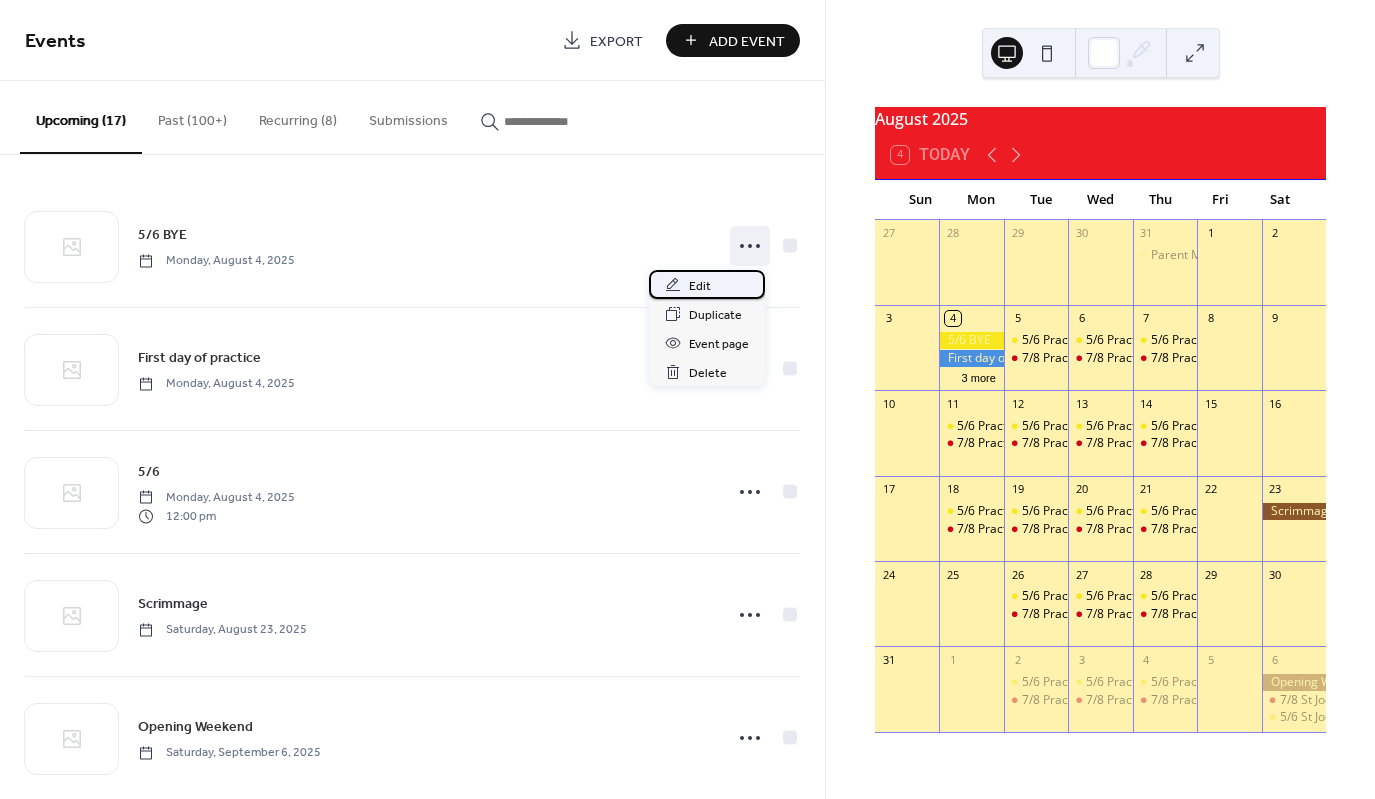 click on "Edit" at bounding box center (700, 286) 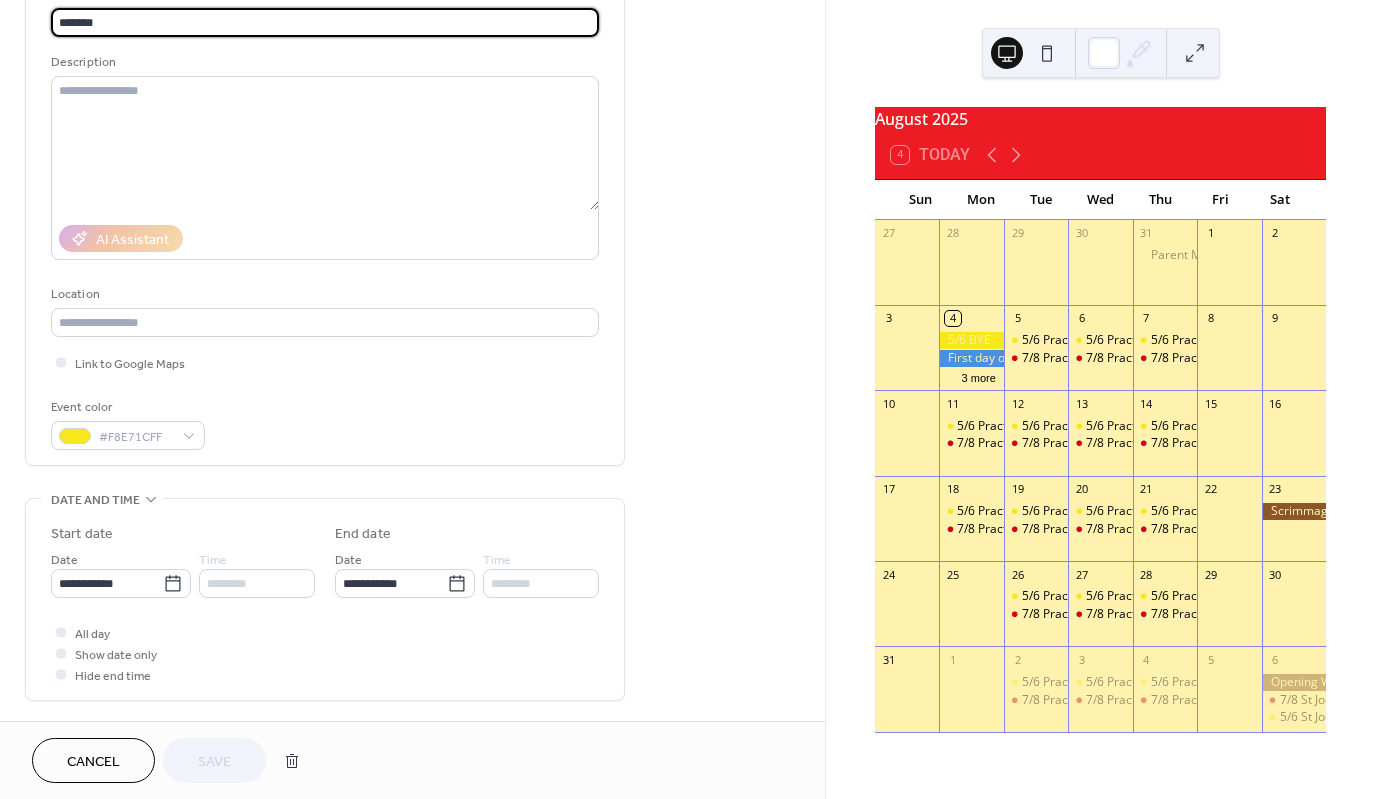 scroll, scrollTop: 200, scrollLeft: 0, axis: vertical 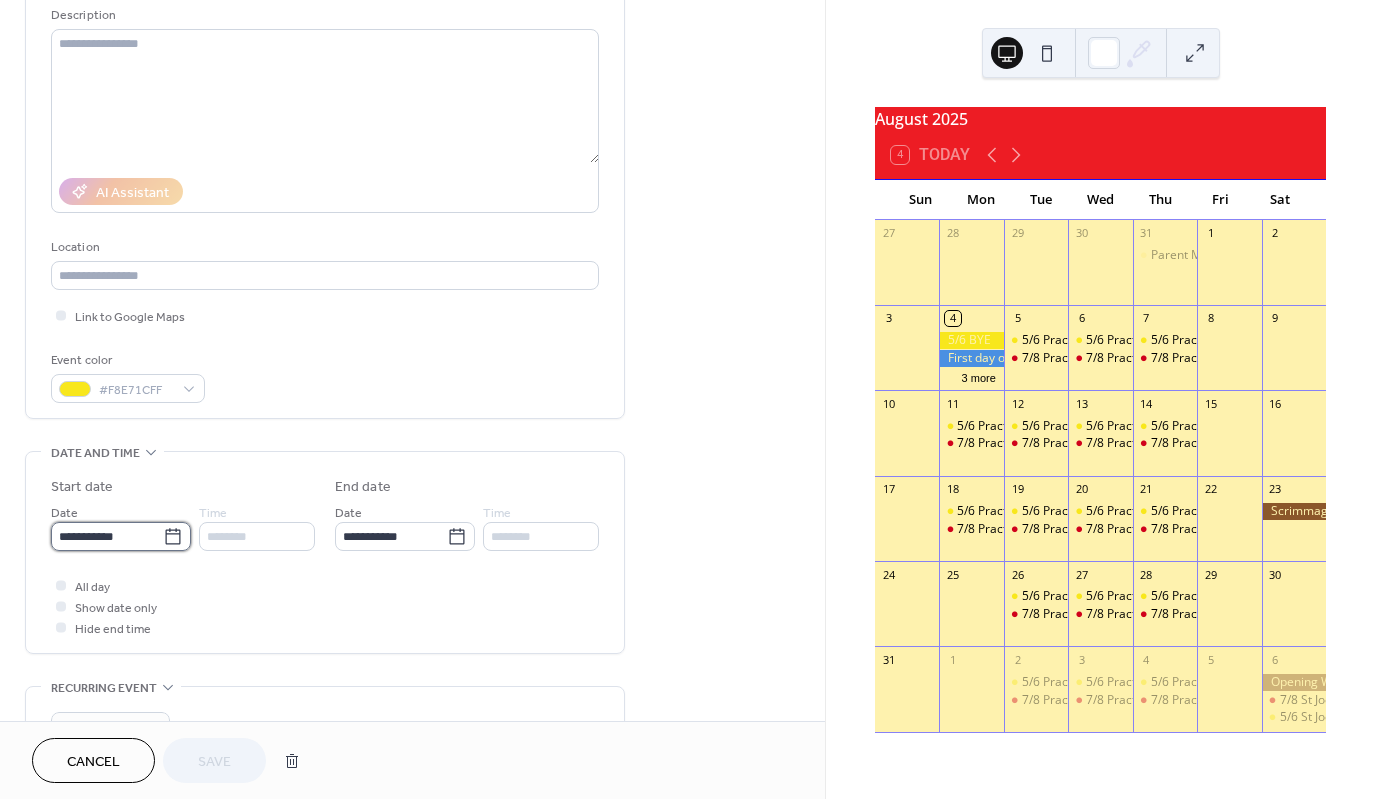 click on "**********" at bounding box center (107, 536) 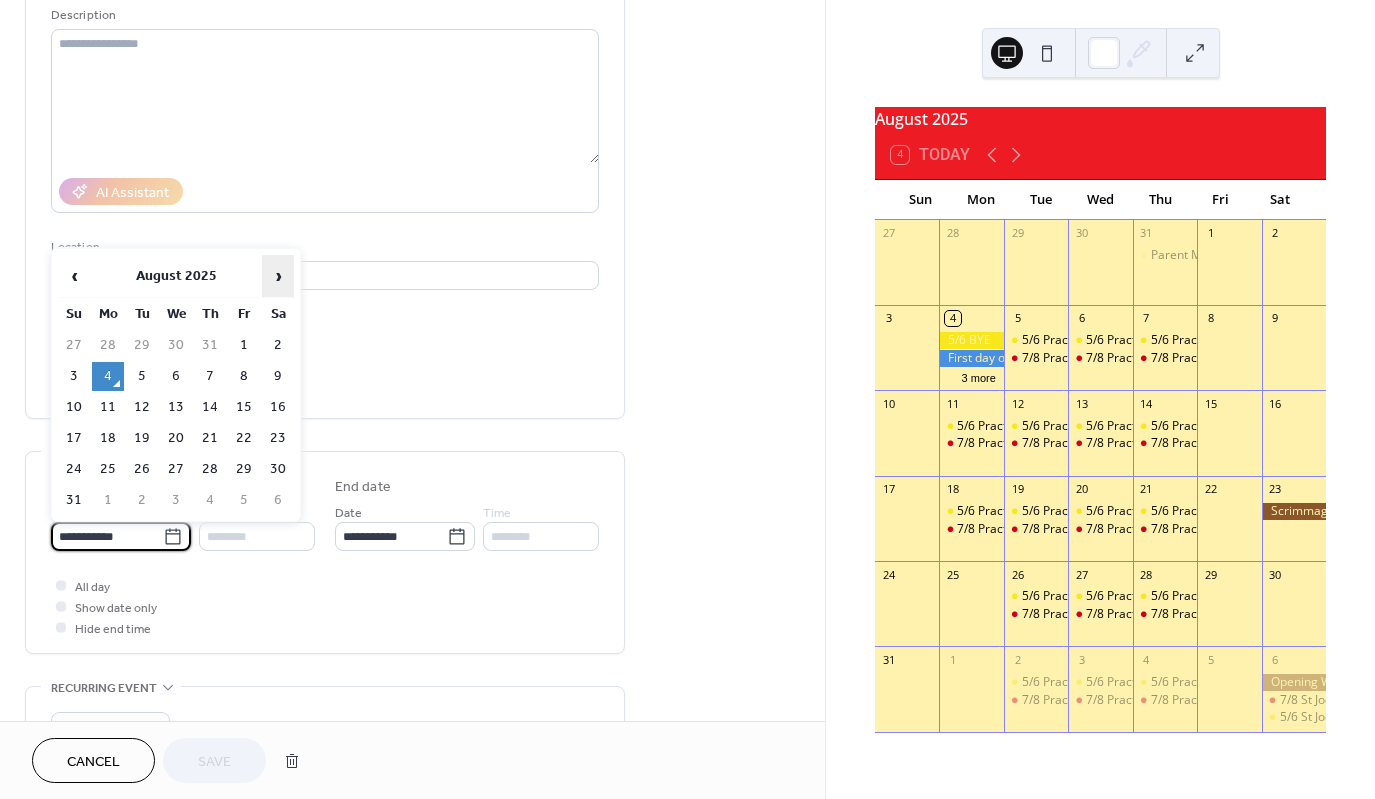 click on "›" at bounding box center (278, 276) 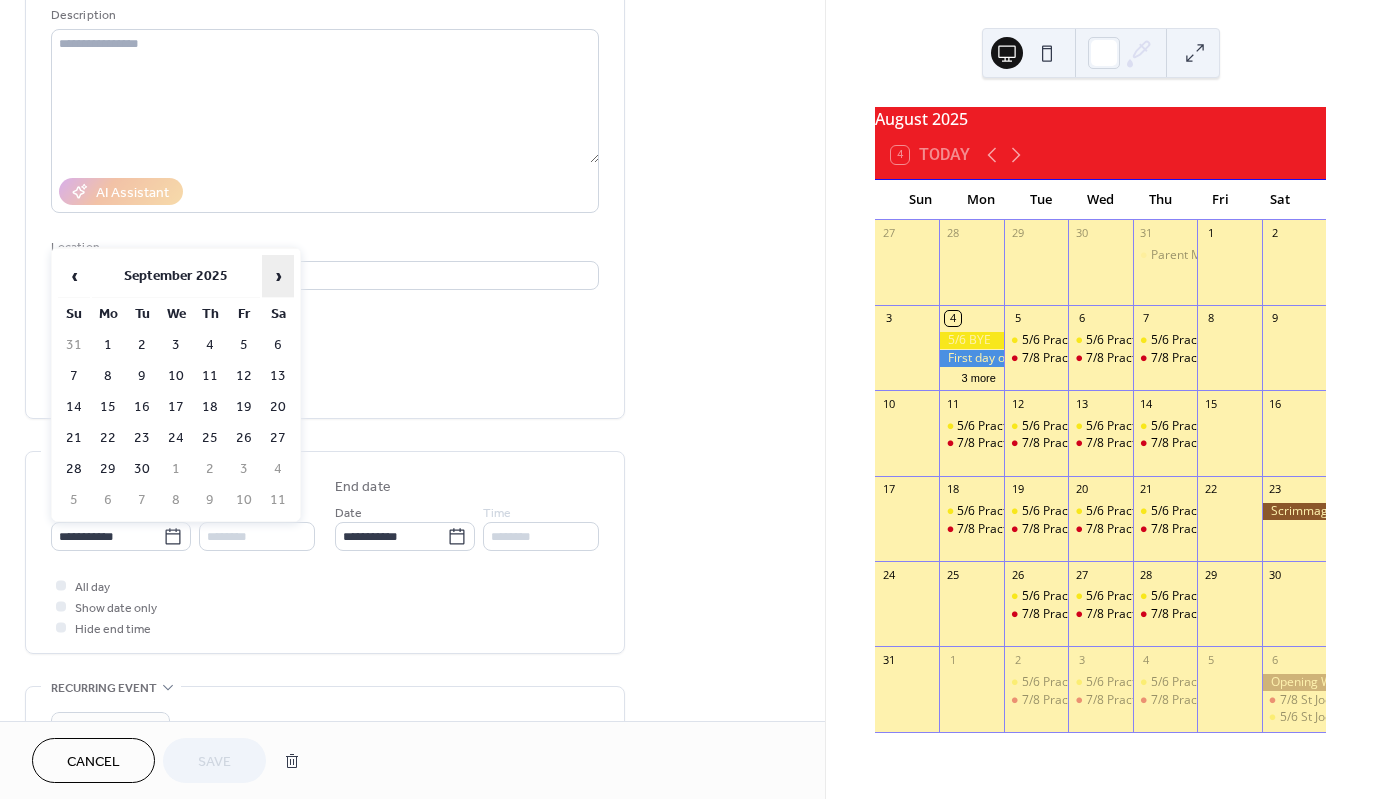 click on "›" at bounding box center [278, 276] 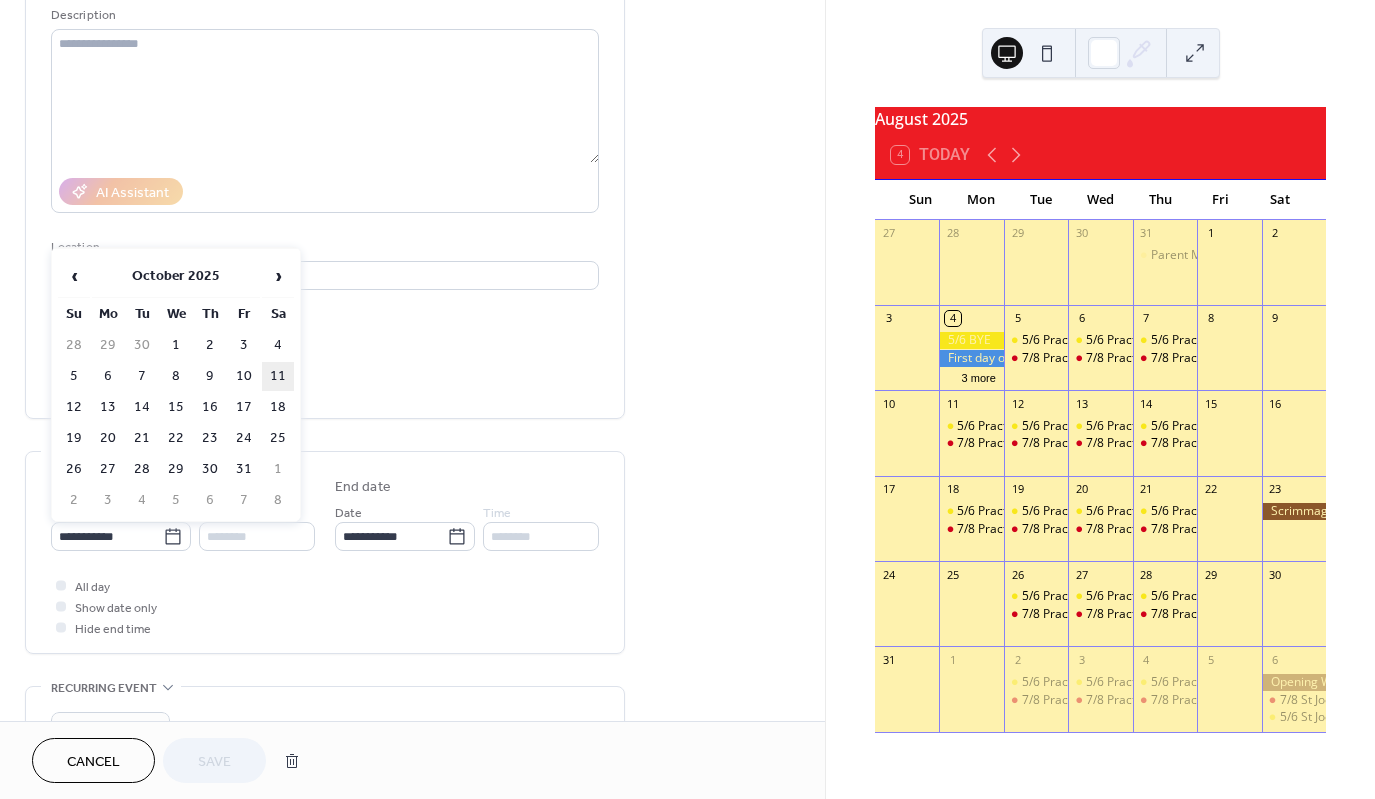 click on "11" at bounding box center (278, 376) 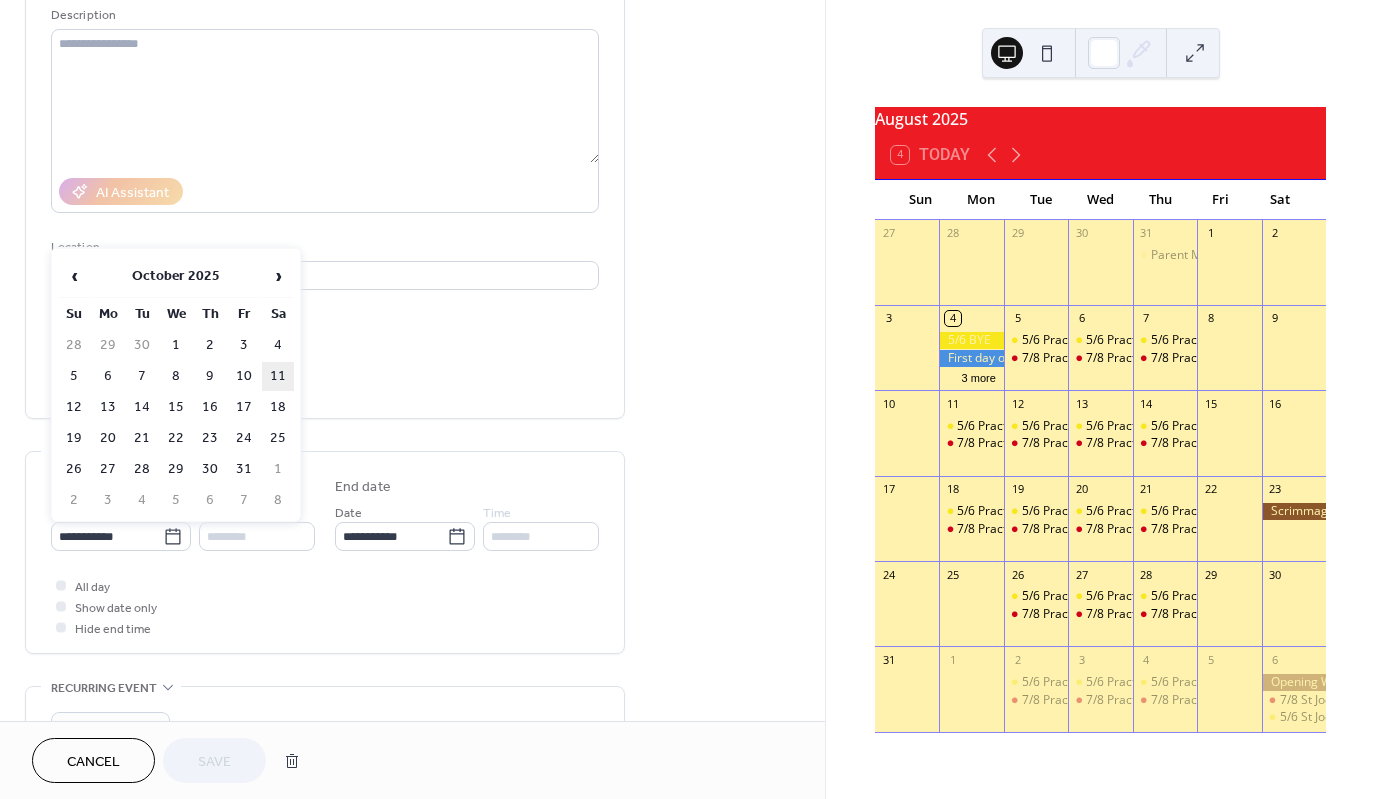 type on "**********" 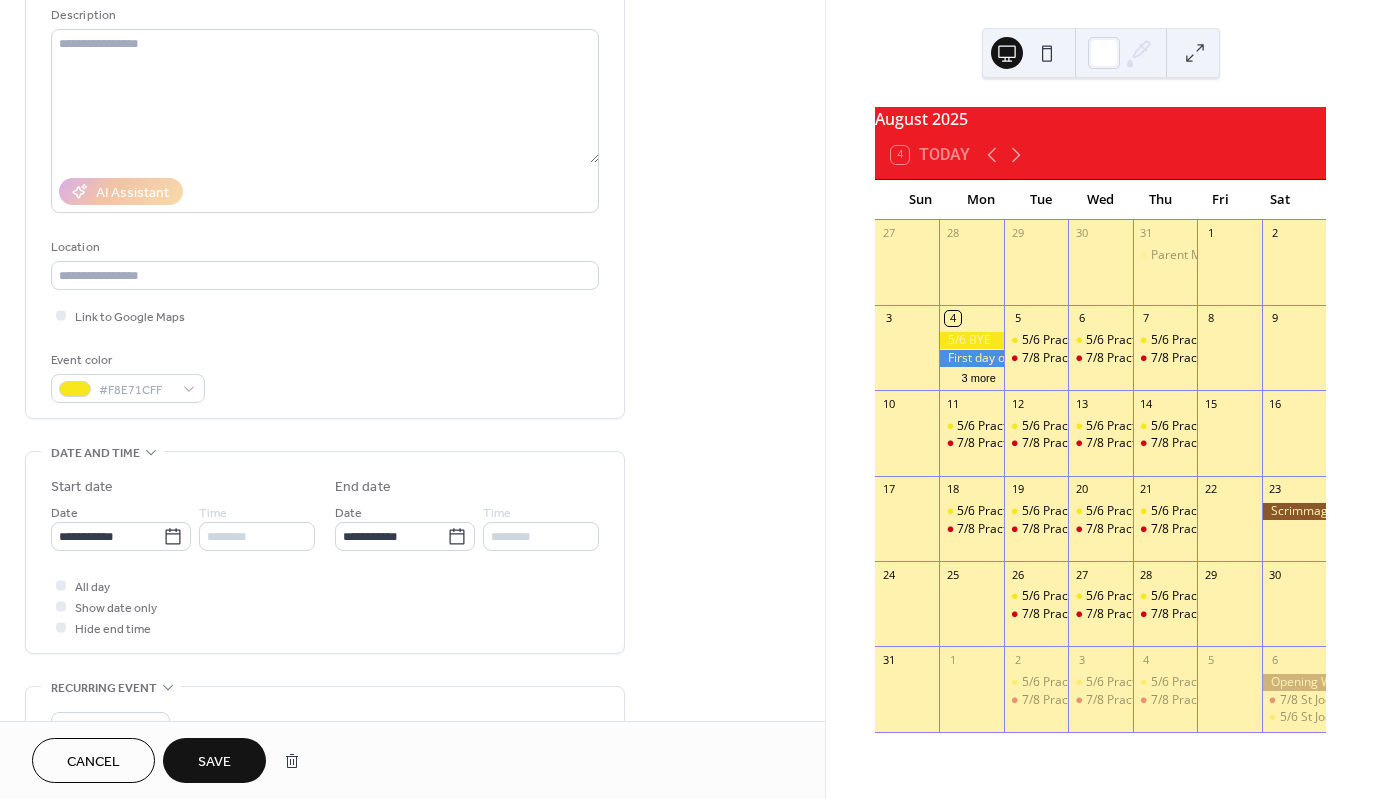 click on "Save" at bounding box center [214, 762] 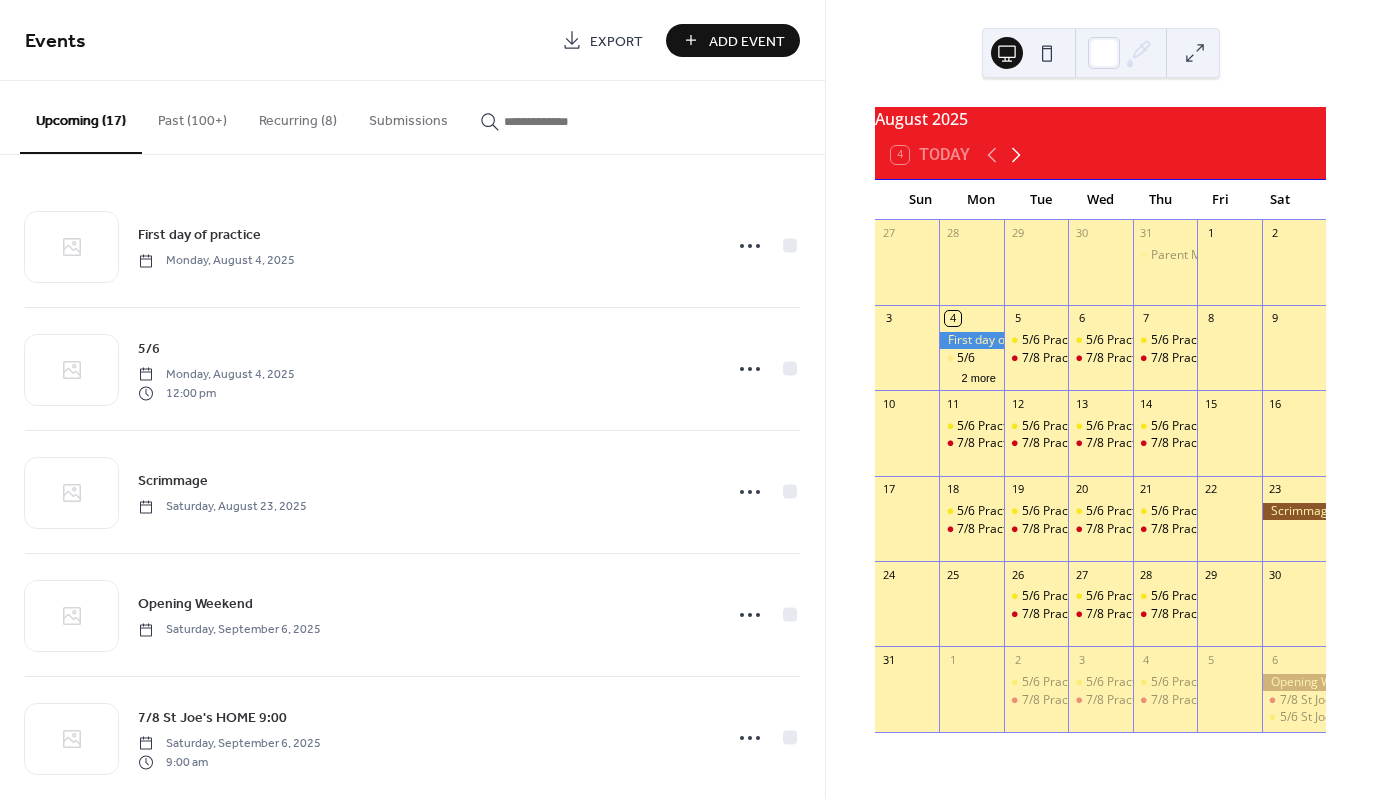 click 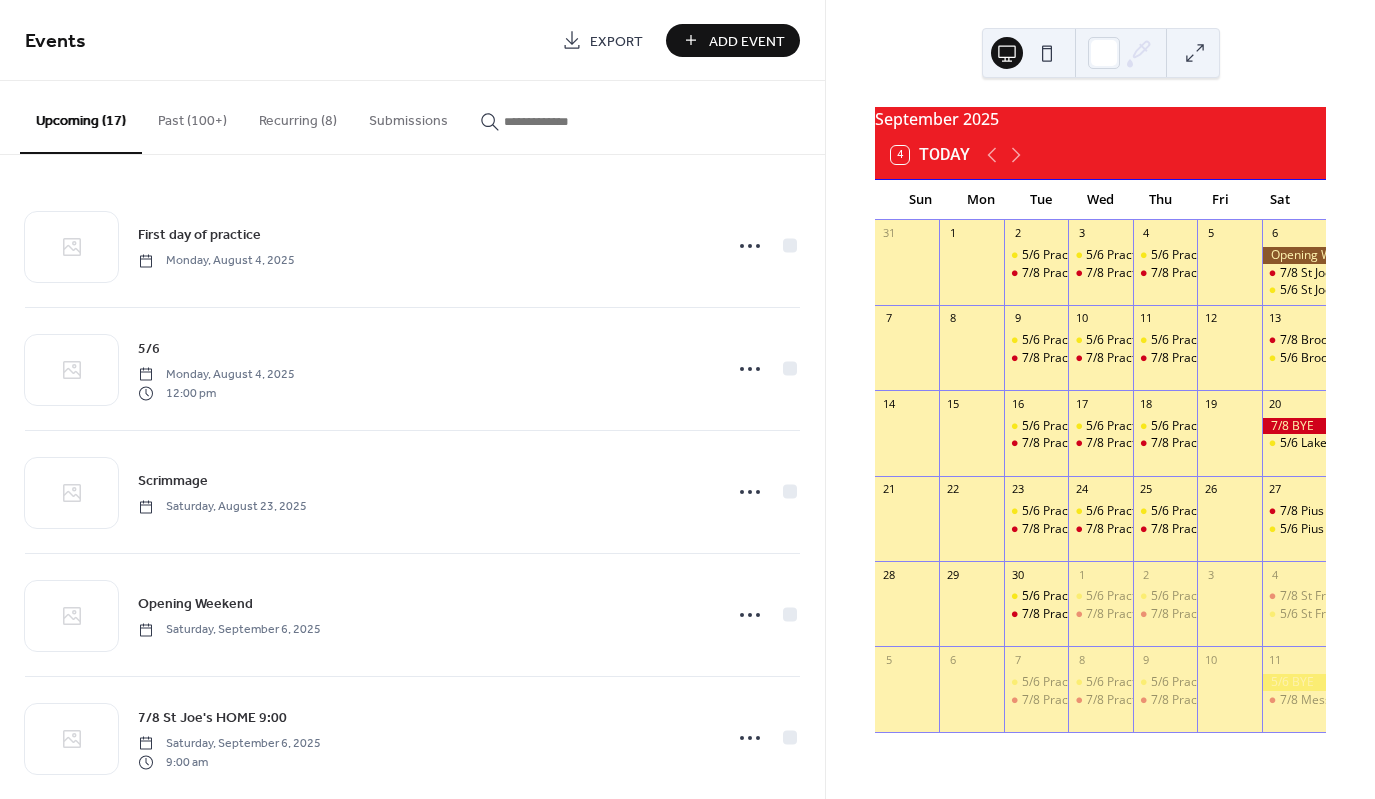 click on "Add Event" at bounding box center [747, 41] 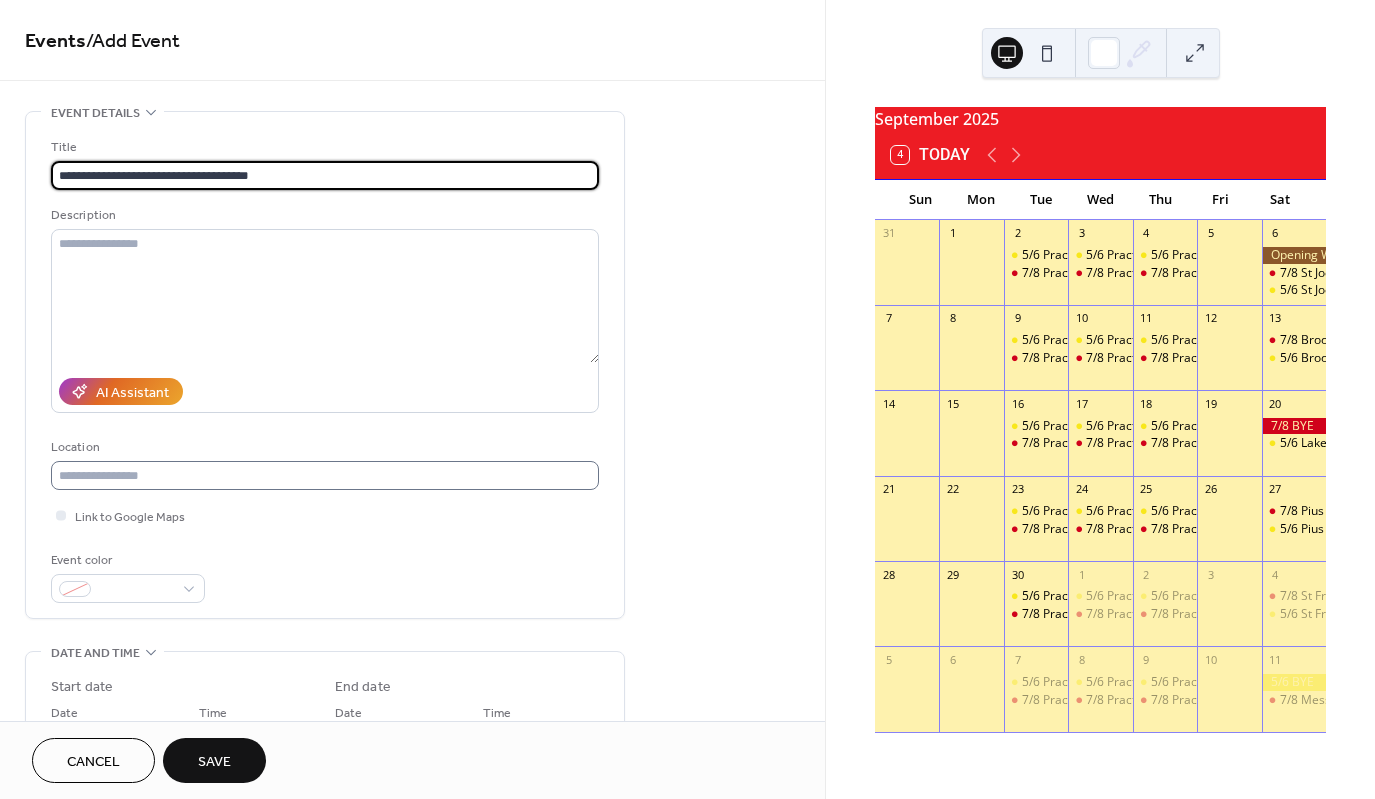 type on "**********" 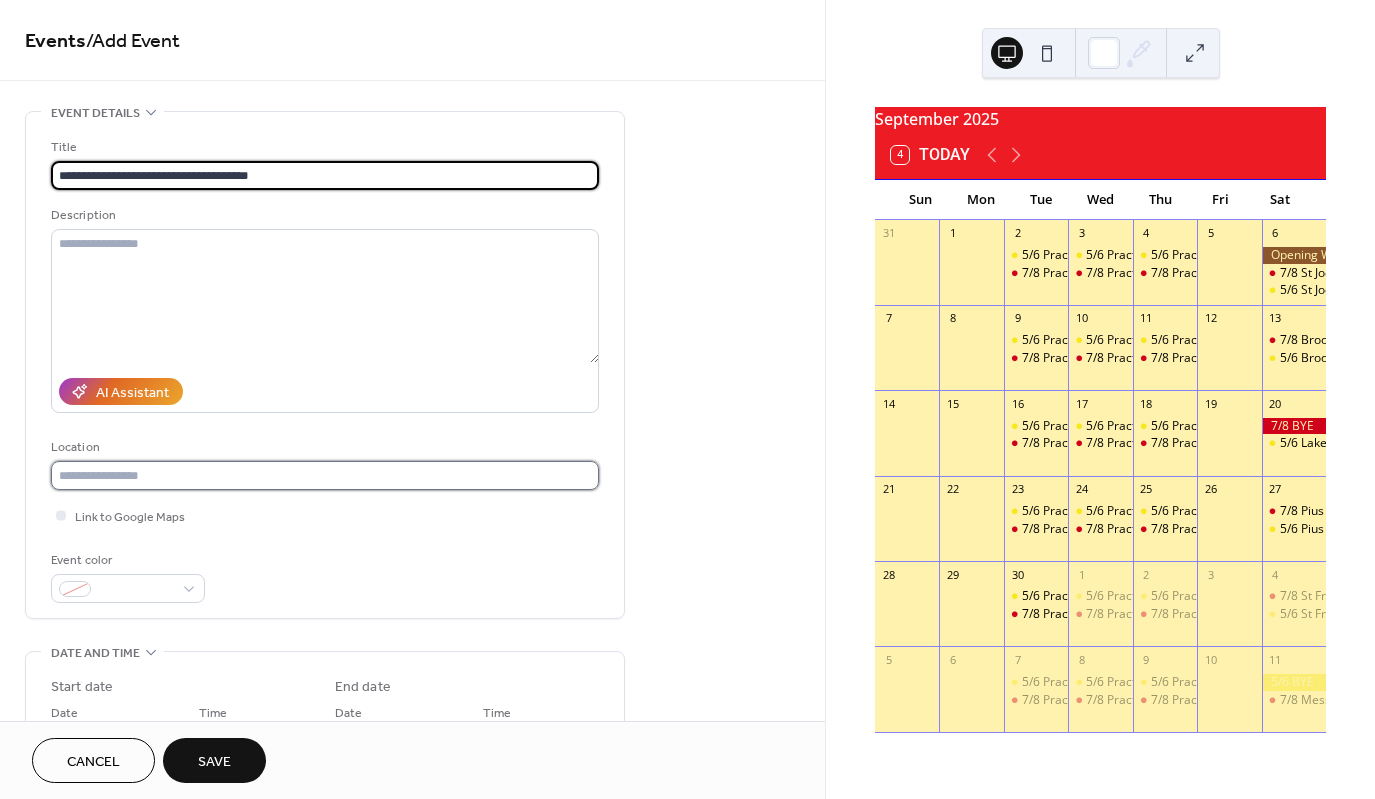 click at bounding box center [325, 475] 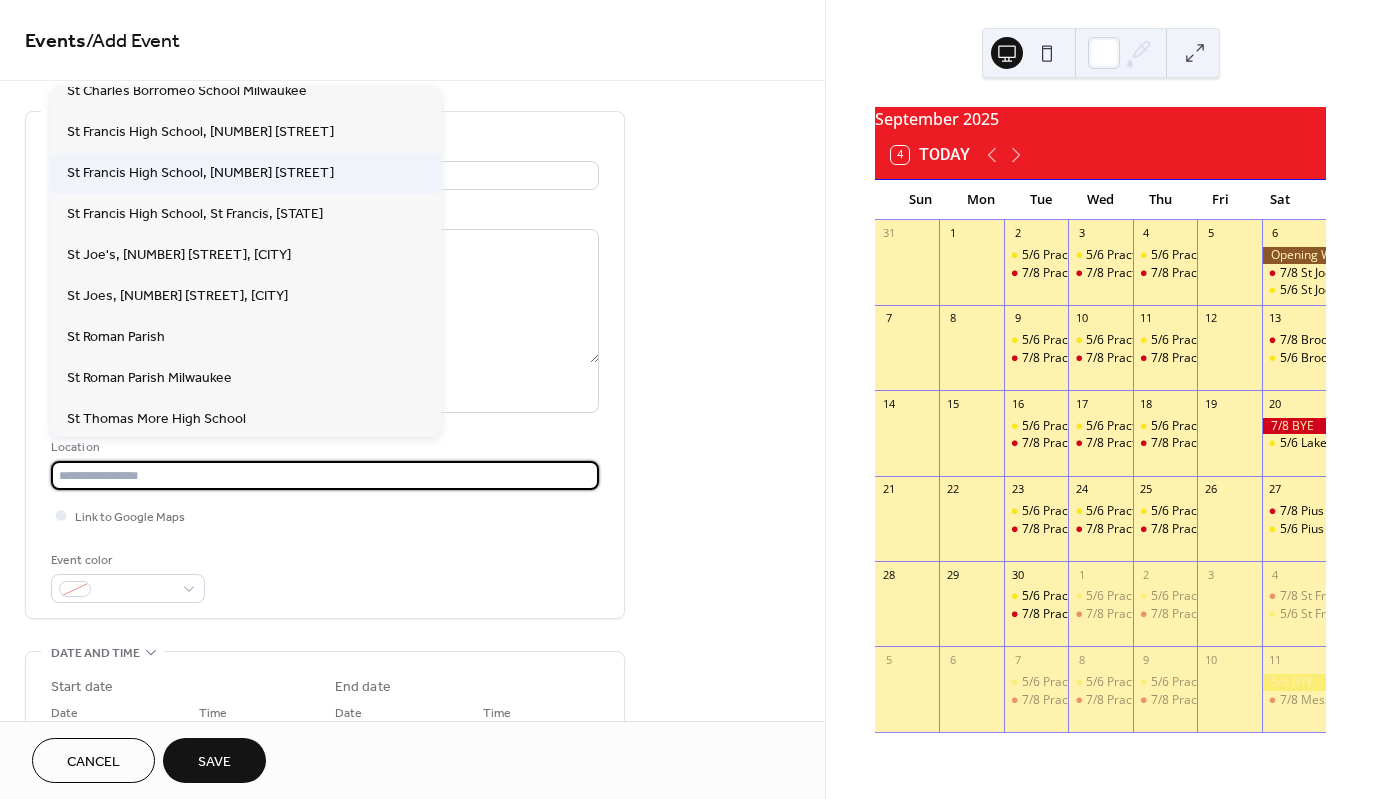 scroll, scrollTop: 552, scrollLeft: 0, axis: vertical 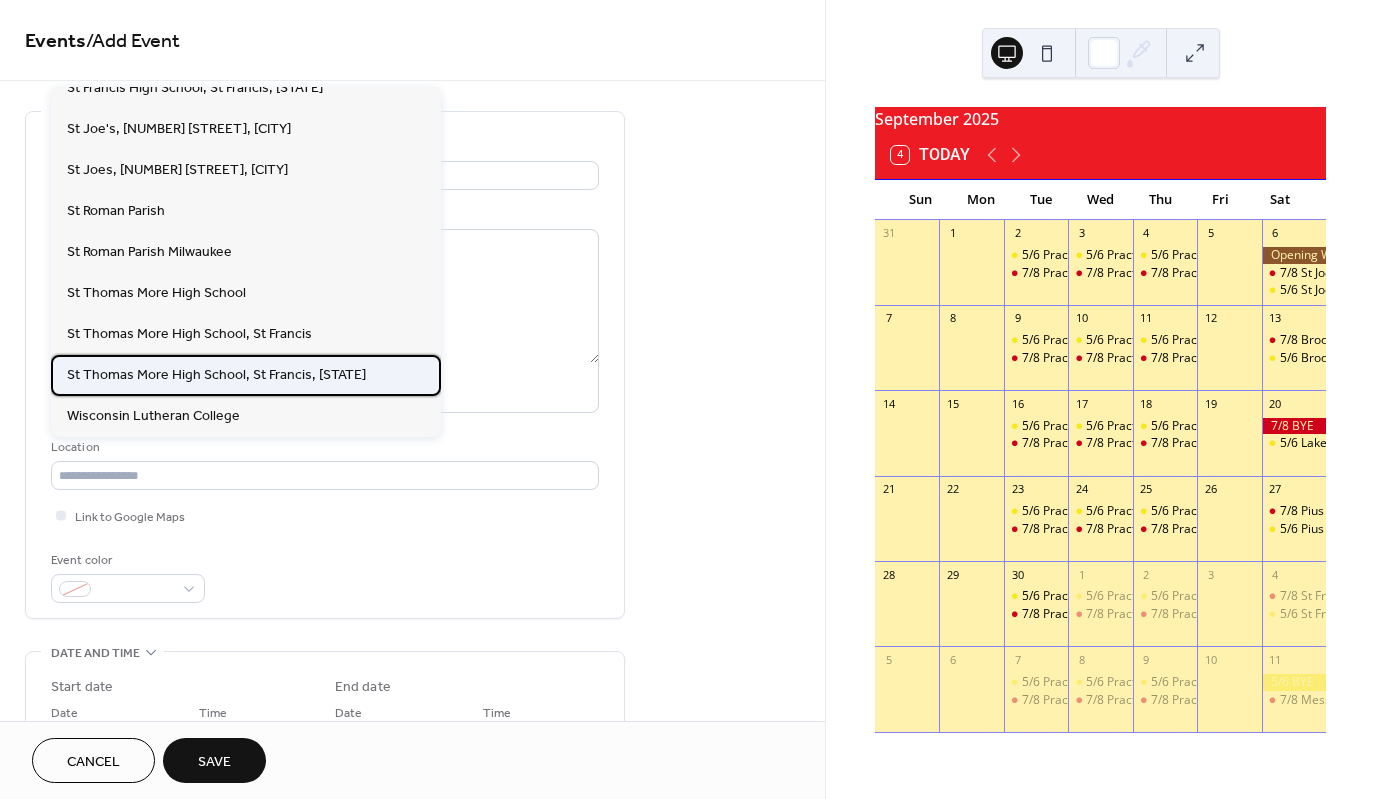 click on "St Thomas More High School, St Francis, WI" at bounding box center (216, 375) 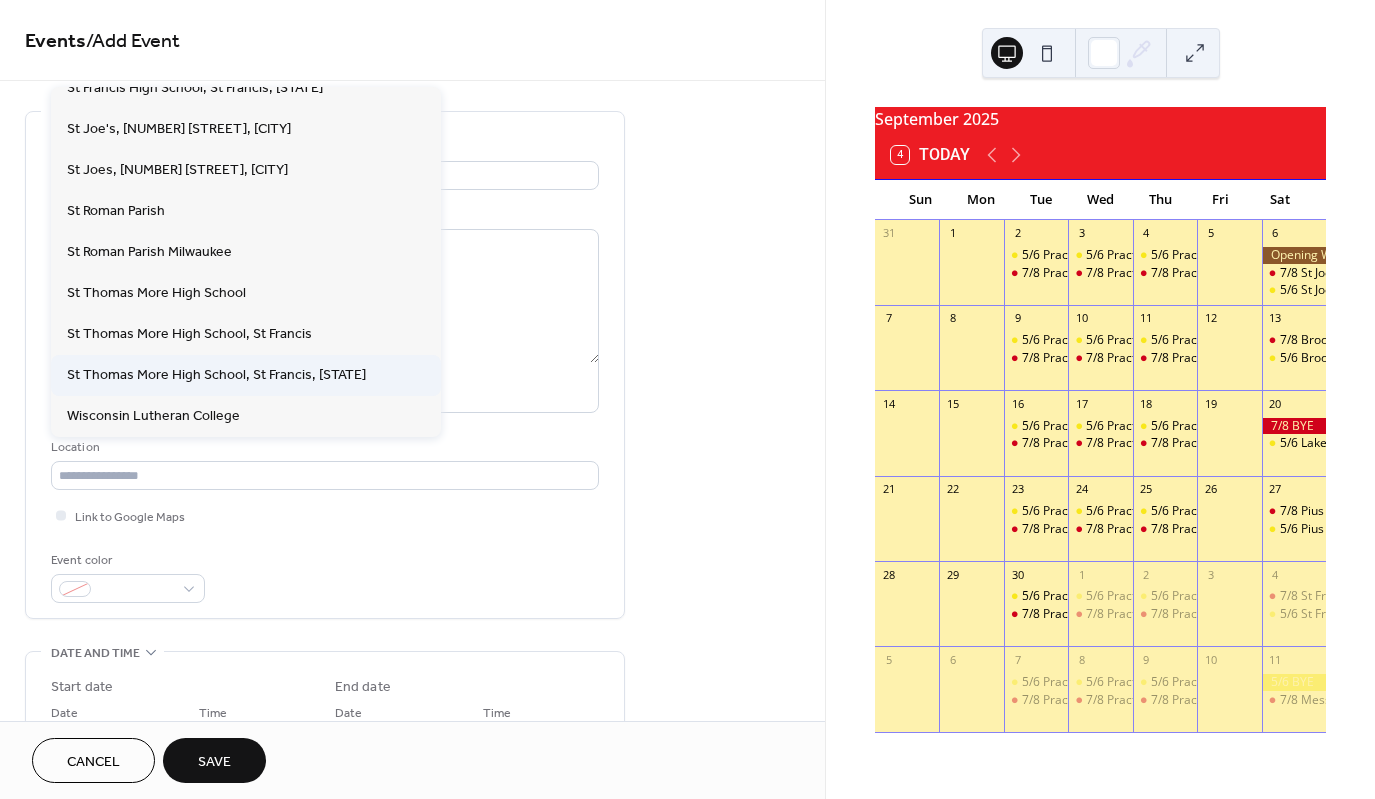 type on "**********" 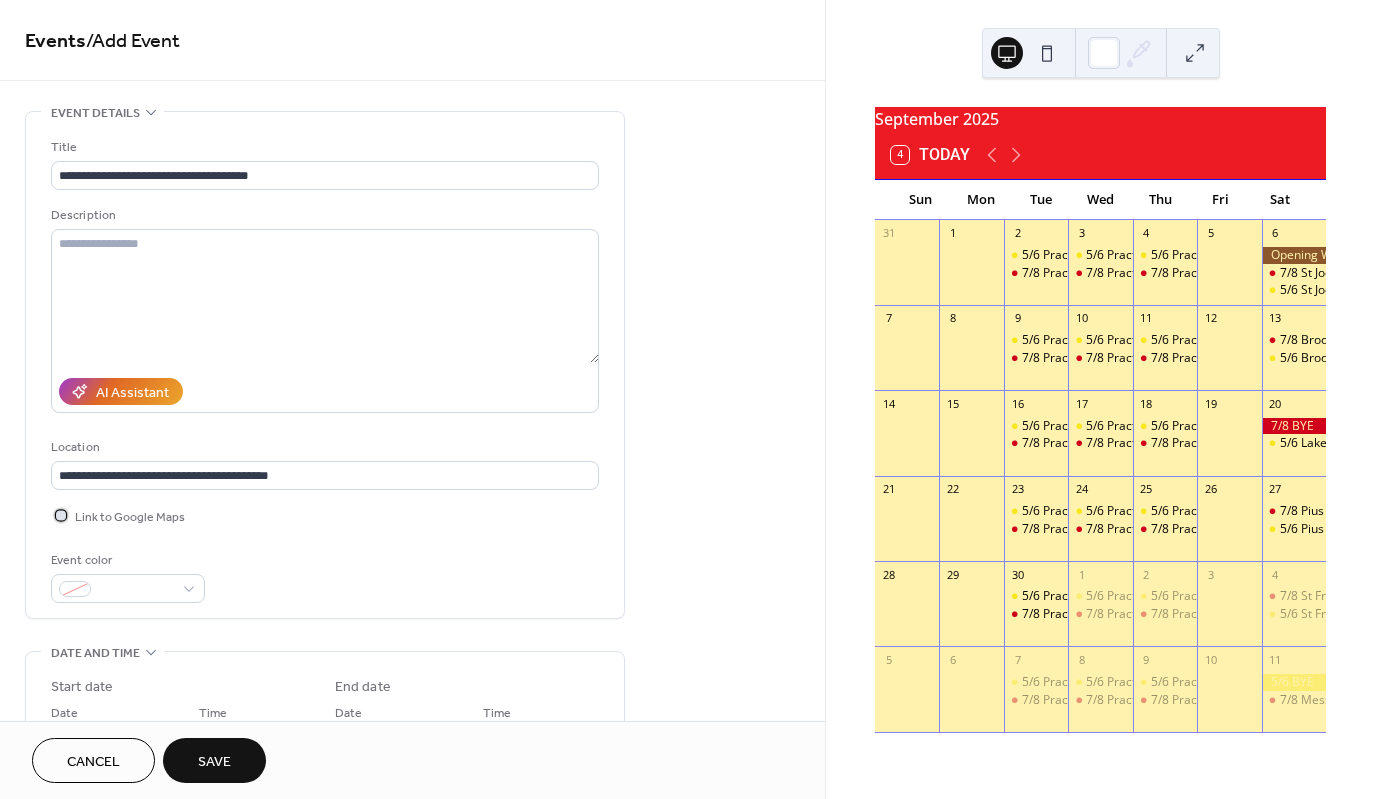 click at bounding box center [61, 515] 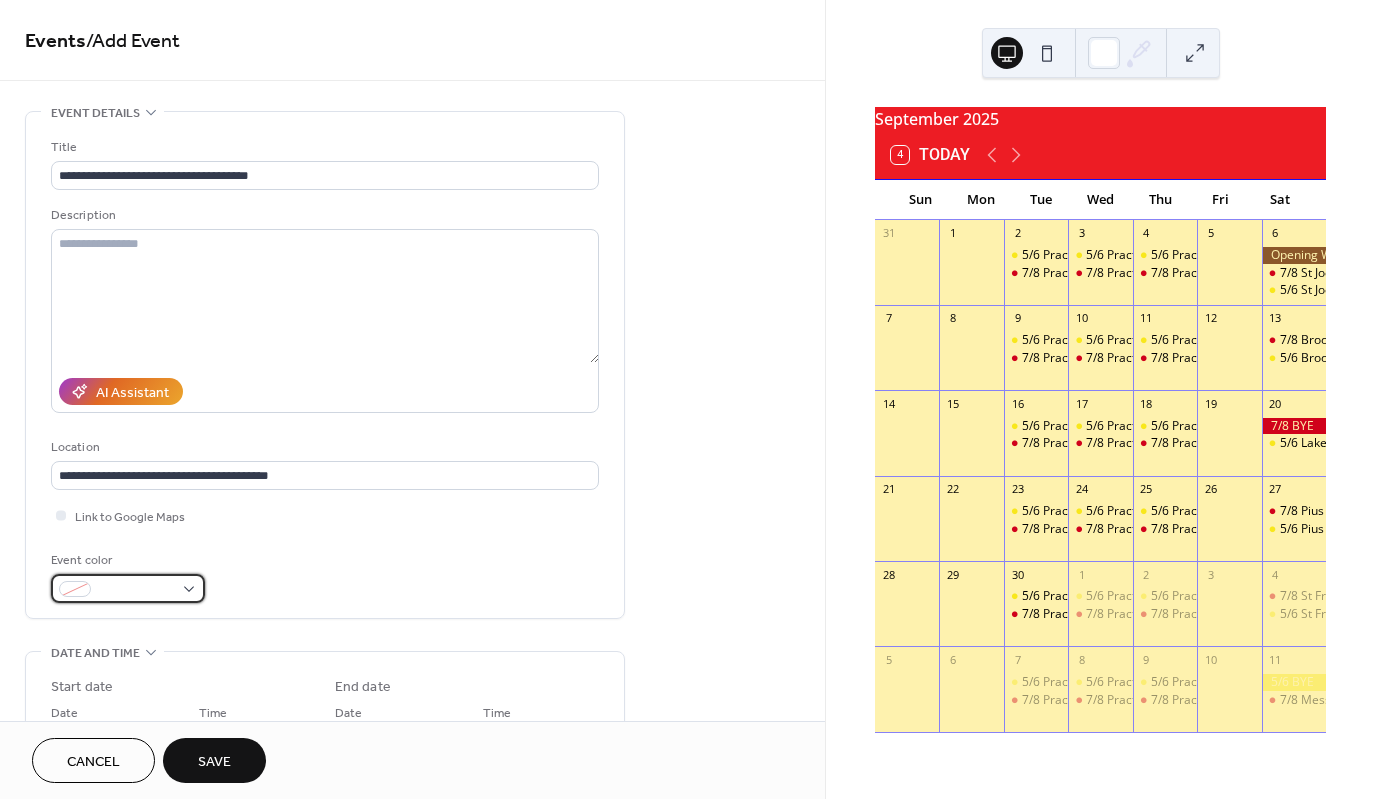 click at bounding box center (128, 588) 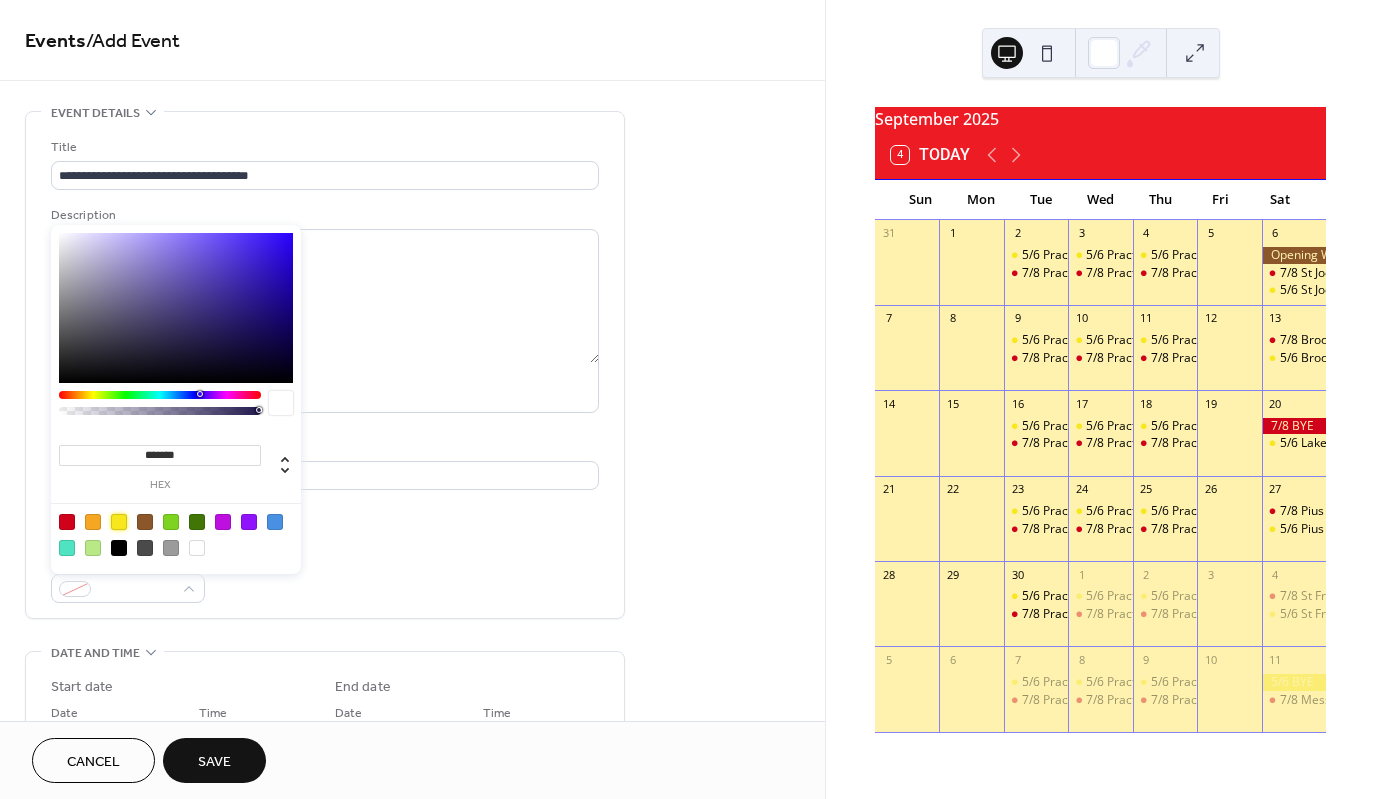 click at bounding box center [119, 522] 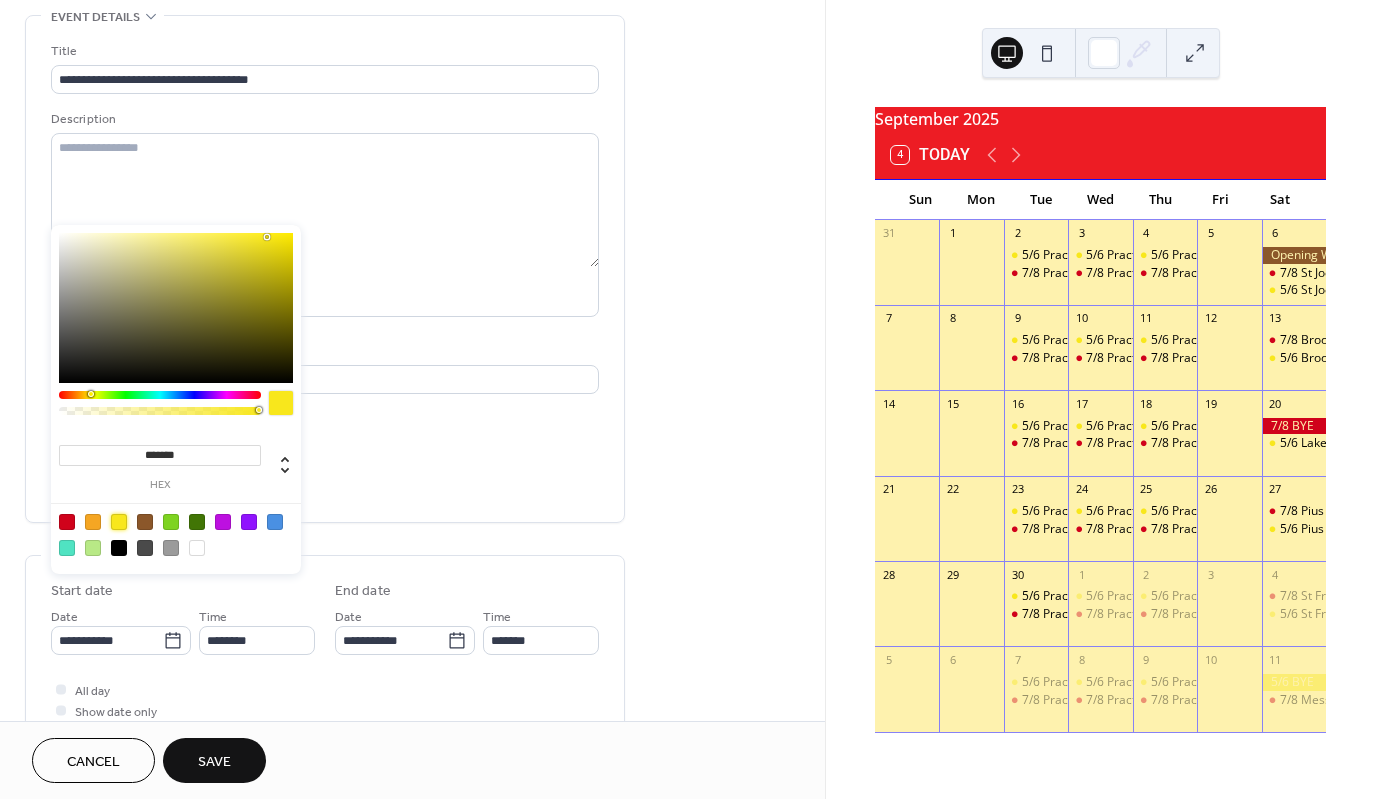 scroll, scrollTop: 100, scrollLeft: 0, axis: vertical 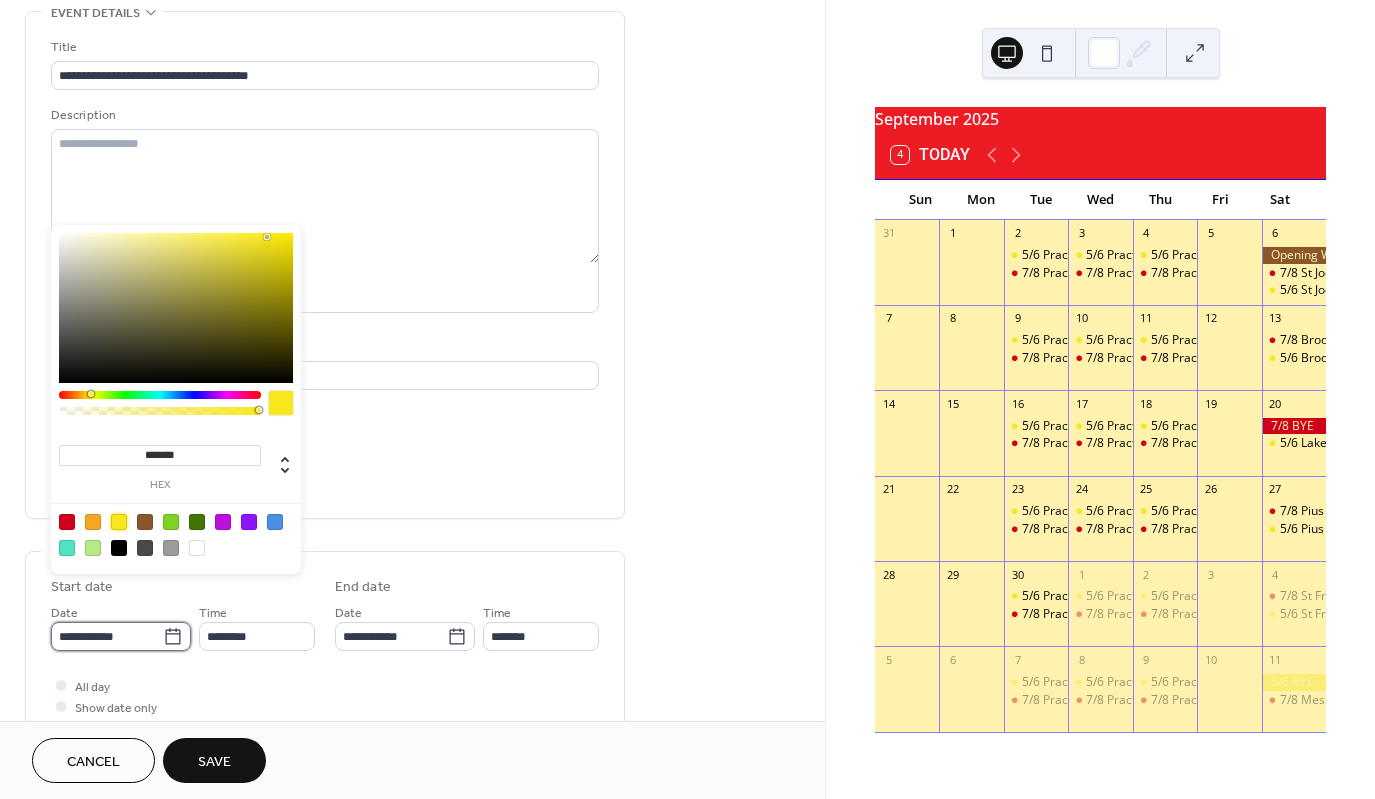 click on "**********" at bounding box center [107, 636] 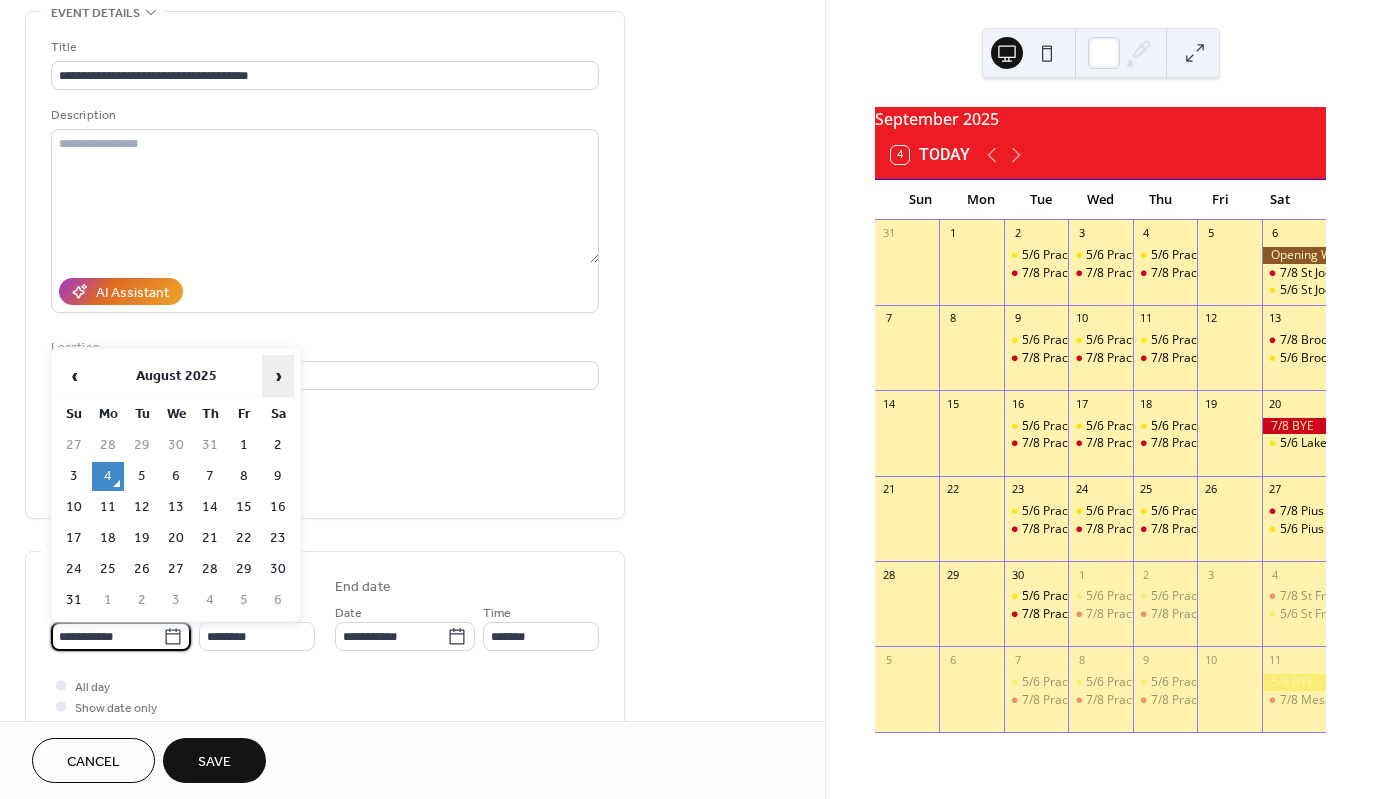 click on "›" at bounding box center [278, 376] 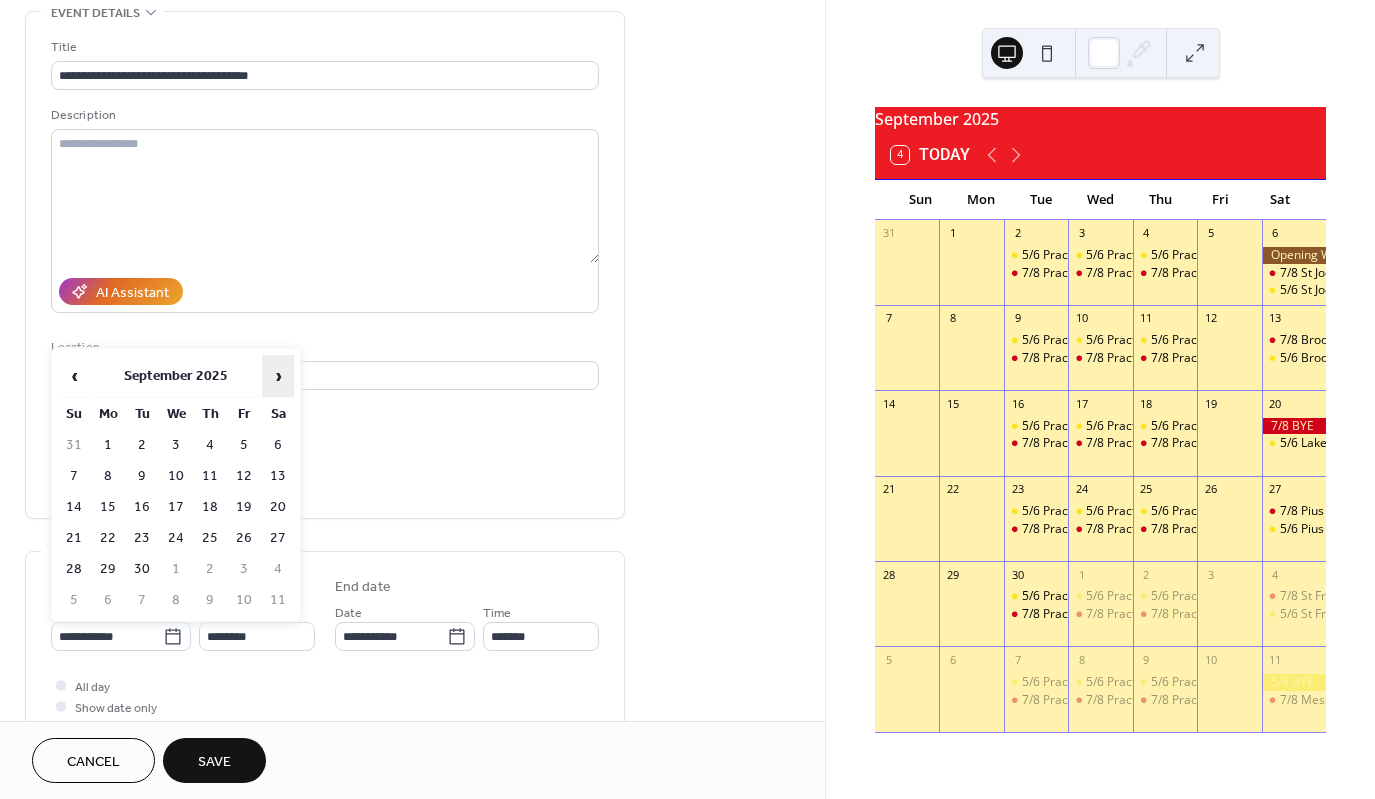 click on "›" at bounding box center (278, 376) 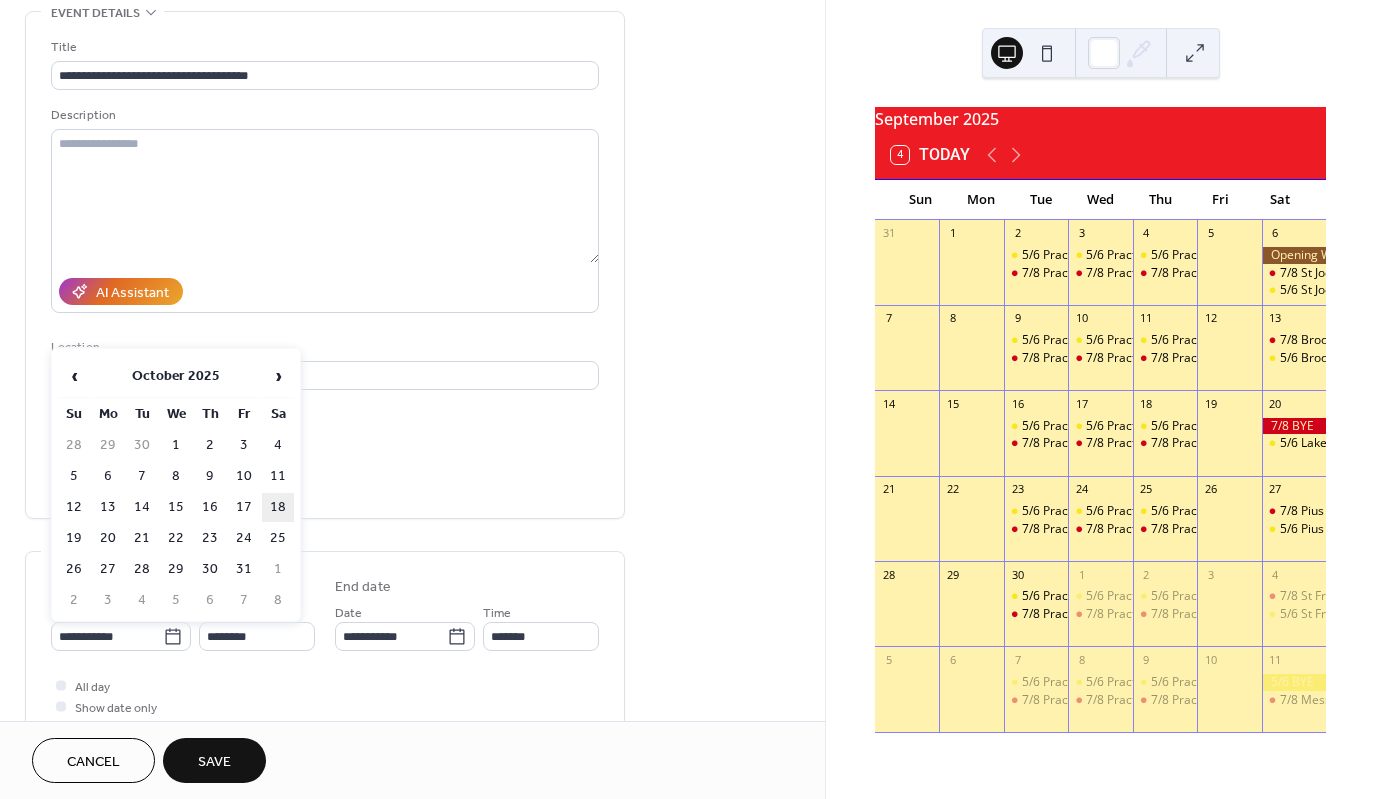 click on "18" at bounding box center (278, 507) 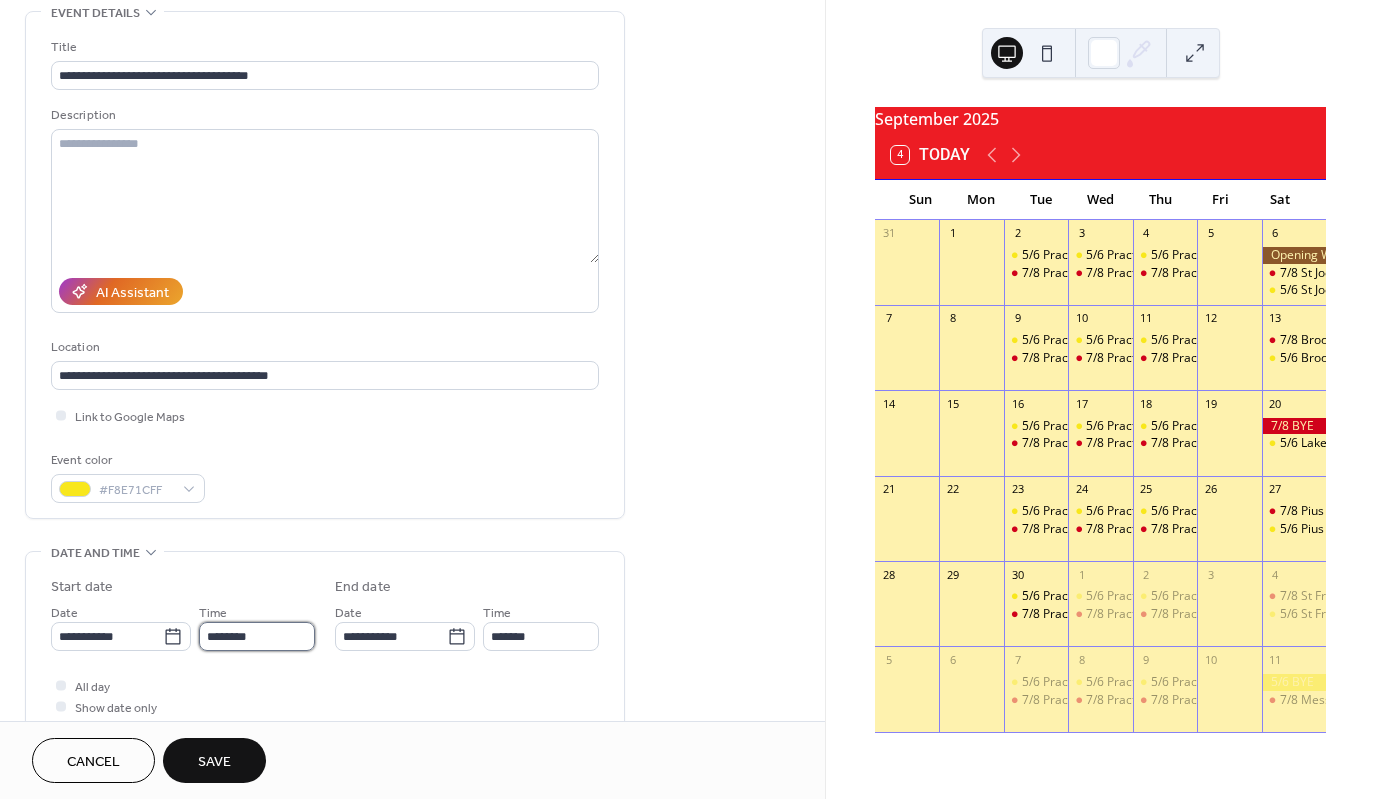 click on "********" at bounding box center [257, 636] 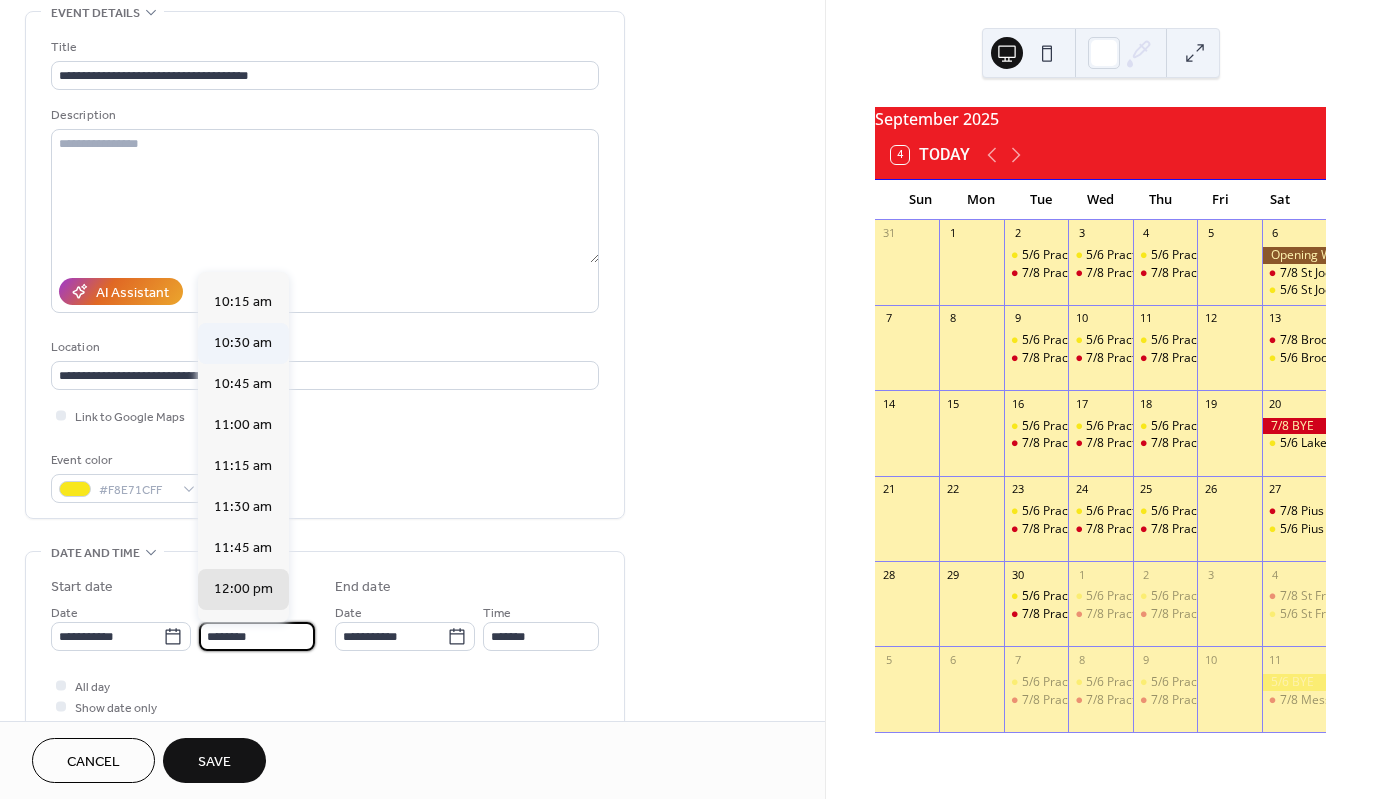 scroll, scrollTop: 1668, scrollLeft: 0, axis: vertical 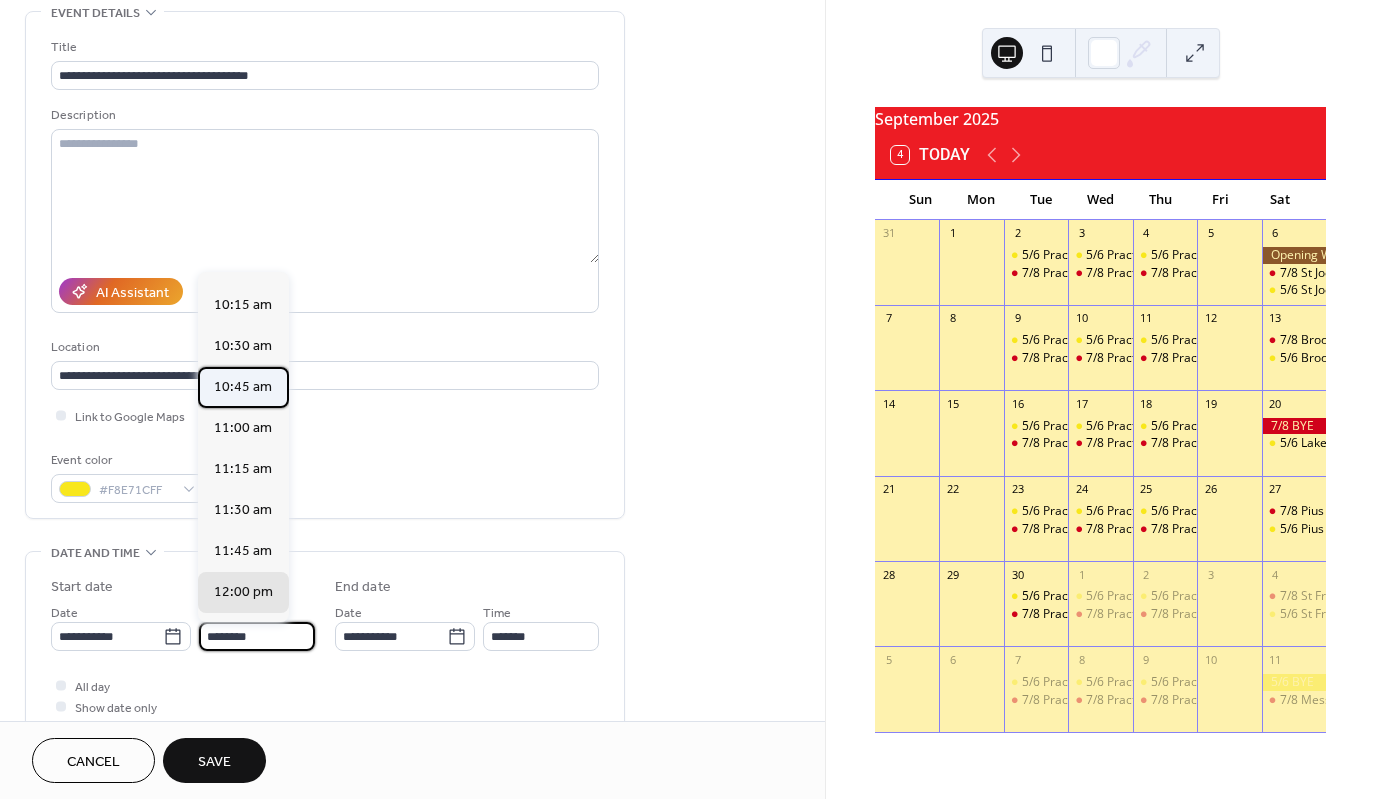 click on "10:45 am" at bounding box center (243, 387) 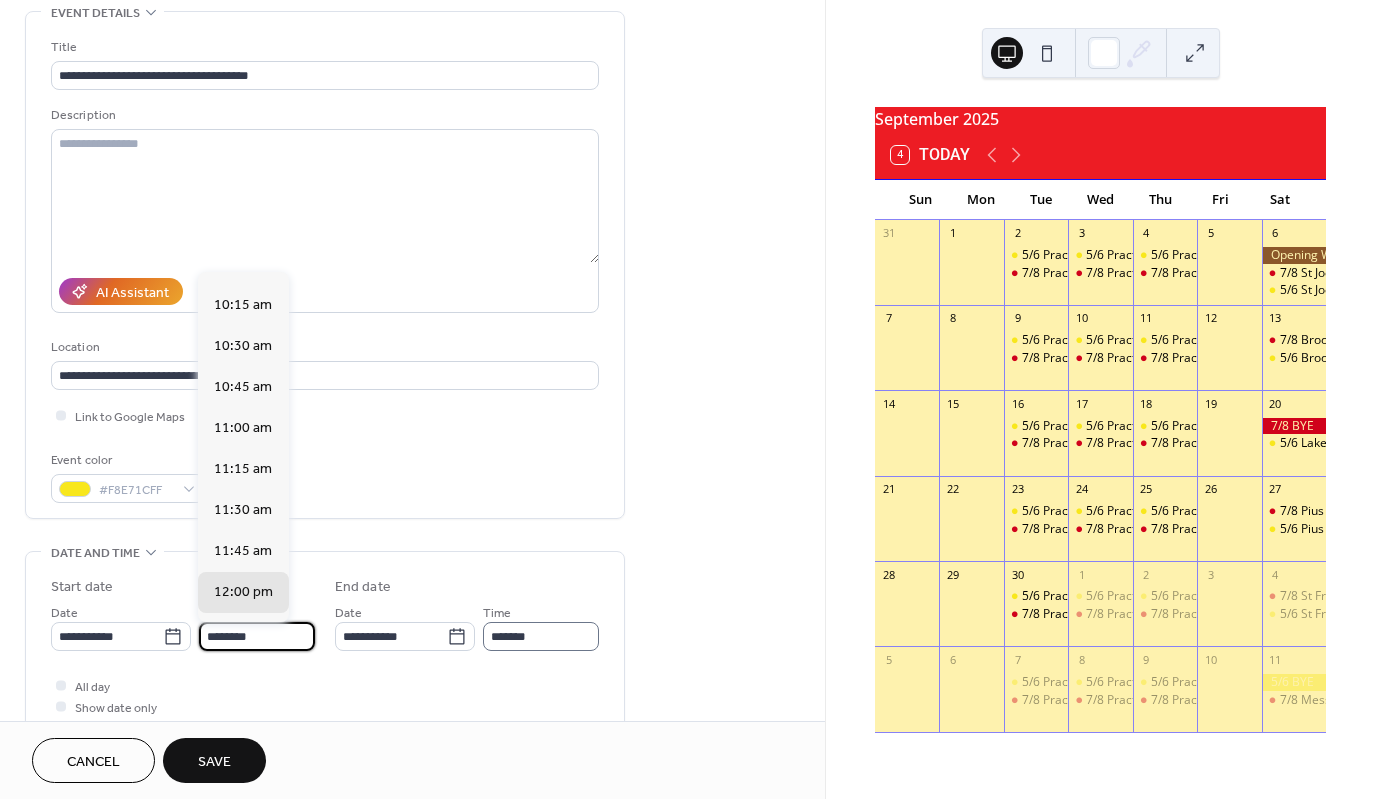 type on "********" 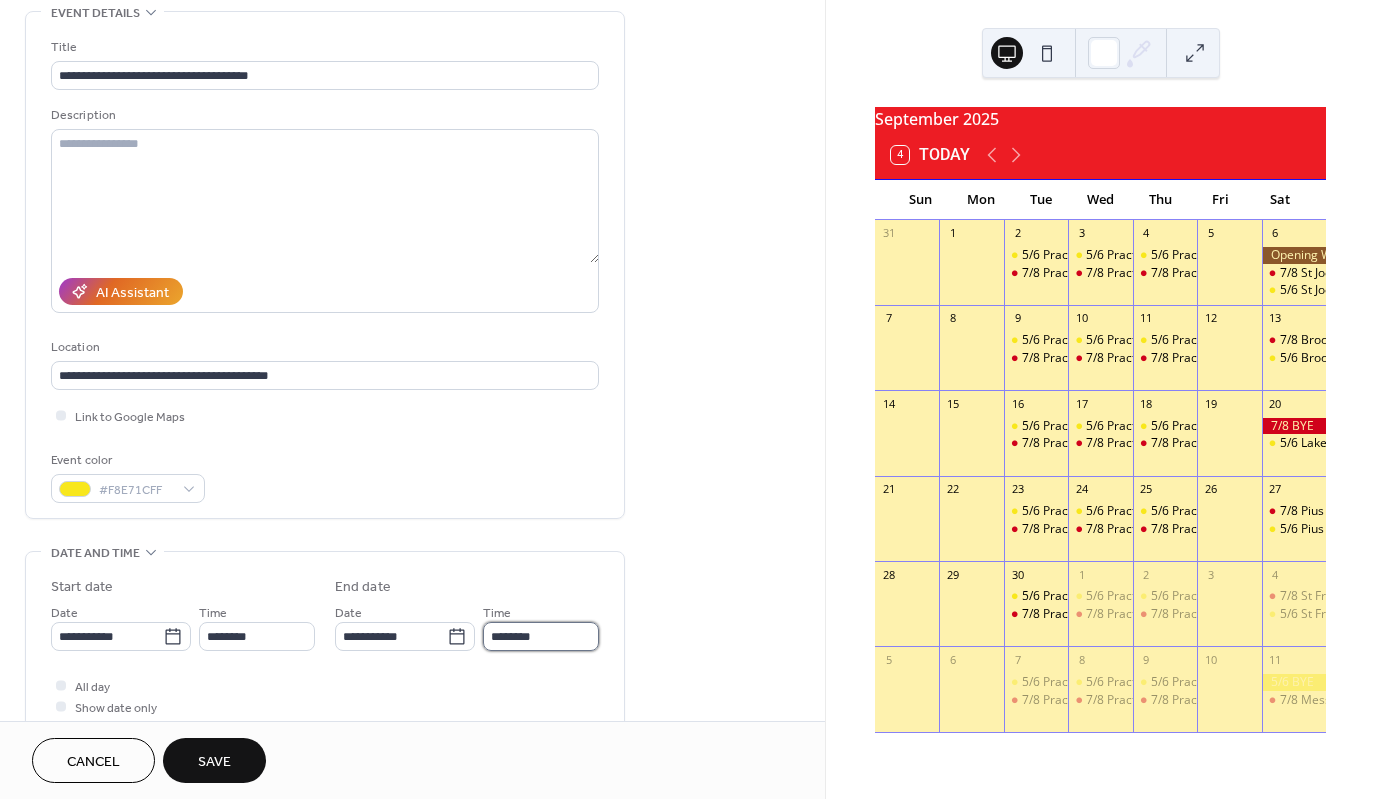 click on "********" at bounding box center [541, 636] 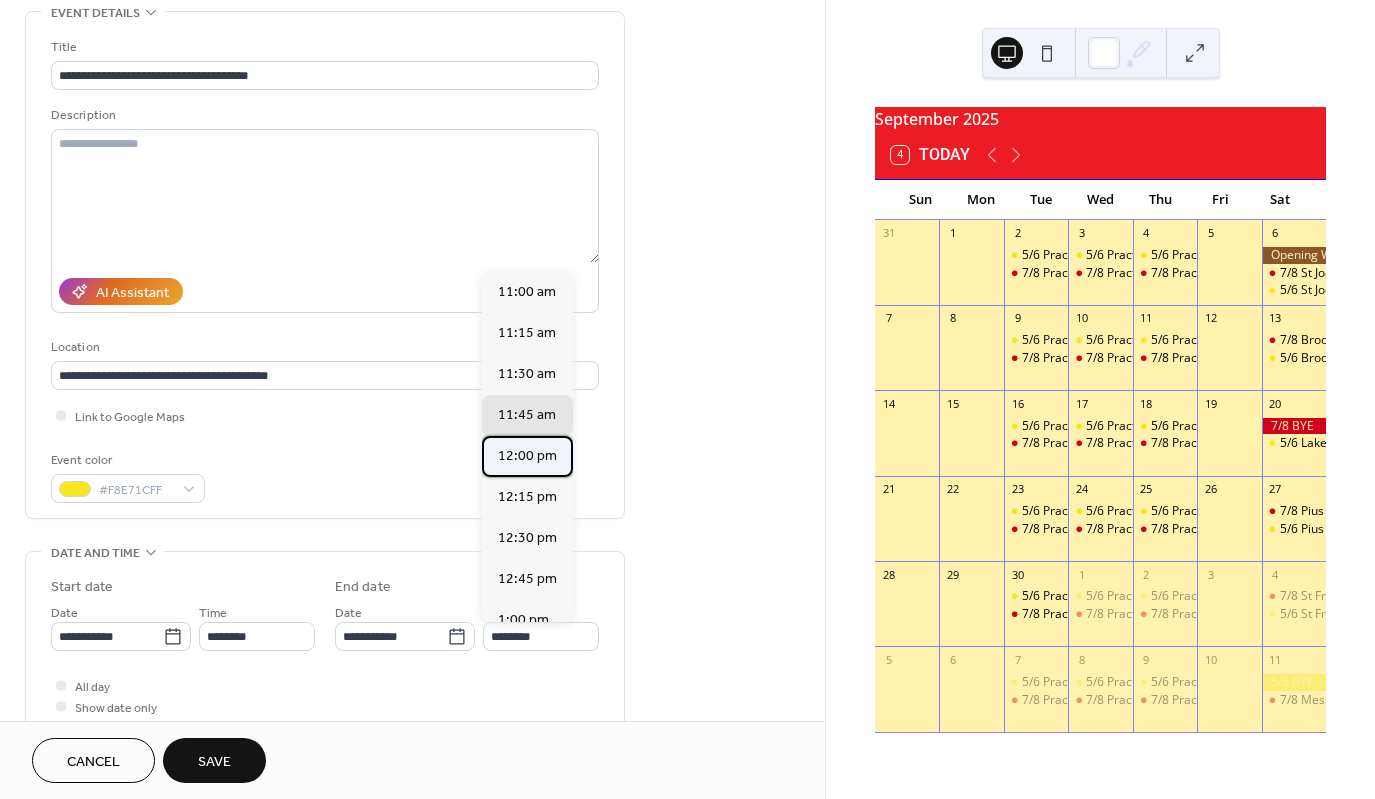 click on "12:00 pm" at bounding box center [527, 456] 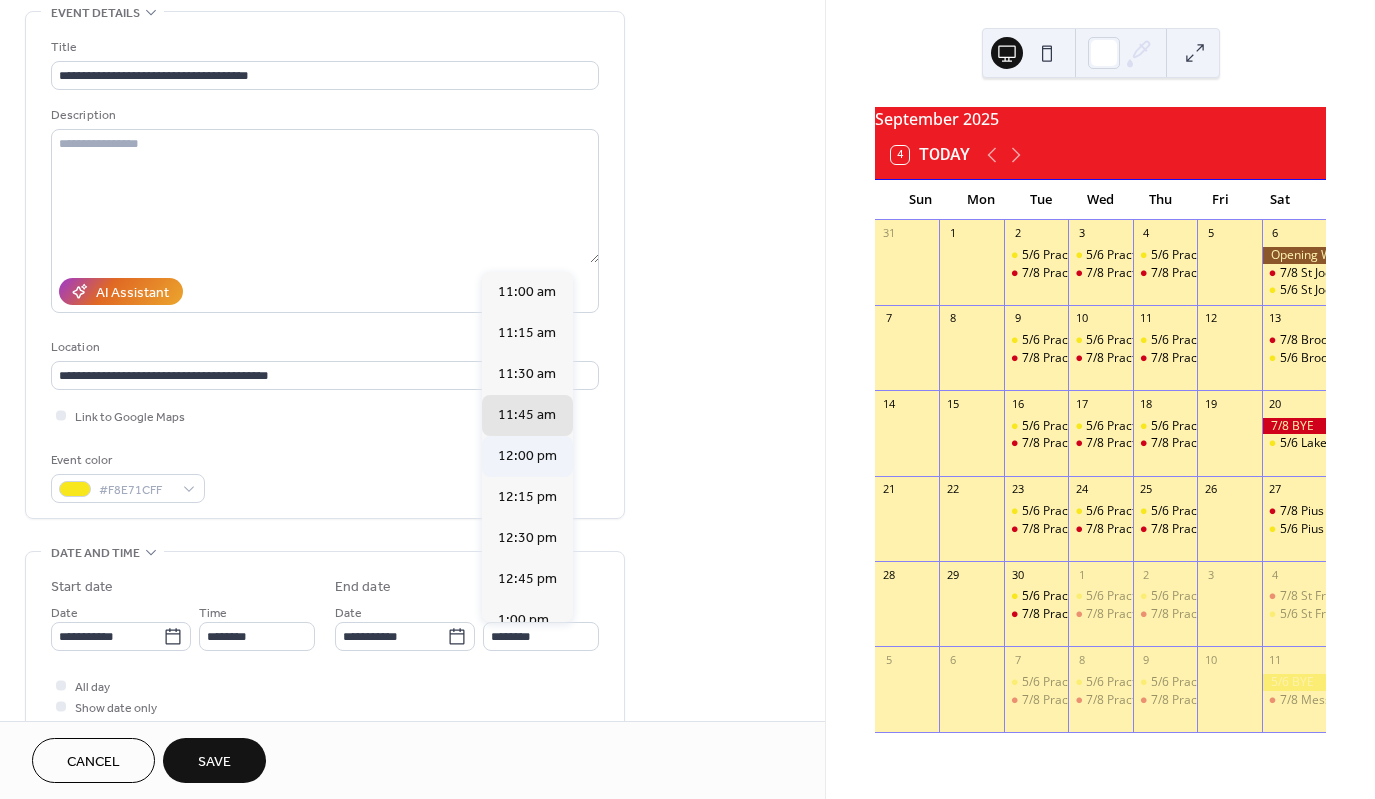type on "********" 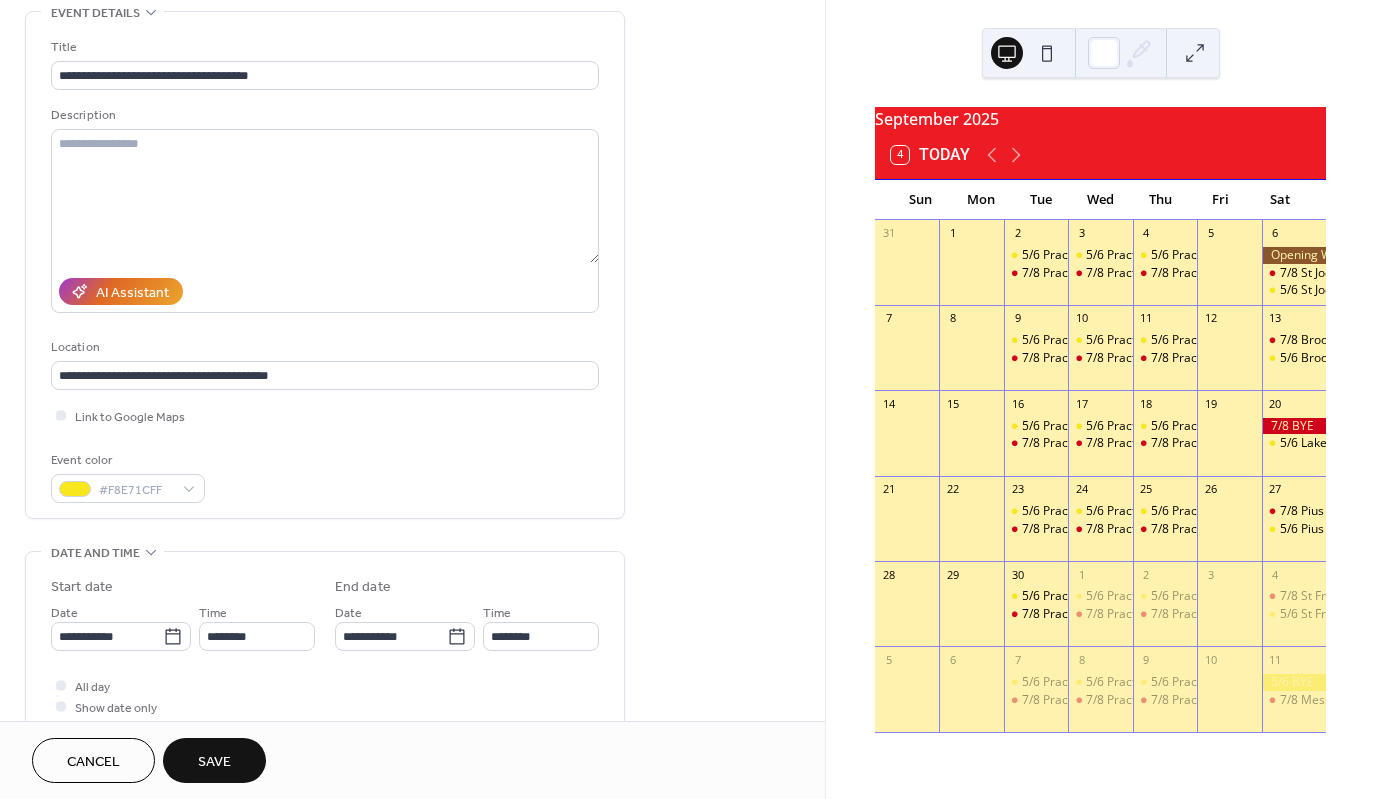 click on "Save" at bounding box center [214, 762] 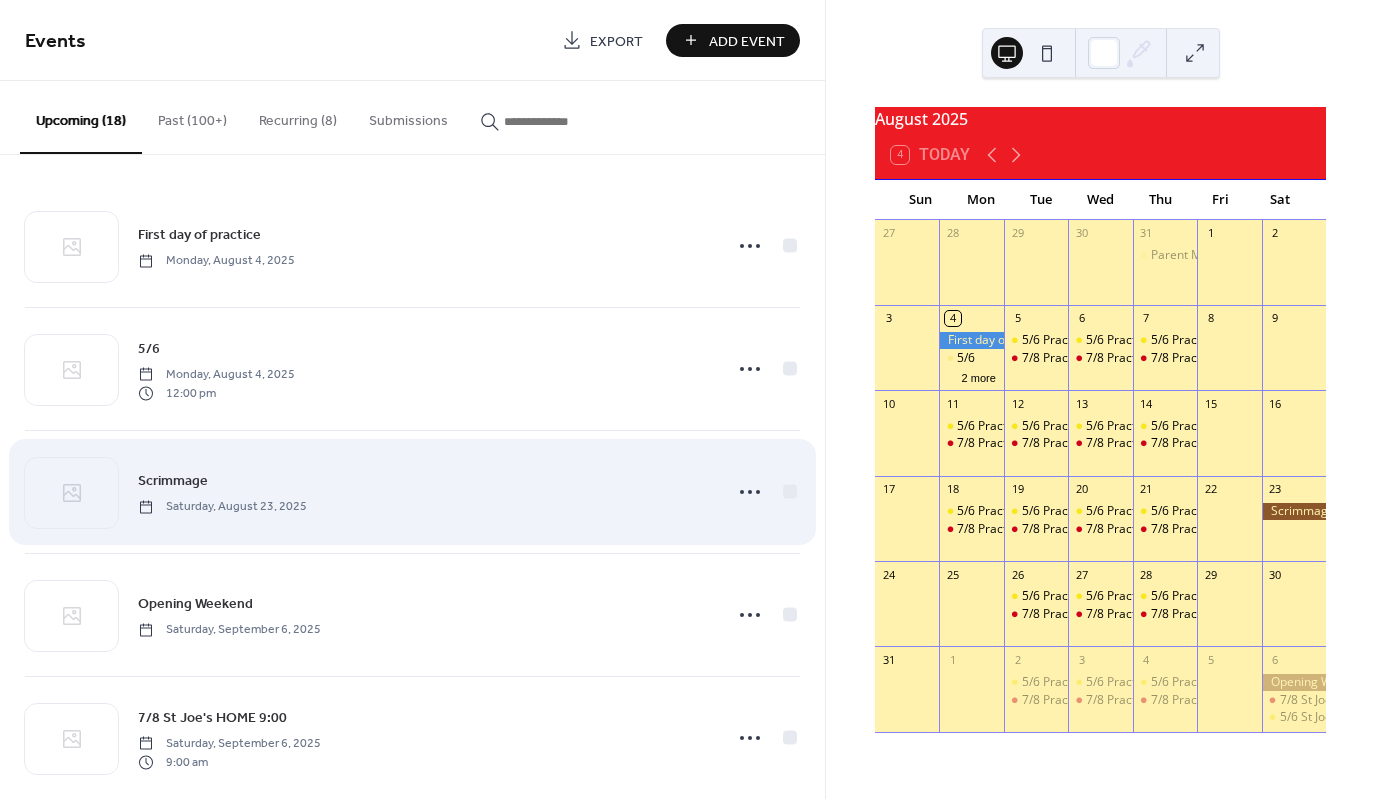 scroll, scrollTop: 0, scrollLeft: 0, axis: both 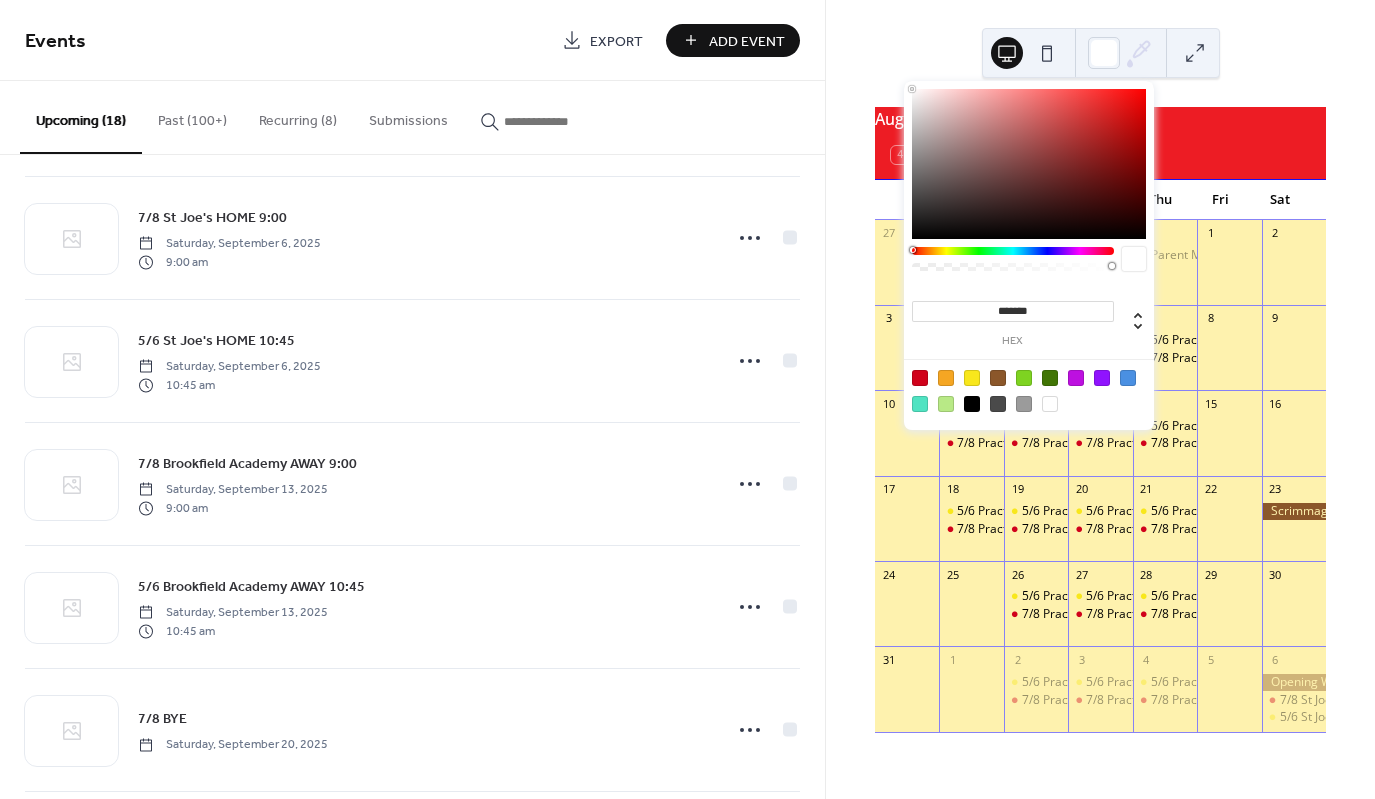 click 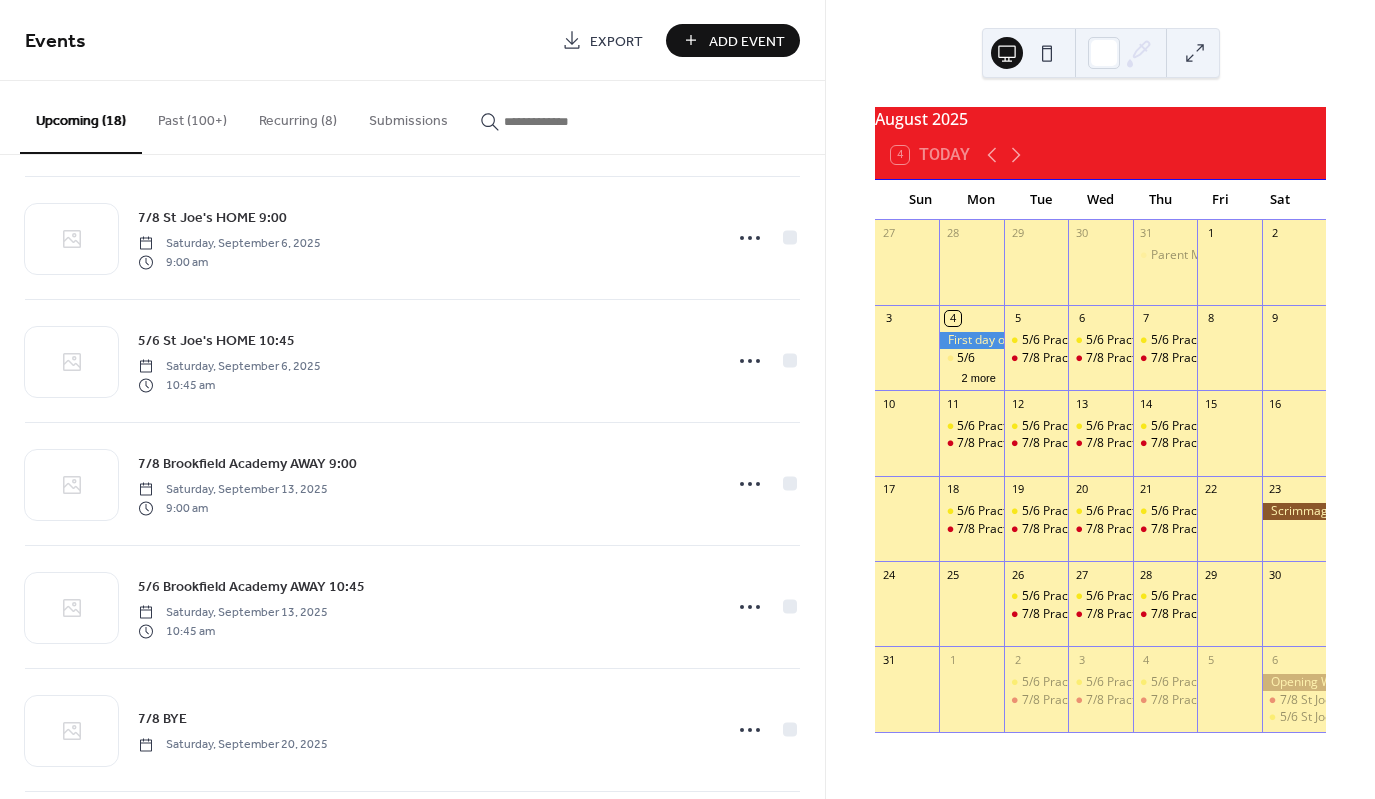 click at bounding box center [1229, 357] 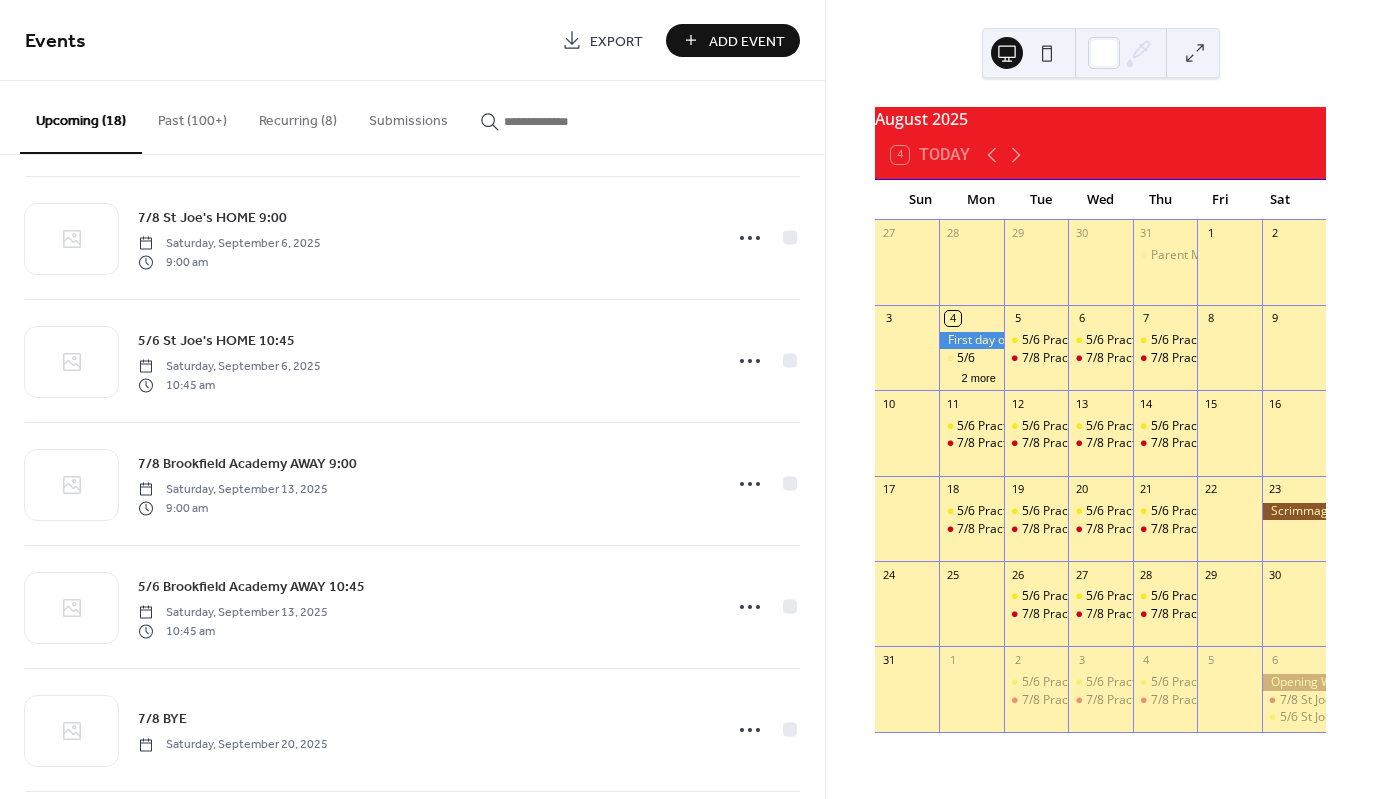 click at bounding box center [1047, 53] 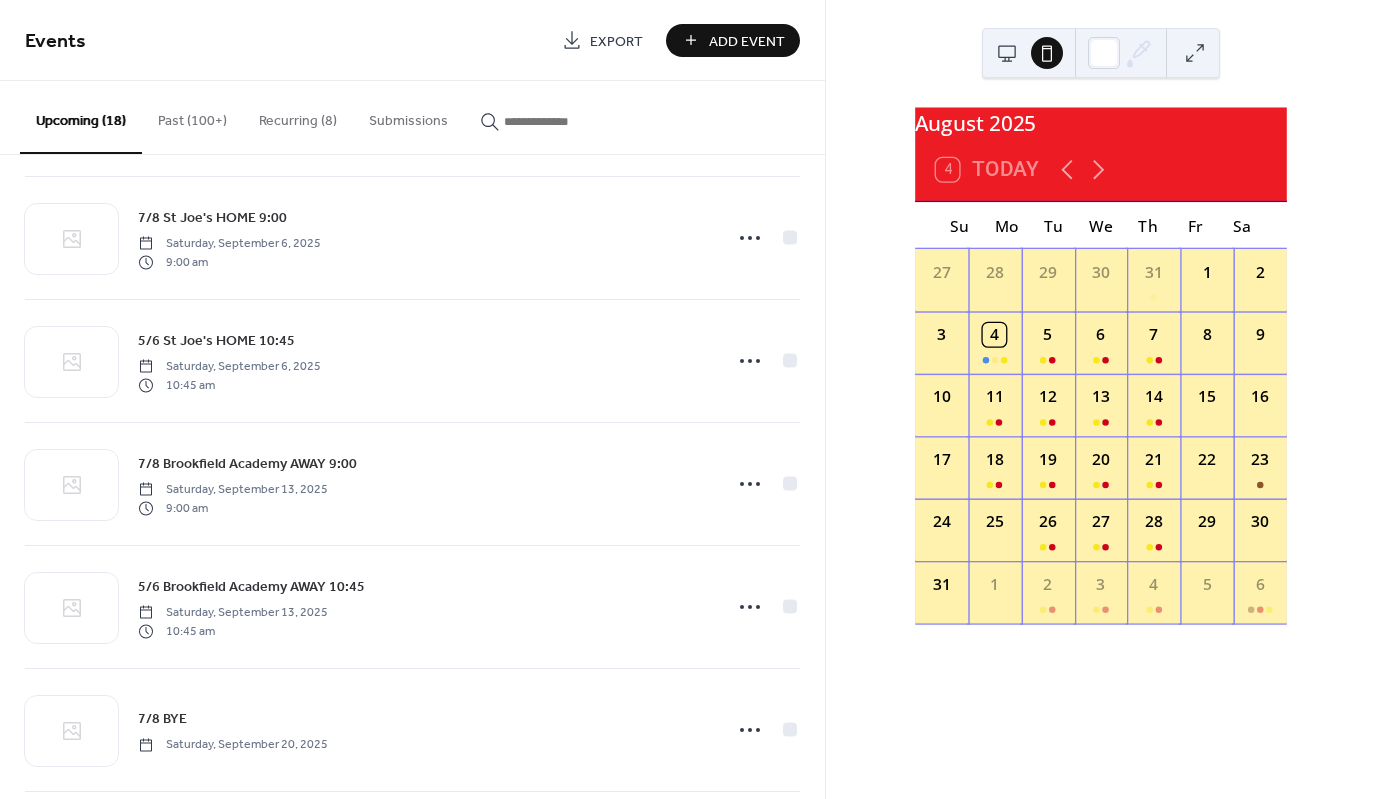 click at bounding box center [1007, 53] 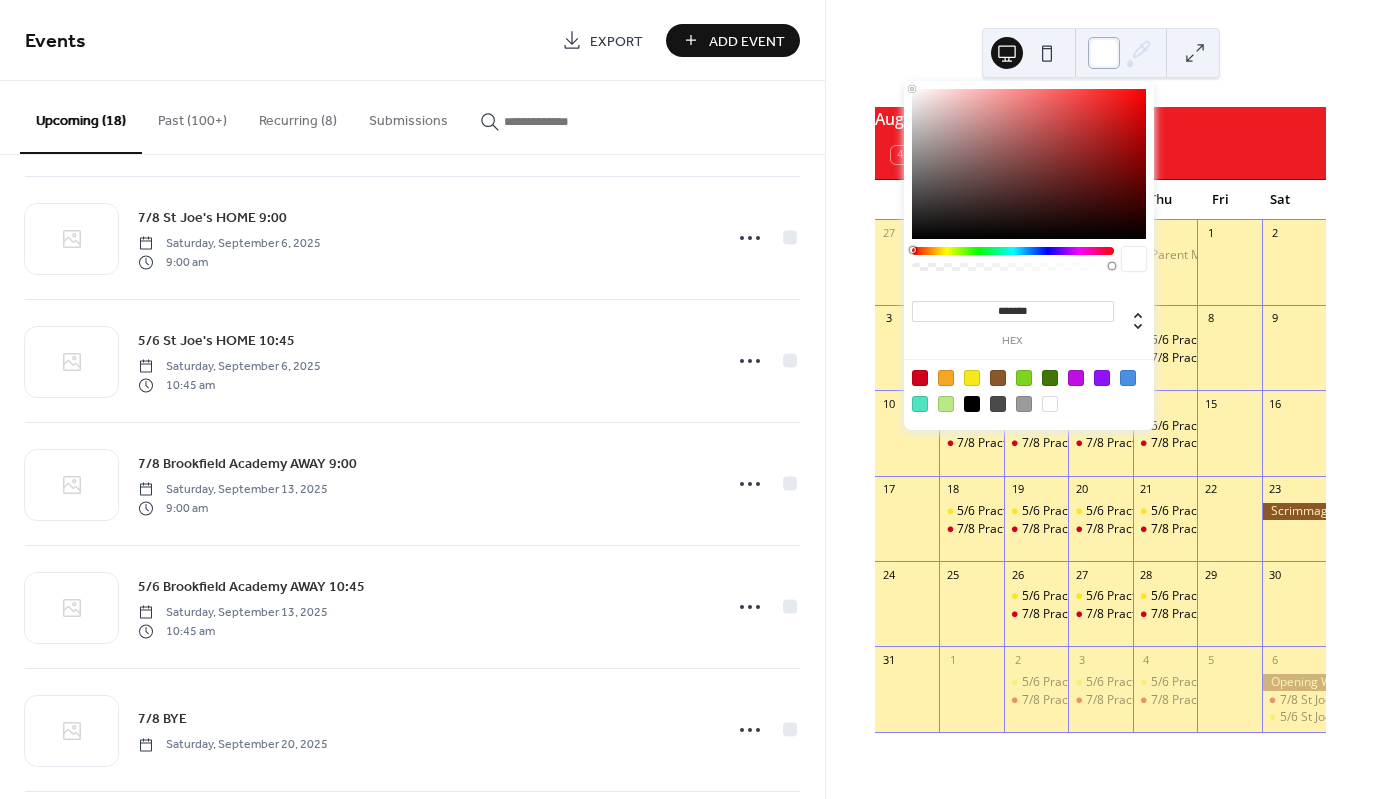 click at bounding box center (1104, 53) 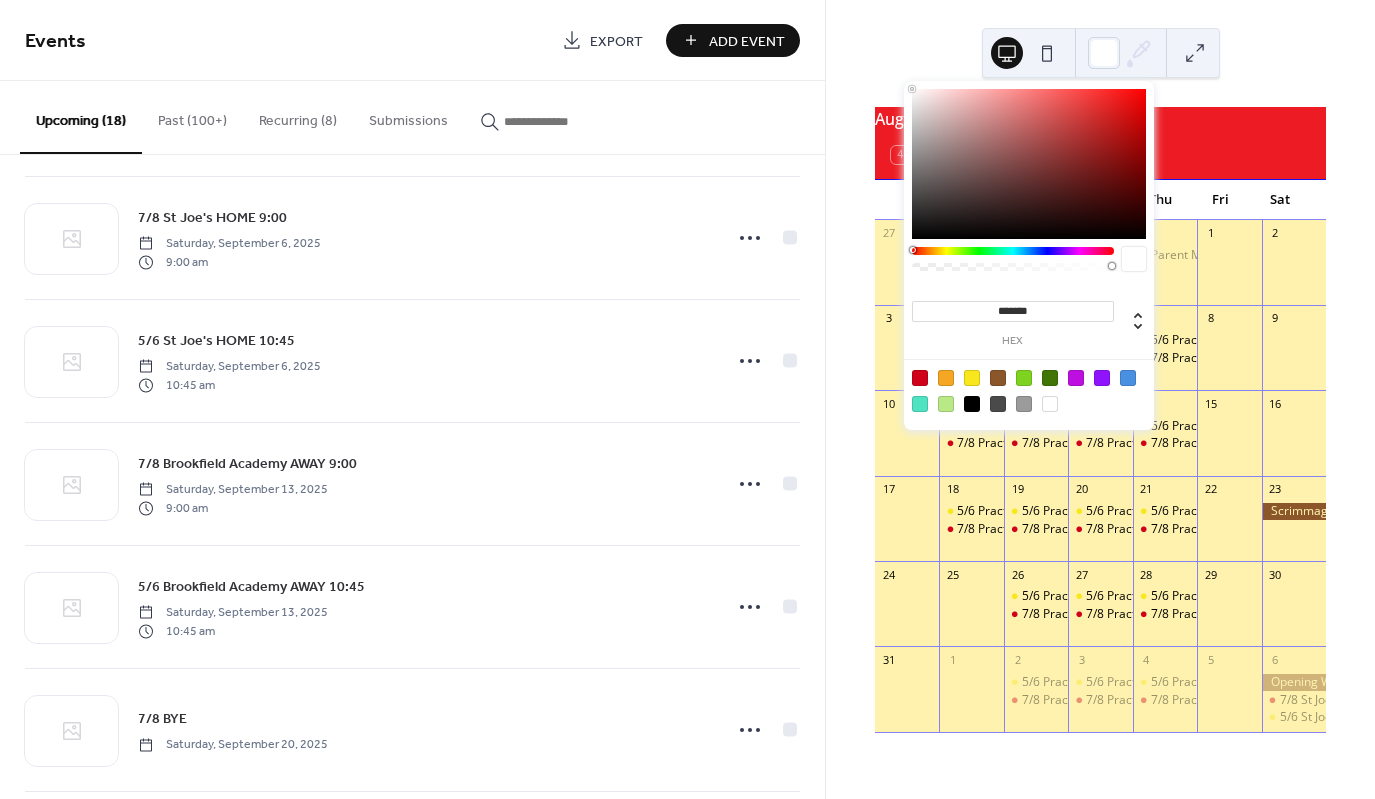 click on "*******" at bounding box center [1013, 311] 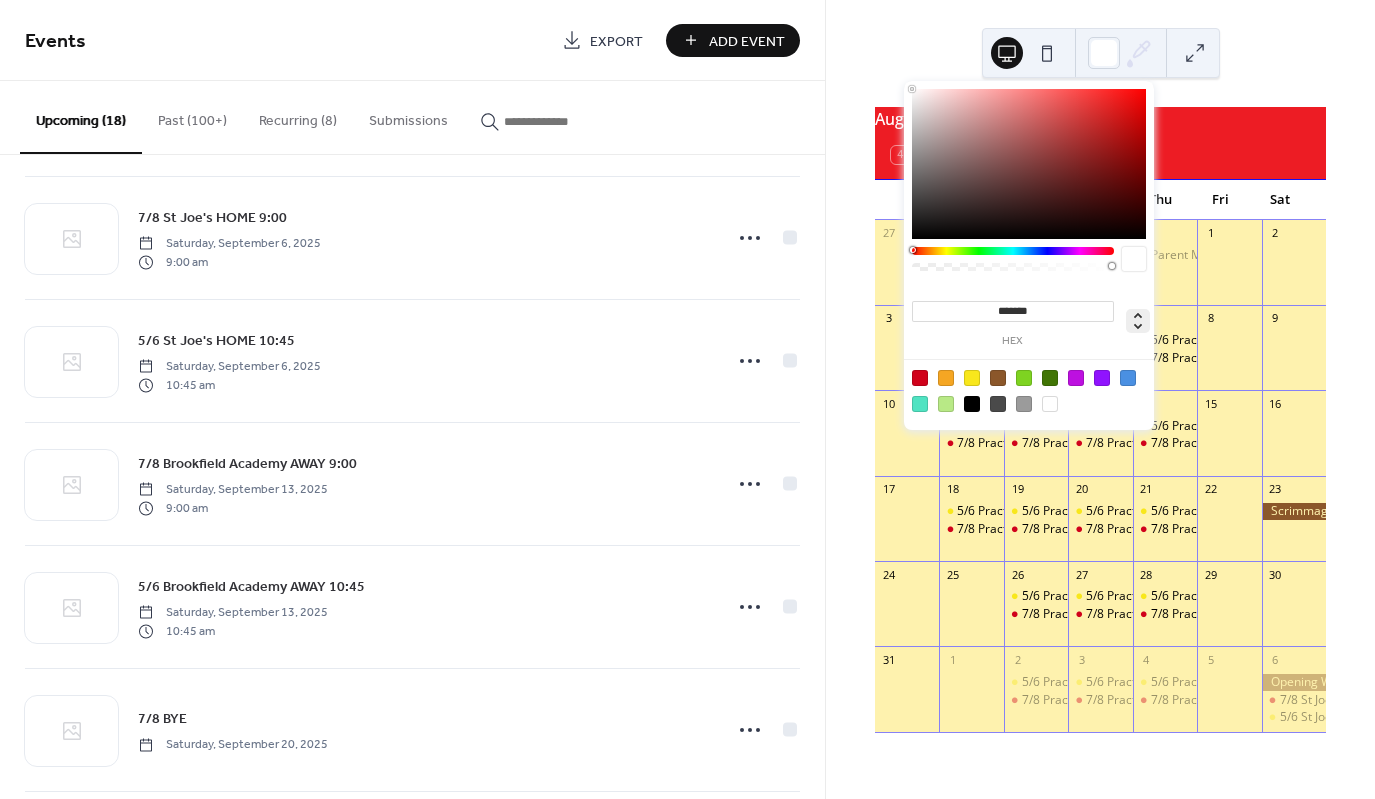 click 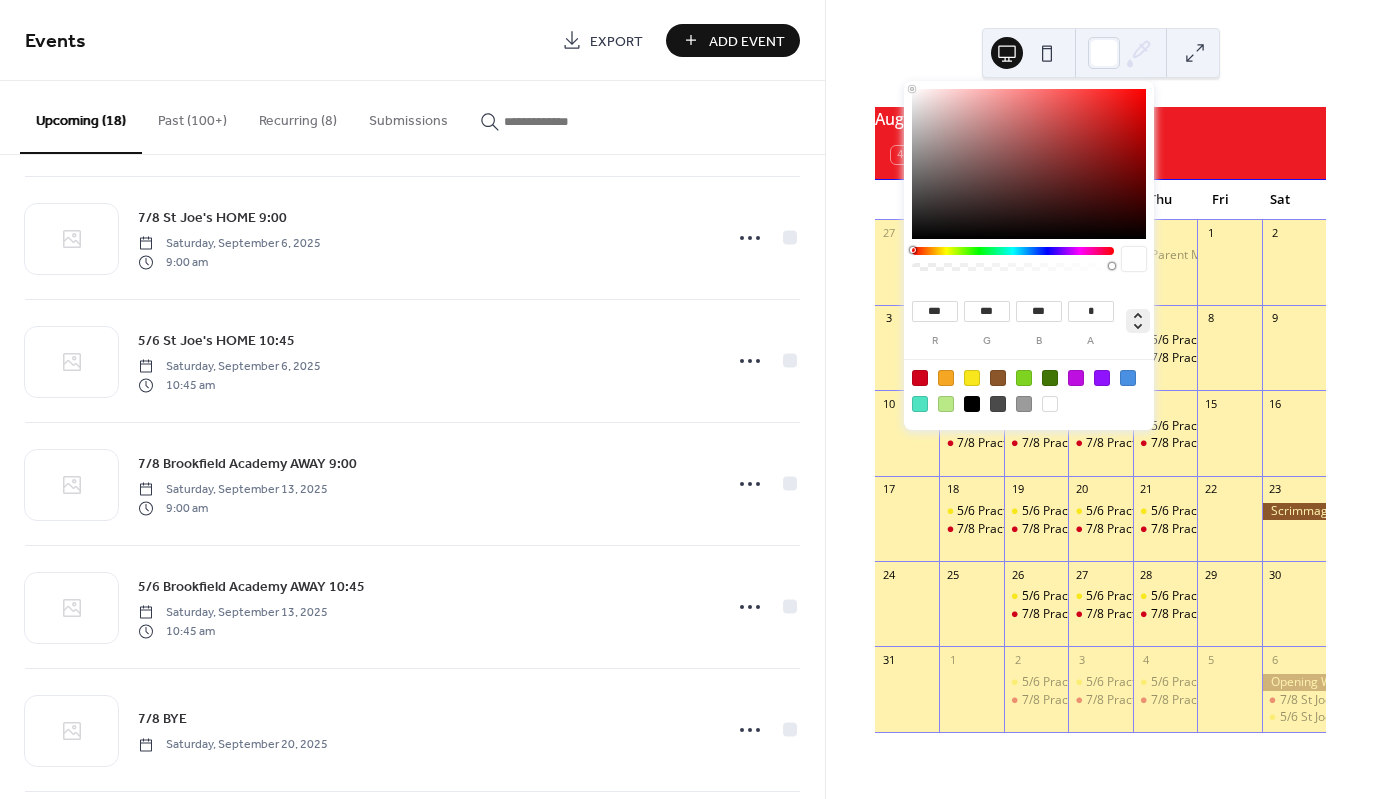 type on "***" 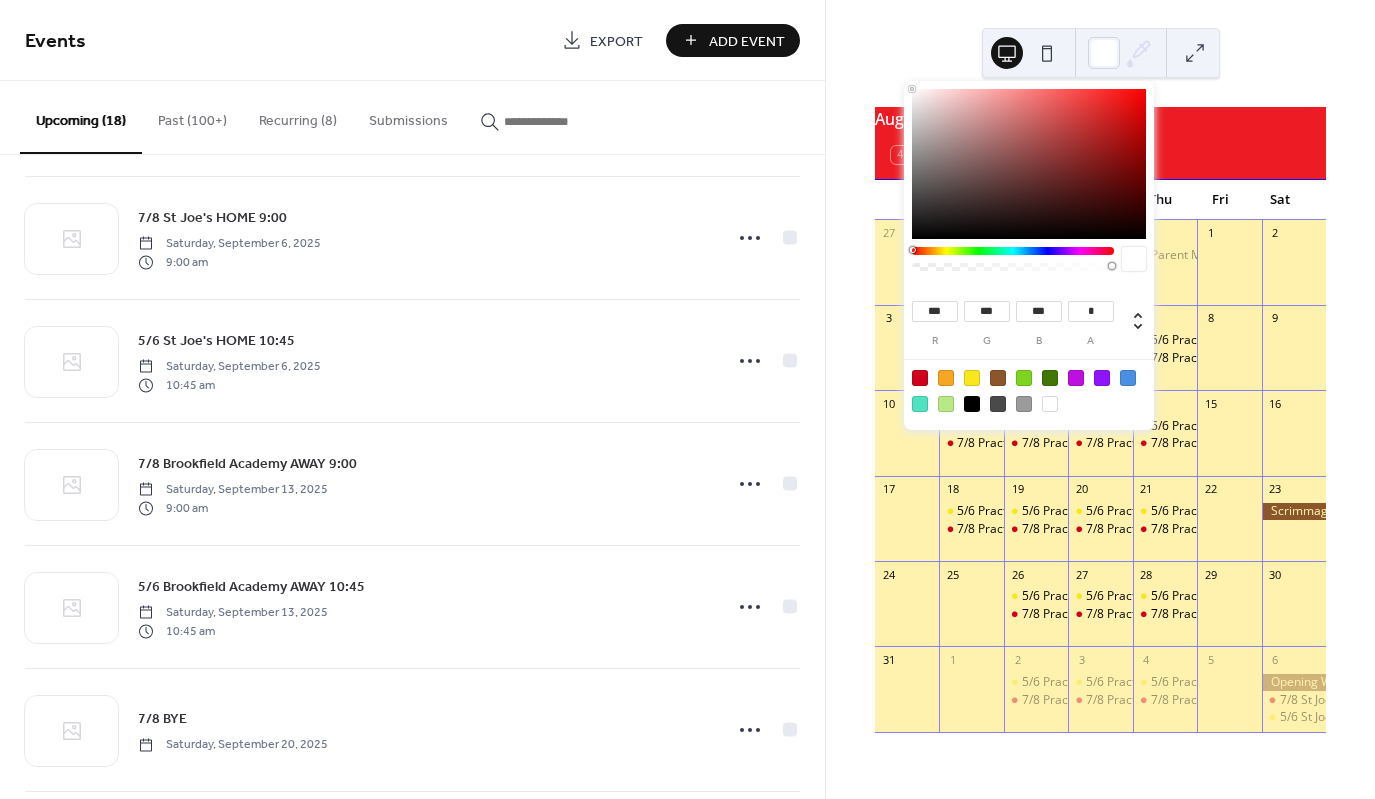 click on "August [YEAR] [DAY] Today Sun Mon Tue Wed Thu Fri Sat 27 28 29 30 31 Parent Meeting & Equipment Hand Out 1 2 3 4 5/6  2 more 5 5/6 Practice 5-6:30 7/8 Practice 5-7 6 5/6 Practice 5-6:30 7/8 Practice 5-7 7 5/6 Practice 5-6:30 7/8 Practice 5-7 8 9 10 11 5/6 Practice 5-6:30 7/8 Practice 5-7 12 5/6 Practice 5-6:30 7/8 Practice 5-7 13 5/6 Practice 5-6:30 7/8 Practice 5-7 14 5/6 Practice 5-6:30 7/8 Practice 5-7 15 16 17 18 5/6 Practice 5-6:30 7/8 Practice 5-7 19 5/6 Practice 5-6:30 7/8 Practice 5-7 20 5/6 Practice 5-6:30 7/8 Practice 5-7 21 5/6 Practice 5-6:30 7/8 Practice 5-7 22 23 24 25 26 5/6 Practice 5-6:30 7/8 Practice 5-7 27 5/6 Practice 5-6:30 7/8 Practice 5-7 28 5/6 Practice 5-6:30 7/8 Practice 5-7 29 30 31 1 2 5/6 Practice 5-6:30 7/8 Practice 5-7 3 5/6 Practice 5-6:30 7/8 Practice 5-7 4 5/6 Practice 5-6:30 7/8 Practice 5-7 5 6 7/8 St Joe's HOME 9:00 5/6 St Joe's HOME 10:45" at bounding box center (1100, 399) 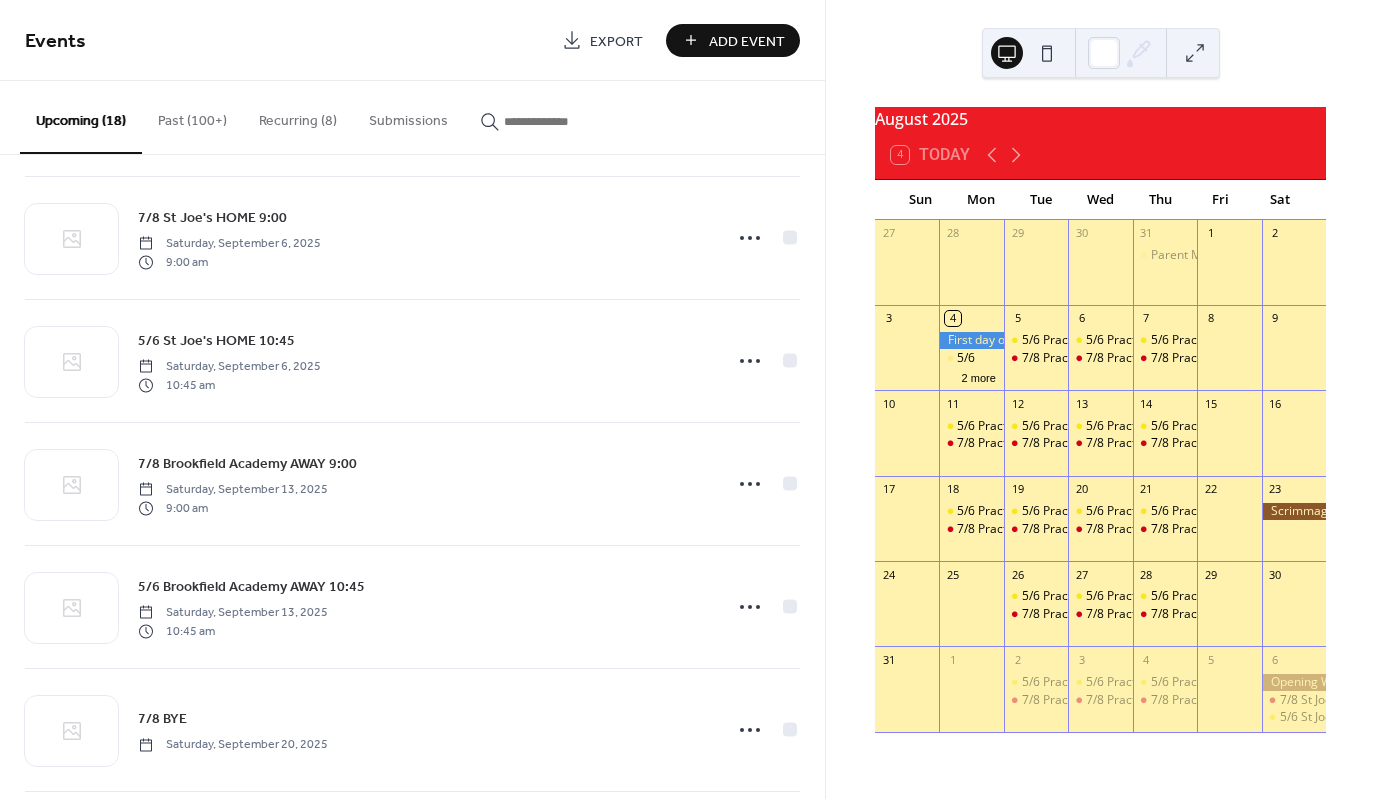 click at bounding box center (1100, 272) 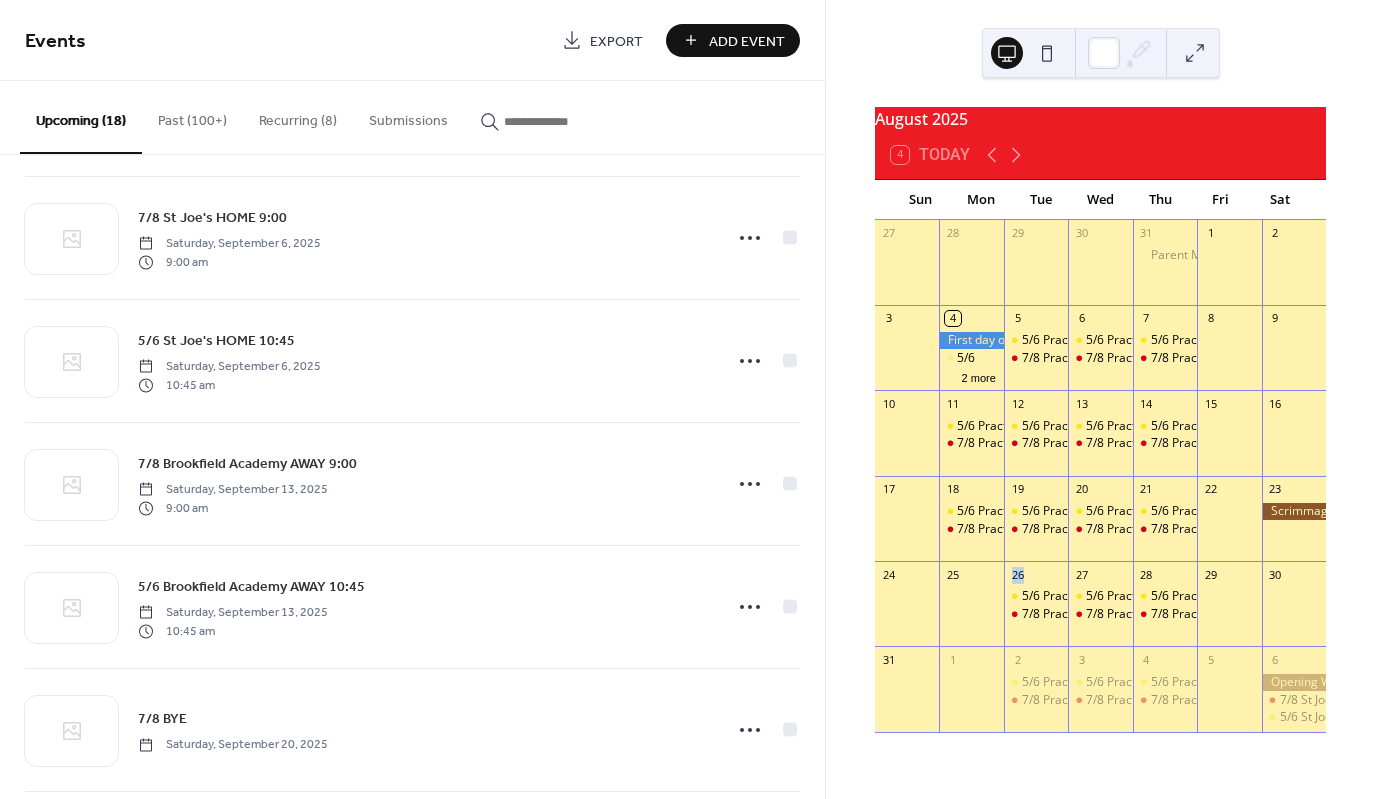 click at bounding box center [971, 613] 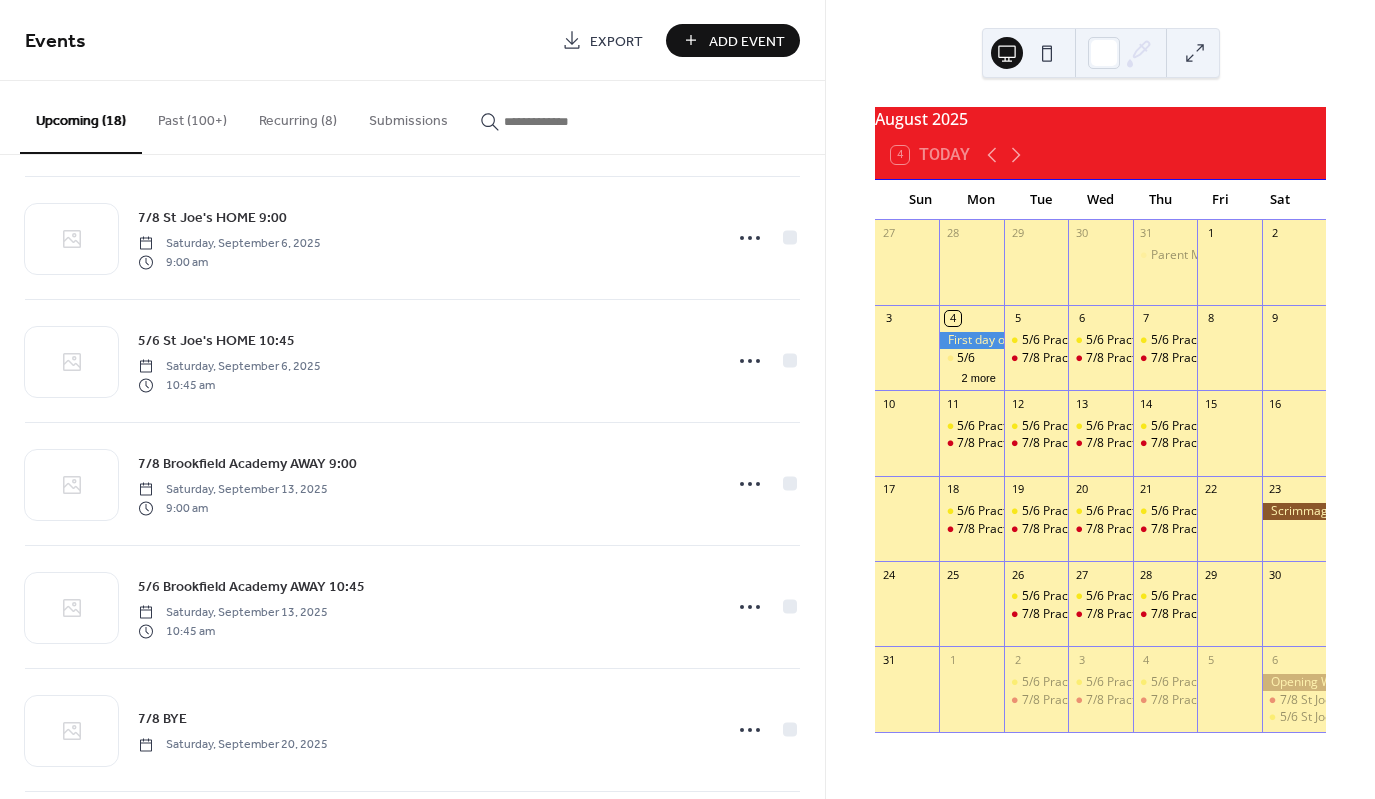 click at bounding box center [971, 613] 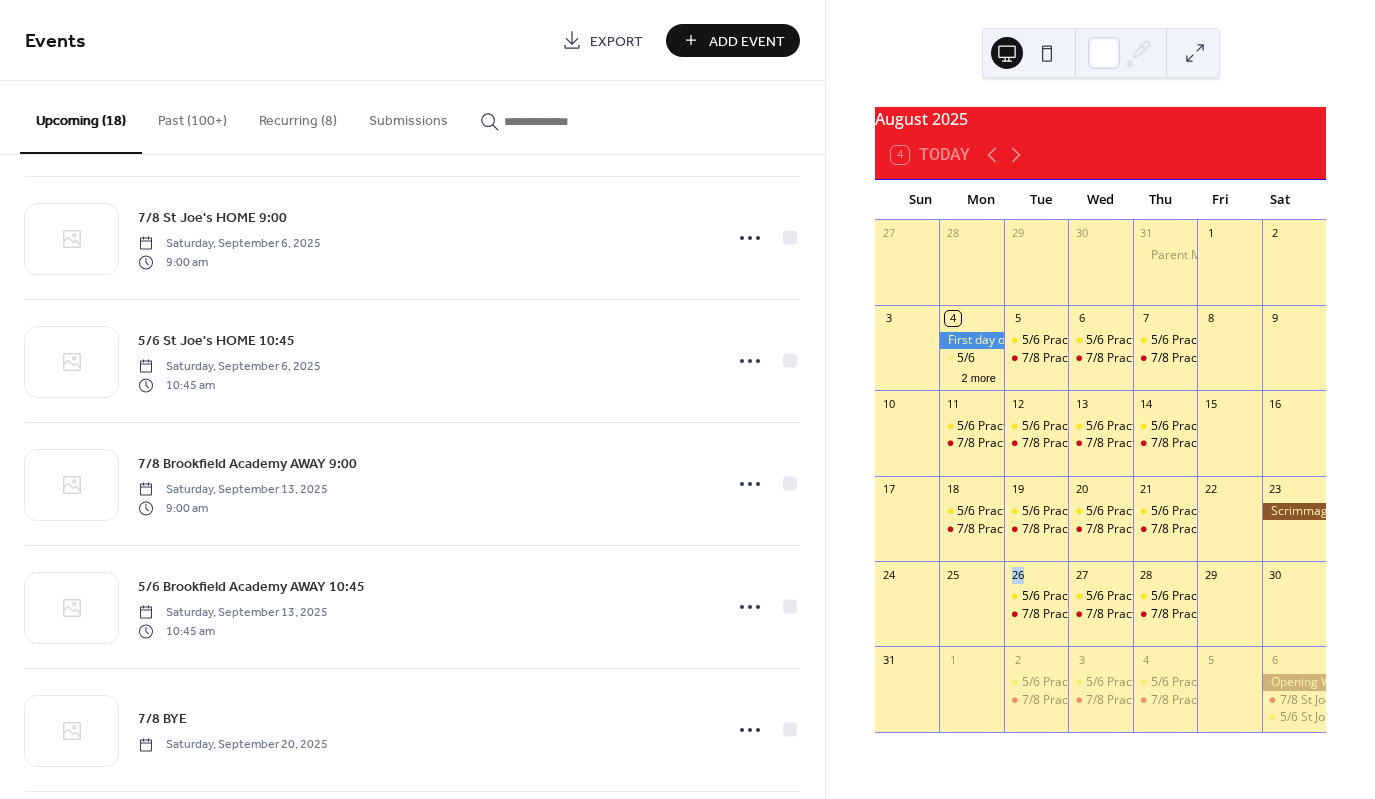 click at bounding box center (971, 613) 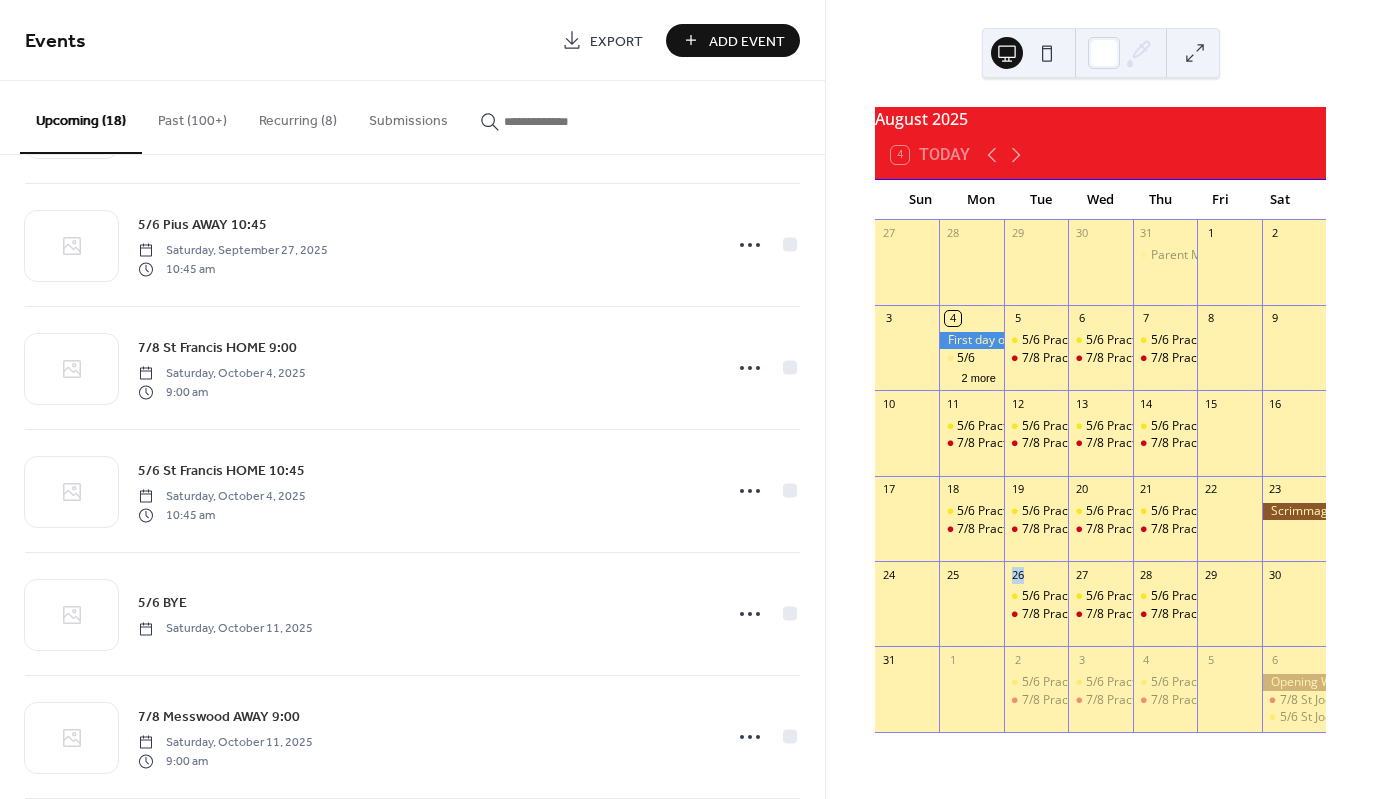 scroll, scrollTop: 1400, scrollLeft: 0, axis: vertical 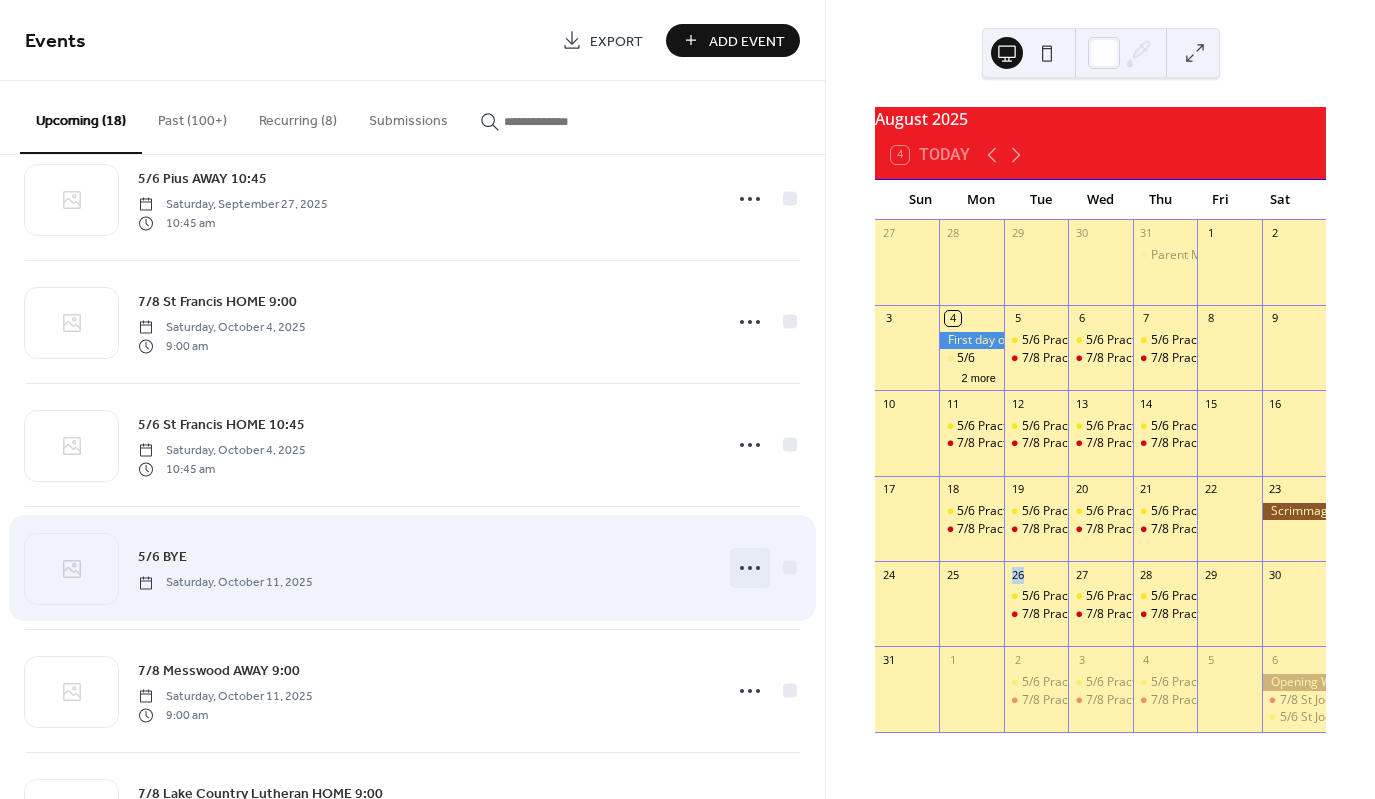 click 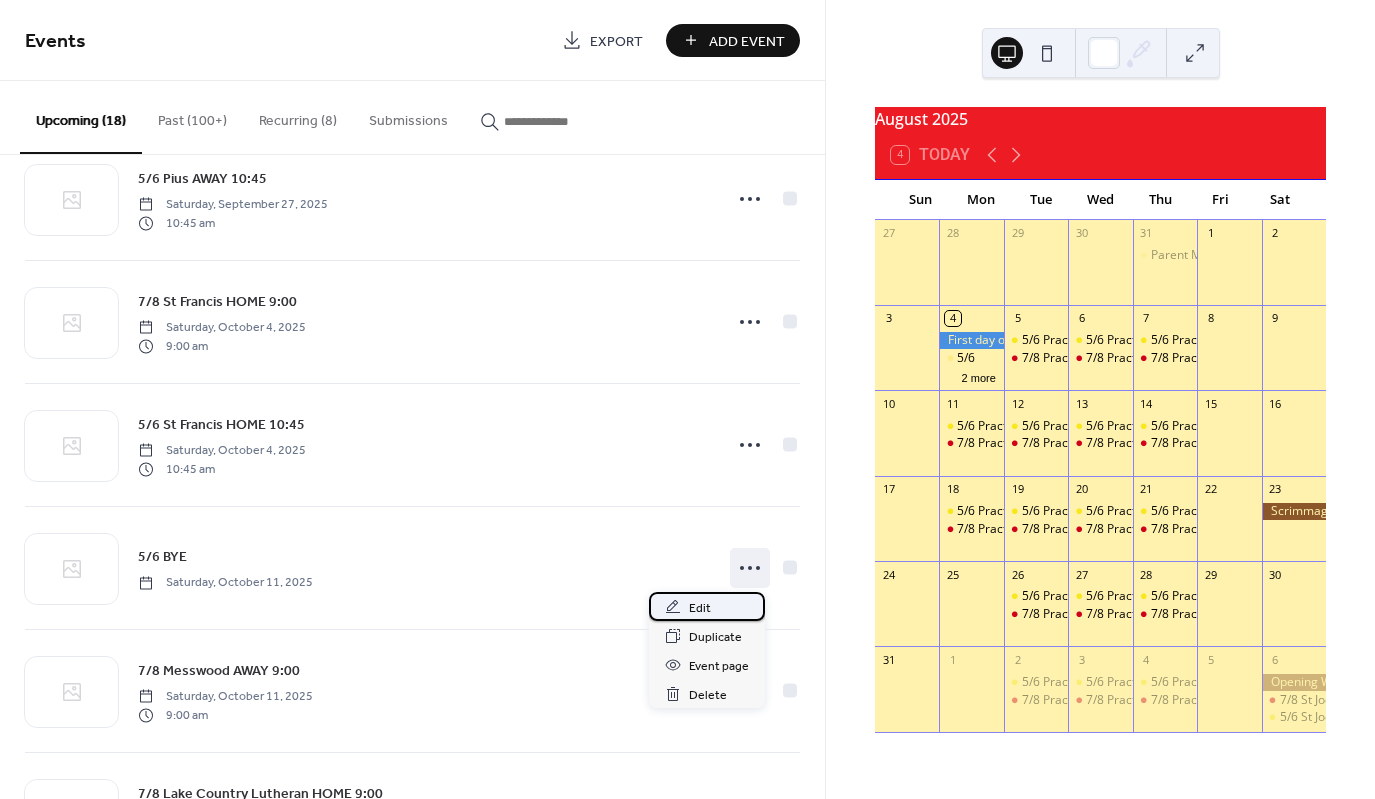 click on "Edit" at bounding box center [700, 608] 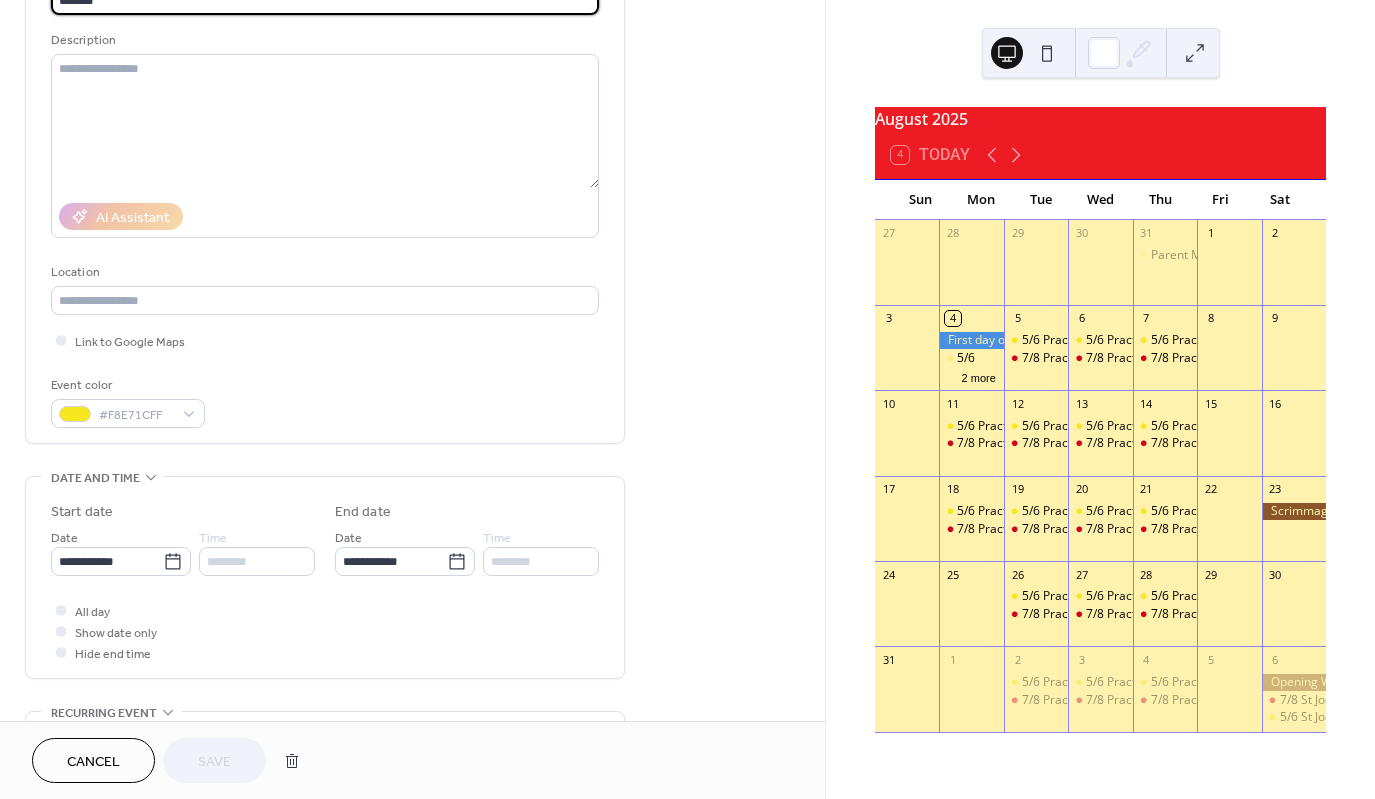scroll, scrollTop: 200, scrollLeft: 0, axis: vertical 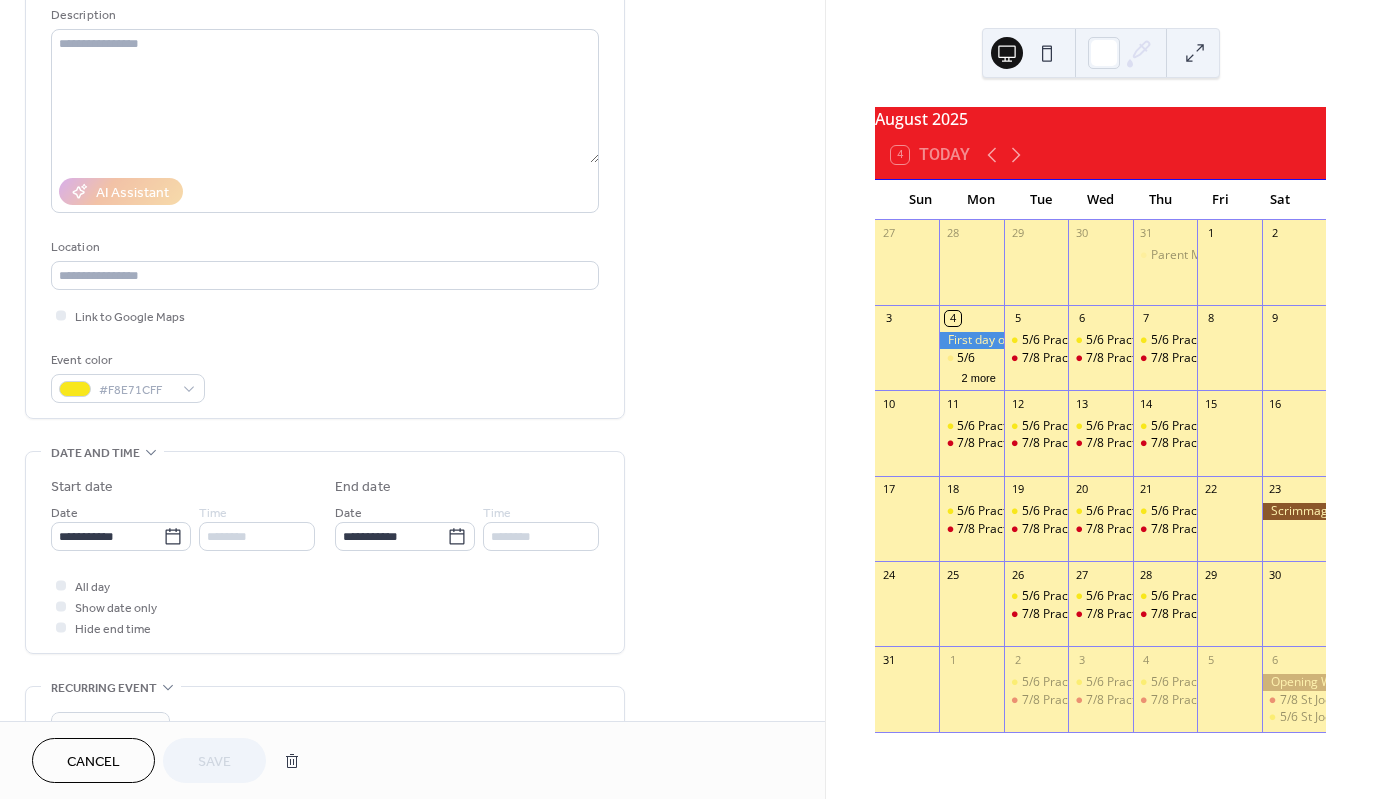 click on "Event color #F8E71CFF" at bounding box center (325, 376) 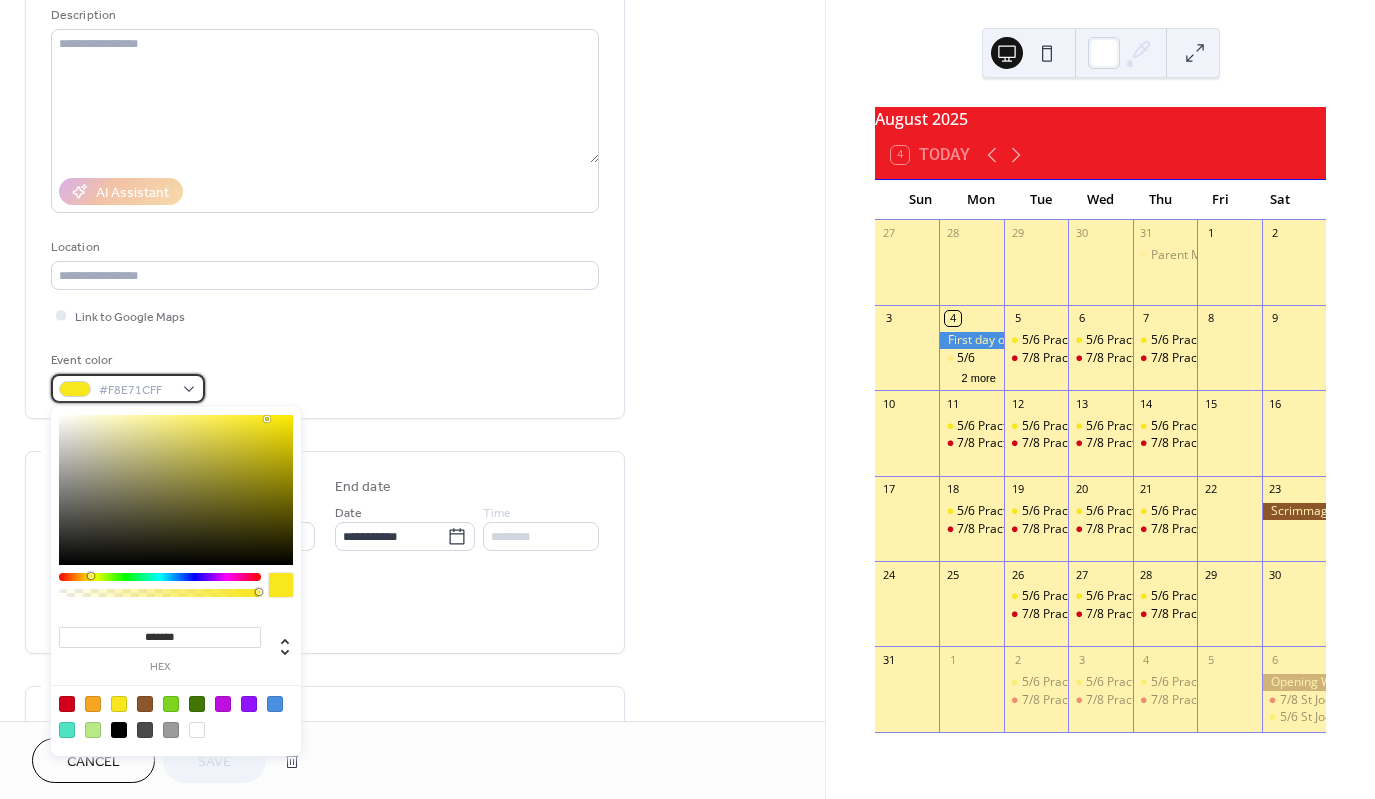click on "#F8E71CFF" at bounding box center (128, 388) 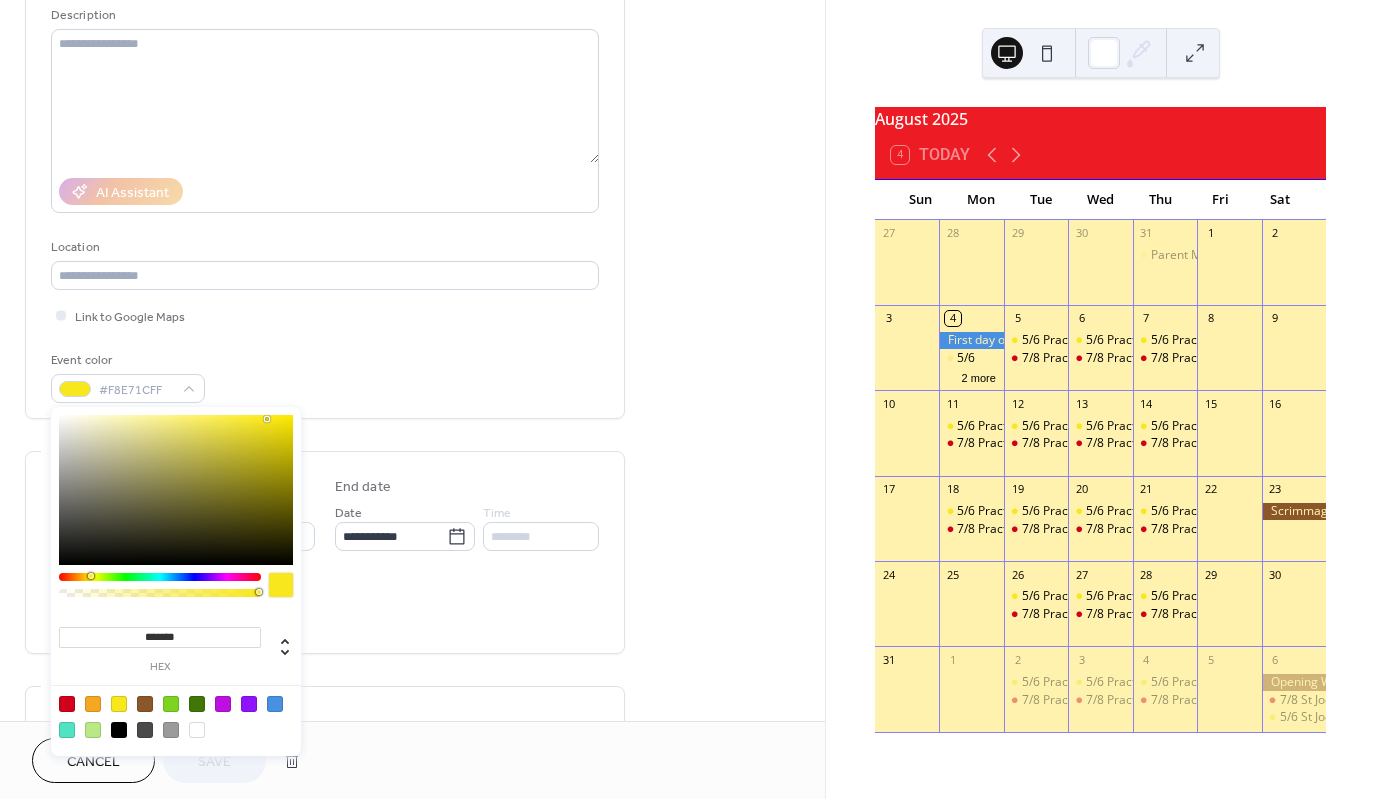click at bounding box center [93, 704] 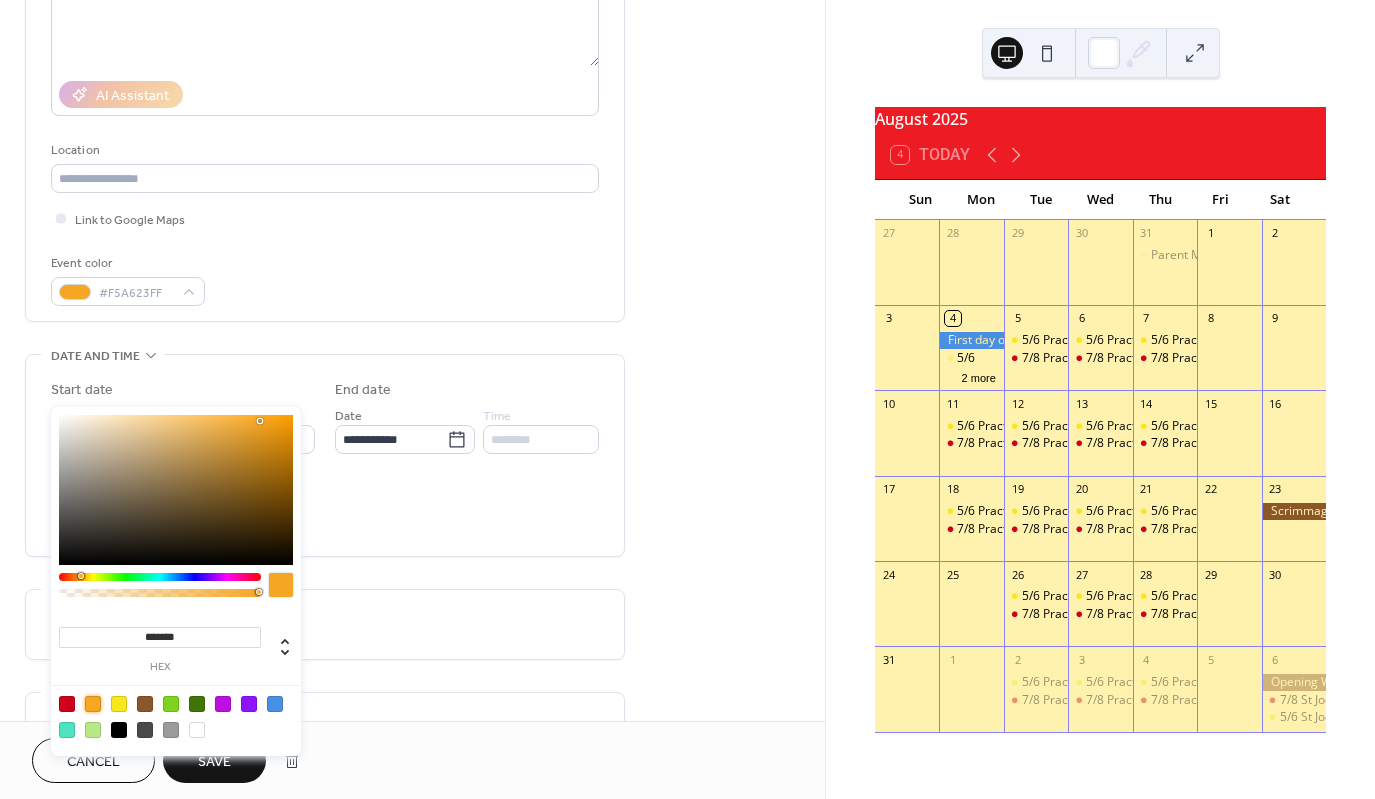 scroll, scrollTop: 300, scrollLeft: 0, axis: vertical 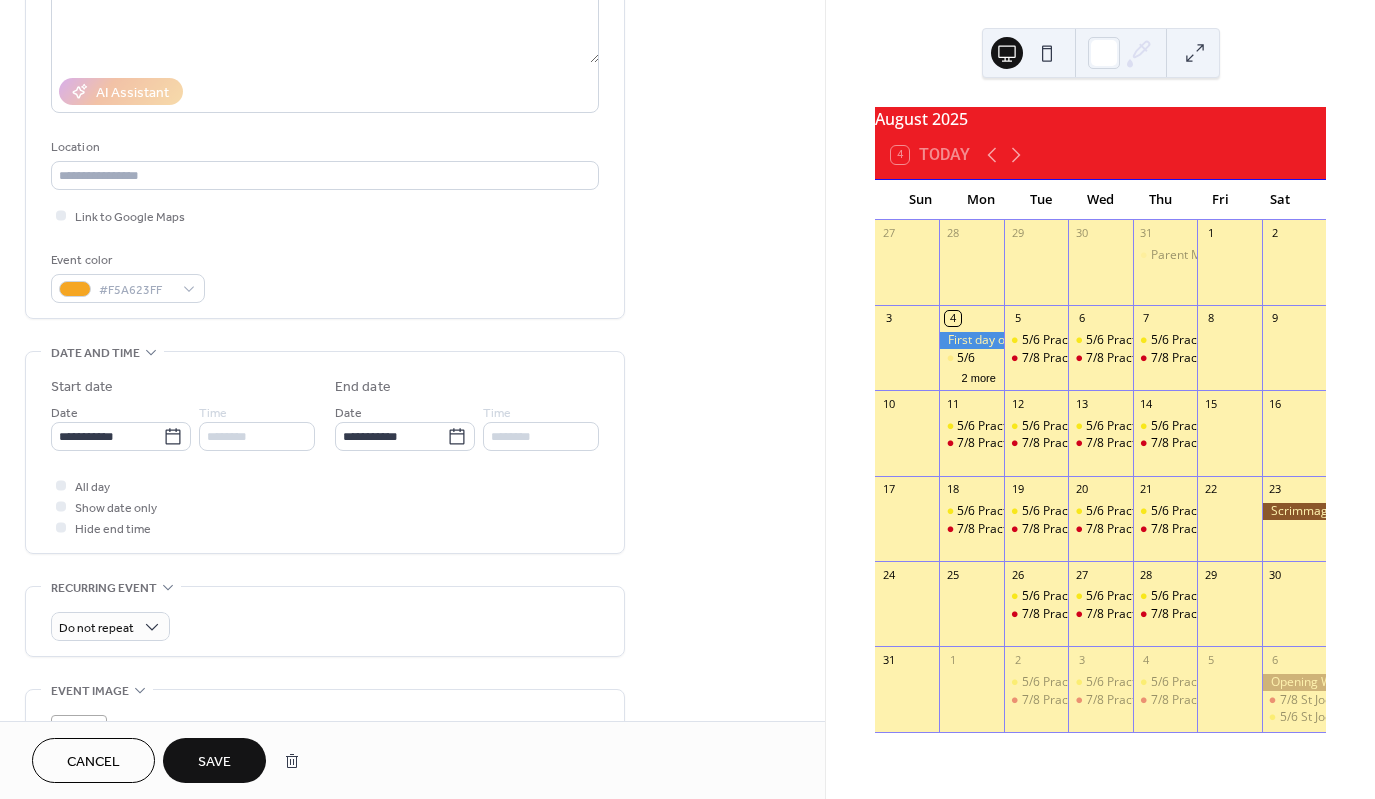 click on "**********" at bounding box center [412, 498] 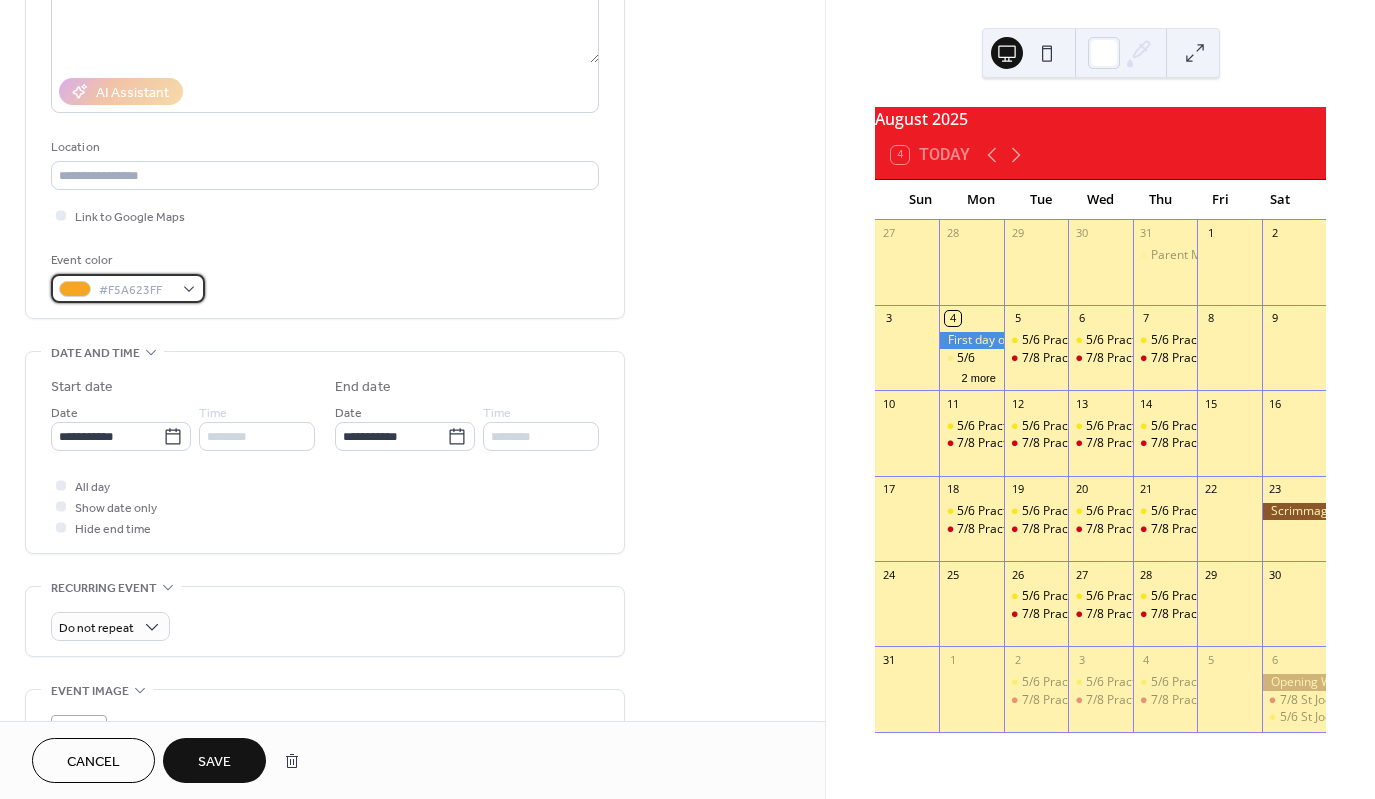 click on "#F5A623FF" at bounding box center (128, 288) 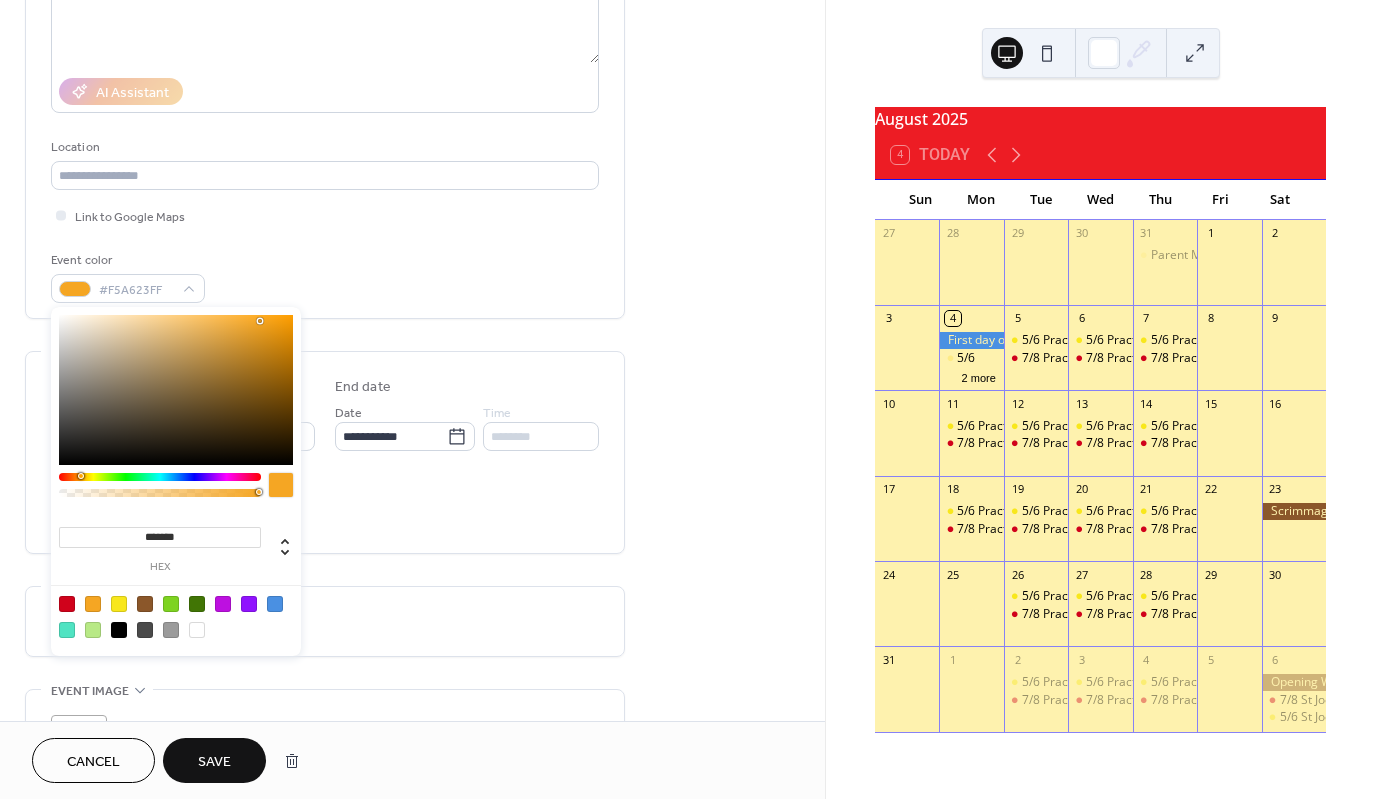 click at bounding box center [119, 604] 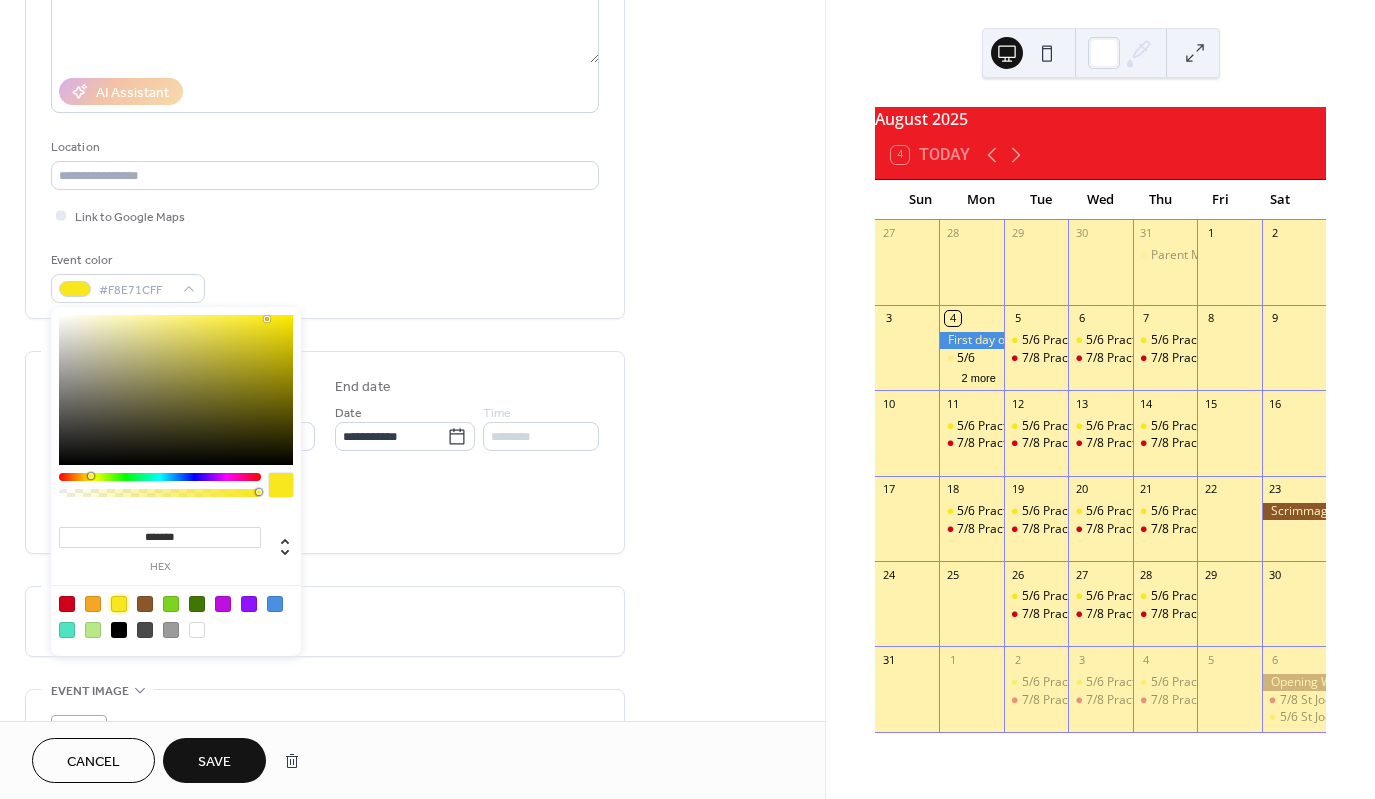 type on "*******" 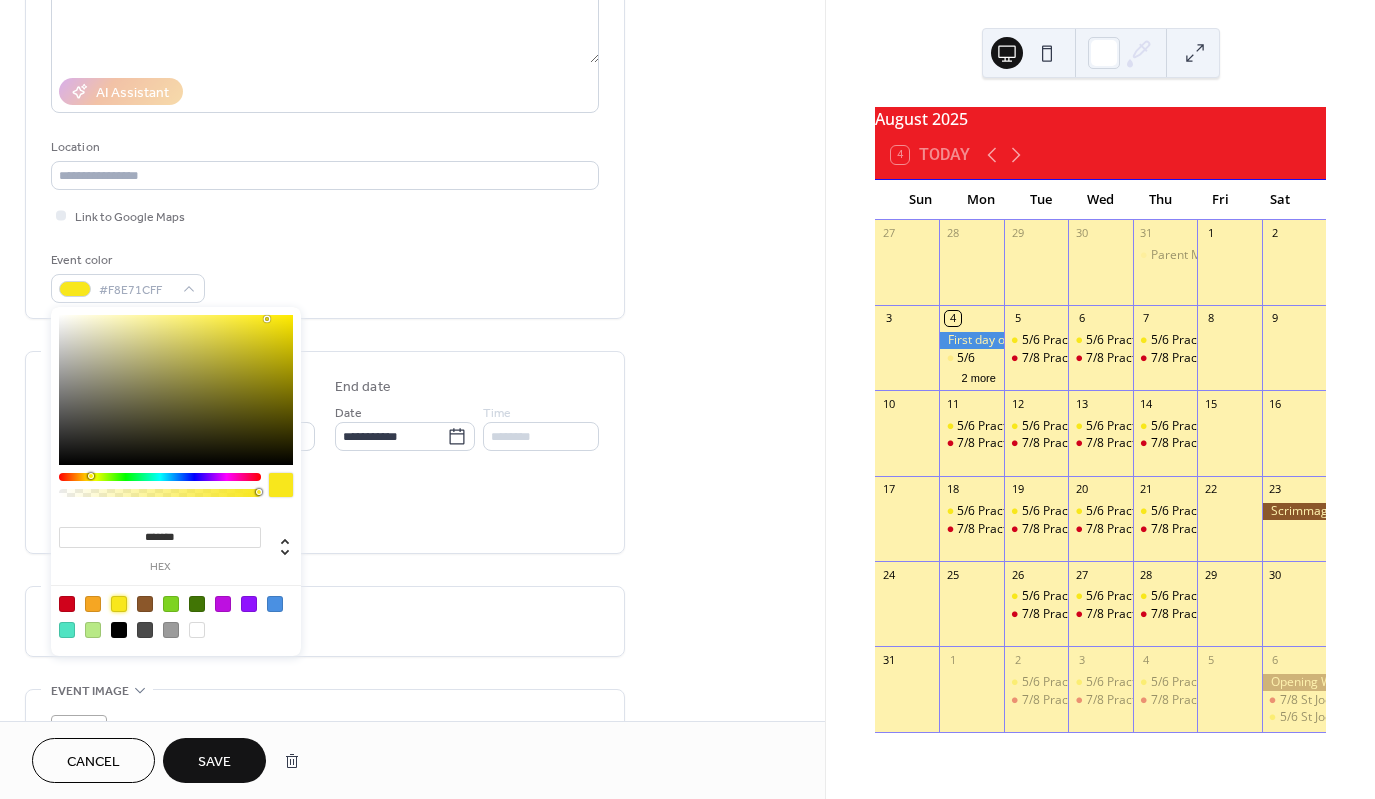 click on "Do not repeat" at bounding box center (325, 621) 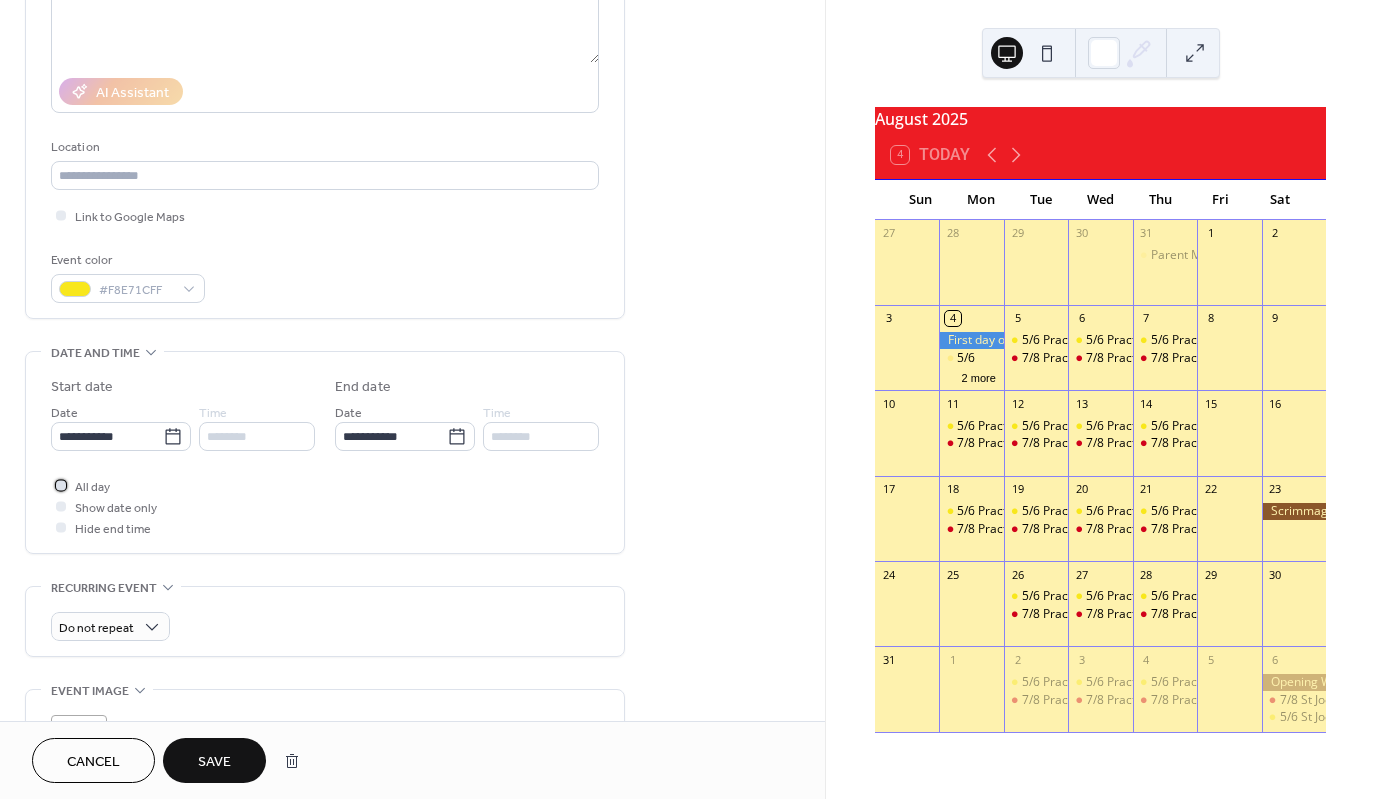 click at bounding box center [61, 485] 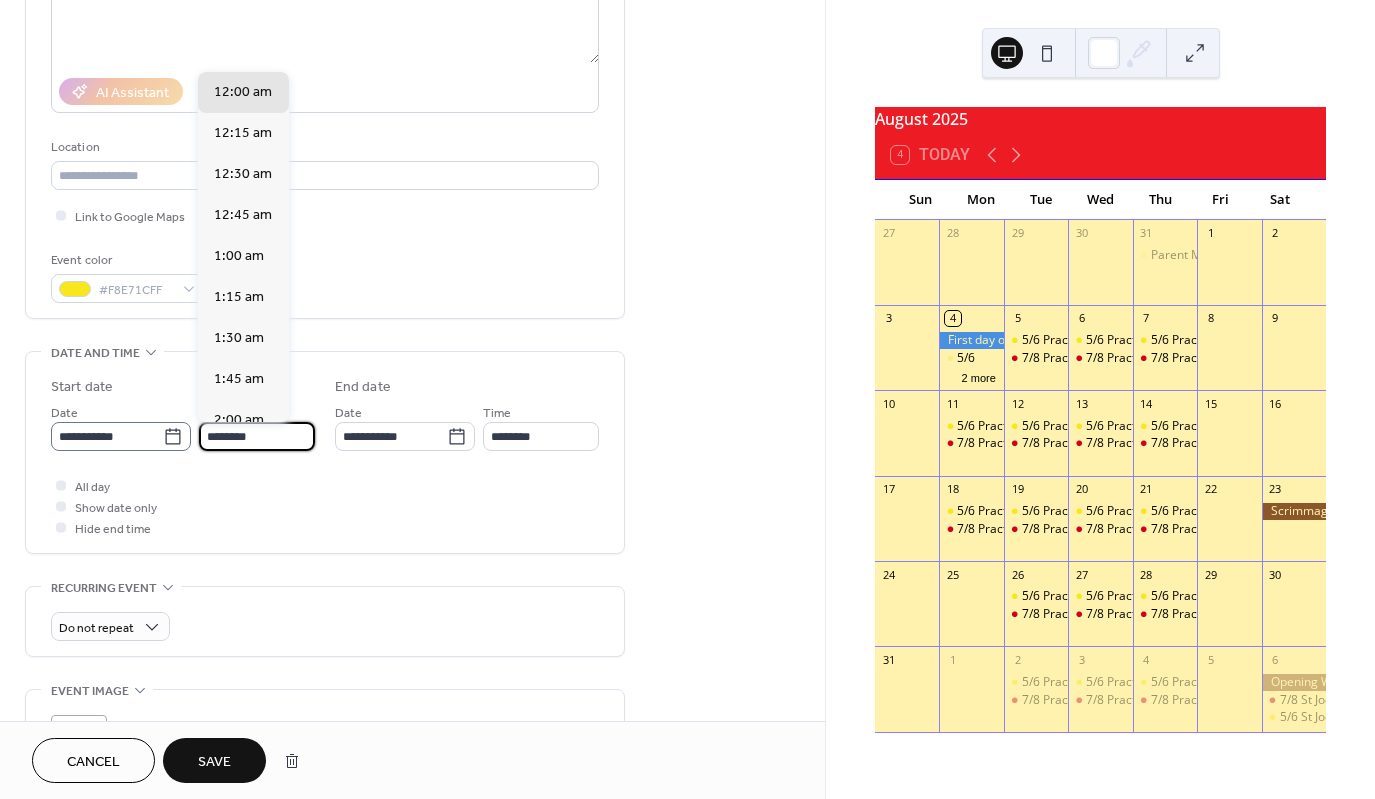 drag, startPoint x: 274, startPoint y: 433, endPoint x: 119, endPoint y: 436, distance: 155.02902 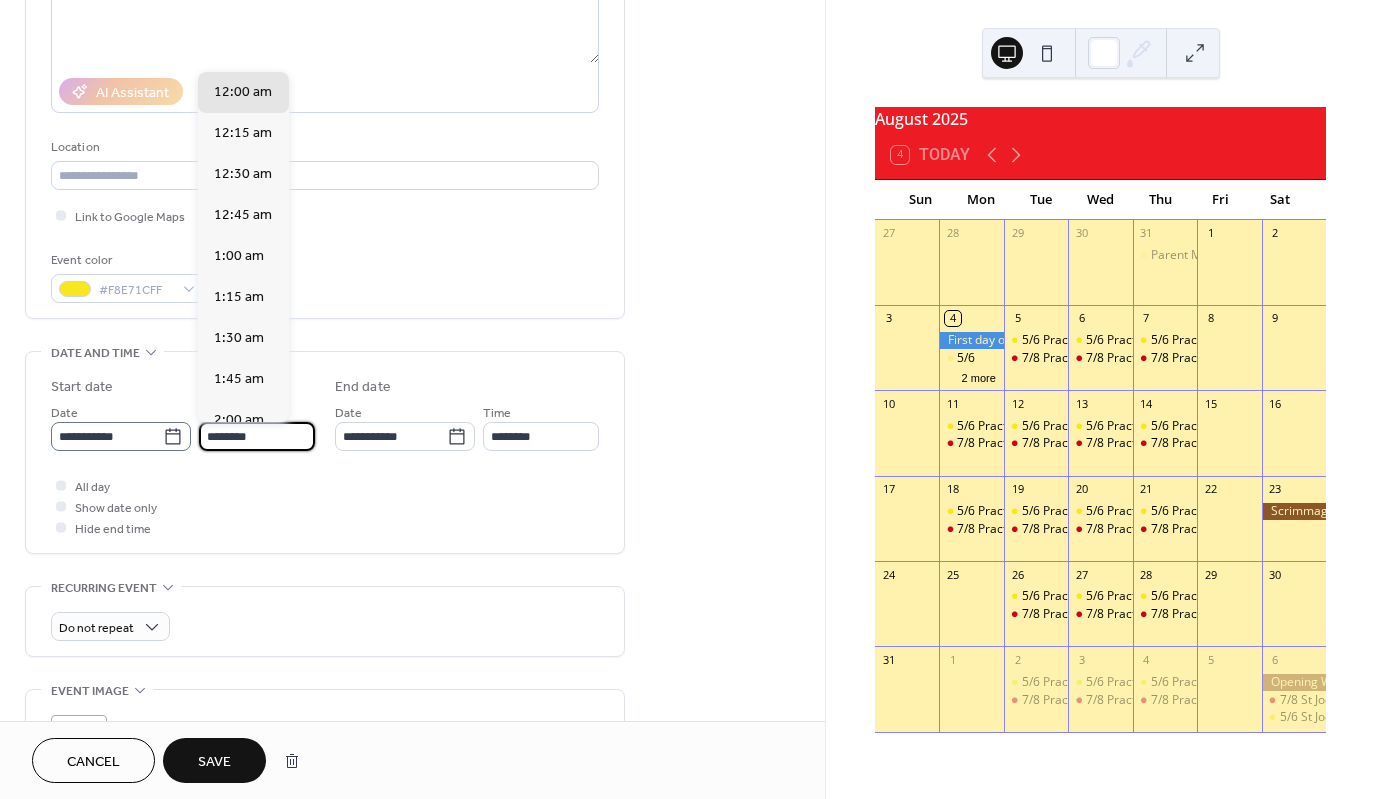 click on "**********" at bounding box center [183, 426] 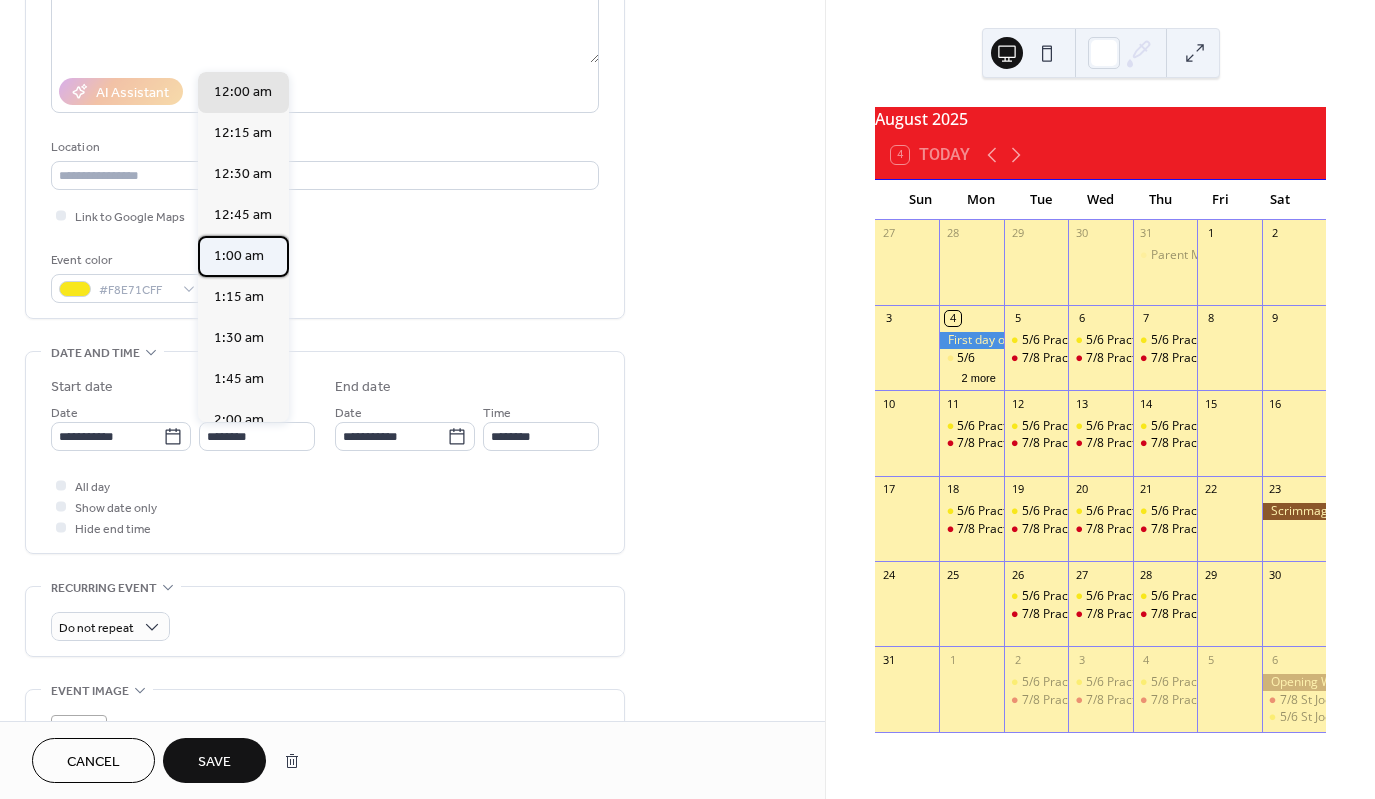 click on "1:00 am" at bounding box center (243, 256) 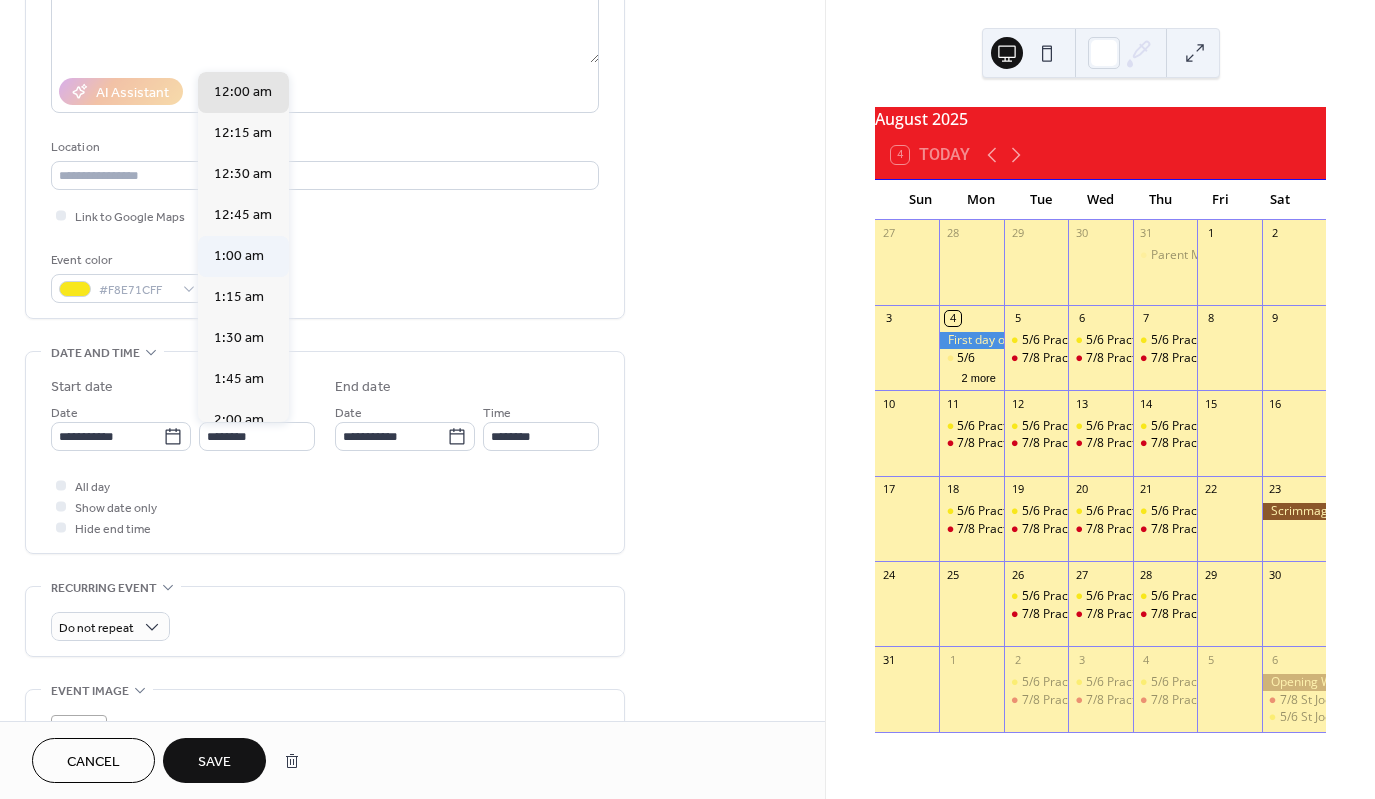 type on "*******" 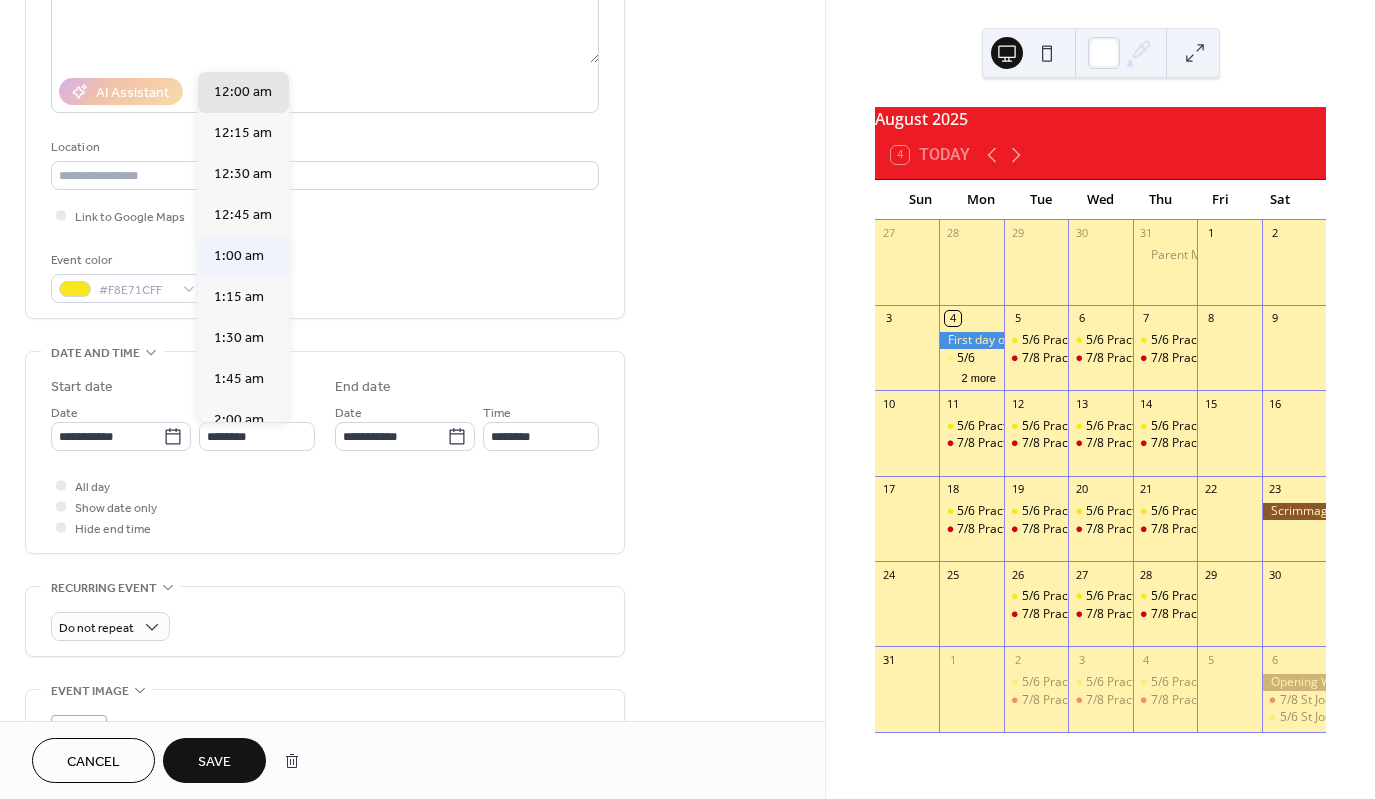 type on "*******" 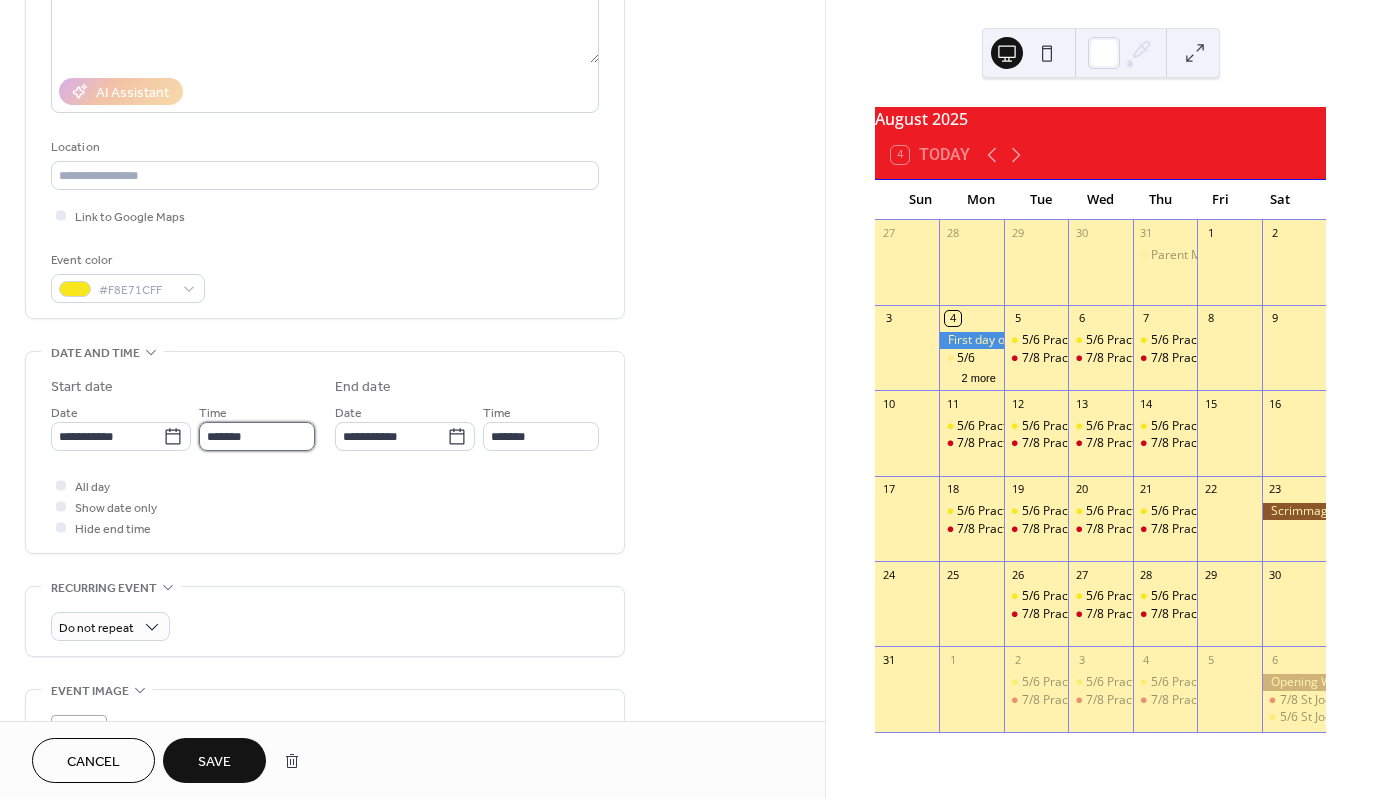 click on "*******" at bounding box center (257, 436) 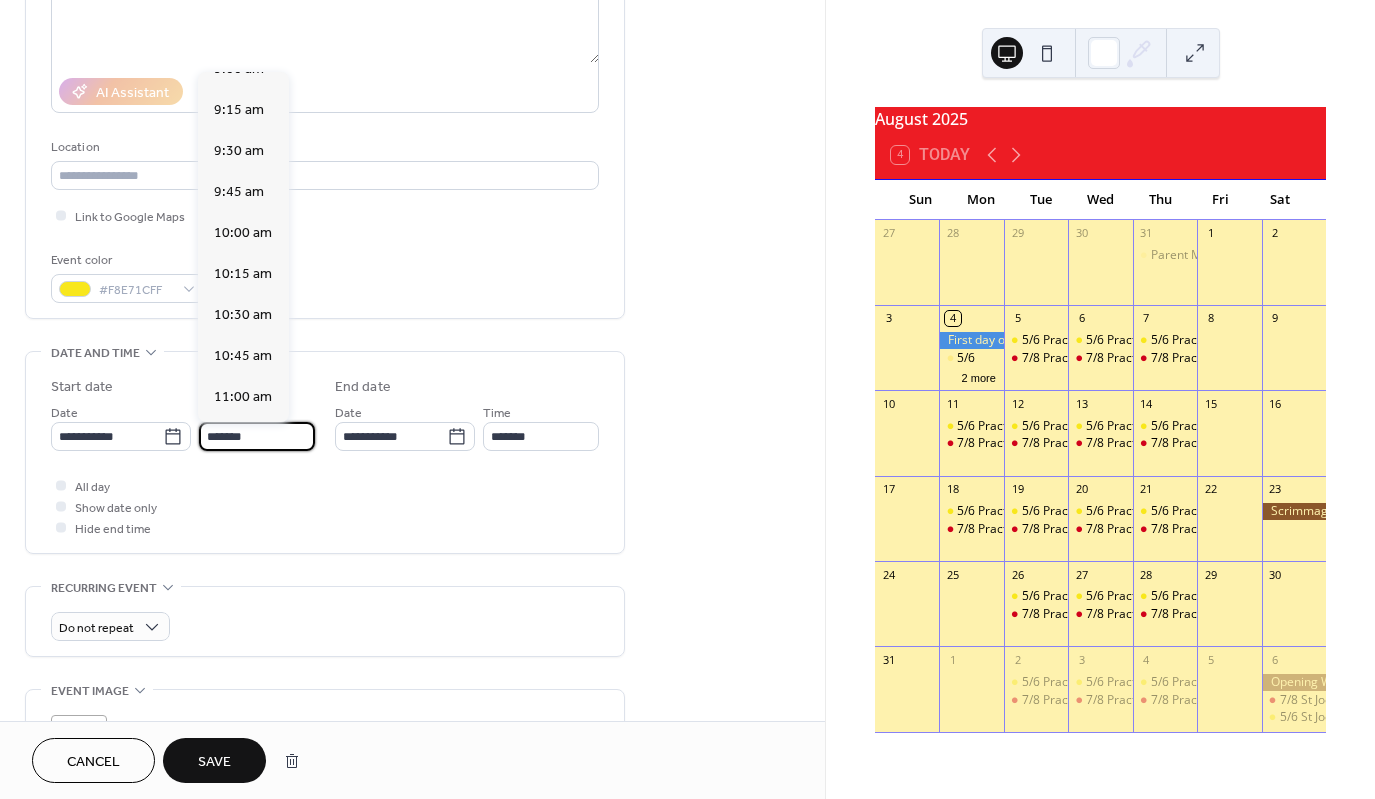 scroll, scrollTop: 1500, scrollLeft: 0, axis: vertical 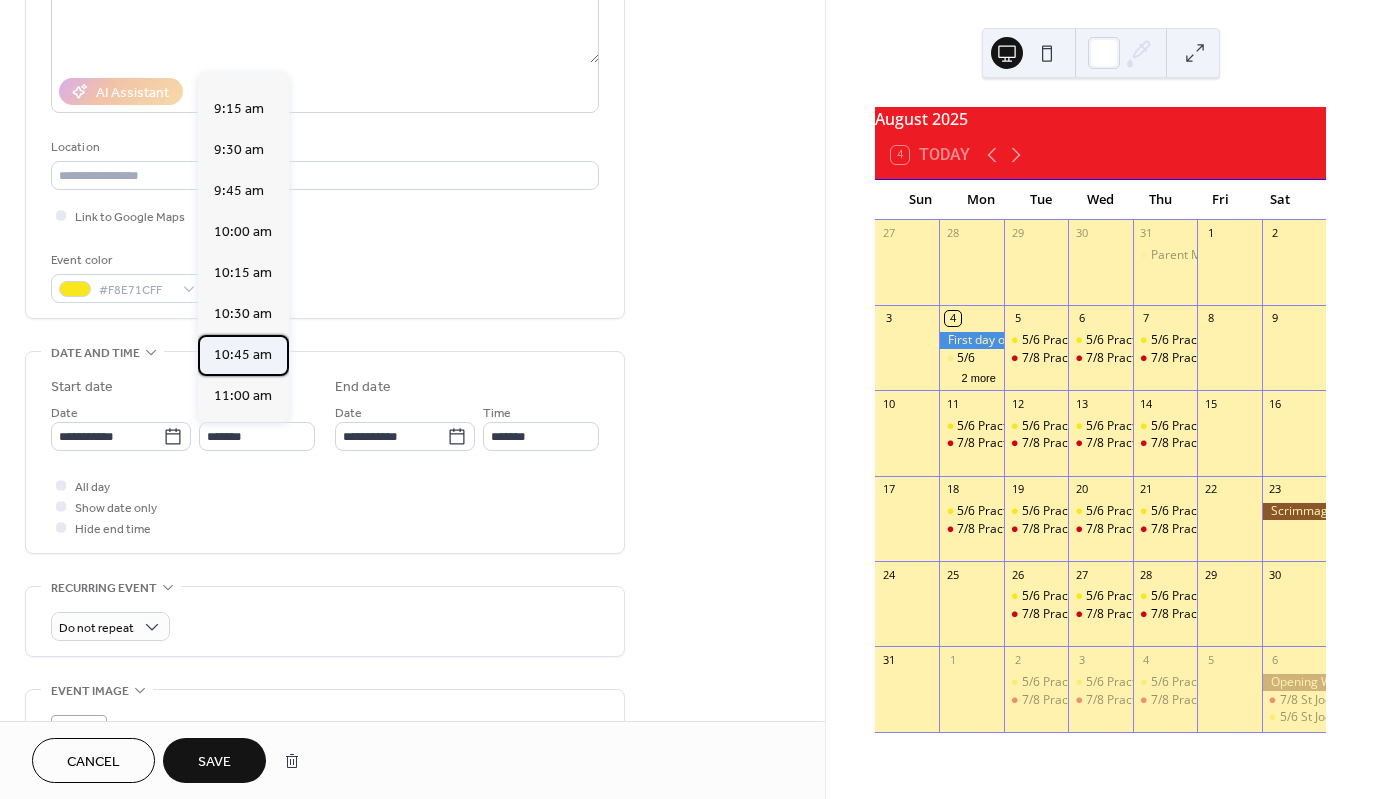 click on "10:45 am" at bounding box center (243, 355) 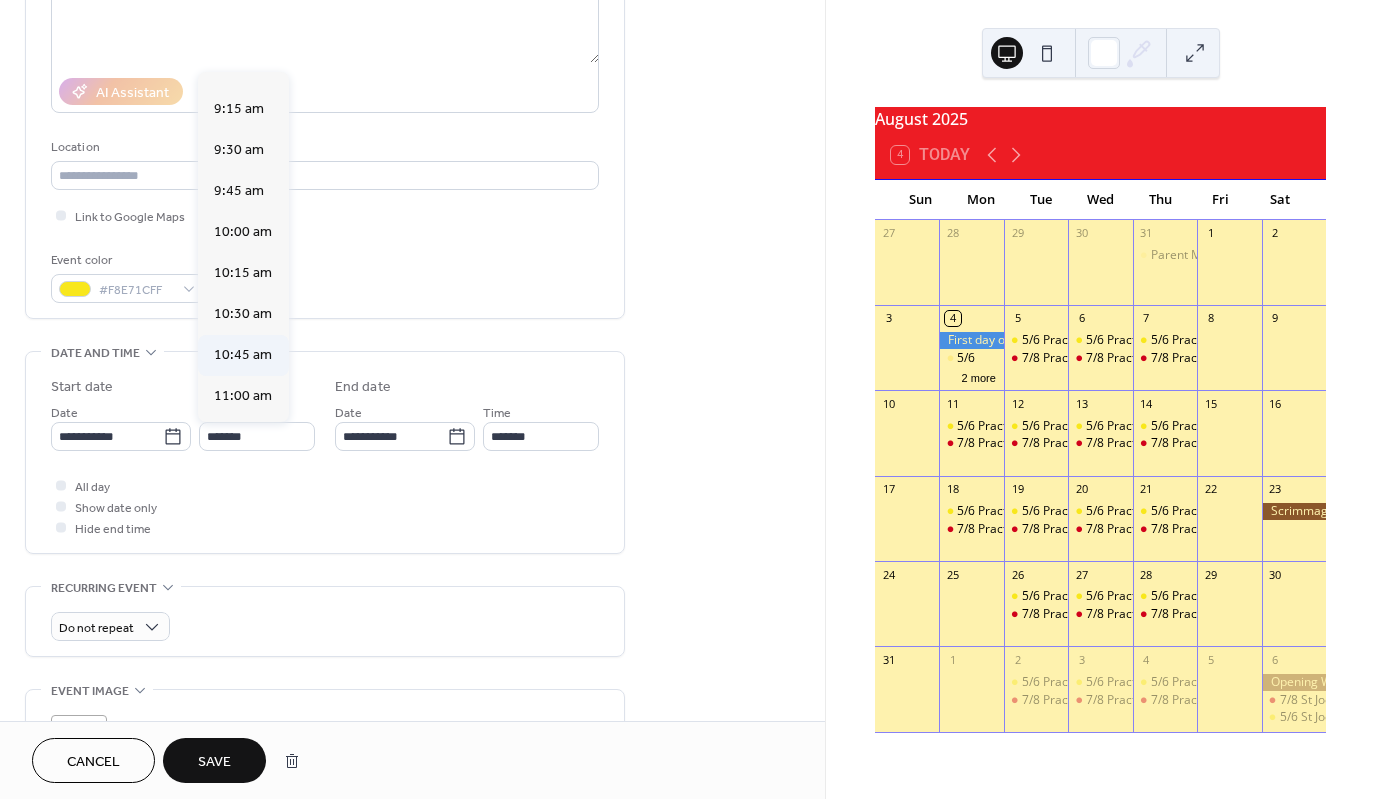 type on "********" 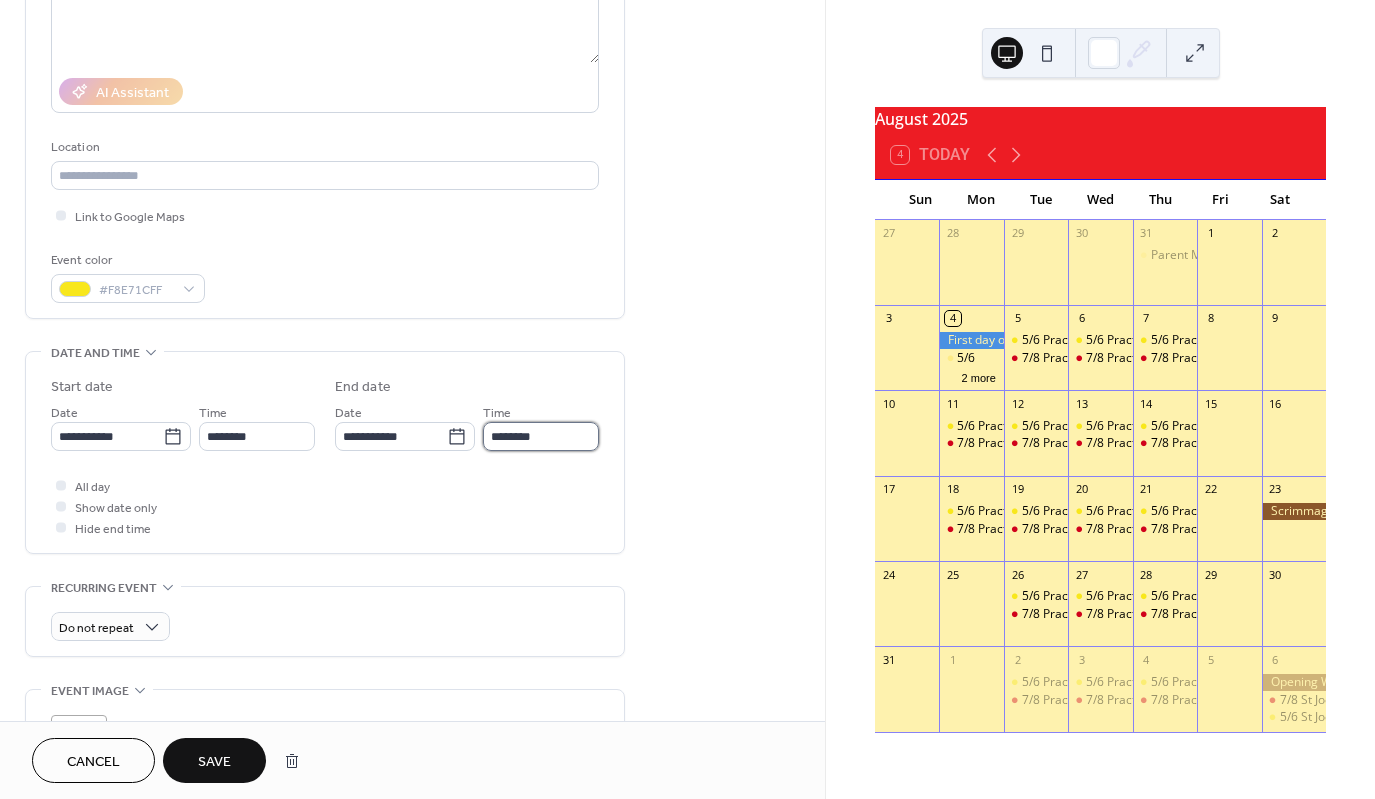 click on "********" at bounding box center [541, 436] 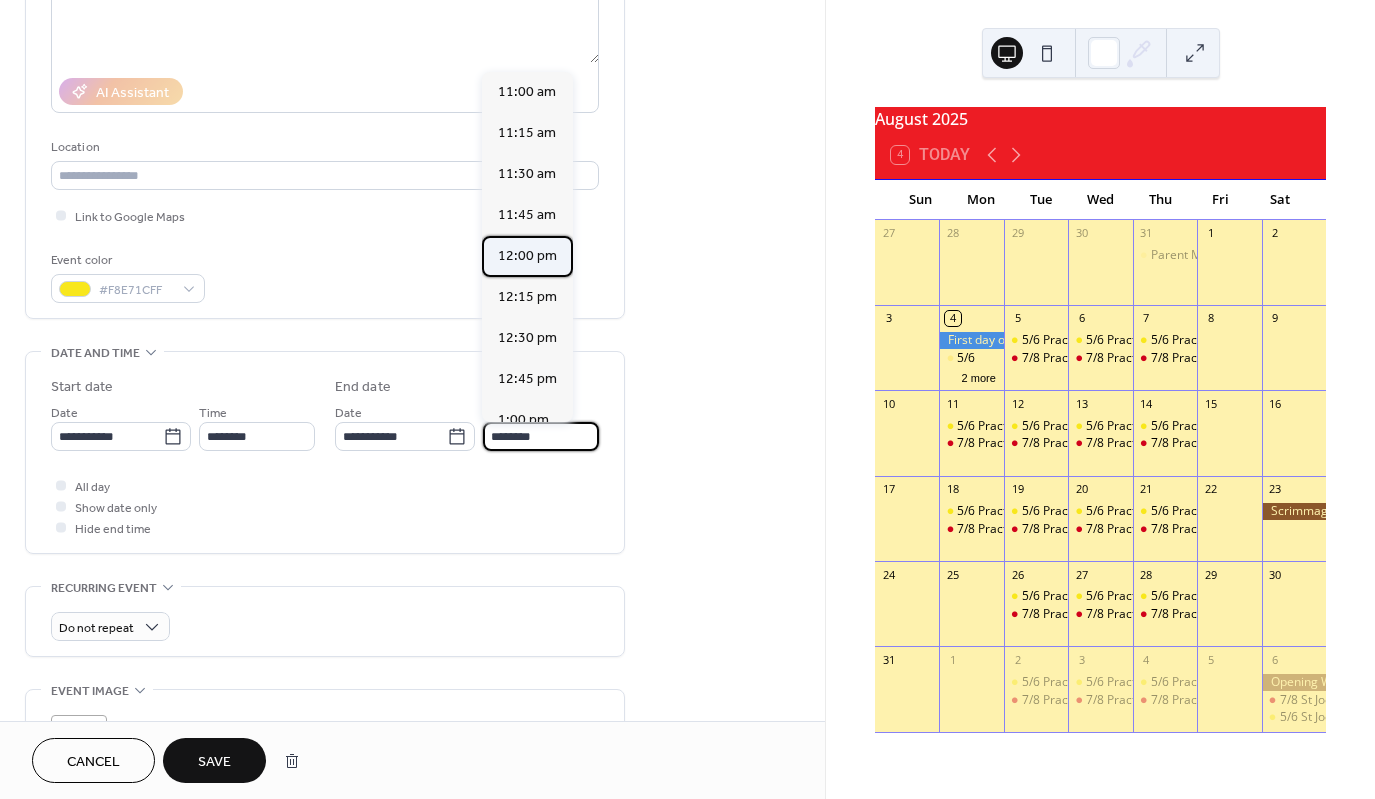 click on "12:00 pm" at bounding box center [527, 256] 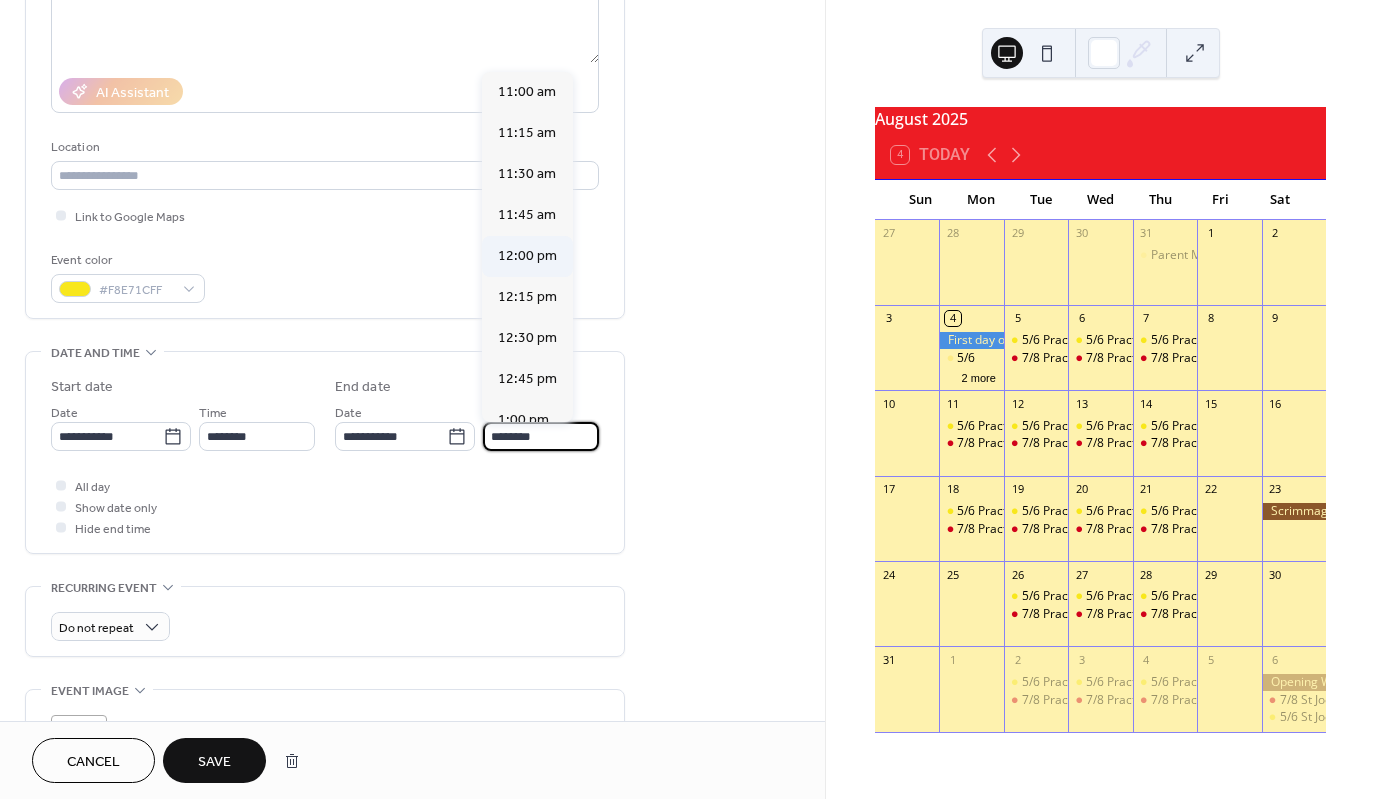type on "********" 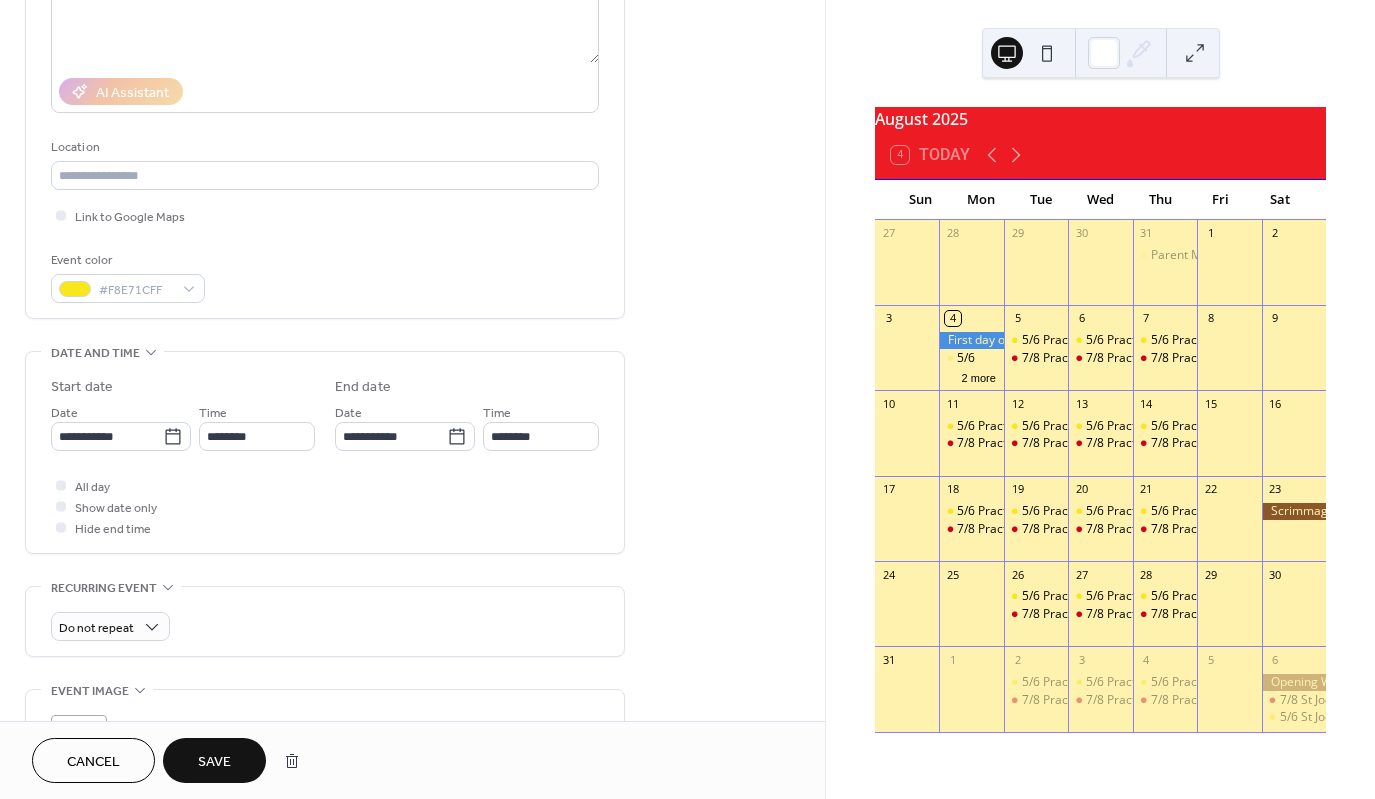 click on "Save" at bounding box center (214, 762) 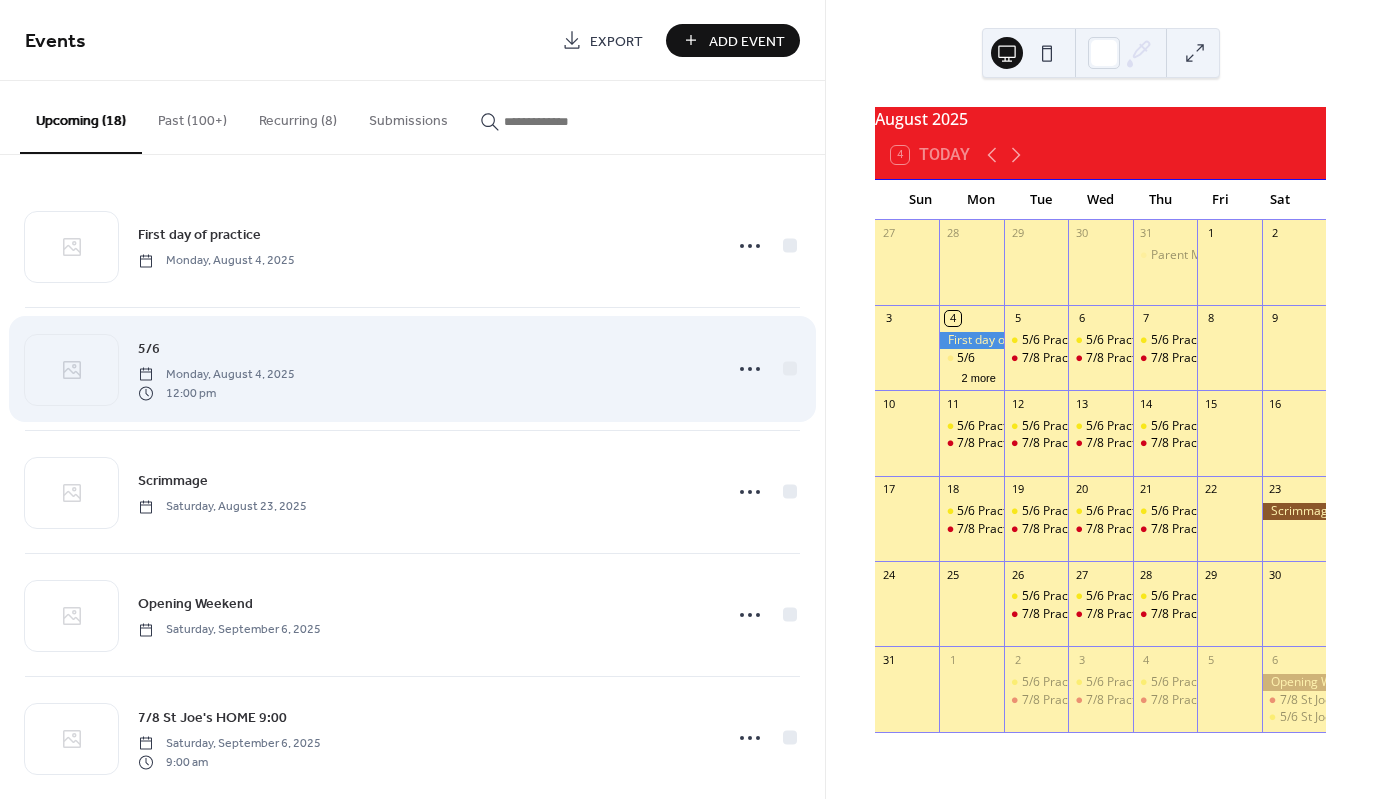 scroll, scrollTop: 0, scrollLeft: 0, axis: both 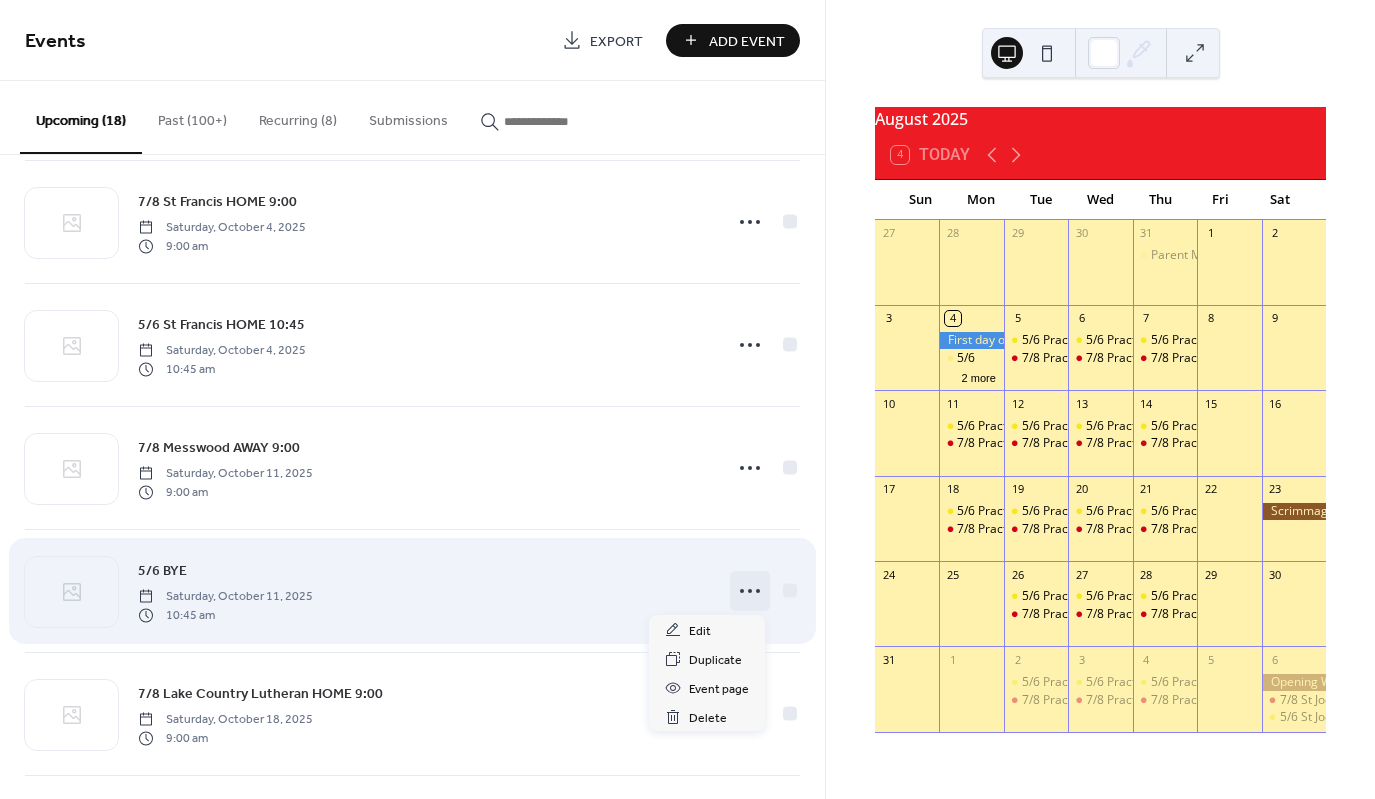 click 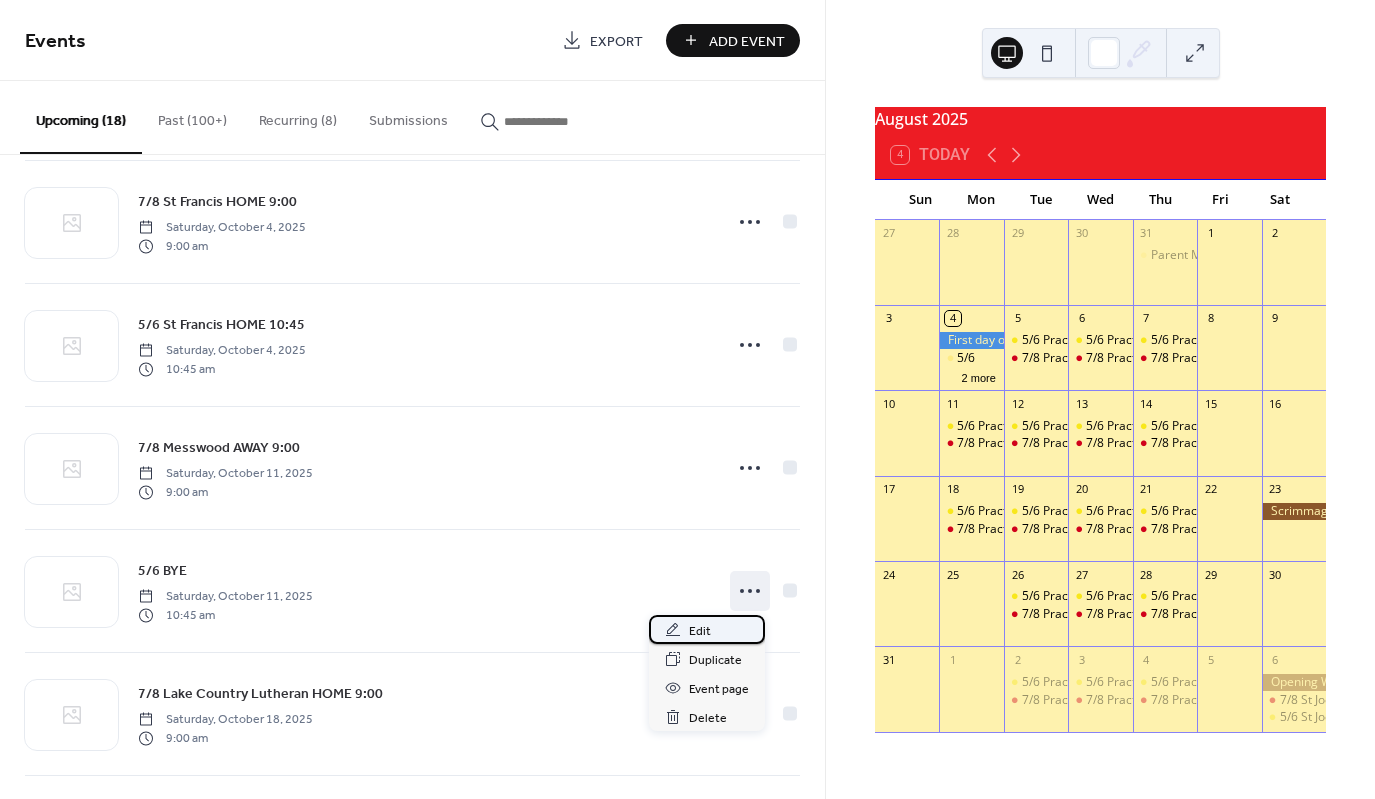 click on "Edit" at bounding box center (707, 629) 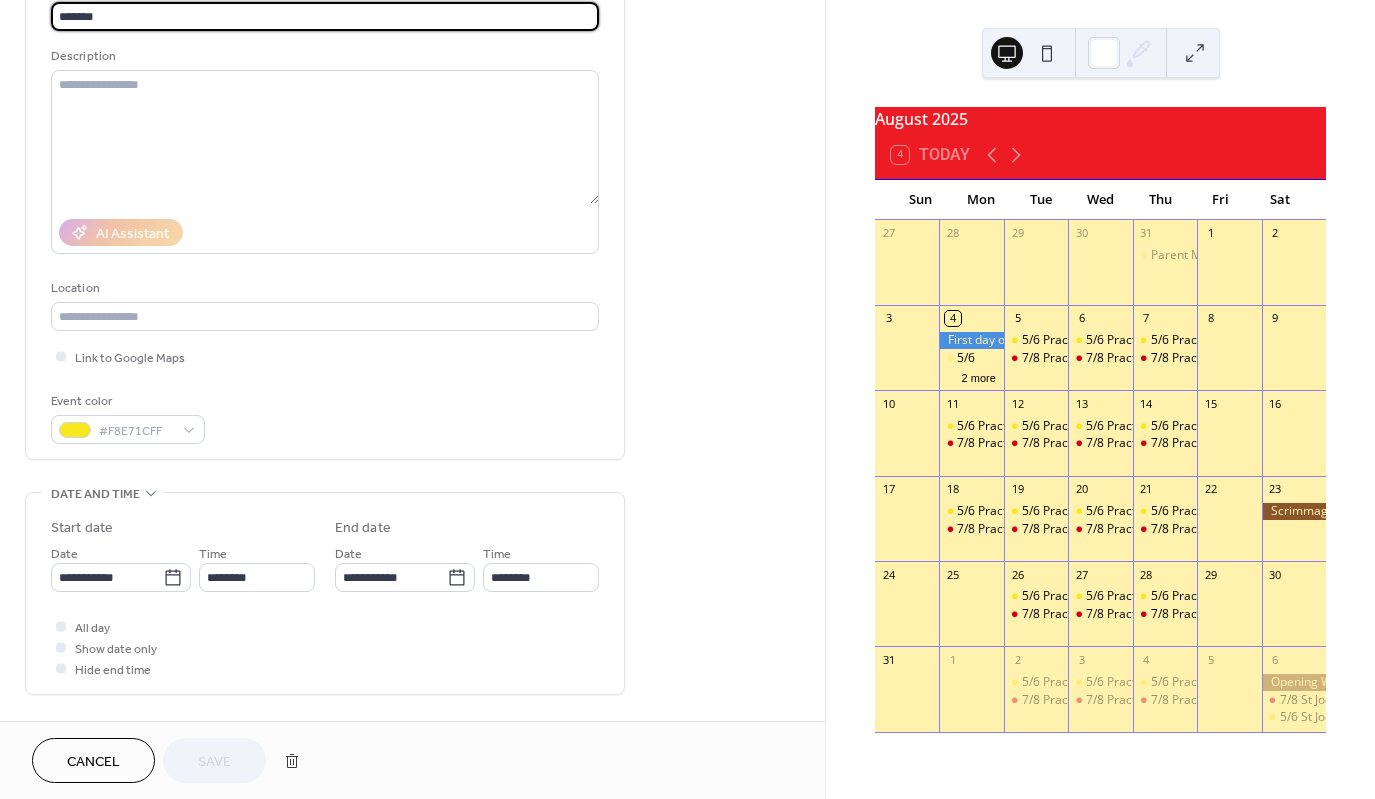 scroll, scrollTop: 200, scrollLeft: 0, axis: vertical 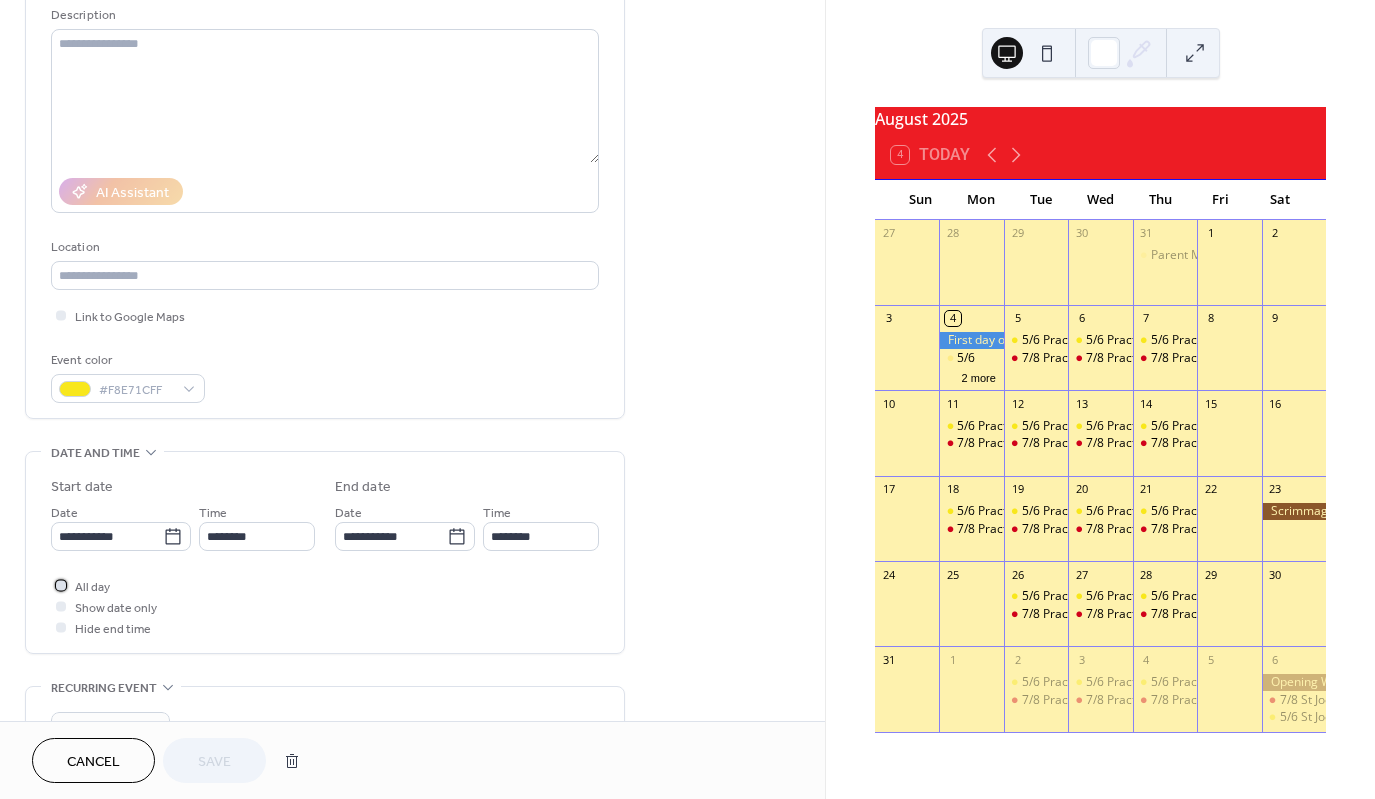 click at bounding box center (61, 585) 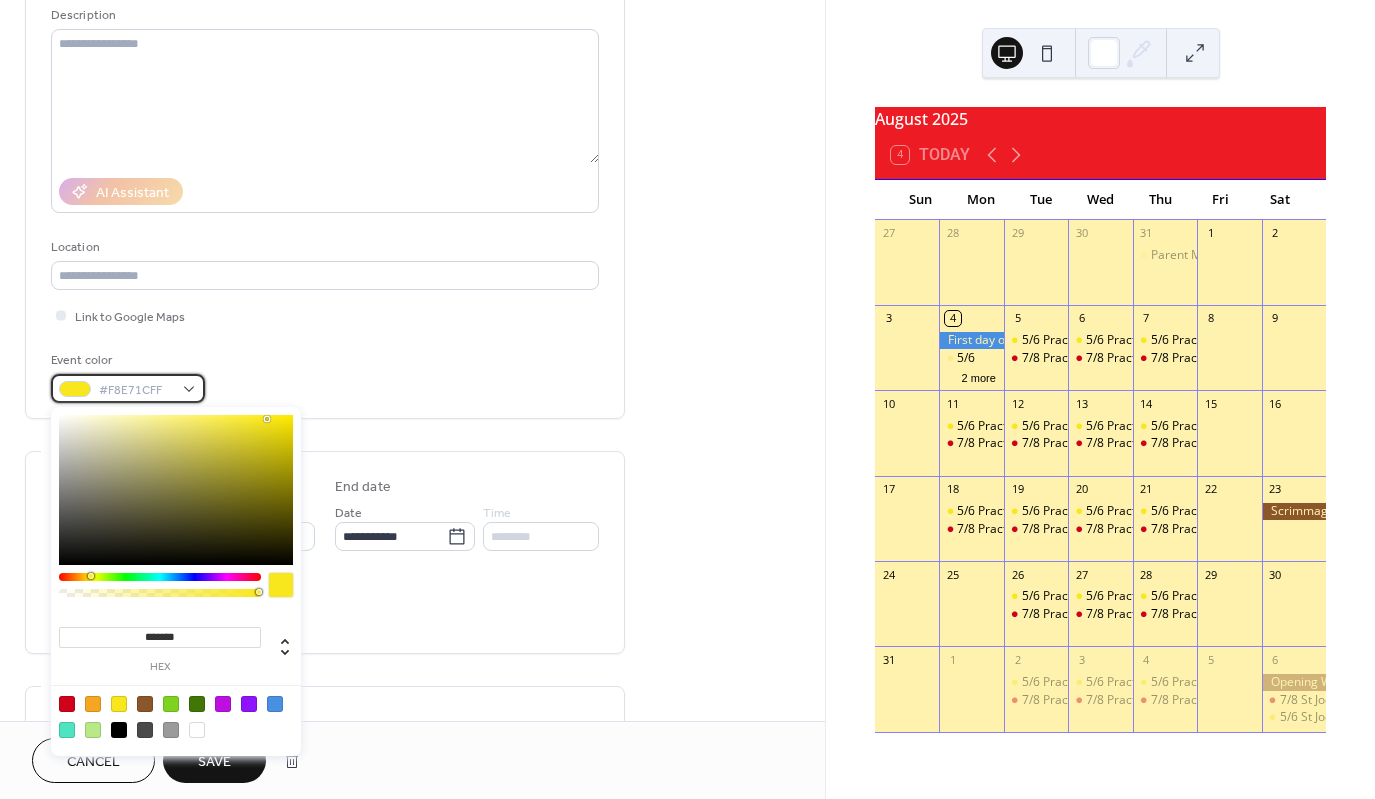 click on "#F8E71CFF" at bounding box center (128, 388) 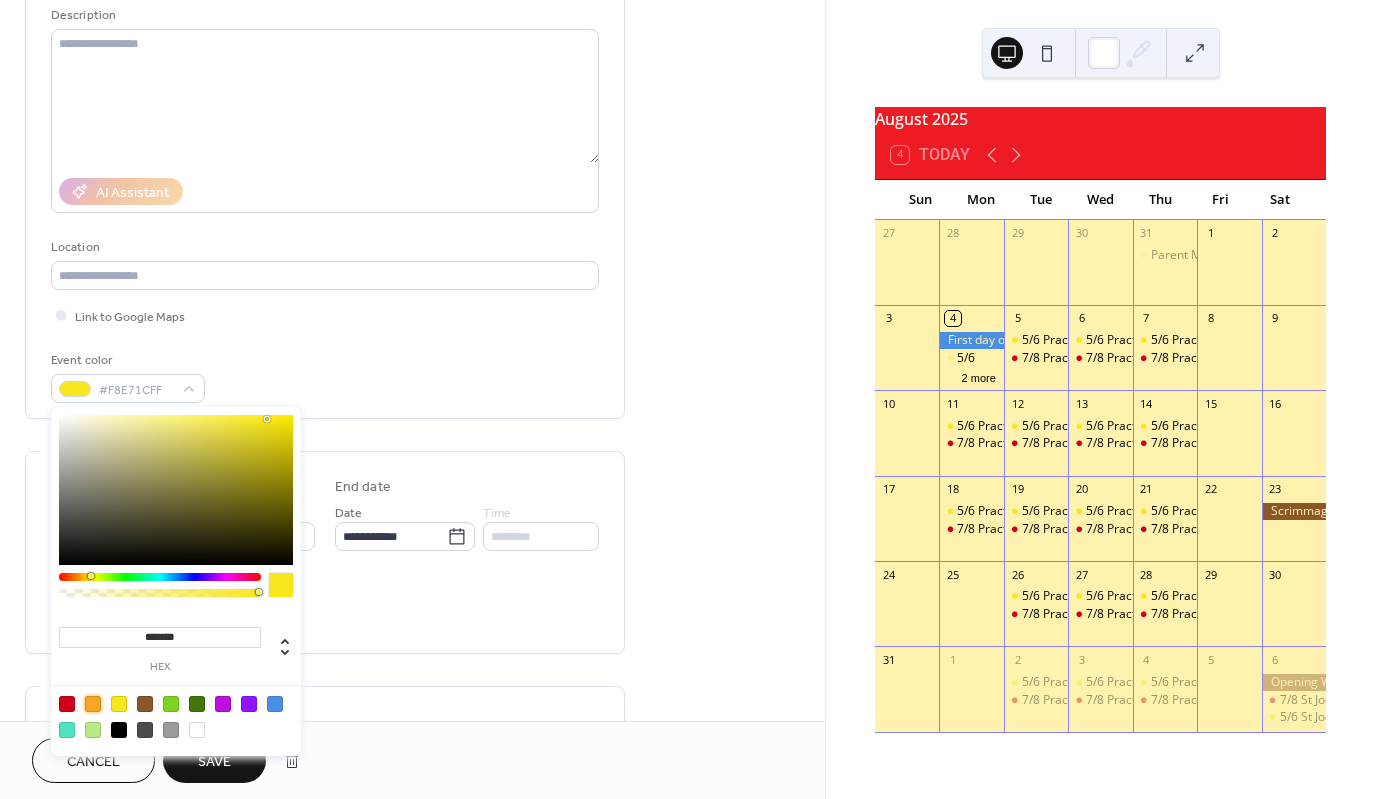 click at bounding box center [93, 704] 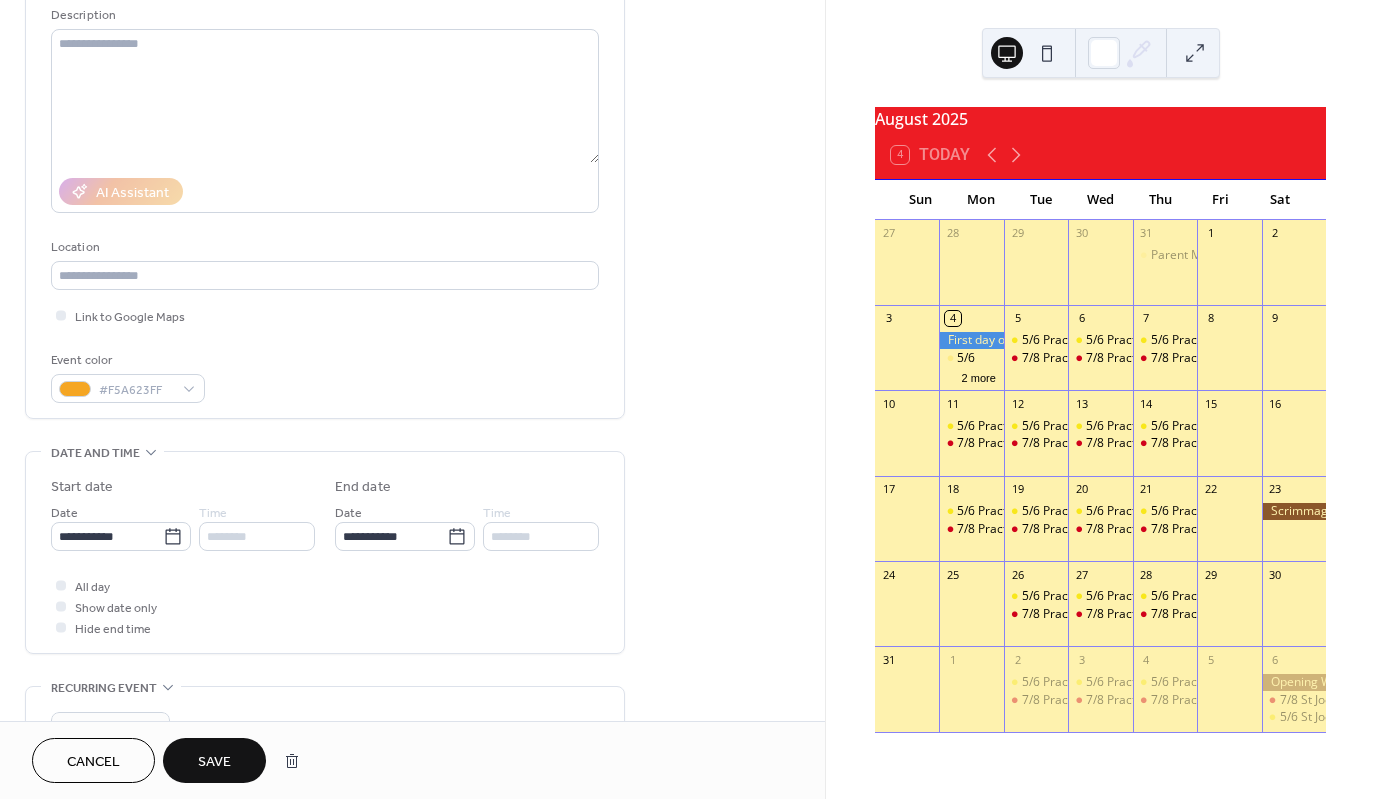 click on "Cancel Save" at bounding box center (412, 760) 